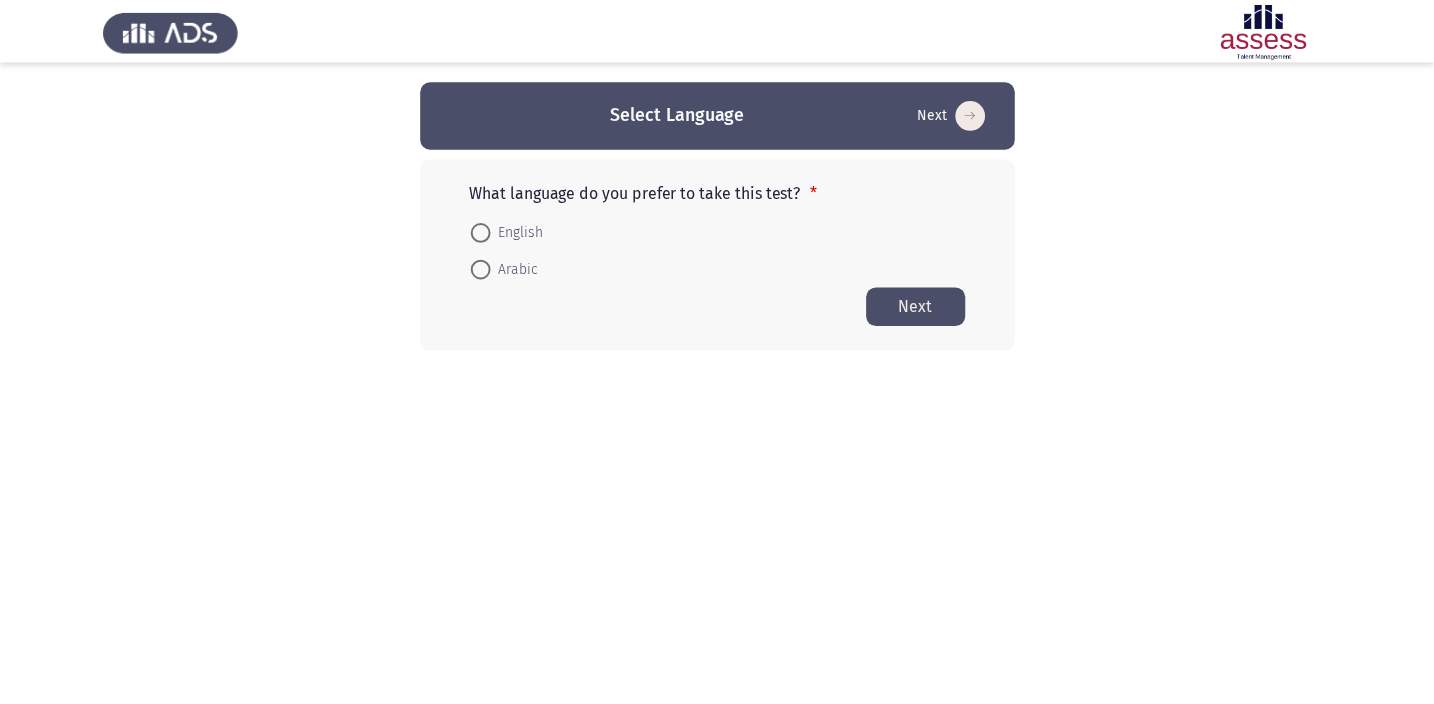 scroll, scrollTop: 0, scrollLeft: 0, axis: both 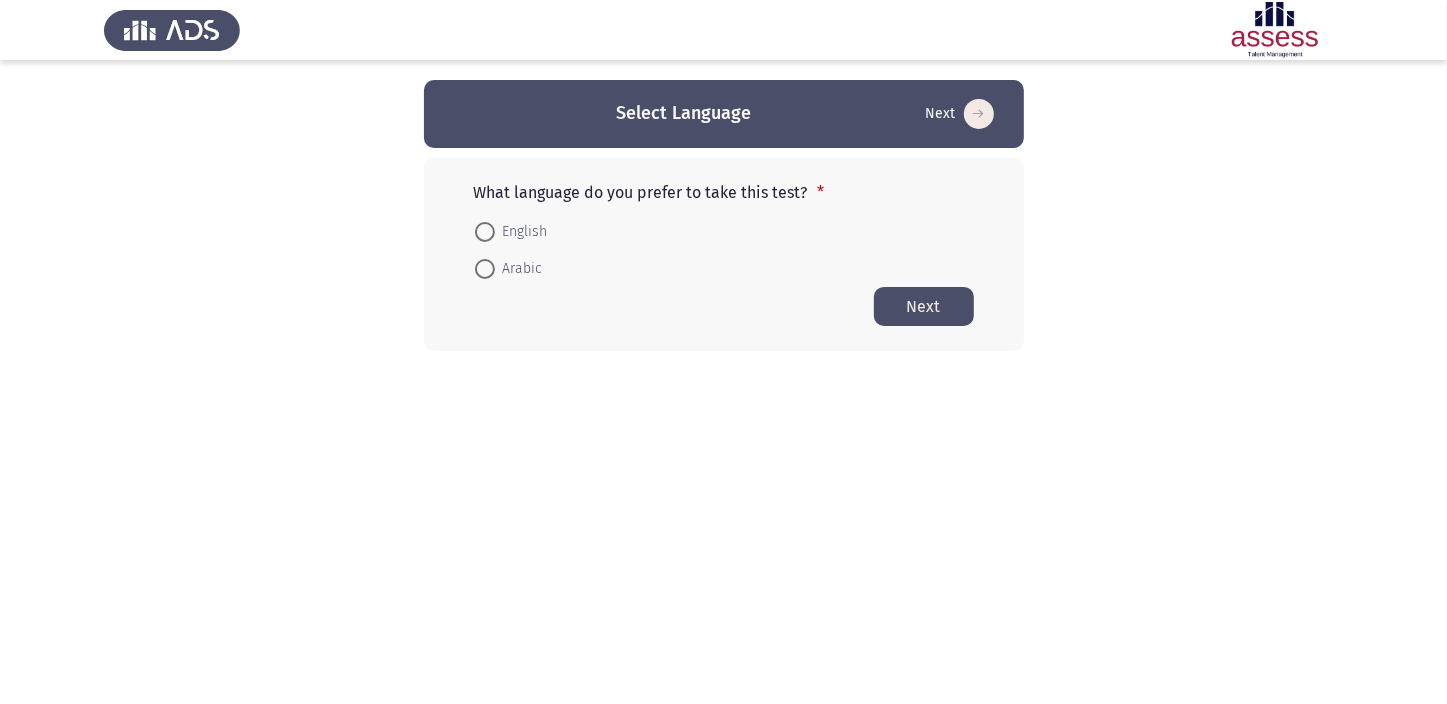 click at bounding box center (485, 232) 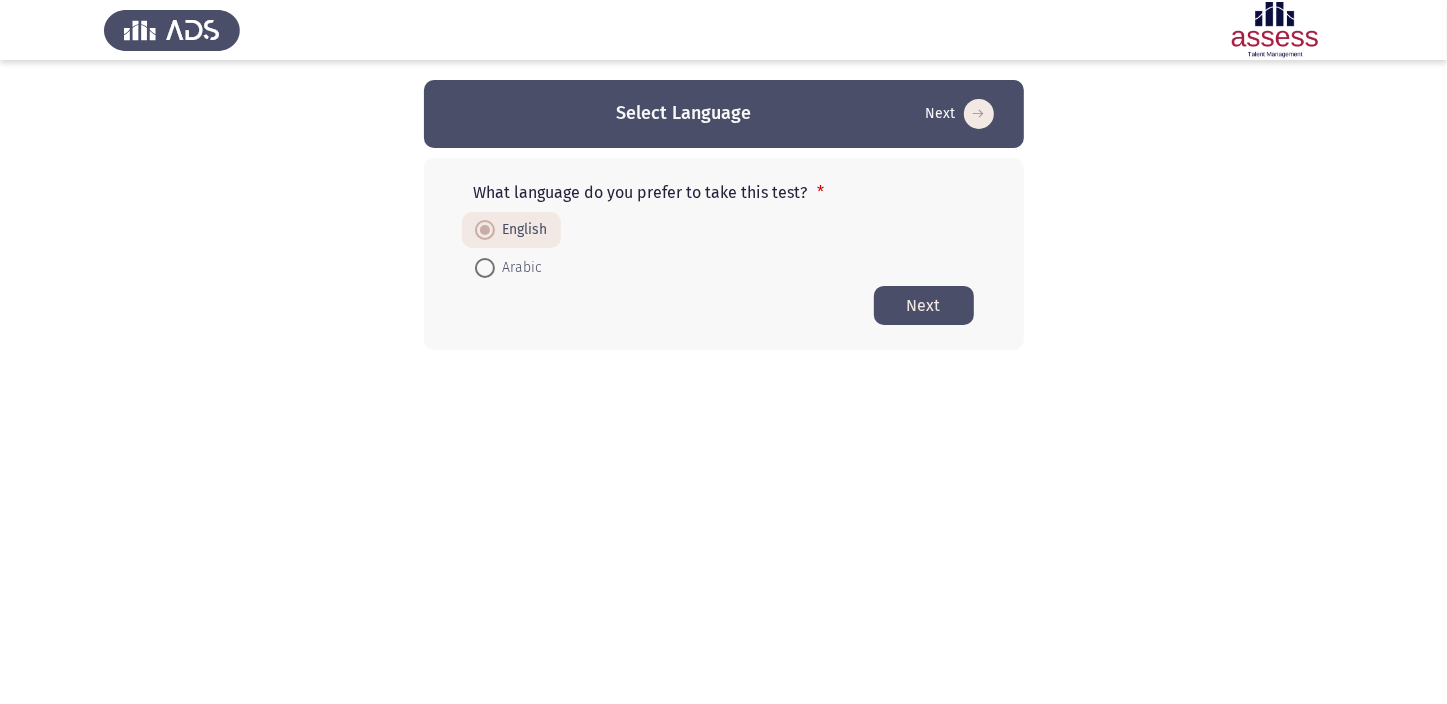 click on "Next" 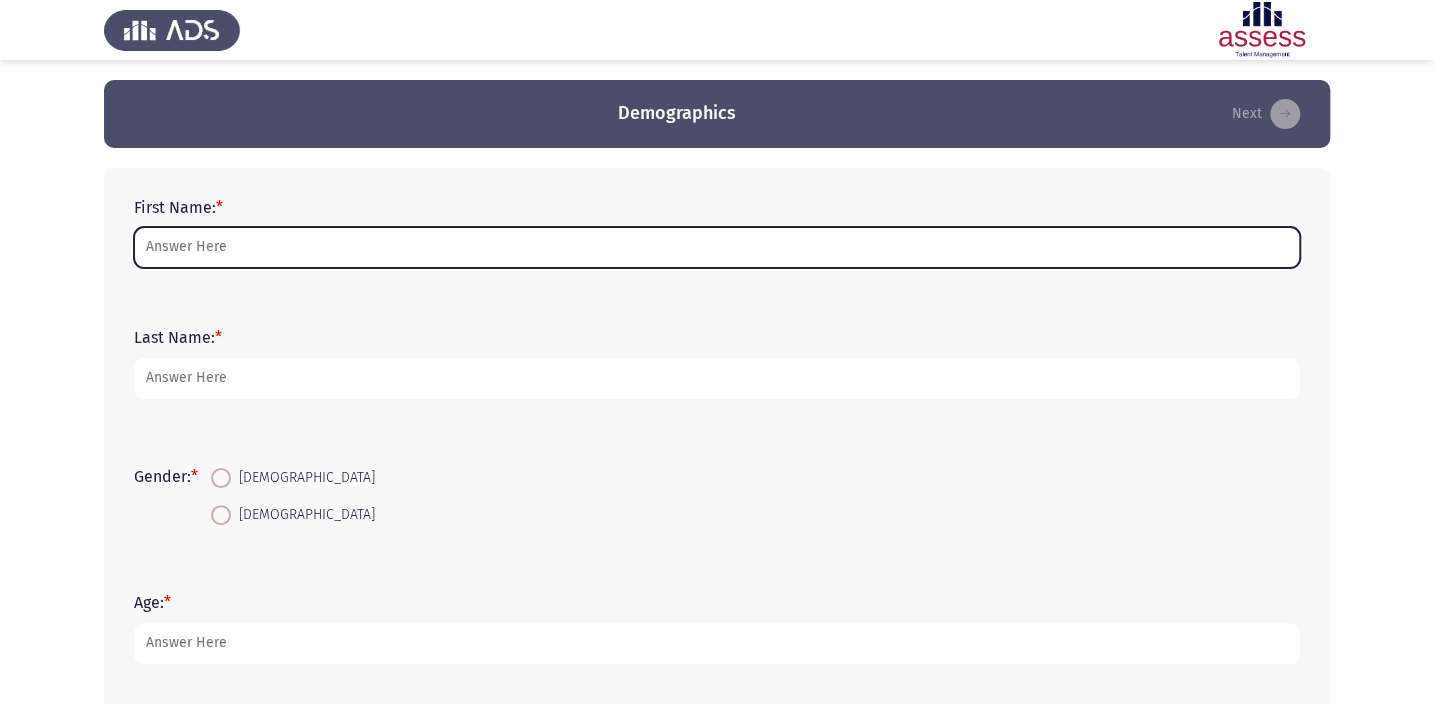 click on "First Name:   *" at bounding box center [717, 247] 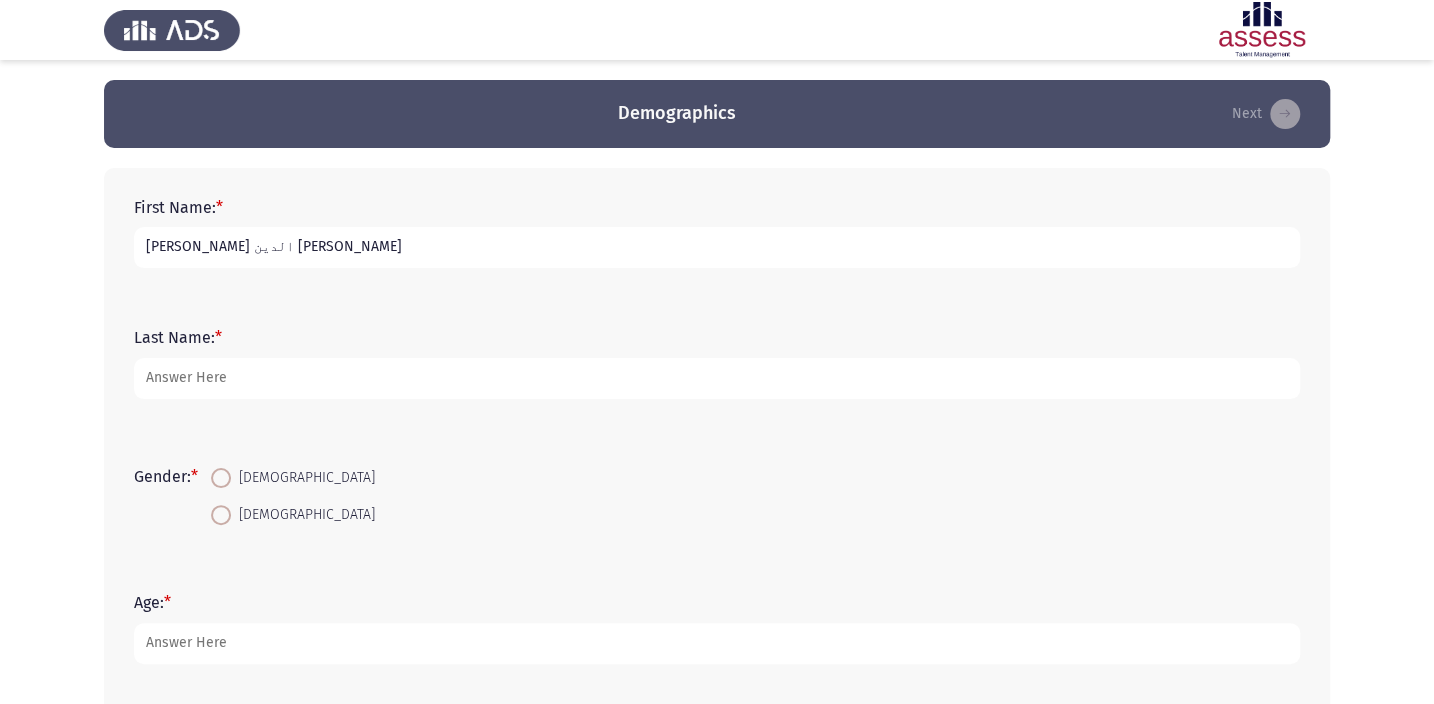 type on "محمد شمس الدين عبد العزيز محمود" 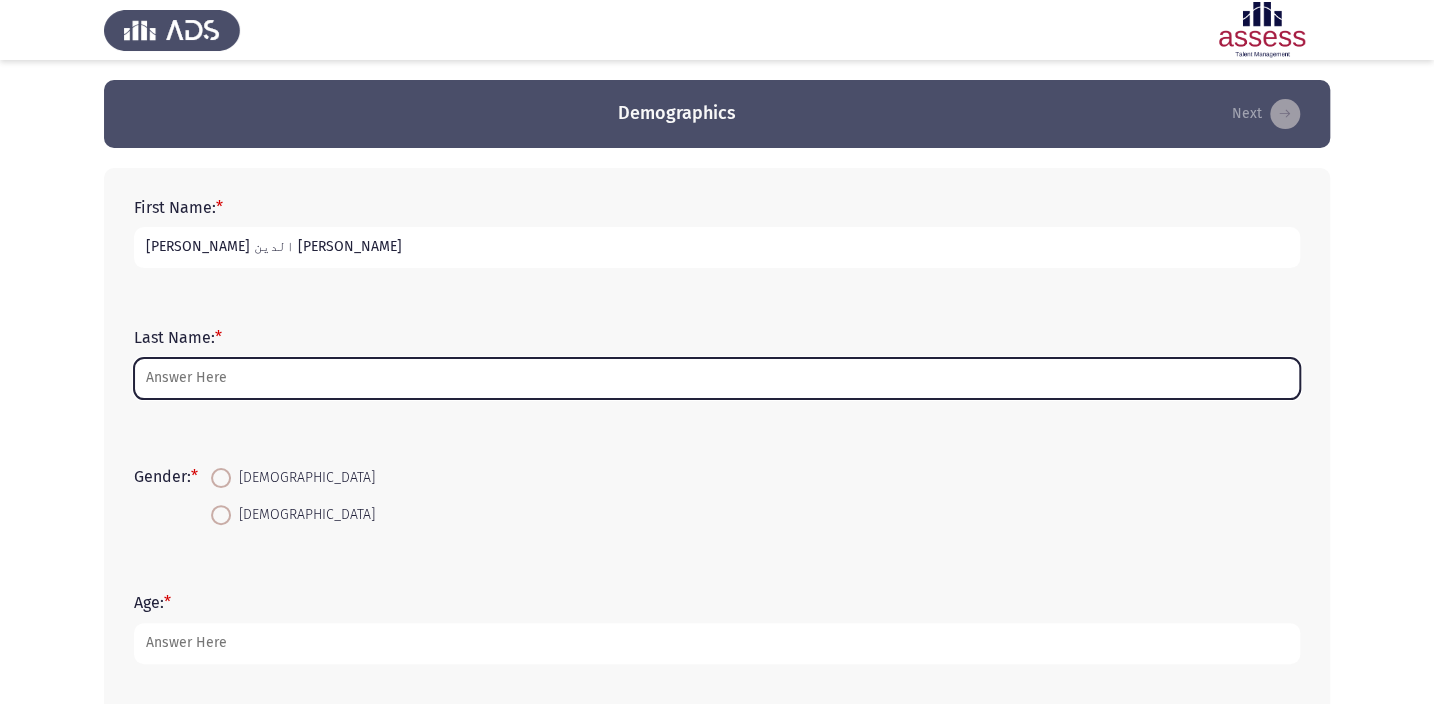 click on "Last Name:    *" at bounding box center [717, 378] 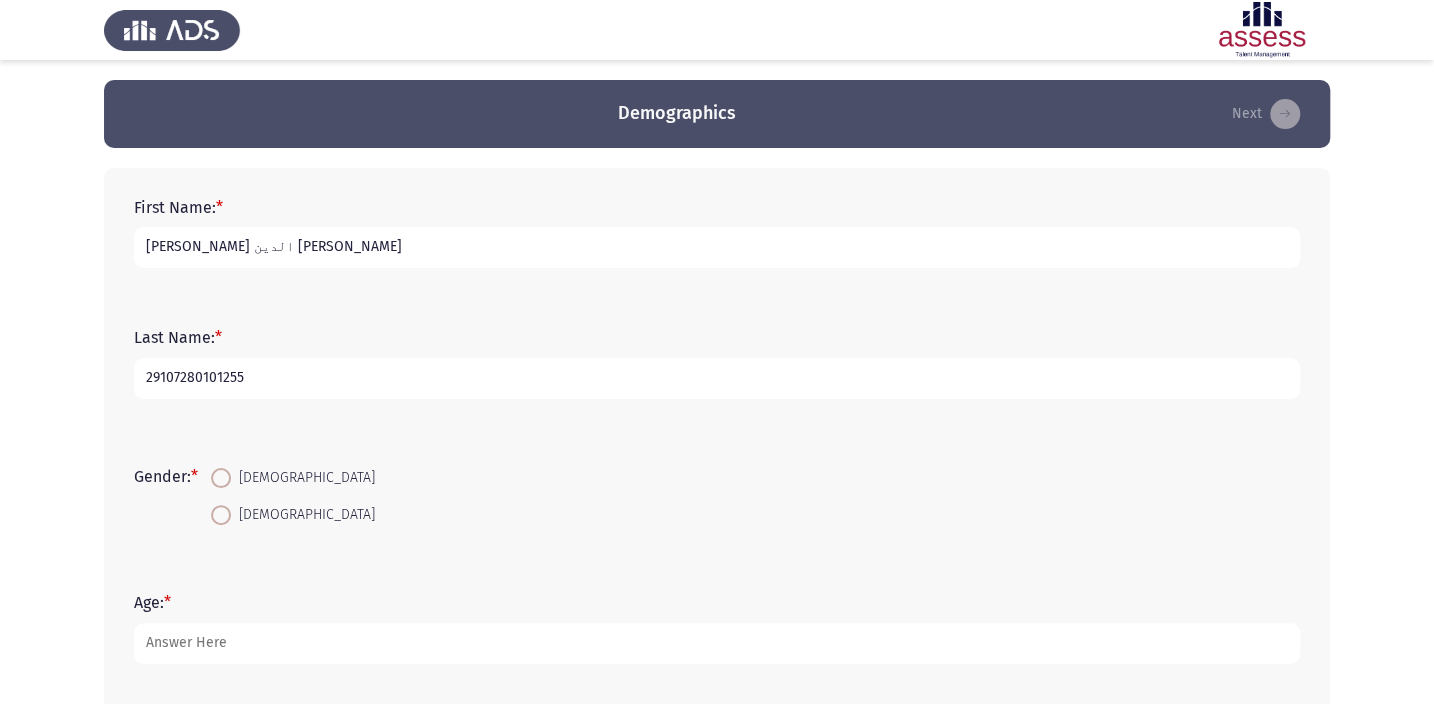 scroll, scrollTop: 90, scrollLeft: 0, axis: vertical 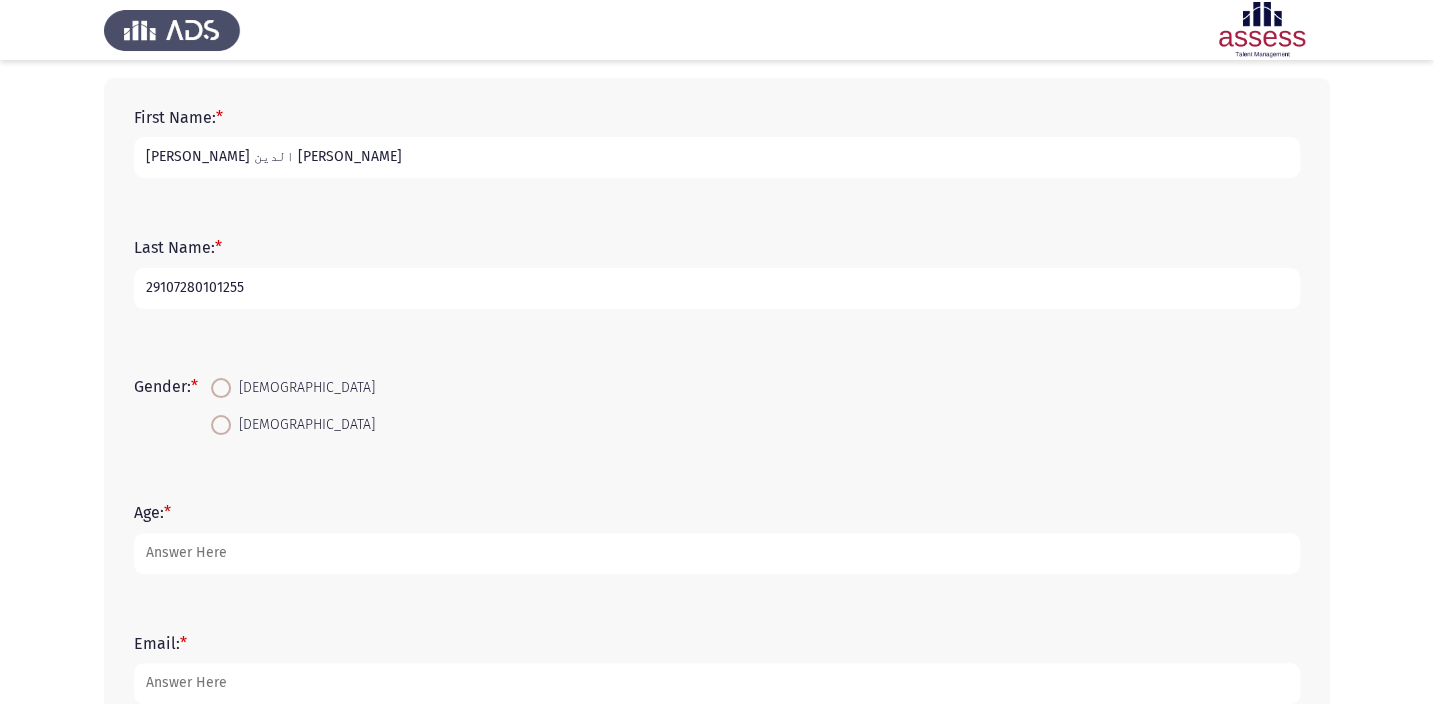 type on "29107280101255" 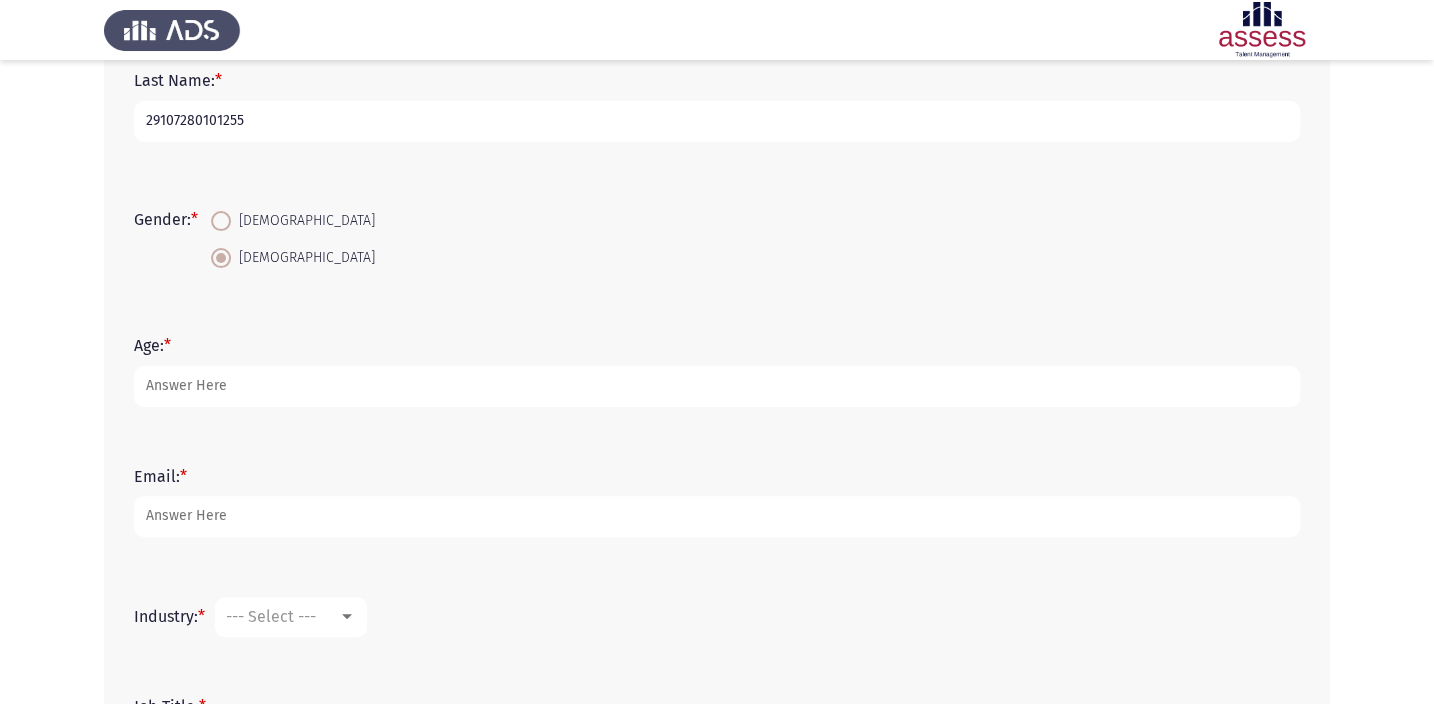 scroll, scrollTop: 272, scrollLeft: 0, axis: vertical 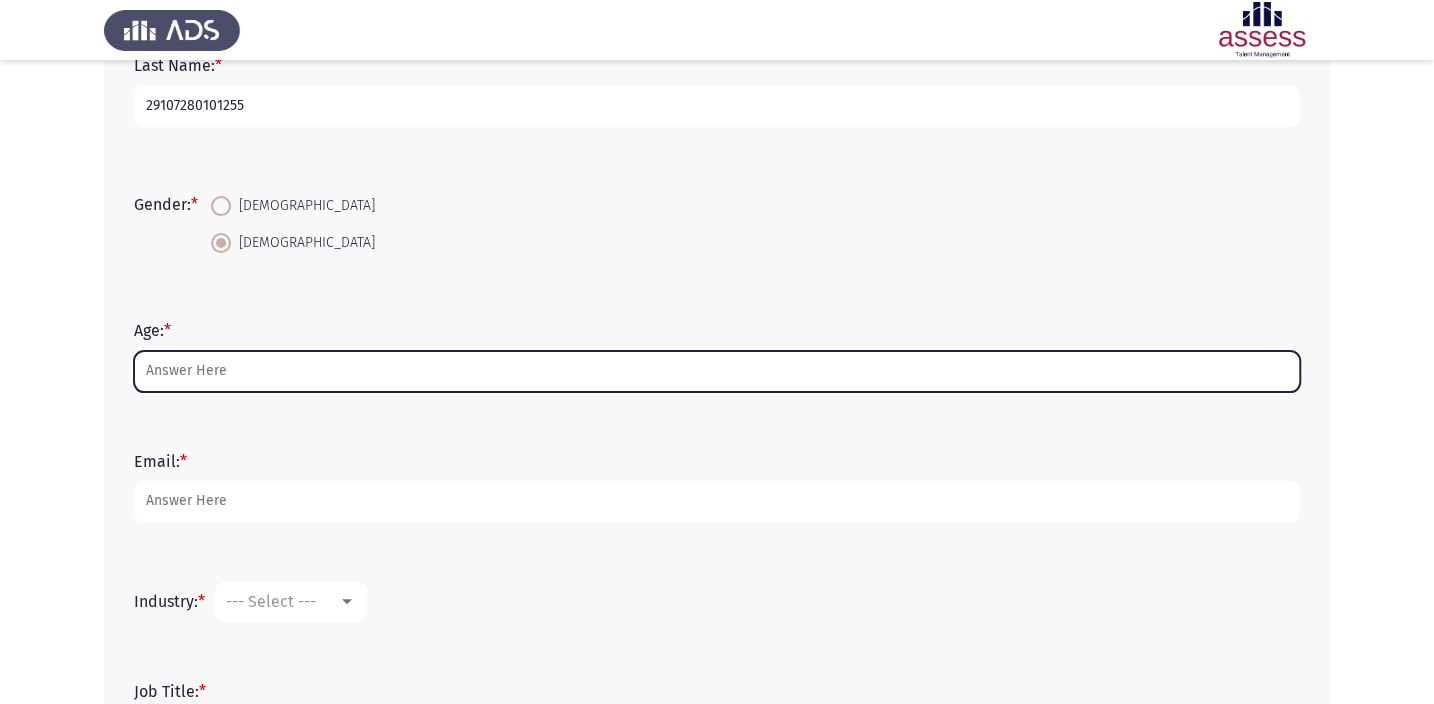 click on "Age:   *" at bounding box center (717, 371) 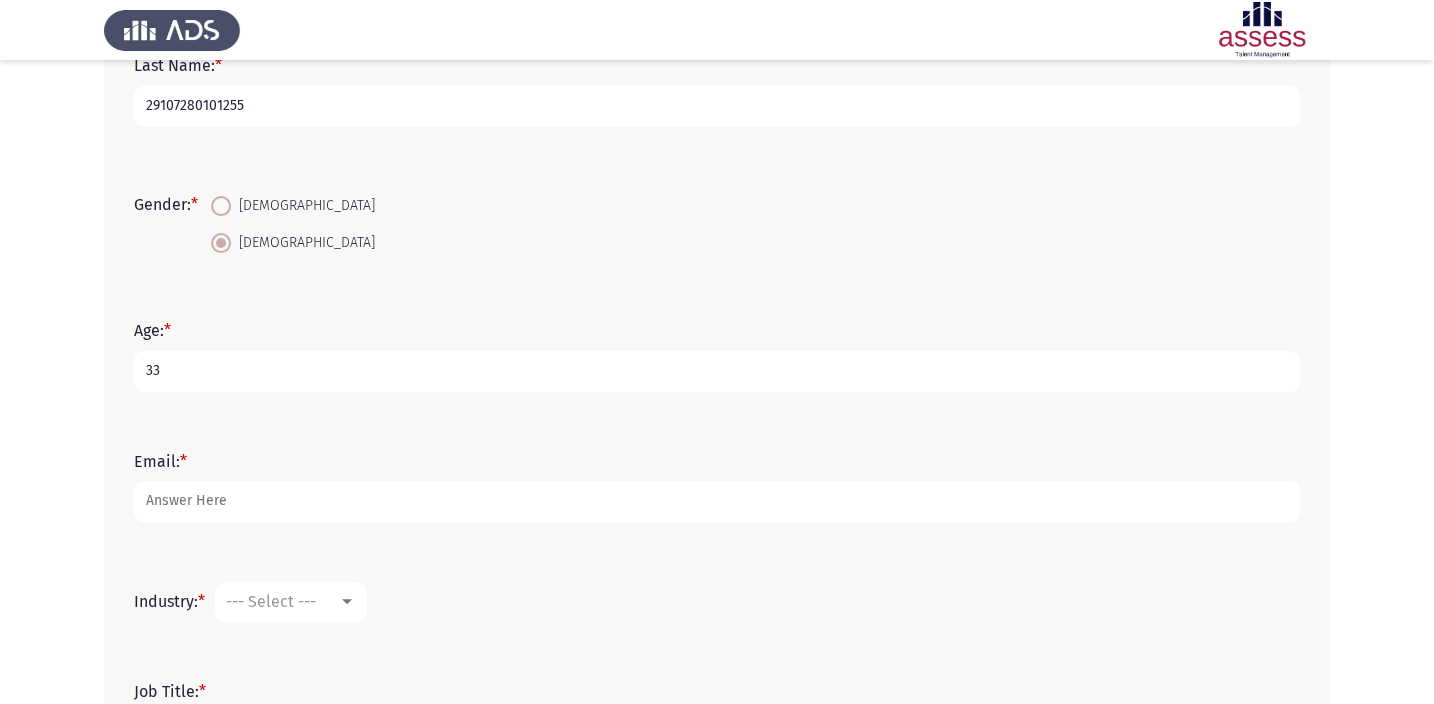 type on "33" 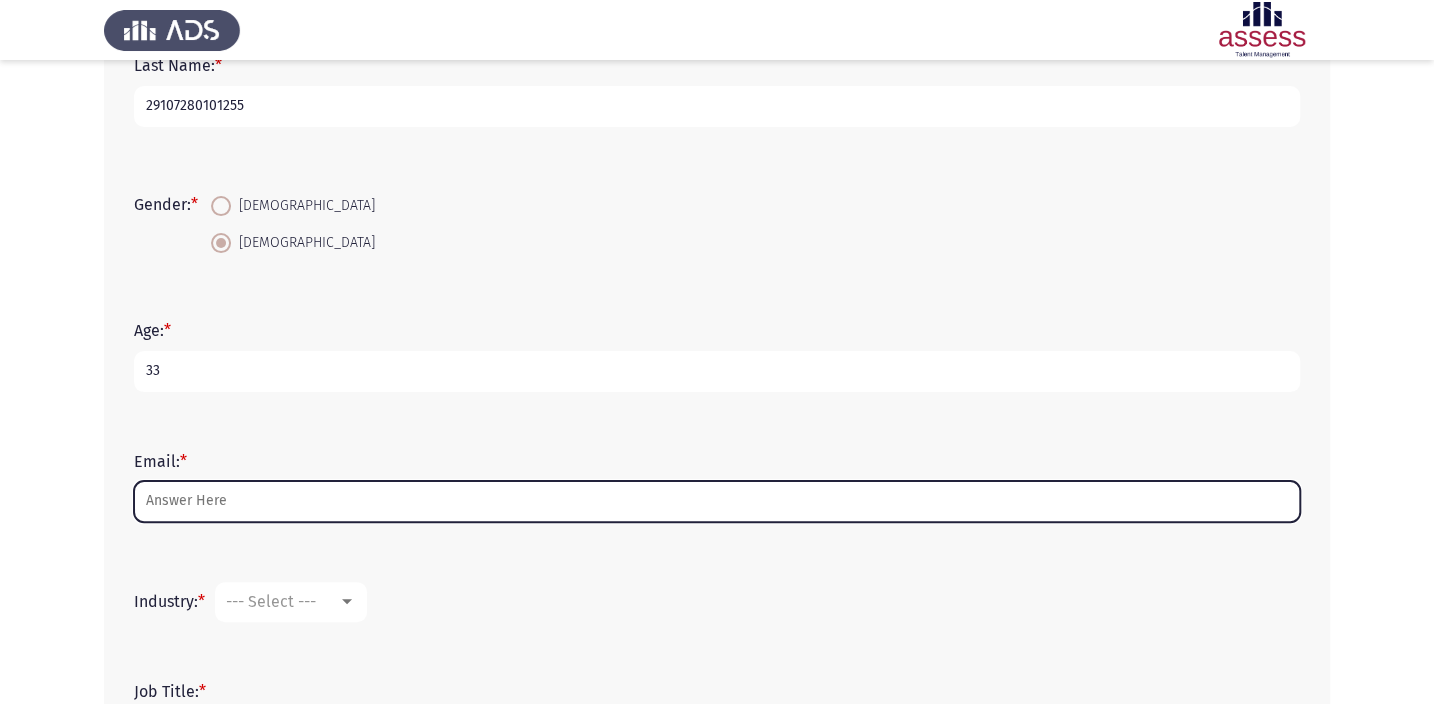 click on "Email:   *" at bounding box center (717, 501) 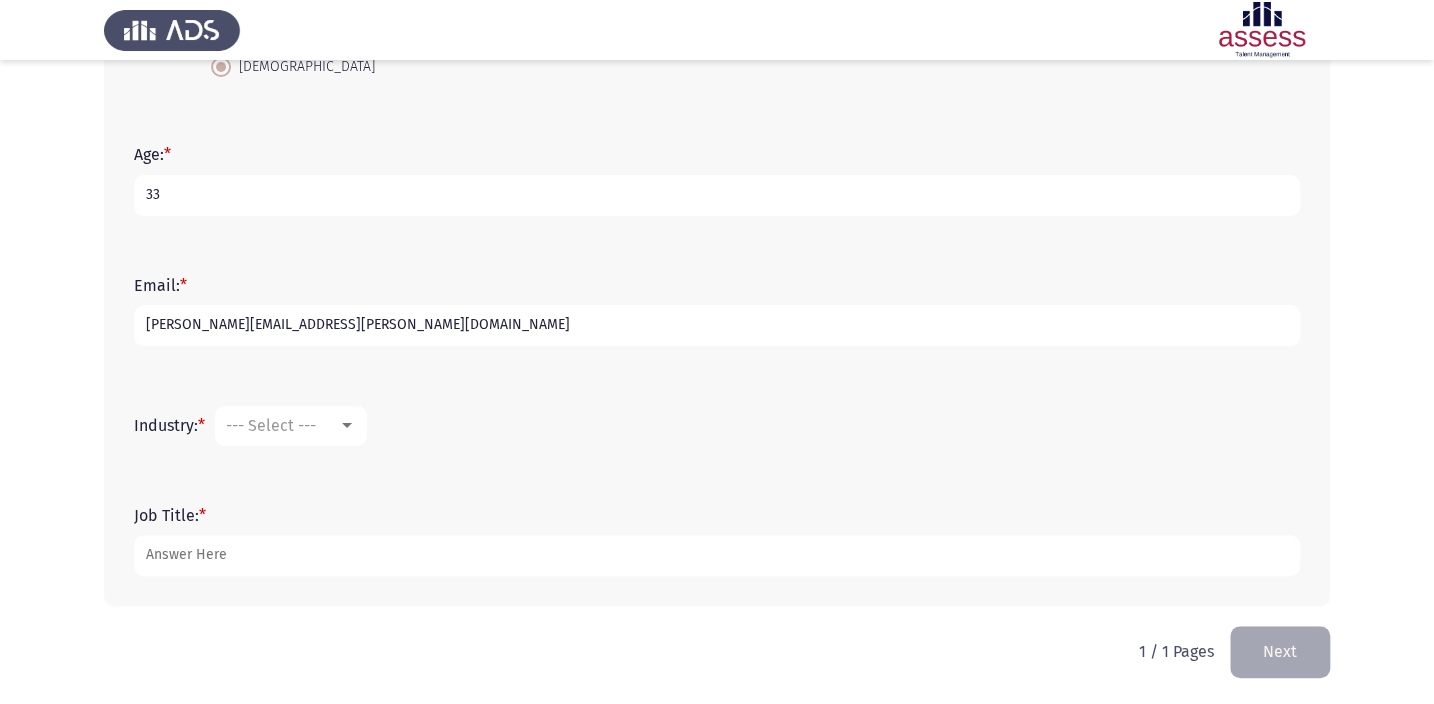 scroll, scrollTop: 450, scrollLeft: 0, axis: vertical 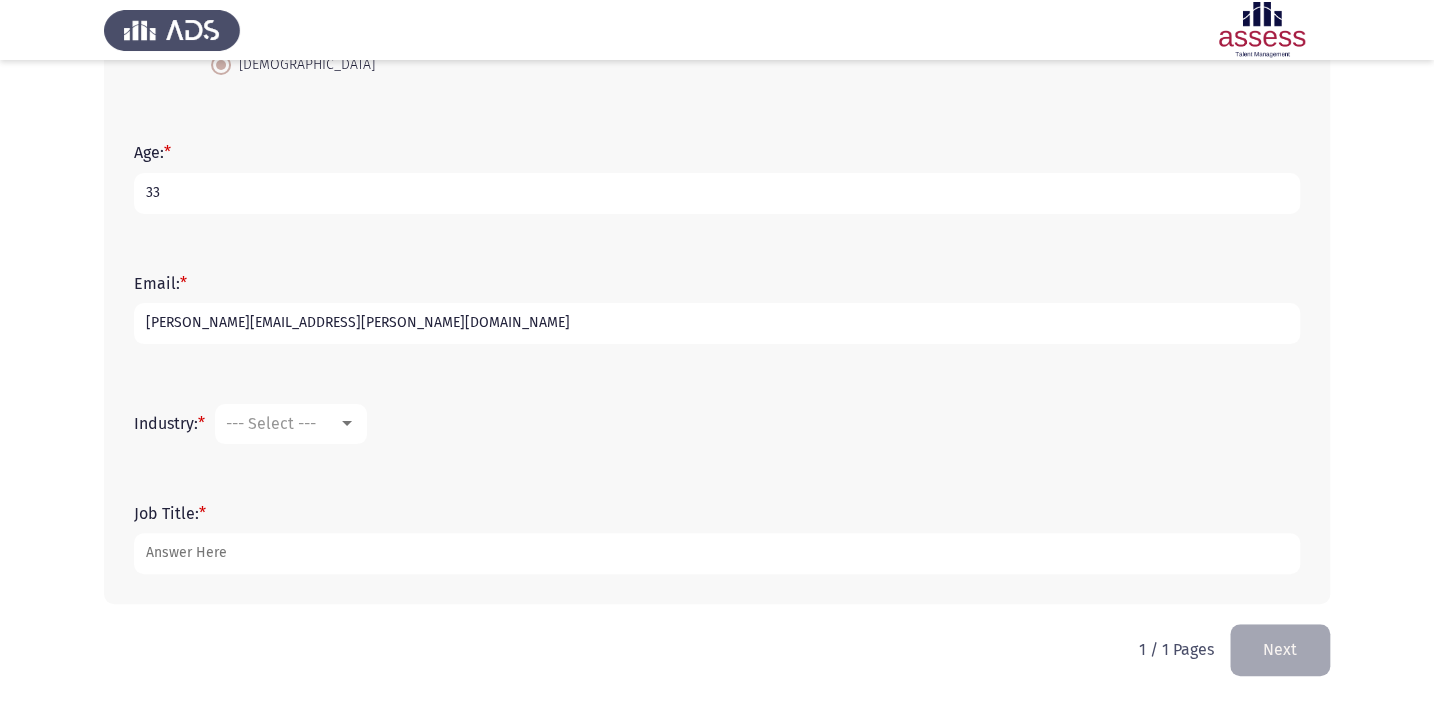 type on "mohamed.shamseldin@cbe.org.eg" 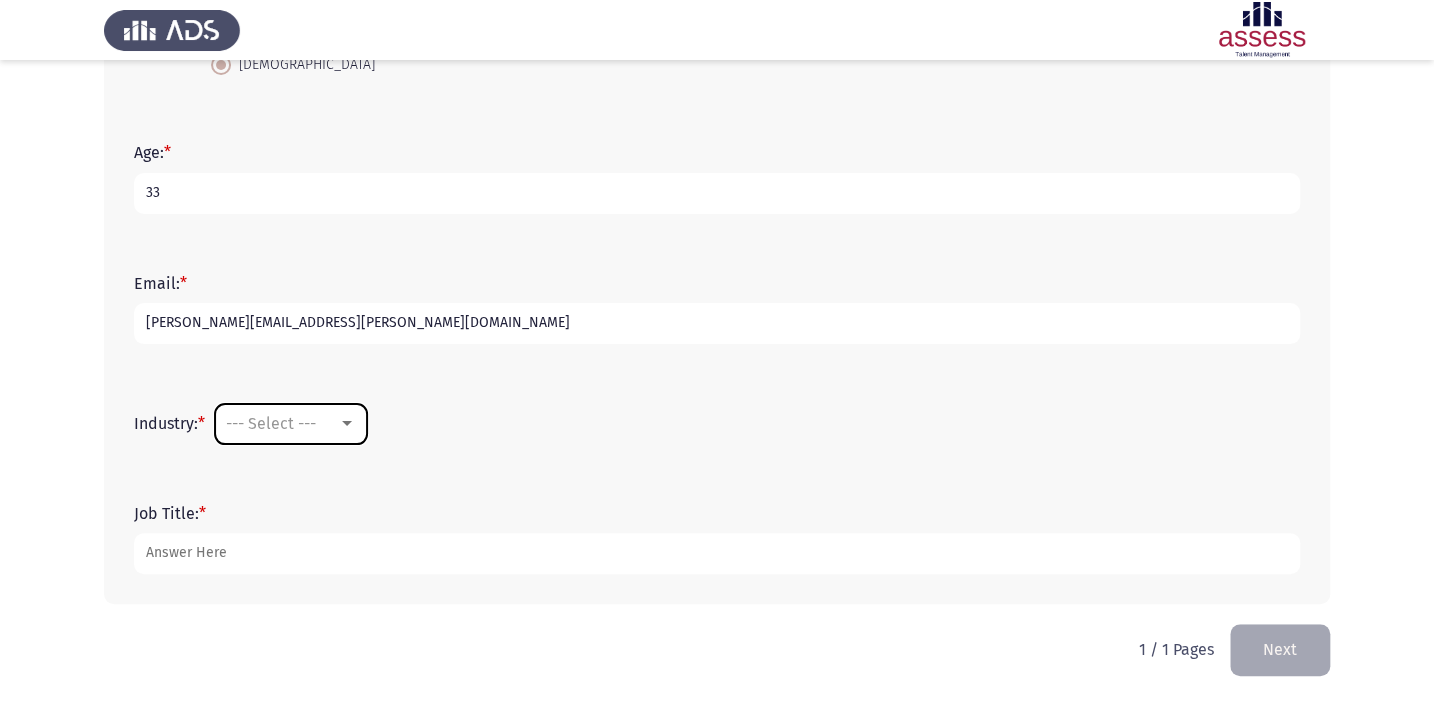 click on "--- Select ---" at bounding box center (271, 423) 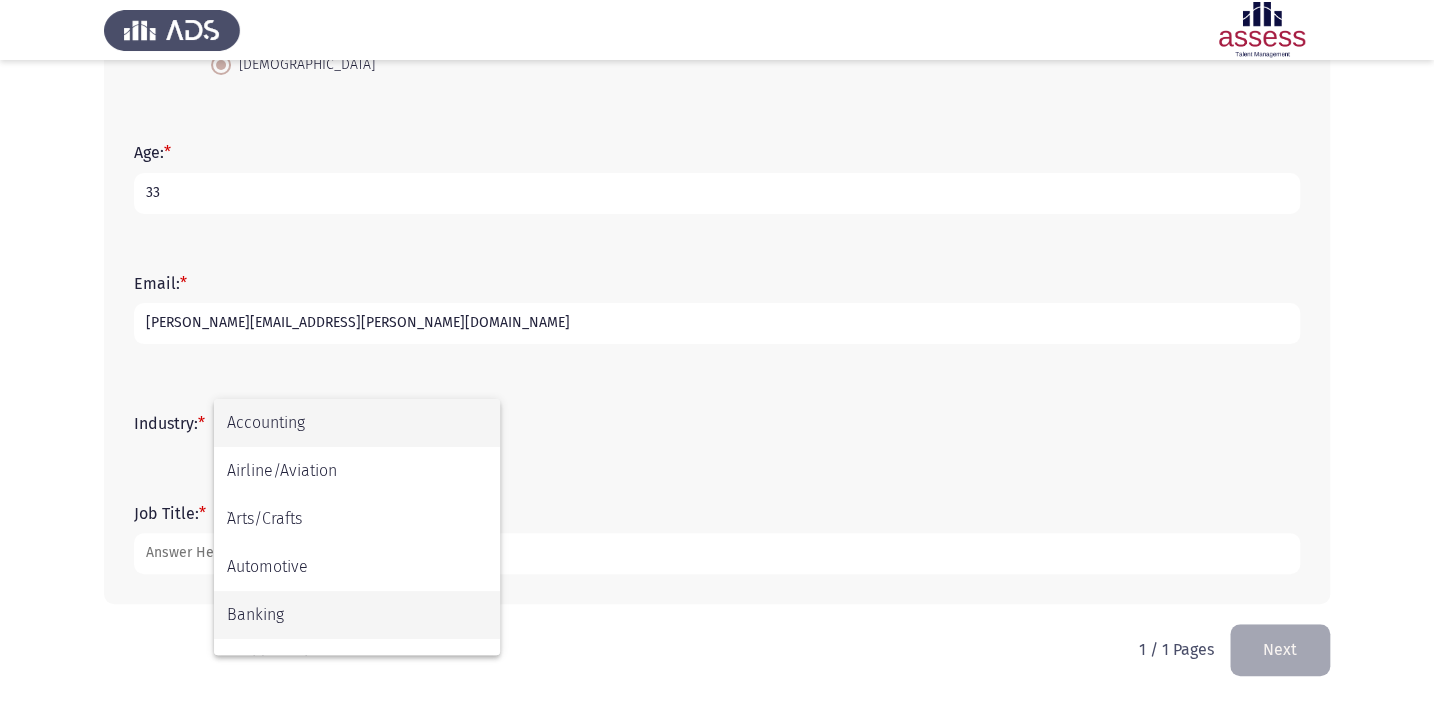 click on "Banking" at bounding box center (357, 615) 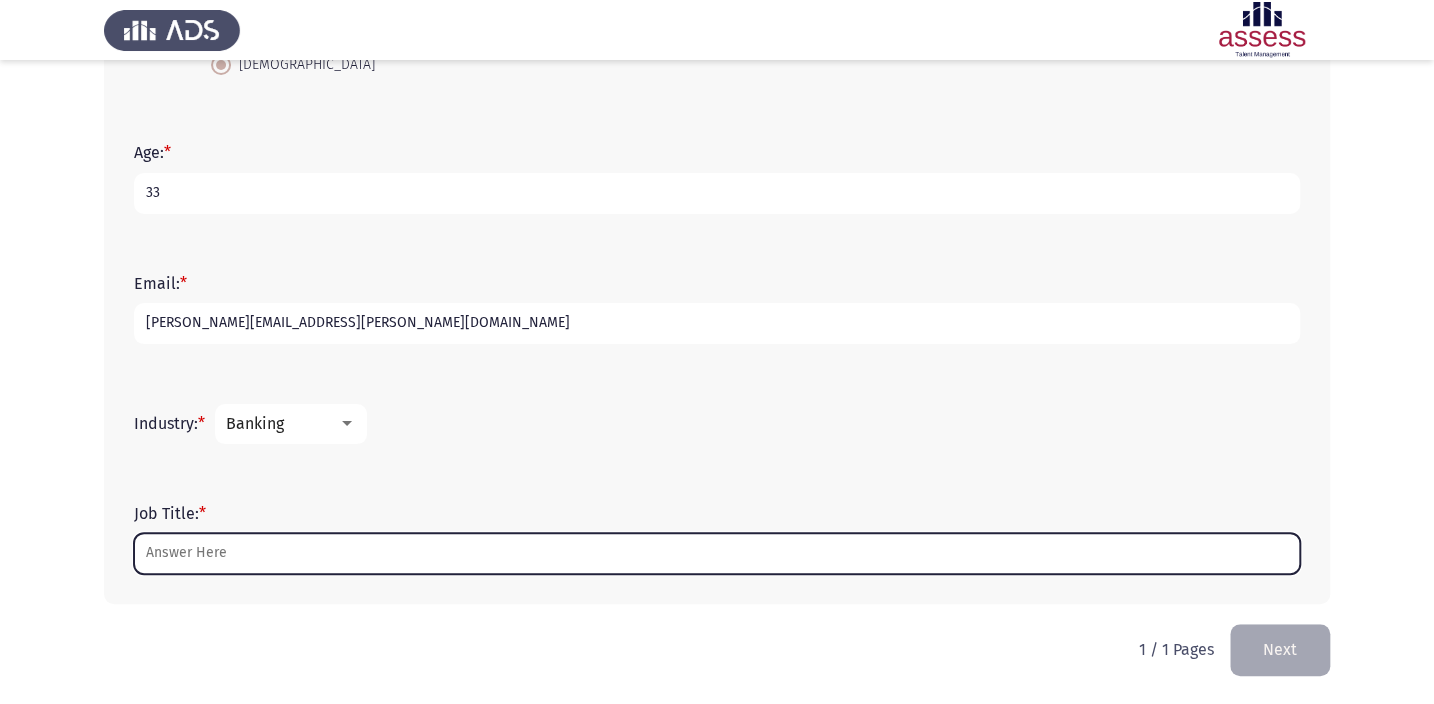 click on "Job Title:   *" at bounding box center (717, 553) 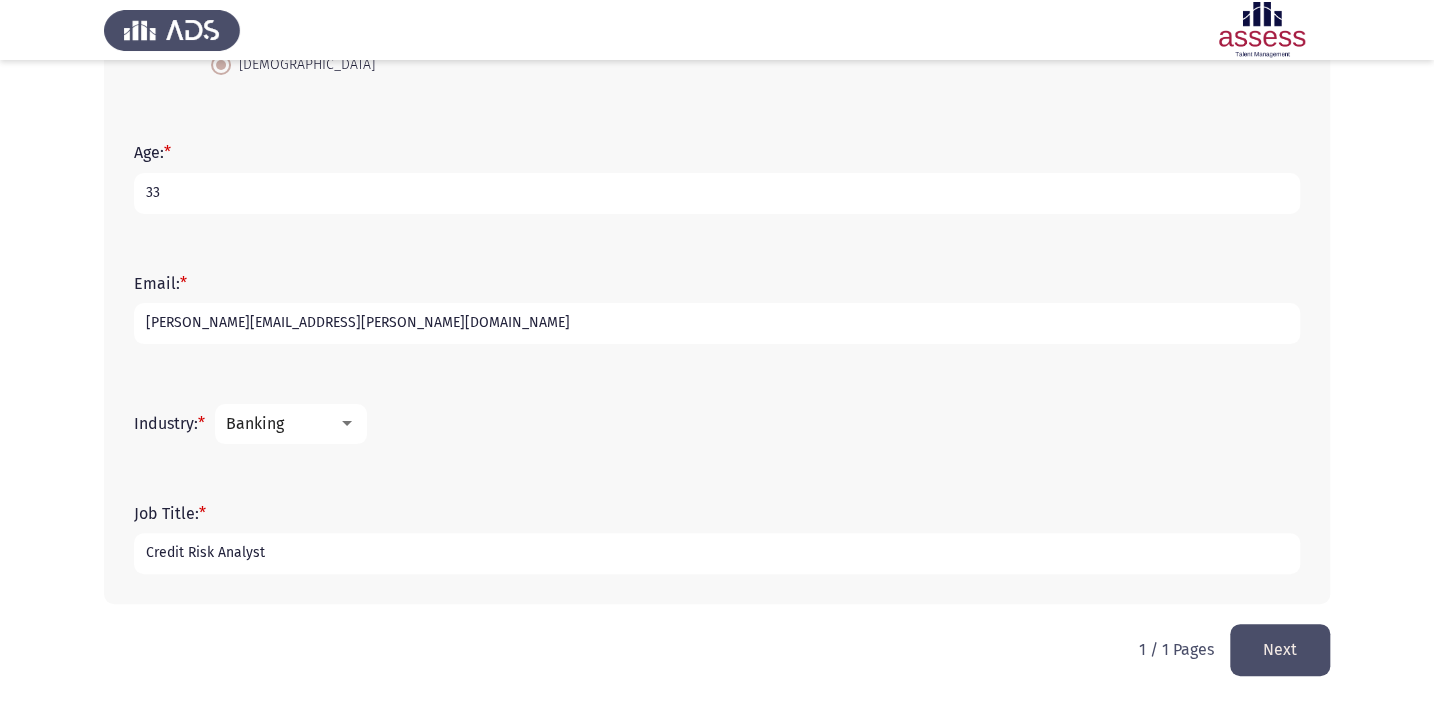 click on "Credit Risk Analyst" at bounding box center (717, 553) 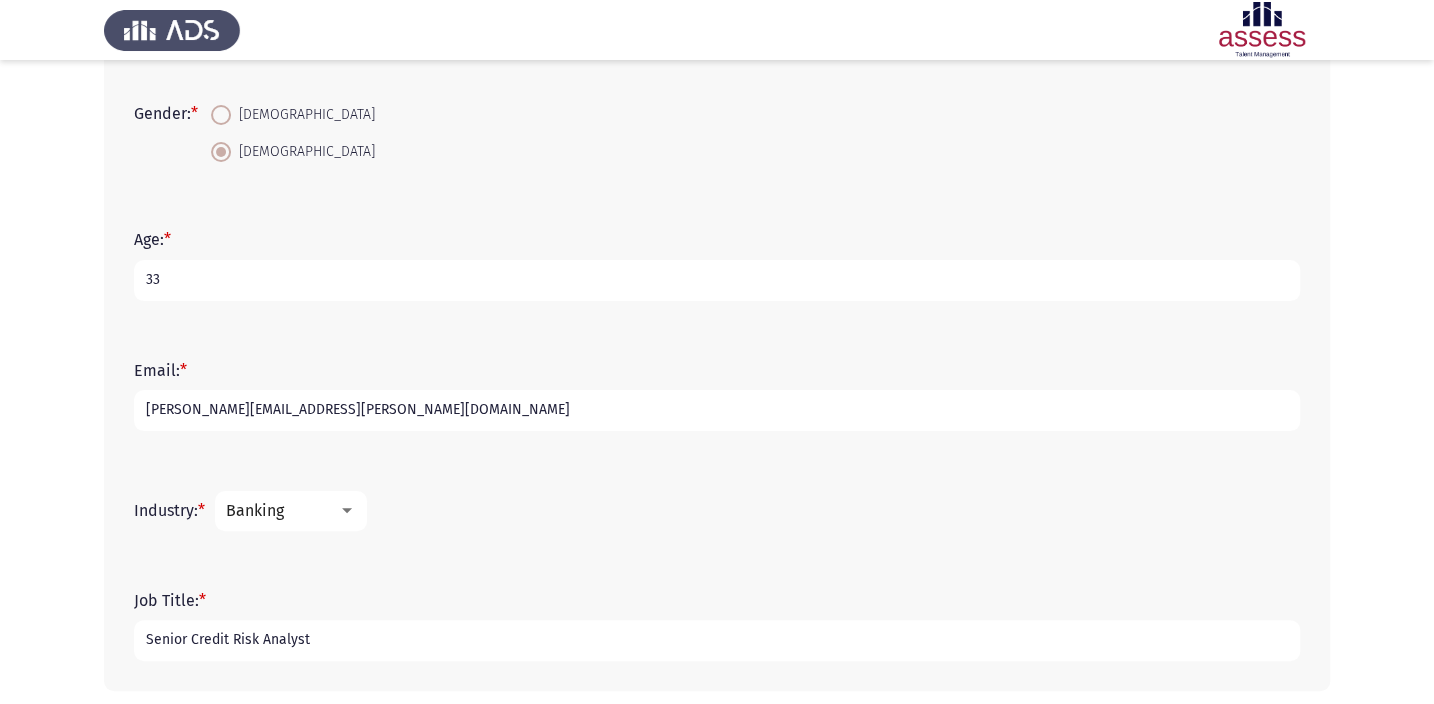 scroll, scrollTop: 450, scrollLeft: 0, axis: vertical 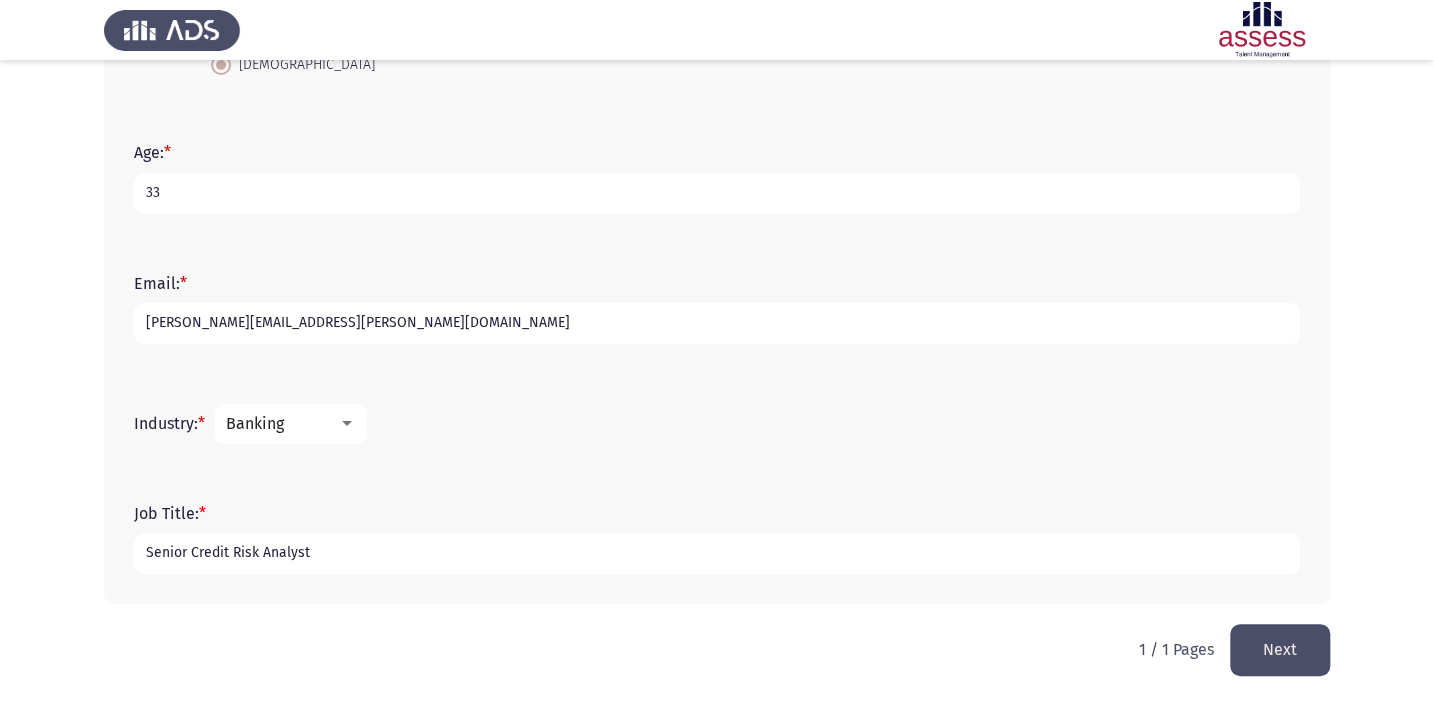 click on "Senior Credit Risk Analyst" at bounding box center [717, 553] 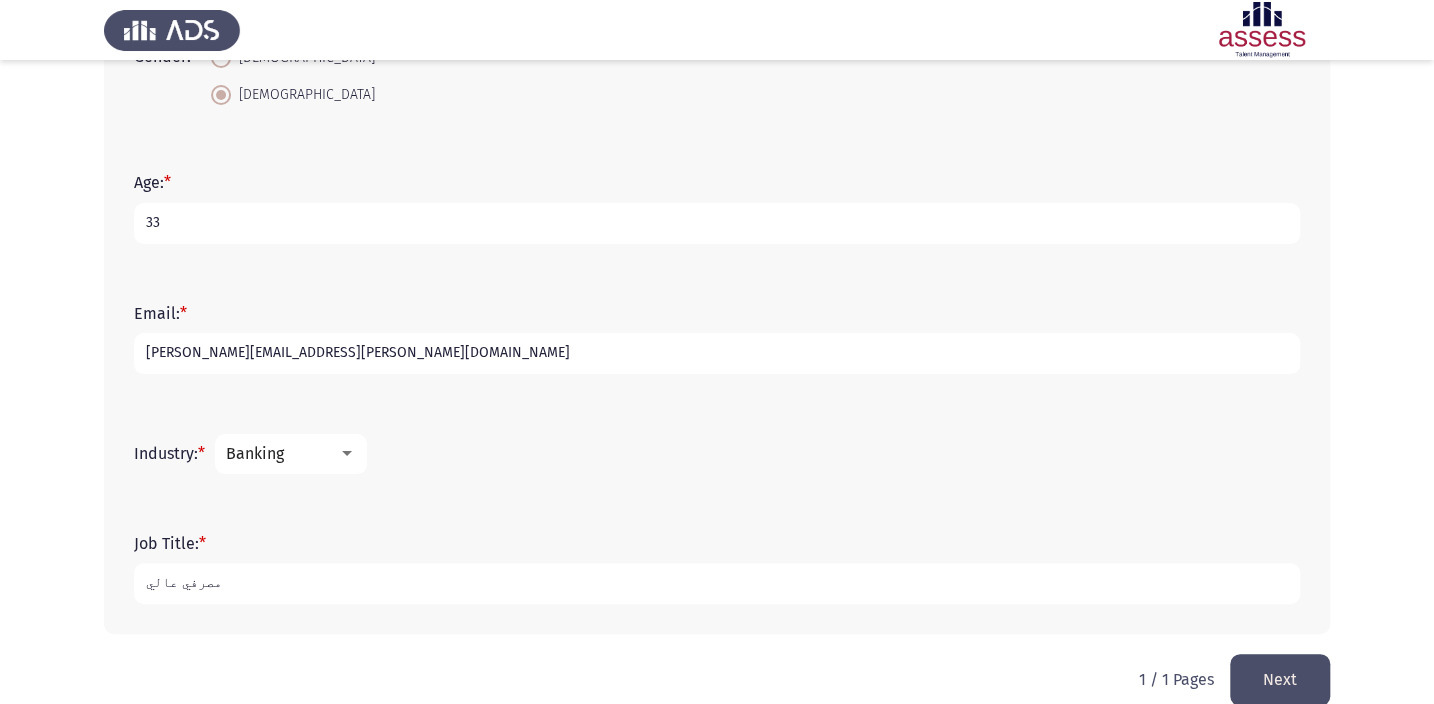 scroll, scrollTop: 450, scrollLeft: 0, axis: vertical 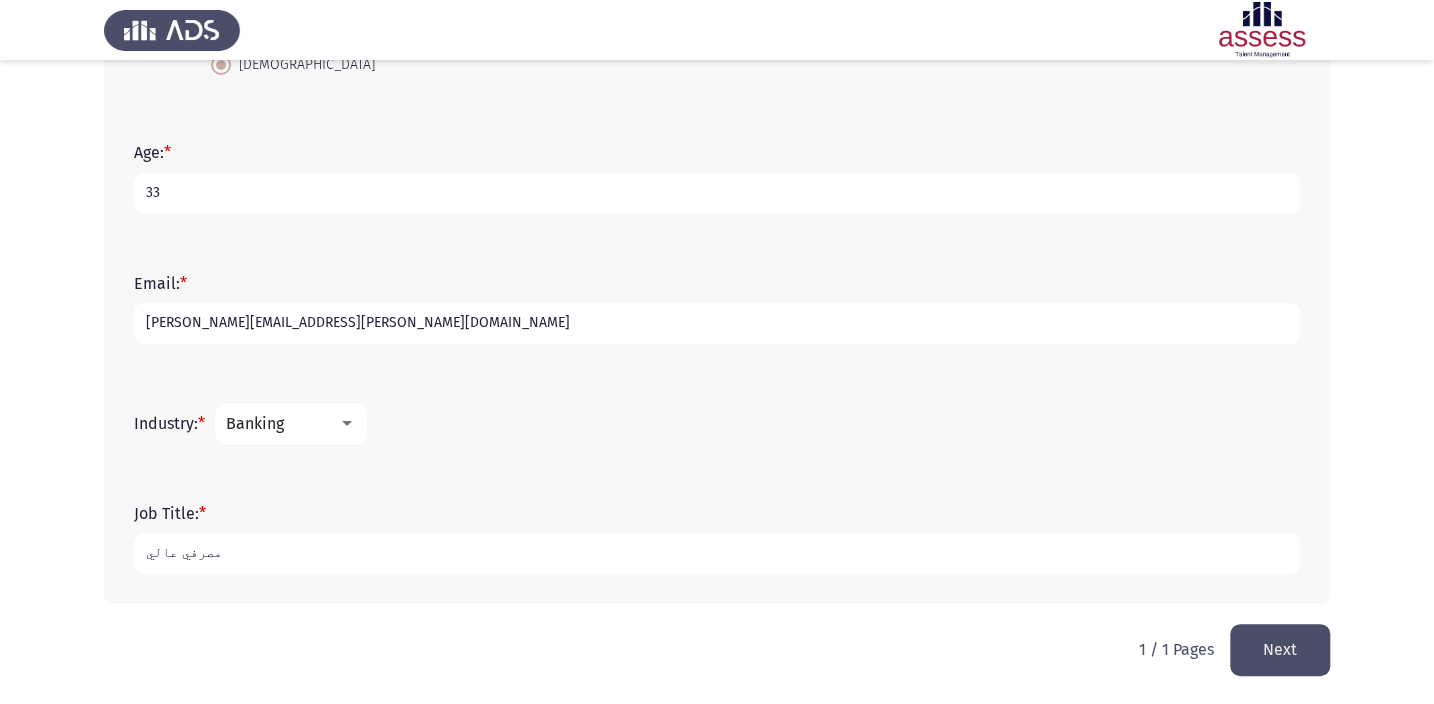 type on "مصرفي عالي" 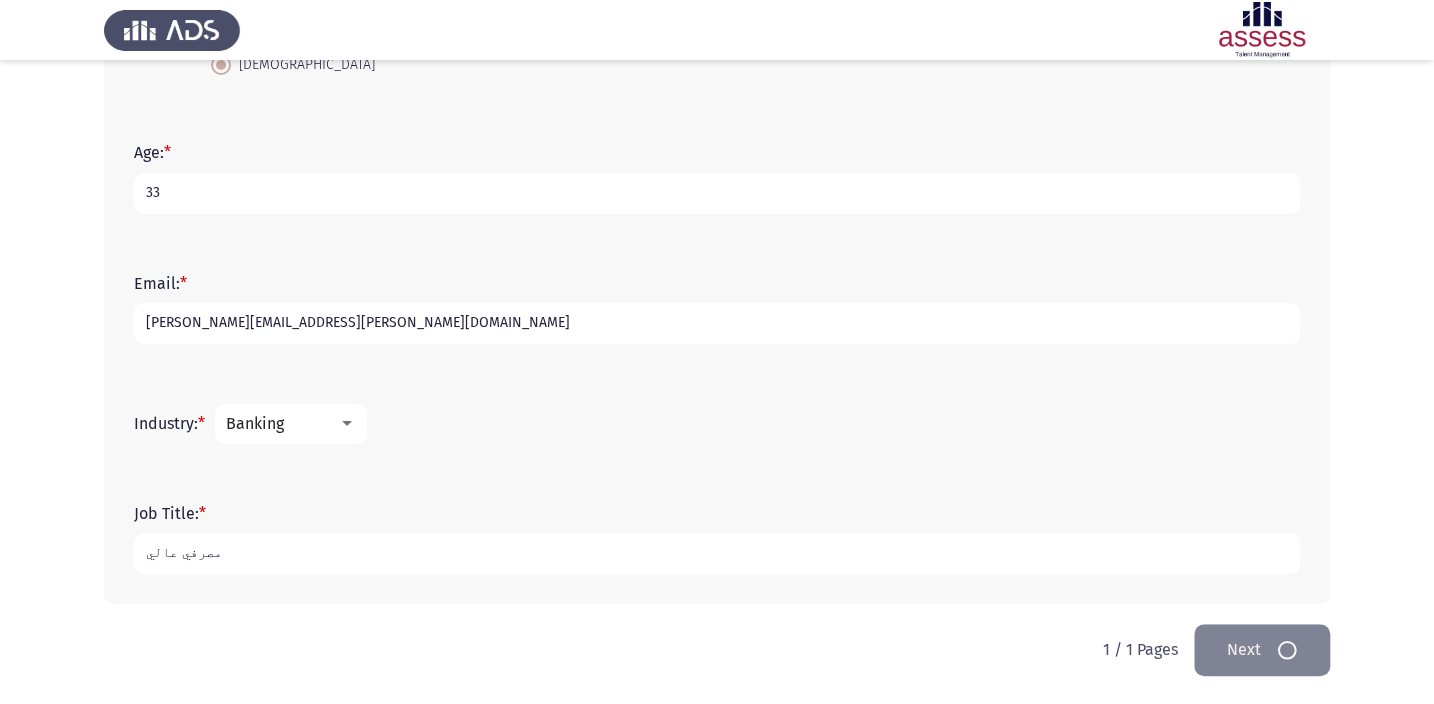 scroll, scrollTop: 0, scrollLeft: 0, axis: both 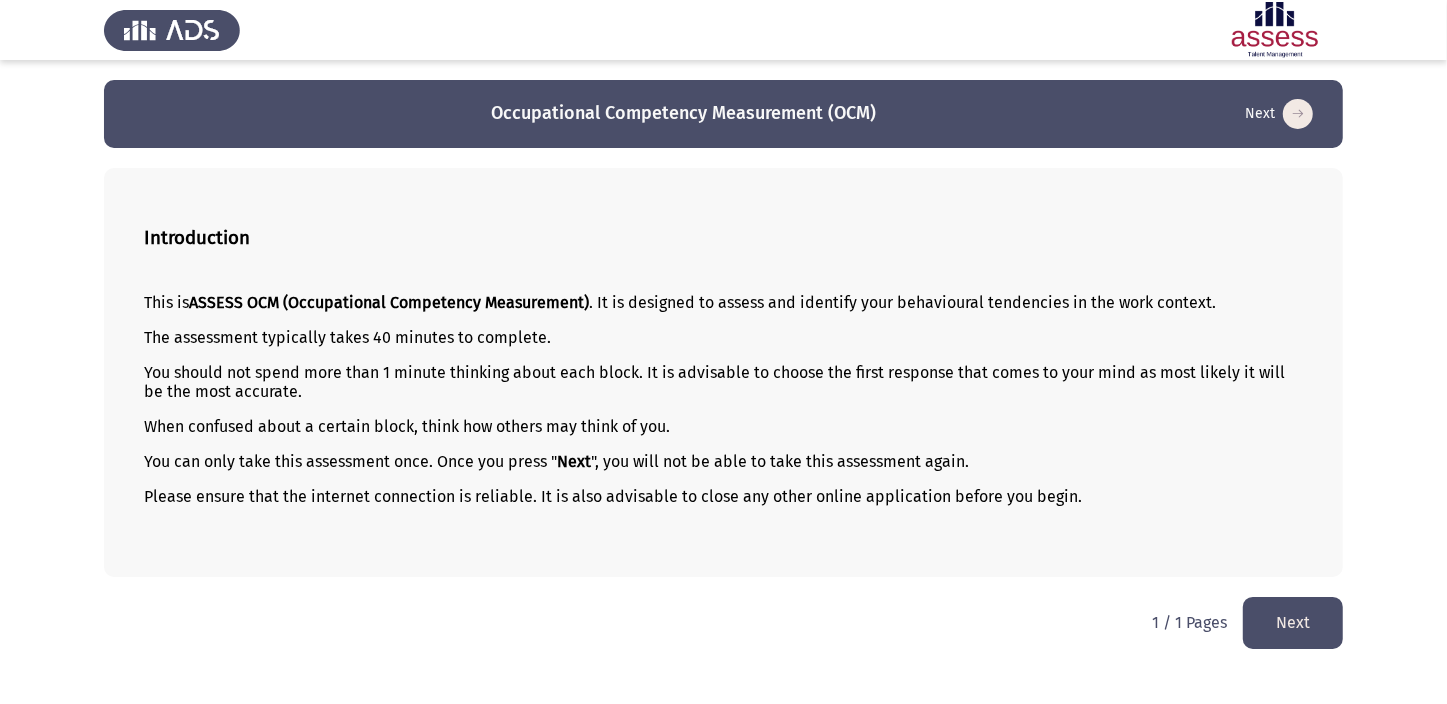 click on "Next" 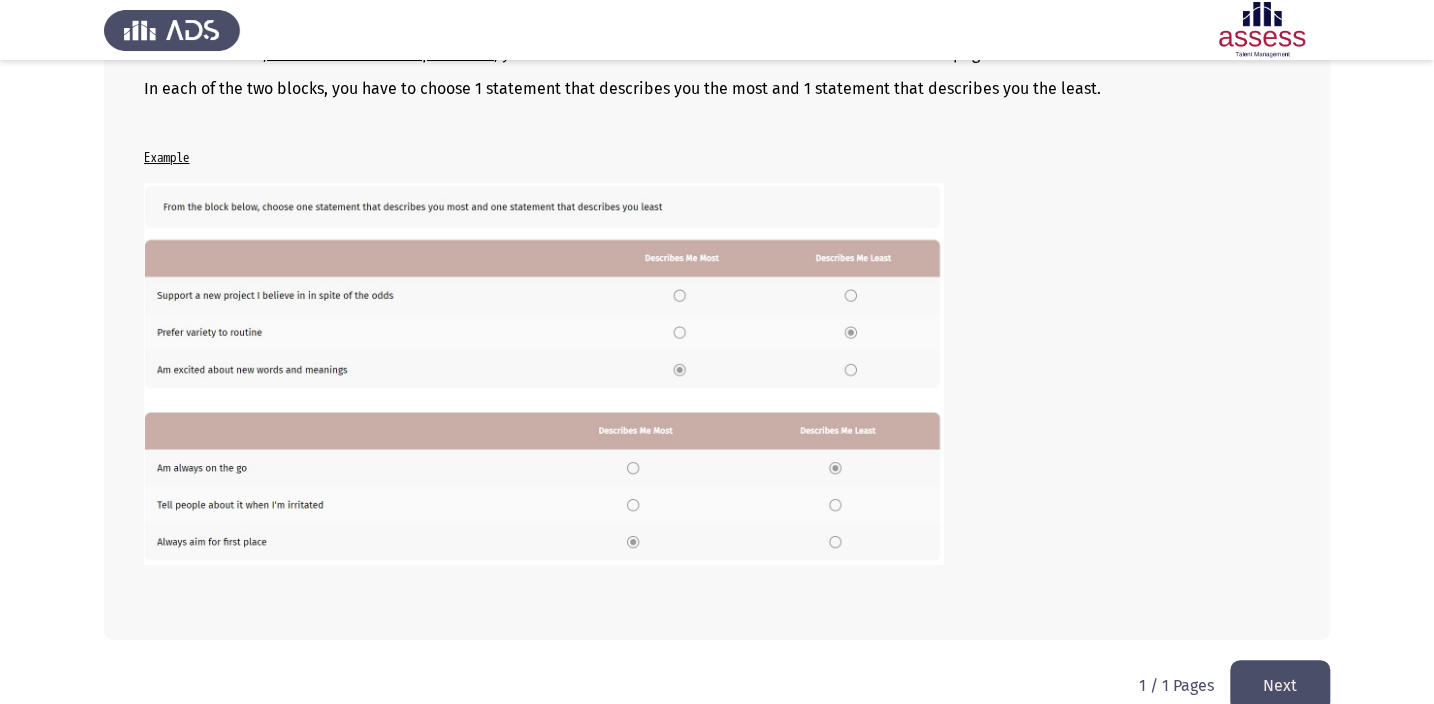 scroll, scrollTop: 344, scrollLeft: 0, axis: vertical 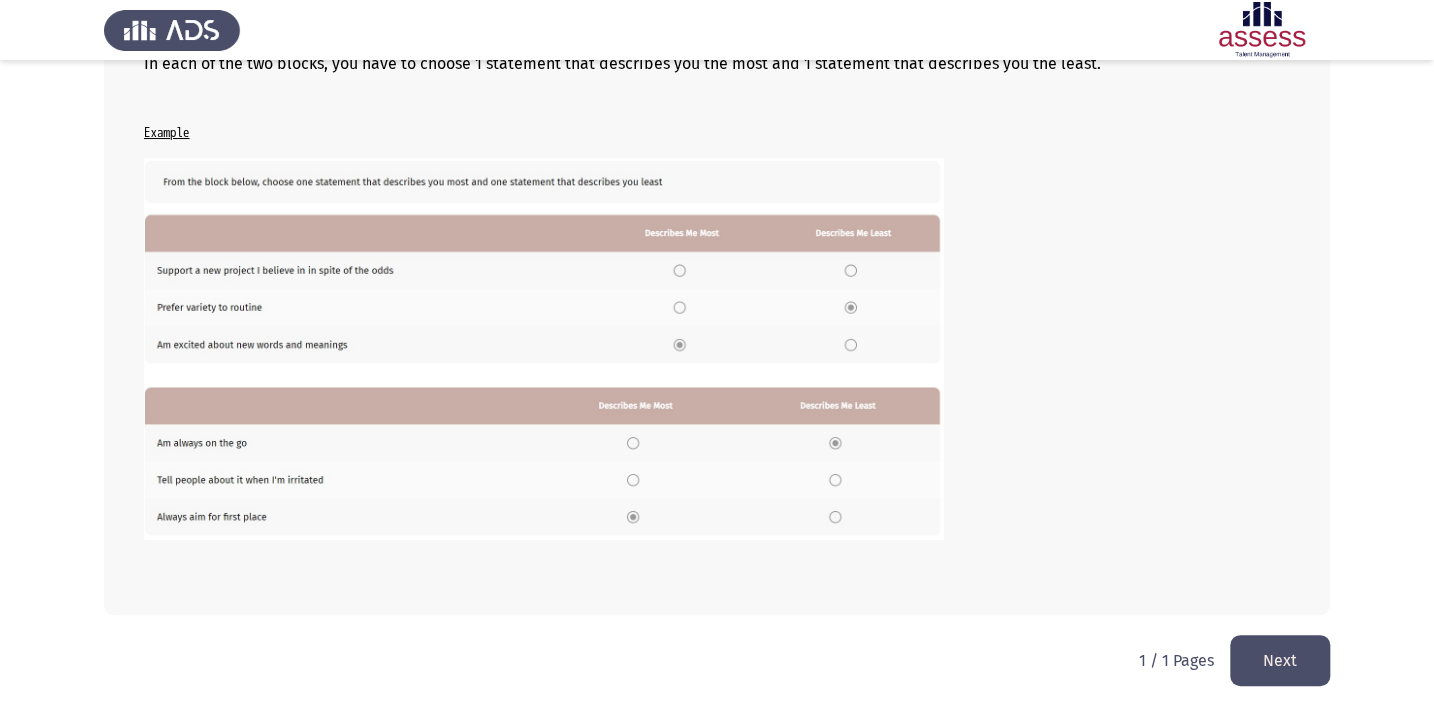 click 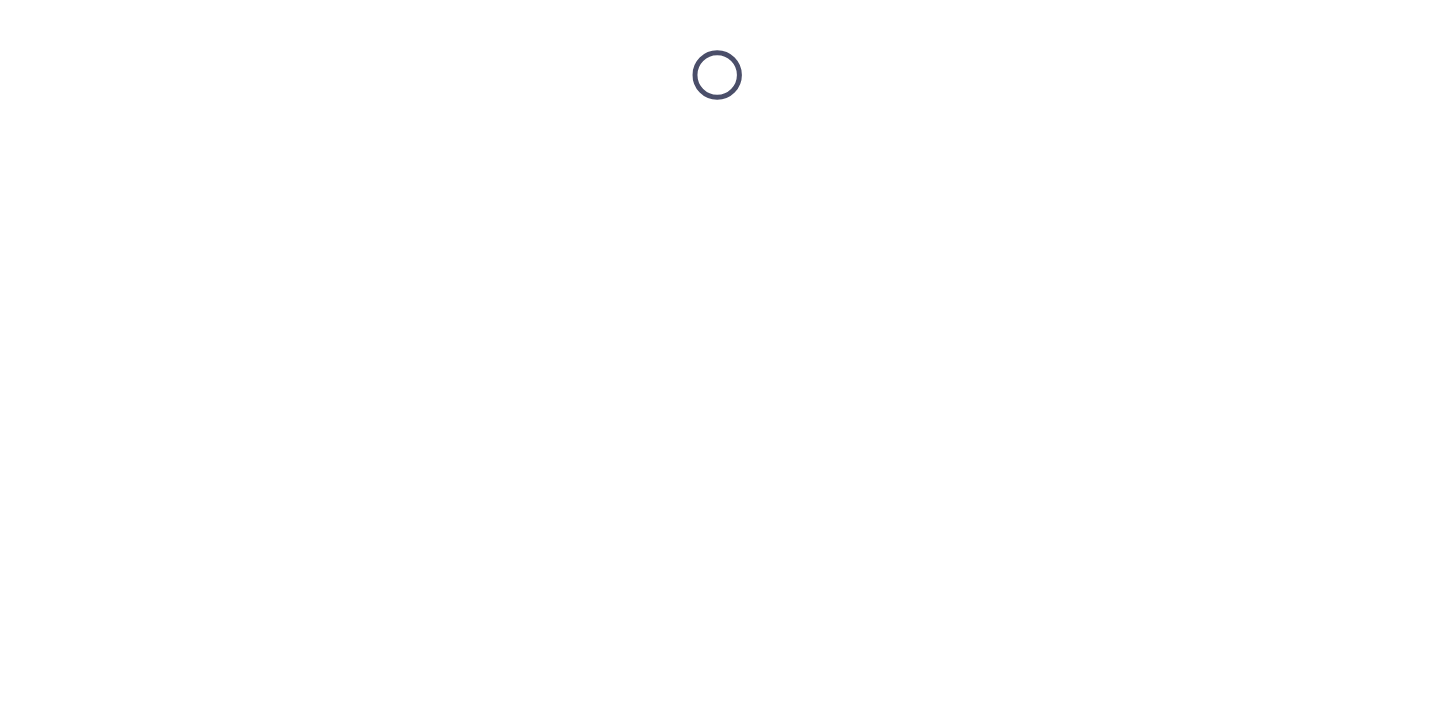 scroll, scrollTop: 0, scrollLeft: 0, axis: both 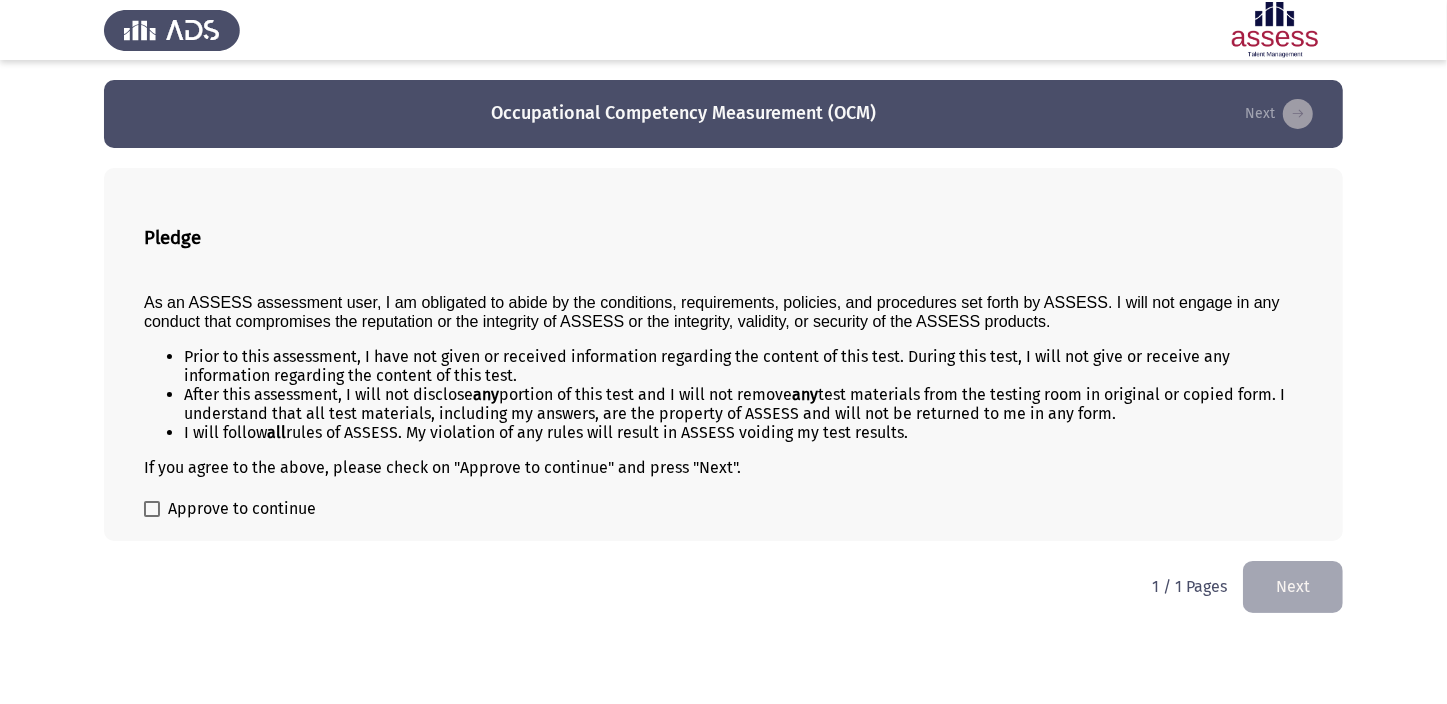 click at bounding box center [152, 509] 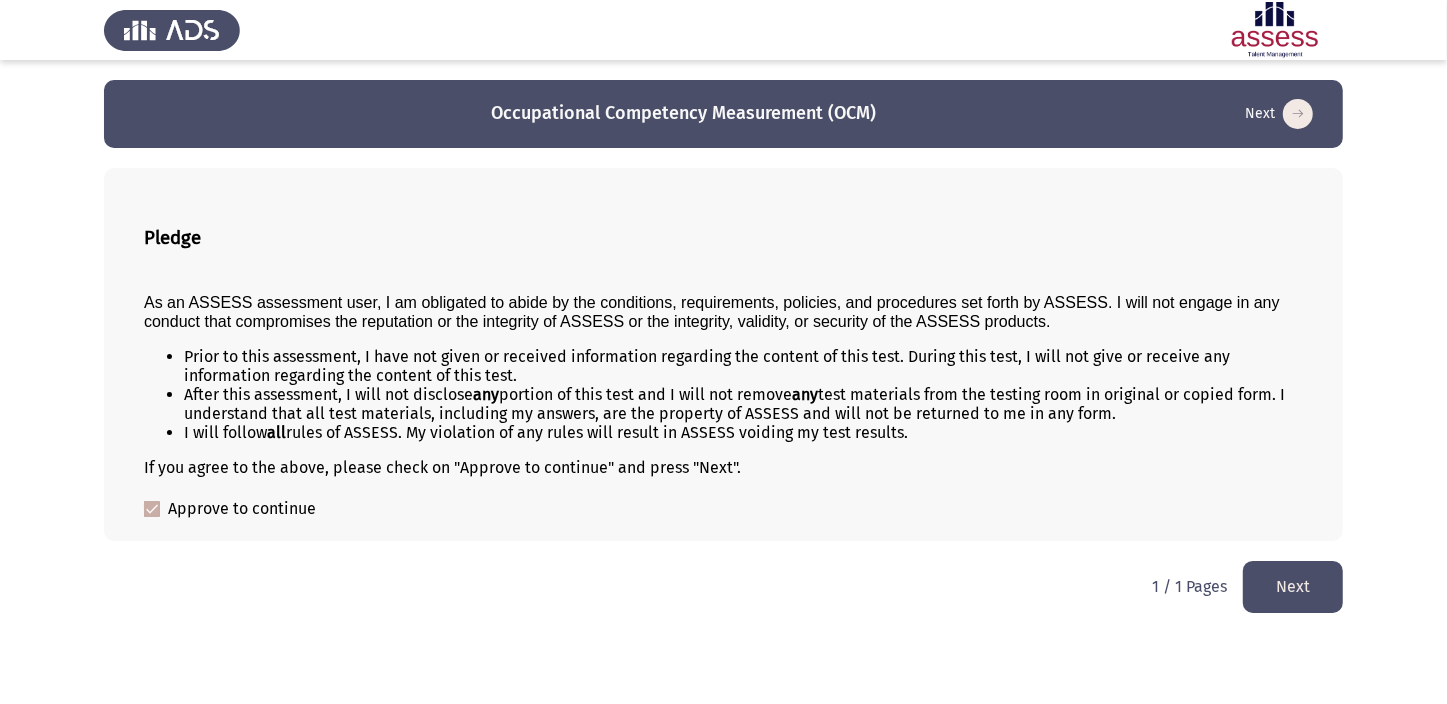 click on "Next" 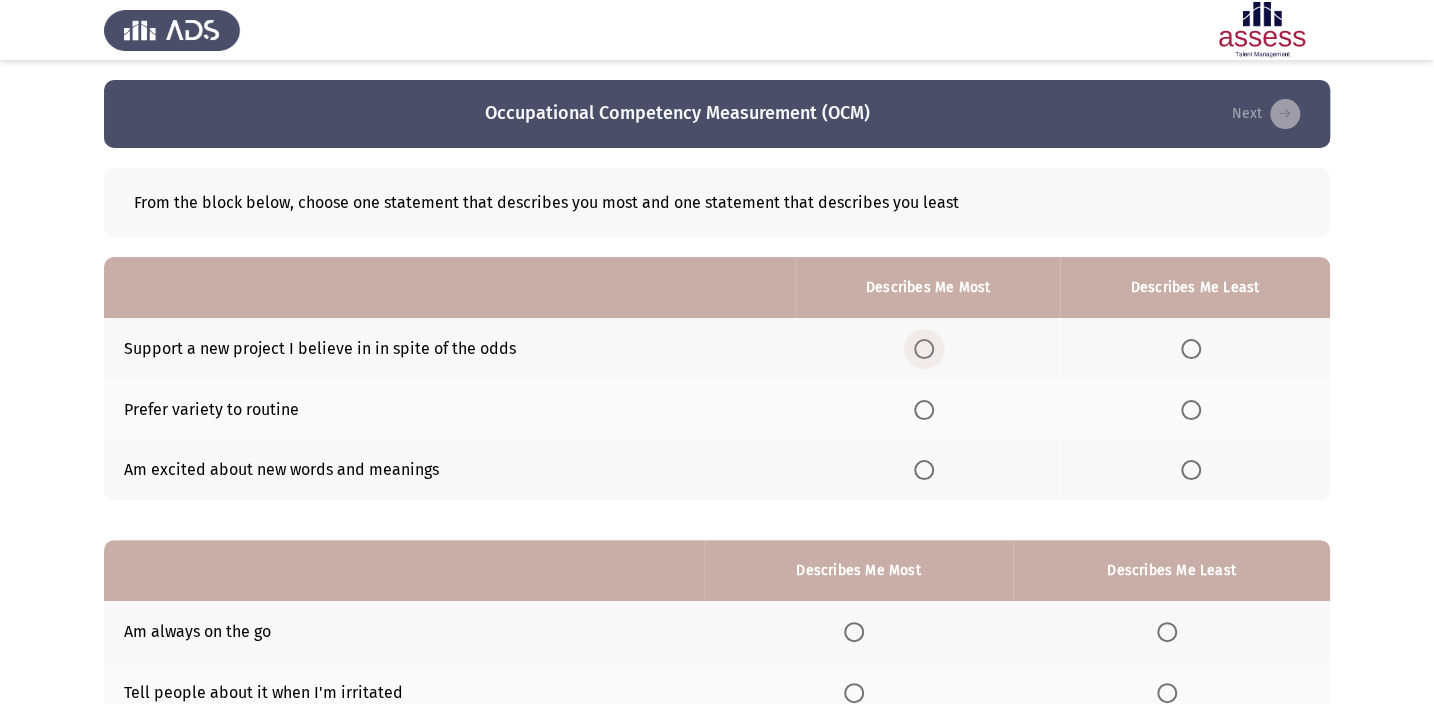click at bounding box center [924, 349] 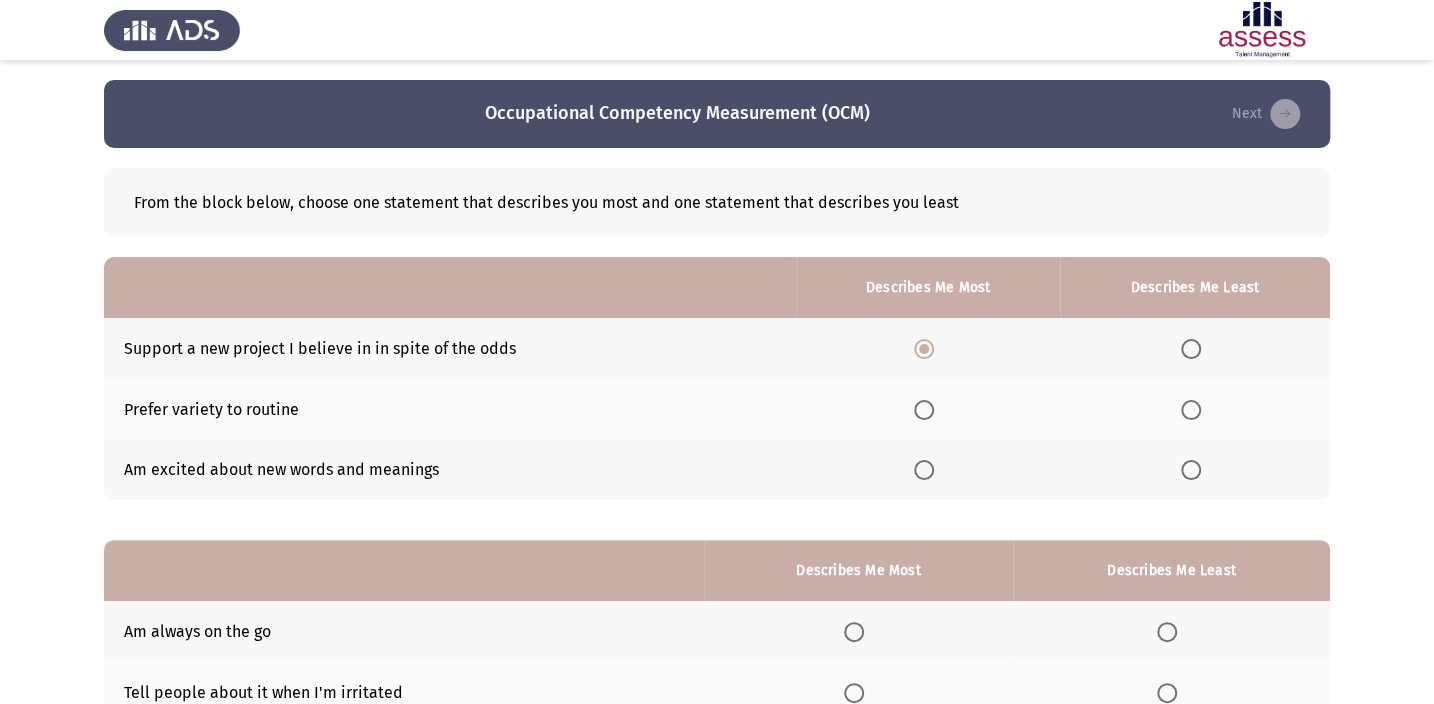 click at bounding box center (1191, 470) 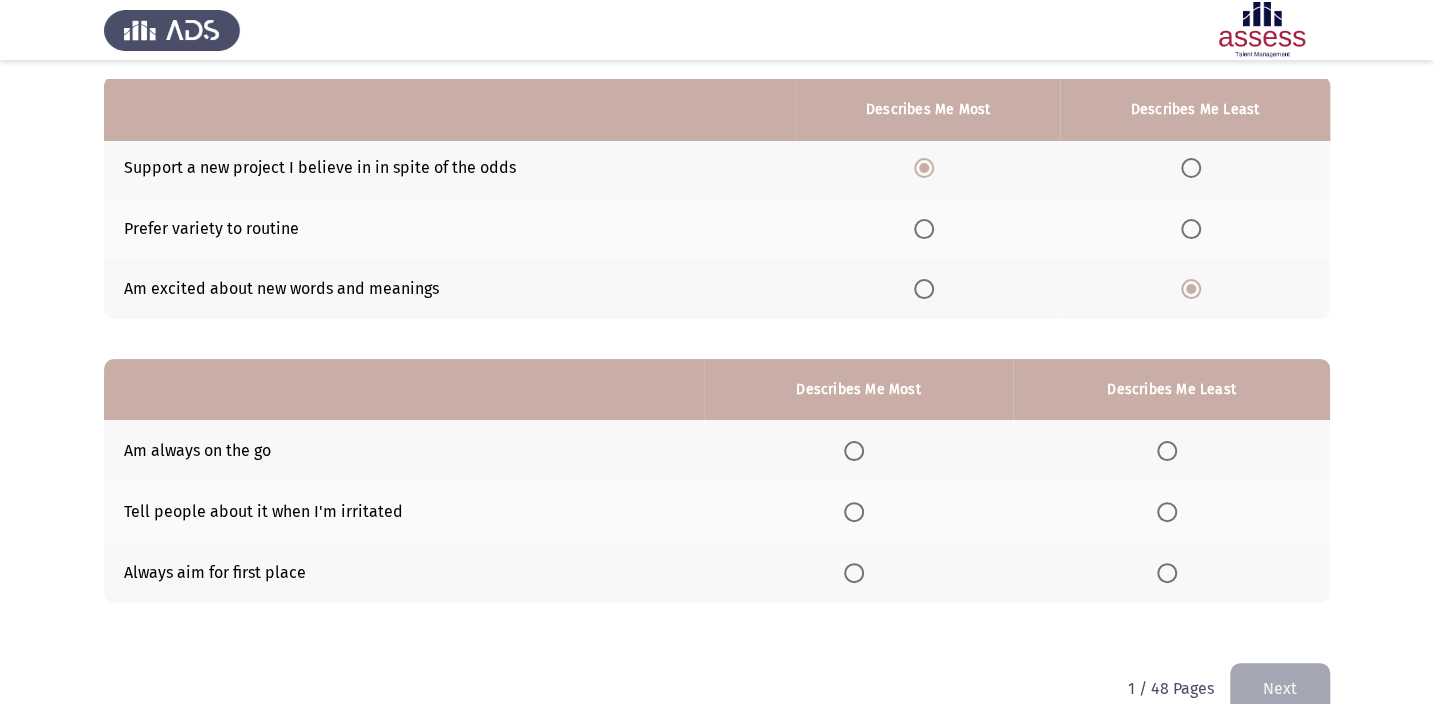 scroll, scrollTop: 217, scrollLeft: 0, axis: vertical 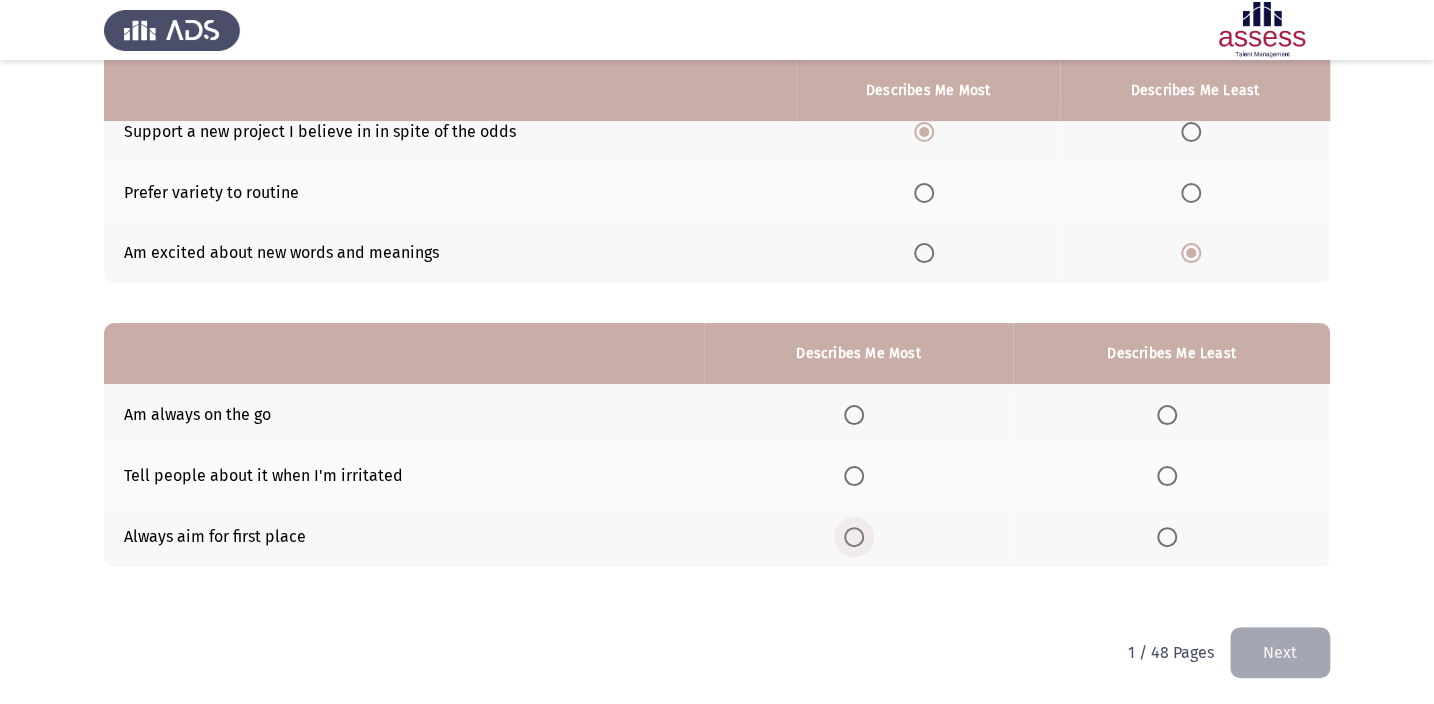 click at bounding box center [854, 537] 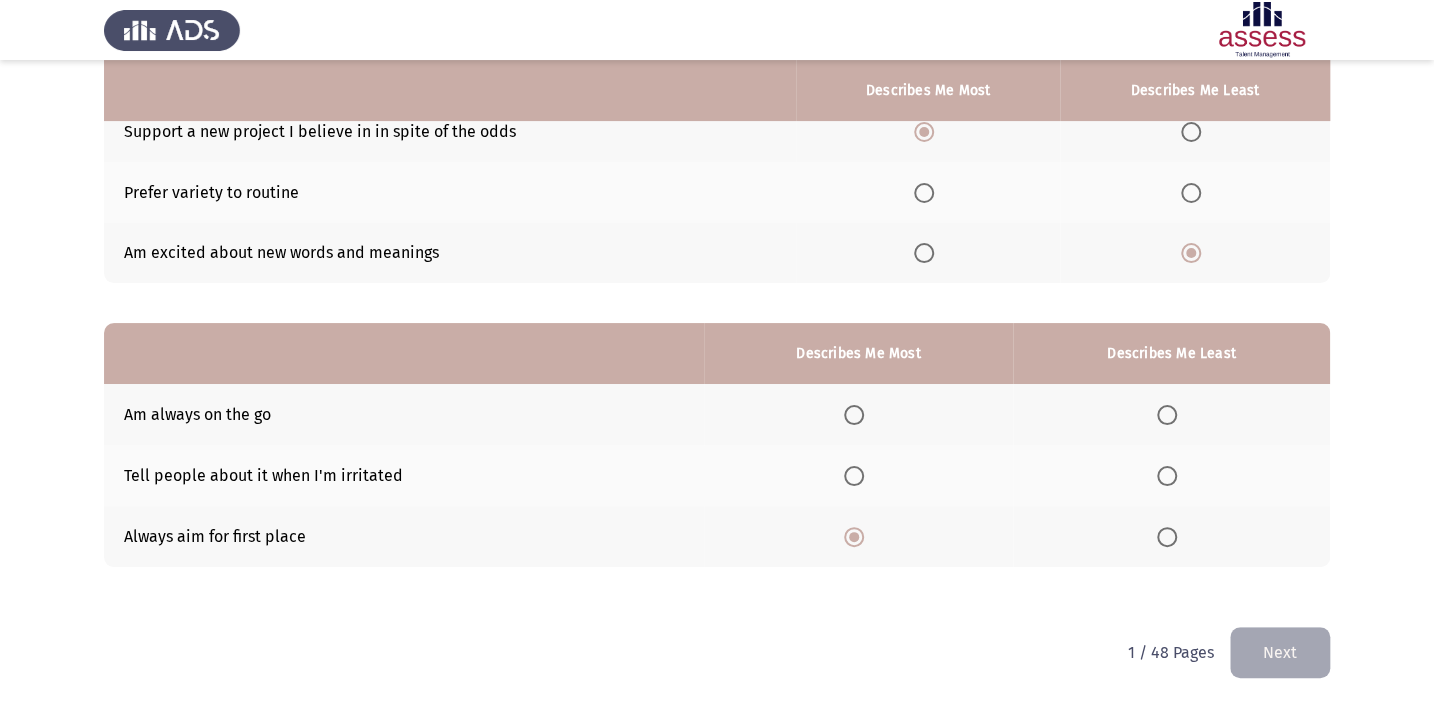 click at bounding box center [1167, 476] 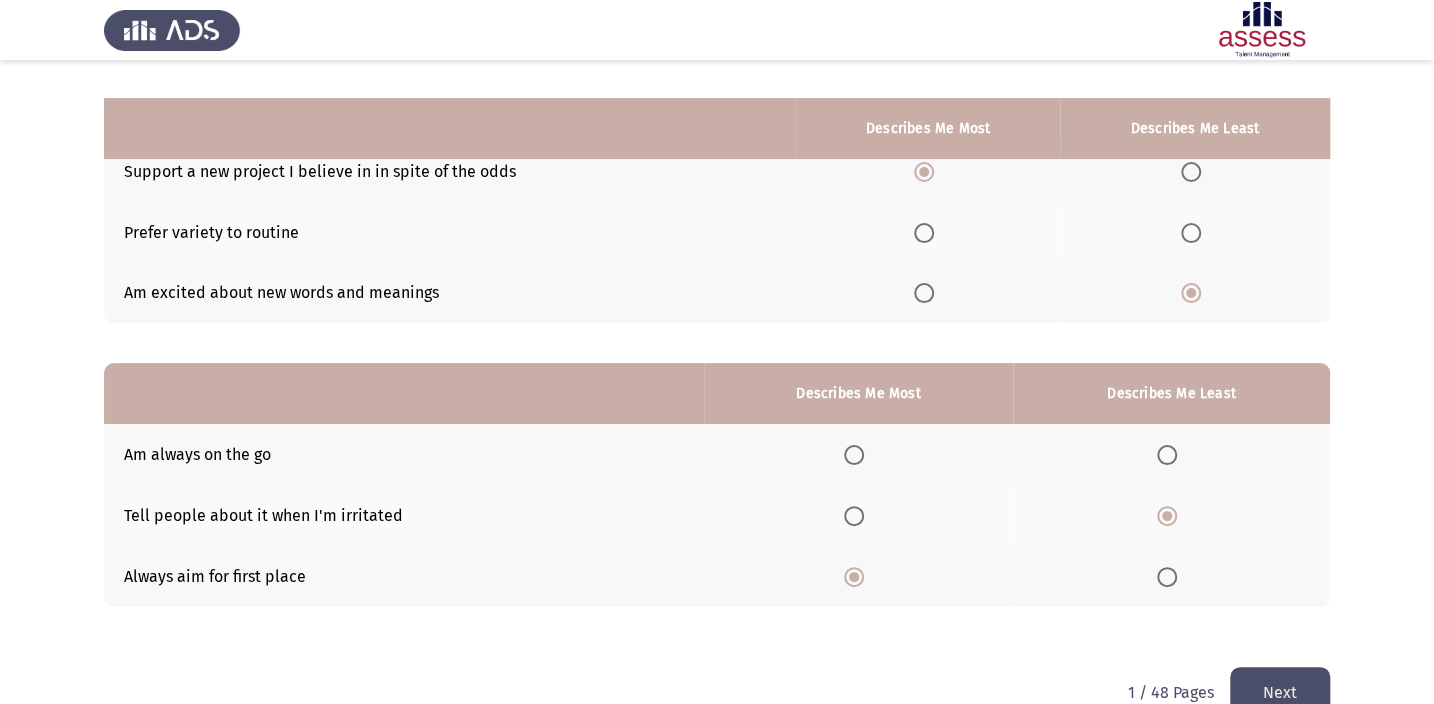 scroll, scrollTop: 217, scrollLeft: 0, axis: vertical 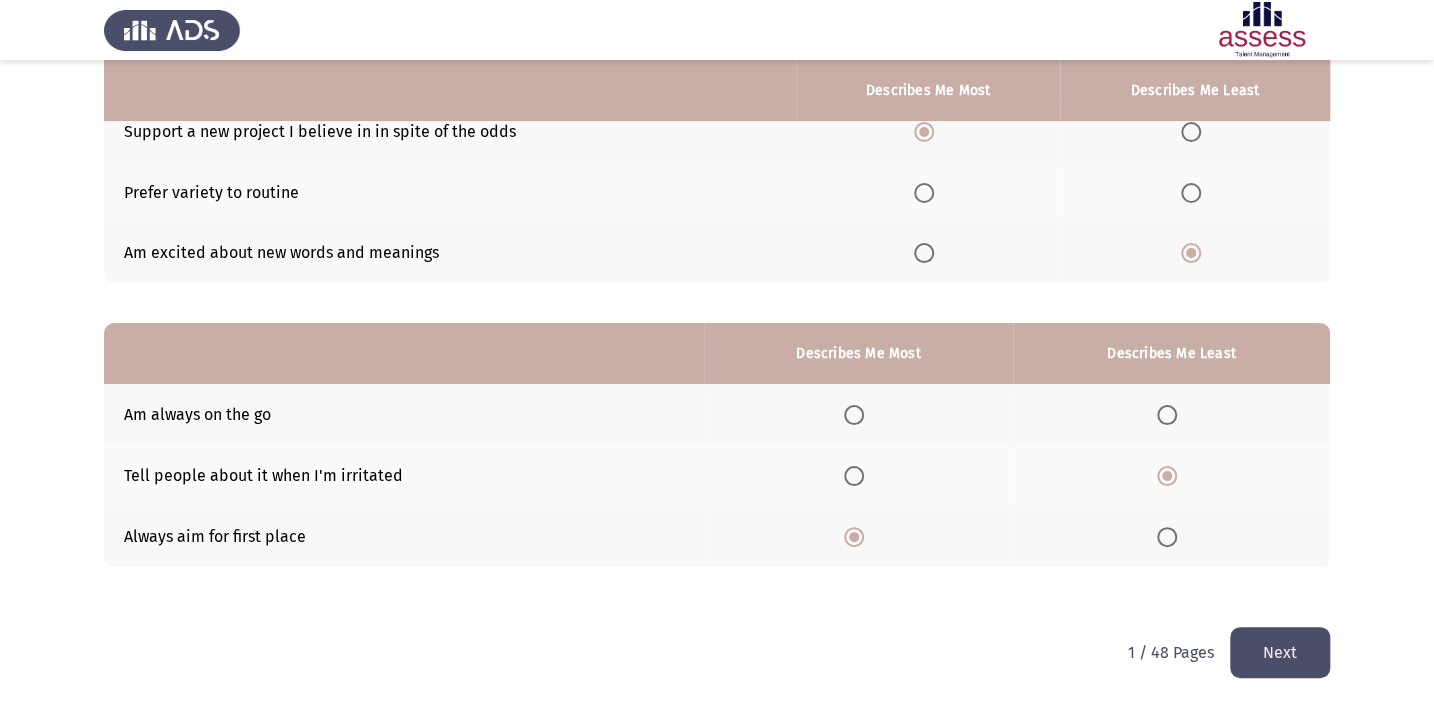 click on "Next" 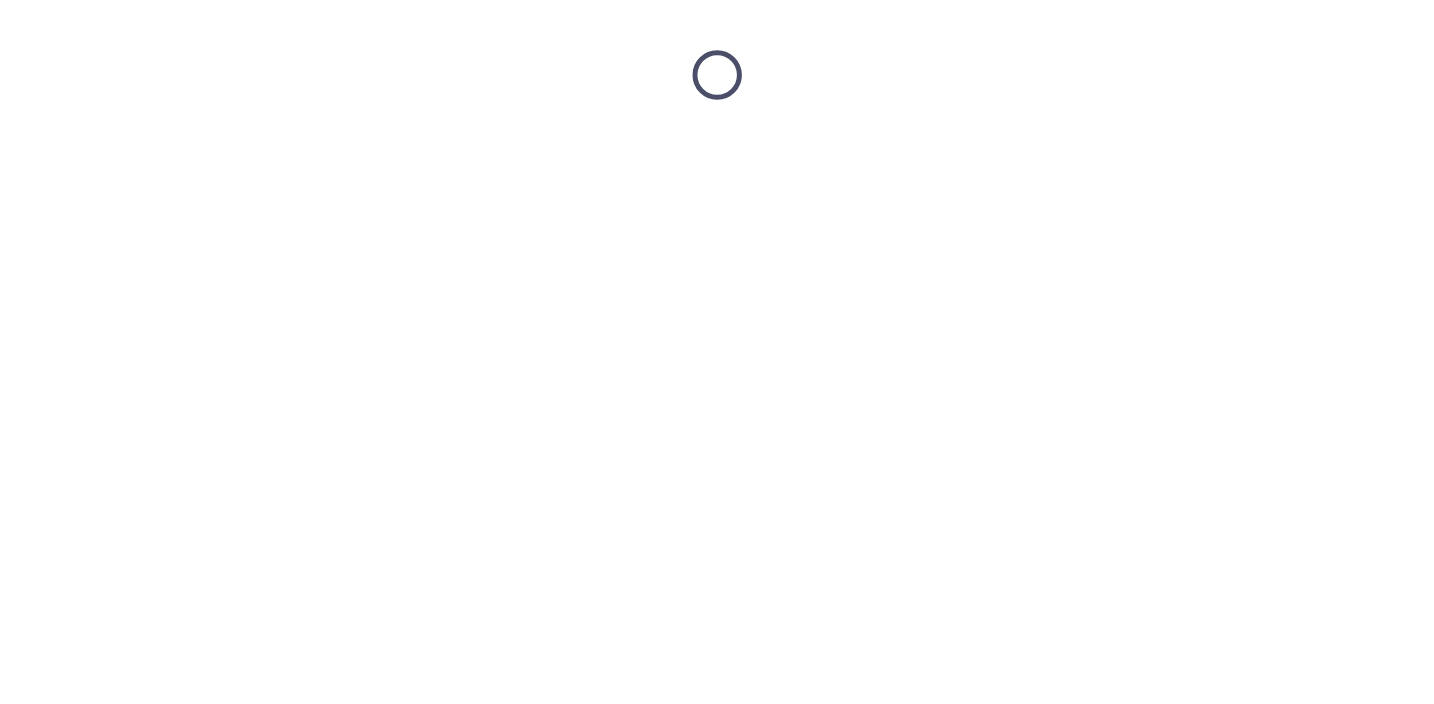 scroll, scrollTop: 0, scrollLeft: 0, axis: both 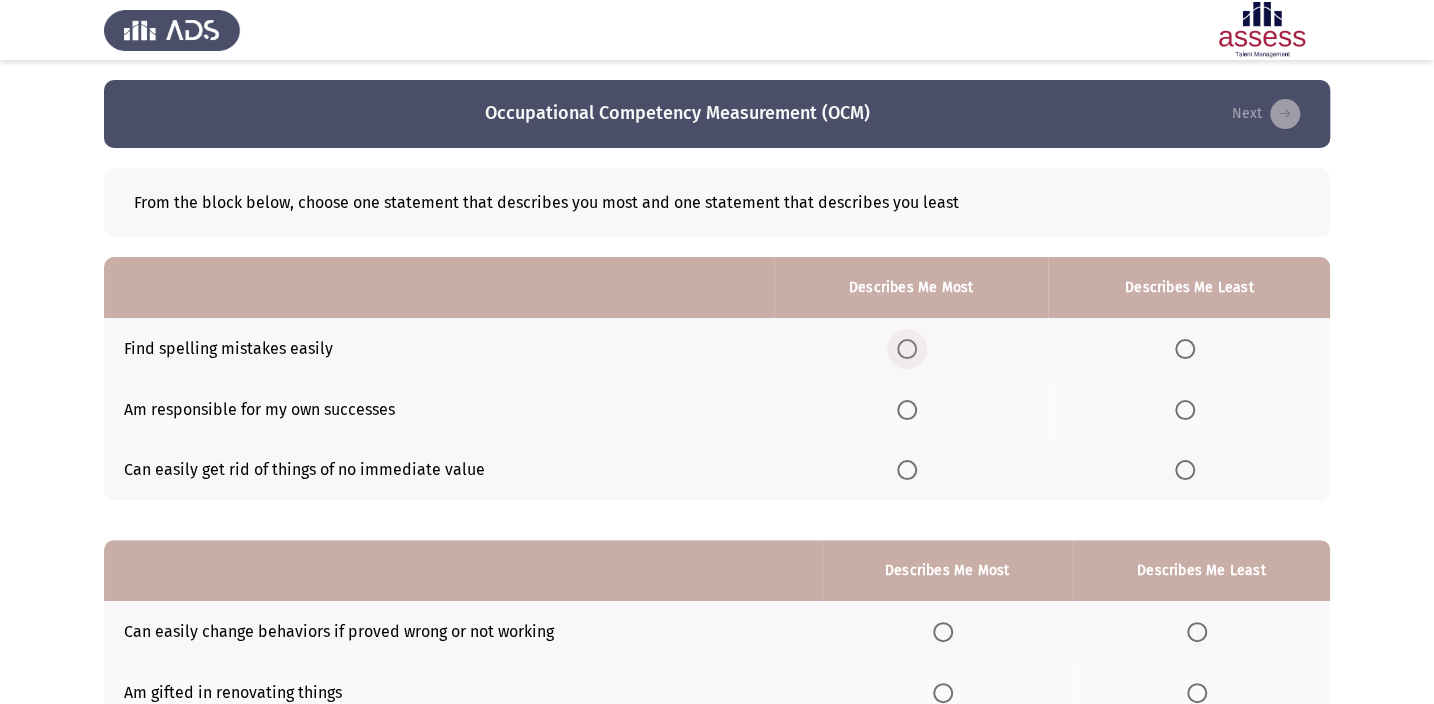 click at bounding box center [907, 349] 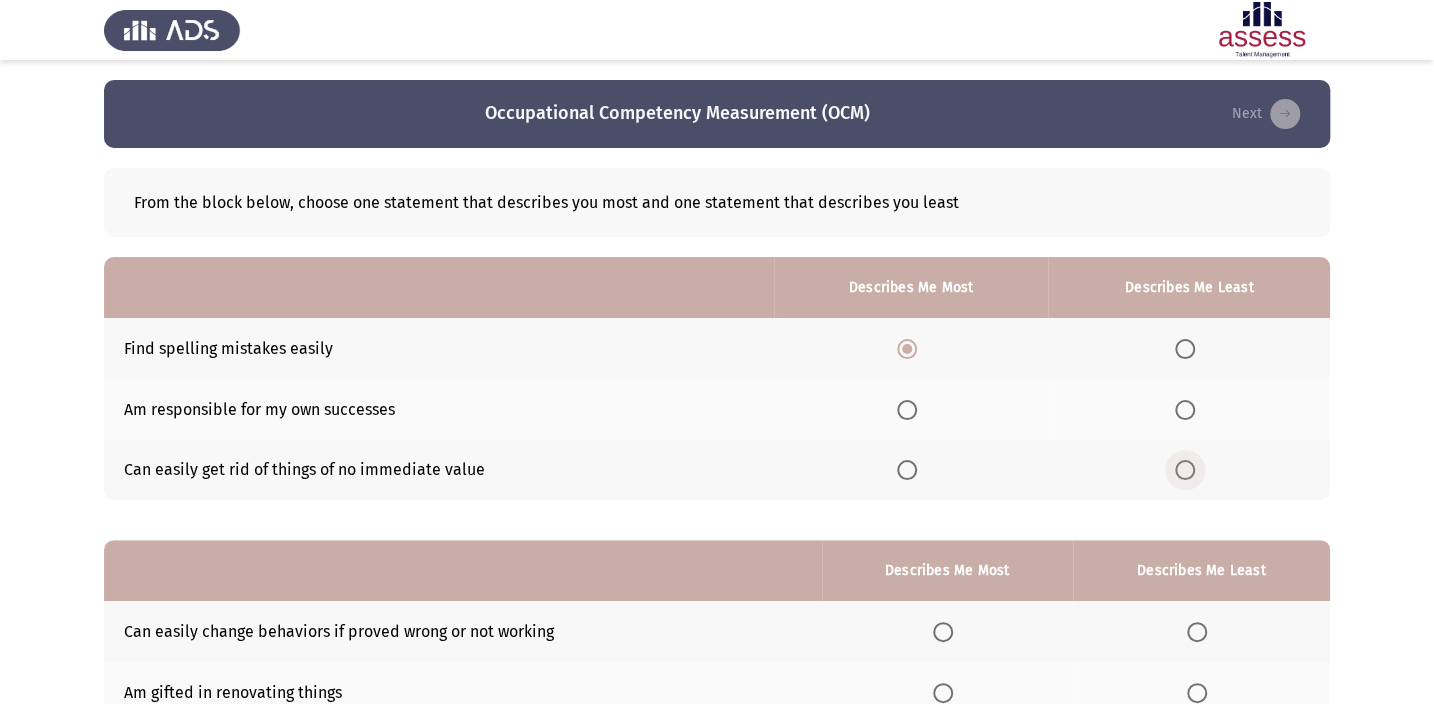 click at bounding box center (1185, 470) 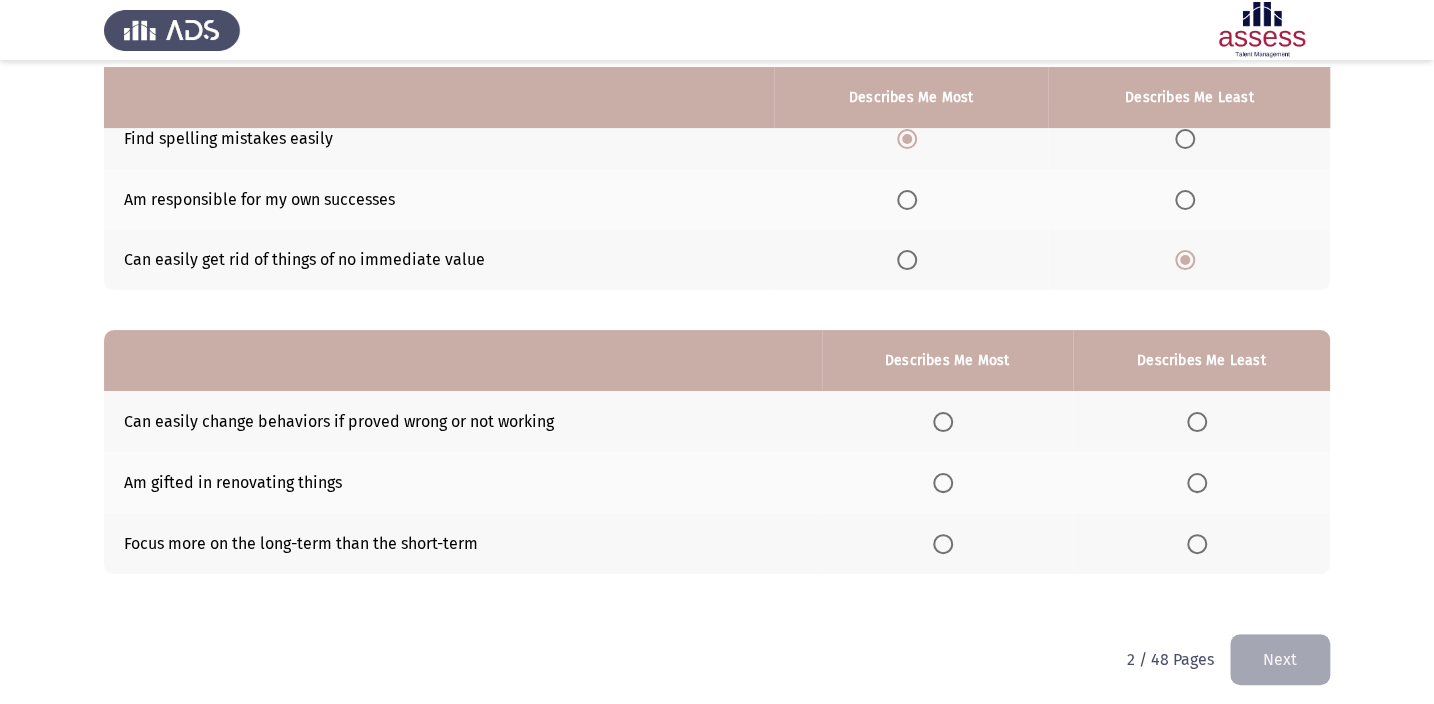 scroll, scrollTop: 217, scrollLeft: 0, axis: vertical 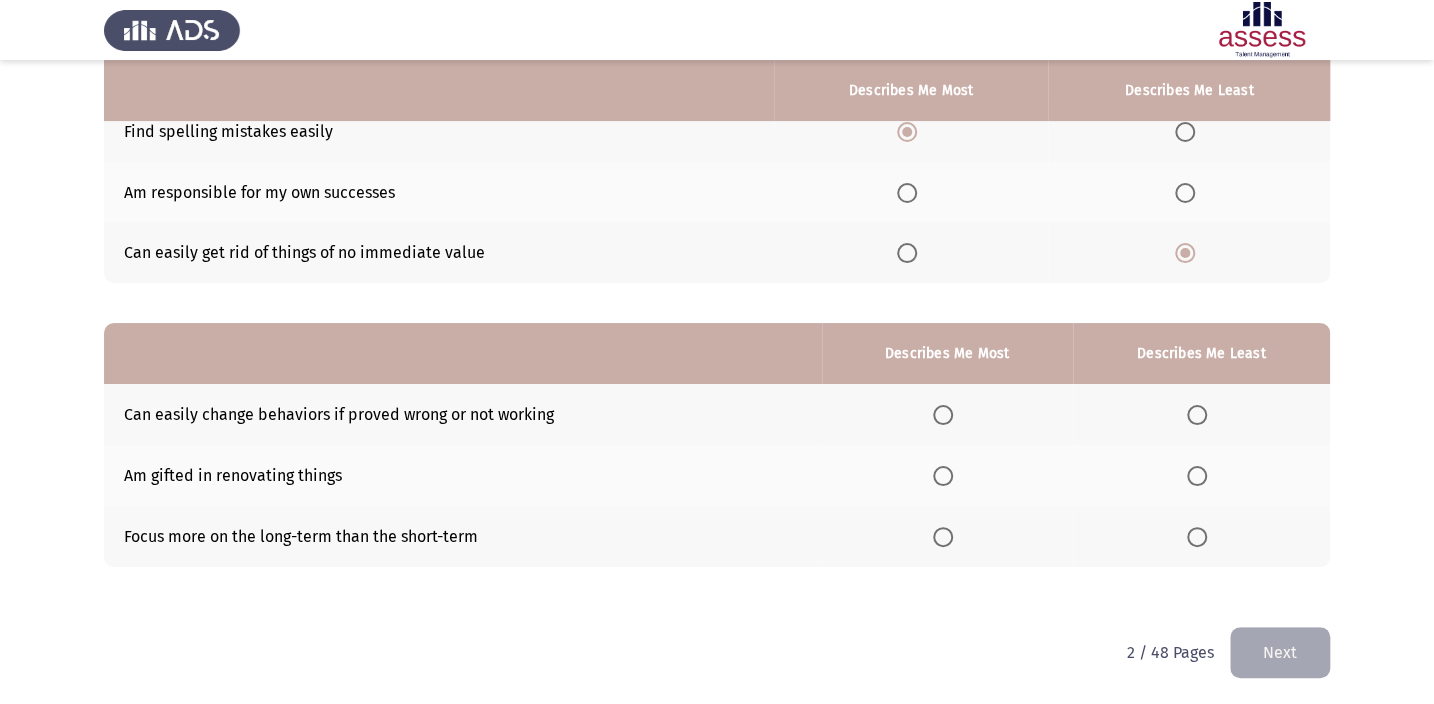 click at bounding box center (943, 537) 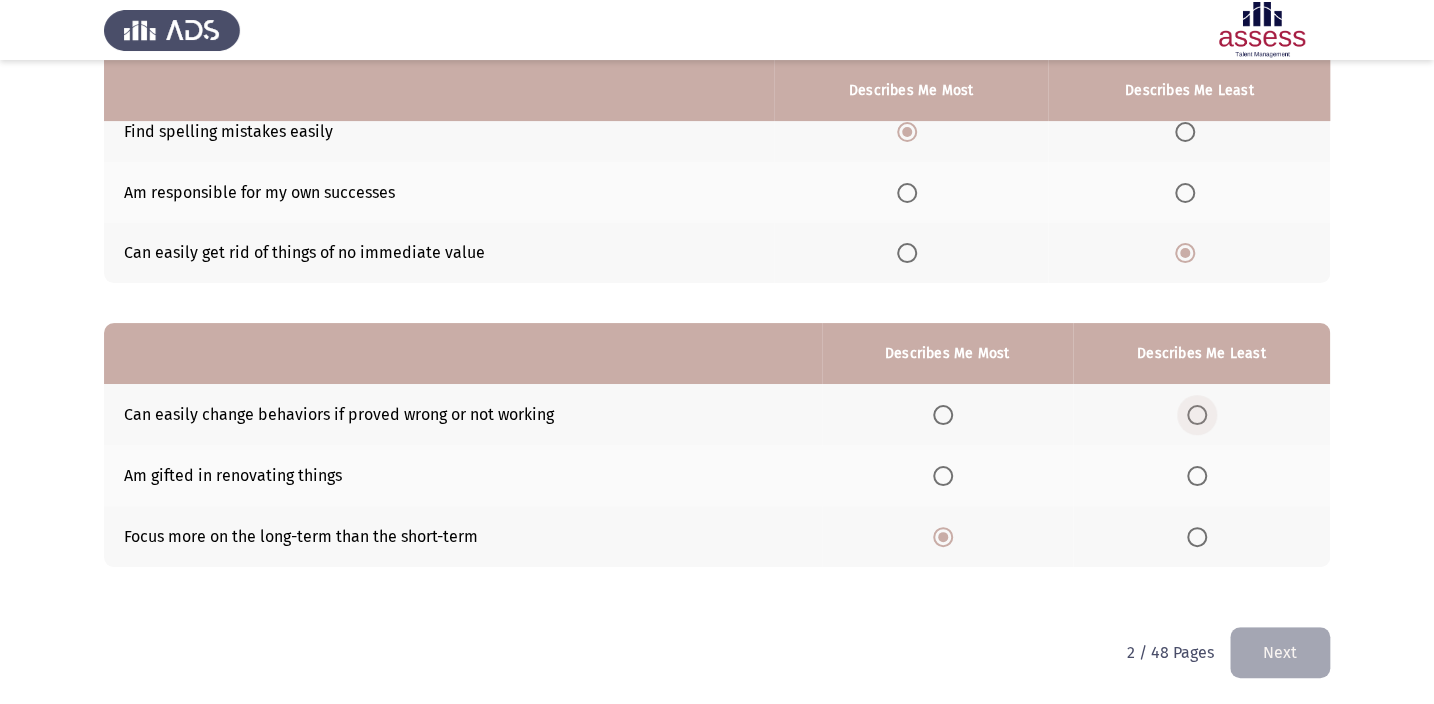 click at bounding box center [1197, 415] 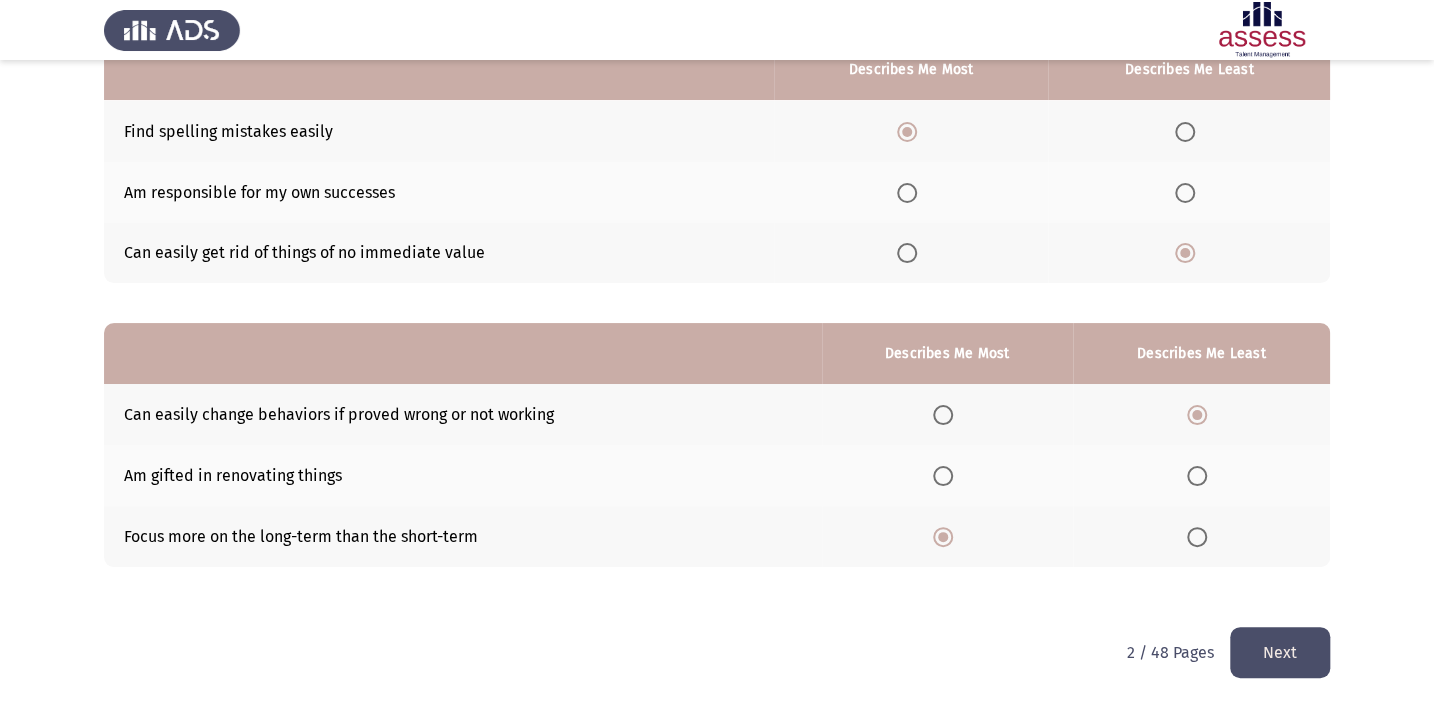 scroll, scrollTop: 126, scrollLeft: 0, axis: vertical 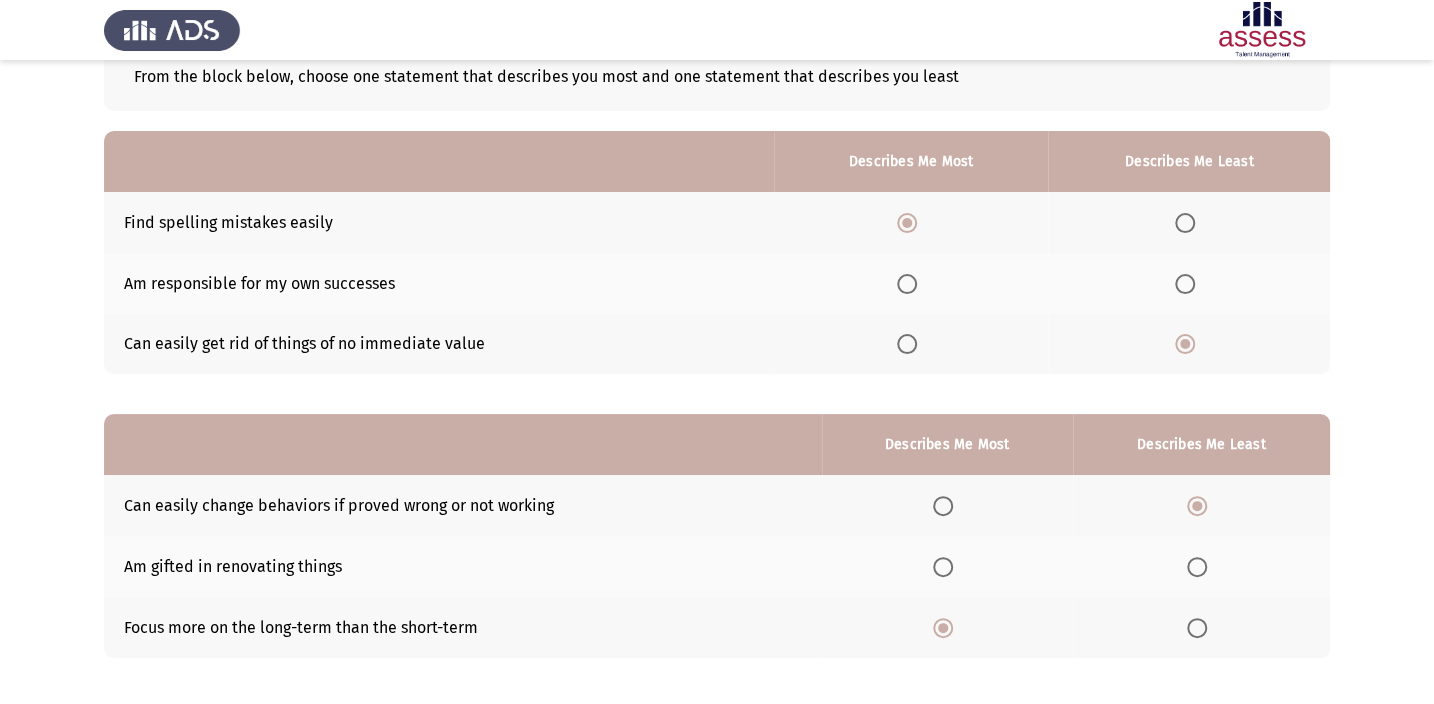 click at bounding box center [907, 284] 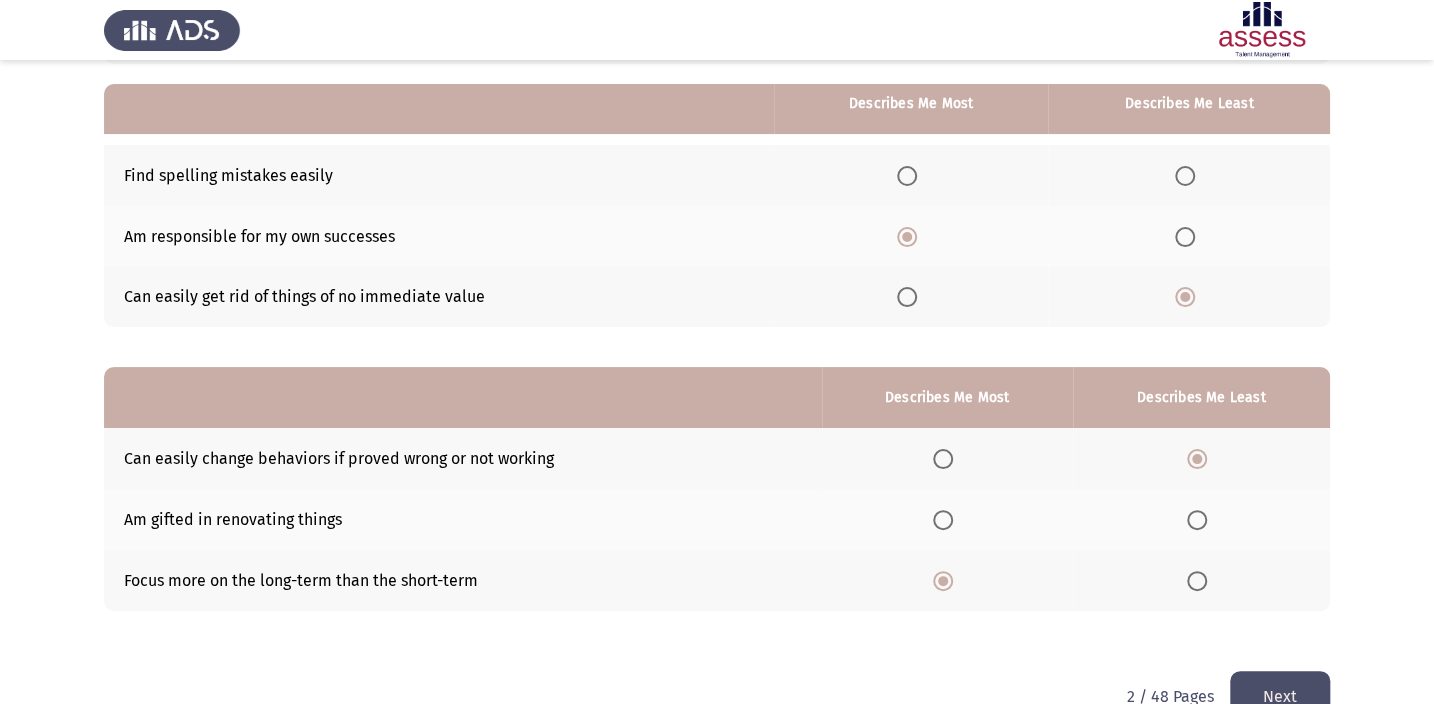 scroll, scrollTop: 217, scrollLeft: 0, axis: vertical 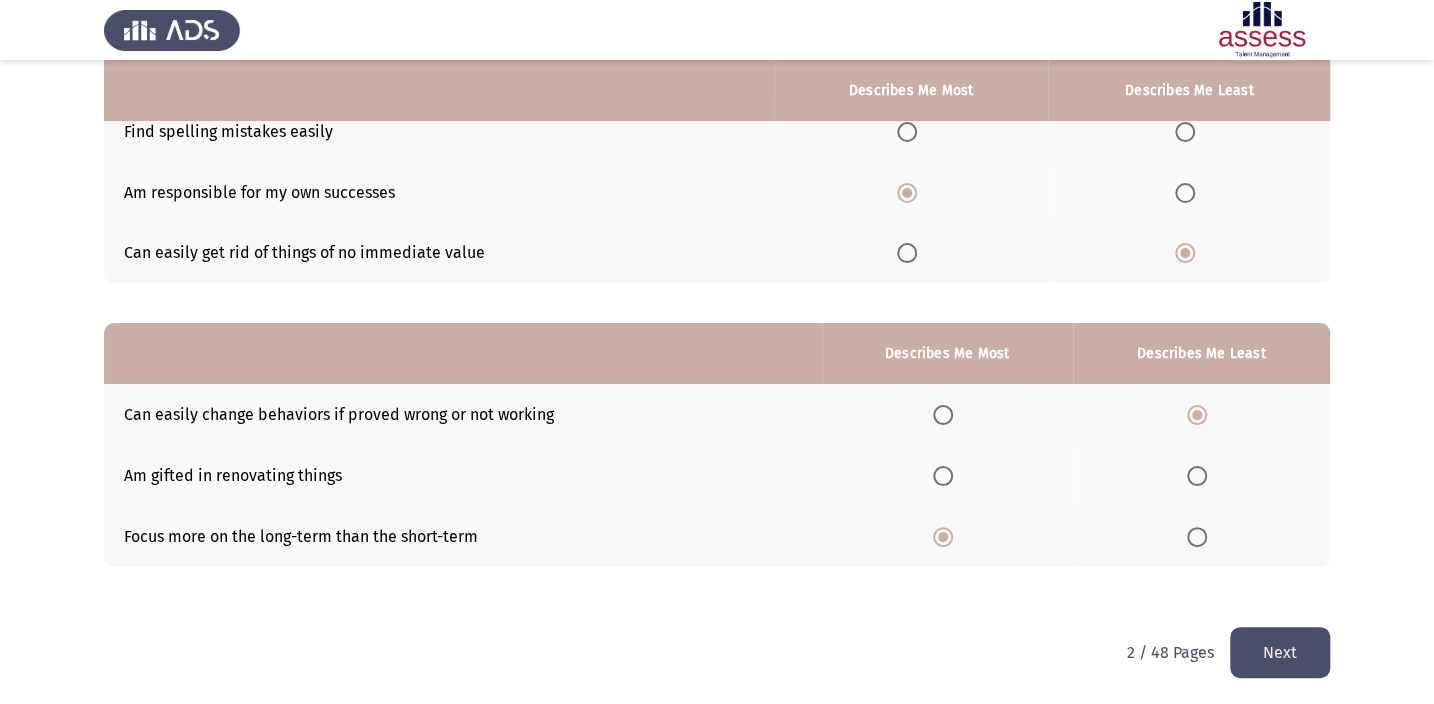 click on "Next" 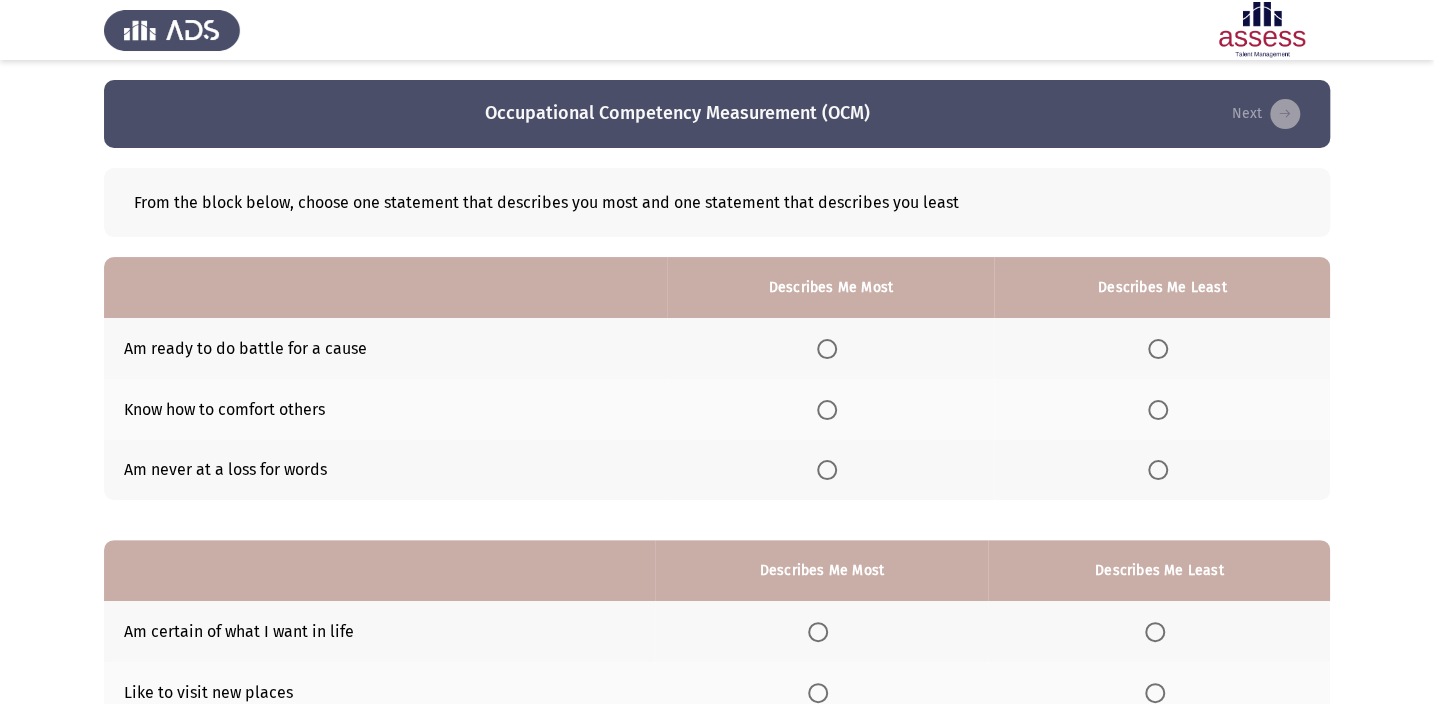 scroll, scrollTop: 90, scrollLeft: 0, axis: vertical 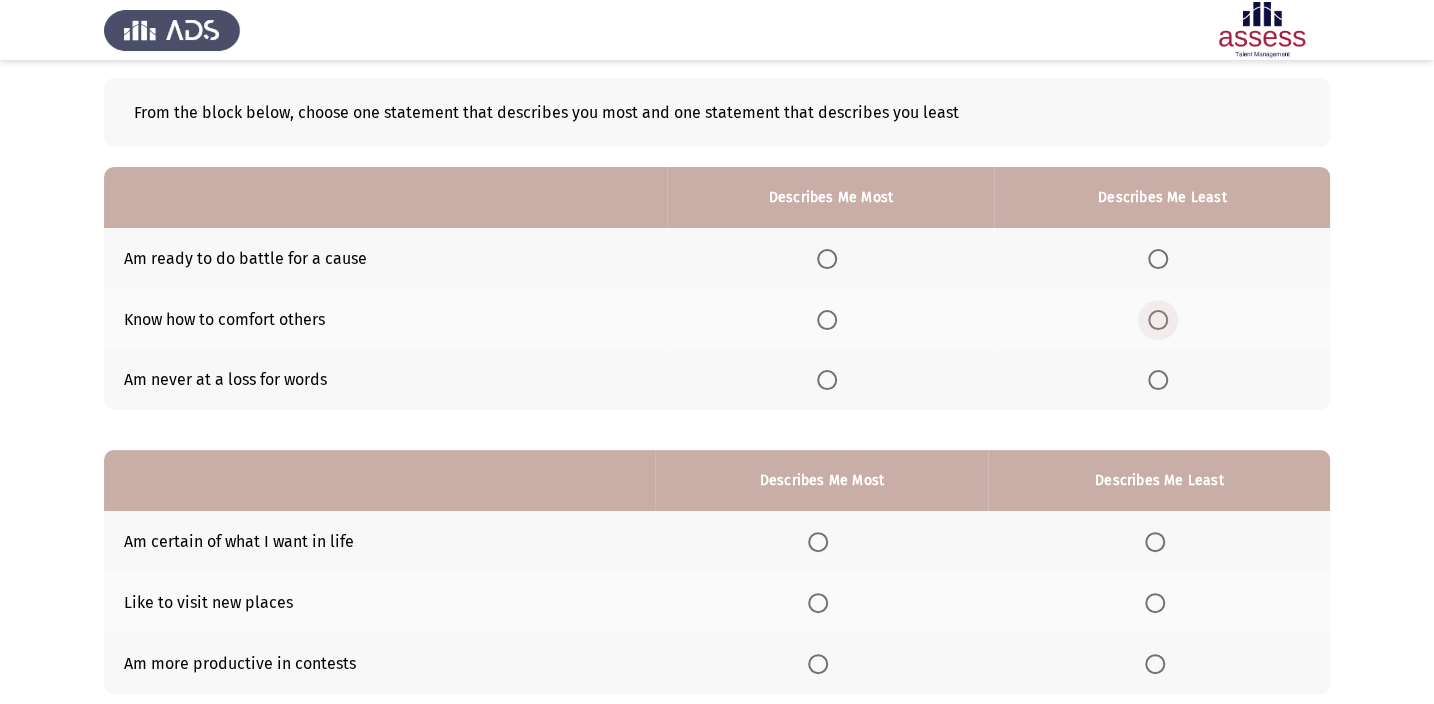 click at bounding box center (1158, 320) 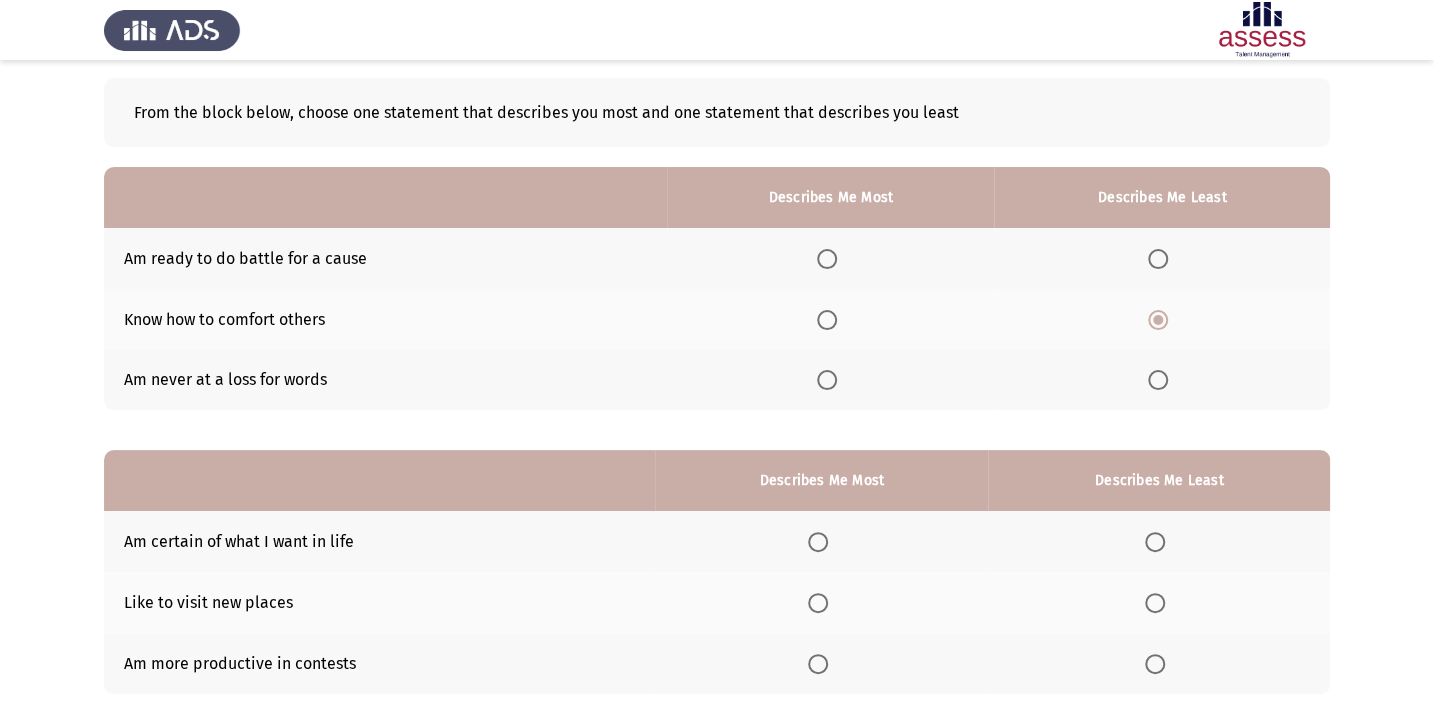 click at bounding box center (827, 380) 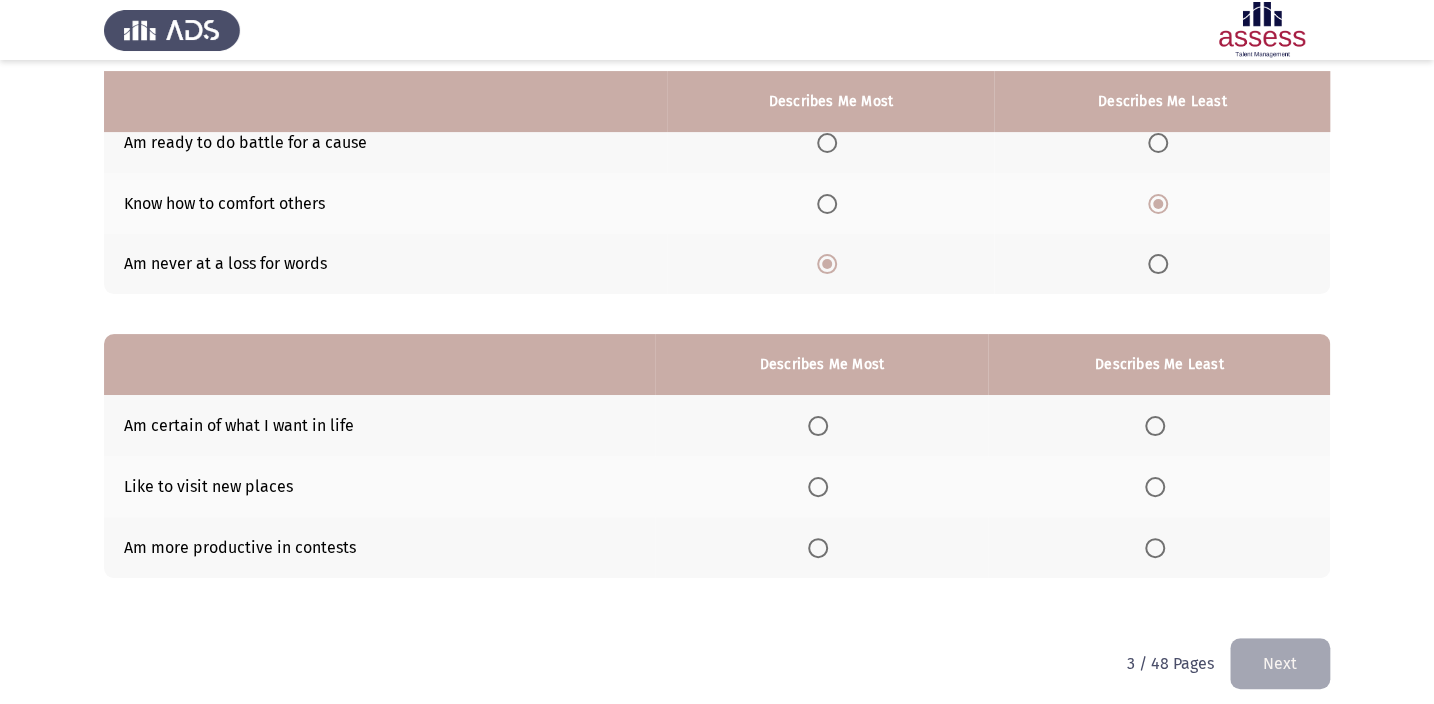 scroll, scrollTop: 217, scrollLeft: 0, axis: vertical 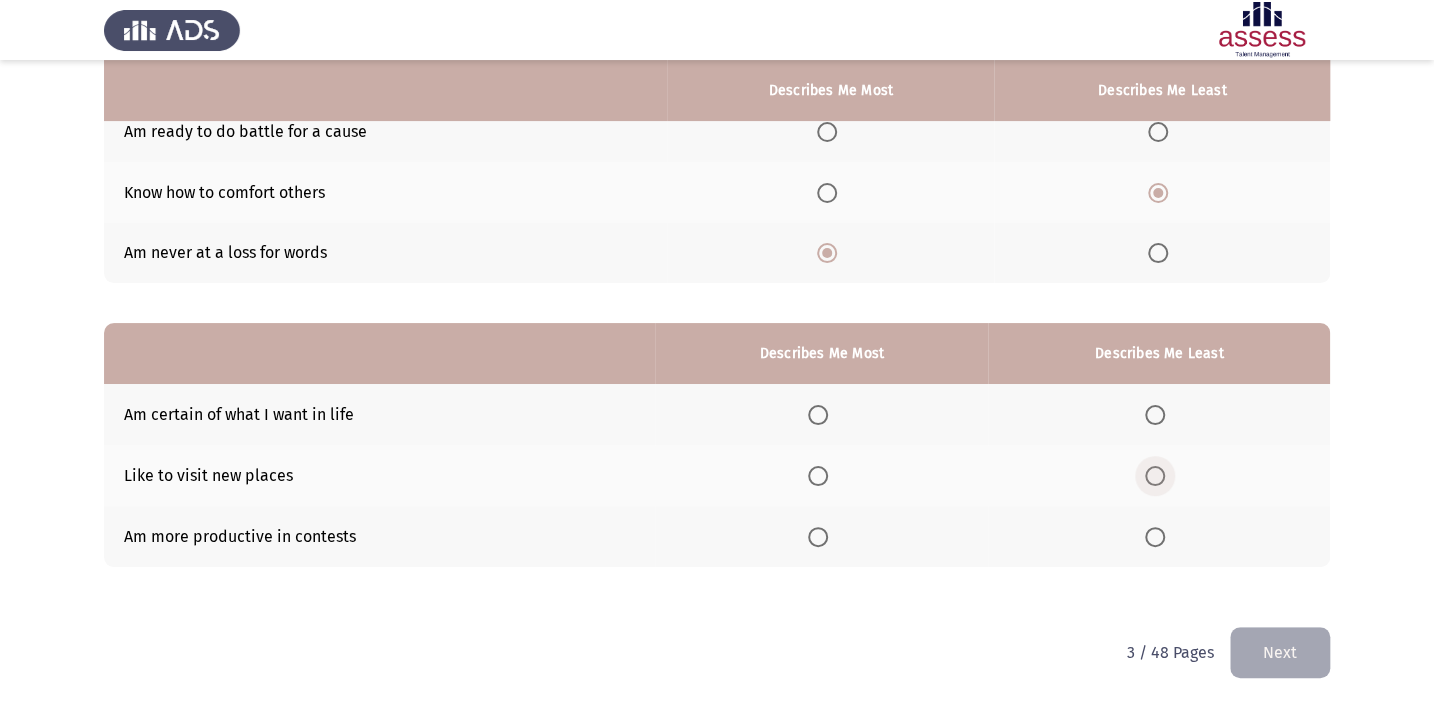 click at bounding box center [1155, 476] 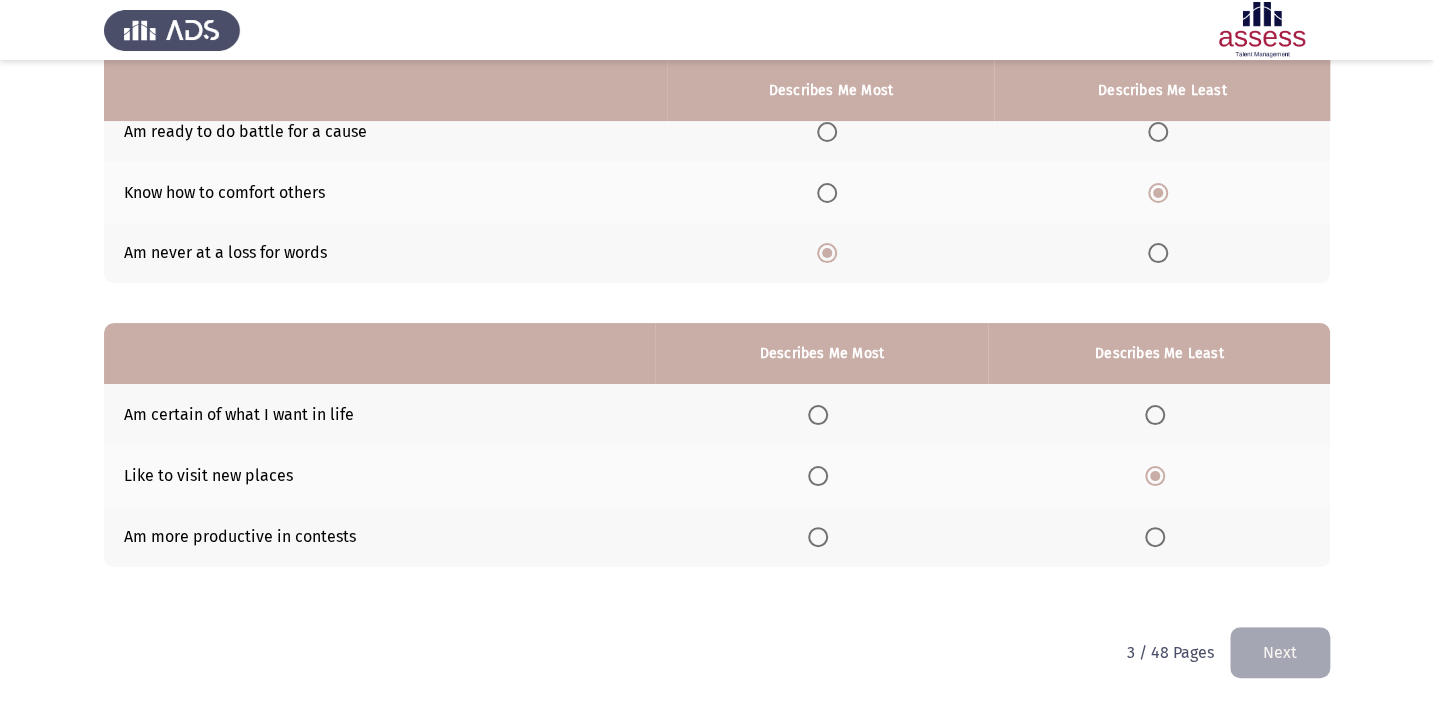 click at bounding box center [818, 415] 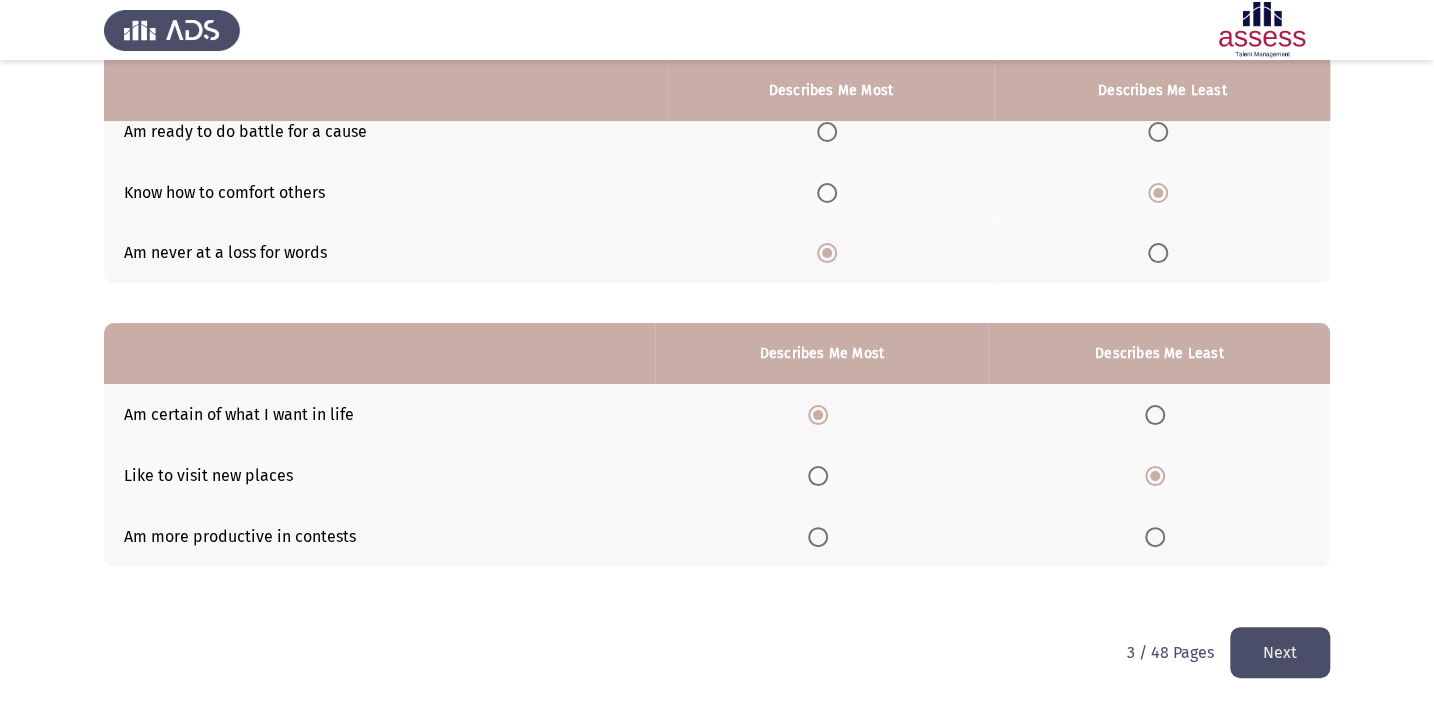 click on "Next" 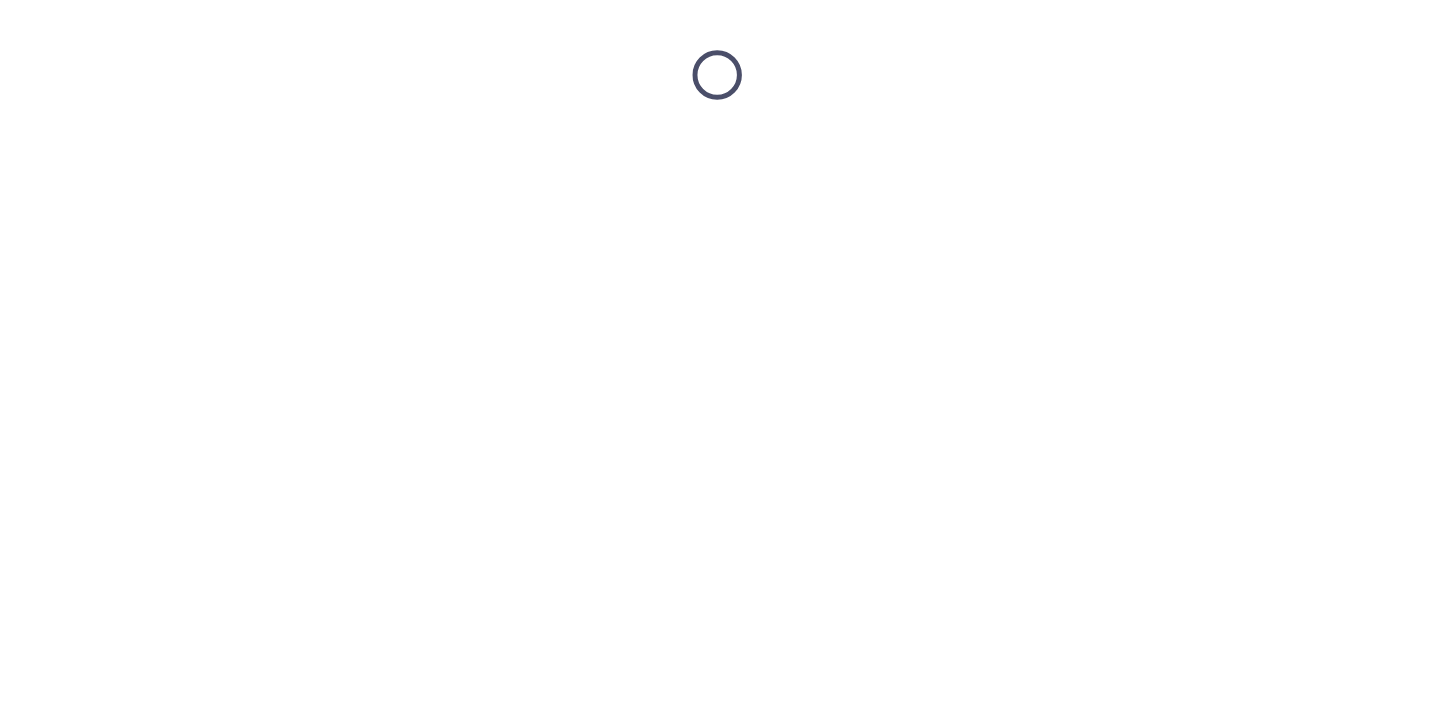 scroll, scrollTop: 0, scrollLeft: 0, axis: both 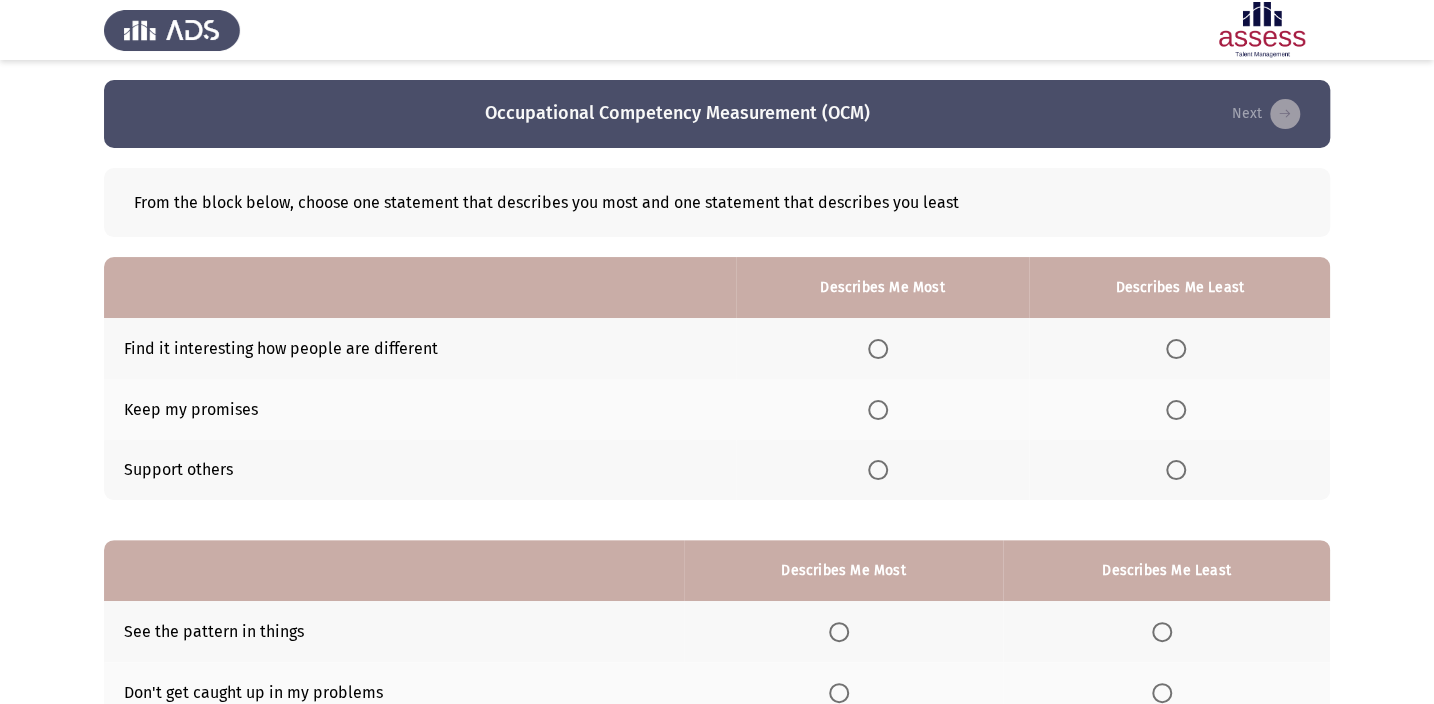 click at bounding box center (878, 470) 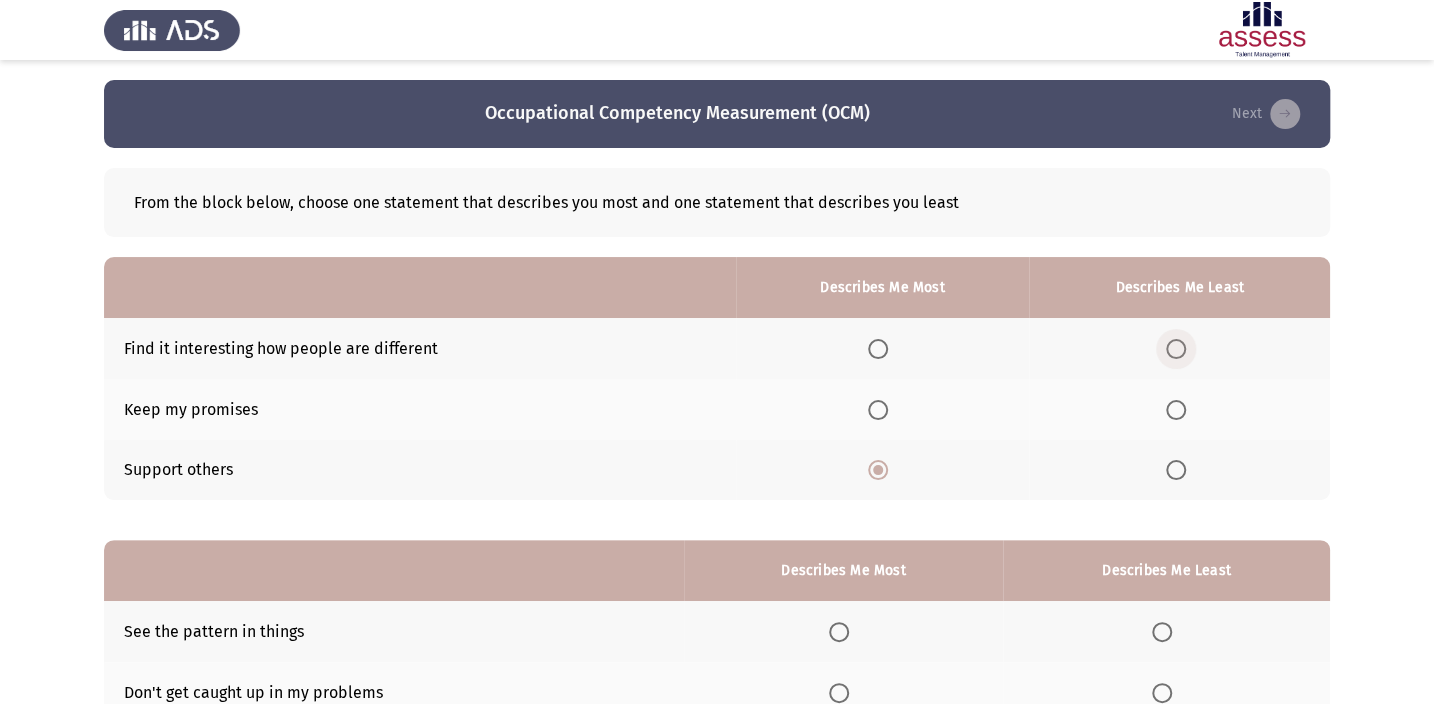 click at bounding box center [1176, 349] 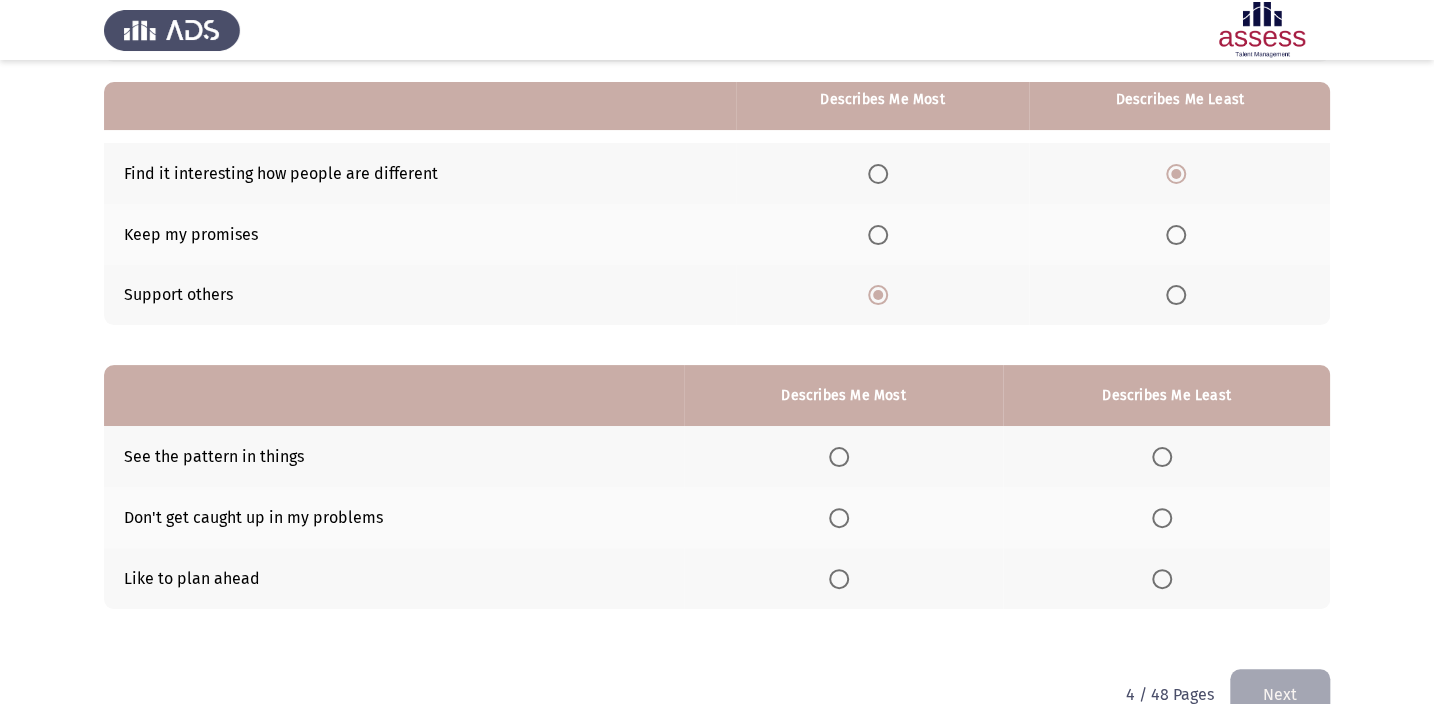 scroll, scrollTop: 217, scrollLeft: 0, axis: vertical 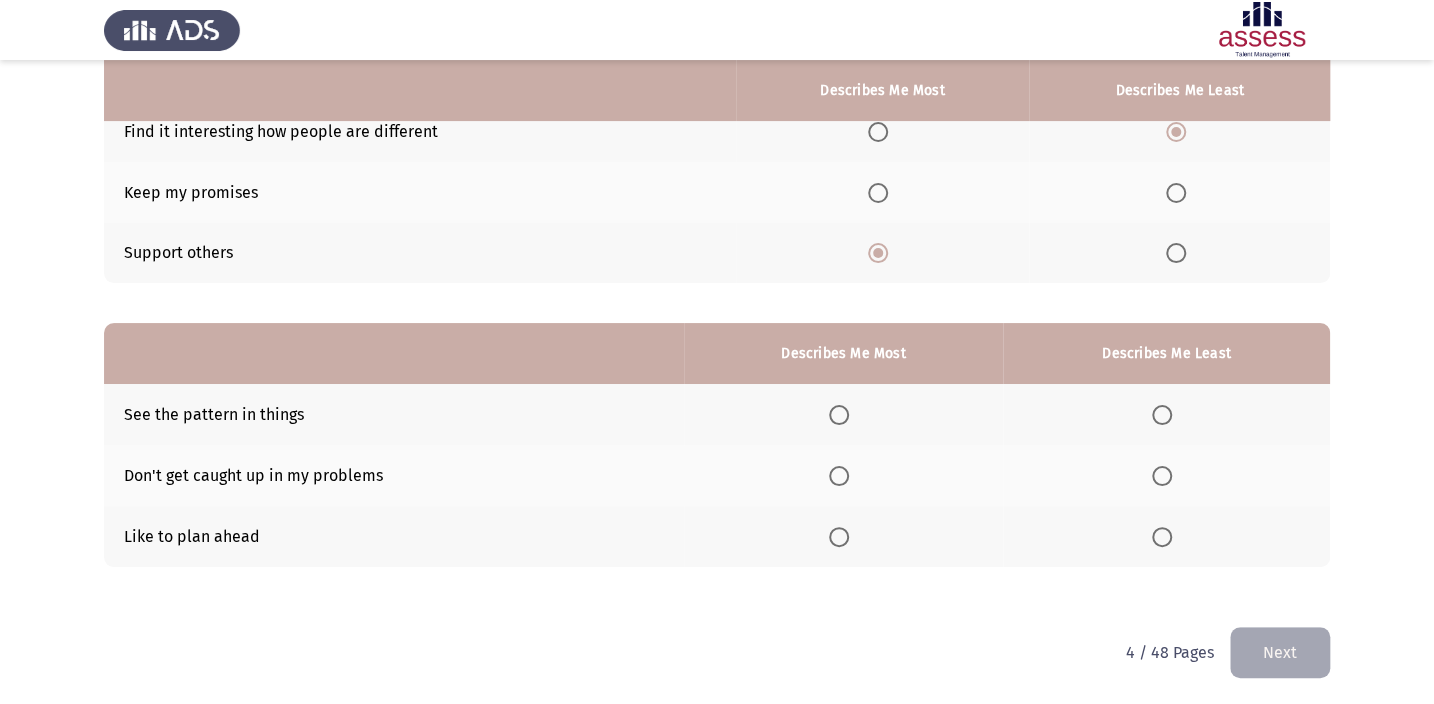 click at bounding box center [839, 537] 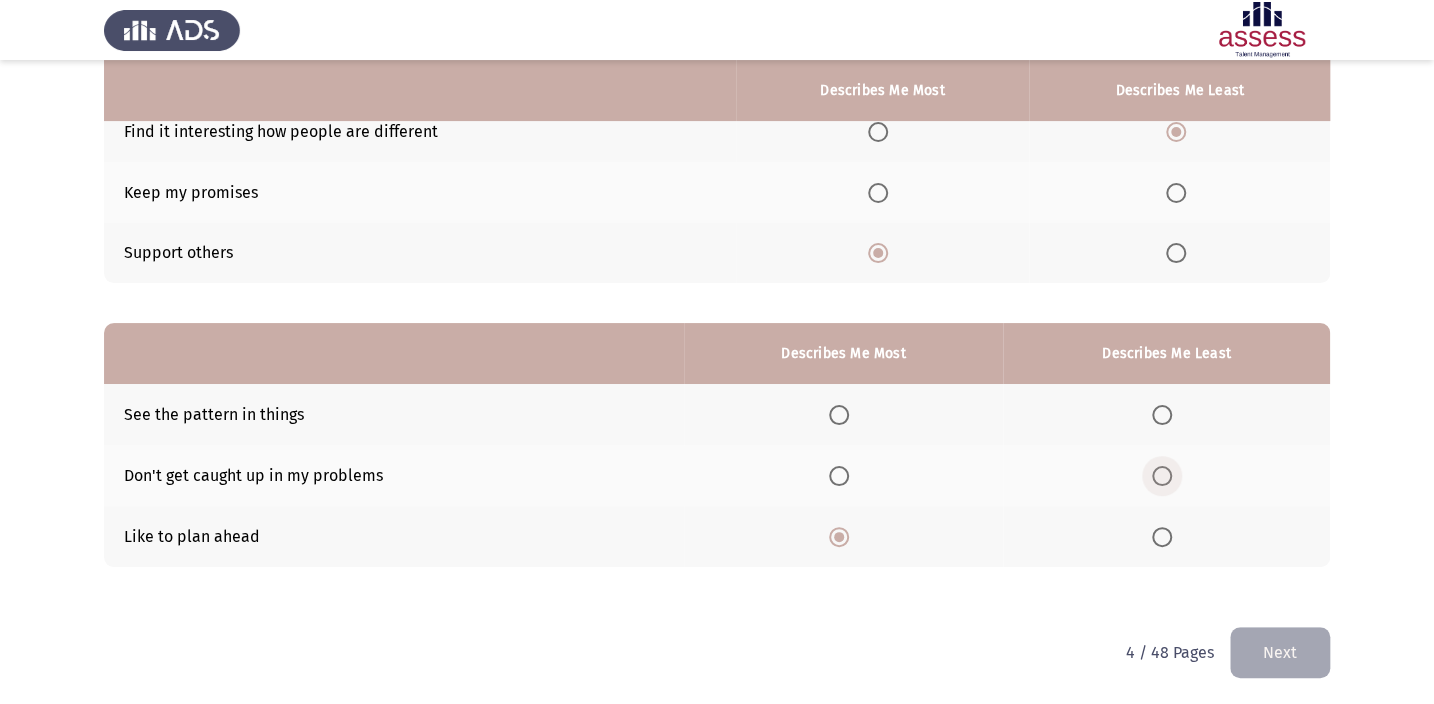 click at bounding box center [1162, 476] 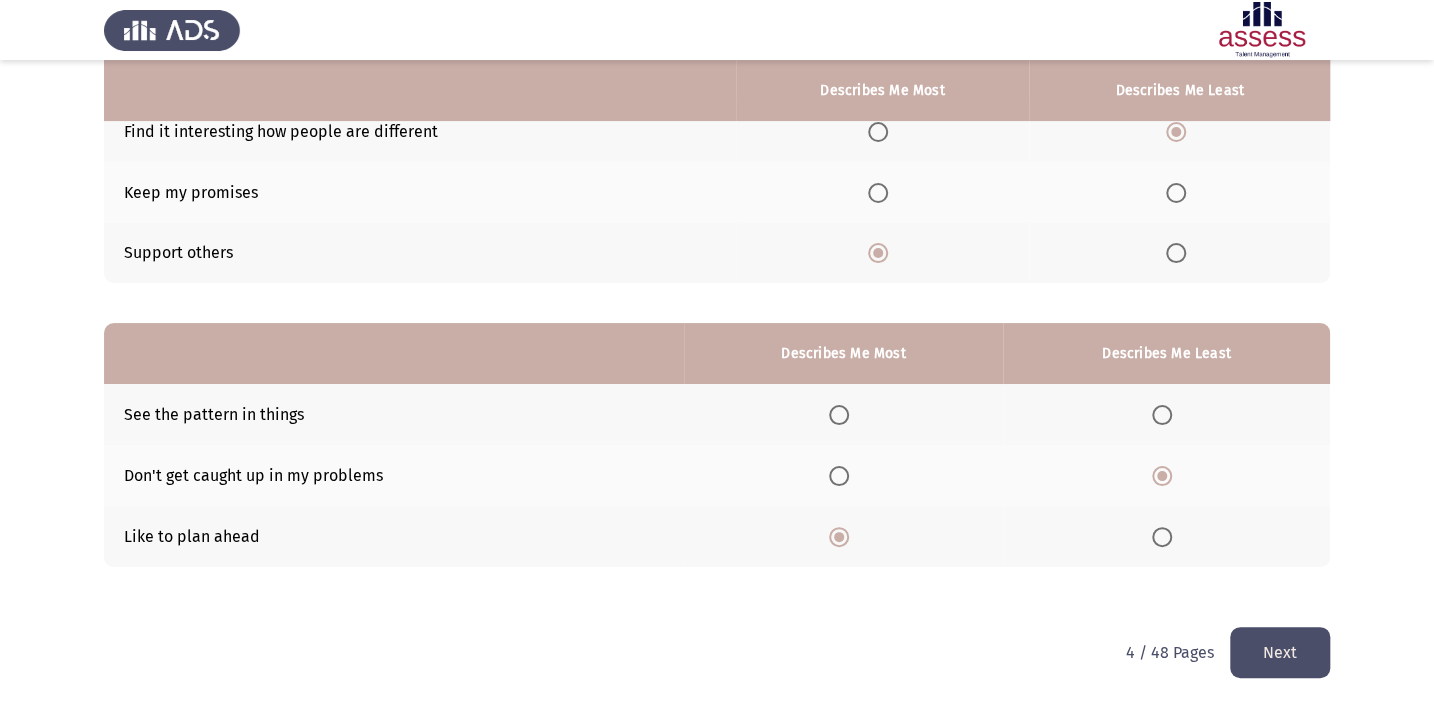click on "Next" 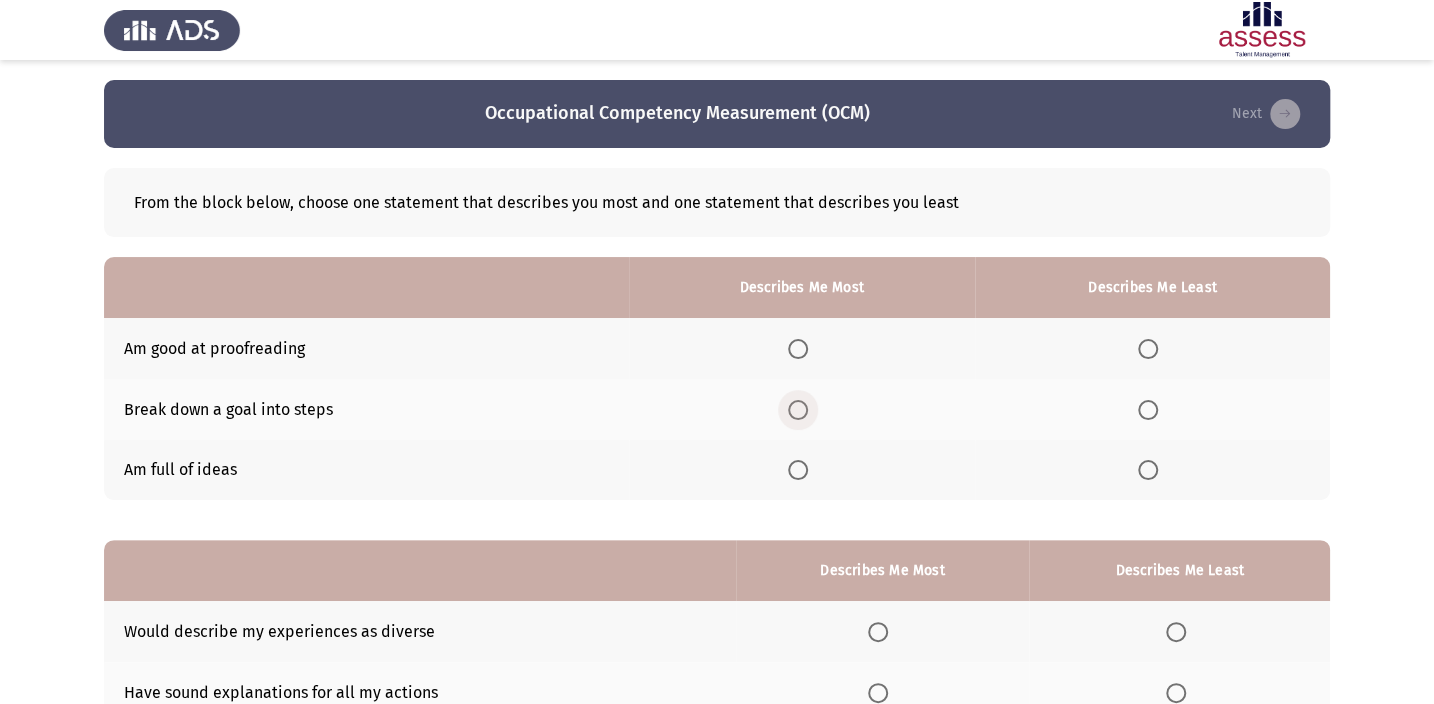 click at bounding box center (798, 410) 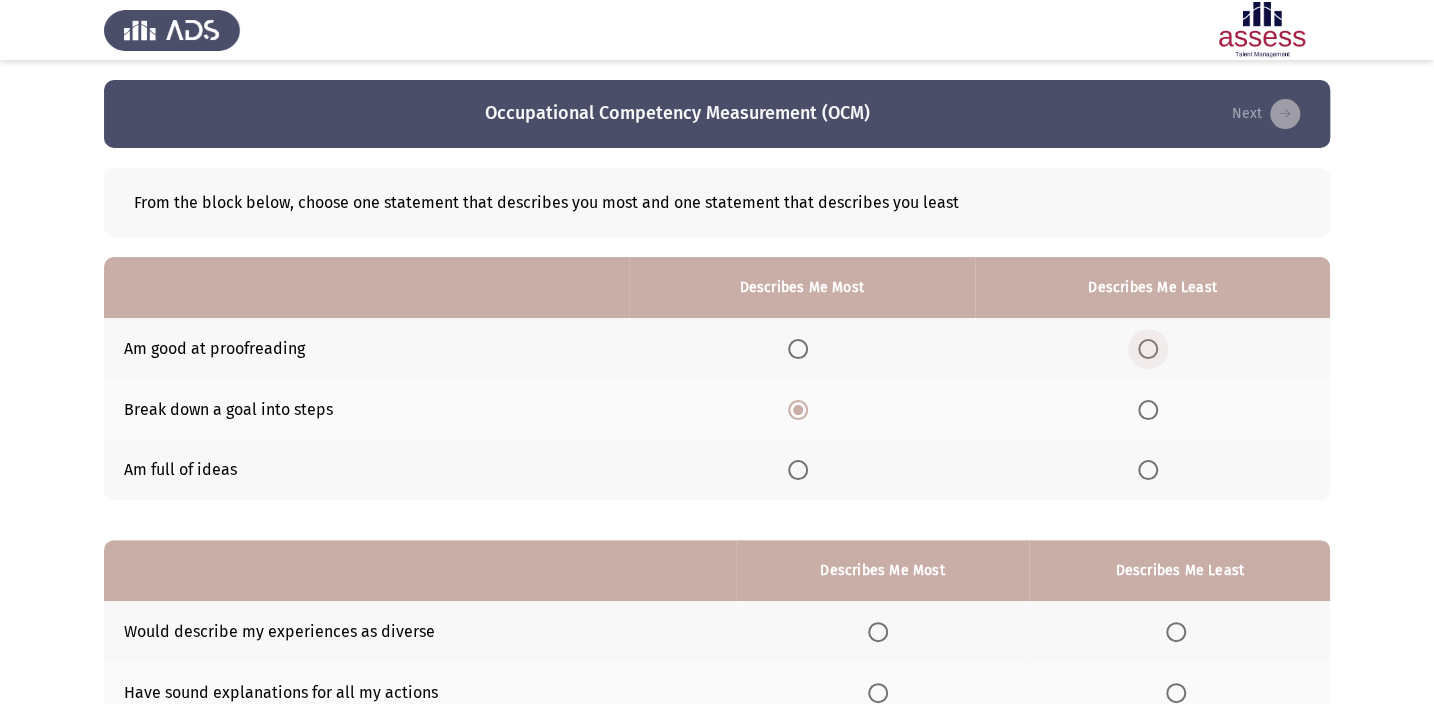 click at bounding box center (1148, 349) 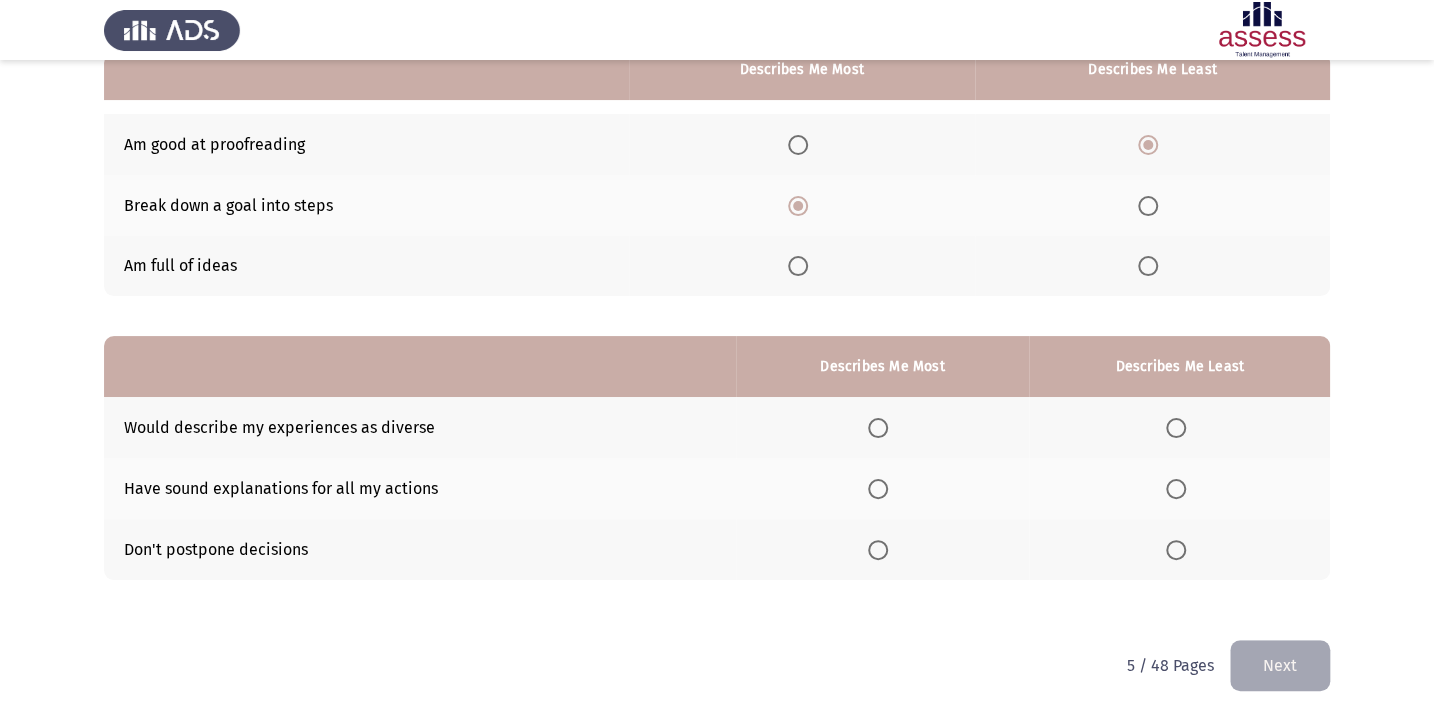 scroll, scrollTop: 217, scrollLeft: 0, axis: vertical 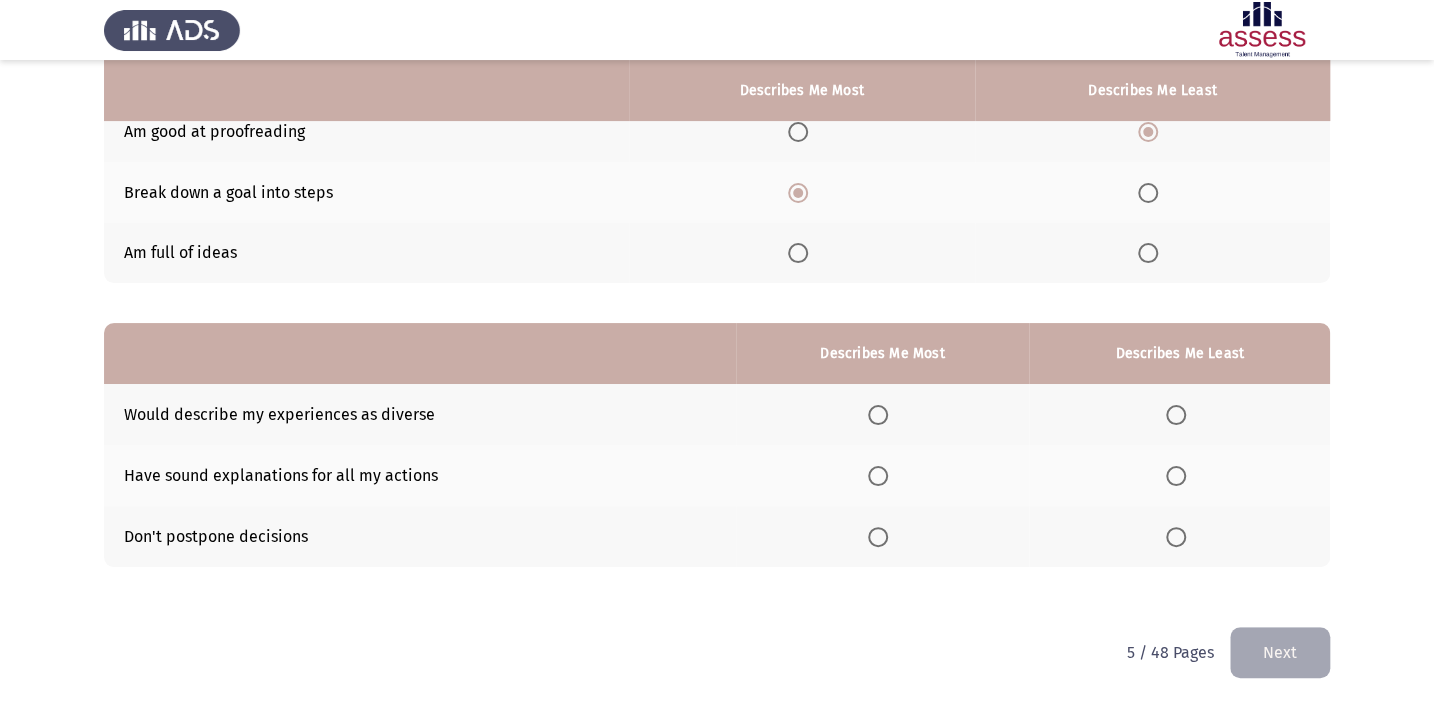 click at bounding box center [878, 476] 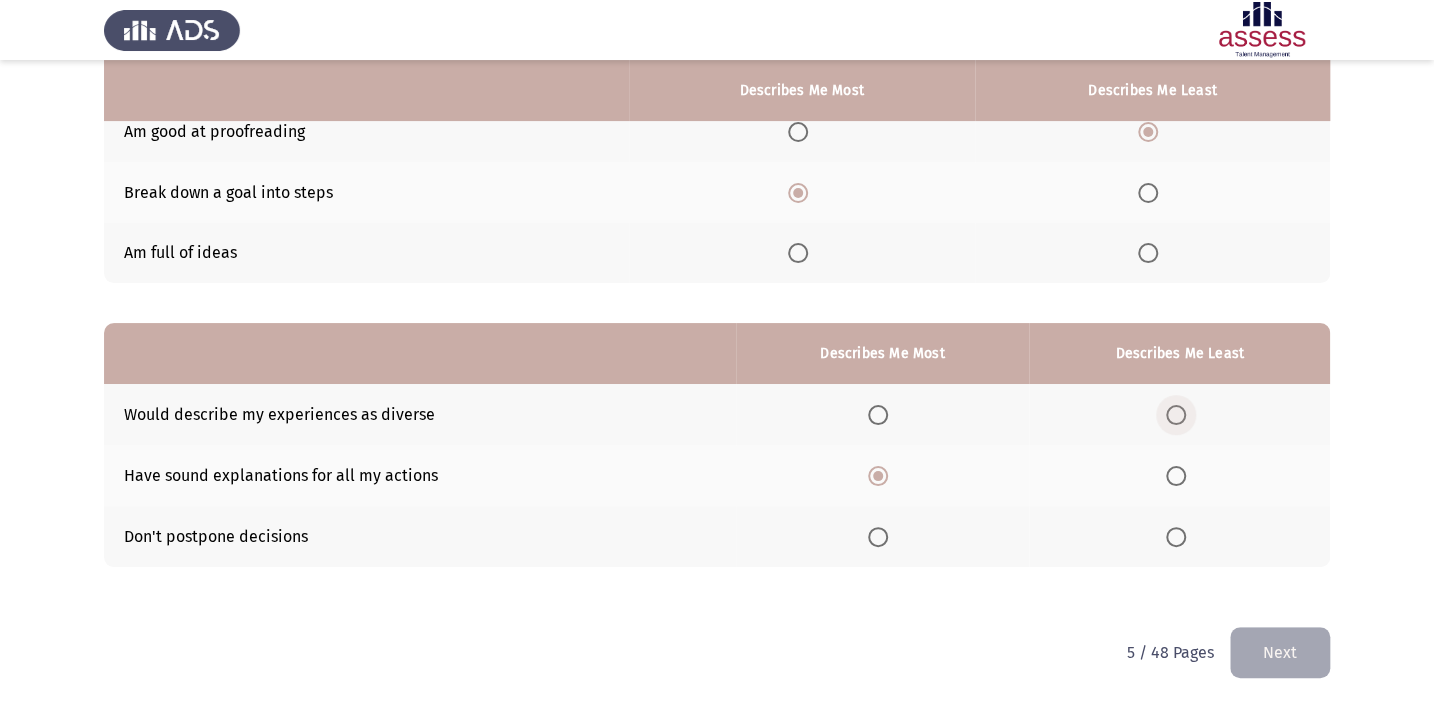 click at bounding box center [1176, 415] 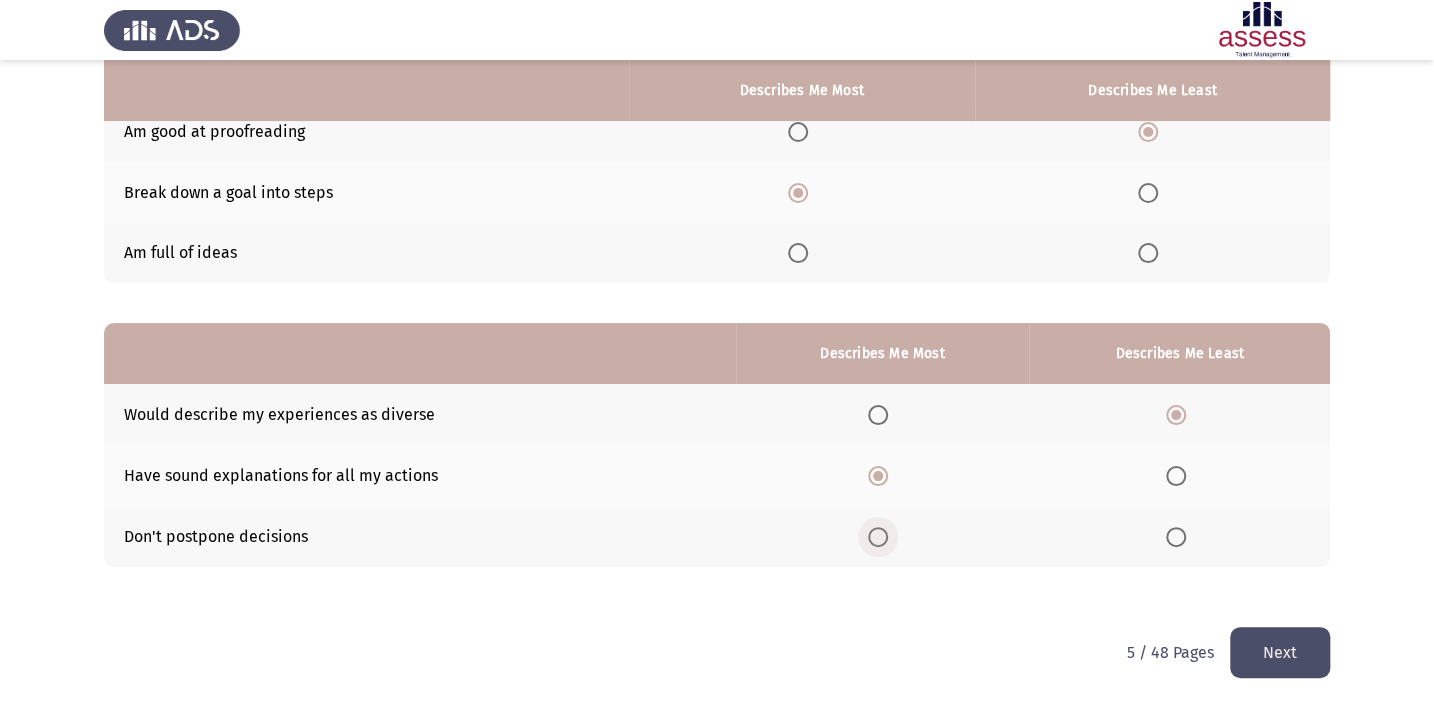 click at bounding box center [878, 537] 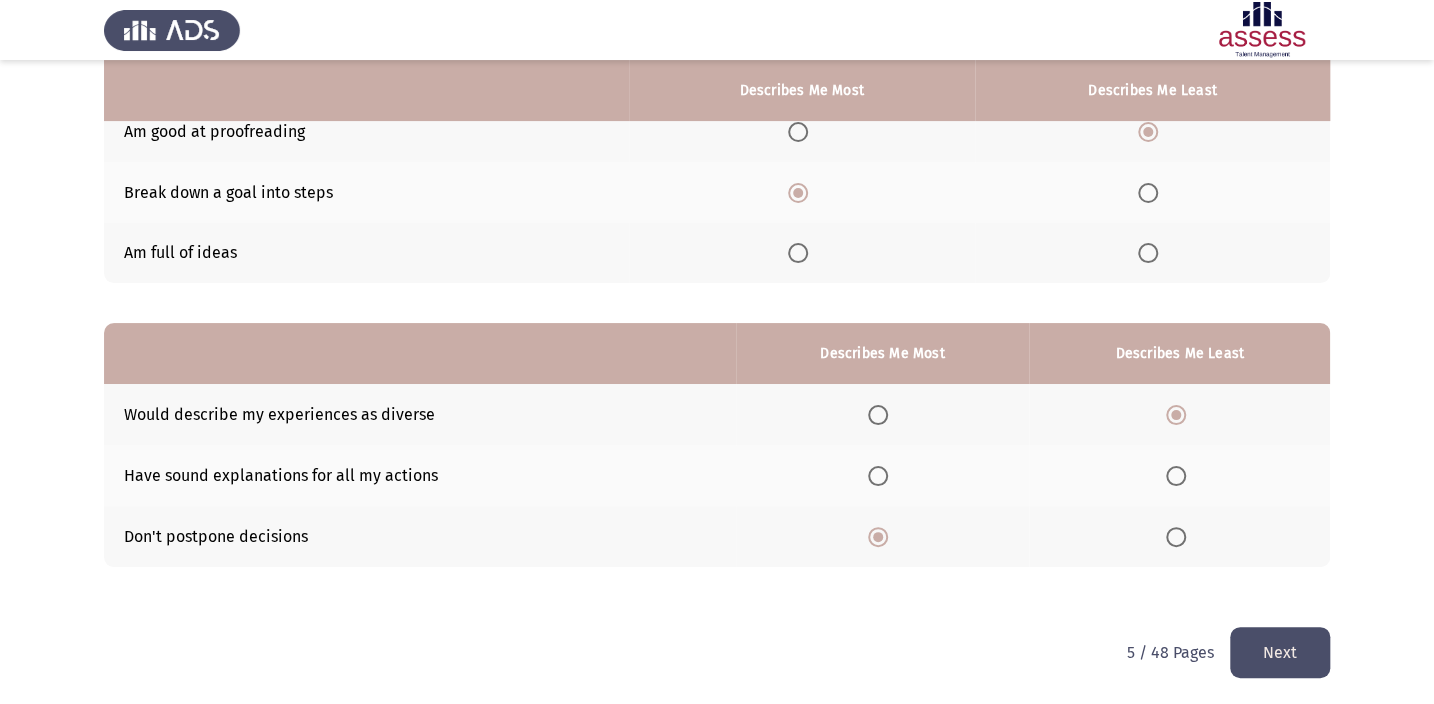 click on "Next" 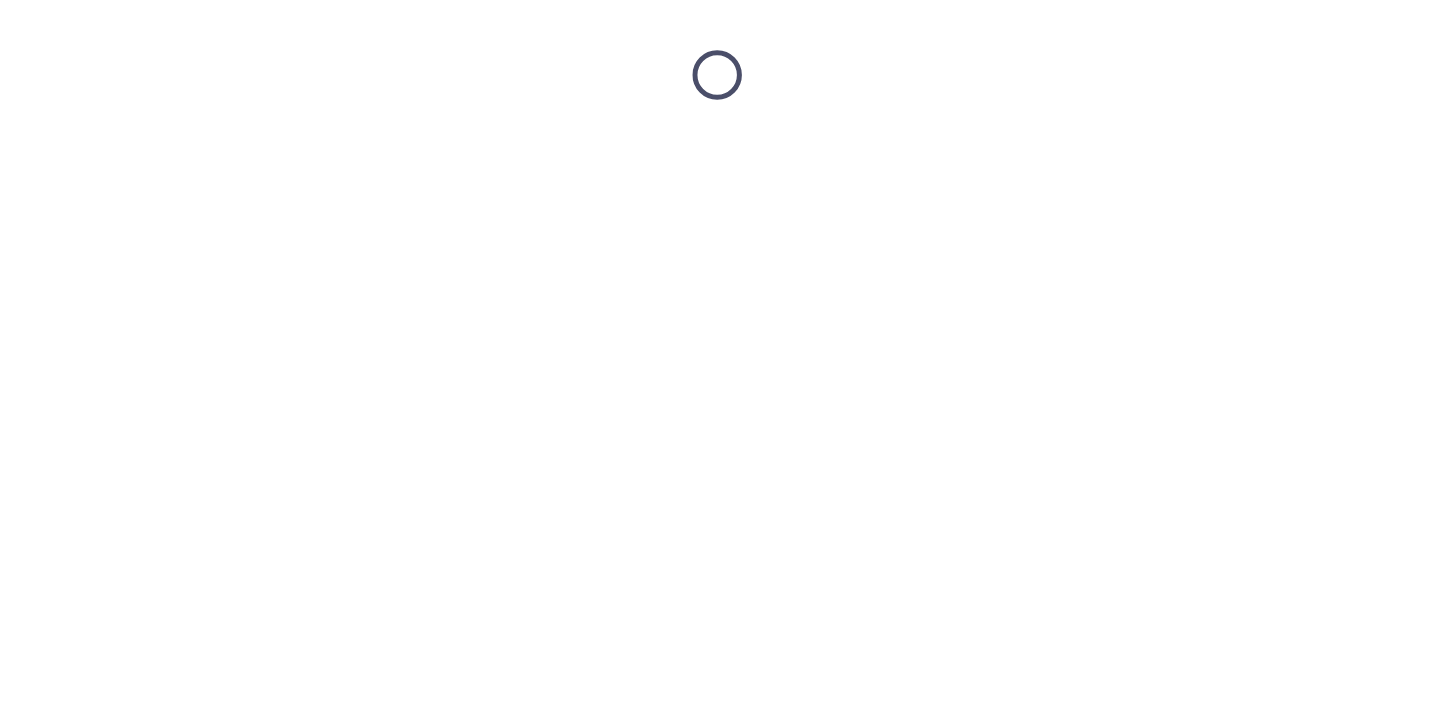 scroll, scrollTop: 0, scrollLeft: 0, axis: both 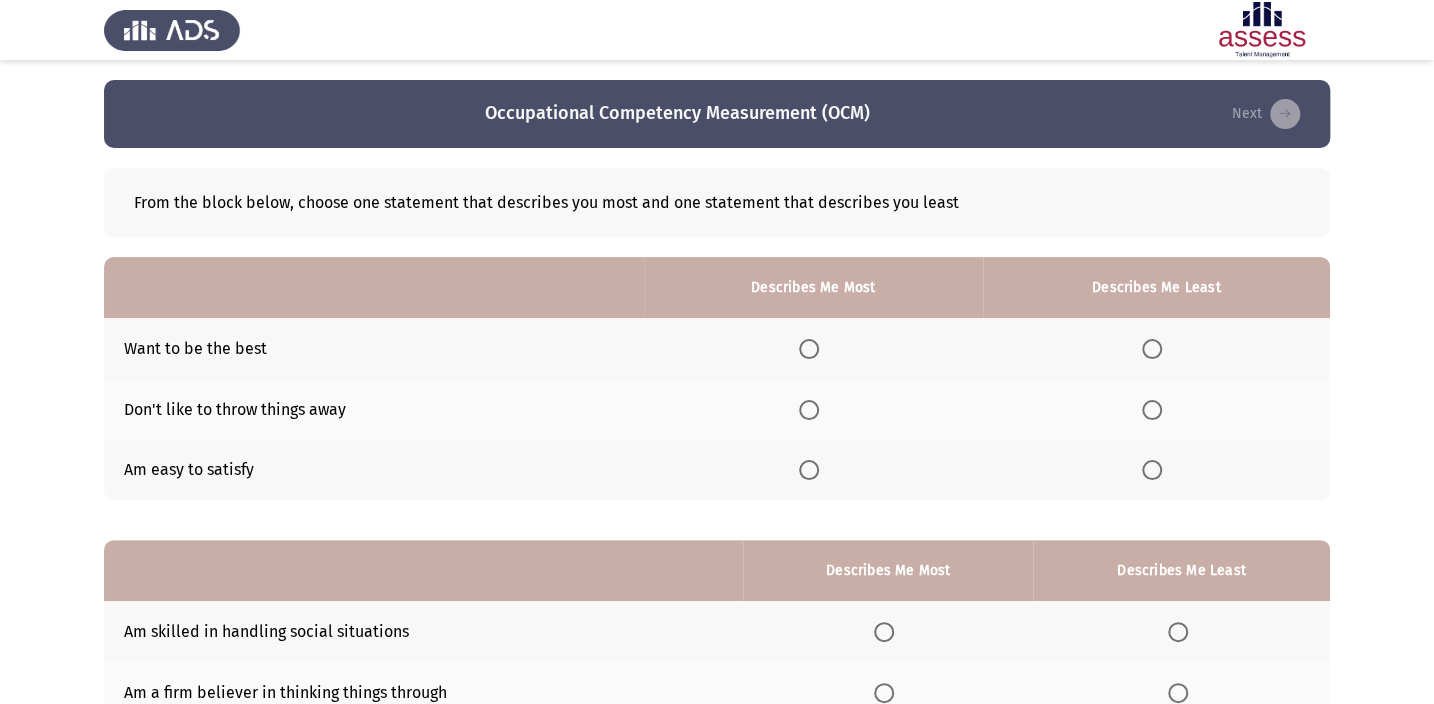 click at bounding box center [809, 349] 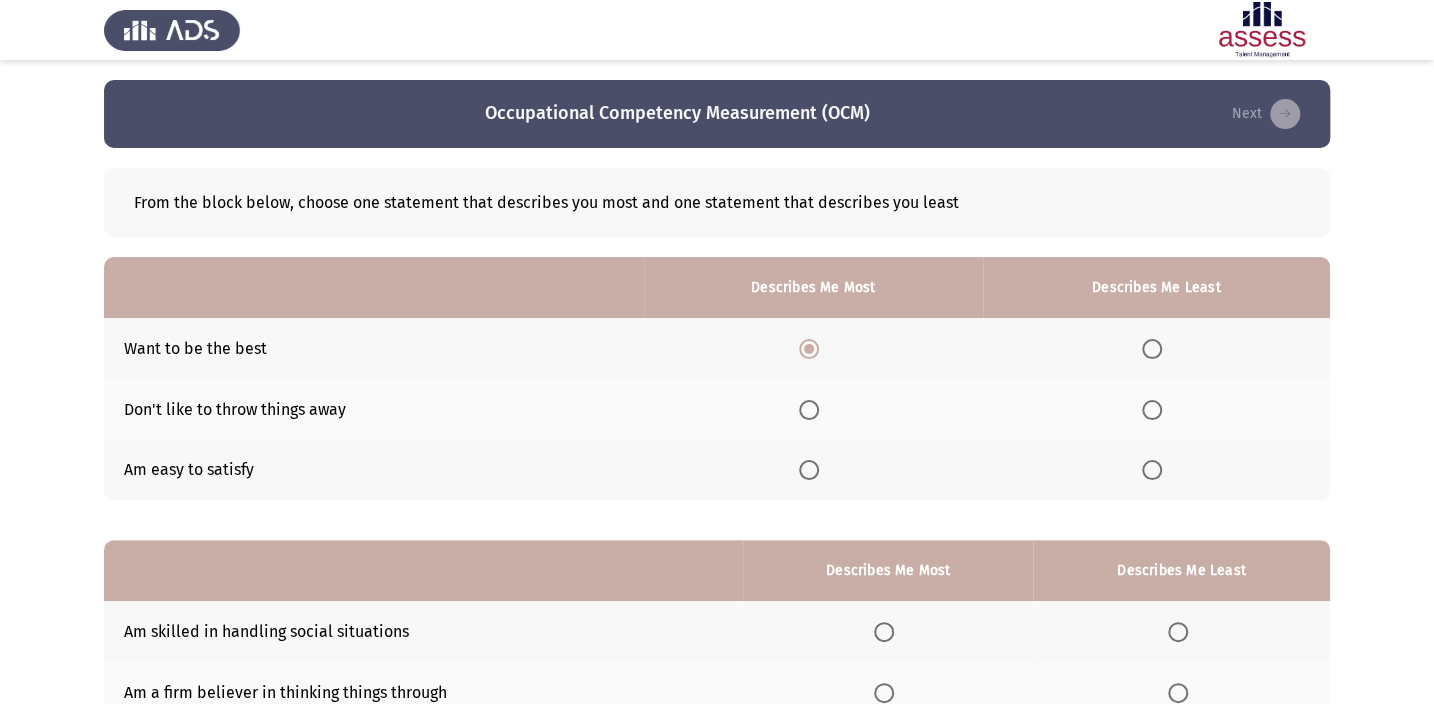 click at bounding box center (1152, 470) 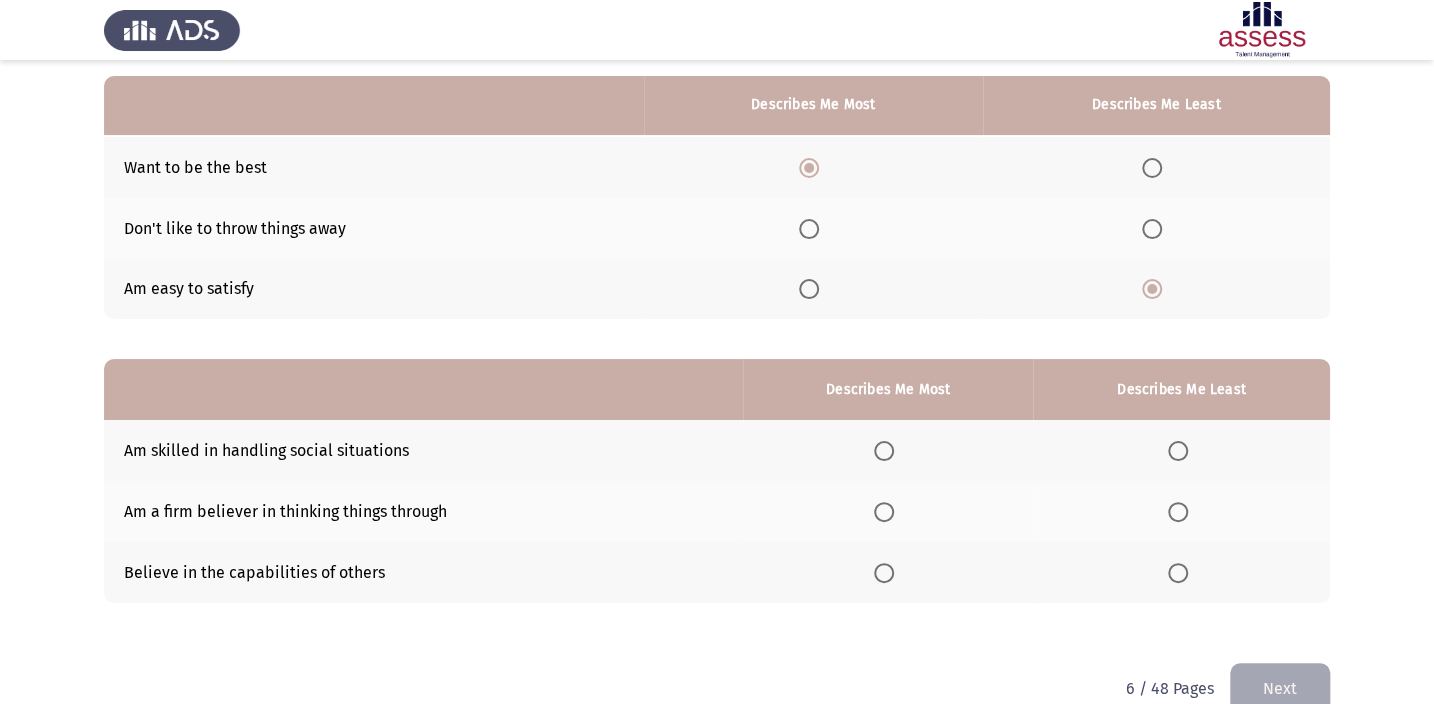 scroll, scrollTop: 217, scrollLeft: 0, axis: vertical 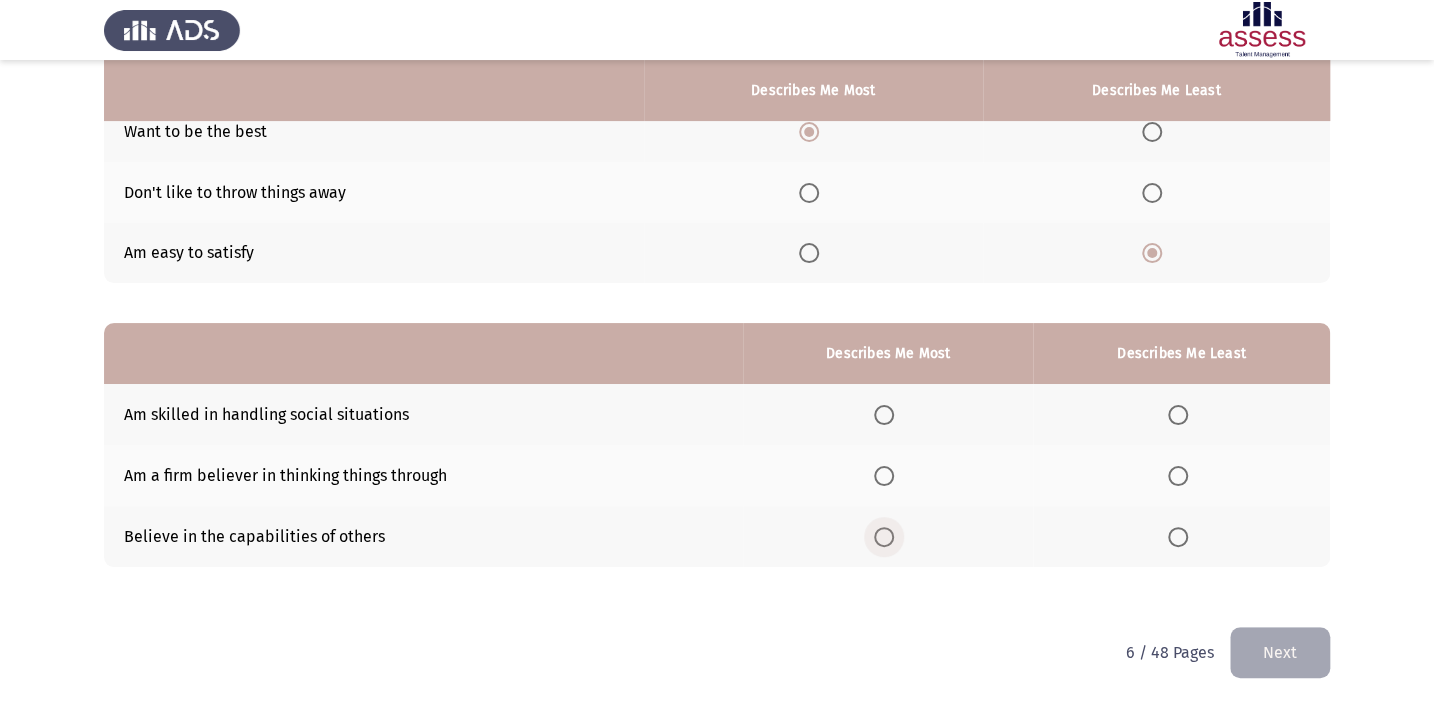click at bounding box center (884, 537) 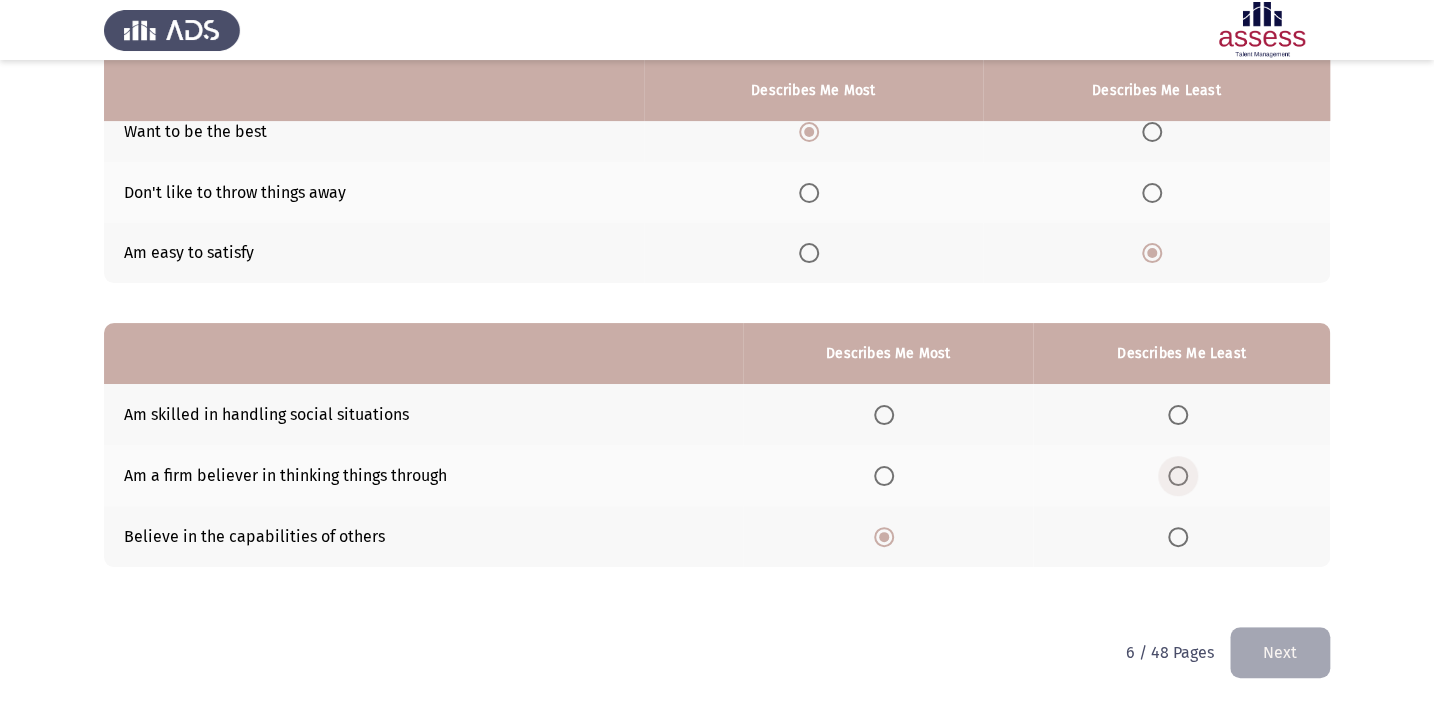 click at bounding box center (1178, 476) 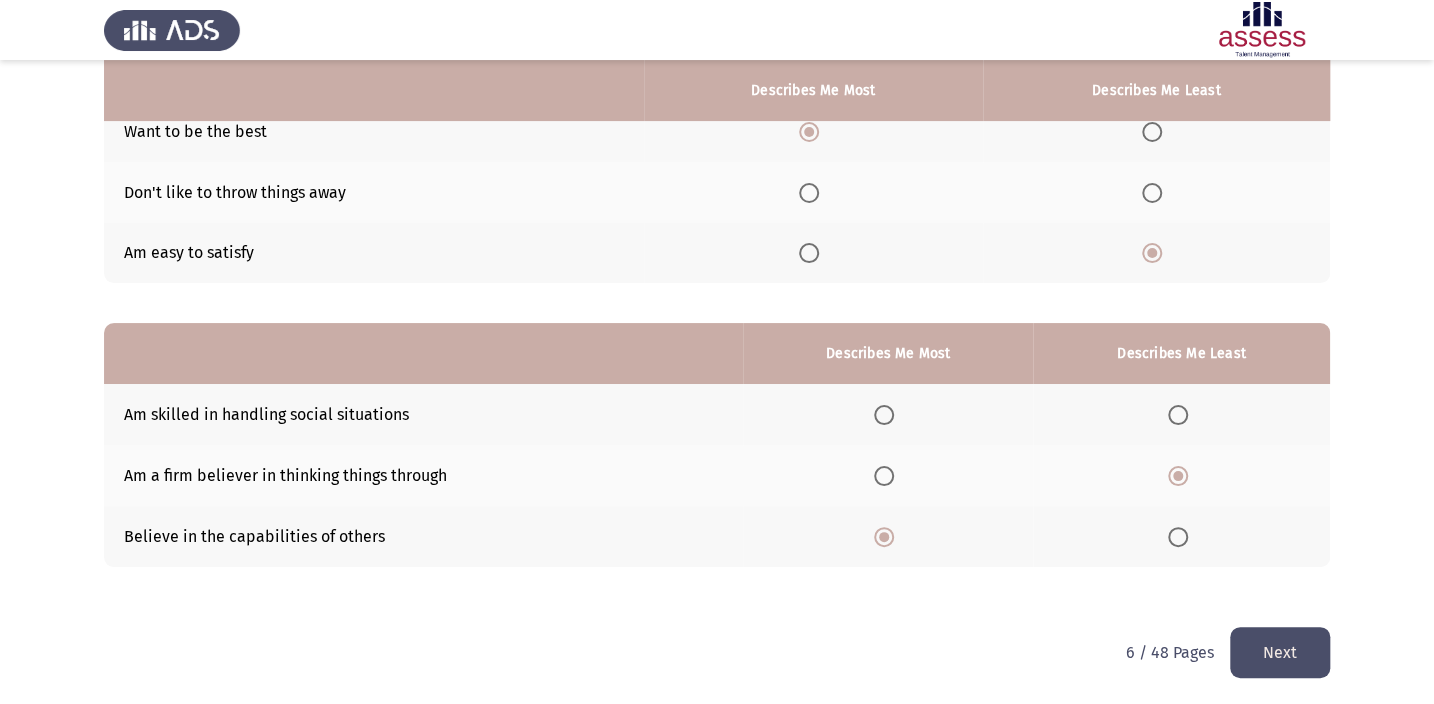 drag, startPoint x: 449, startPoint y: 470, endPoint x: 351, endPoint y: 471, distance: 98.005104 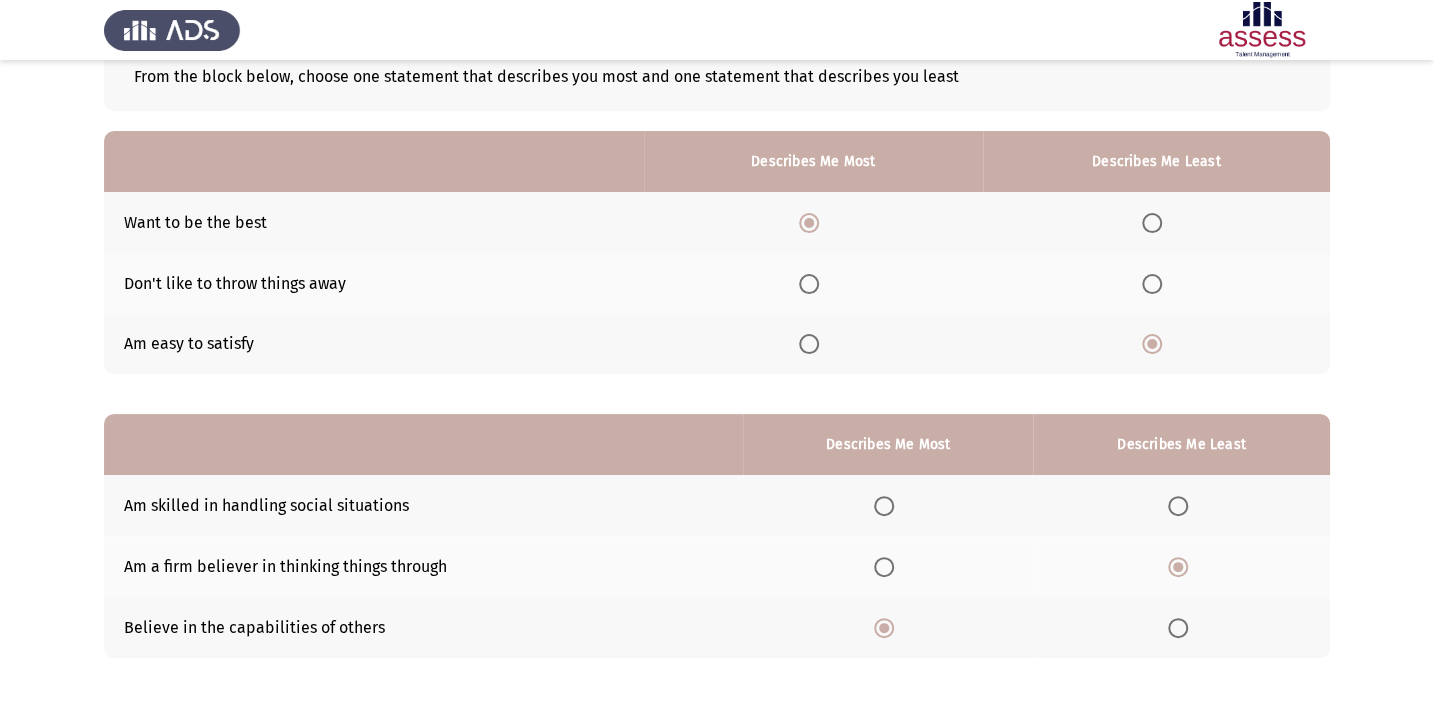 scroll, scrollTop: 217, scrollLeft: 0, axis: vertical 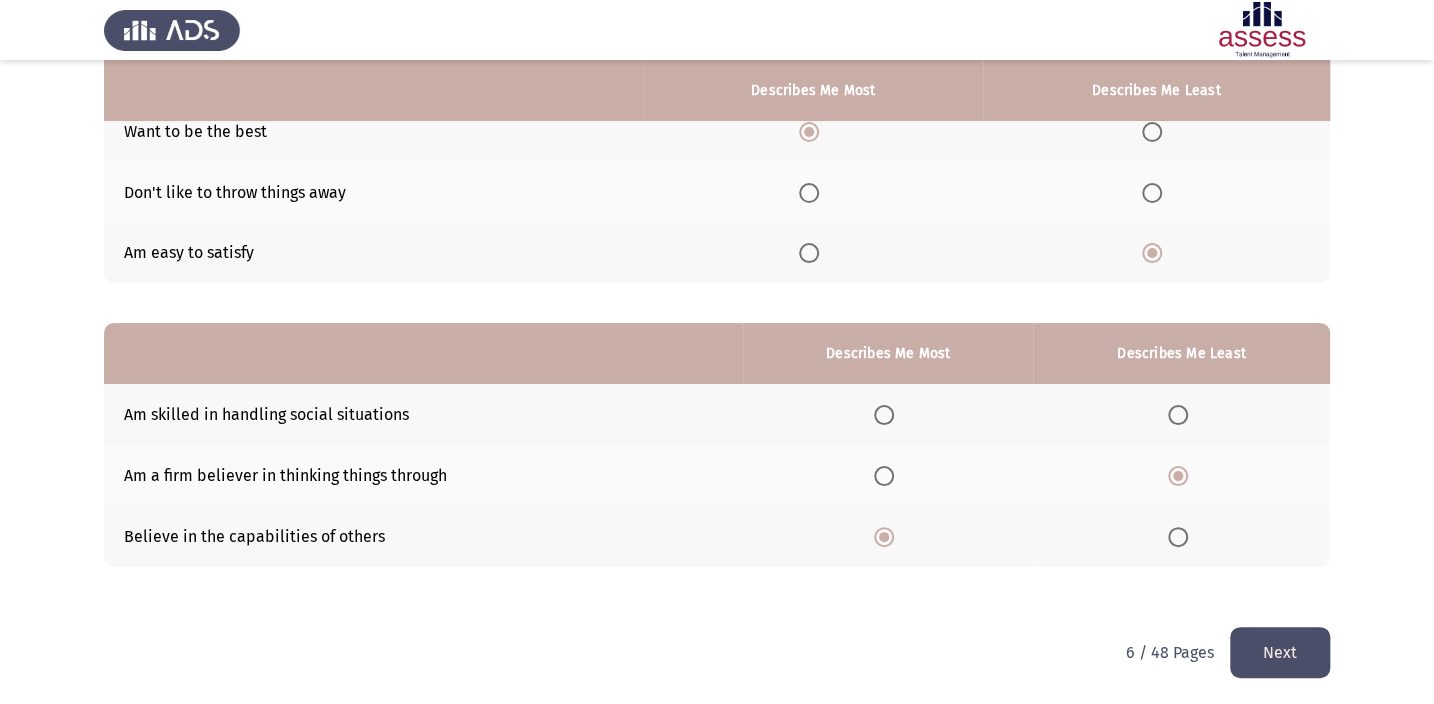 click at bounding box center [1178, 415] 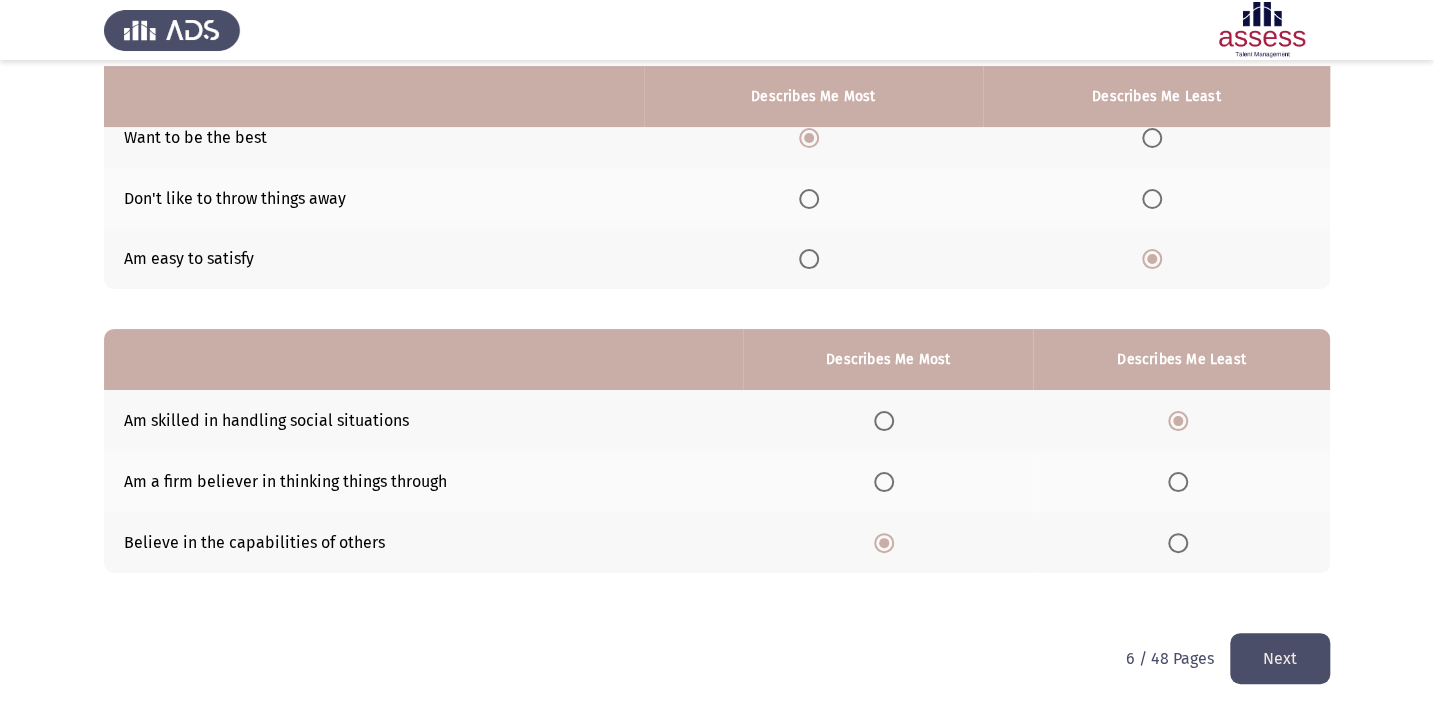 scroll, scrollTop: 217, scrollLeft: 0, axis: vertical 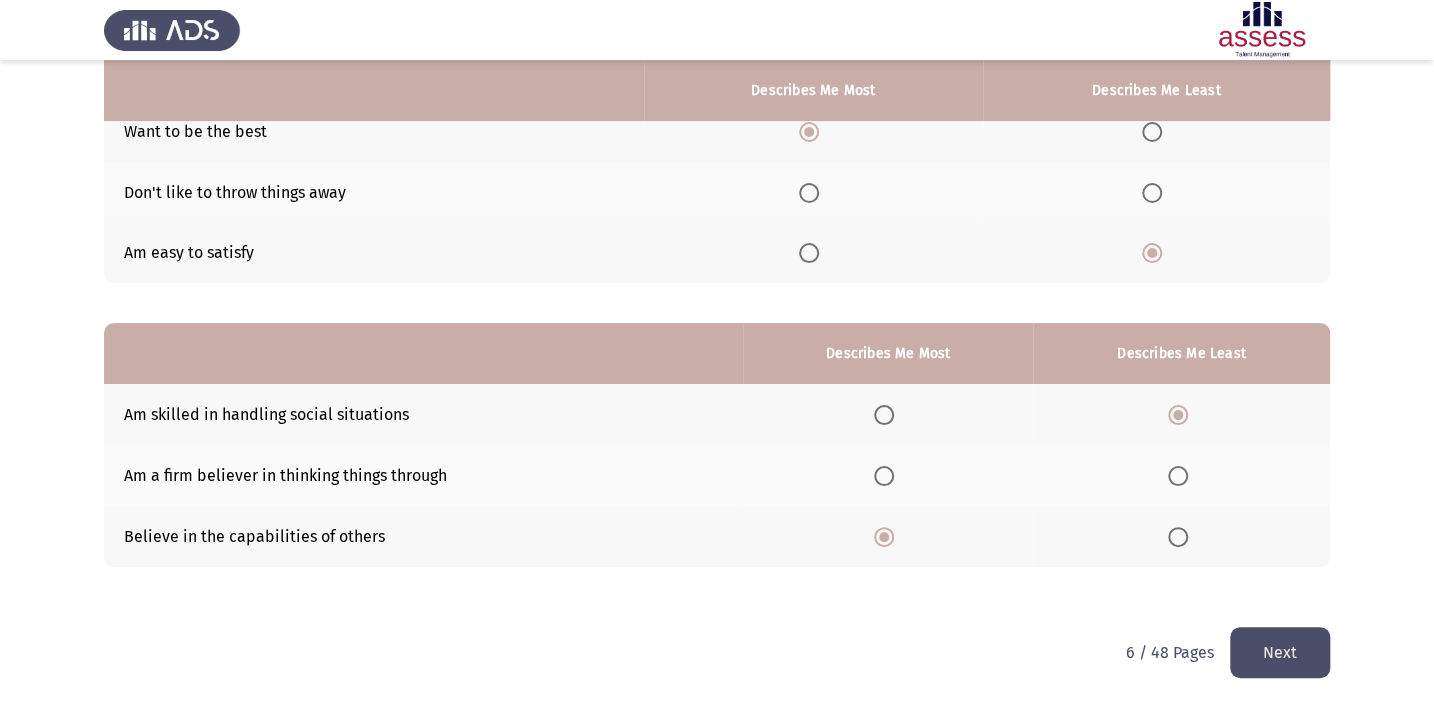 click 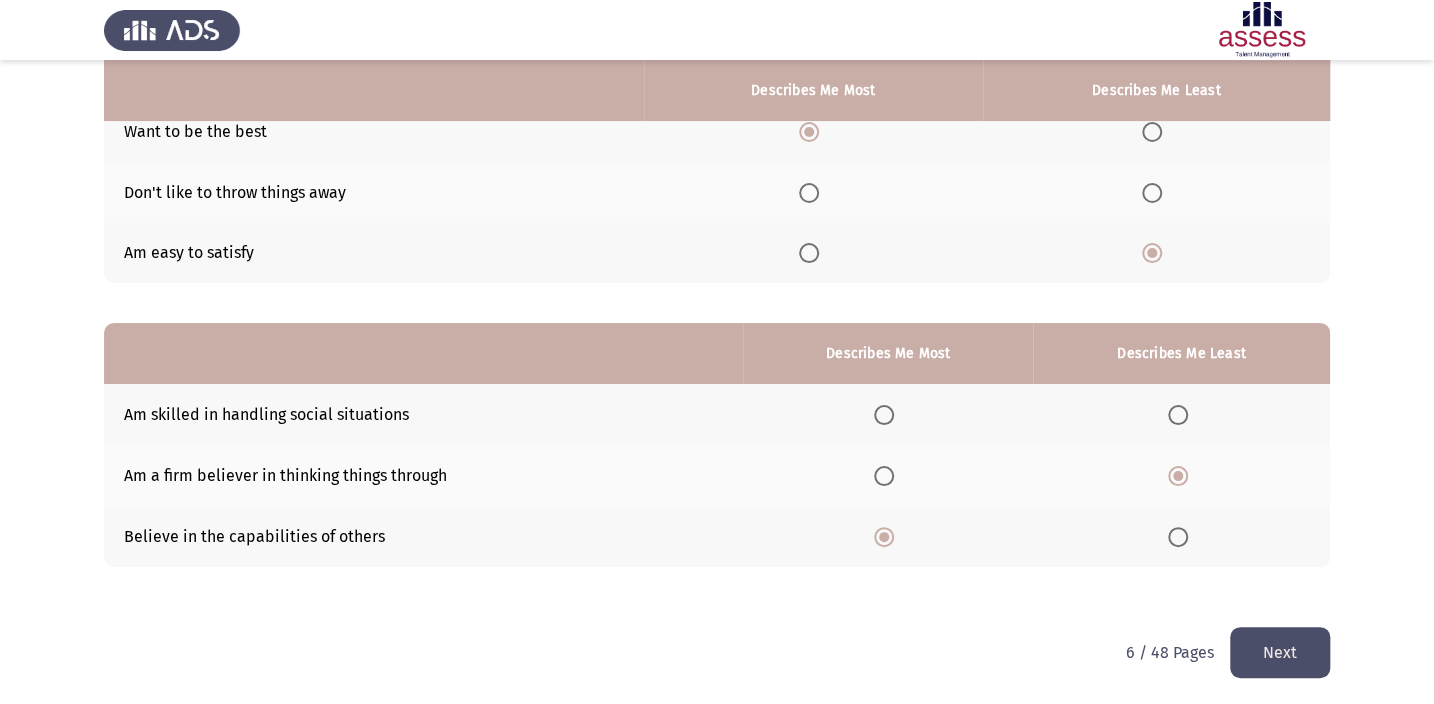 click on "Next" 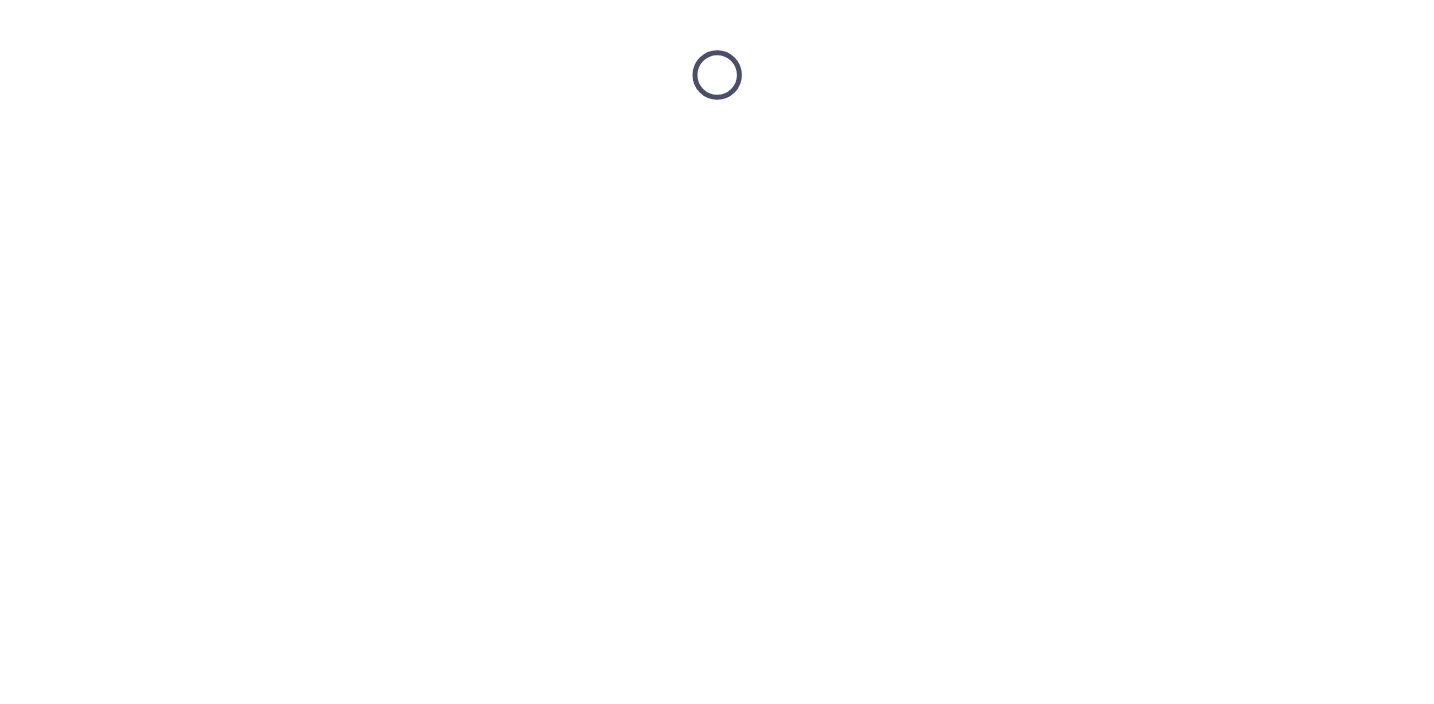 scroll, scrollTop: 0, scrollLeft: 0, axis: both 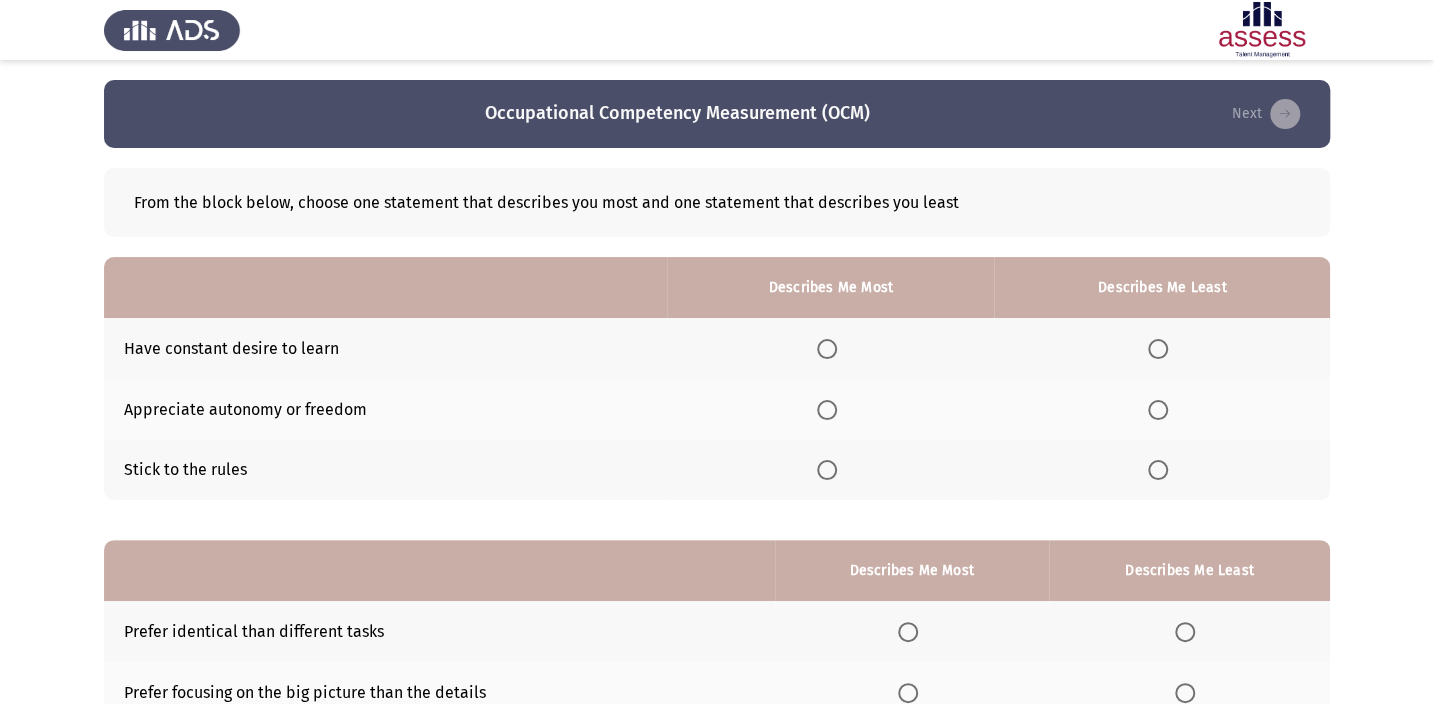 click at bounding box center [827, 470] 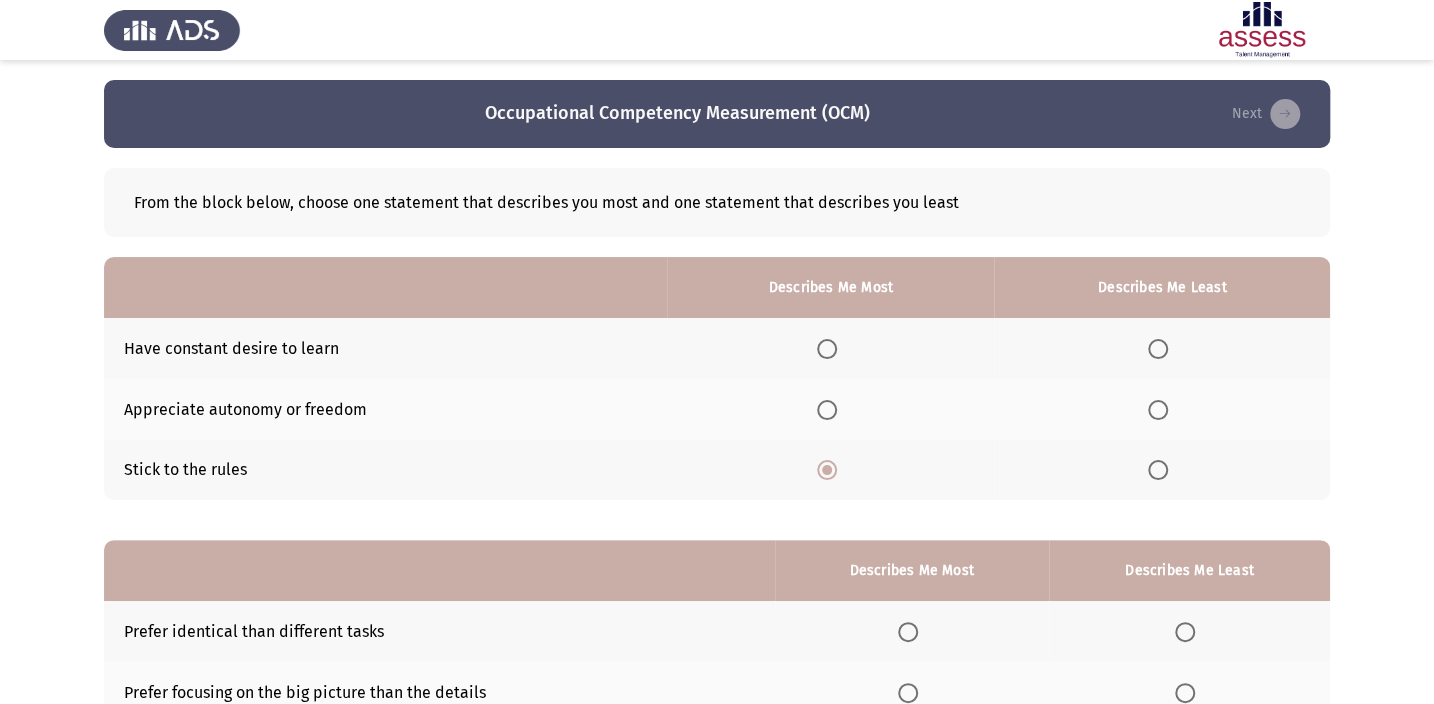 click at bounding box center [1158, 410] 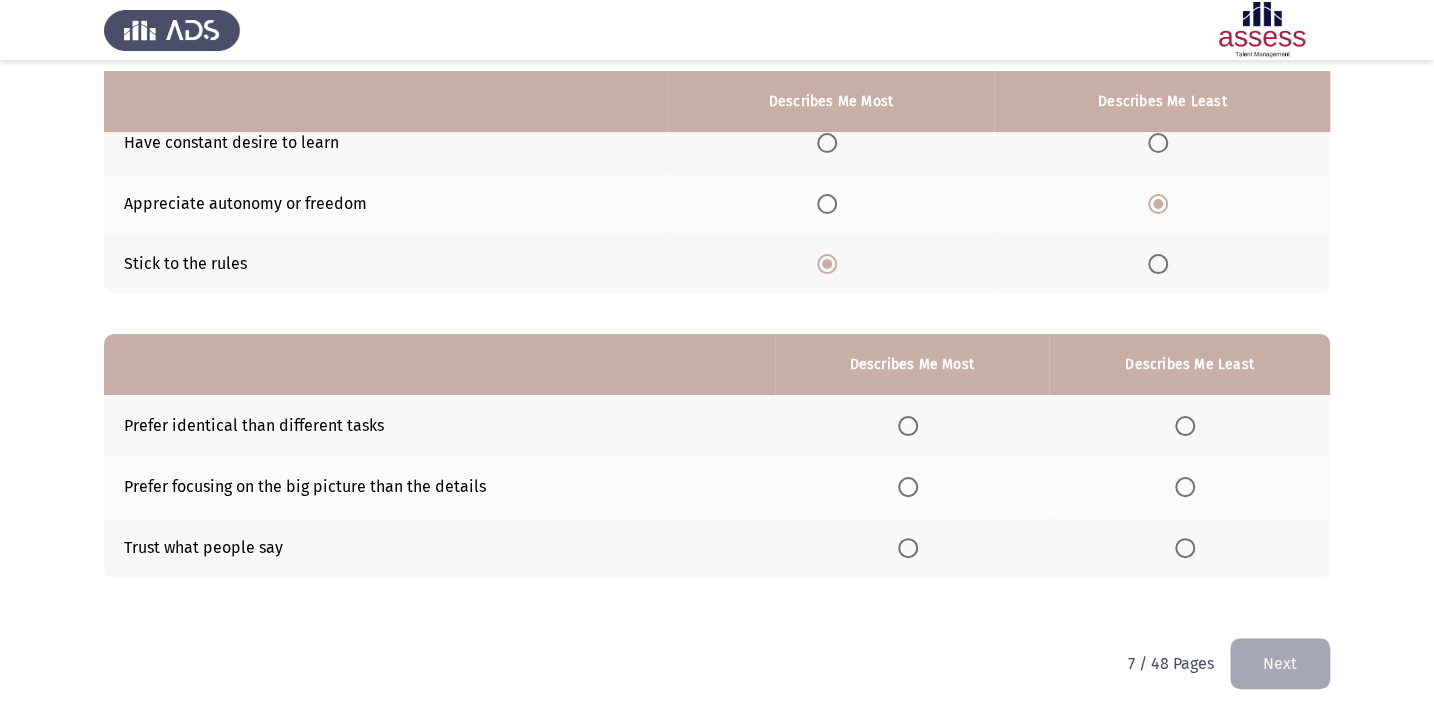 scroll, scrollTop: 217, scrollLeft: 0, axis: vertical 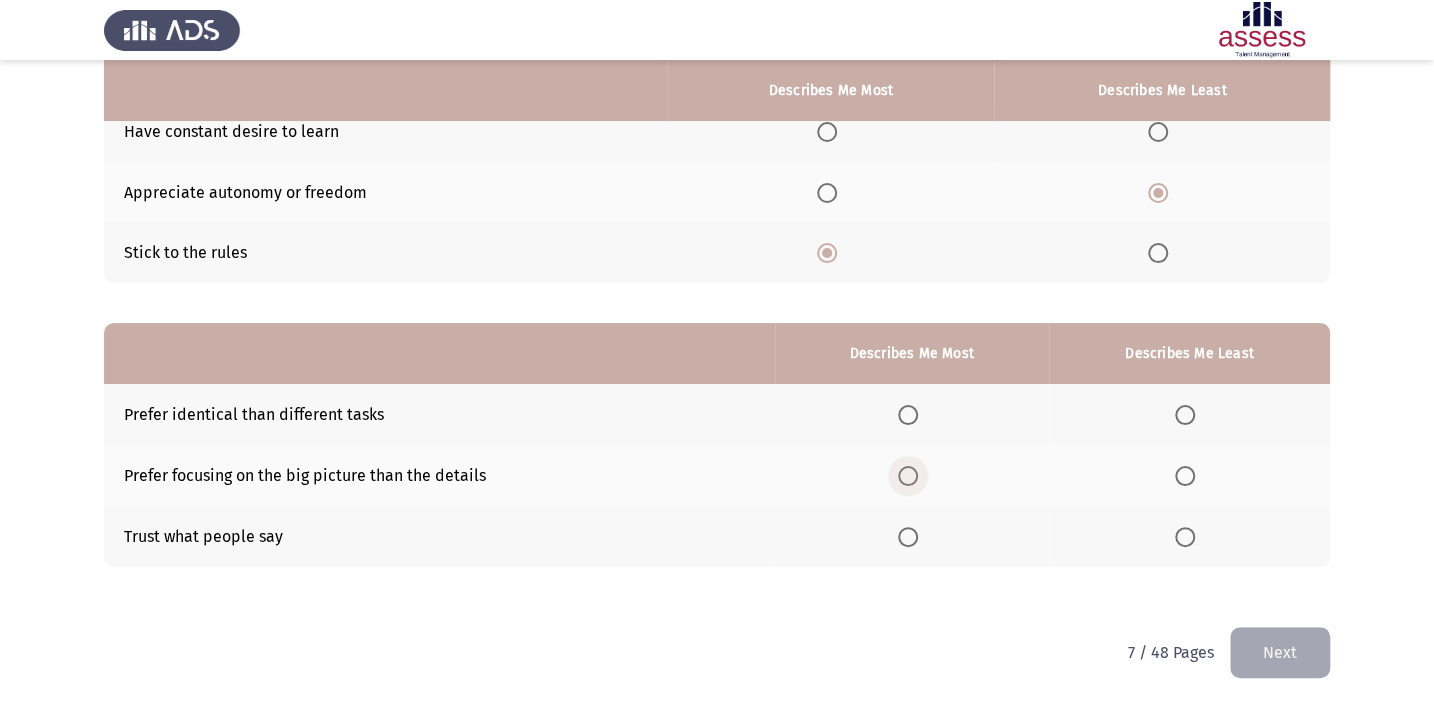 click at bounding box center (908, 476) 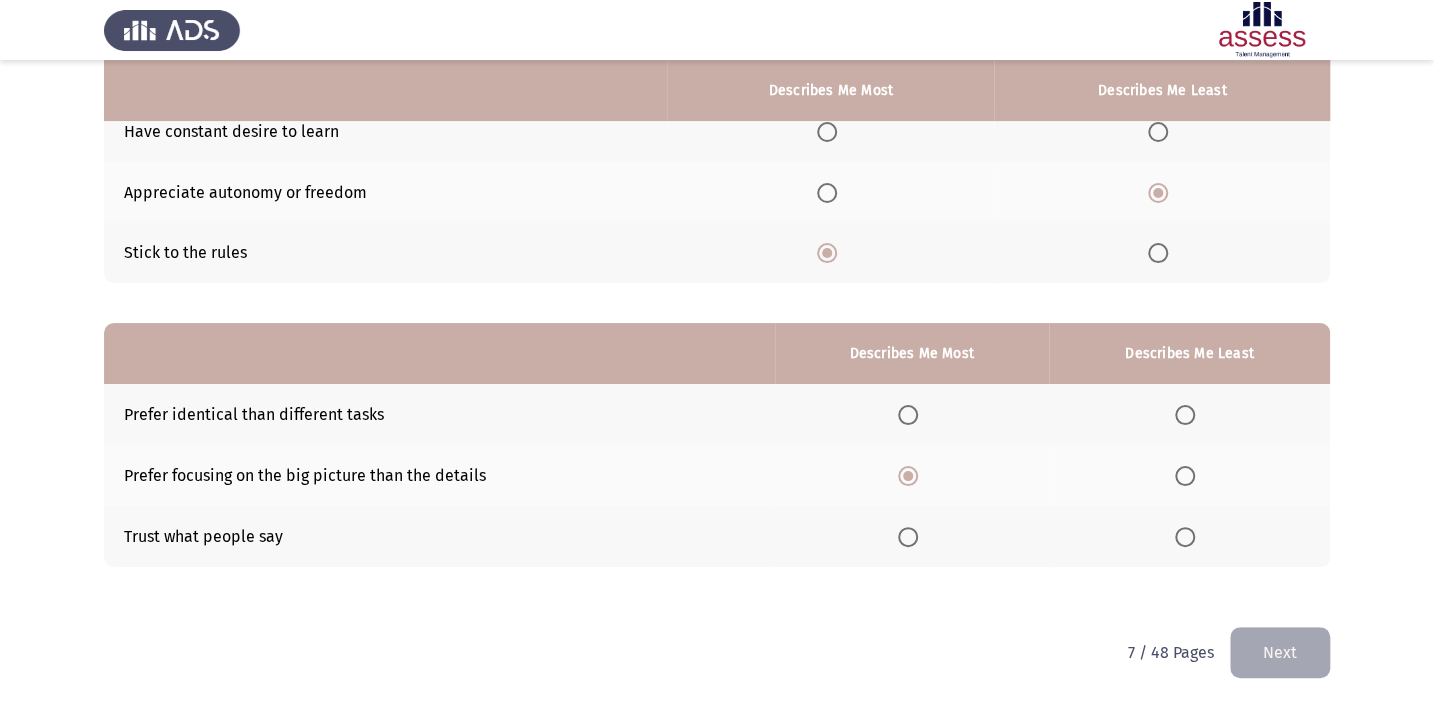 click at bounding box center (1185, 415) 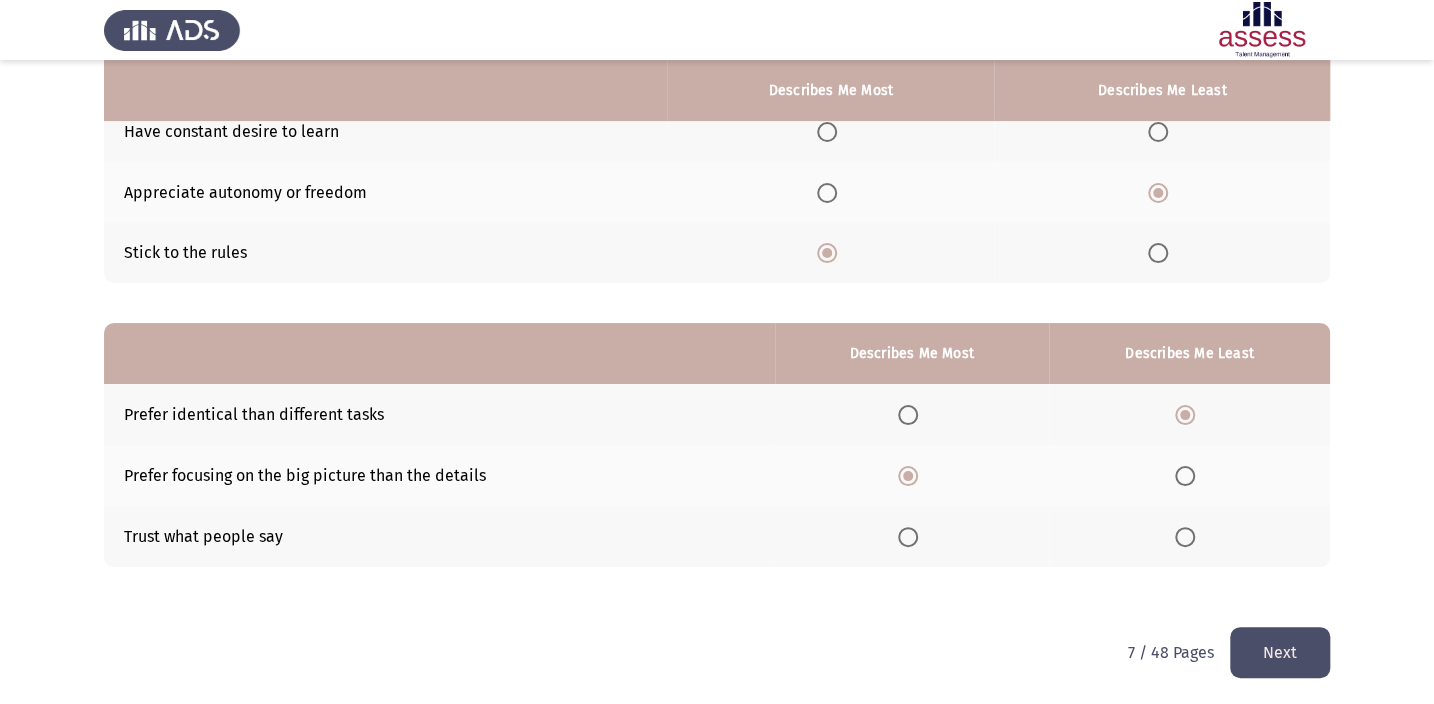 click on "Next" 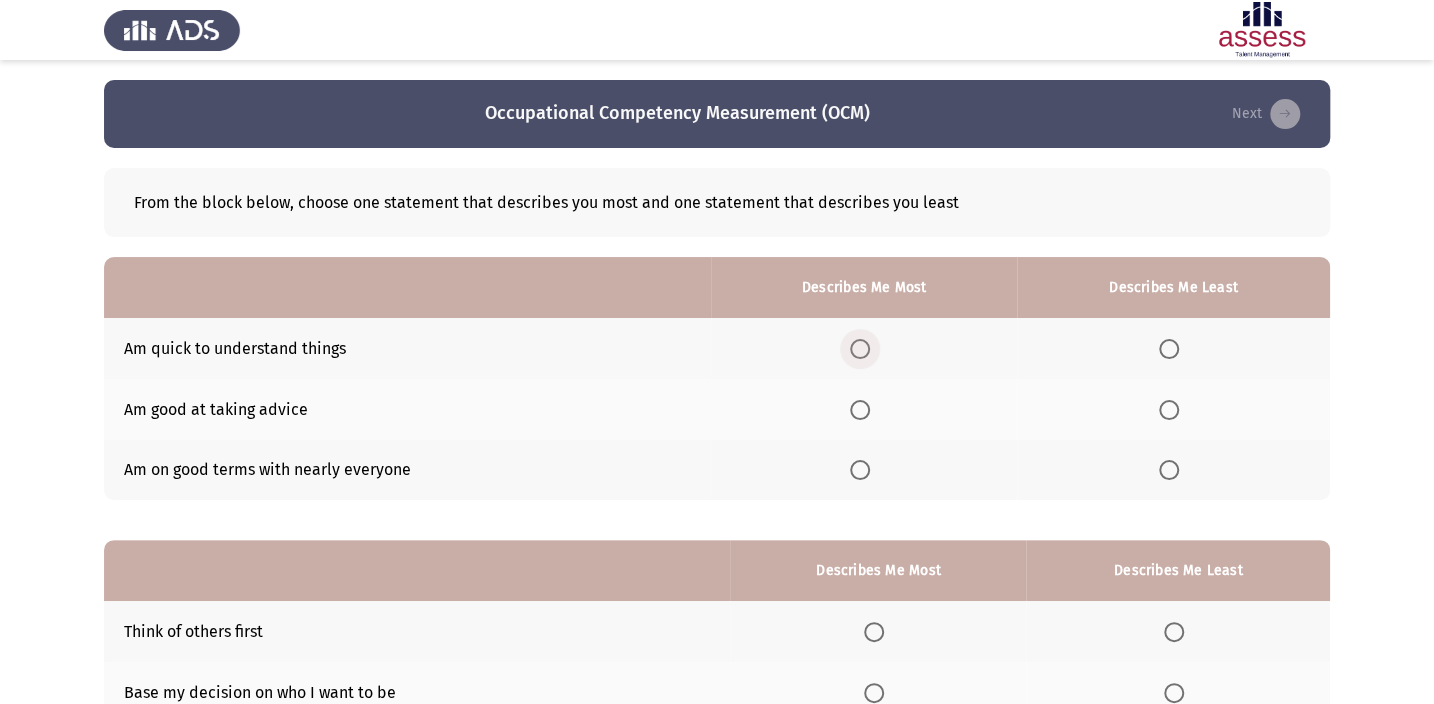 click at bounding box center (860, 349) 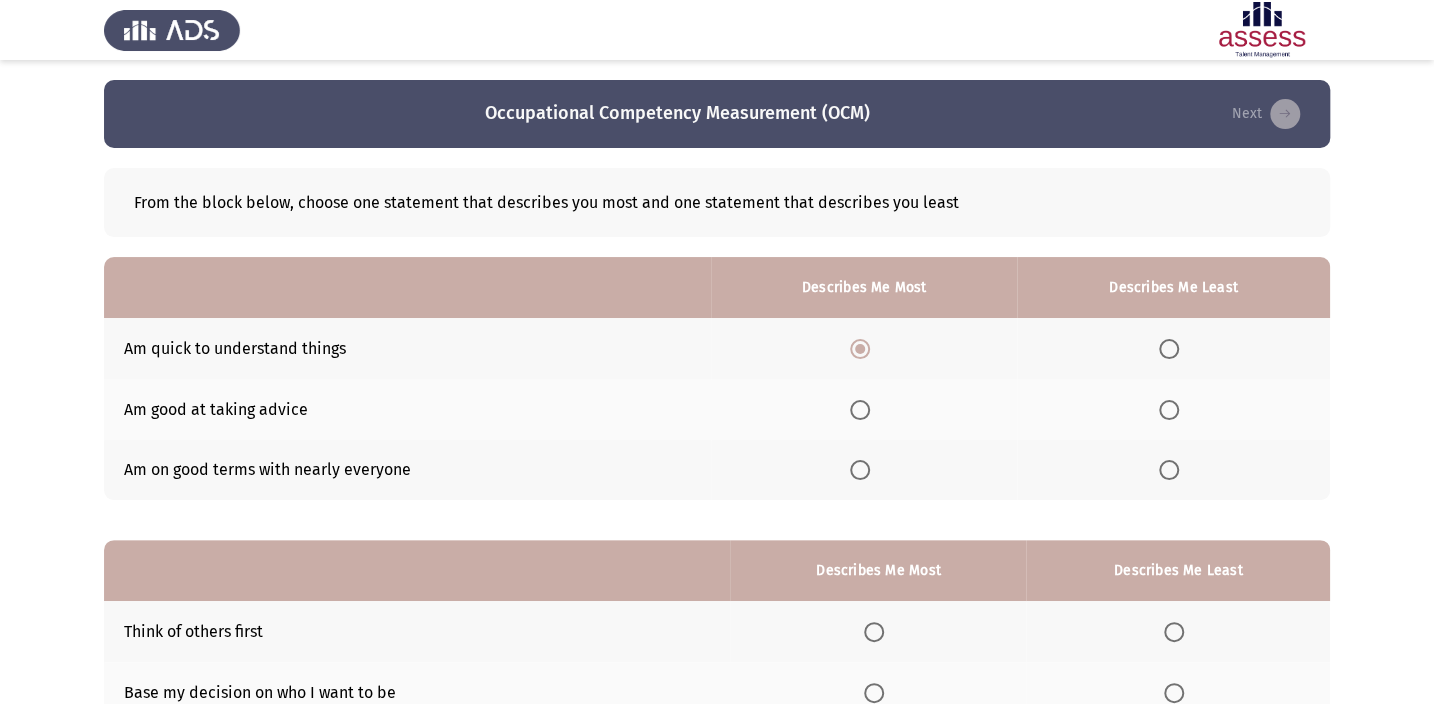 click at bounding box center (1169, 410) 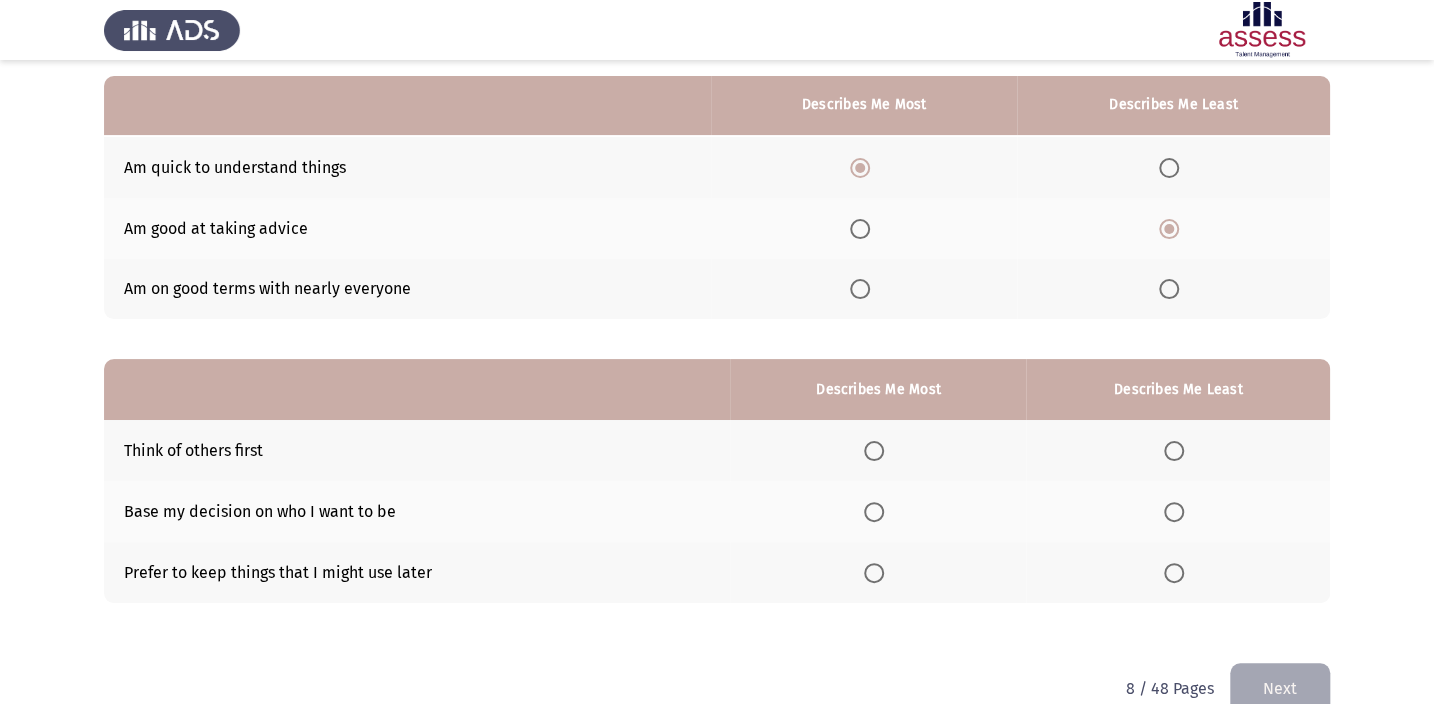 scroll, scrollTop: 217, scrollLeft: 0, axis: vertical 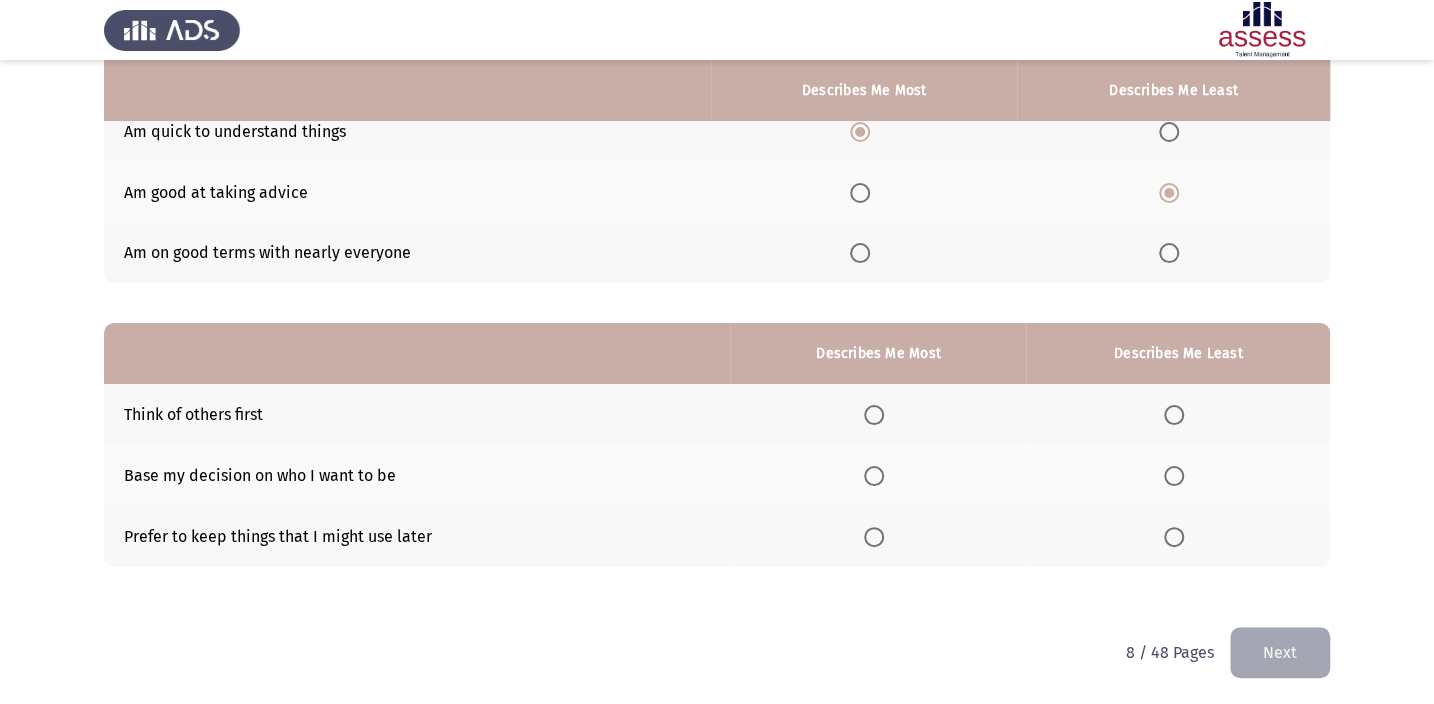 click at bounding box center (1174, 537) 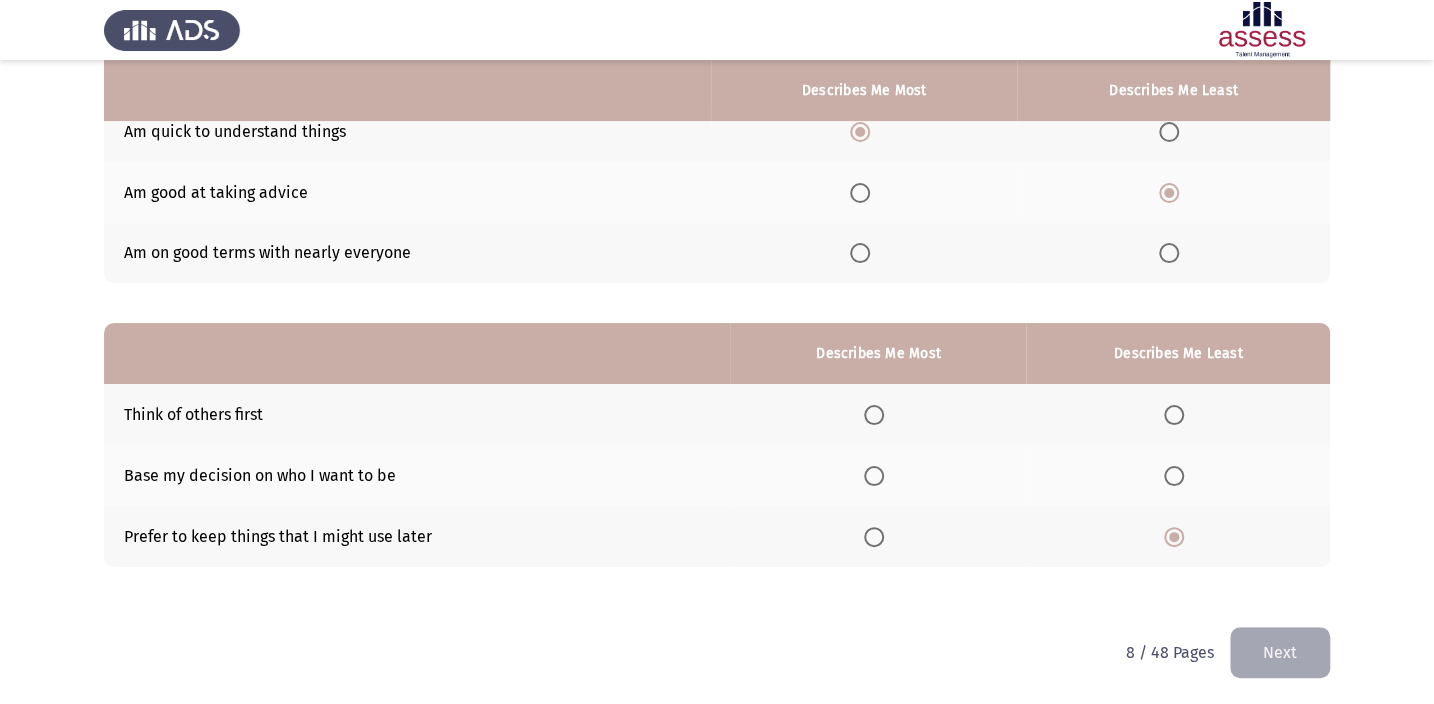 click at bounding box center (874, 476) 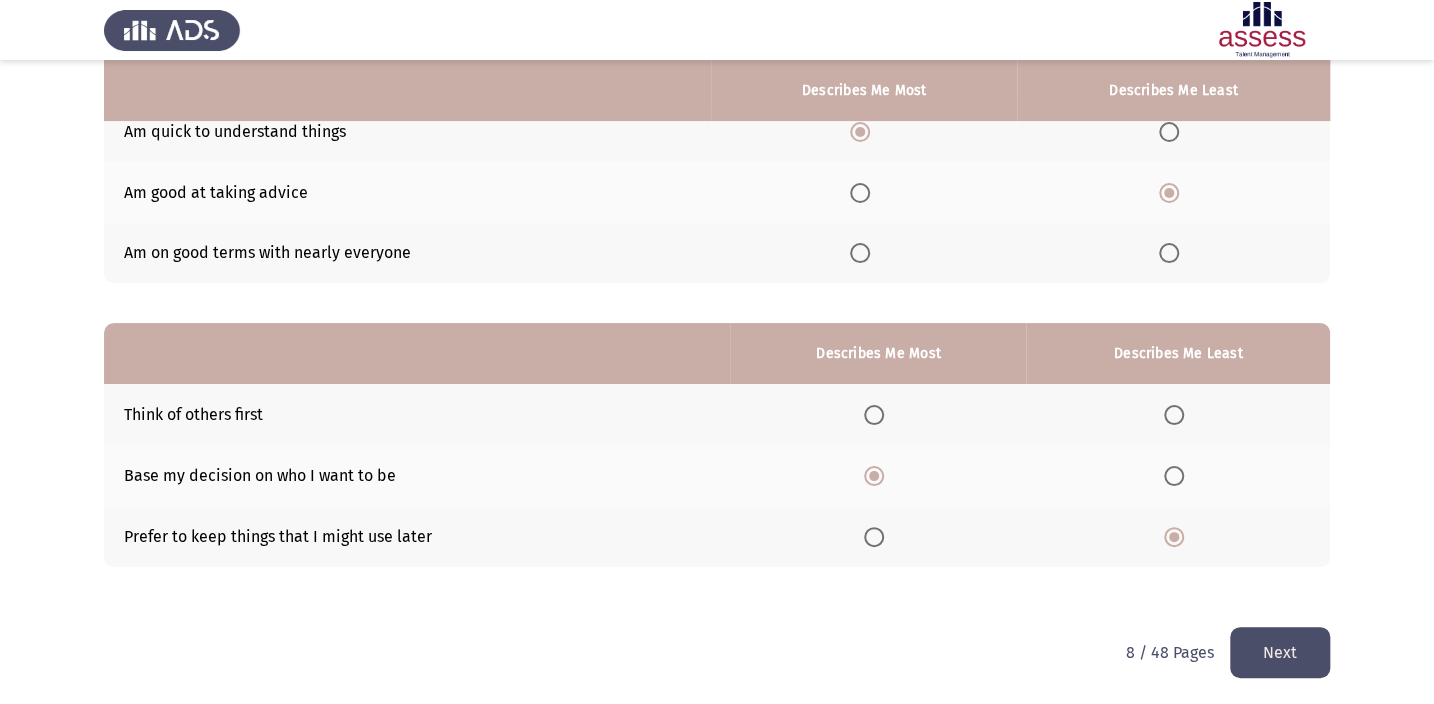 click on "Next" 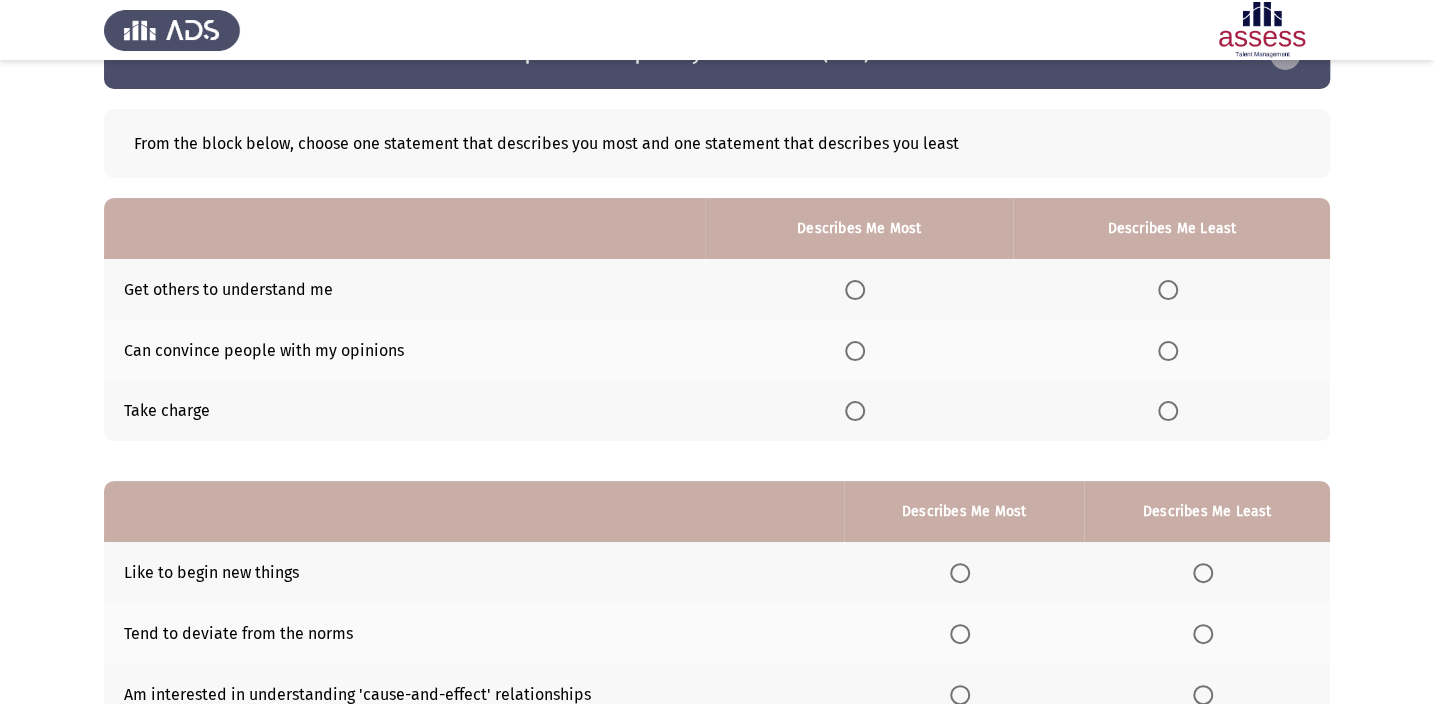 scroll, scrollTop: 90, scrollLeft: 0, axis: vertical 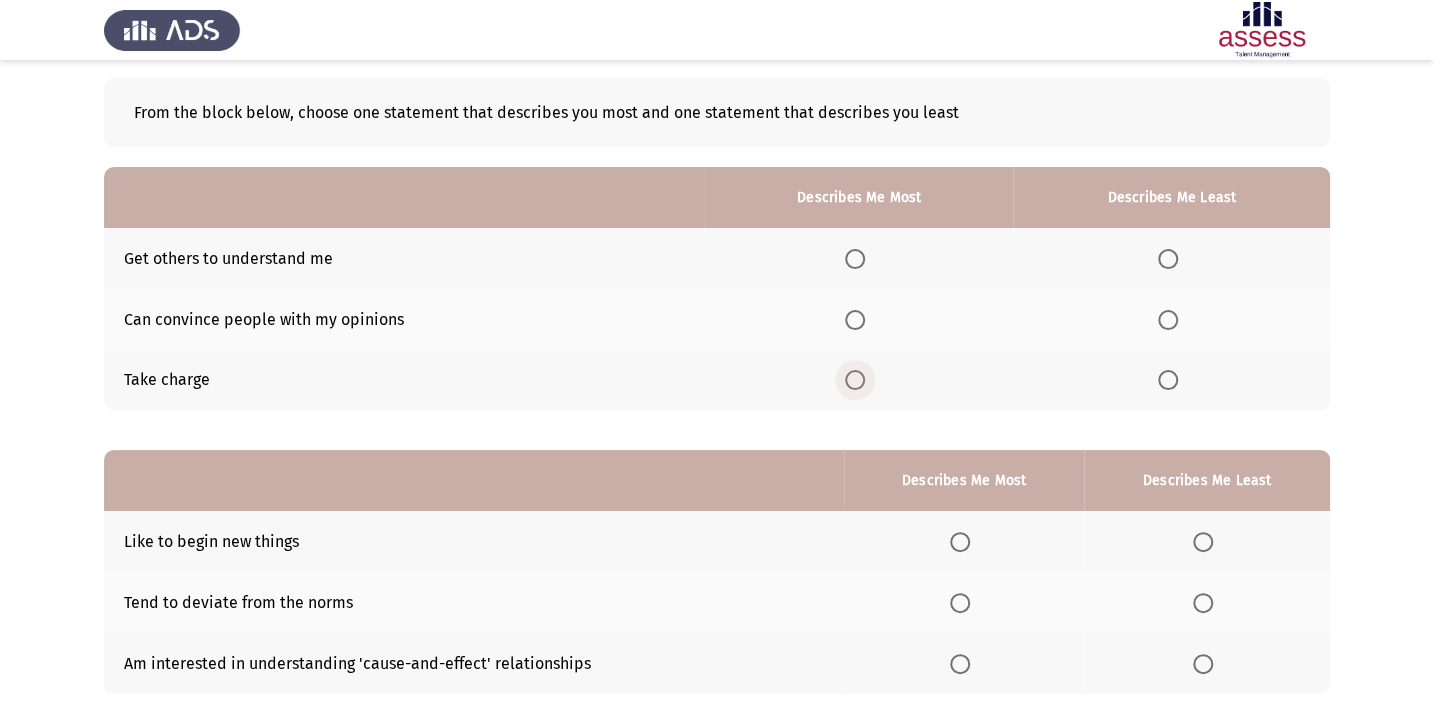 click at bounding box center [855, 380] 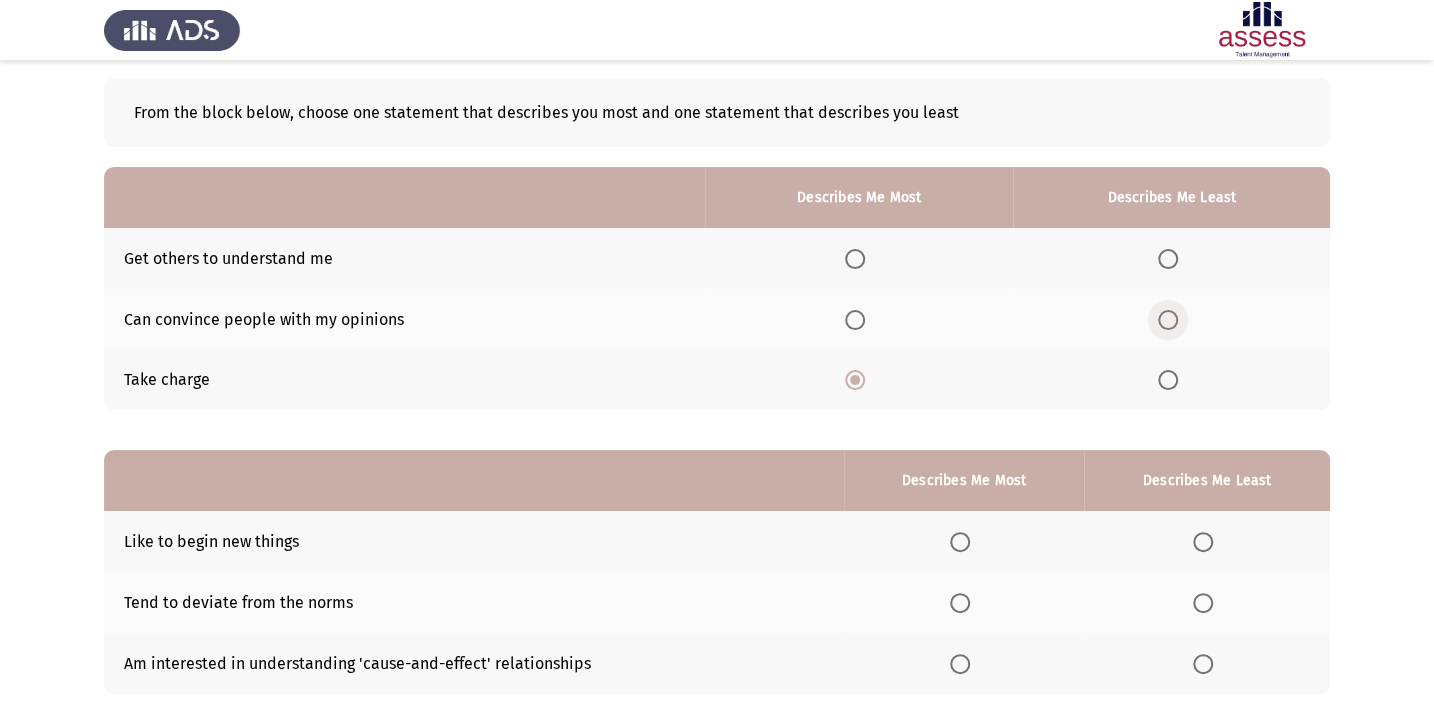 click at bounding box center [1168, 320] 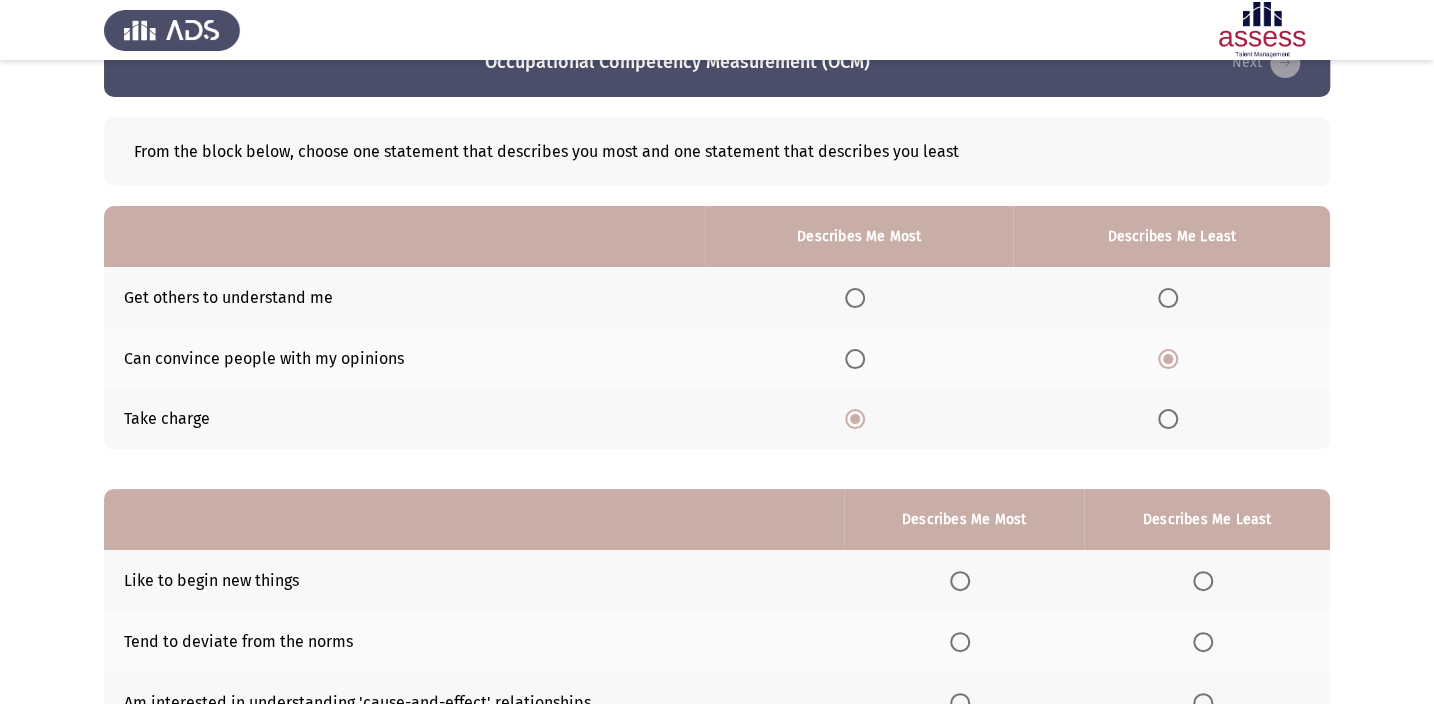 scroll, scrollTop: 35, scrollLeft: 0, axis: vertical 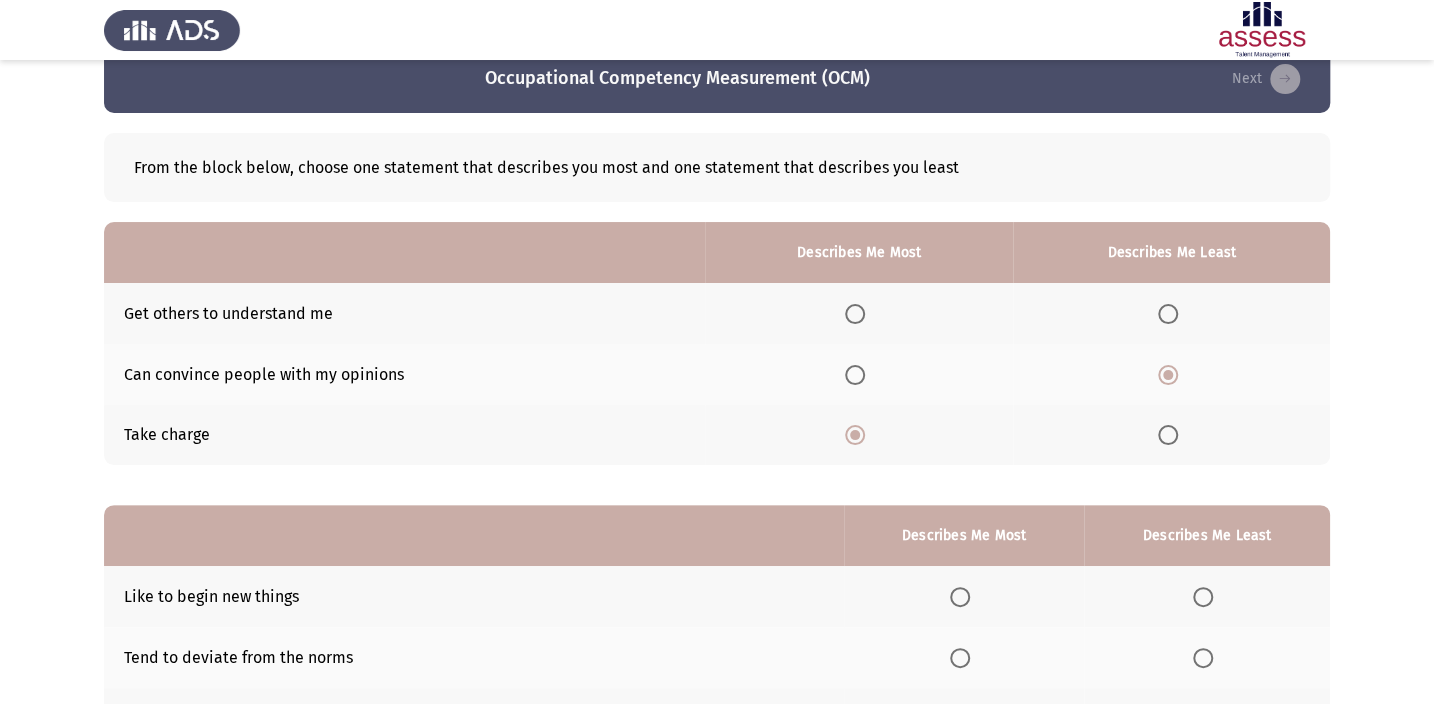click at bounding box center (1168, 314) 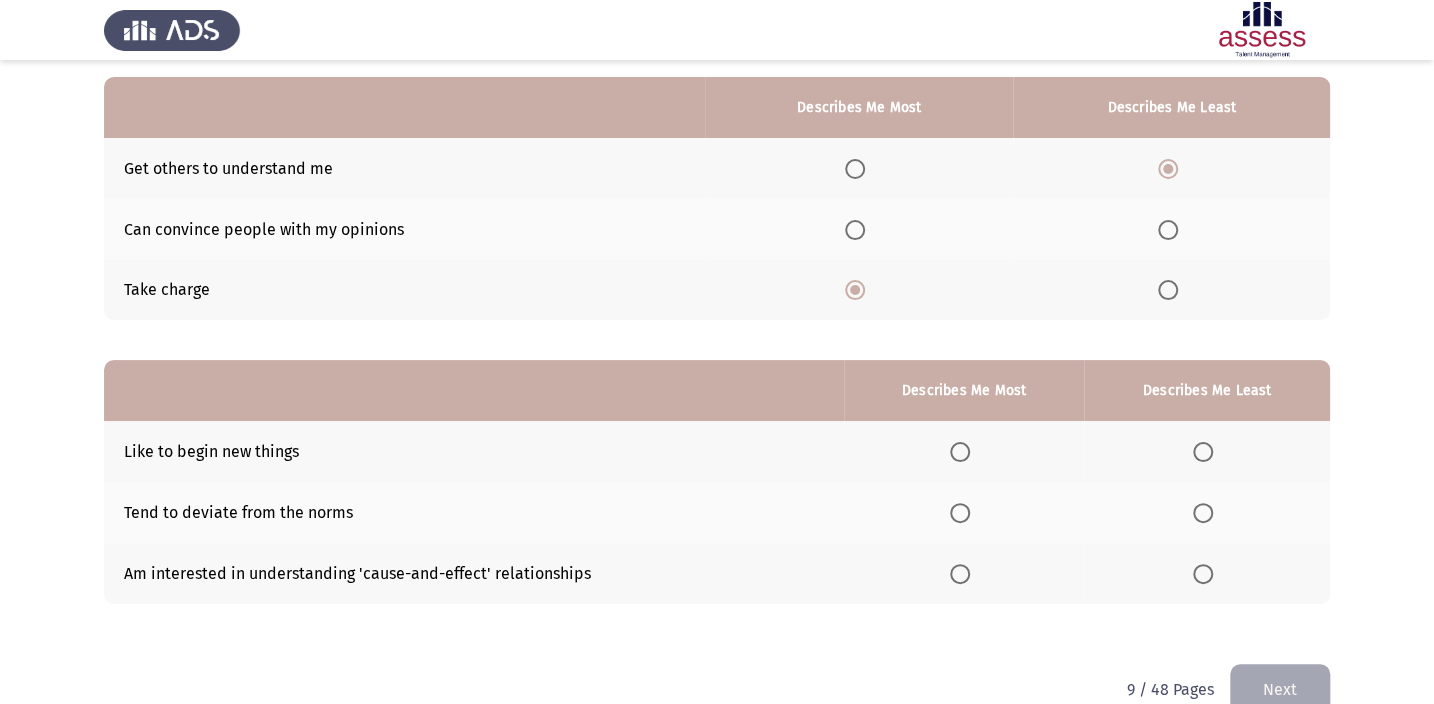 scroll, scrollTop: 217, scrollLeft: 0, axis: vertical 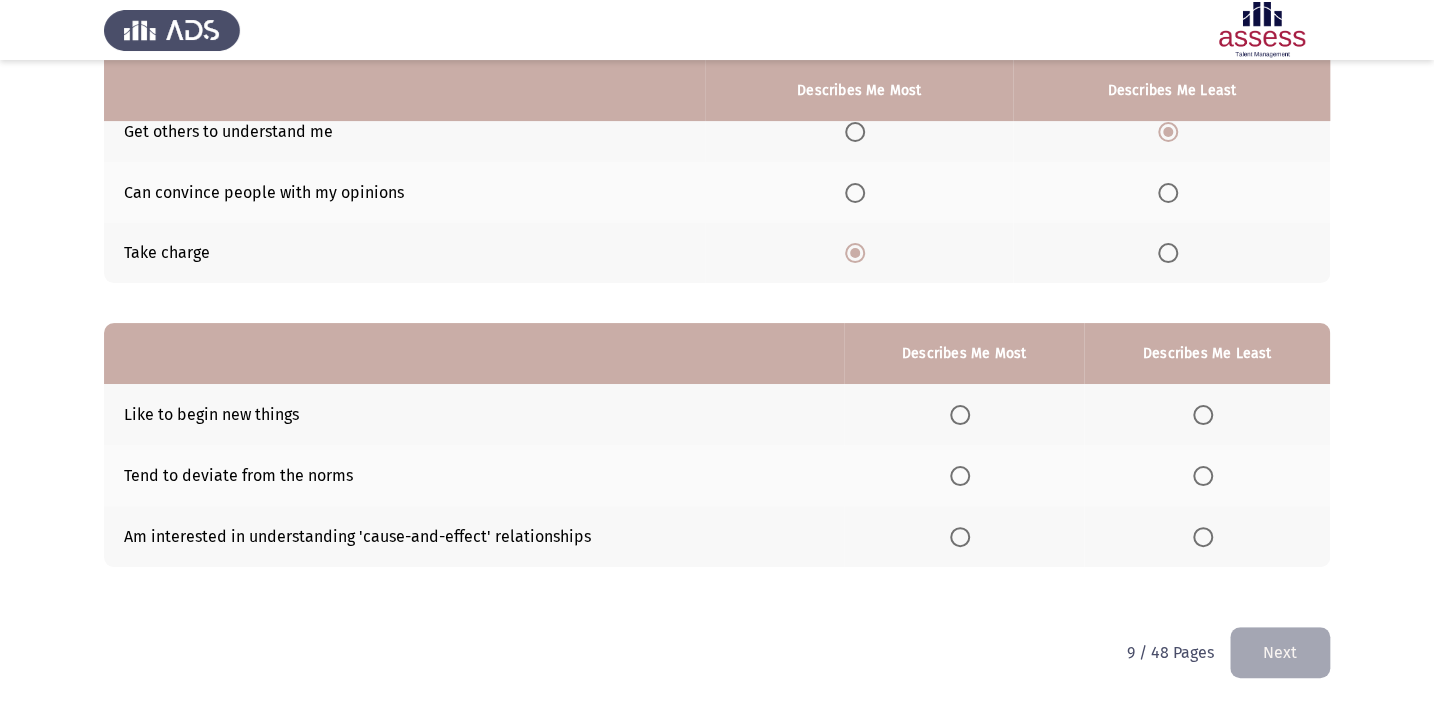 click at bounding box center (960, 537) 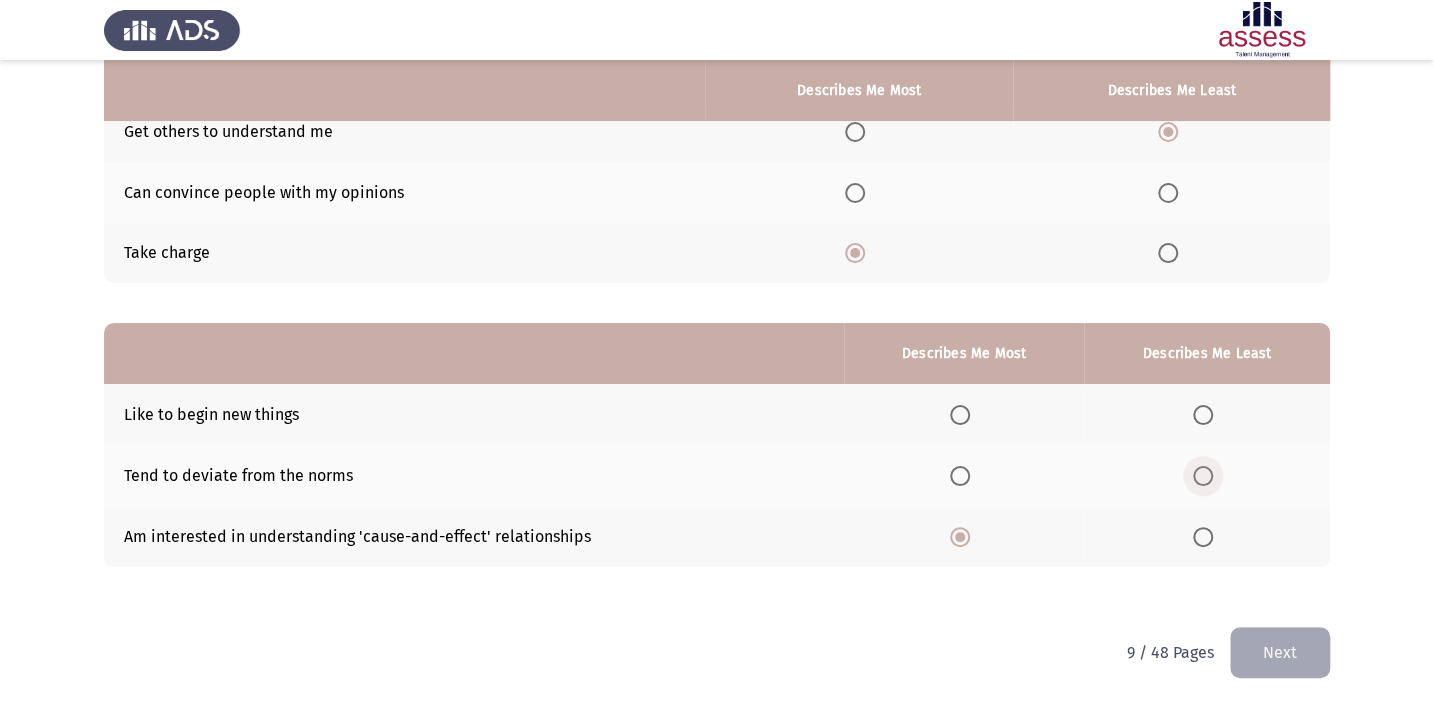 click at bounding box center (1203, 476) 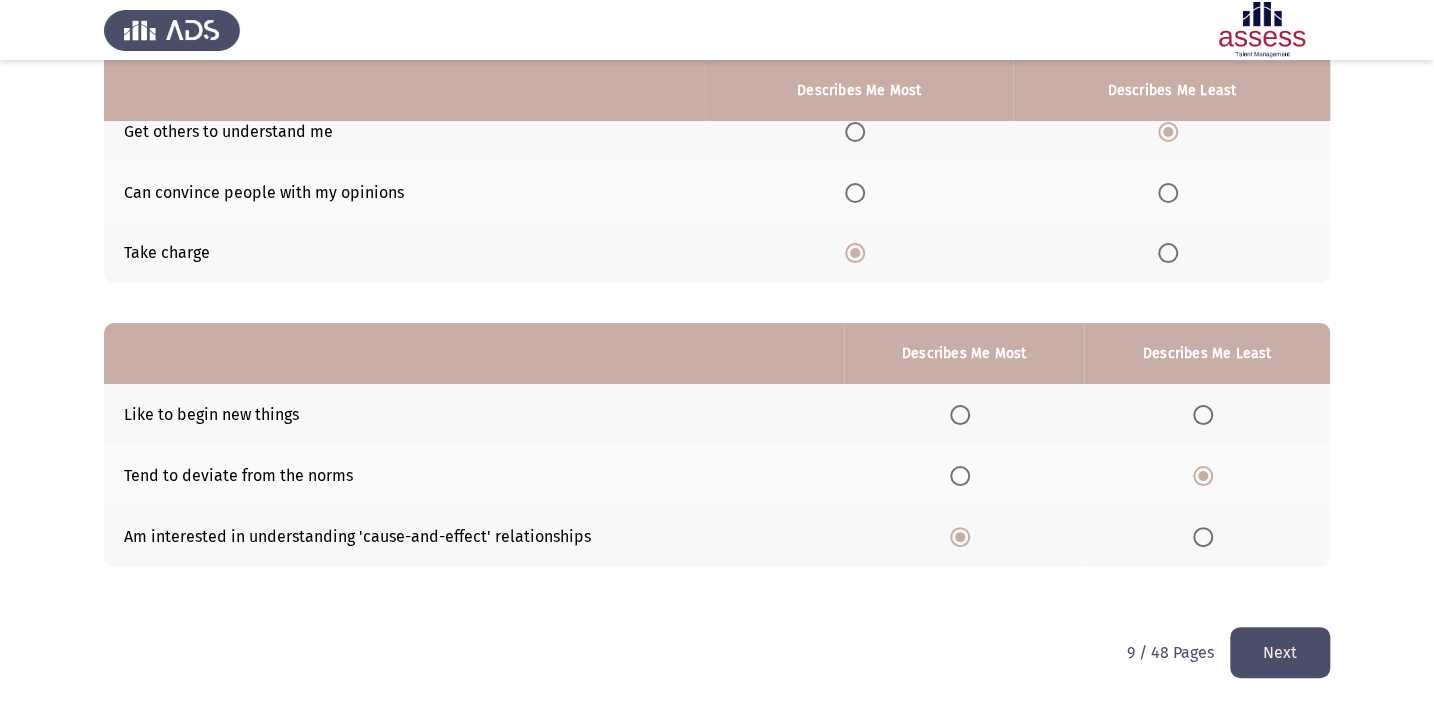 click on "Next" 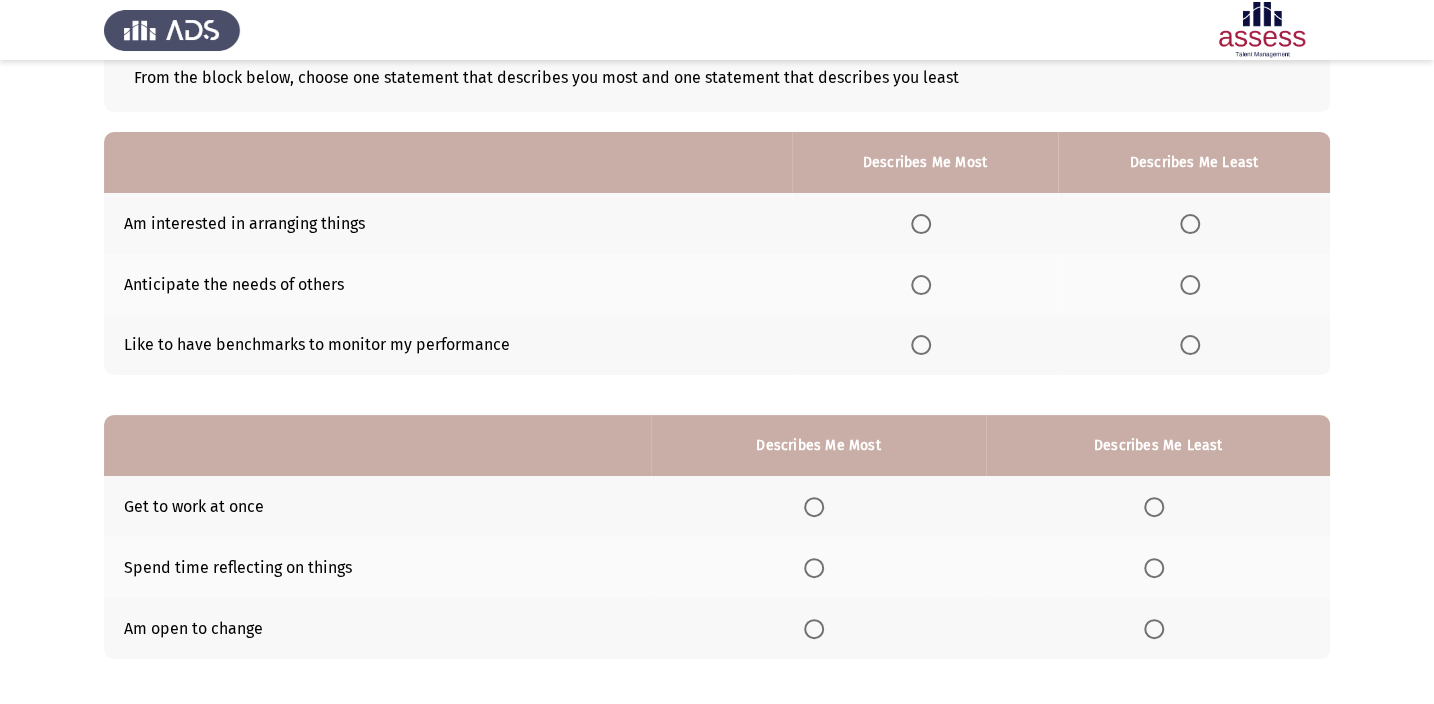 scroll, scrollTop: 126, scrollLeft: 0, axis: vertical 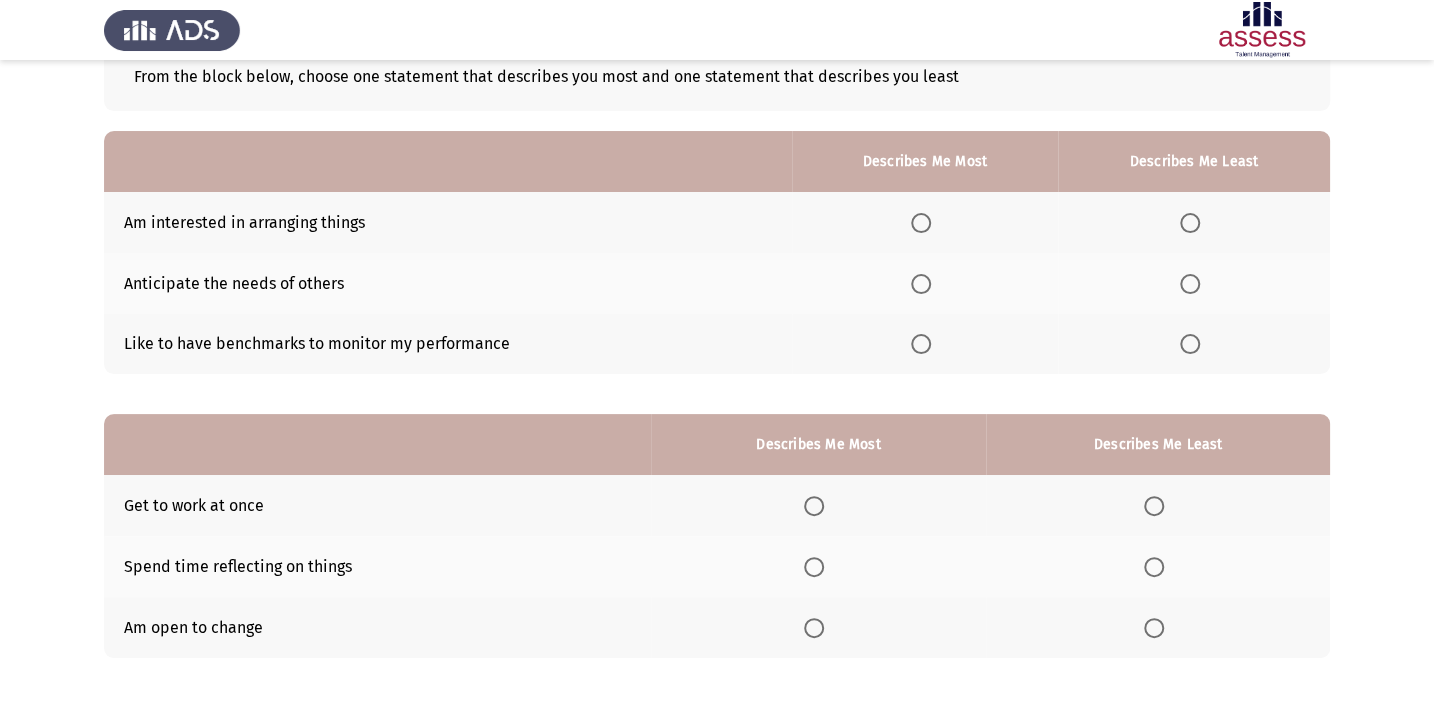 click at bounding box center (921, 284) 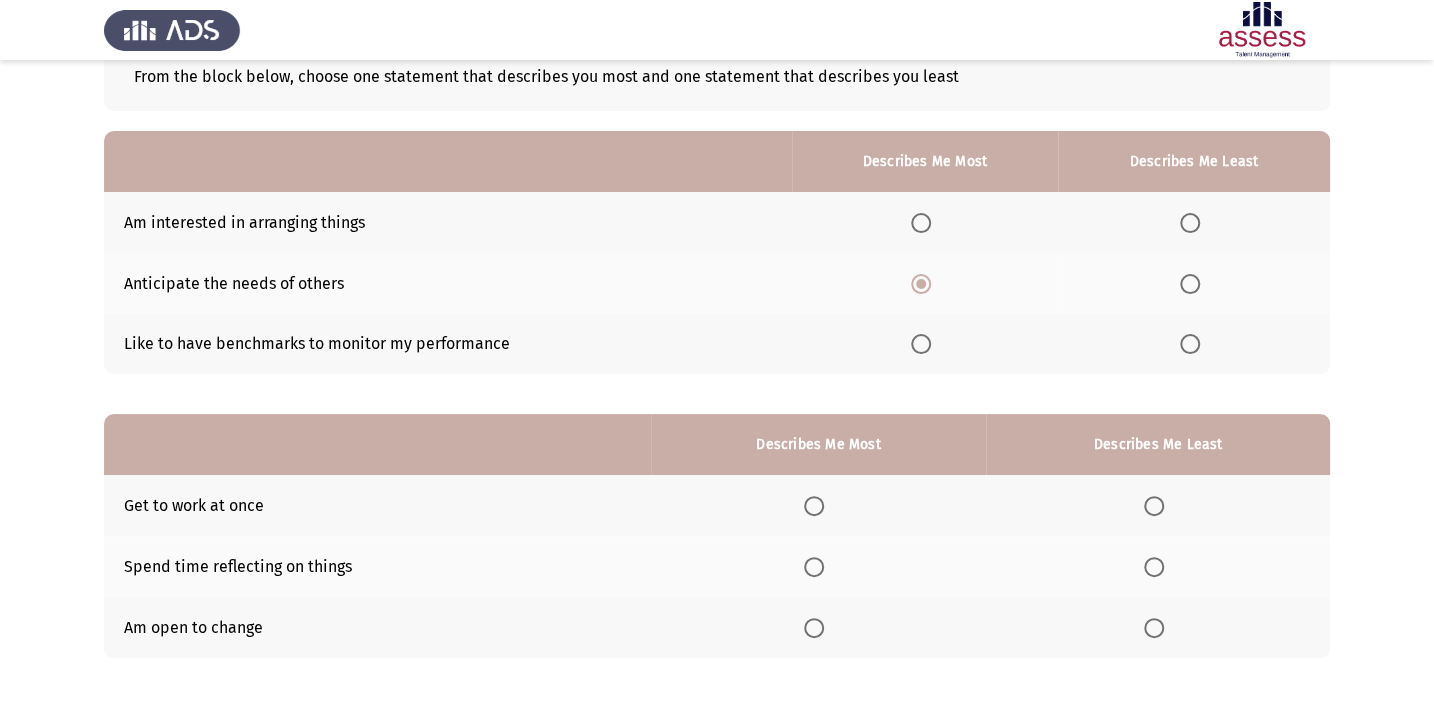 click at bounding box center [1190, 223] 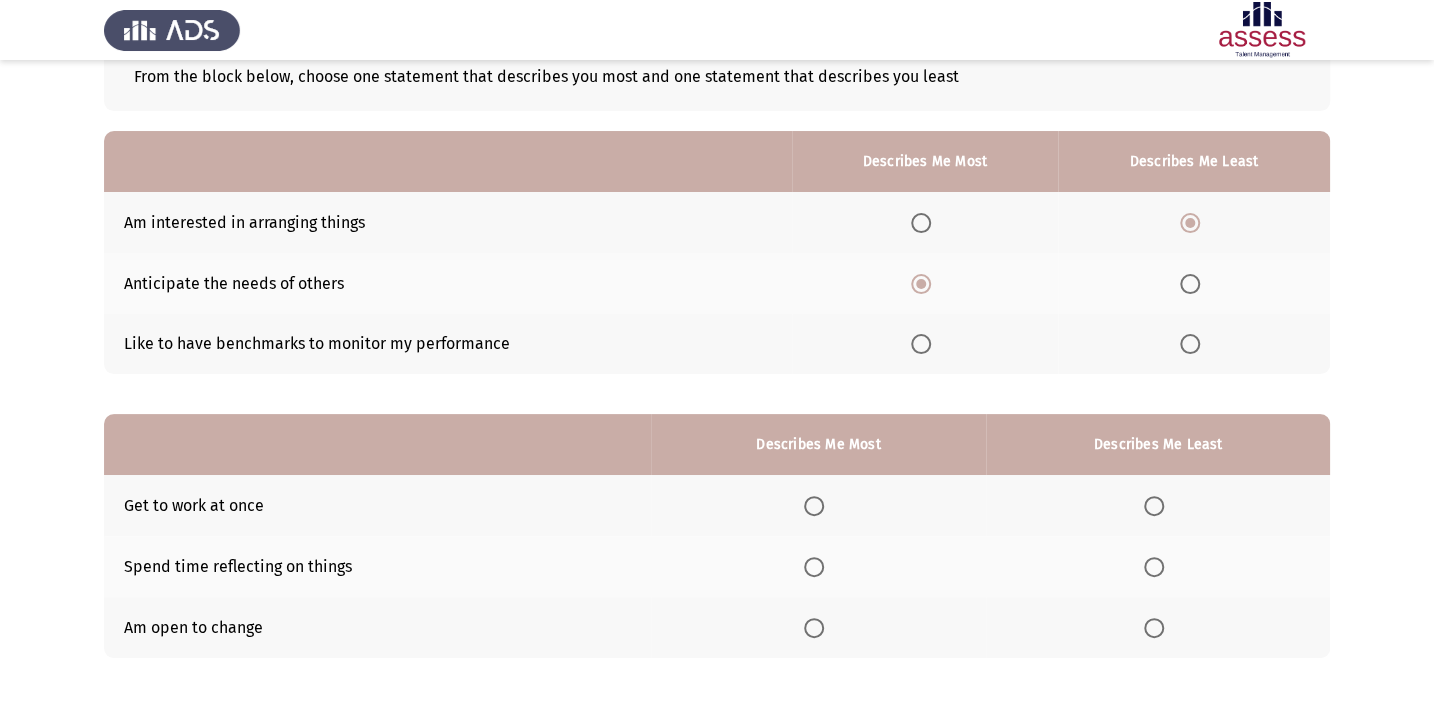 scroll, scrollTop: 217, scrollLeft: 0, axis: vertical 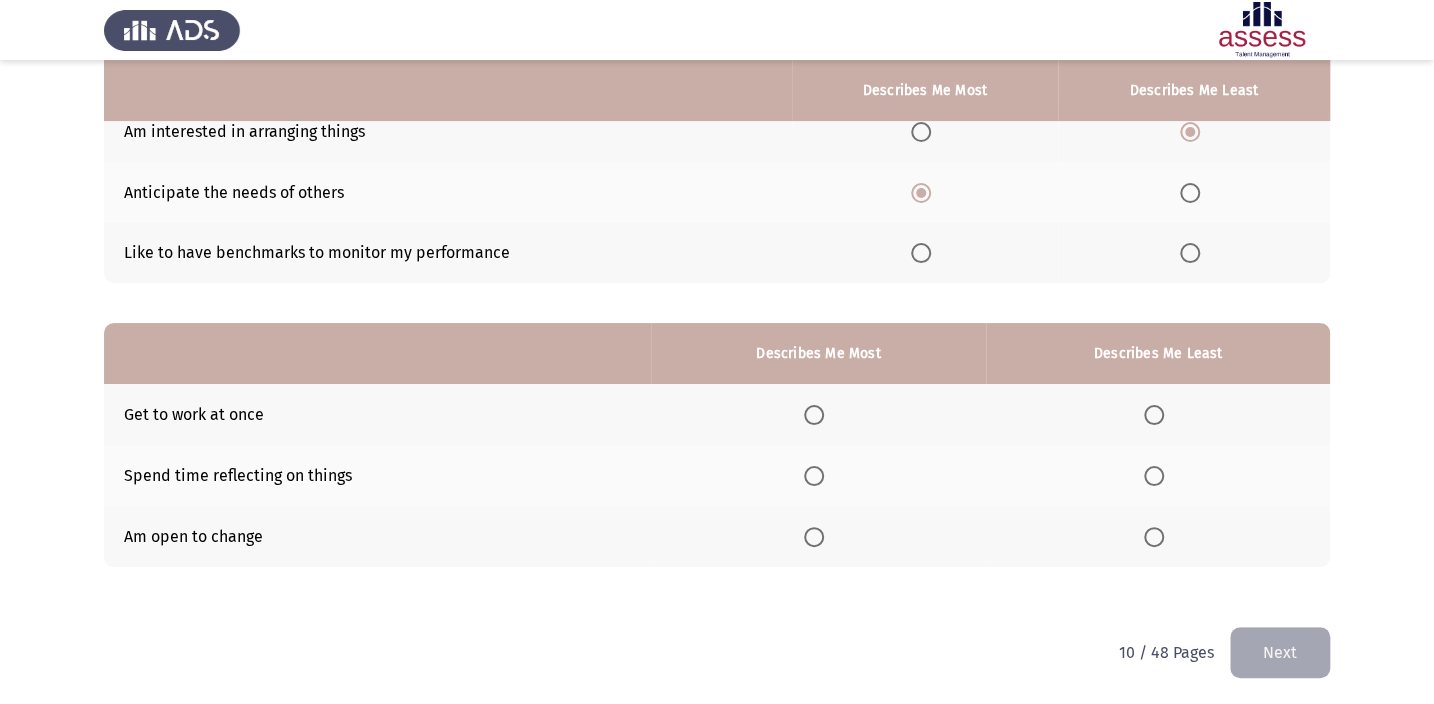click at bounding box center [814, 537] 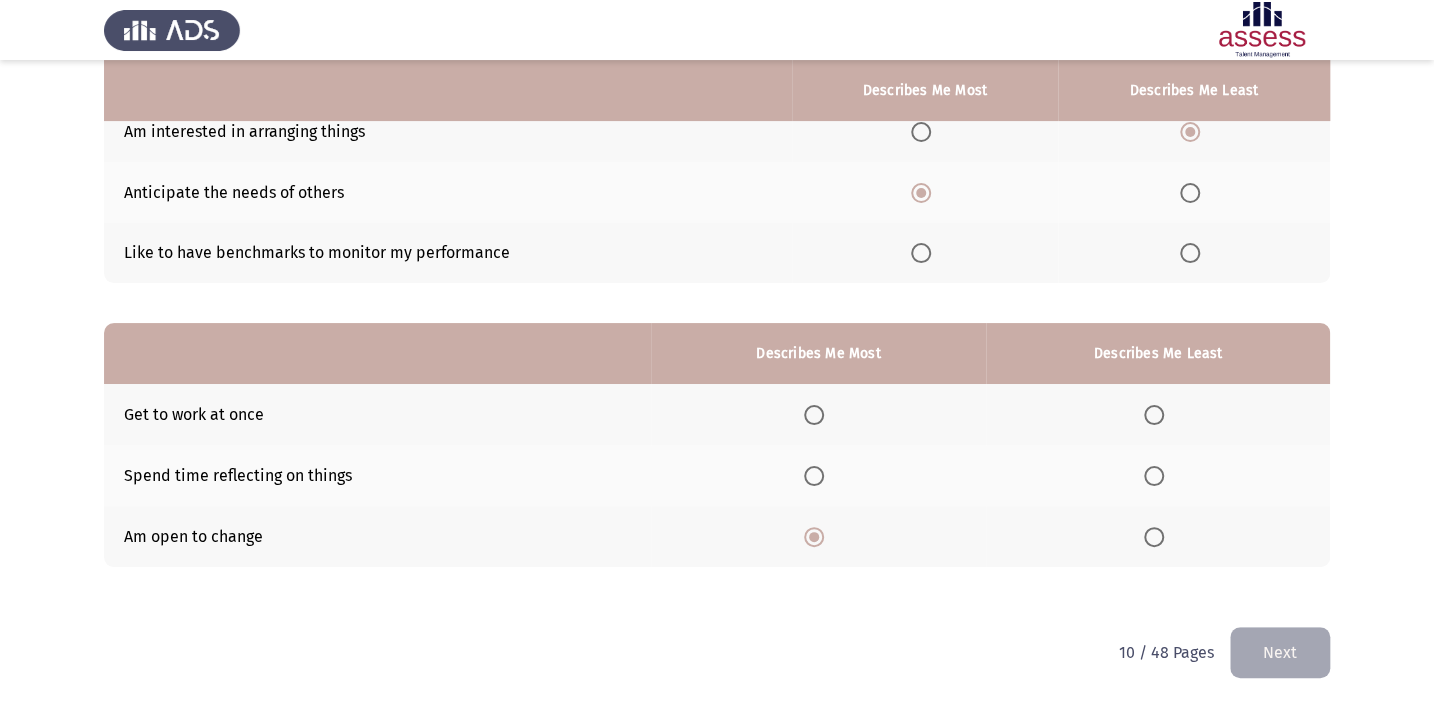 click at bounding box center (1154, 476) 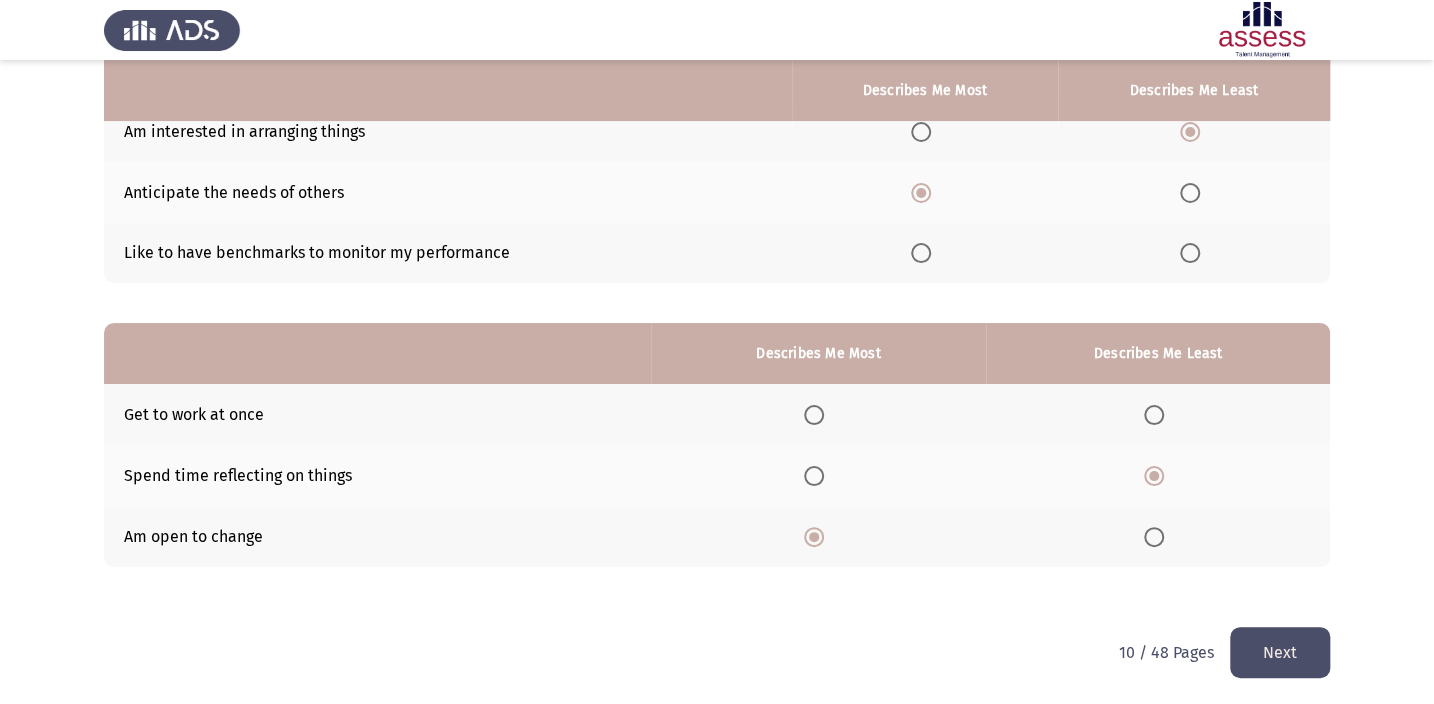 click on "Next" 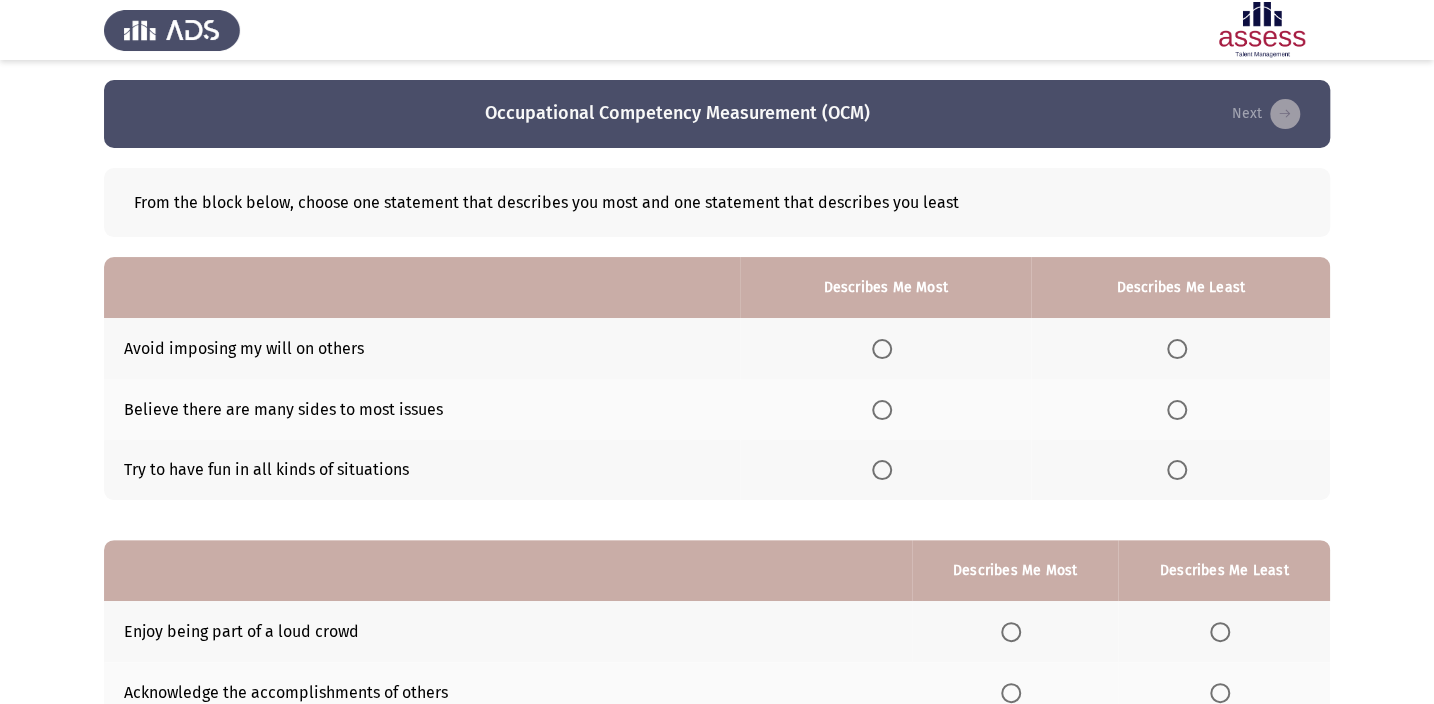 click at bounding box center [882, 410] 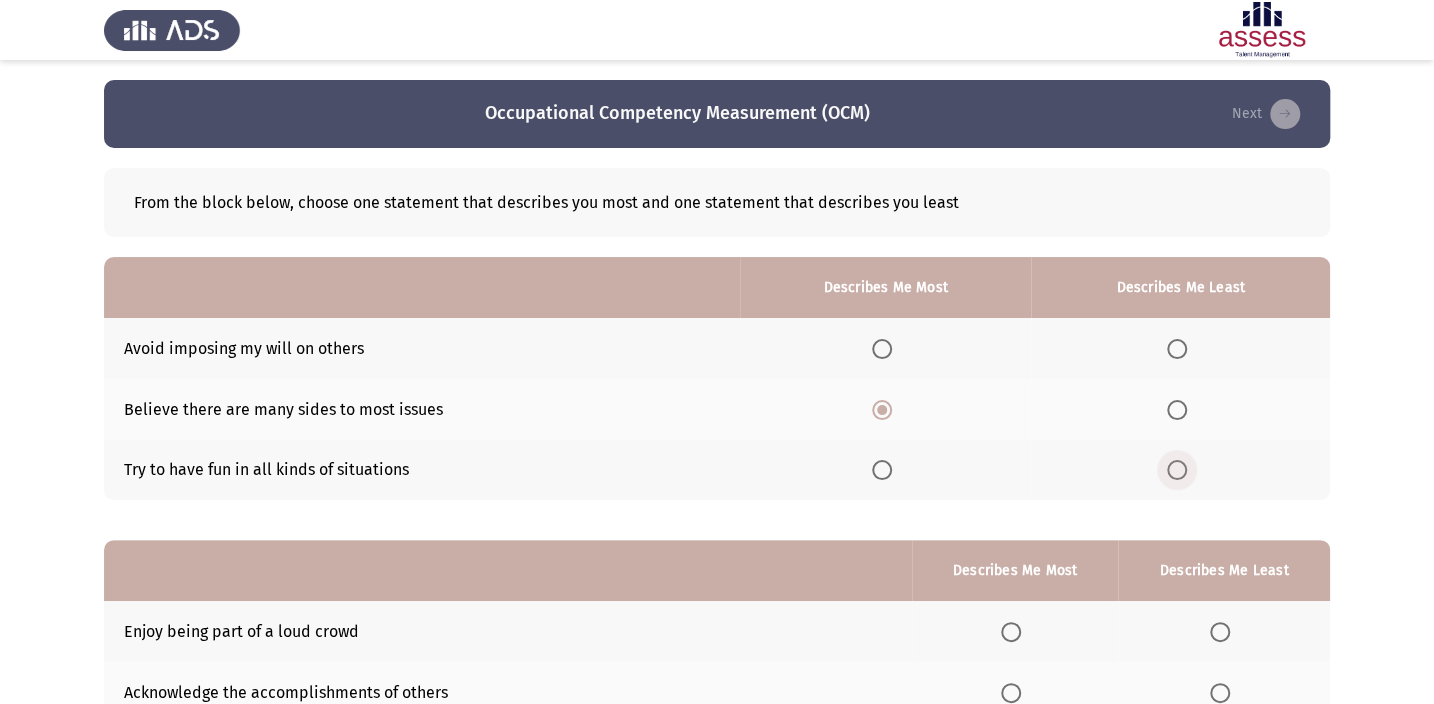 click at bounding box center (1177, 470) 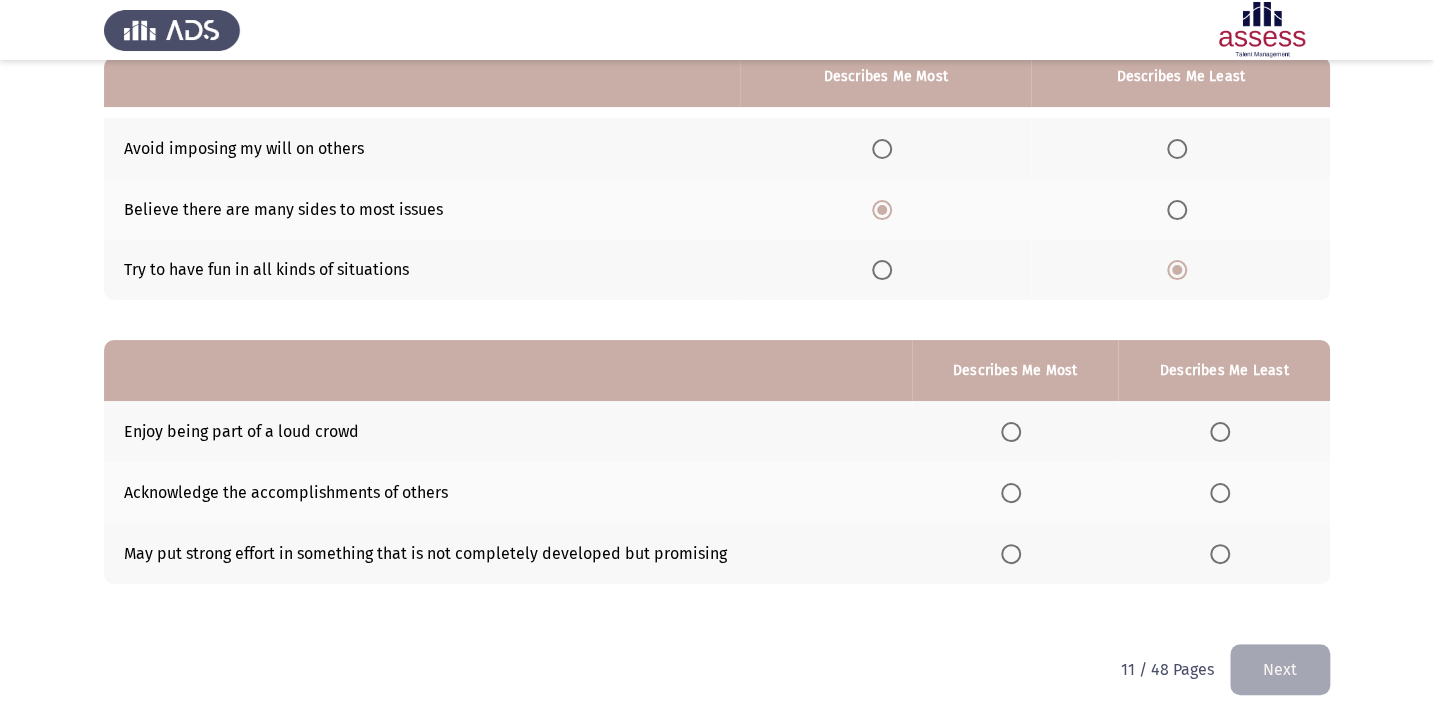 scroll, scrollTop: 217, scrollLeft: 0, axis: vertical 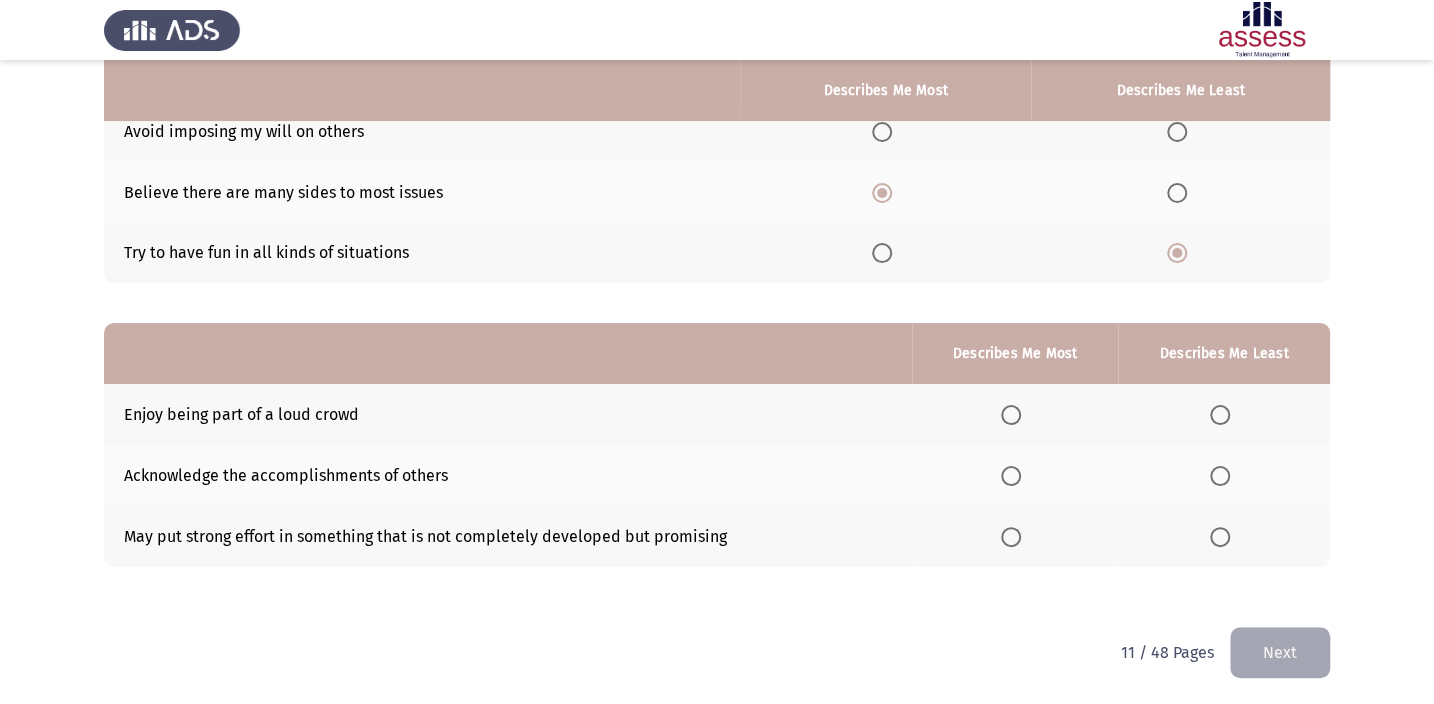 click at bounding box center (1011, 476) 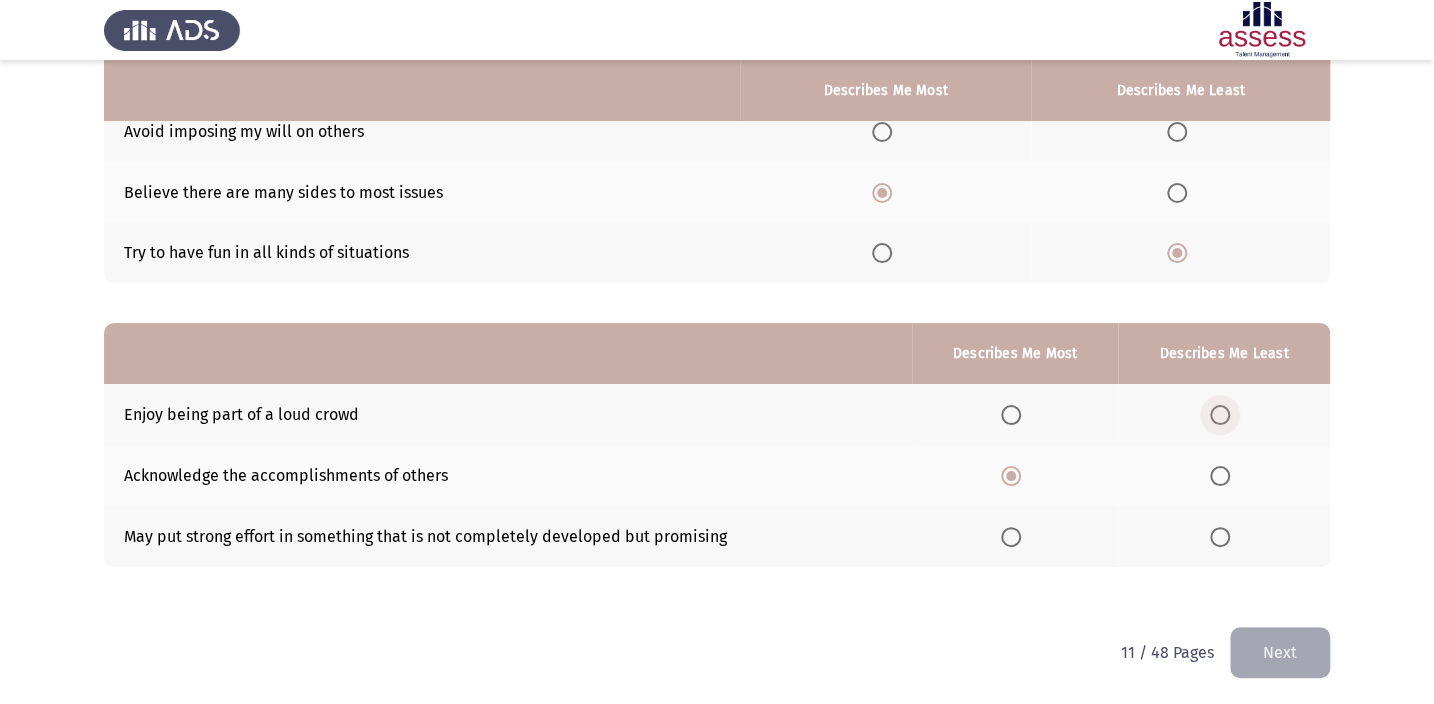 click at bounding box center (1220, 415) 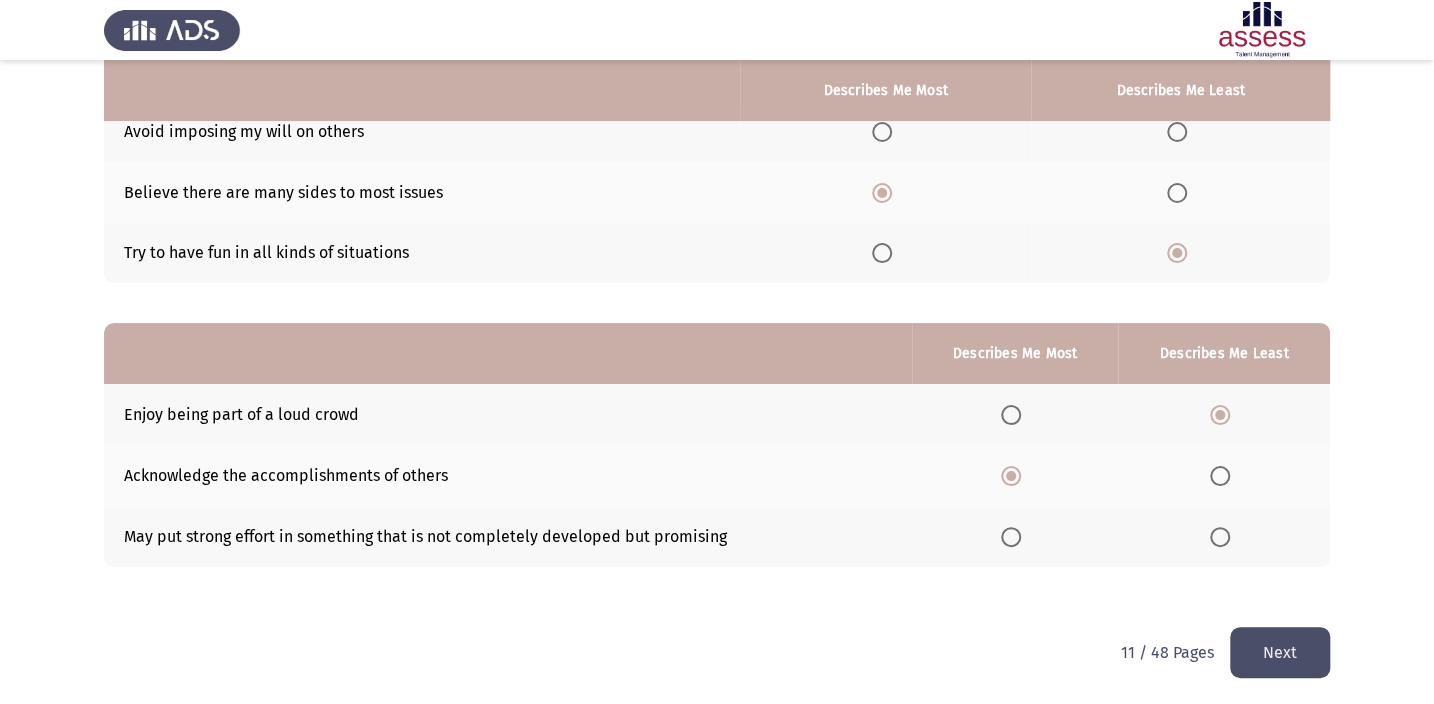 click on "Next" 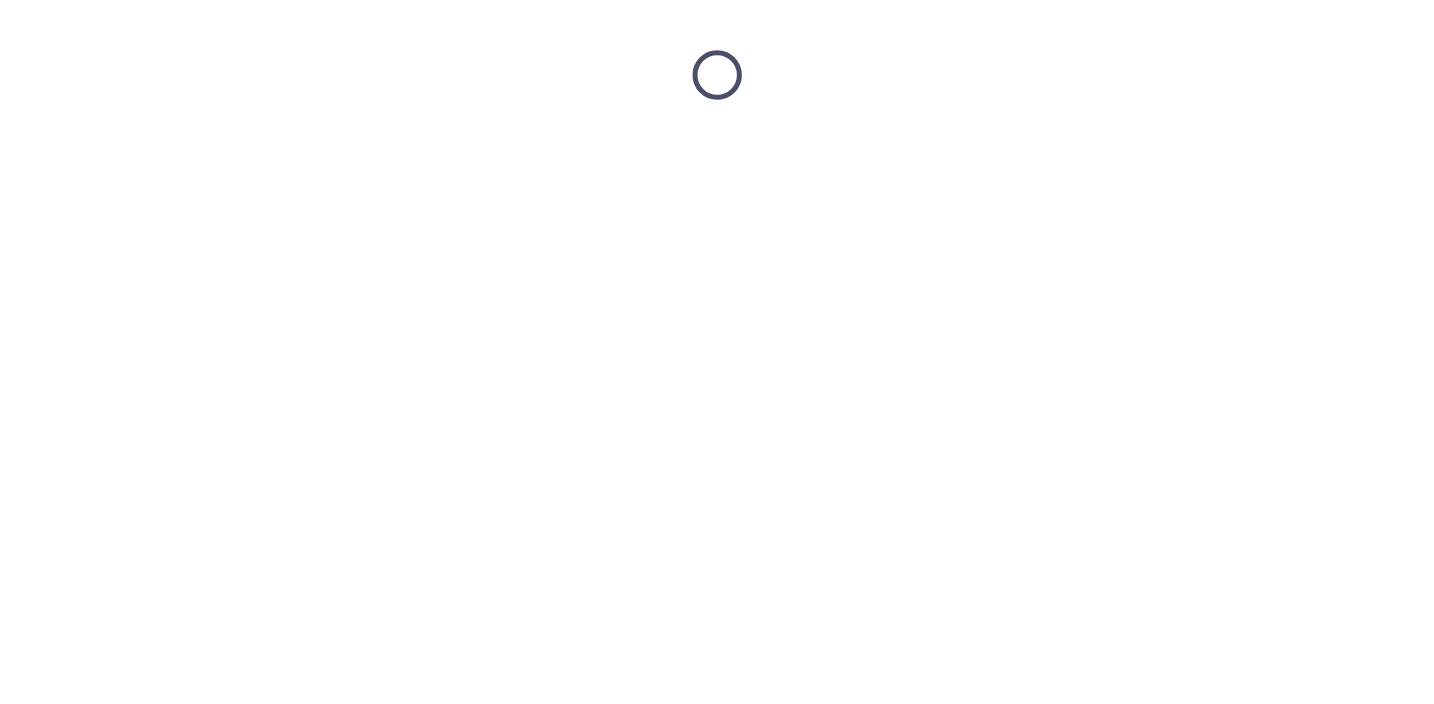 scroll, scrollTop: 0, scrollLeft: 0, axis: both 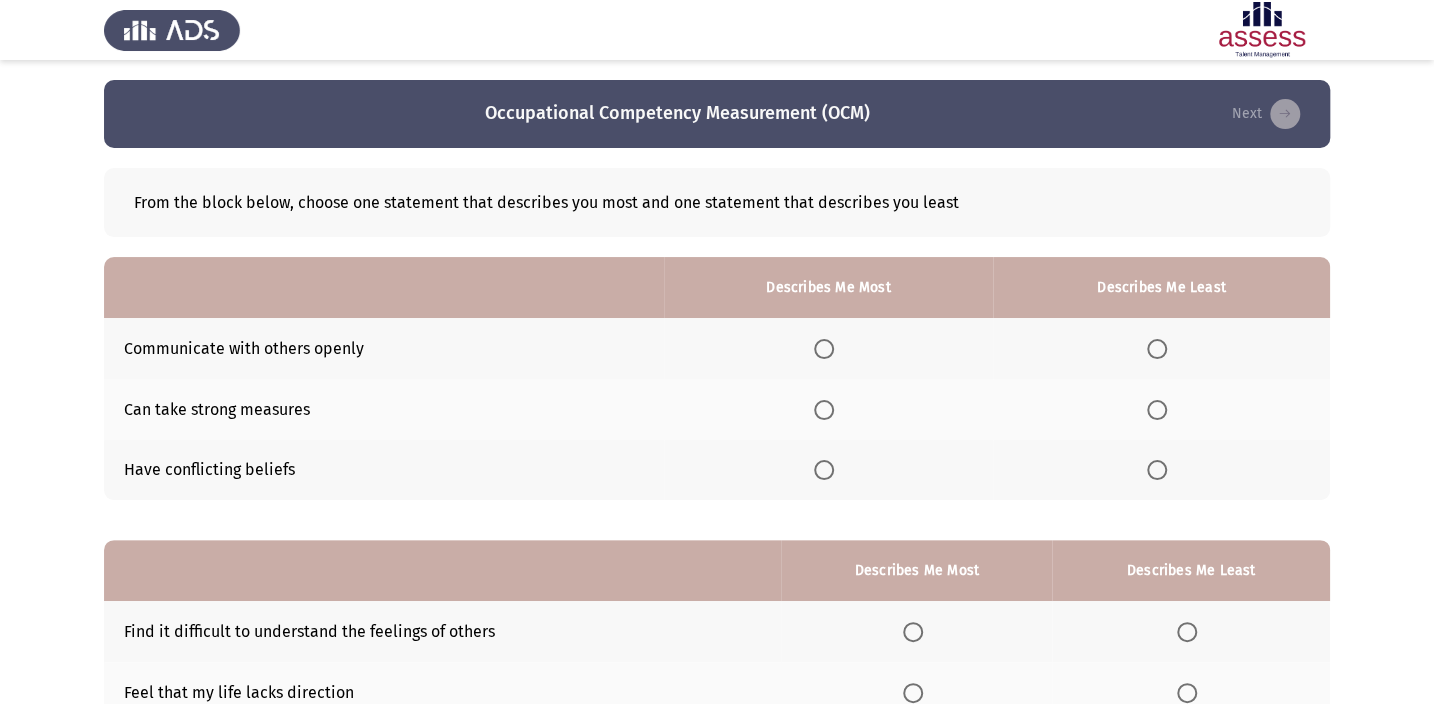click at bounding box center [824, 410] 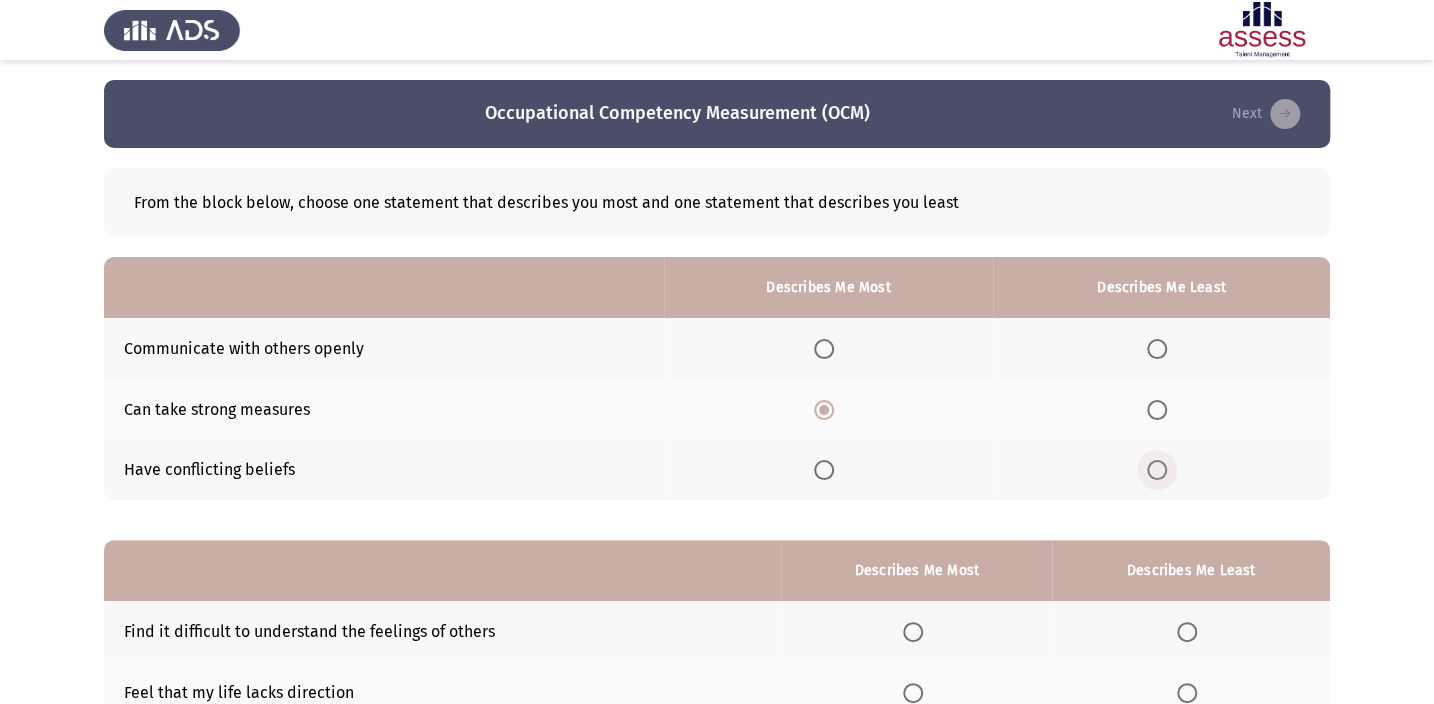 click at bounding box center (1157, 470) 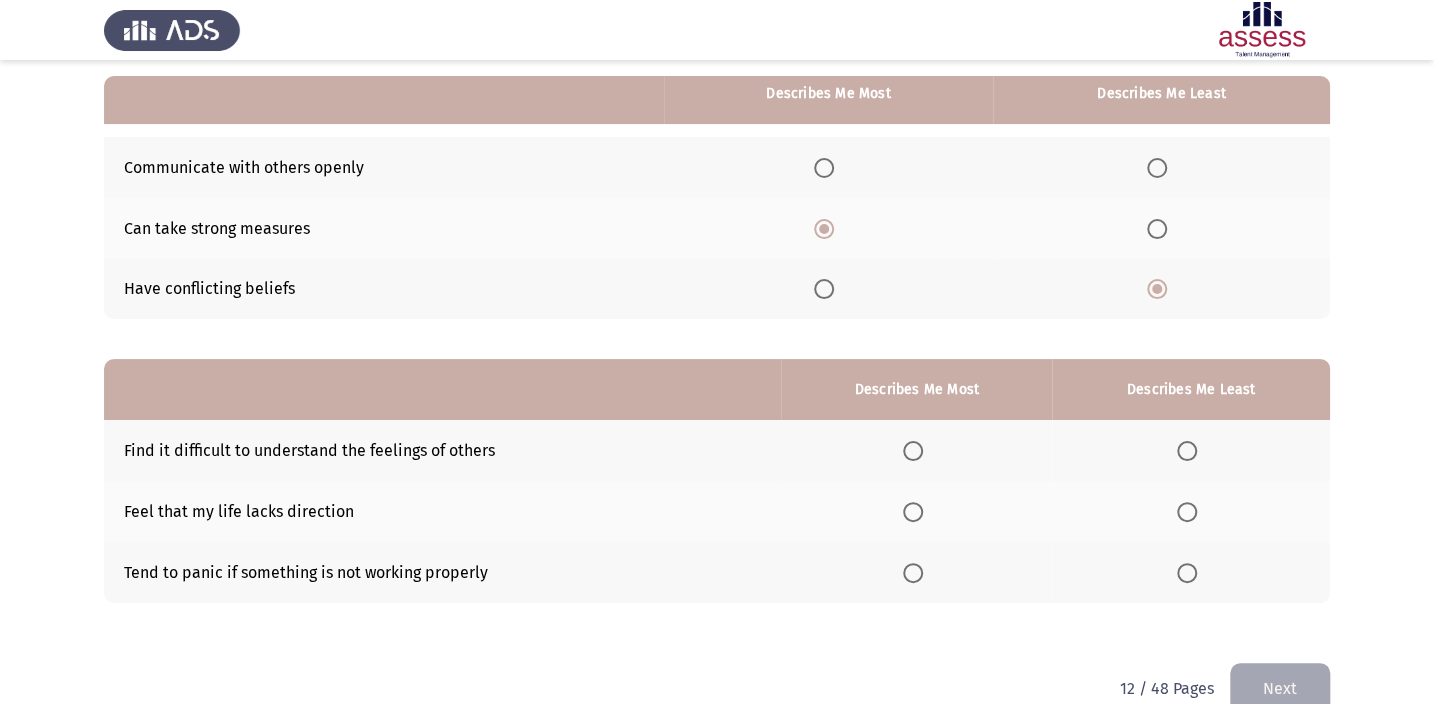 scroll, scrollTop: 217, scrollLeft: 0, axis: vertical 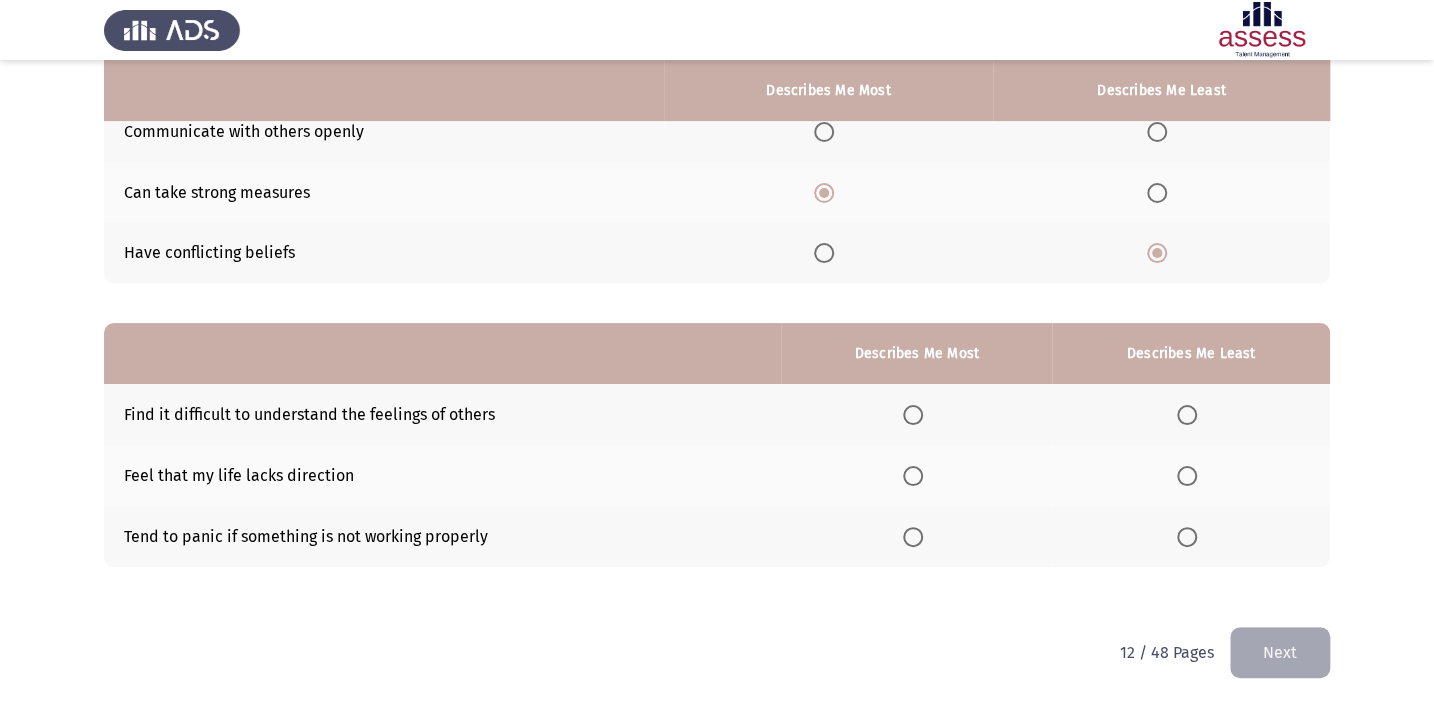 click at bounding box center (1187, 537) 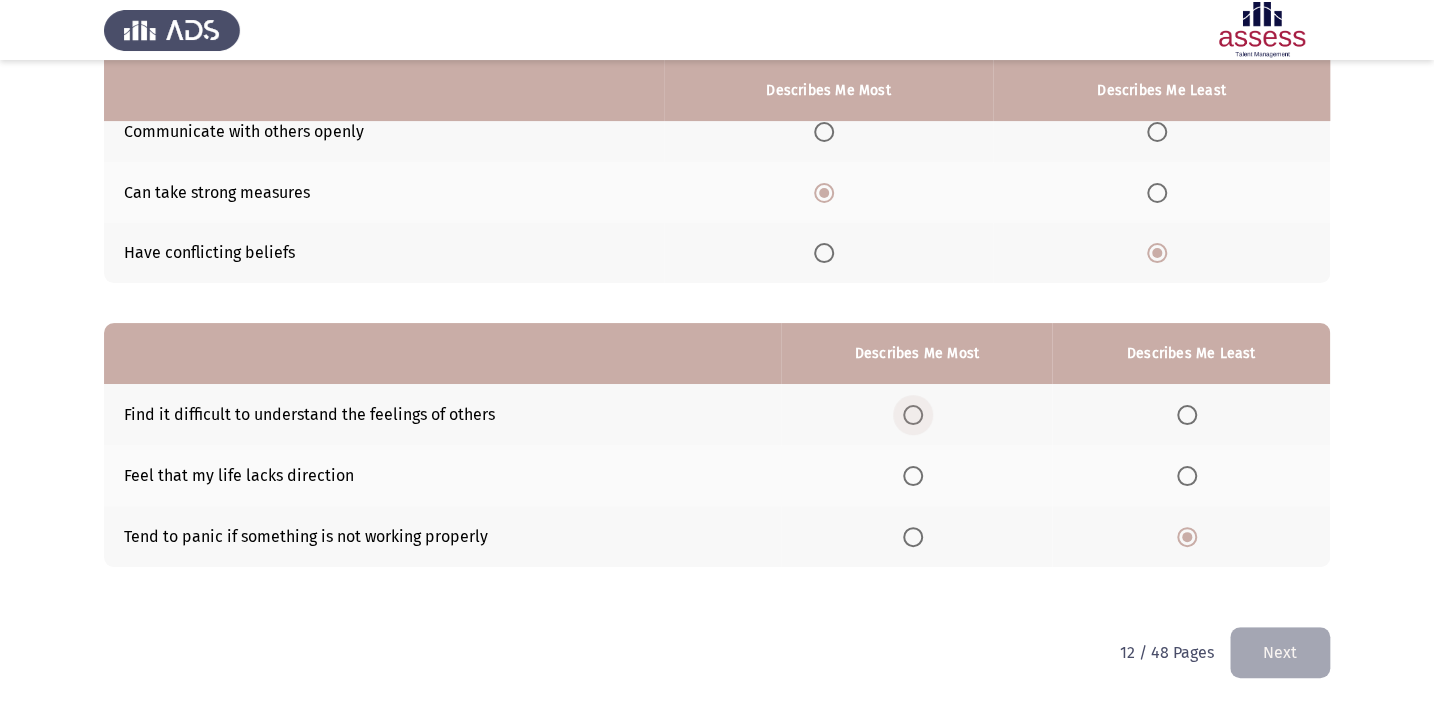 click at bounding box center [913, 415] 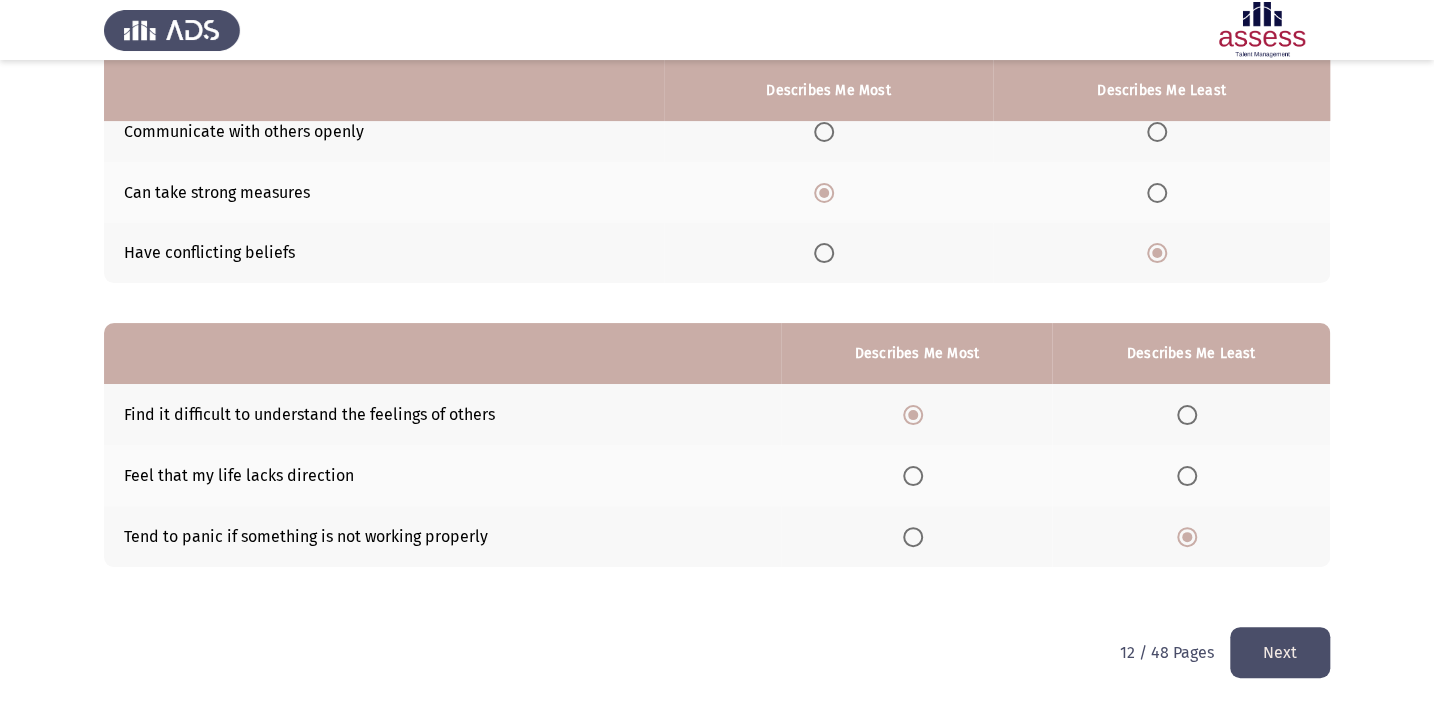 click on "Next" 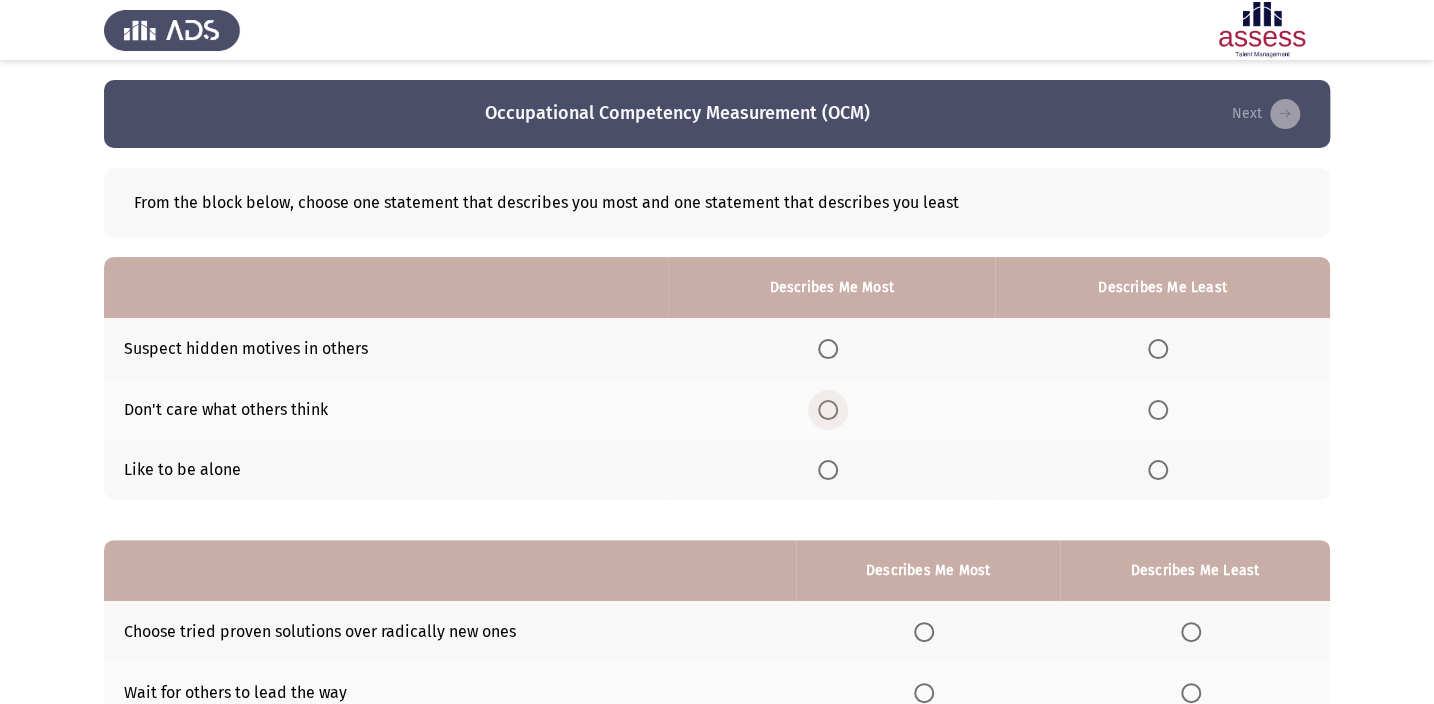 click at bounding box center [828, 410] 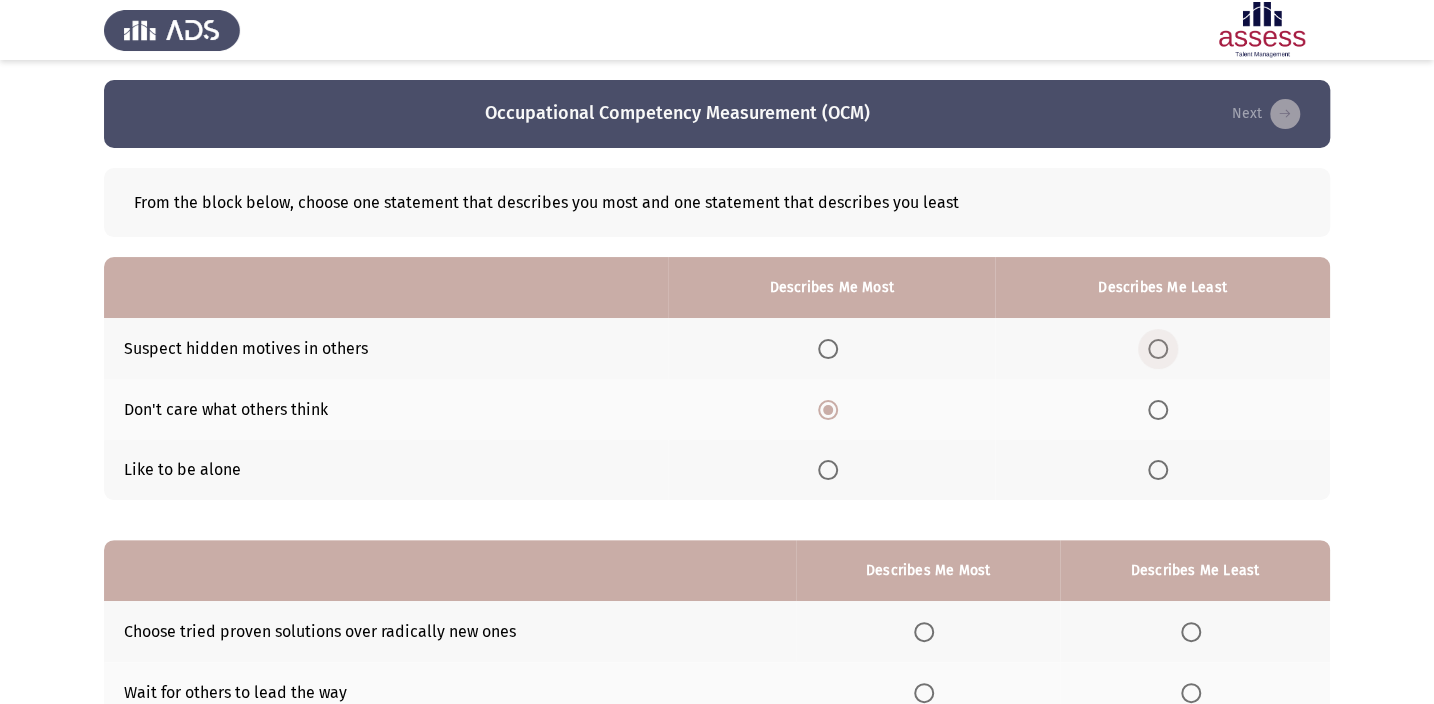 click at bounding box center (1158, 349) 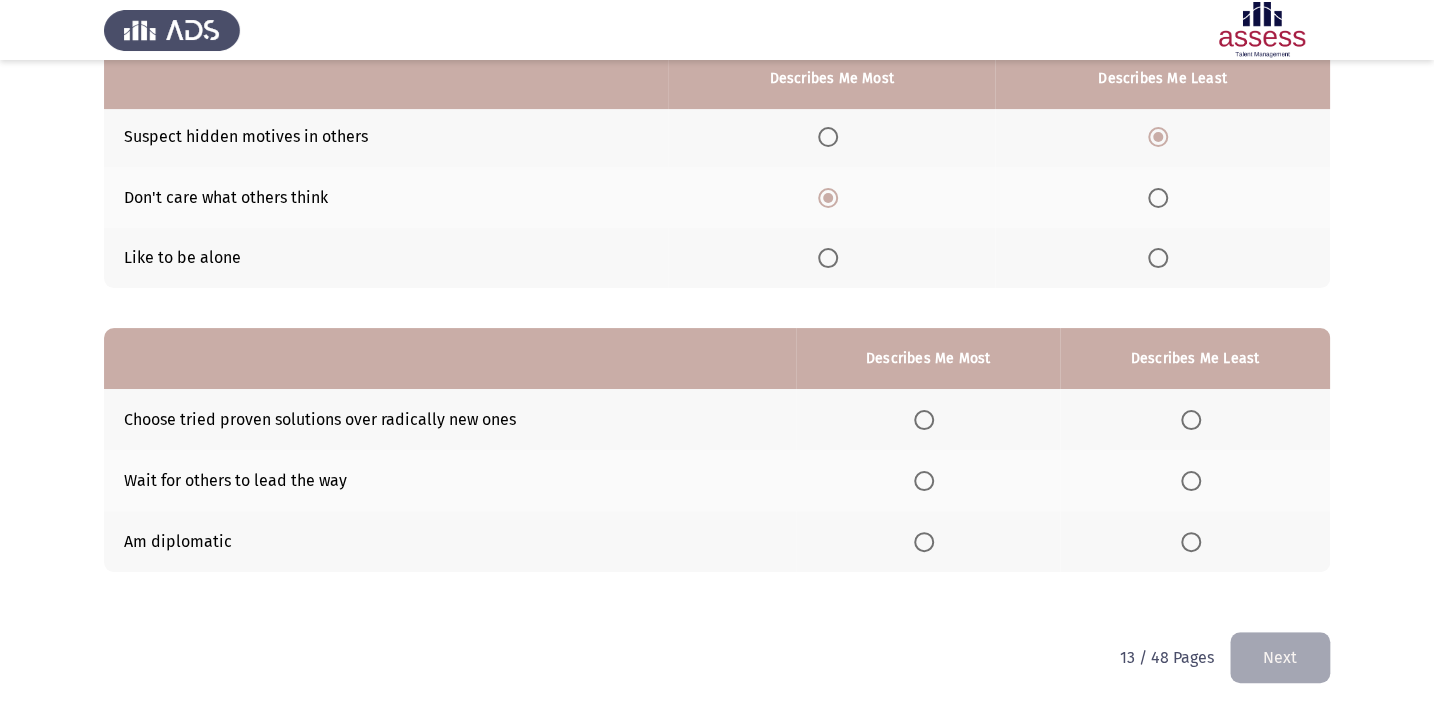 scroll, scrollTop: 217, scrollLeft: 0, axis: vertical 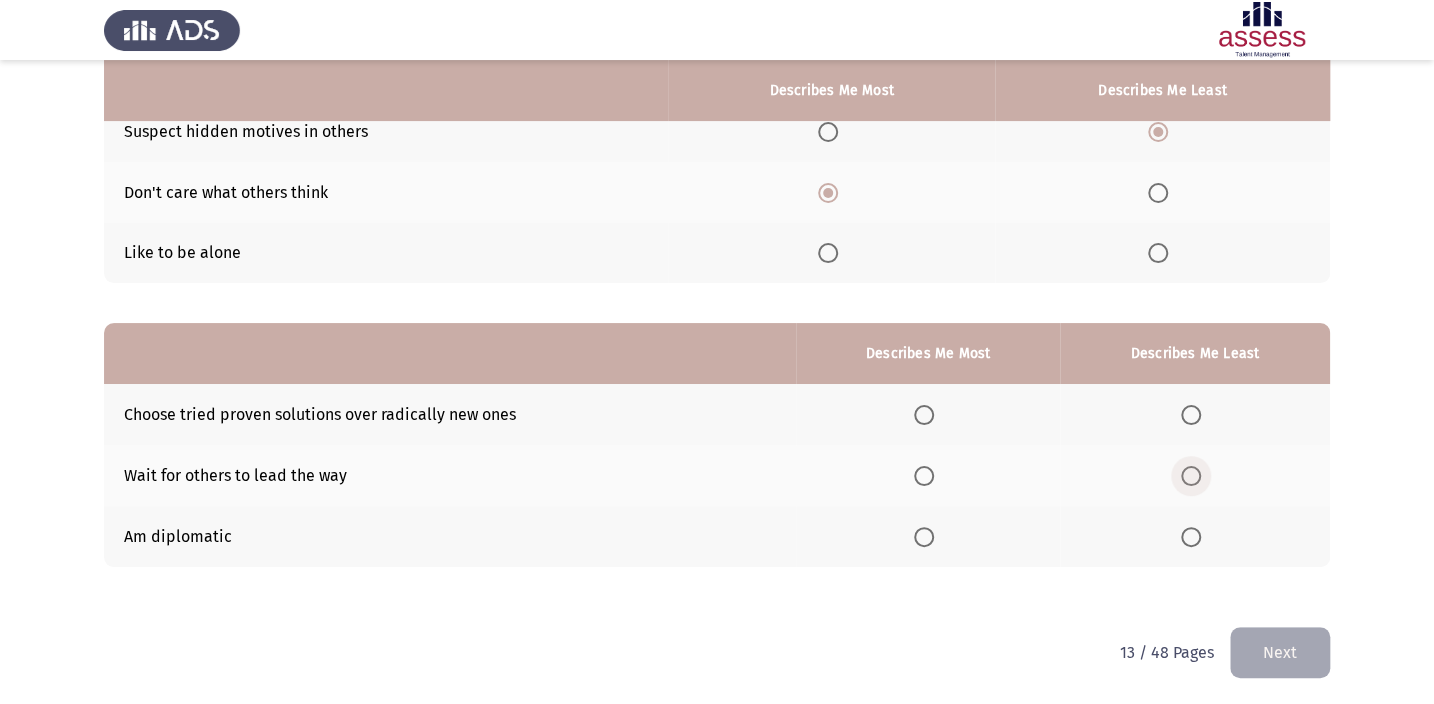 click at bounding box center [1191, 476] 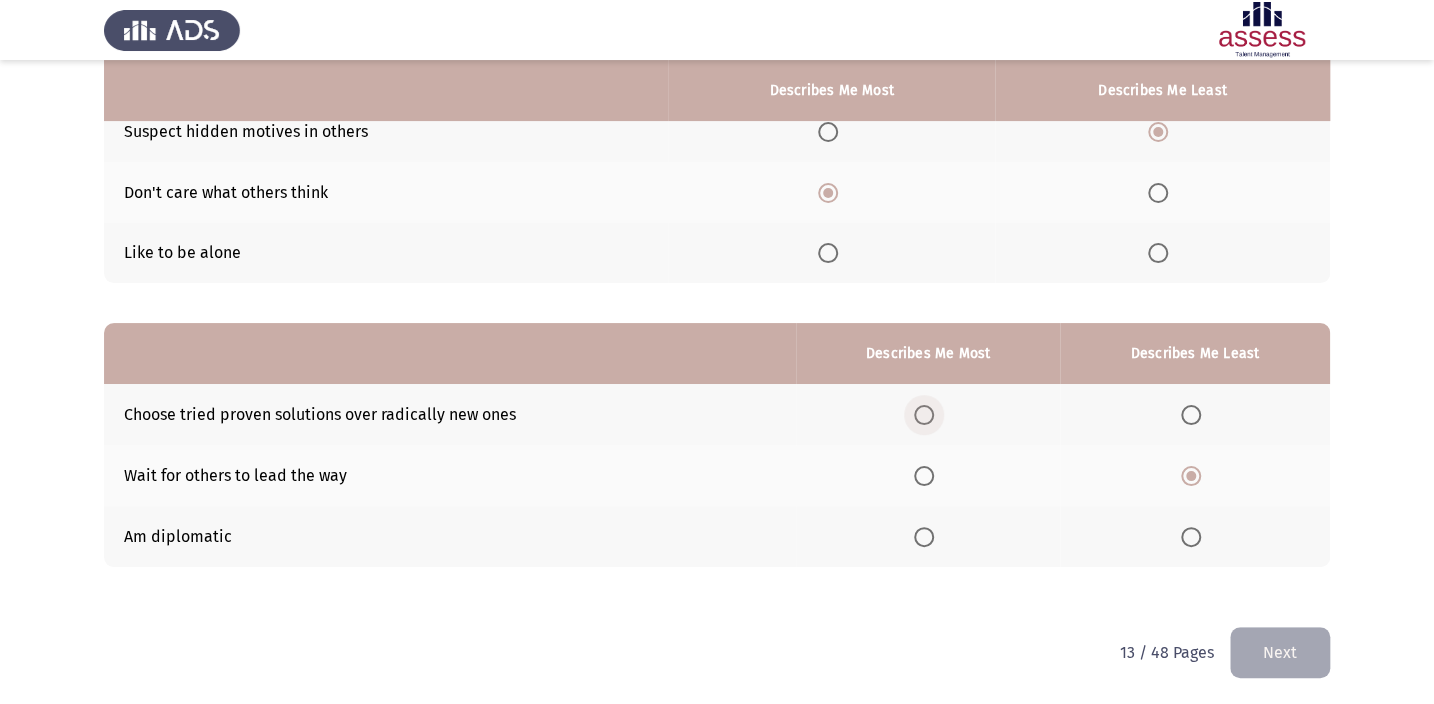 click at bounding box center [924, 415] 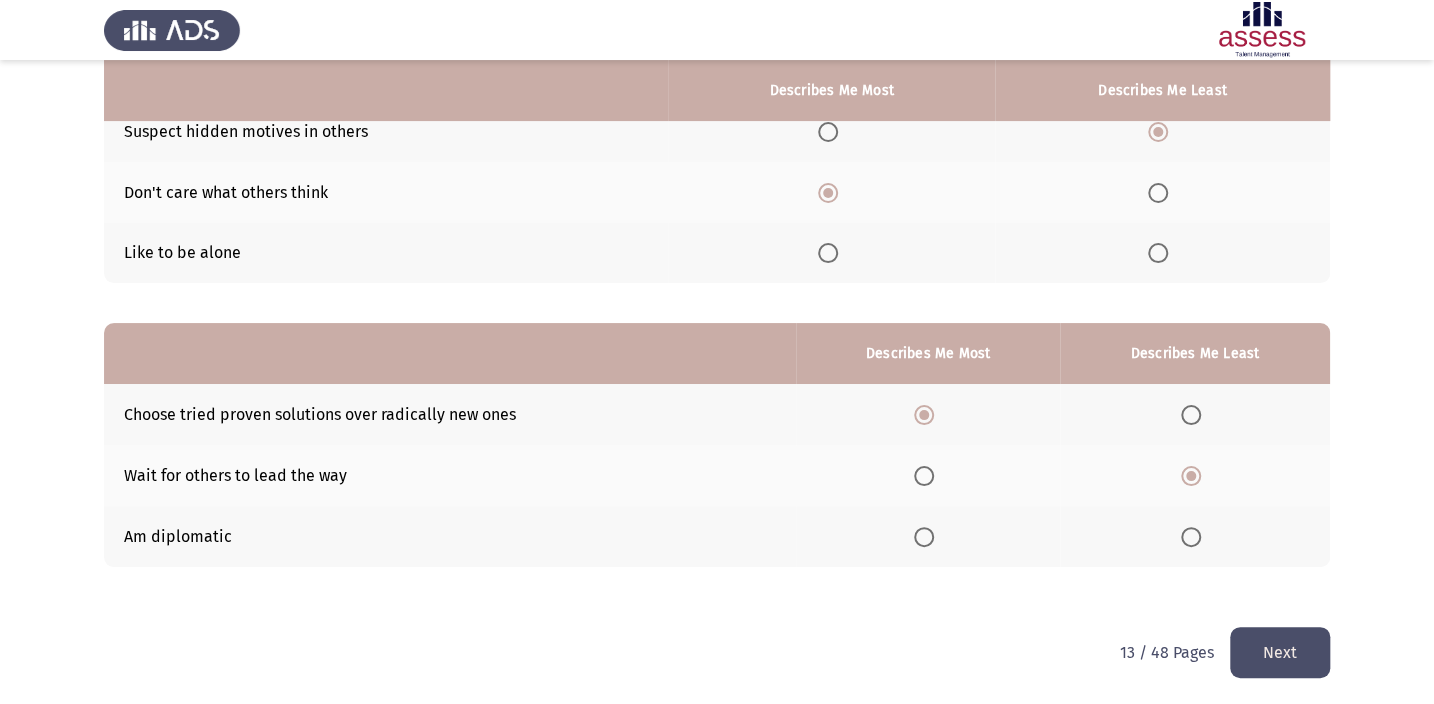 click on "Next" 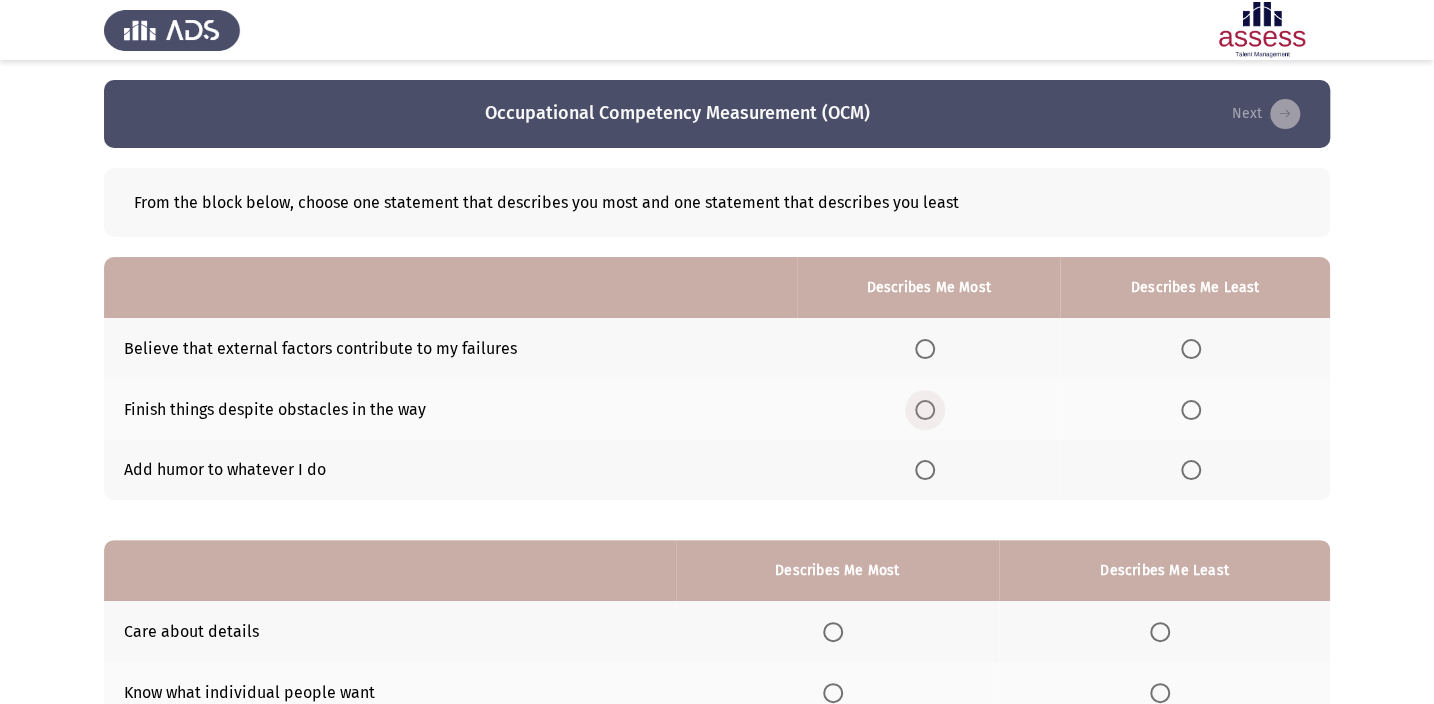 click at bounding box center [925, 410] 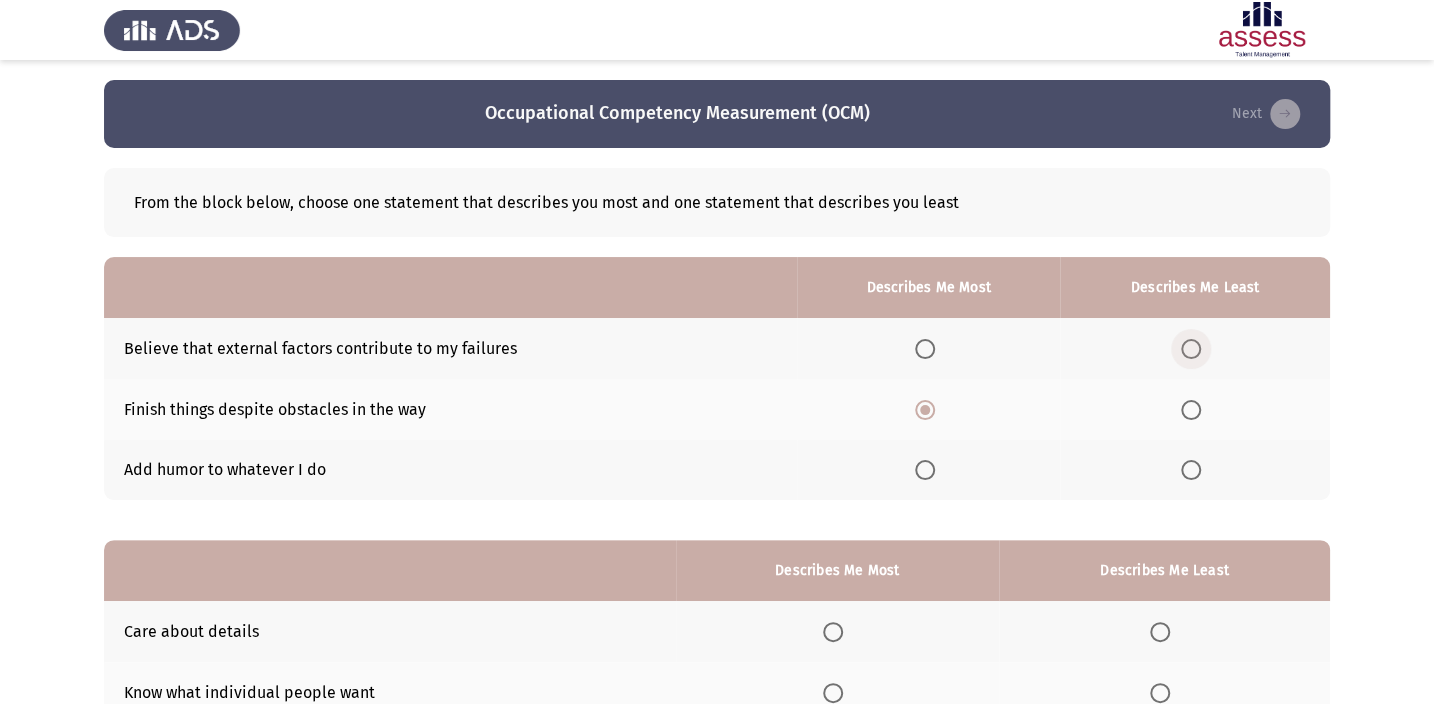 click at bounding box center [1191, 349] 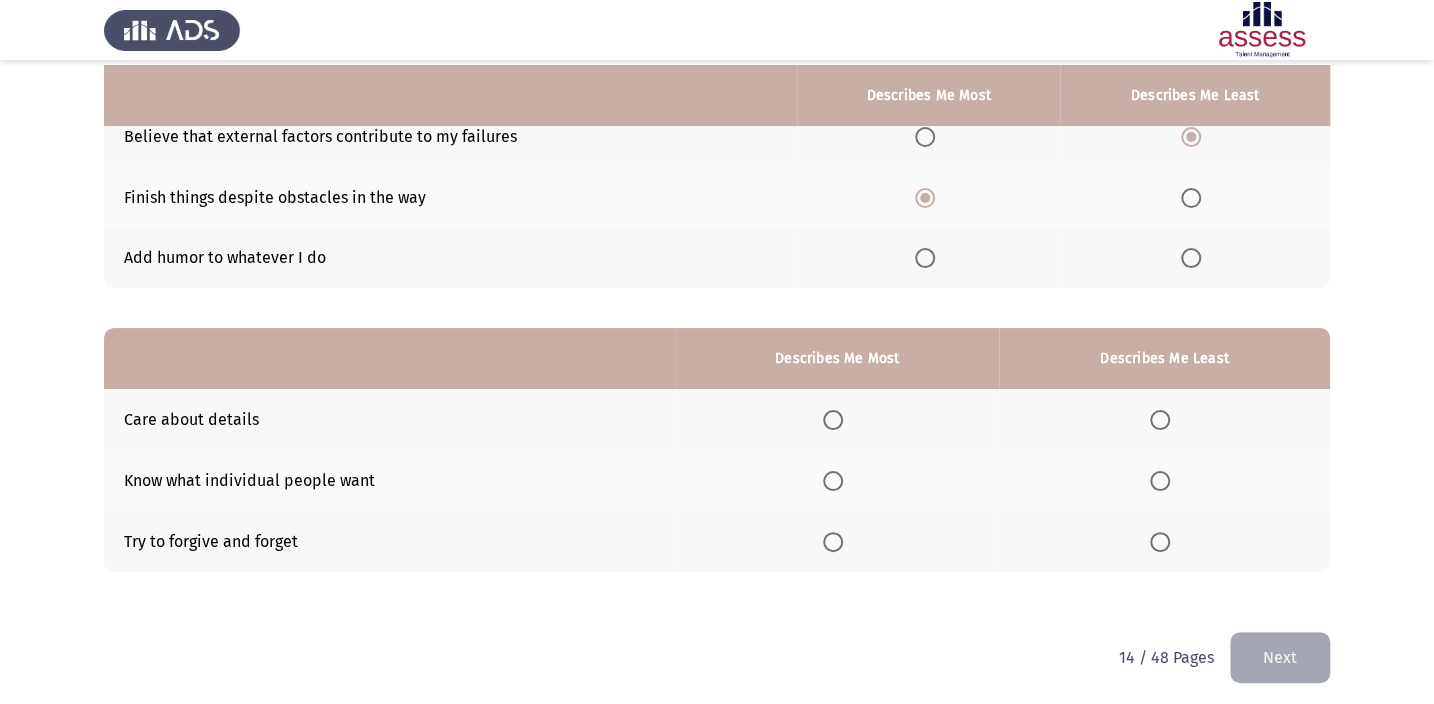 scroll, scrollTop: 217, scrollLeft: 0, axis: vertical 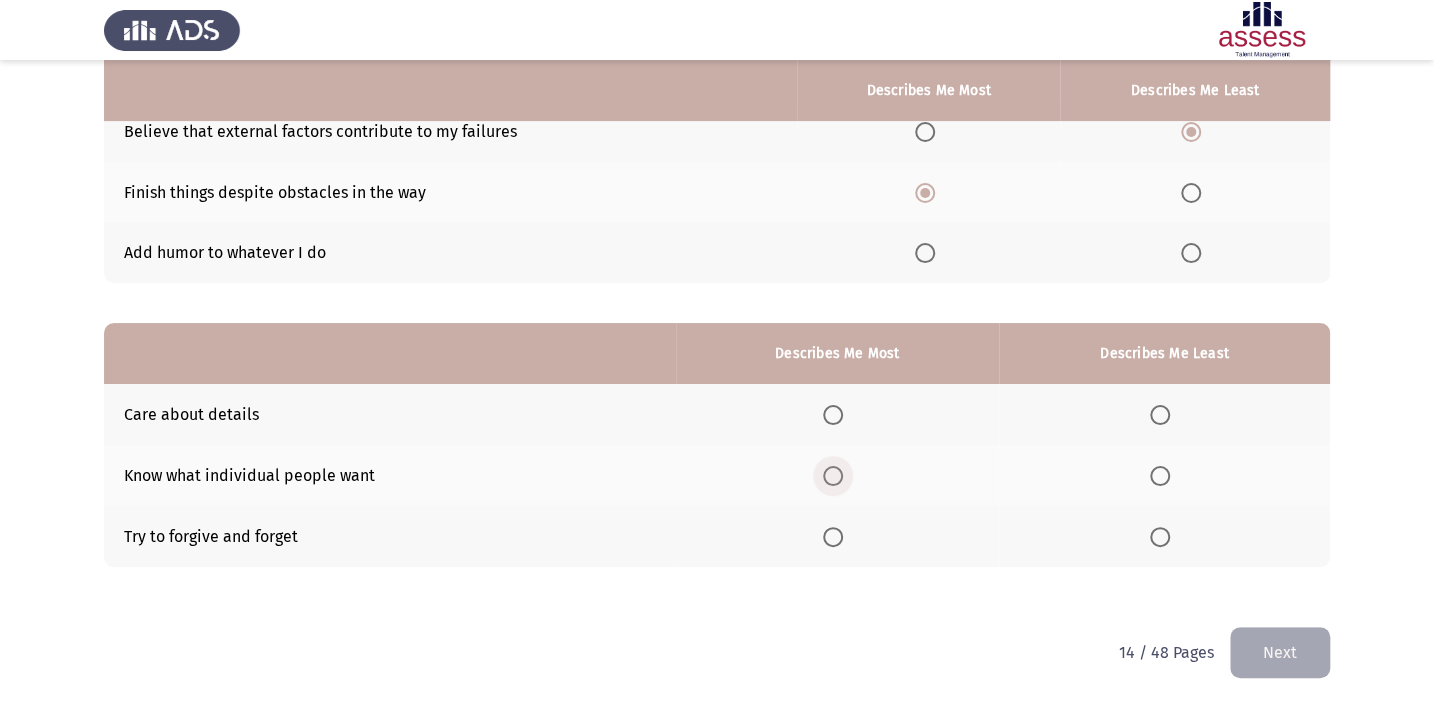click at bounding box center (833, 476) 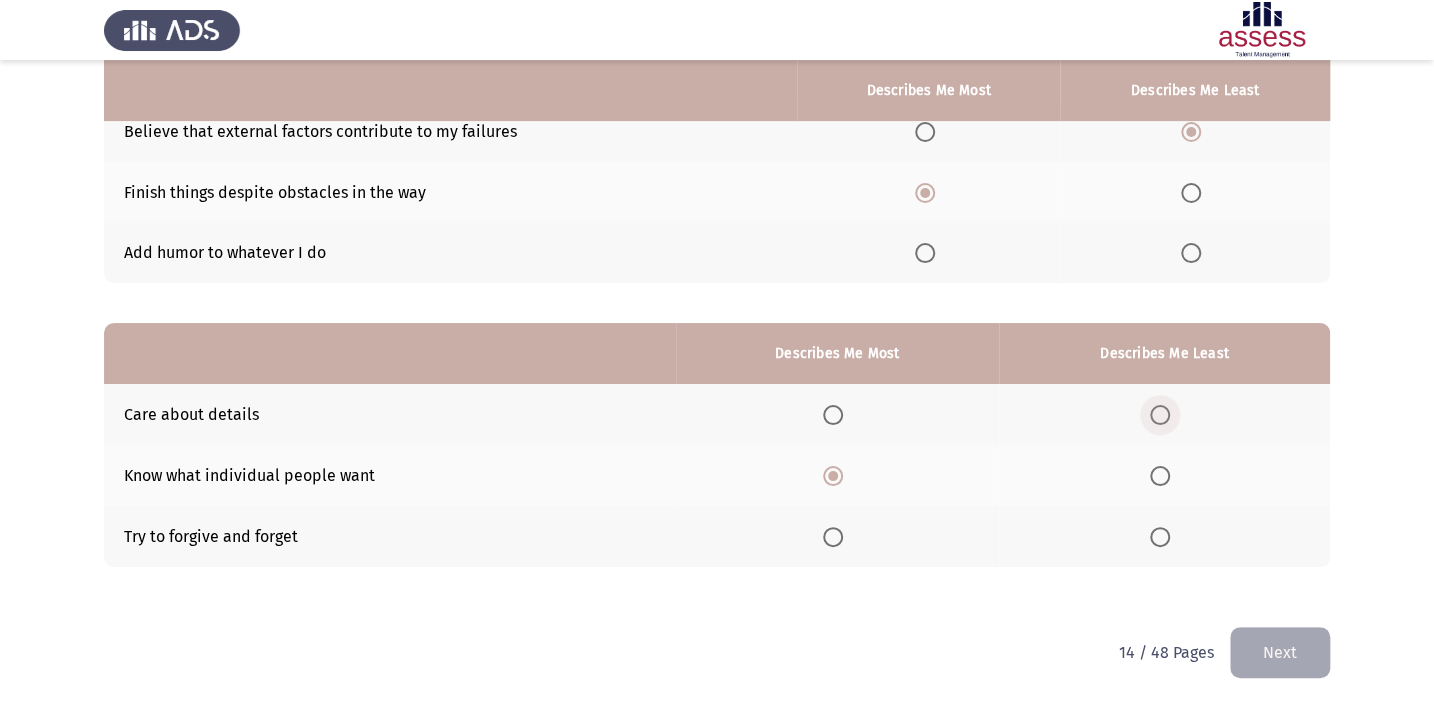 click at bounding box center (1160, 415) 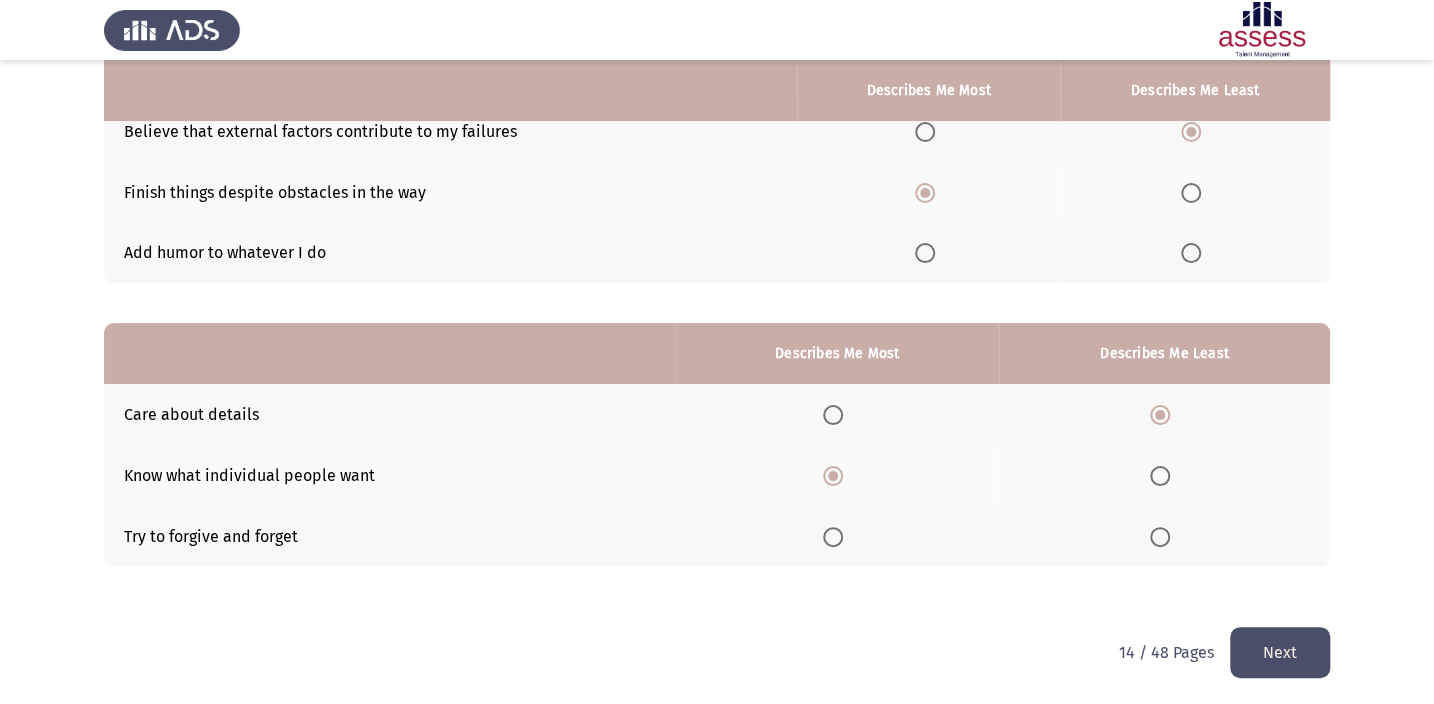 click at bounding box center [1160, 537] 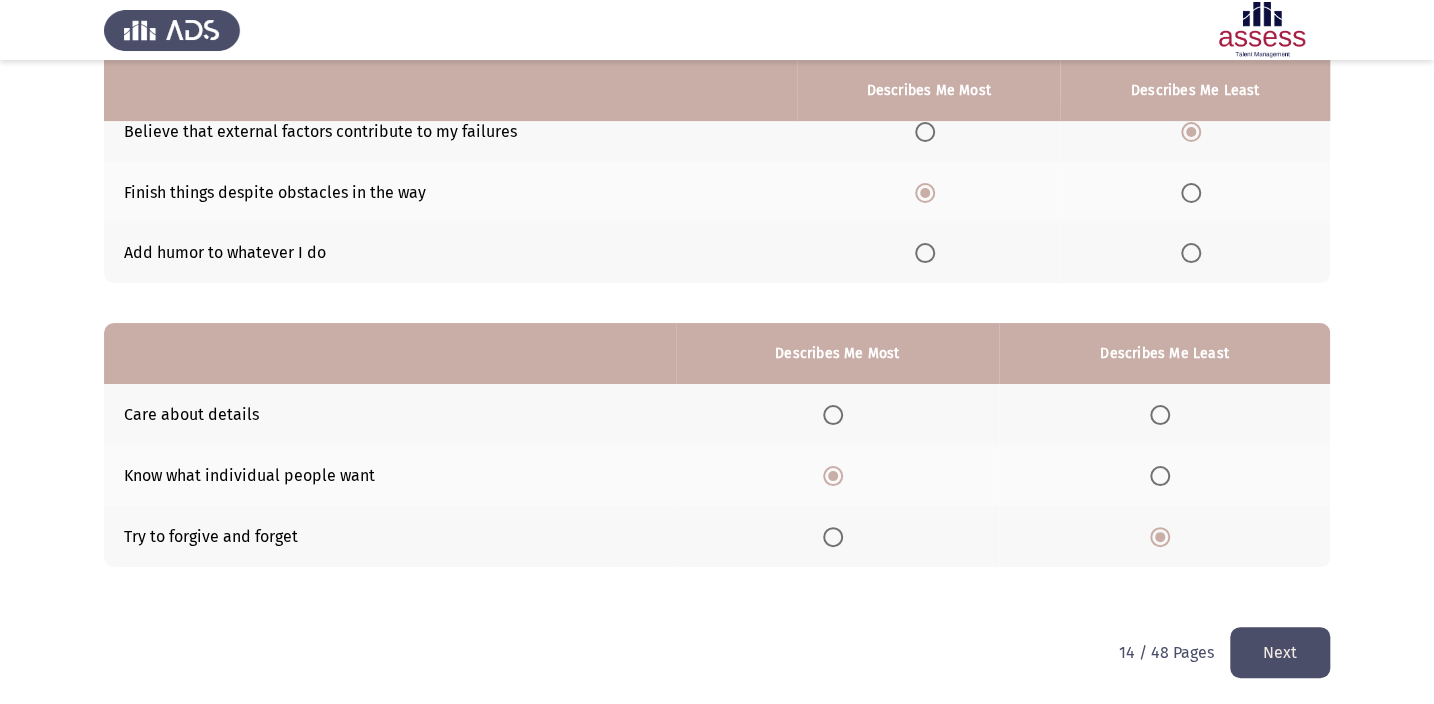 click on "Next" 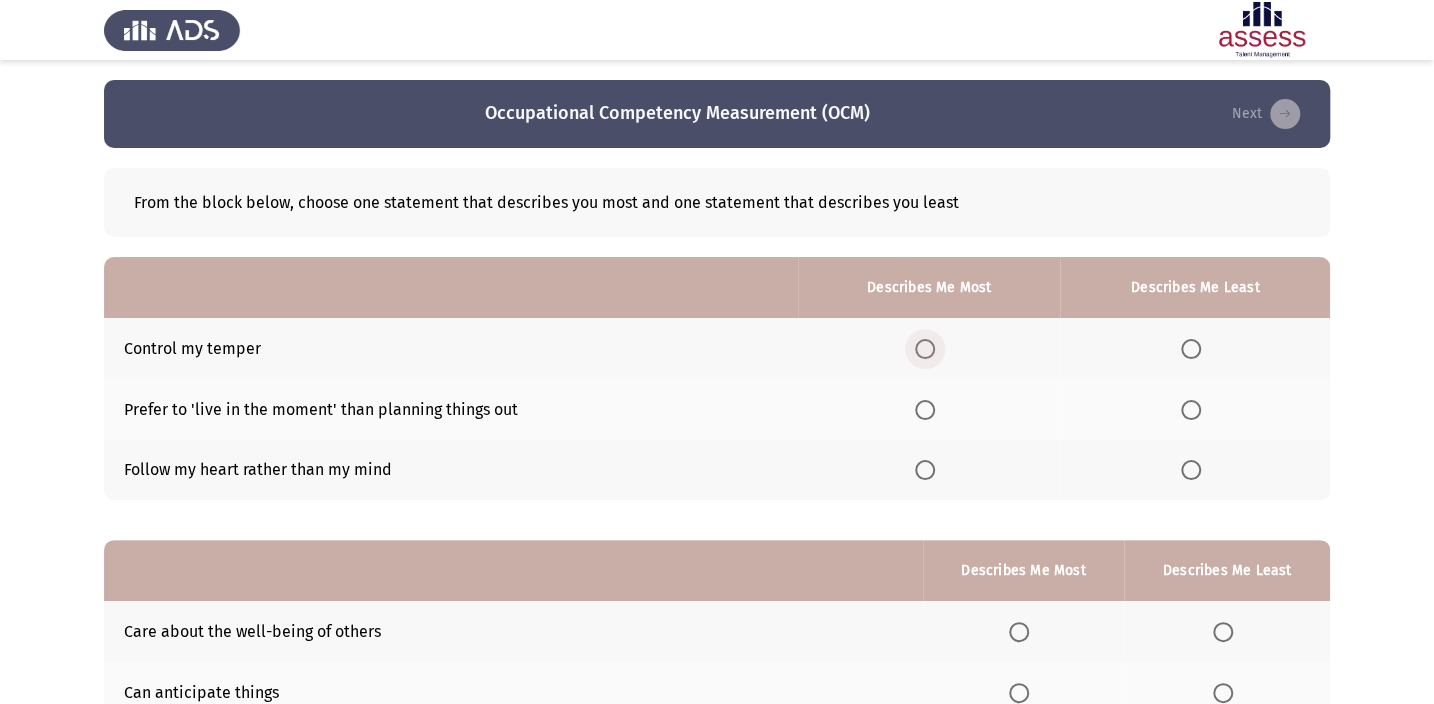 click at bounding box center (925, 349) 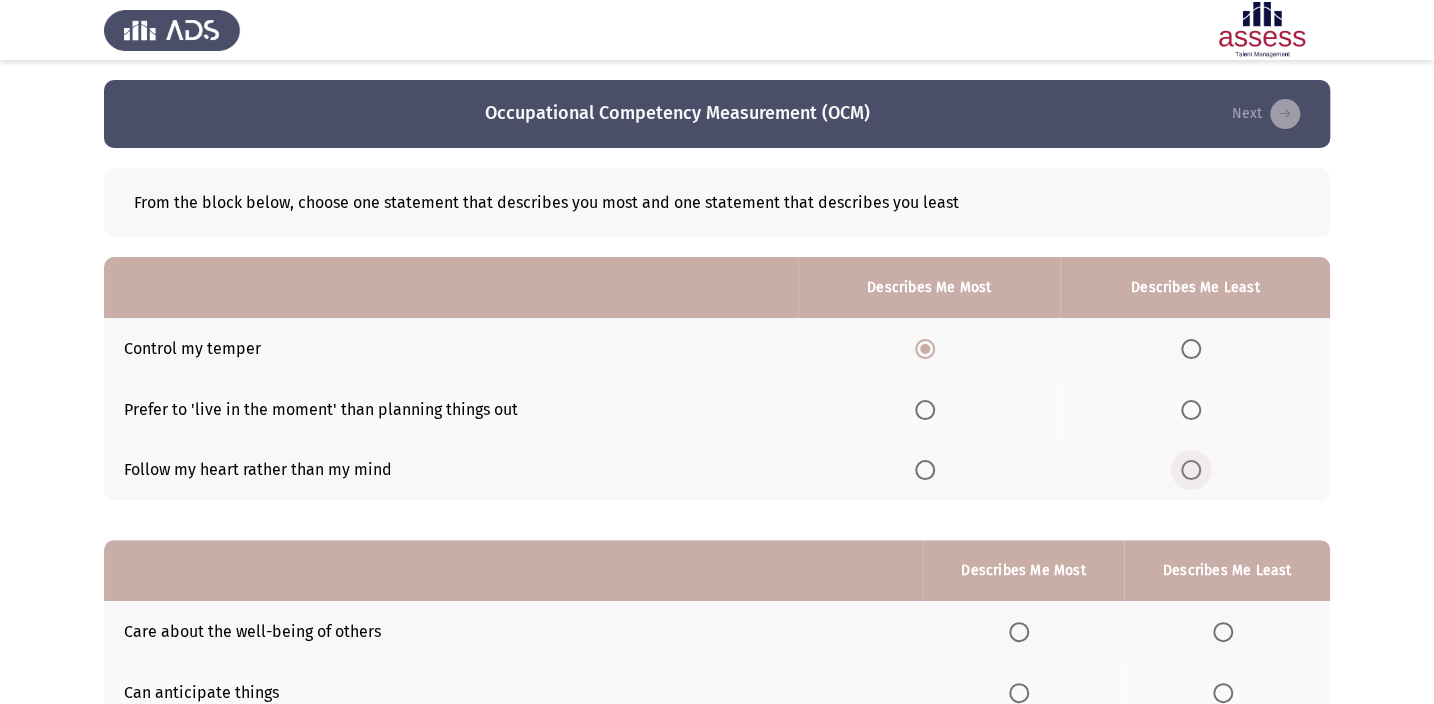 click at bounding box center [1191, 470] 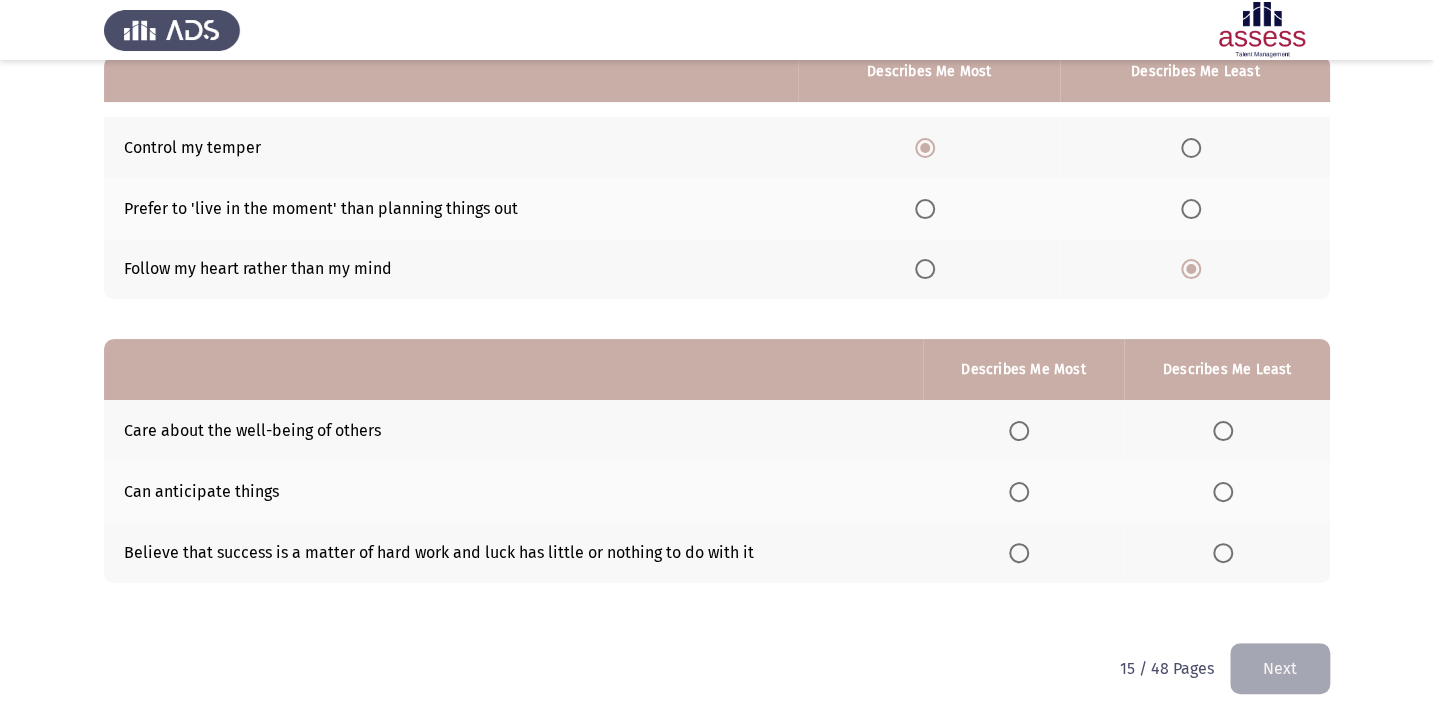 scroll, scrollTop: 217, scrollLeft: 0, axis: vertical 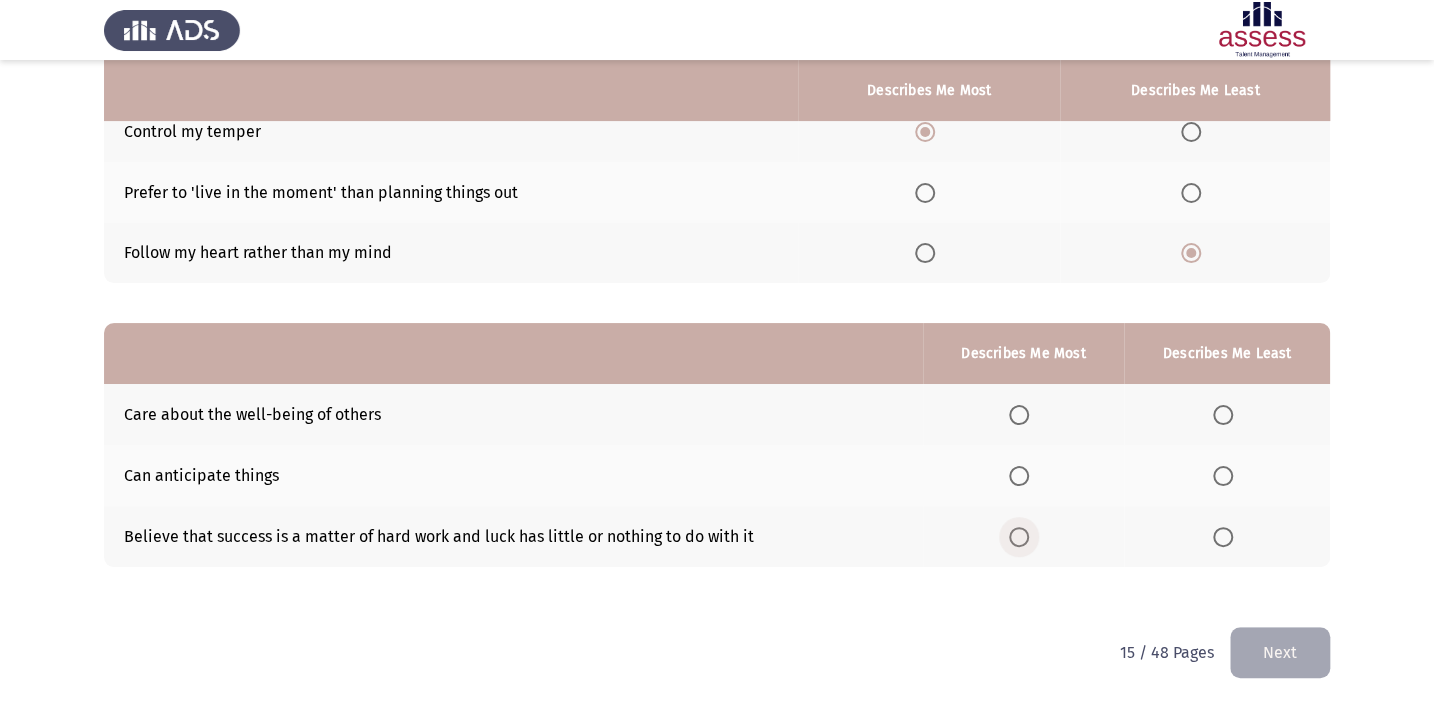 click at bounding box center (1019, 537) 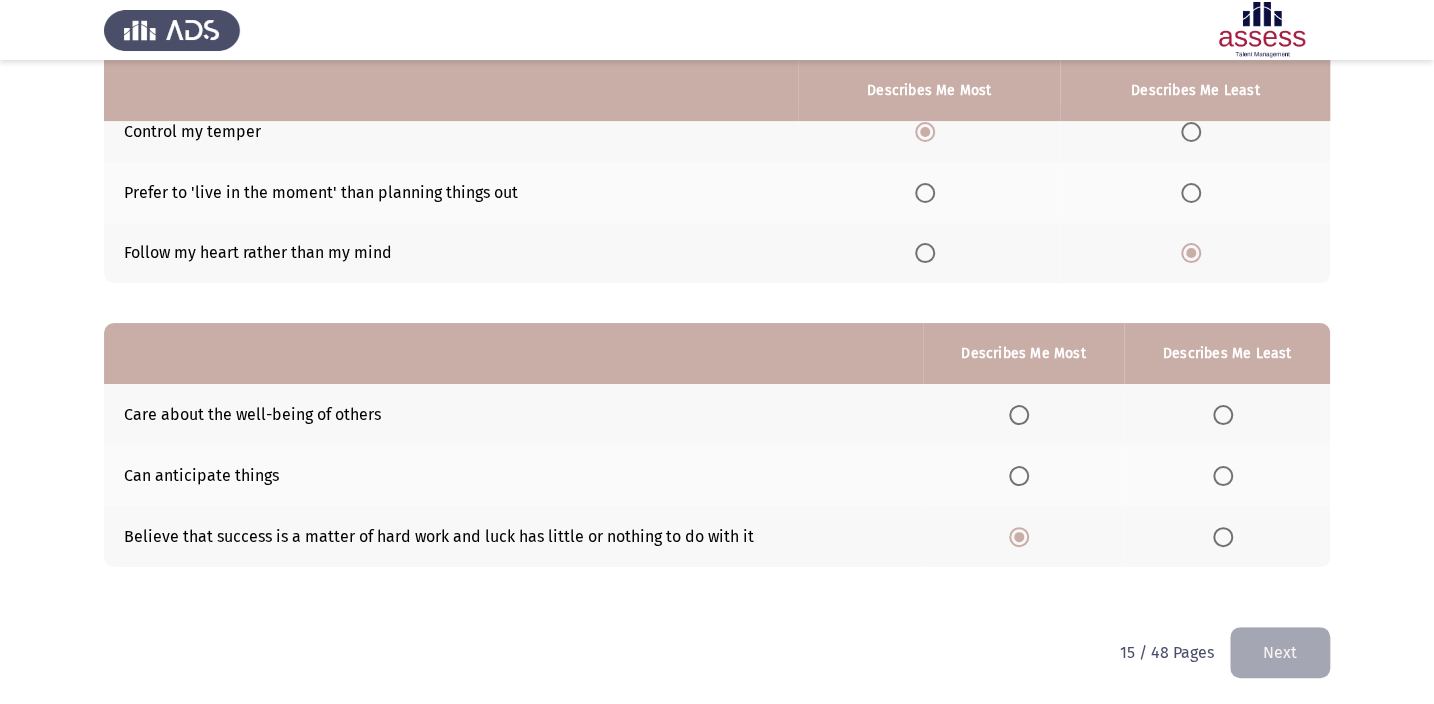 click at bounding box center [1019, 415] 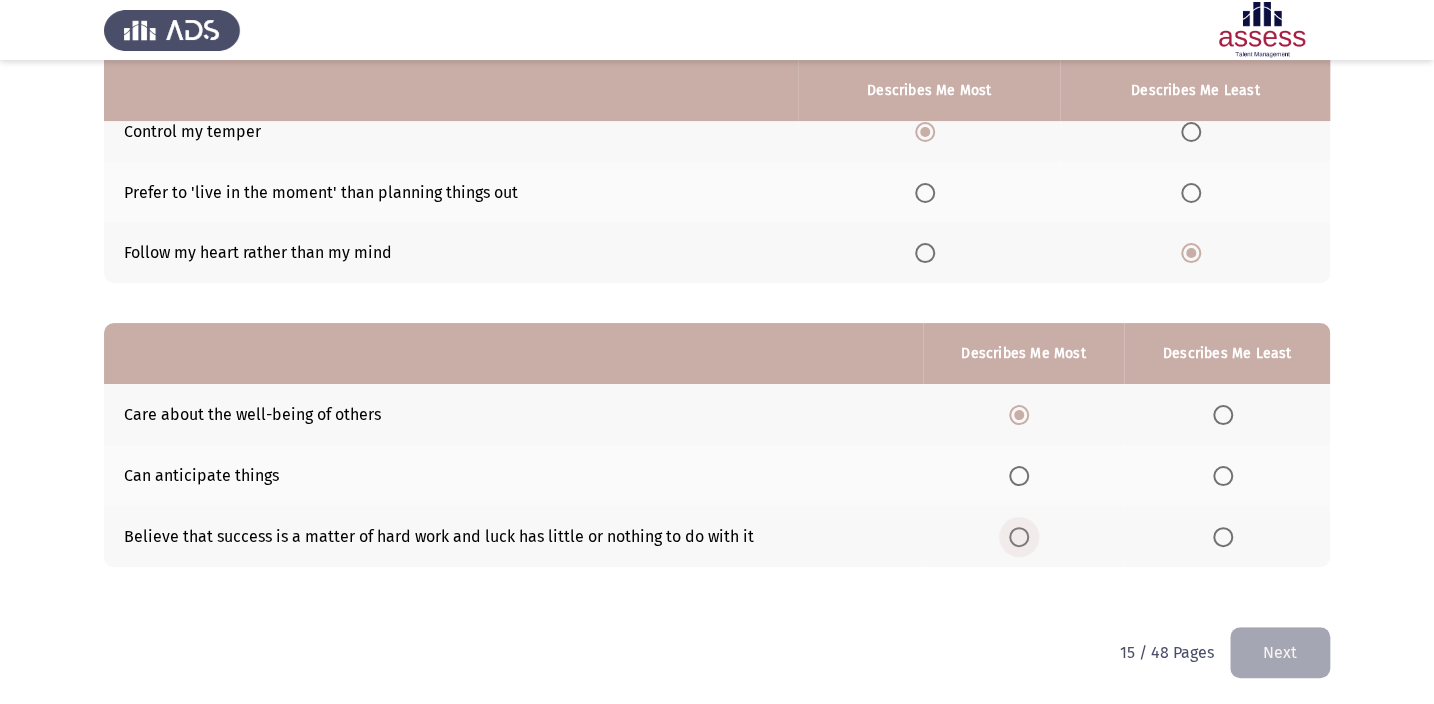 click at bounding box center [1019, 537] 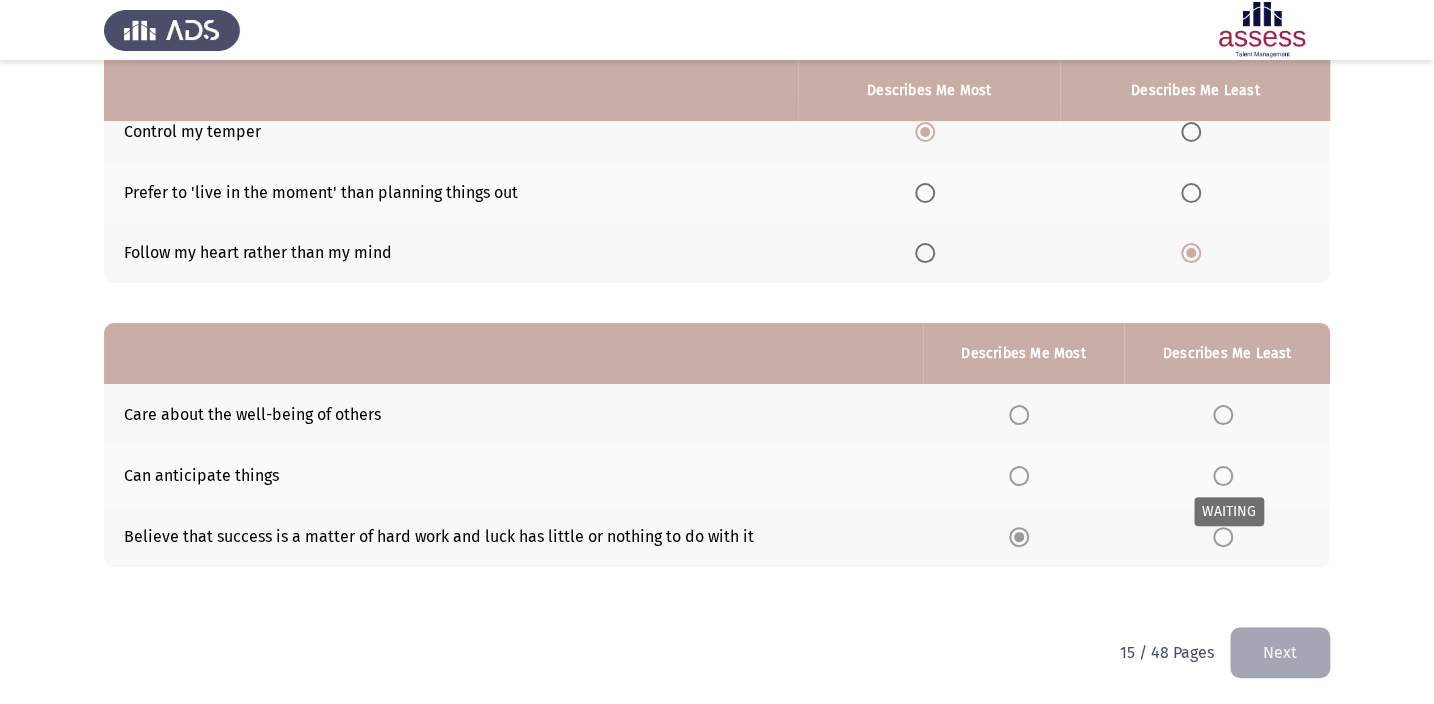 click at bounding box center (1223, 476) 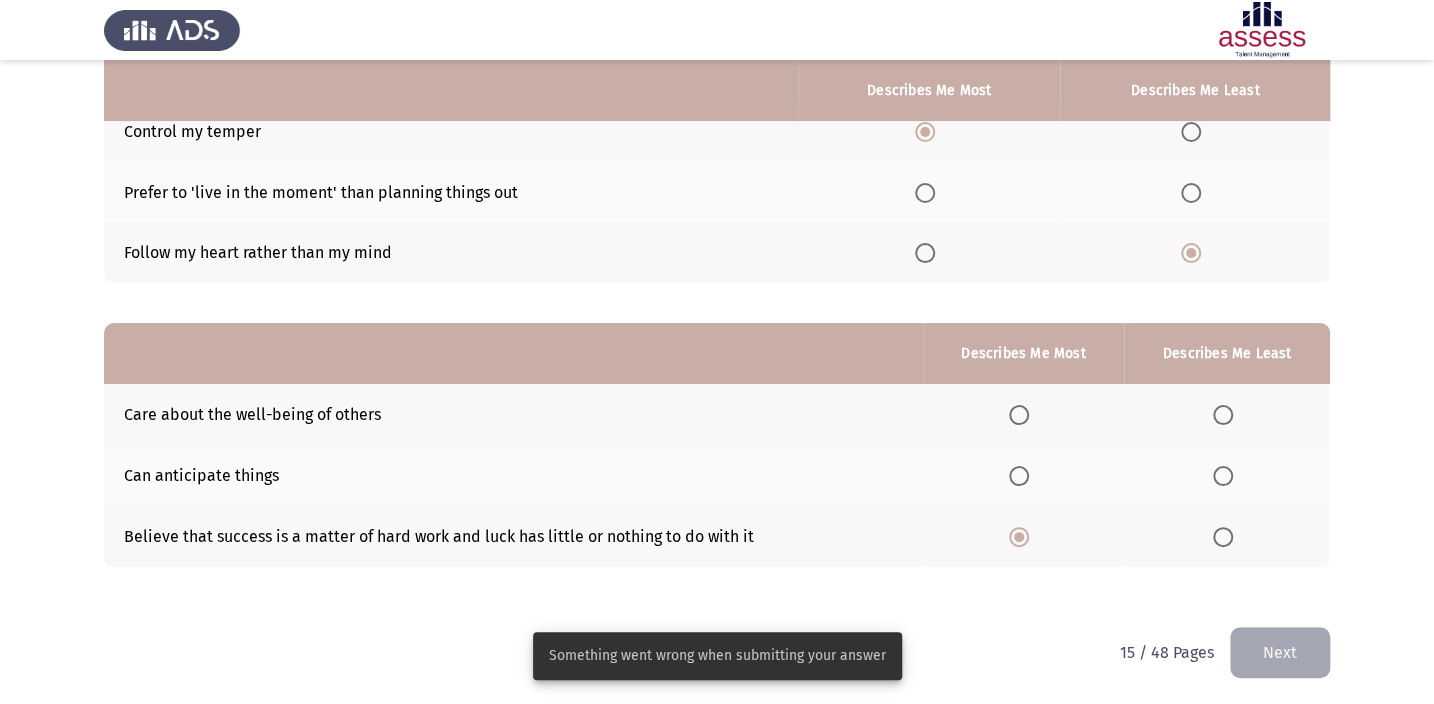 click at bounding box center (1223, 476) 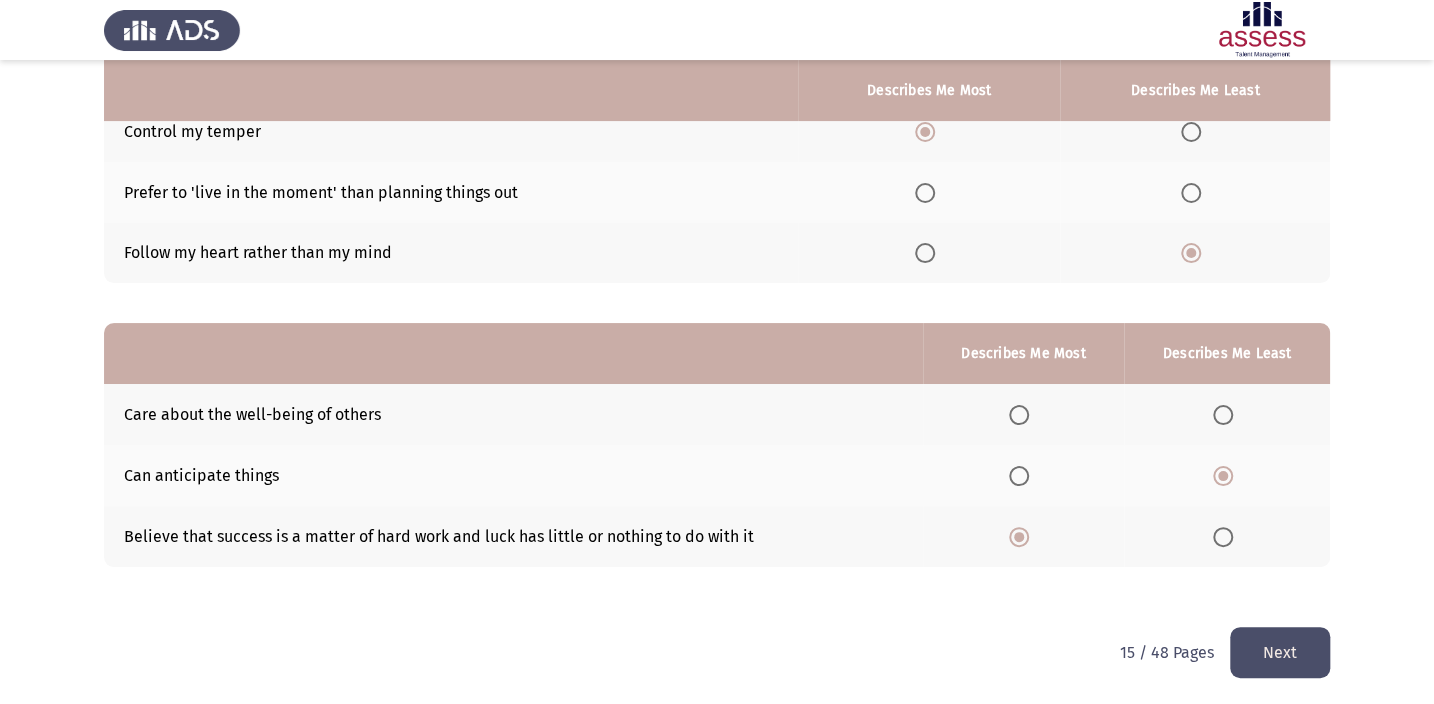 click on "Next" 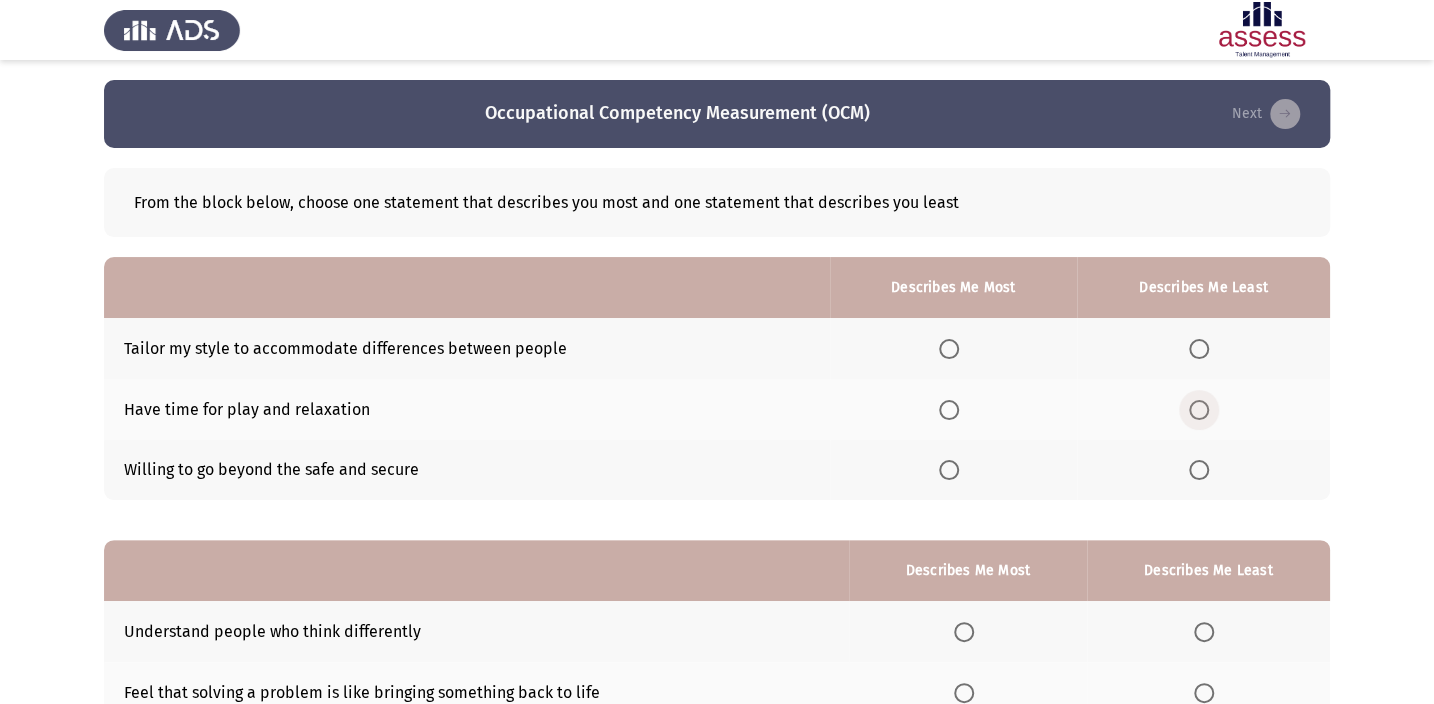 click at bounding box center [1199, 410] 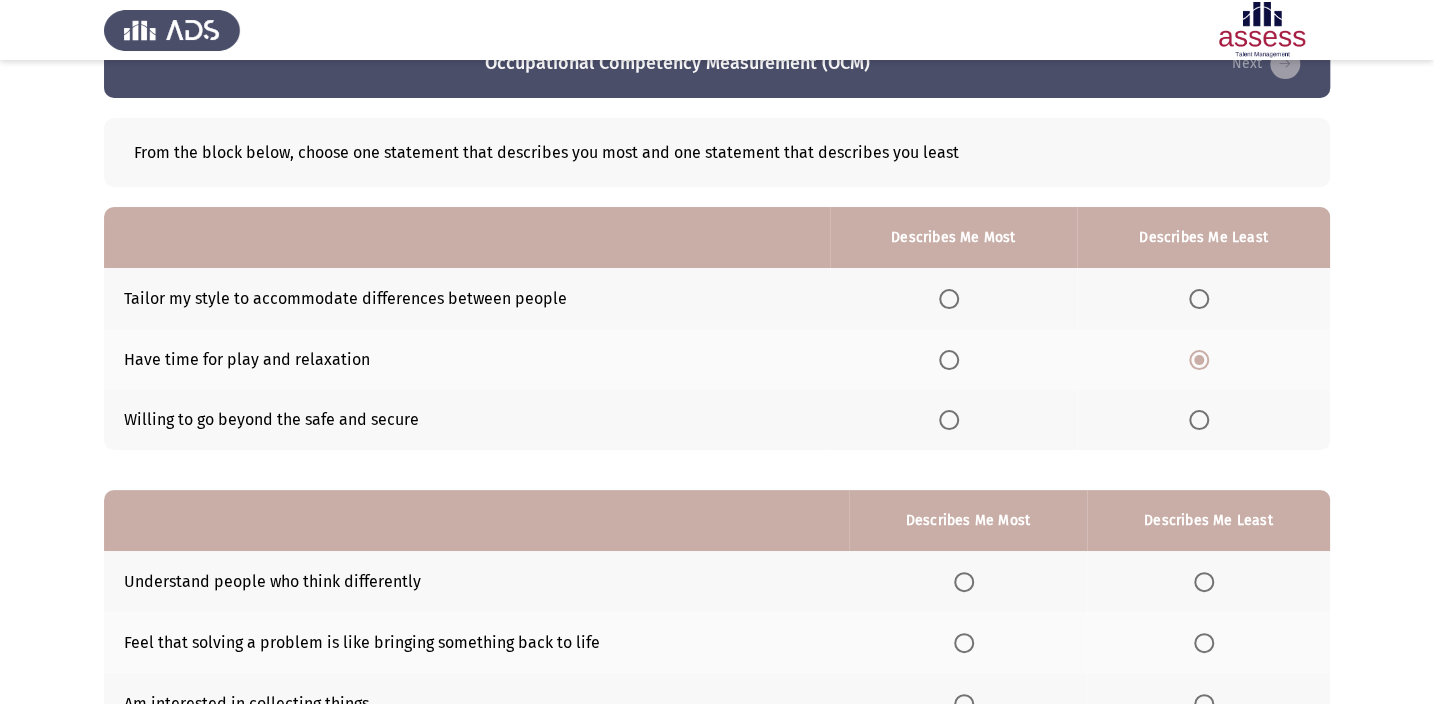 scroll, scrollTop: 90, scrollLeft: 0, axis: vertical 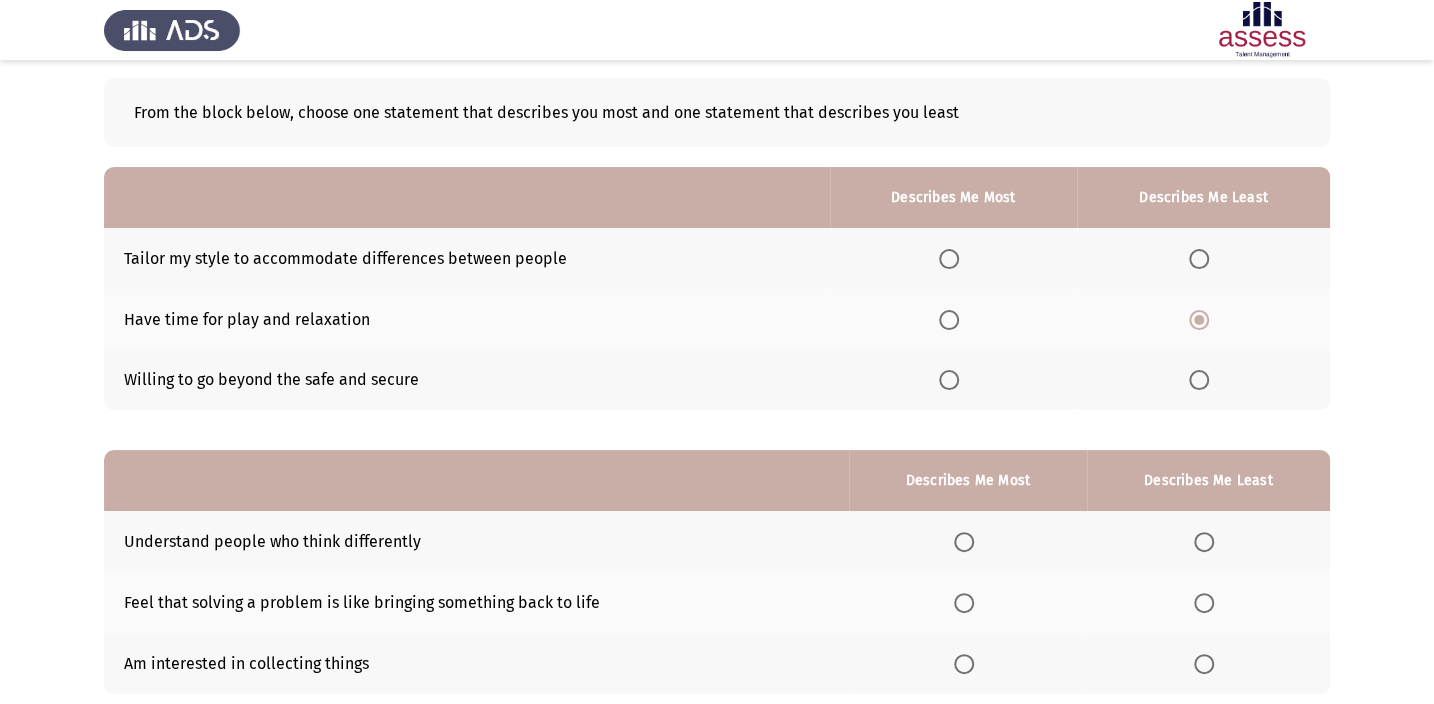click at bounding box center [949, 259] 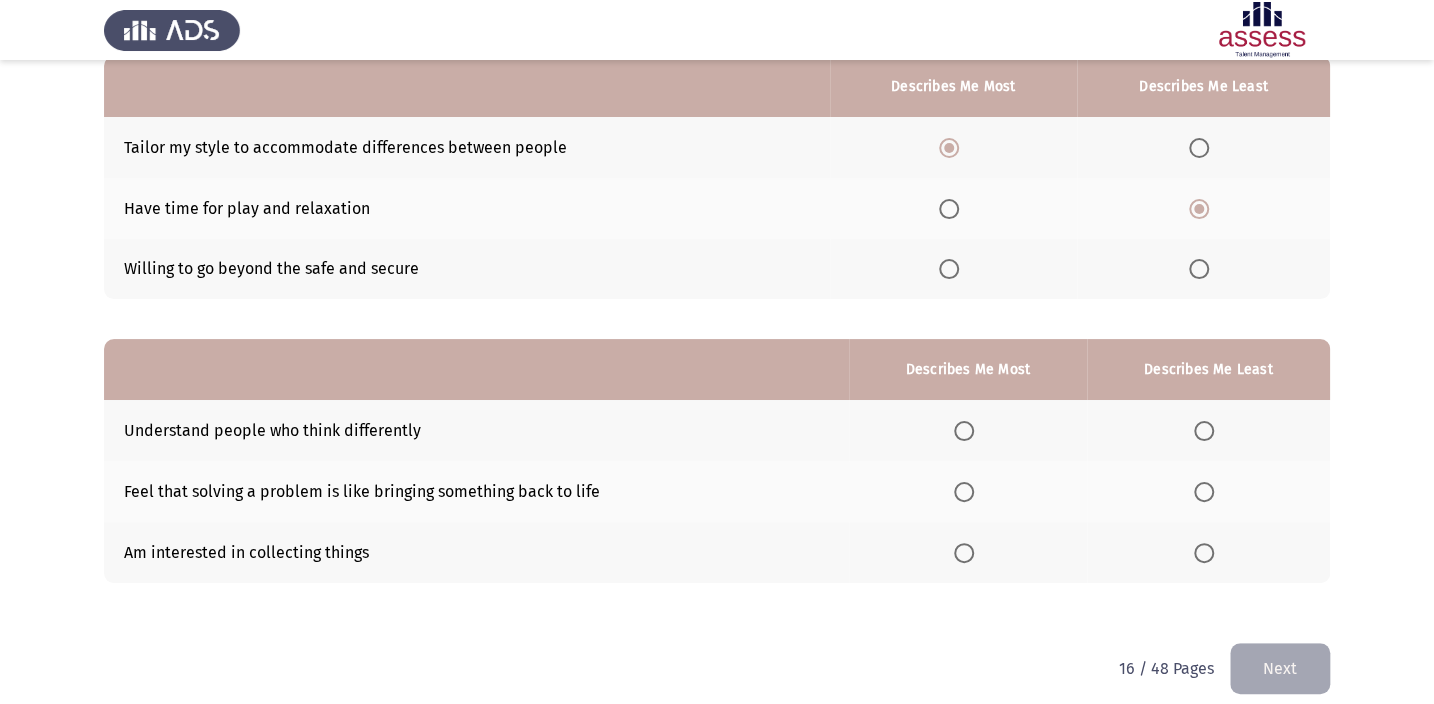 scroll, scrollTop: 217, scrollLeft: 0, axis: vertical 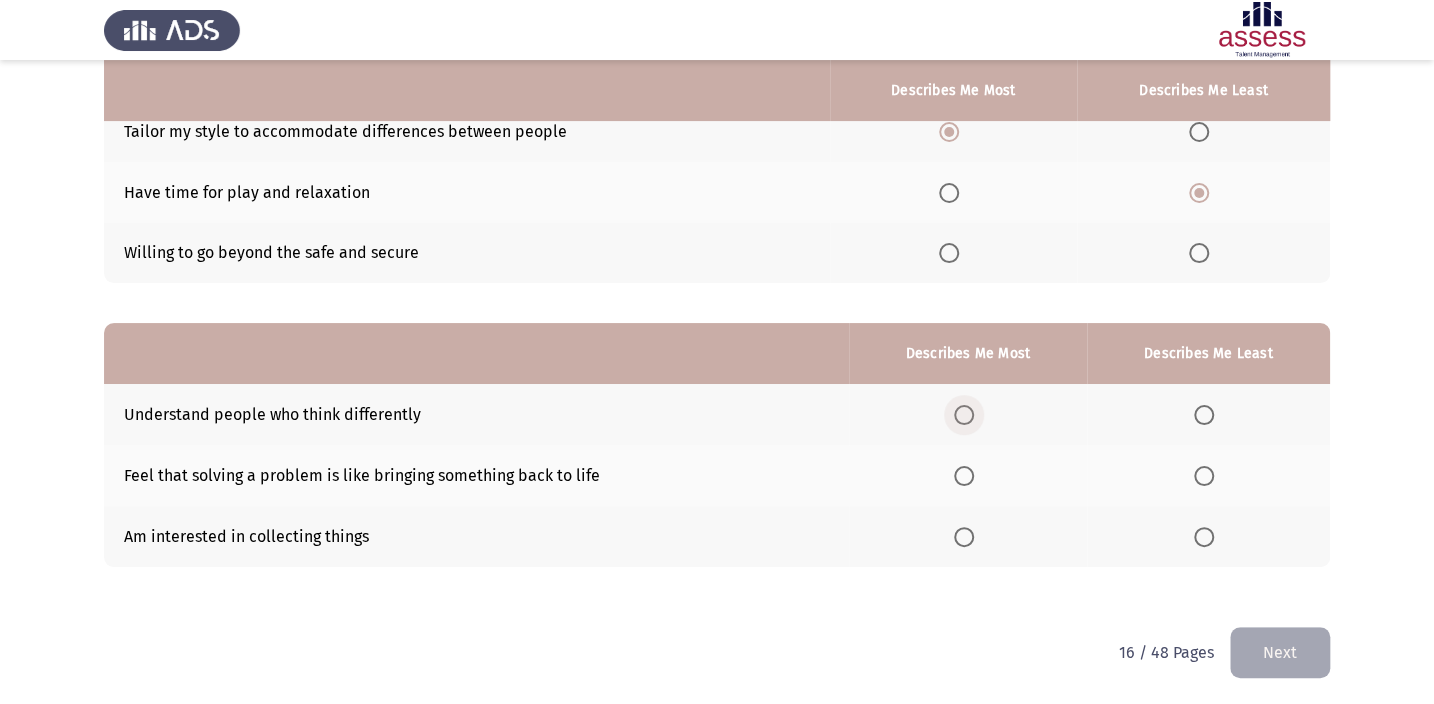 click at bounding box center (964, 415) 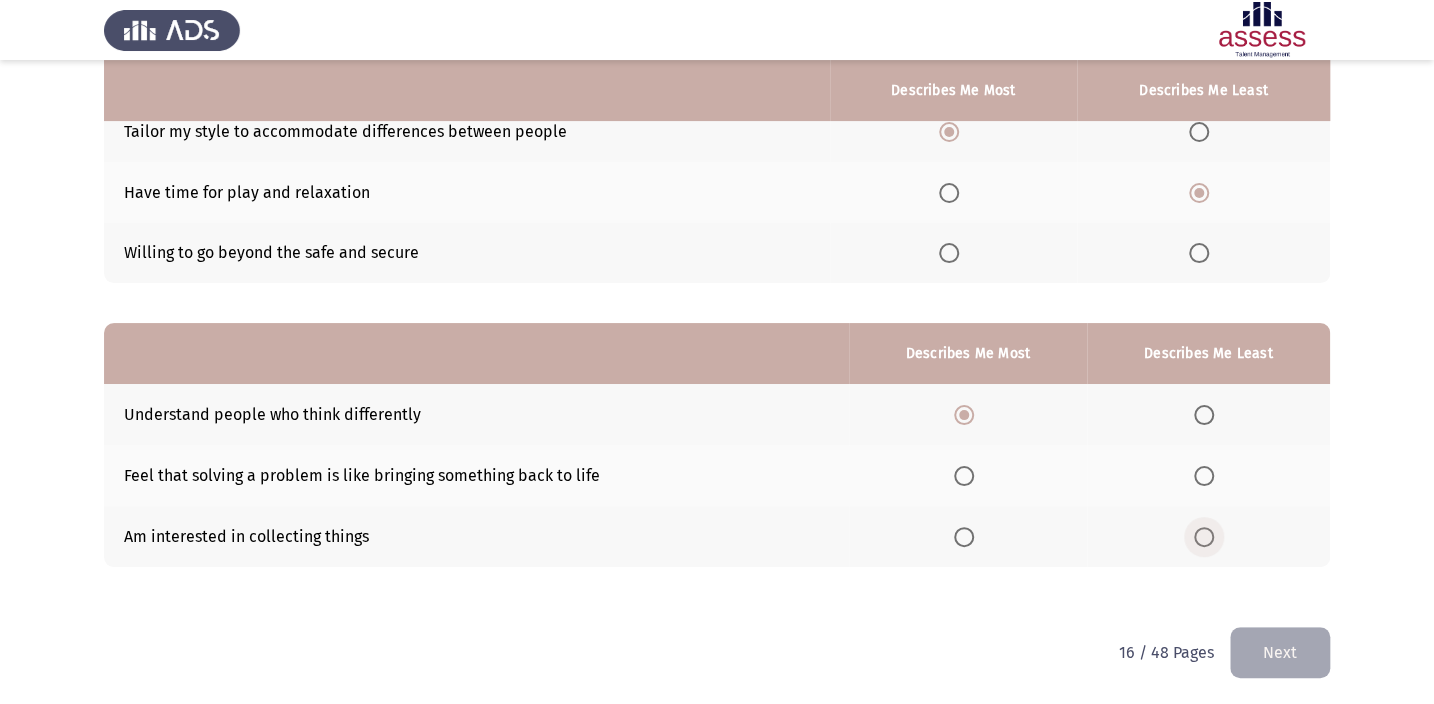 click at bounding box center (1204, 537) 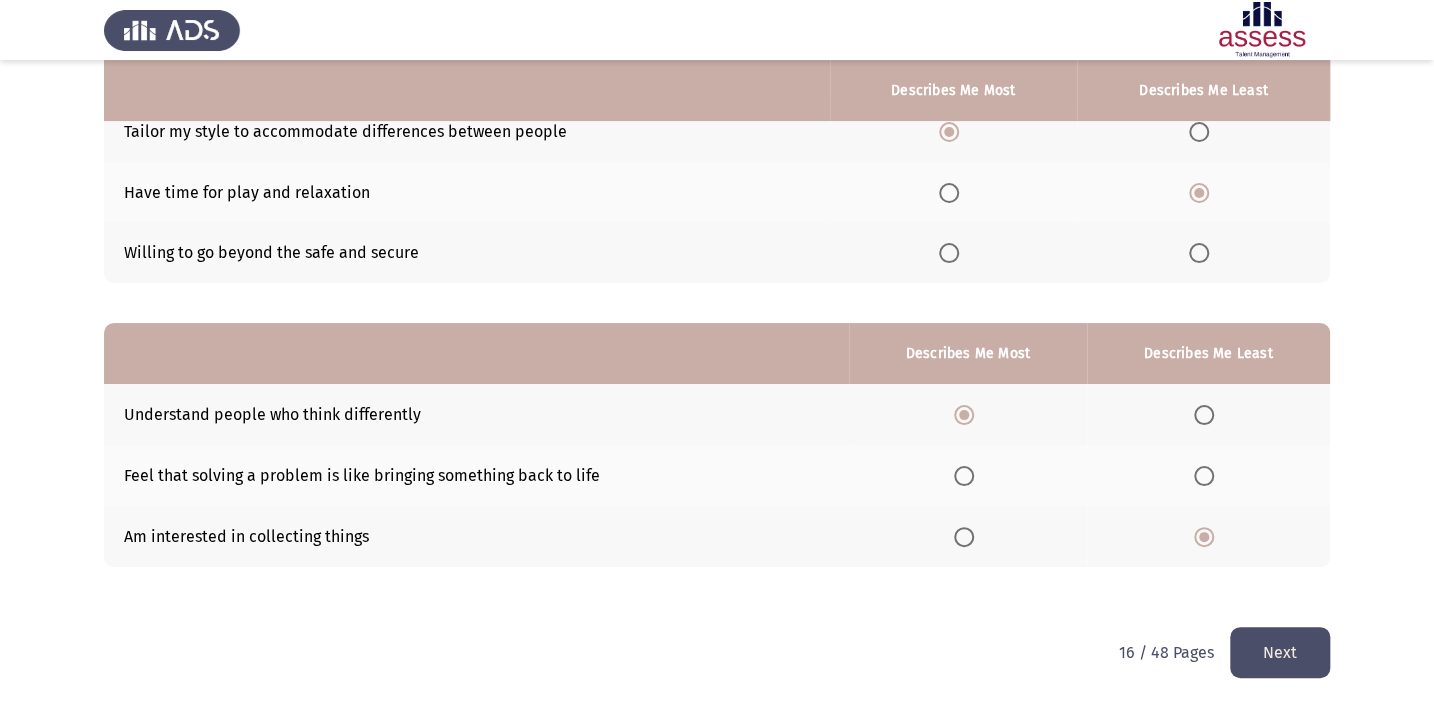 click on "Occupational Competency Measurement (OCM)   Next  From the block below, choose one statement that describes you most and one statement that describes you least  Describes Me Most   Describes Me Least  Tailor my style to accommodate differences between people     Have time for play and relaxation     Willing to go beyond the safe and secure      Describes Me Most   Describes Me Least  Understand people who think differently     Feel that solving a problem is like bringing something back to life     Am interested in collecting things      16 / 48 Pages   Next
WAITING" at bounding box center (717, 245) 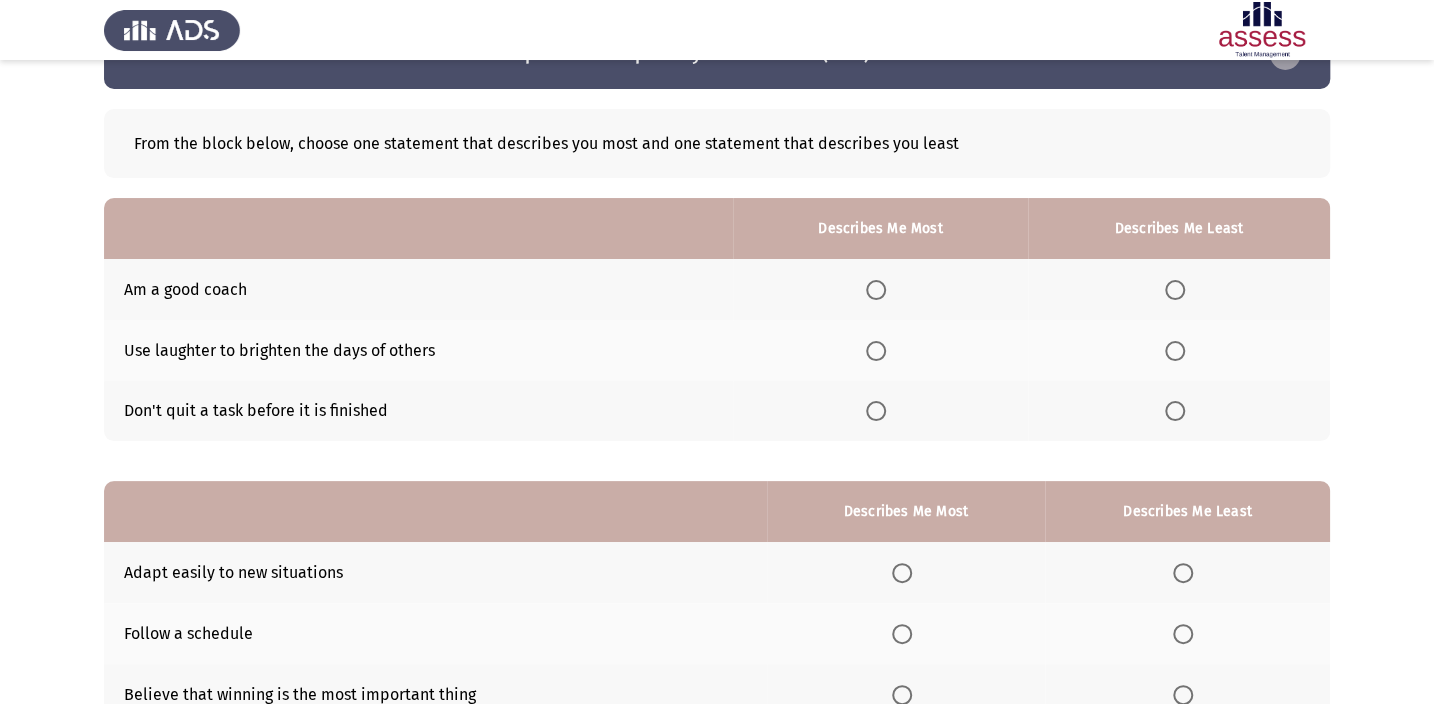 scroll, scrollTop: 90, scrollLeft: 0, axis: vertical 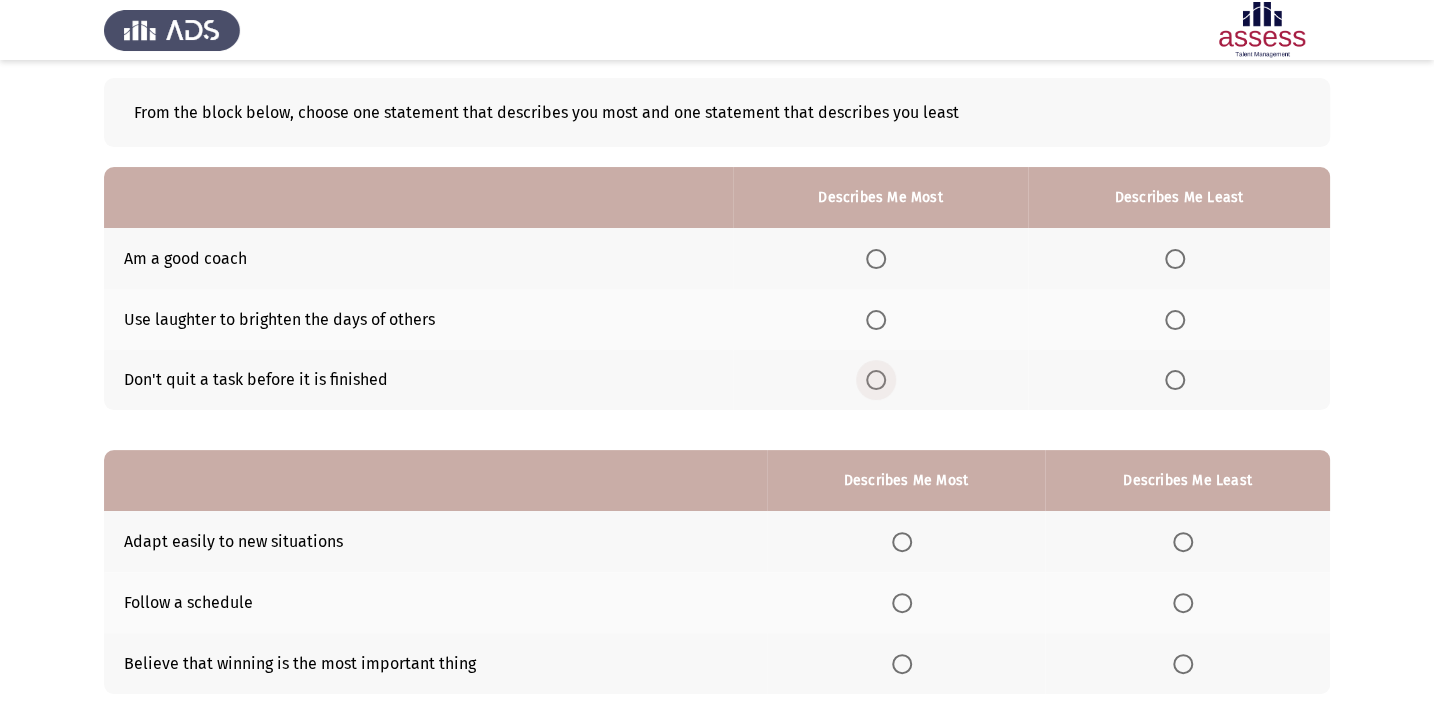 click at bounding box center [876, 380] 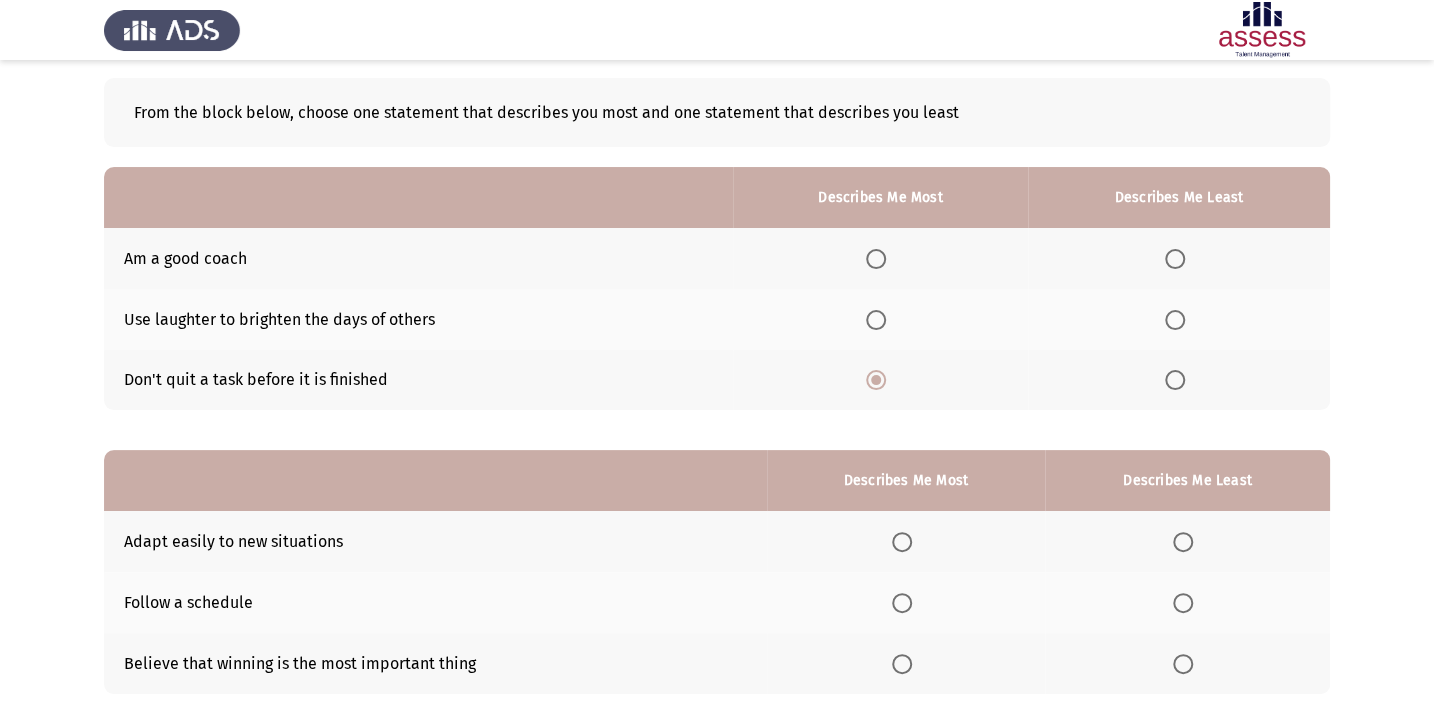click 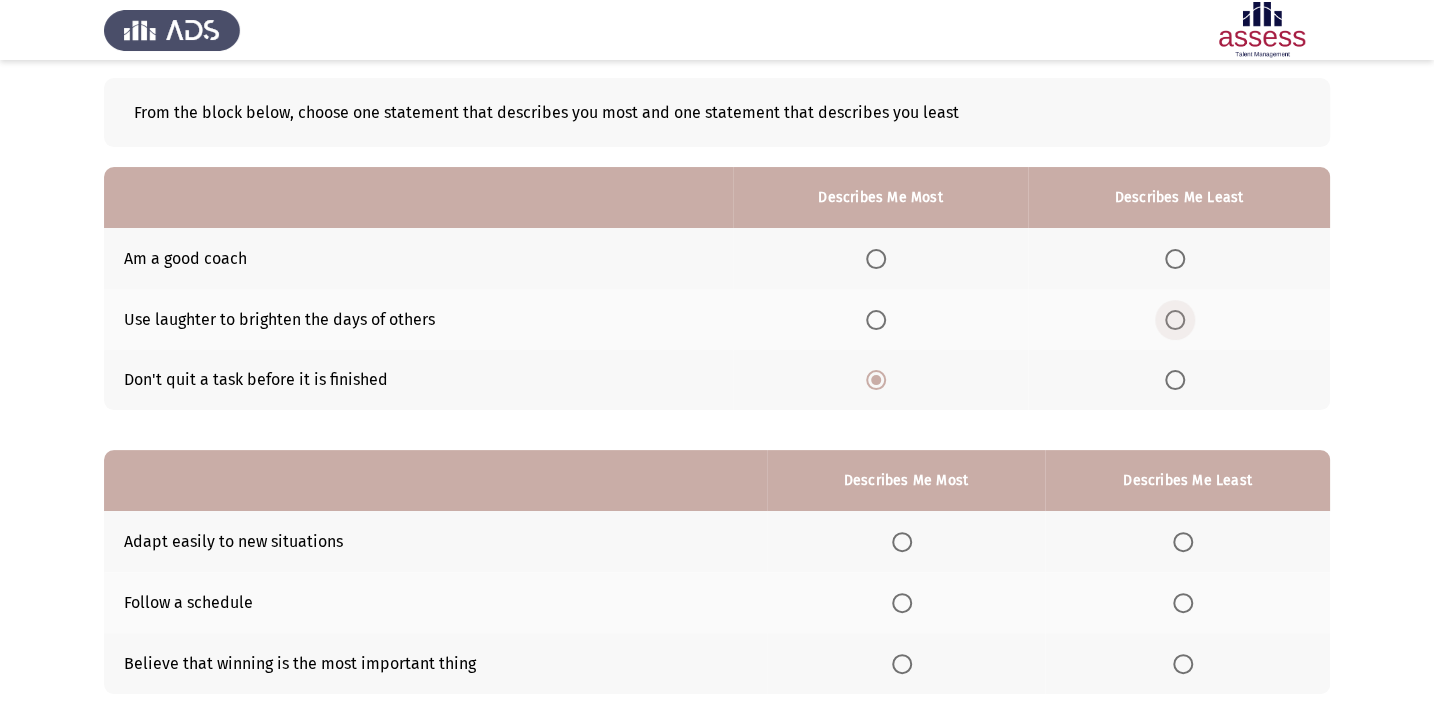 click at bounding box center [1175, 320] 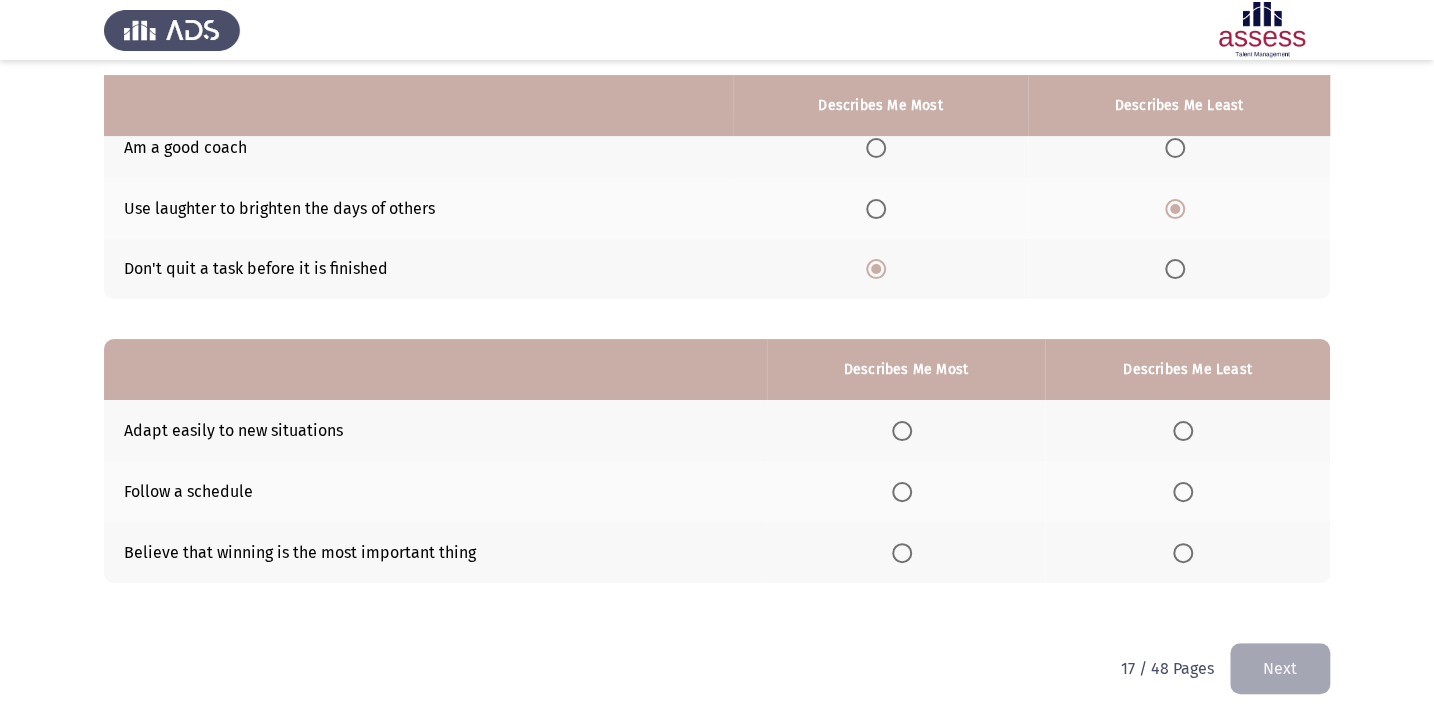 scroll, scrollTop: 217, scrollLeft: 0, axis: vertical 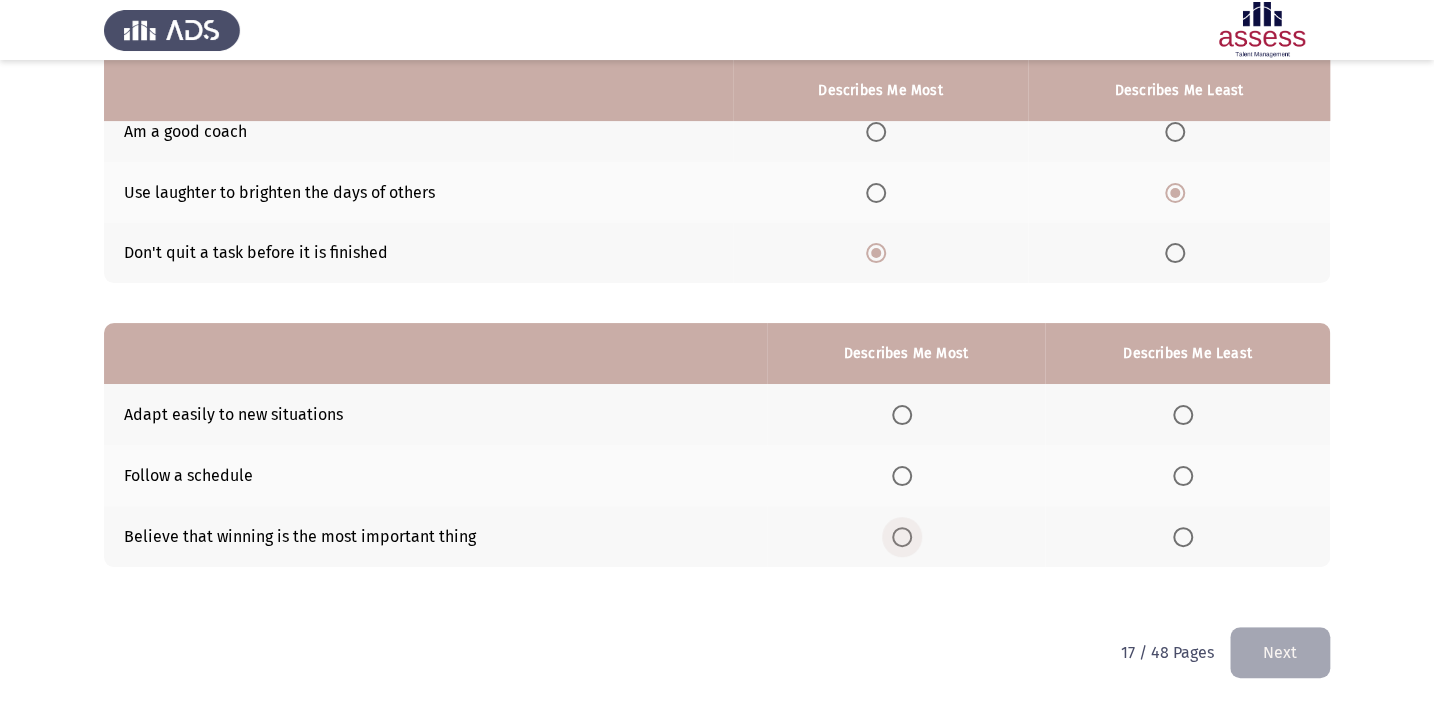 click at bounding box center [902, 537] 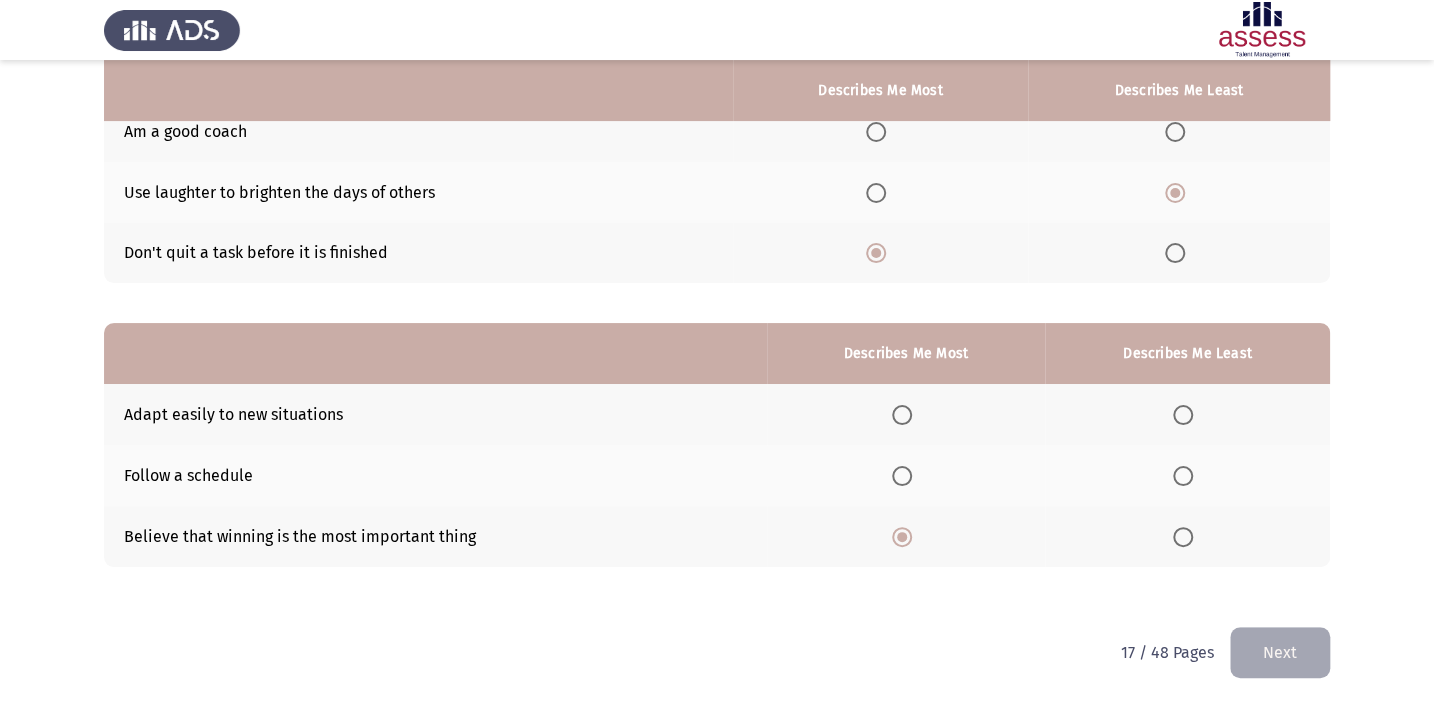 click at bounding box center [1183, 476] 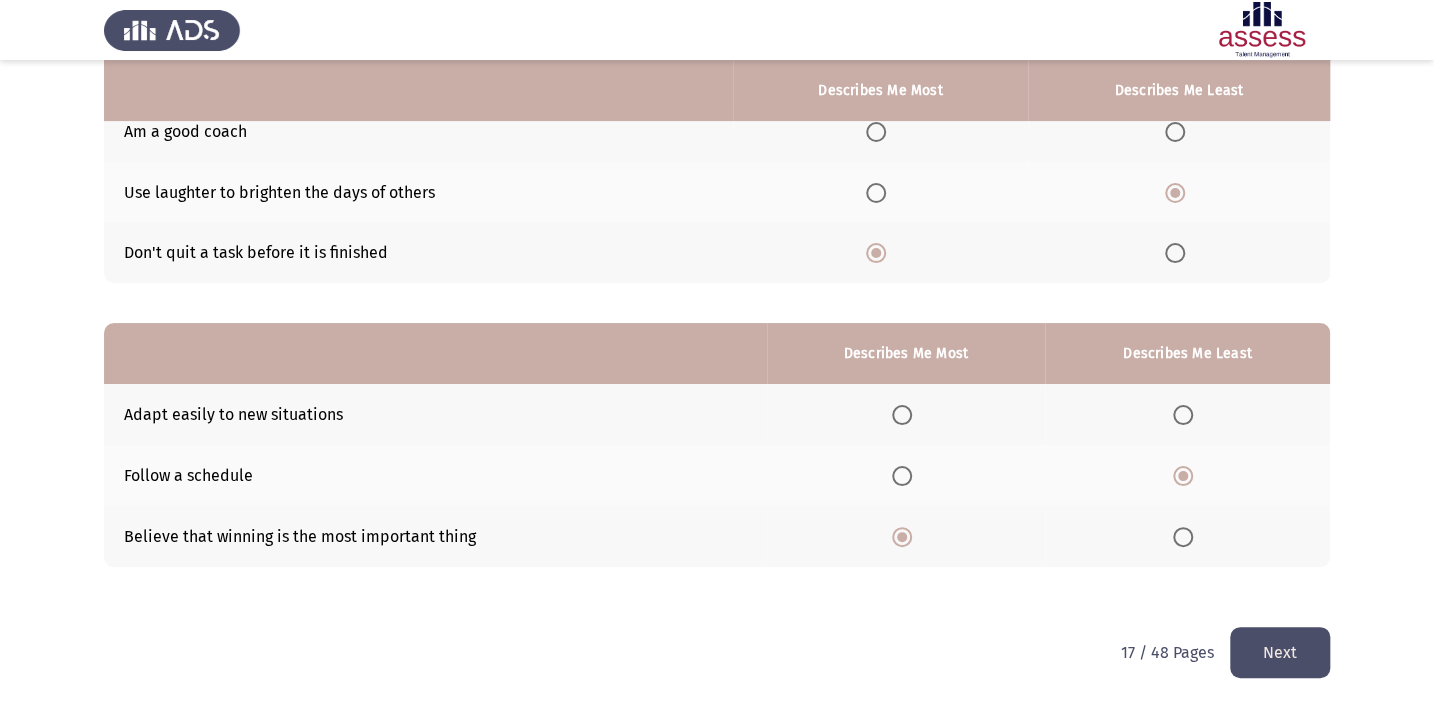 click at bounding box center [1183, 415] 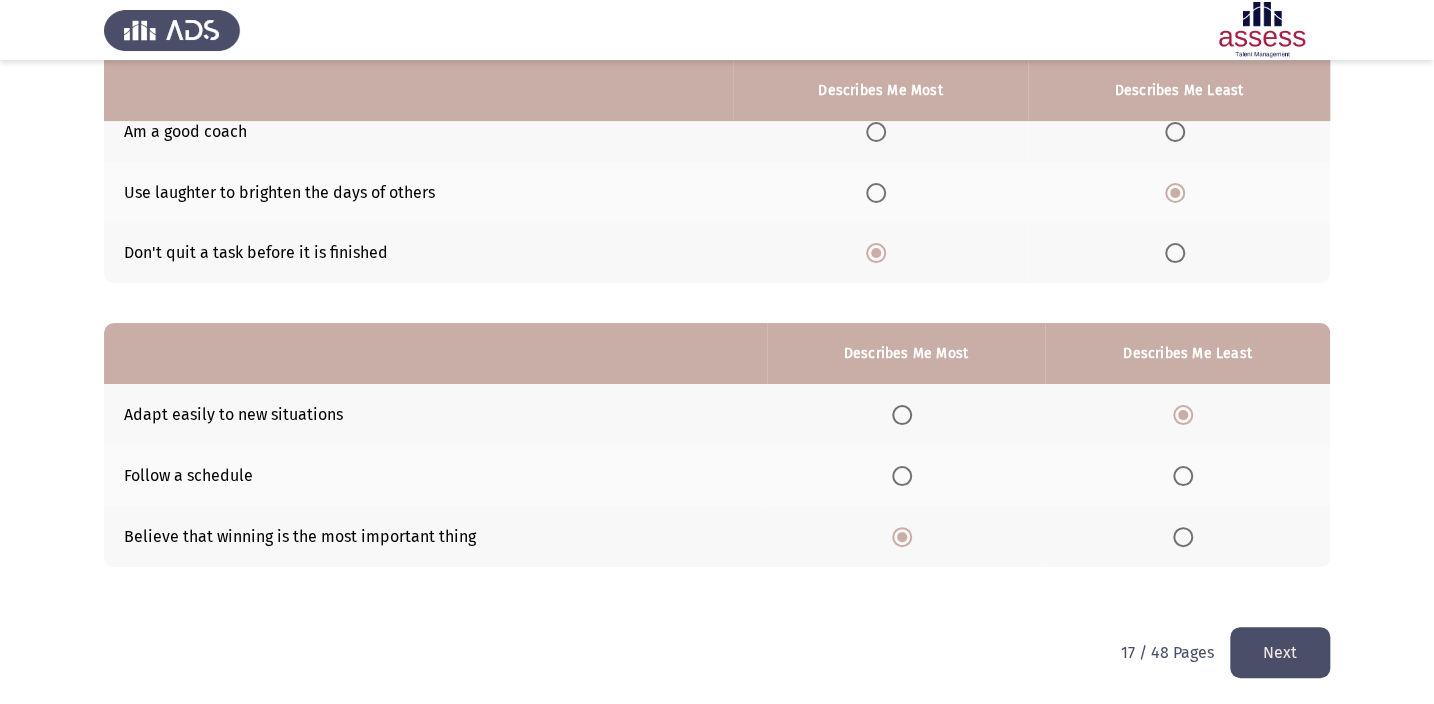 click on "Next" 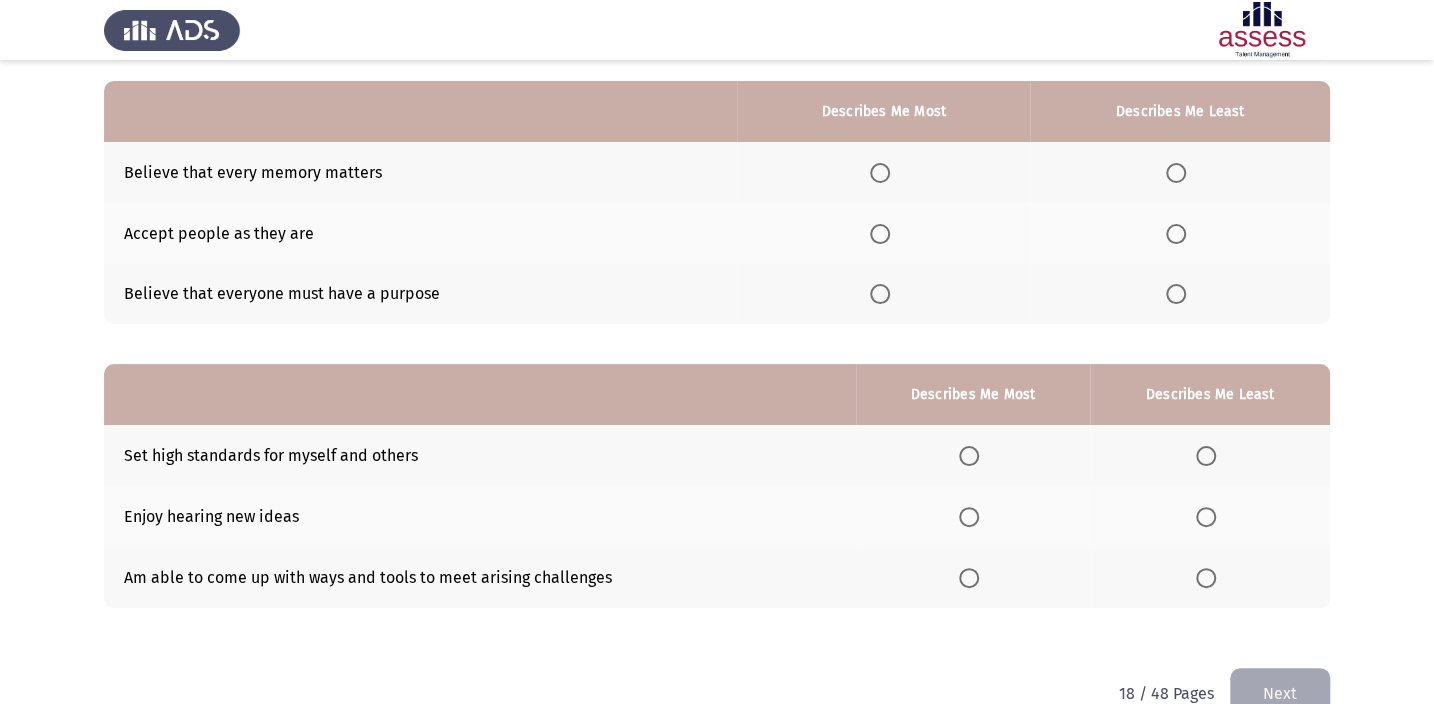 scroll, scrollTop: 181, scrollLeft: 0, axis: vertical 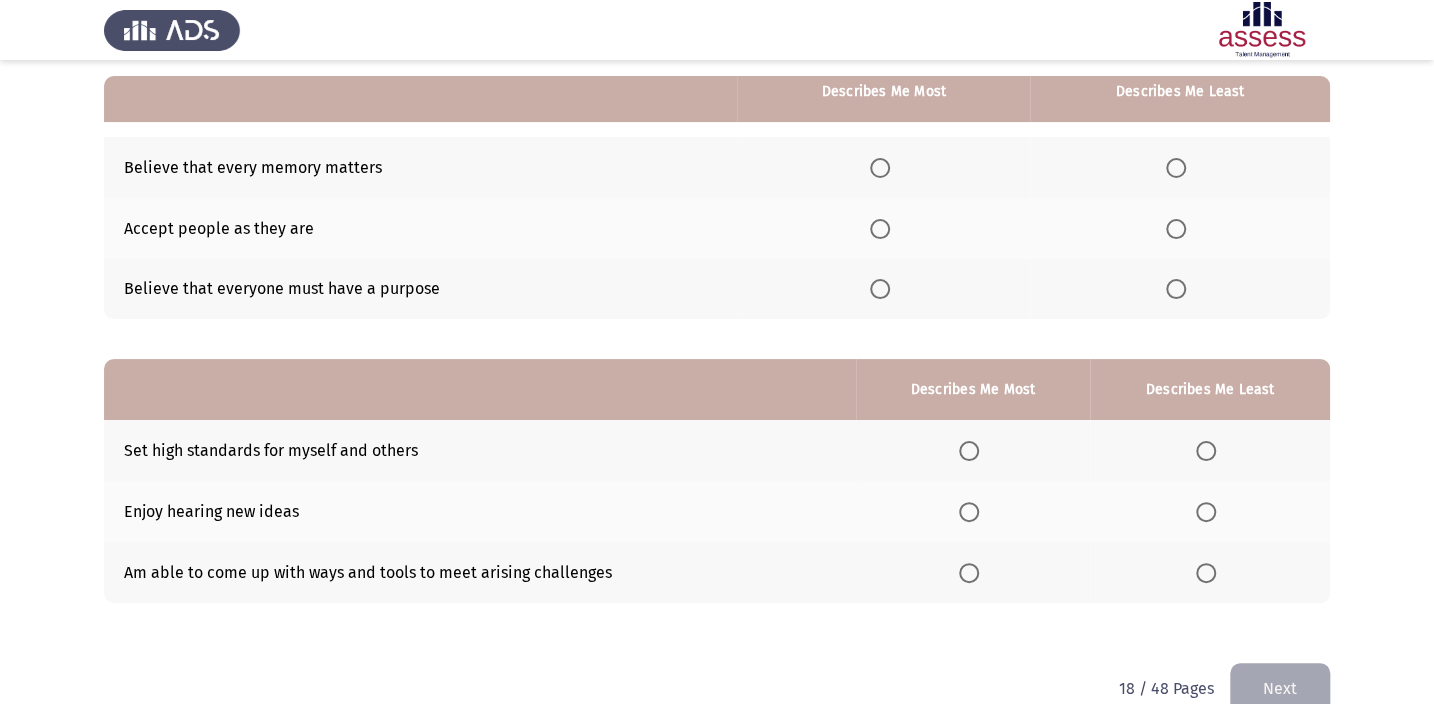 click at bounding box center (1176, 168) 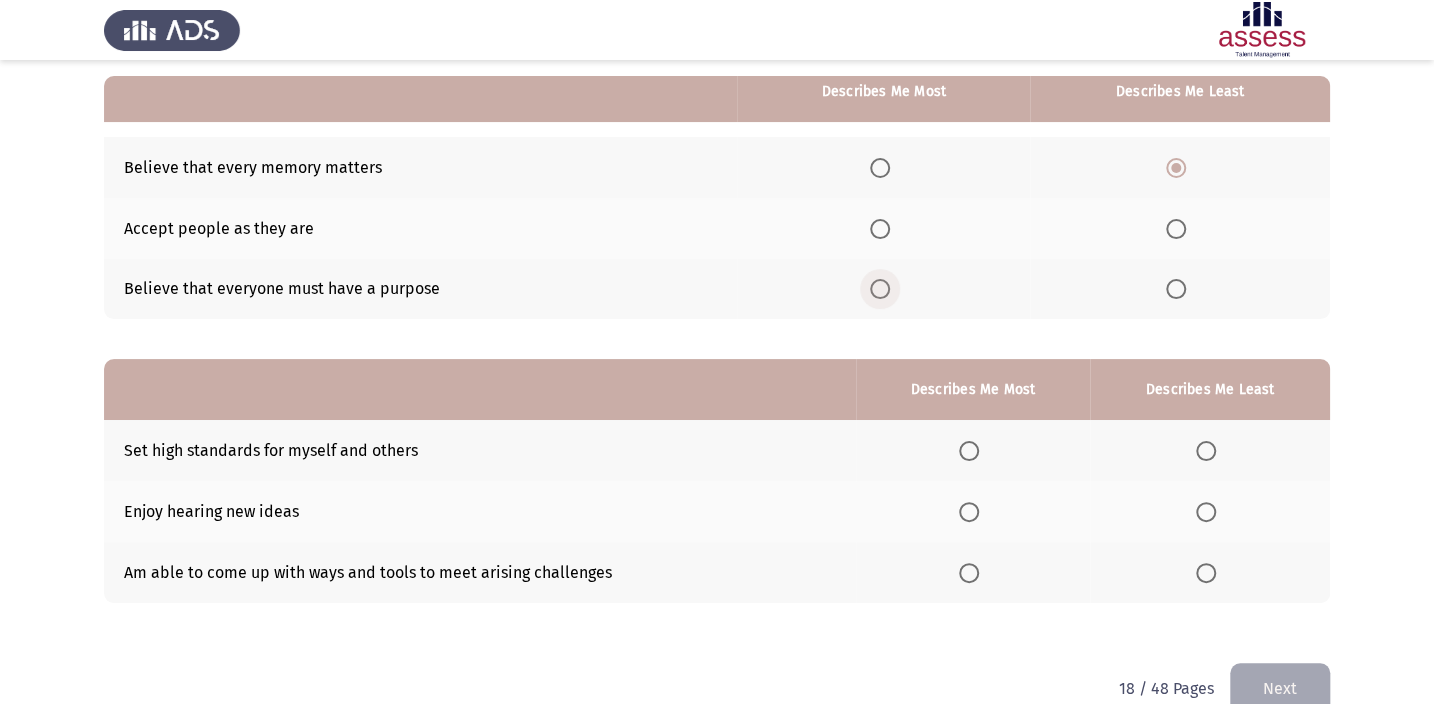 click at bounding box center (880, 289) 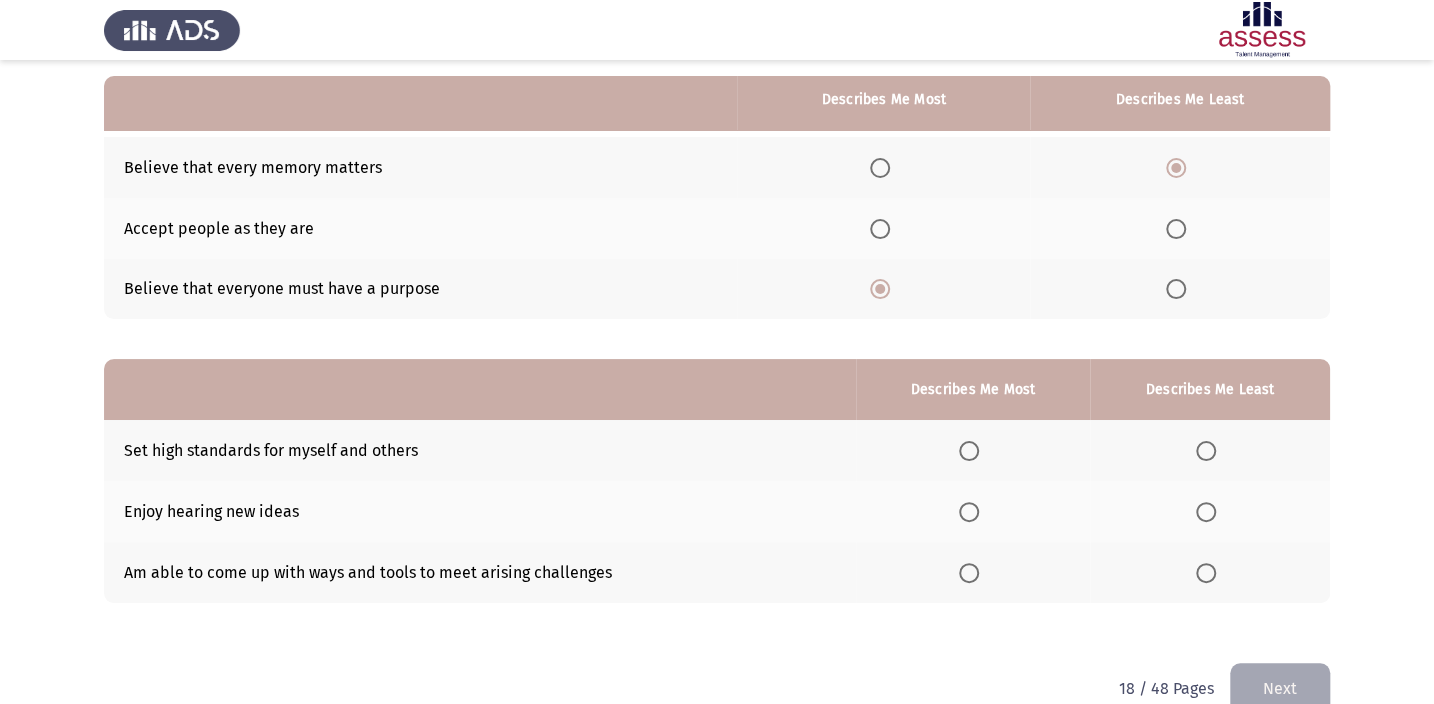 scroll, scrollTop: 217, scrollLeft: 0, axis: vertical 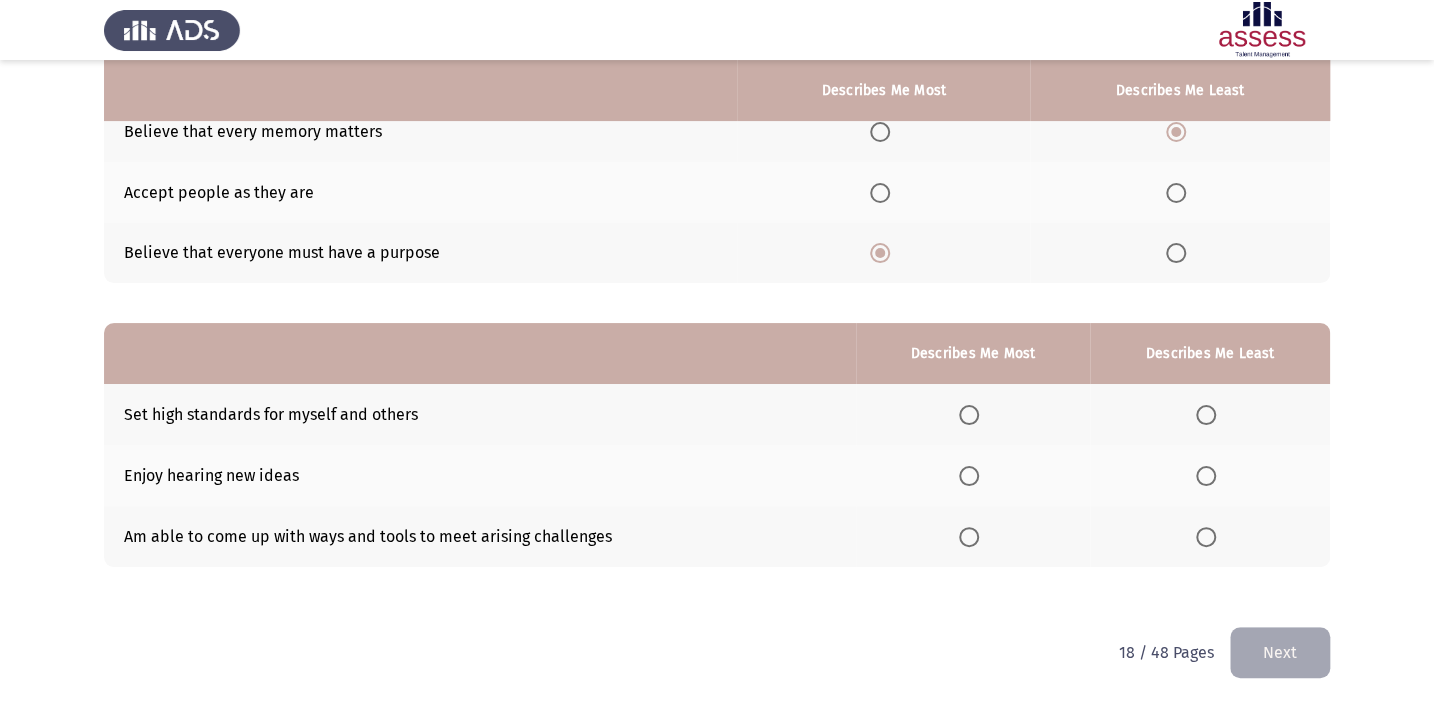 click at bounding box center [969, 415] 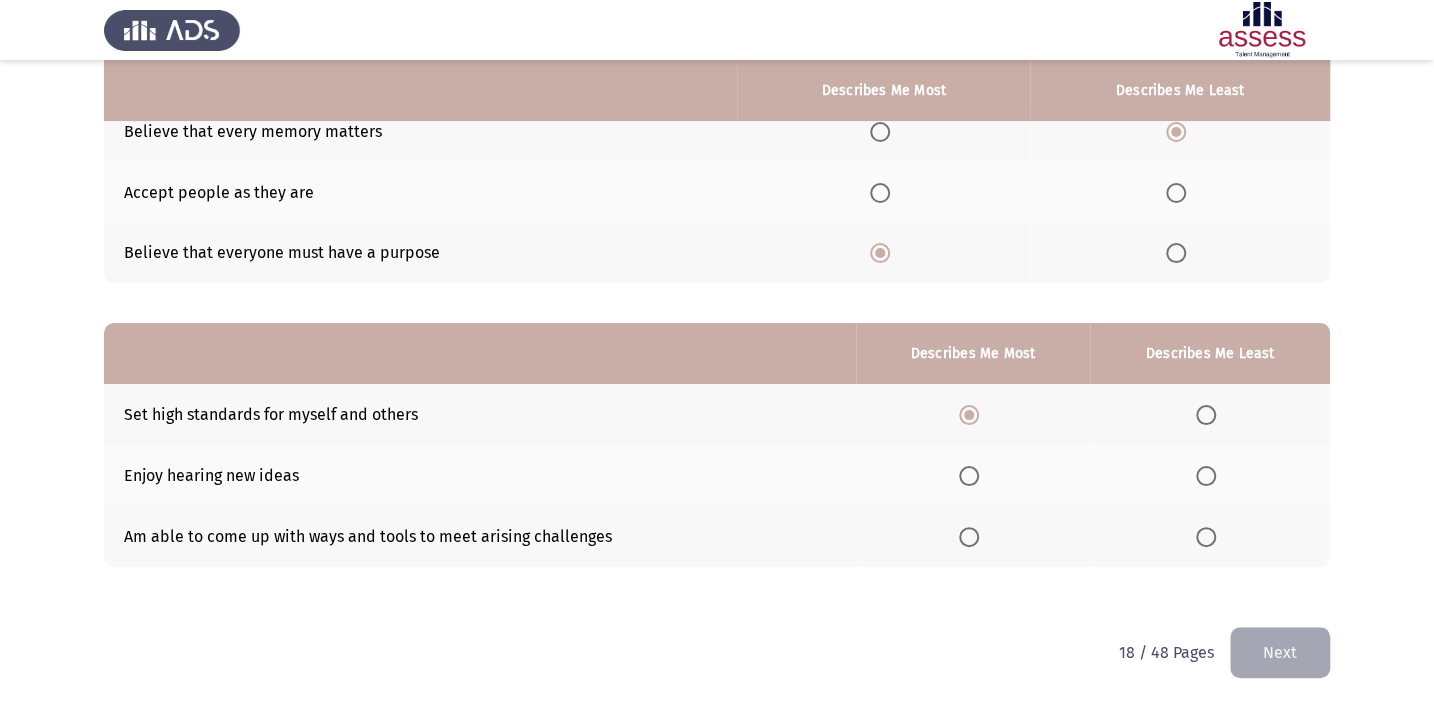 click at bounding box center [1206, 537] 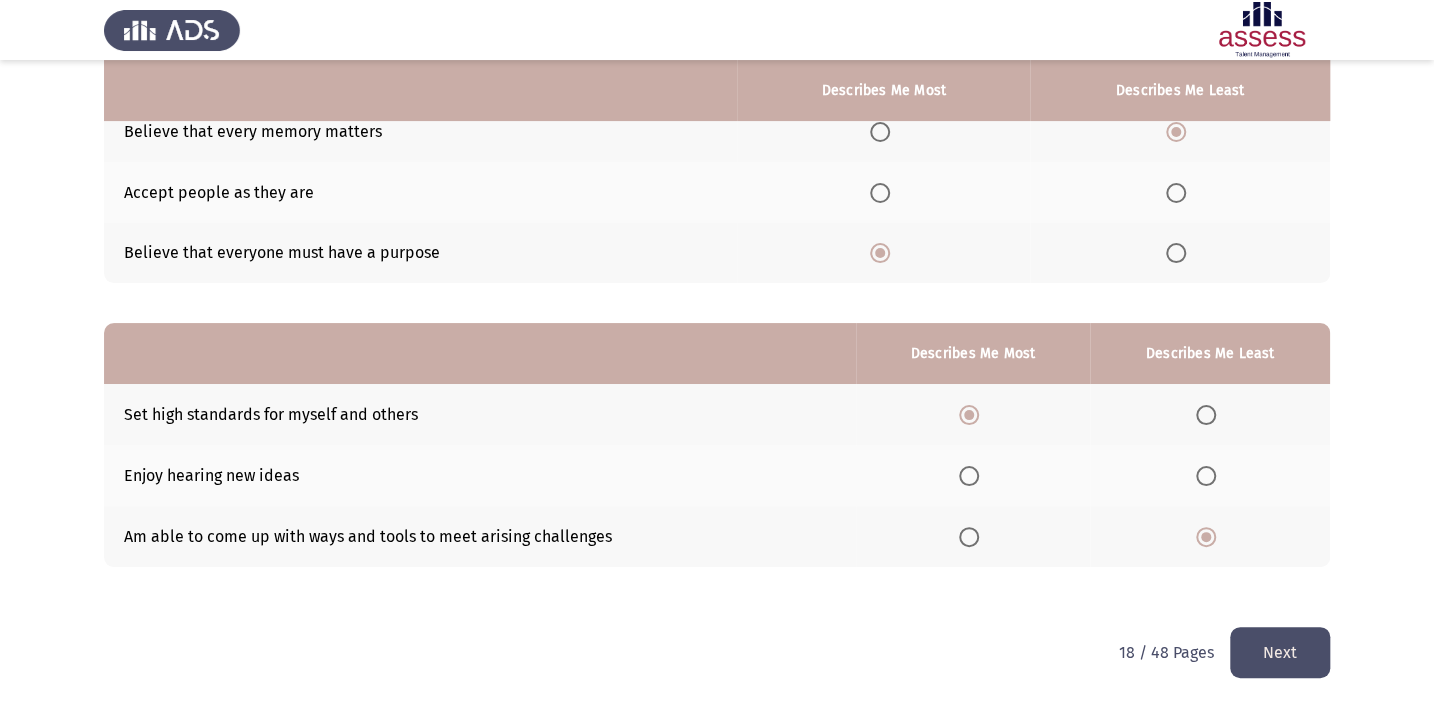click on "Next" 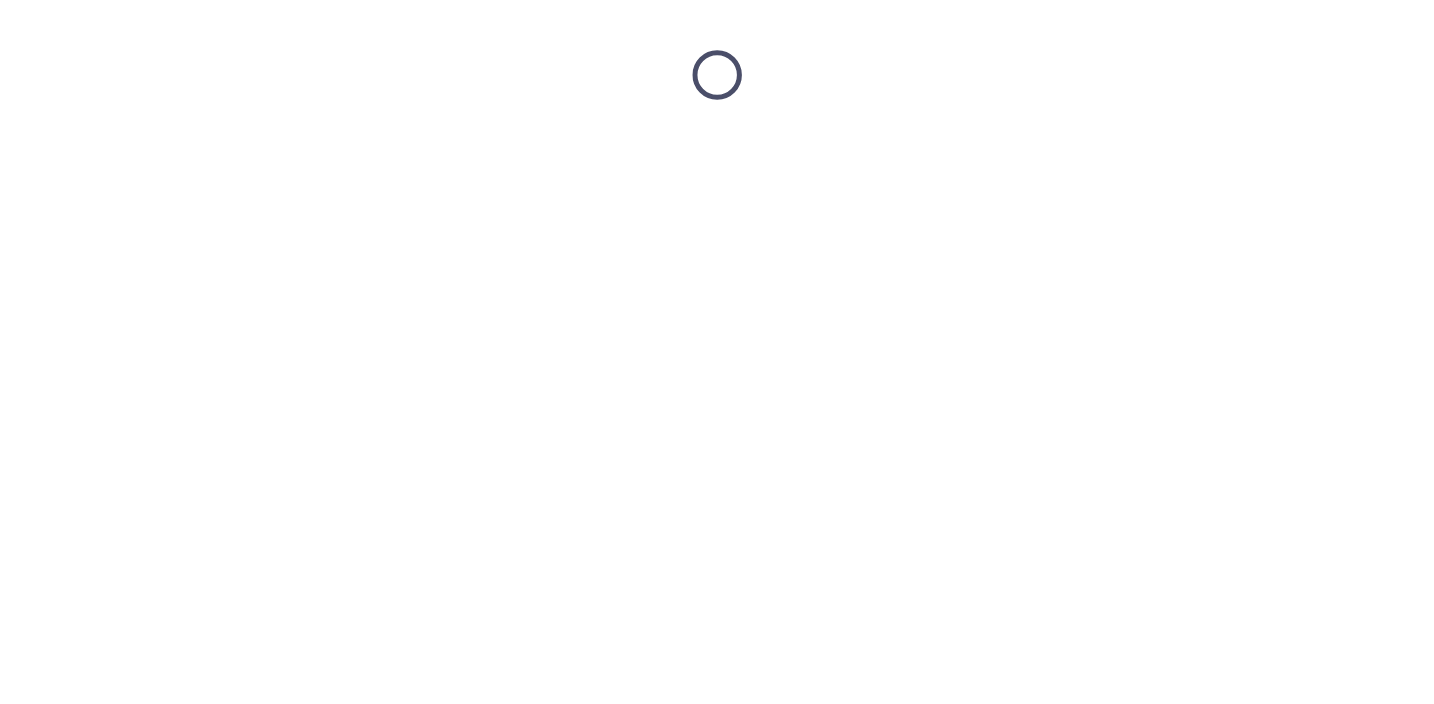 scroll, scrollTop: 0, scrollLeft: 0, axis: both 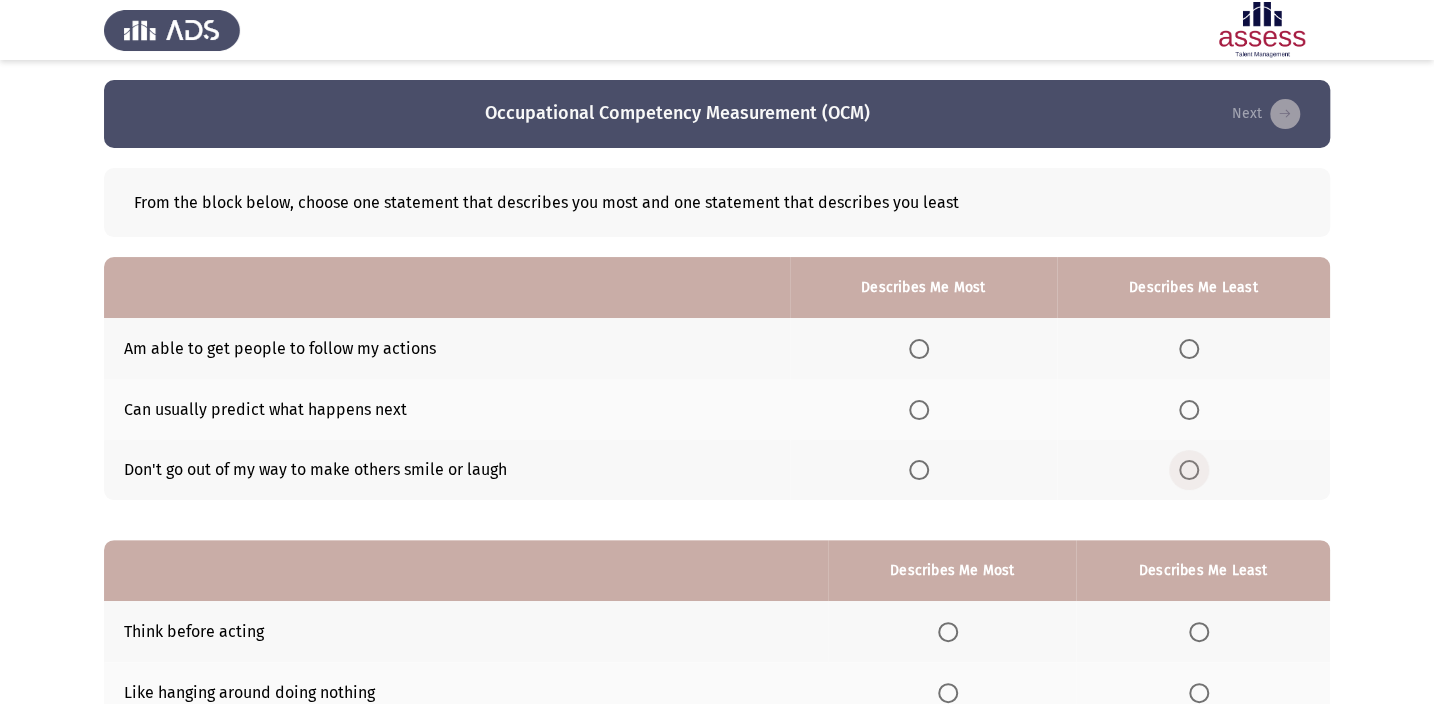 click at bounding box center [1189, 470] 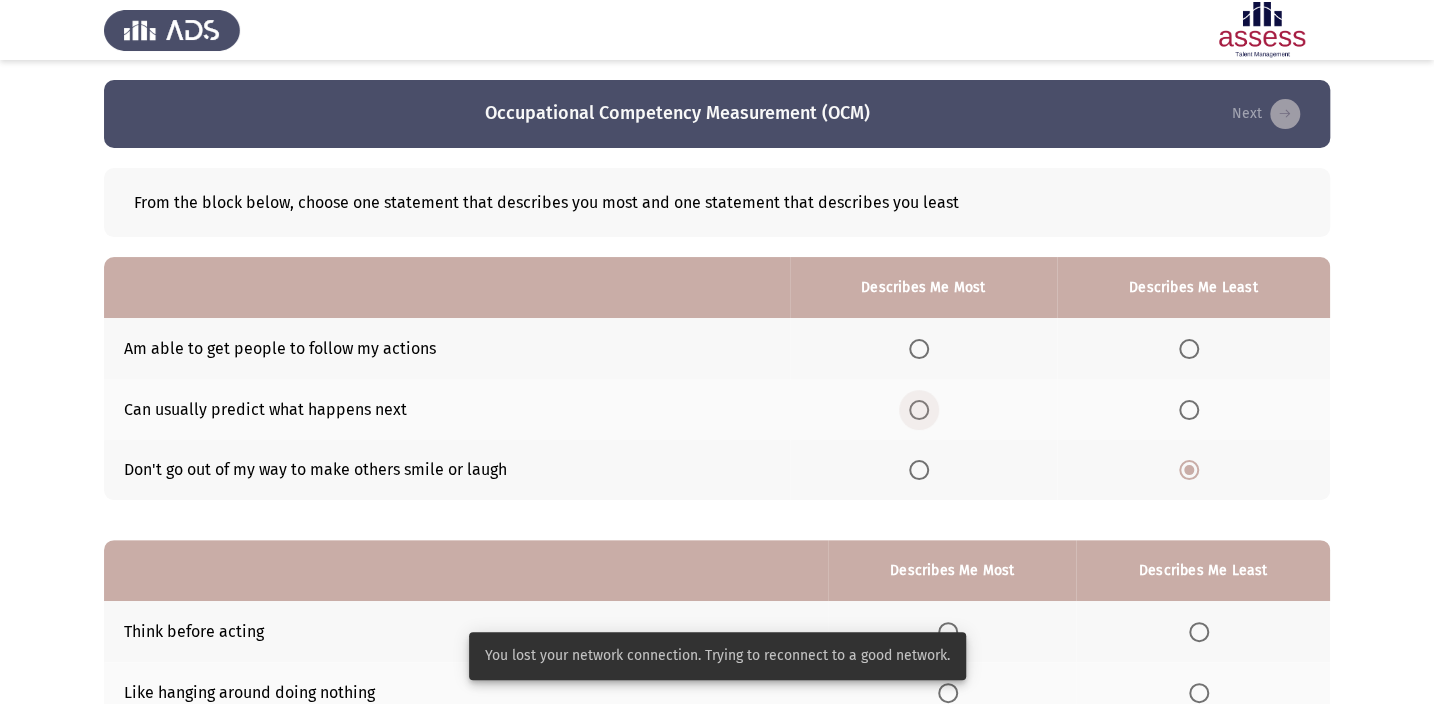 click at bounding box center (919, 410) 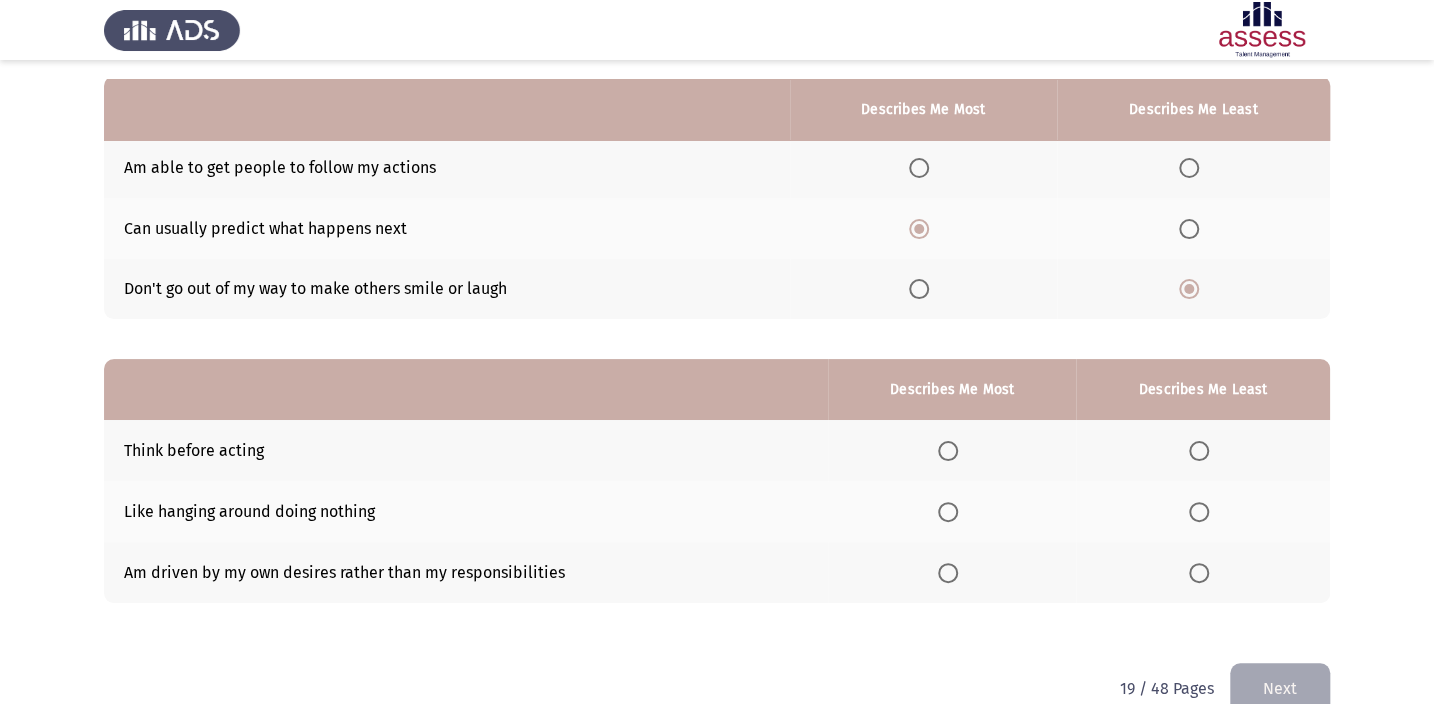 scroll, scrollTop: 217, scrollLeft: 0, axis: vertical 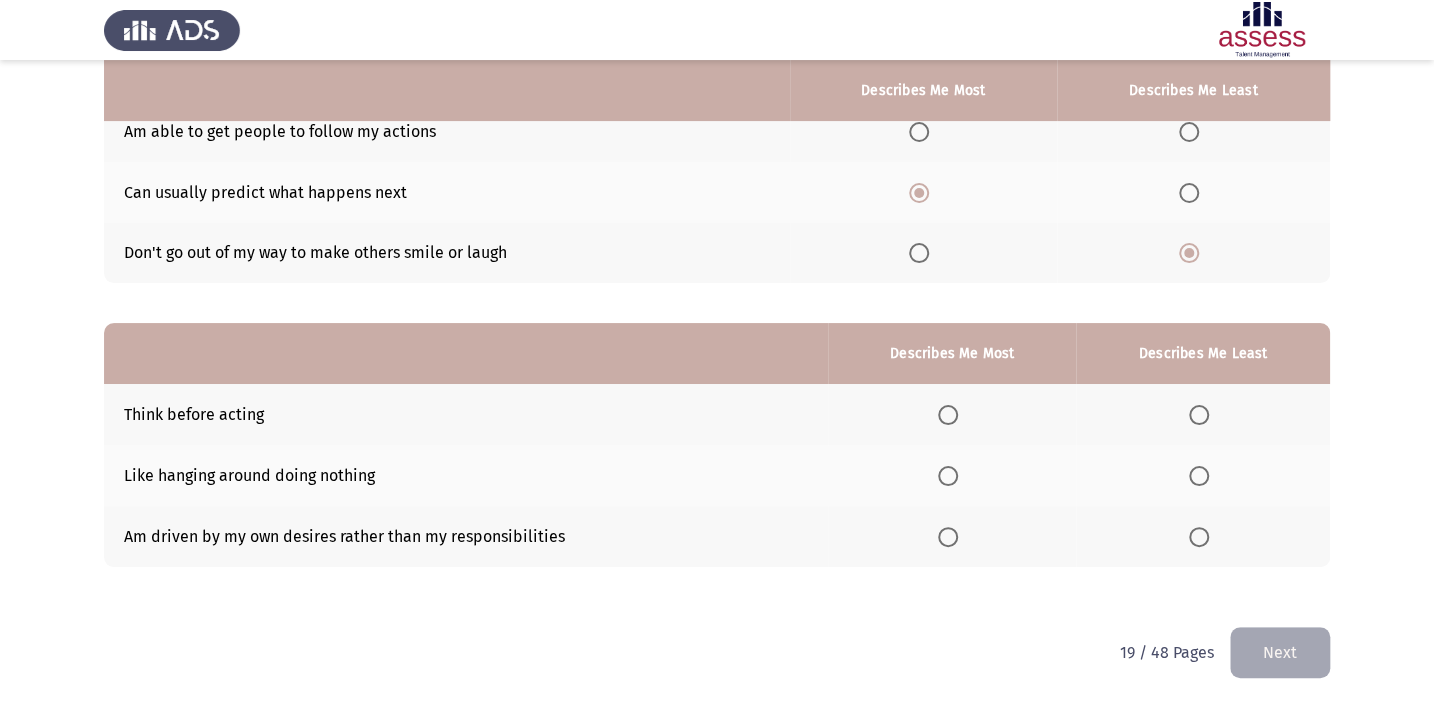 click at bounding box center (1199, 476) 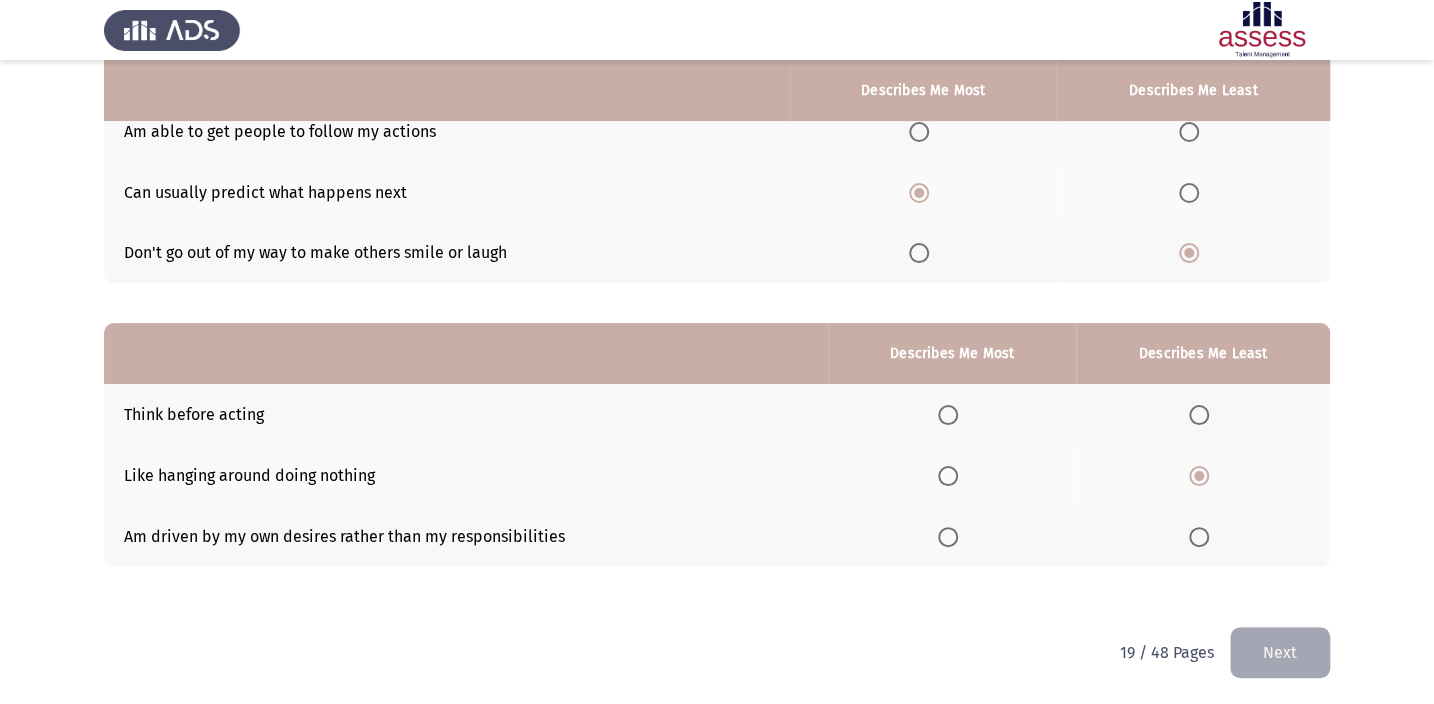 click at bounding box center (948, 415) 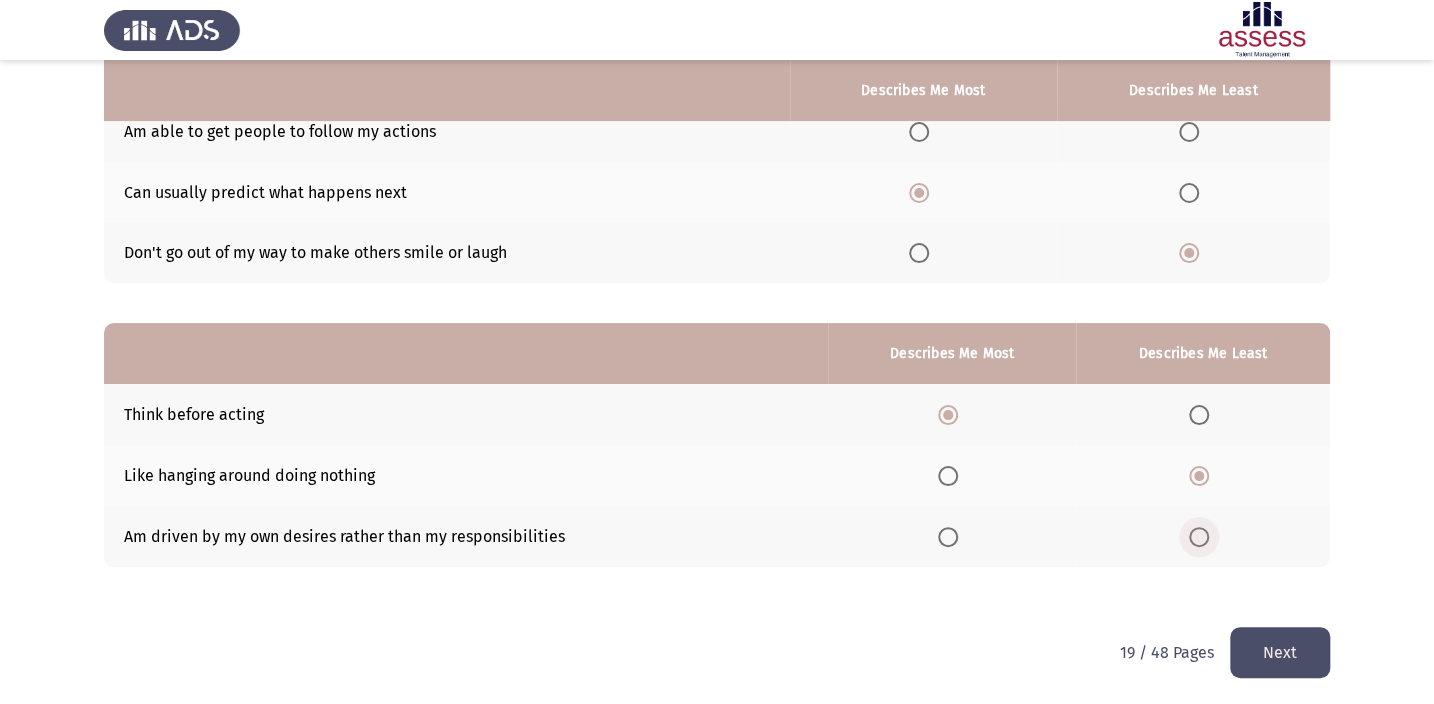 click at bounding box center (1199, 537) 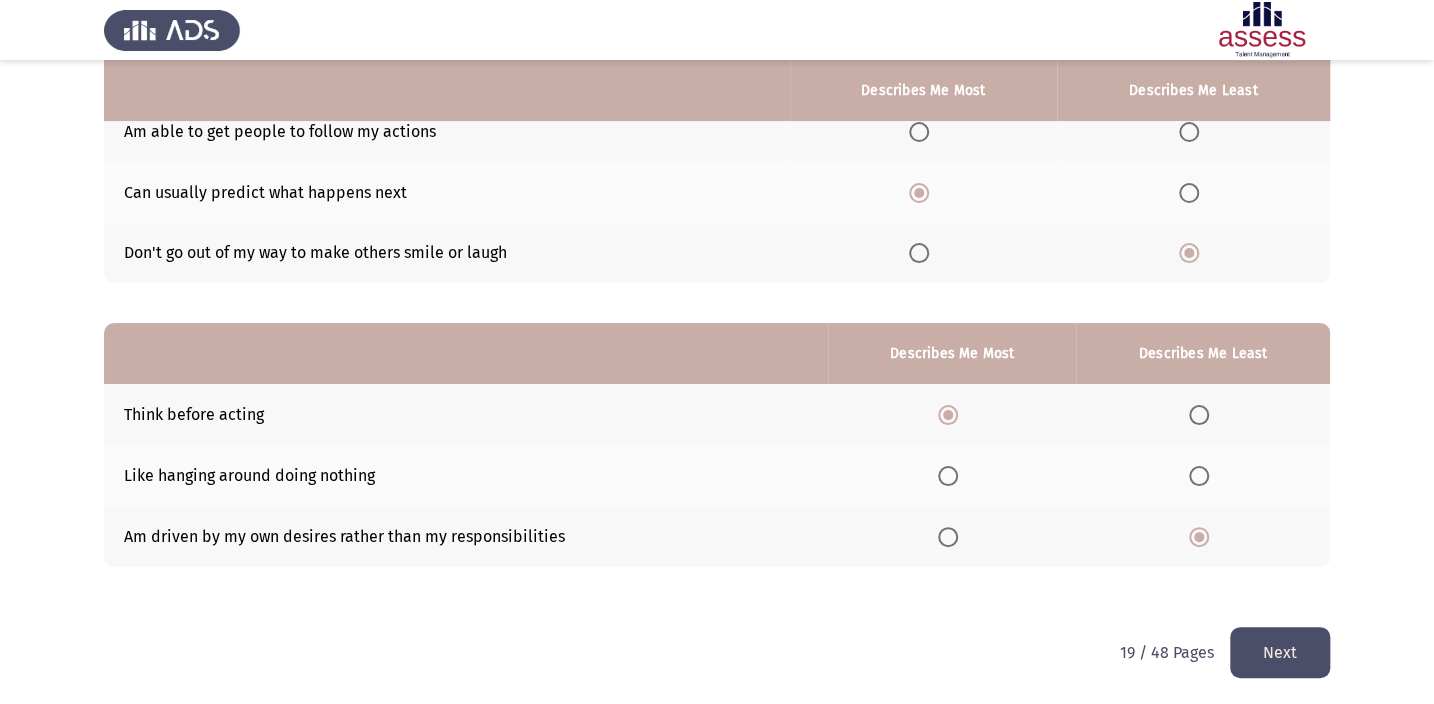click on "Next" 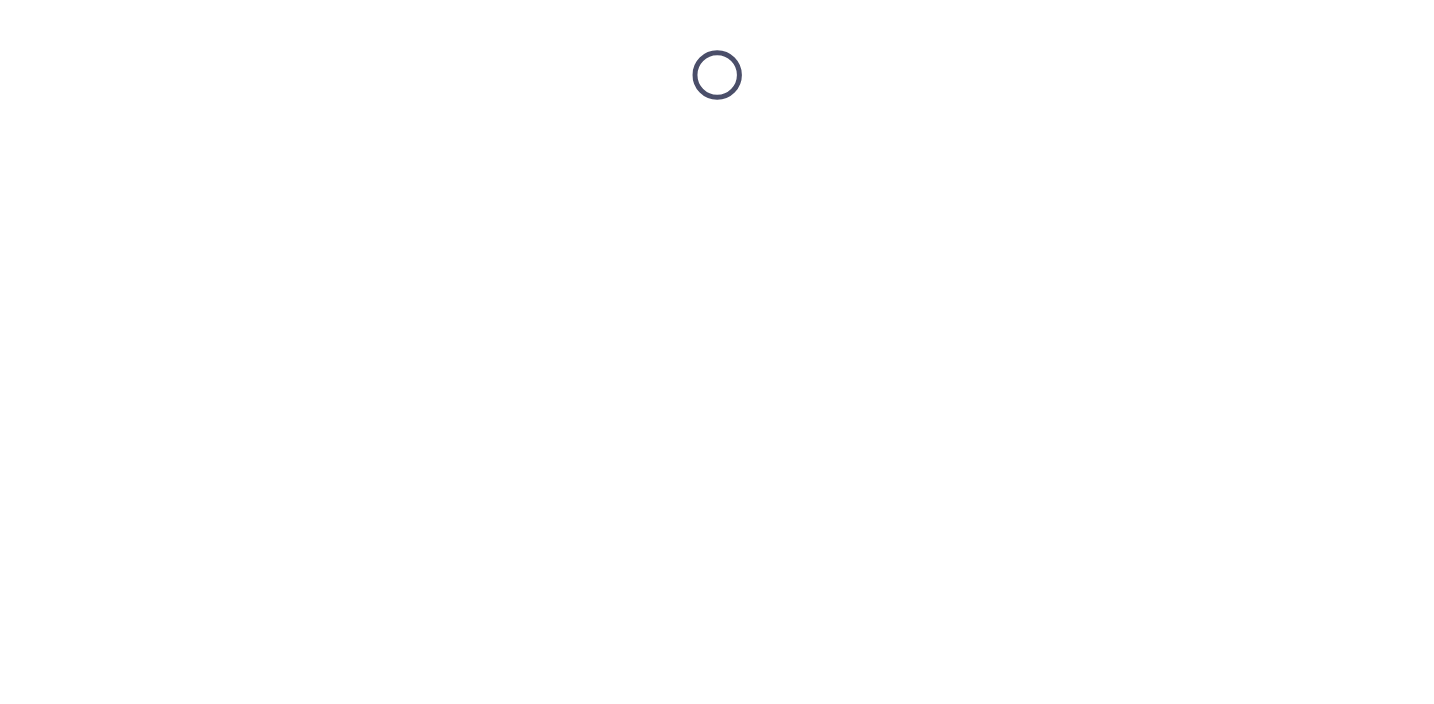 scroll, scrollTop: 0, scrollLeft: 0, axis: both 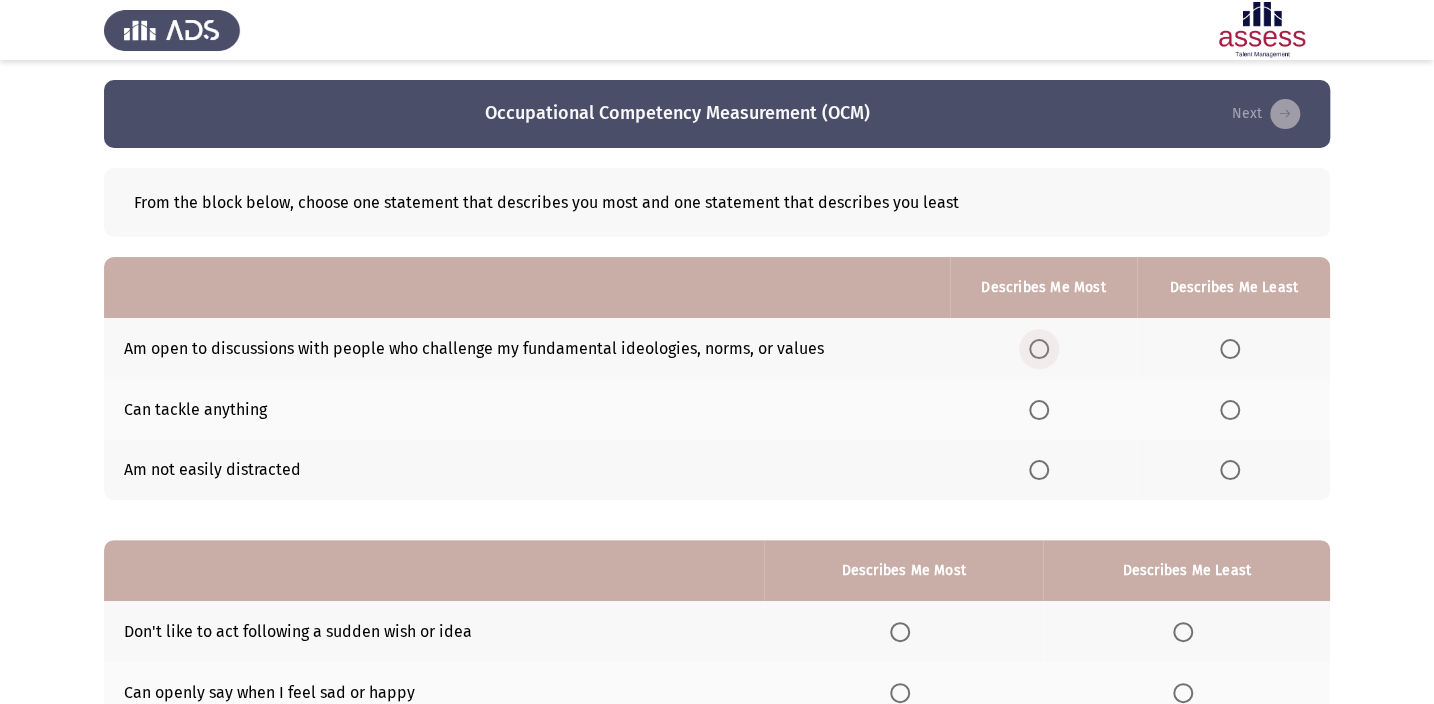 click at bounding box center (1039, 349) 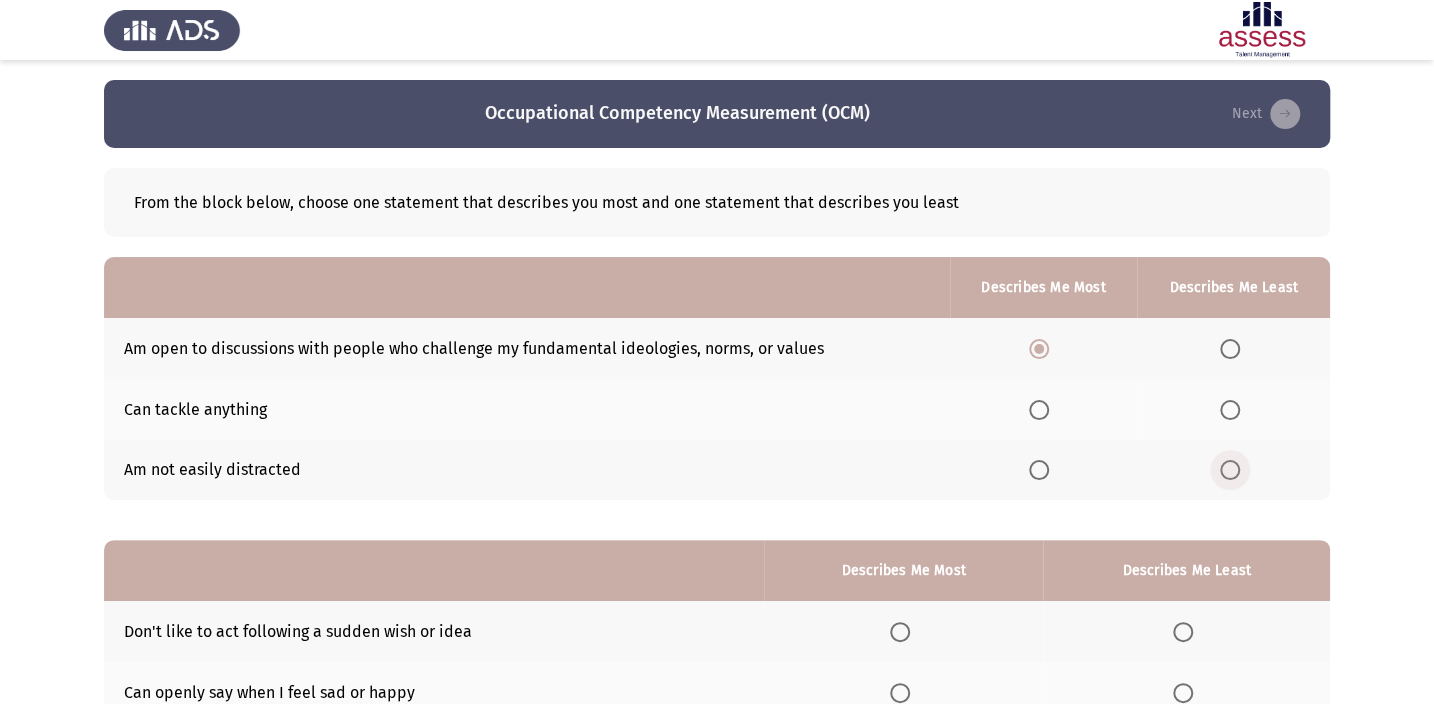 click at bounding box center (1230, 470) 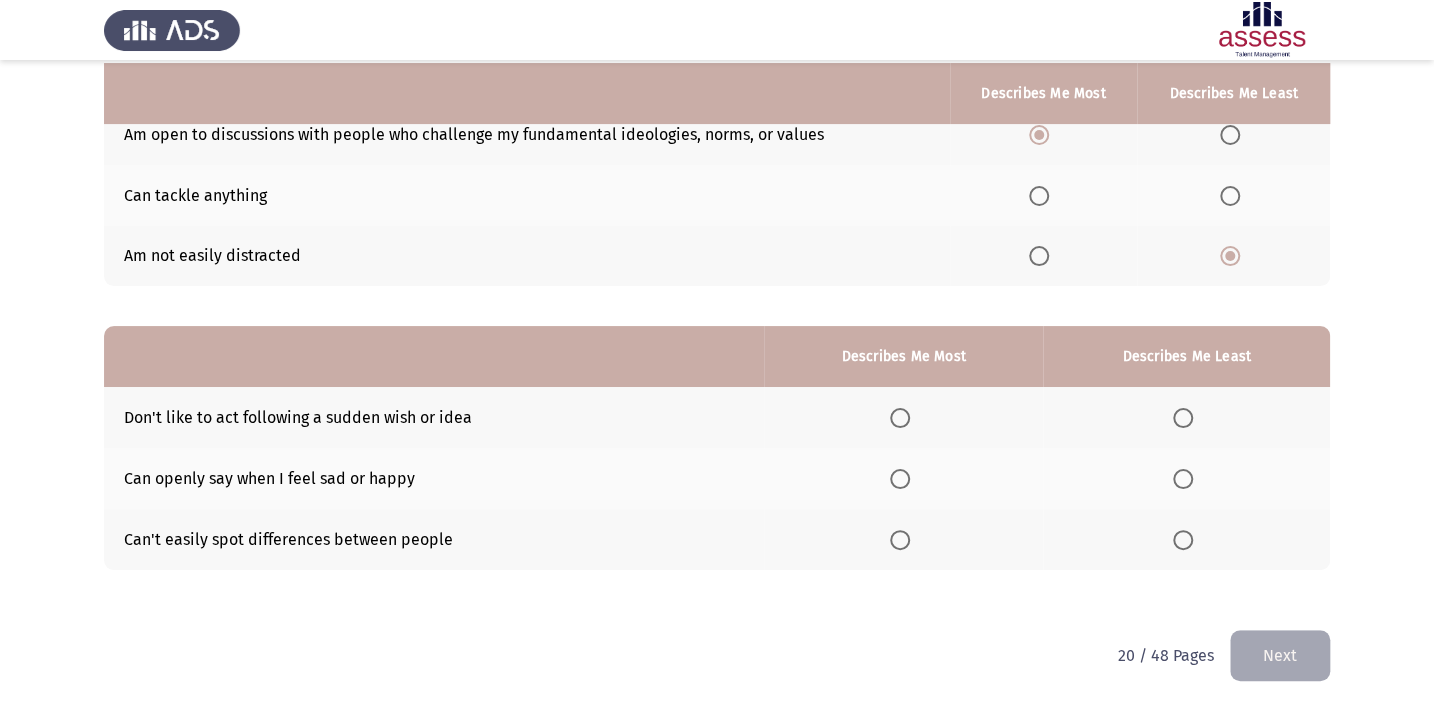 scroll, scrollTop: 217, scrollLeft: 0, axis: vertical 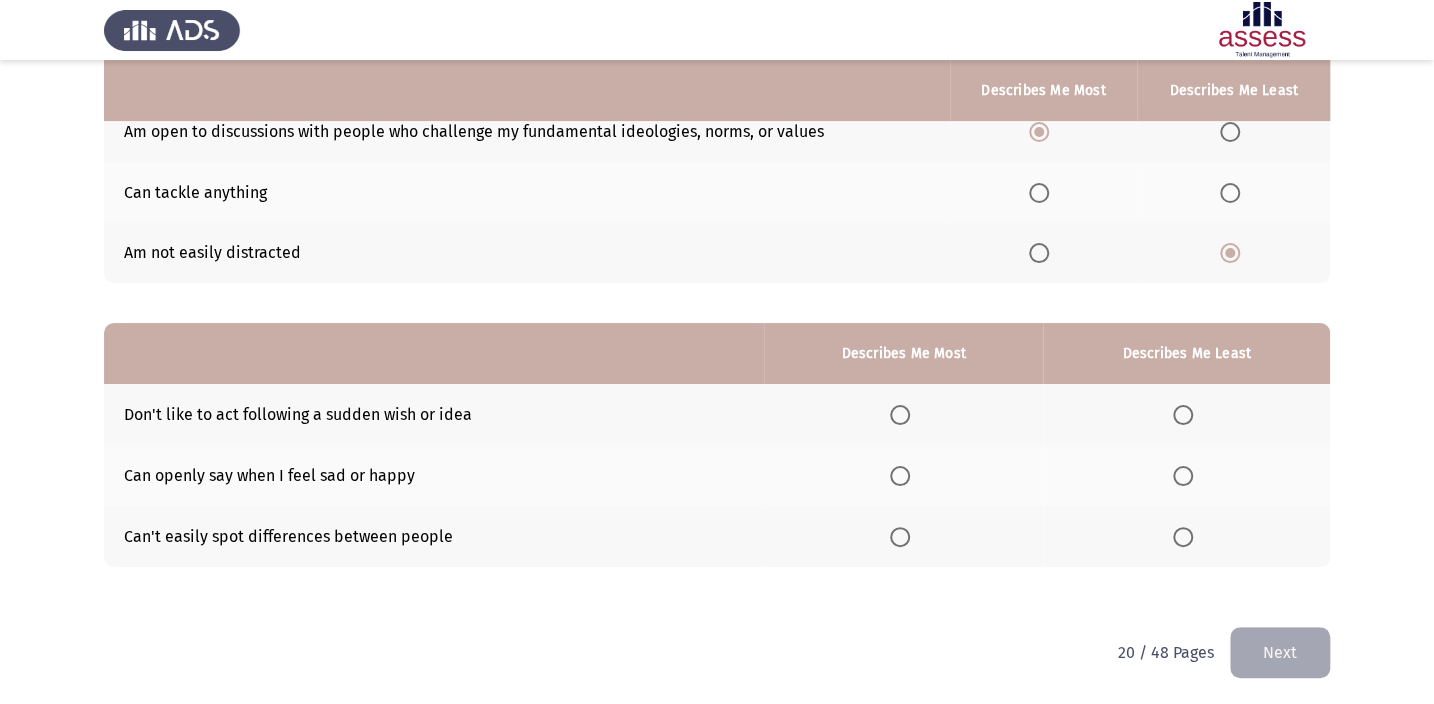 click at bounding box center [1183, 476] 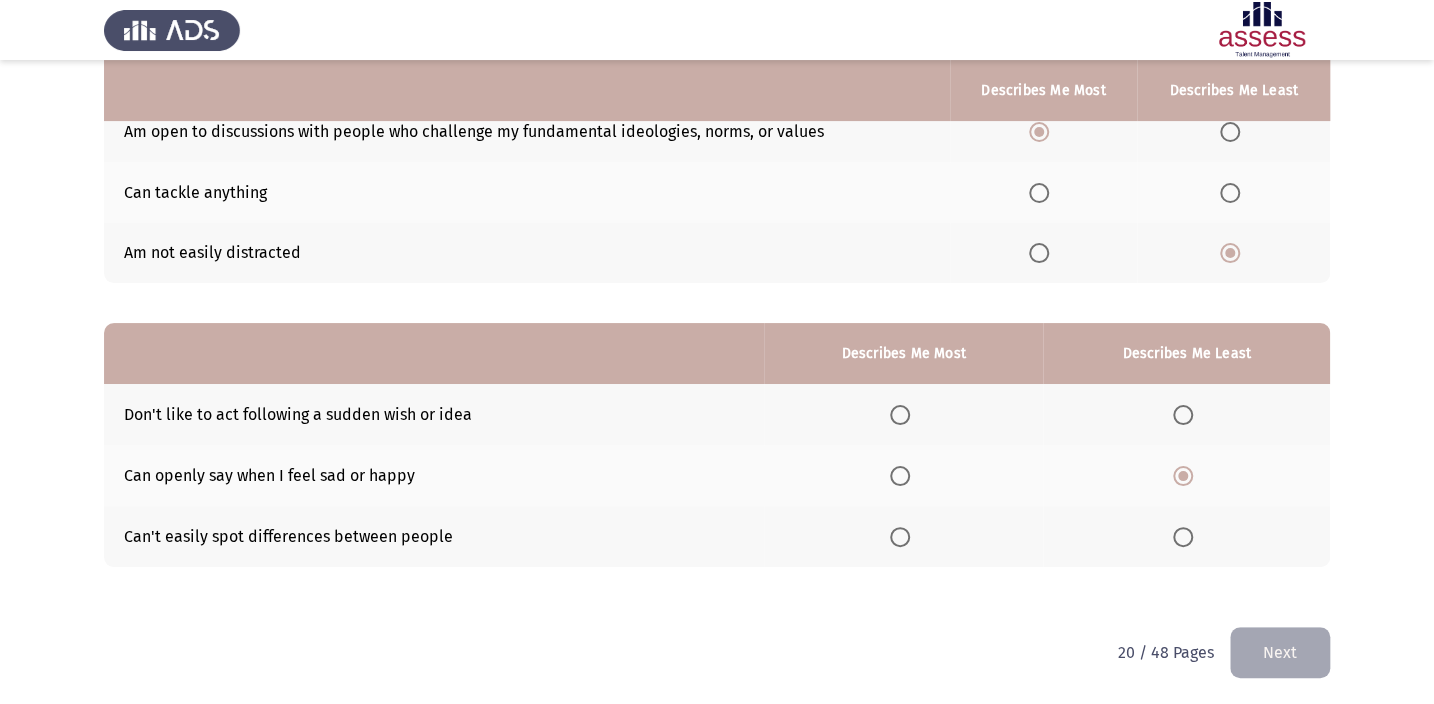 click at bounding box center (900, 415) 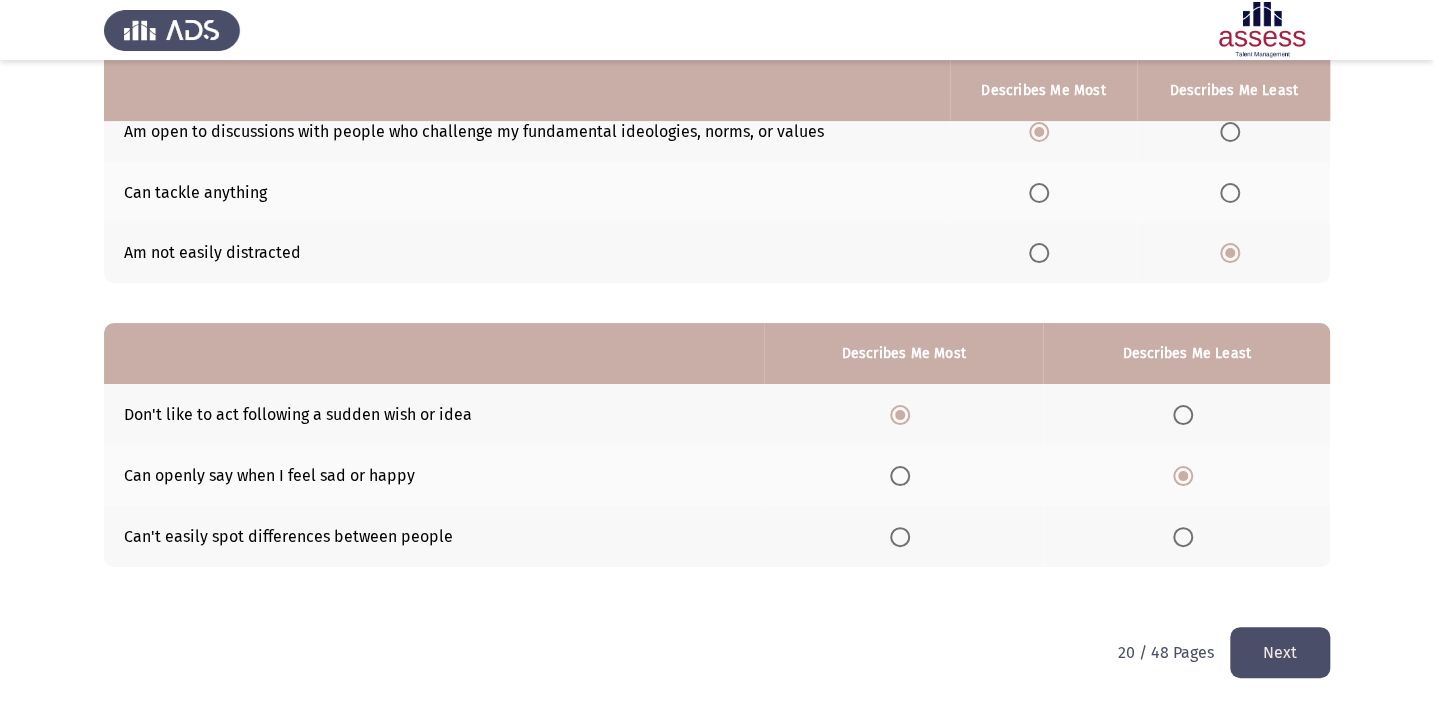 click on "Next" 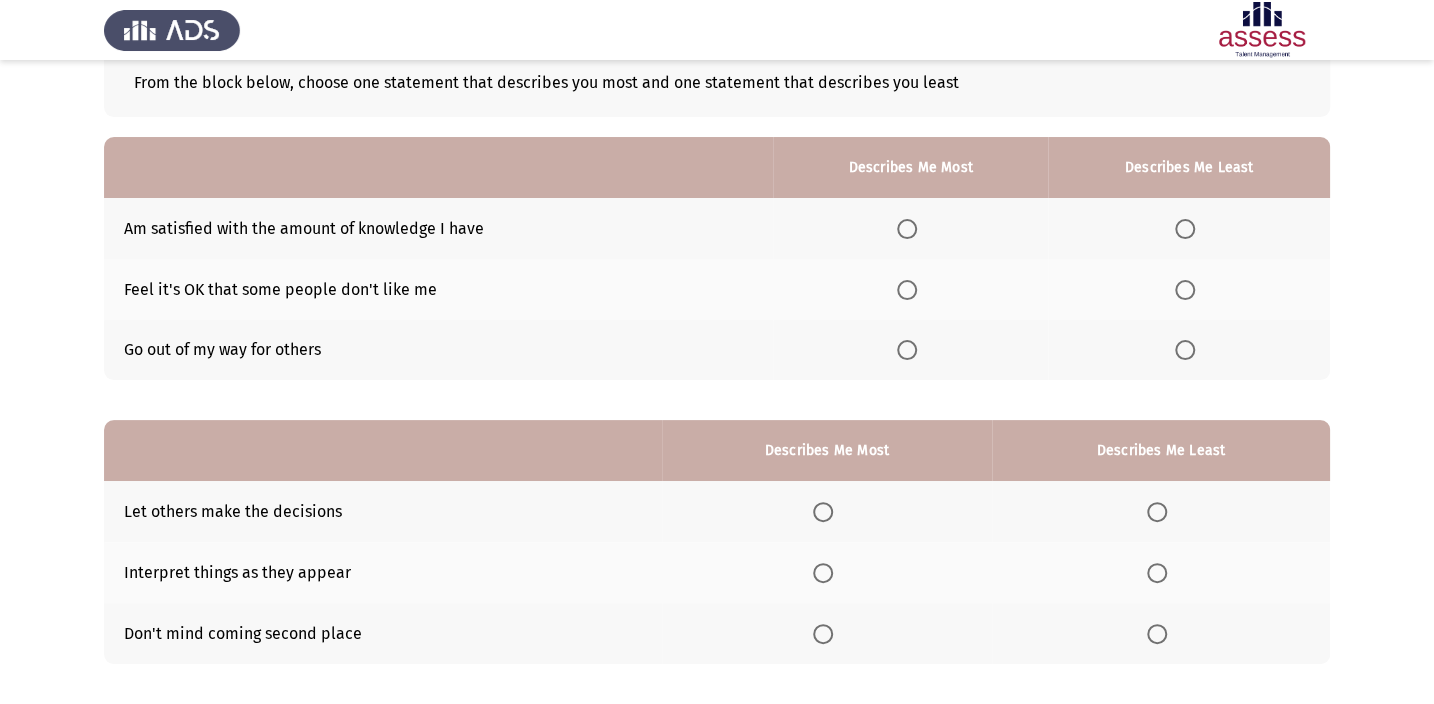scroll, scrollTop: 90, scrollLeft: 0, axis: vertical 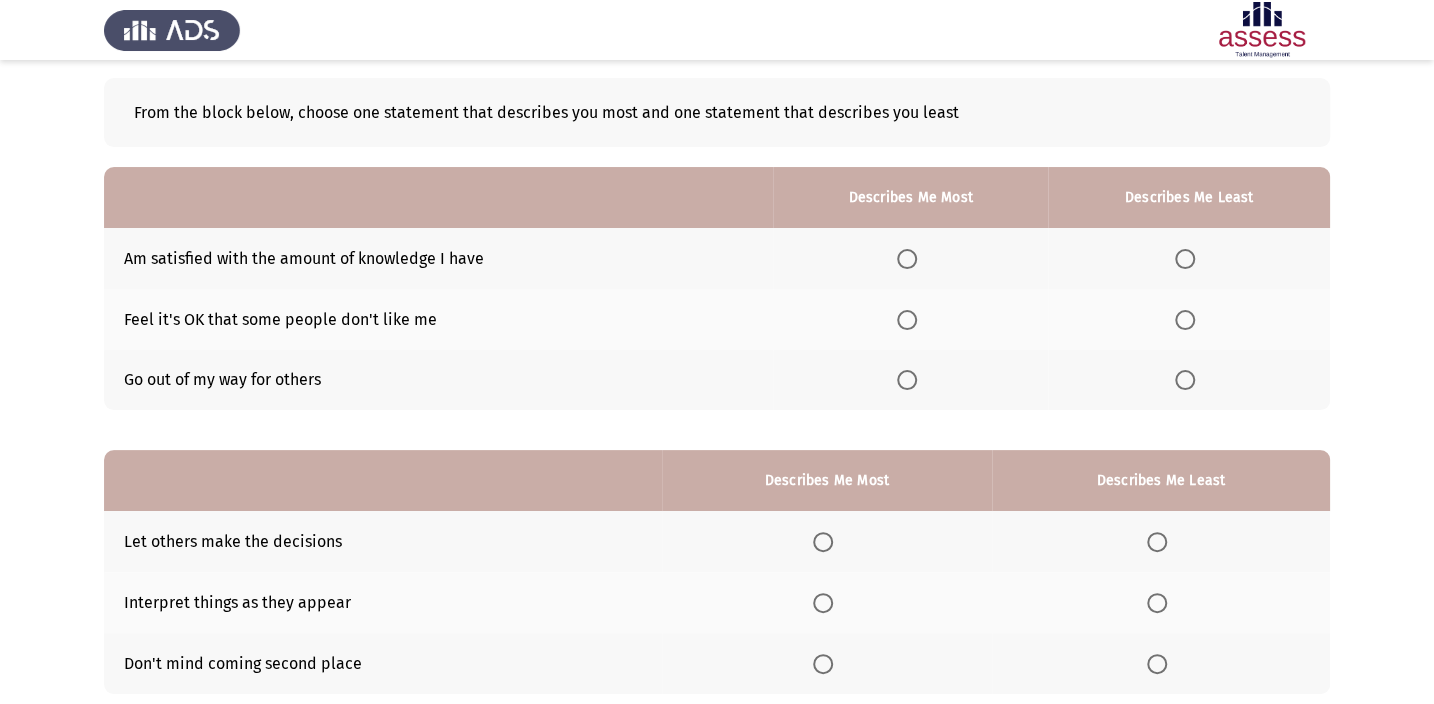 click at bounding box center [1185, 380] 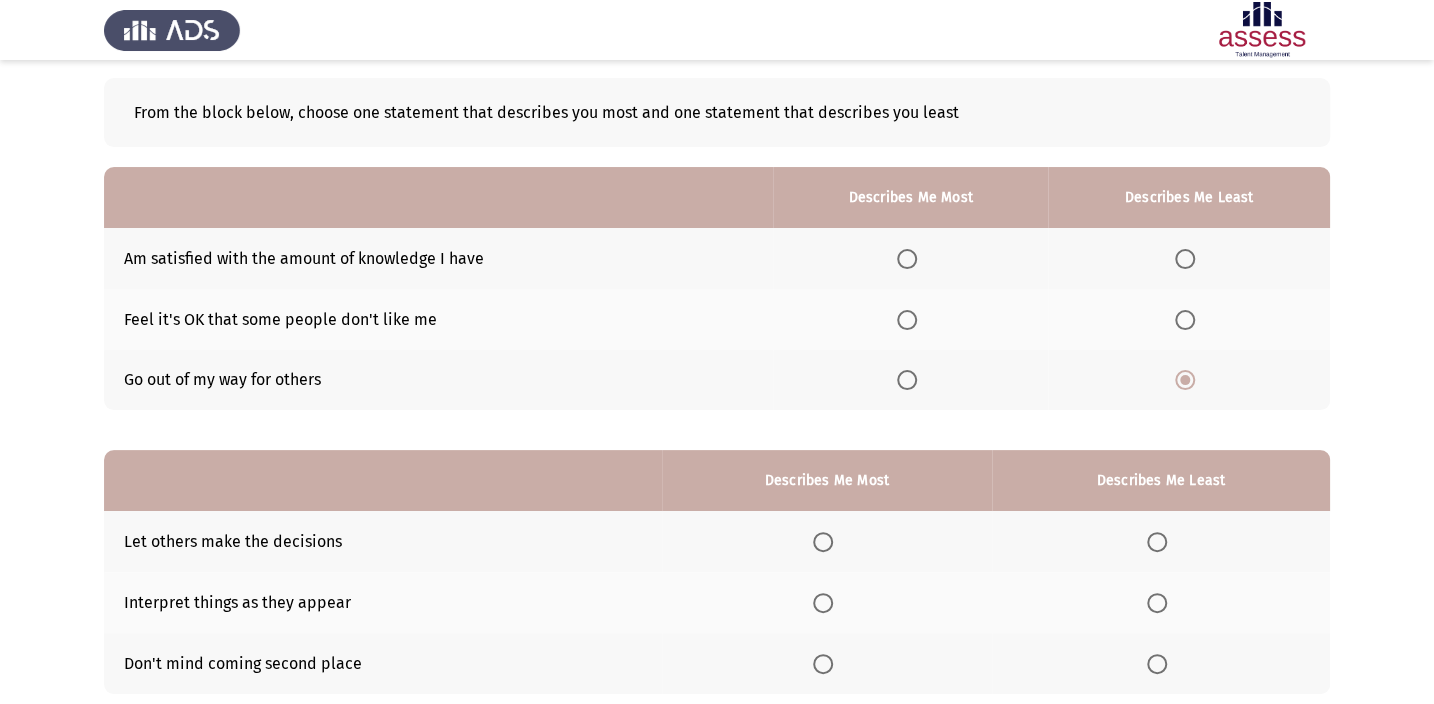 click at bounding box center [907, 320] 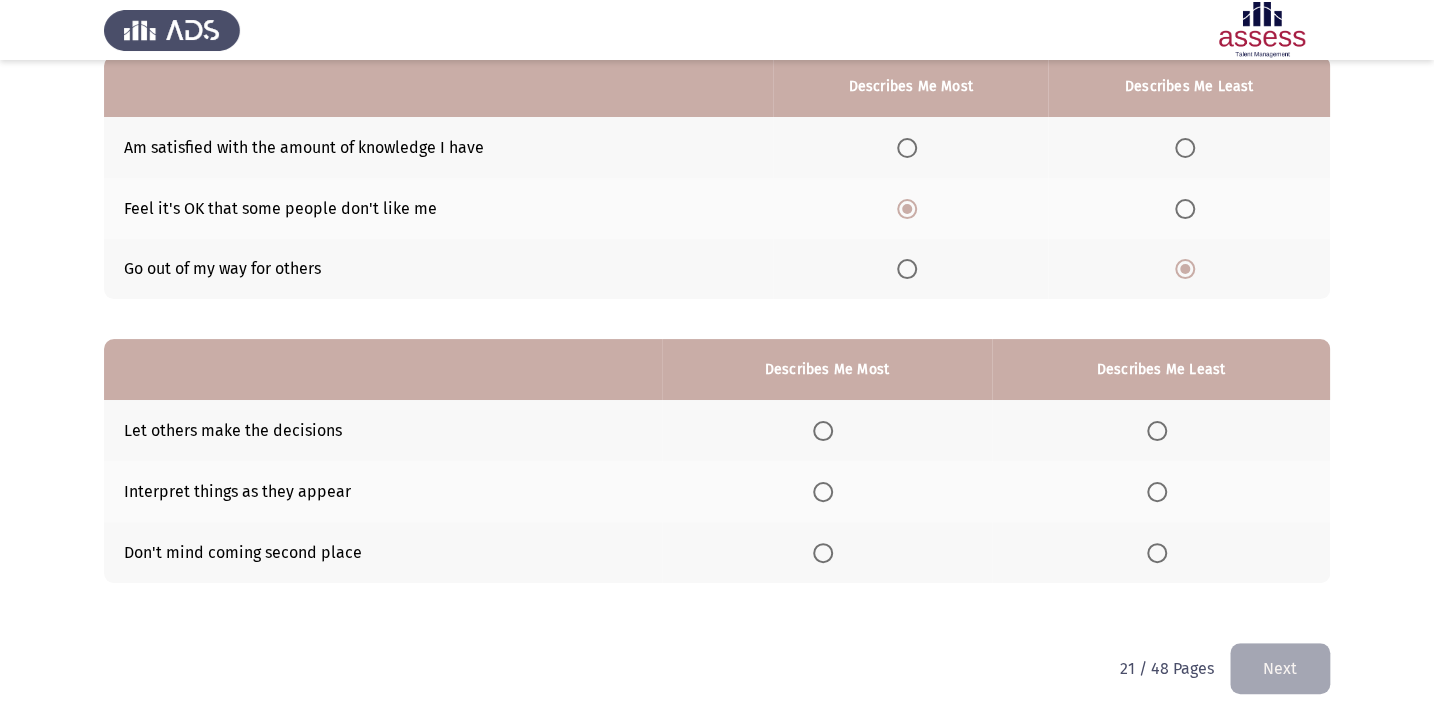 scroll, scrollTop: 217, scrollLeft: 0, axis: vertical 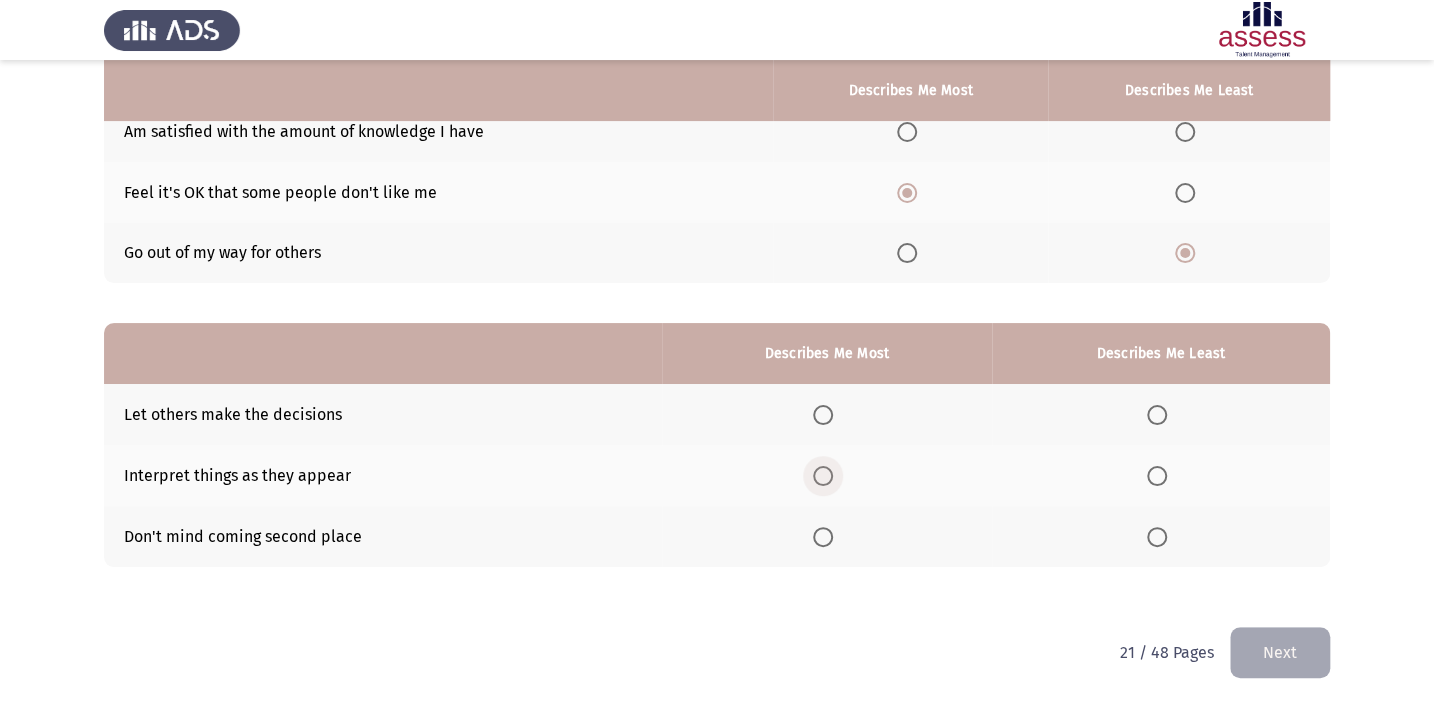 click at bounding box center [823, 476] 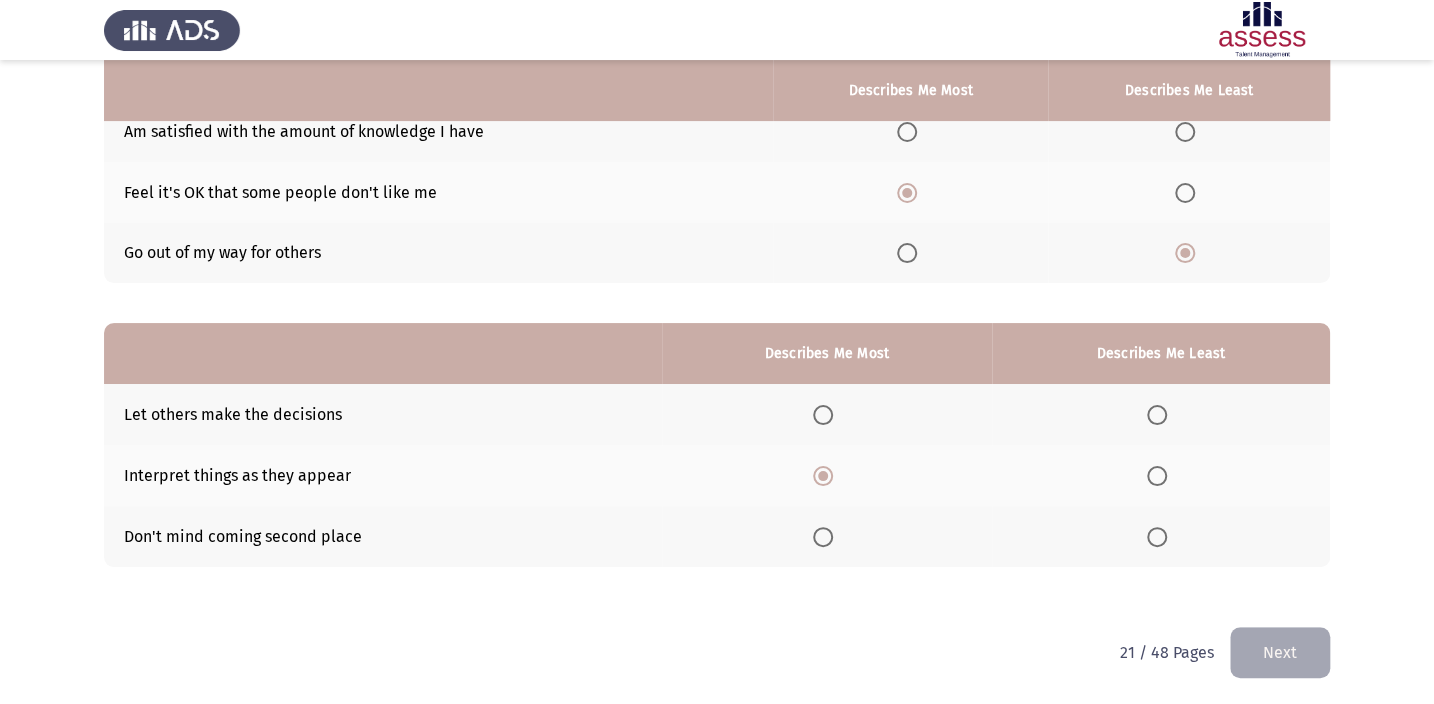 click at bounding box center [1157, 537] 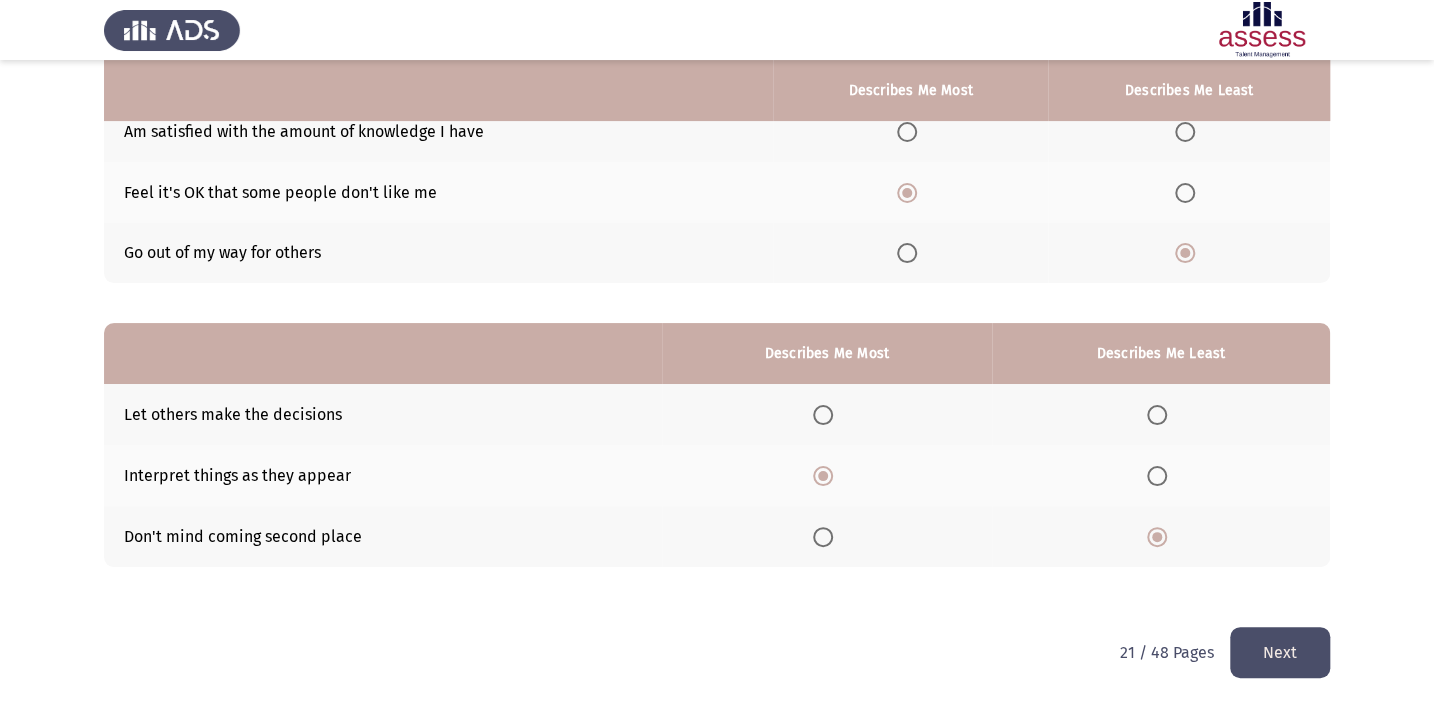 click on "Next" 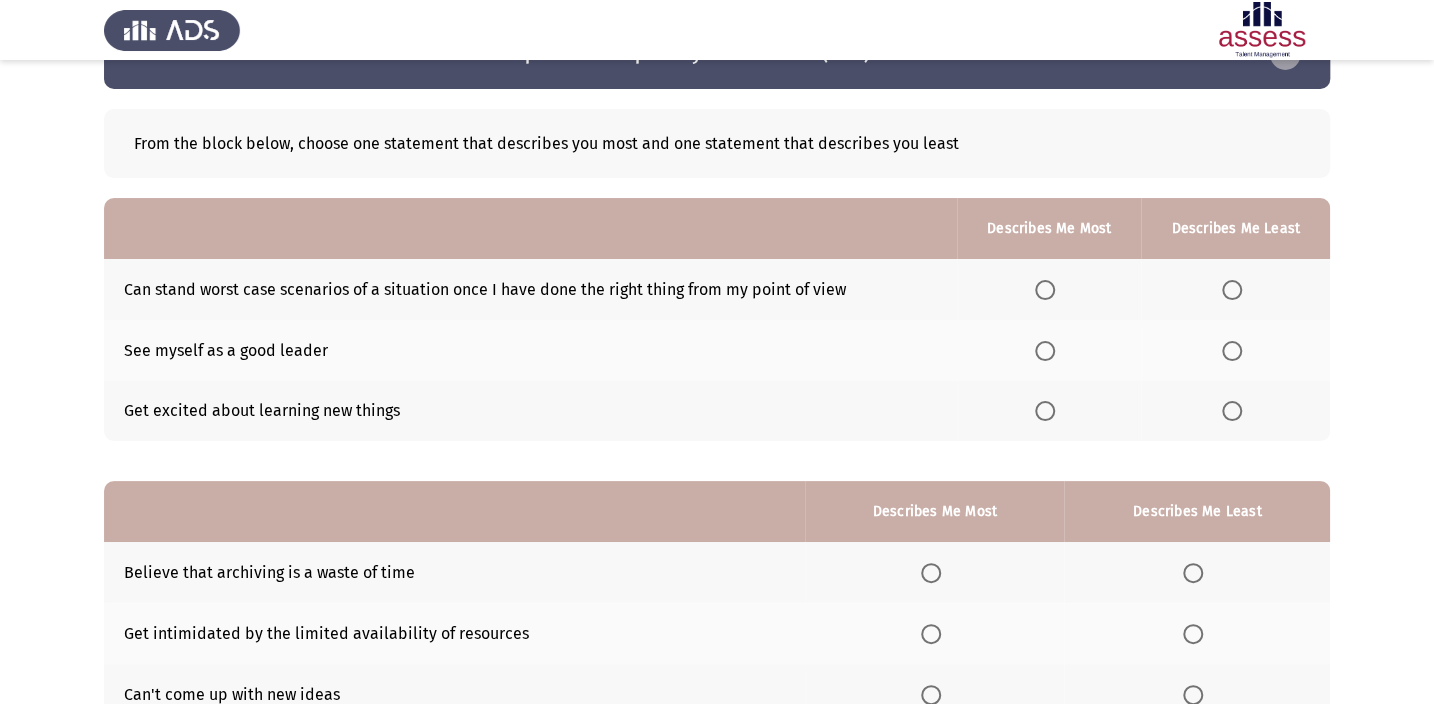scroll, scrollTop: 90, scrollLeft: 0, axis: vertical 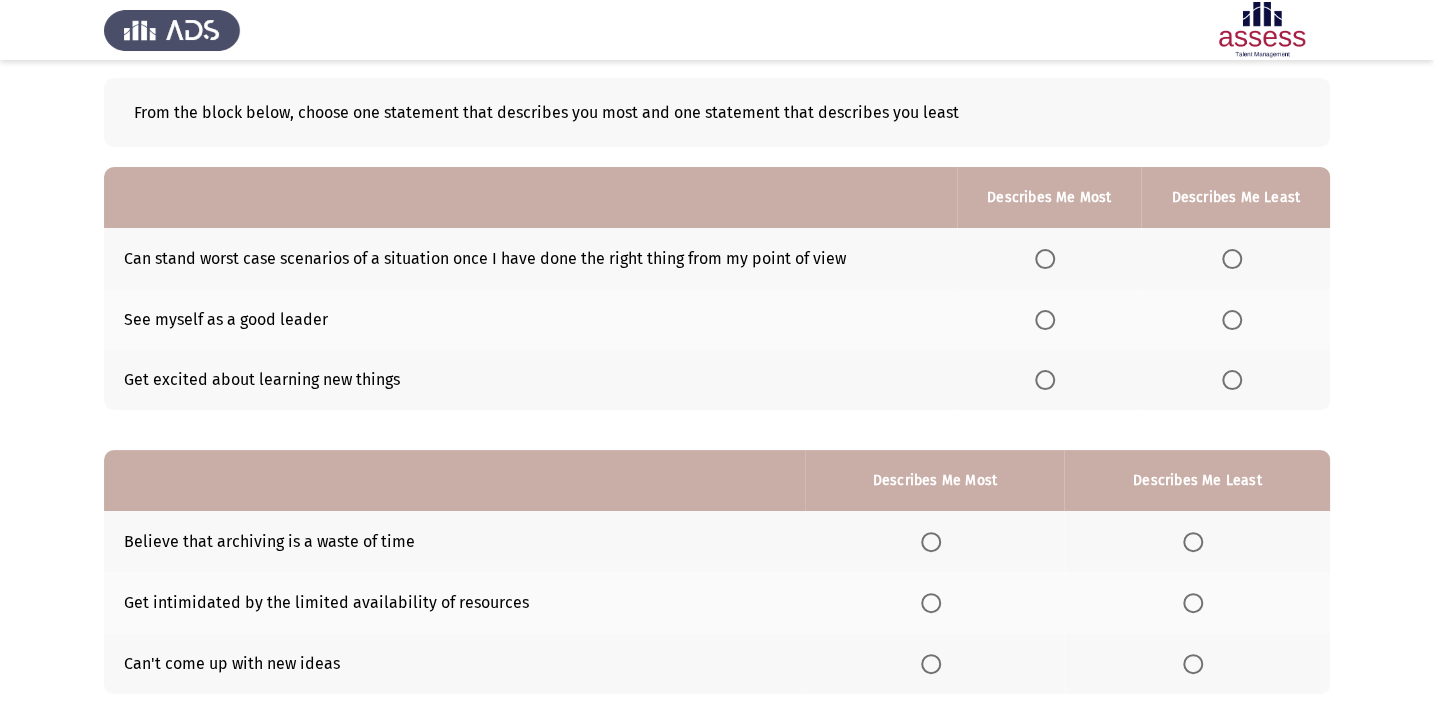 click at bounding box center (1045, 320) 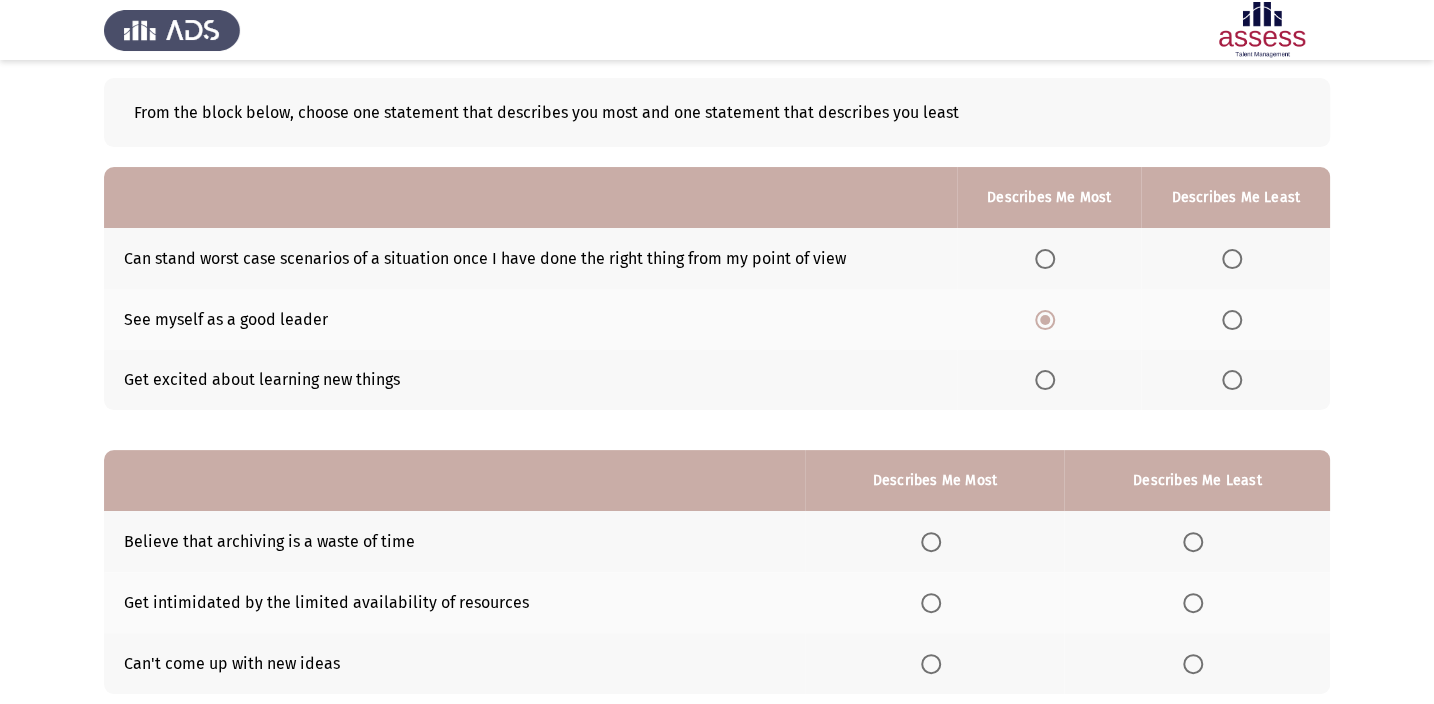 click at bounding box center (1232, 259) 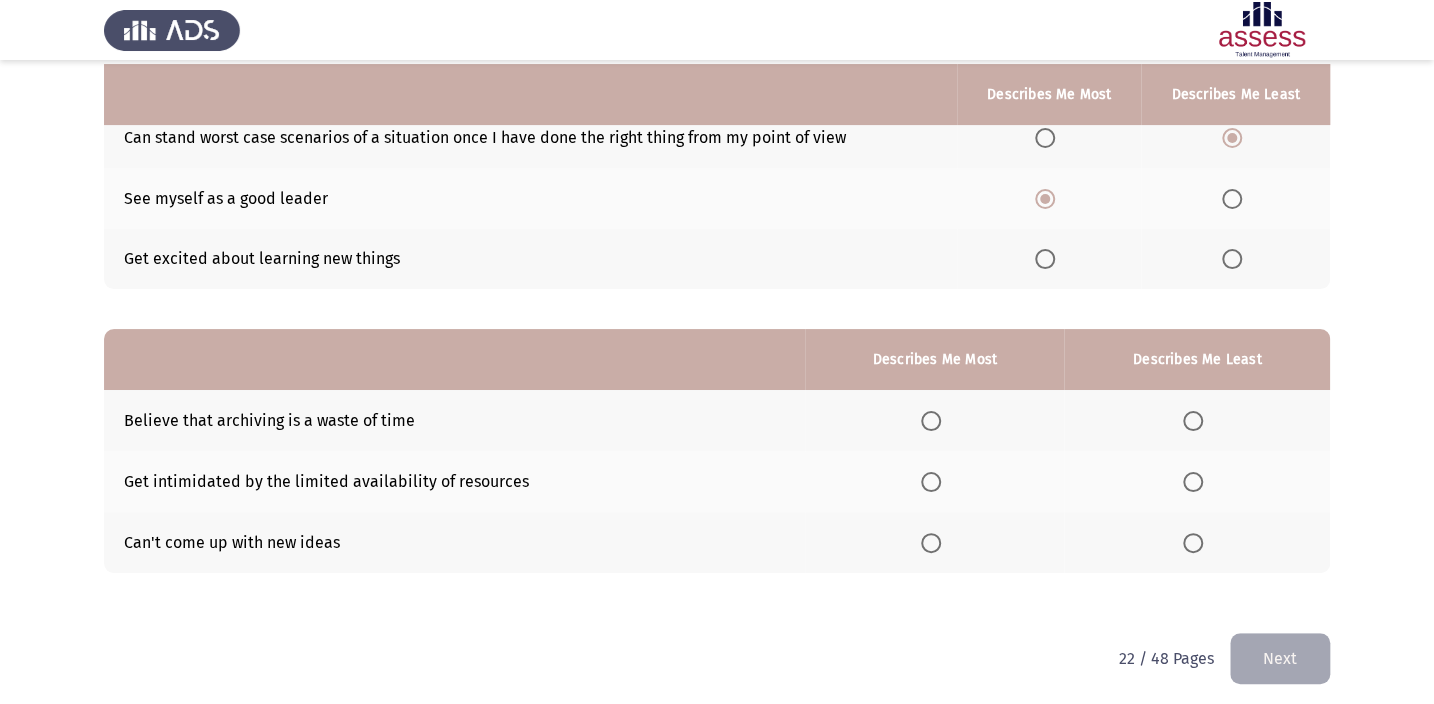 scroll, scrollTop: 217, scrollLeft: 0, axis: vertical 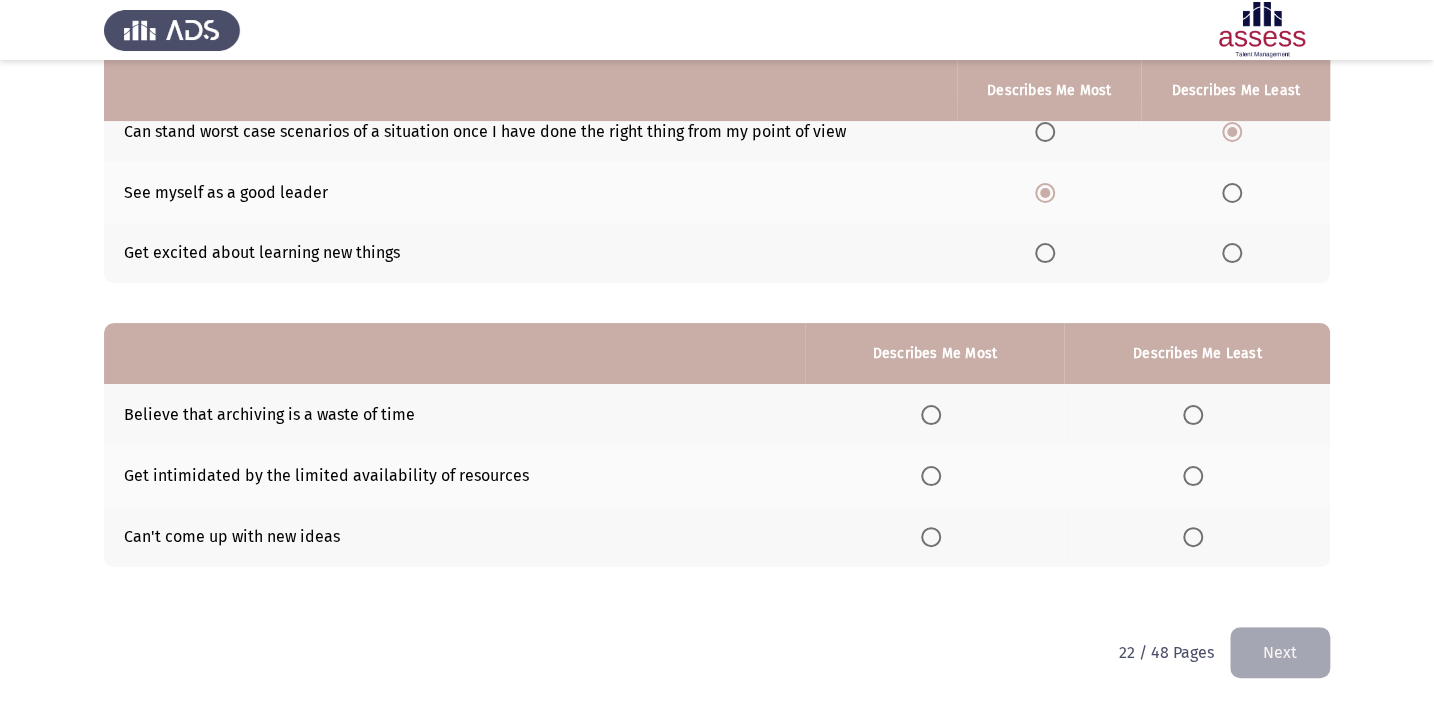 click at bounding box center [931, 415] 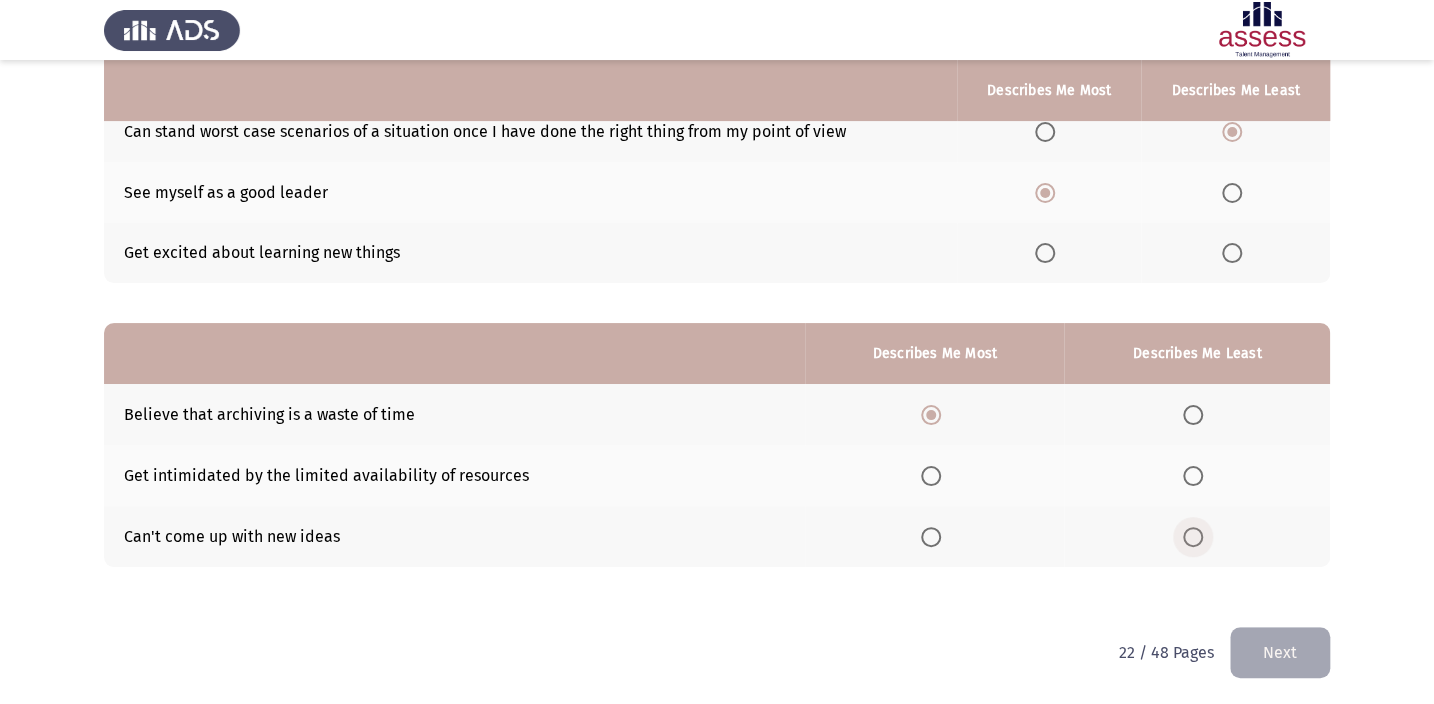 click at bounding box center (1193, 537) 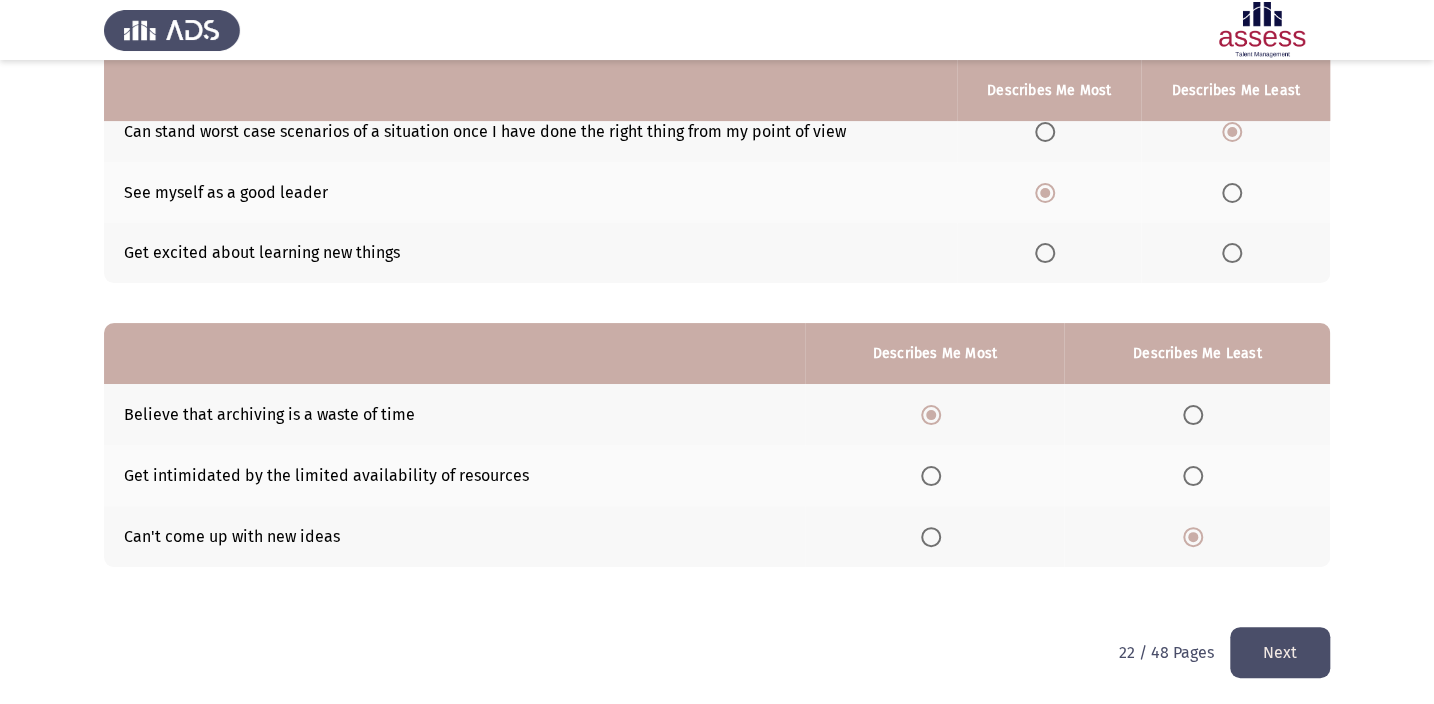 click on "Next" 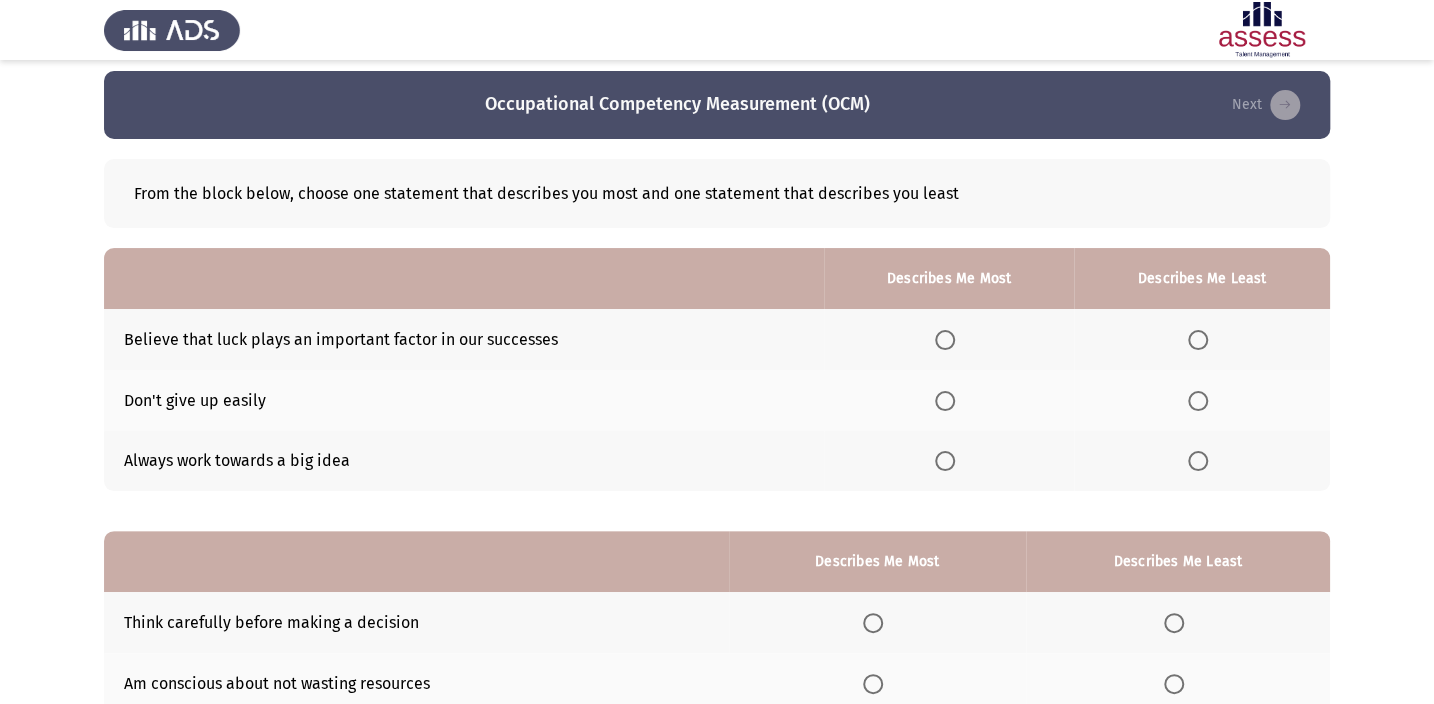 scroll, scrollTop: 0, scrollLeft: 0, axis: both 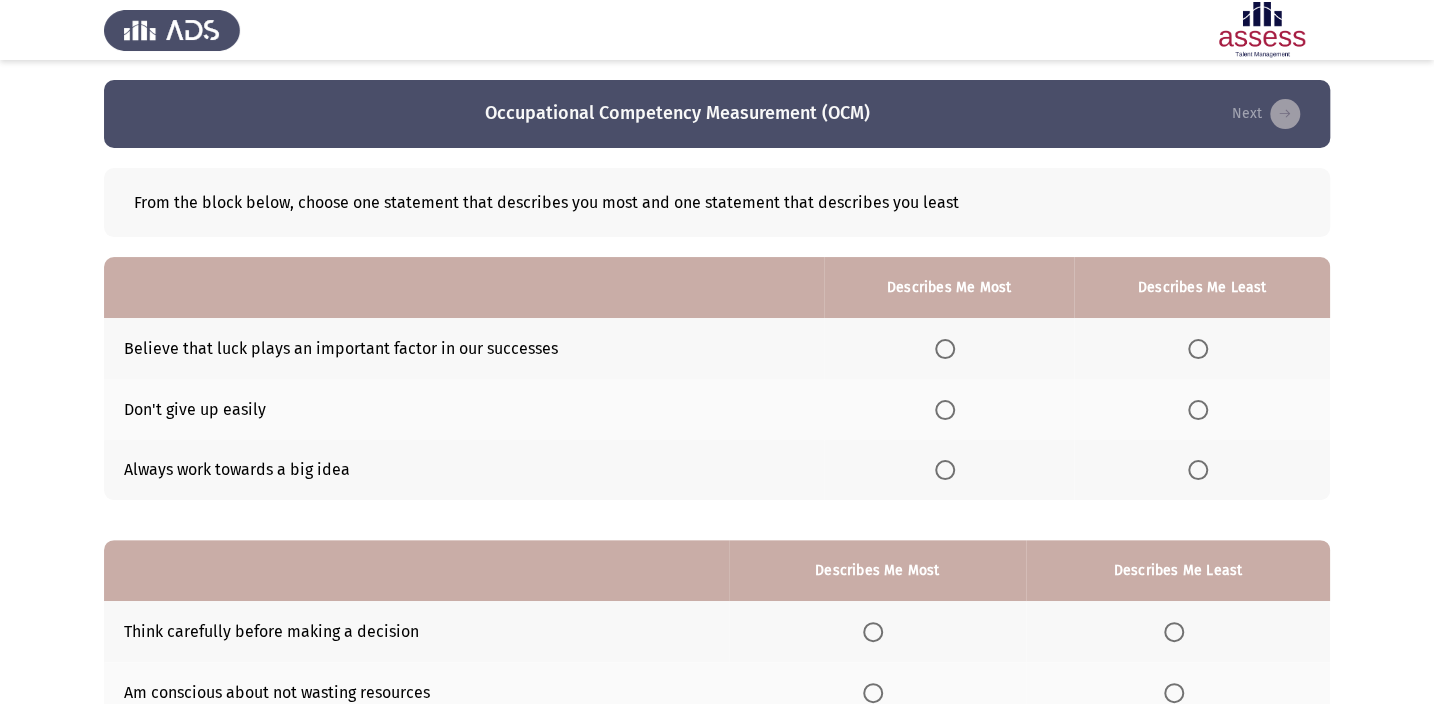 click at bounding box center [945, 470] 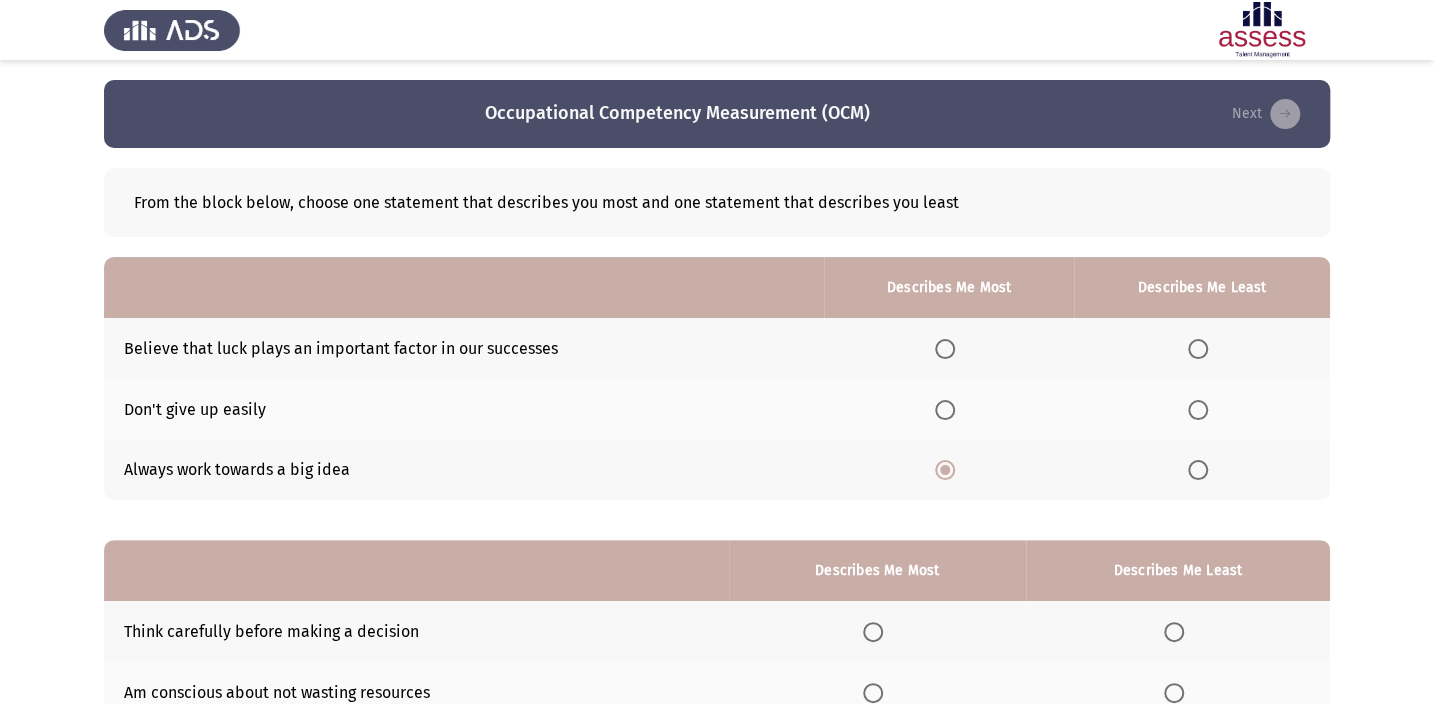 click at bounding box center [1198, 349] 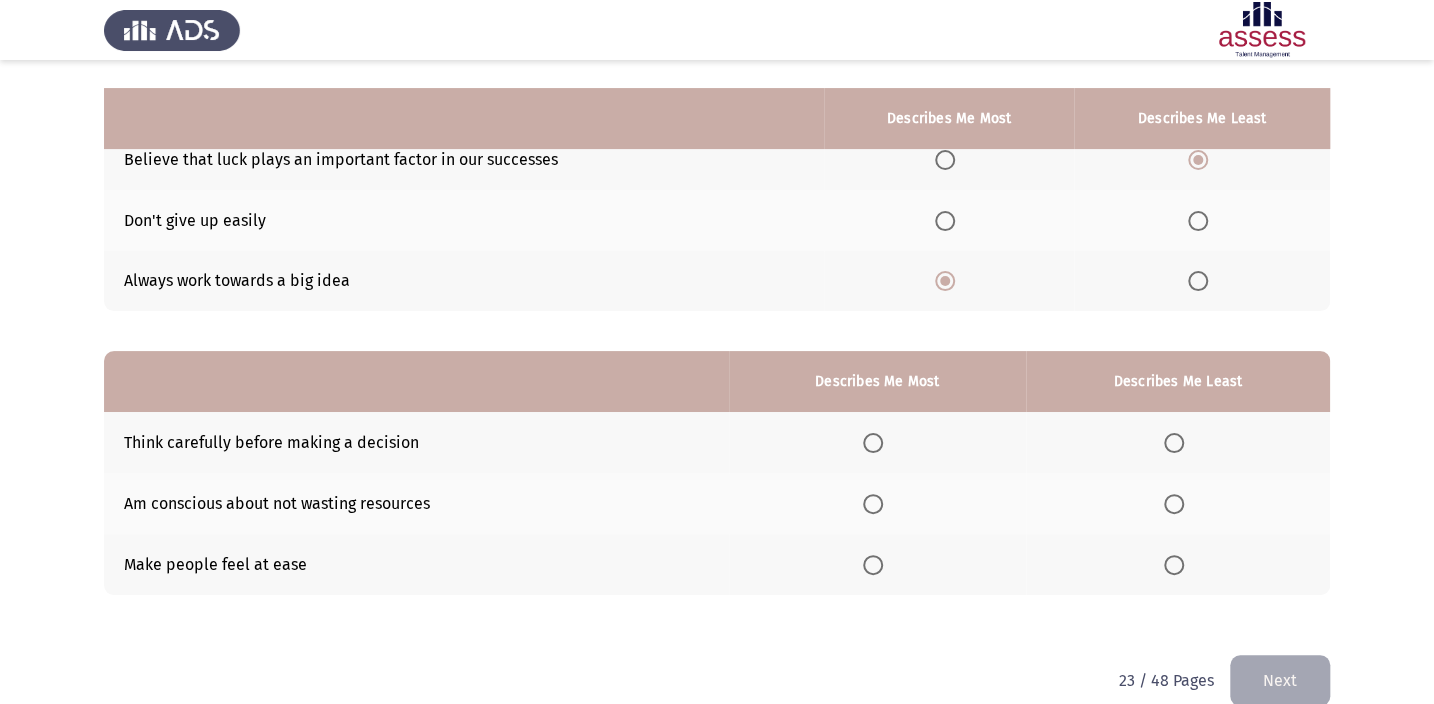 scroll, scrollTop: 217, scrollLeft: 0, axis: vertical 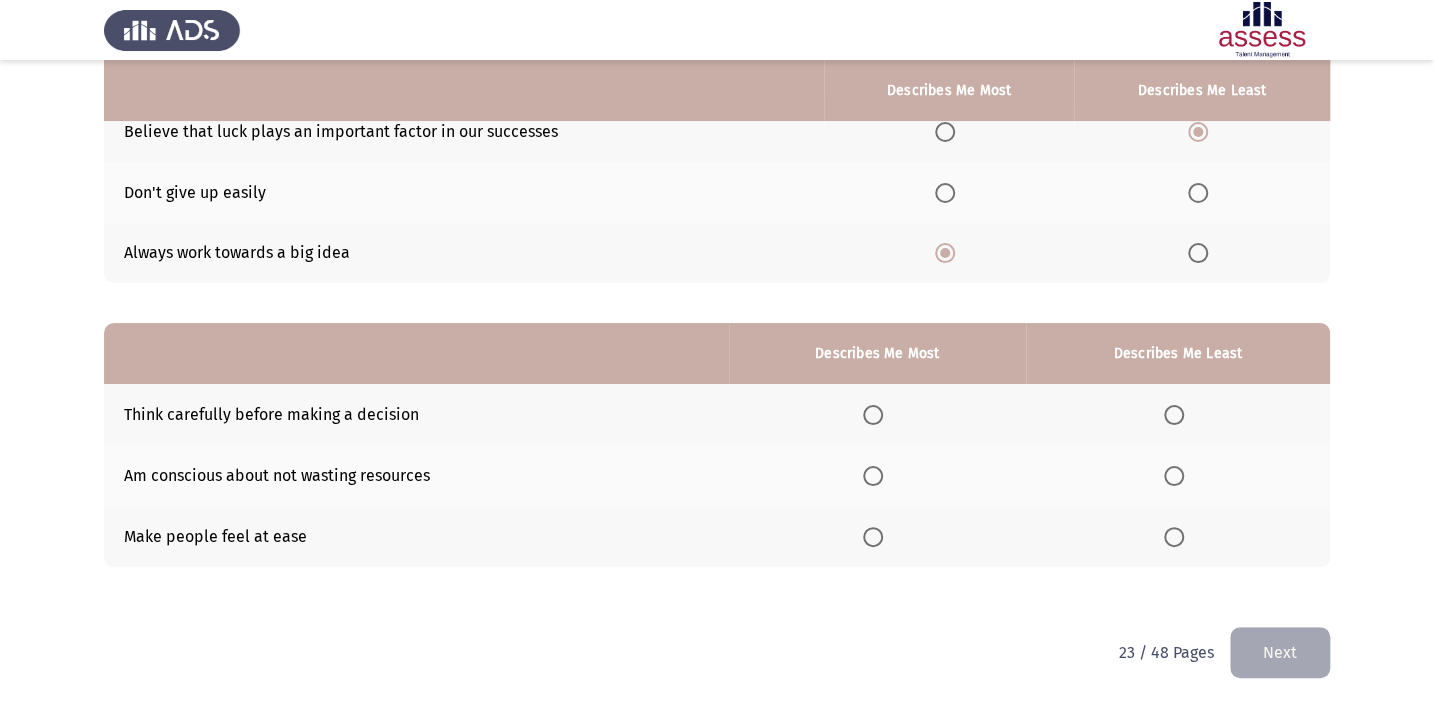 click at bounding box center (873, 415) 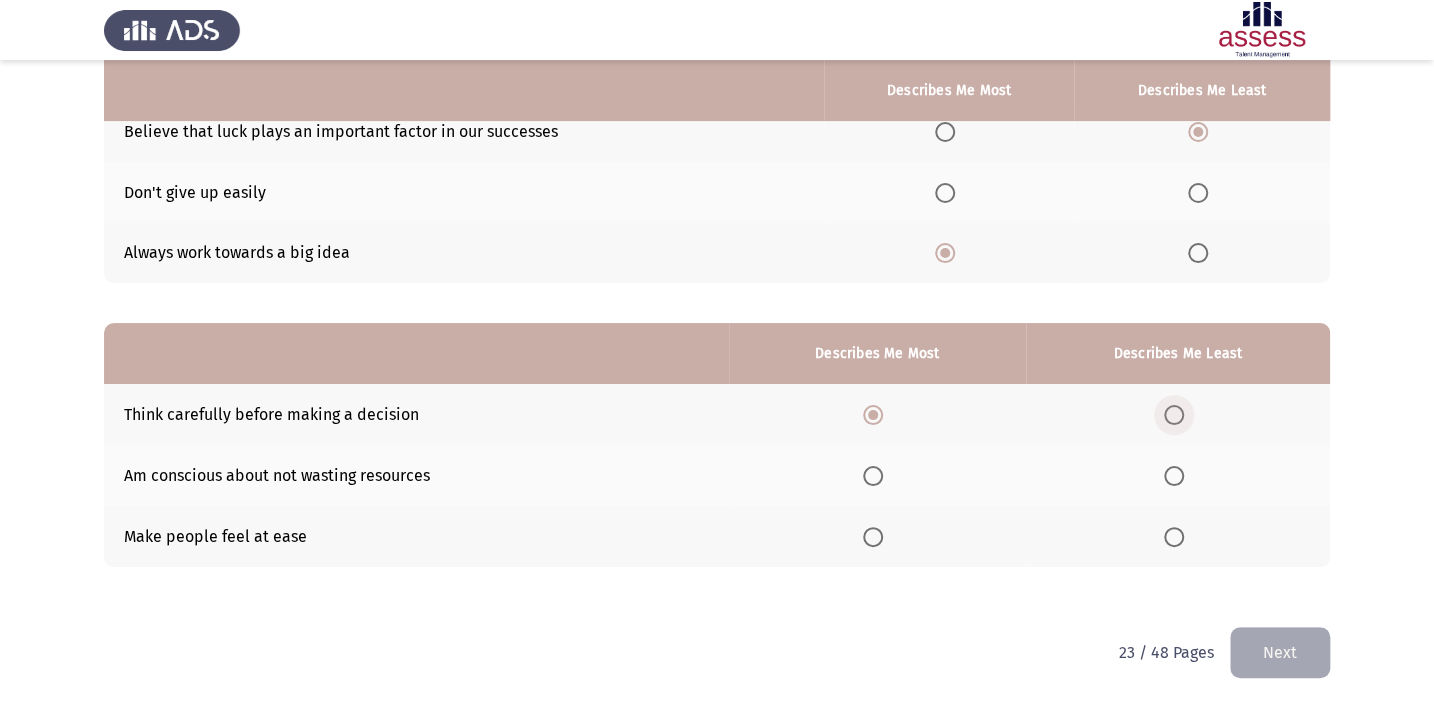 click at bounding box center (1174, 415) 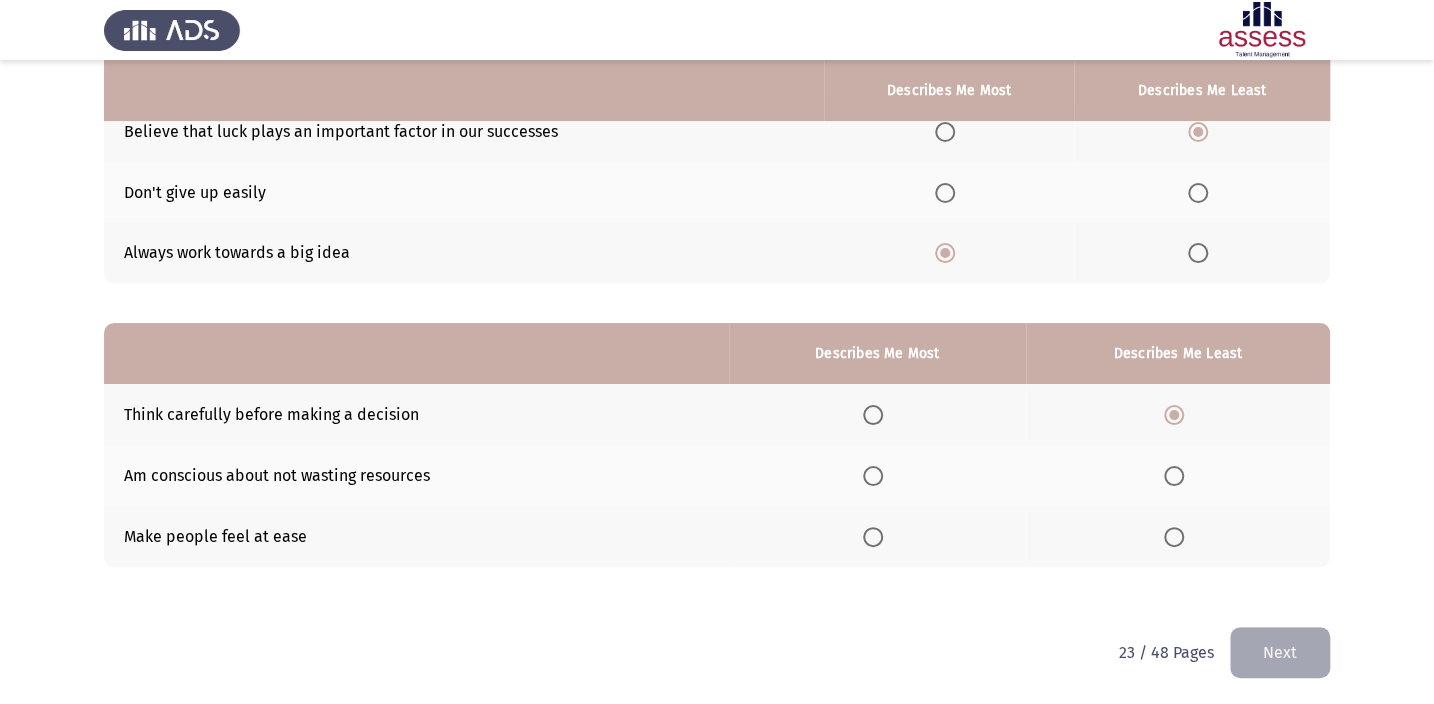 click at bounding box center [873, 476] 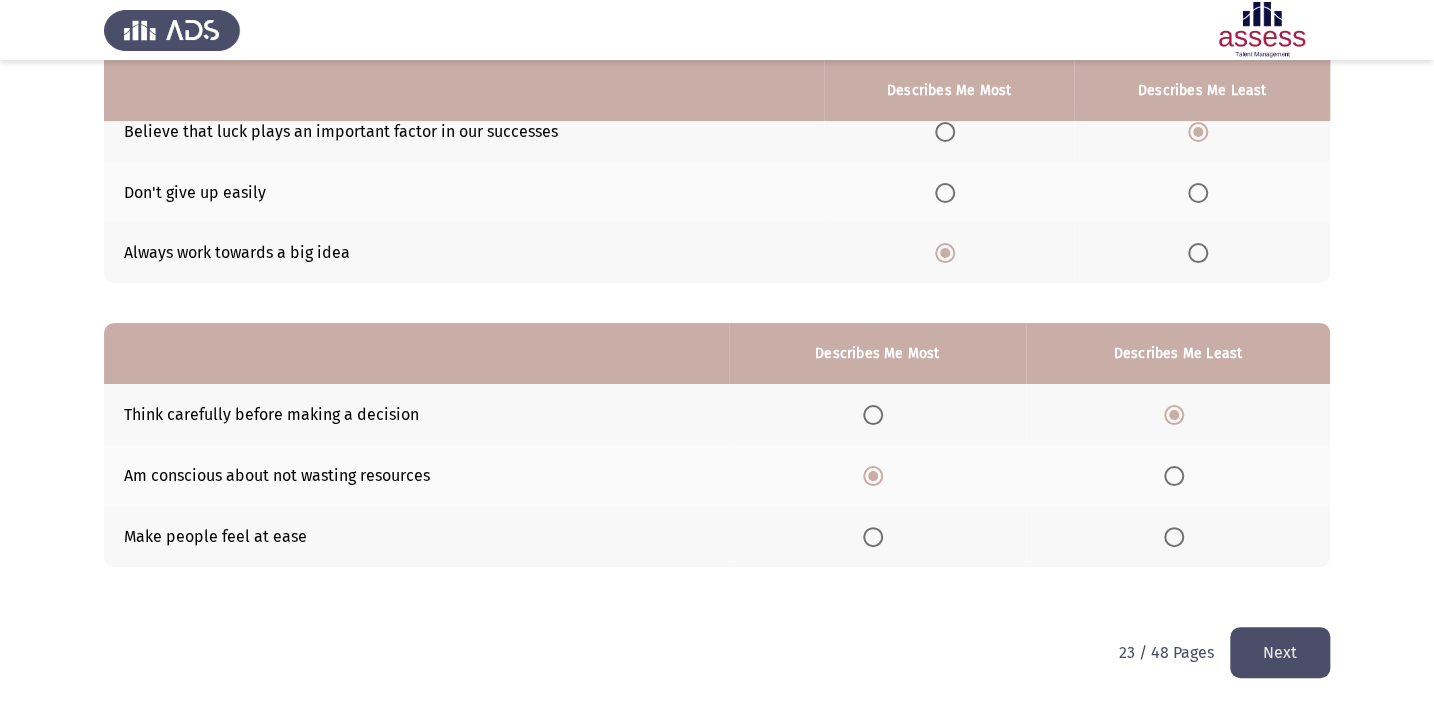 click on "Next" 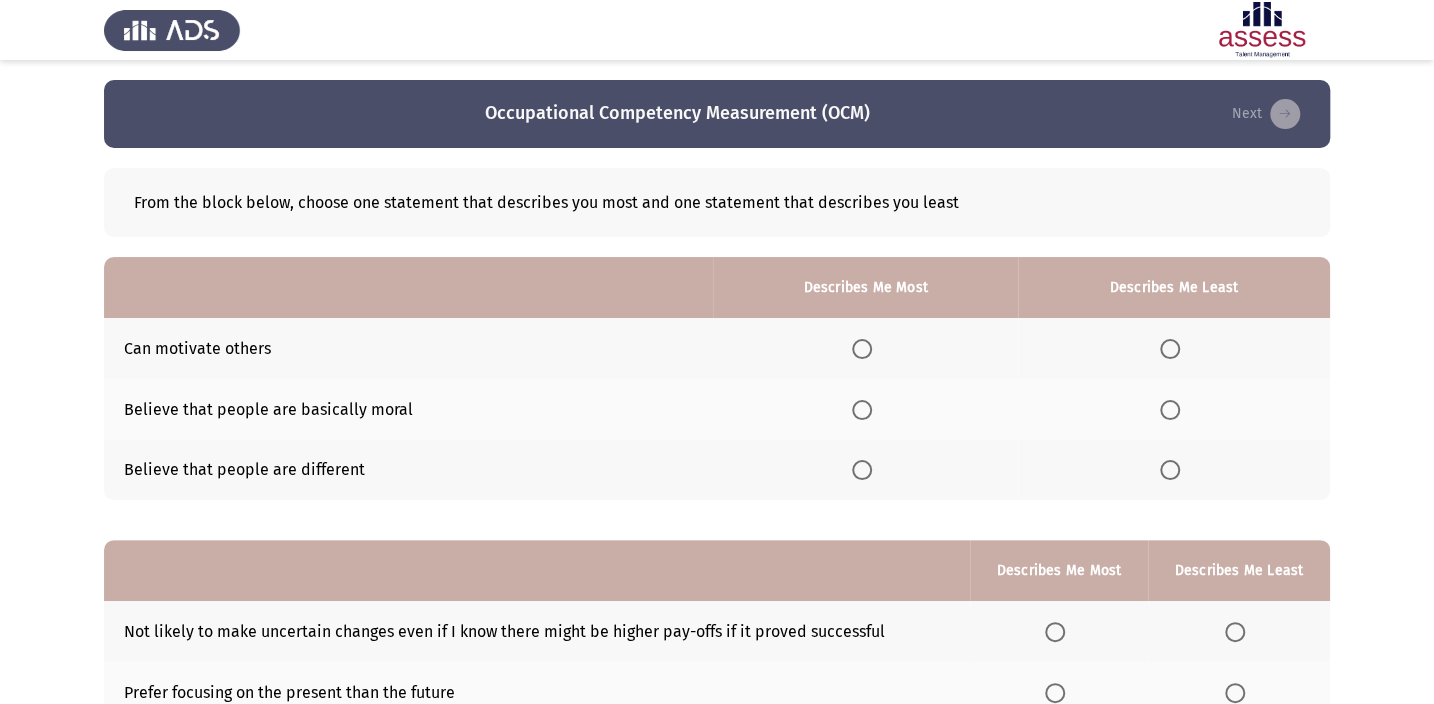 click at bounding box center [862, 349] 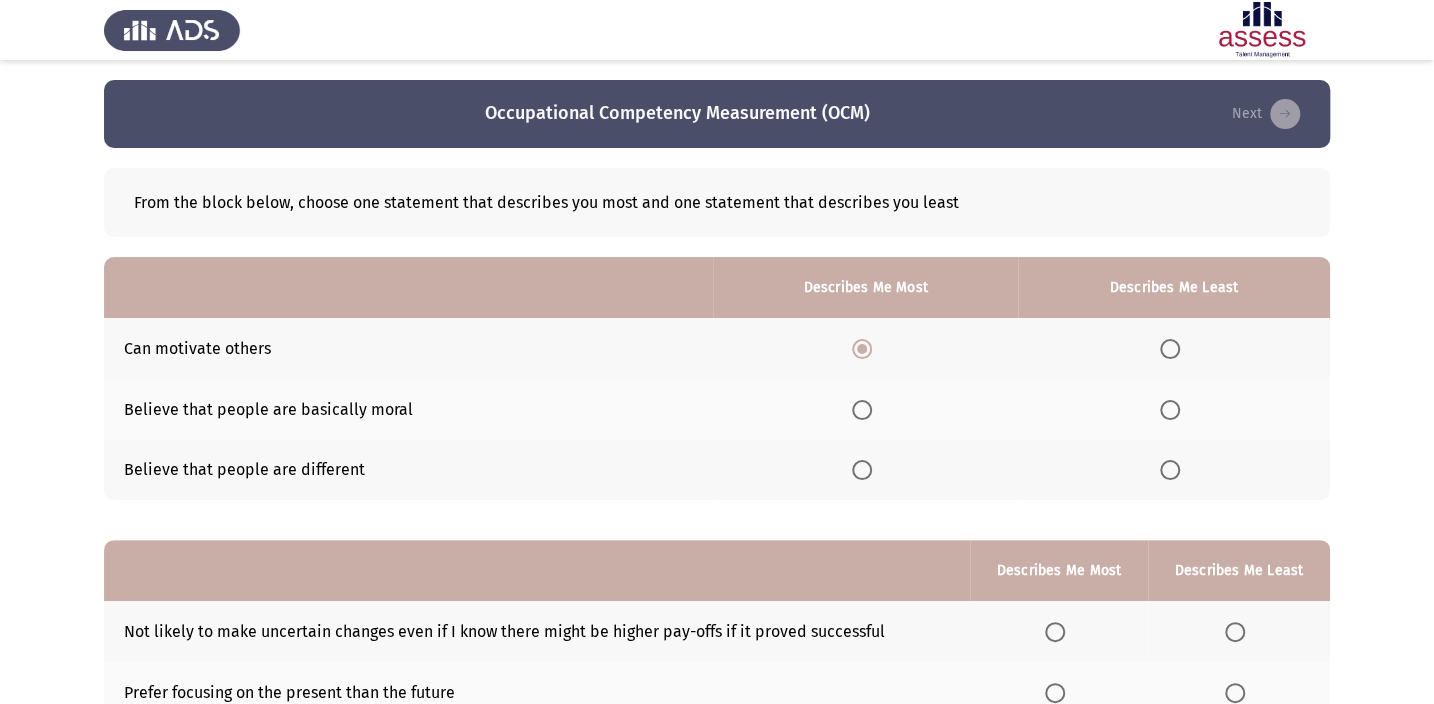 click at bounding box center (1170, 410) 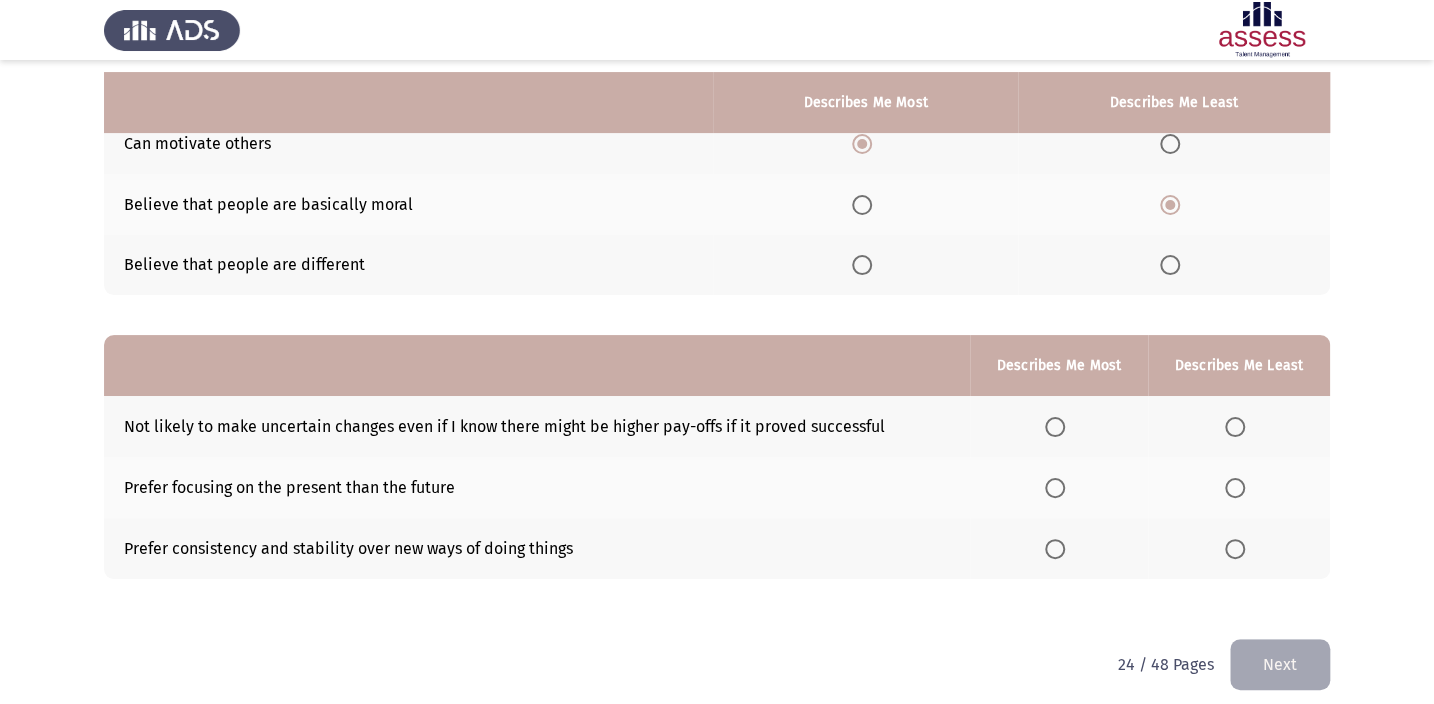 scroll, scrollTop: 217, scrollLeft: 0, axis: vertical 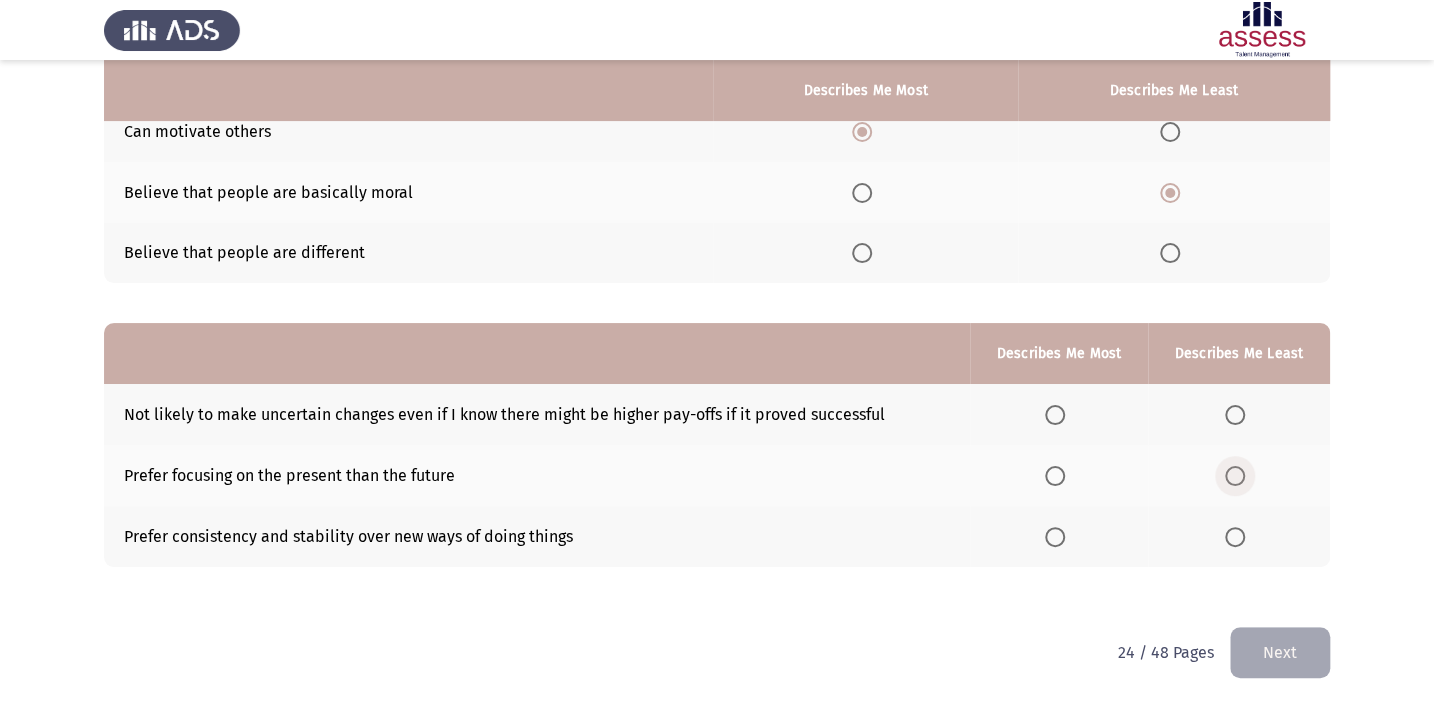 click at bounding box center [1235, 476] 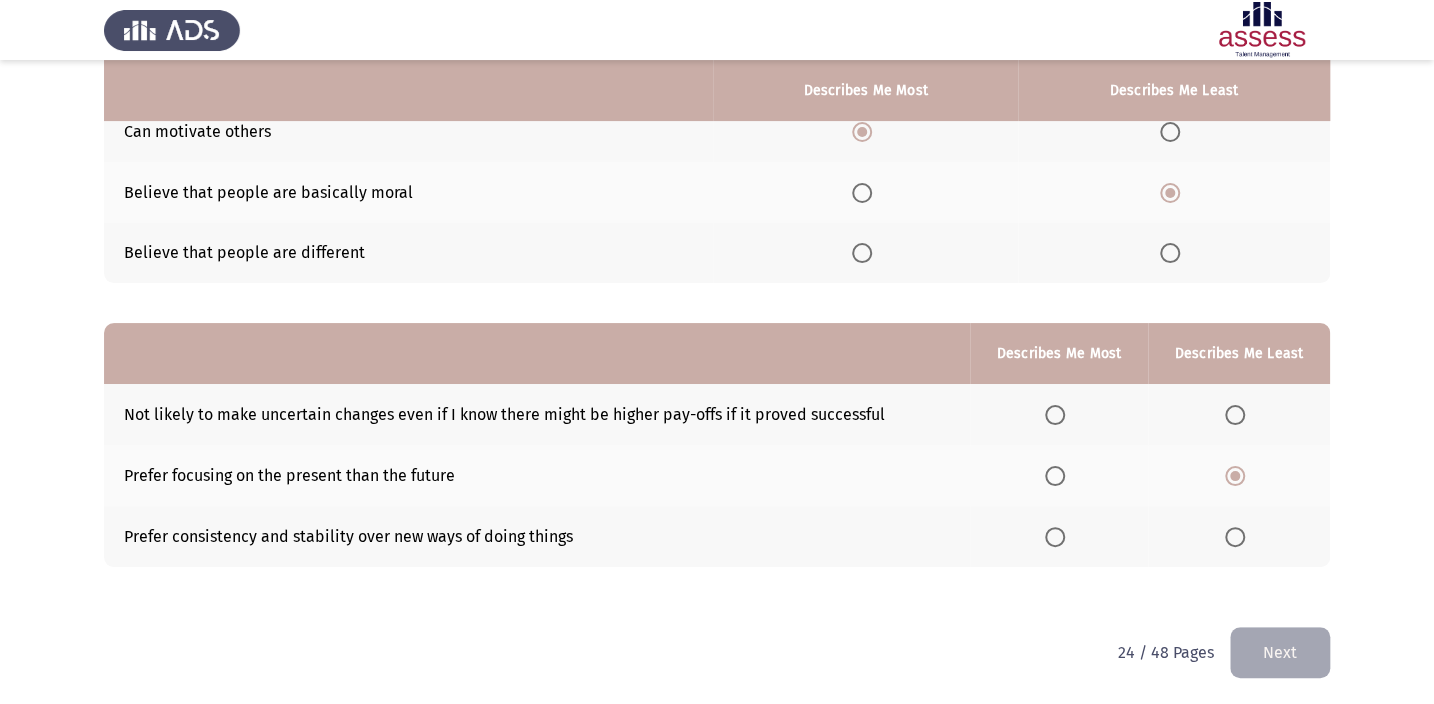 click at bounding box center (1055, 415) 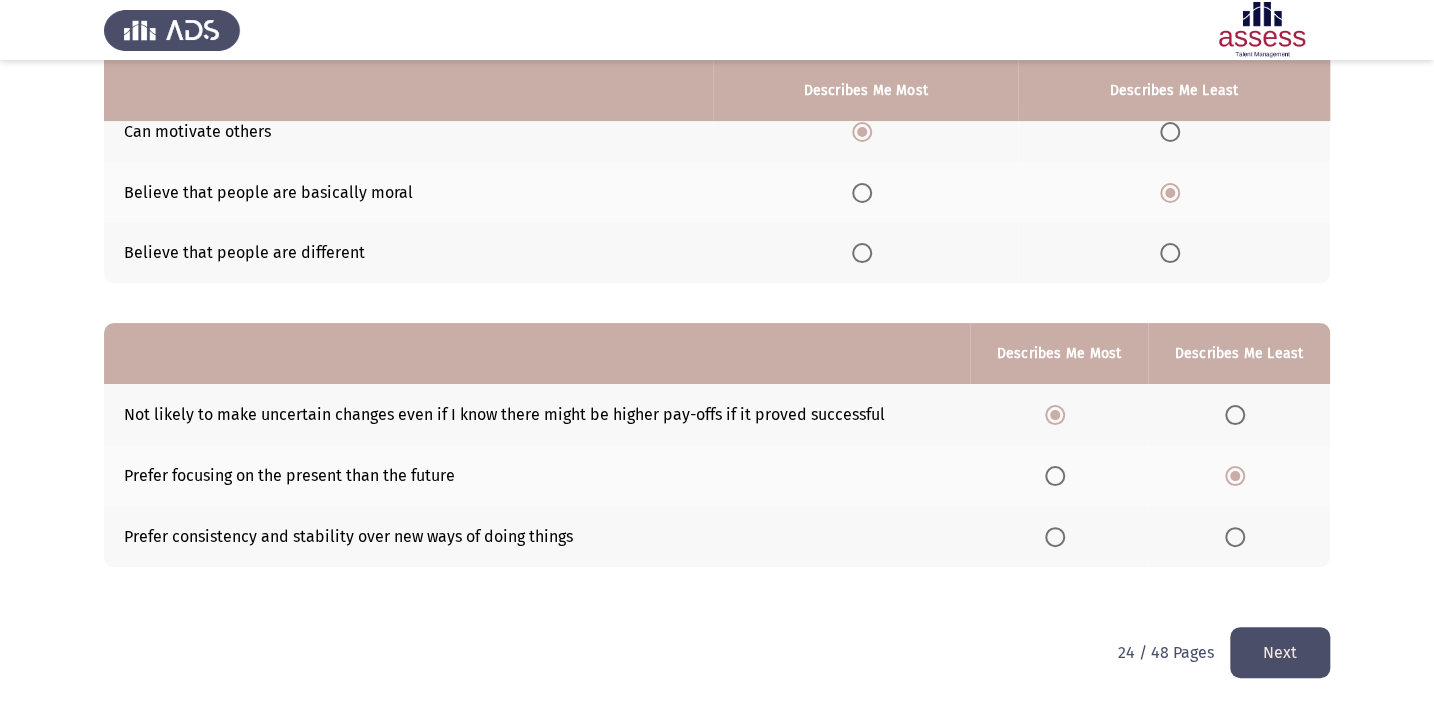 click on "Next" 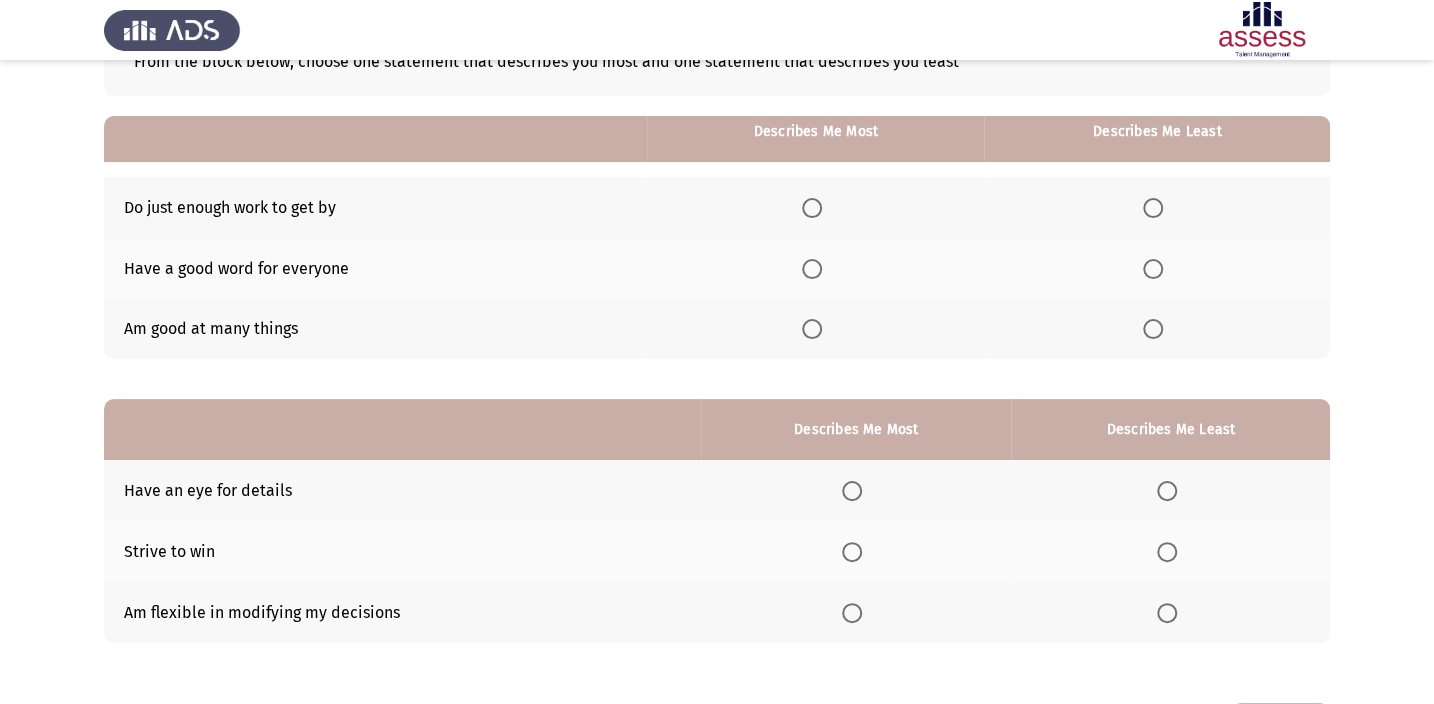 scroll, scrollTop: 181, scrollLeft: 0, axis: vertical 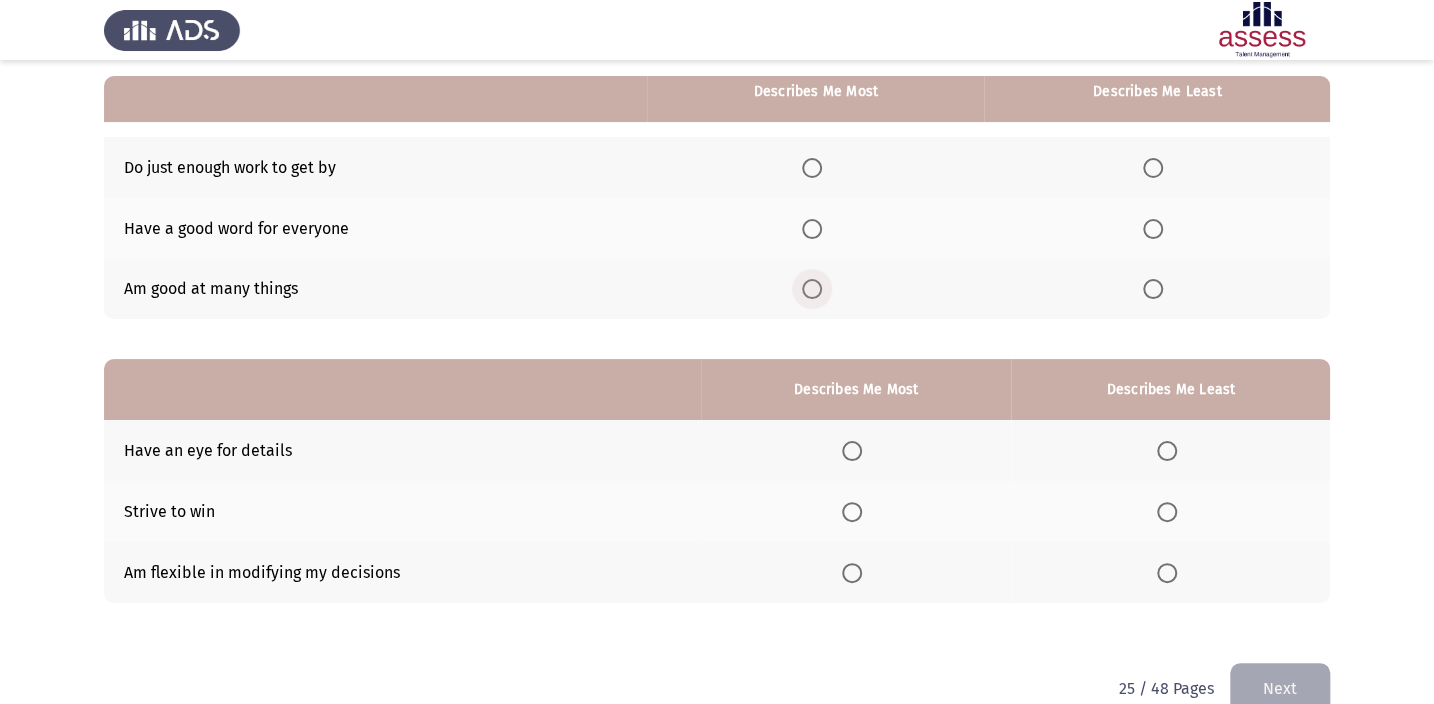 click at bounding box center (812, 289) 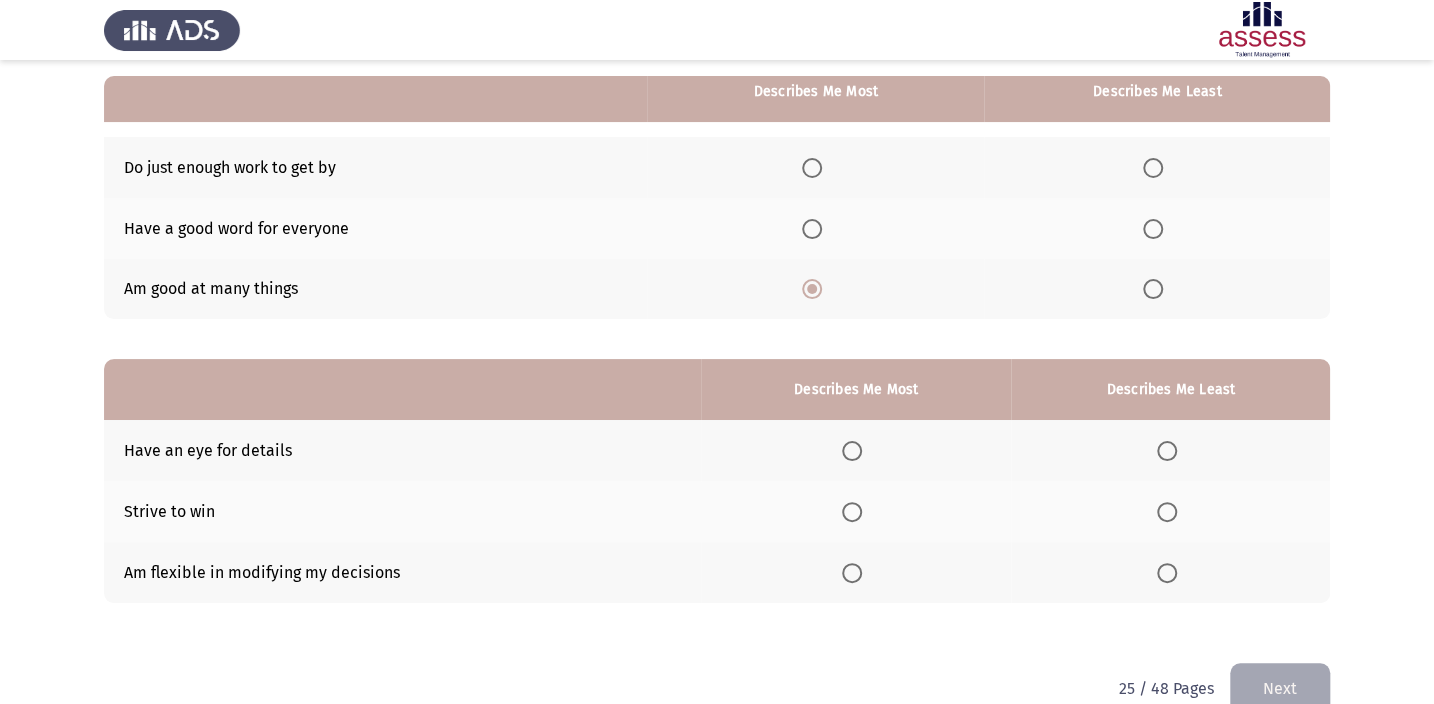 click at bounding box center [1153, 168] 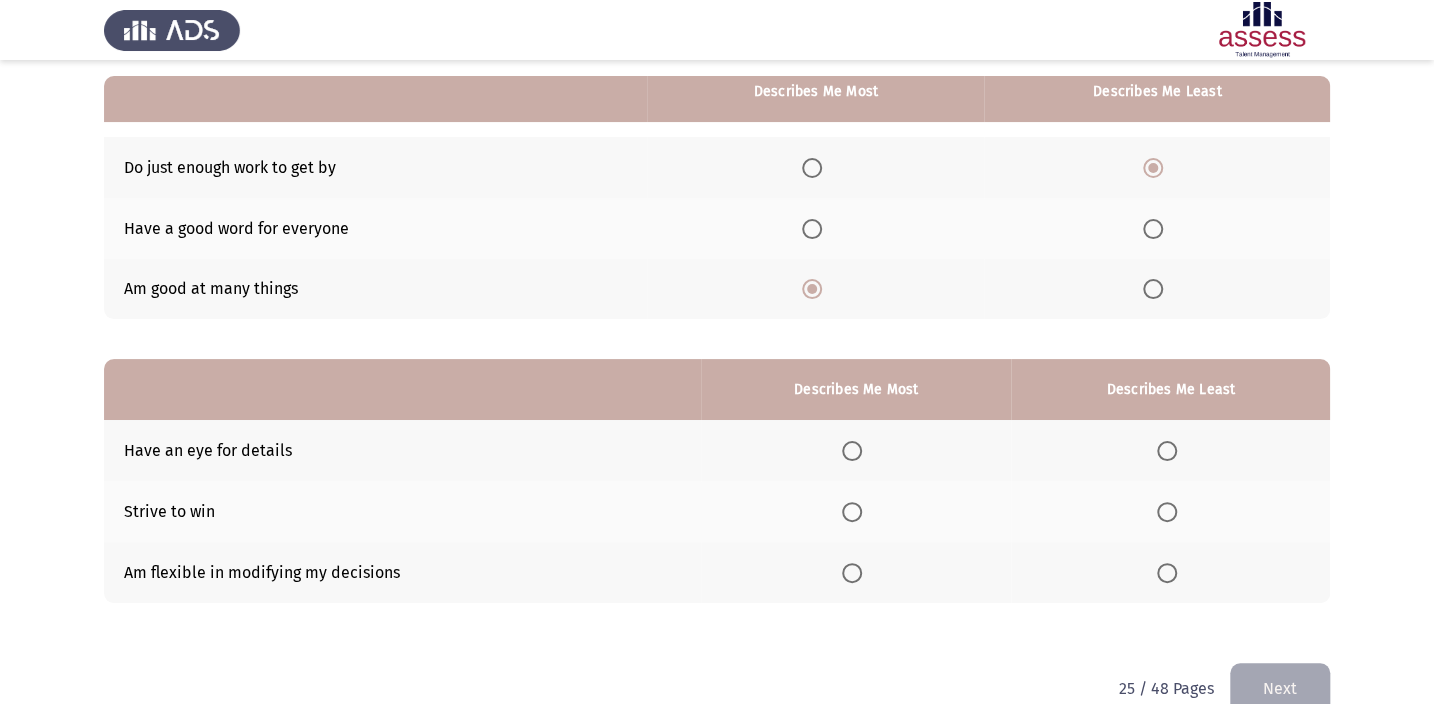 click at bounding box center [852, 512] 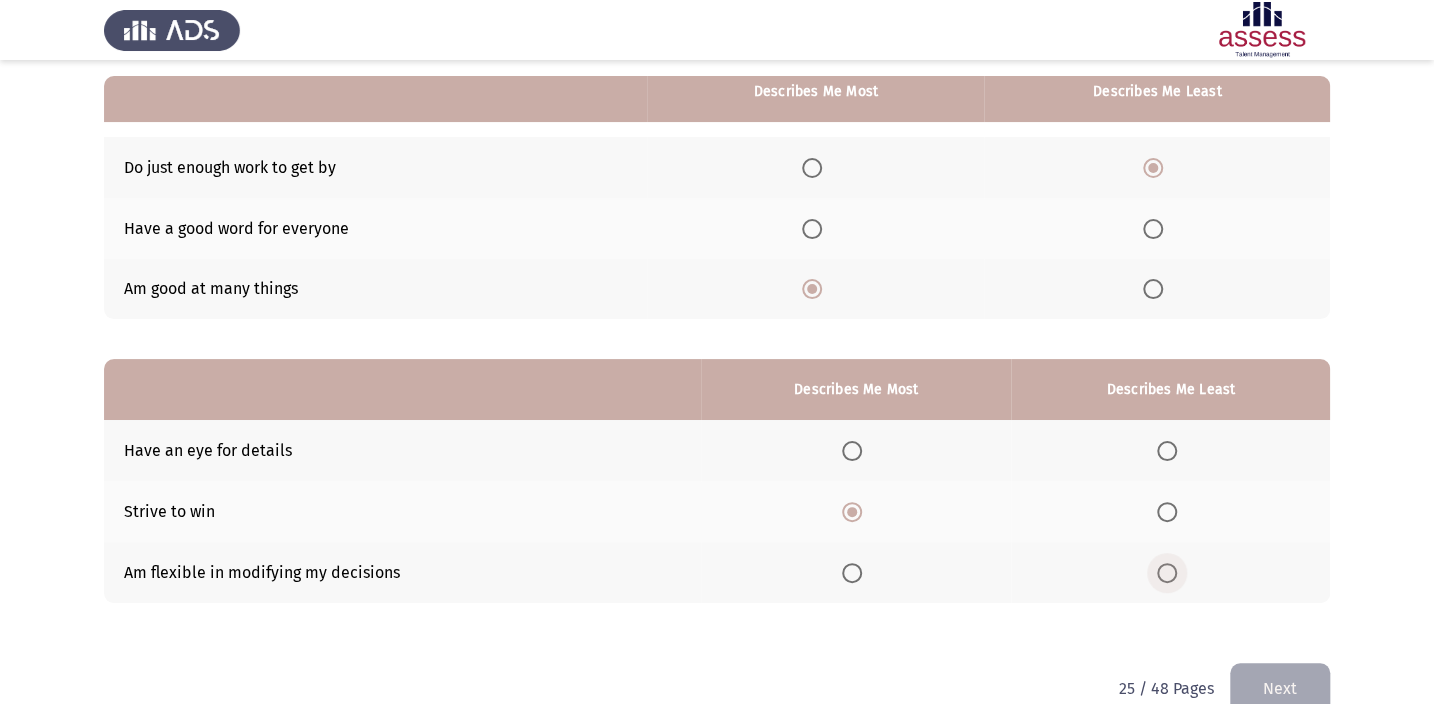 click at bounding box center [1167, 573] 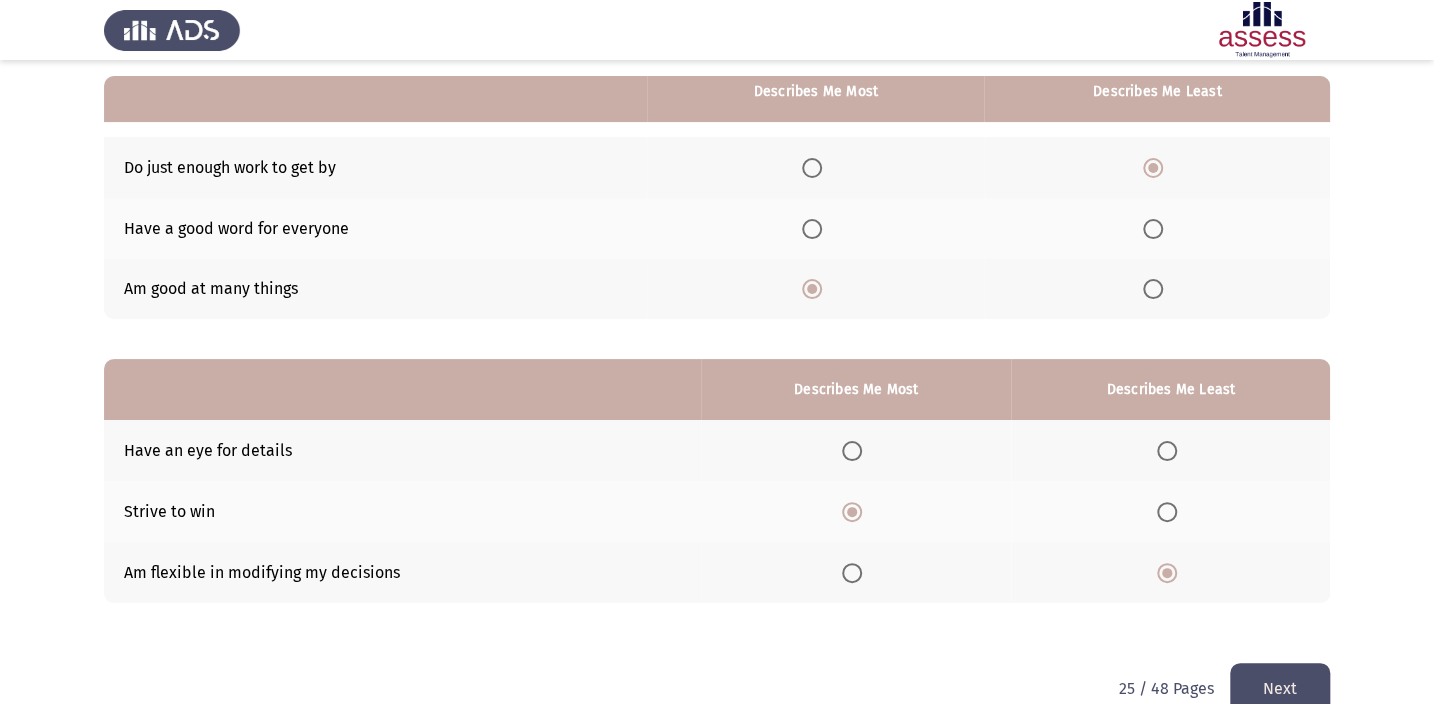click on "Next" 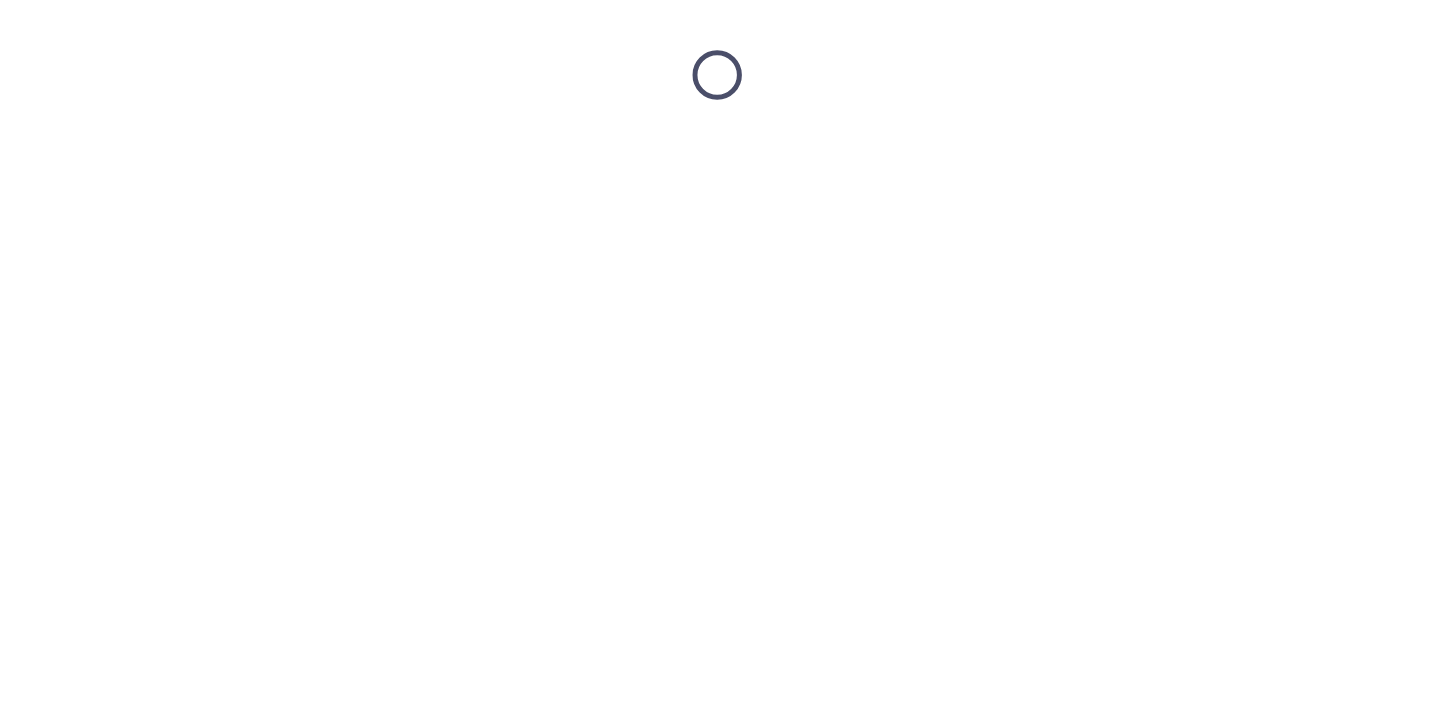 scroll, scrollTop: 0, scrollLeft: 0, axis: both 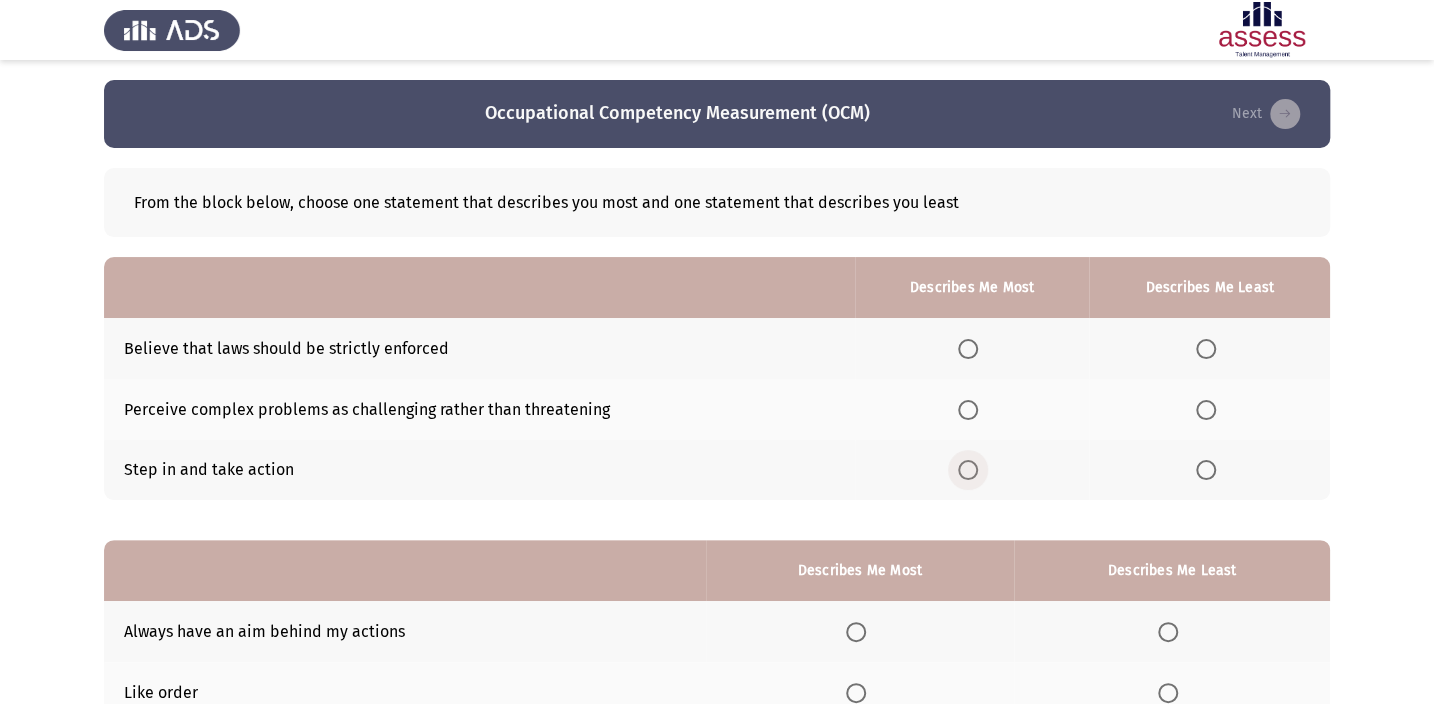 click at bounding box center [968, 470] 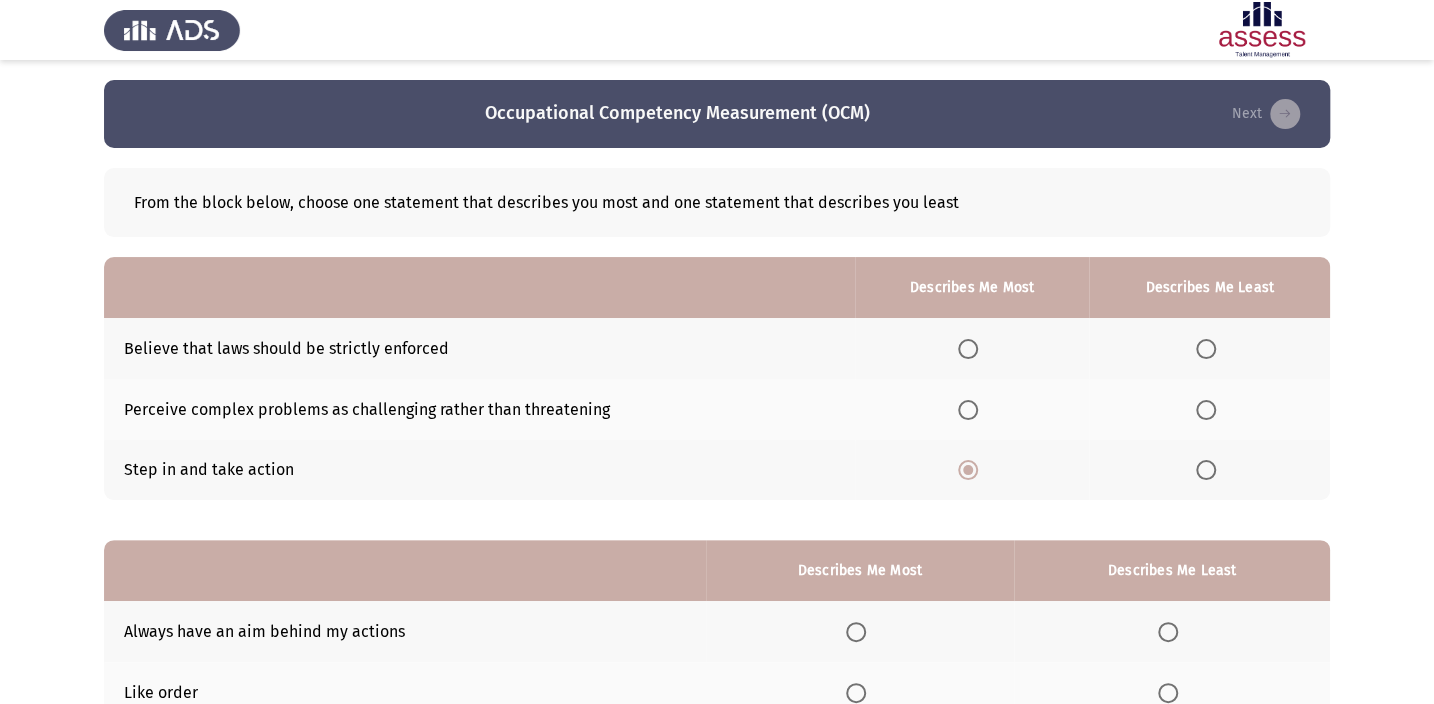 click at bounding box center (1206, 410) 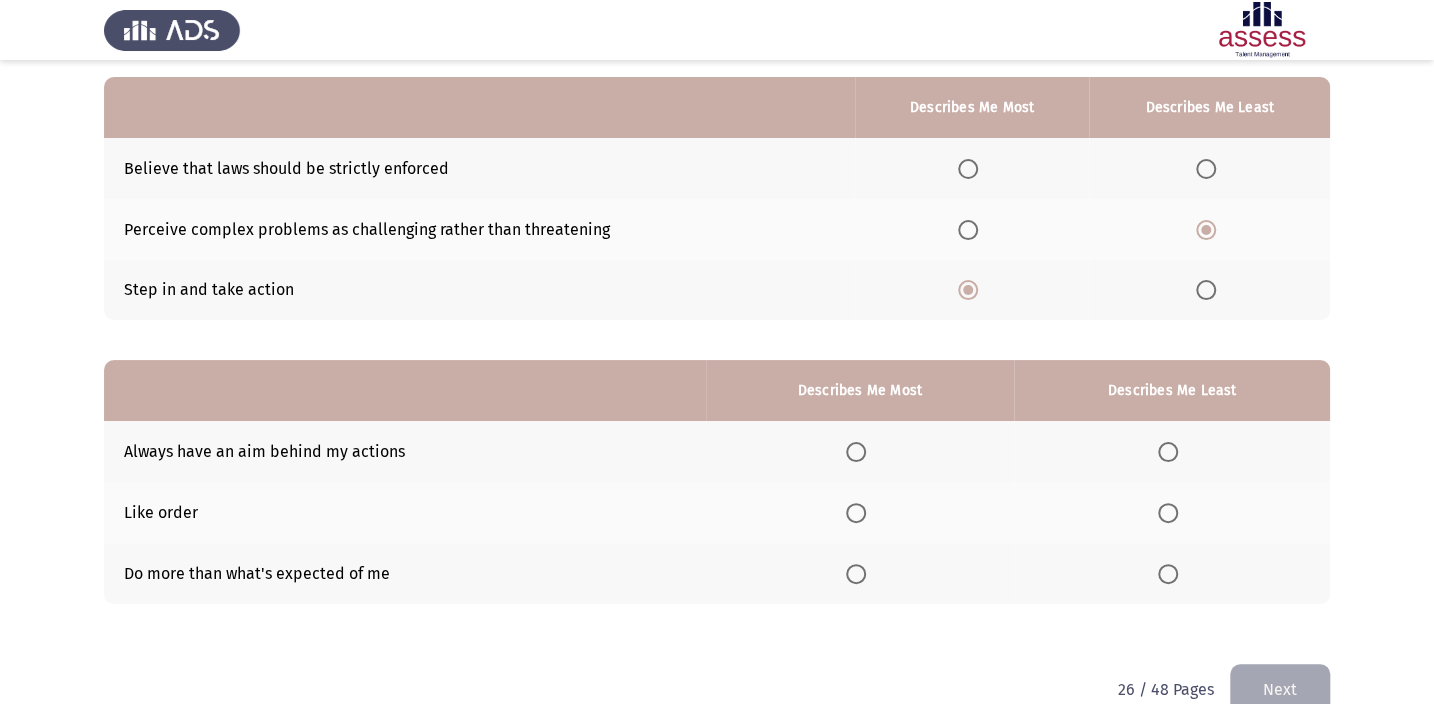 scroll, scrollTop: 181, scrollLeft: 0, axis: vertical 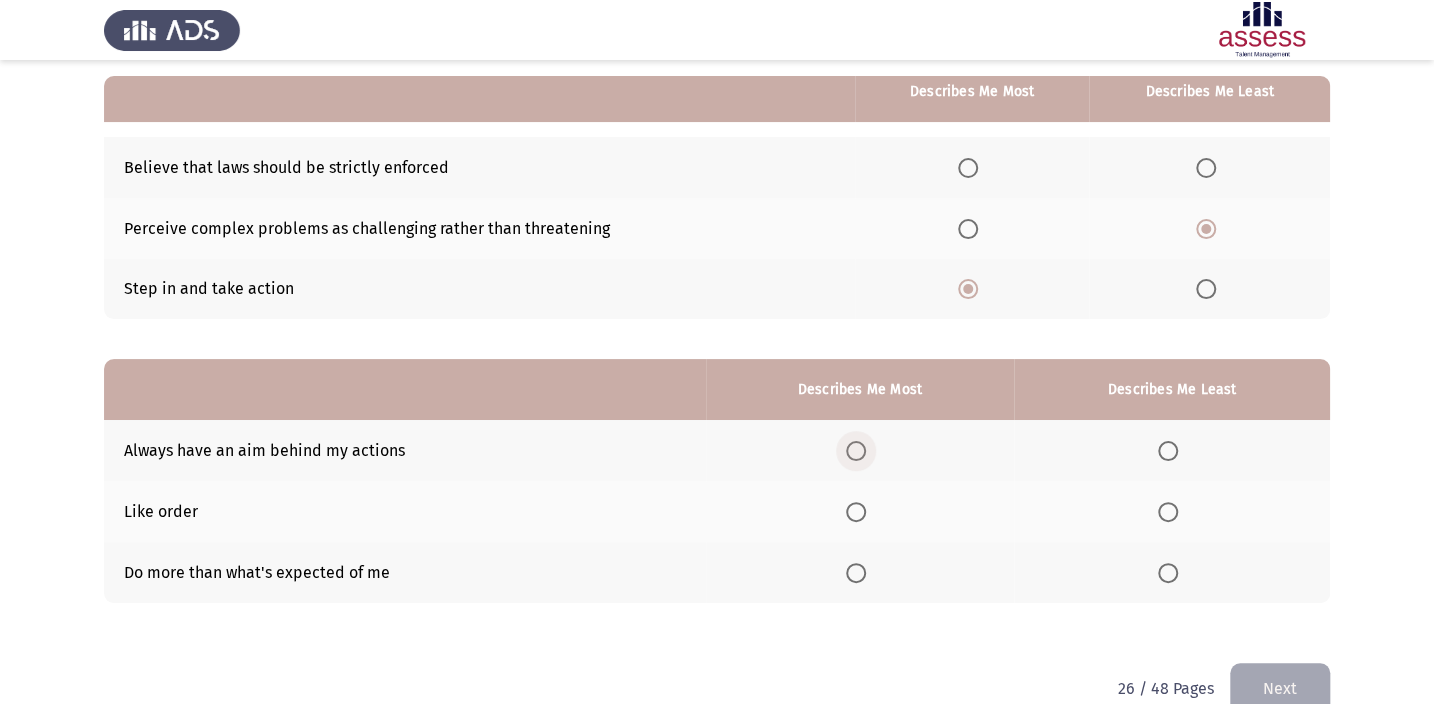 click at bounding box center (856, 451) 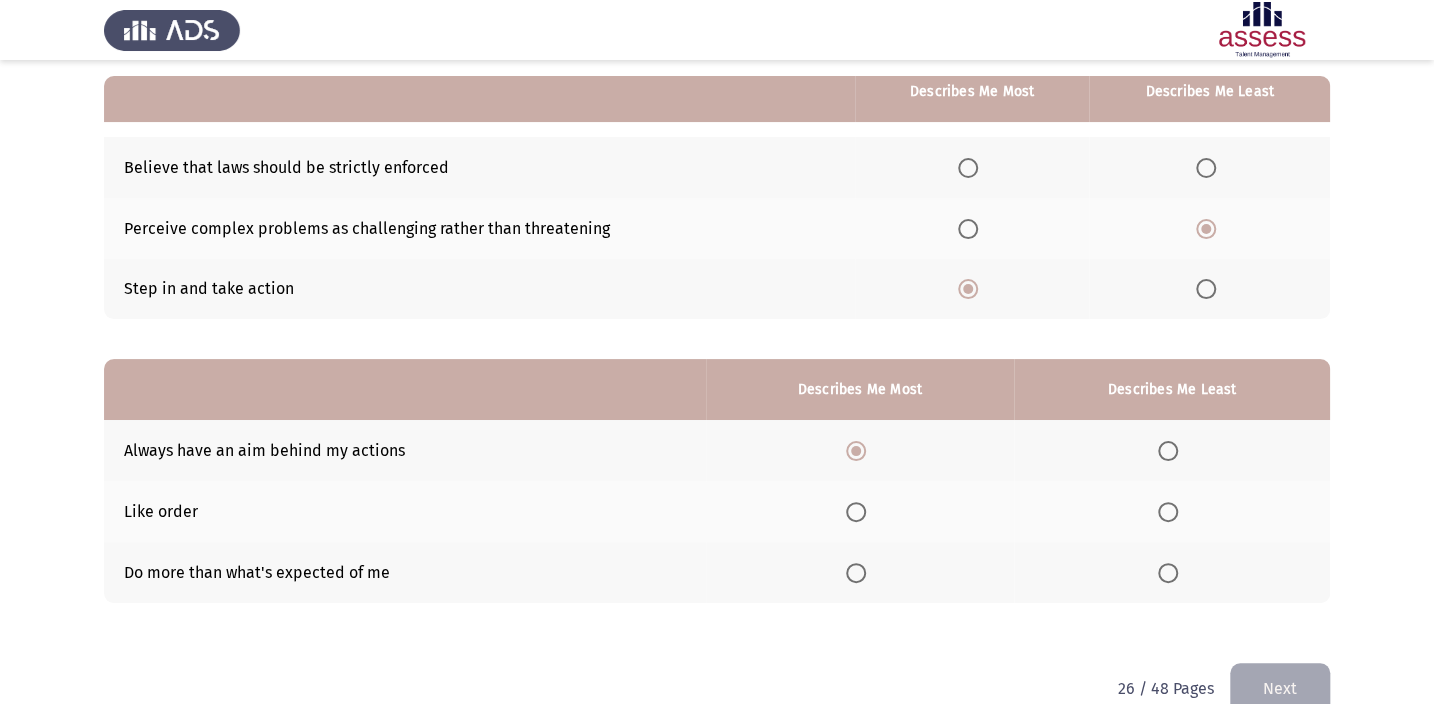 click at bounding box center [1168, 573] 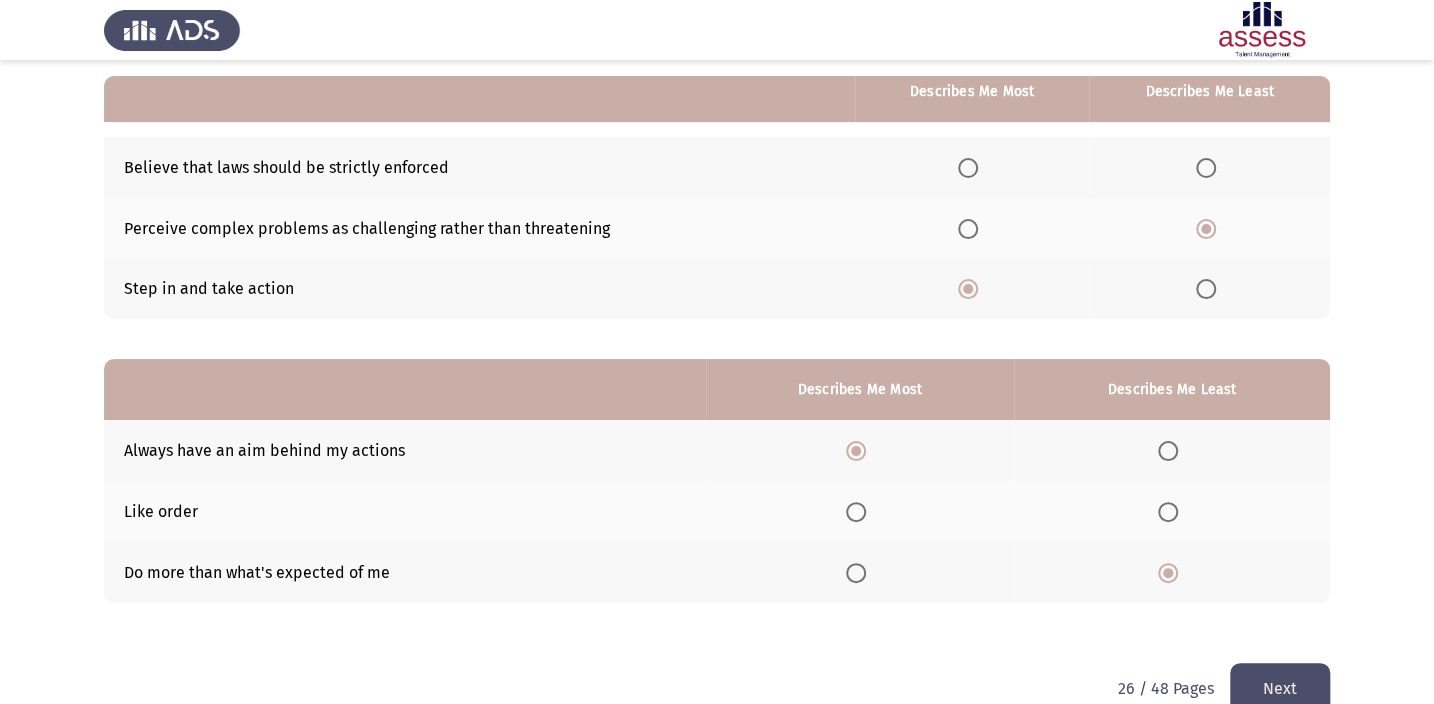 click at bounding box center (856, 512) 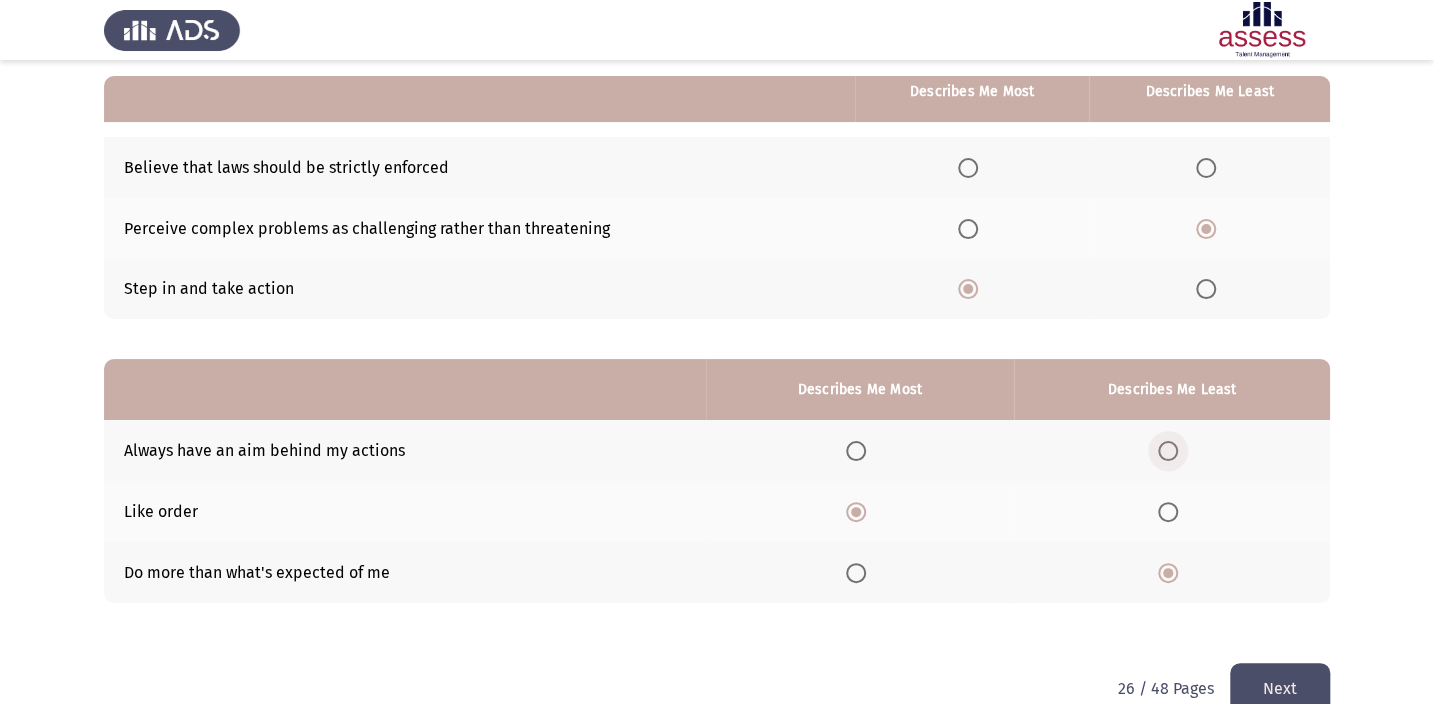 click at bounding box center [1168, 451] 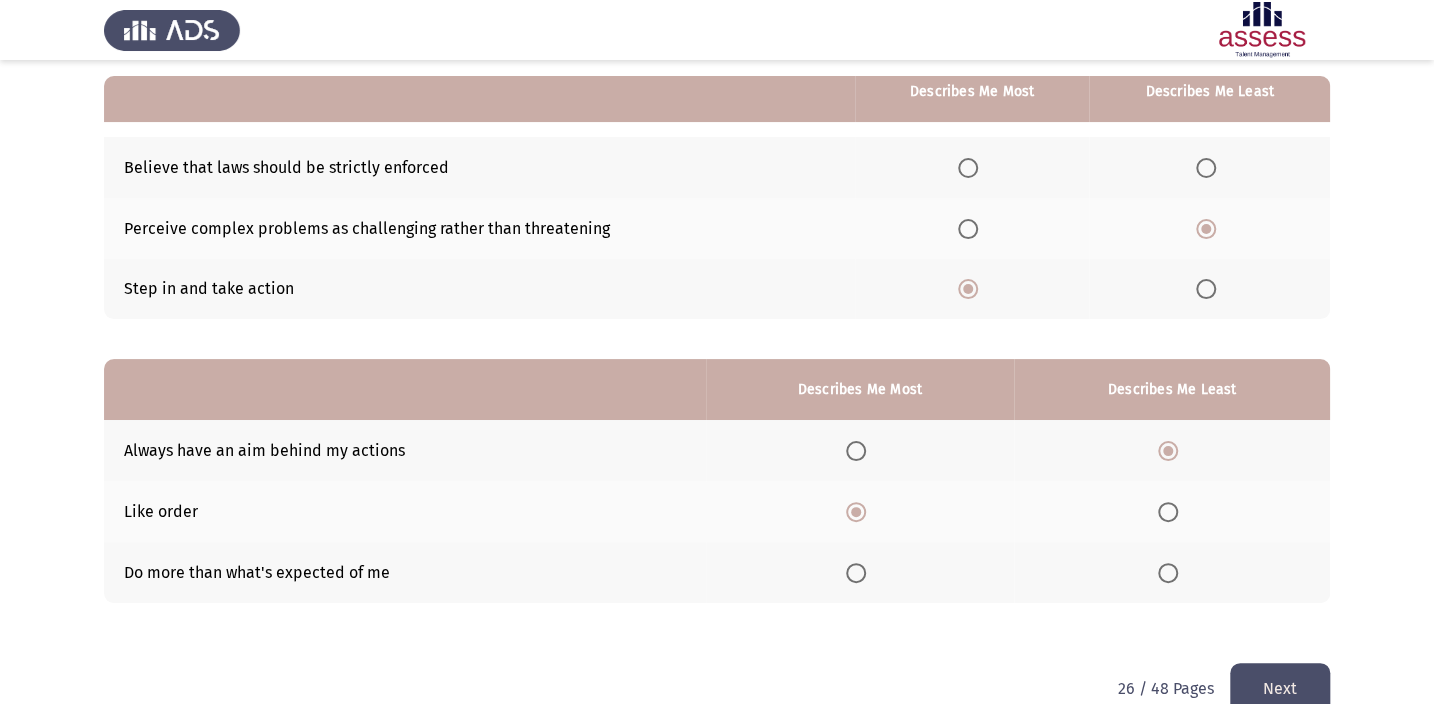 click on "Next" 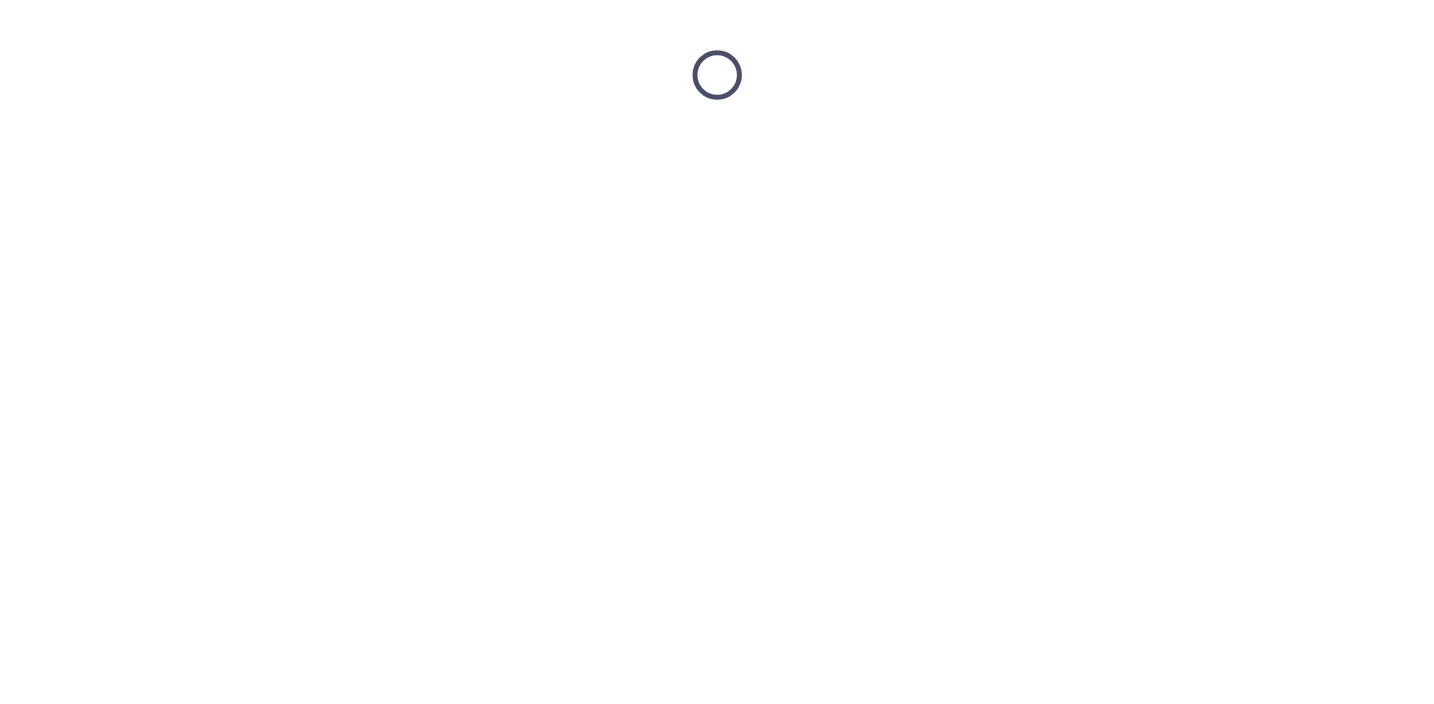 scroll, scrollTop: 0, scrollLeft: 0, axis: both 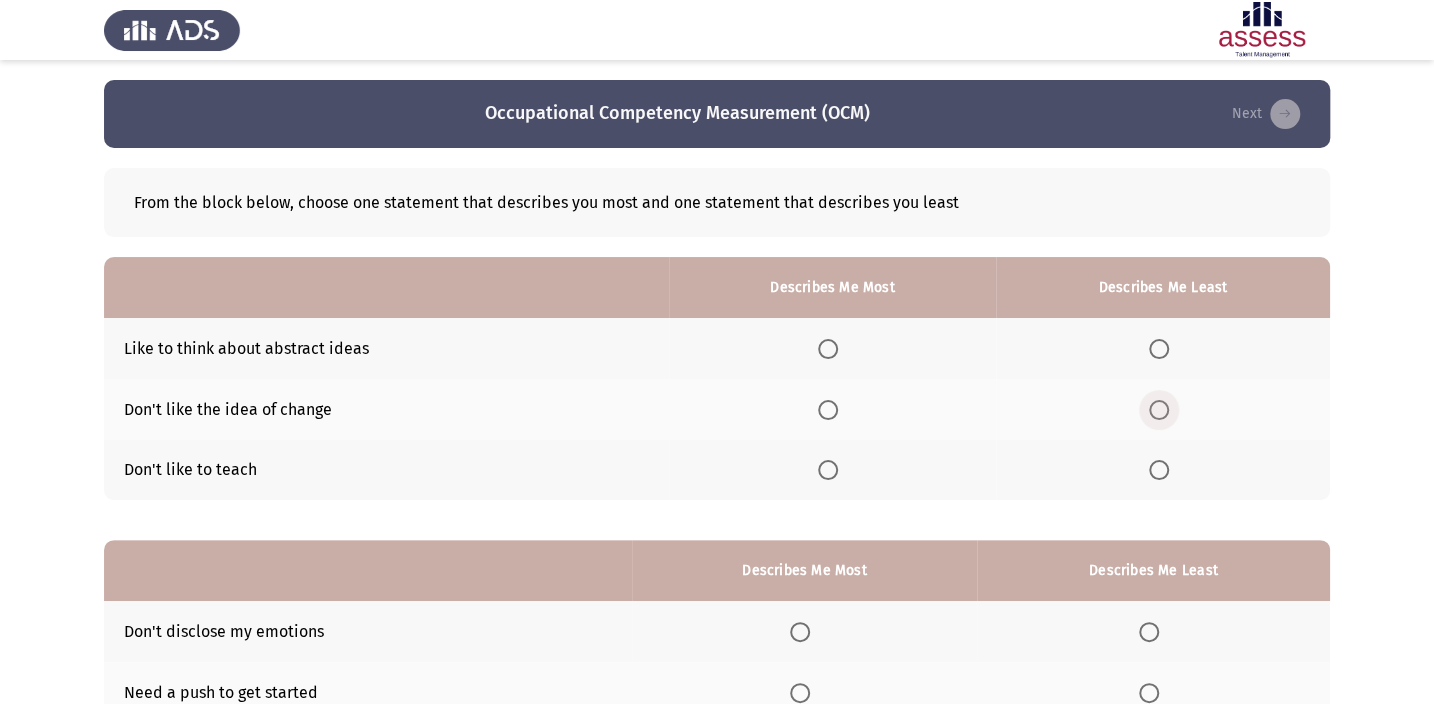 click at bounding box center (1159, 410) 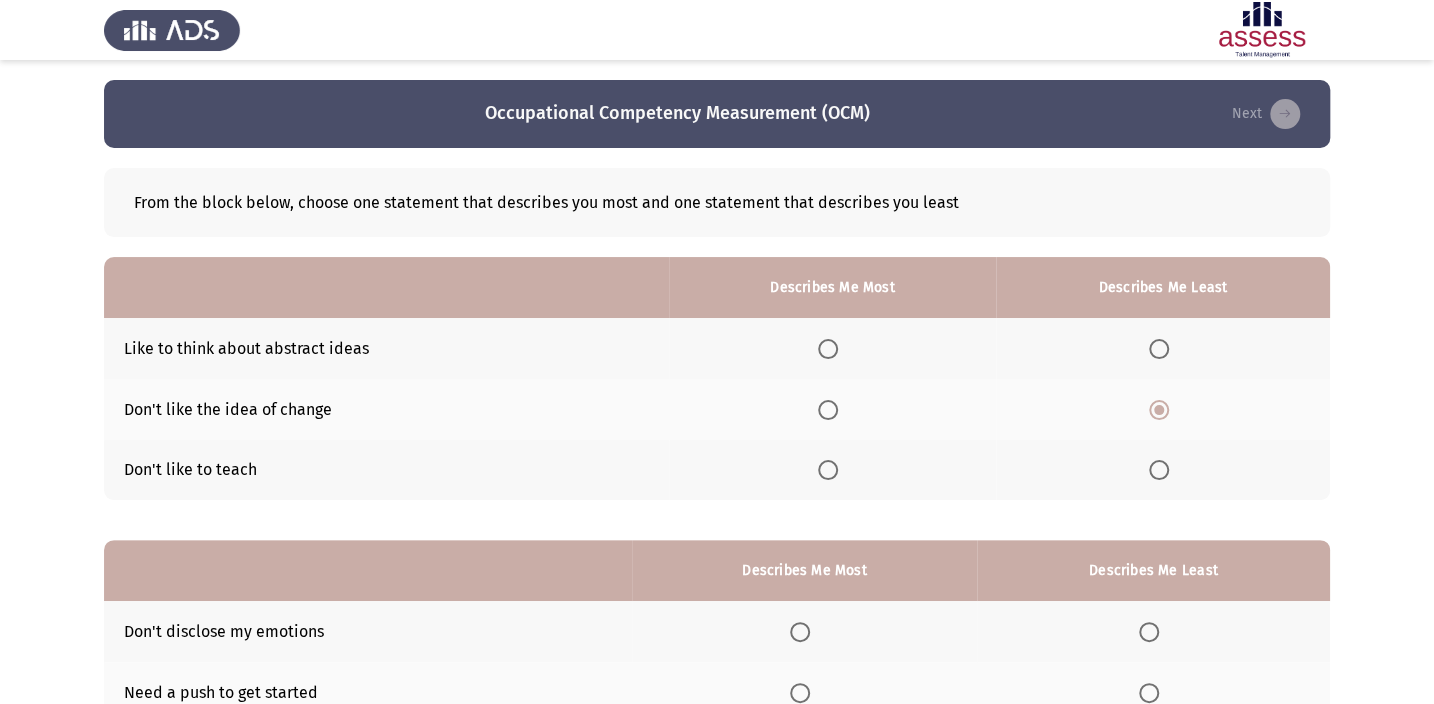 click at bounding box center (828, 349) 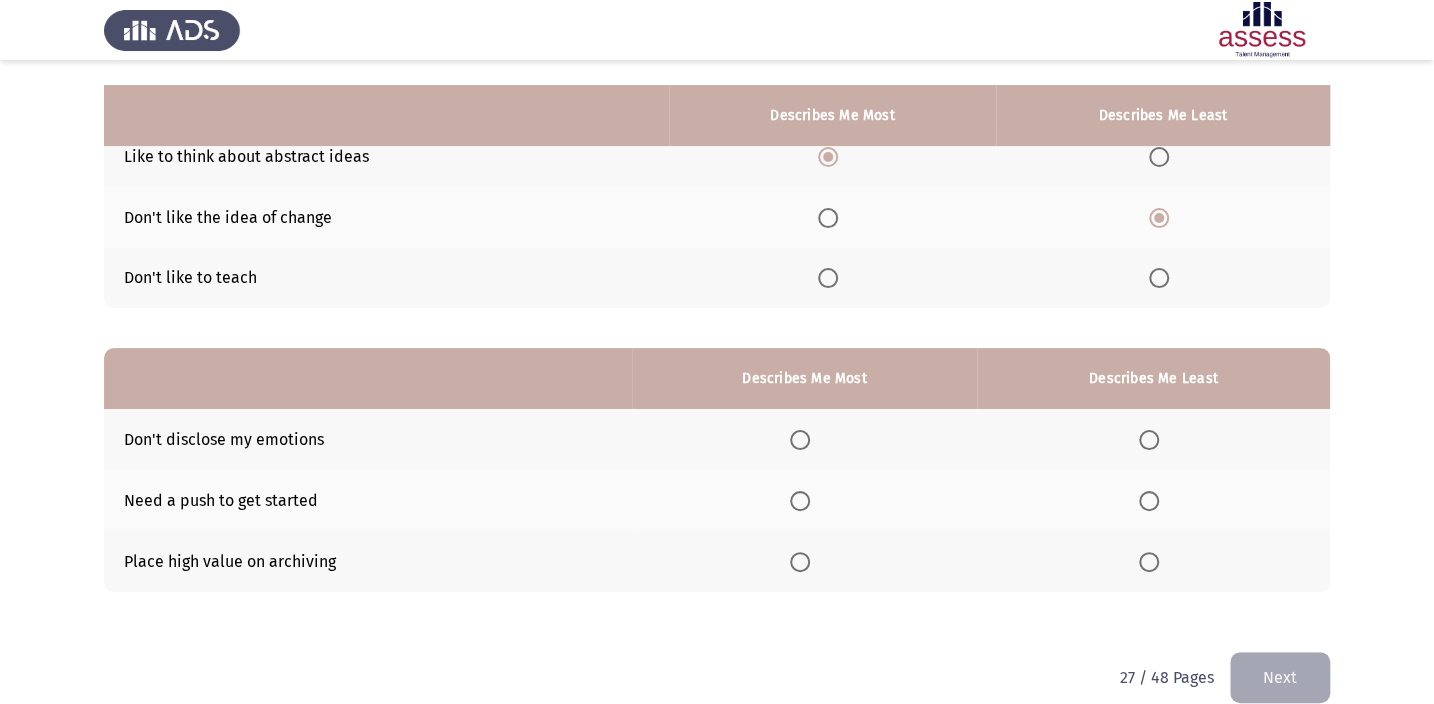 scroll, scrollTop: 217, scrollLeft: 0, axis: vertical 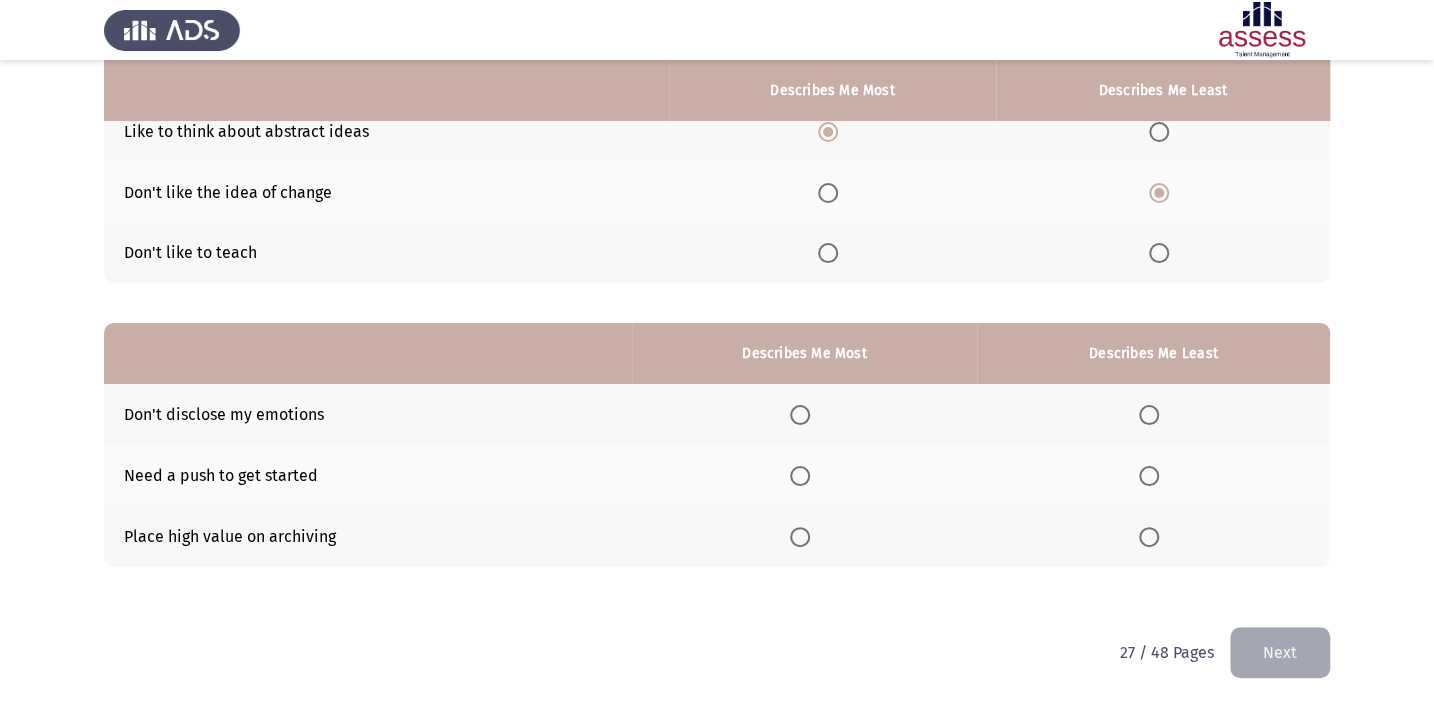 click at bounding box center (800, 415) 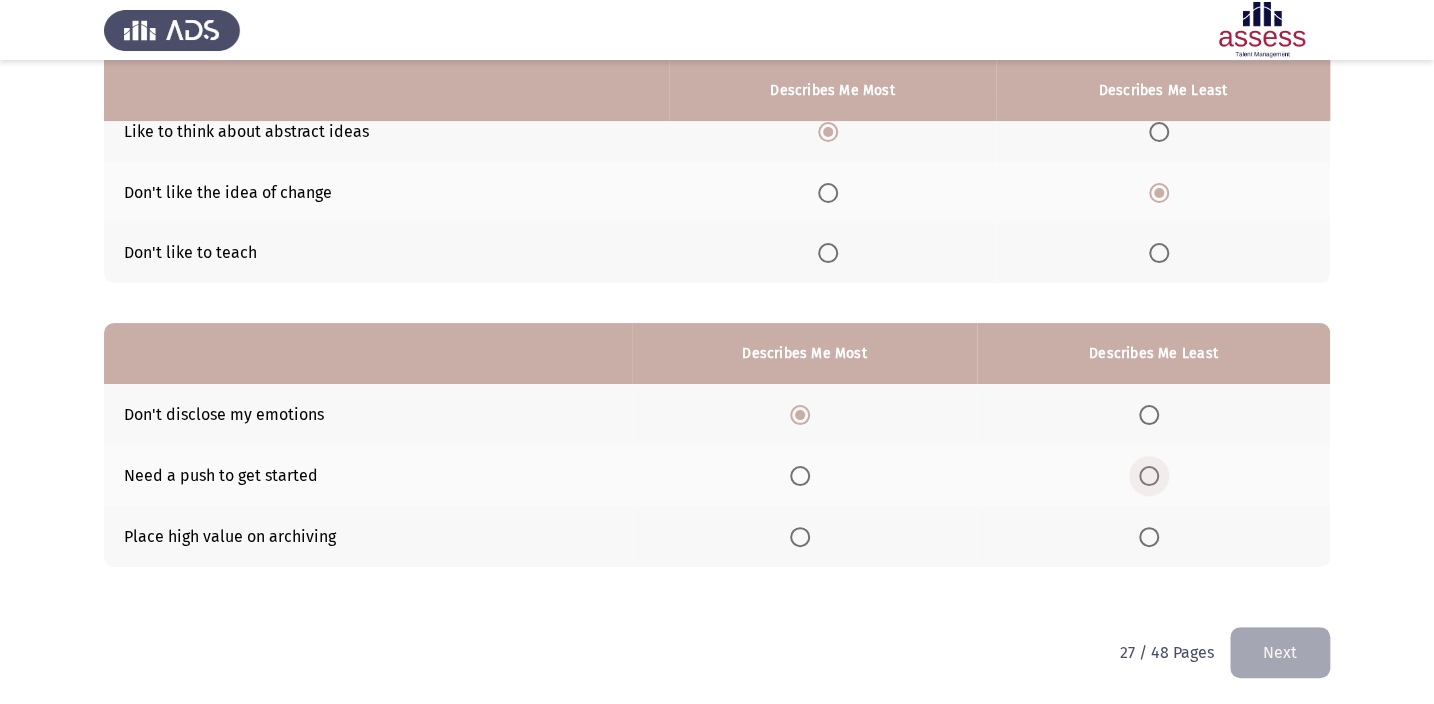 click at bounding box center (1149, 476) 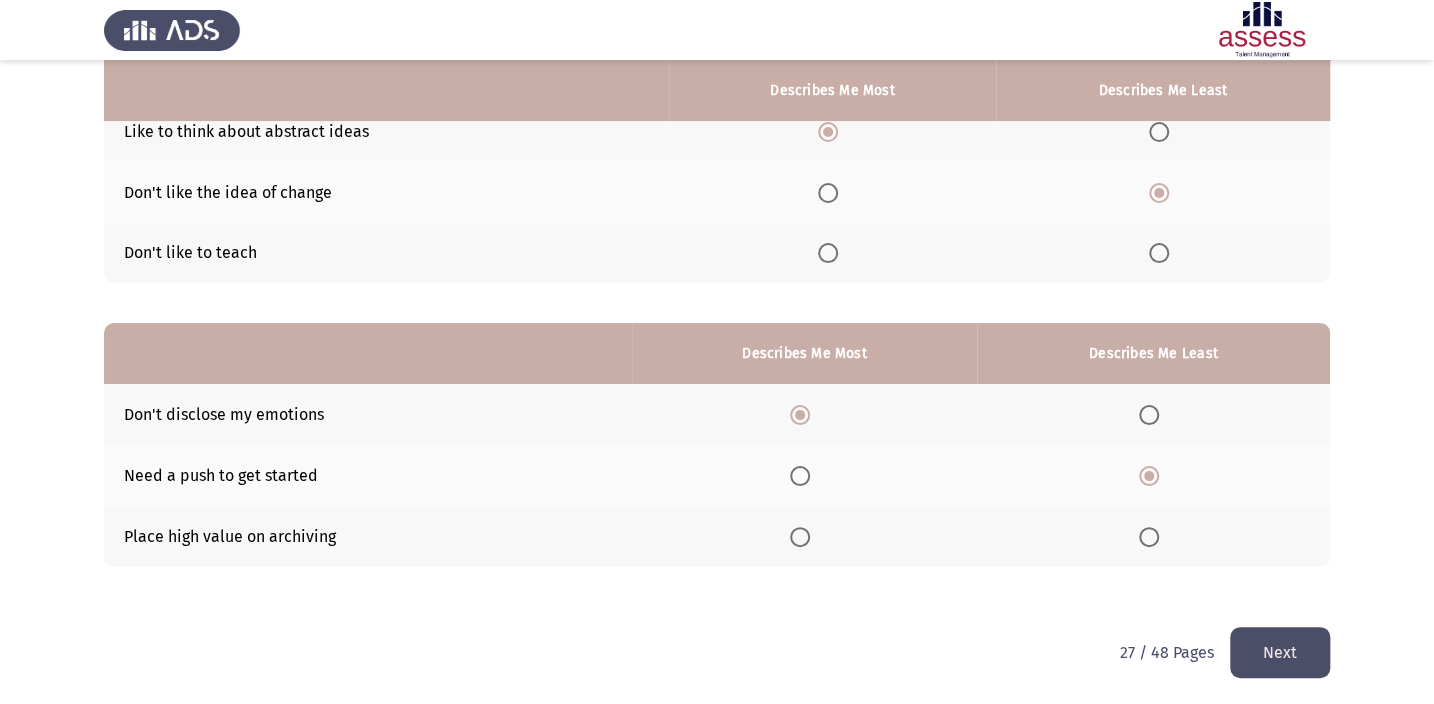 click on "Next" 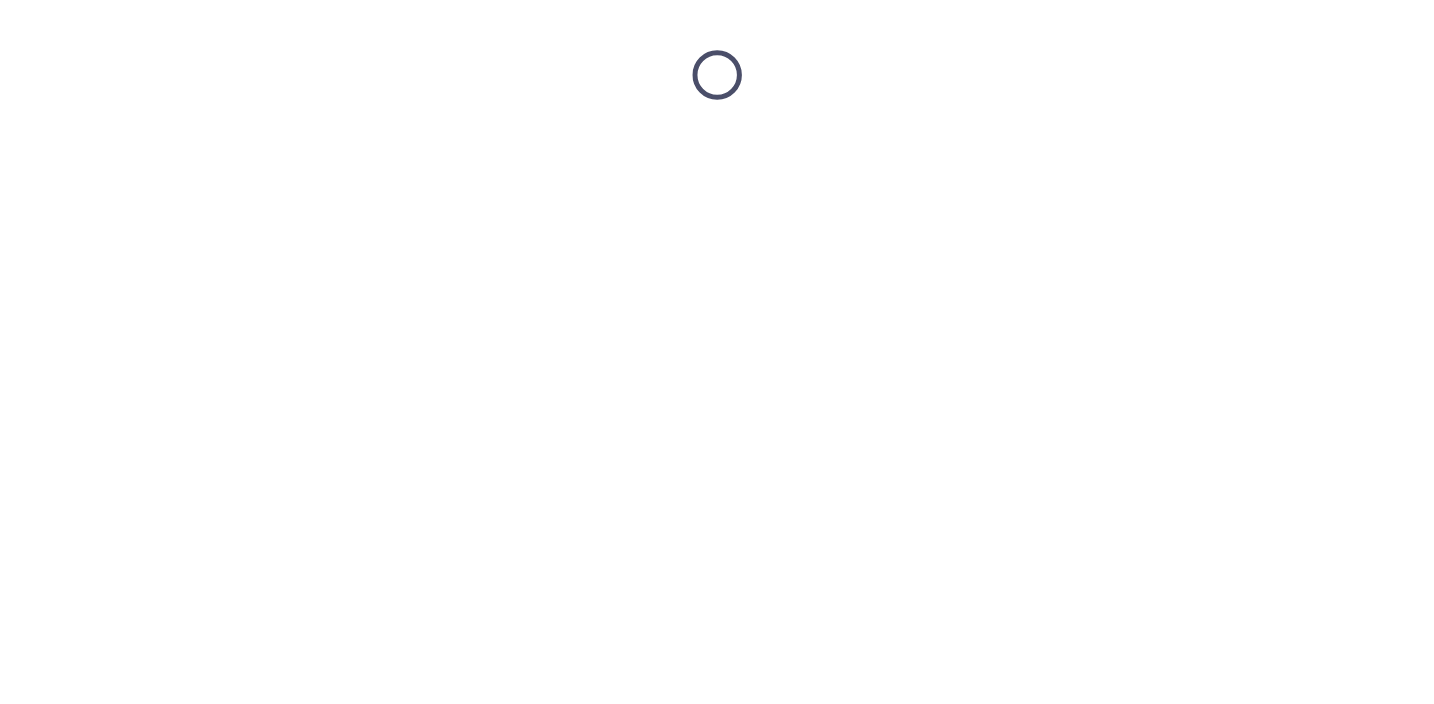 scroll, scrollTop: 0, scrollLeft: 0, axis: both 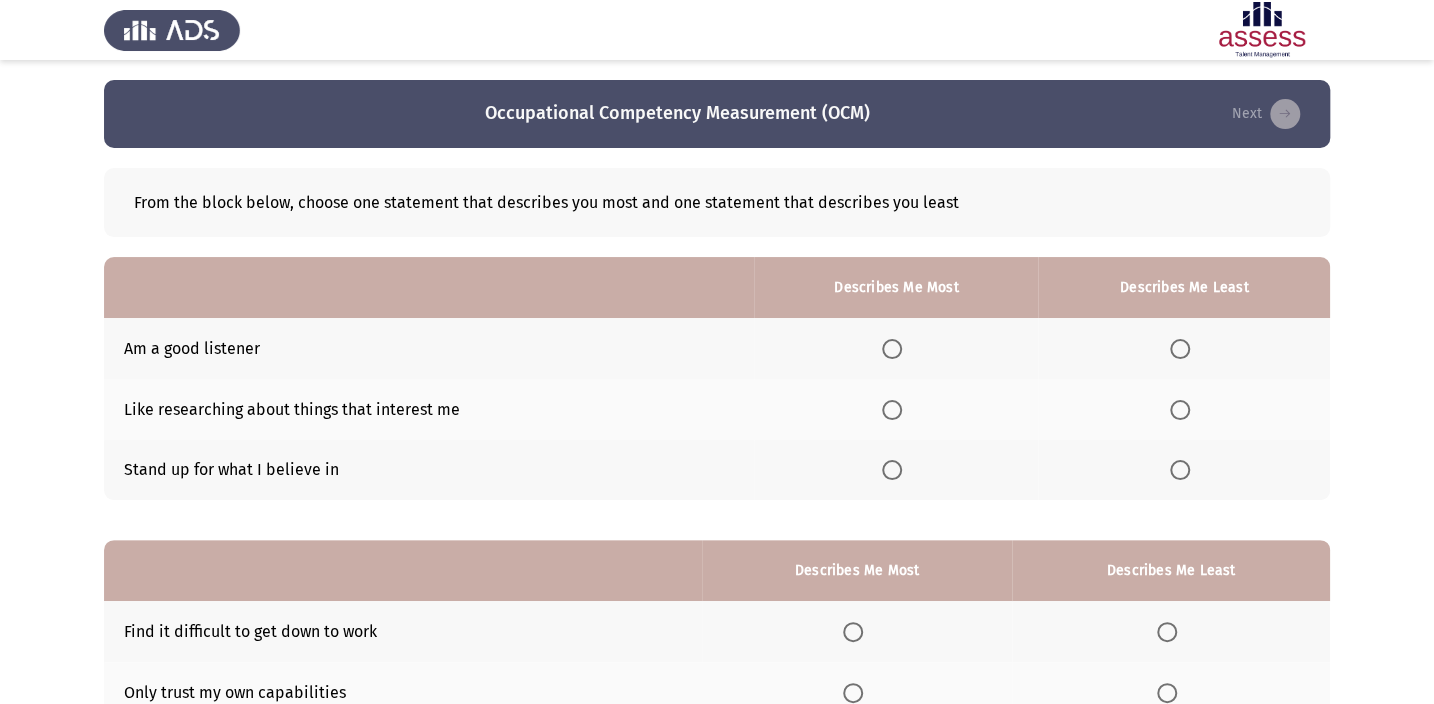 click at bounding box center [892, 470] 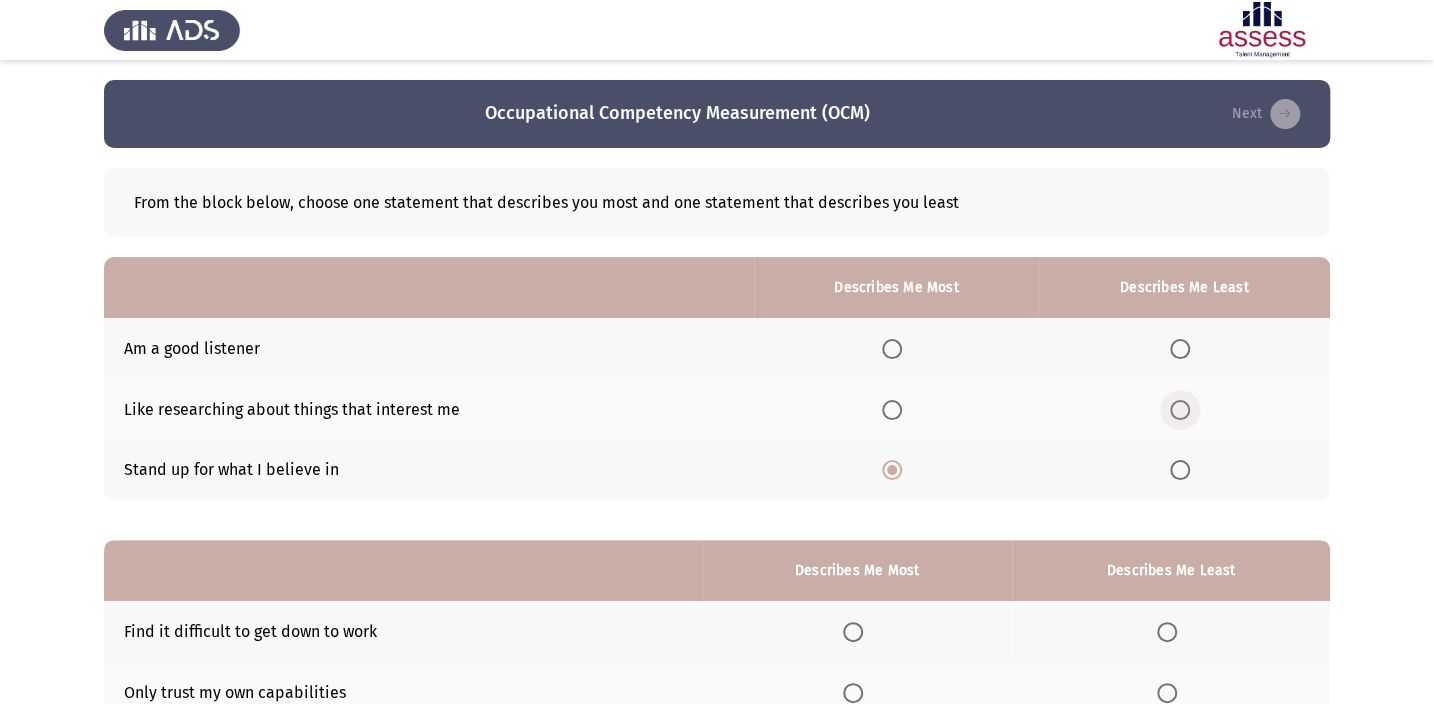 click at bounding box center (1180, 410) 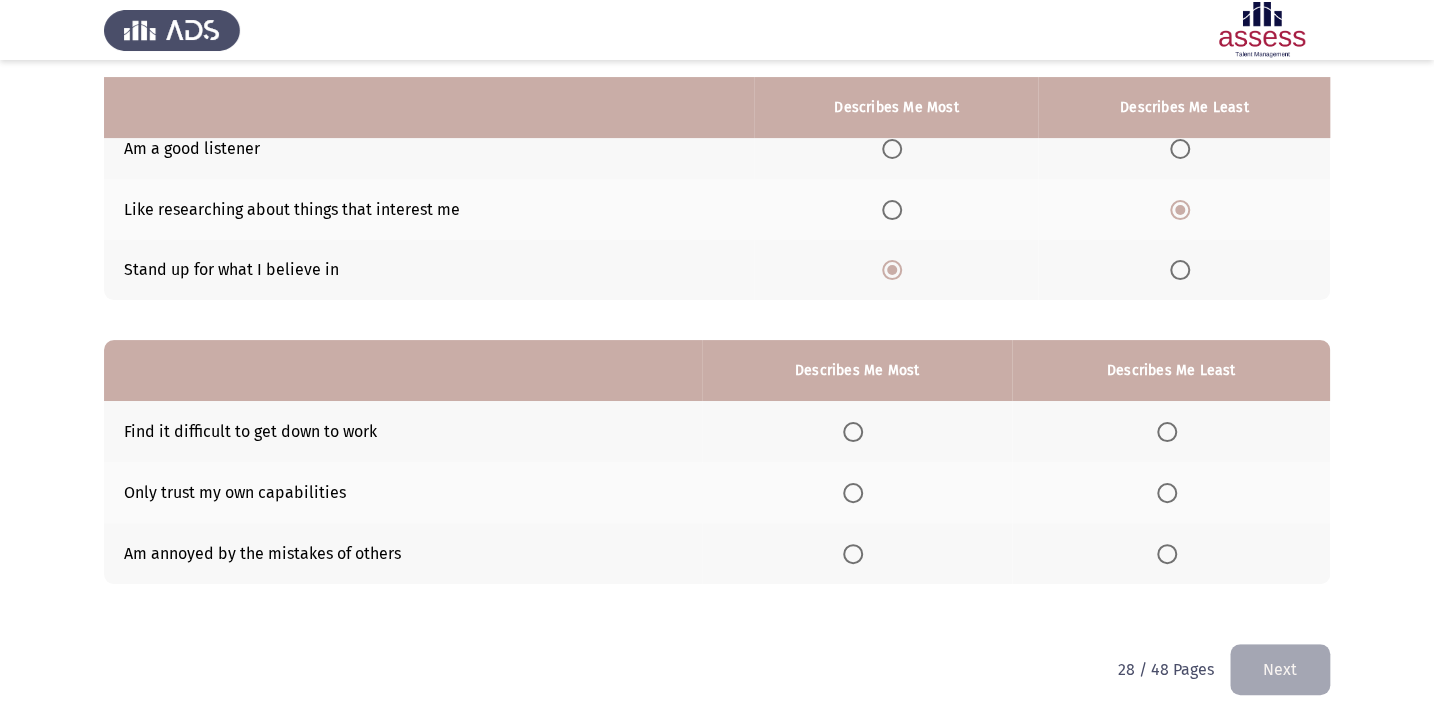 scroll, scrollTop: 217, scrollLeft: 0, axis: vertical 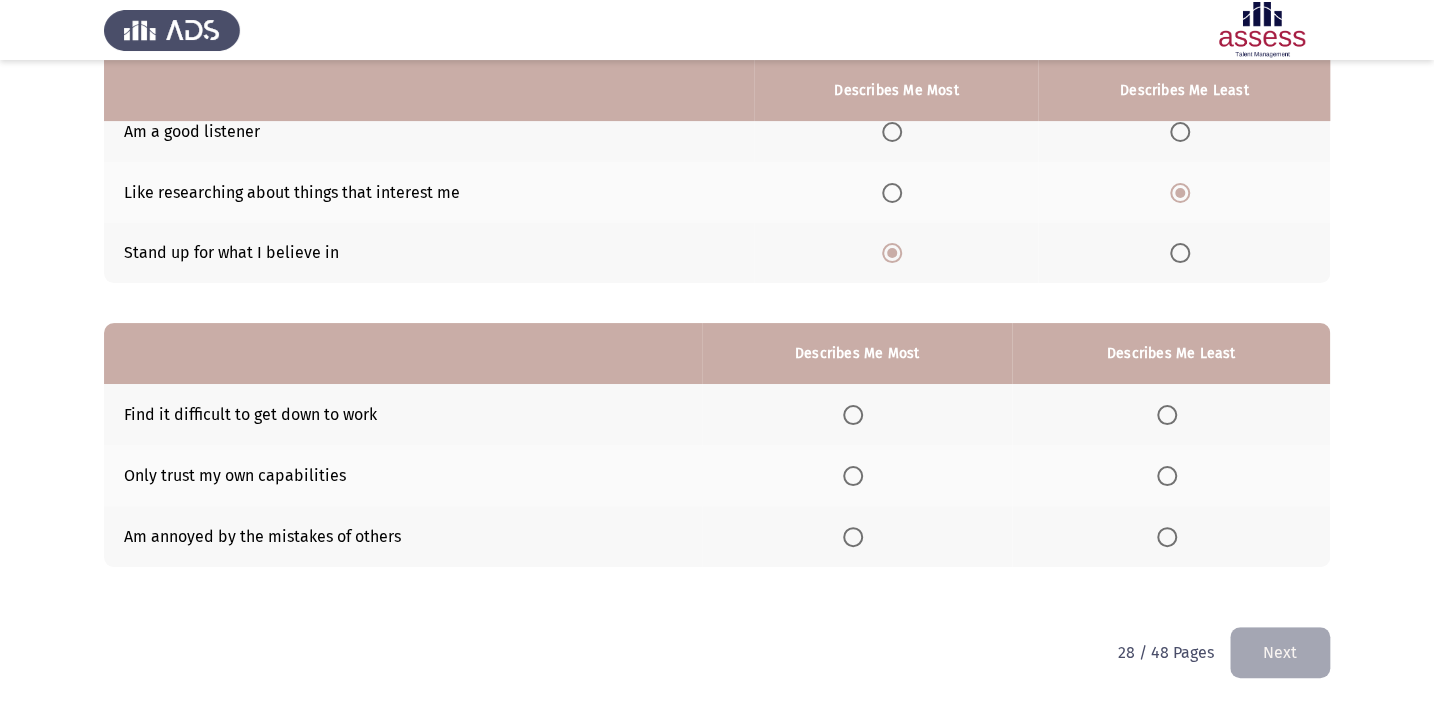 click at bounding box center [1167, 537] 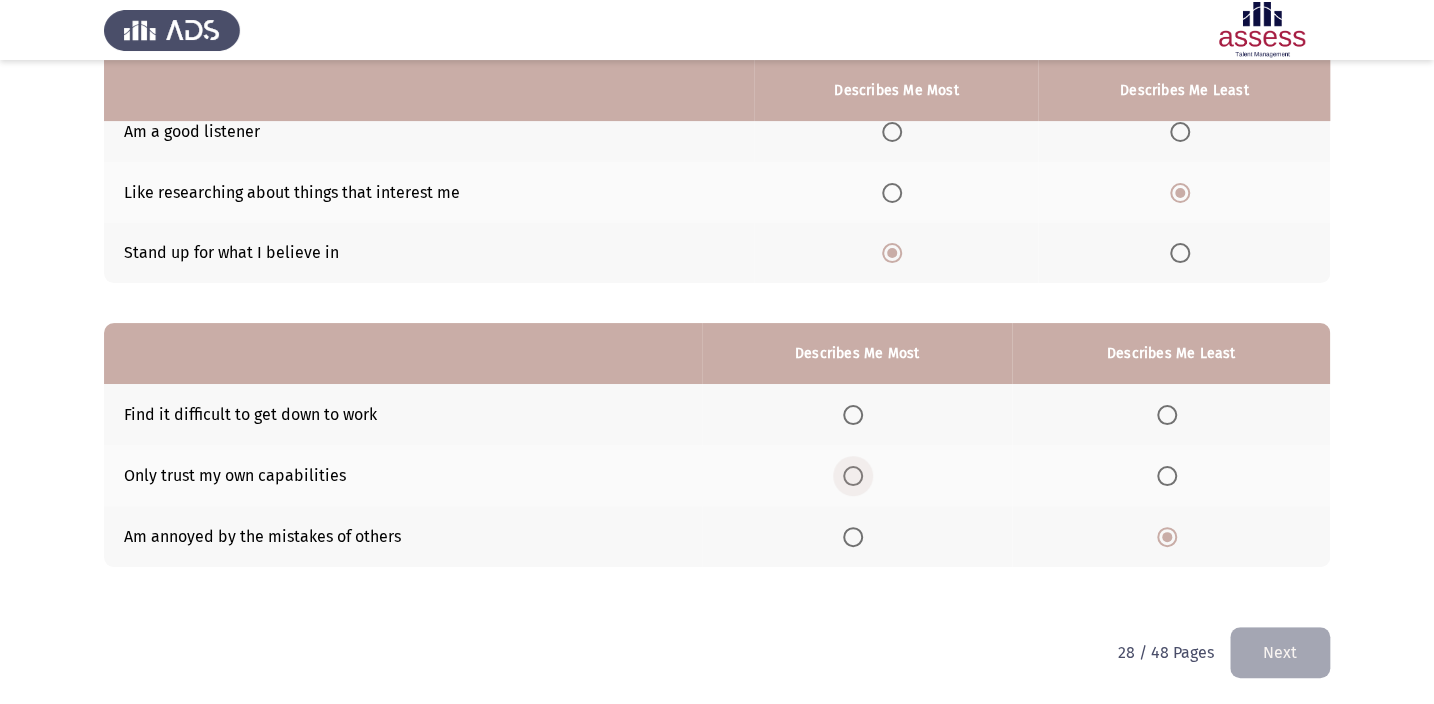 click at bounding box center (853, 476) 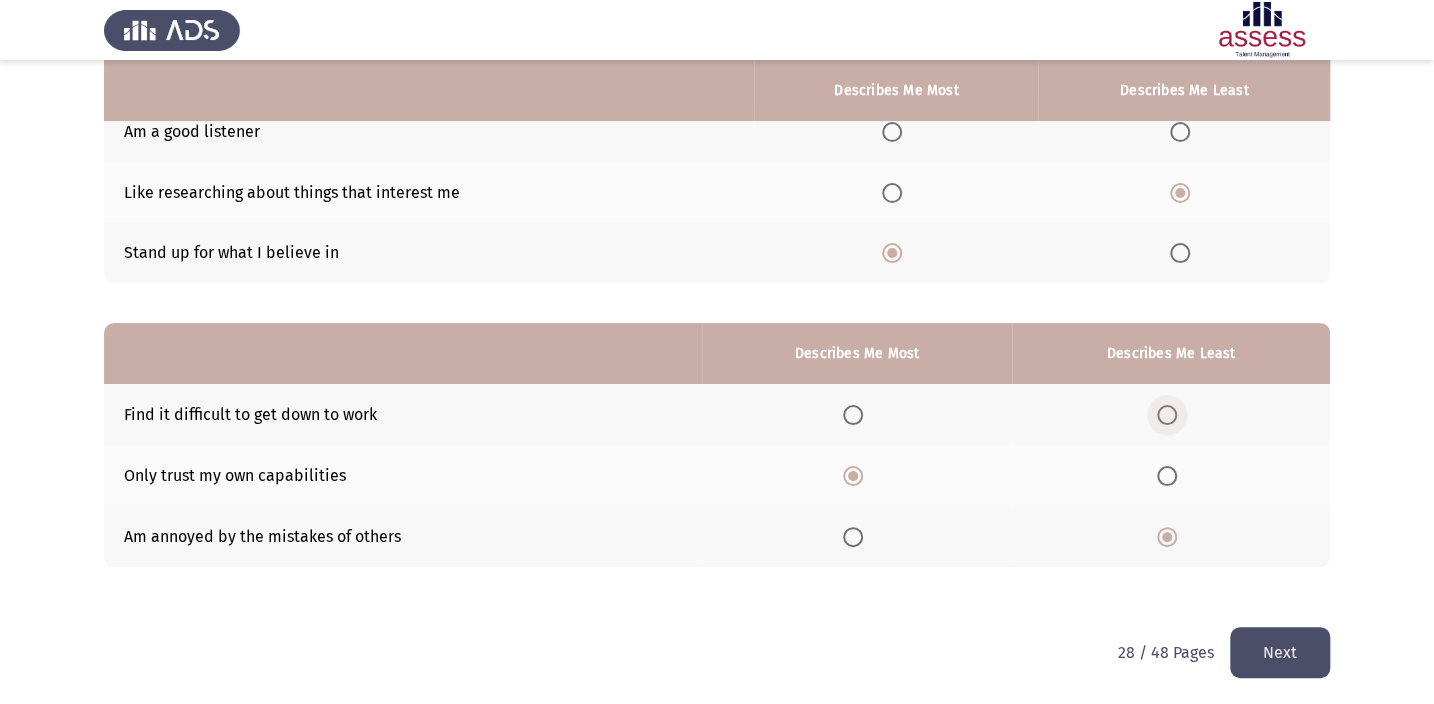 click at bounding box center (1167, 415) 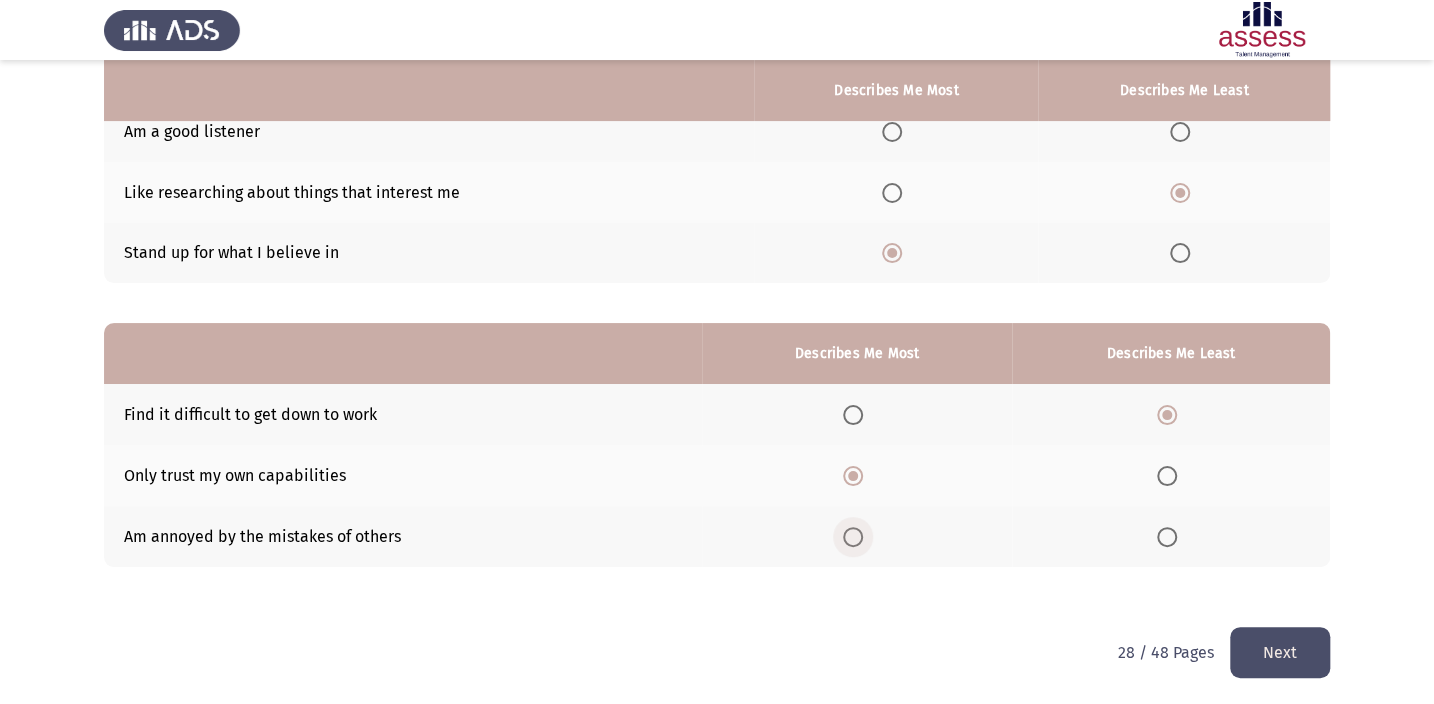 click at bounding box center [853, 537] 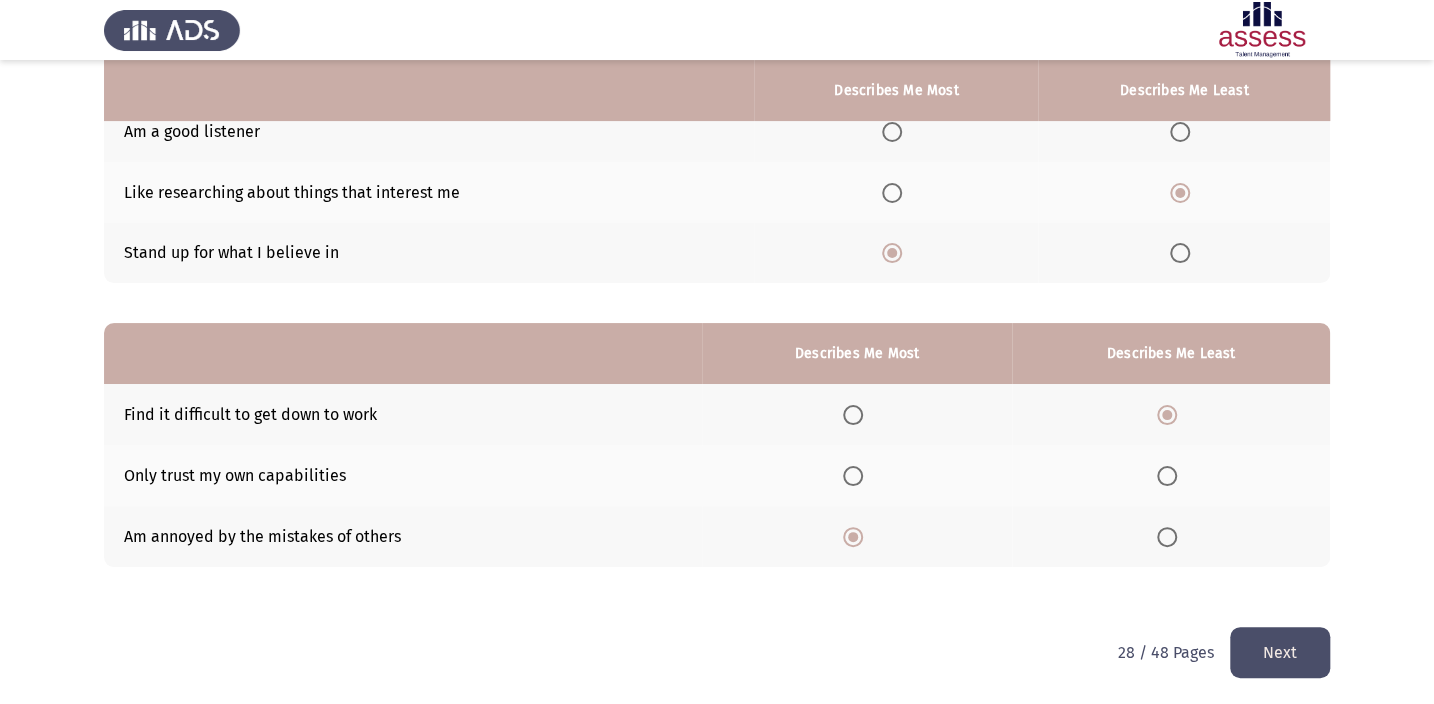 click on "Next" 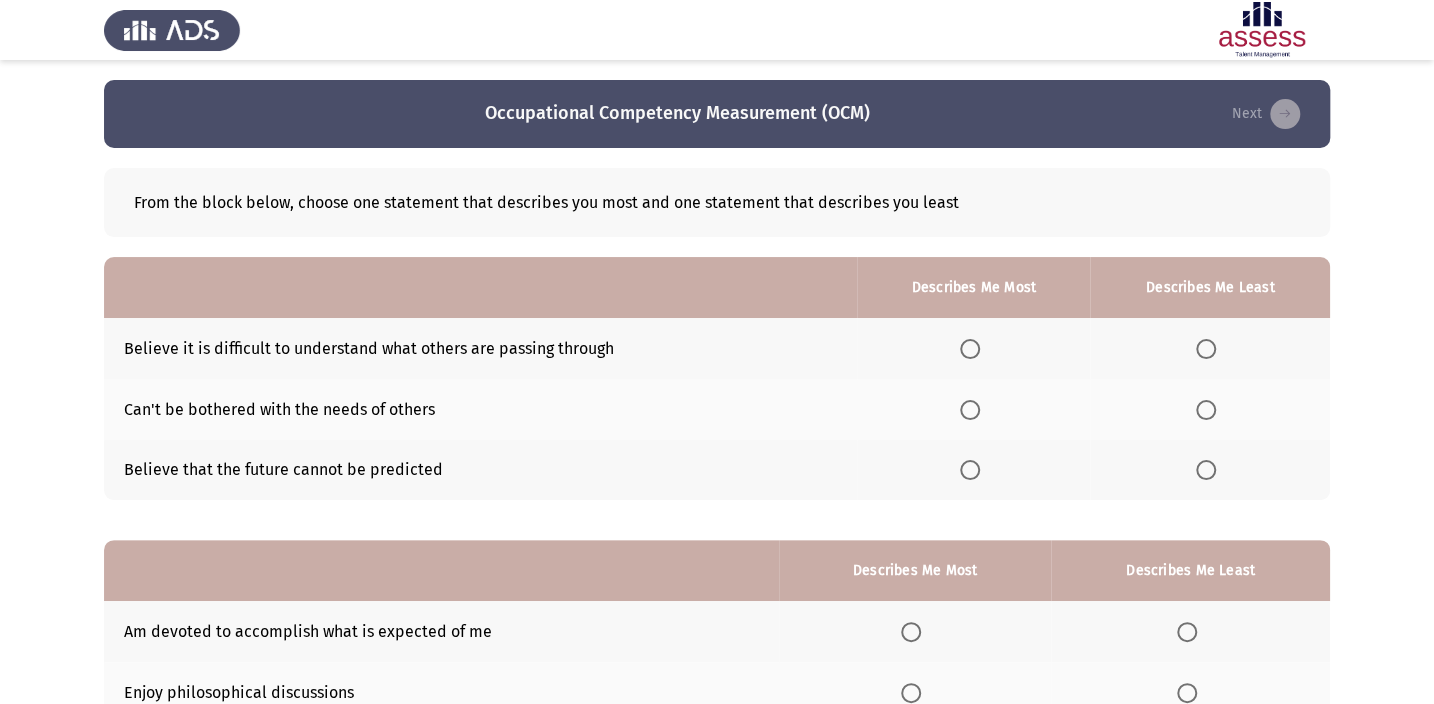 click at bounding box center (970, 410) 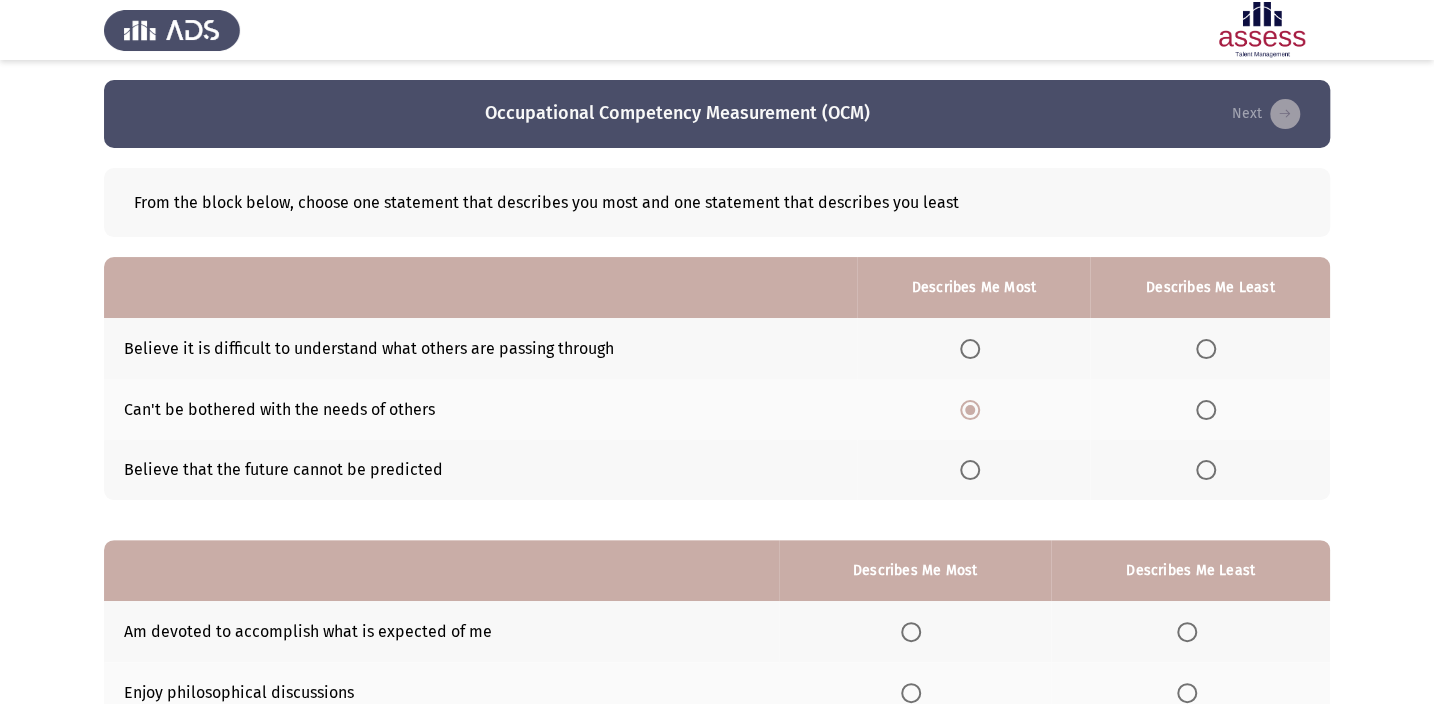 click at bounding box center (1206, 470) 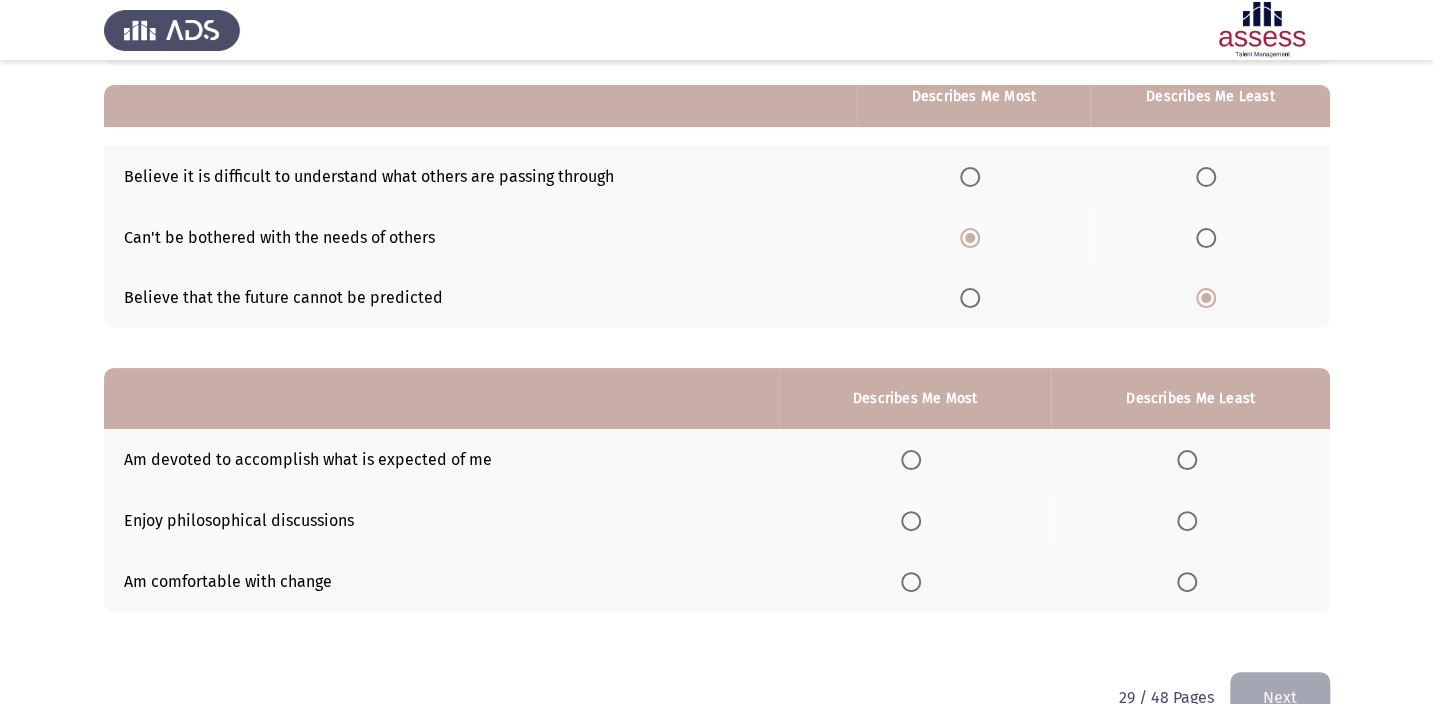 scroll, scrollTop: 181, scrollLeft: 0, axis: vertical 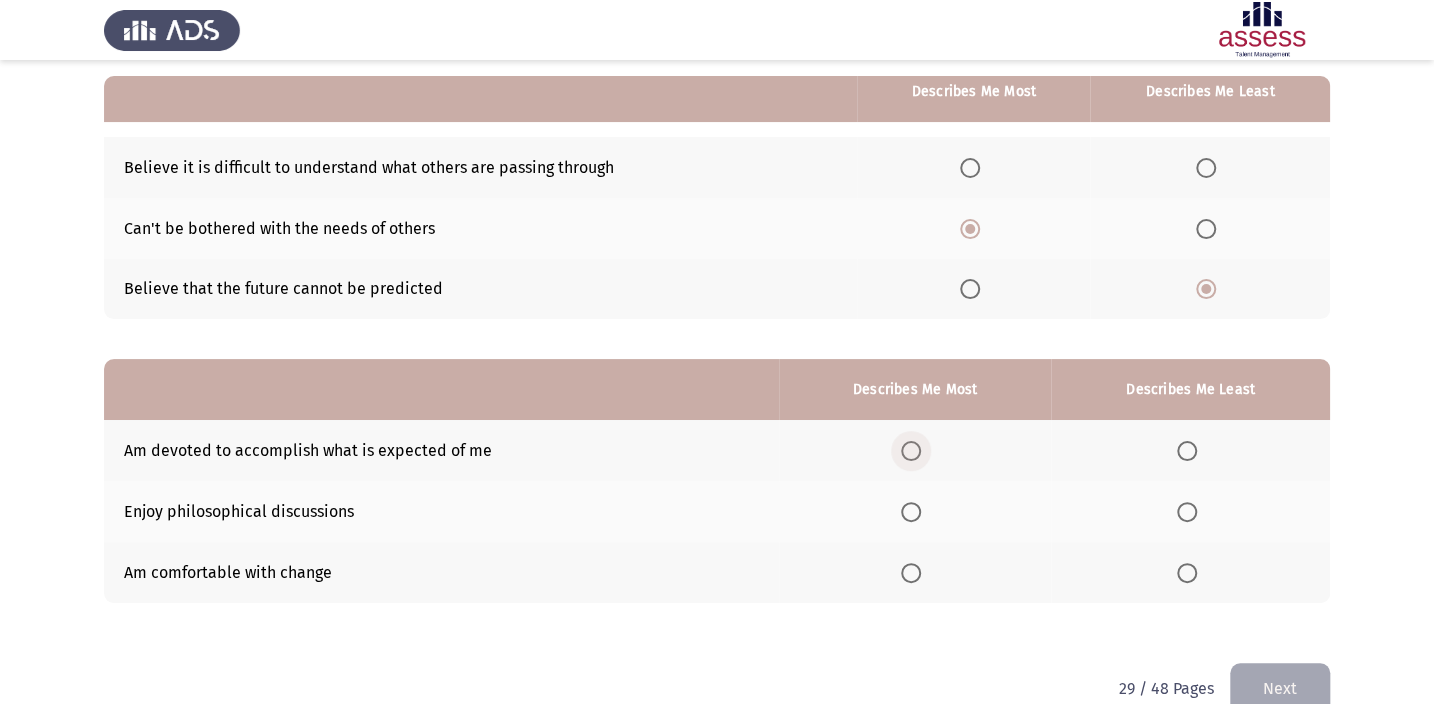 click at bounding box center [911, 451] 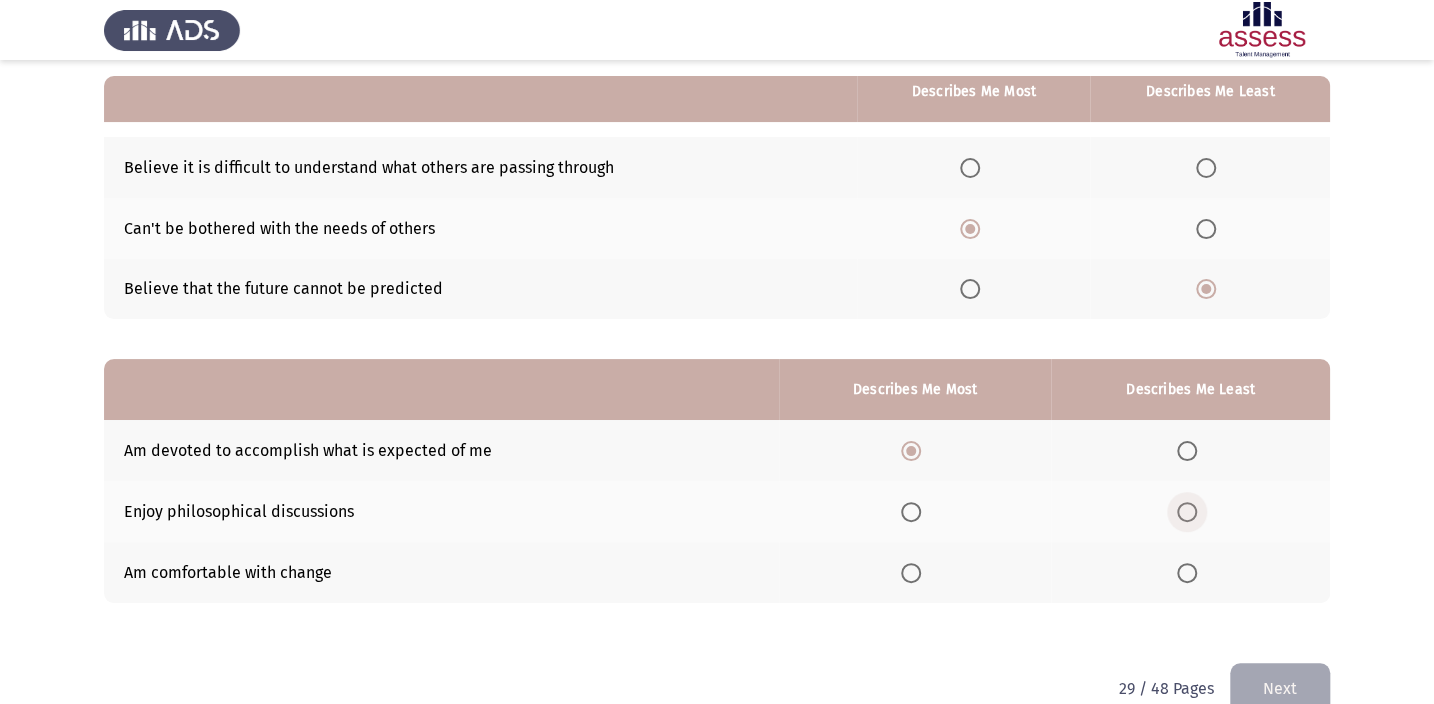 click at bounding box center [1187, 512] 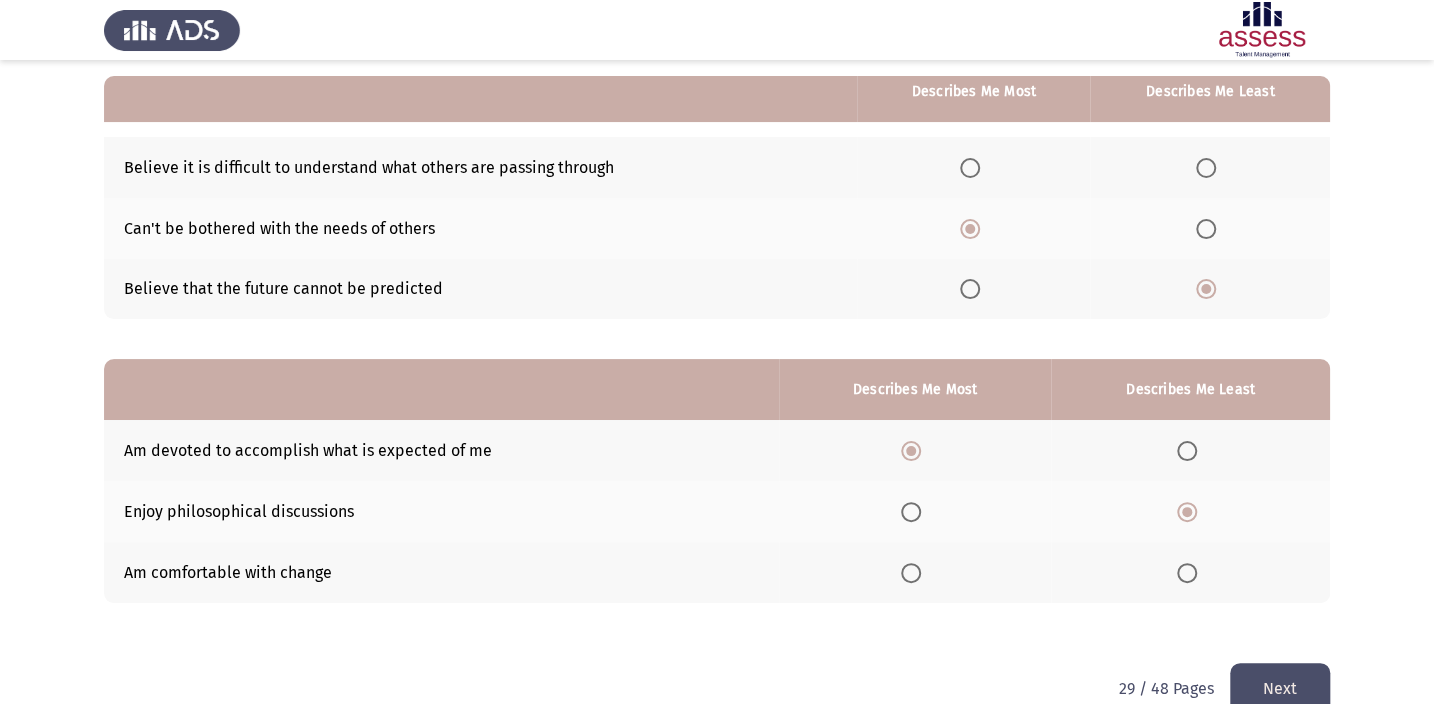 click on "Next" 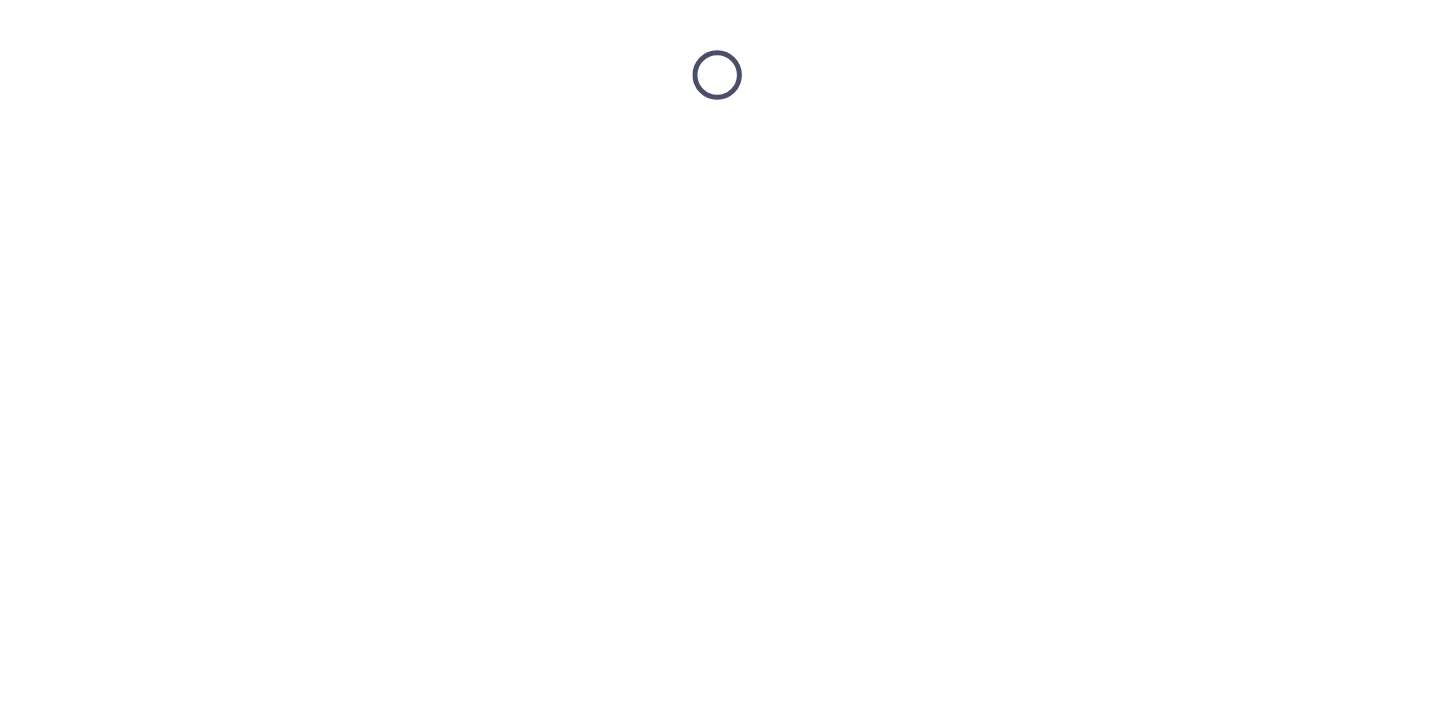 scroll, scrollTop: 0, scrollLeft: 0, axis: both 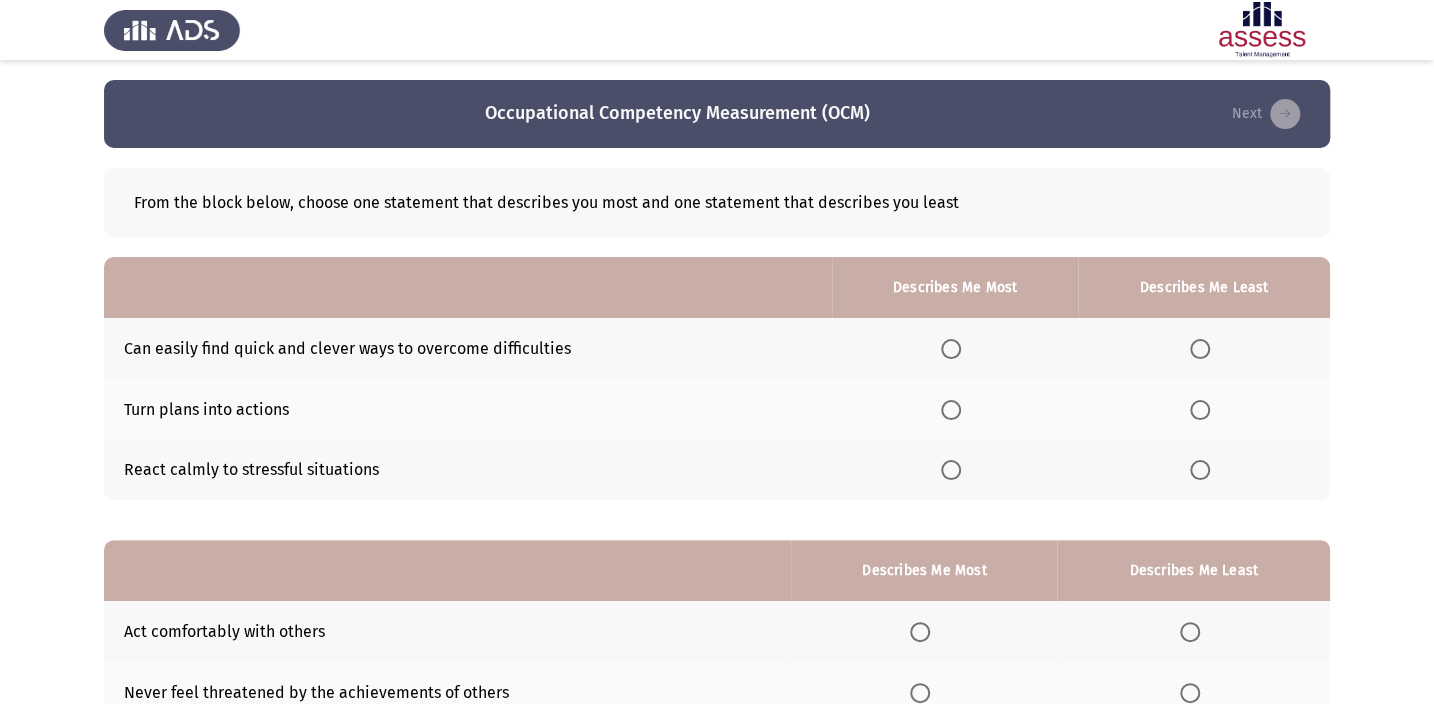 click at bounding box center (951, 349) 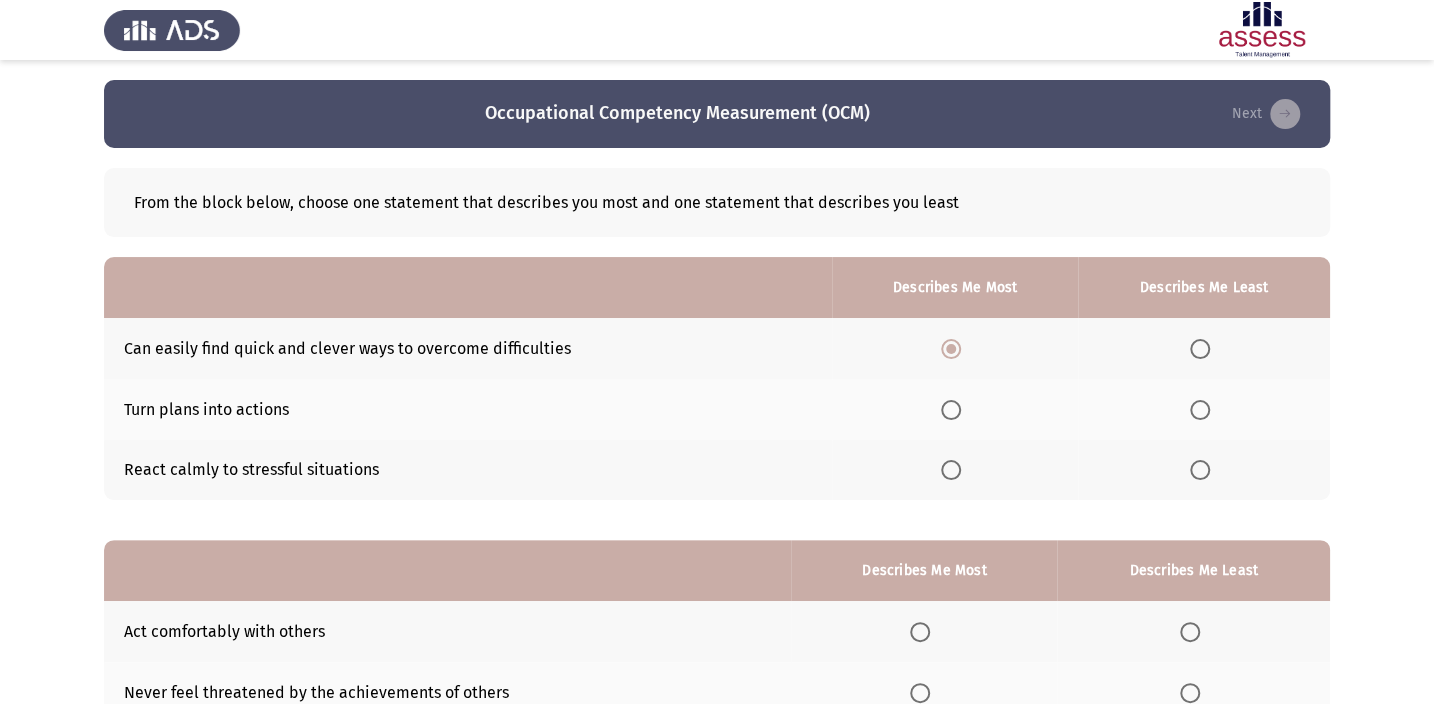 click at bounding box center [1200, 470] 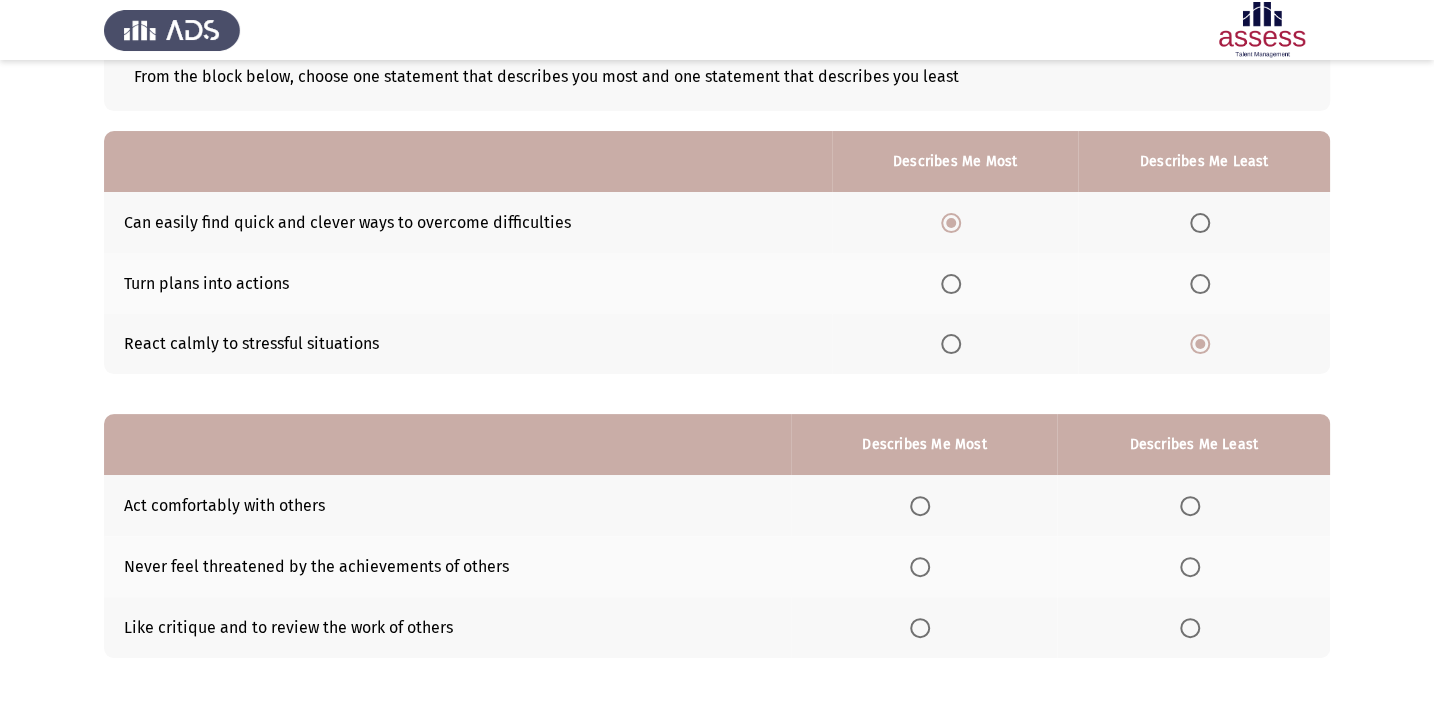 scroll, scrollTop: 217, scrollLeft: 0, axis: vertical 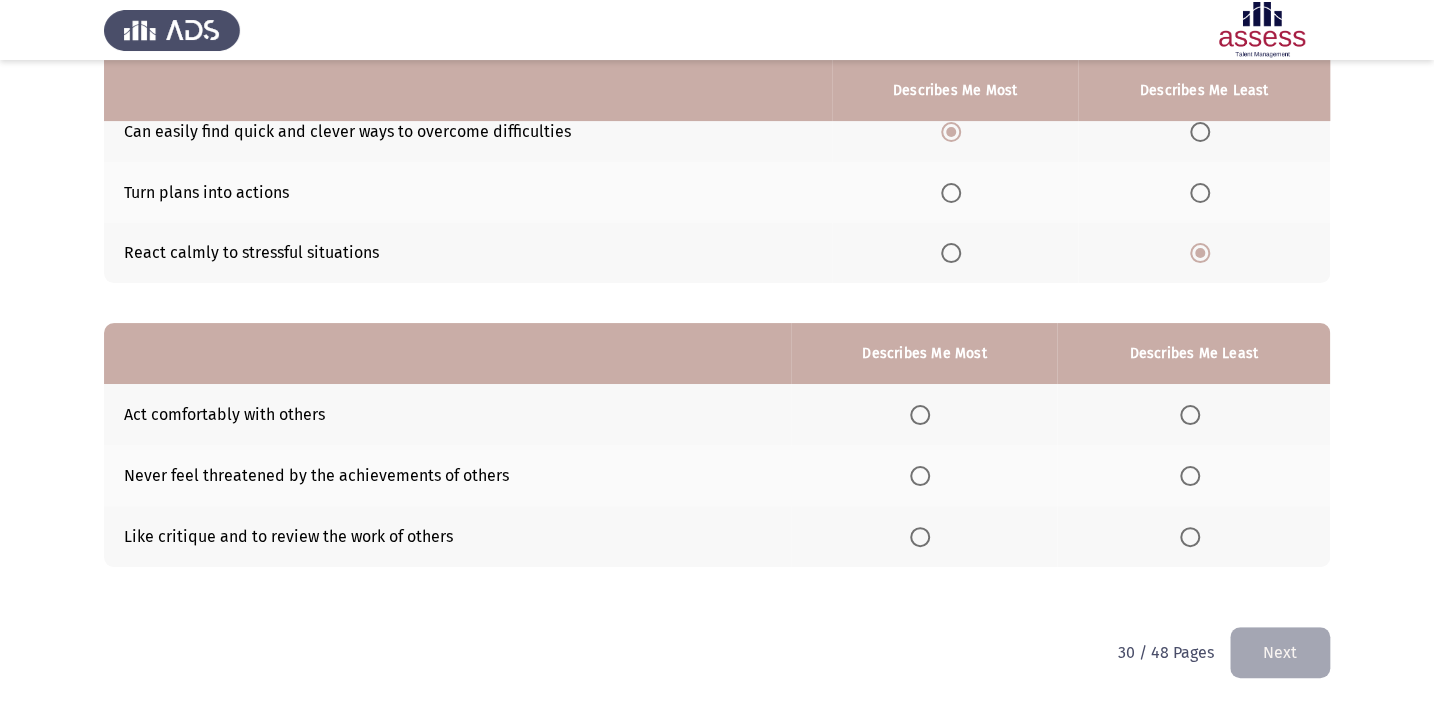 click at bounding box center [920, 476] 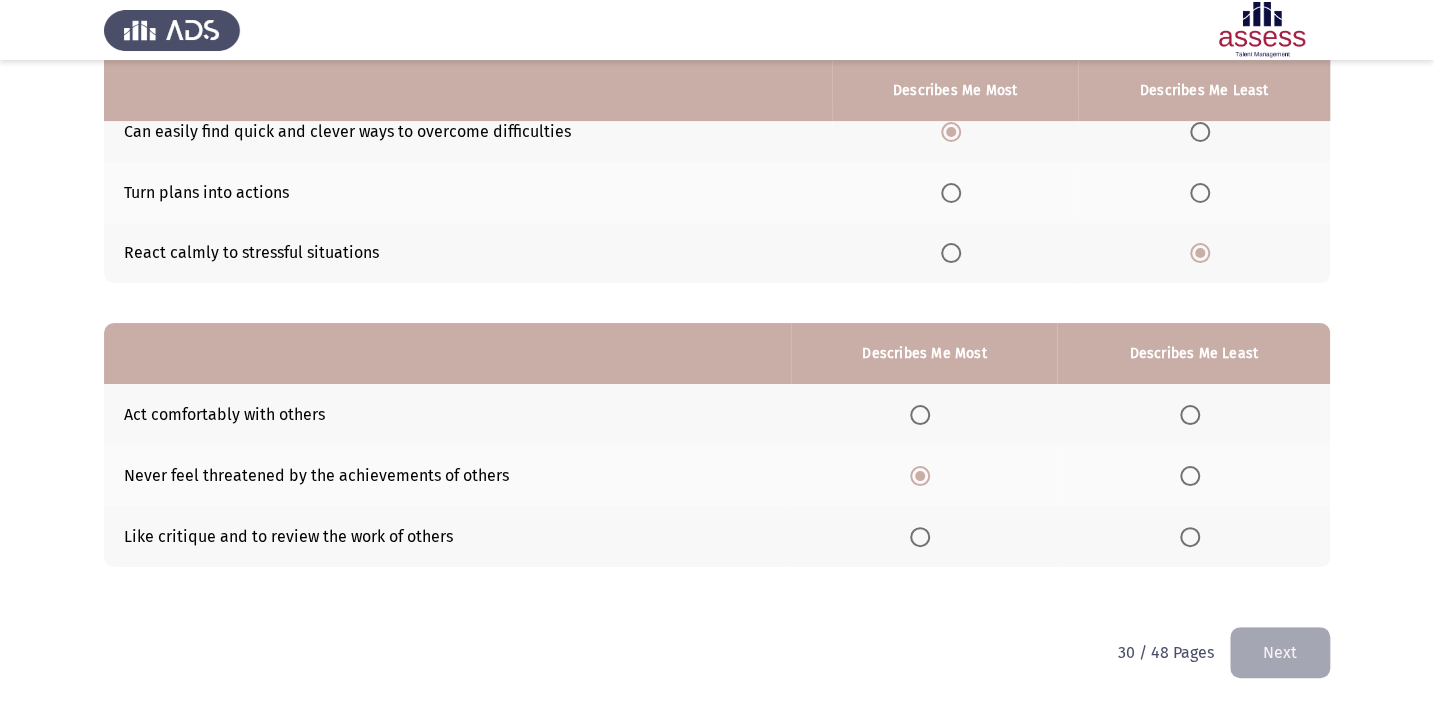 click at bounding box center (920, 537) 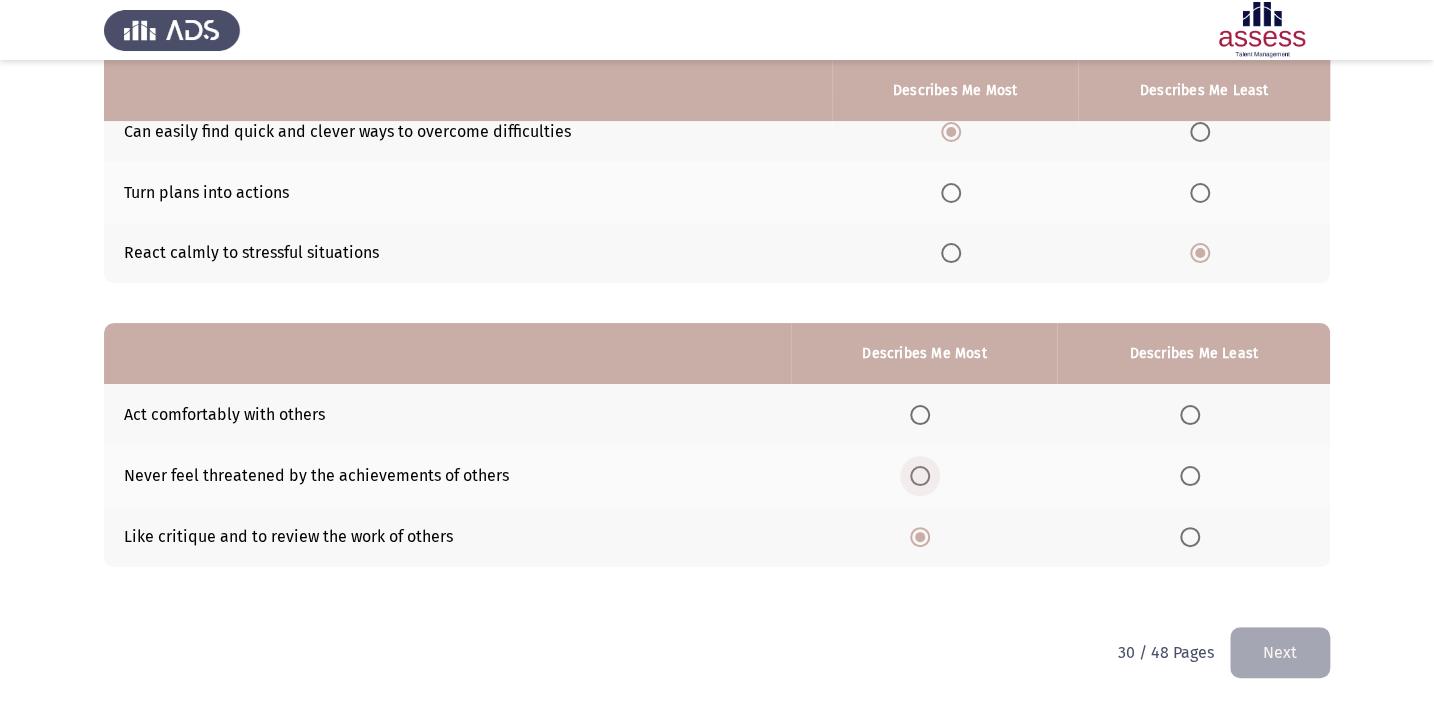 click at bounding box center [920, 476] 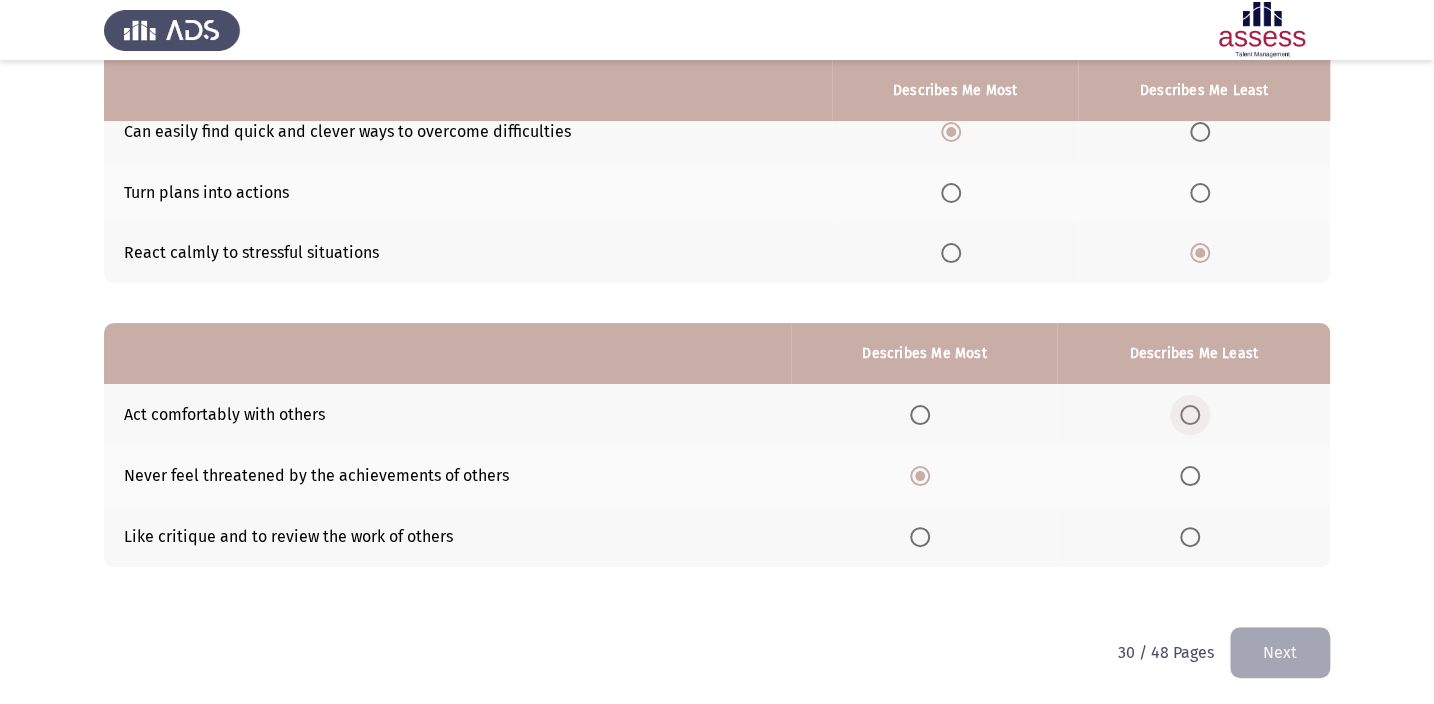 click at bounding box center (1190, 415) 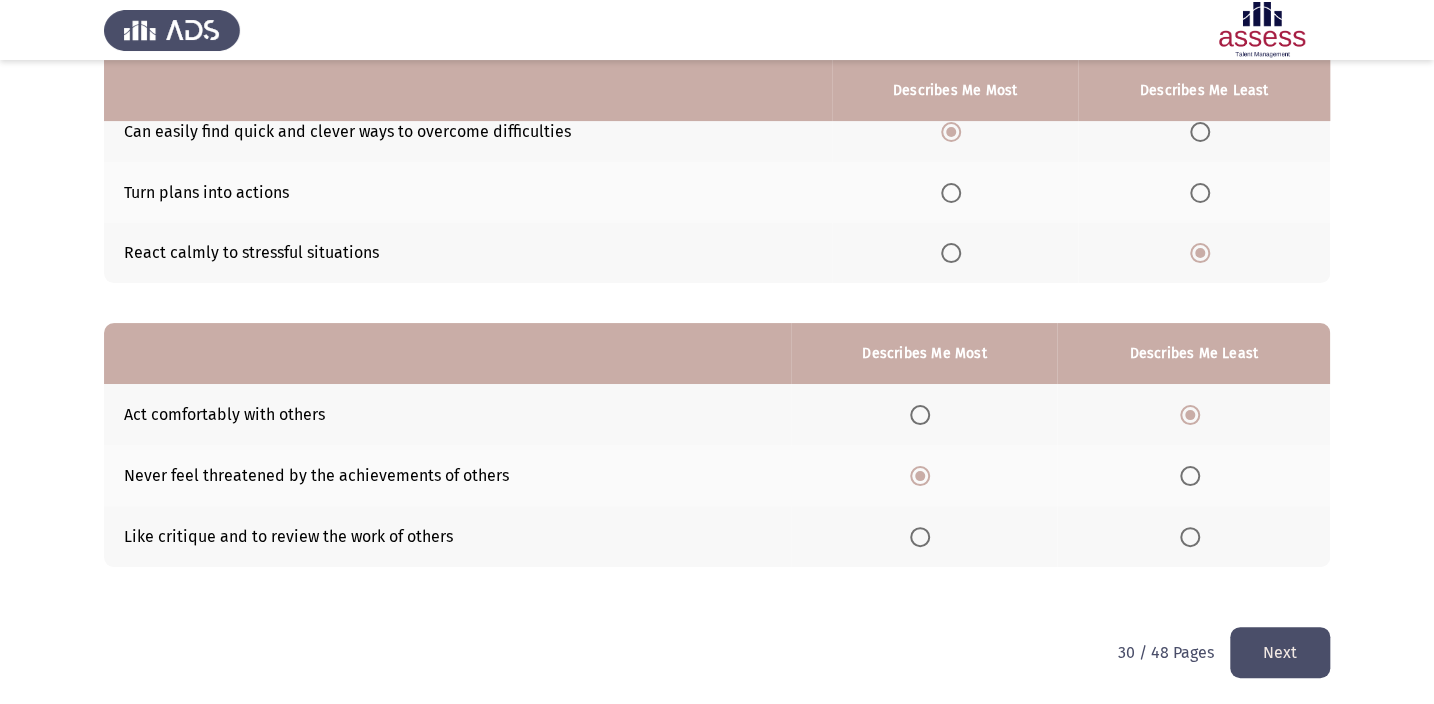 click at bounding box center [920, 537] 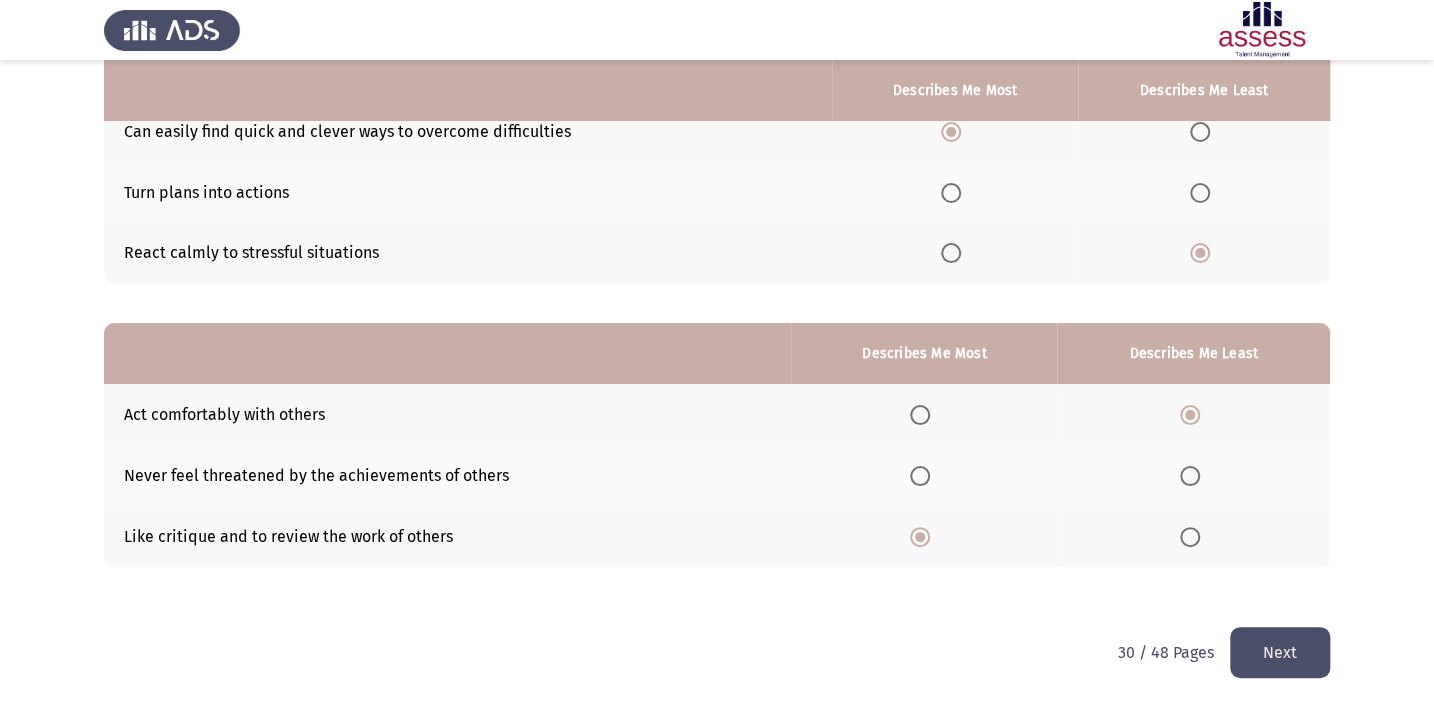 click on "Next" 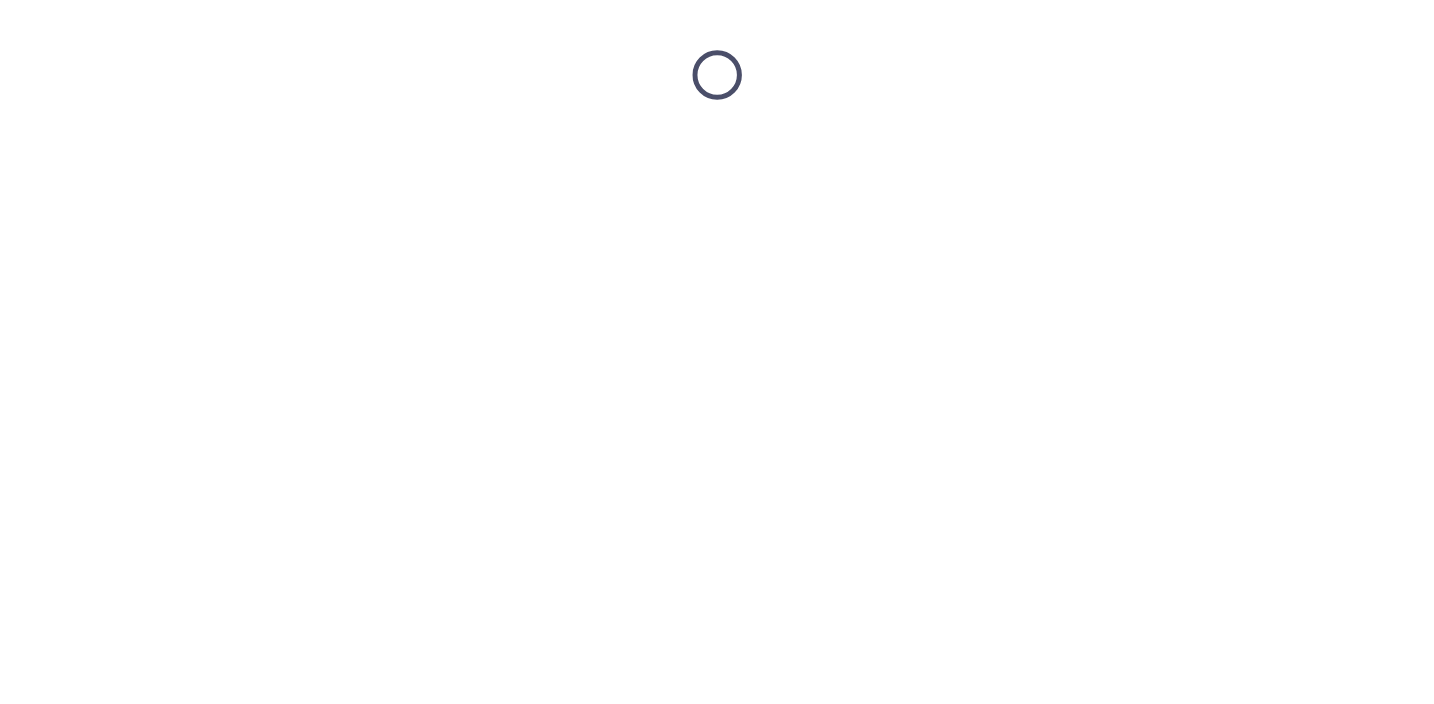 scroll, scrollTop: 0, scrollLeft: 0, axis: both 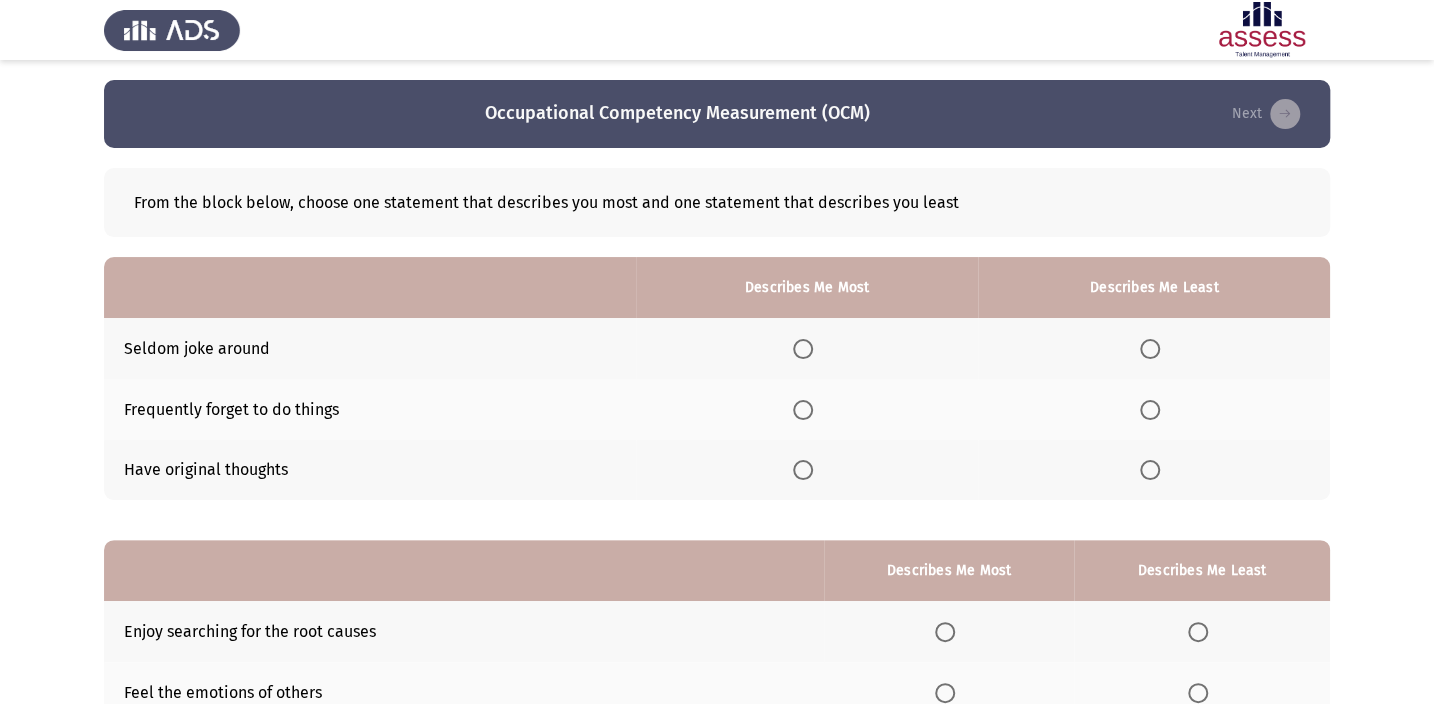 click at bounding box center [803, 470] 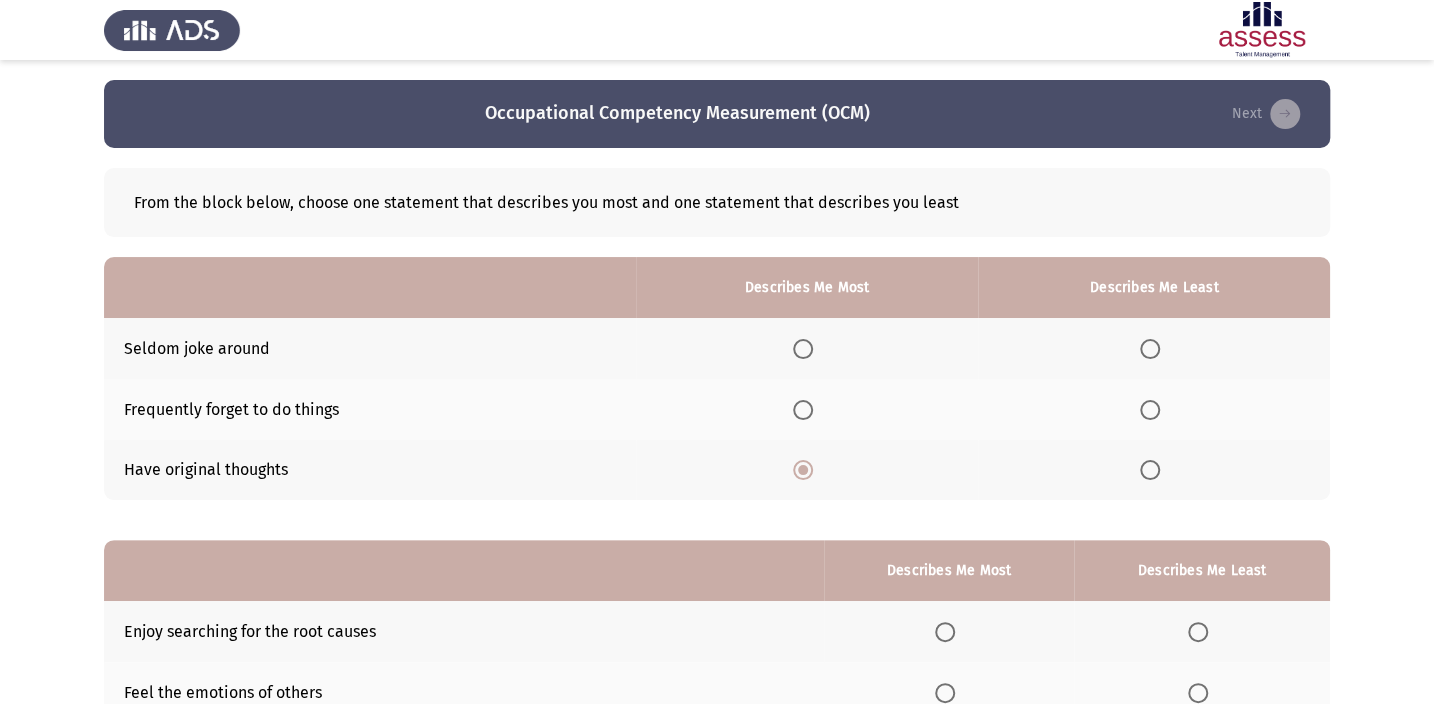 click at bounding box center (1150, 410) 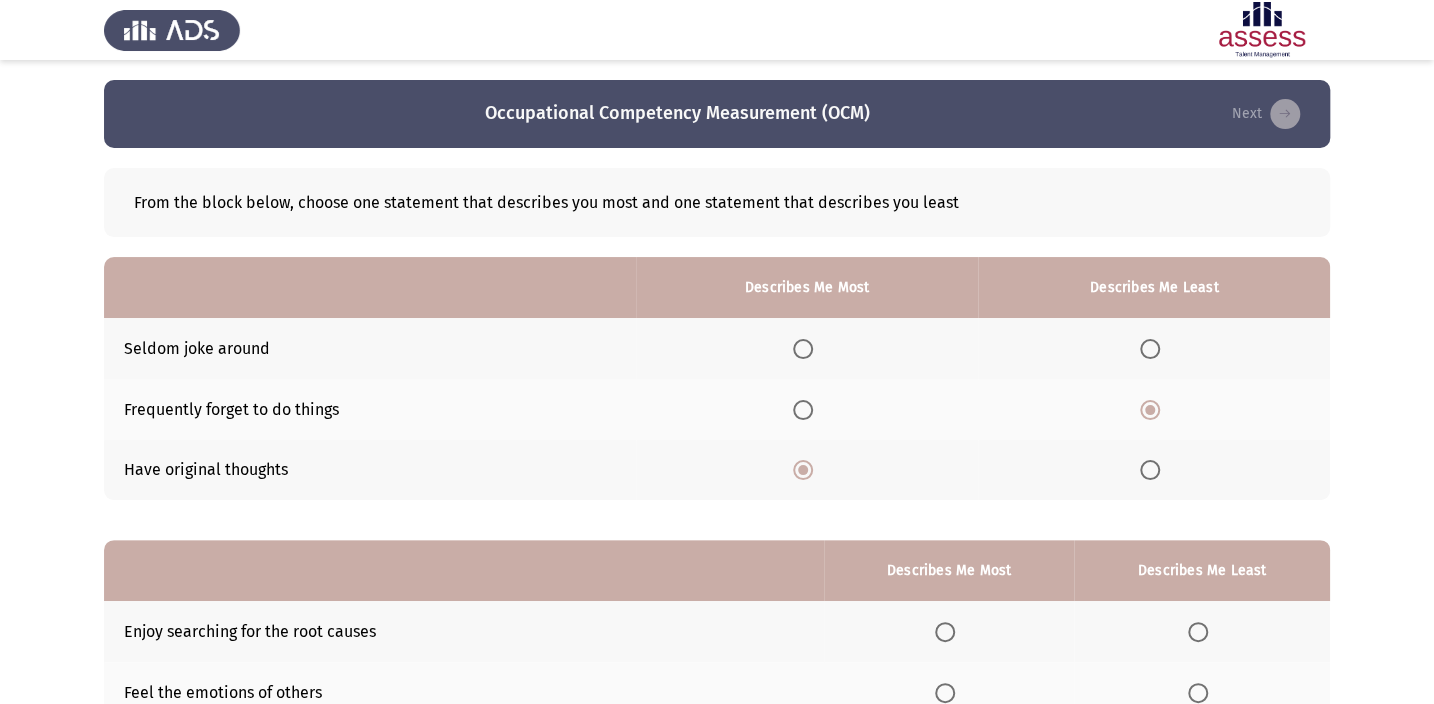 click at bounding box center (1150, 349) 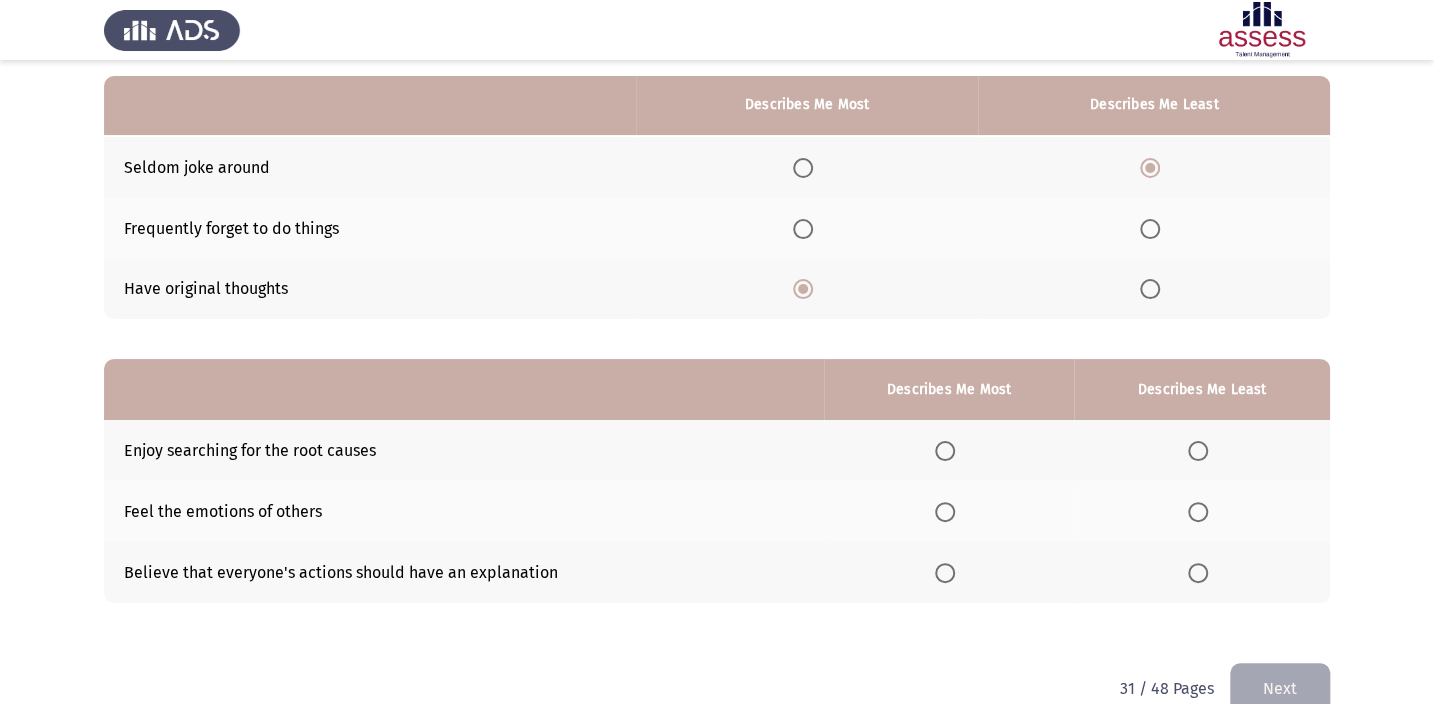 scroll, scrollTop: 217, scrollLeft: 0, axis: vertical 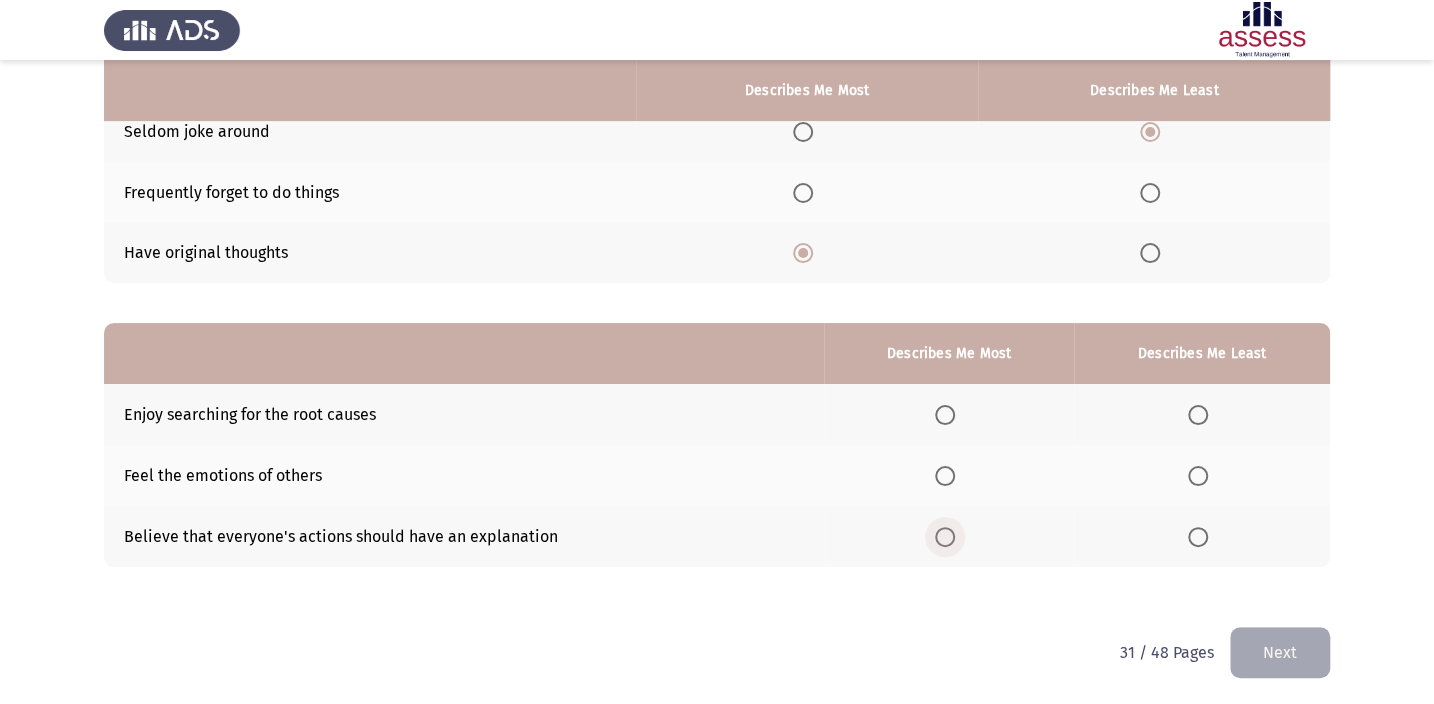 click at bounding box center (945, 537) 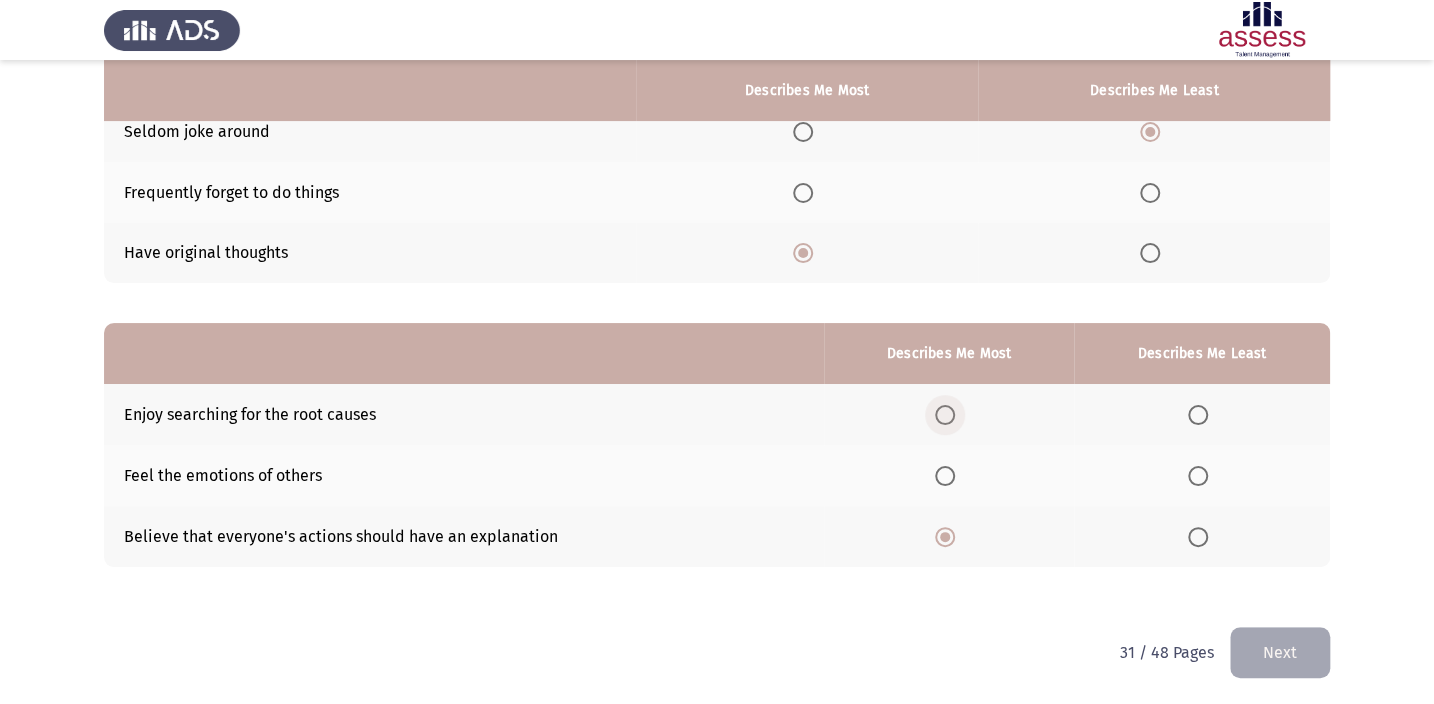click at bounding box center [945, 415] 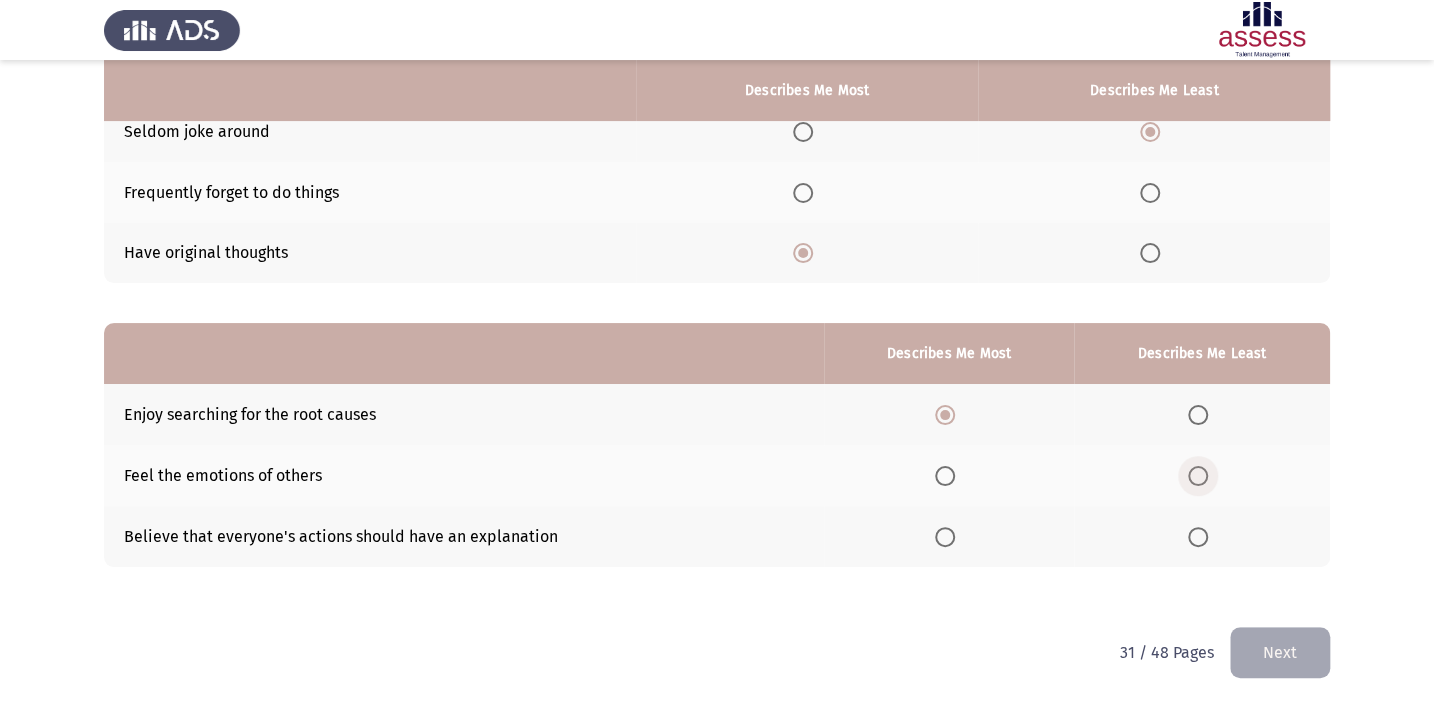 click at bounding box center [1198, 476] 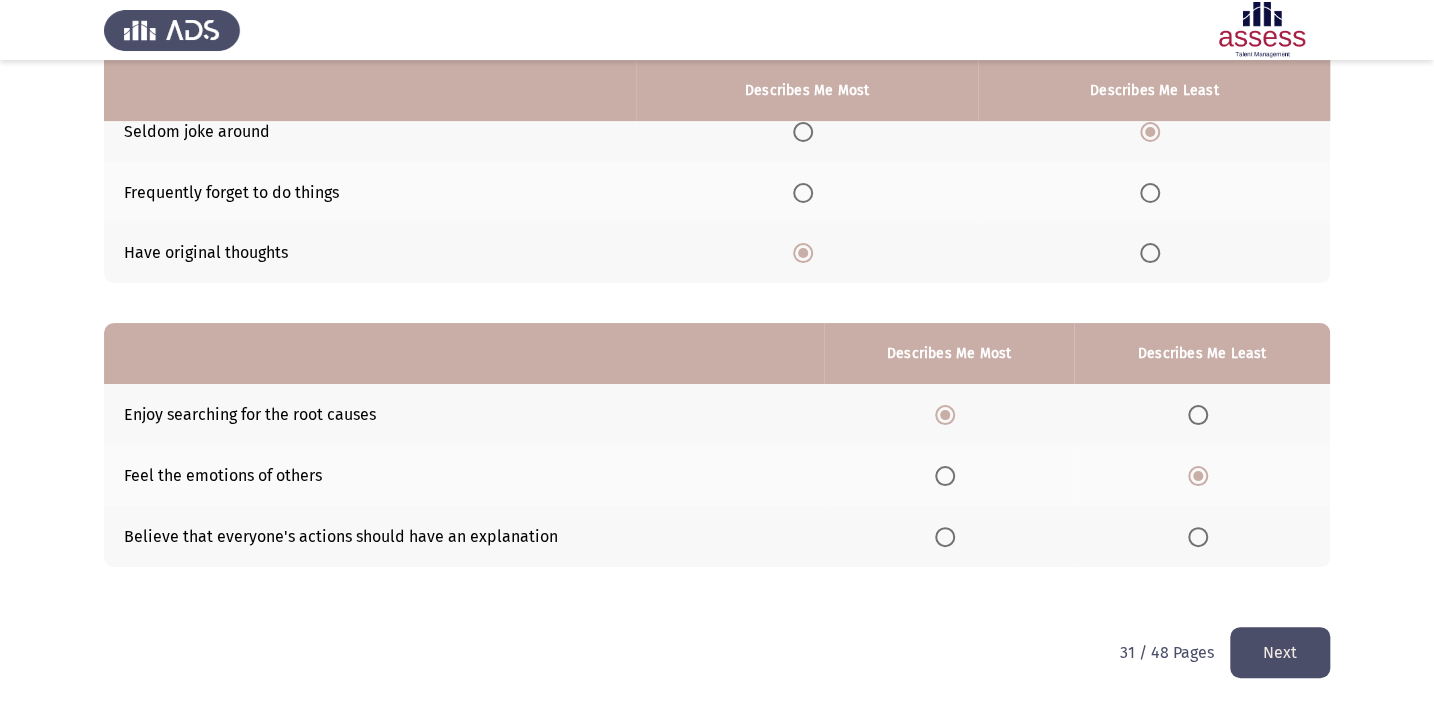 click on "Next" 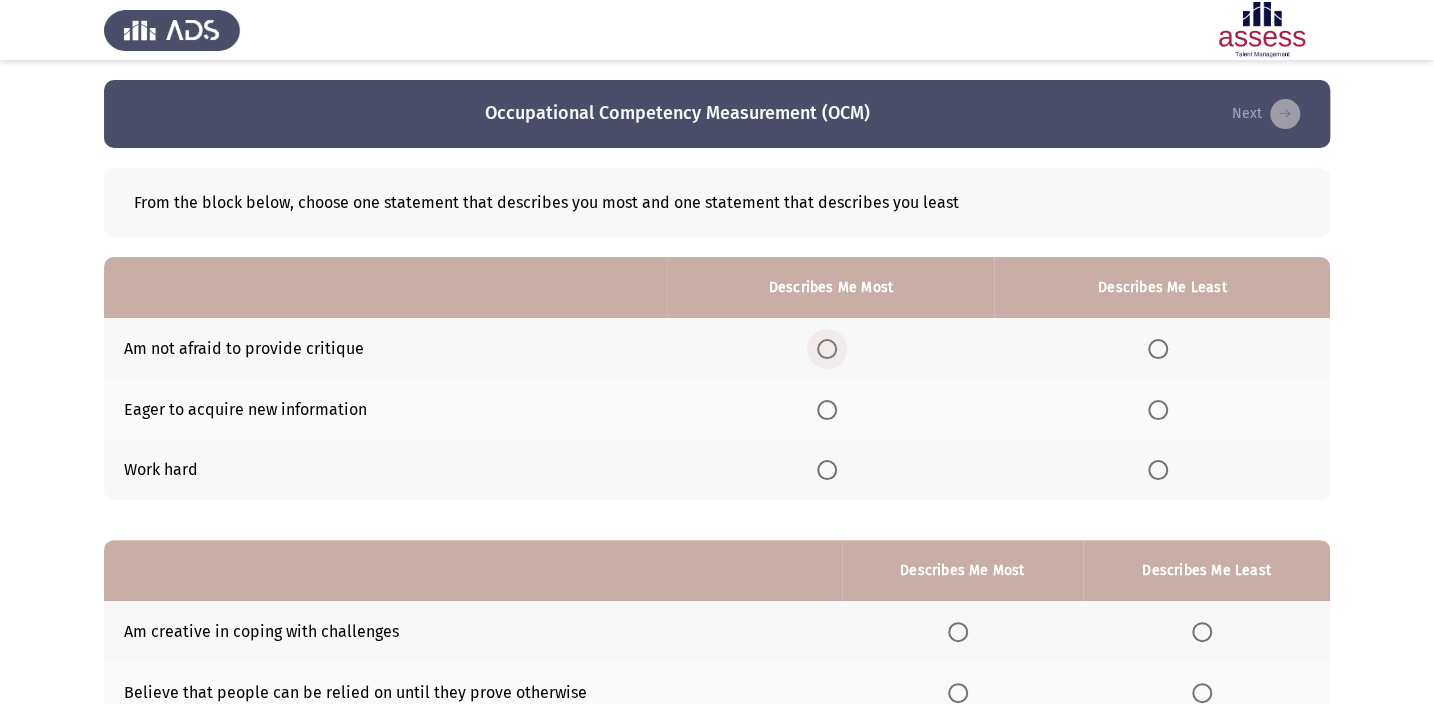 click at bounding box center (827, 349) 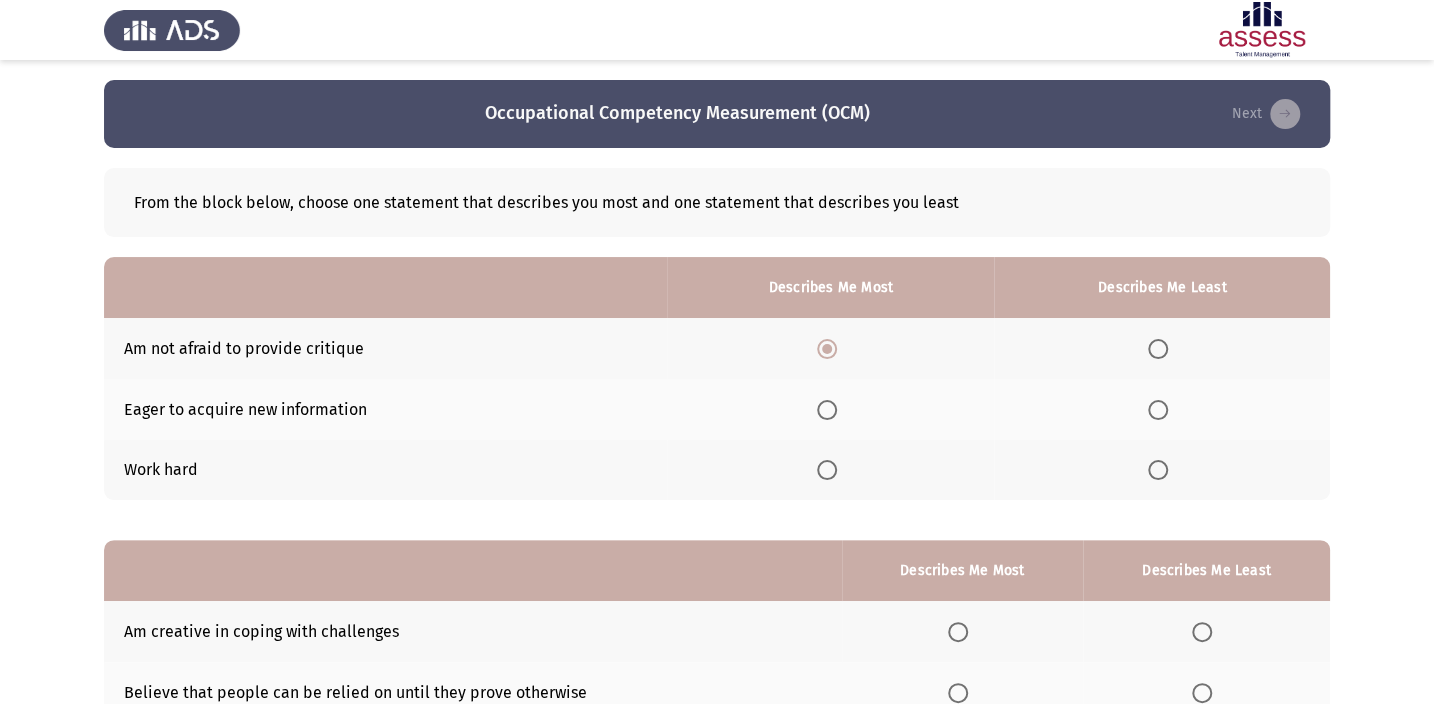 click at bounding box center [1158, 410] 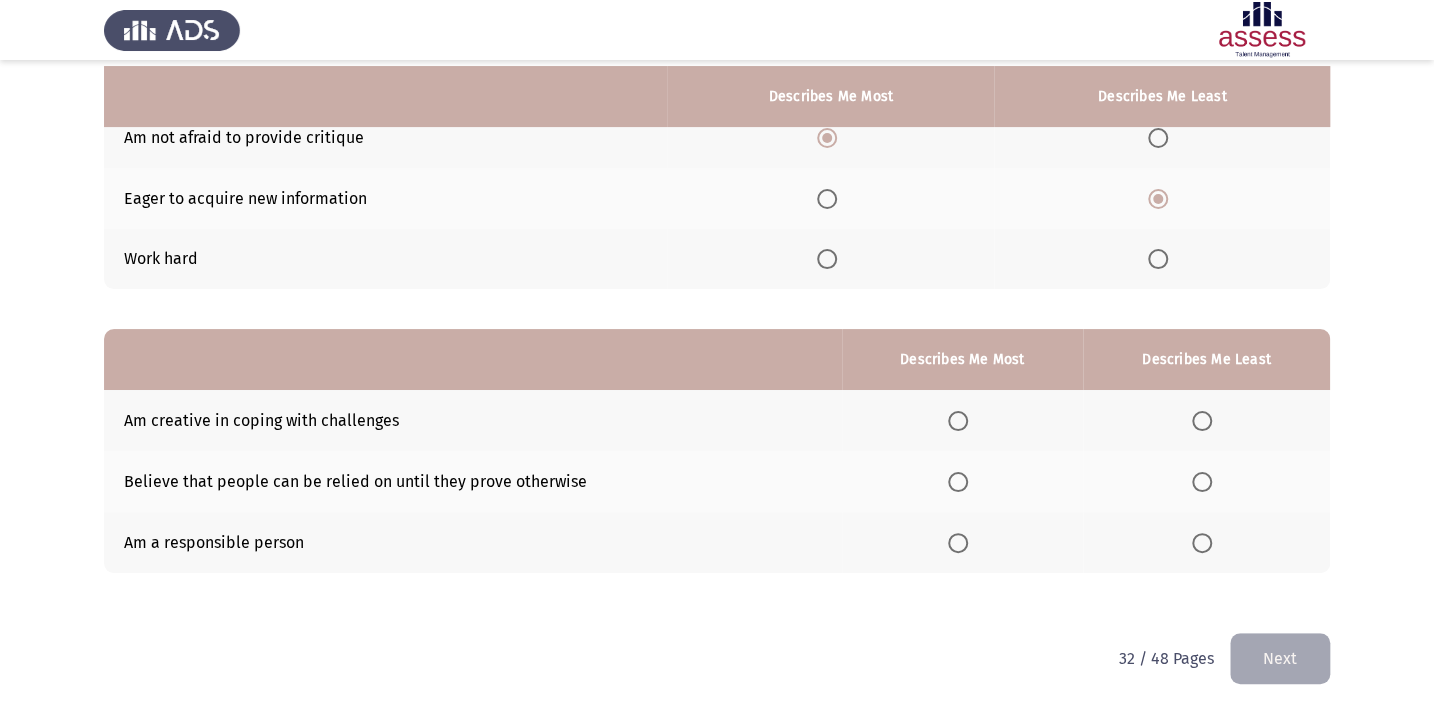 scroll, scrollTop: 217, scrollLeft: 0, axis: vertical 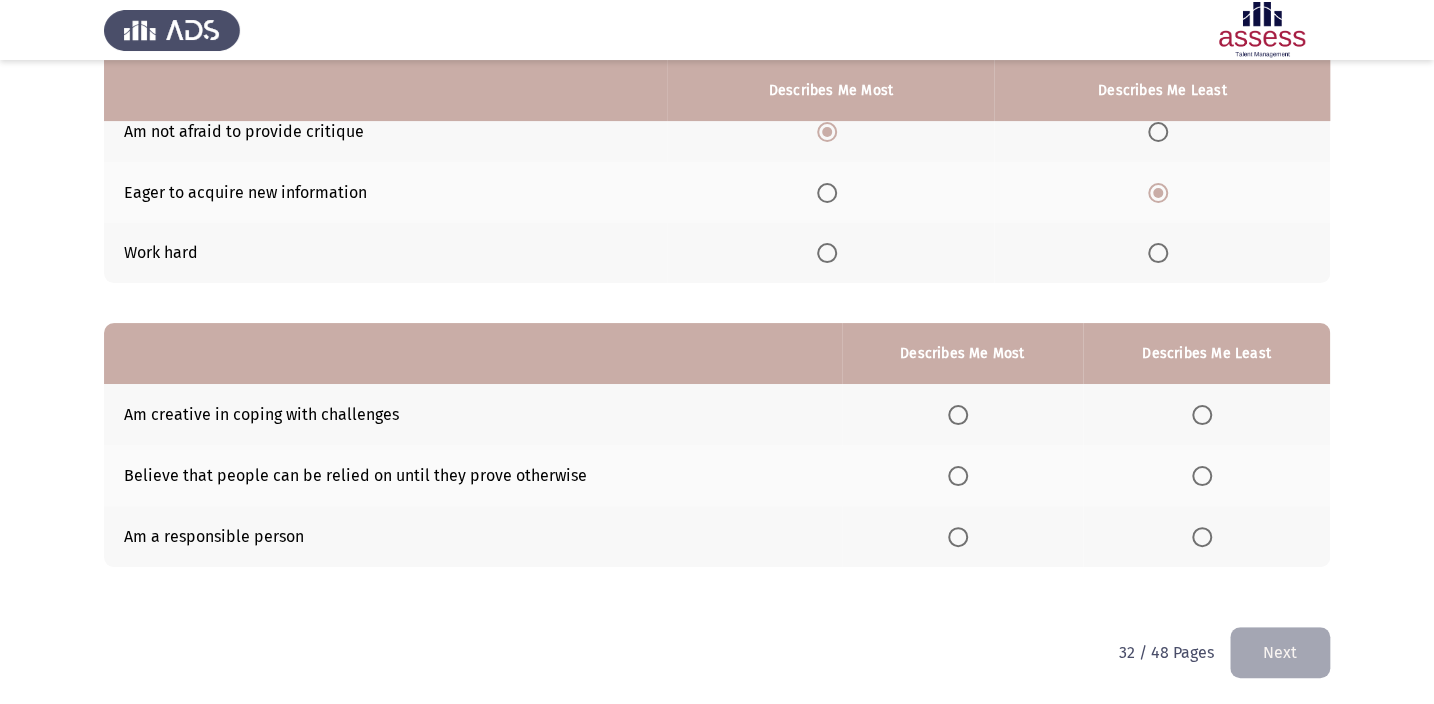 click at bounding box center [958, 476] 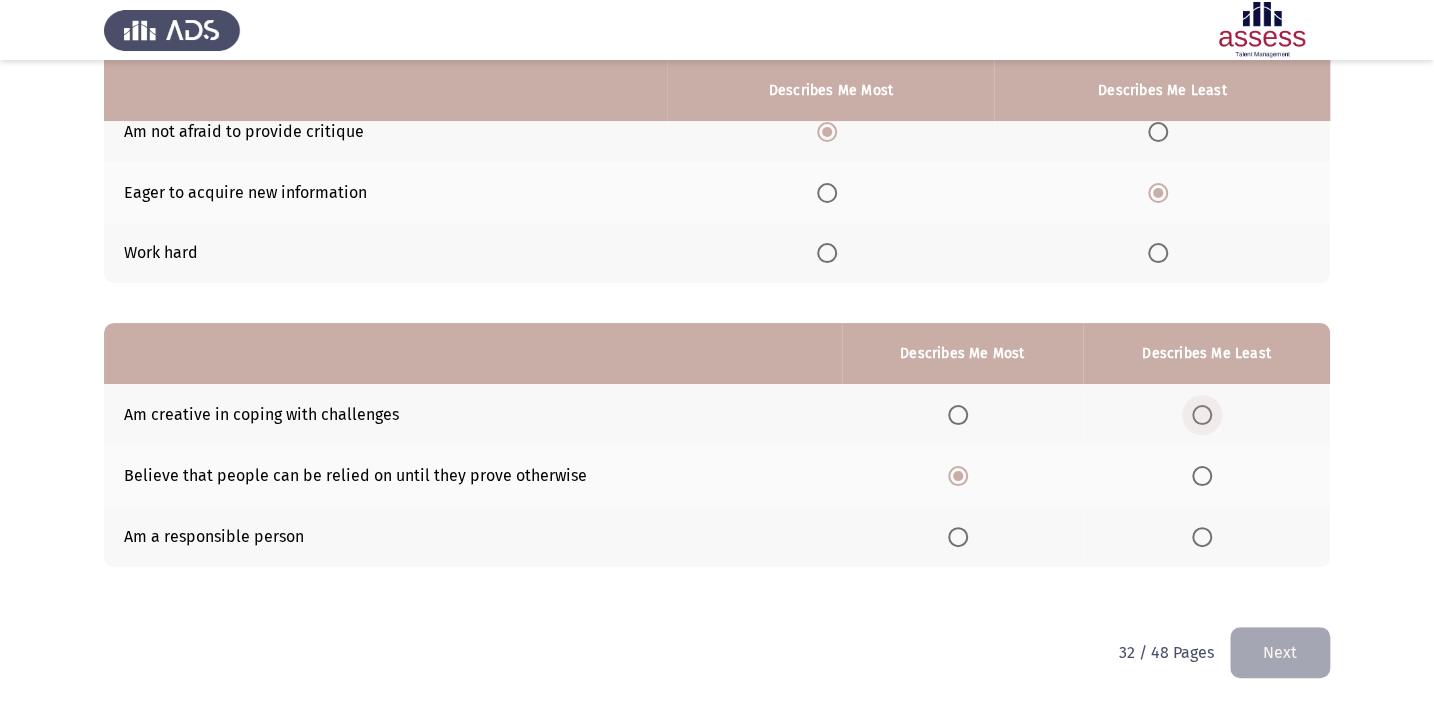 click at bounding box center (1202, 415) 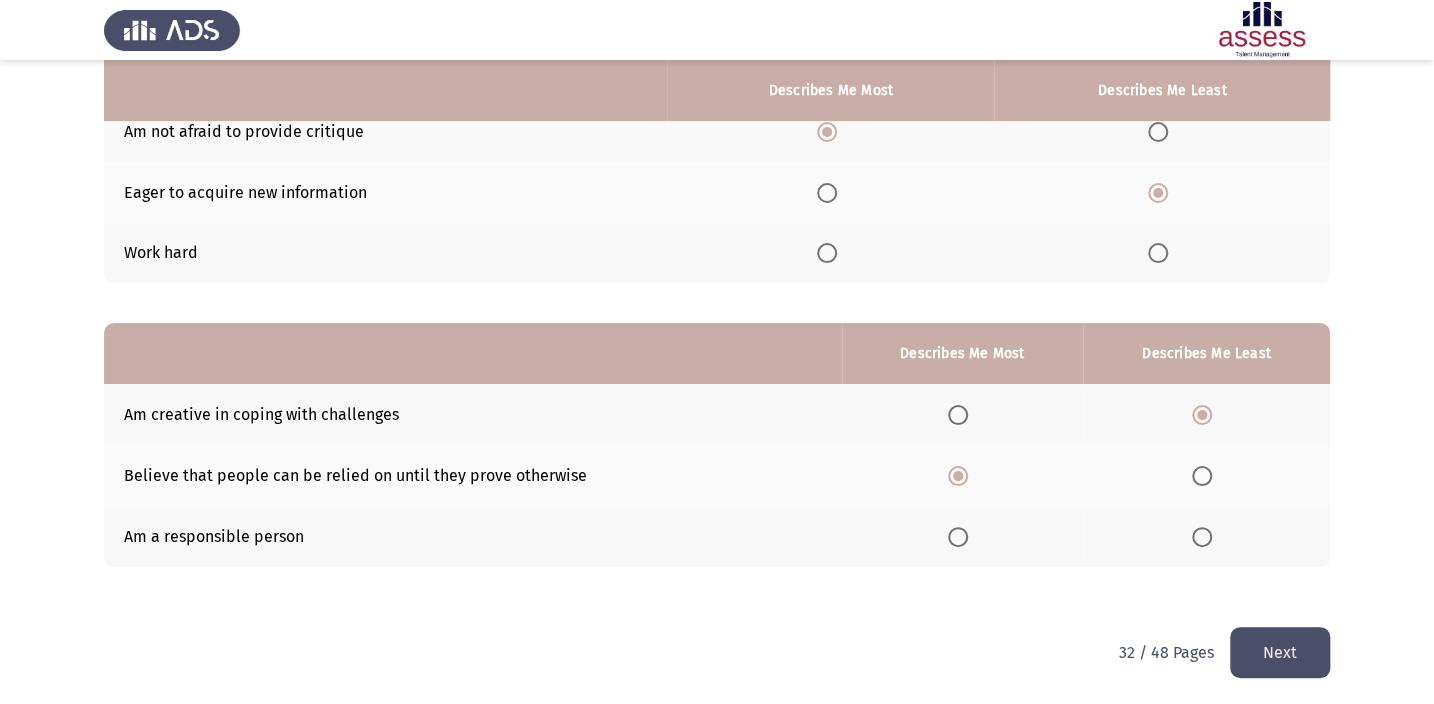 click on "Next" 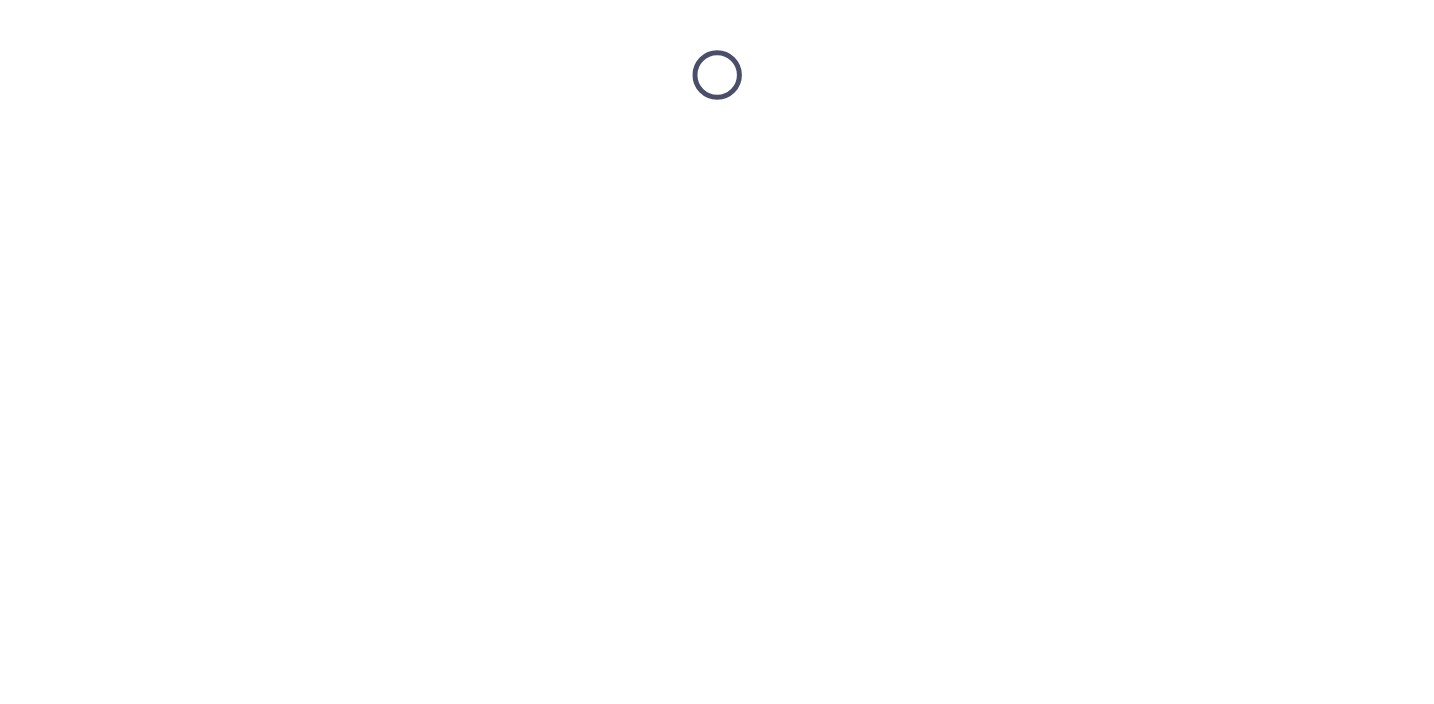 scroll, scrollTop: 0, scrollLeft: 0, axis: both 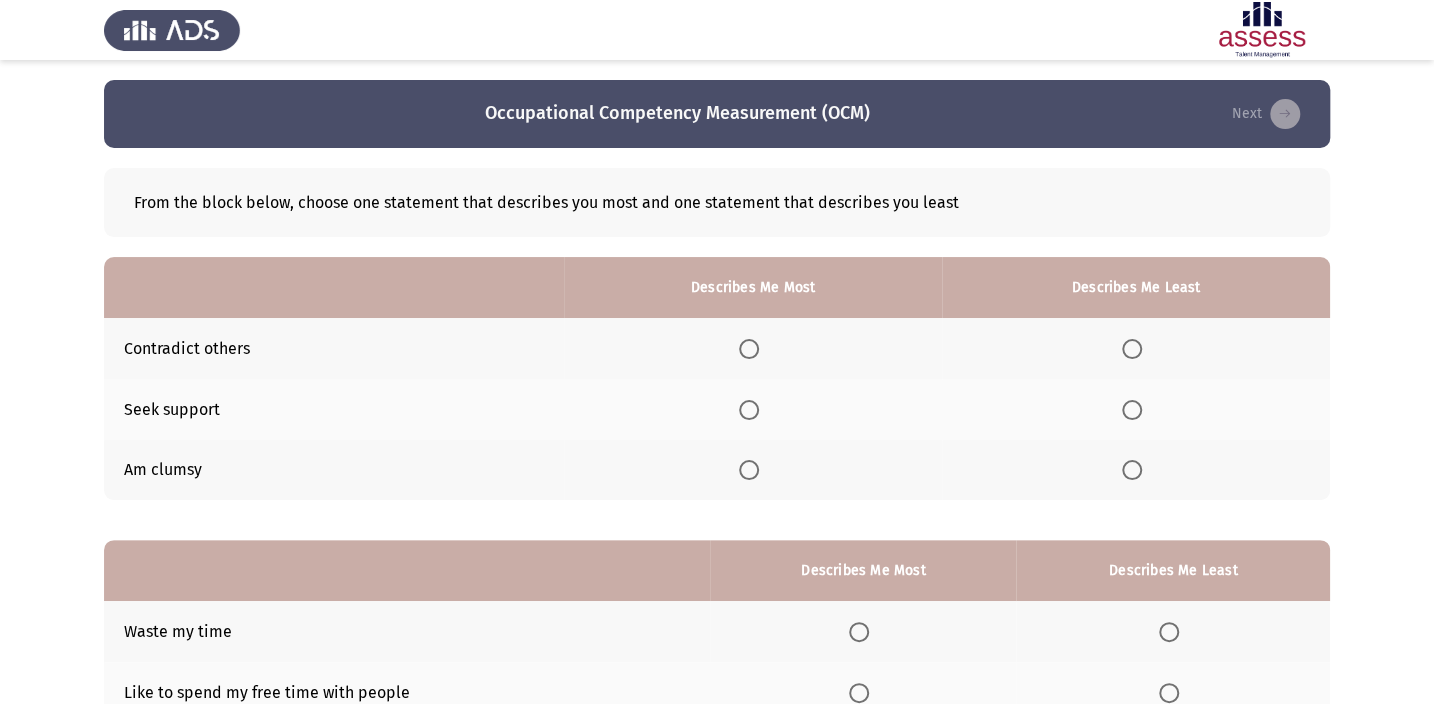 click at bounding box center (749, 349) 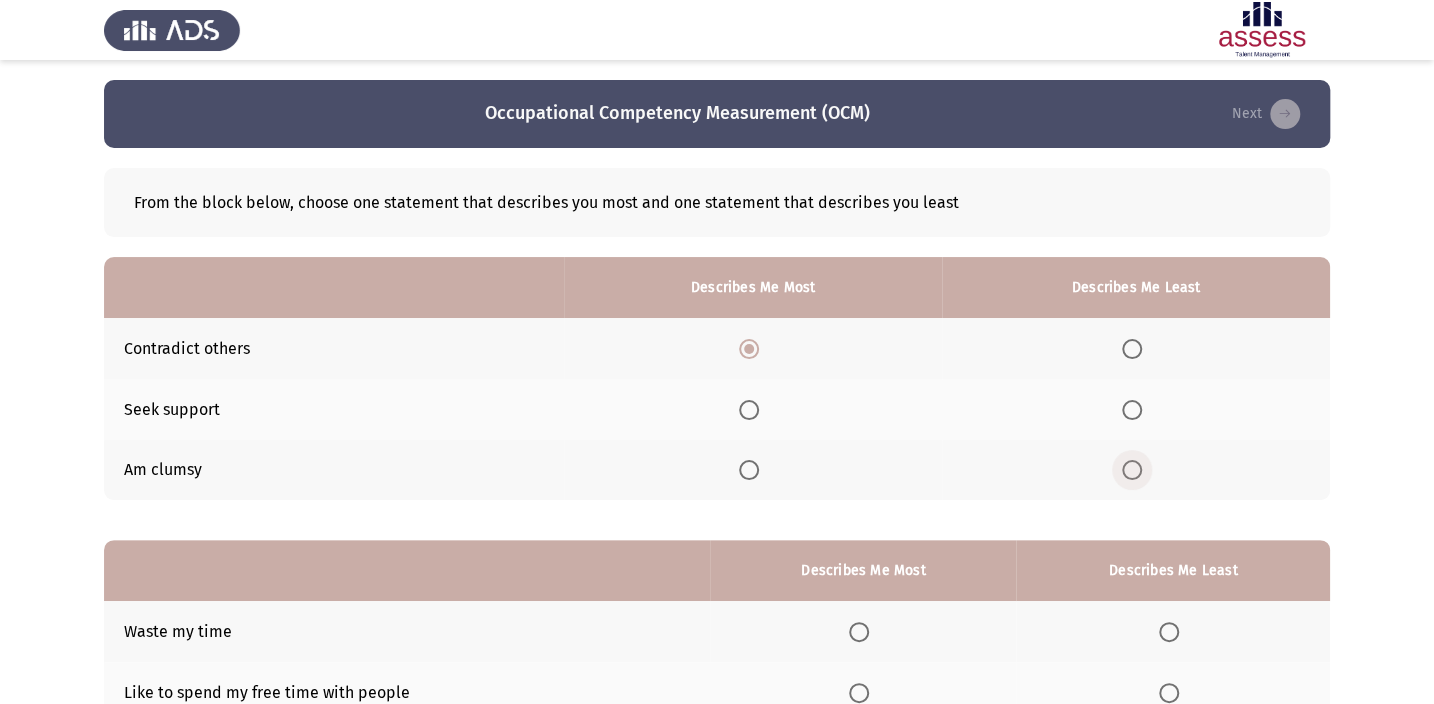 click at bounding box center [1132, 470] 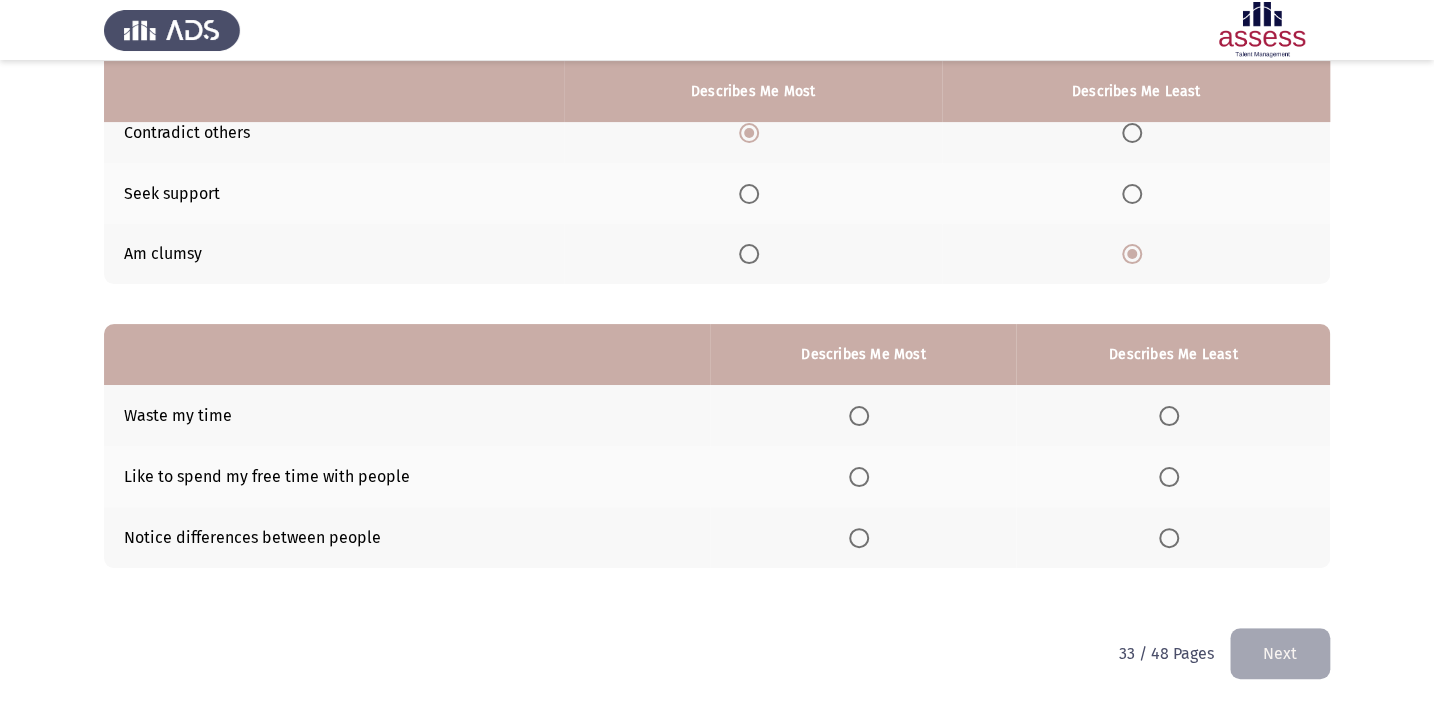 scroll, scrollTop: 217, scrollLeft: 0, axis: vertical 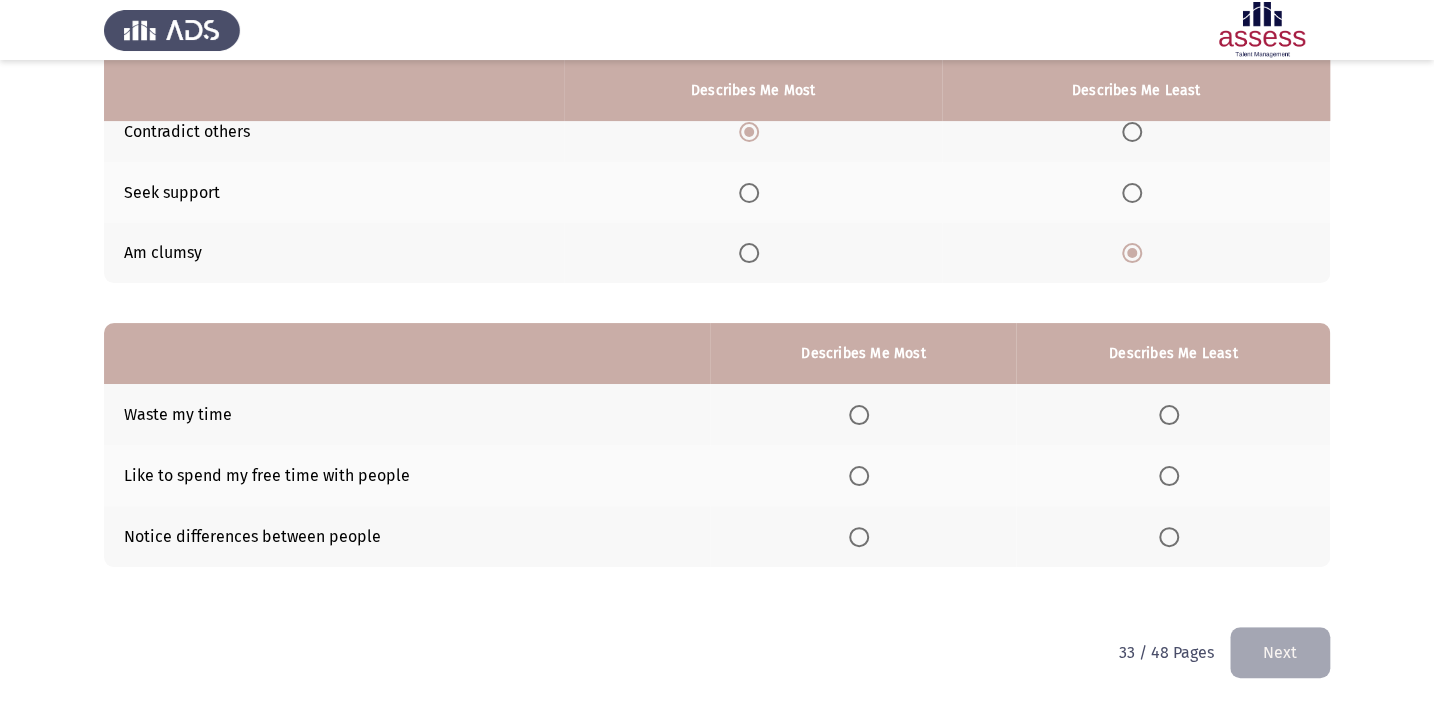click at bounding box center (859, 537) 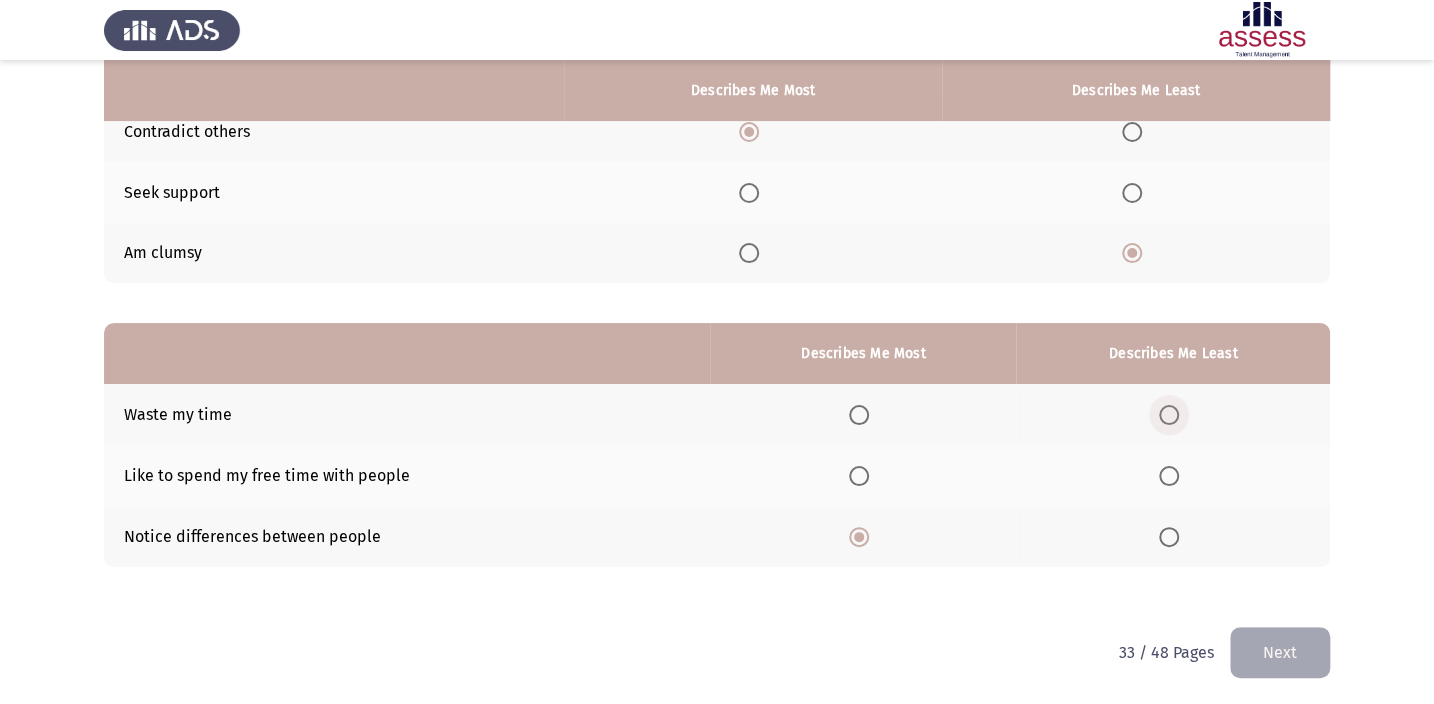 click at bounding box center [1169, 415] 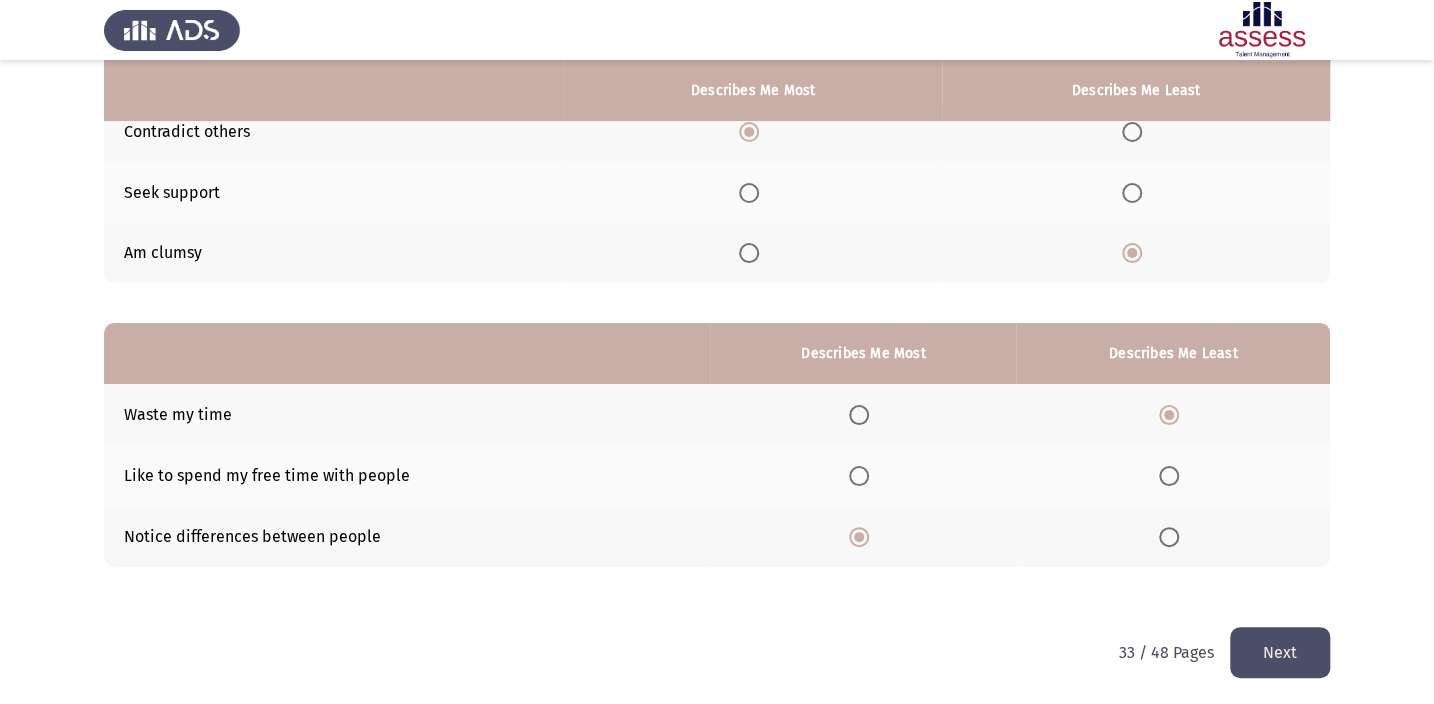 click on "Next" 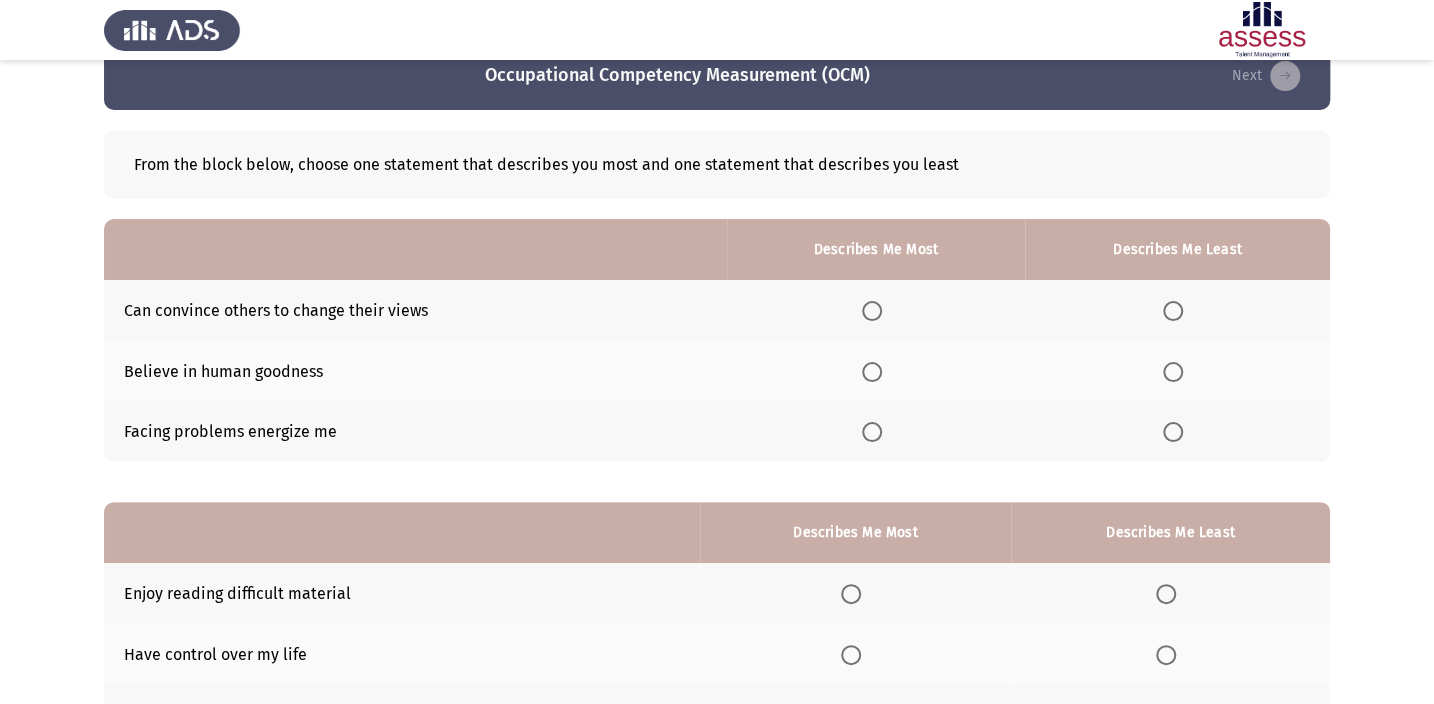 scroll, scrollTop: 0, scrollLeft: 0, axis: both 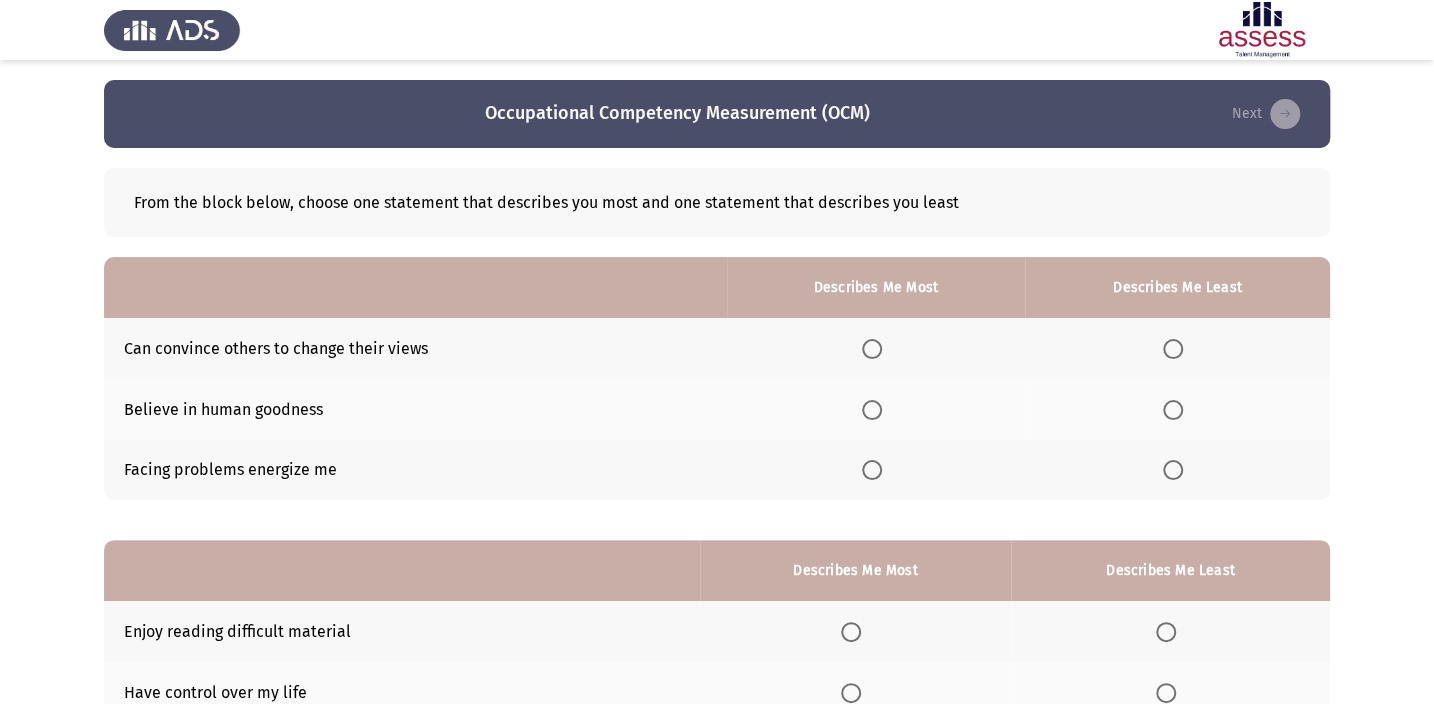 click at bounding box center (872, 349) 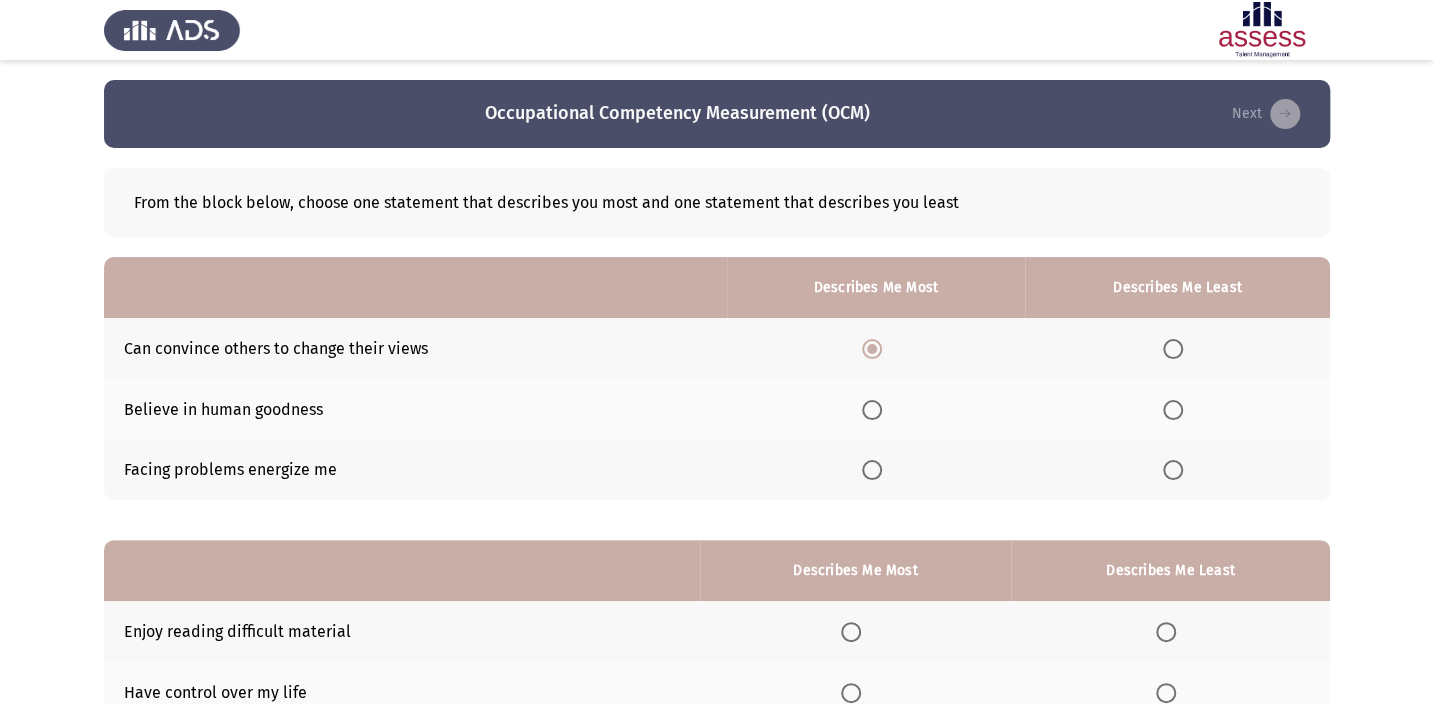 click at bounding box center (1173, 410) 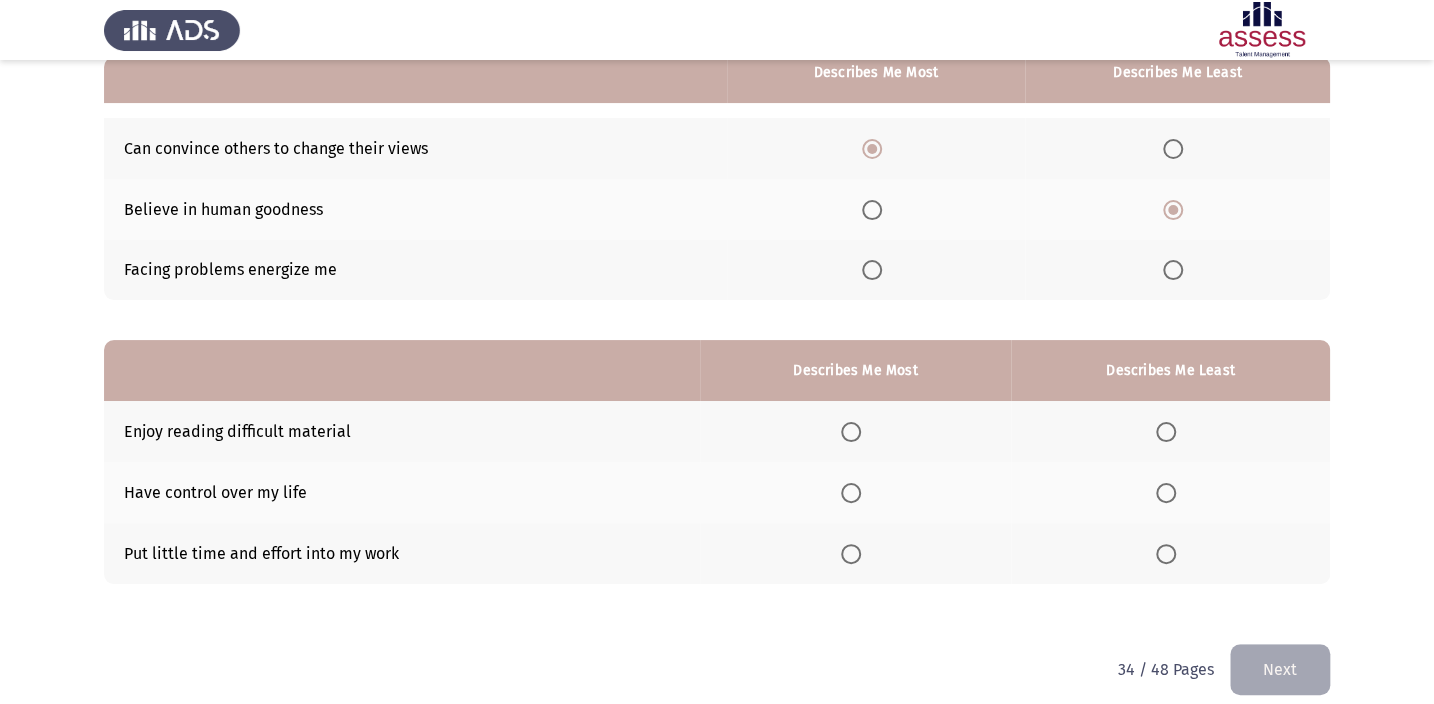 scroll, scrollTop: 217, scrollLeft: 0, axis: vertical 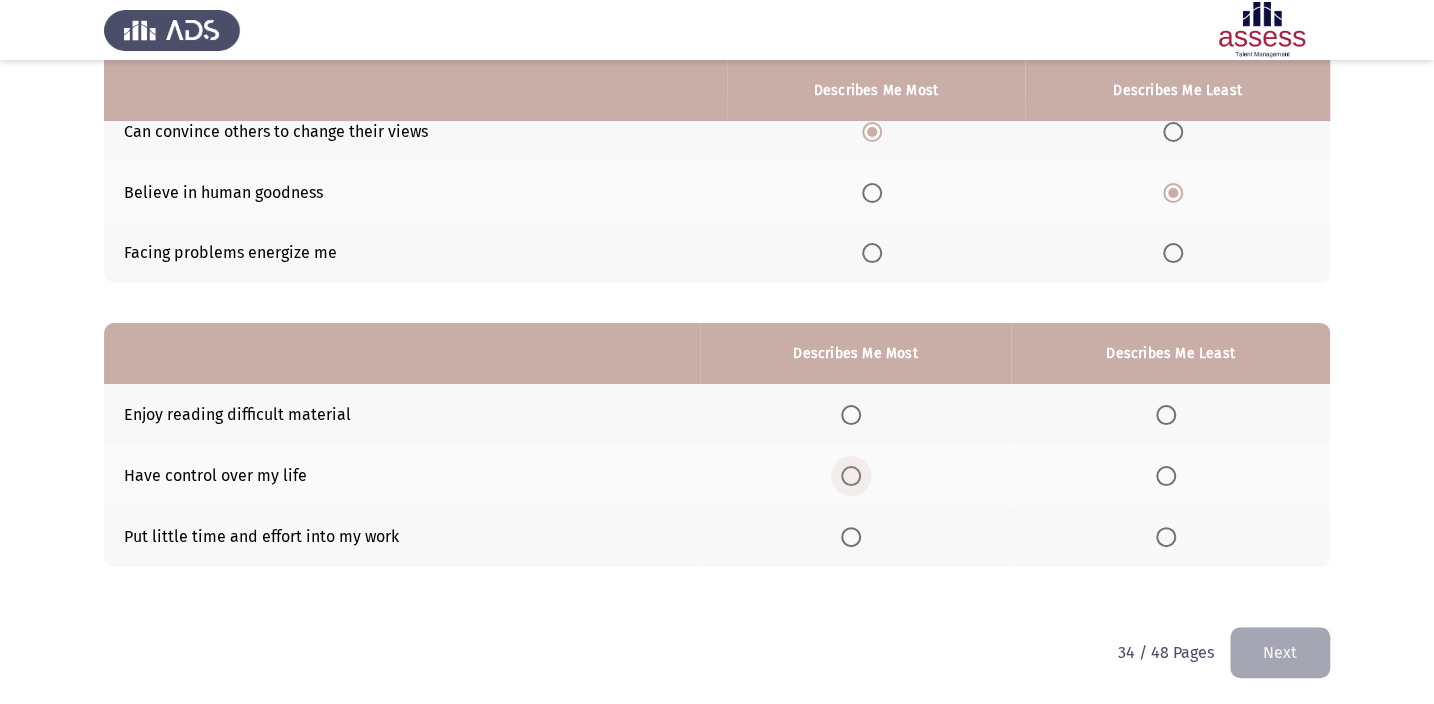 click at bounding box center [851, 476] 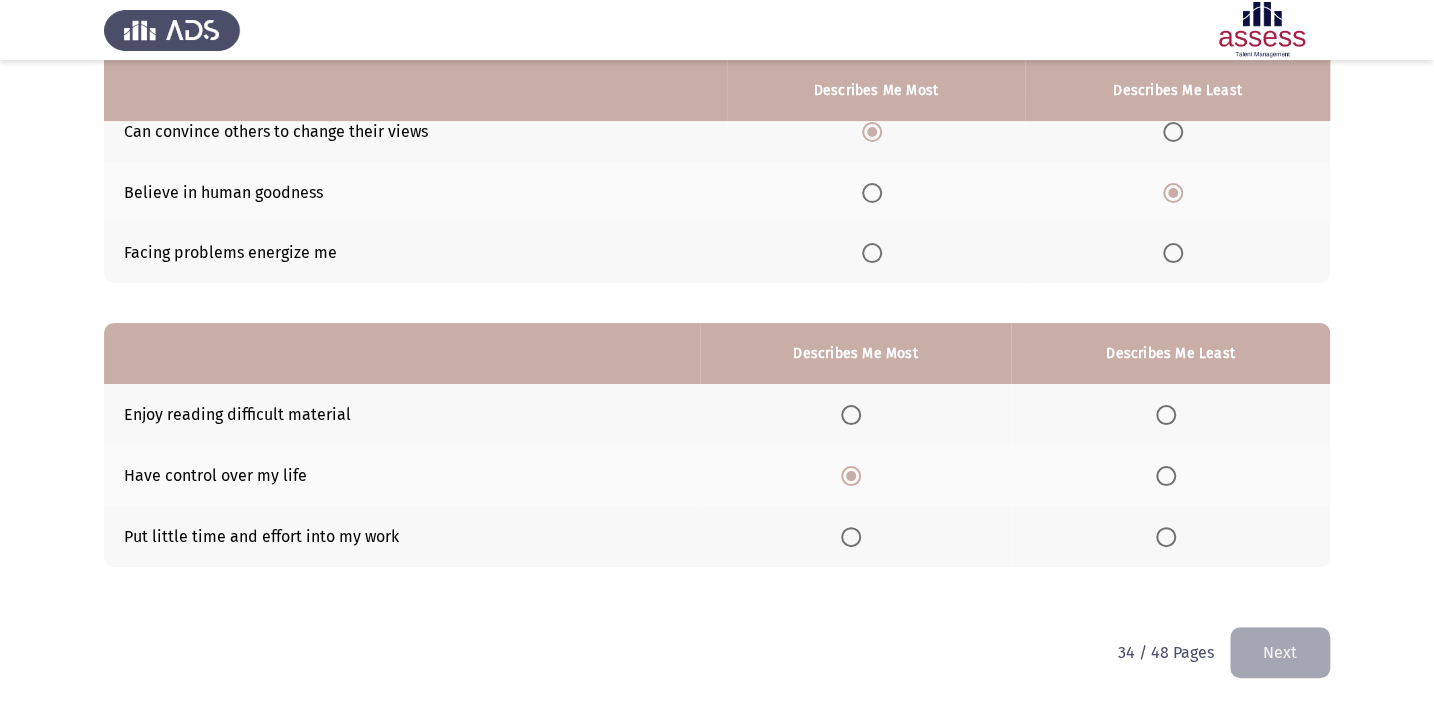 click at bounding box center (1166, 415) 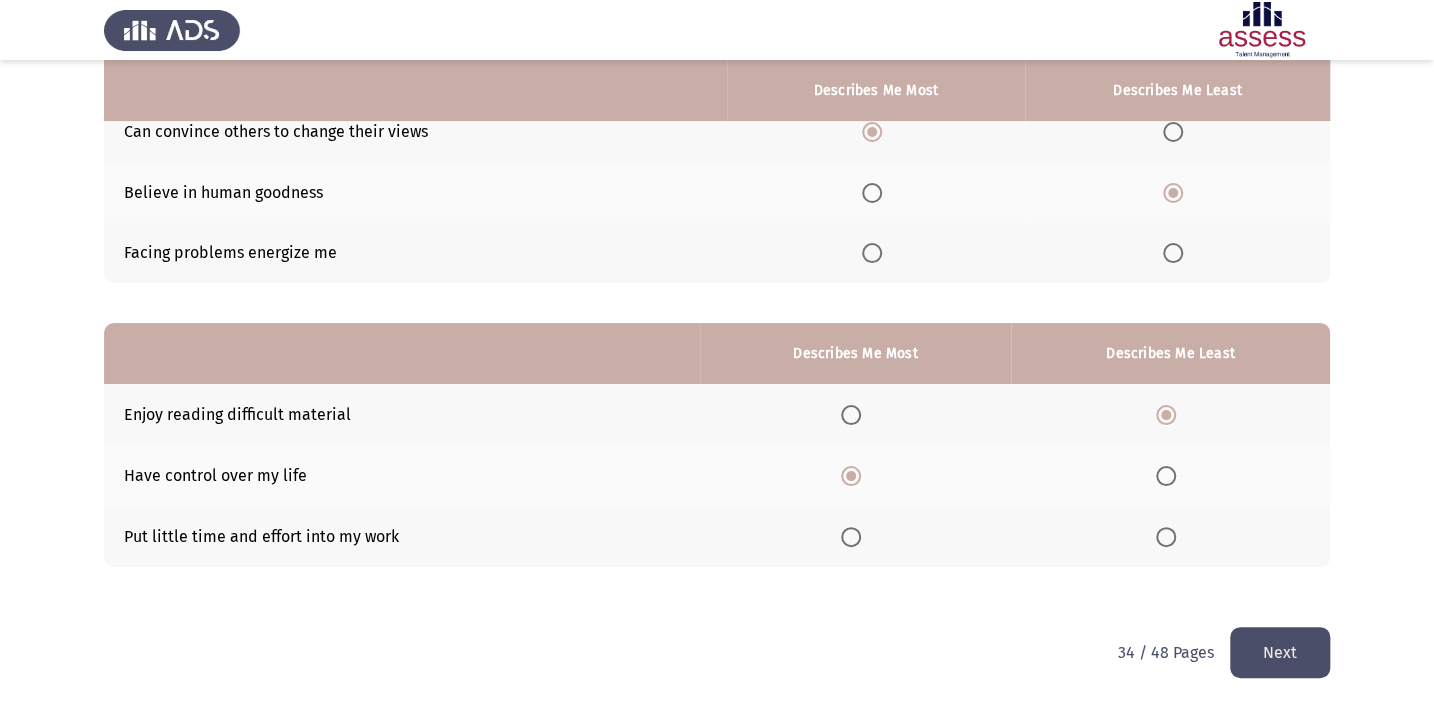 click at bounding box center [1166, 537] 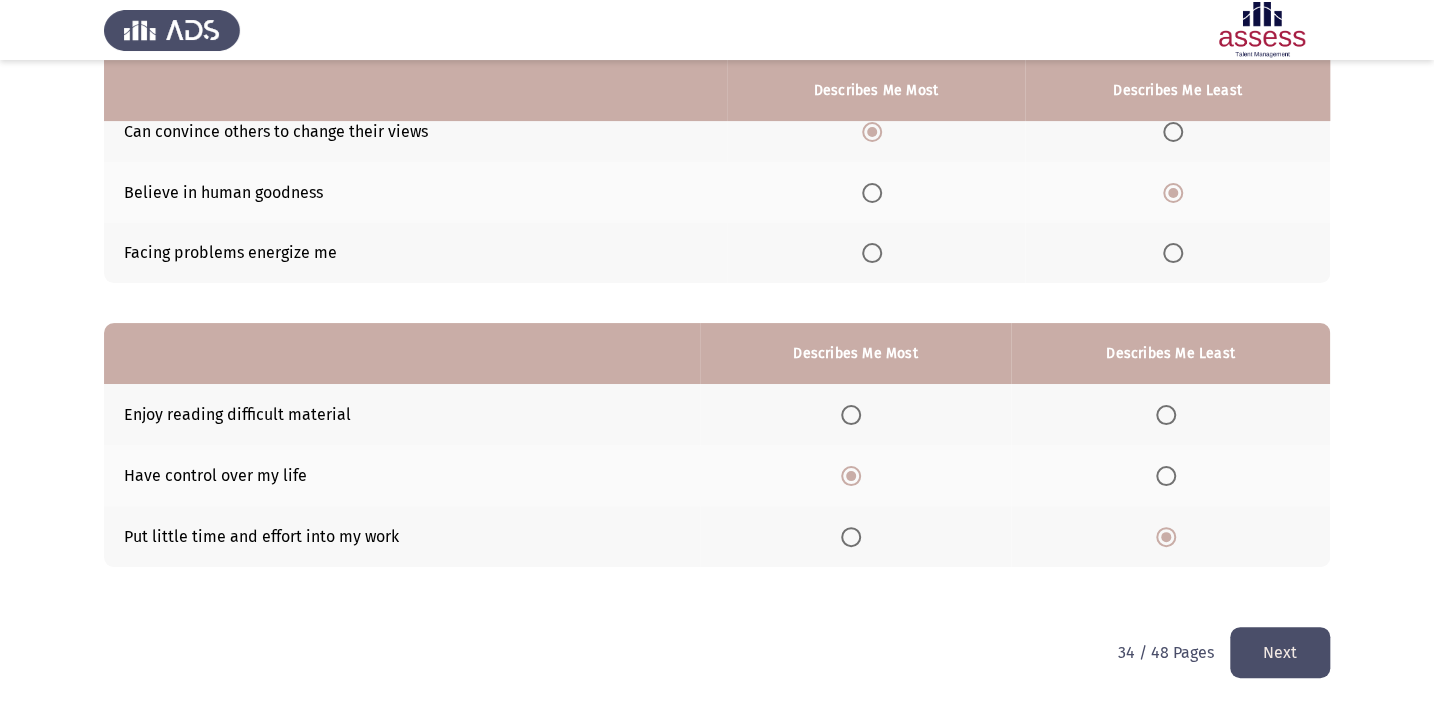 click on "Next" 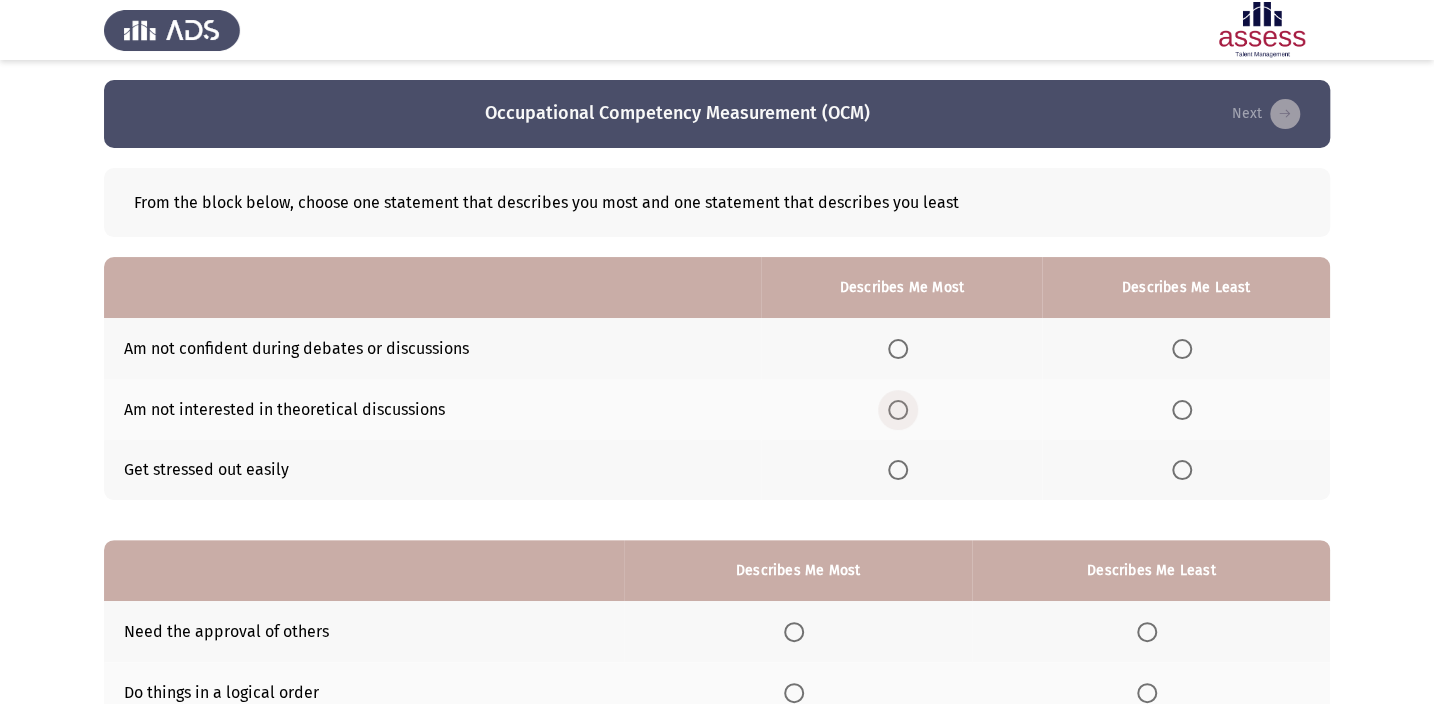 click at bounding box center (898, 410) 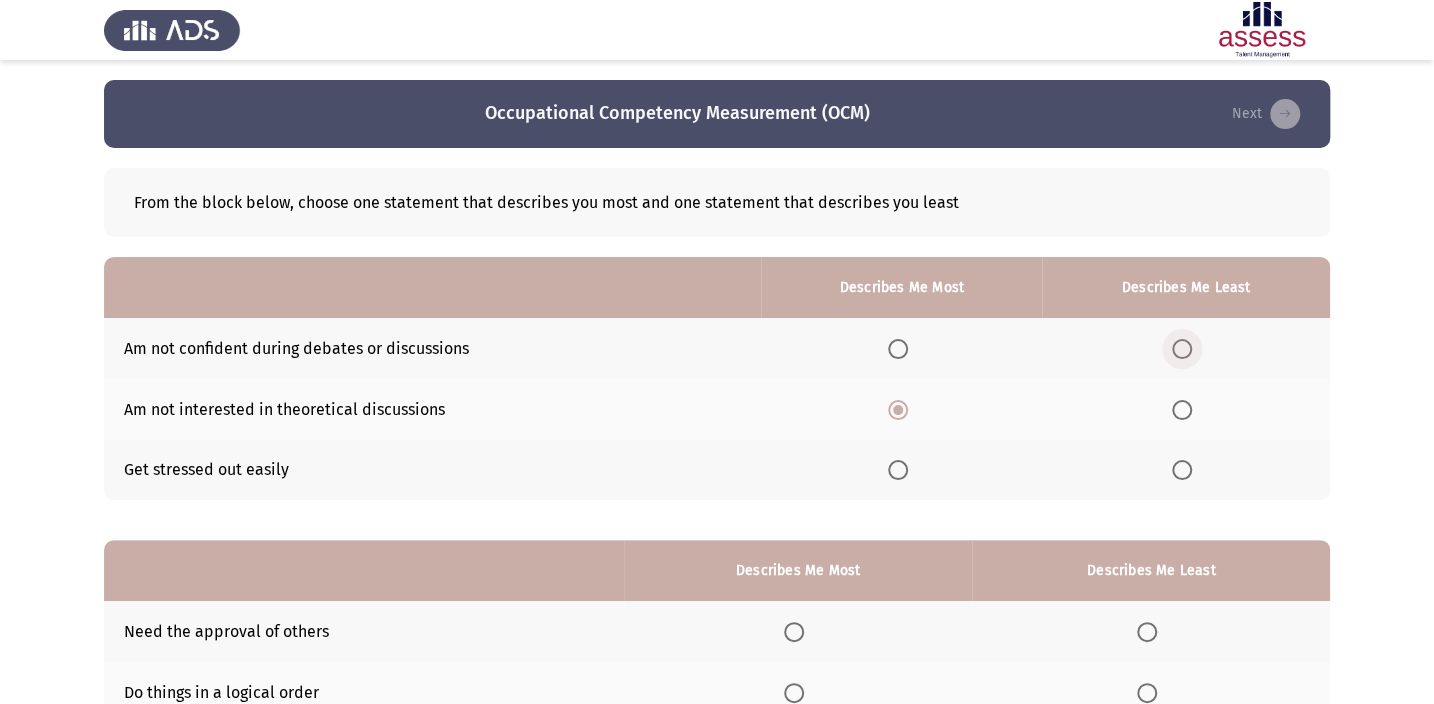 click at bounding box center [1182, 349] 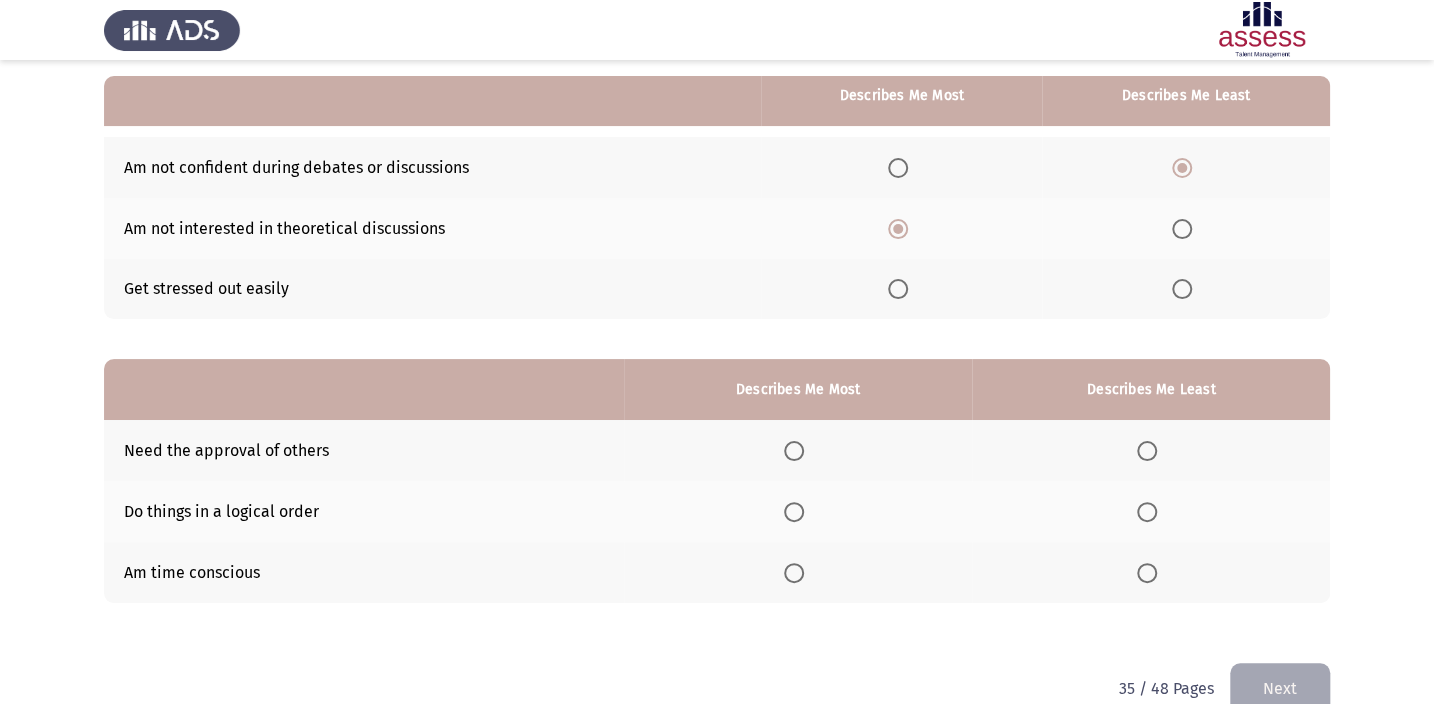 scroll, scrollTop: 217, scrollLeft: 0, axis: vertical 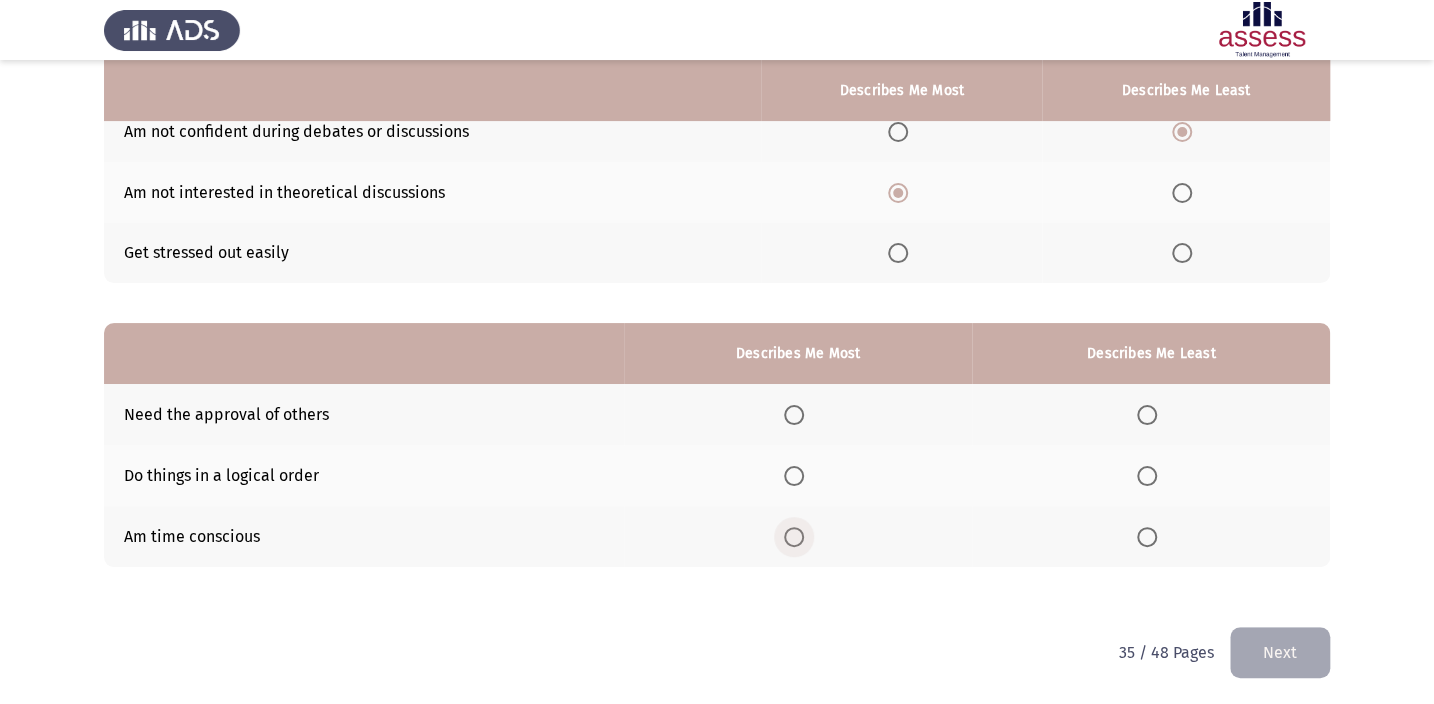 click at bounding box center (794, 537) 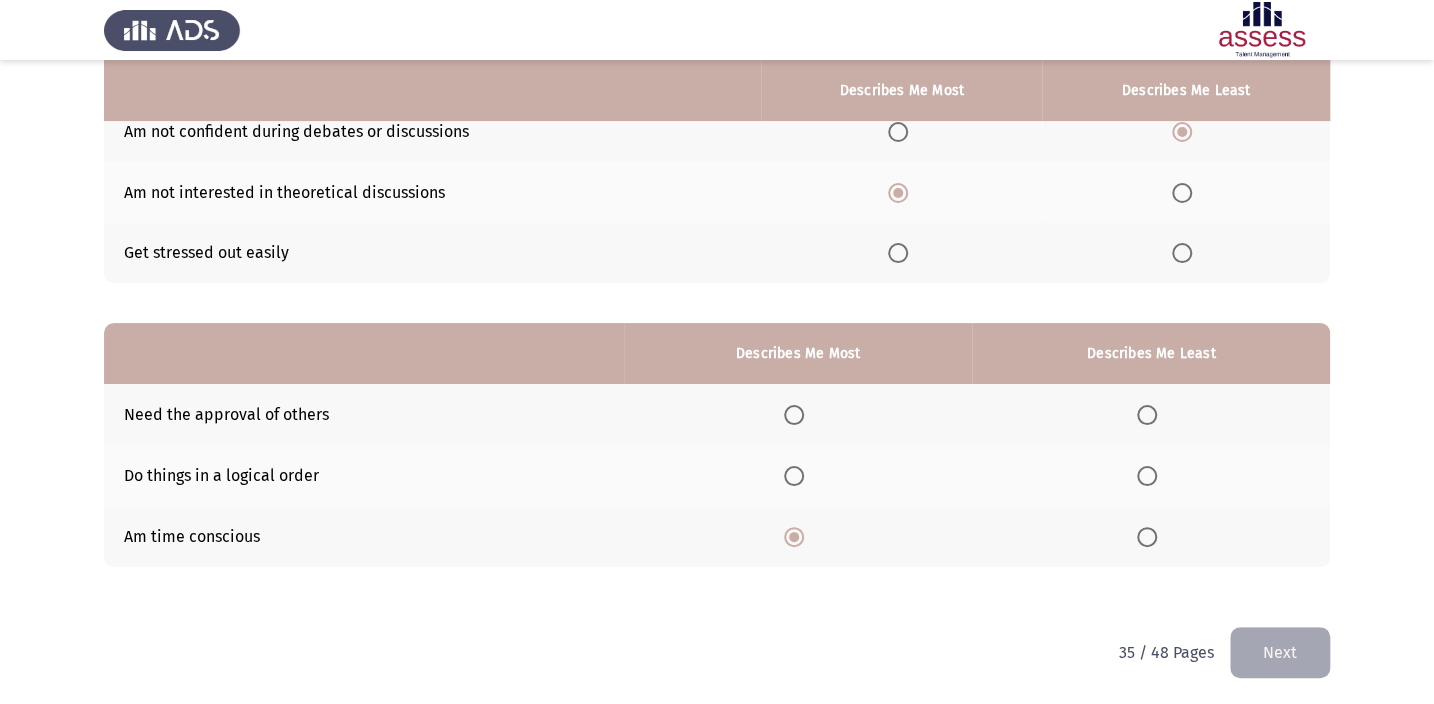 click 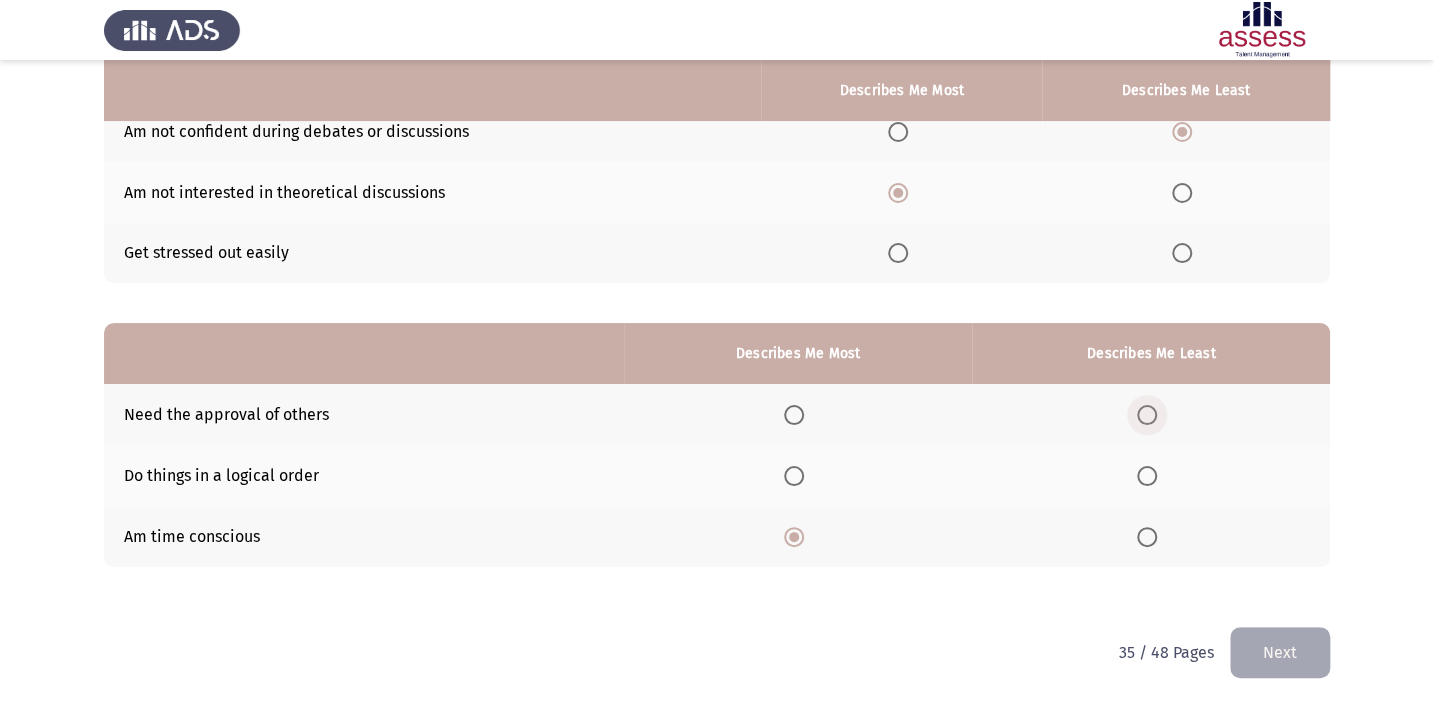 click at bounding box center [1147, 415] 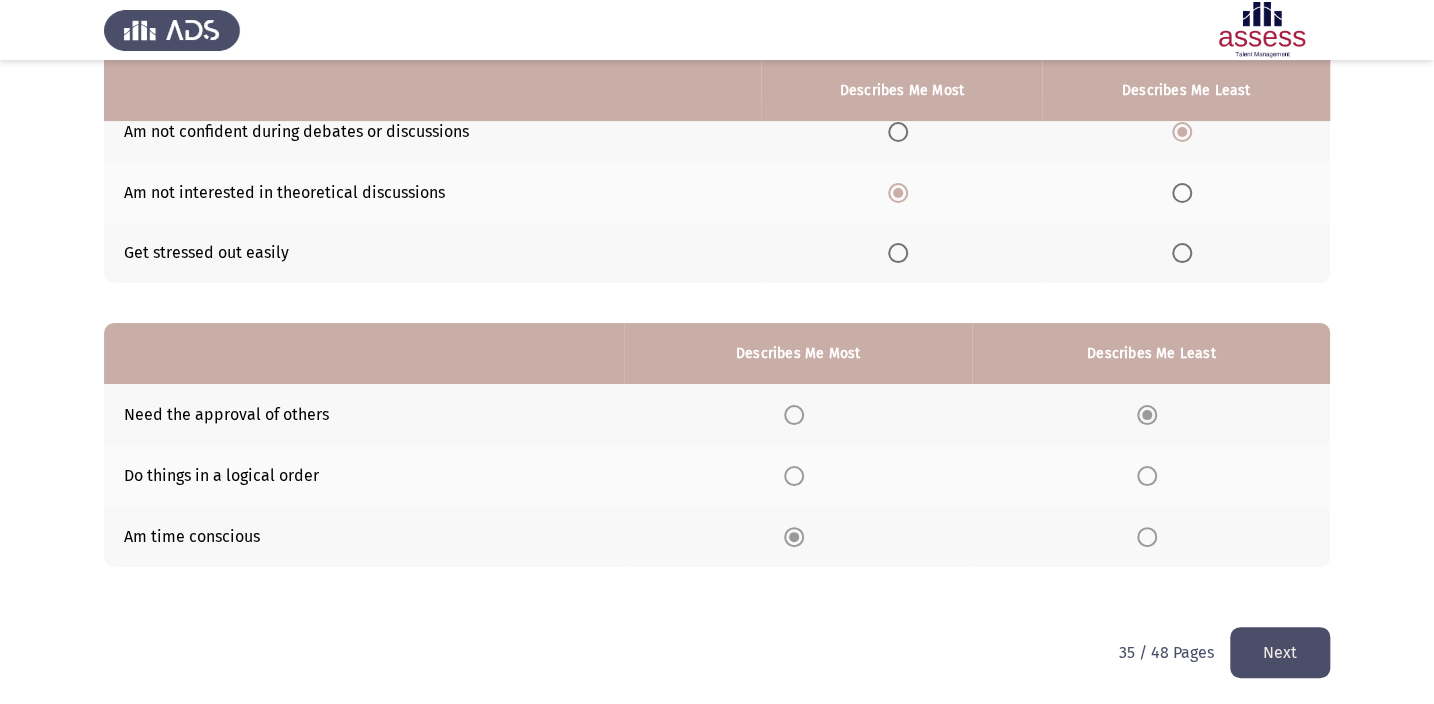 click on "Next" 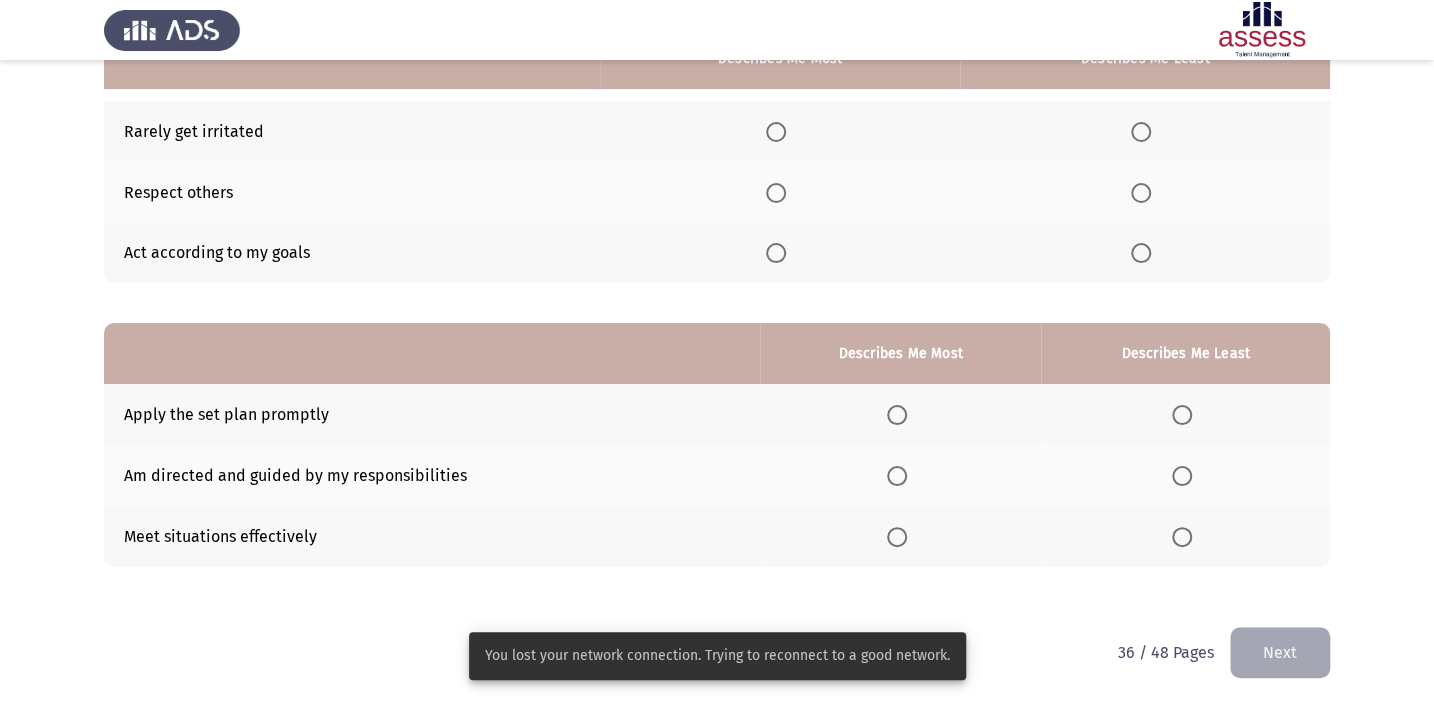 scroll, scrollTop: 126, scrollLeft: 0, axis: vertical 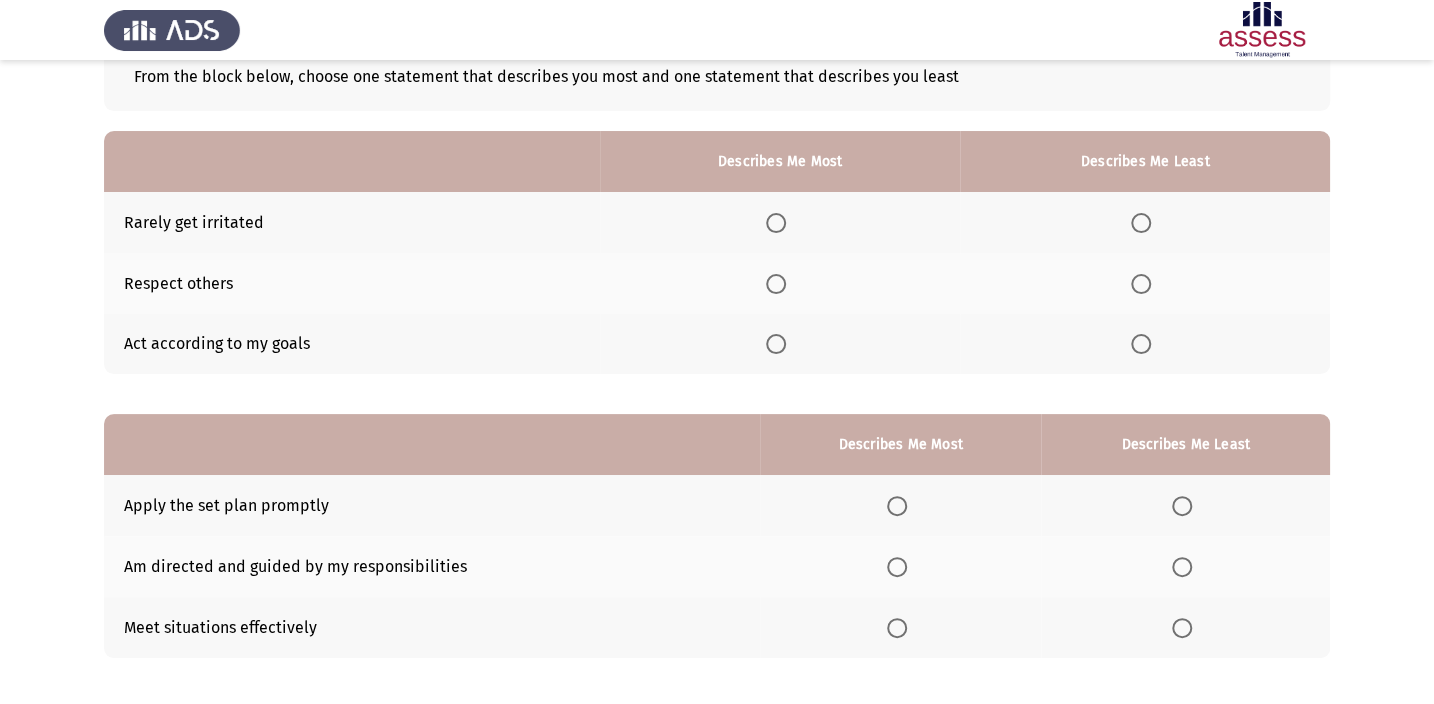 click at bounding box center (776, 344) 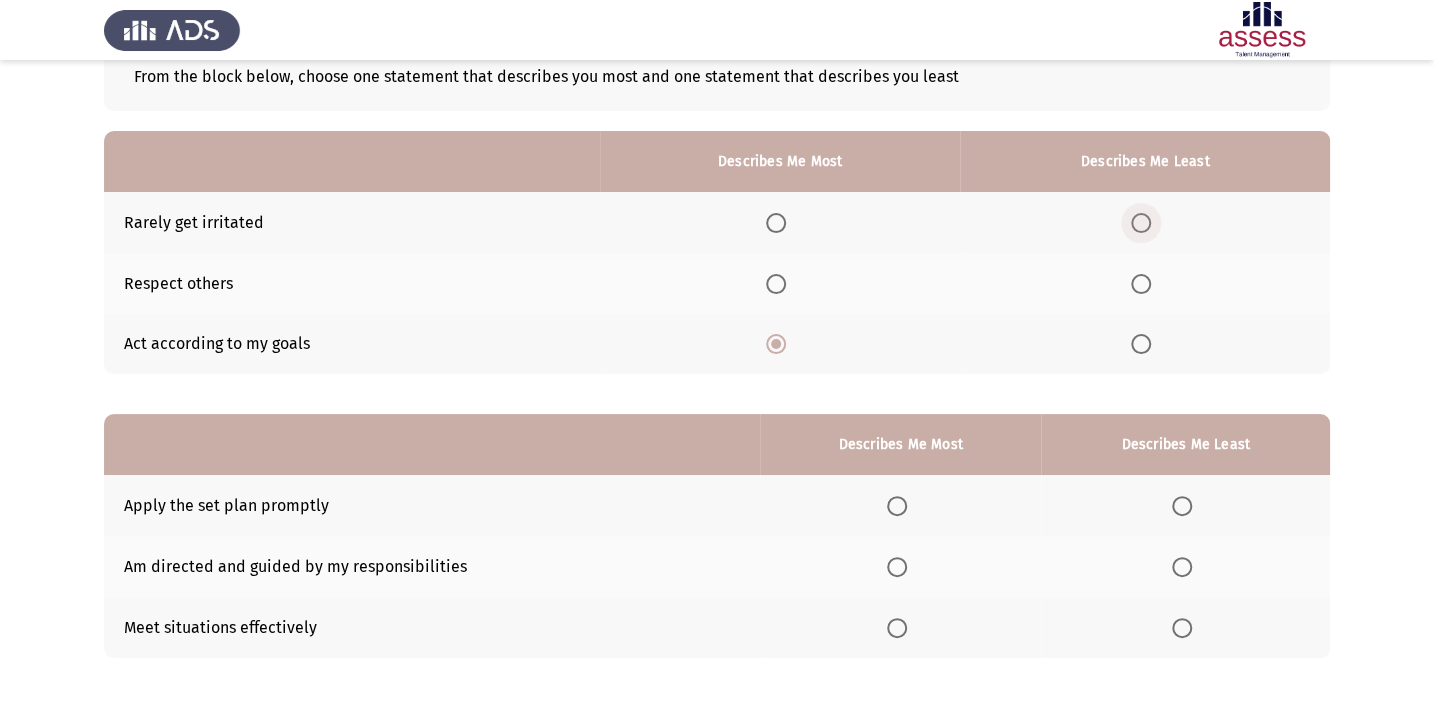 click at bounding box center (1141, 223) 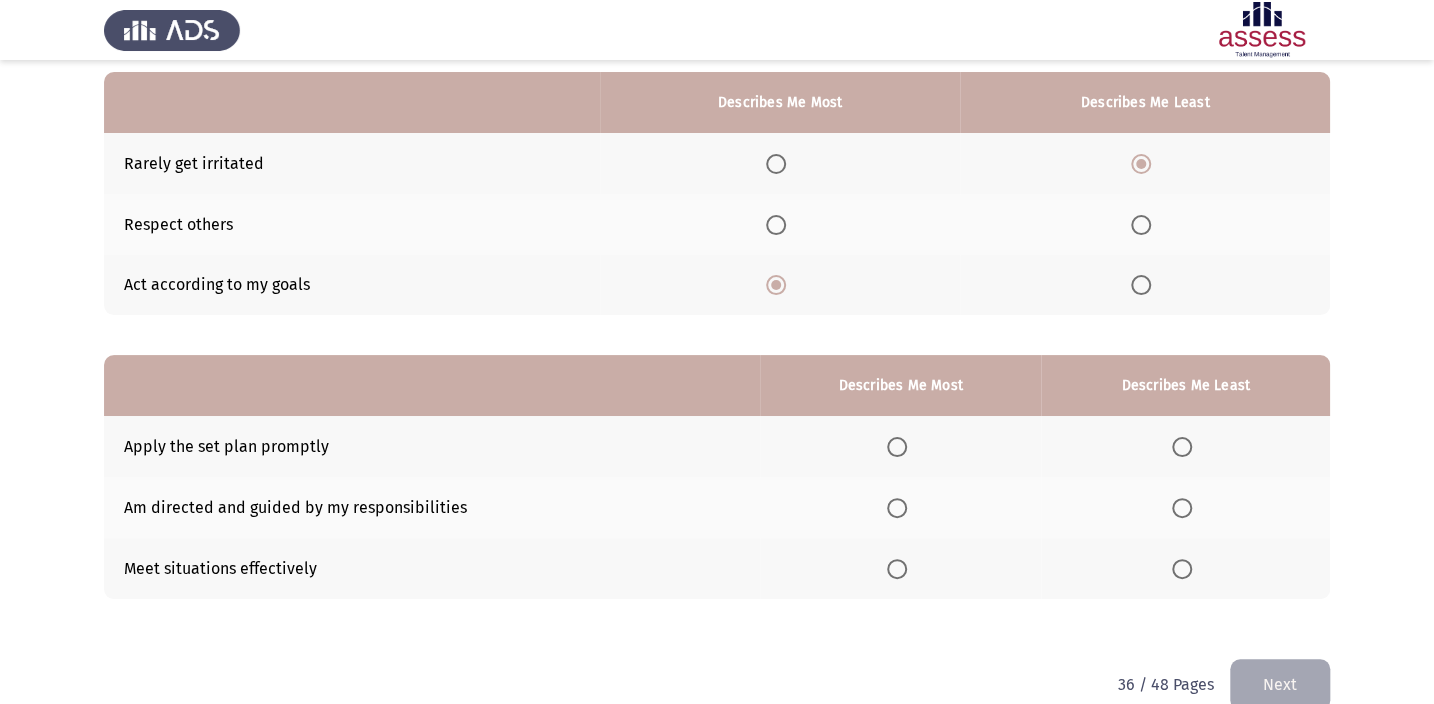 scroll, scrollTop: 217, scrollLeft: 0, axis: vertical 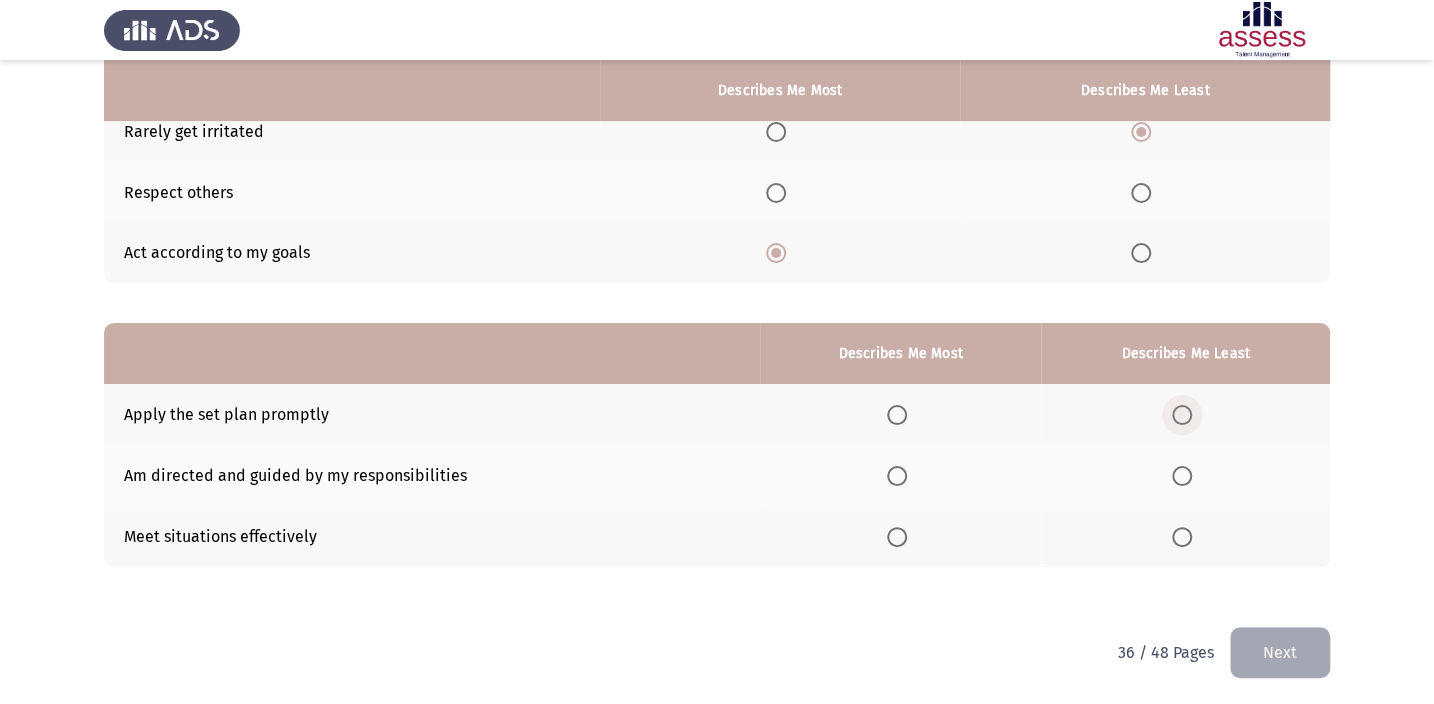 click at bounding box center [1182, 415] 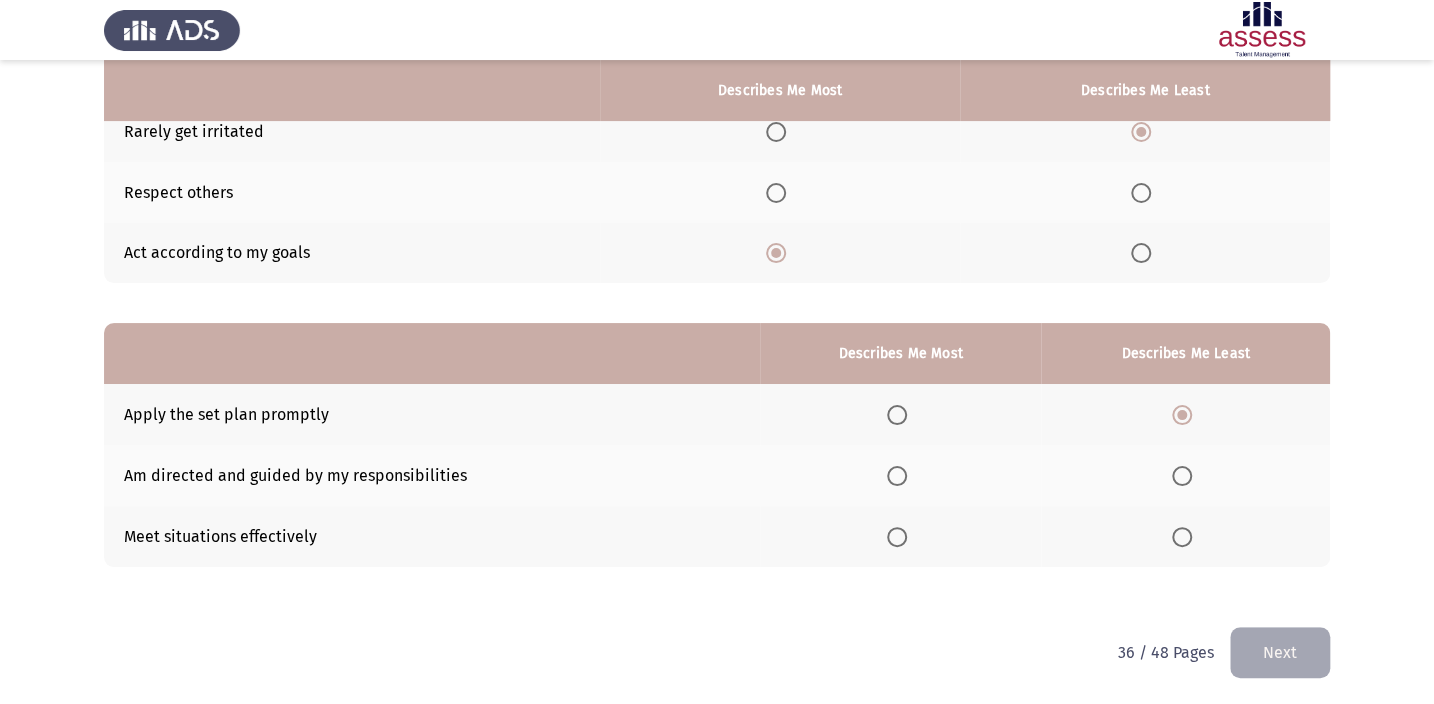 click at bounding box center [897, 537] 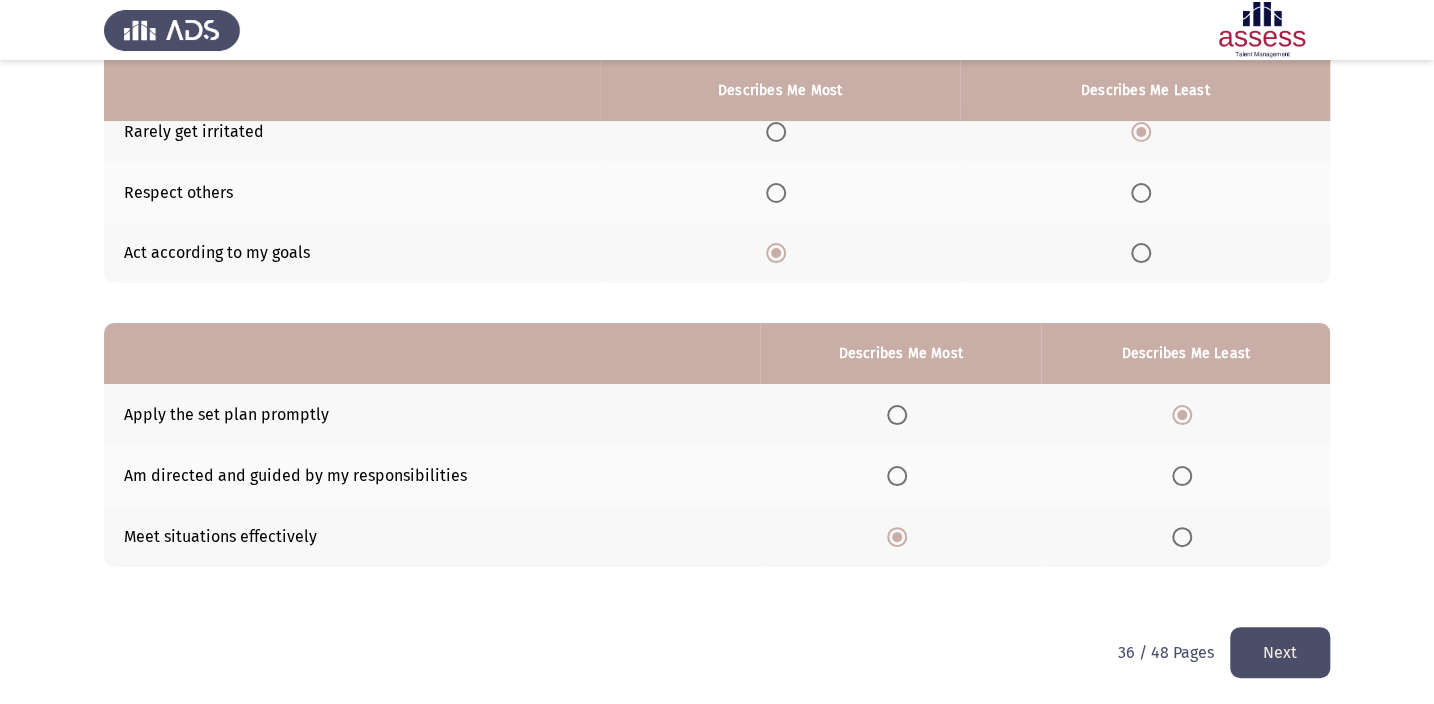 click on "Next" 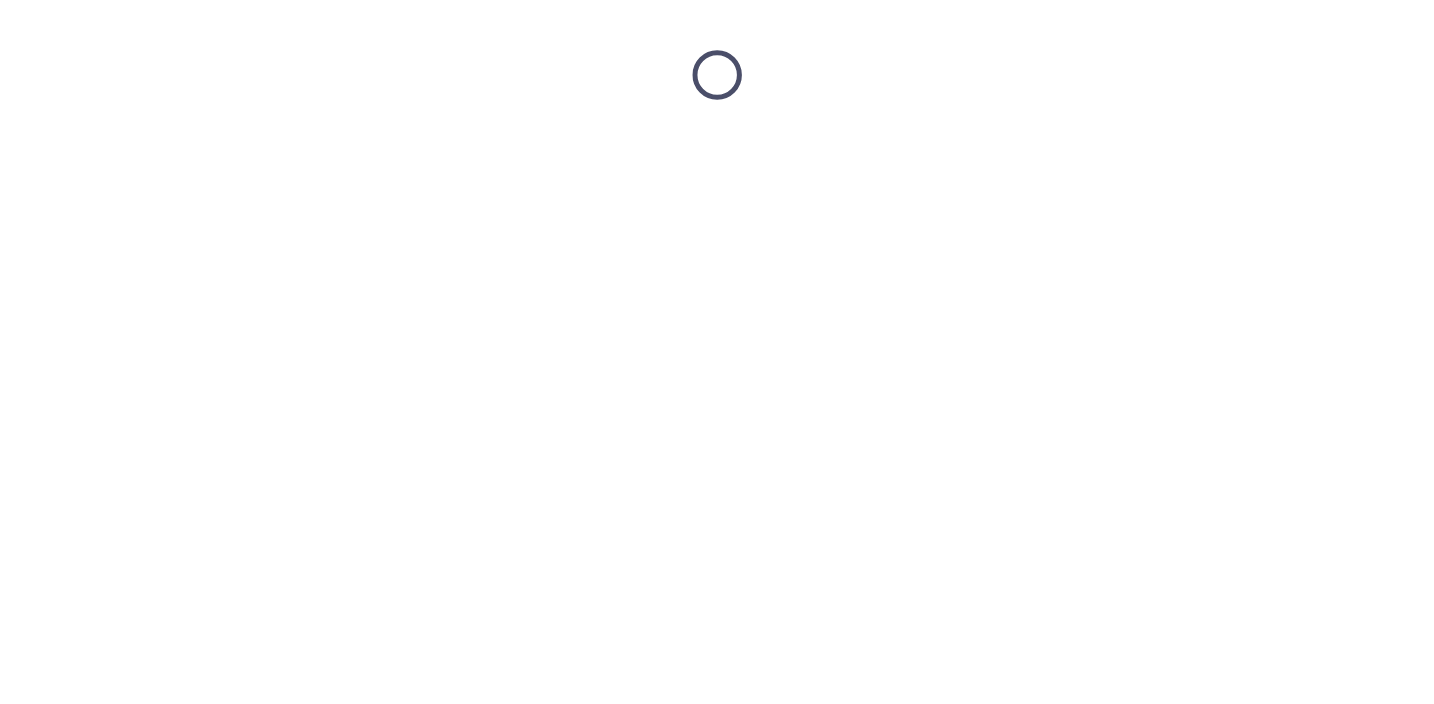 scroll, scrollTop: 0, scrollLeft: 0, axis: both 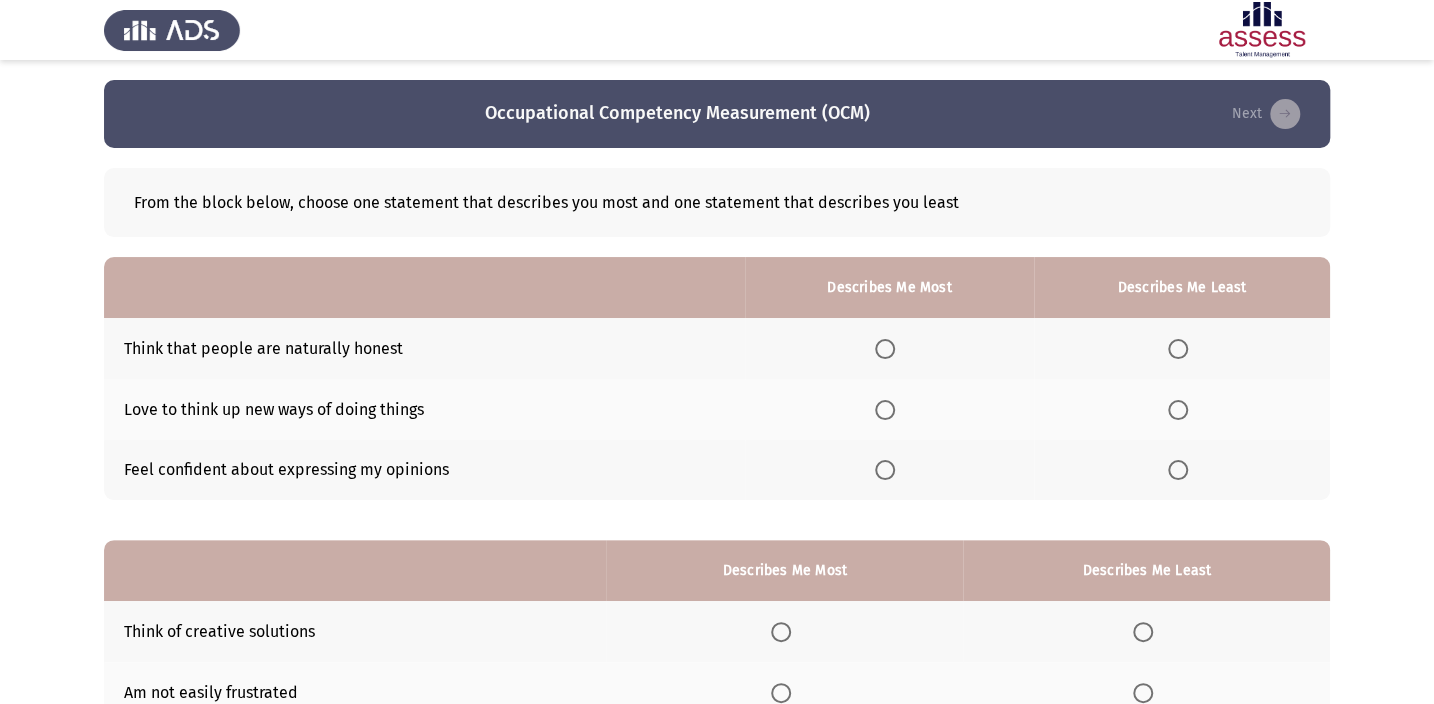 click at bounding box center [885, 470] 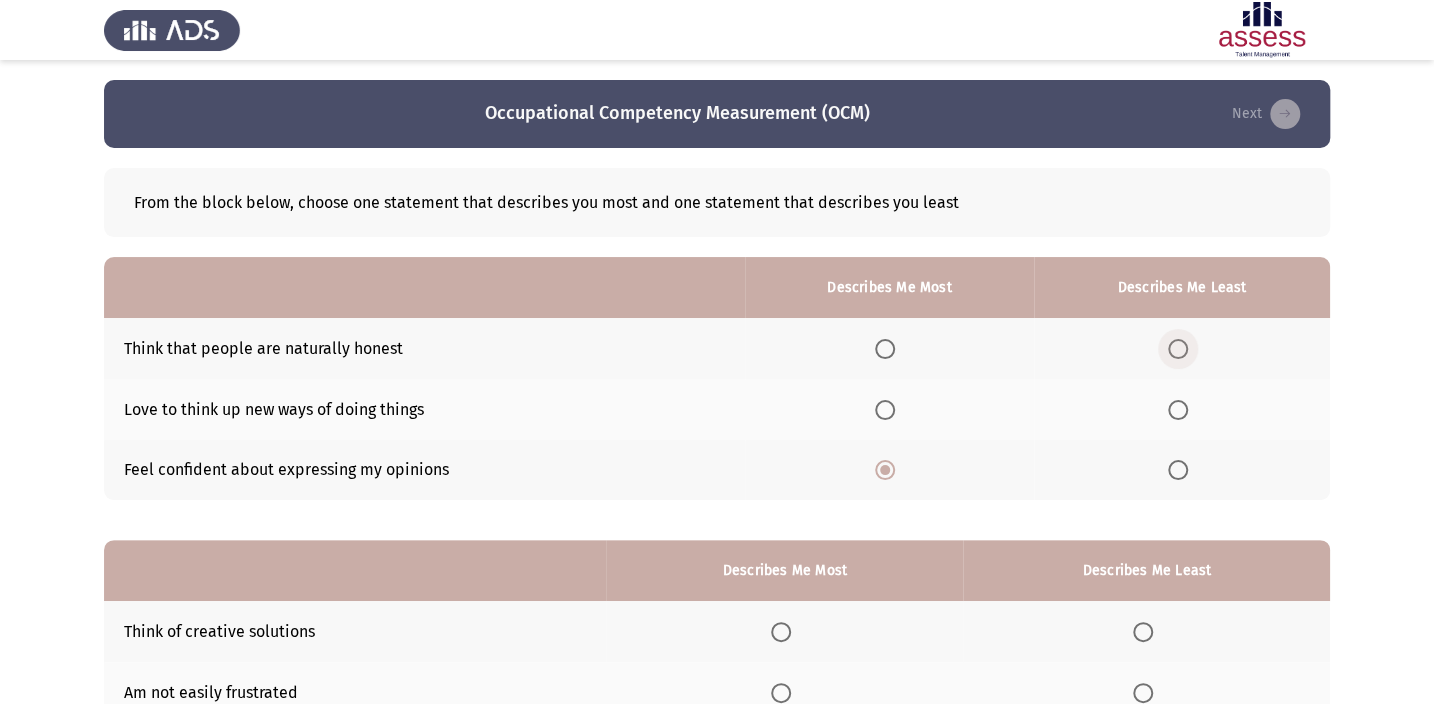 click at bounding box center [1178, 349] 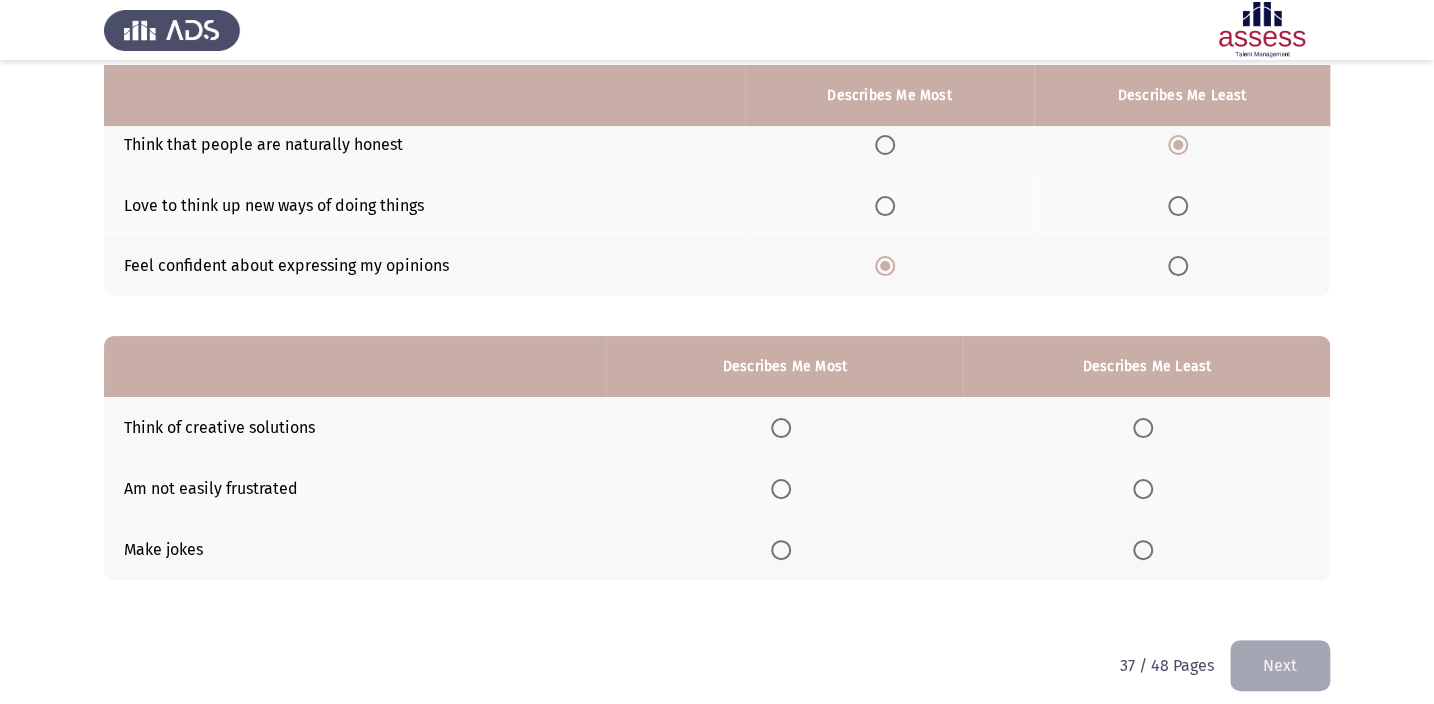 scroll, scrollTop: 217, scrollLeft: 0, axis: vertical 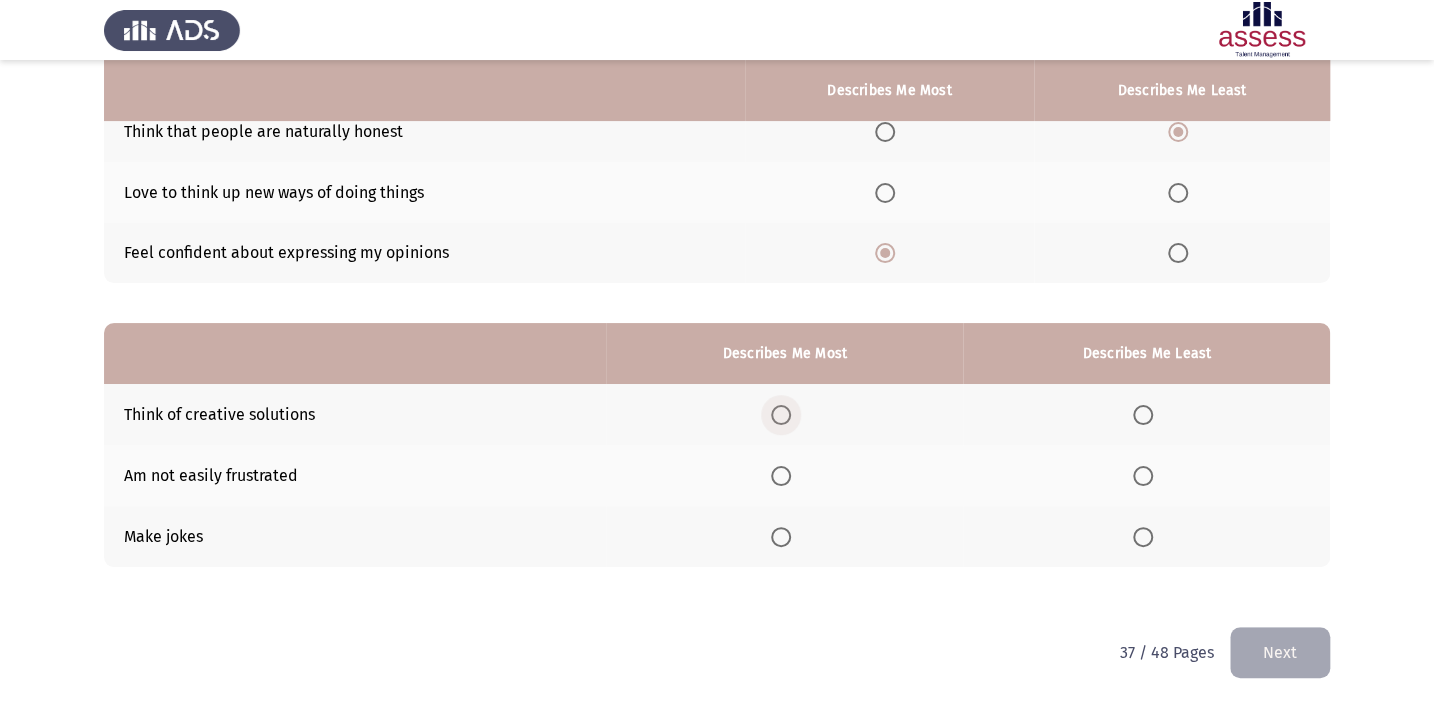 click at bounding box center [781, 415] 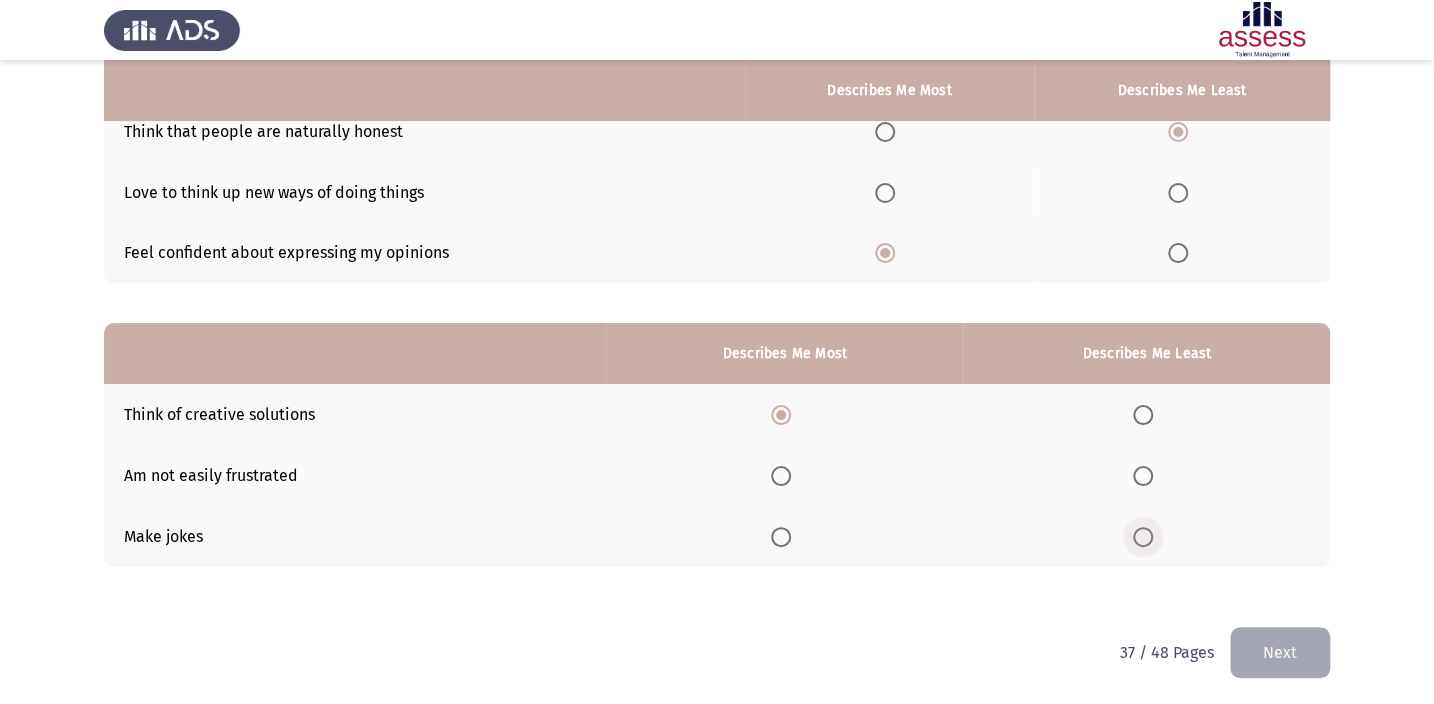 click at bounding box center [1143, 537] 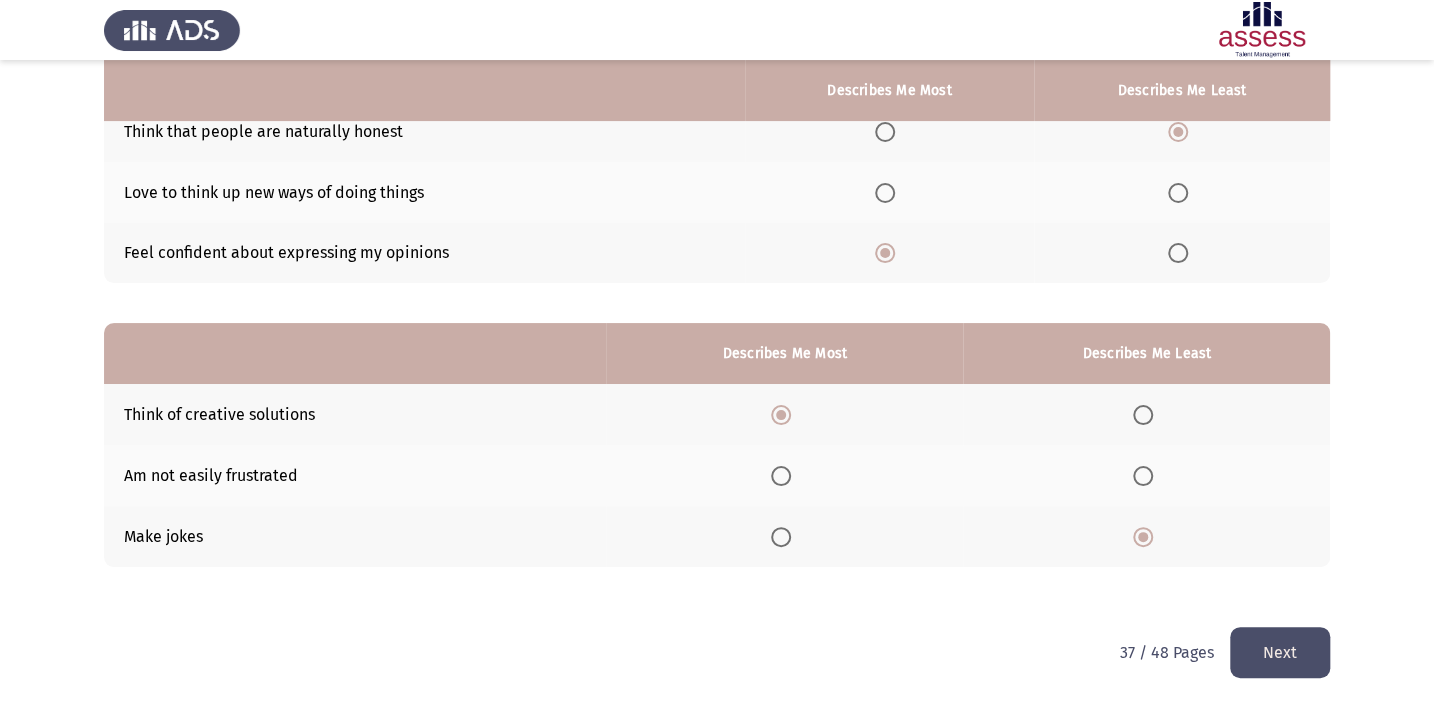 click on "Next" 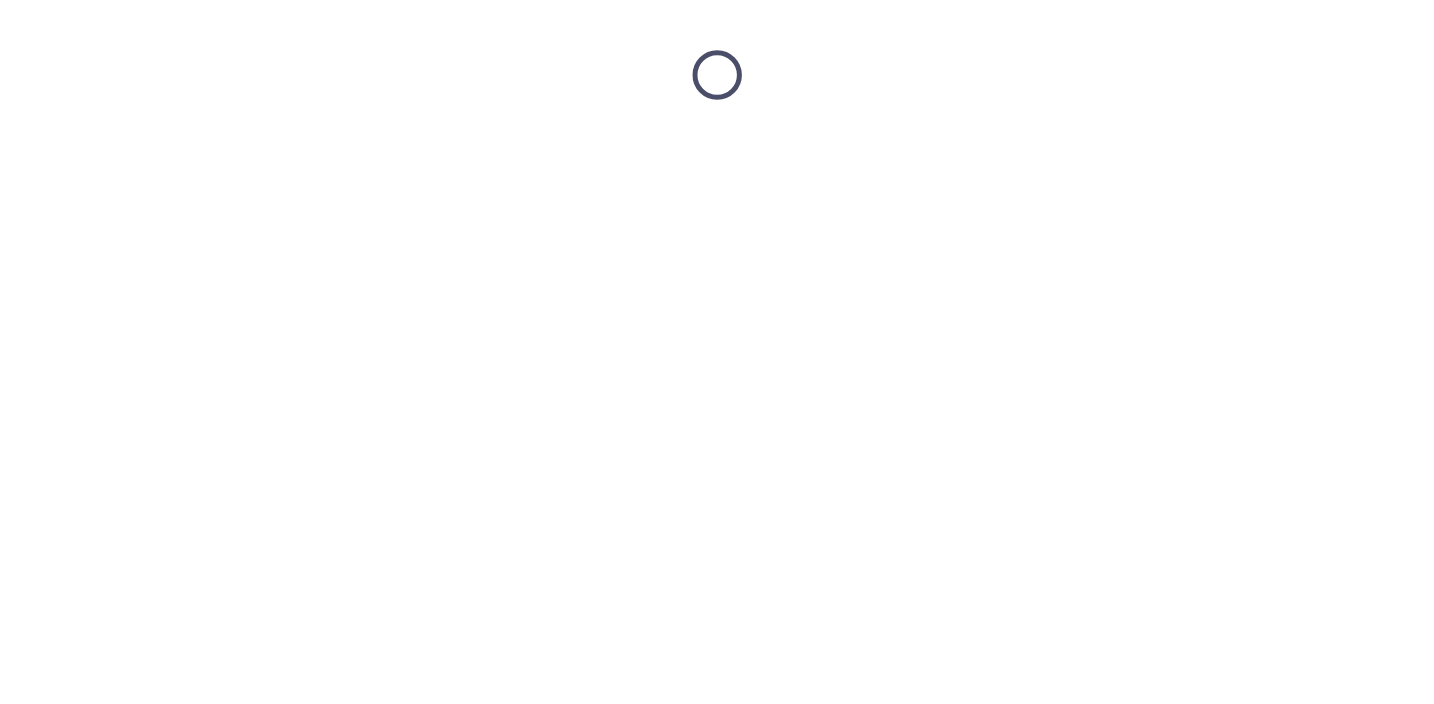 scroll, scrollTop: 0, scrollLeft: 0, axis: both 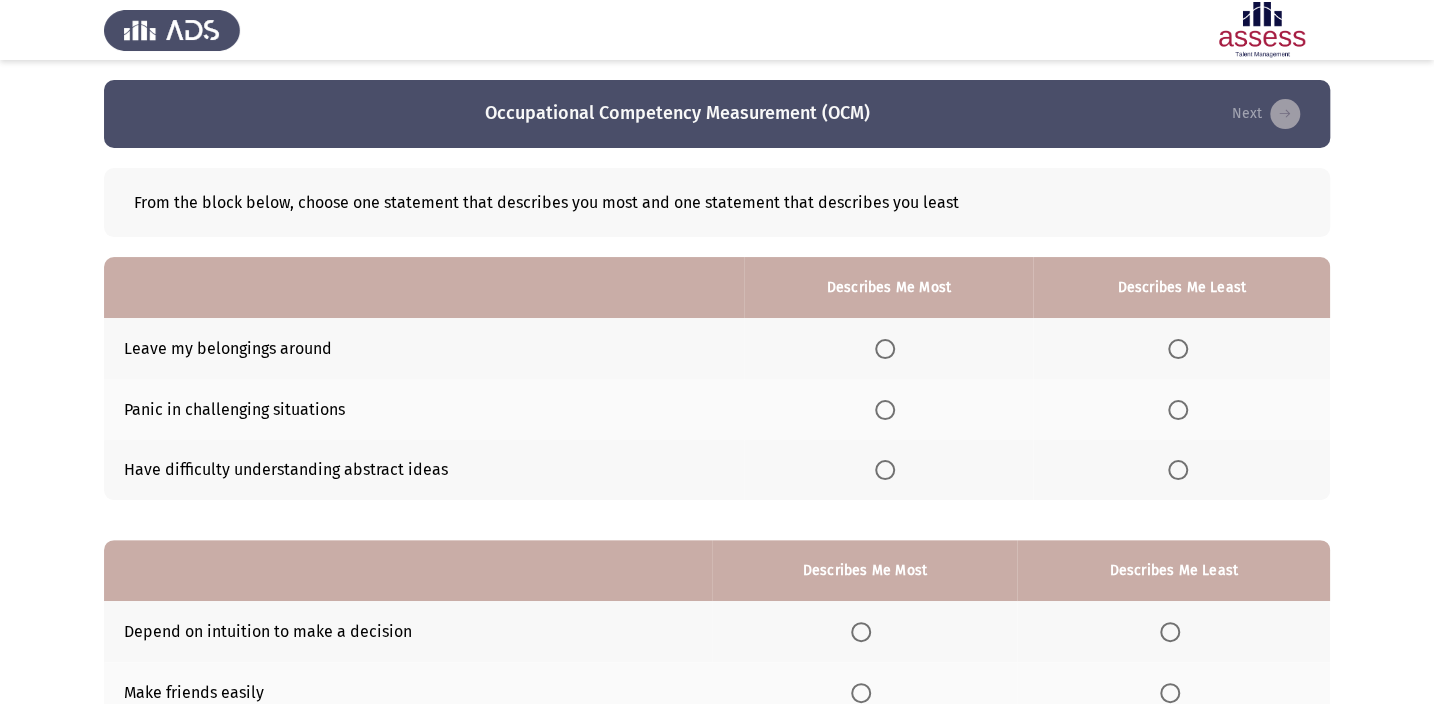 click at bounding box center [1178, 410] 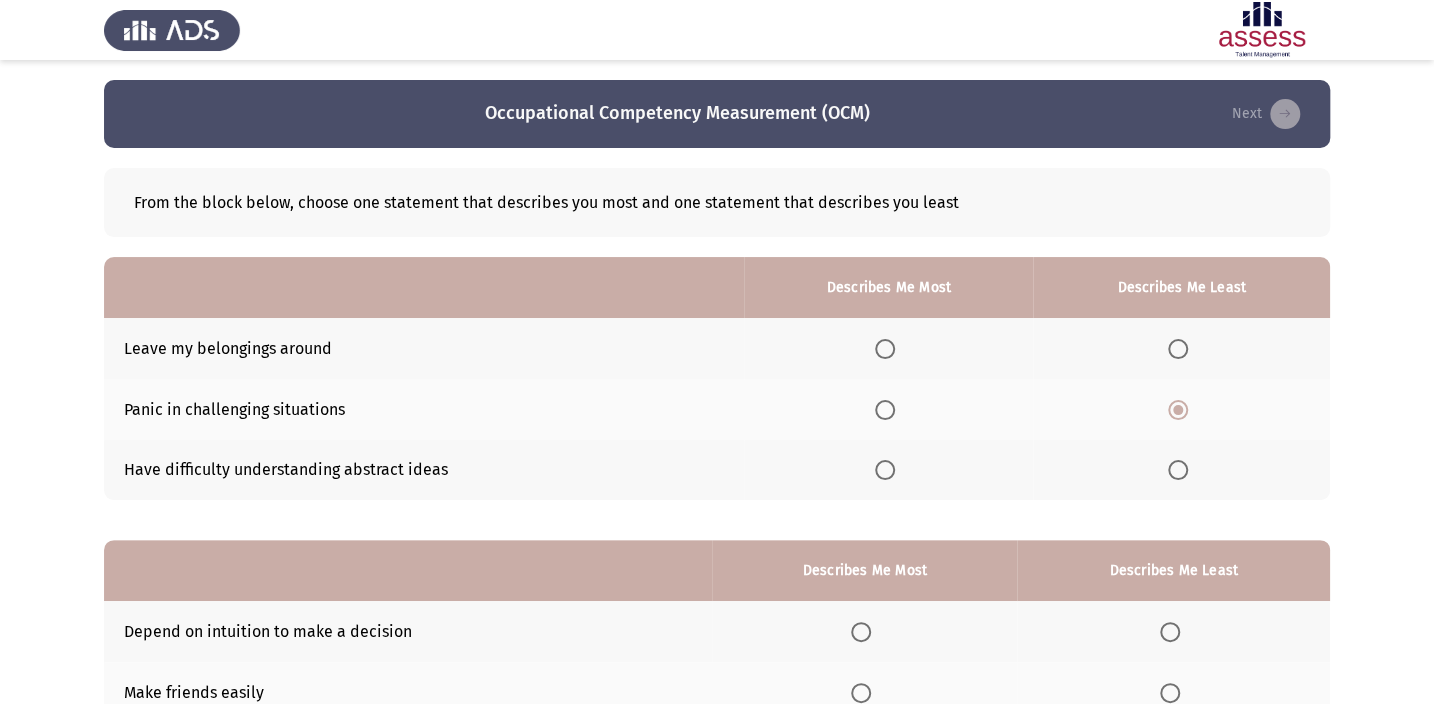 click at bounding box center (885, 470) 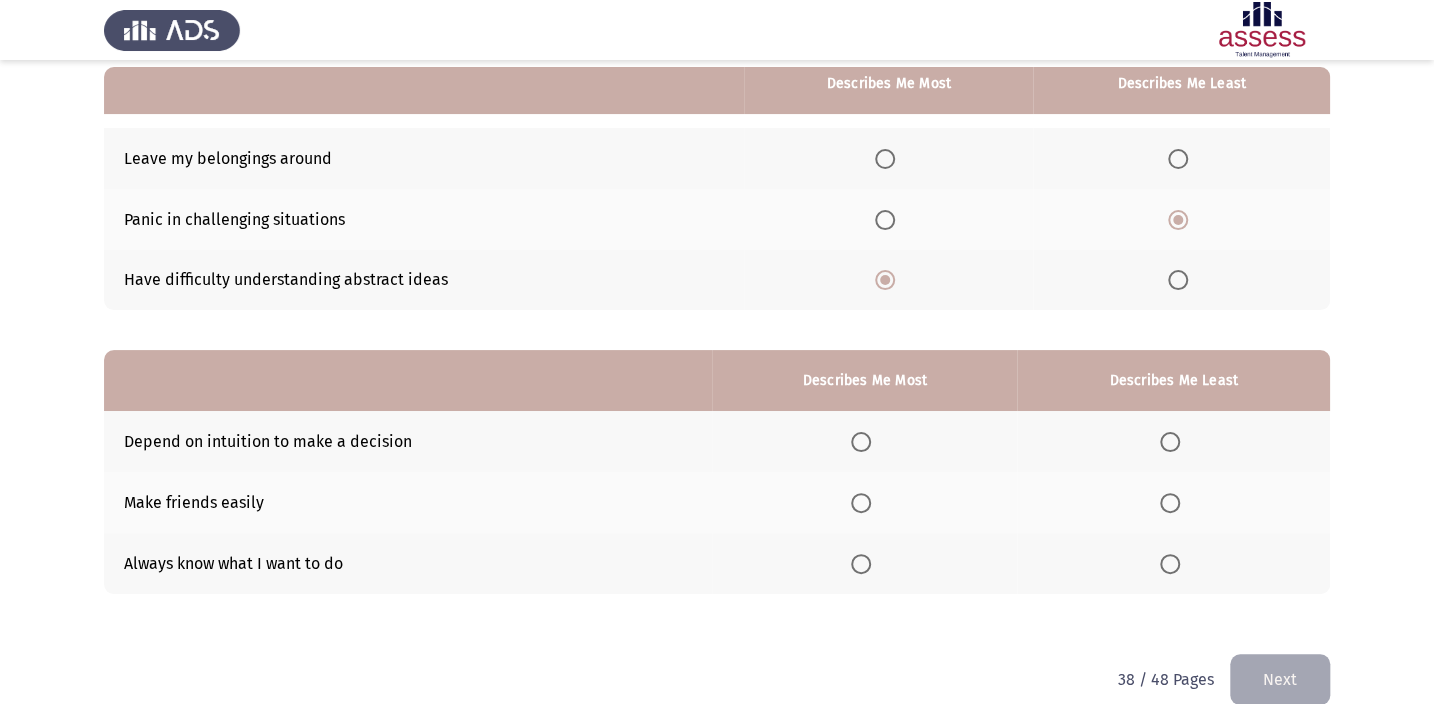 scroll, scrollTop: 217, scrollLeft: 0, axis: vertical 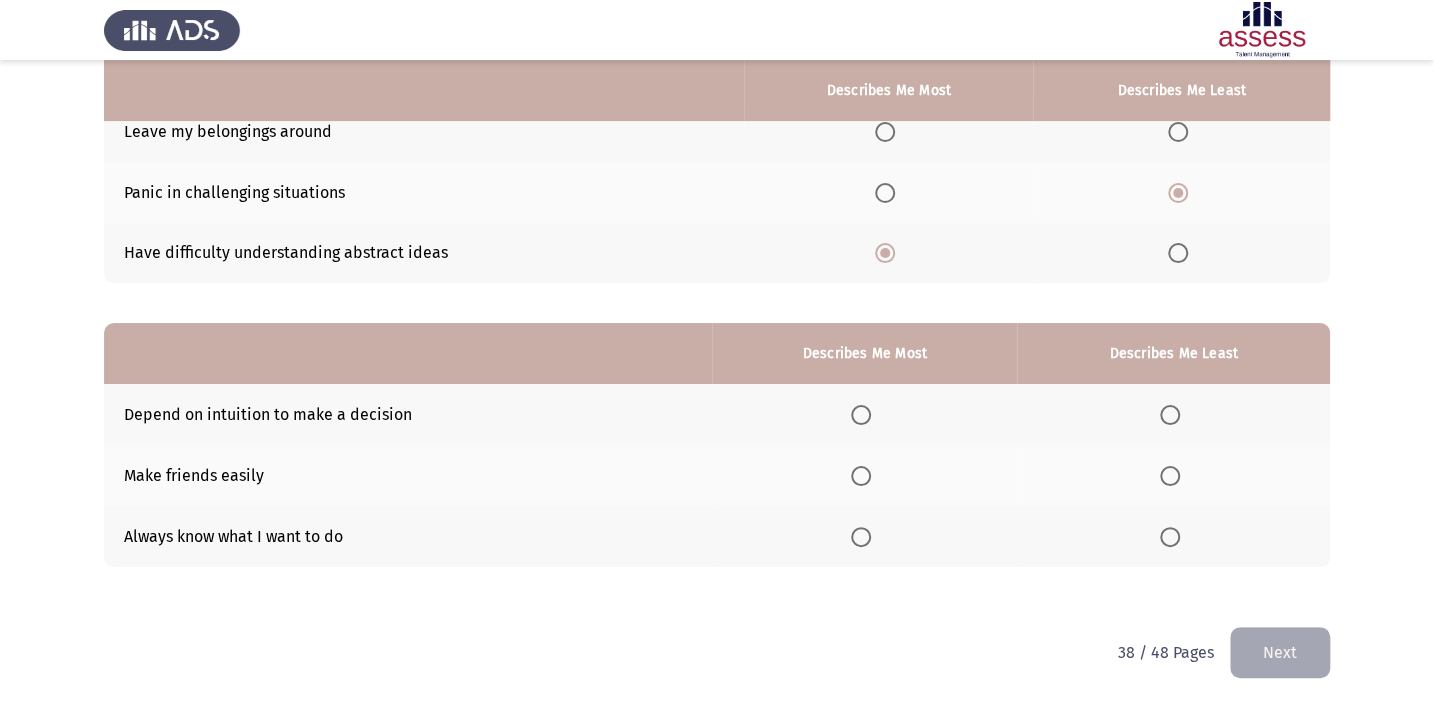 click at bounding box center (861, 537) 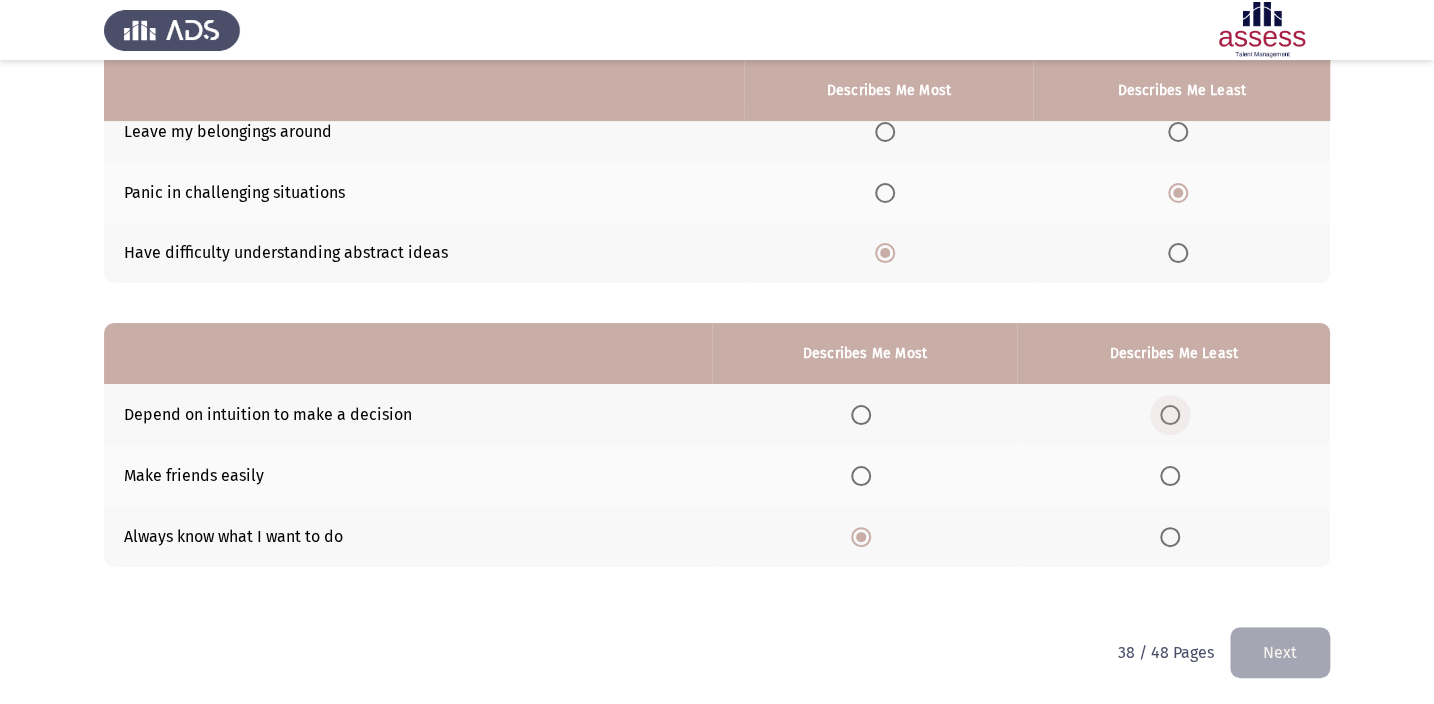 click at bounding box center (1170, 415) 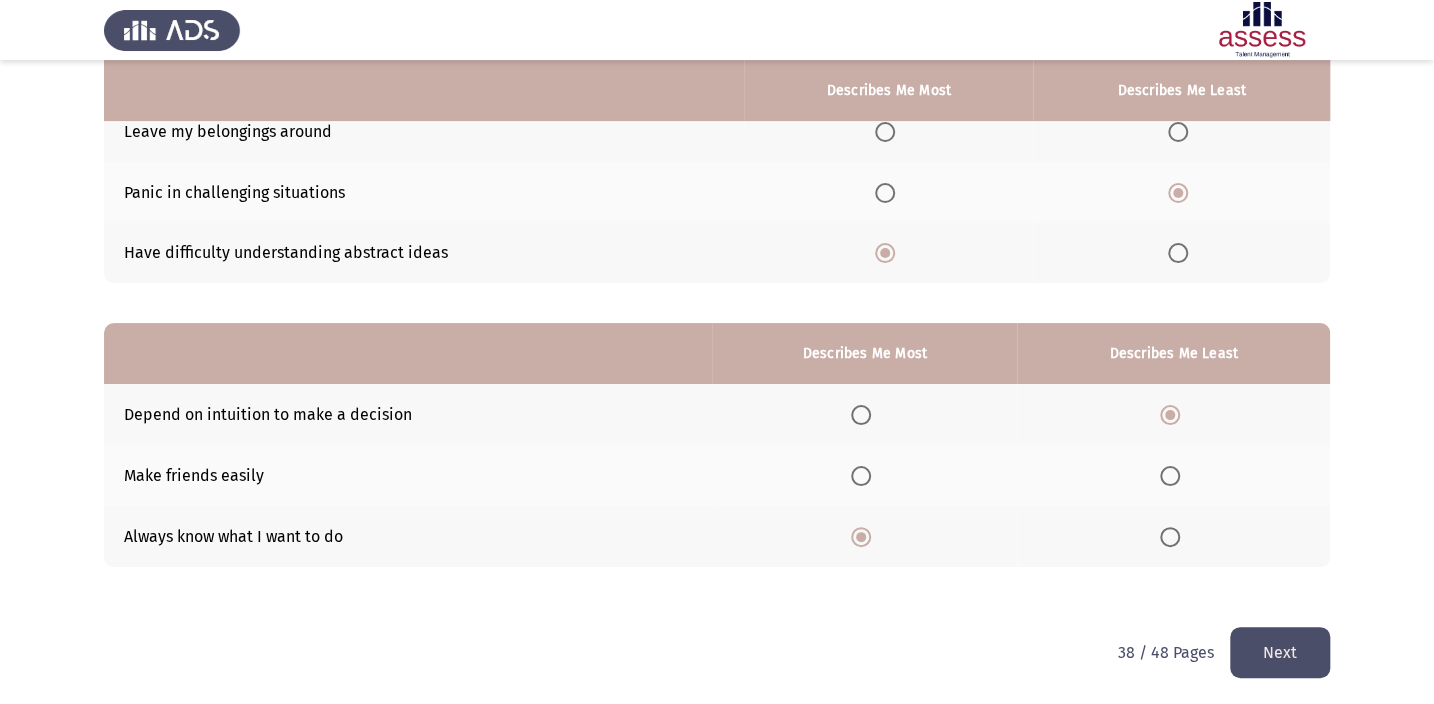 click on "Next" 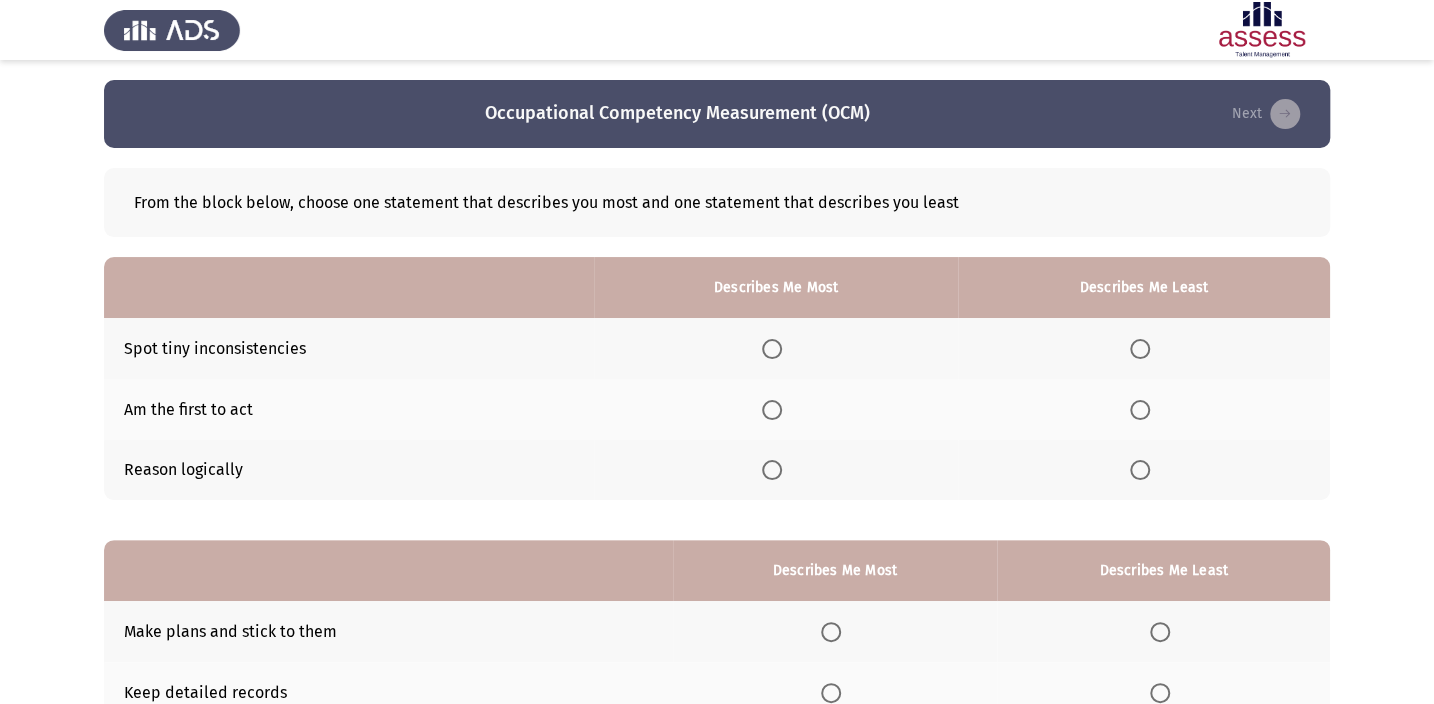 scroll, scrollTop: 90, scrollLeft: 0, axis: vertical 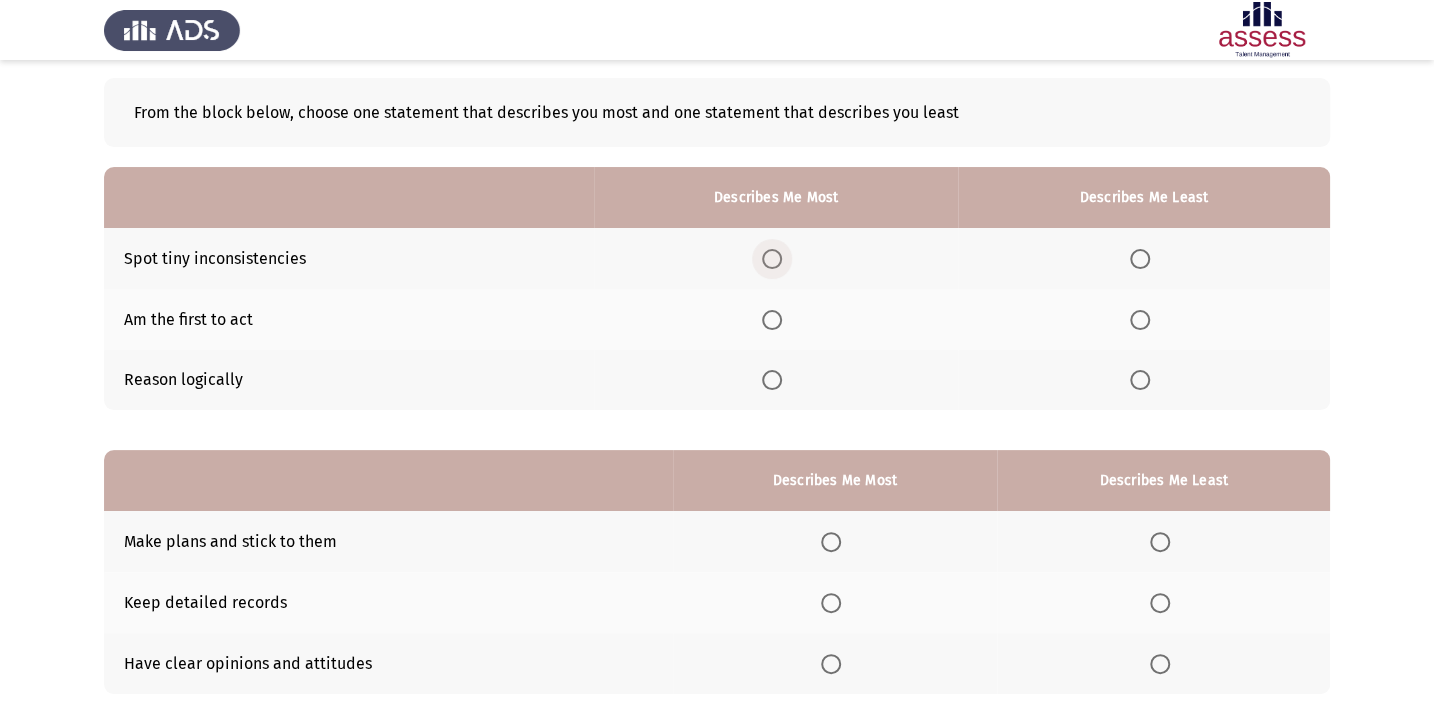 click at bounding box center (772, 259) 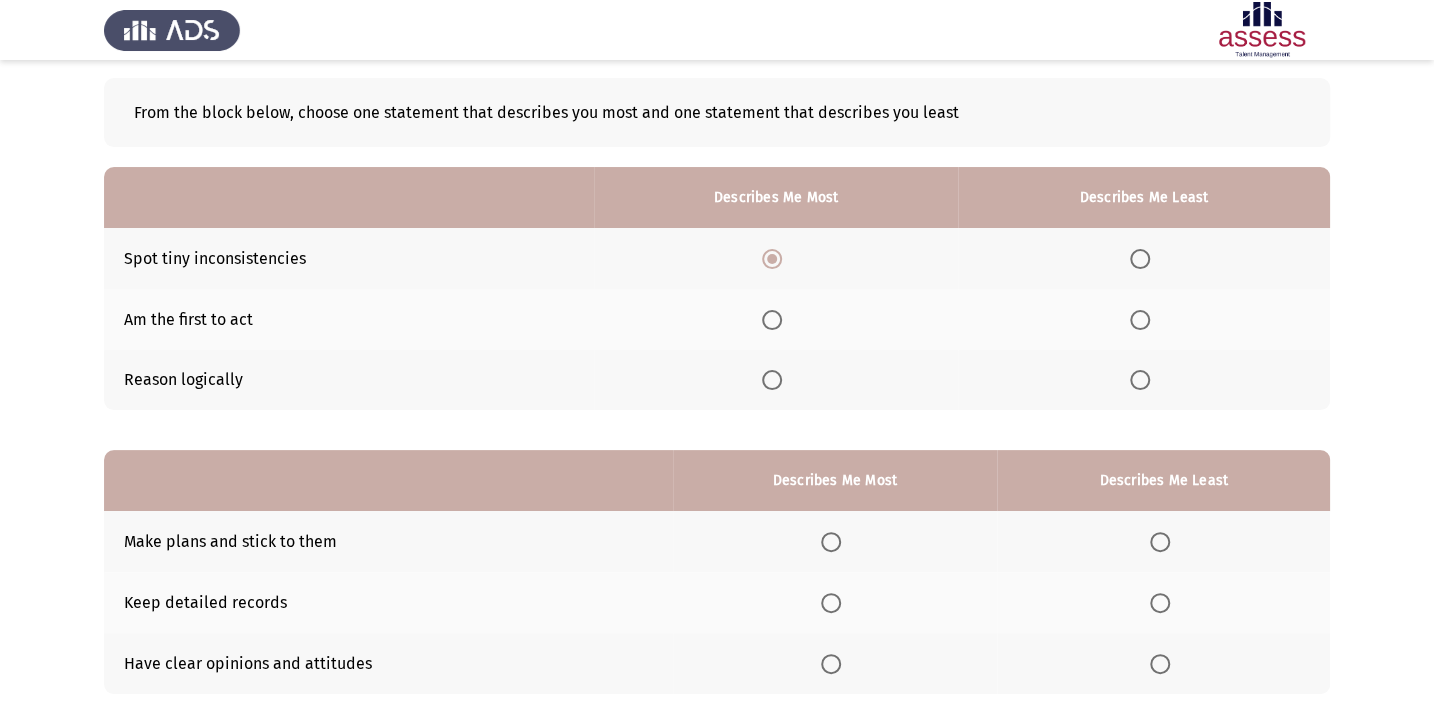 click at bounding box center [1140, 320] 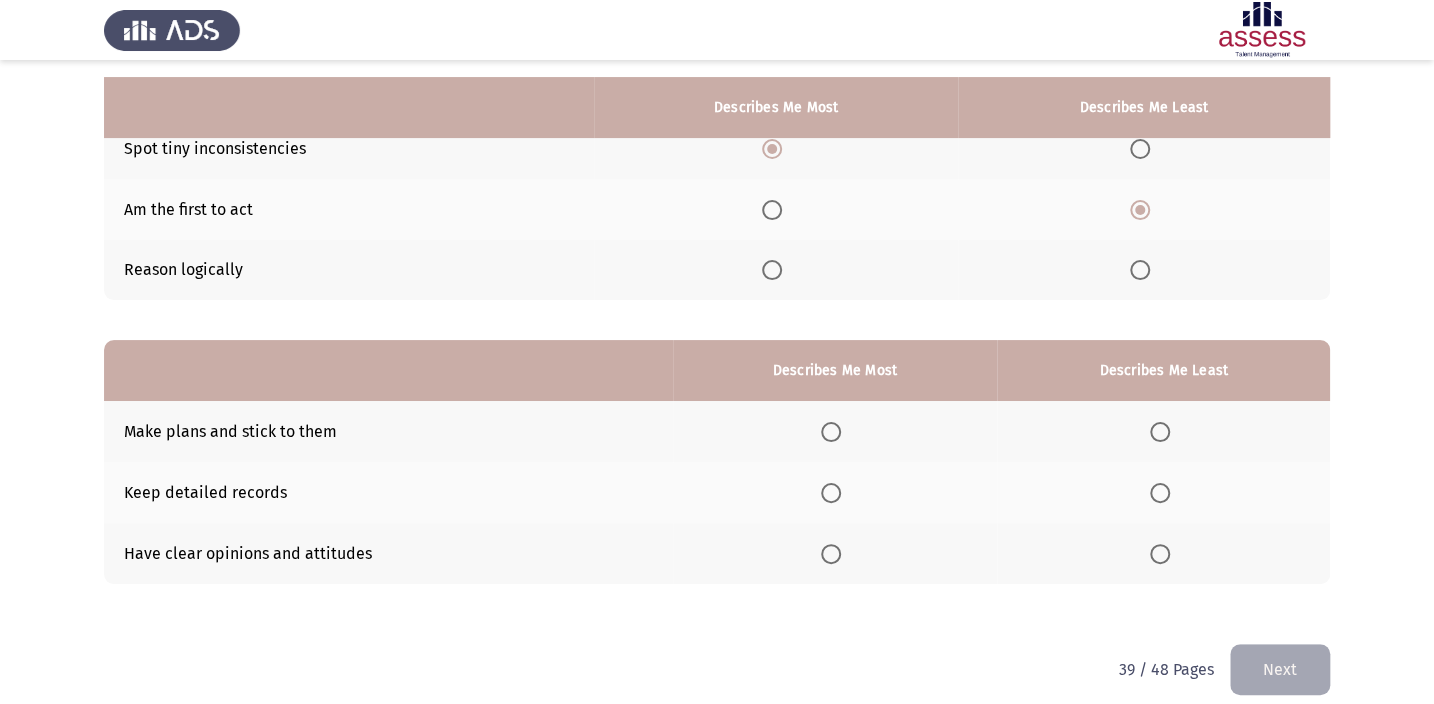 scroll, scrollTop: 217, scrollLeft: 0, axis: vertical 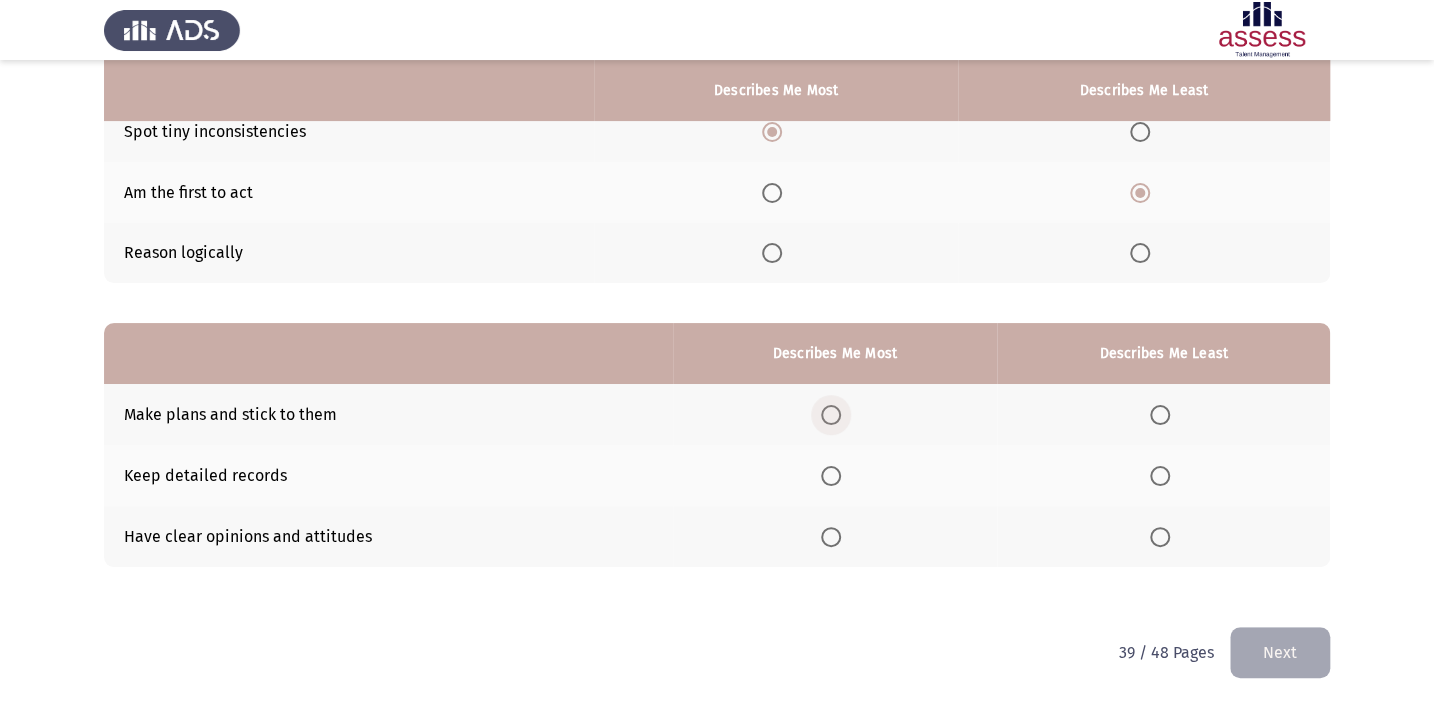 click at bounding box center [831, 415] 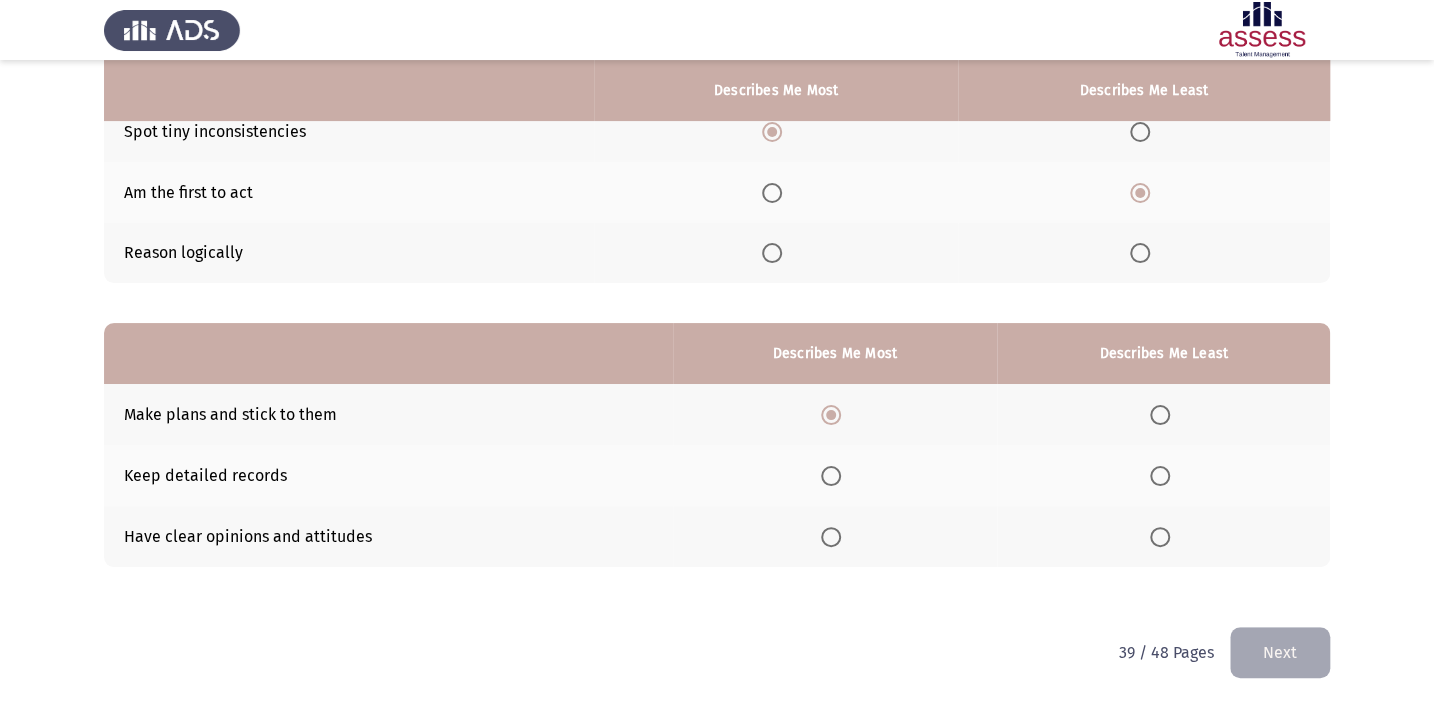 click at bounding box center [1160, 476] 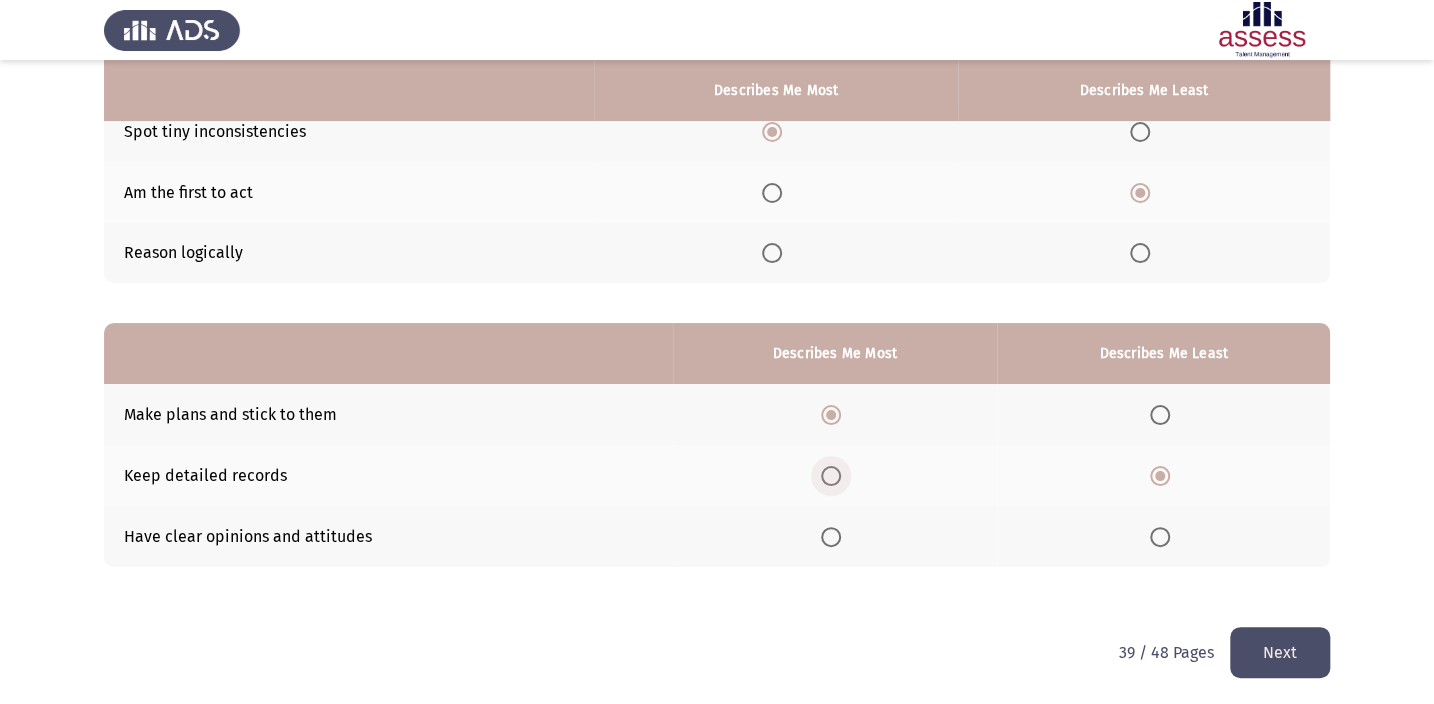 click at bounding box center [831, 476] 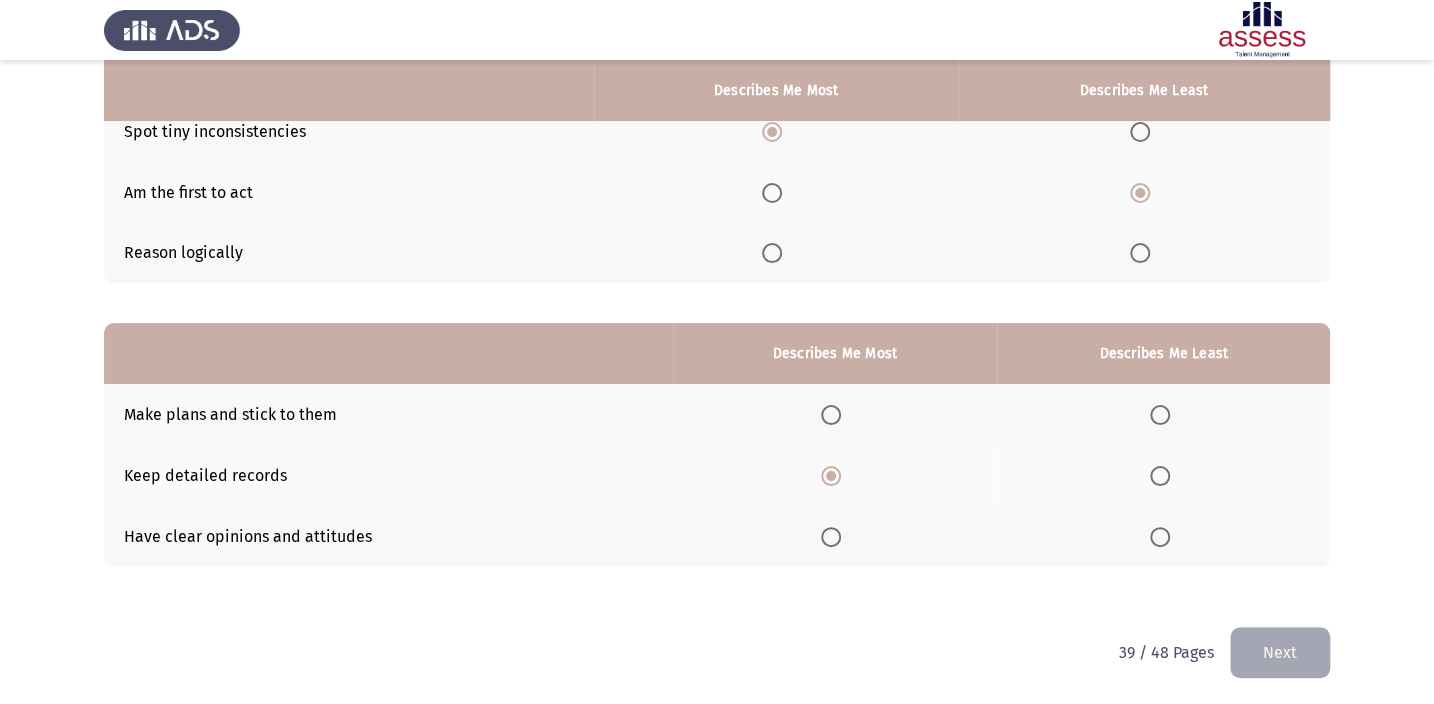 click 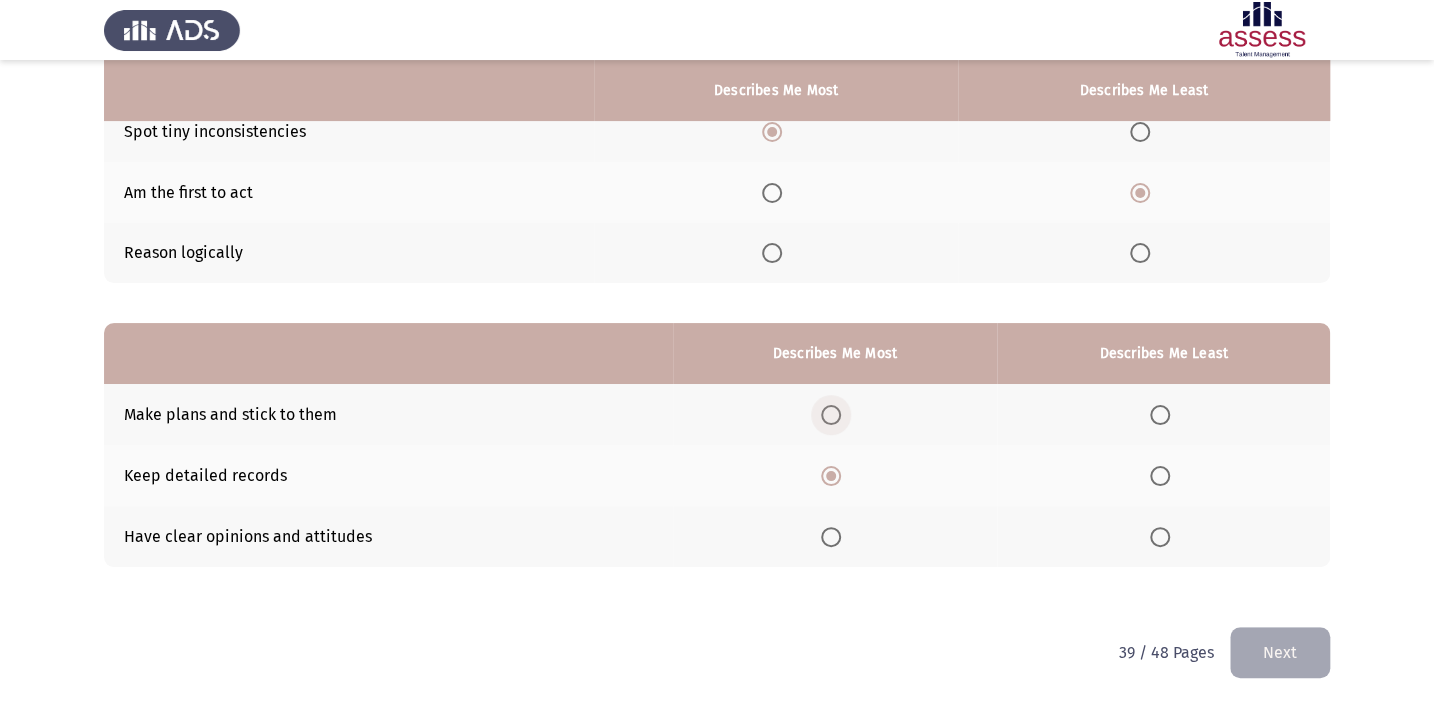 click at bounding box center (831, 415) 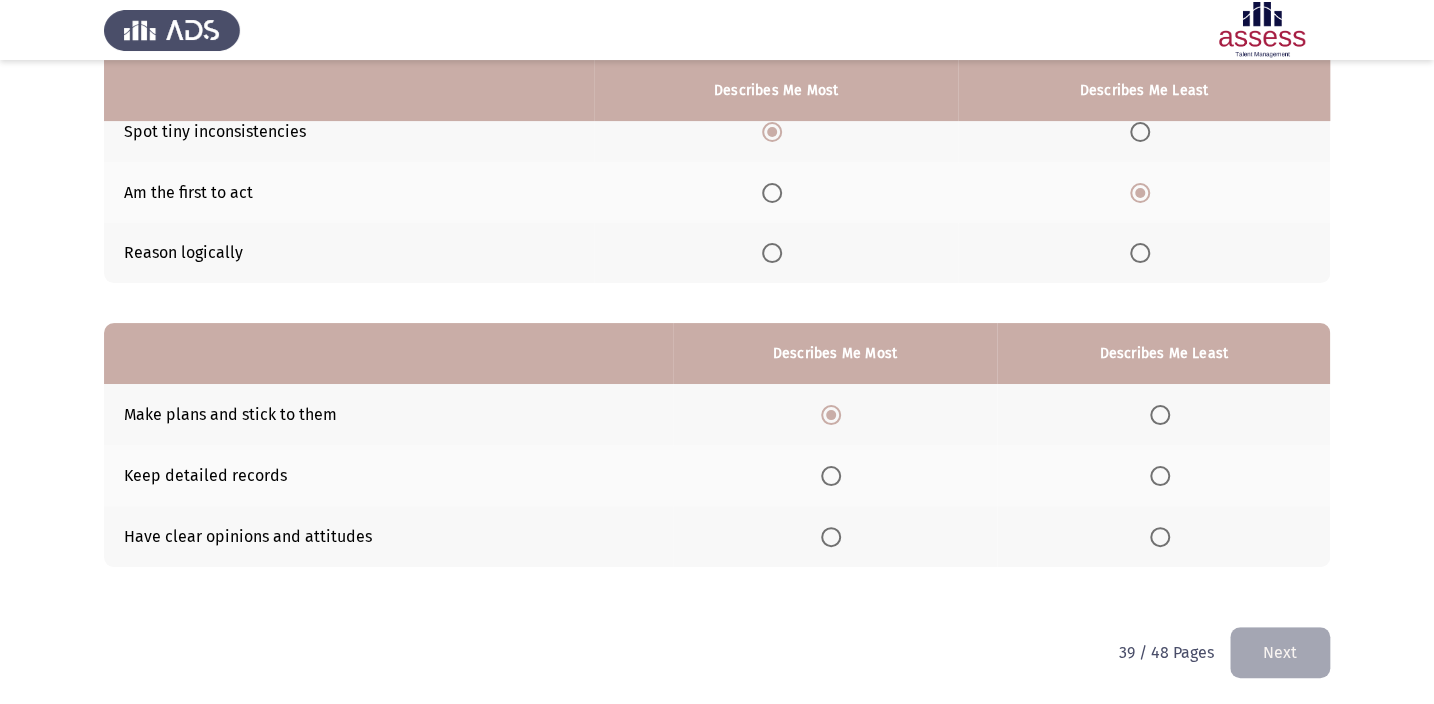 click at bounding box center (1160, 537) 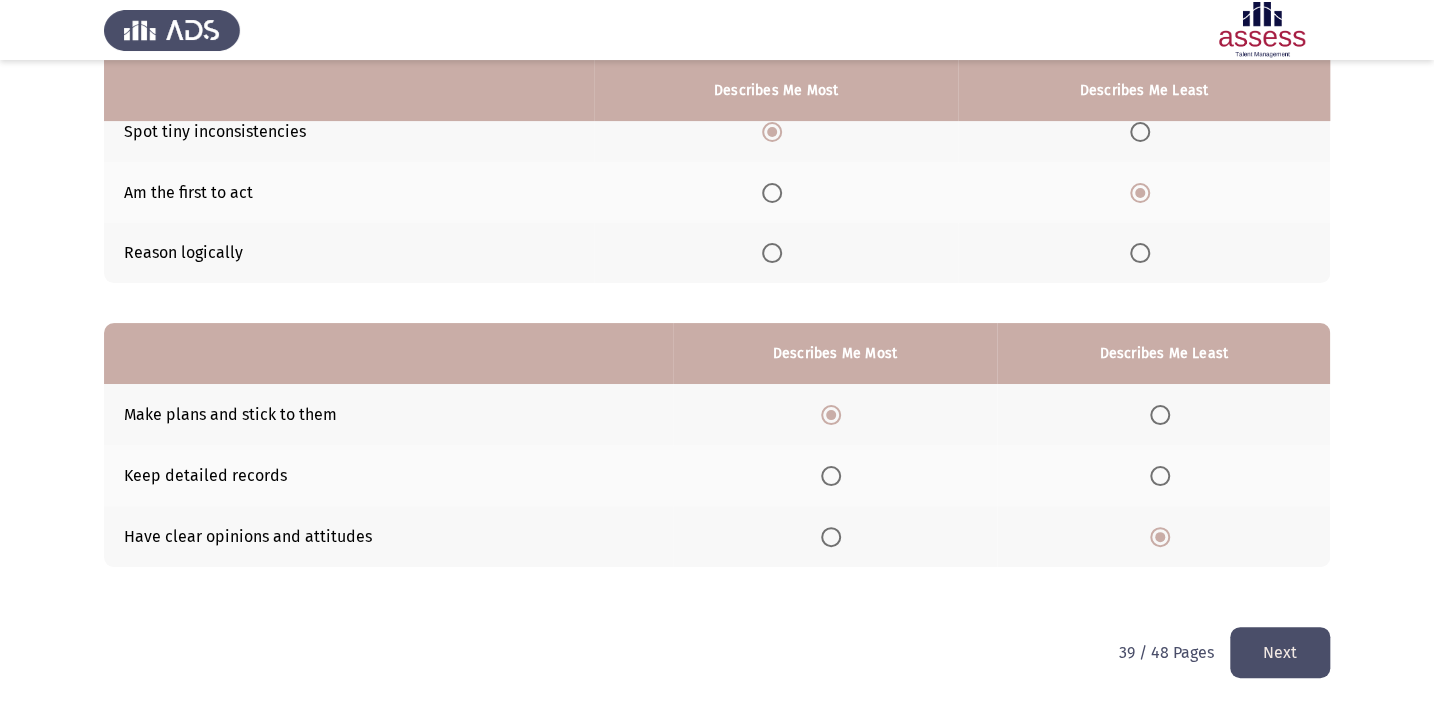 click on "Next" 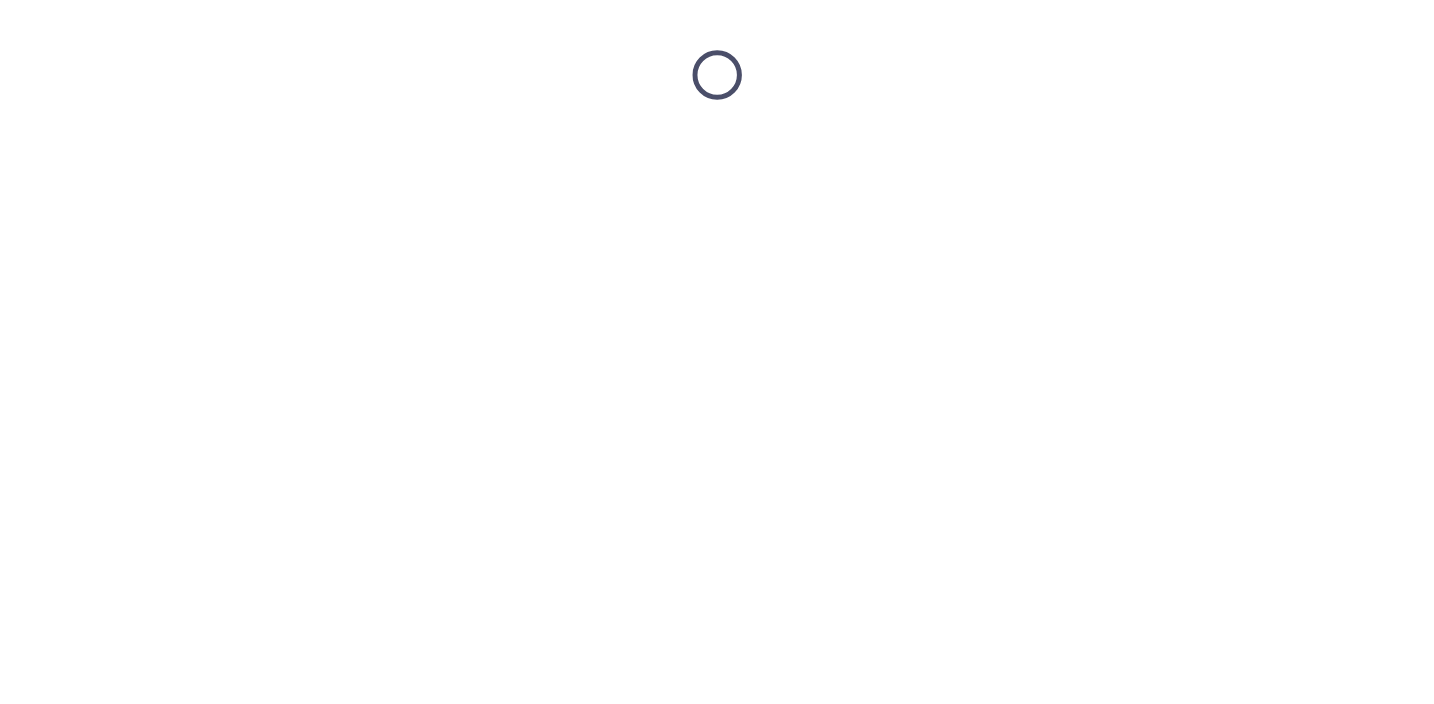 scroll, scrollTop: 0, scrollLeft: 0, axis: both 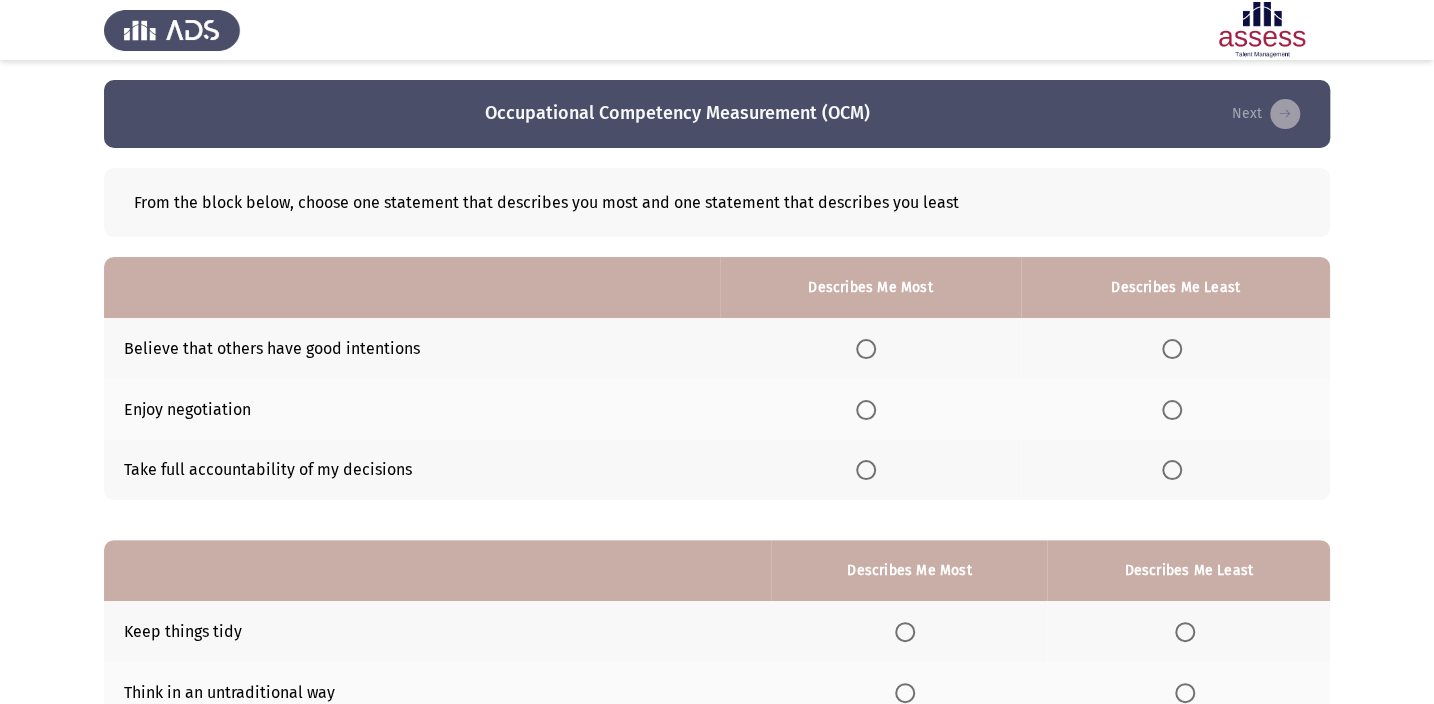 click at bounding box center (866, 410) 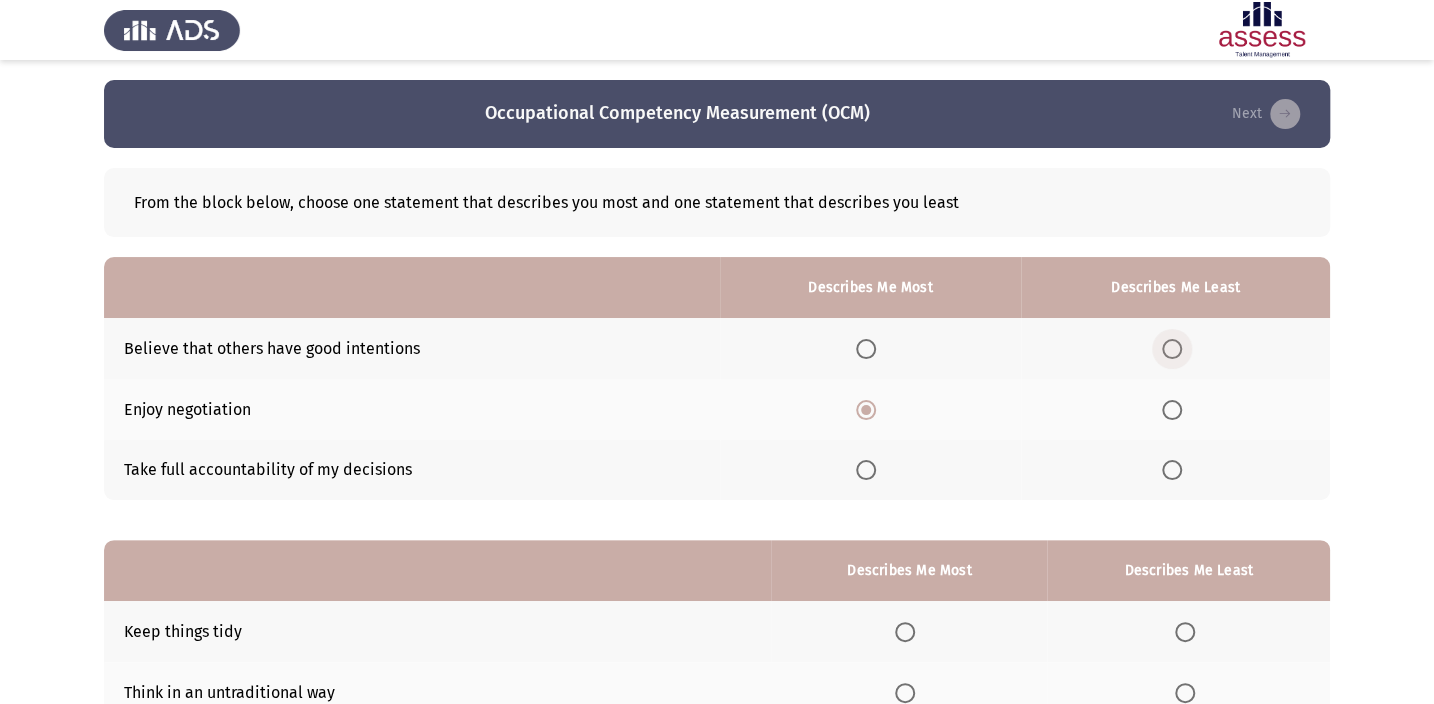 click at bounding box center (1172, 349) 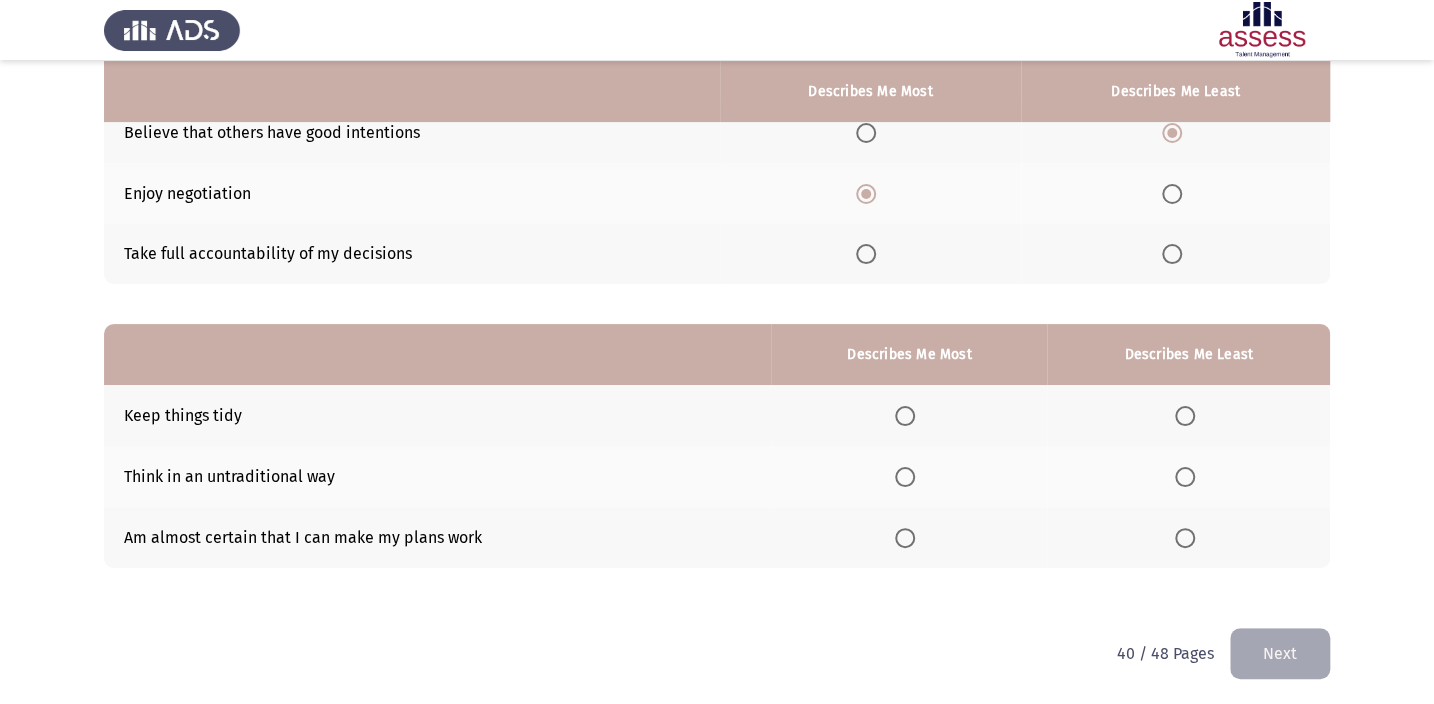 scroll, scrollTop: 217, scrollLeft: 0, axis: vertical 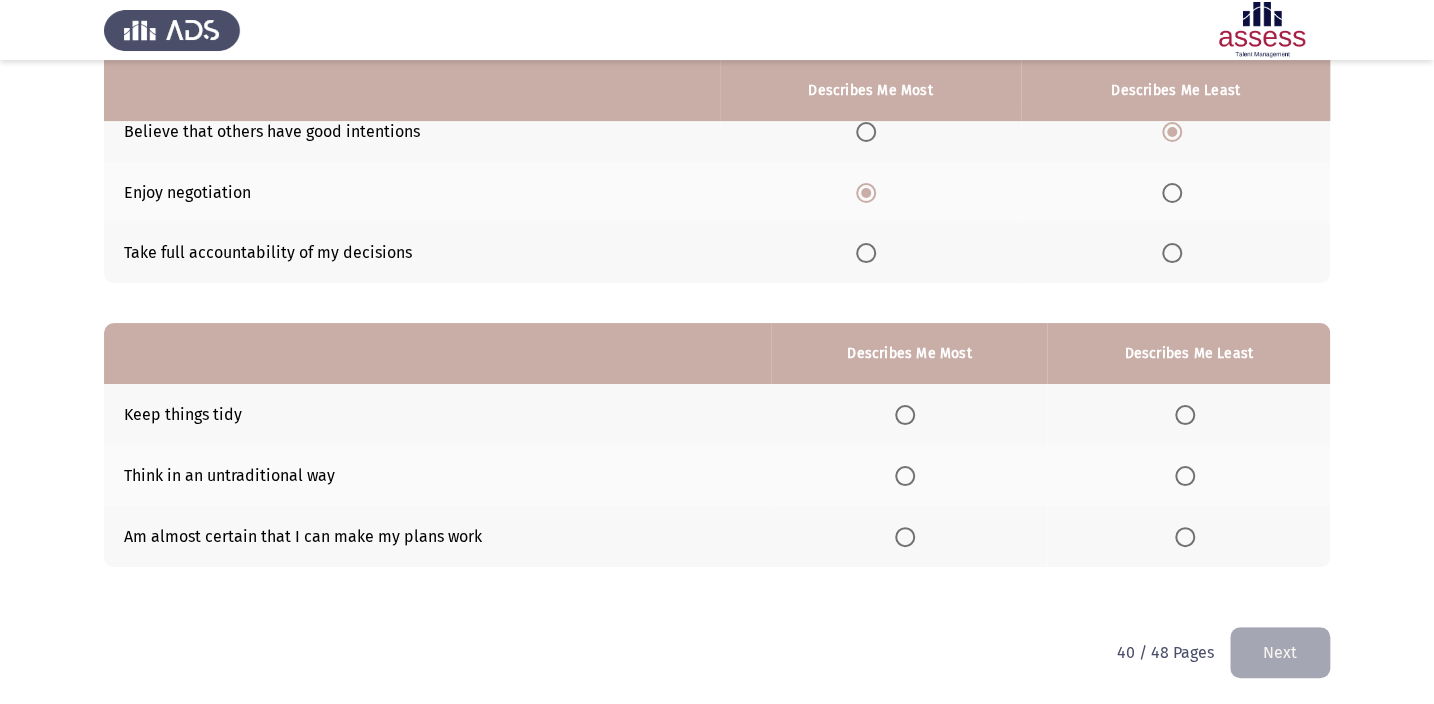 click at bounding box center [905, 537] 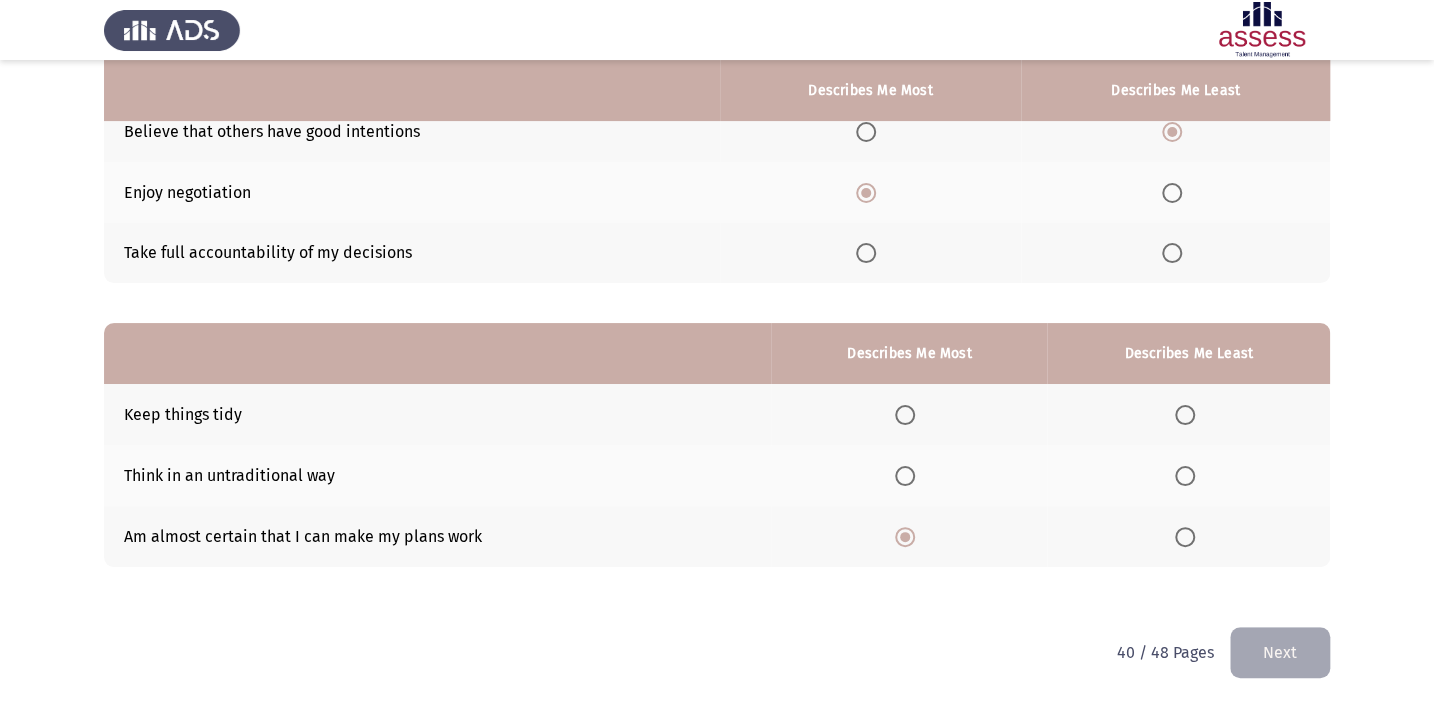 click at bounding box center (1185, 415) 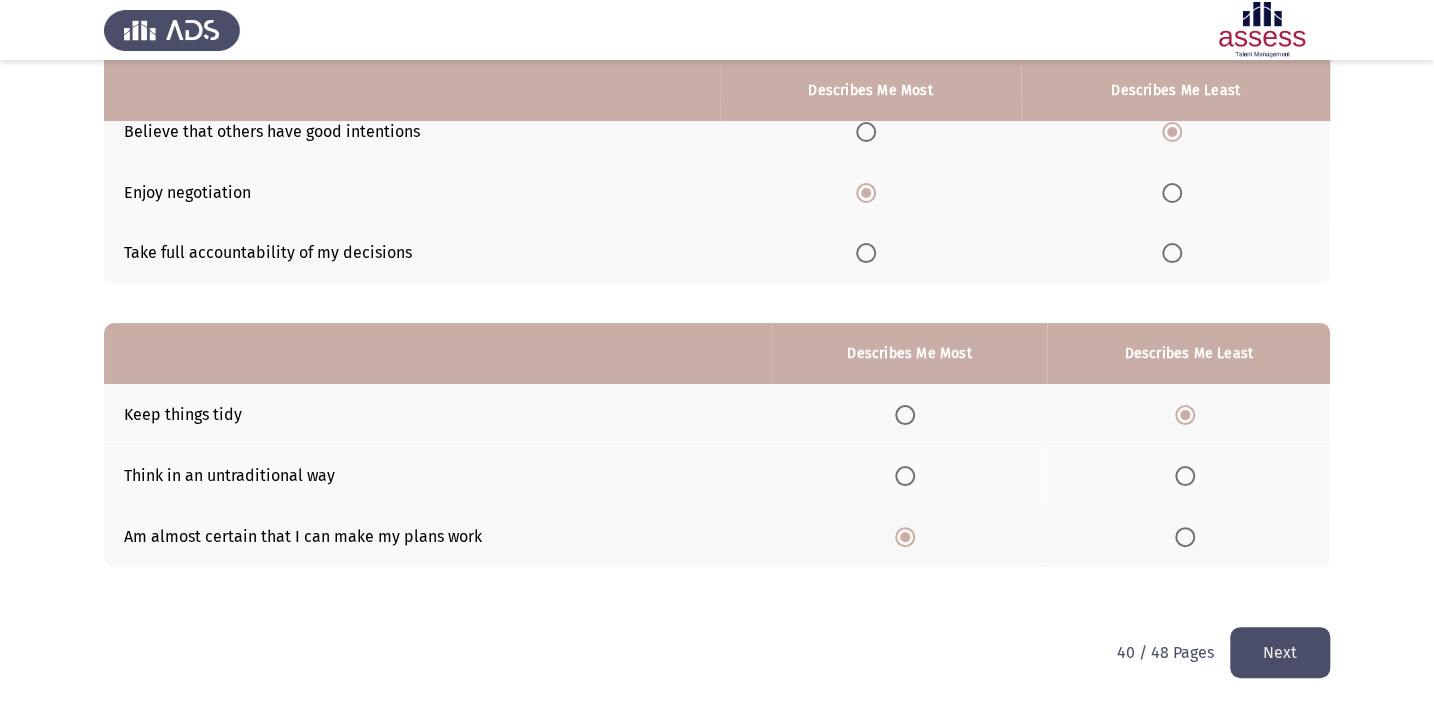 click on "Next" 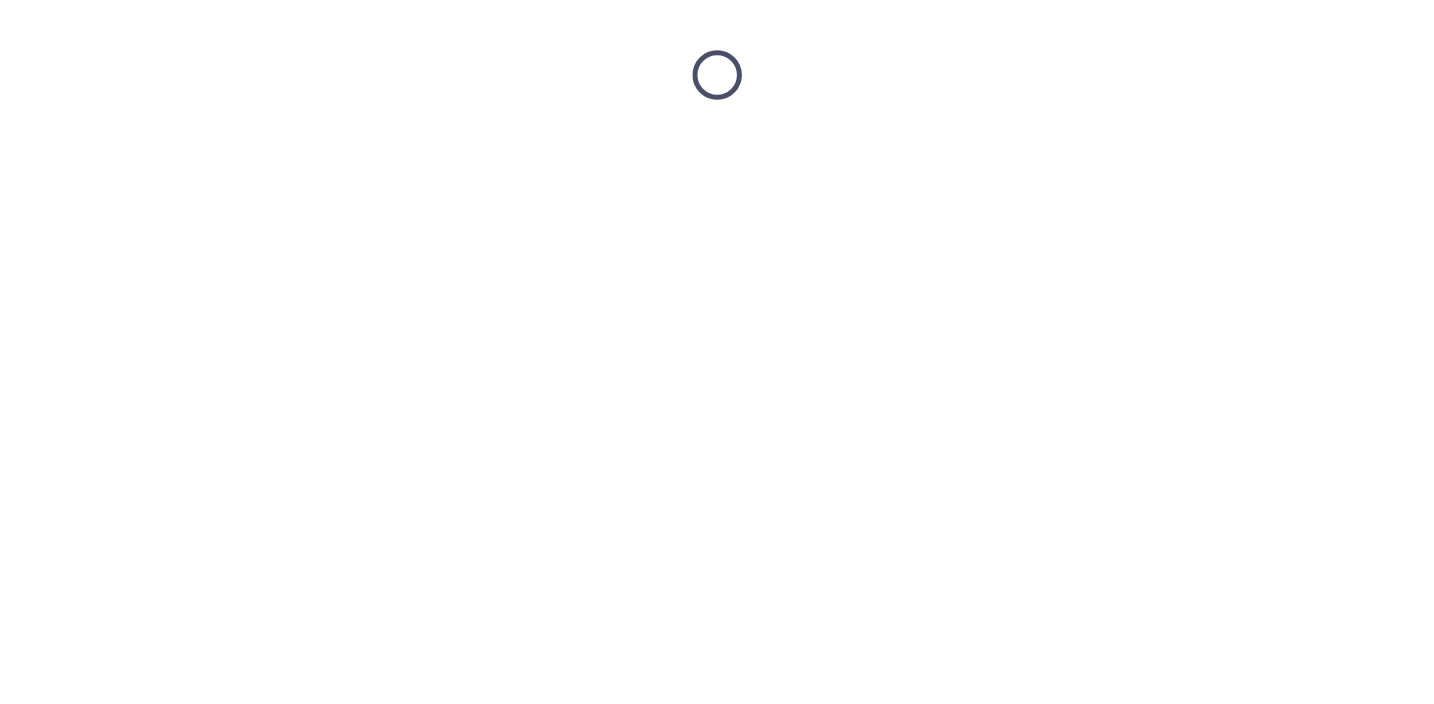 scroll, scrollTop: 0, scrollLeft: 0, axis: both 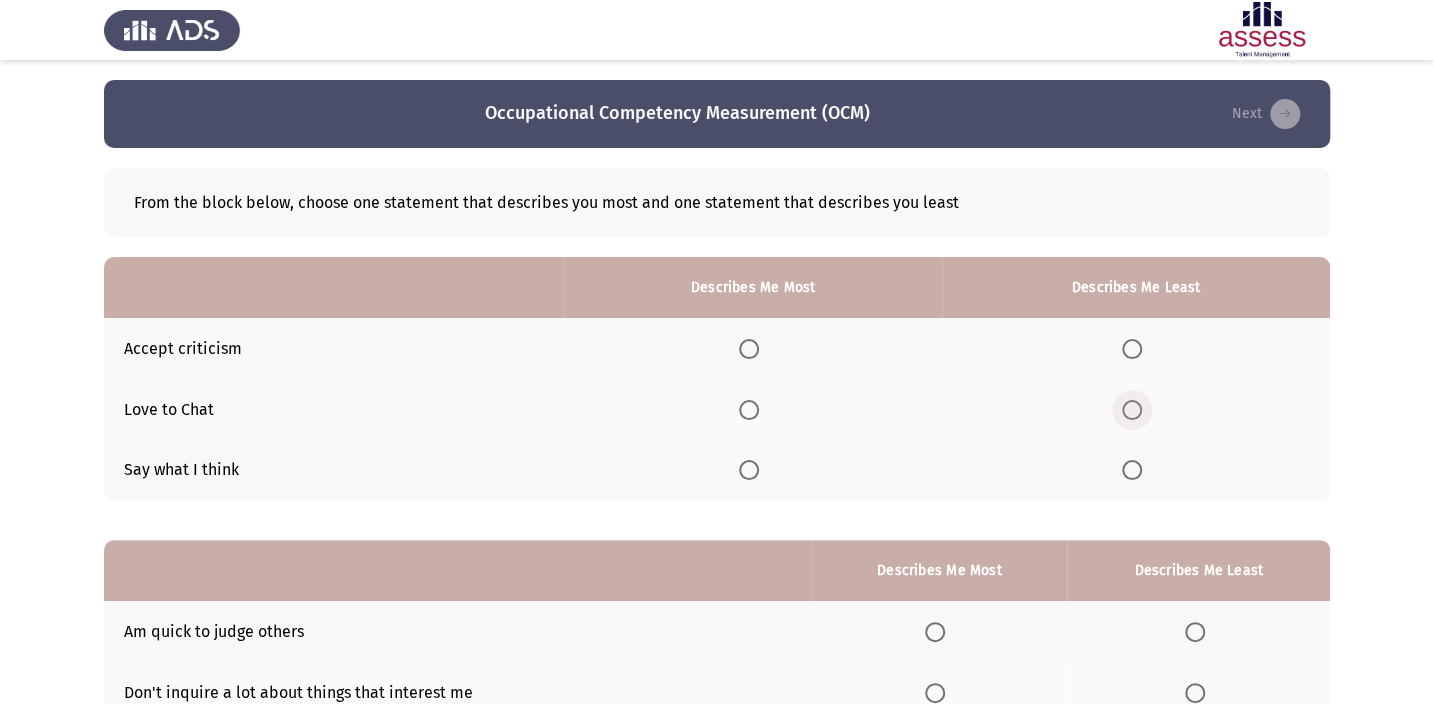 click at bounding box center (1132, 410) 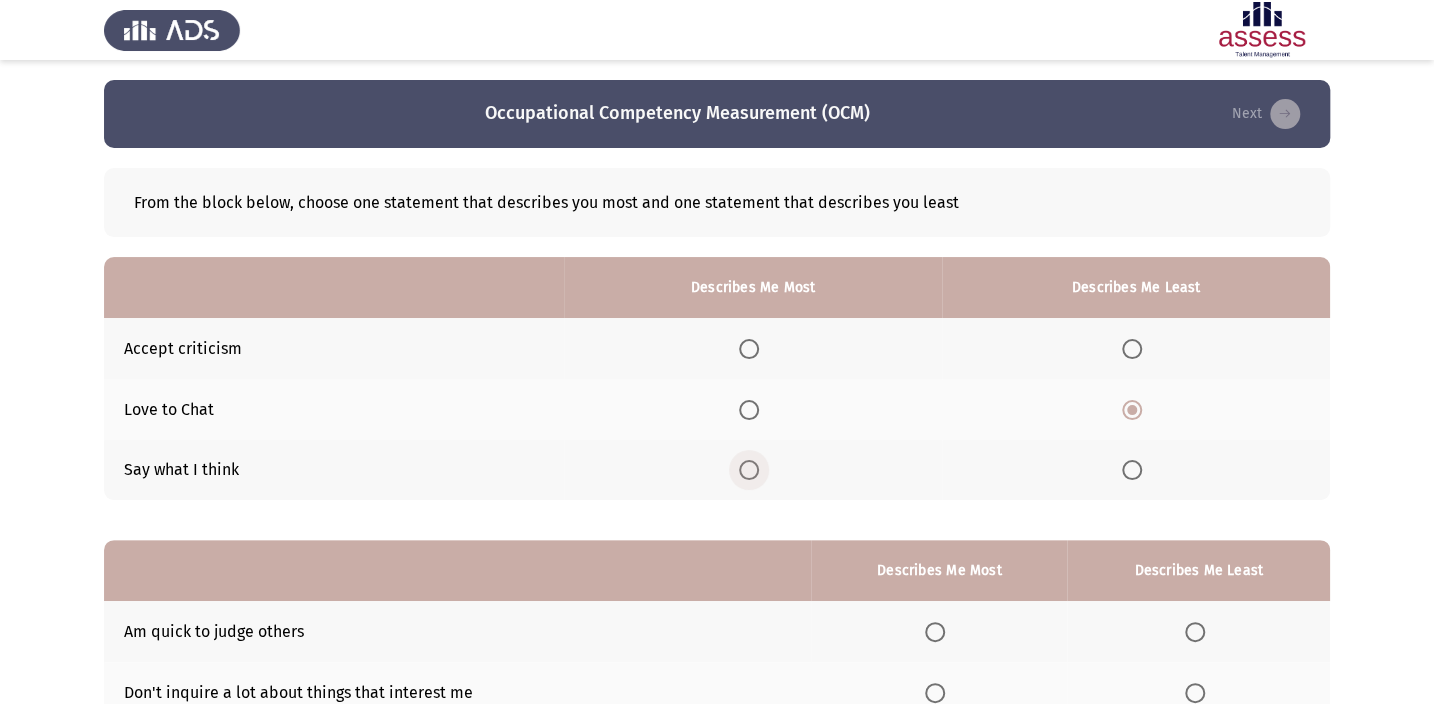 click at bounding box center [749, 470] 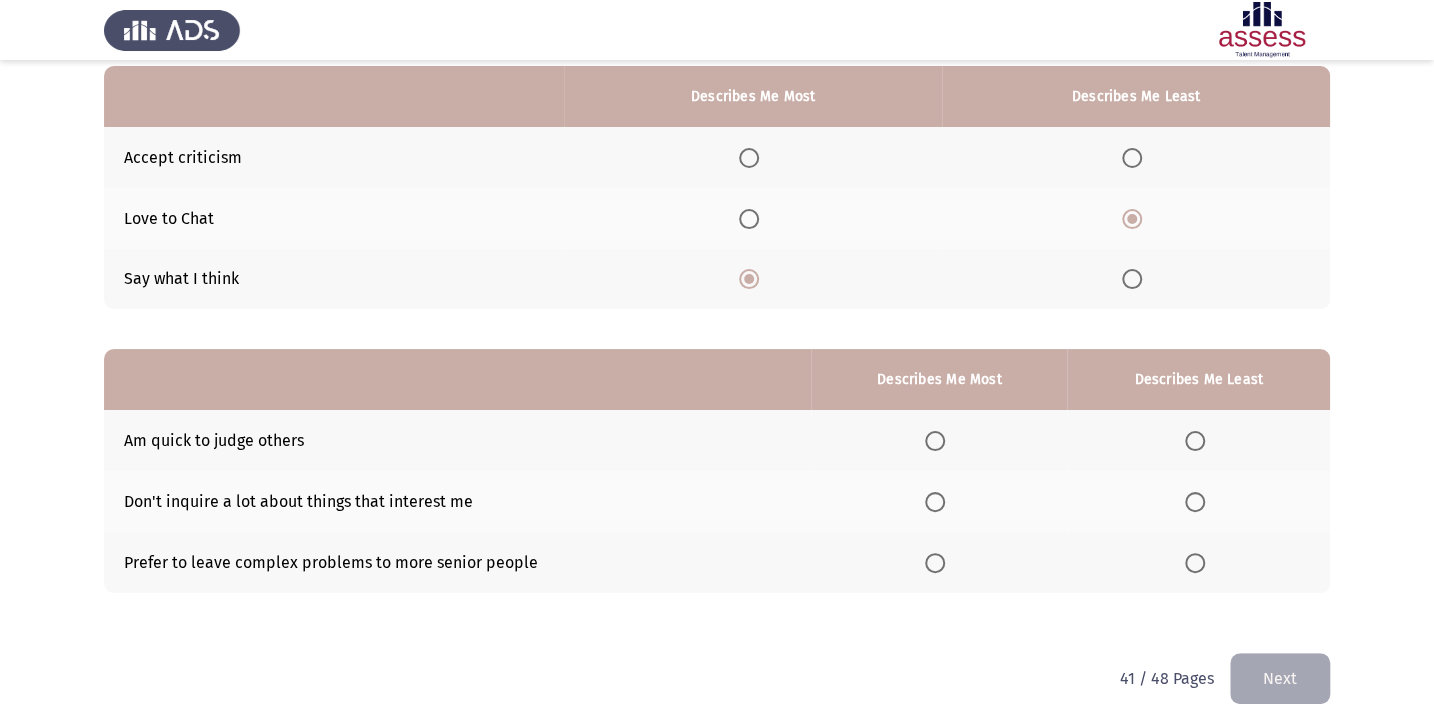 scroll, scrollTop: 217, scrollLeft: 0, axis: vertical 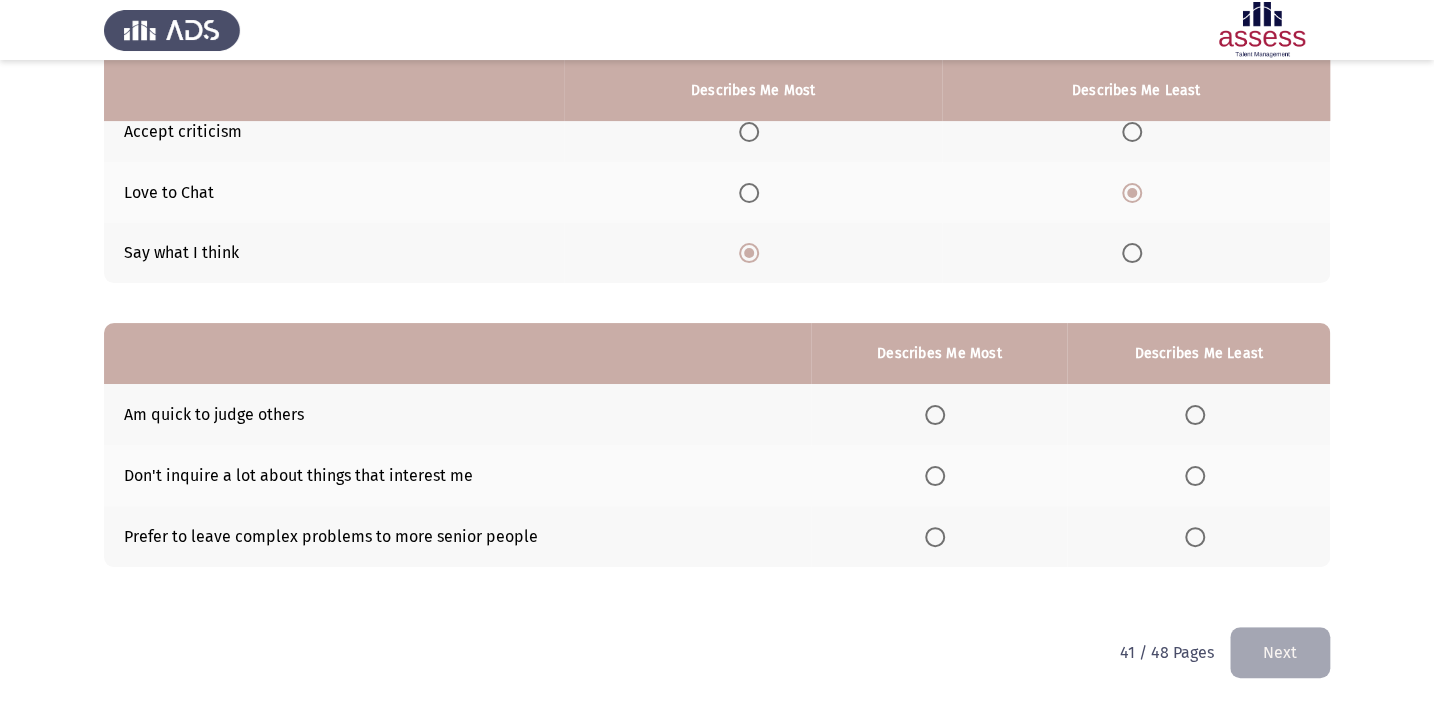 click at bounding box center [1195, 415] 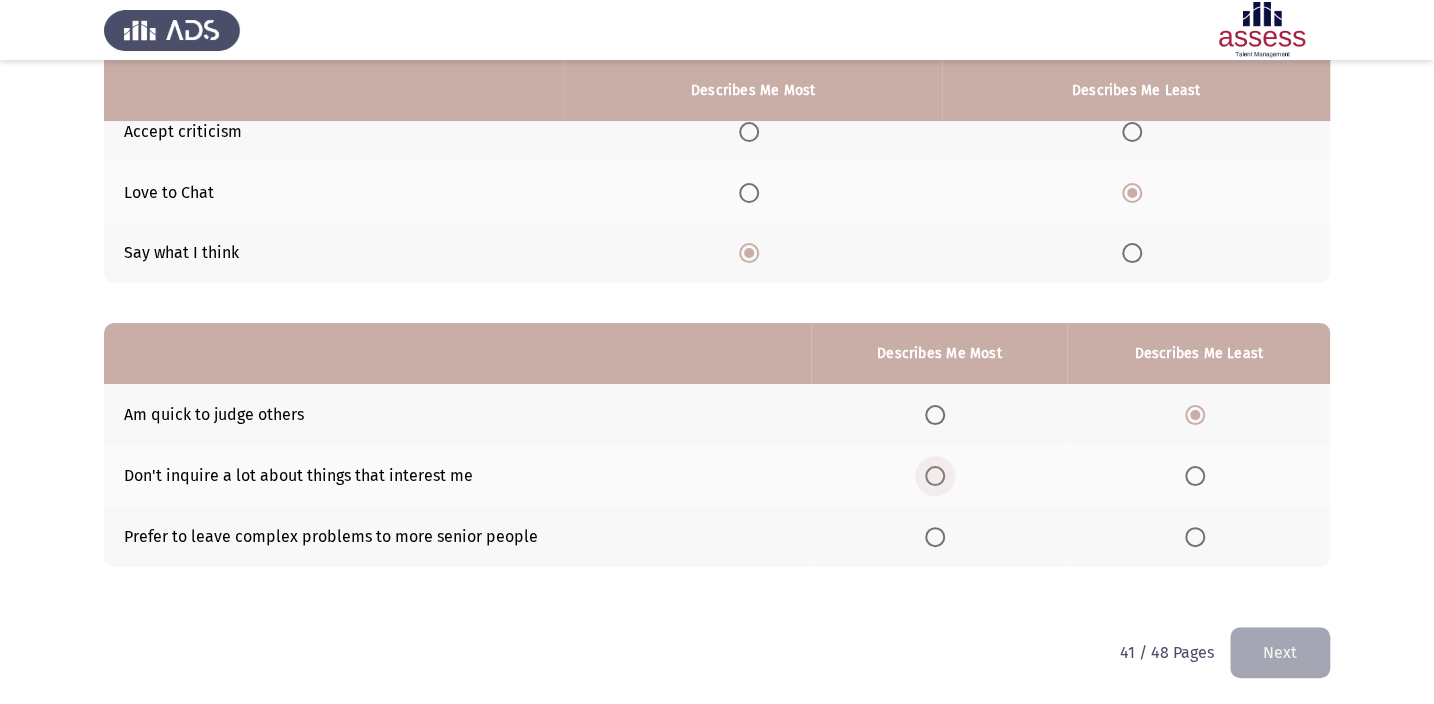 click at bounding box center (935, 476) 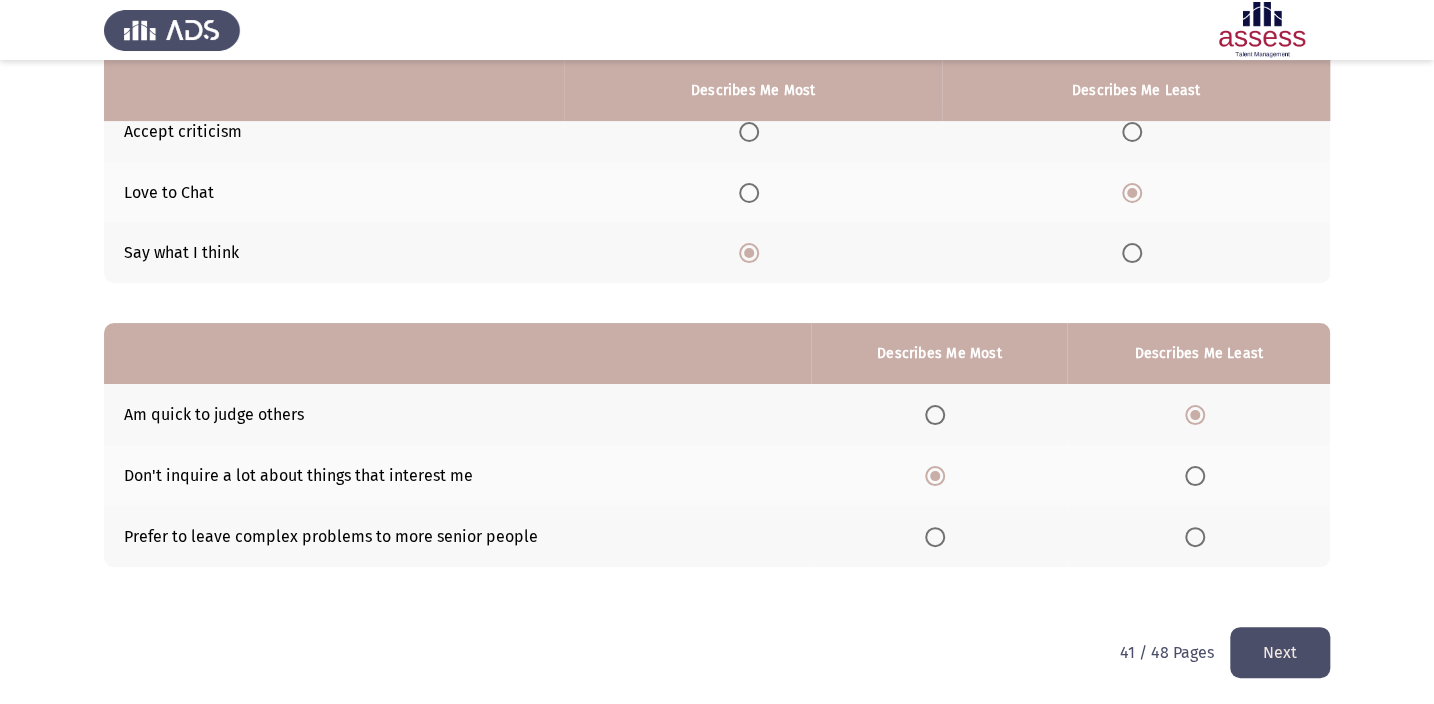 click on "Next" 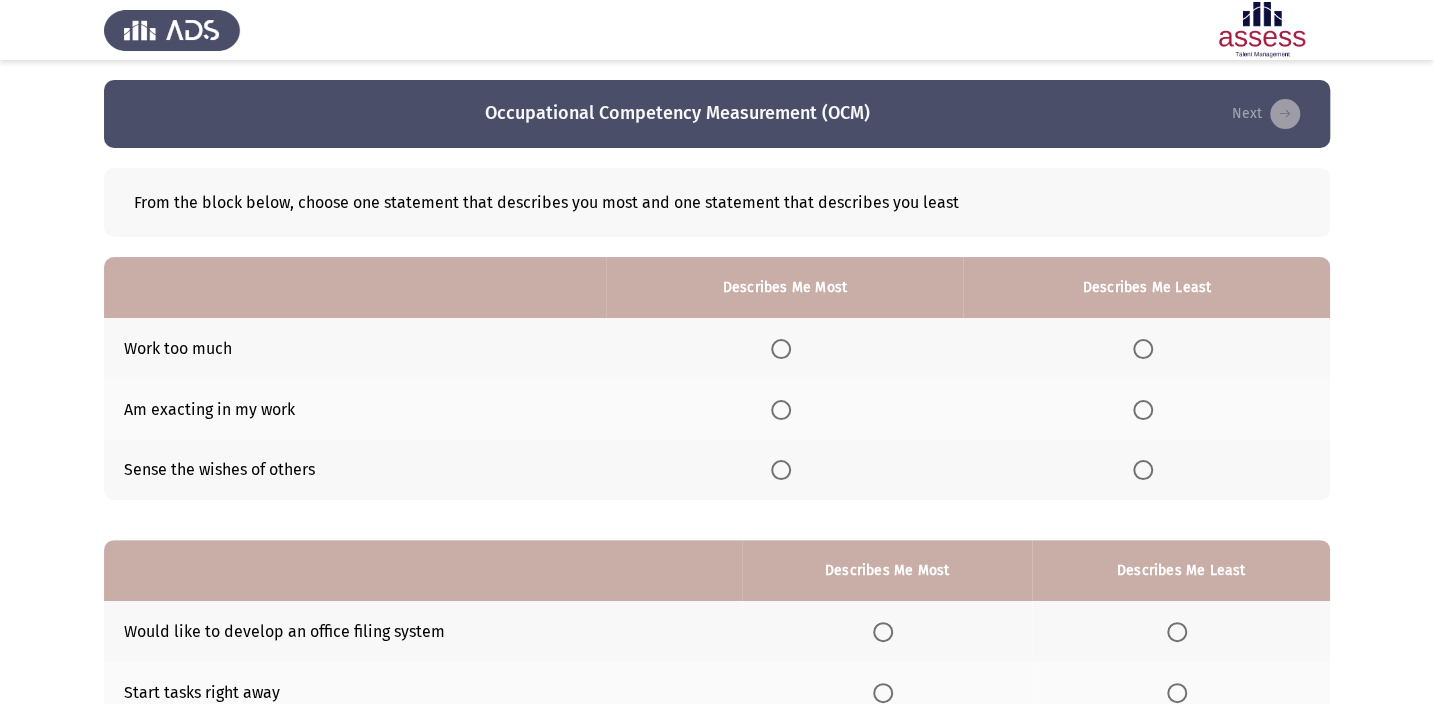 click at bounding box center (781, 410) 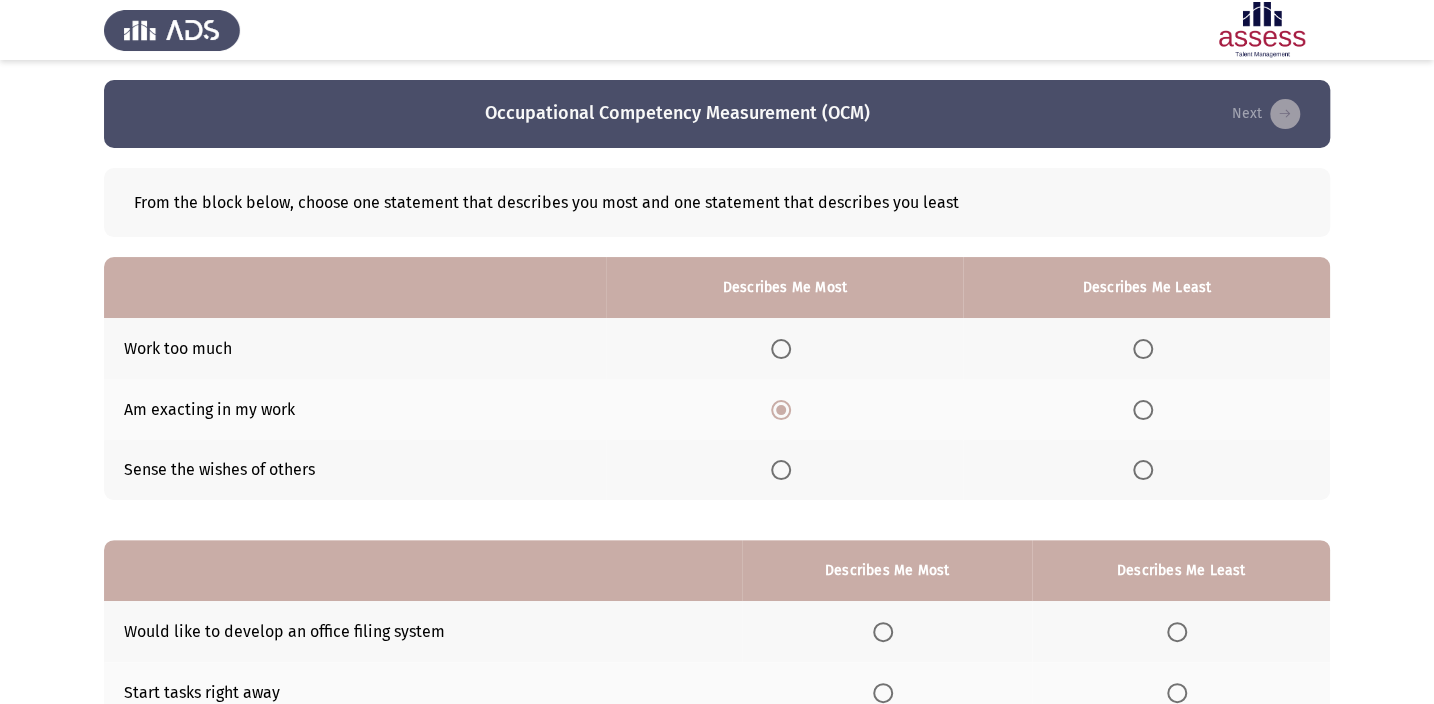click at bounding box center [1143, 470] 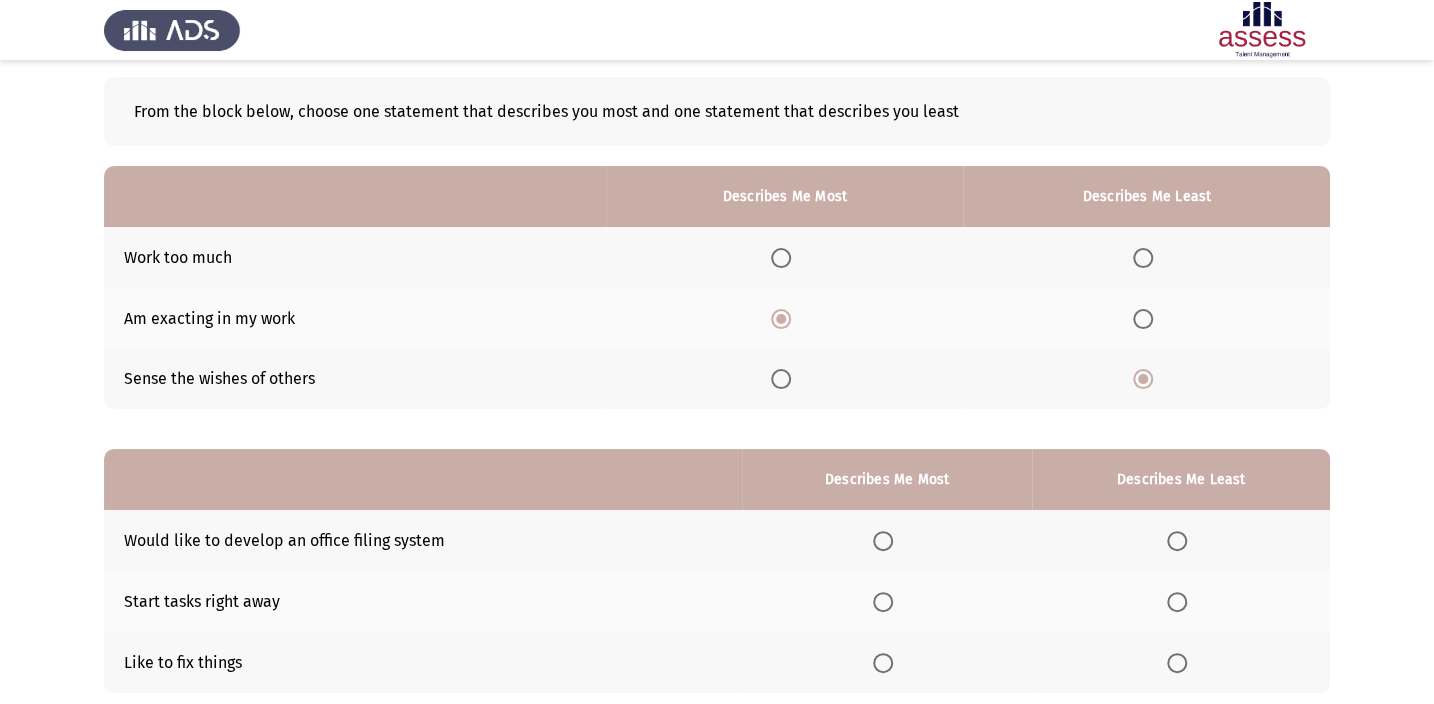 scroll, scrollTop: 181, scrollLeft: 0, axis: vertical 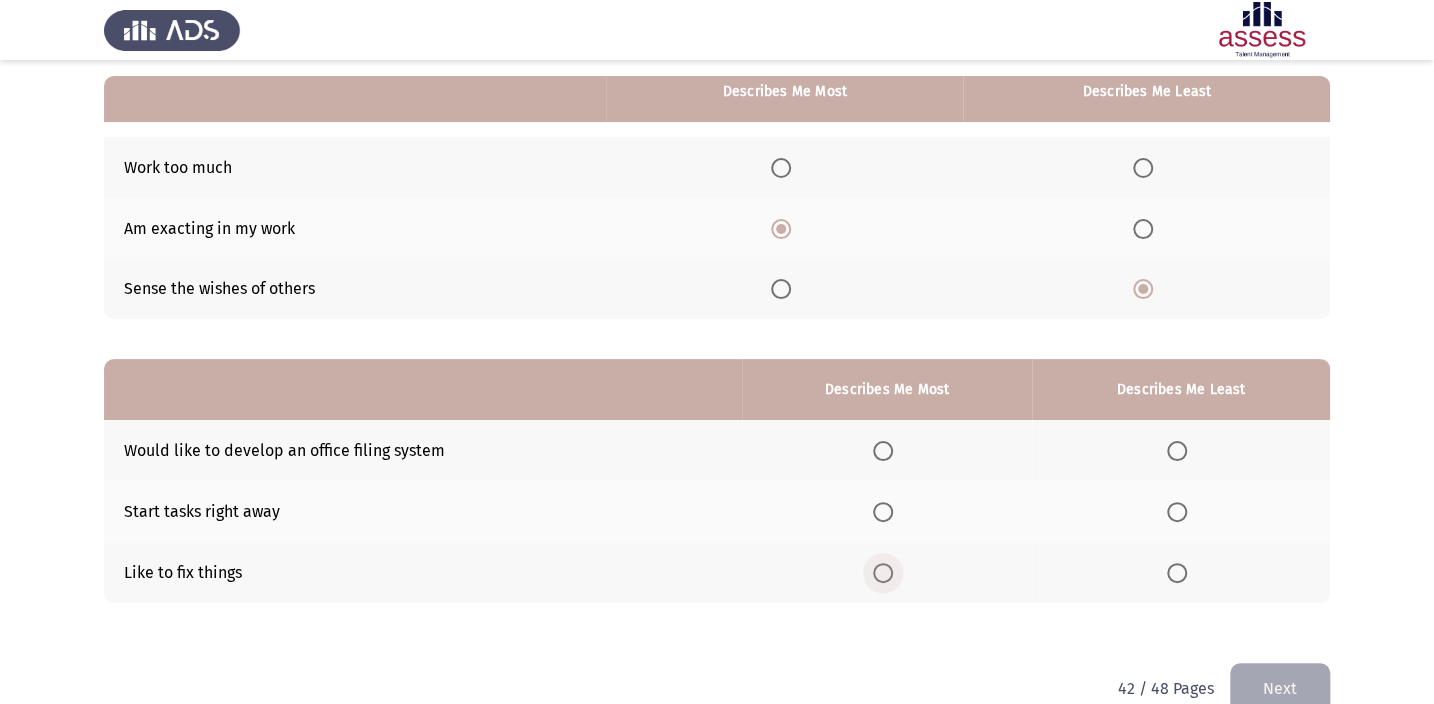 click at bounding box center [883, 573] 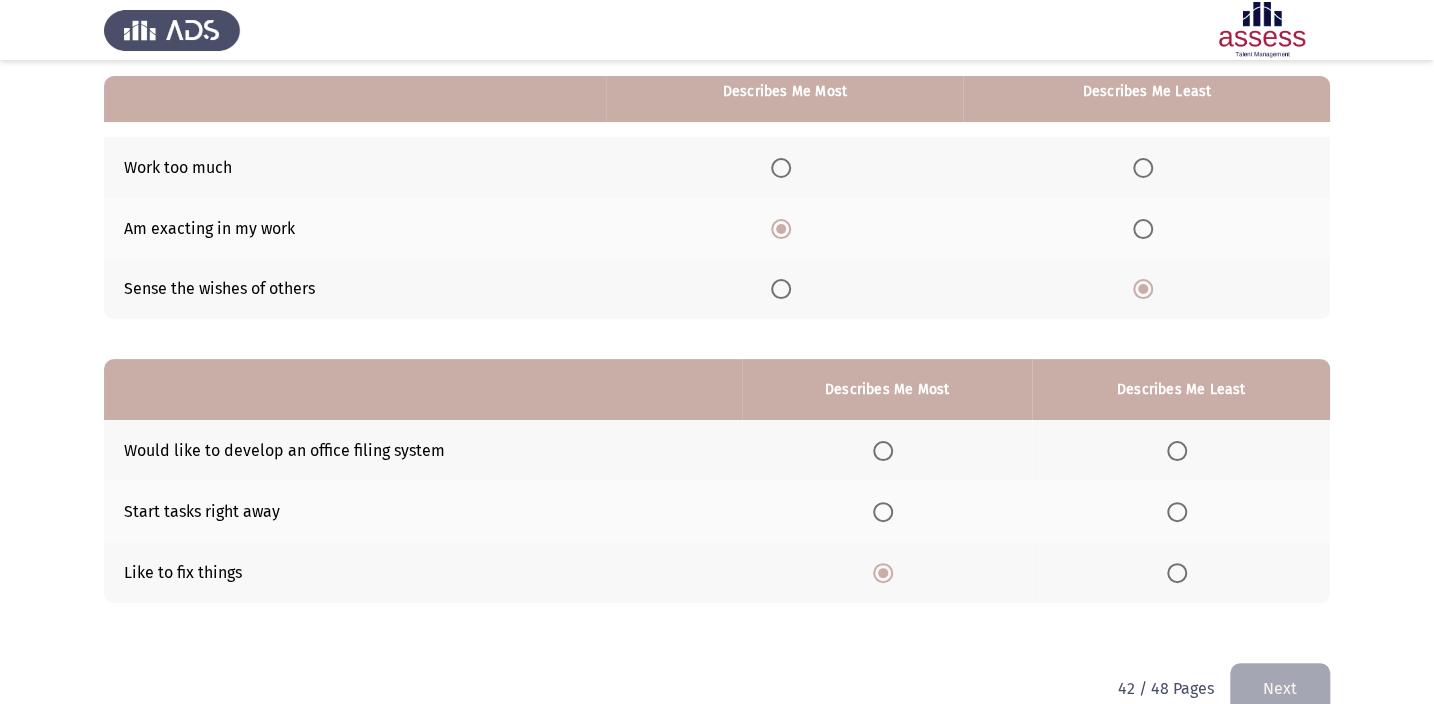 click at bounding box center [1177, 451] 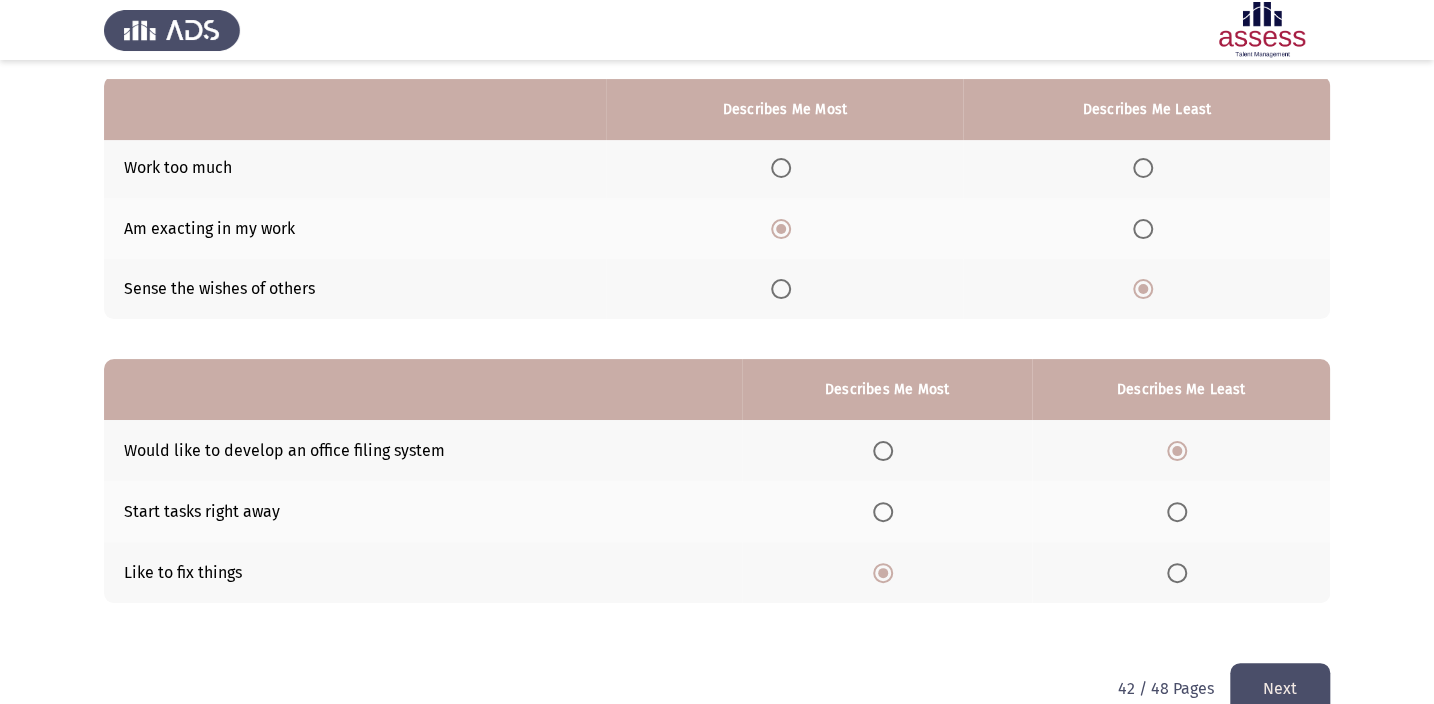 scroll, scrollTop: 217, scrollLeft: 0, axis: vertical 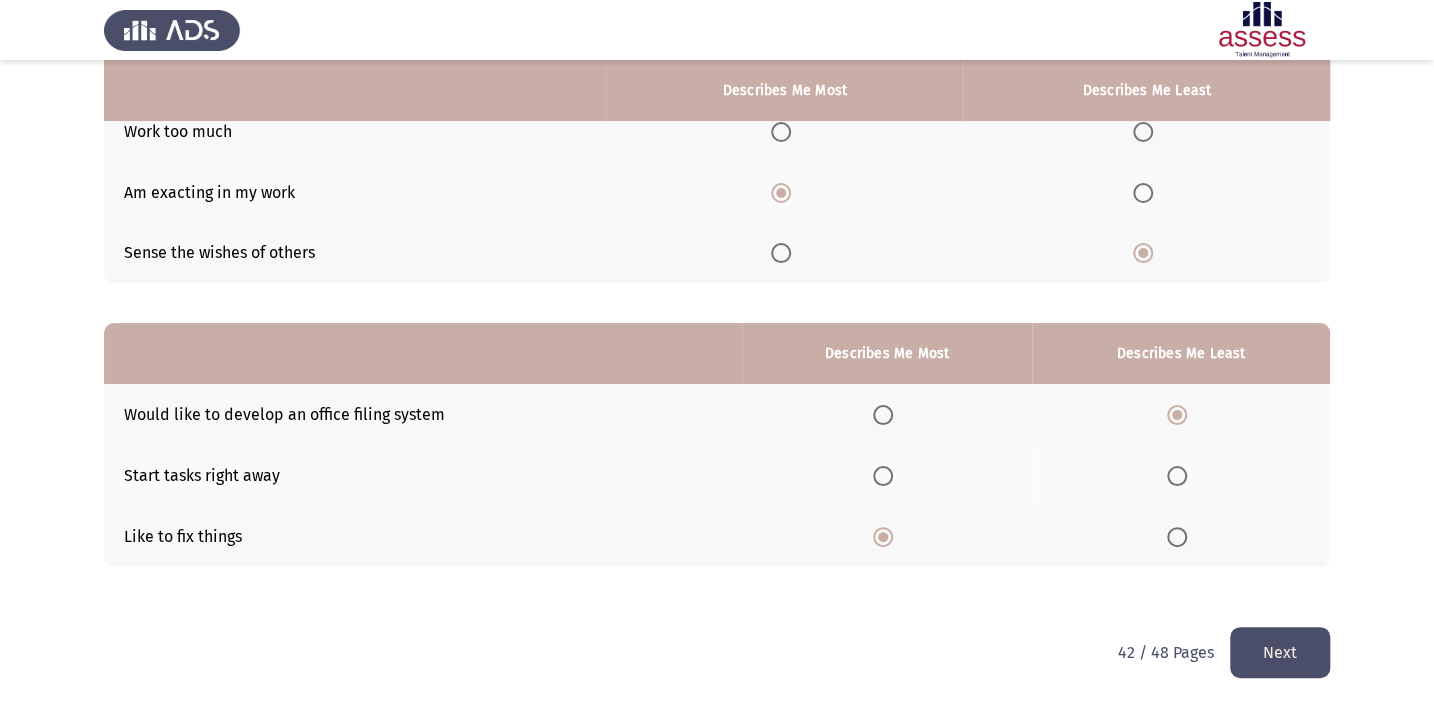 click on "Next" 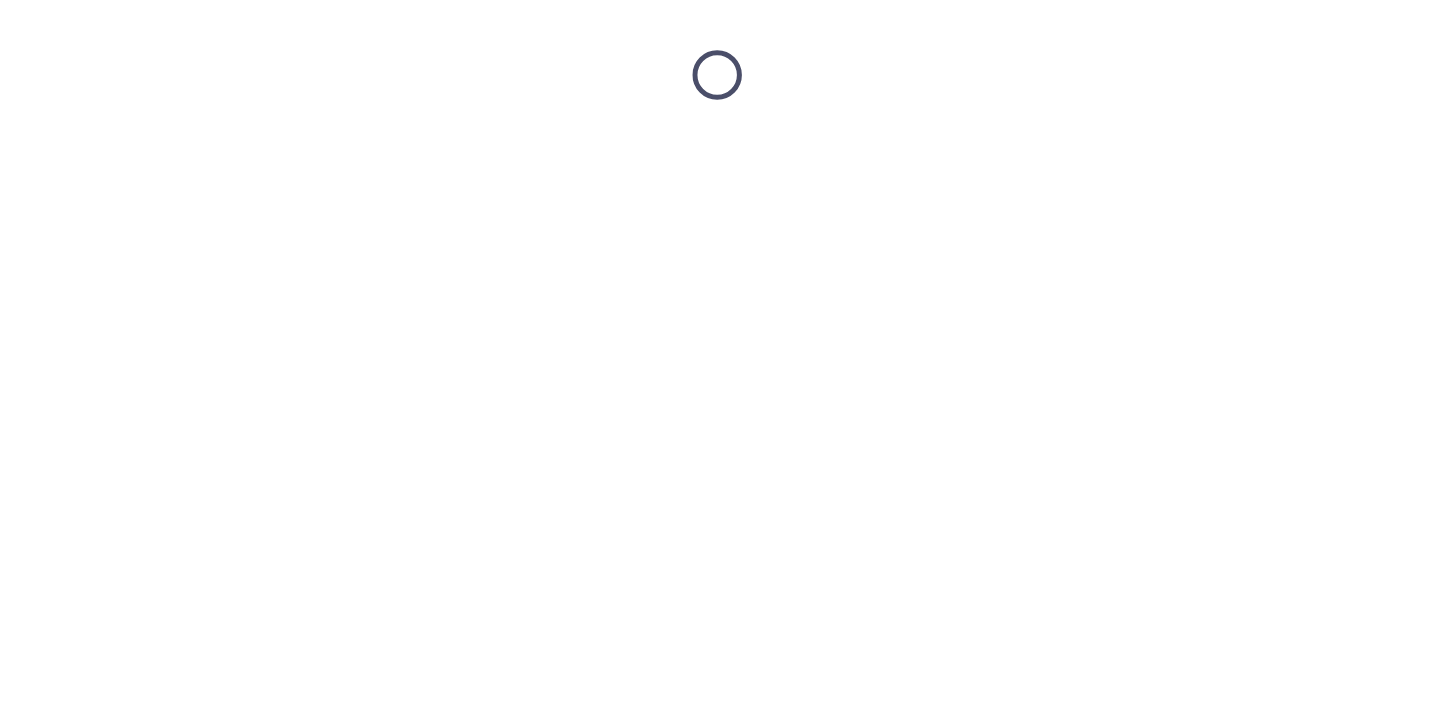 scroll, scrollTop: 0, scrollLeft: 0, axis: both 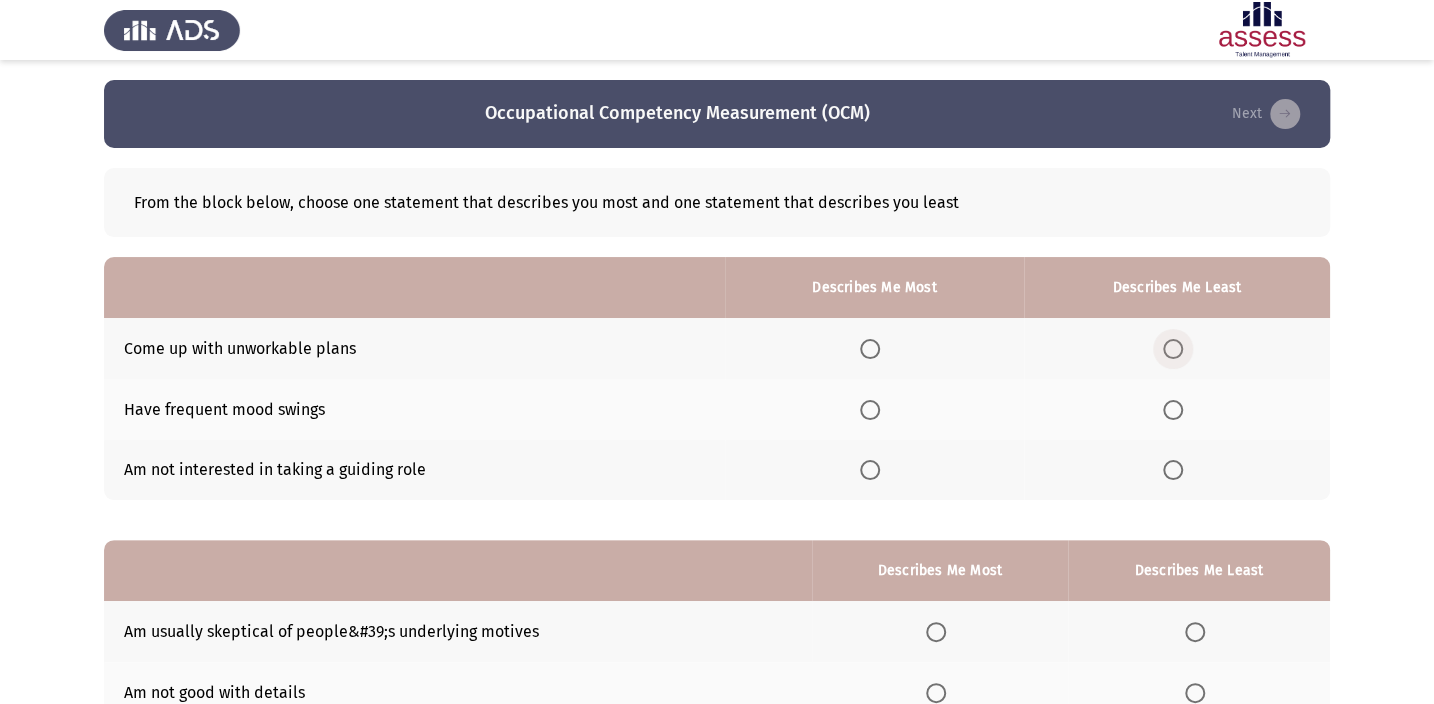 click at bounding box center (1173, 349) 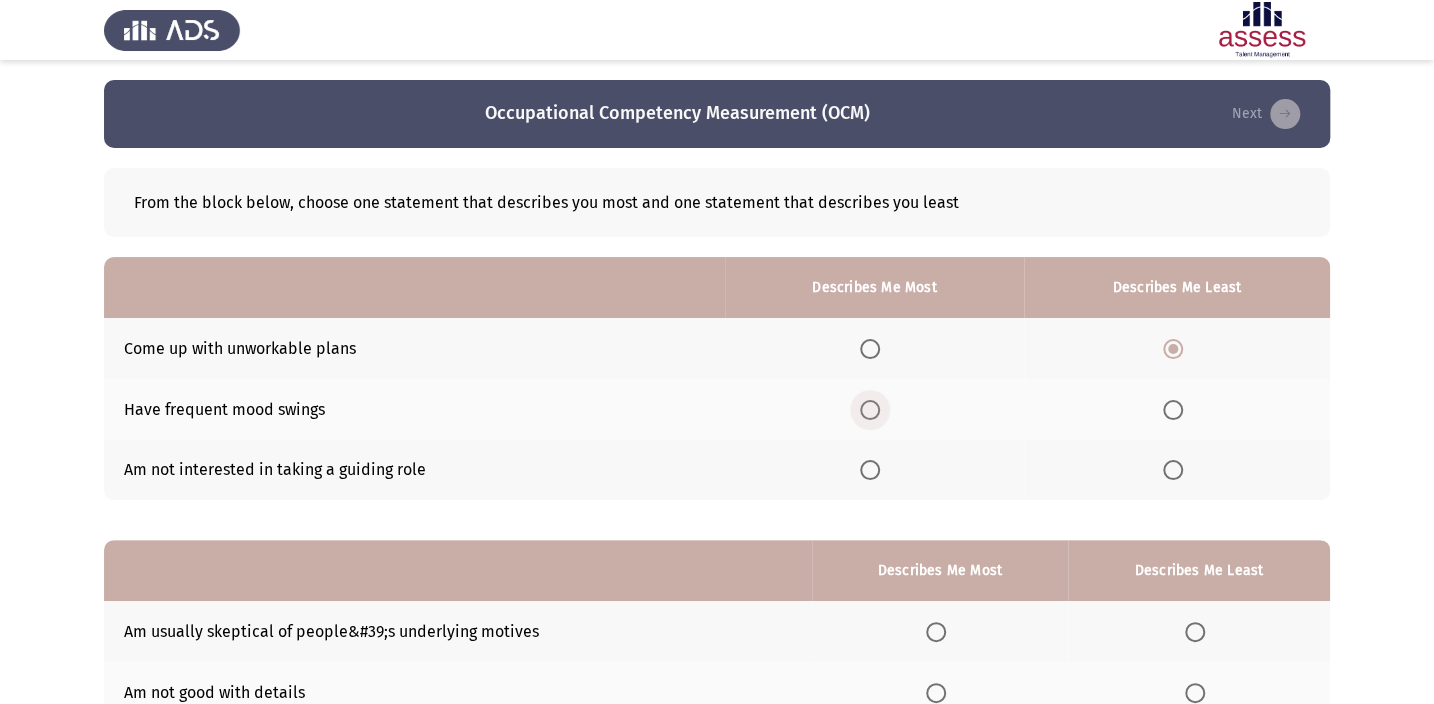 click at bounding box center (870, 410) 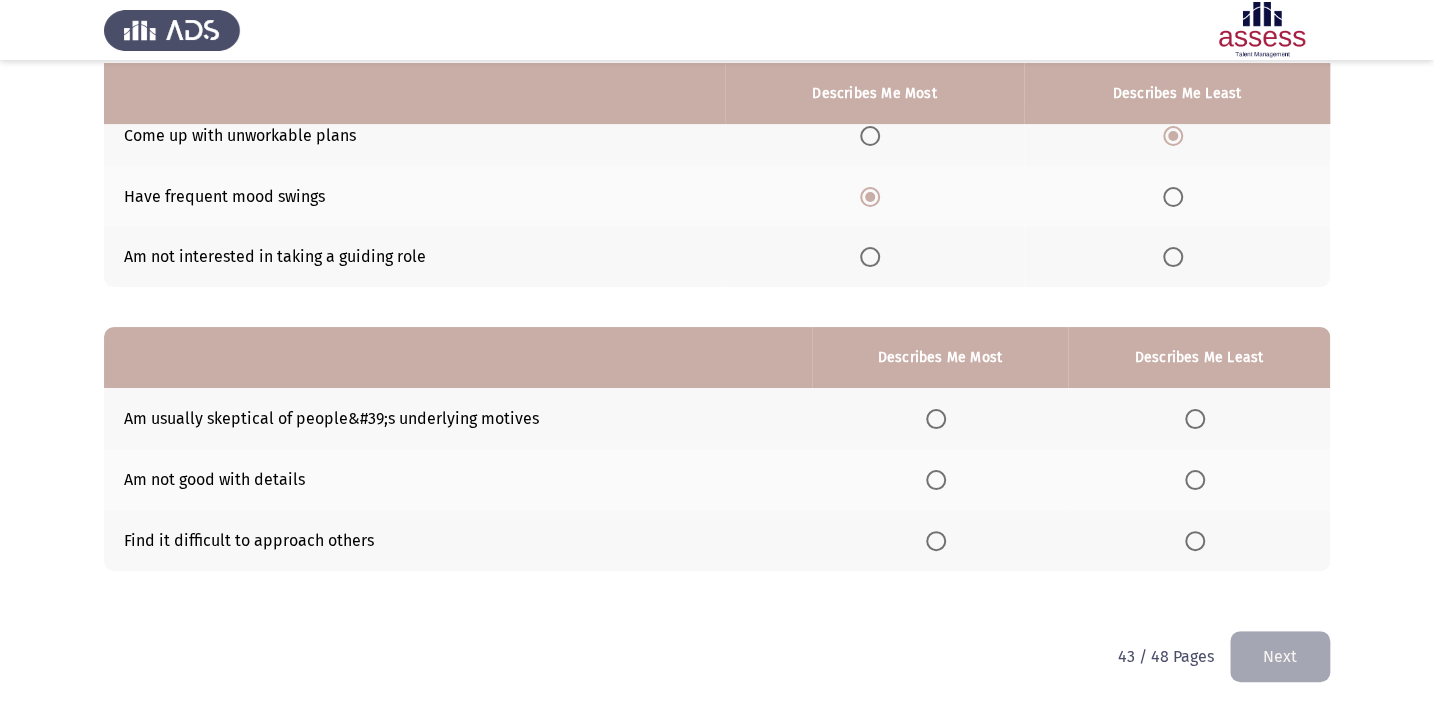 scroll, scrollTop: 217, scrollLeft: 0, axis: vertical 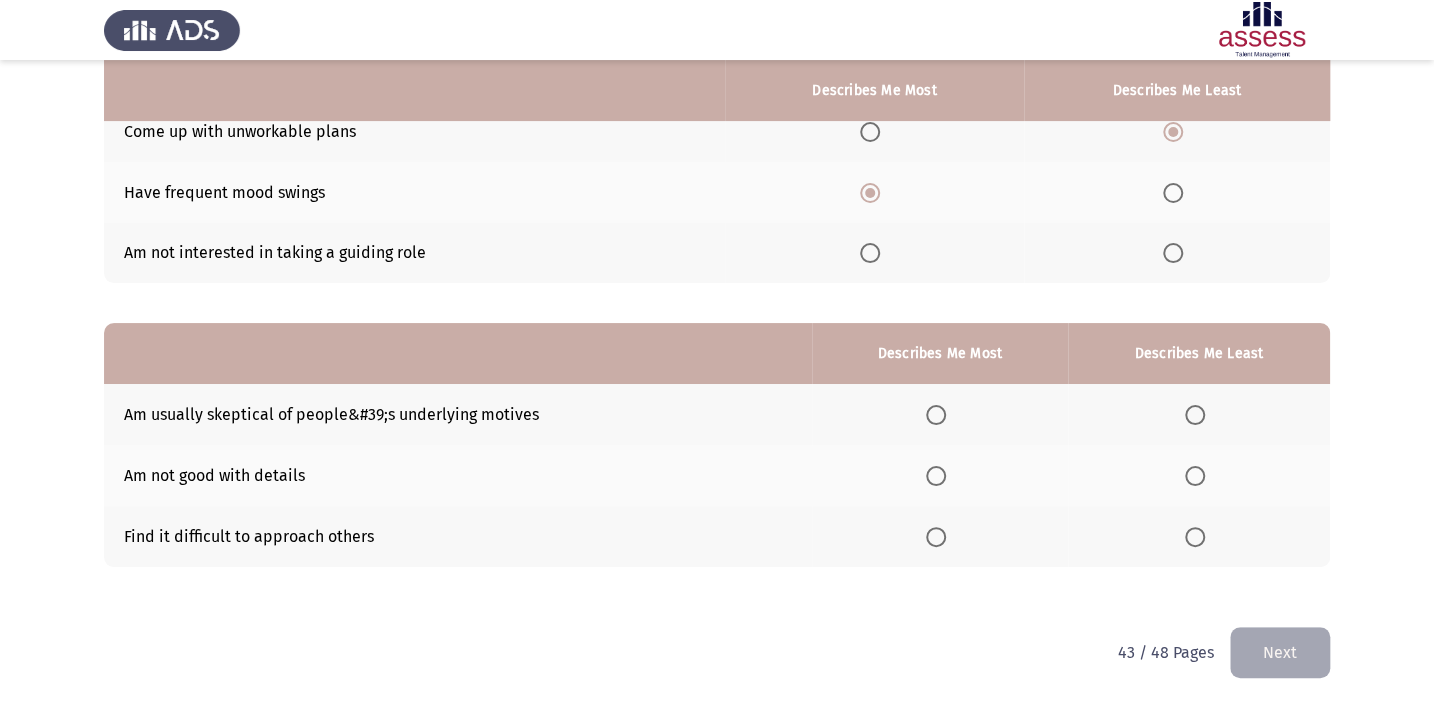 click at bounding box center [936, 415] 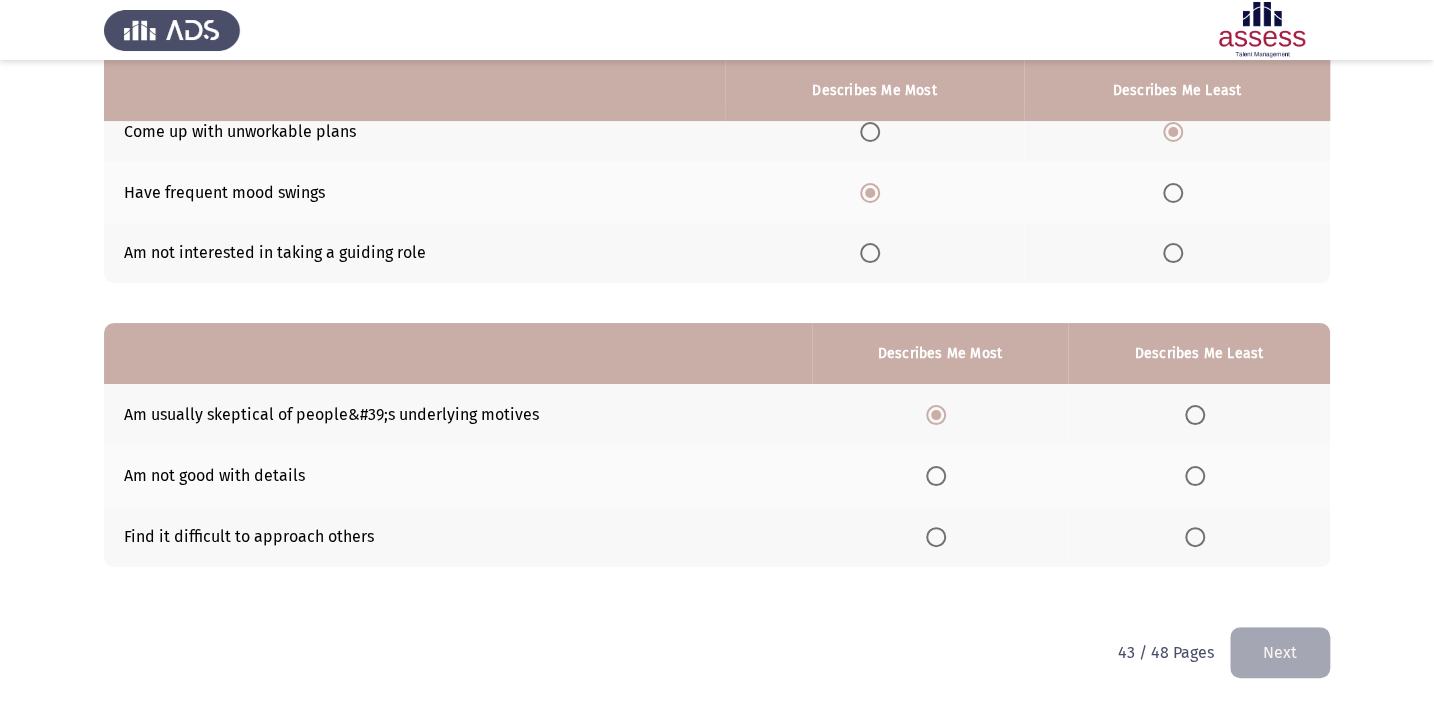 click at bounding box center (1195, 476) 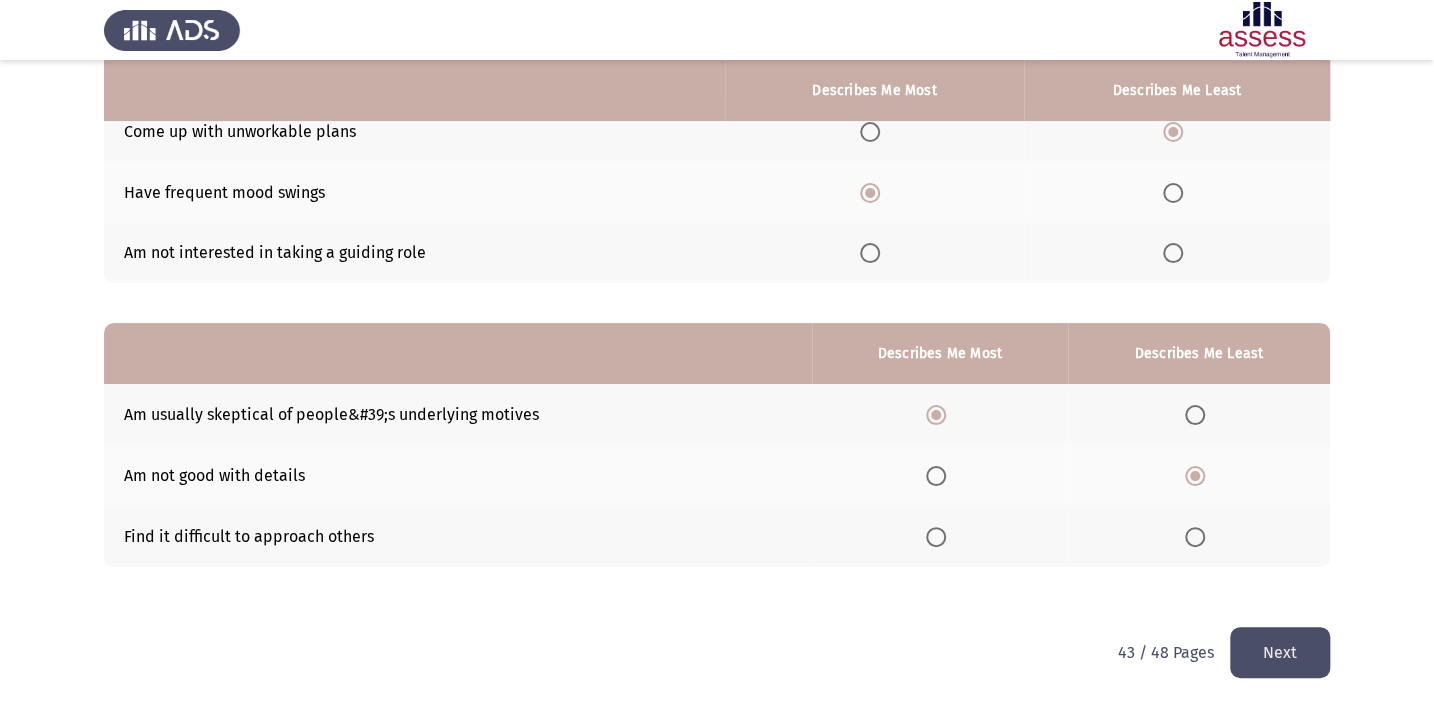 click on "Next" 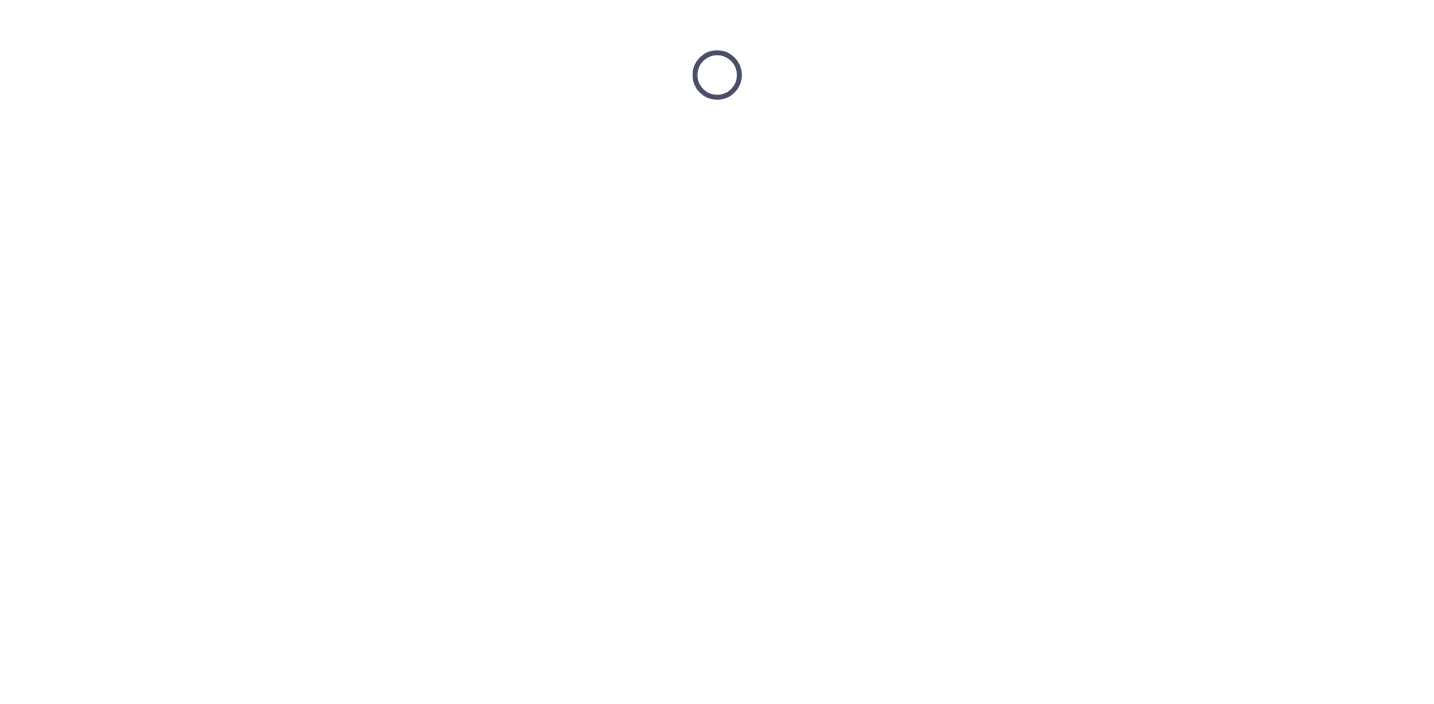 scroll, scrollTop: 0, scrollLeft: 0, axis: both 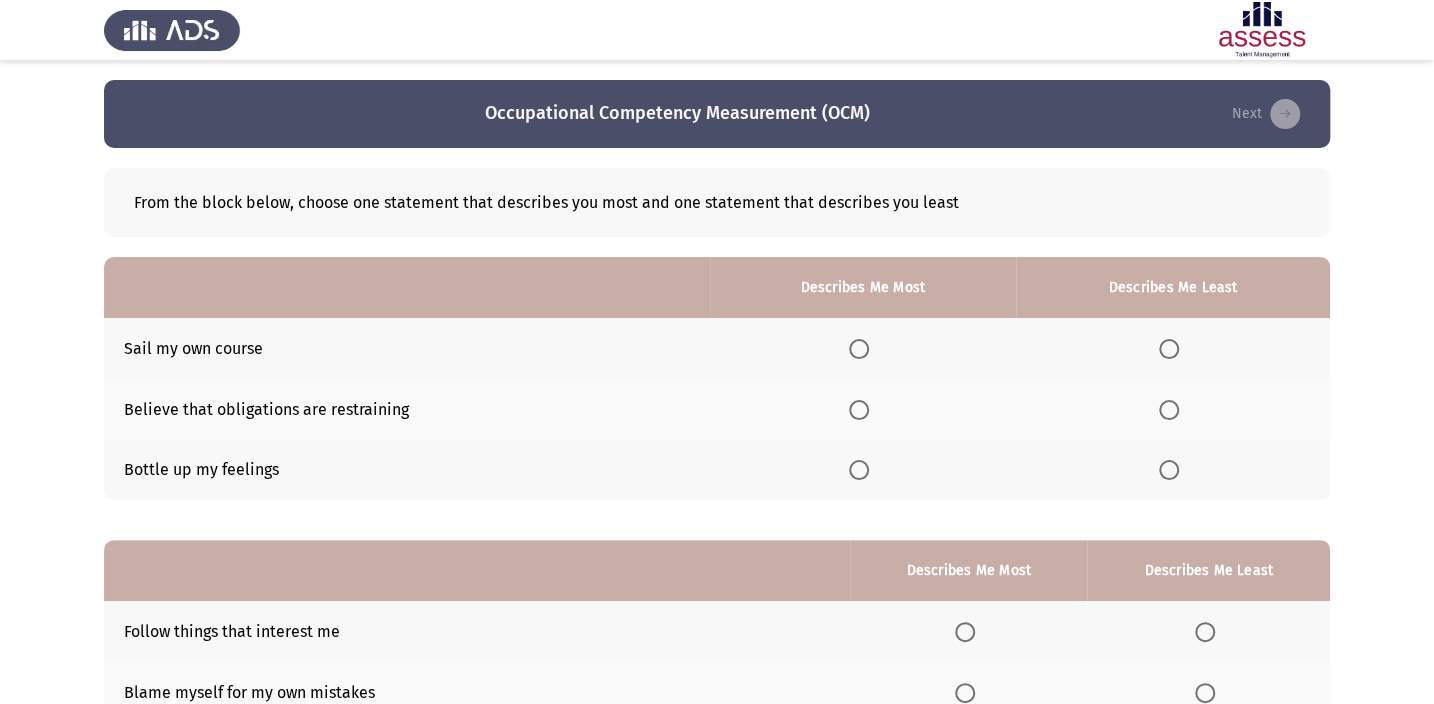 click at bounding box center [859, 349] 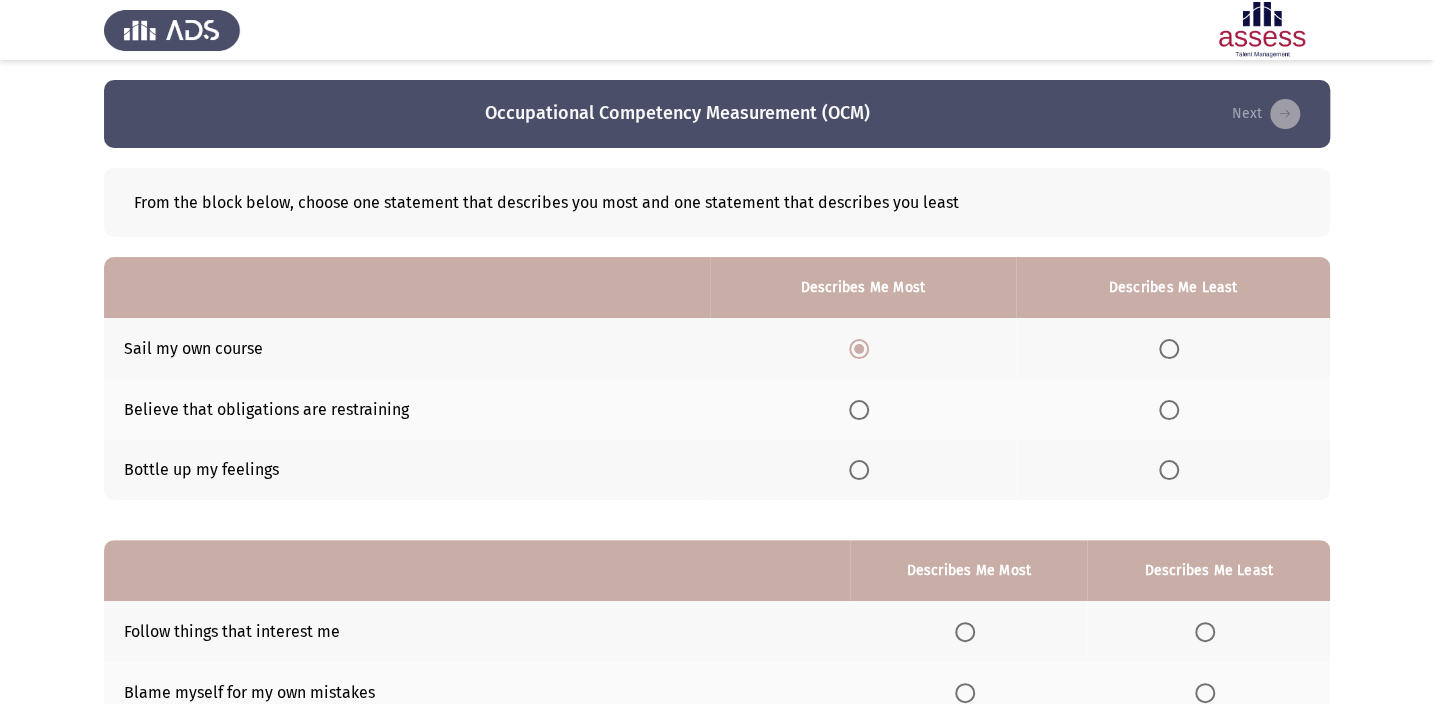 click at bounding box center (1169, 410) 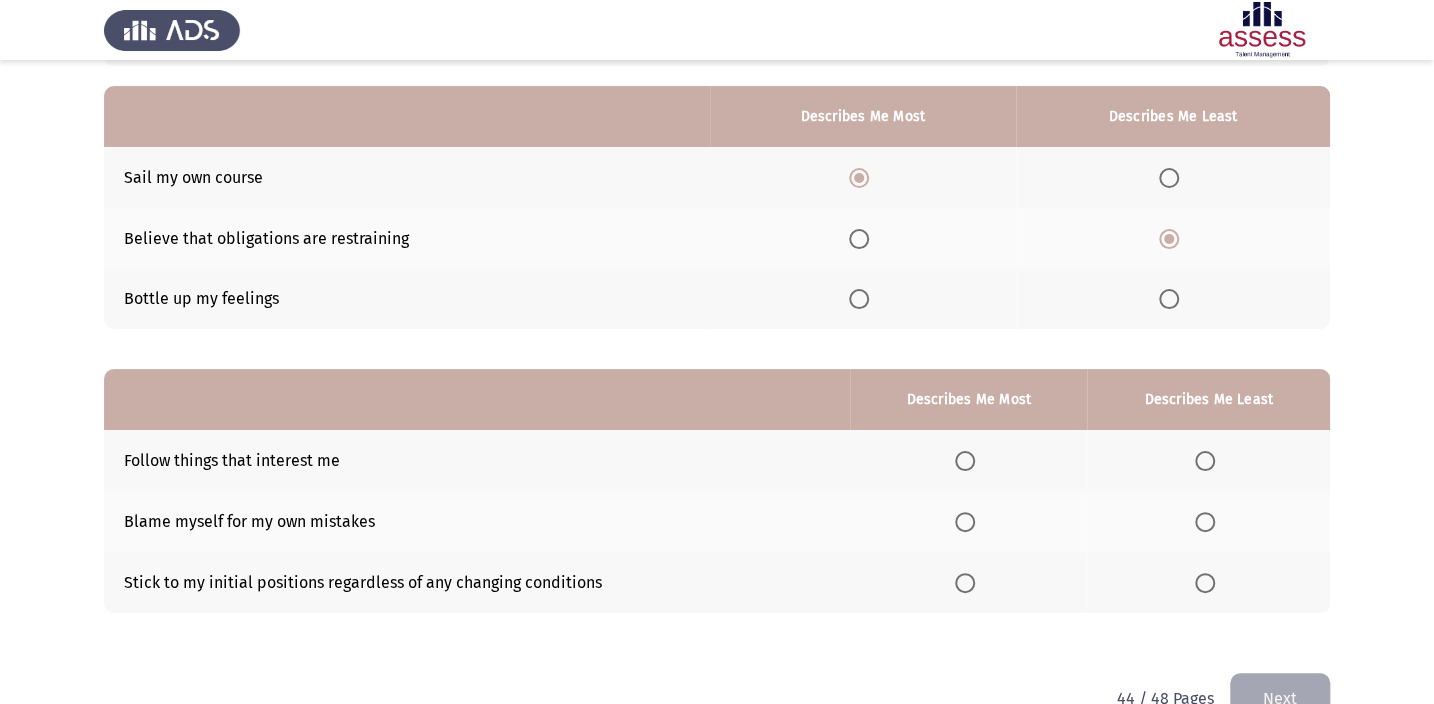 scroll, scrollTop: 217, scrollLeft: 0, axis: vertical 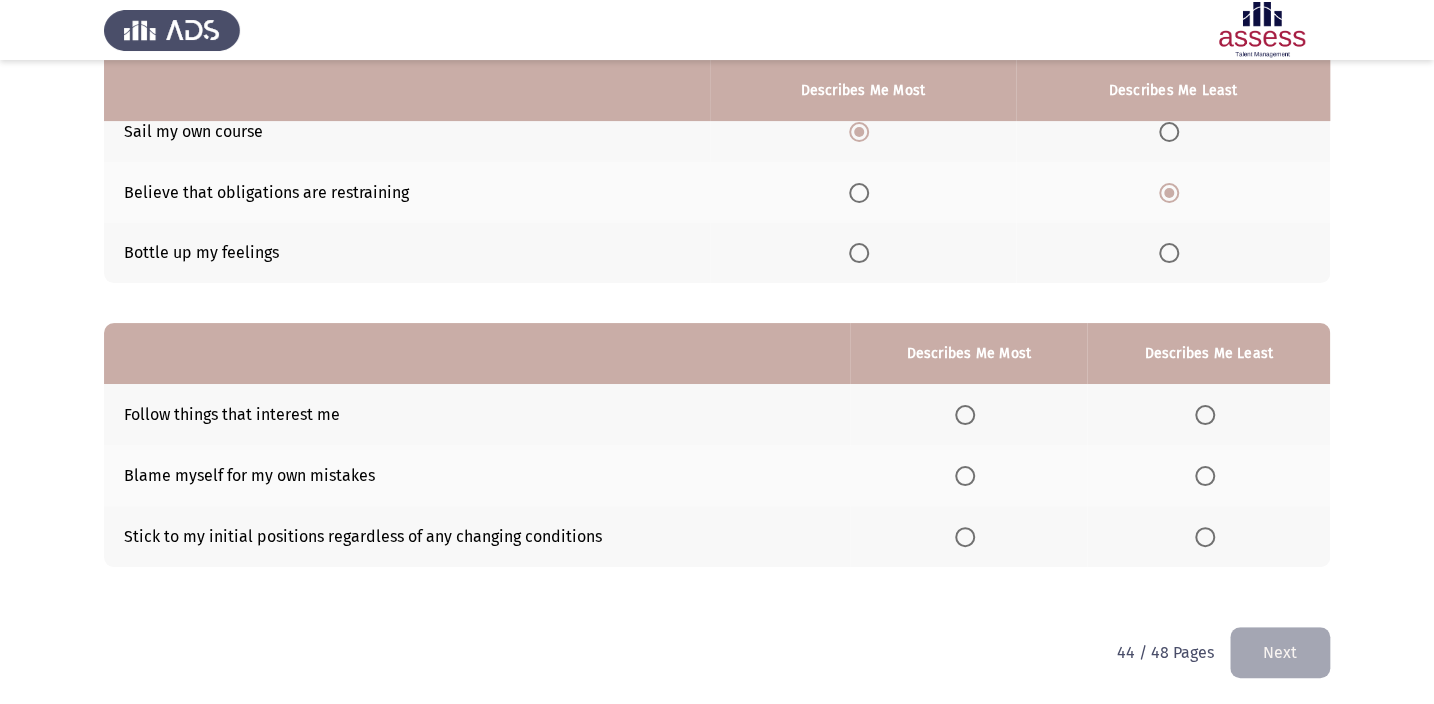 click at bounding box center (1205, 537) 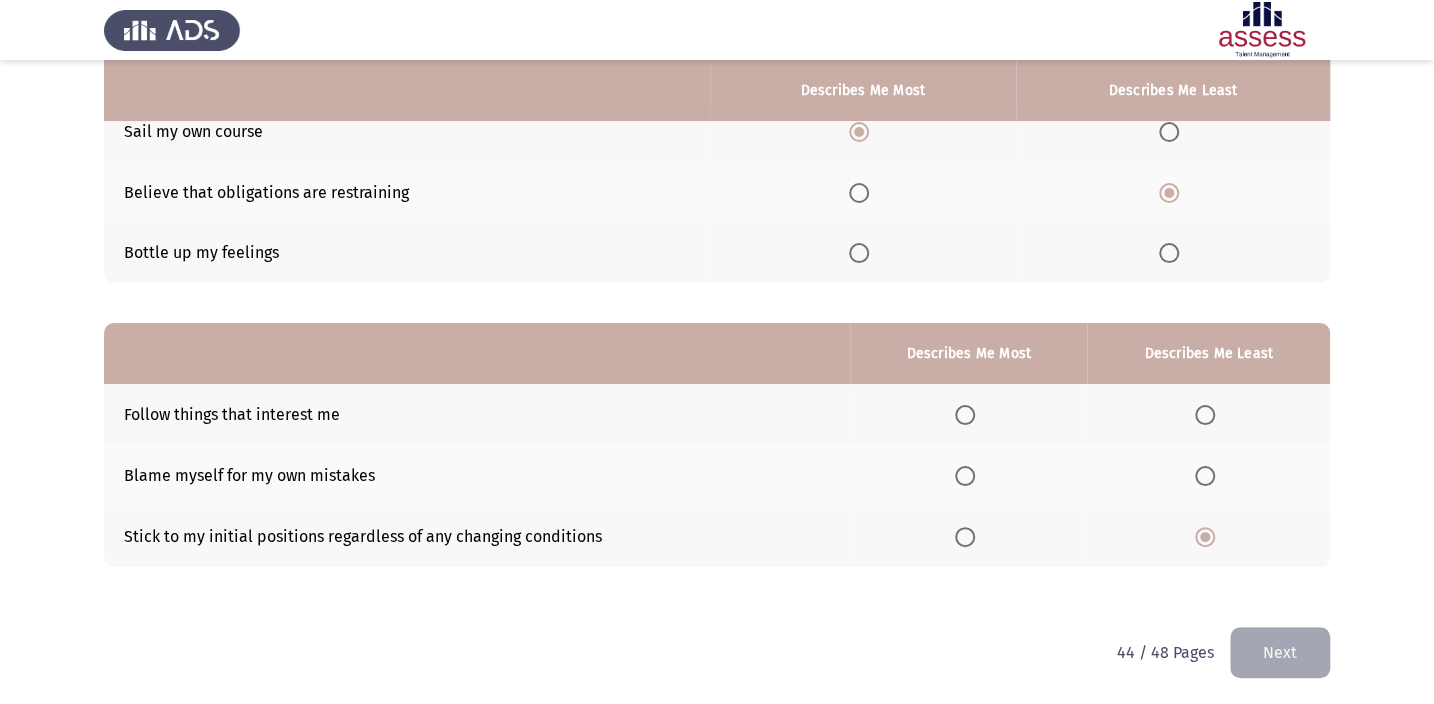 click at bounding box center (965, 476) 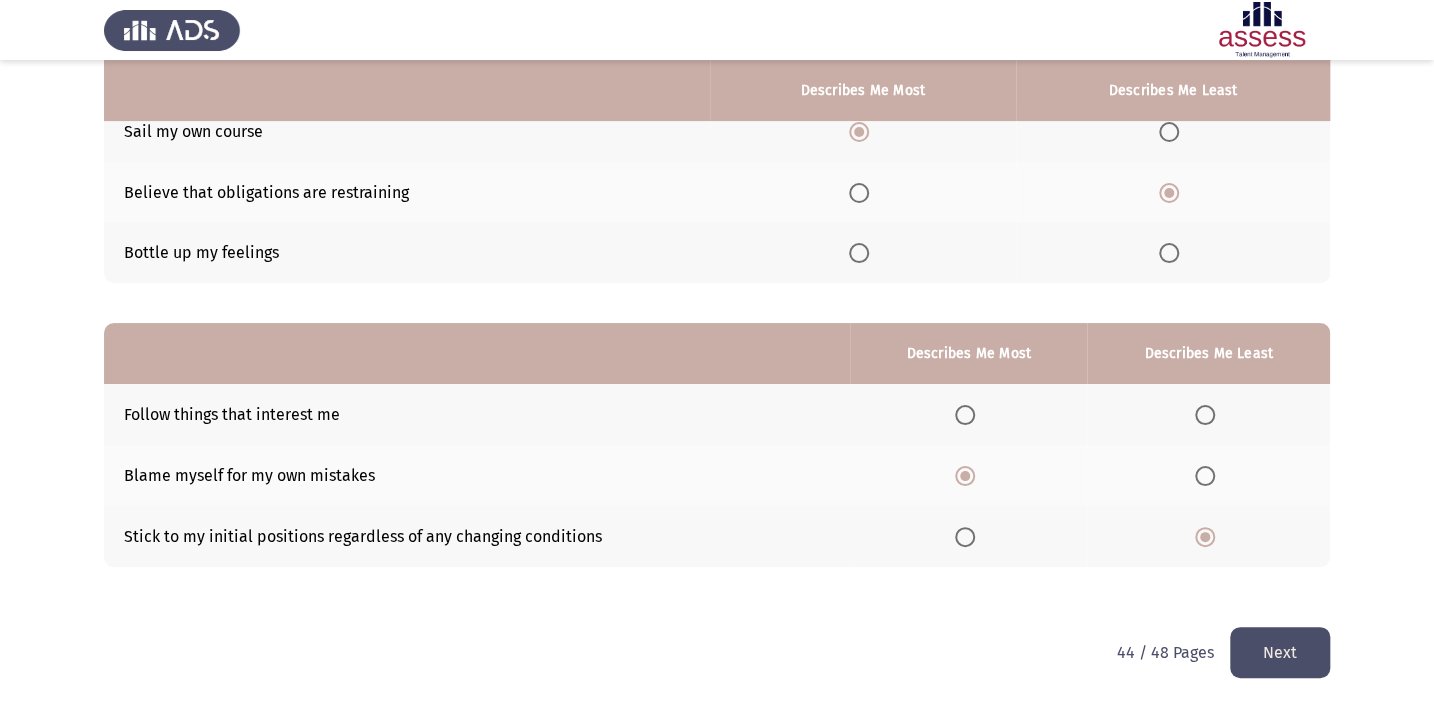 click on "Next" 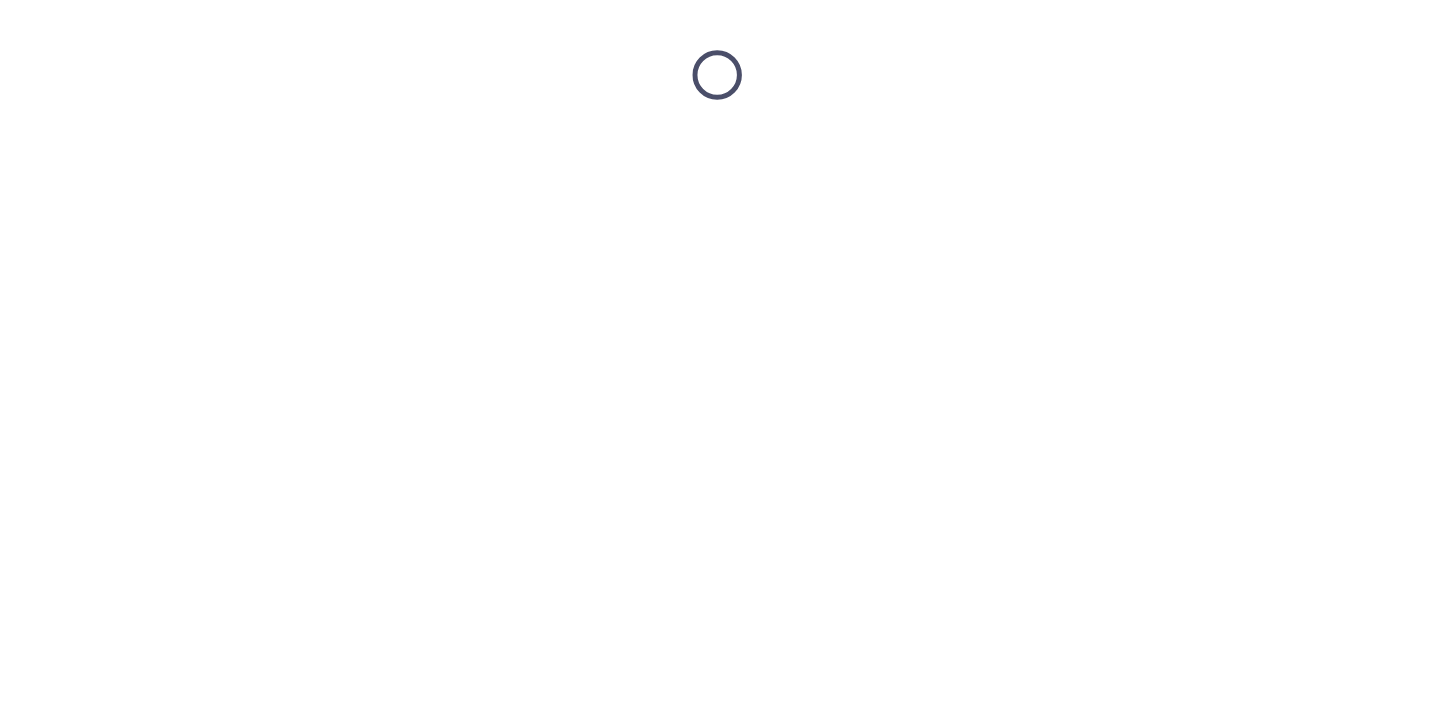 scroll, scrollTop: 0, scrollLeft: 0, axis: both 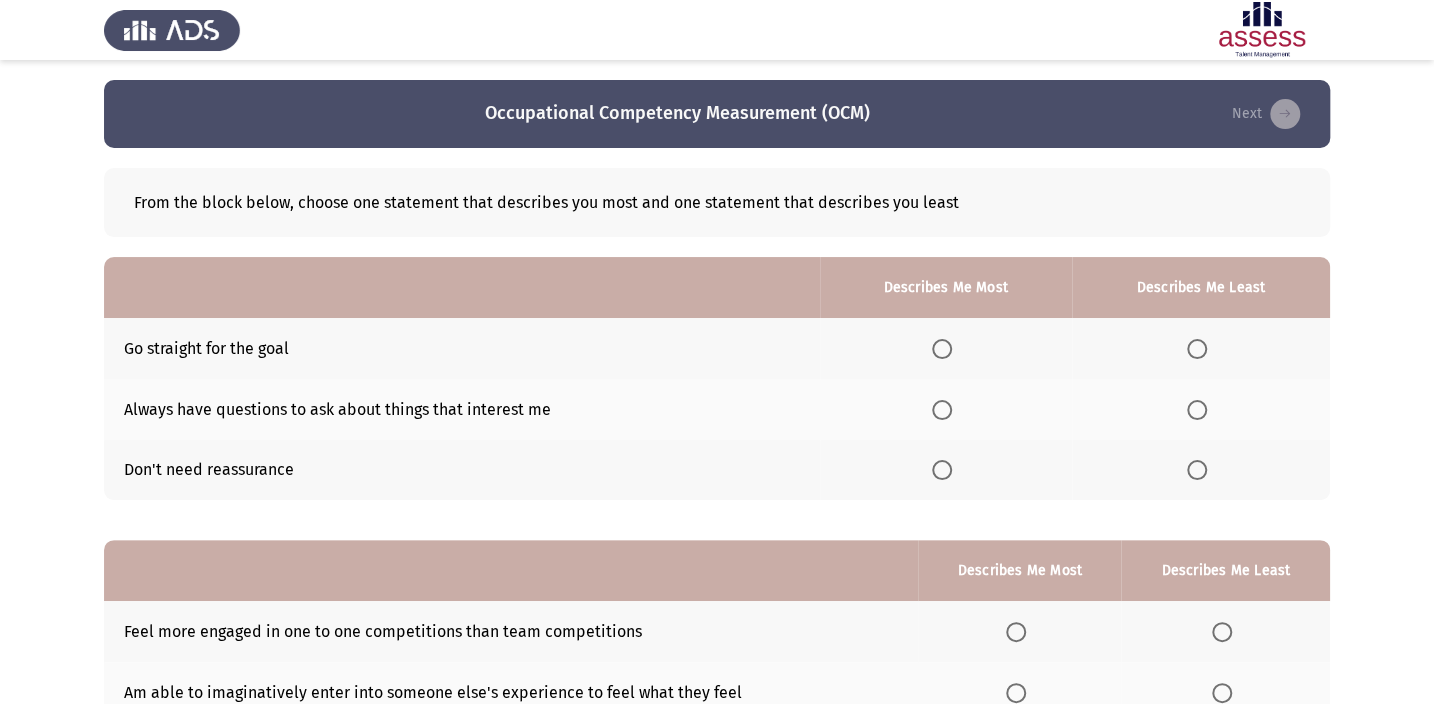 click at bounding box center (942, 349) 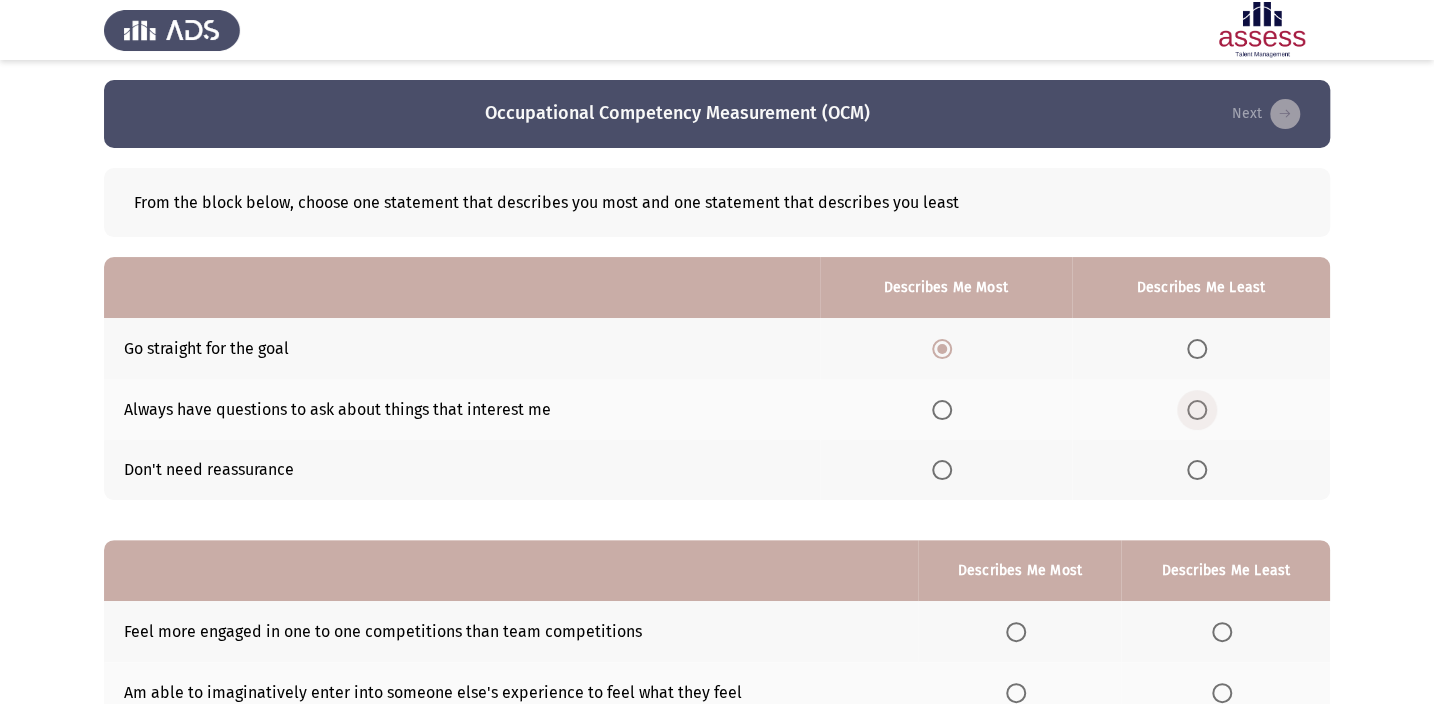 click at bounding box center [1197, 410] 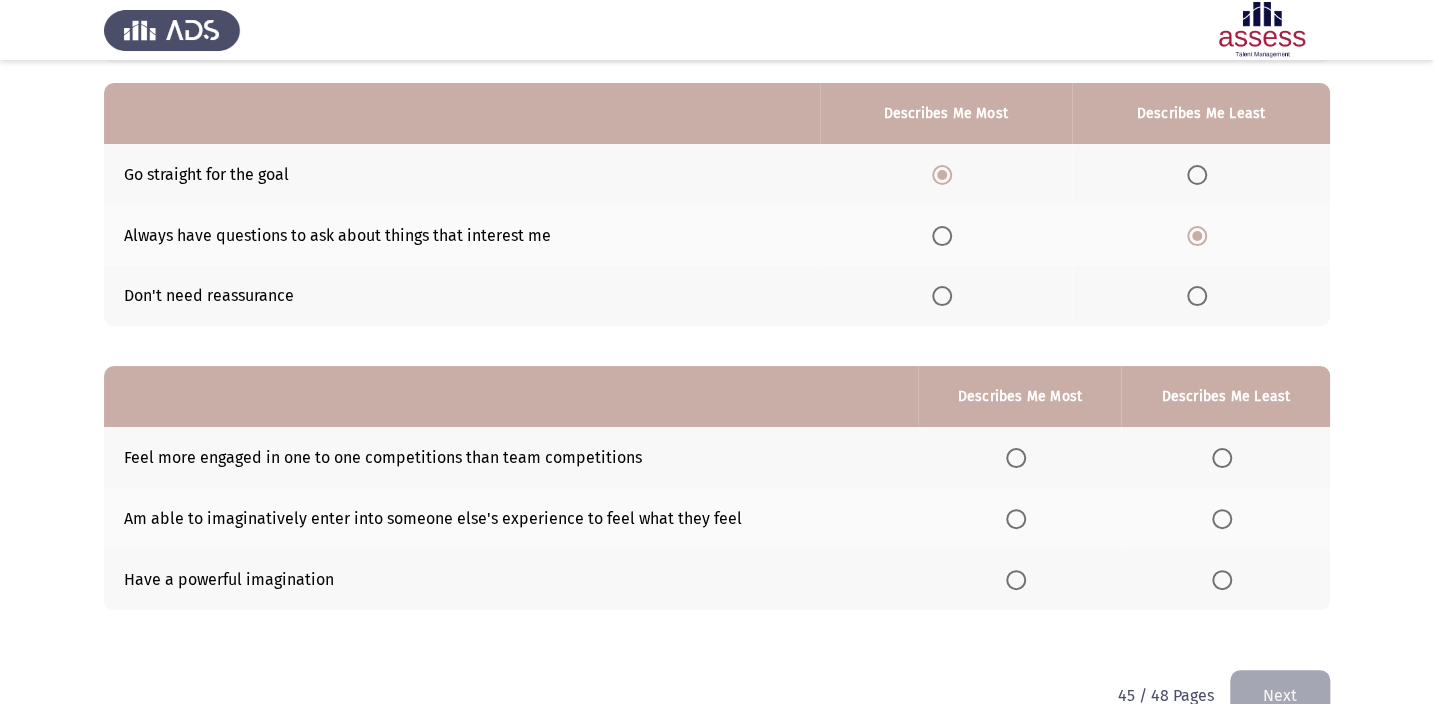 scroll, scrollTop: 181, scrollLeft: 0, axis: vertical 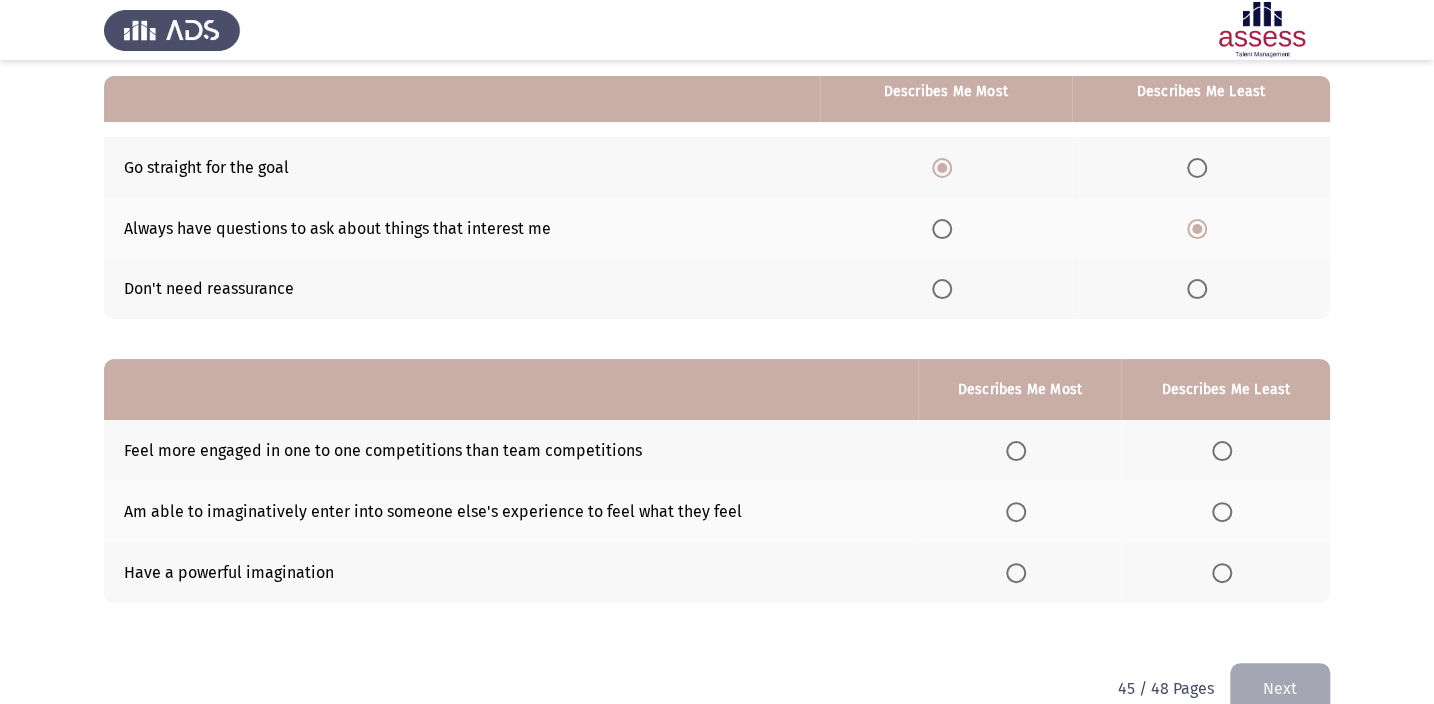 click at bounding box center (1016, 573) 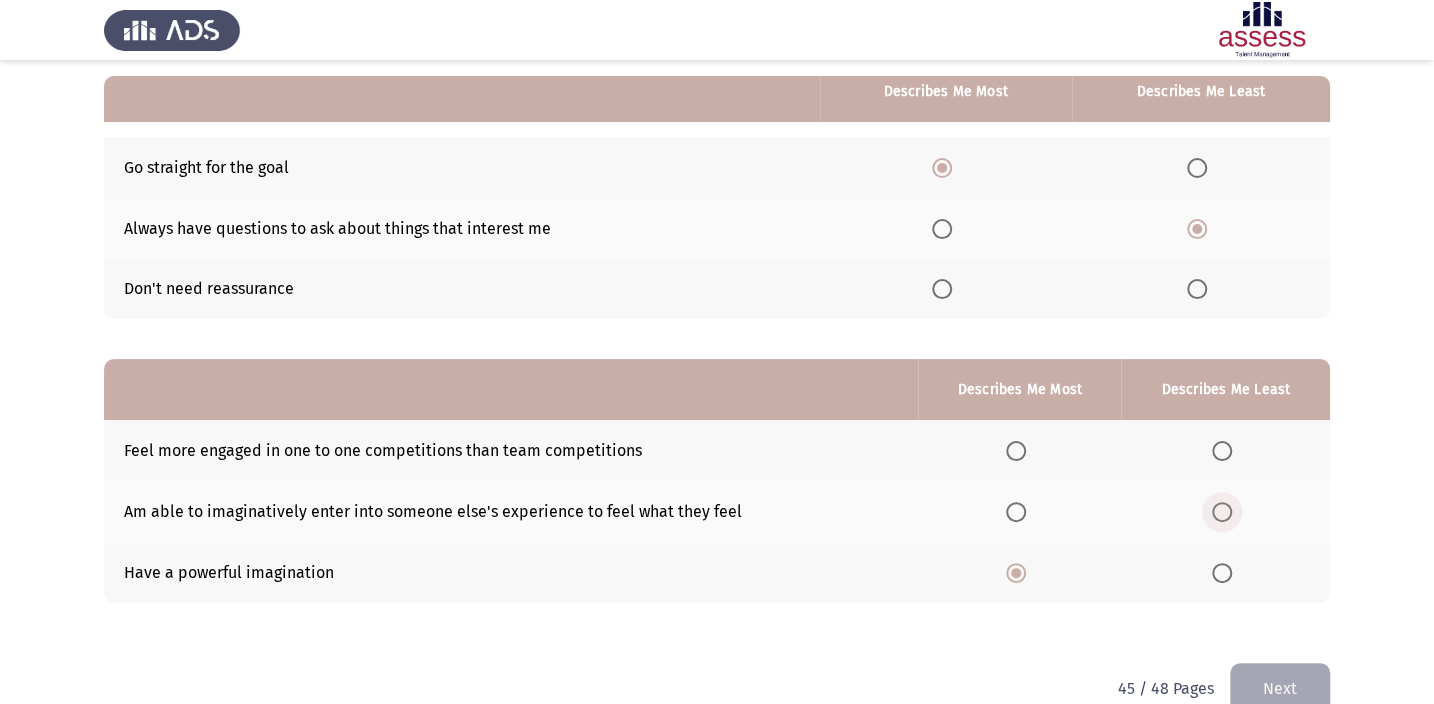 click at bounding box center (1222, 512) 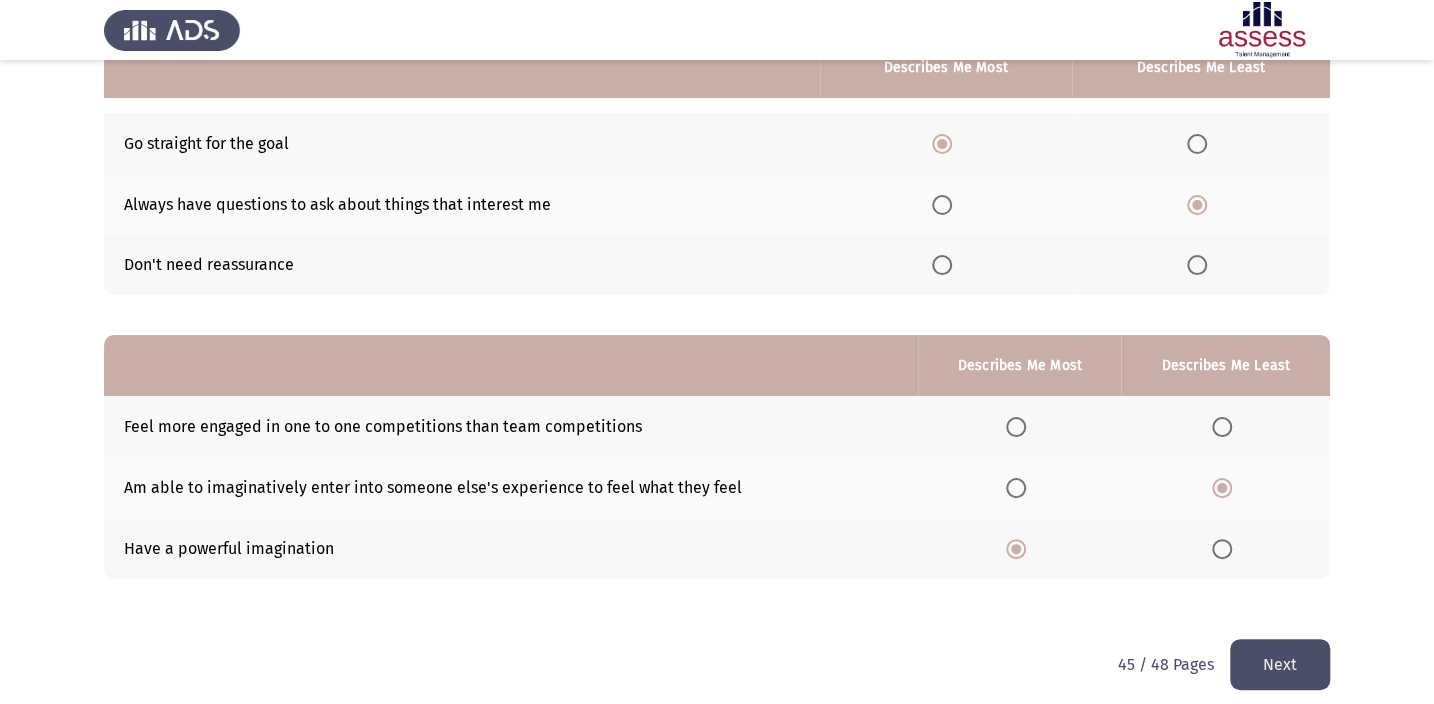 scroll, scrollTop: 217, scrollLeft: 0, axis: vertical 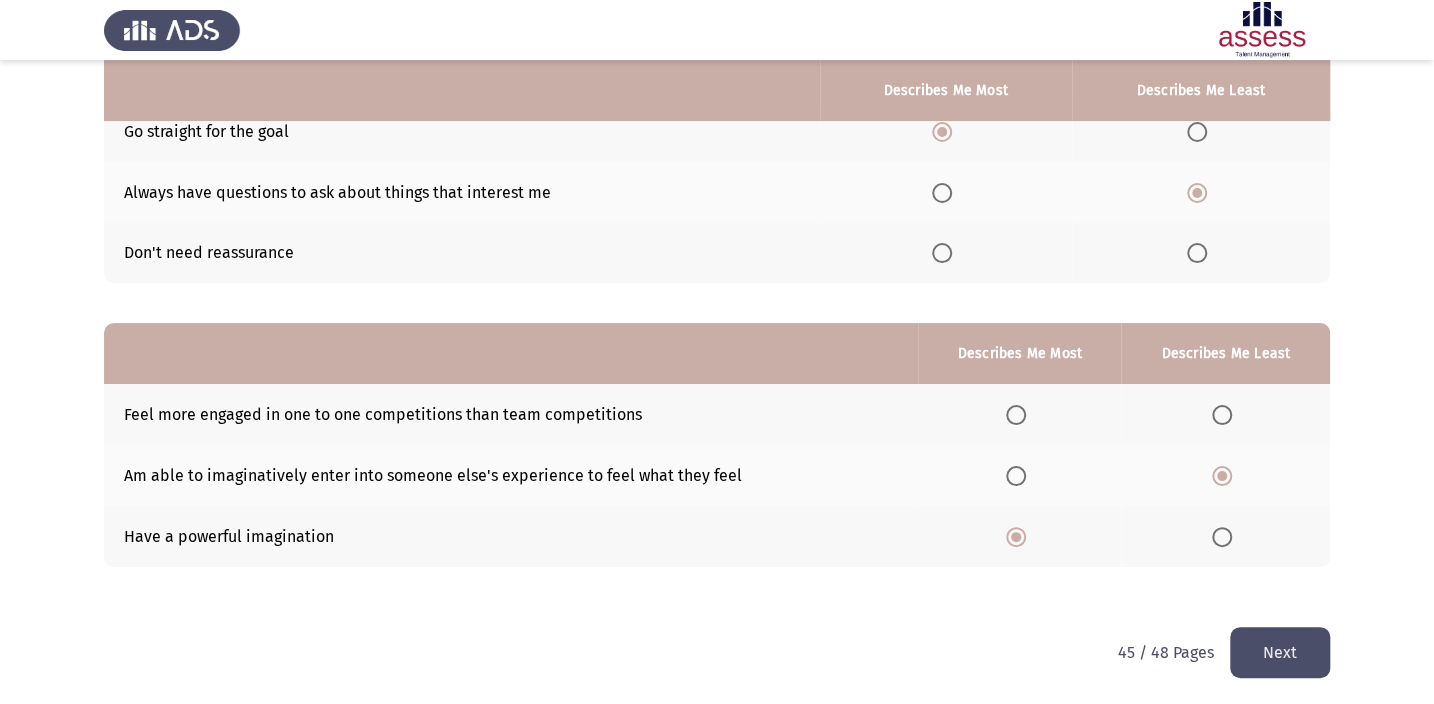 click on "Next" 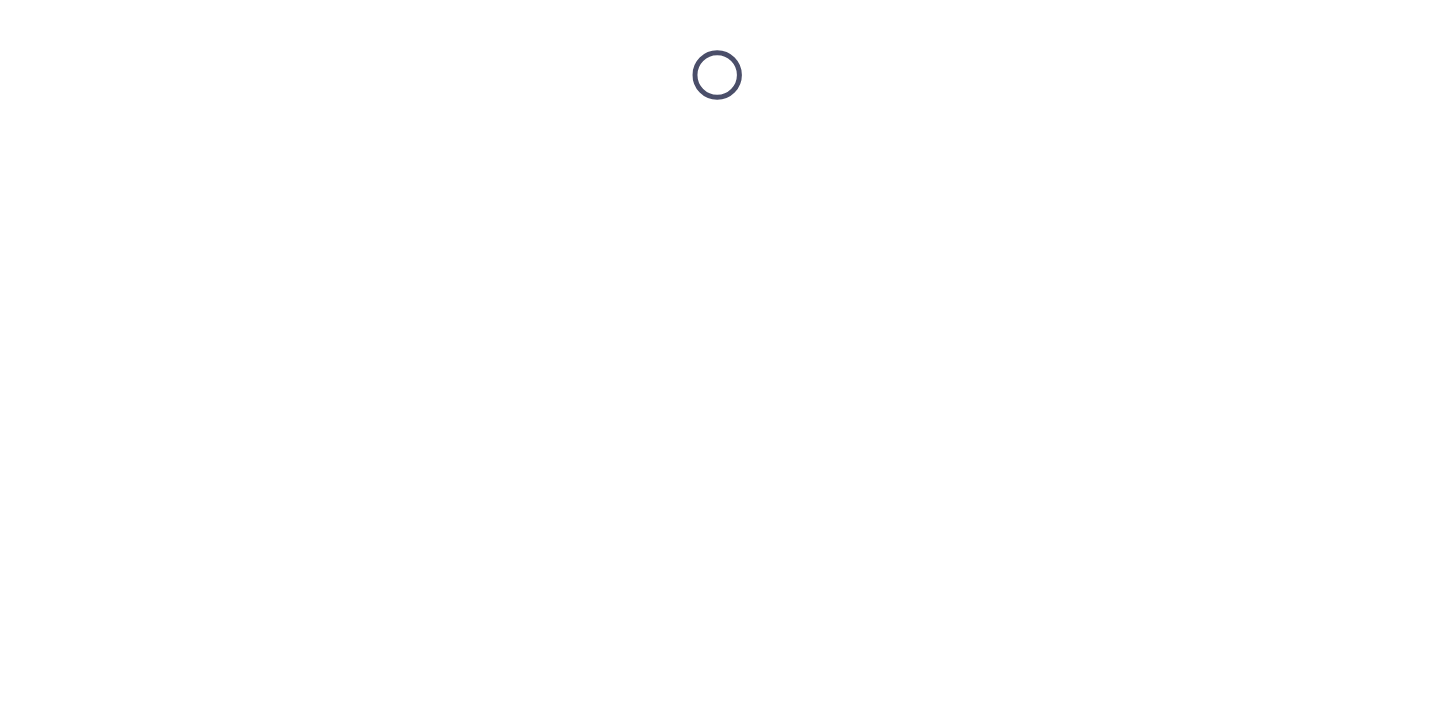 scroll, scrollTop: 0, scrollLeft: 0, axis: both 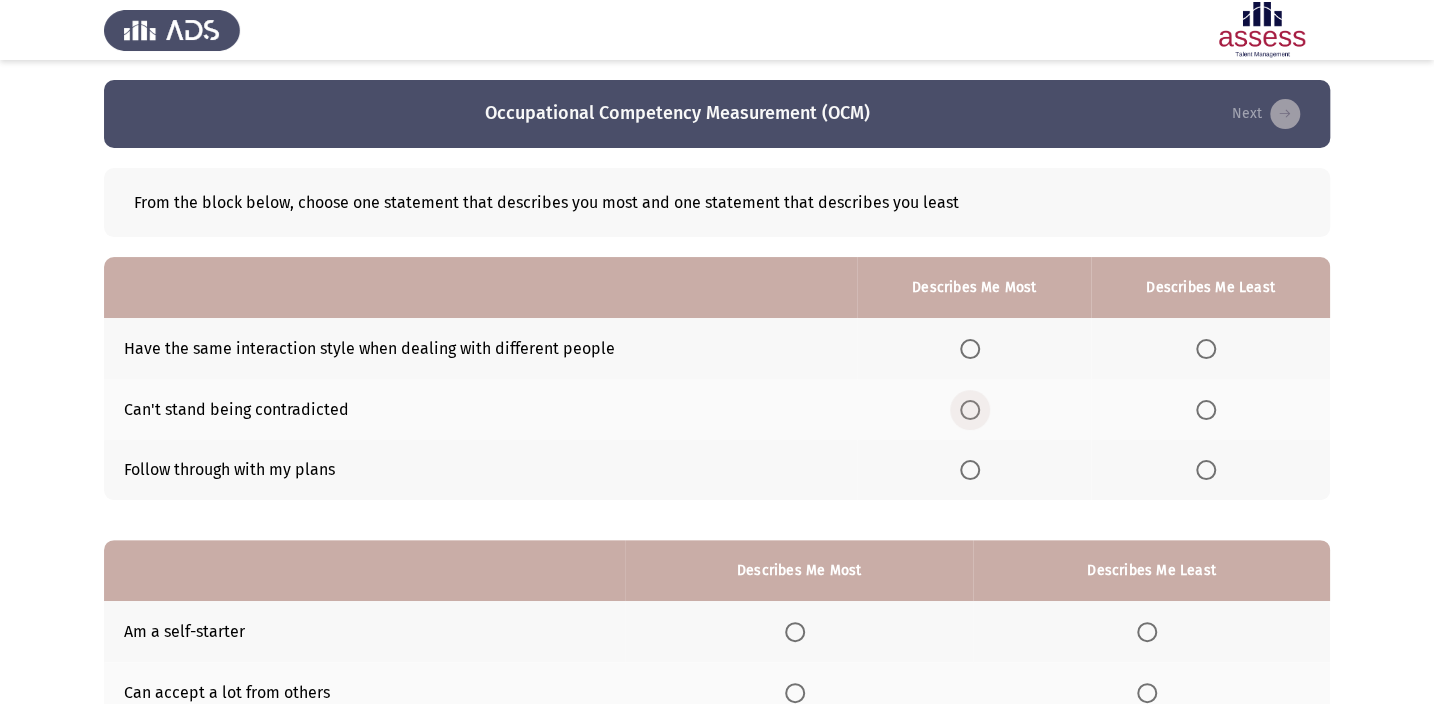 click at bounding box center (970, 410) 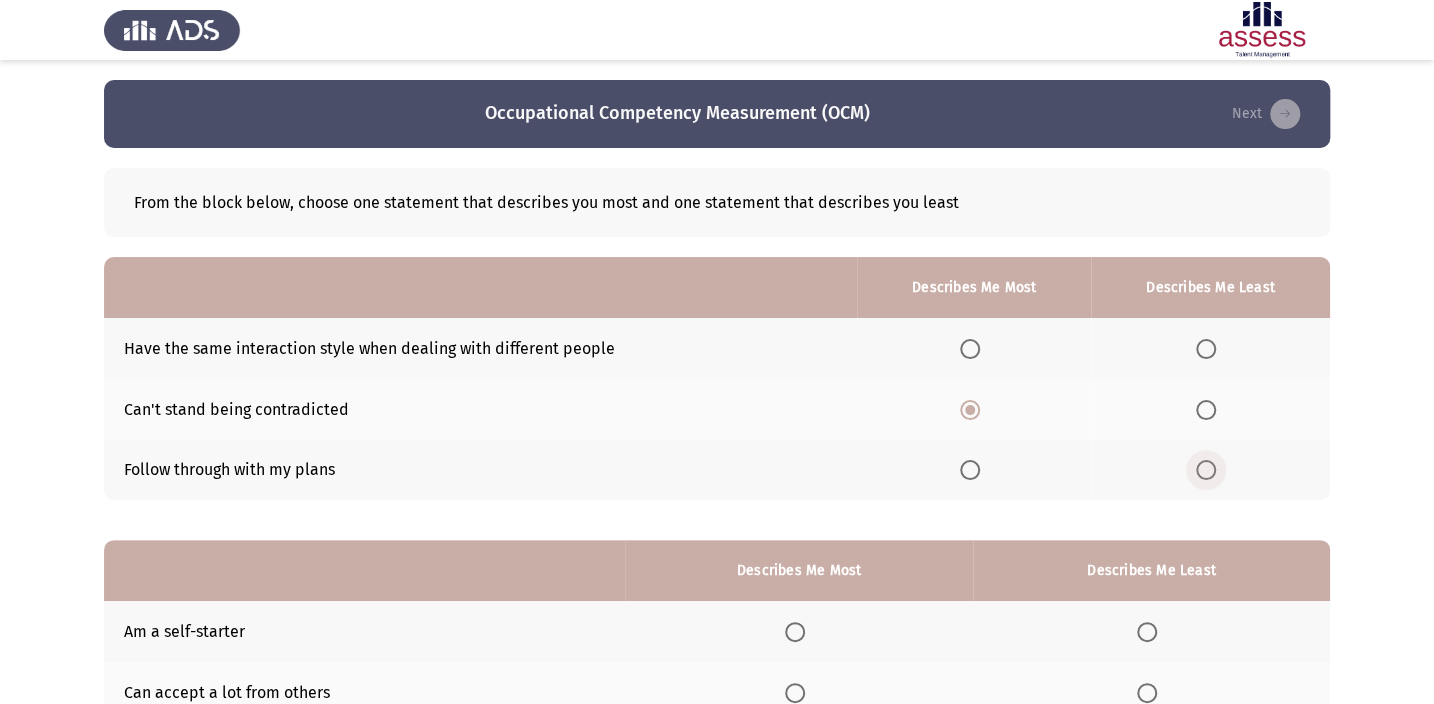 click at bounding box center (1206, 470) 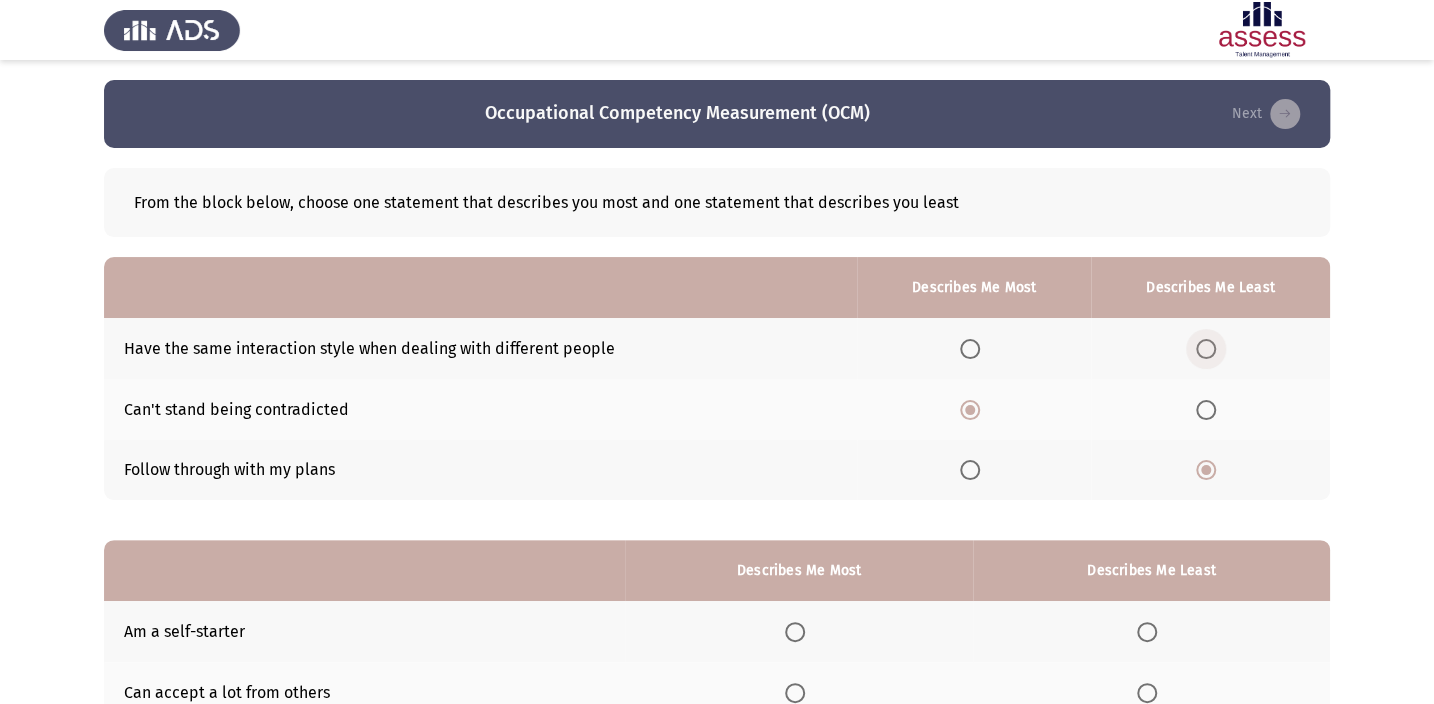 click at bounding box center [1206, 349] 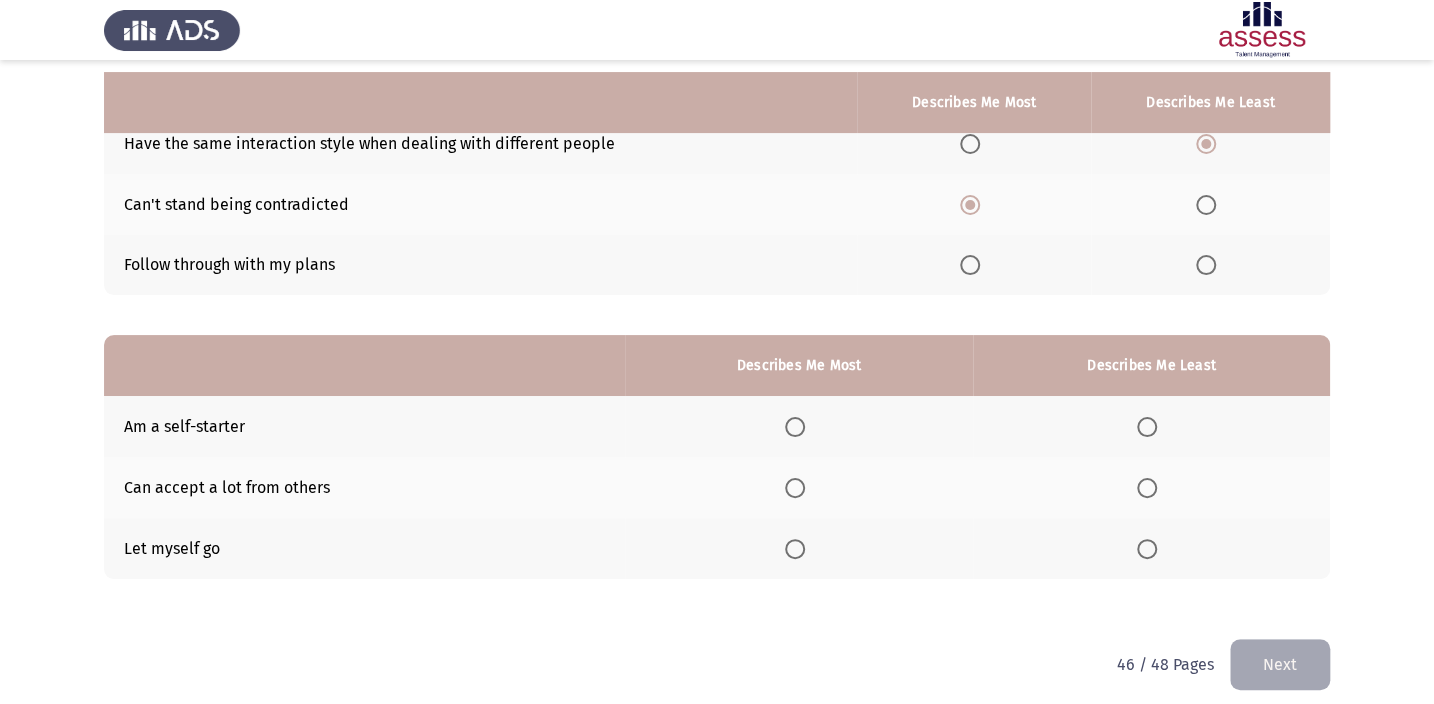 scroll, scrollTop: 217, scrollLeft: 0, axis: vertical 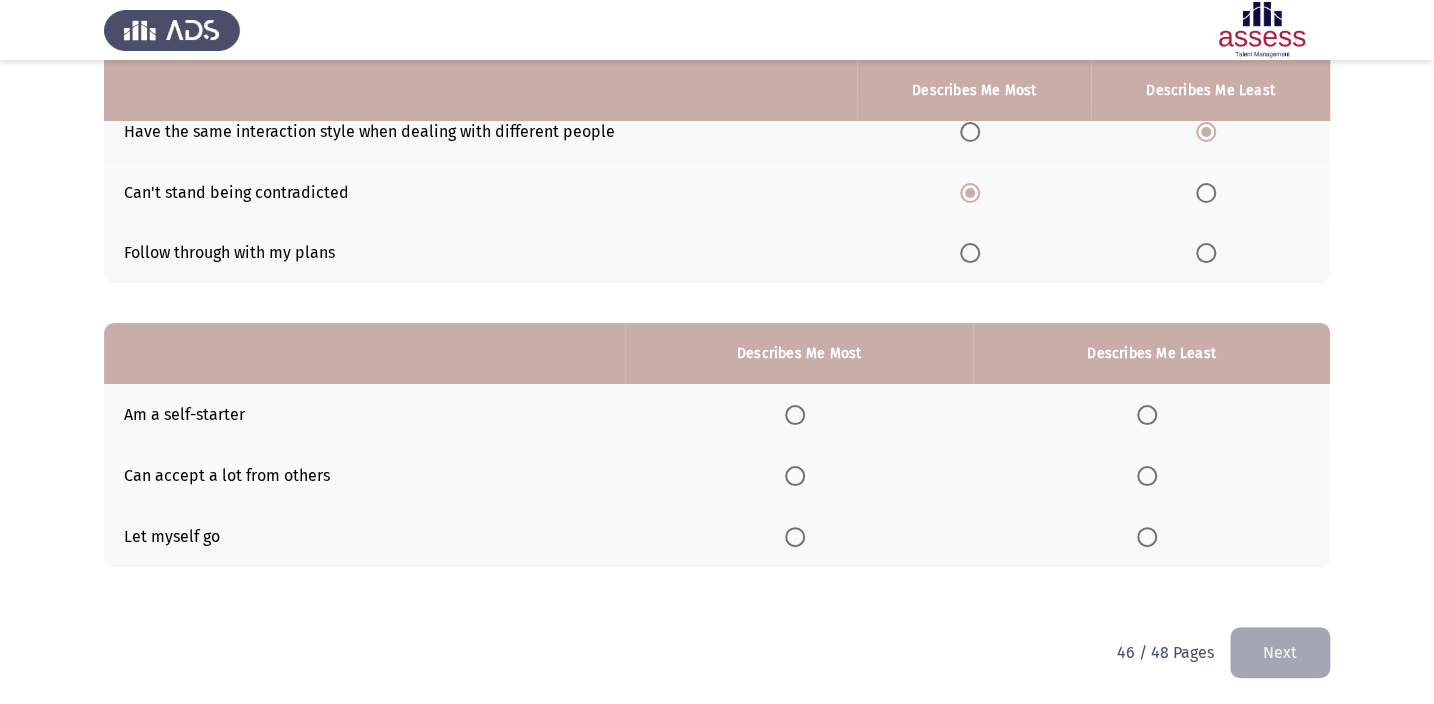 click at bounding box center [795, 415] 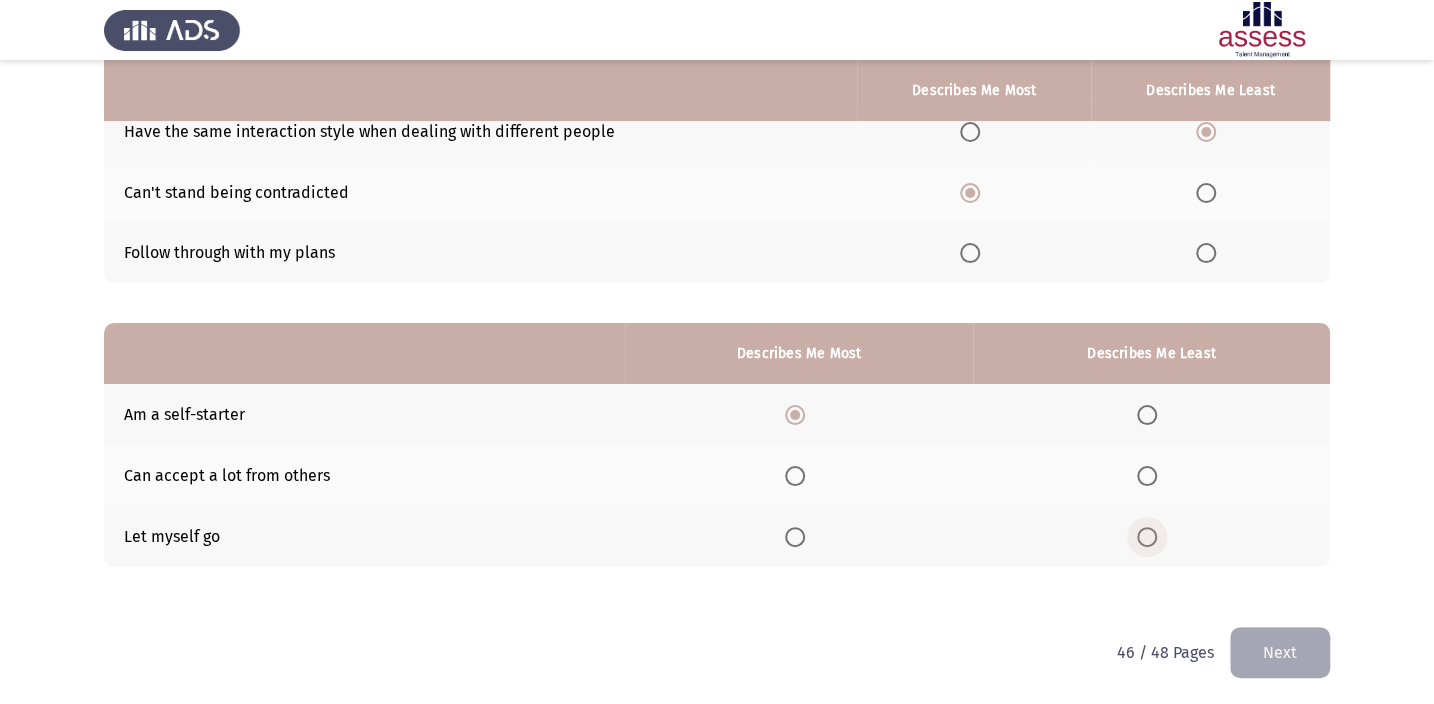 click at bounding box center [1147, 537] 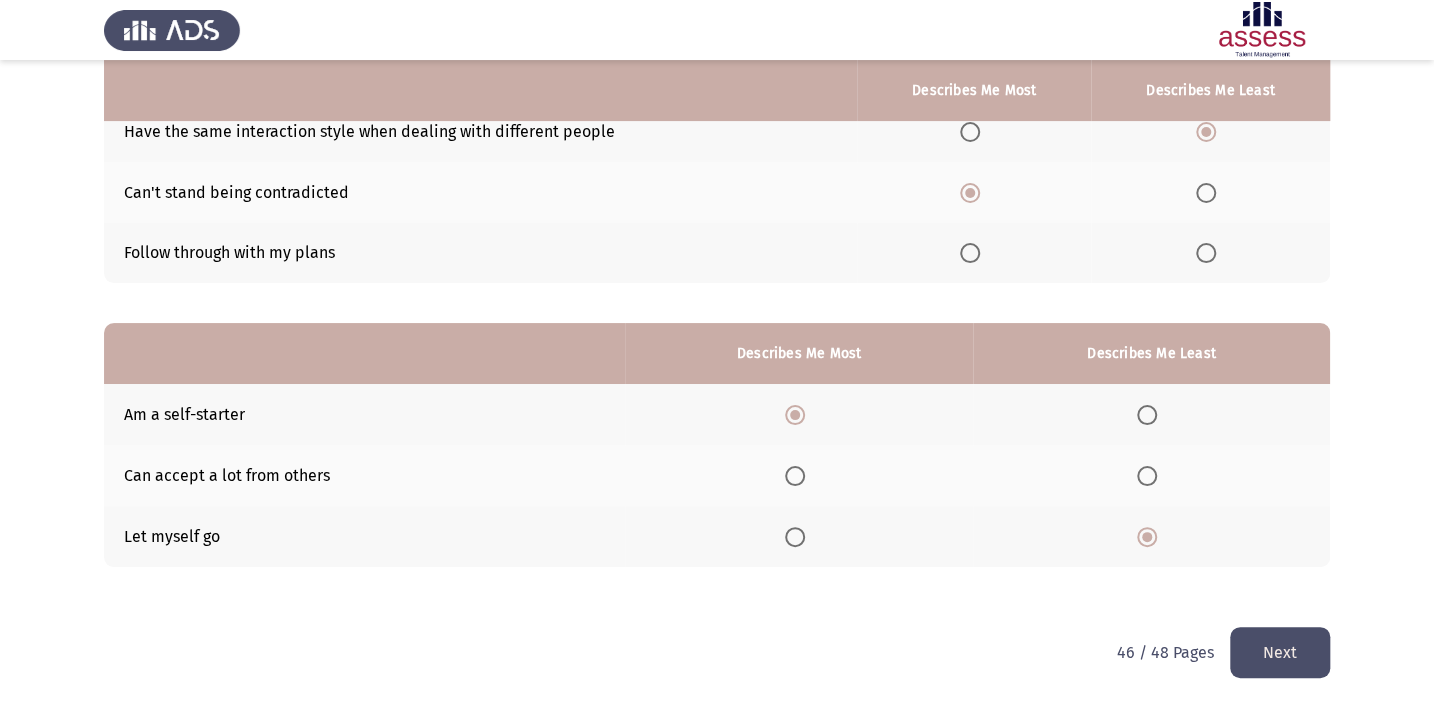 click on "Next" 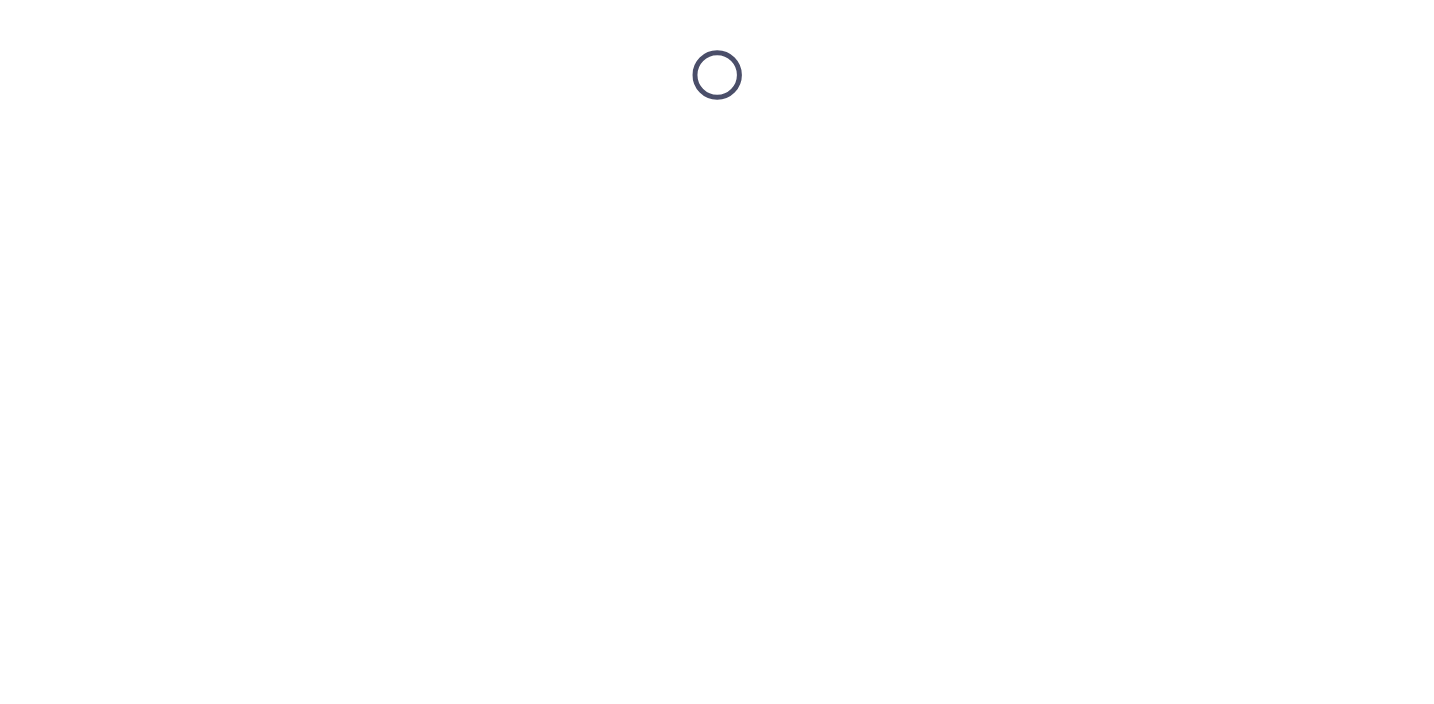 scroll, scrollTop: 0, scrollLeft: 0, axis: both 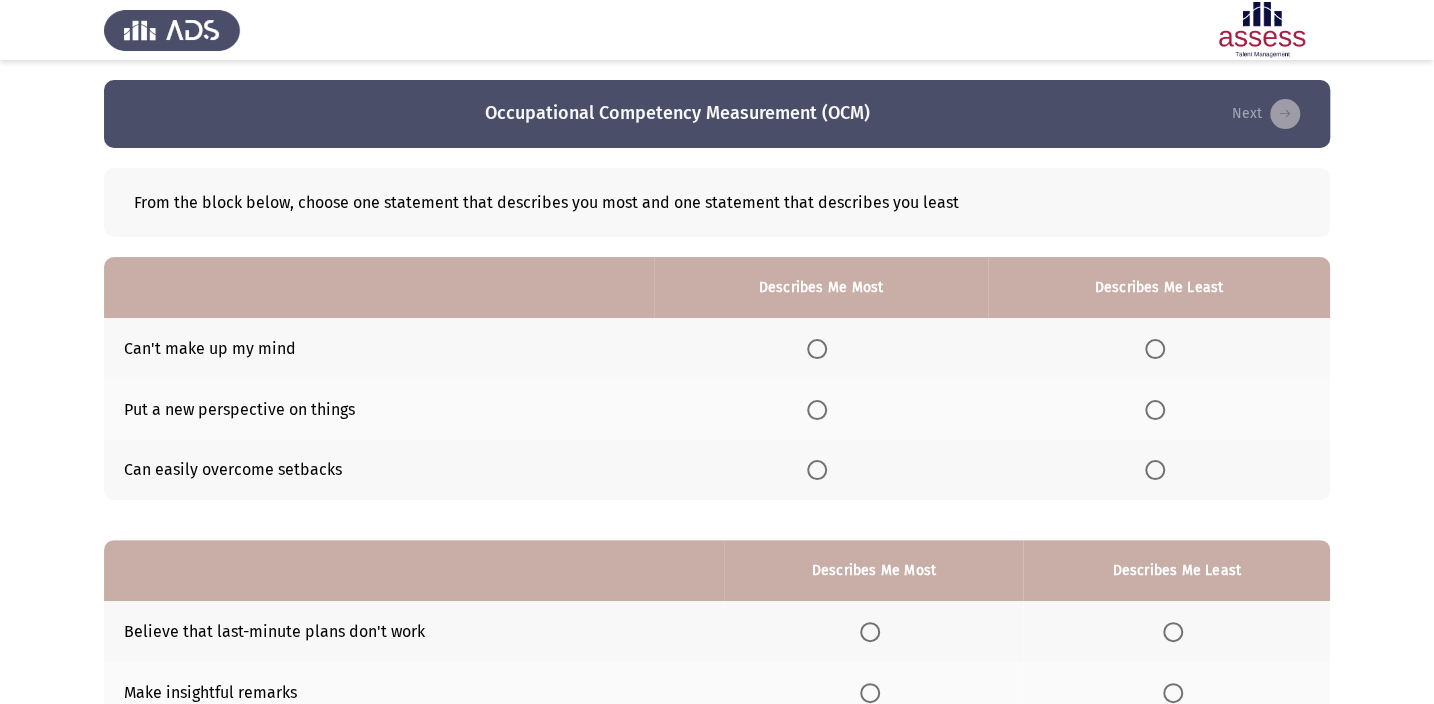 click at bounding box center [817, 410] 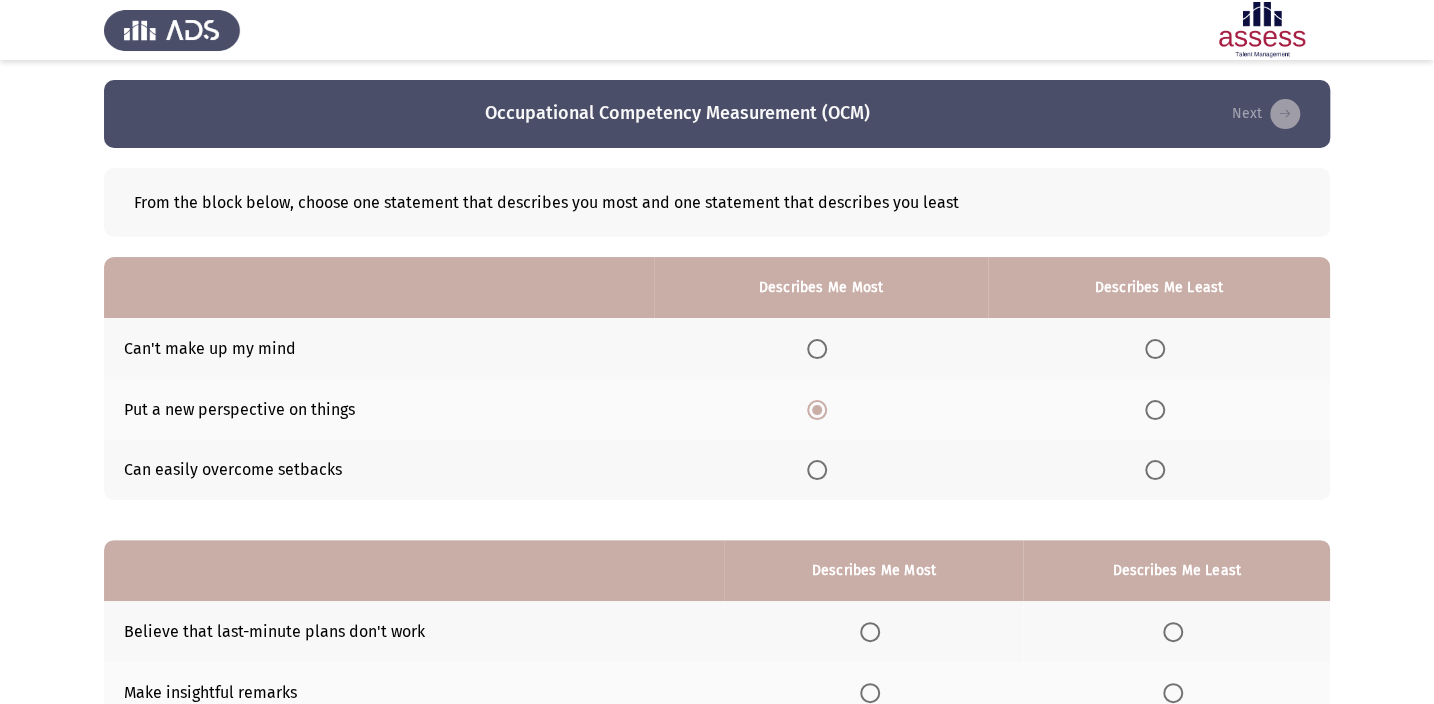 click at bounding box center (1155, 349) 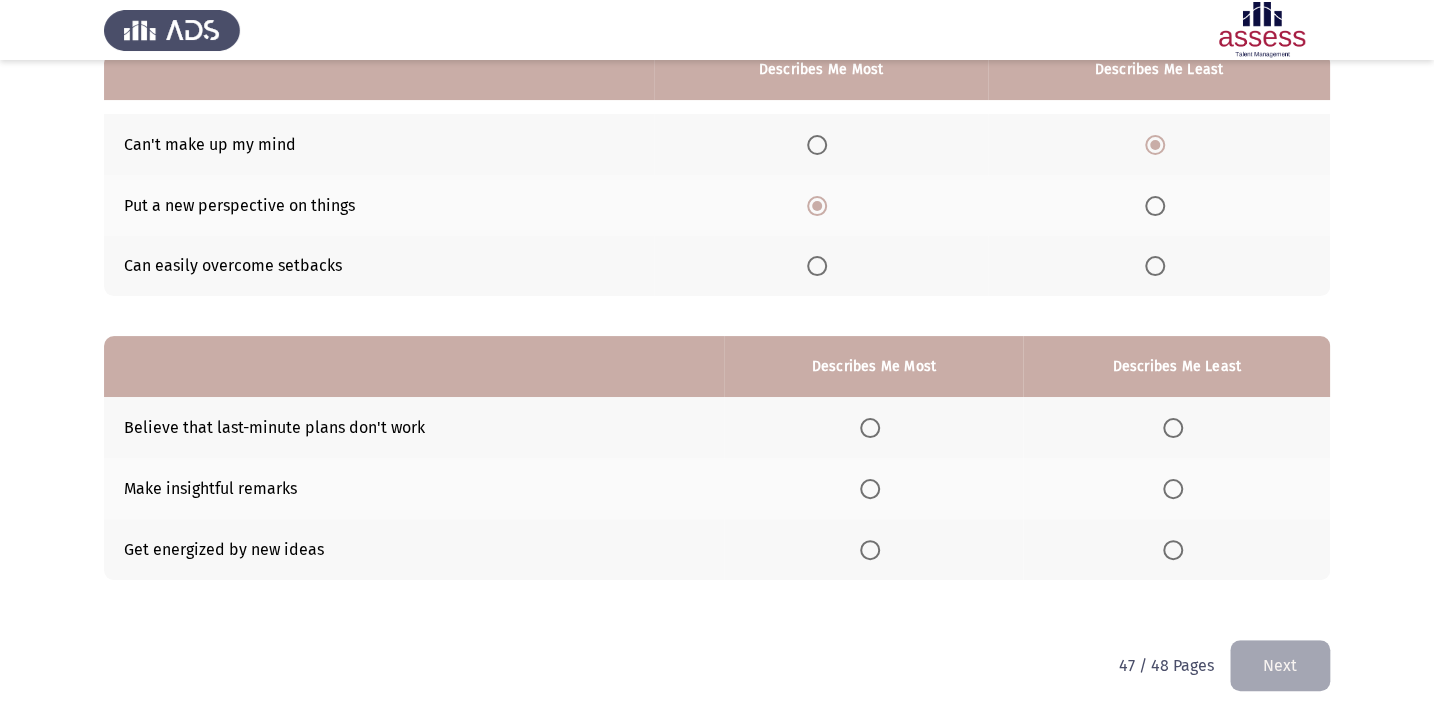 scroll, scrollTop: 217, scrollLeft: 0, axis: vertical 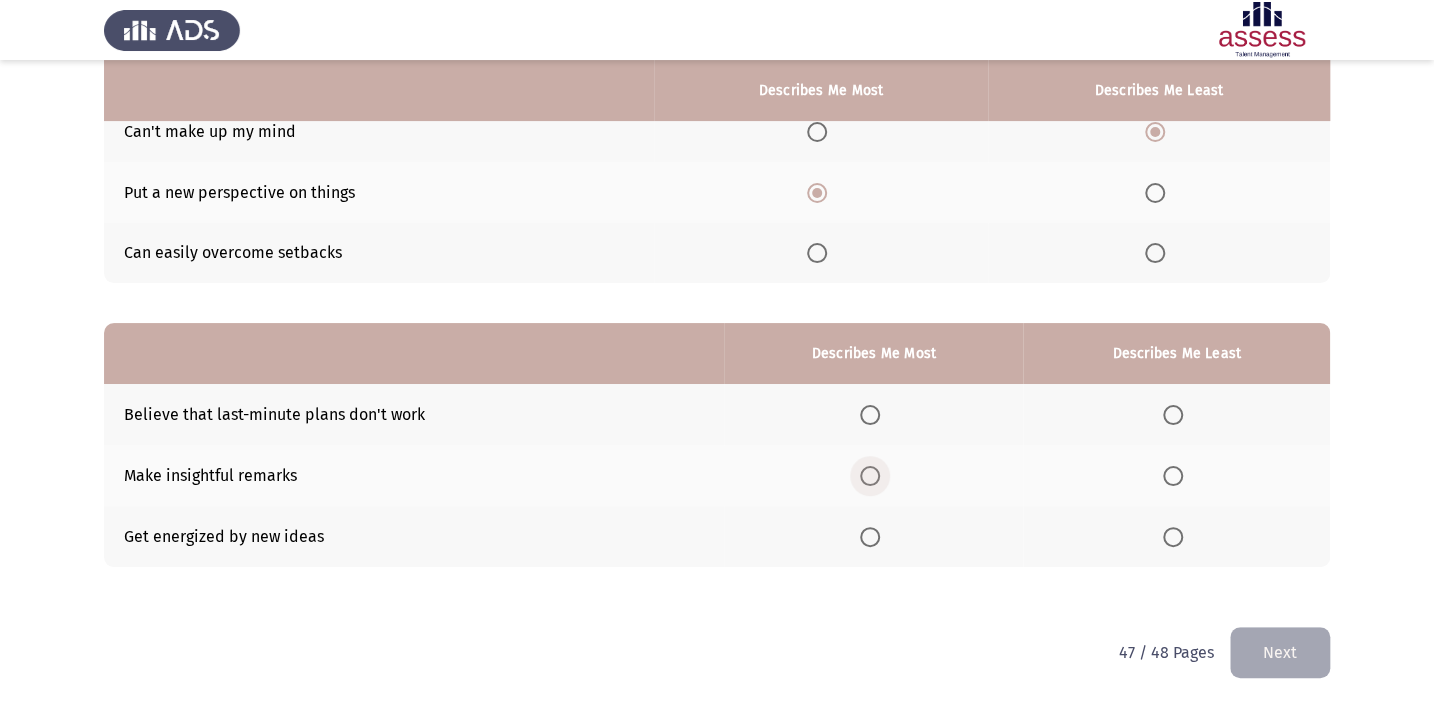 click at bounding box center [870, 476] 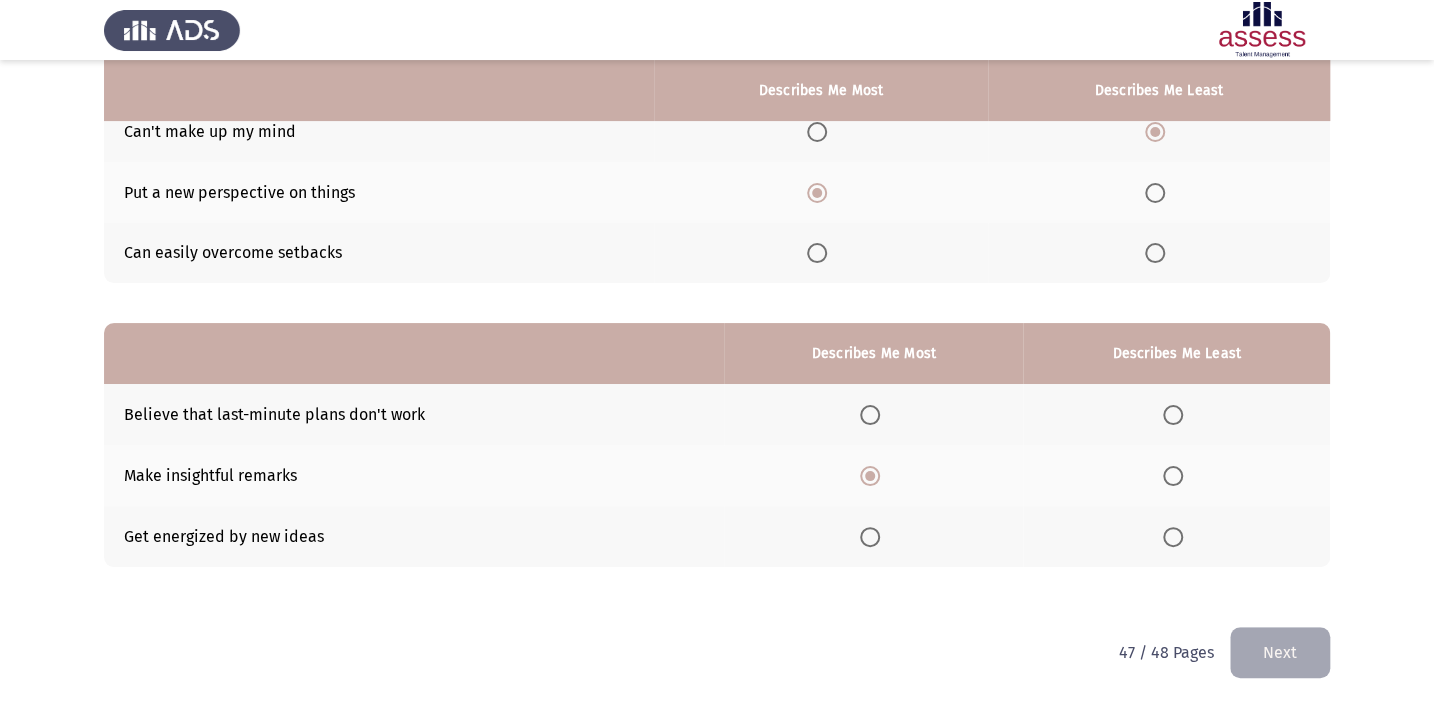 click at bounding box center (1173, 415) 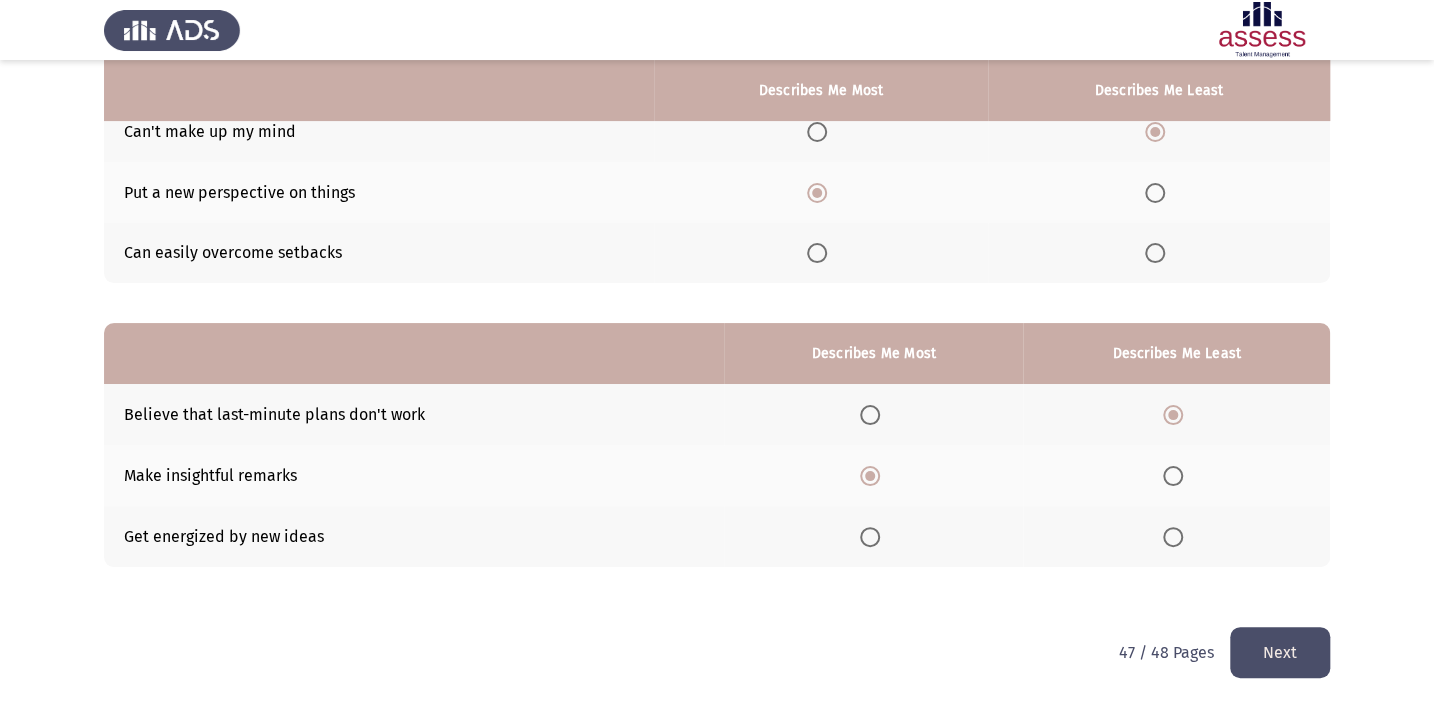 click on "Next" 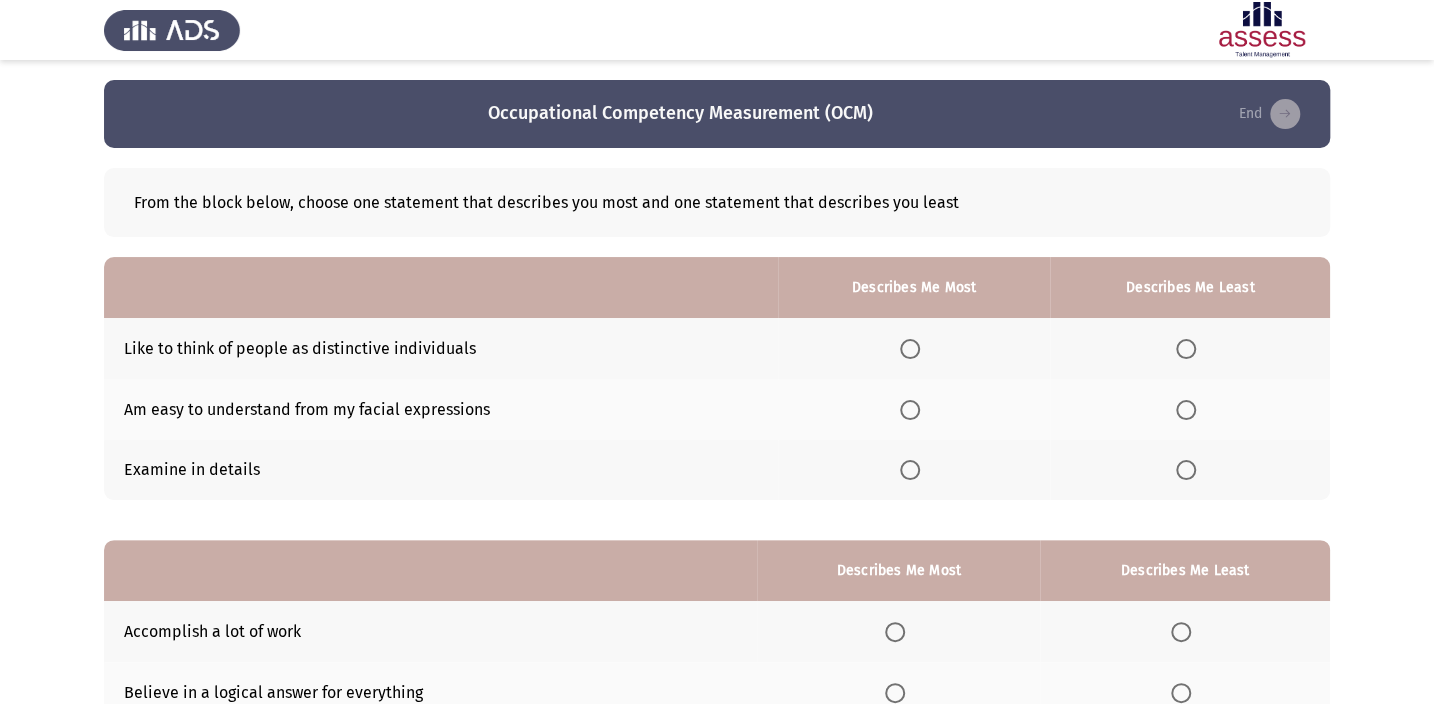 scroll, scrollTop: 90, scrollLeft: 0, axis: vertical 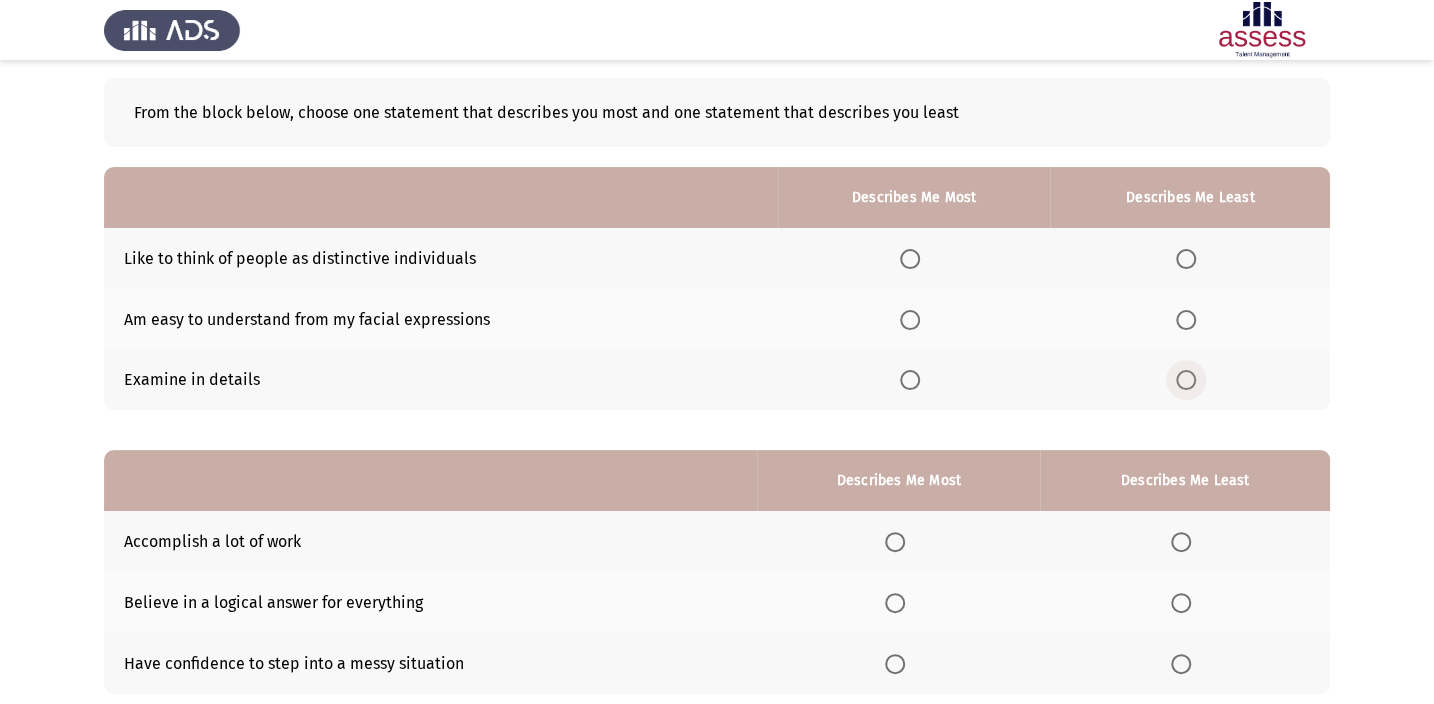 click at bounding box center (1186, 380) 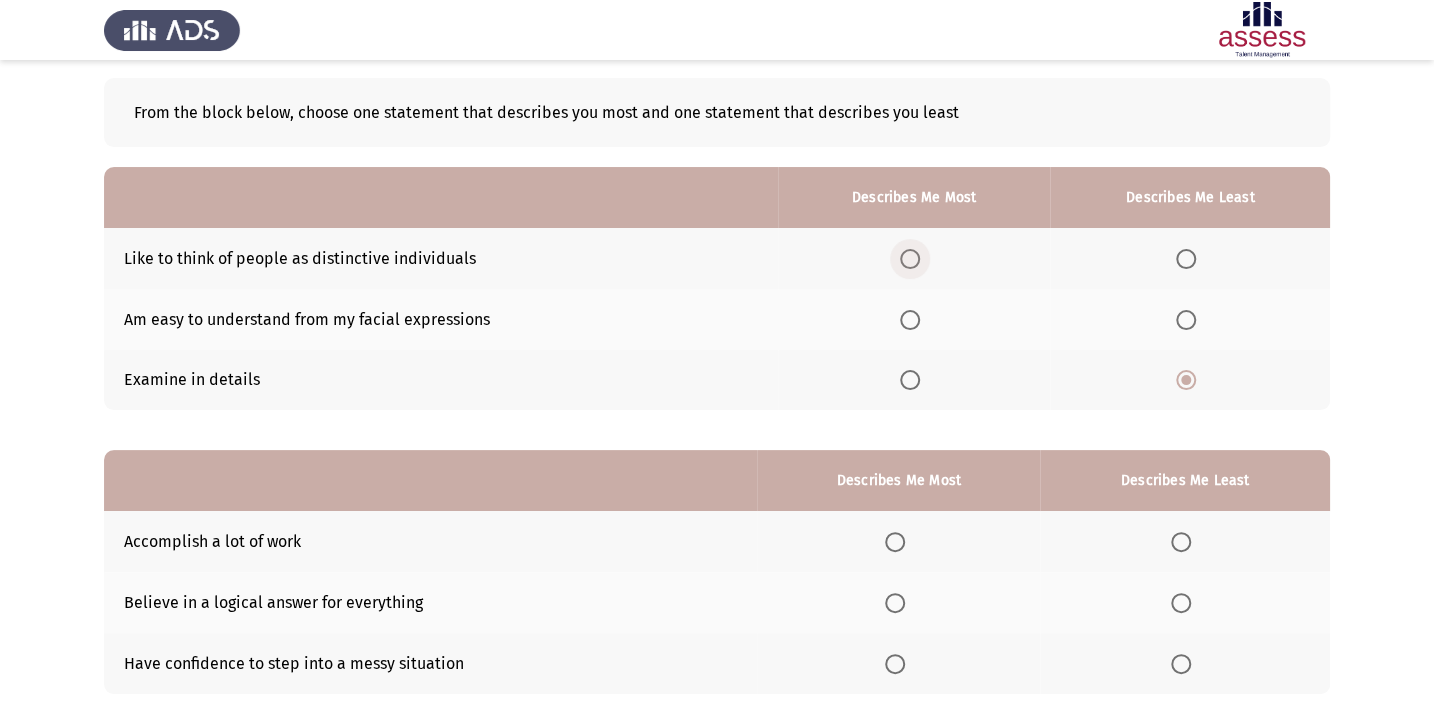 click at bounding box center [910, 259] 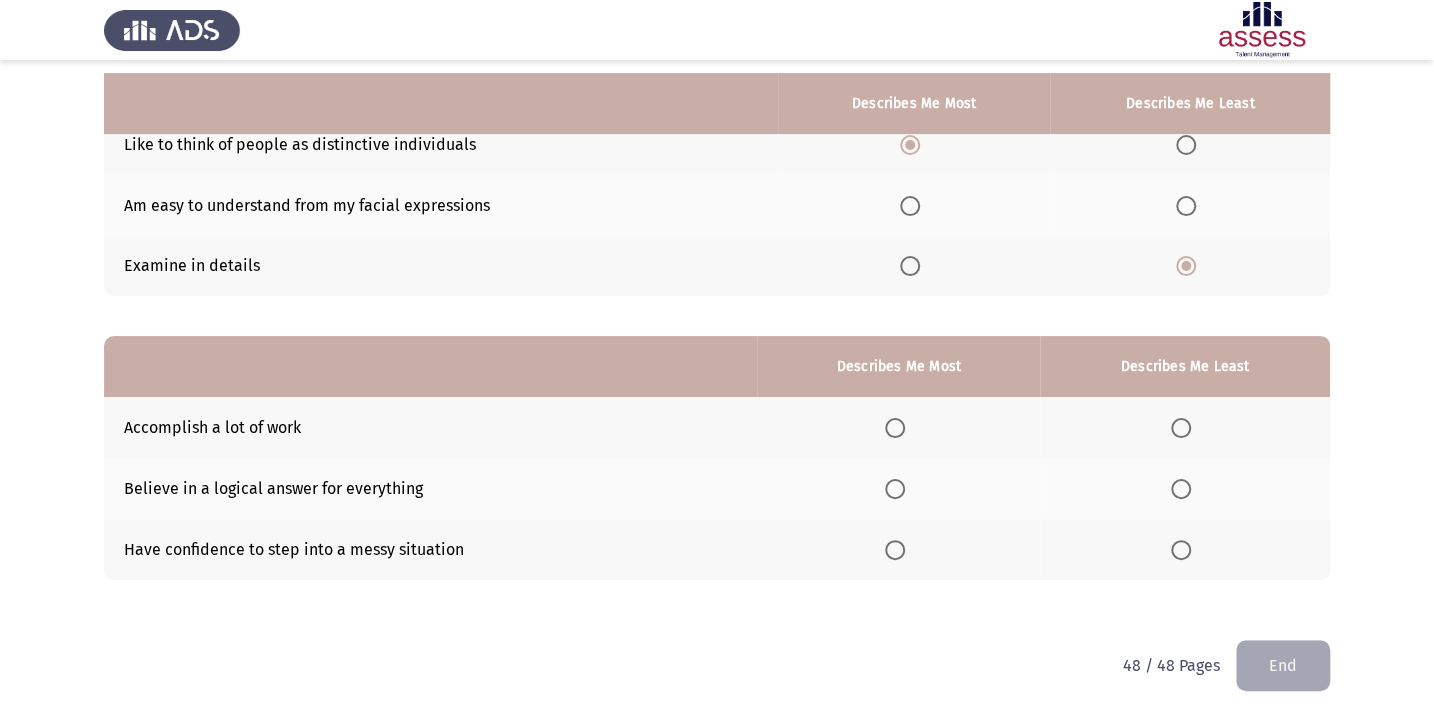 scroll, scrollTop: 217, scrollLeft: 0, axis: vertical 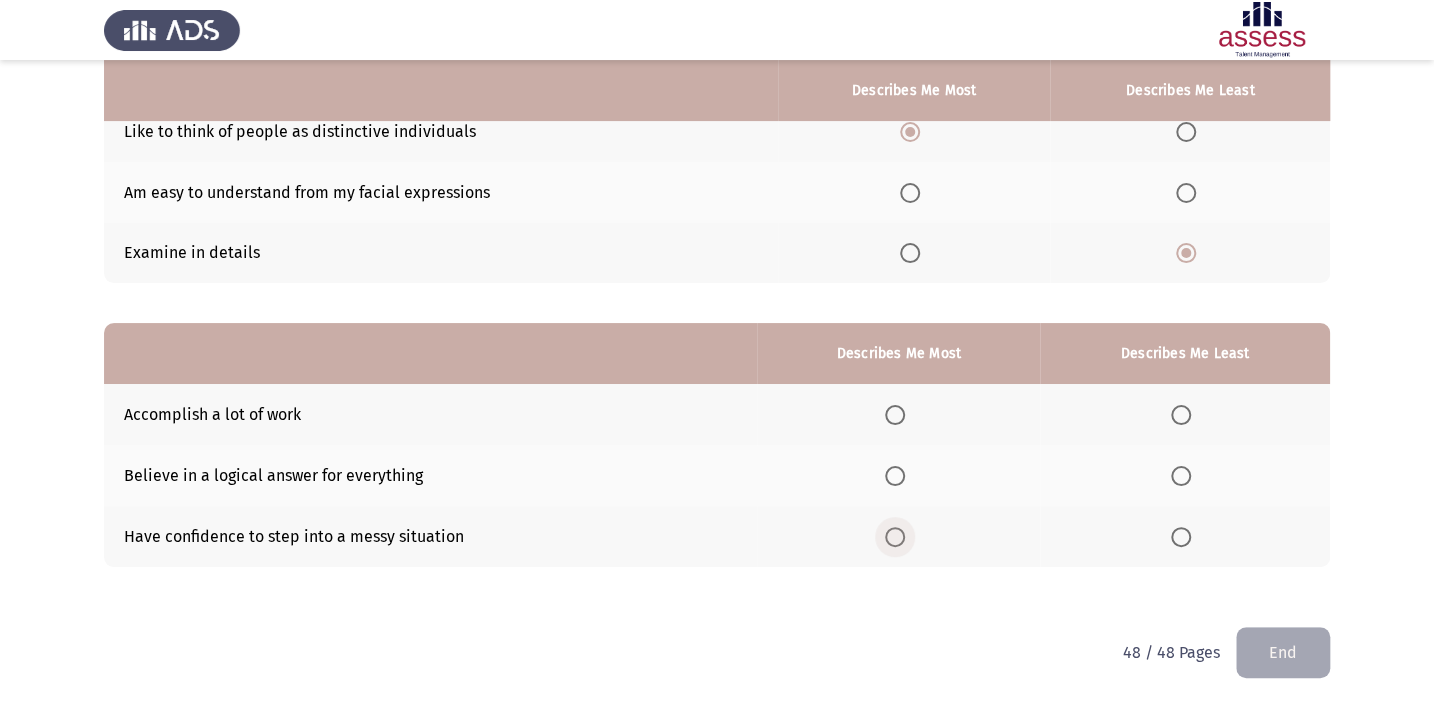 click at bounding box center [895, 537] 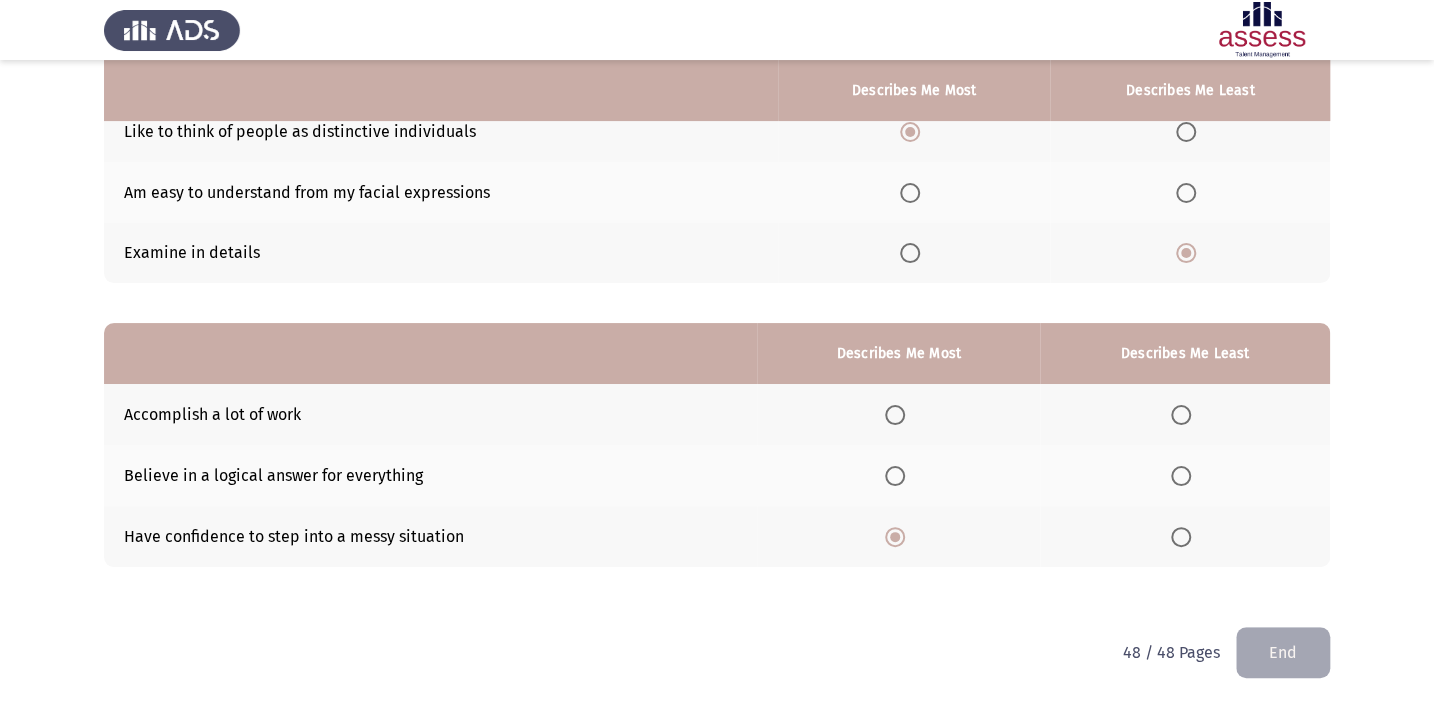 click at bounding box center (1181, 476) 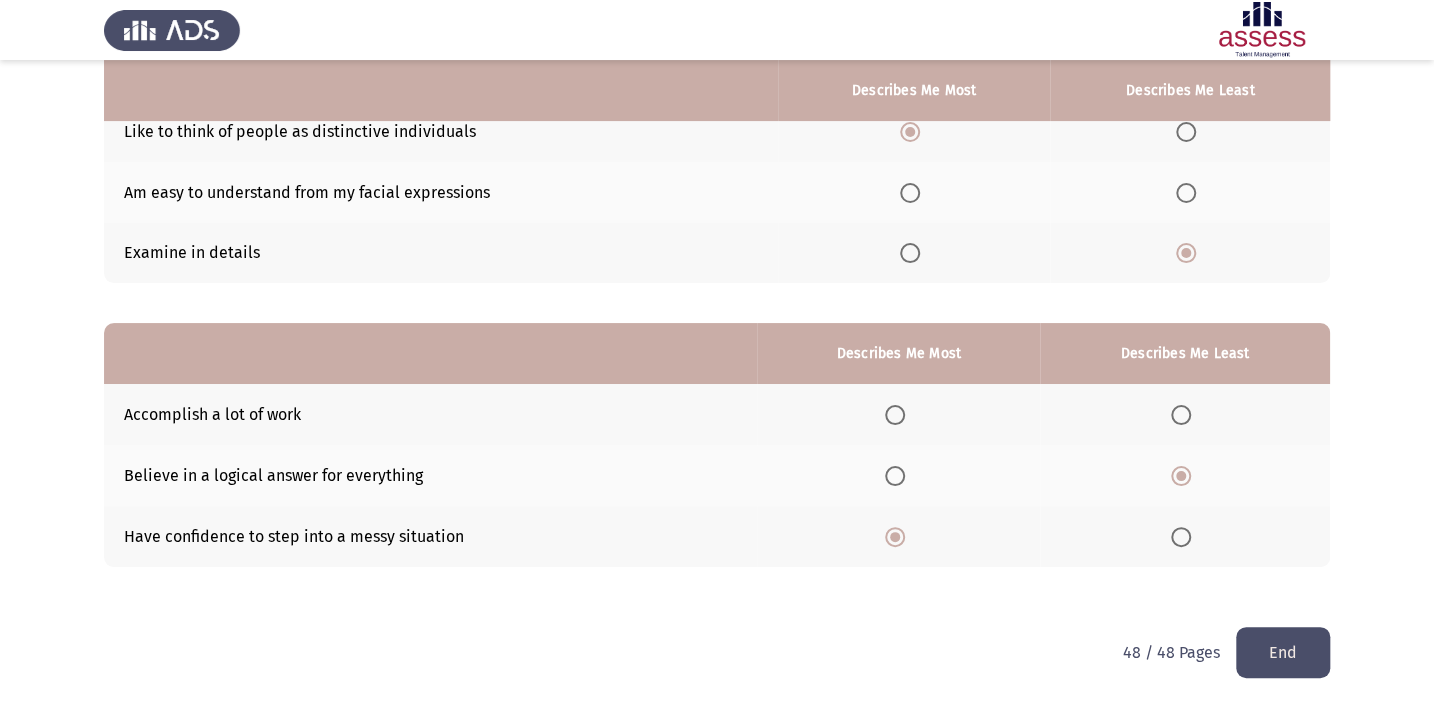 click on "End" 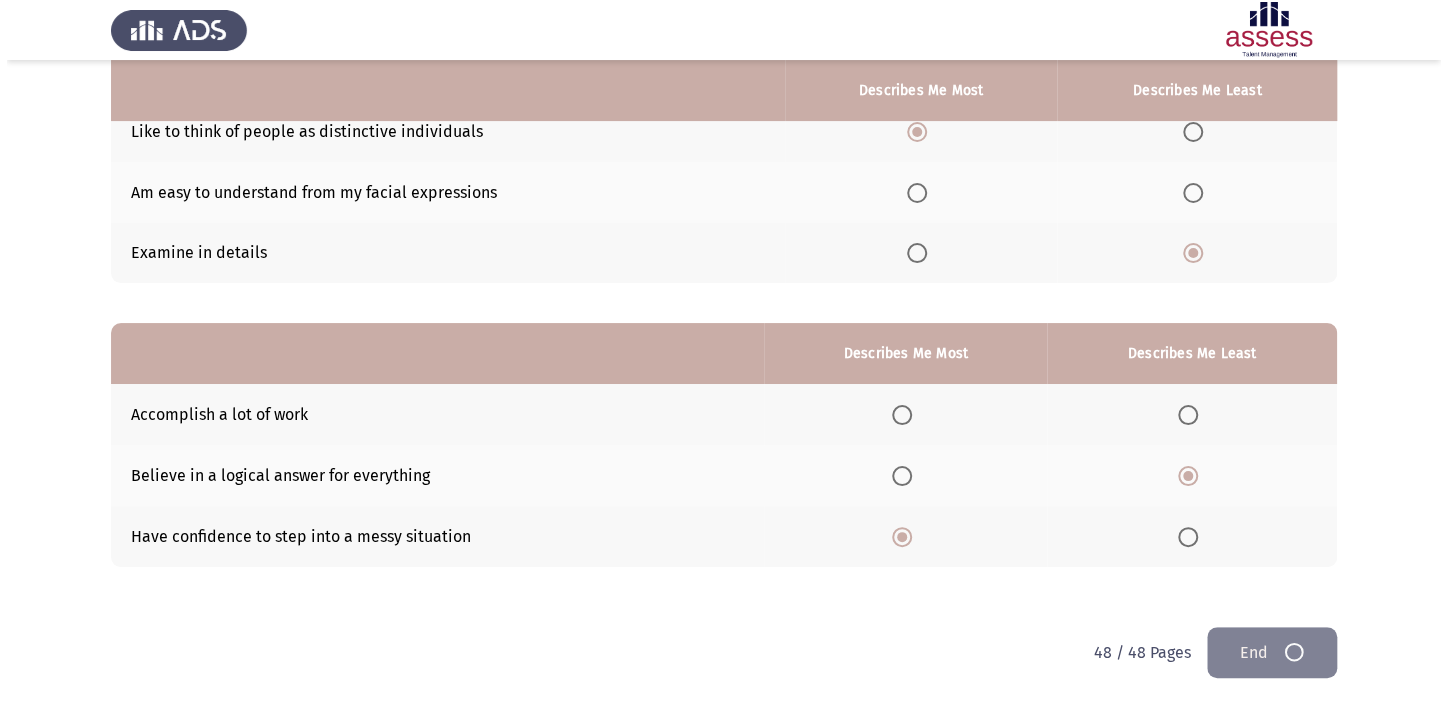 scroll, scrollTop: 0, scrollLeft: 0, axis: both 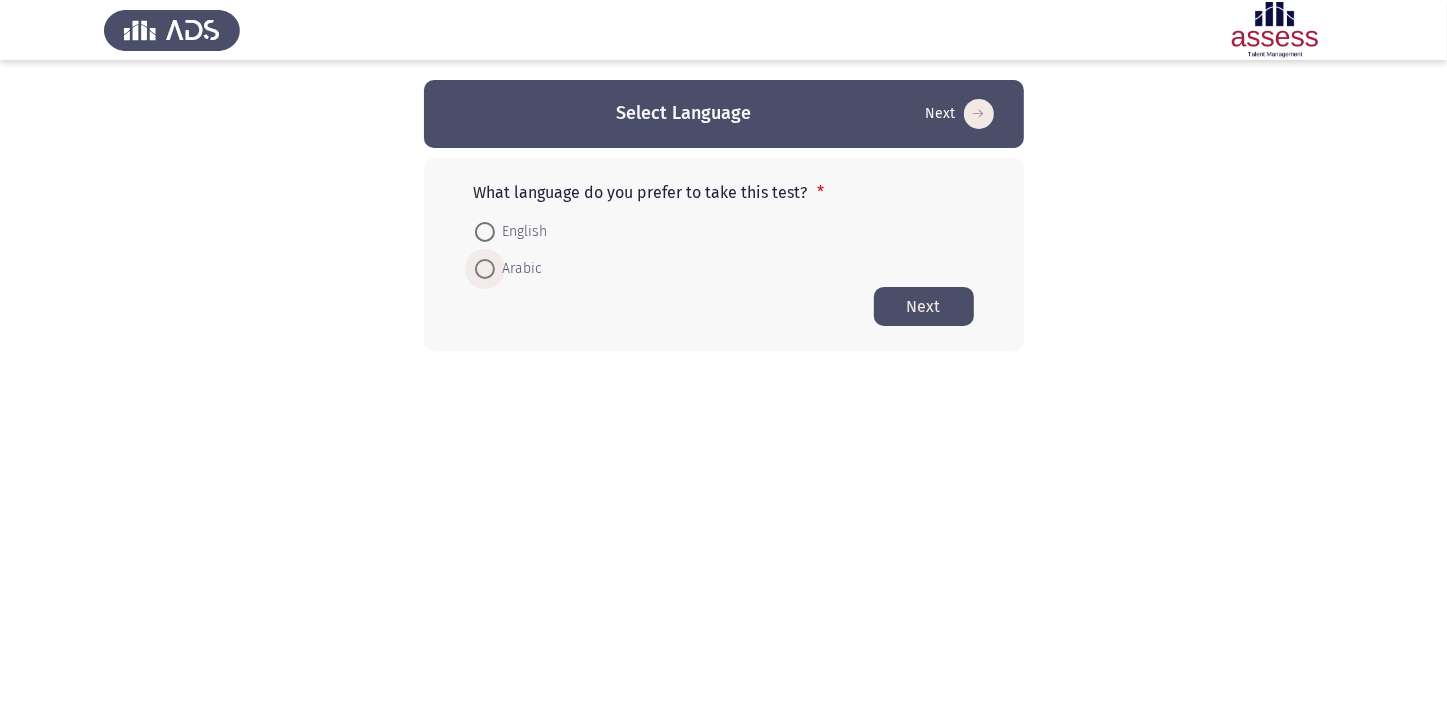 click at bounding box center (485, 269) 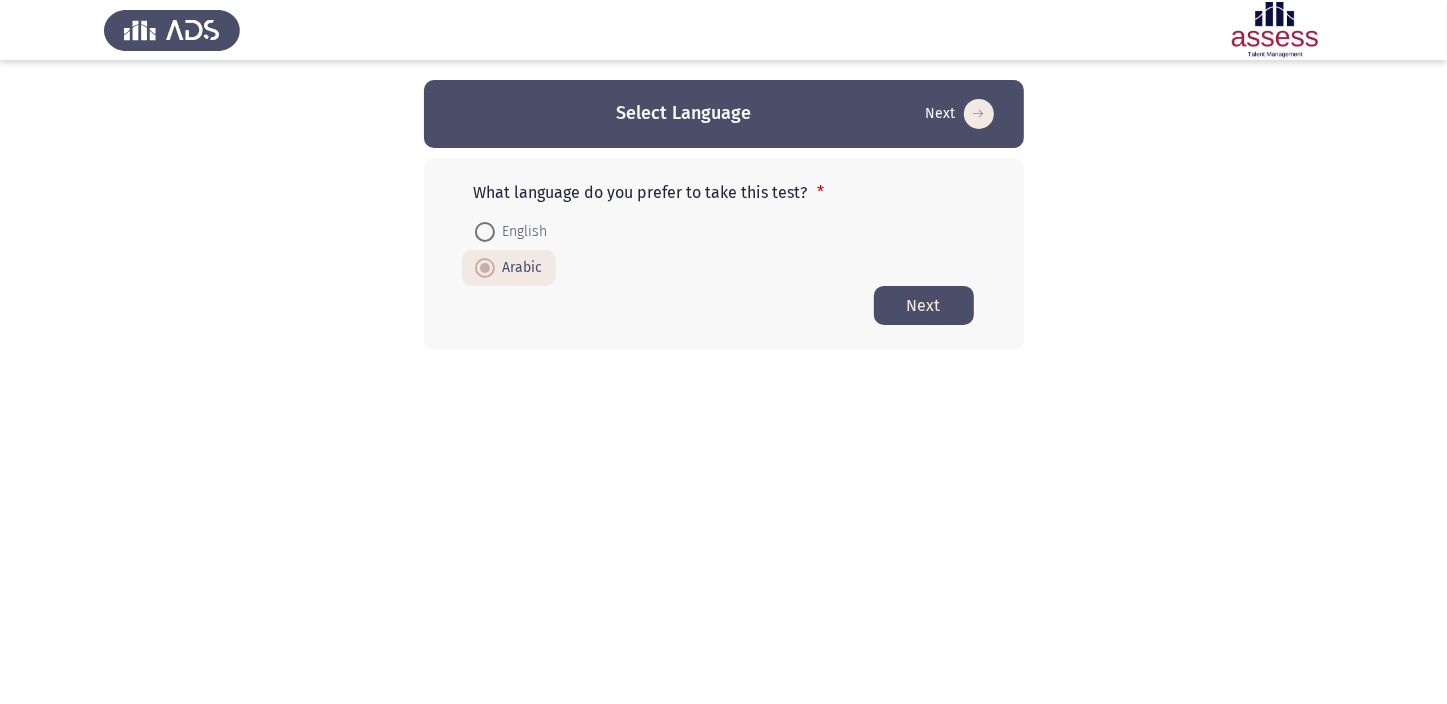 click on "Next" 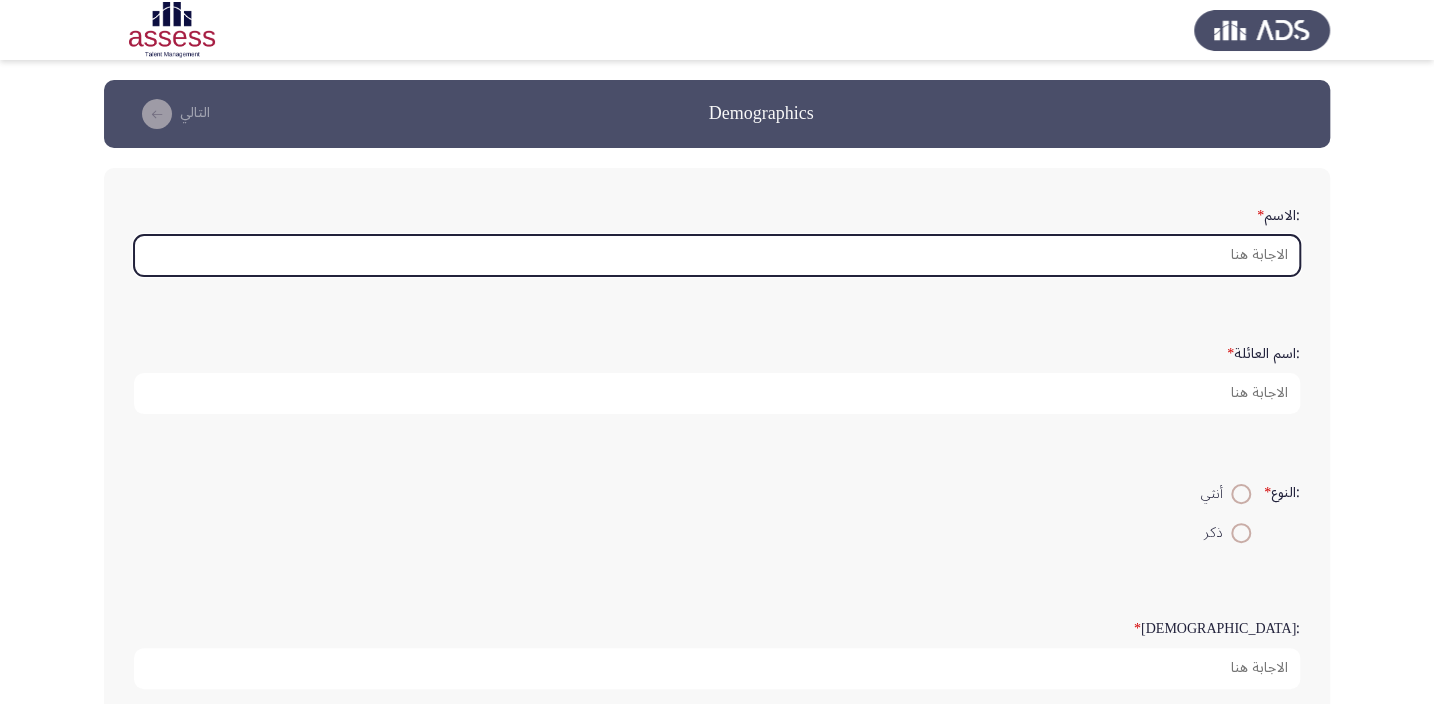 click on ":الاسم   *" at bounding box center (717, 255) 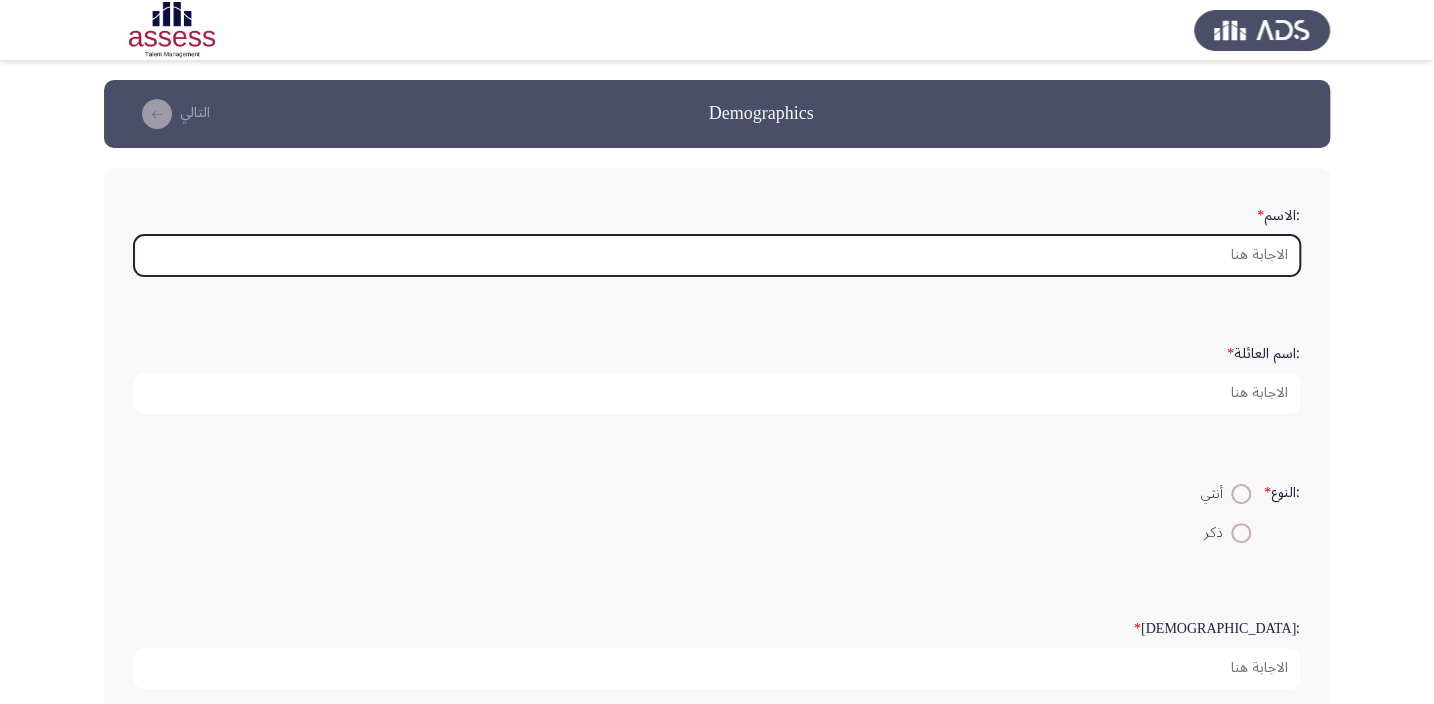 type on "i" 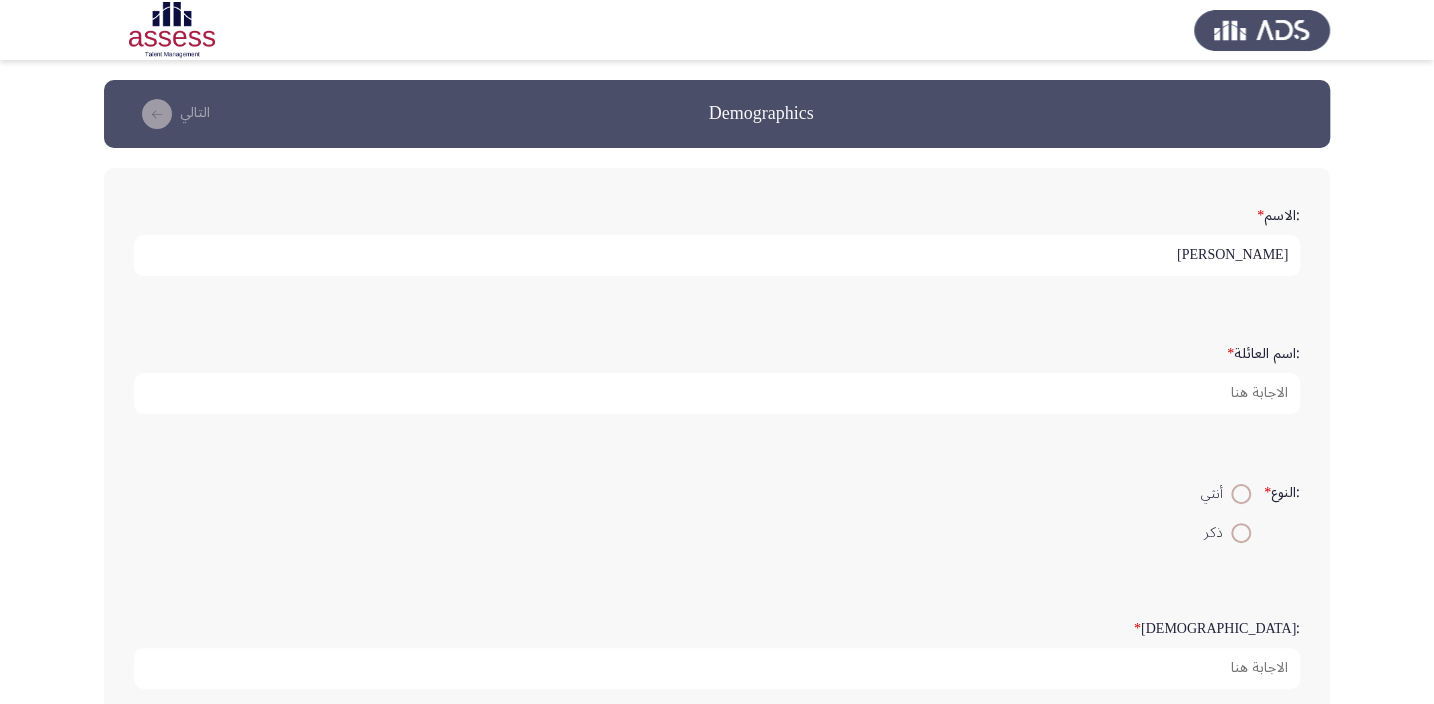type on "هشام على اسماعيل عامر" 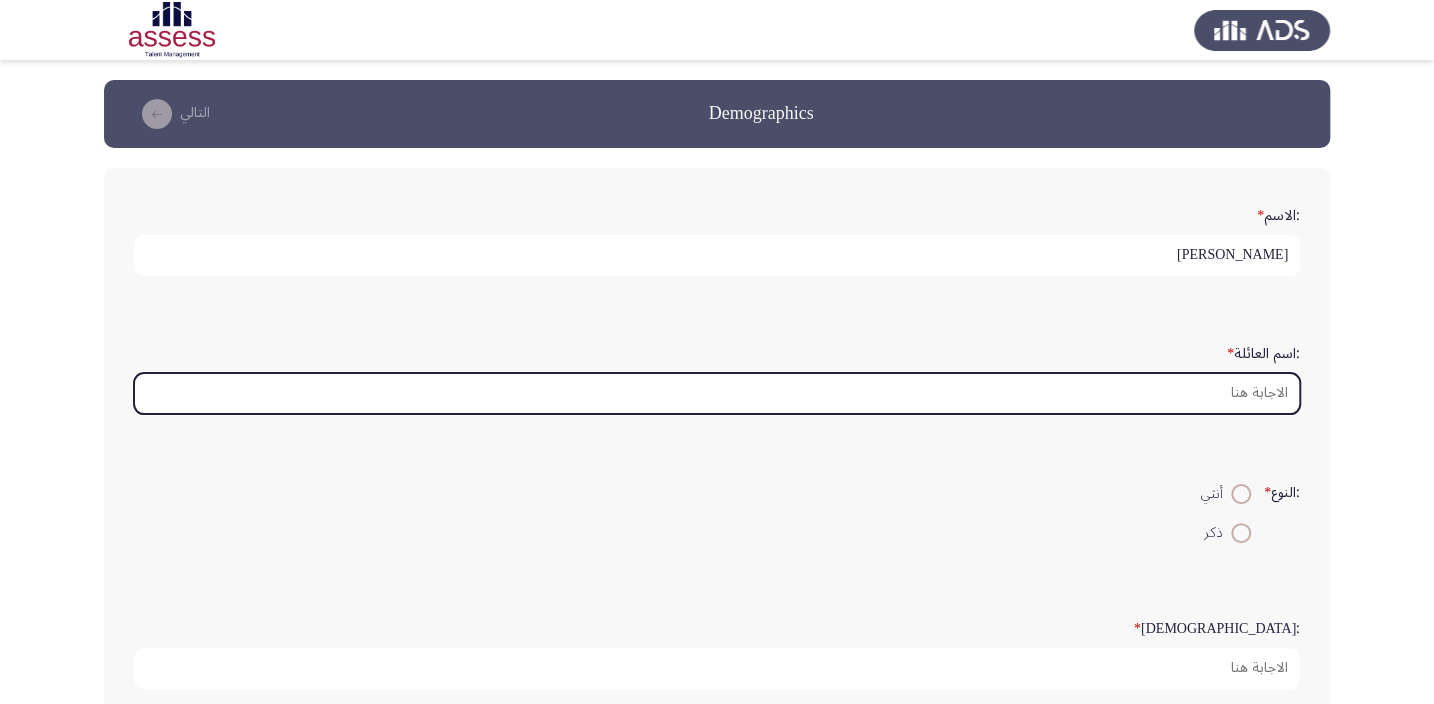 click on ":اسم العائلة   *" at bounding box center [717, 393] 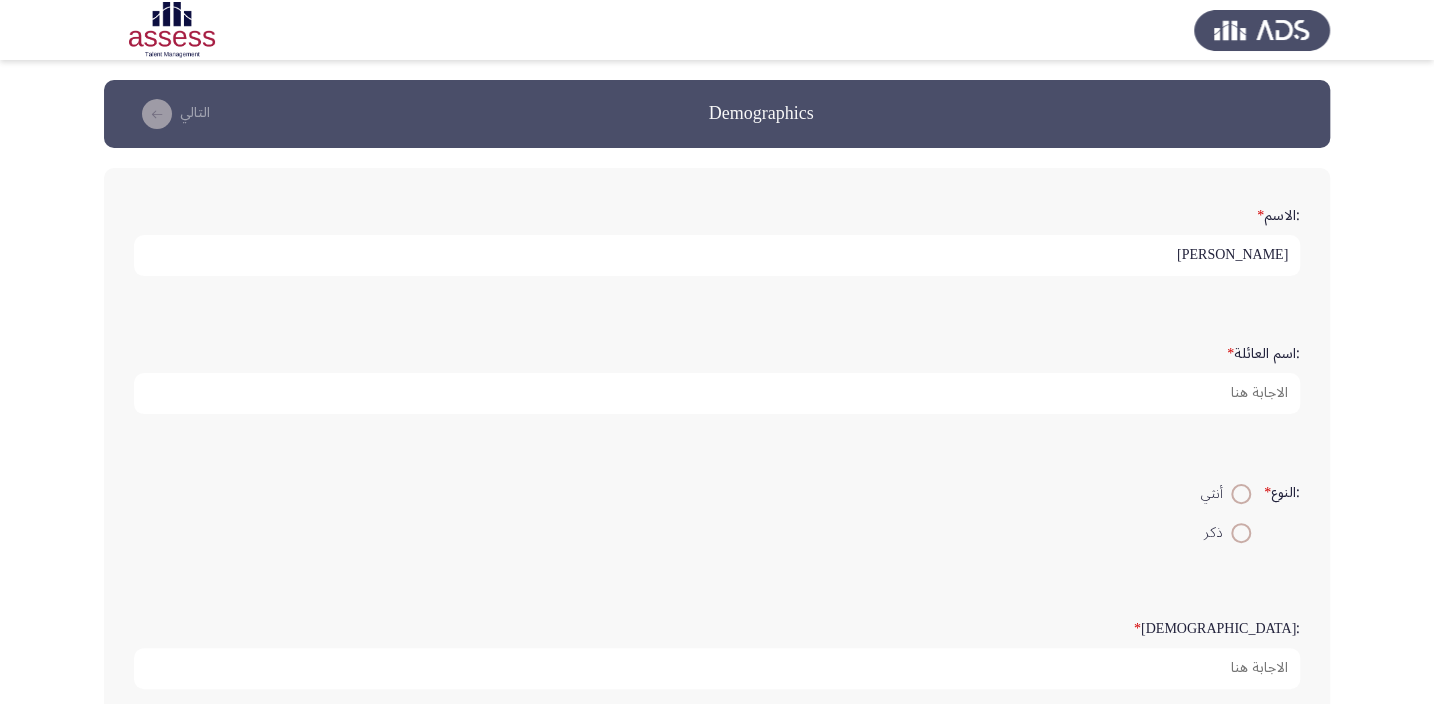 click at bounding box center (1241, 533) 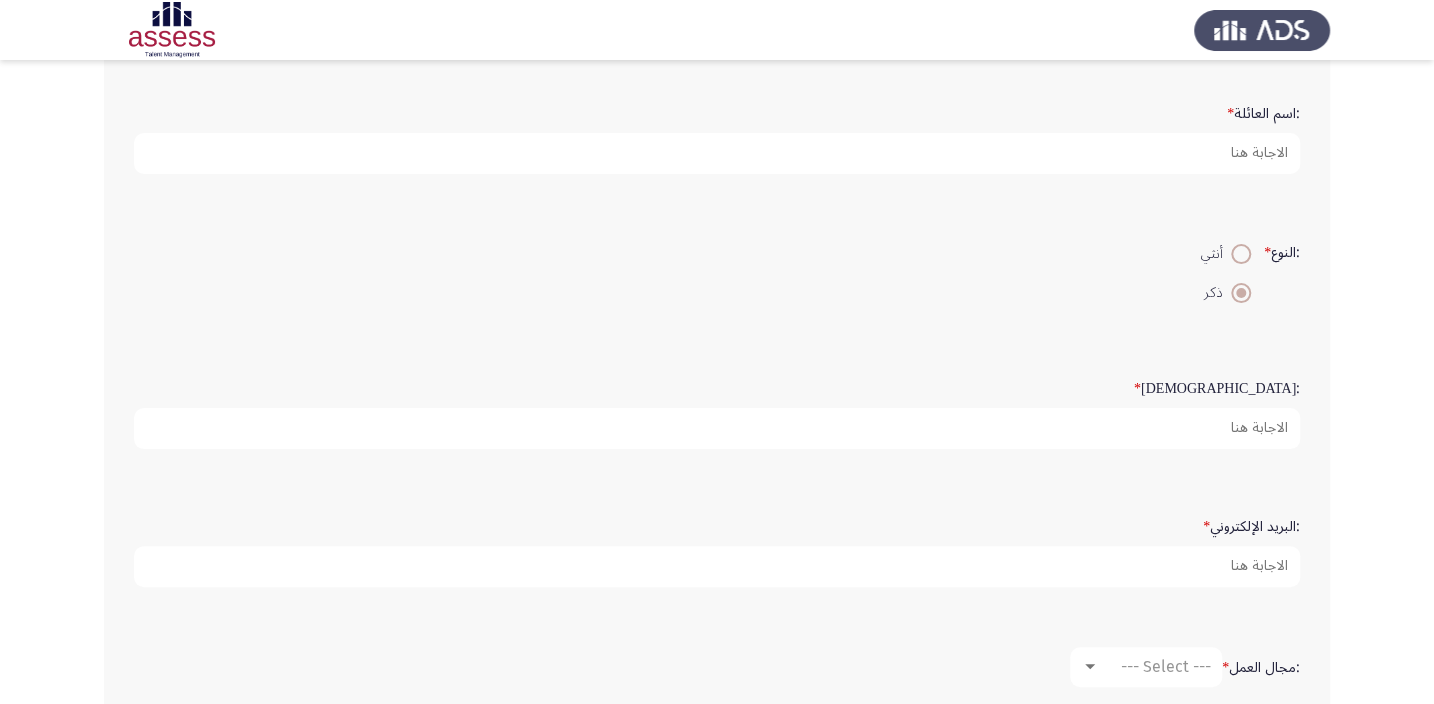 scroll, scrollTop: 272, scrollLeft: 0, axis: vertical 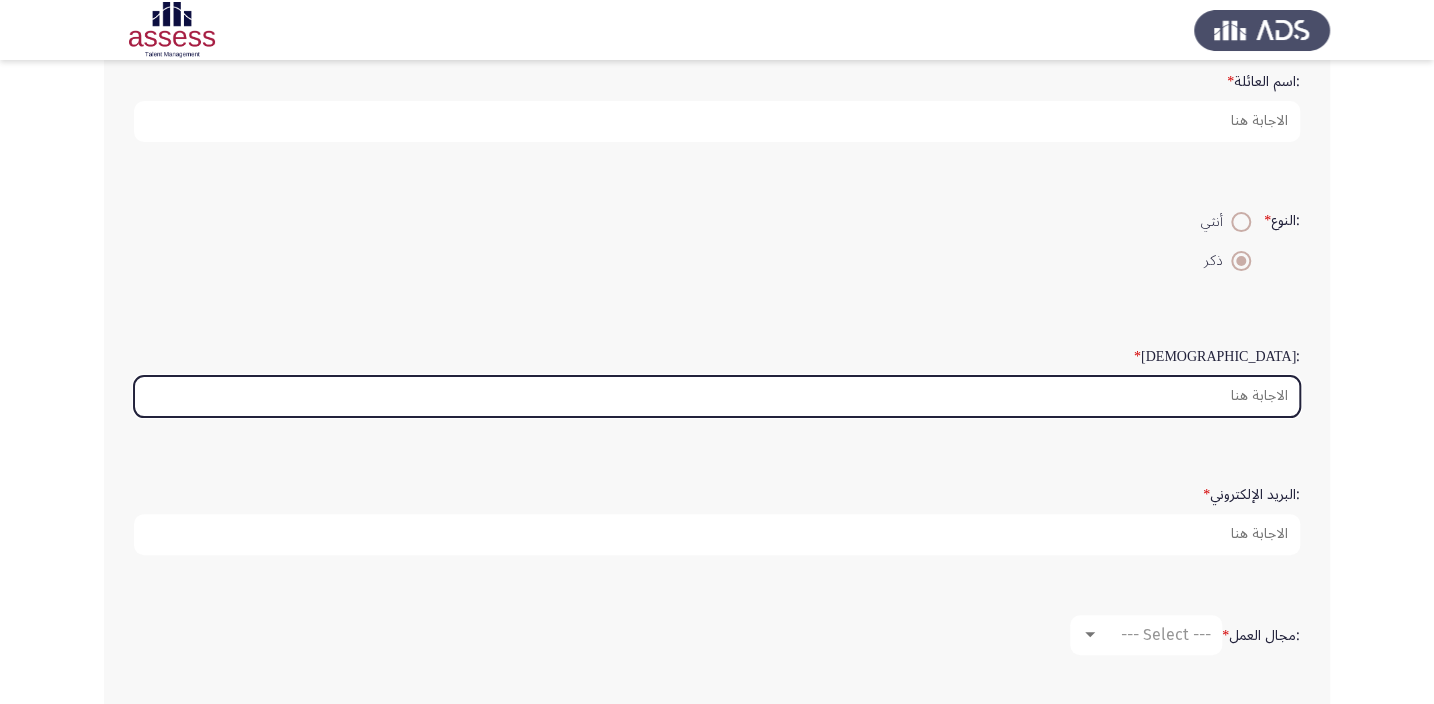 click on ":السن   *" at bounding box center (717, 396) 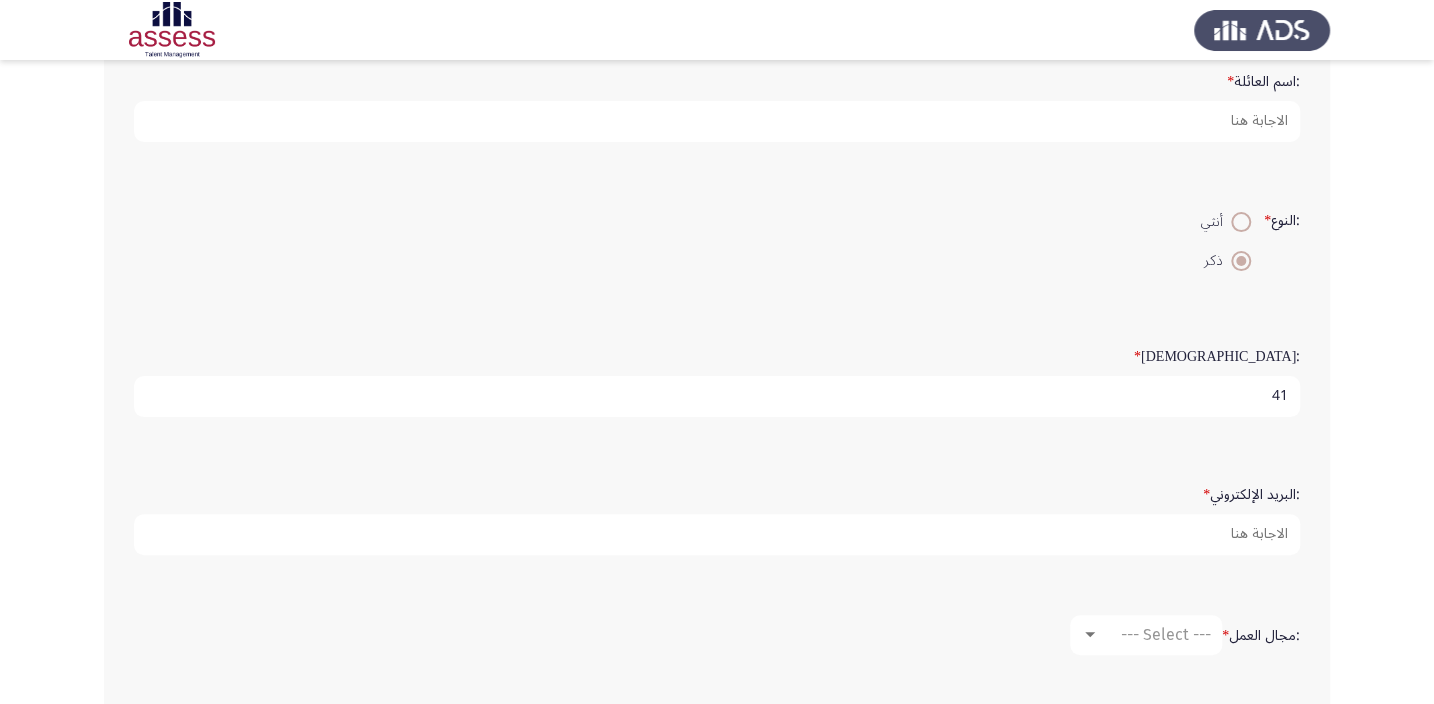 type on "41" 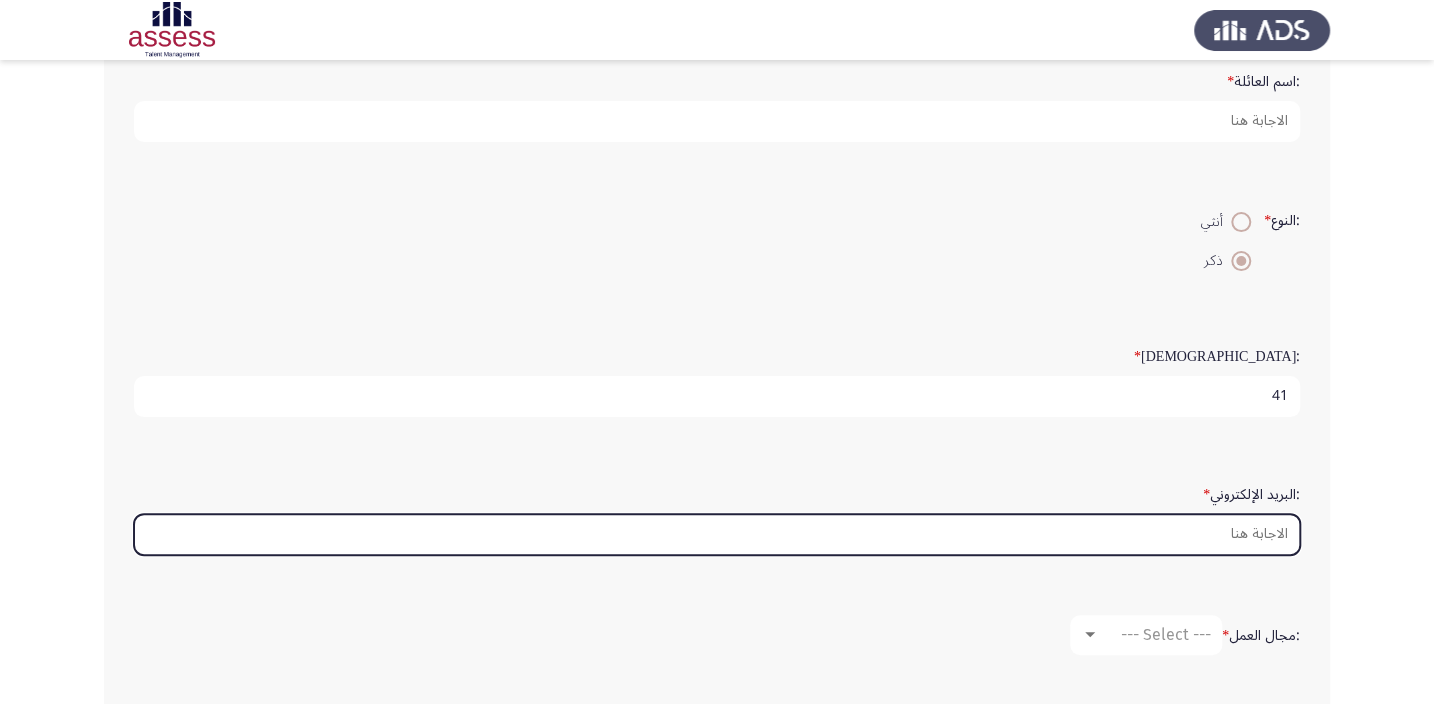 click on ":البريد الإلكتروني   *" at bounding box center (717, 534) 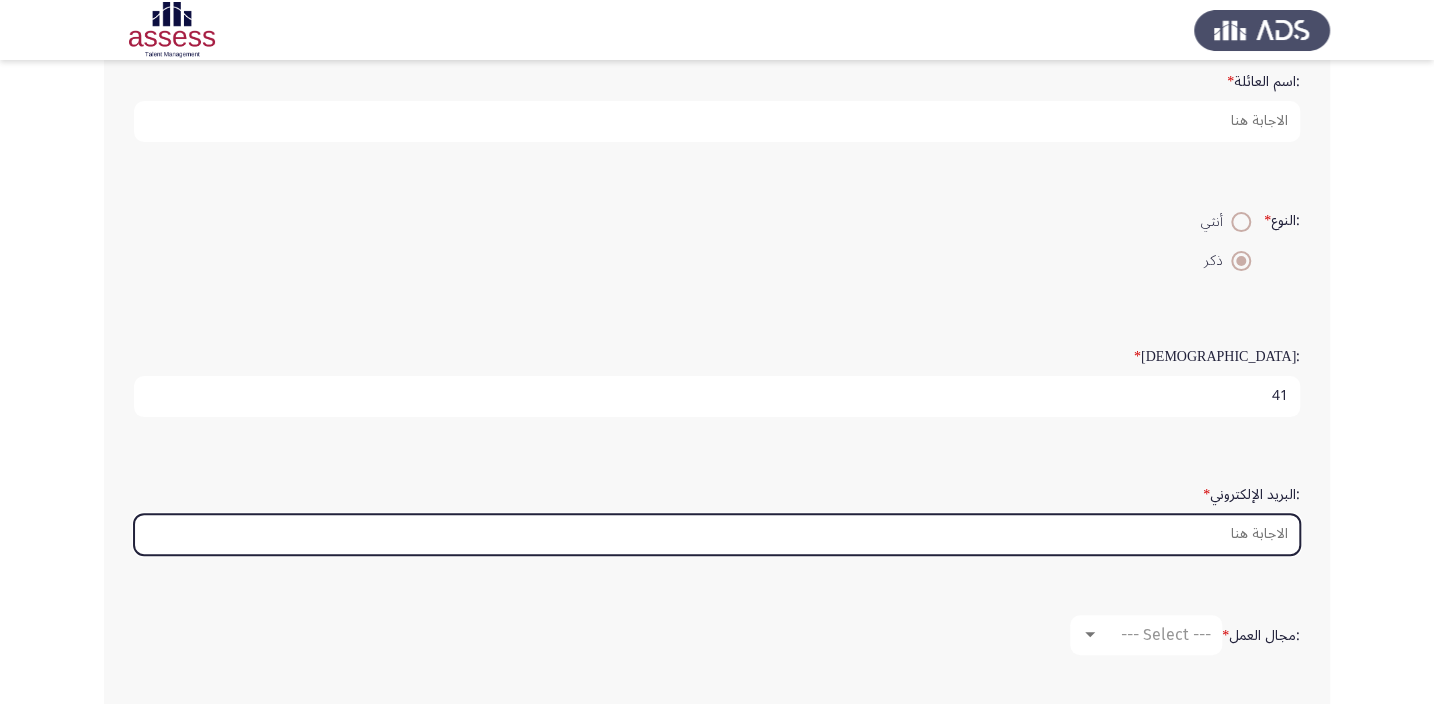 scroll, scrollTop: 181, scrollLeft: 0, axis: vertical 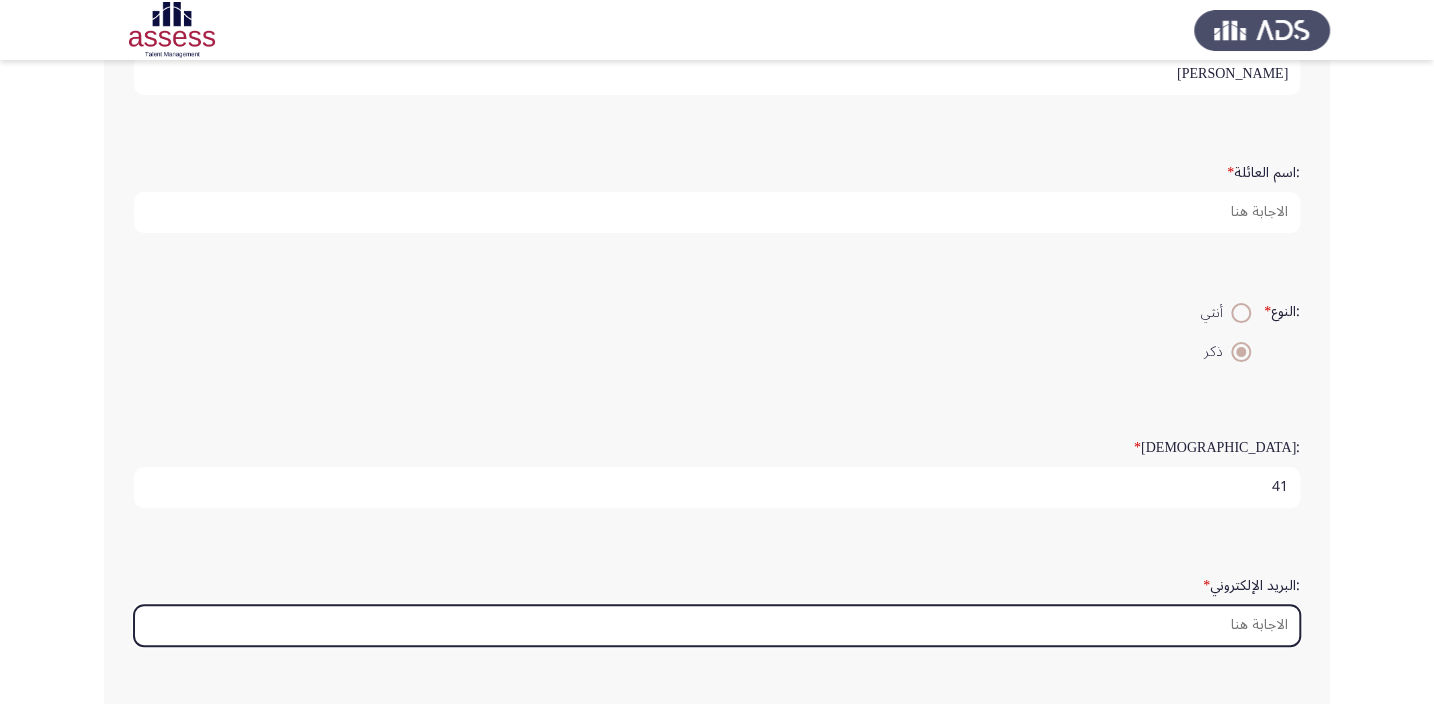 click on ":البريد الإلكتروني   *" at bounding box center (717, 625) 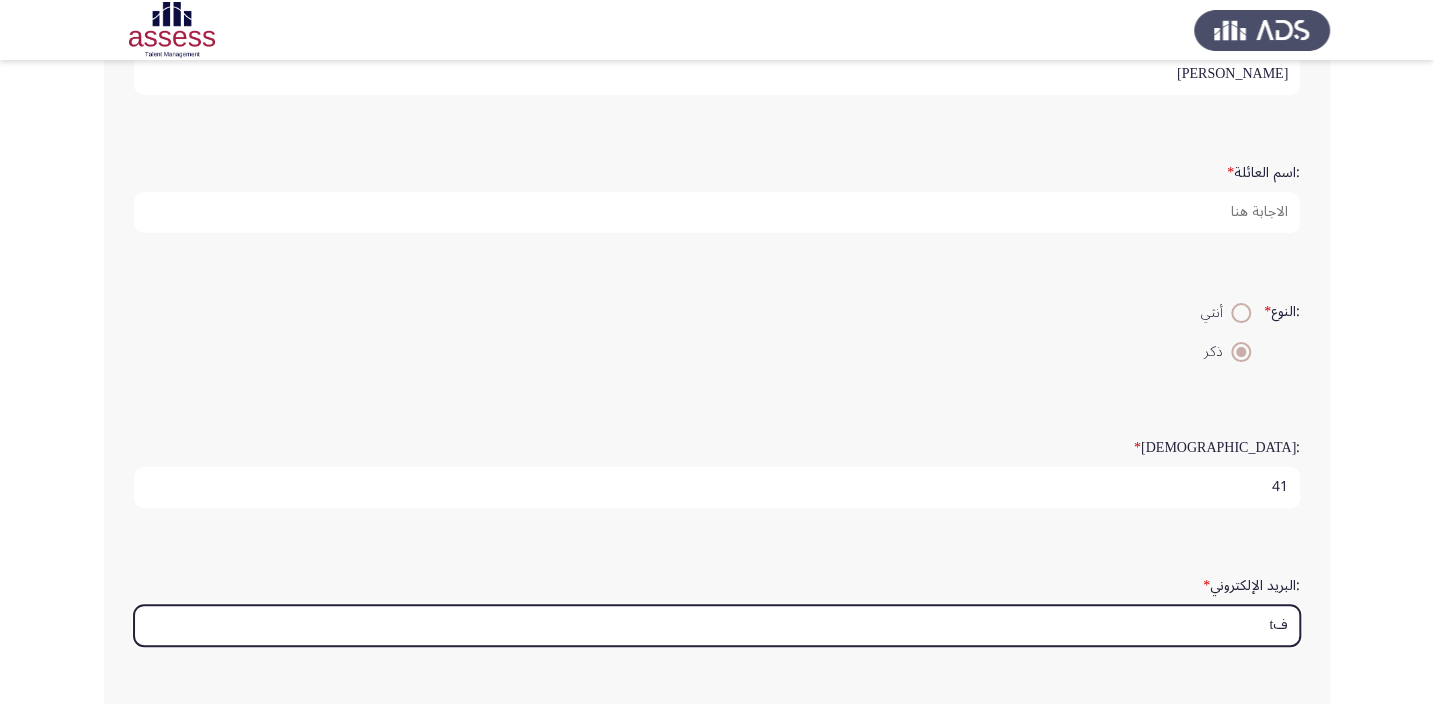 type on "ف" 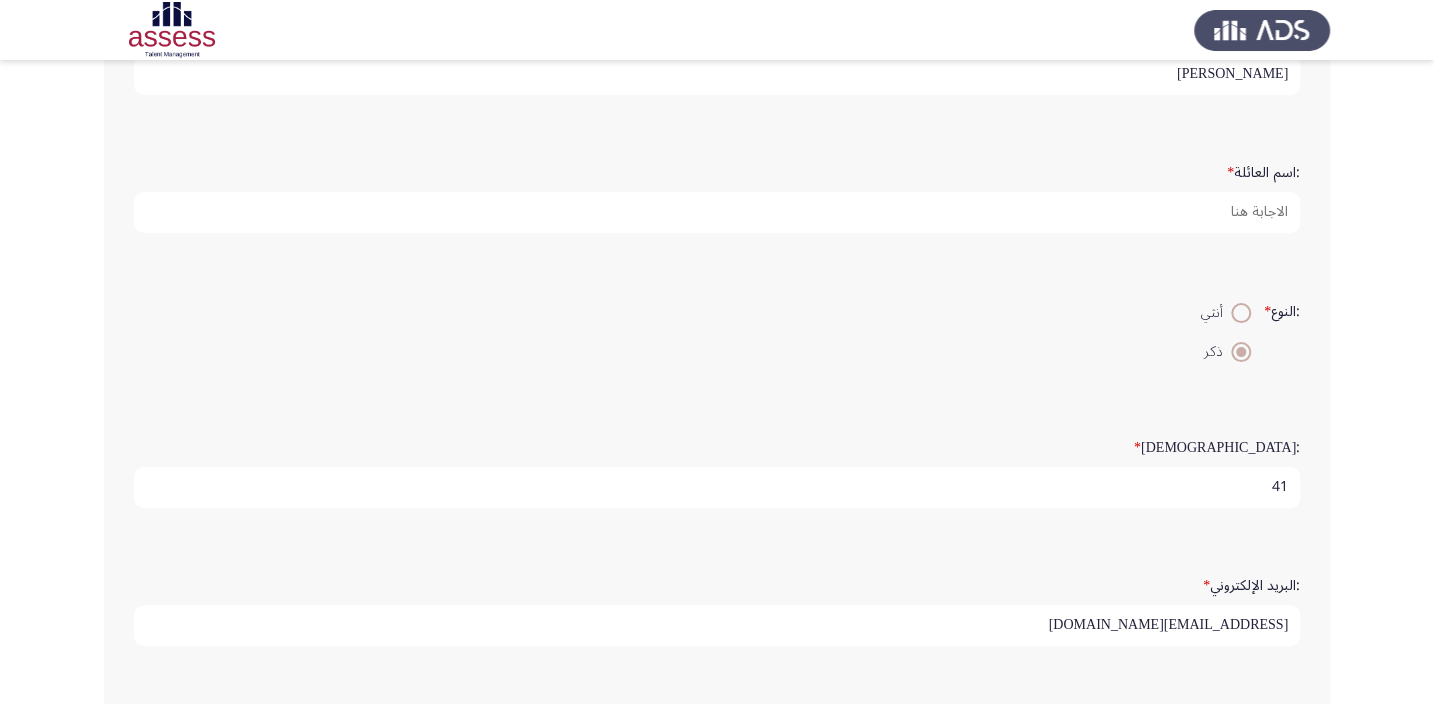 type on "titotot36@yahoo.com" 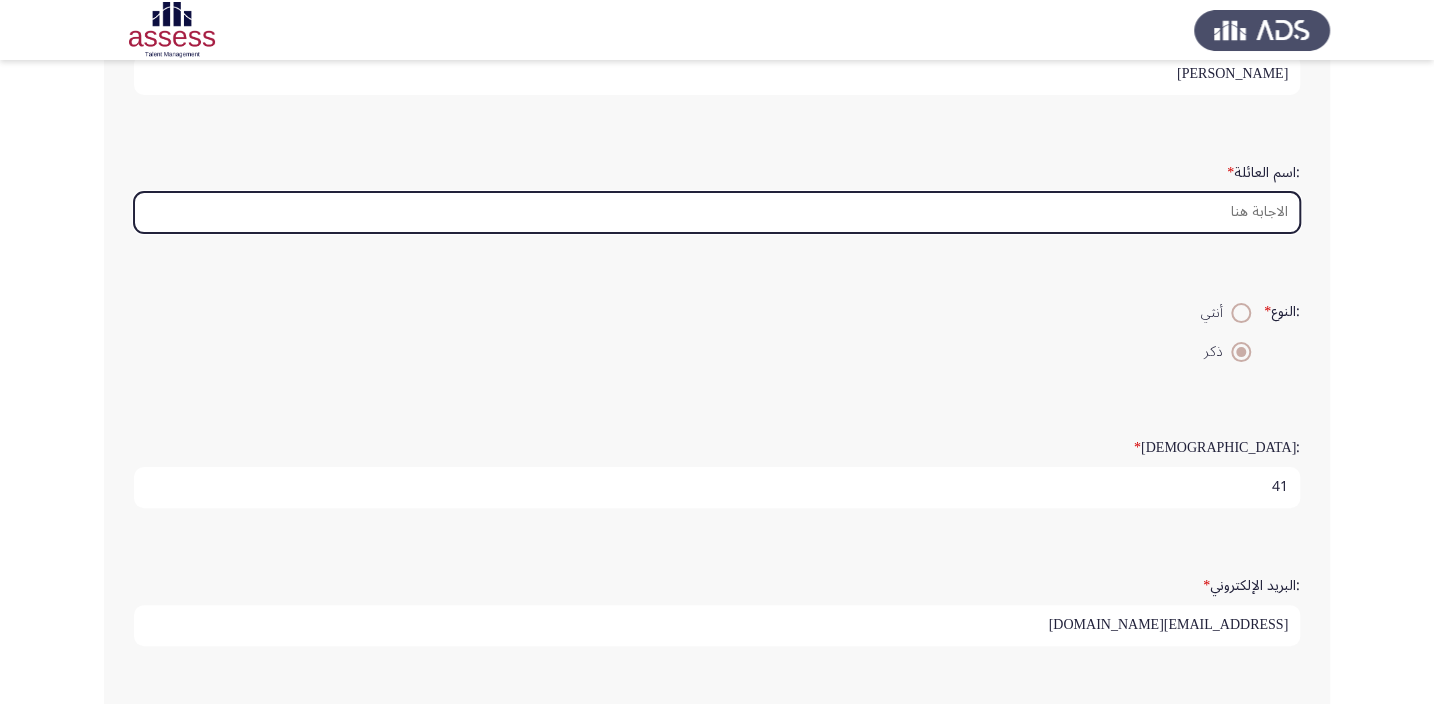 click on ":اسم العائلة   *" at bounding box center [717, 212] 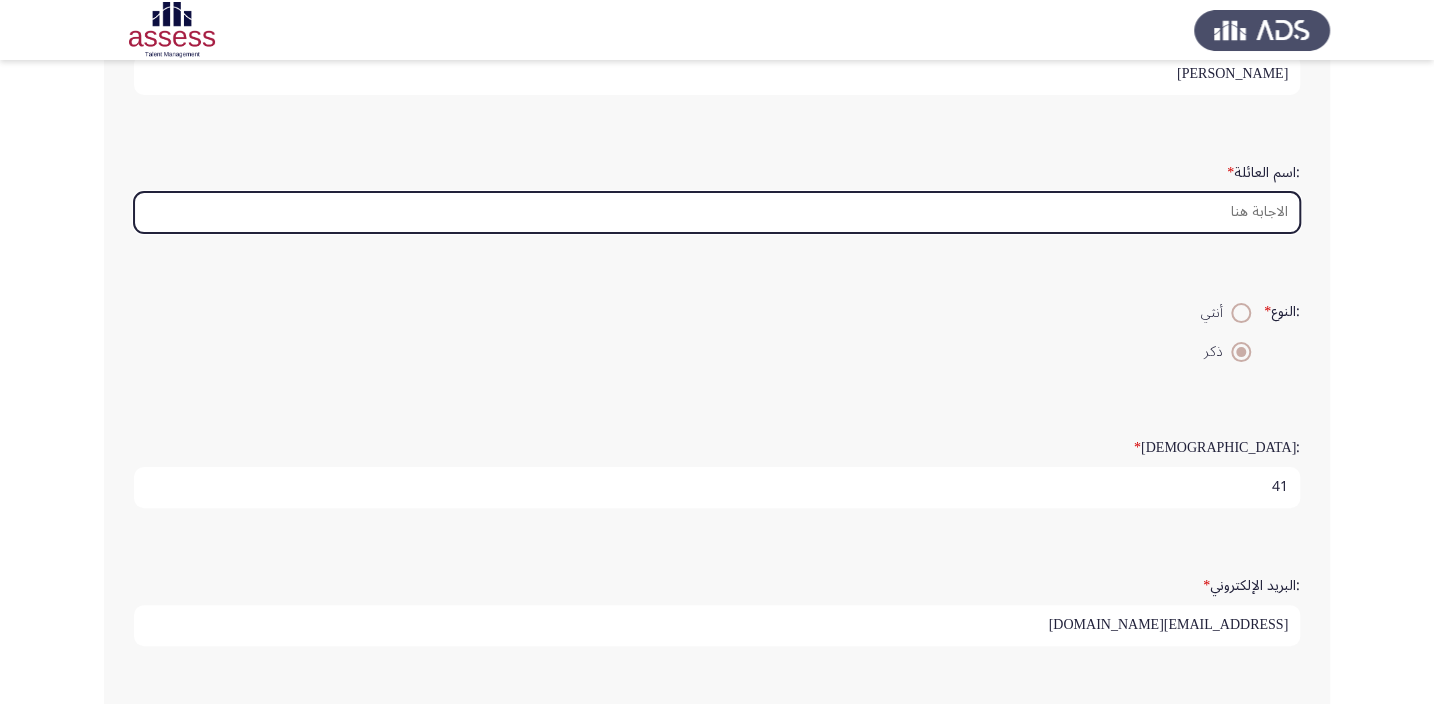 type on "غ" 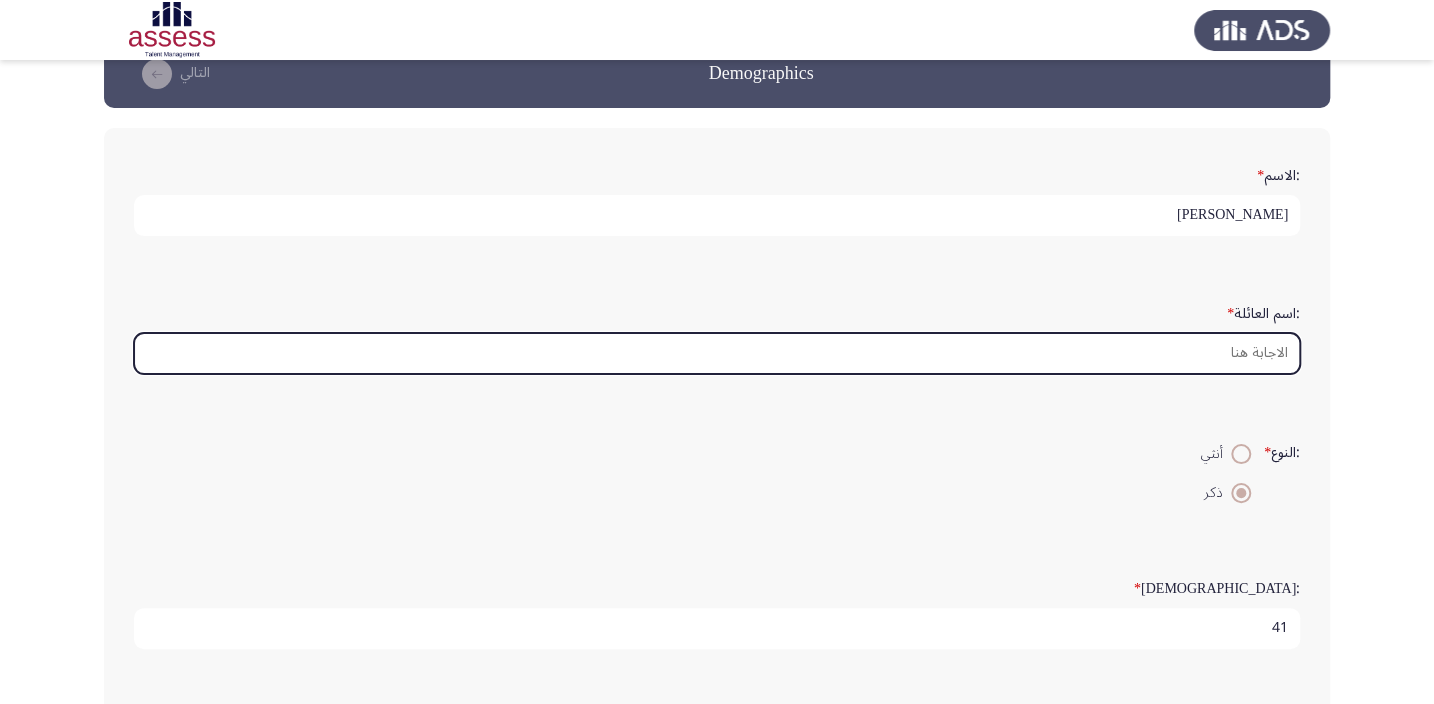 scroll, scrollTop: 0, scrollLeft: 0, axis: both 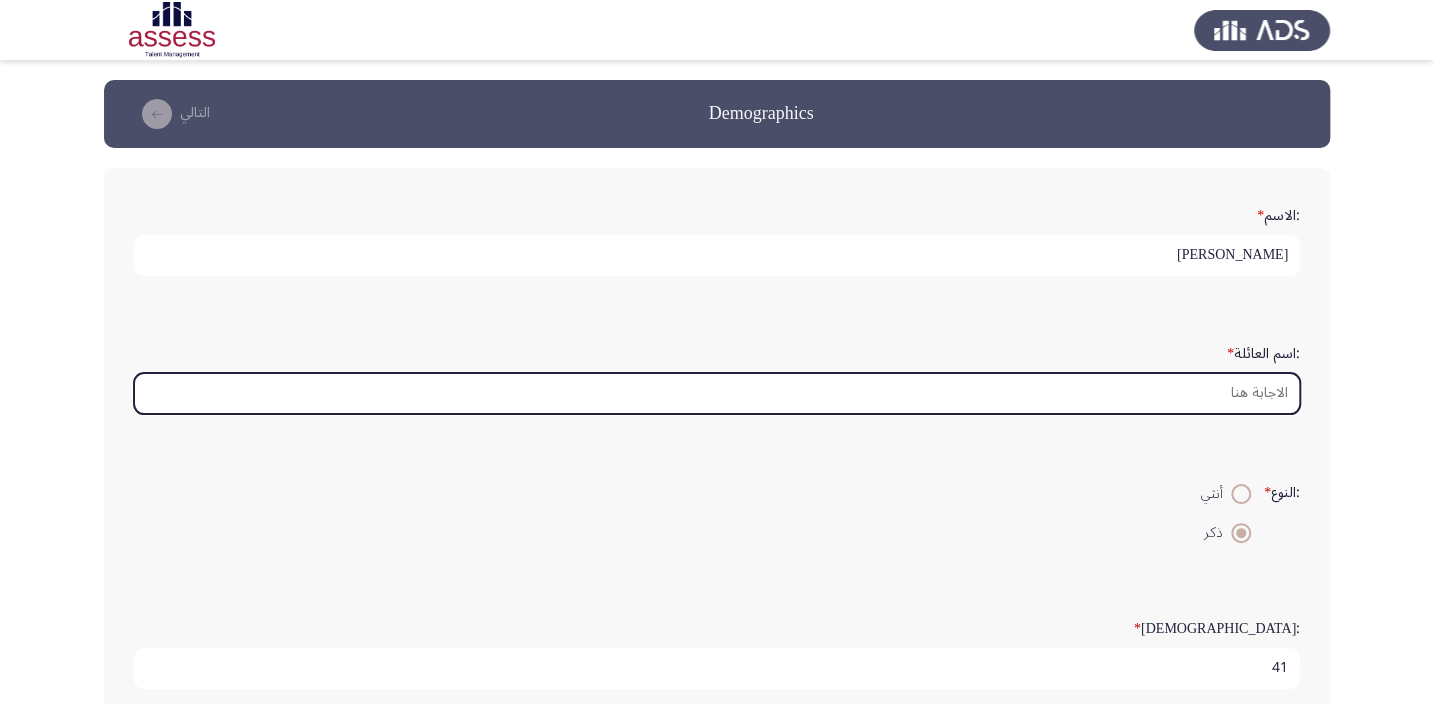 click on ":اسم العائلة   *" at bounding box center [717, 393] 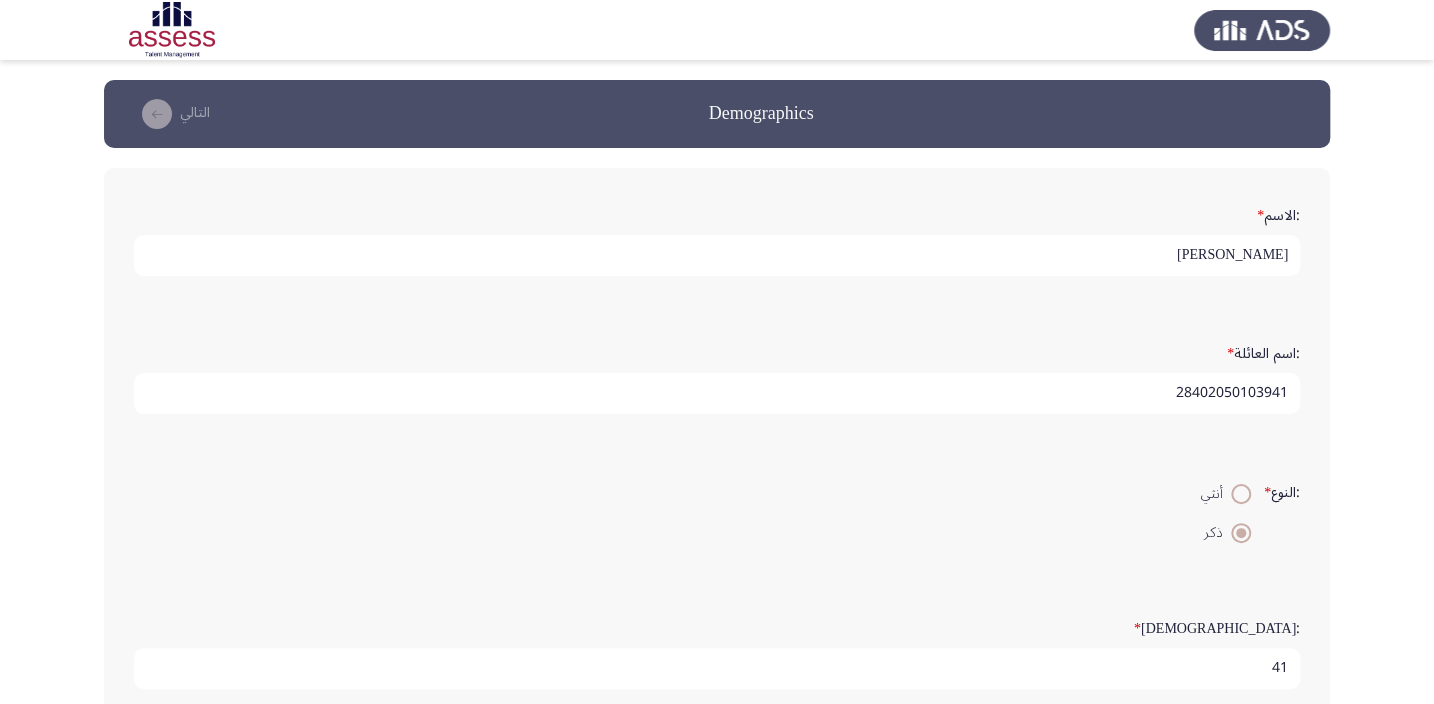 click on "28402050103941" at bounding box center [717, 393] 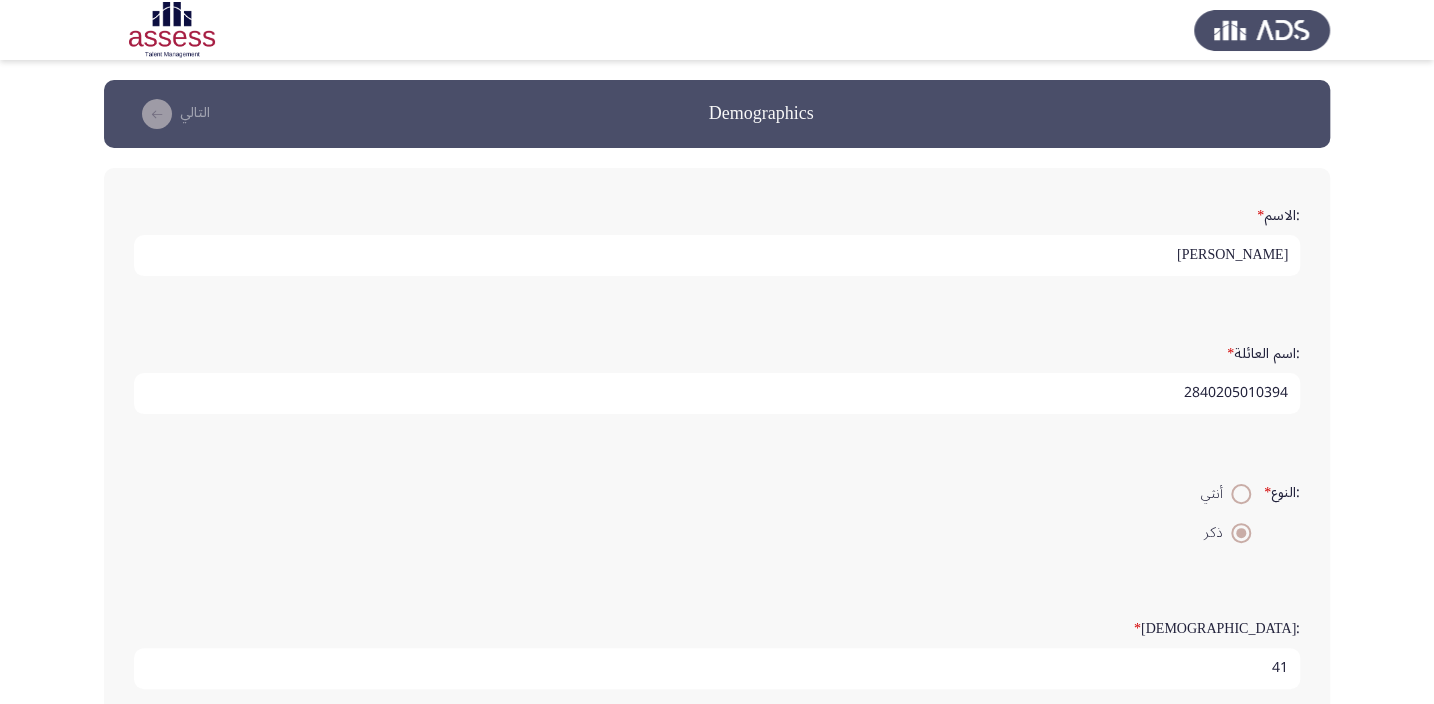 click on "2840205010394" at bounding box center [717, 393] 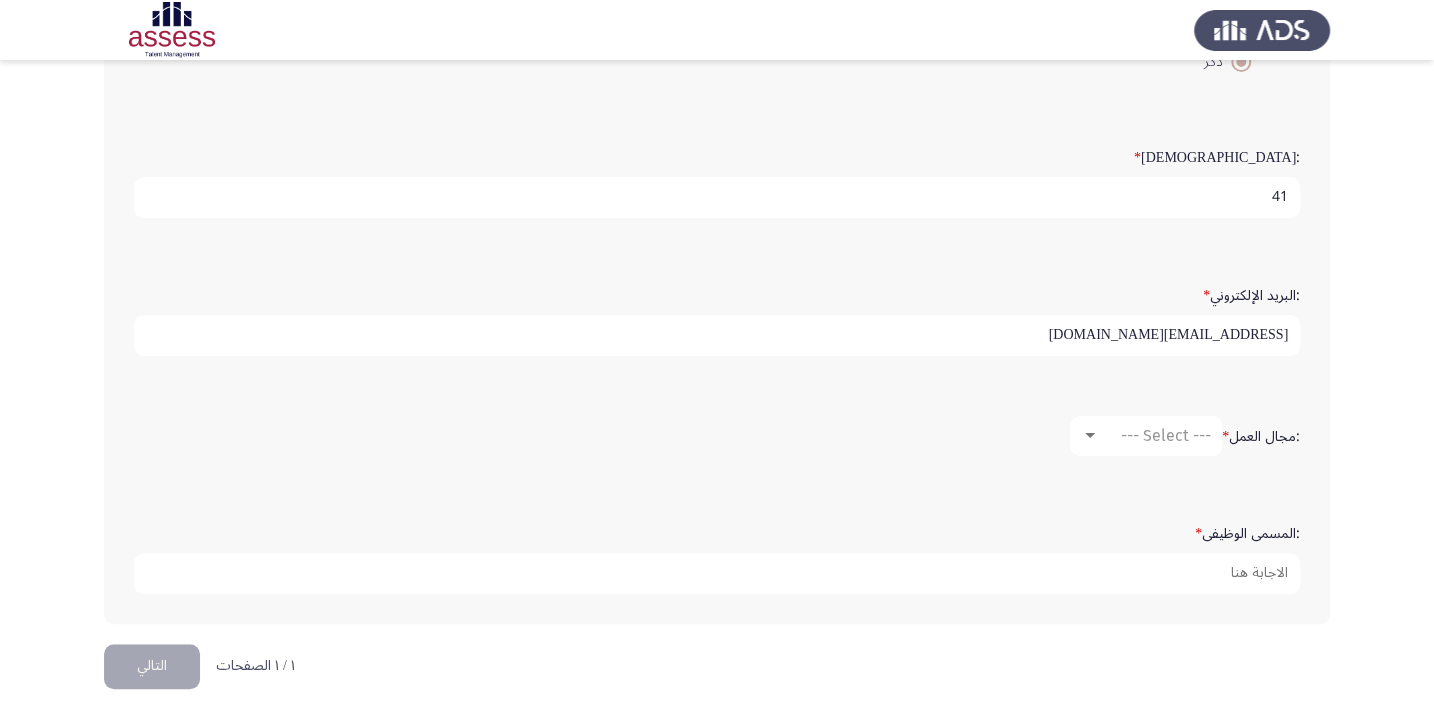 scroll, scrollTop: 484, scrollLeft: 0, axis: vertical 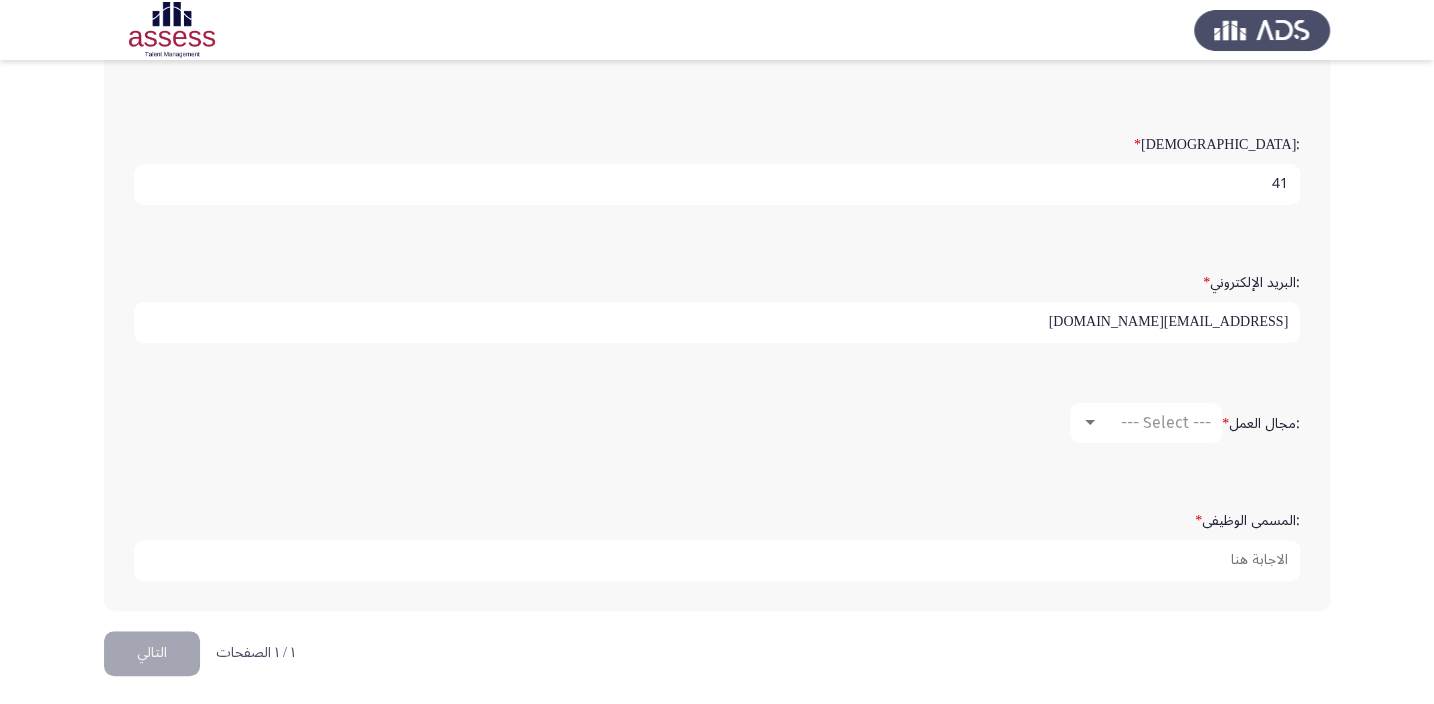 type on "28402050101394" 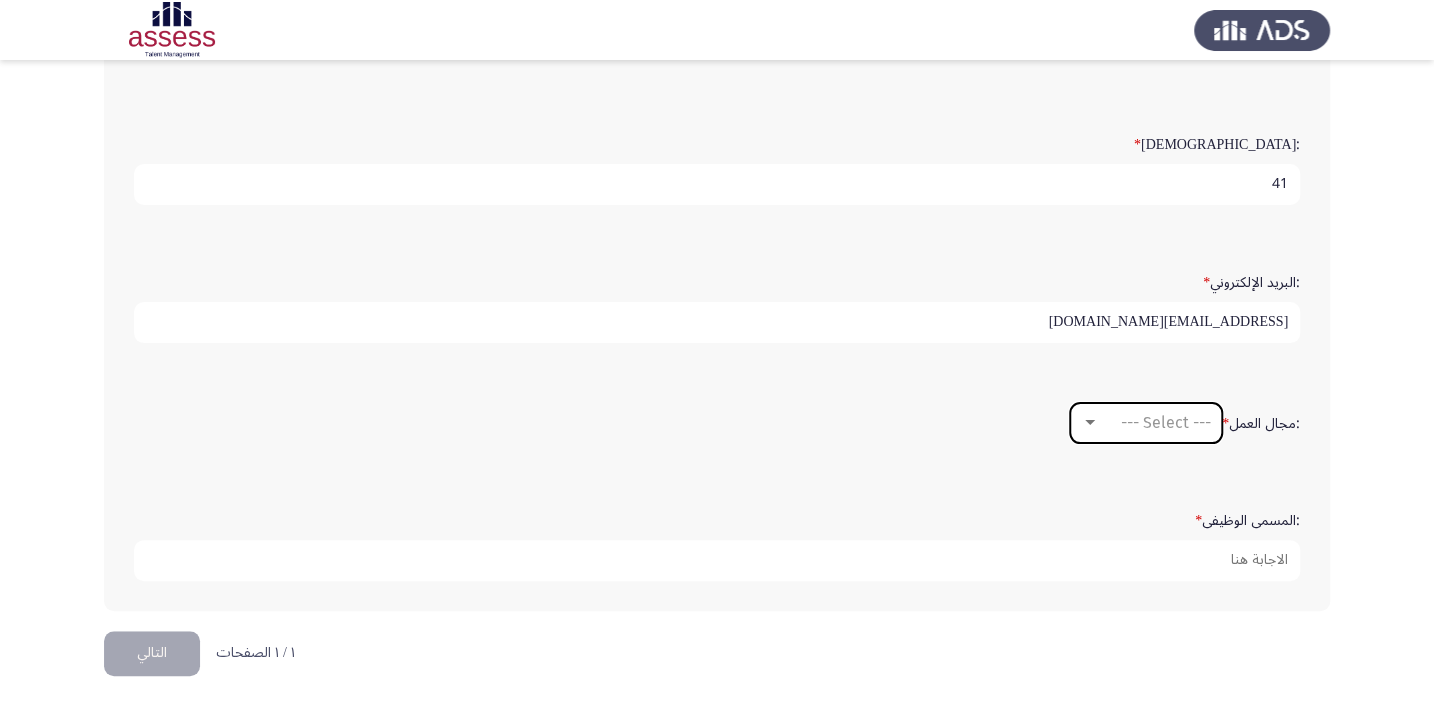 click at bounding box center [1090, 422] 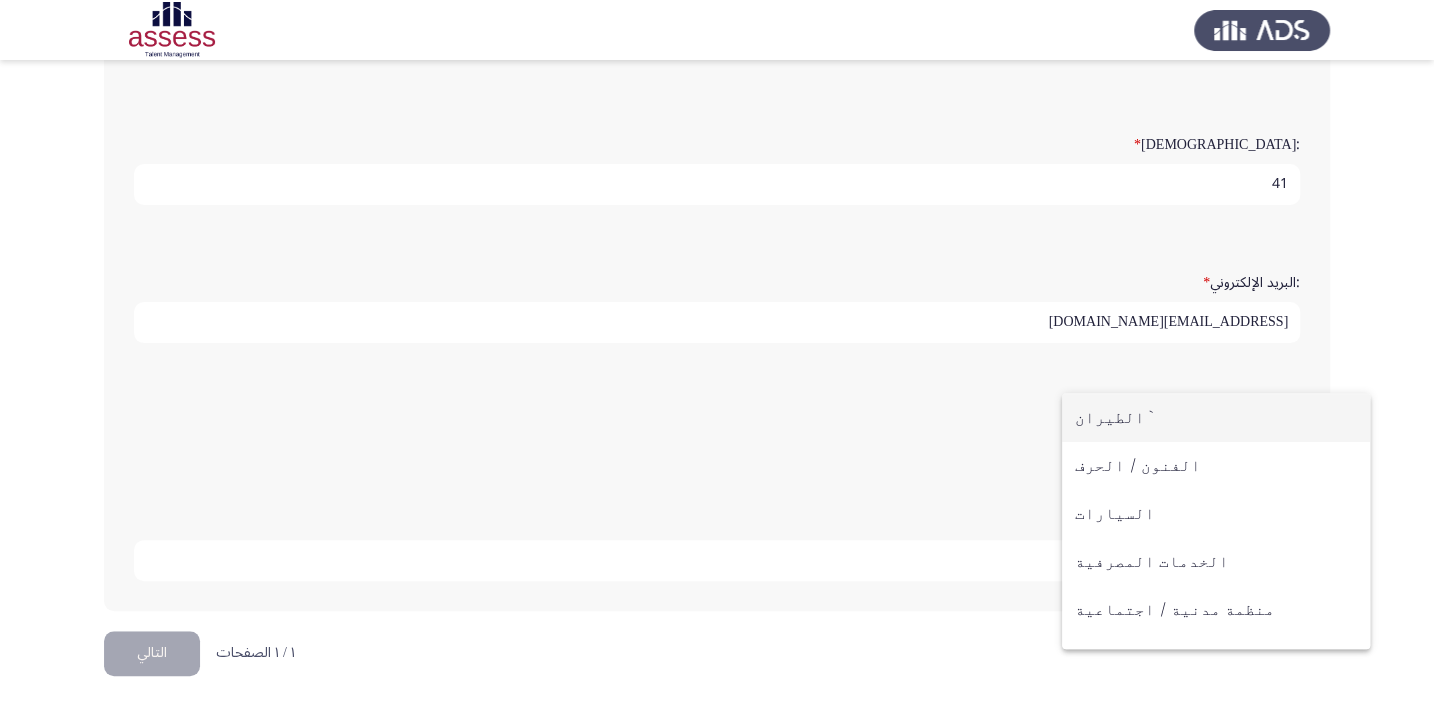 scroll, scrollTop: 90, scrollLeft: 0, axis: vertical 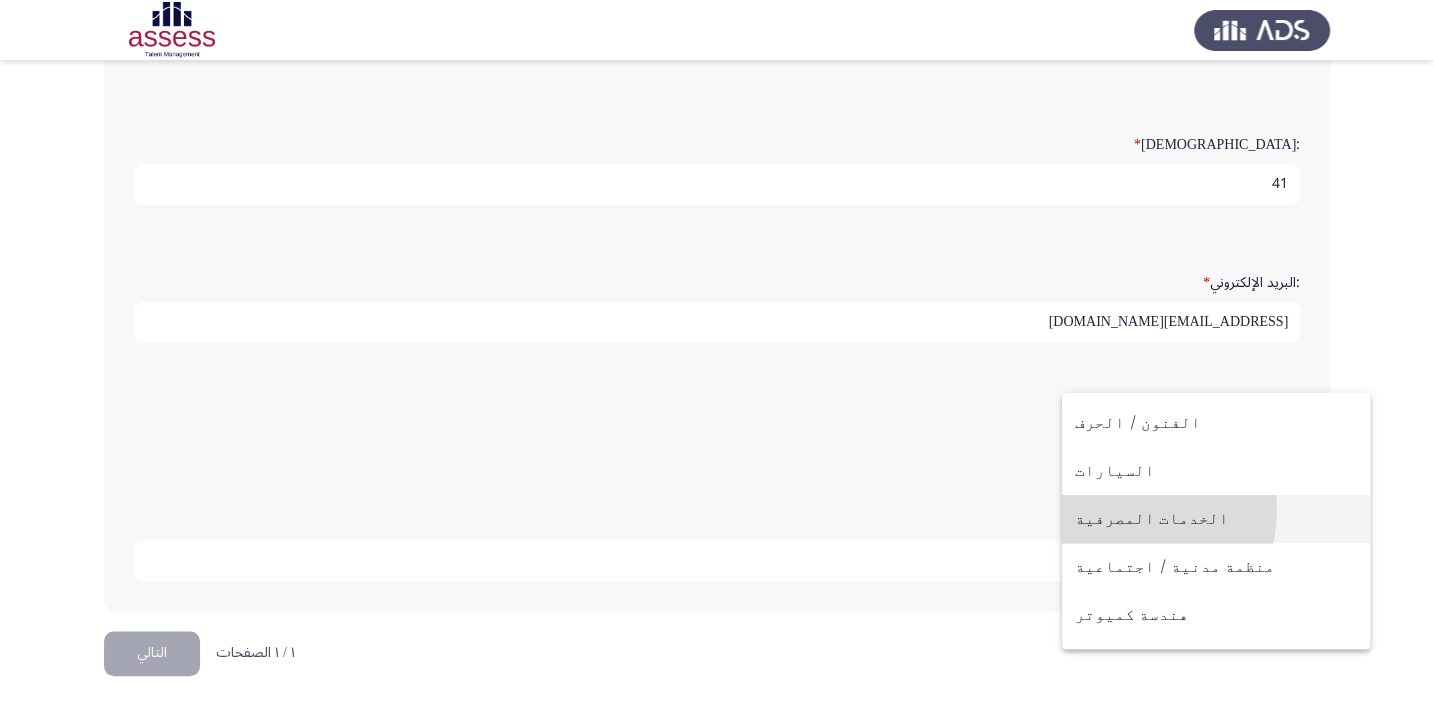 click on "الخدمات المصرفية" at bounding box center (1216, 519) 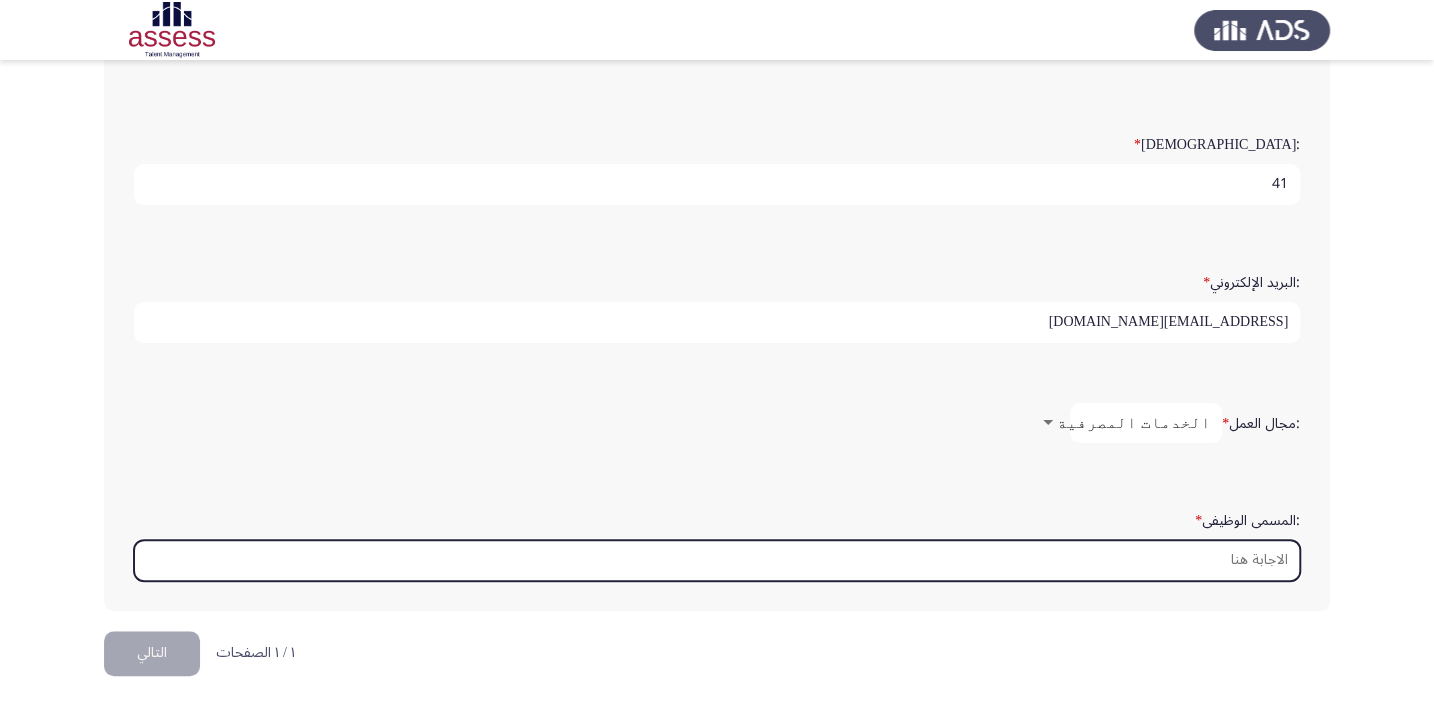click on ":المسمى الوظيفى   *" at bounding box center (717, 560) 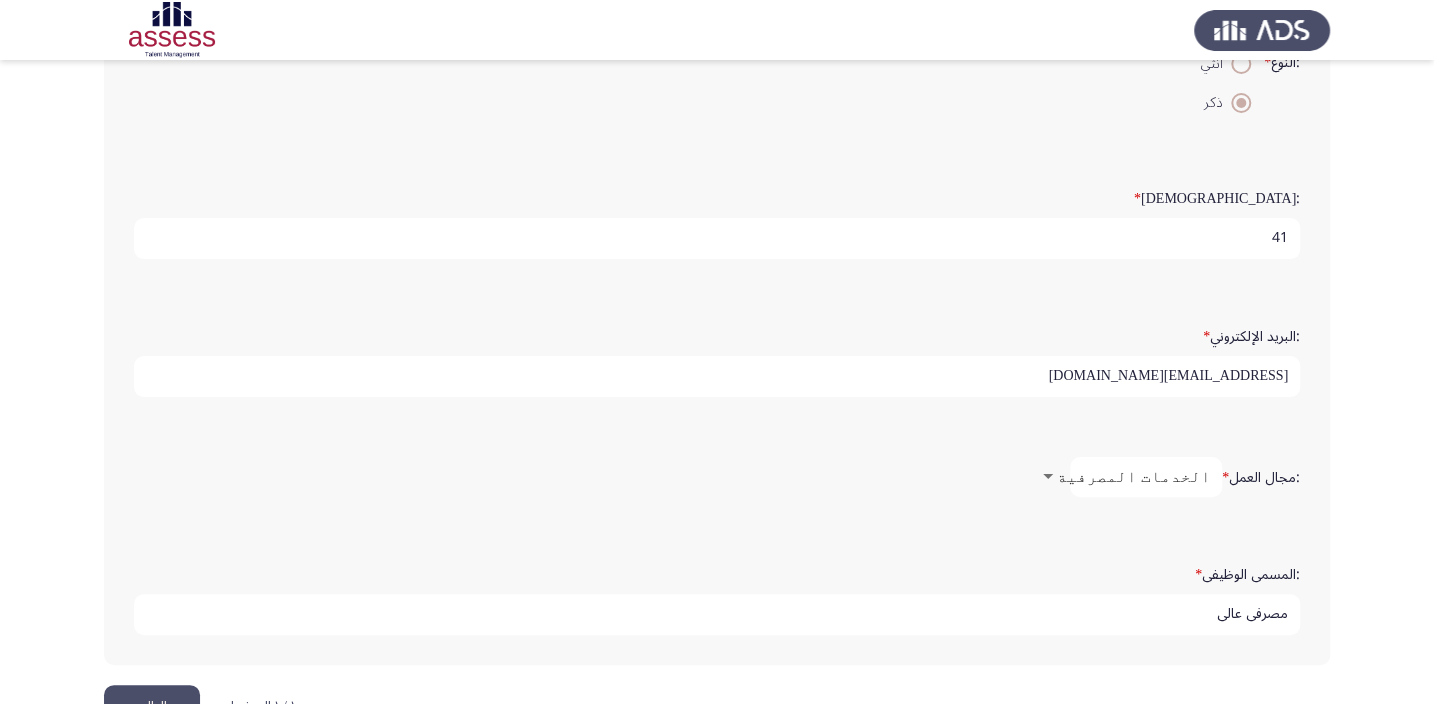 scroll, scrollTop: 484, scrollLeft: 0, axis: vertical 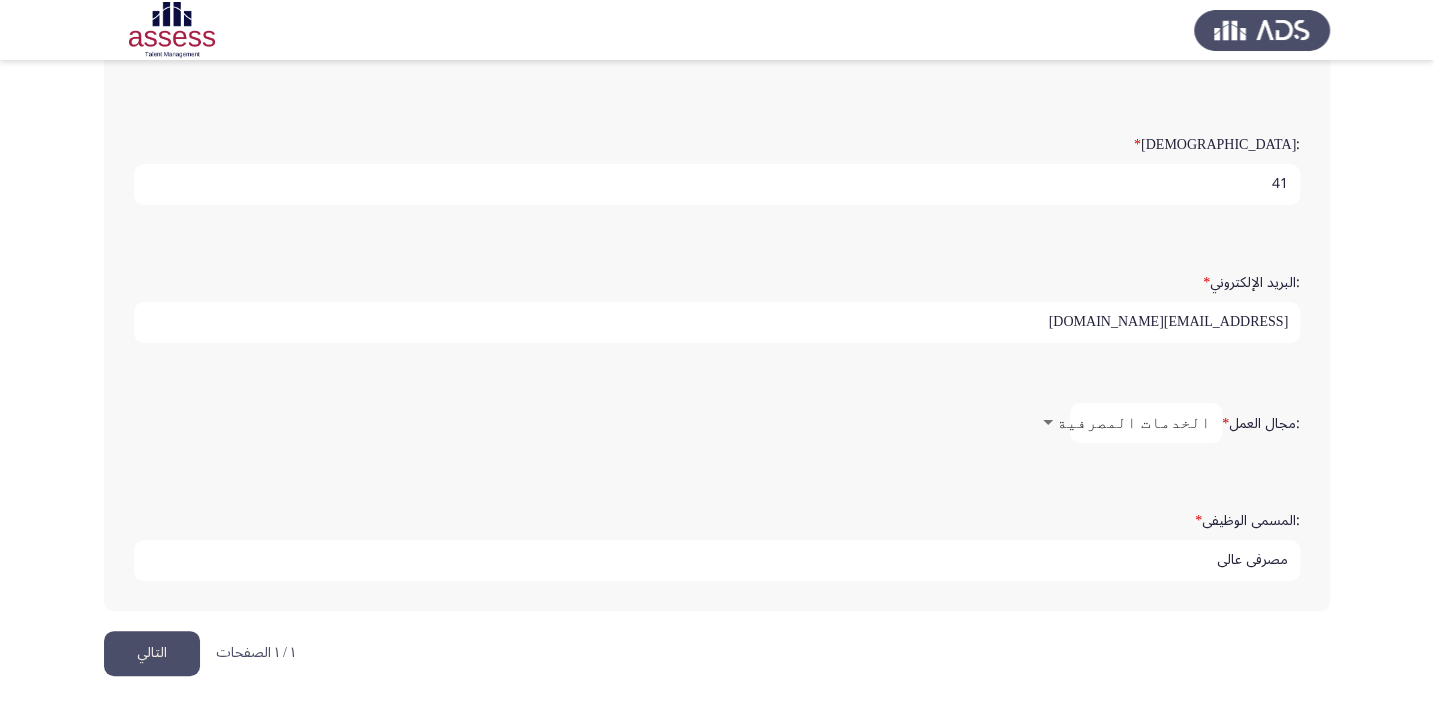 type on "مصرفى عالى" 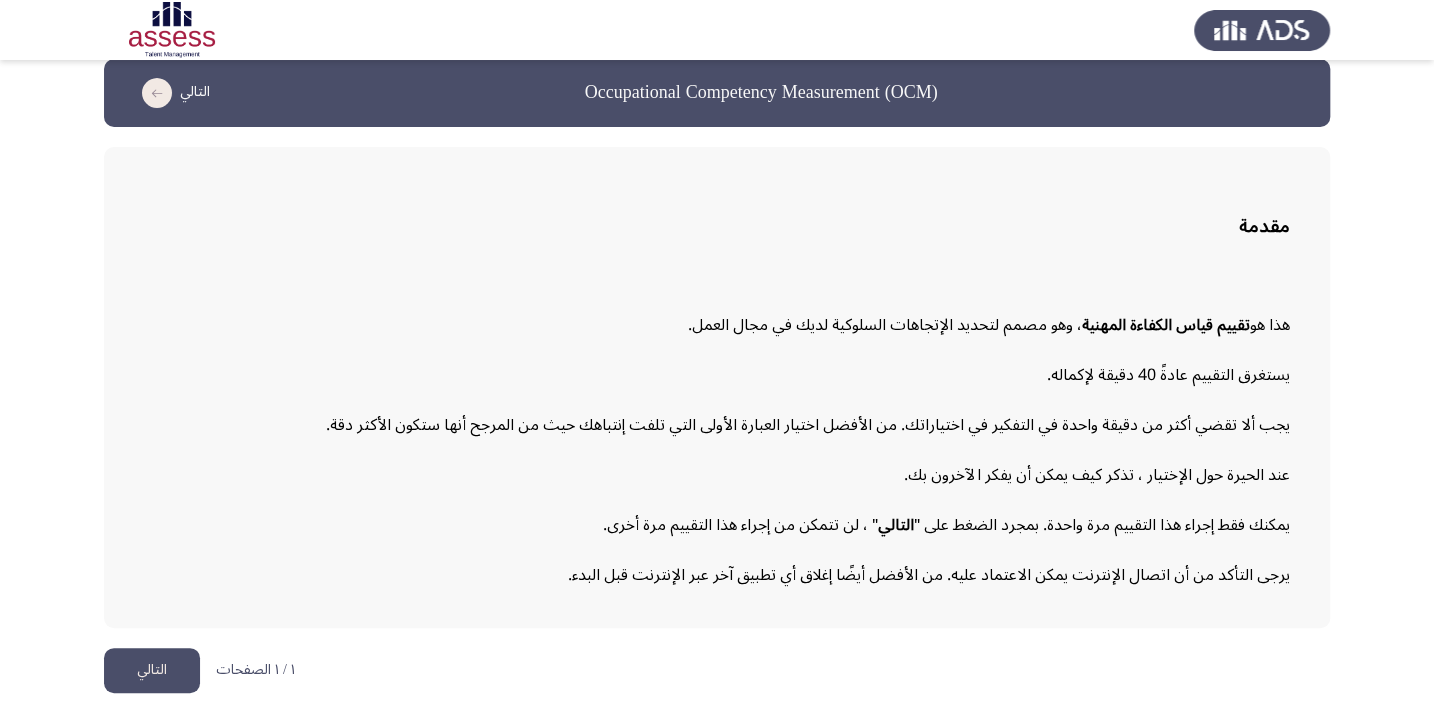 scroll, scrollTop: 27, scrollLeft: 0, axis: vertical 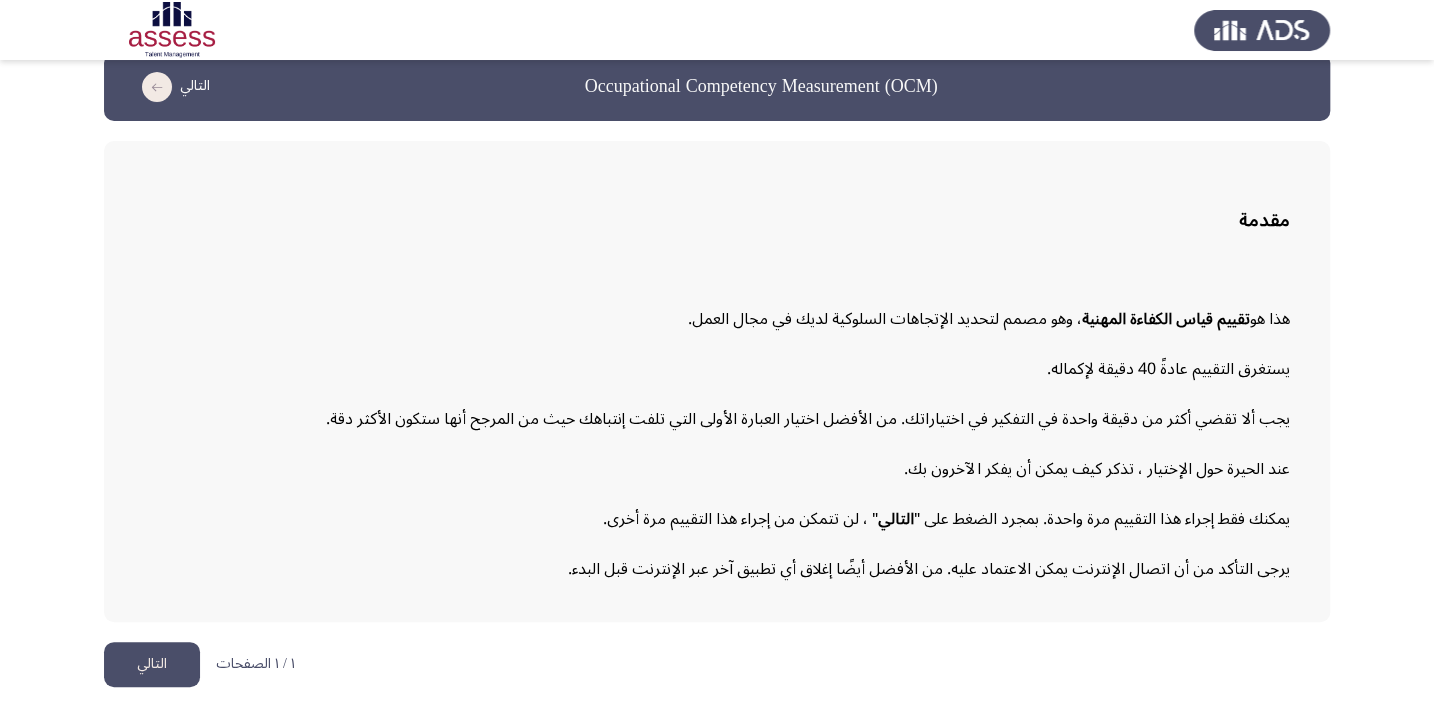 click on "التالي" 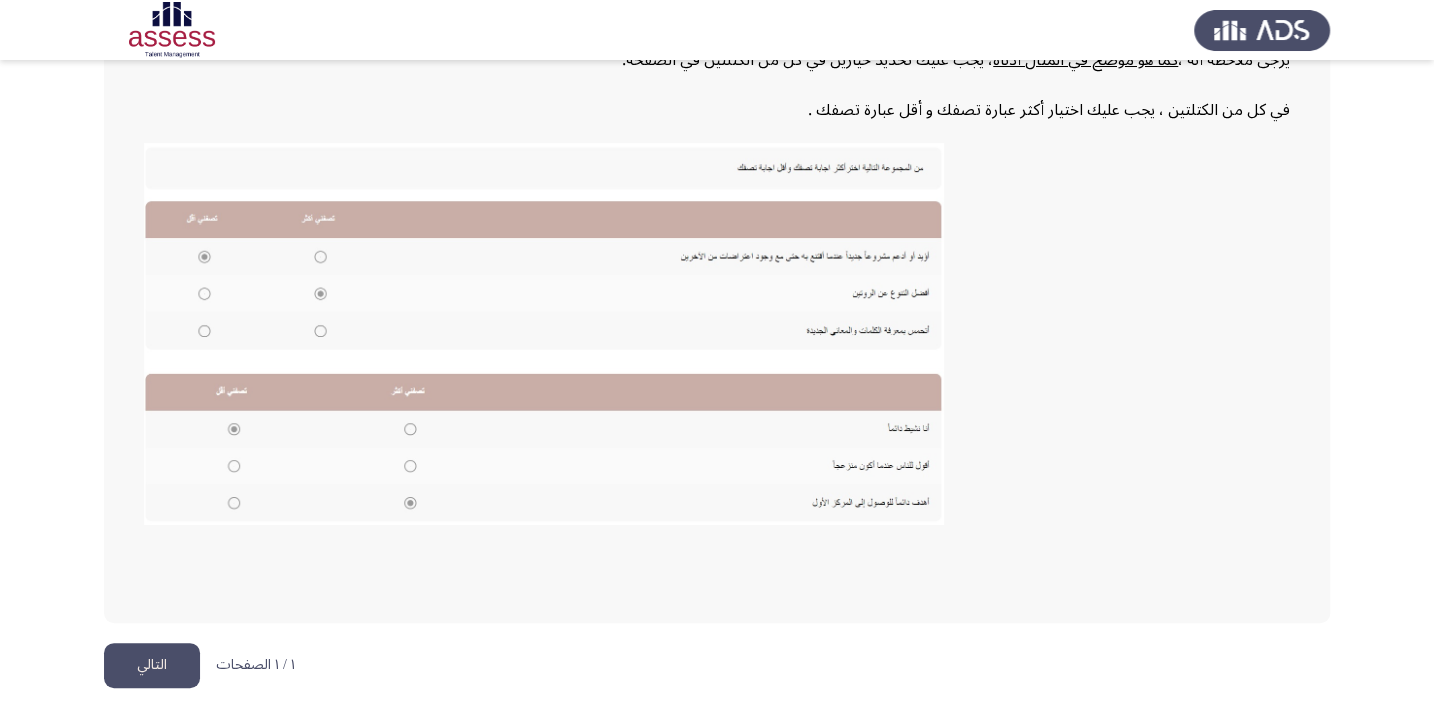scroll, scrollTop: 370, scrollLeft: 0, axis: vertical 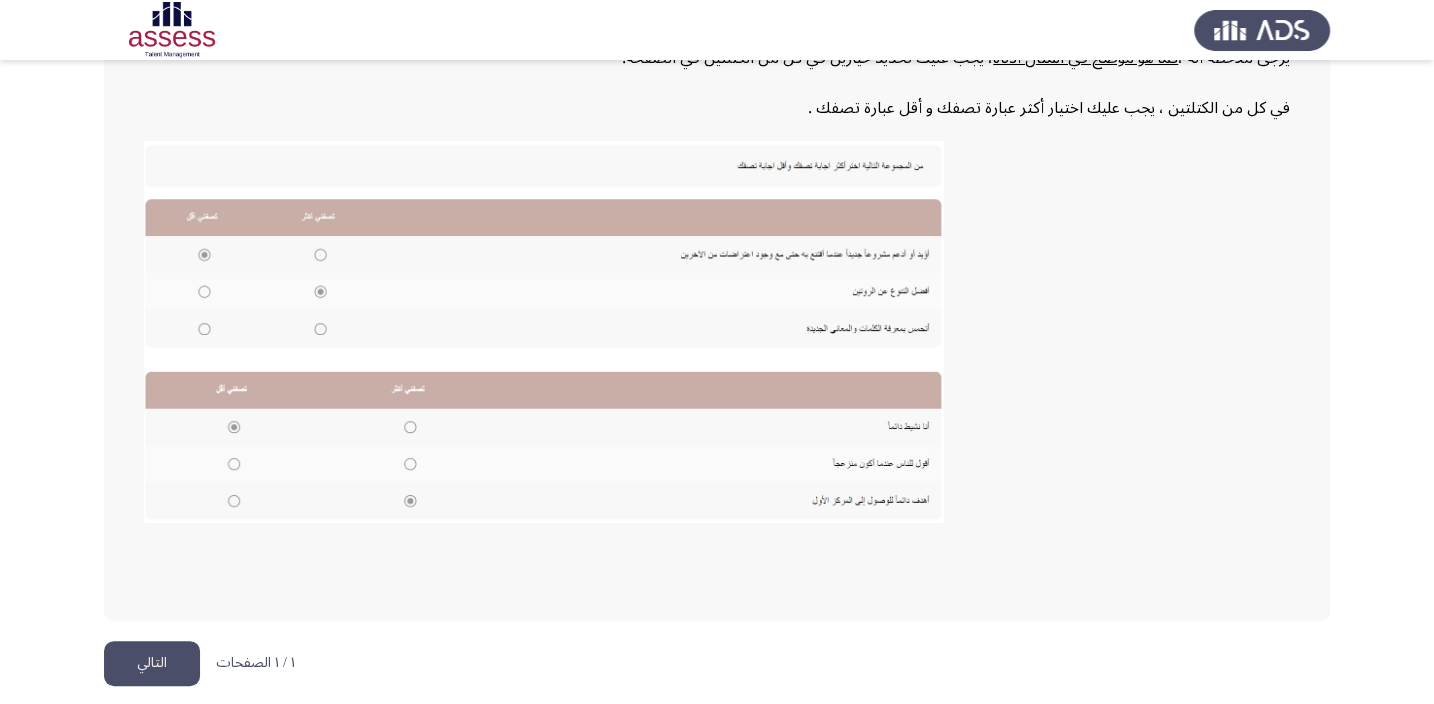 click 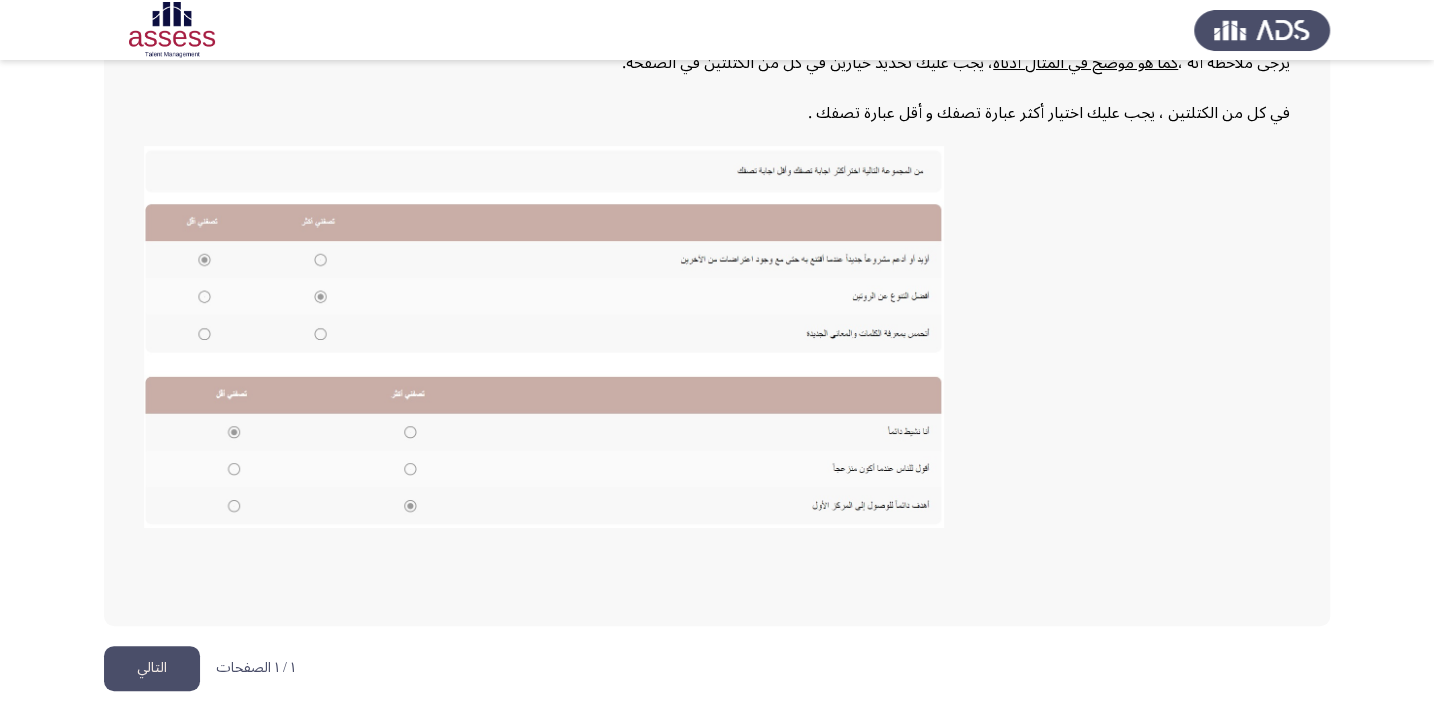 scroll, scrollTop: 370, scrollLeft: 0, axis: vertical 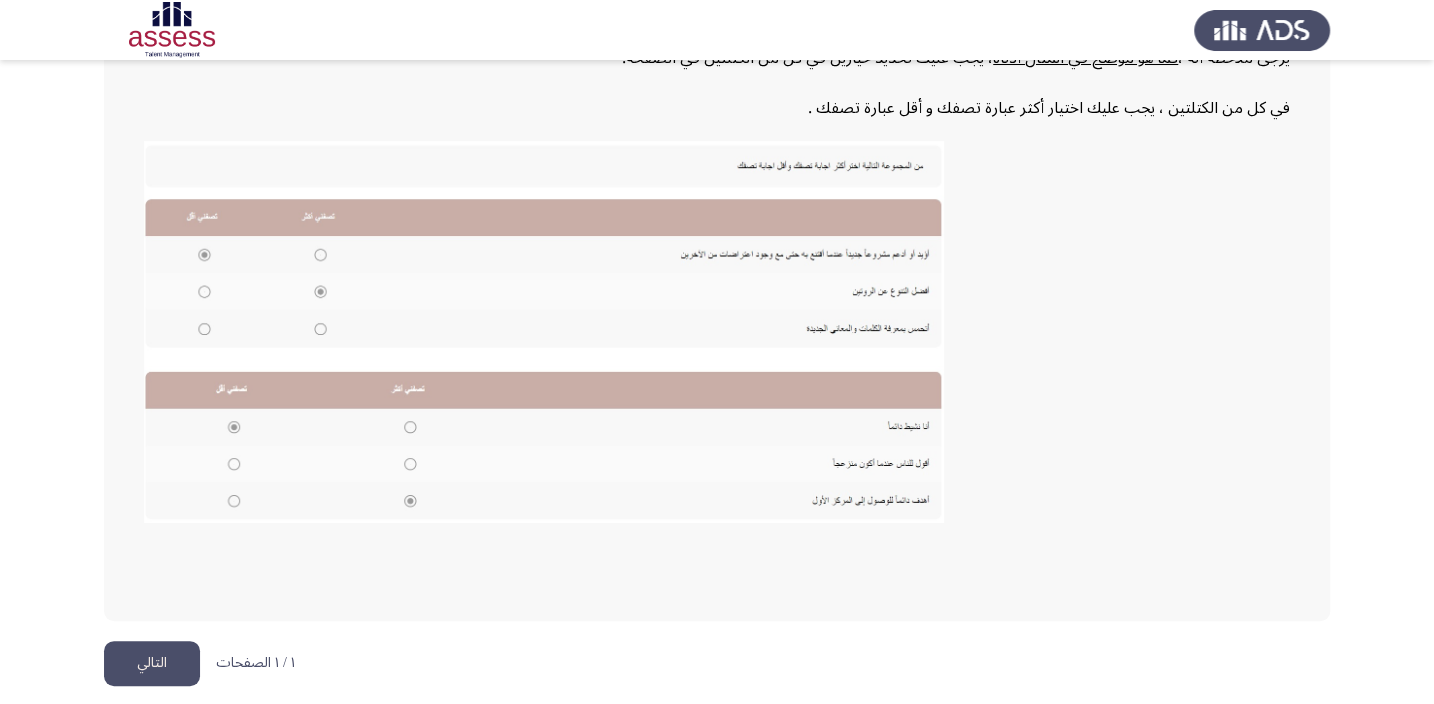 click 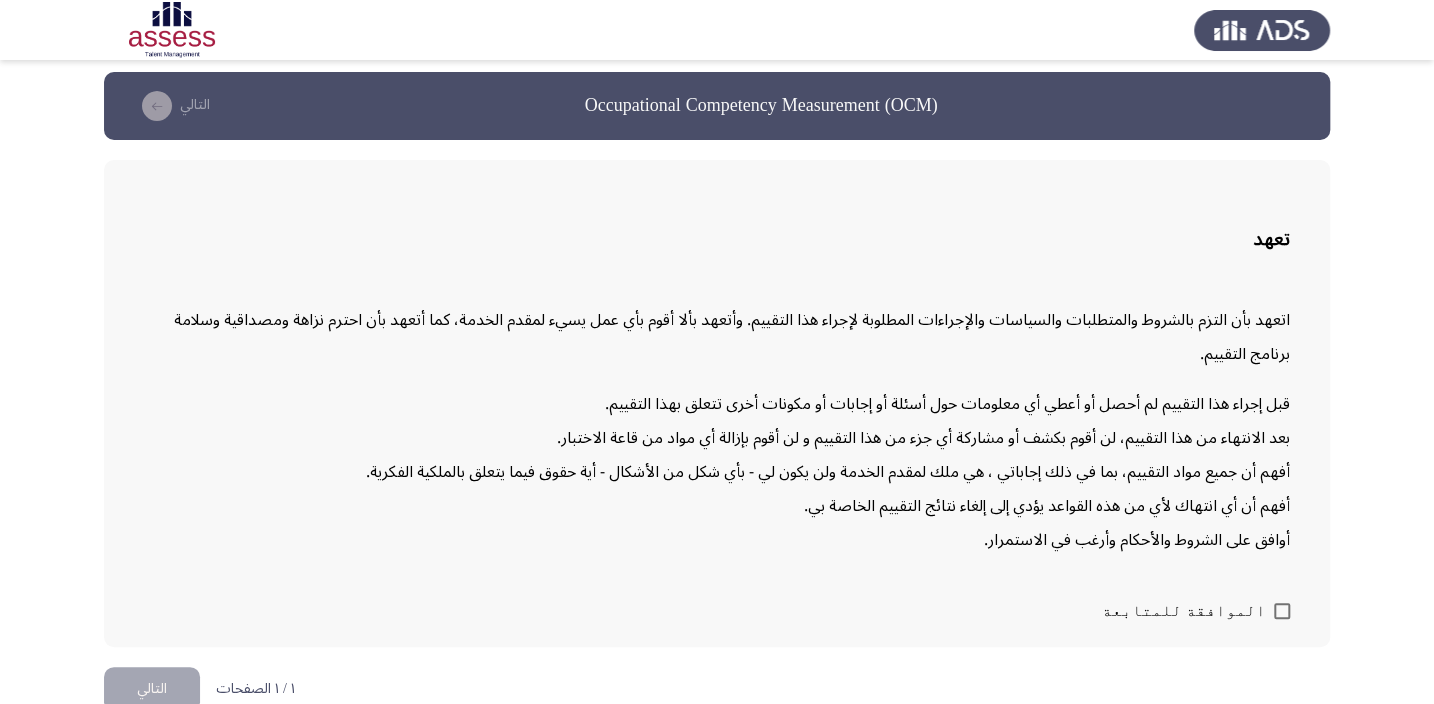 scroll, scrollTop: 32, scrollLeft: 0, axis: vertical 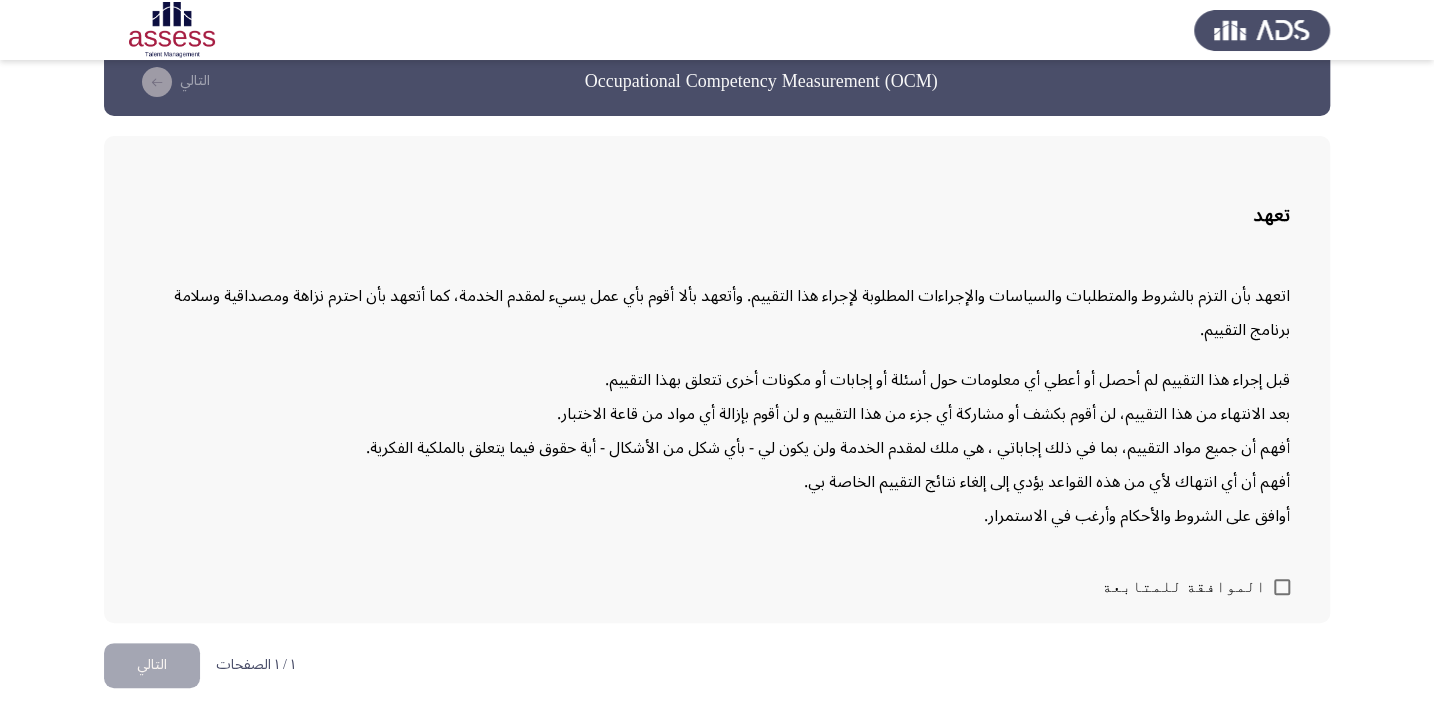 click at bounding box center (1282, 587) 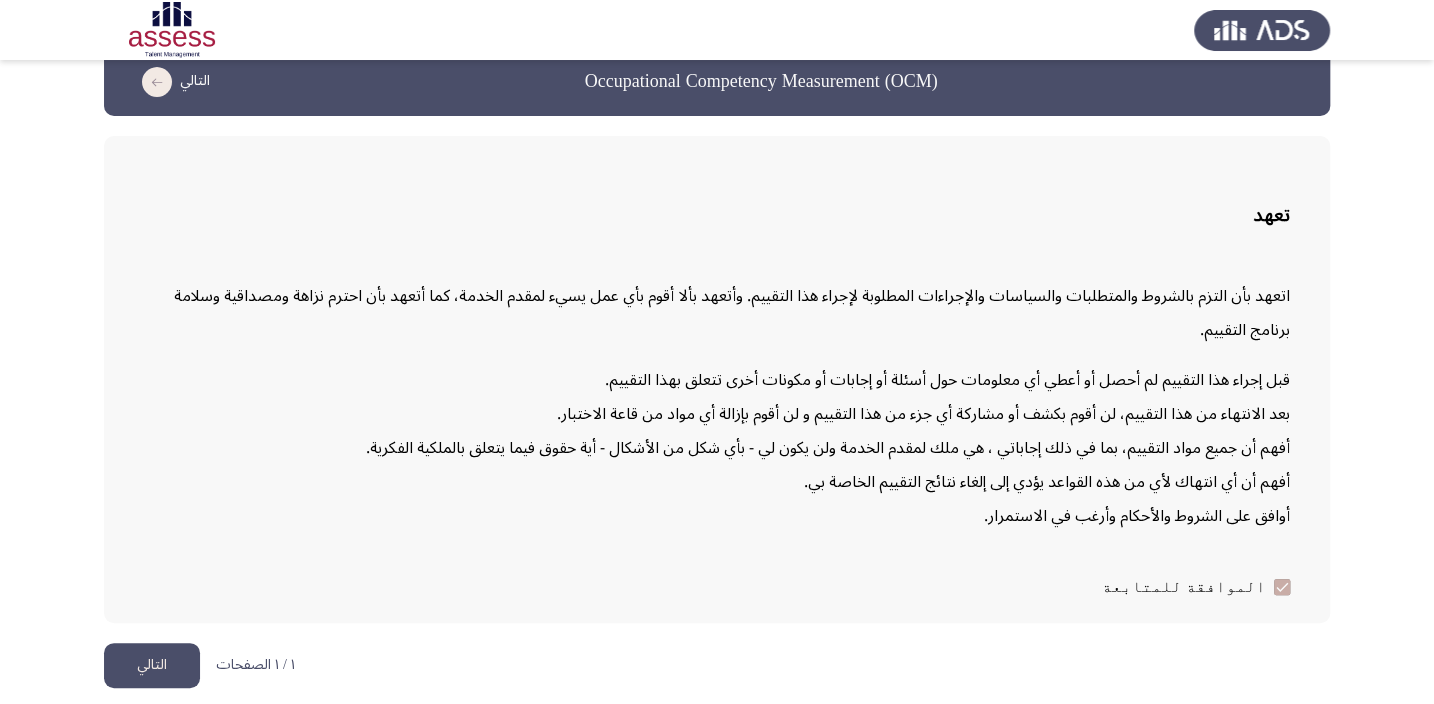 click on "التالي" 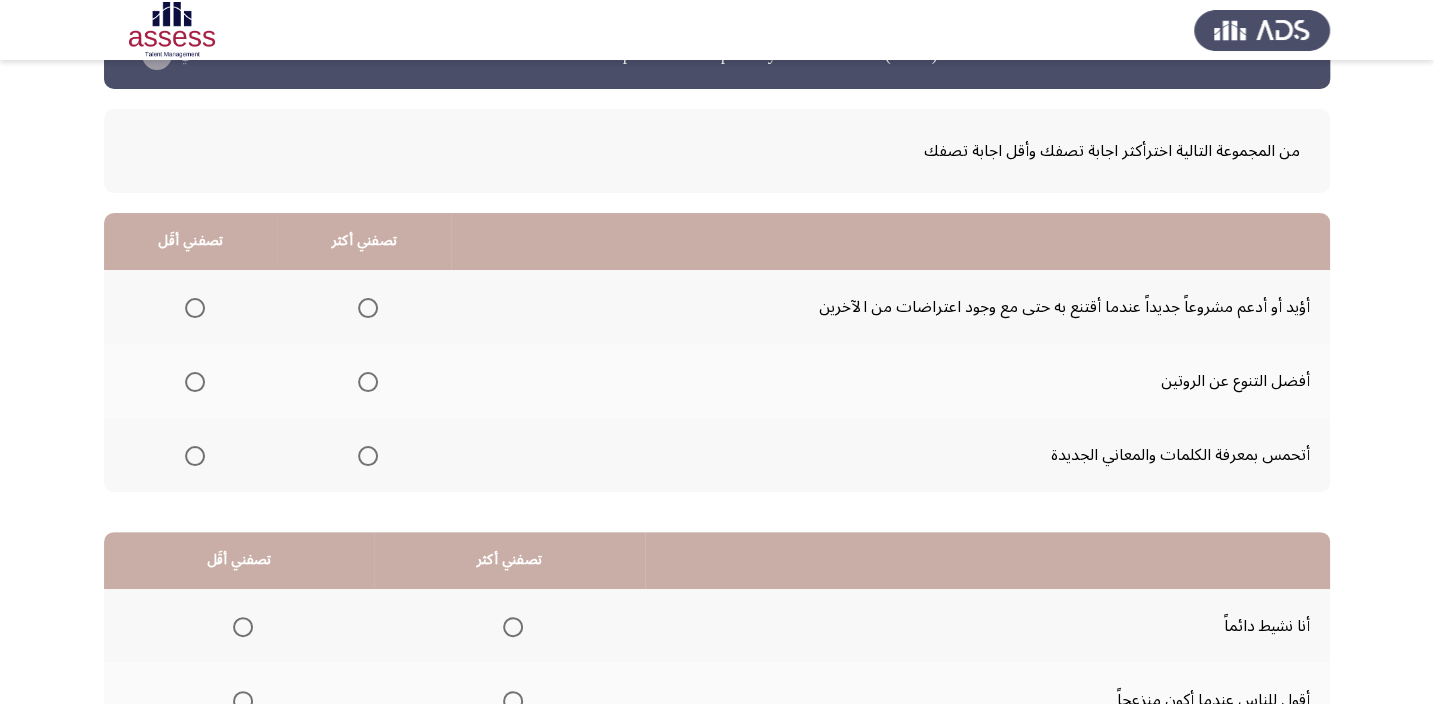 scroll, scrollTop: 90, scrollLeft: 0, axis: vertical 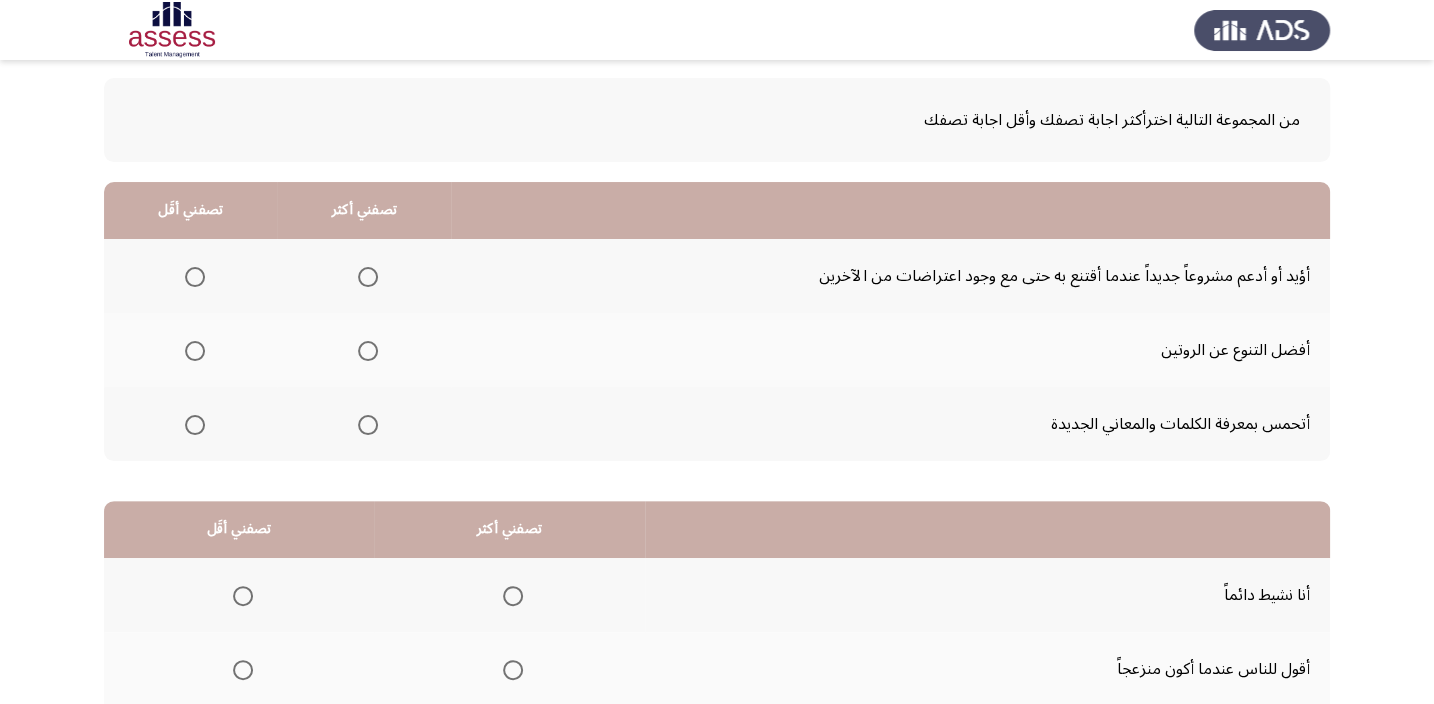 click at bounding box center (368, 277) 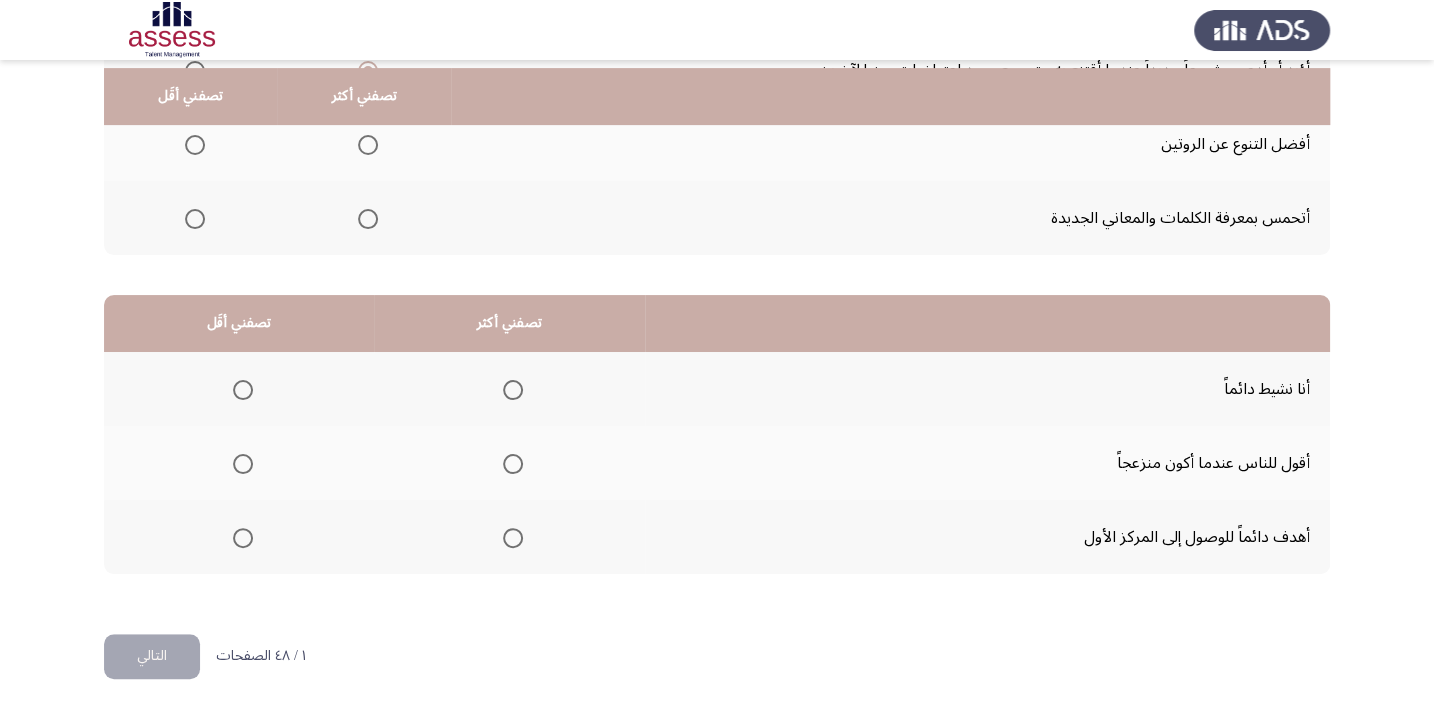 scroll, scrollTop: 303, scrollLeft: 0, axis: vertical 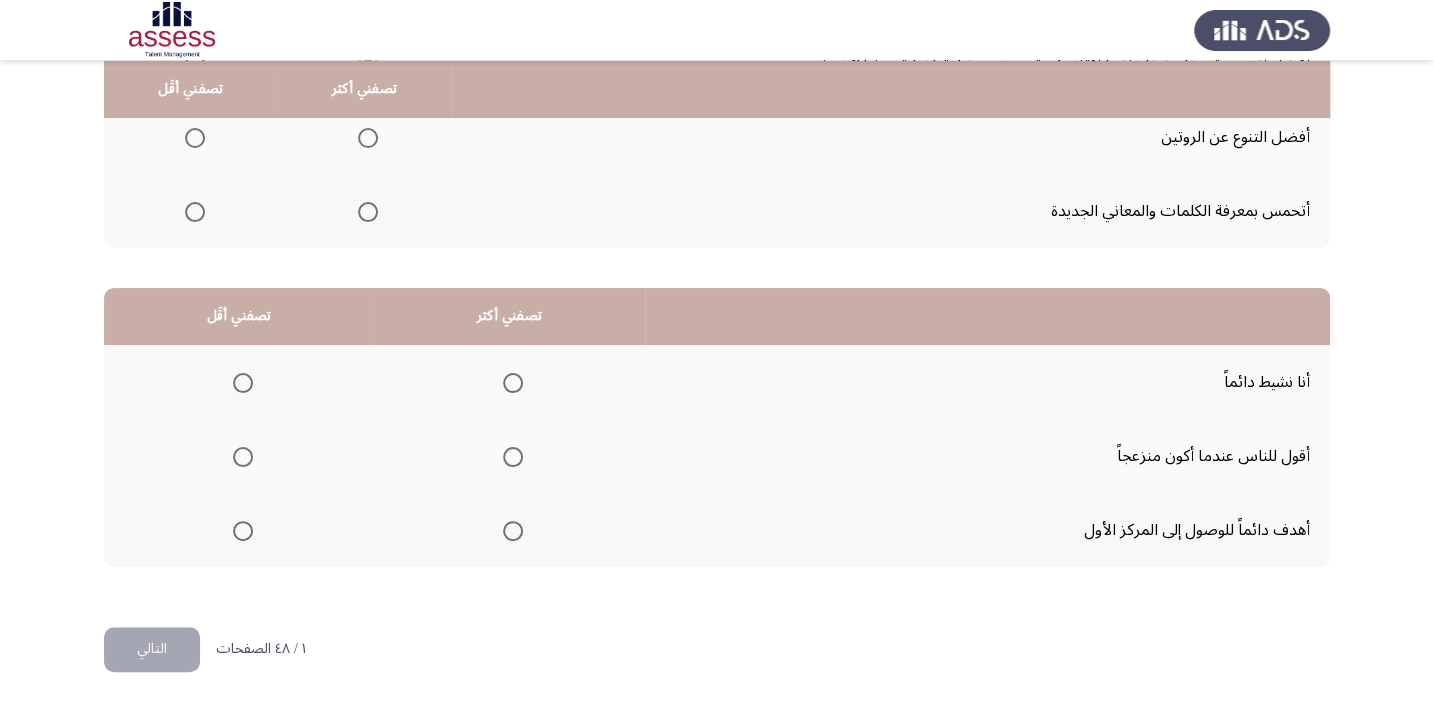 click at bounding box center (513, 457) 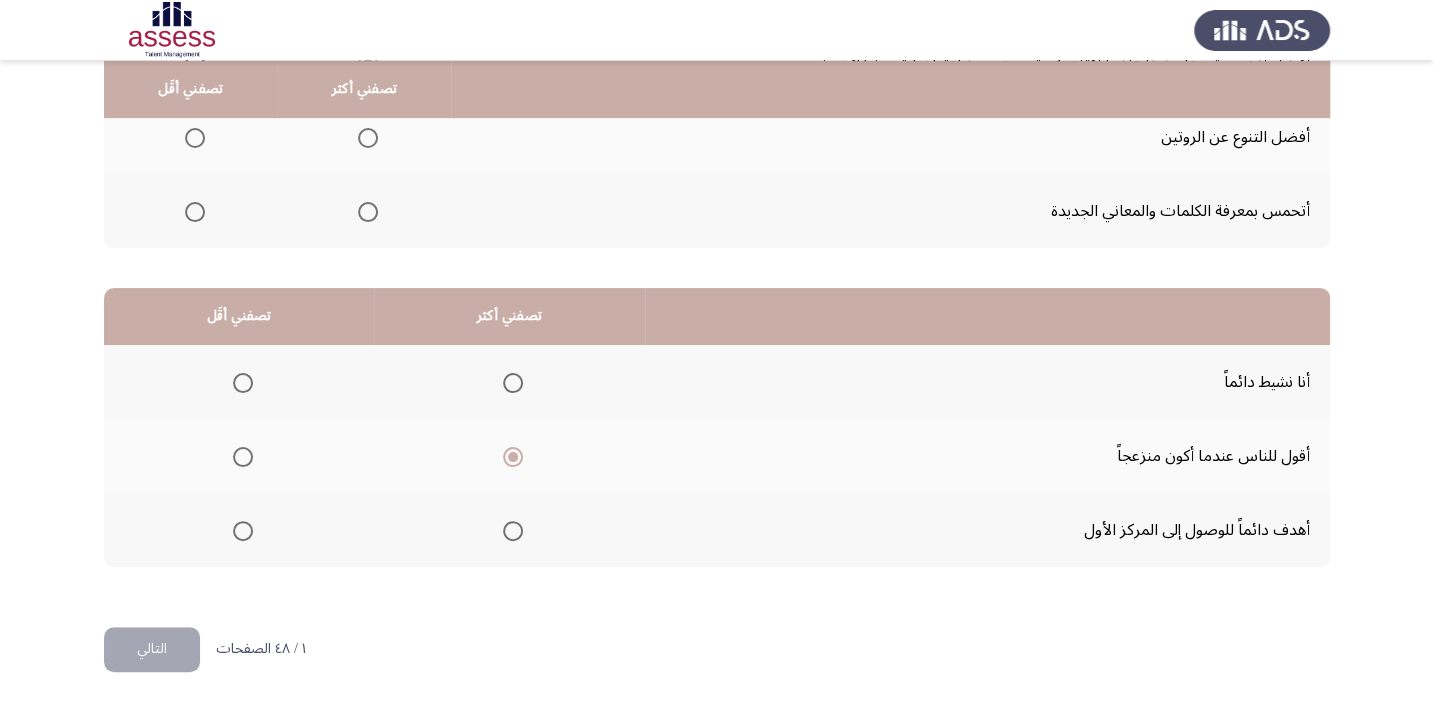 click on "التالي" 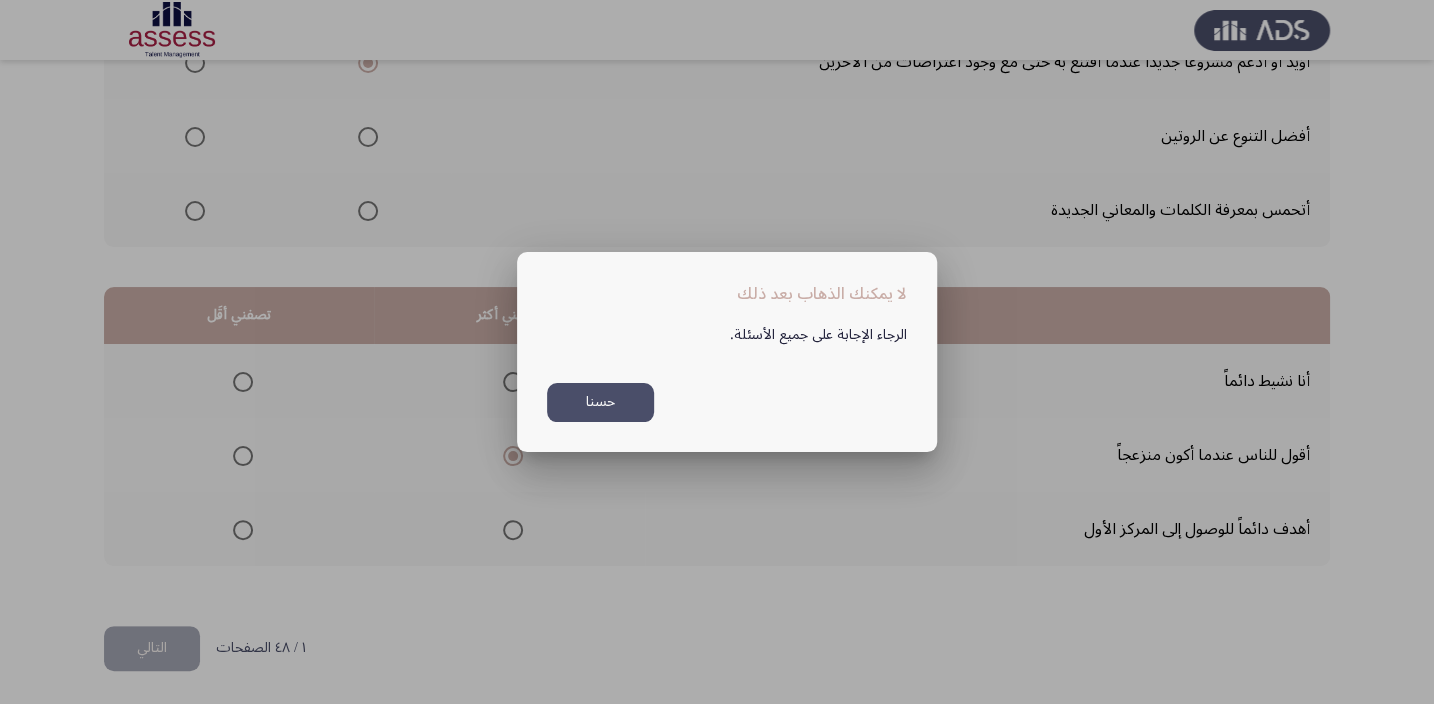 scroll, scrollTop: 0, scrollLeft: 0, axis: both 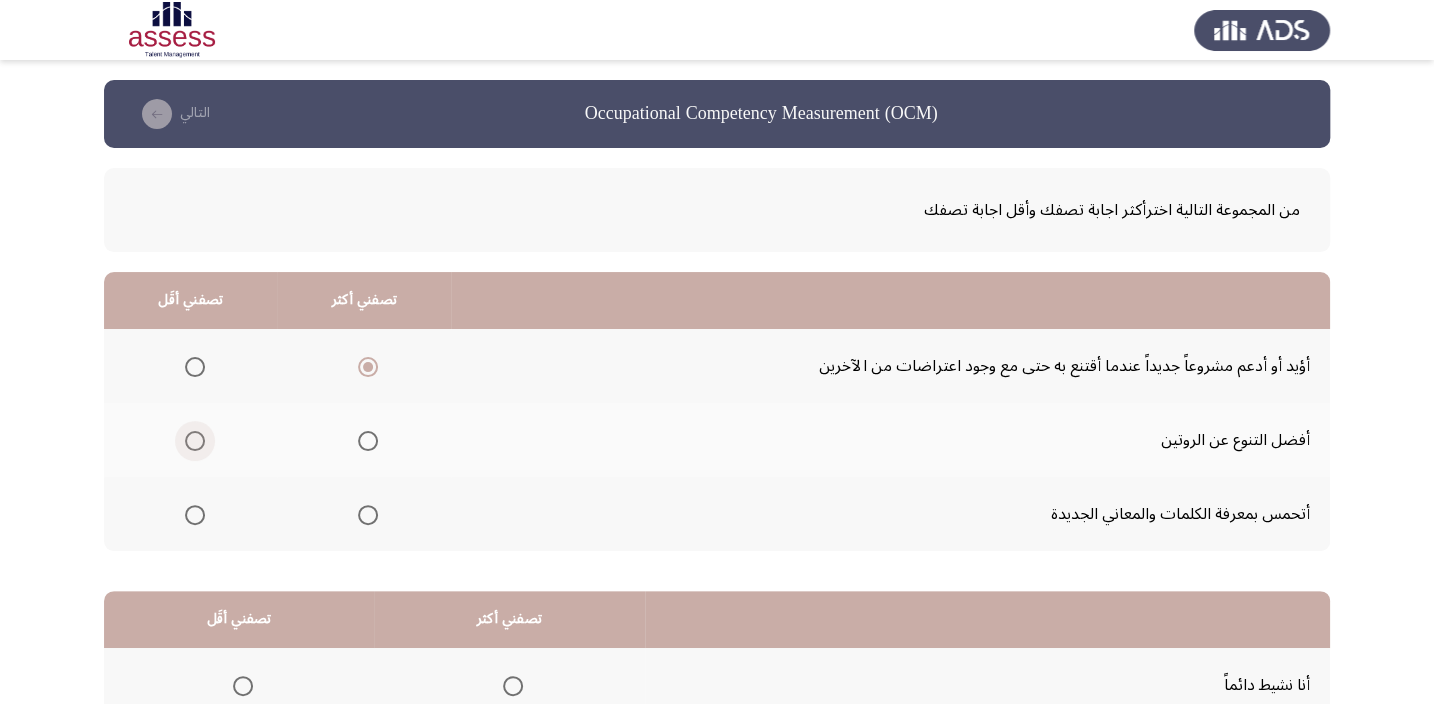 click at bounding box center [195, 441] 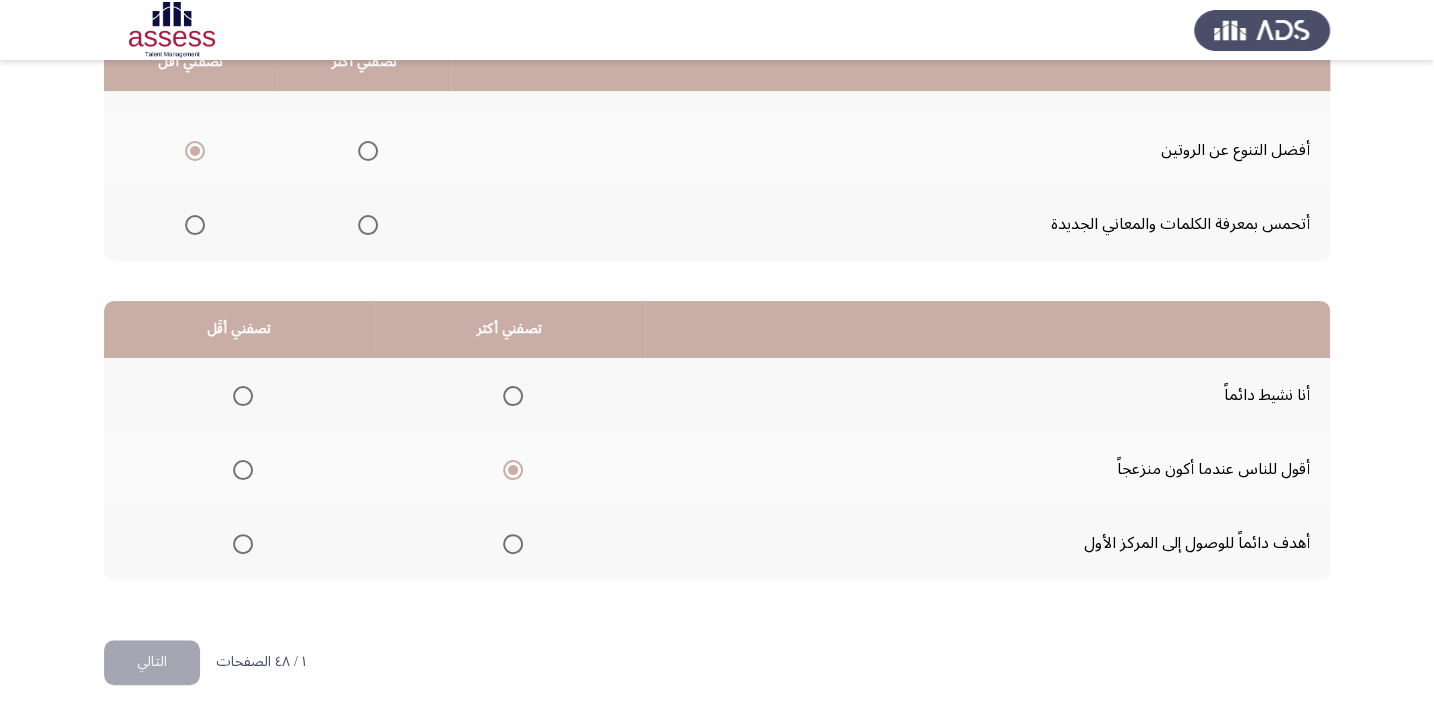 scroll, scrollTop: 303, scrollLeft: 0, axis: vertical 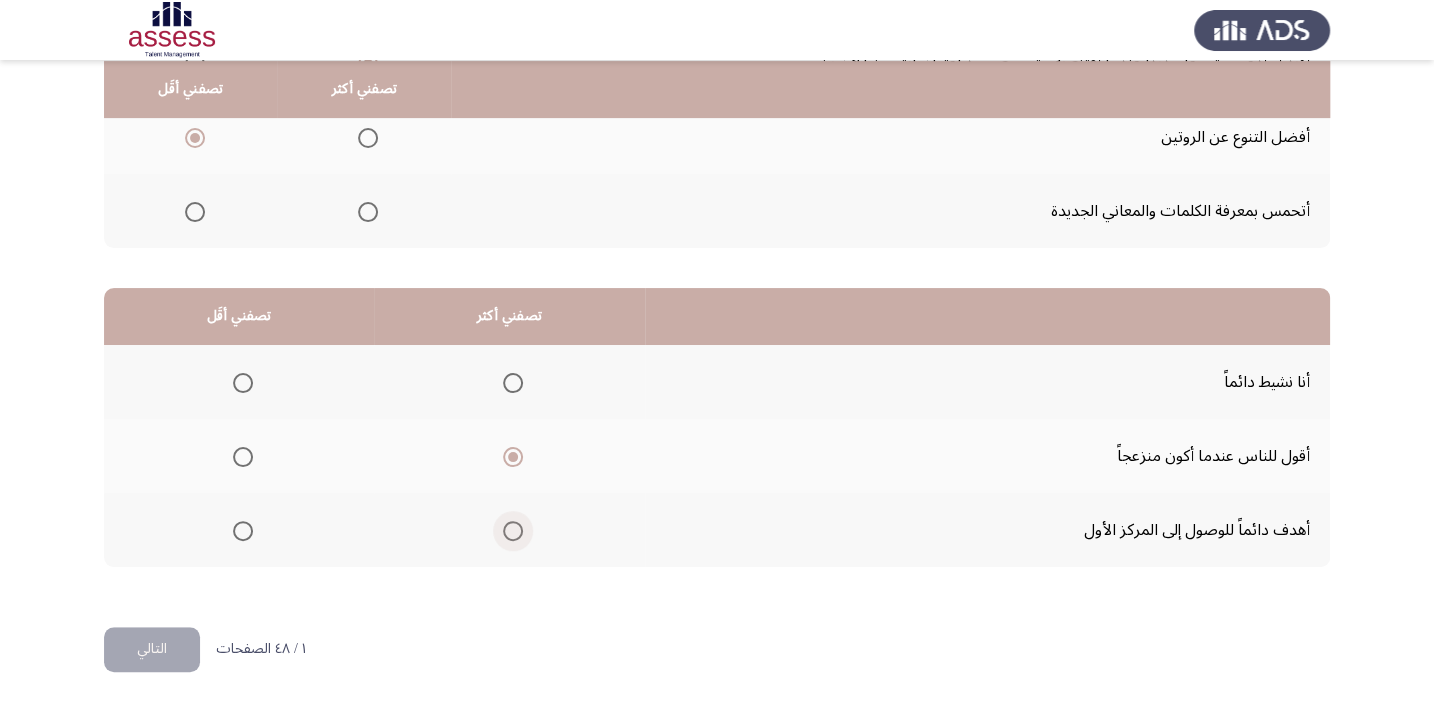 click at bounding box center (513, 531) 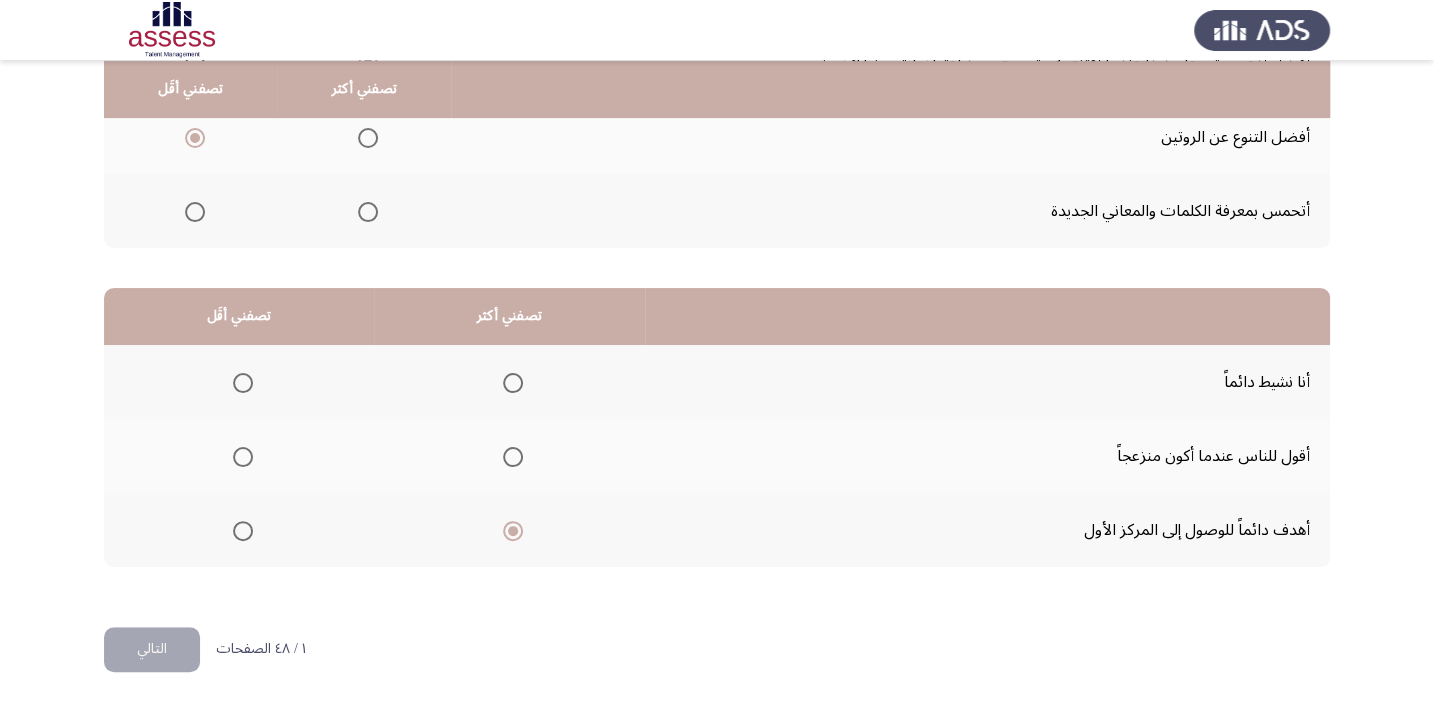 click at bounding box center (243, 457) 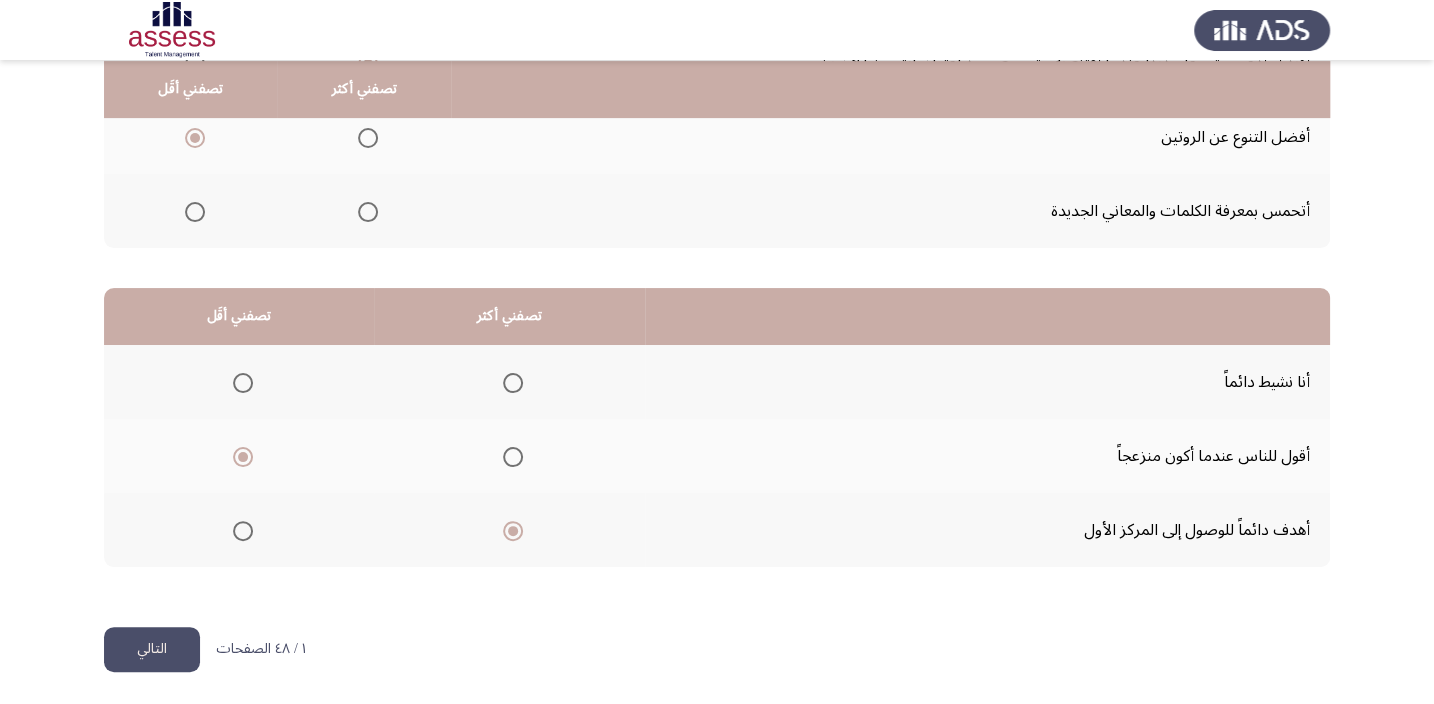 click at bounding box center [513, 457] 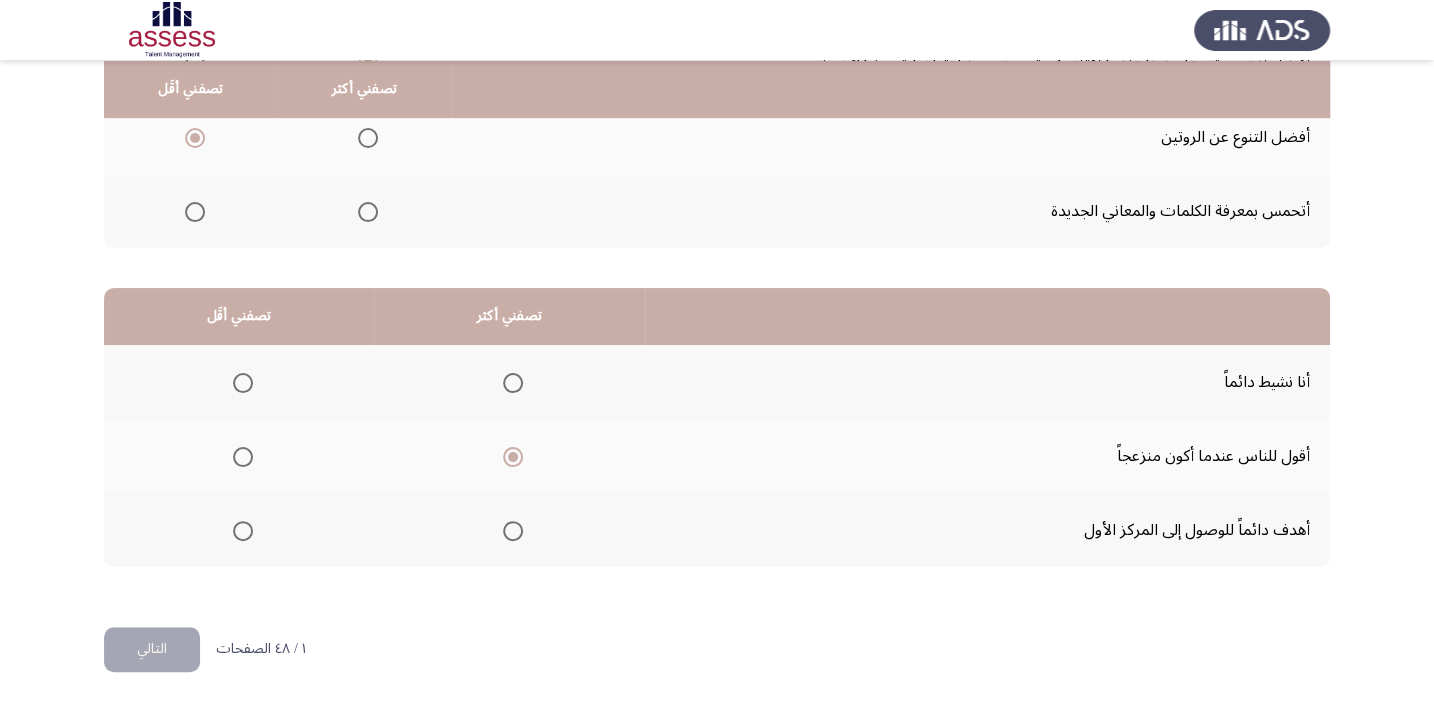 click at bounding box center [243, 531] 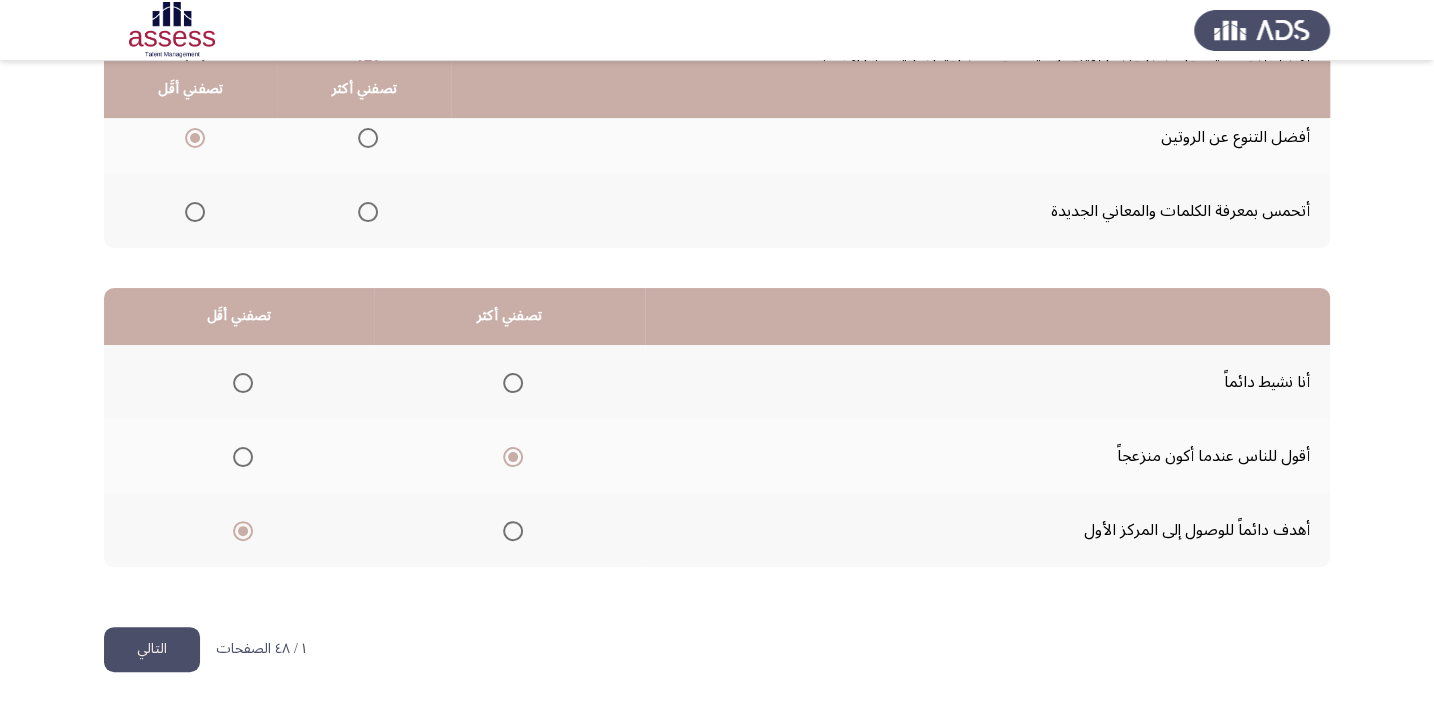 click on "التالي" 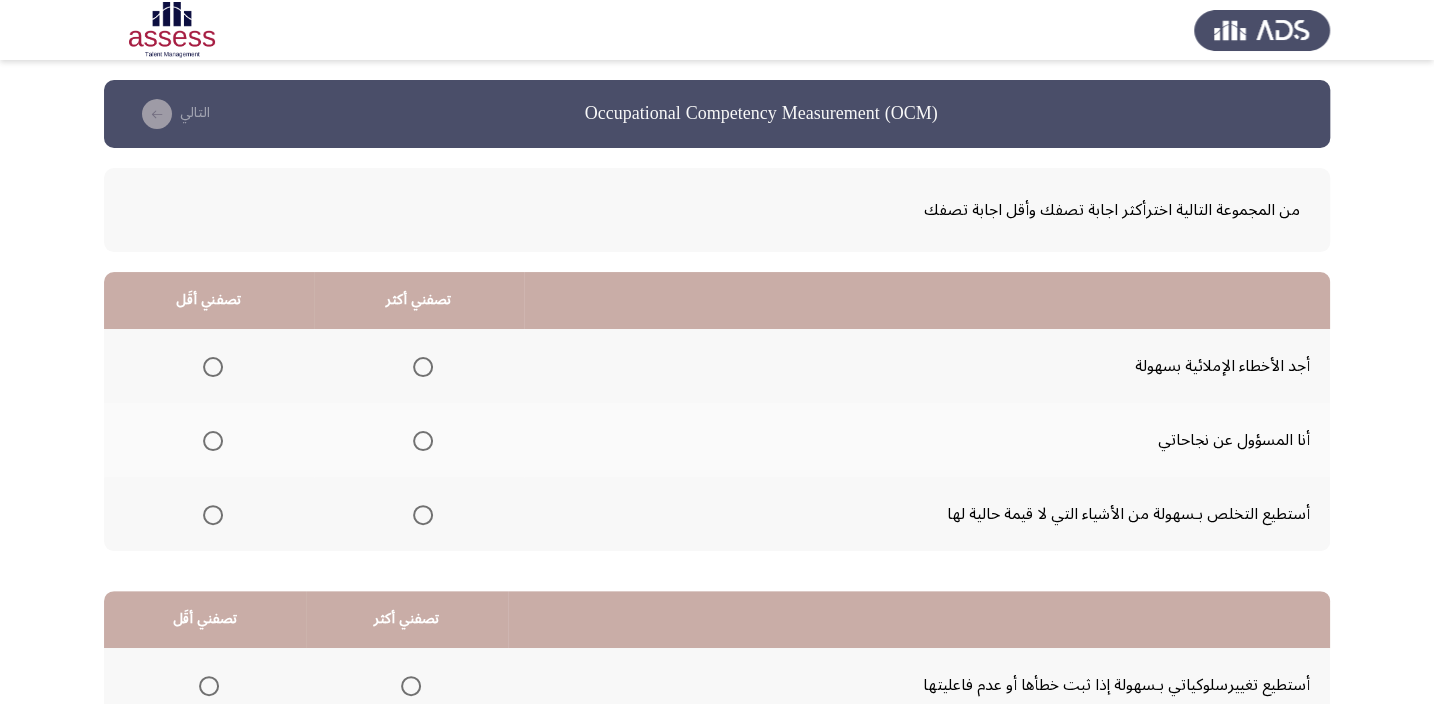 scroll, scrollTop: 90, scrollLeft: 0, axis: vertical 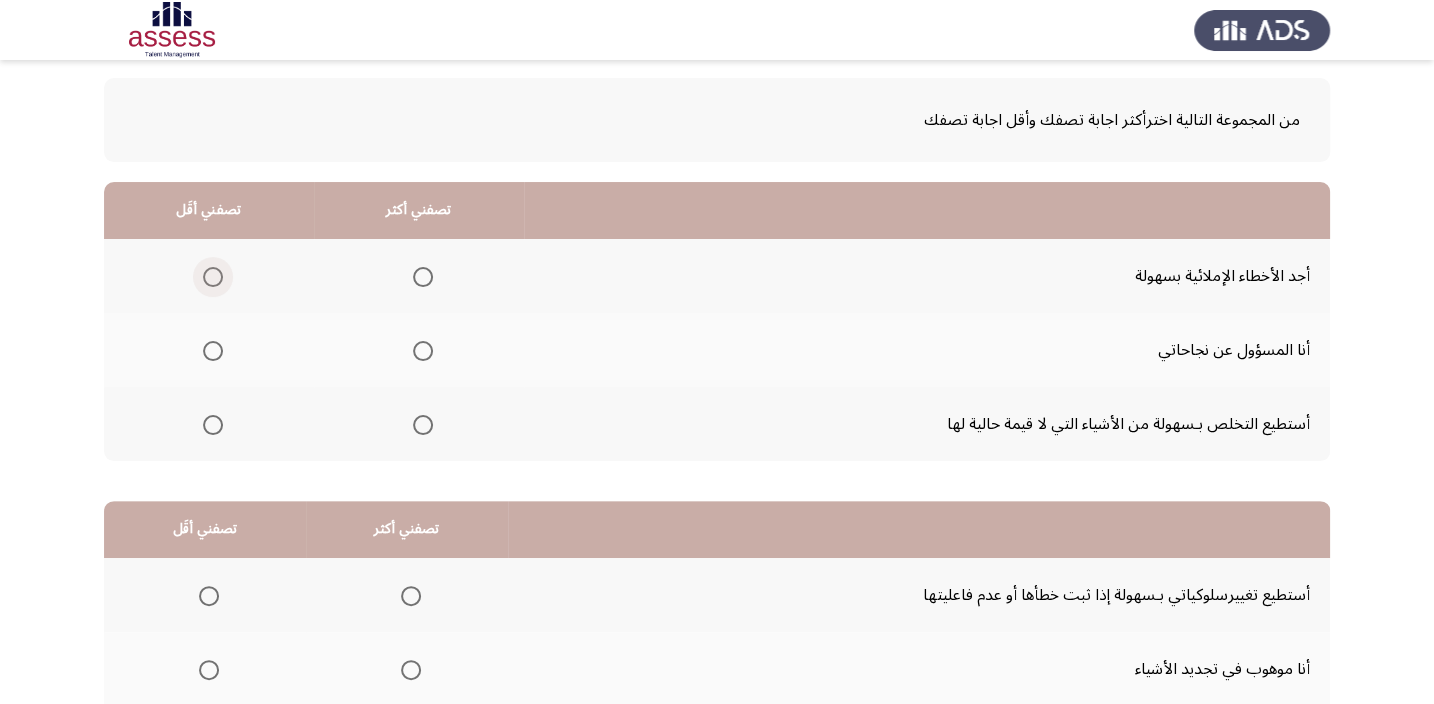 click at bounding box center [213, 277] 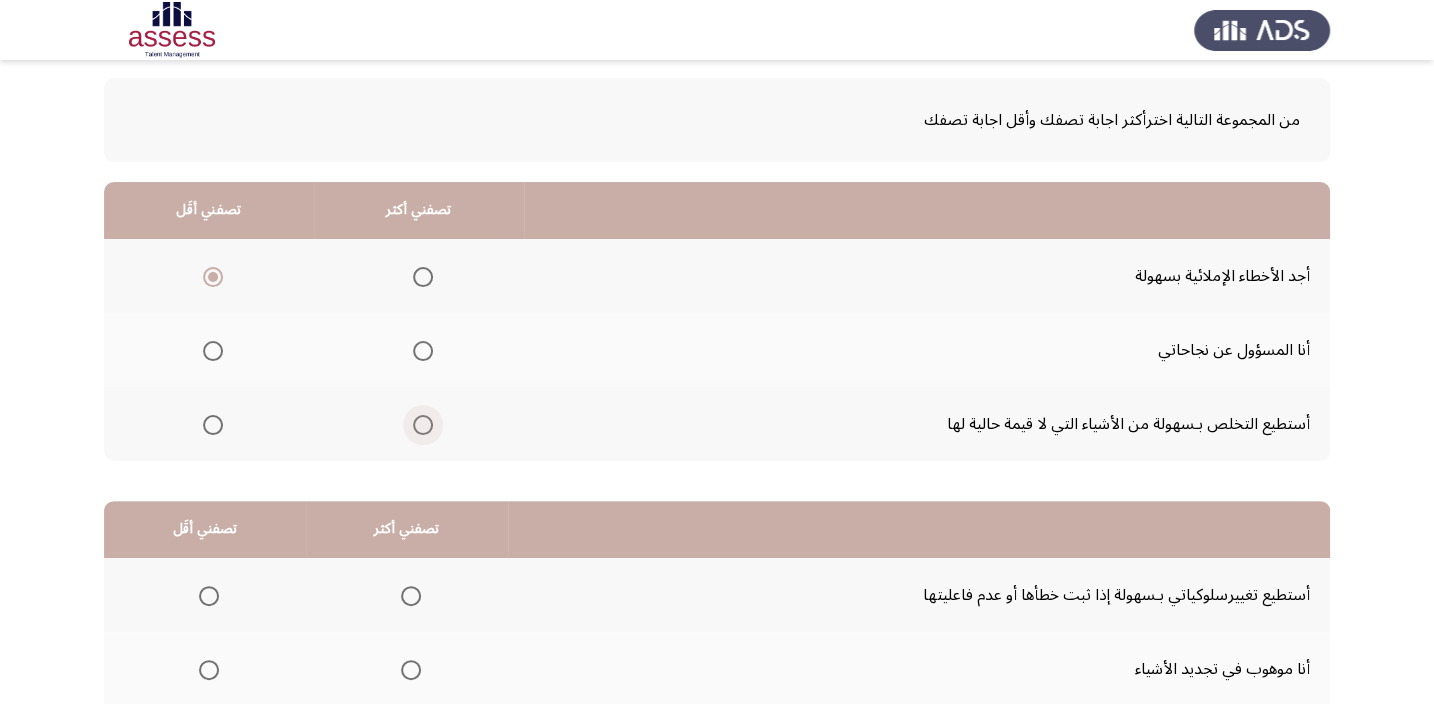click at bounding box center [423, 425] 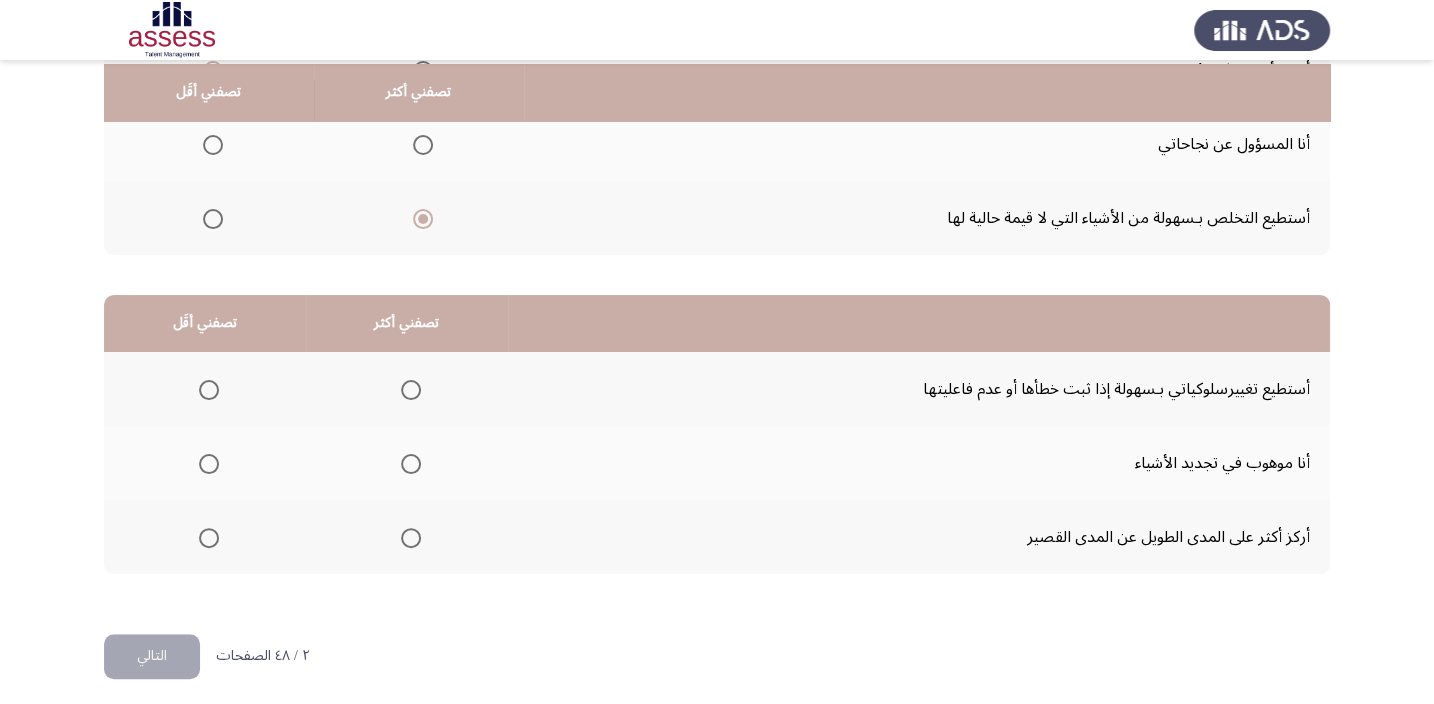 scroll, scrollTop: 303, scrollLeft: 0, axis: vertical 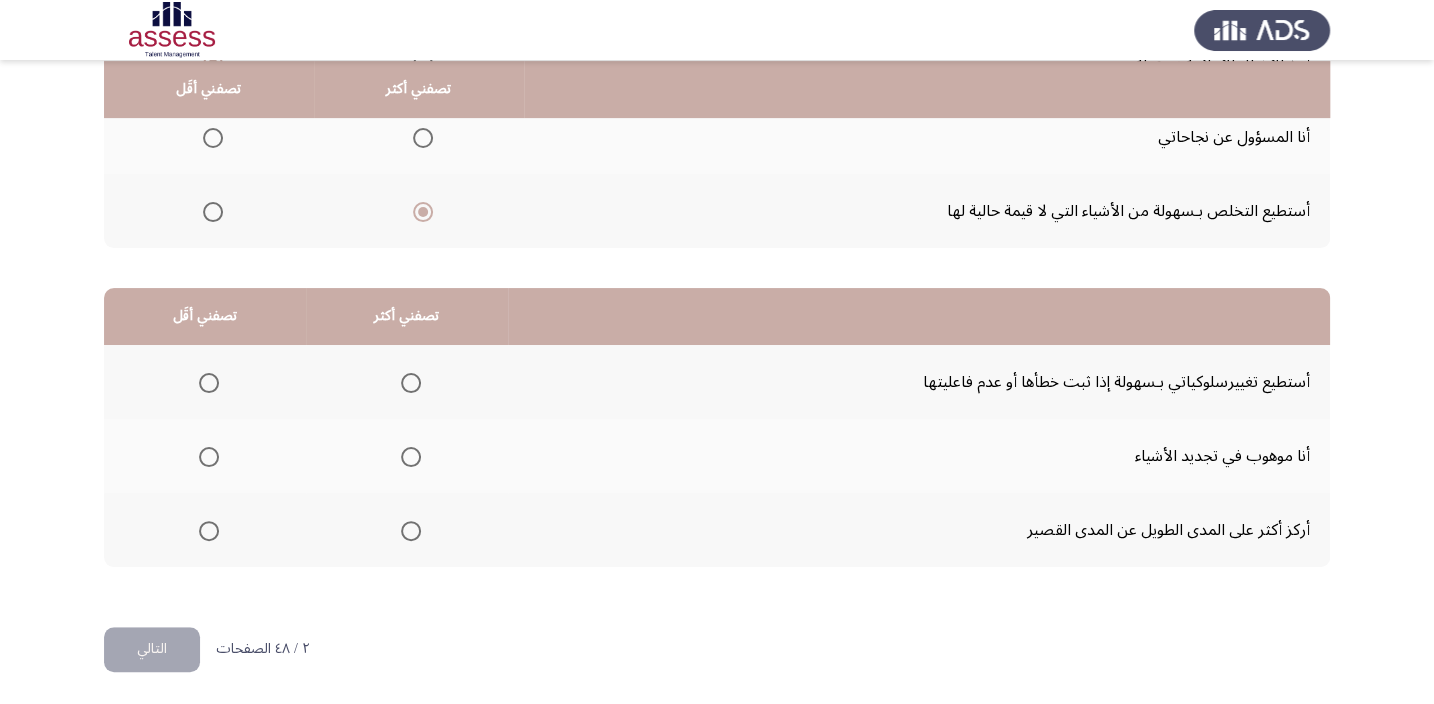 click at bounding box center [411, 531] 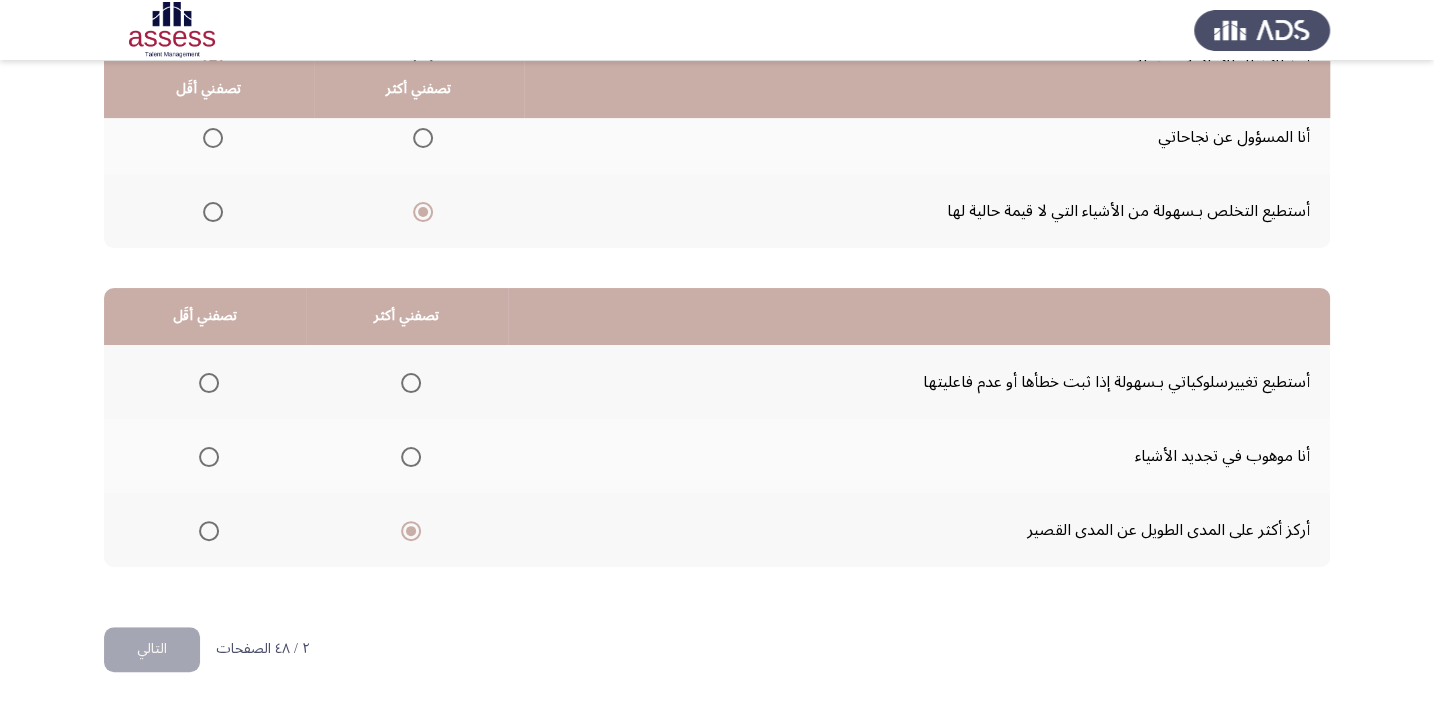 click at bounding box center (209, 457) 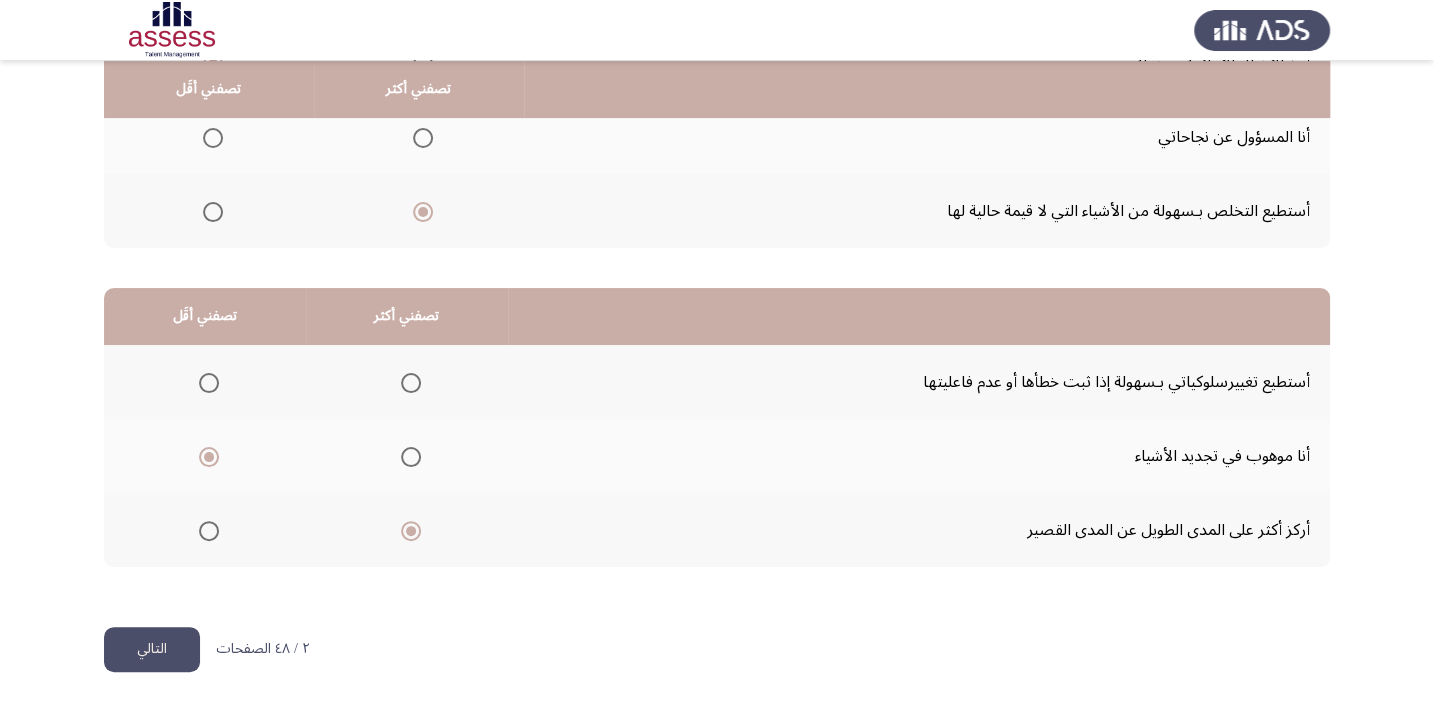 click on "التالي" 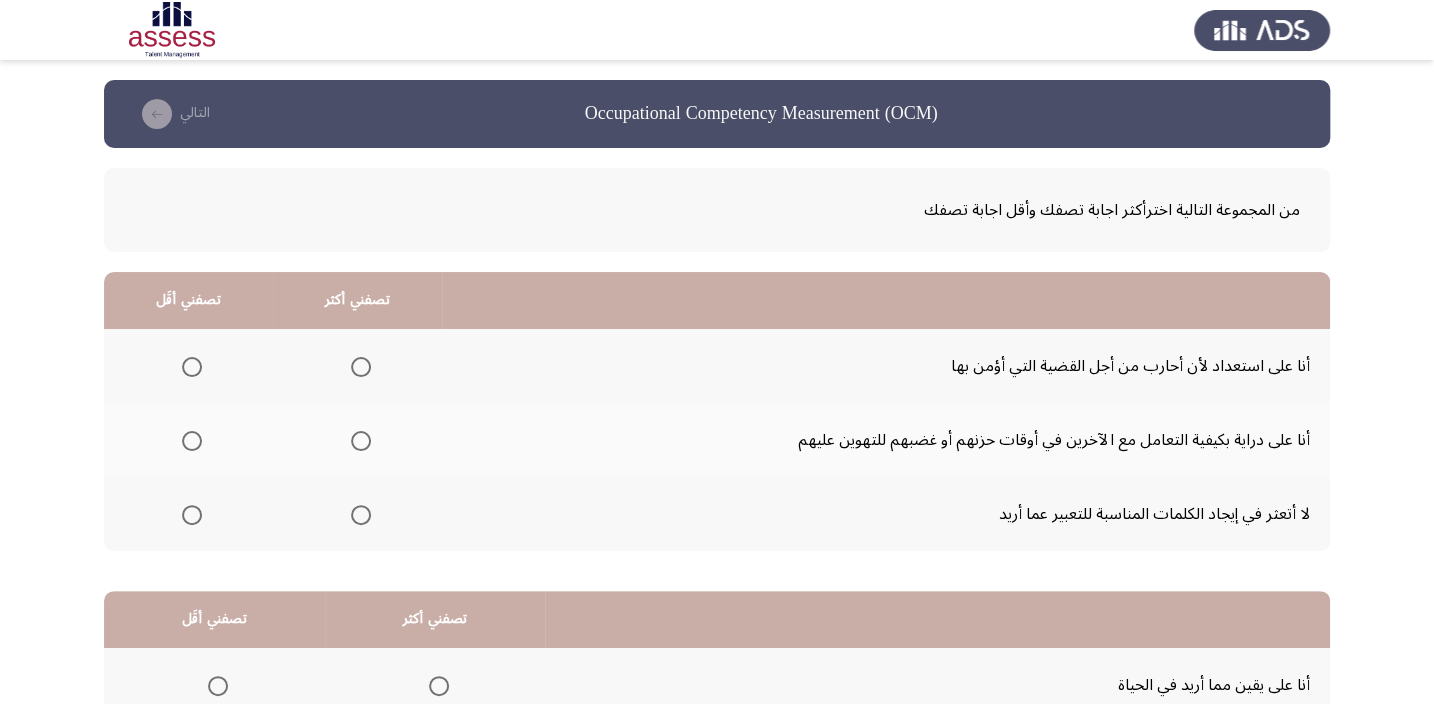 scroll, scrollTop: 90, scrollLeft: 0, axis: vertical 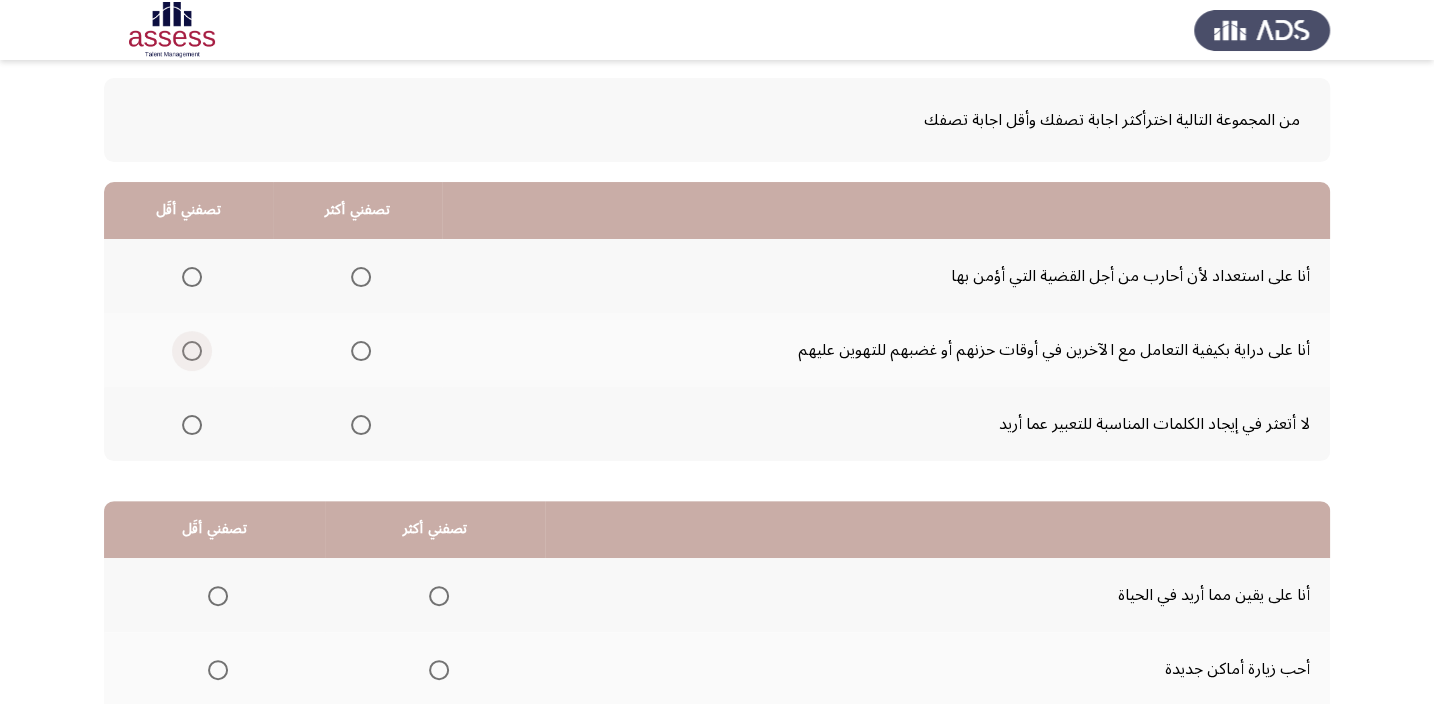 click at bounding box center [192, 351] 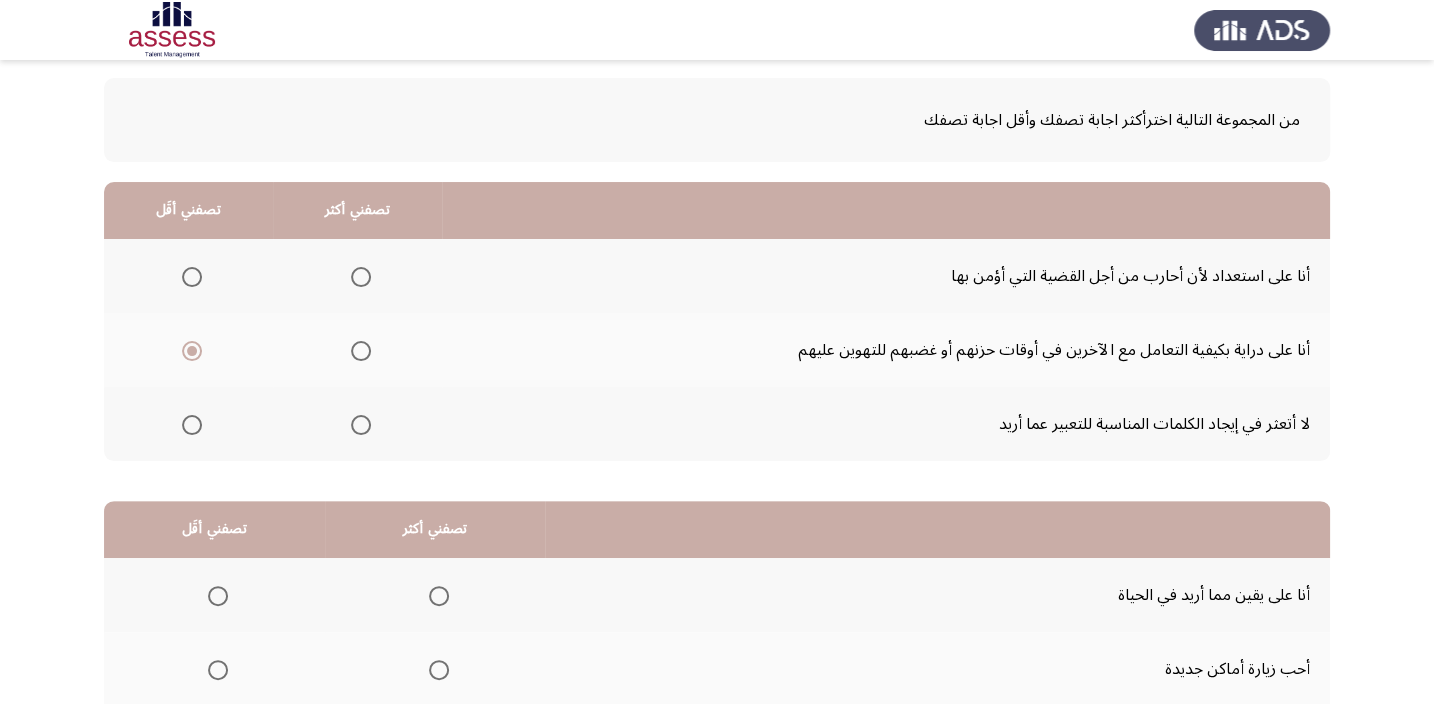 click at bounding box center (361, 277) 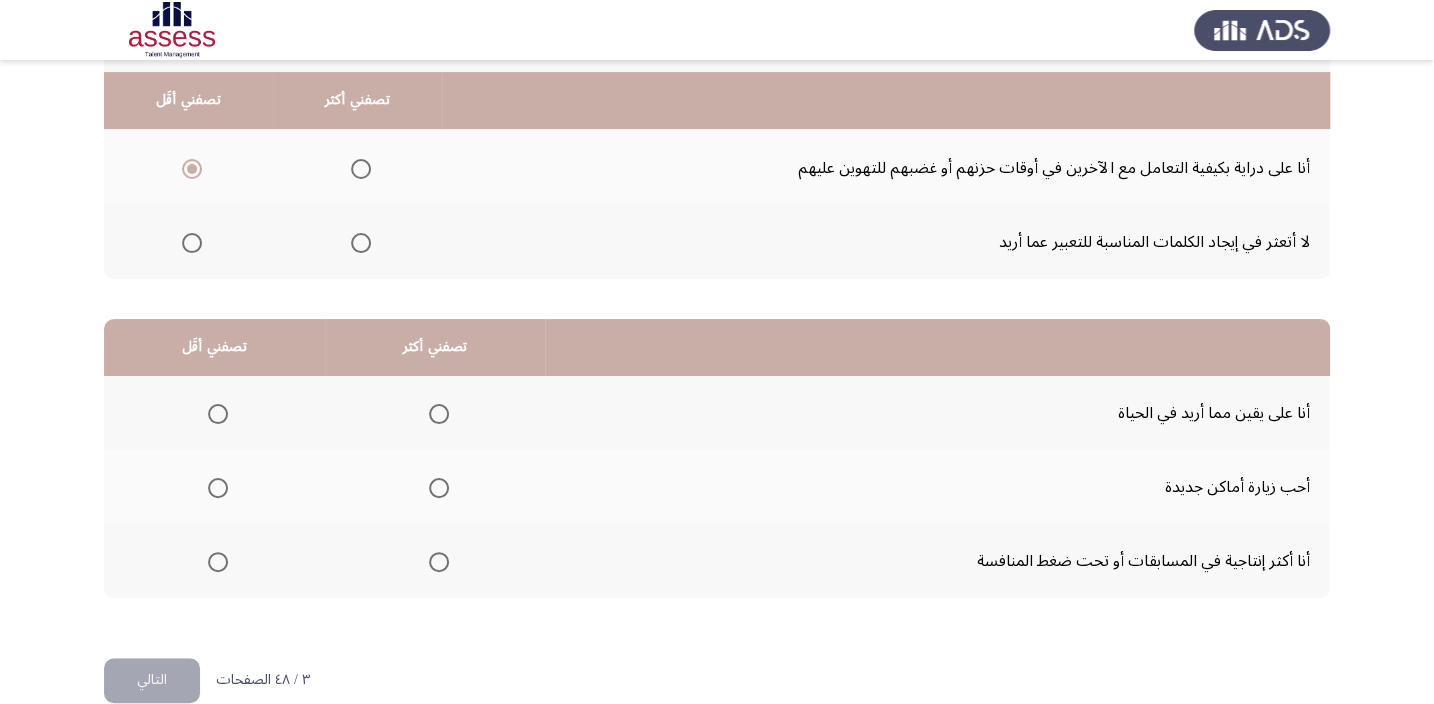 scroll, scrollTop: 303, scrollLeft: 0, axis: vertical 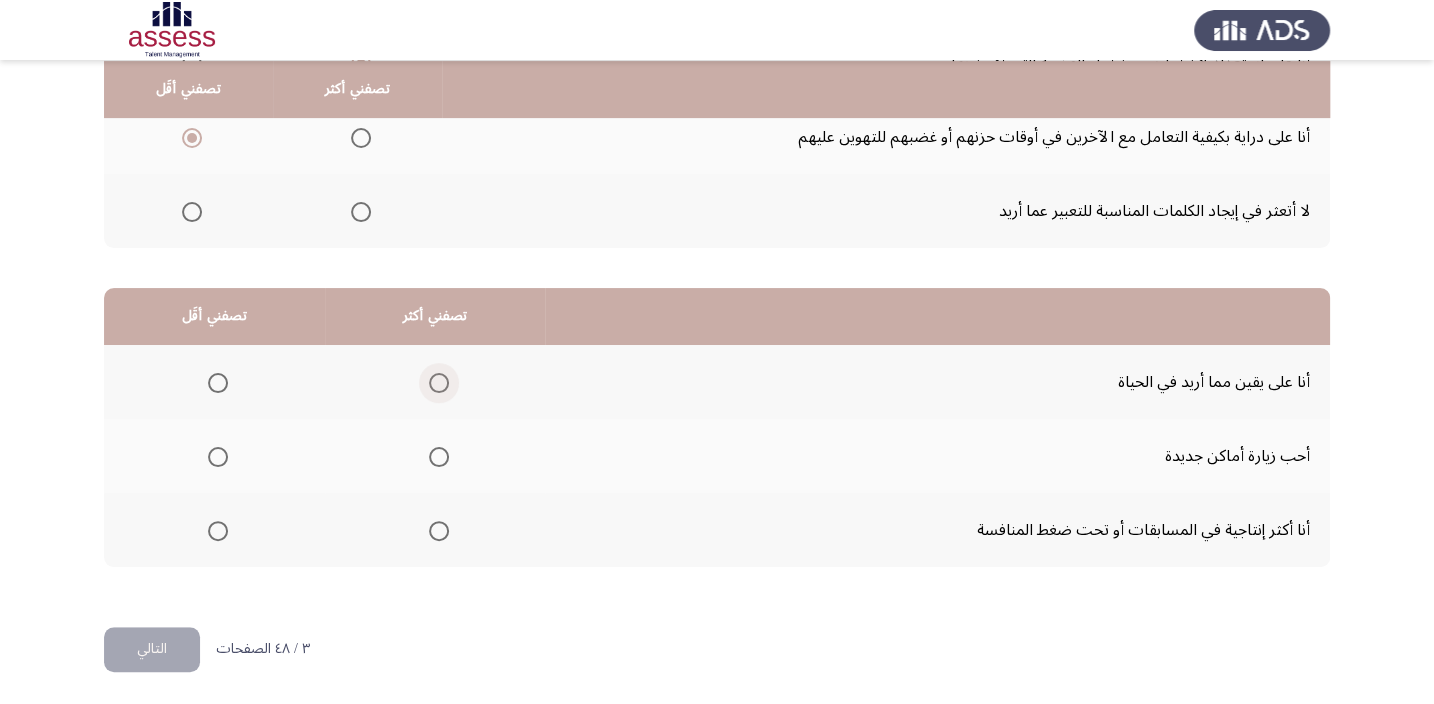 click at bounding box center [439, 383] 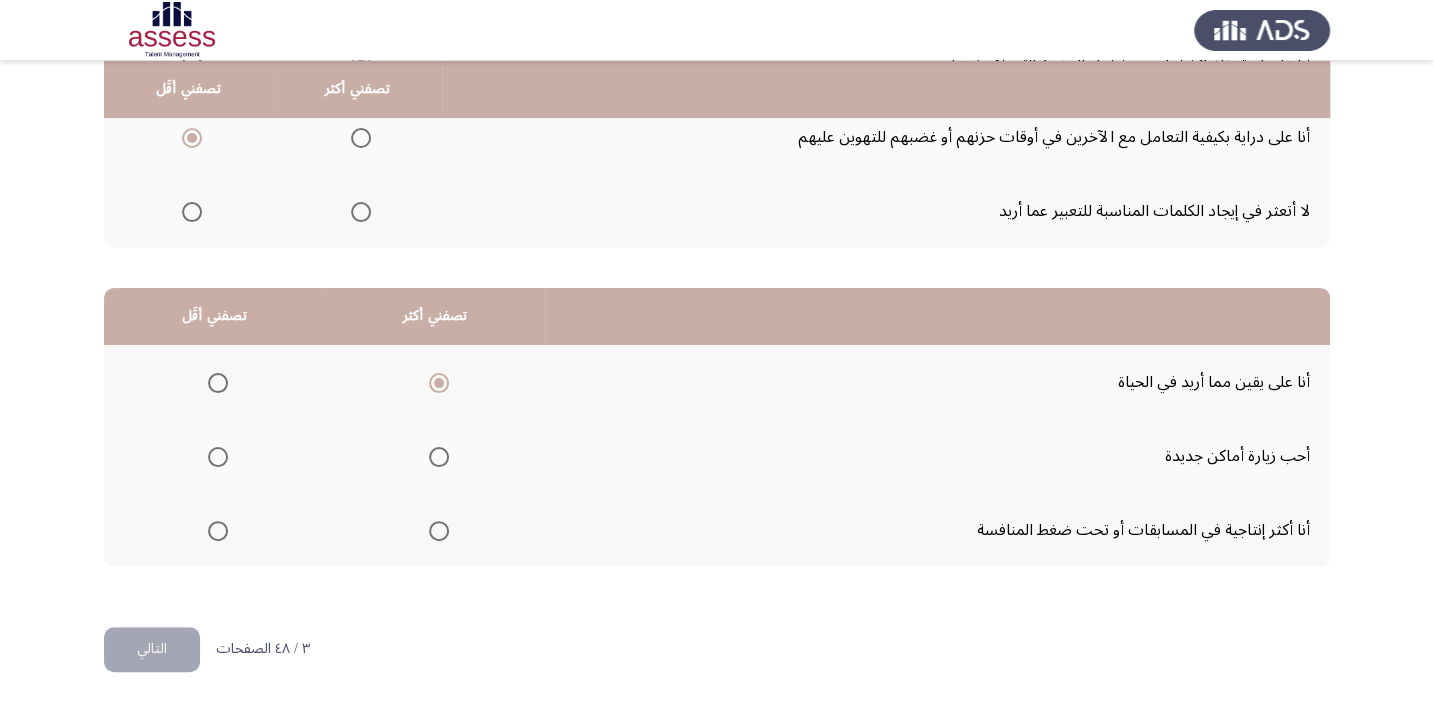 click at bounding box center (439, 531) 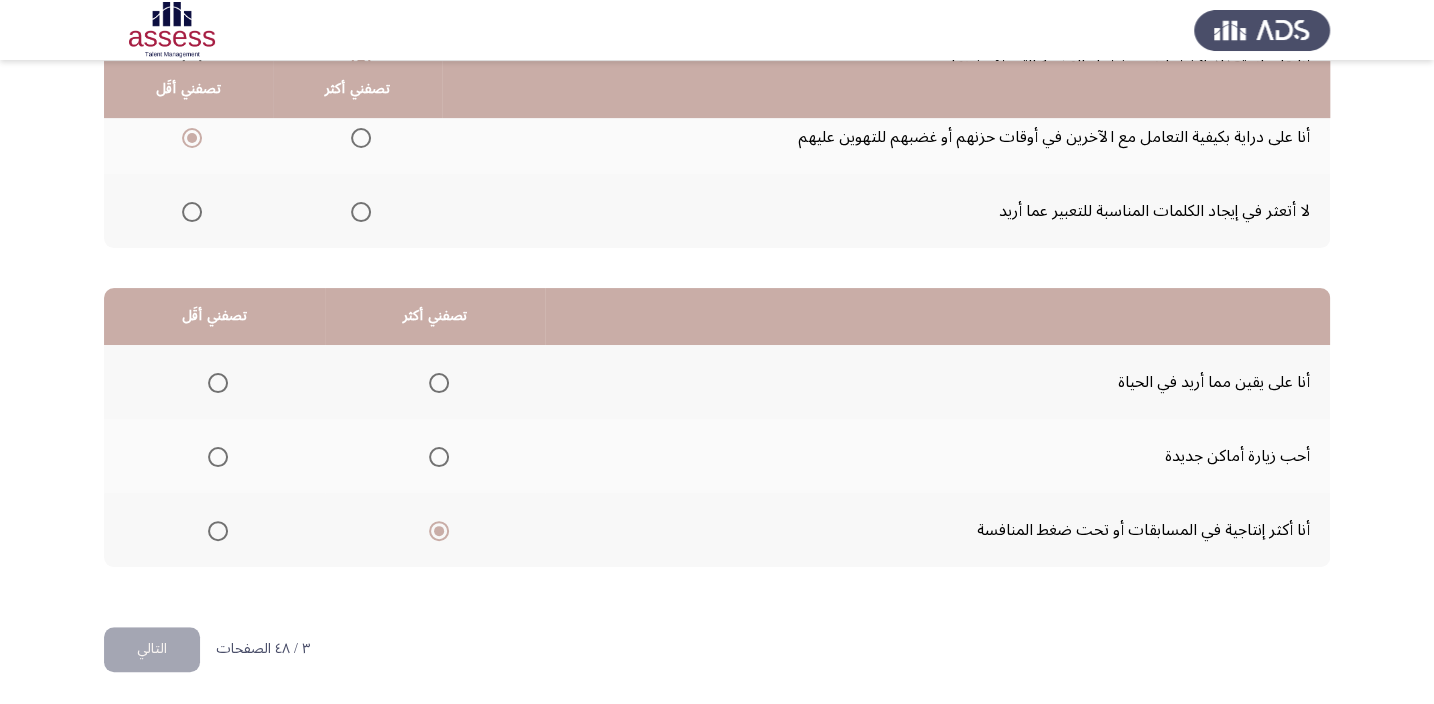 click at bounding box center (439, 383) 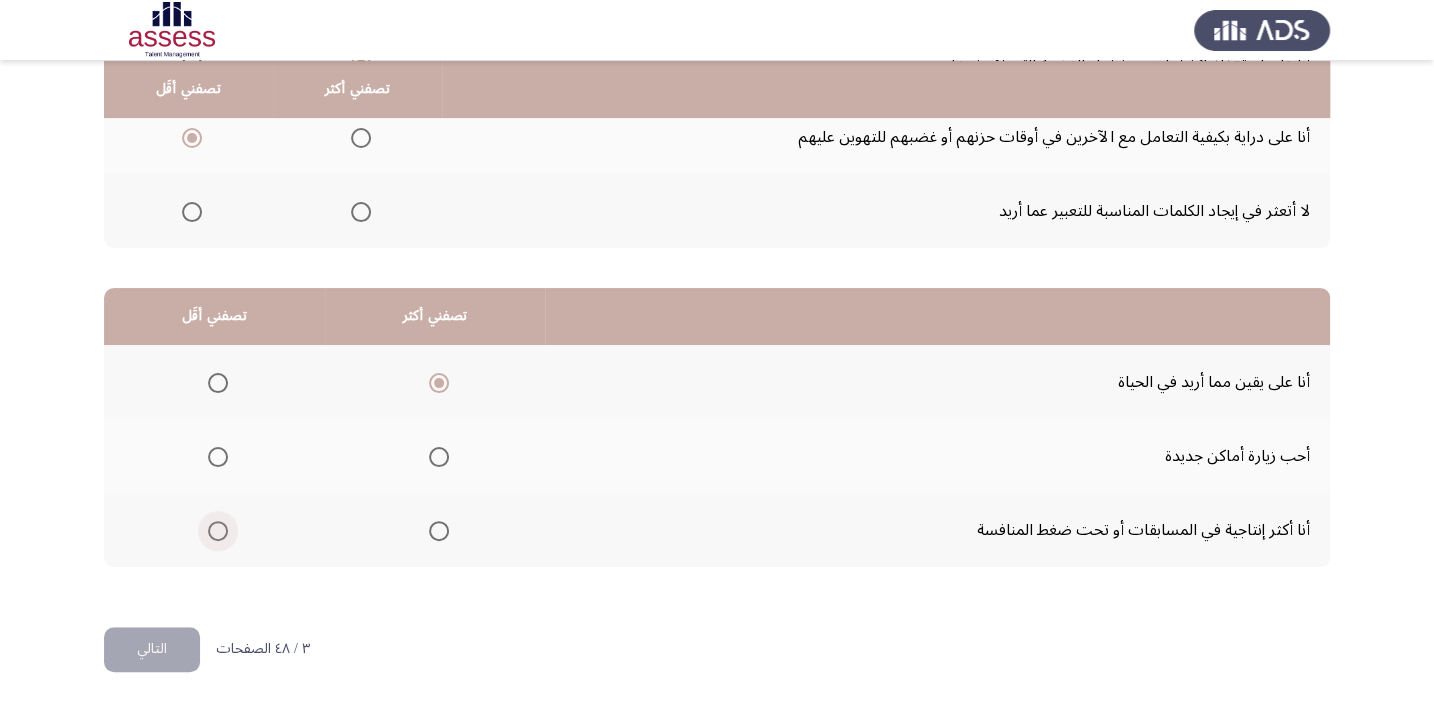 click at bounding box center (218, 531) 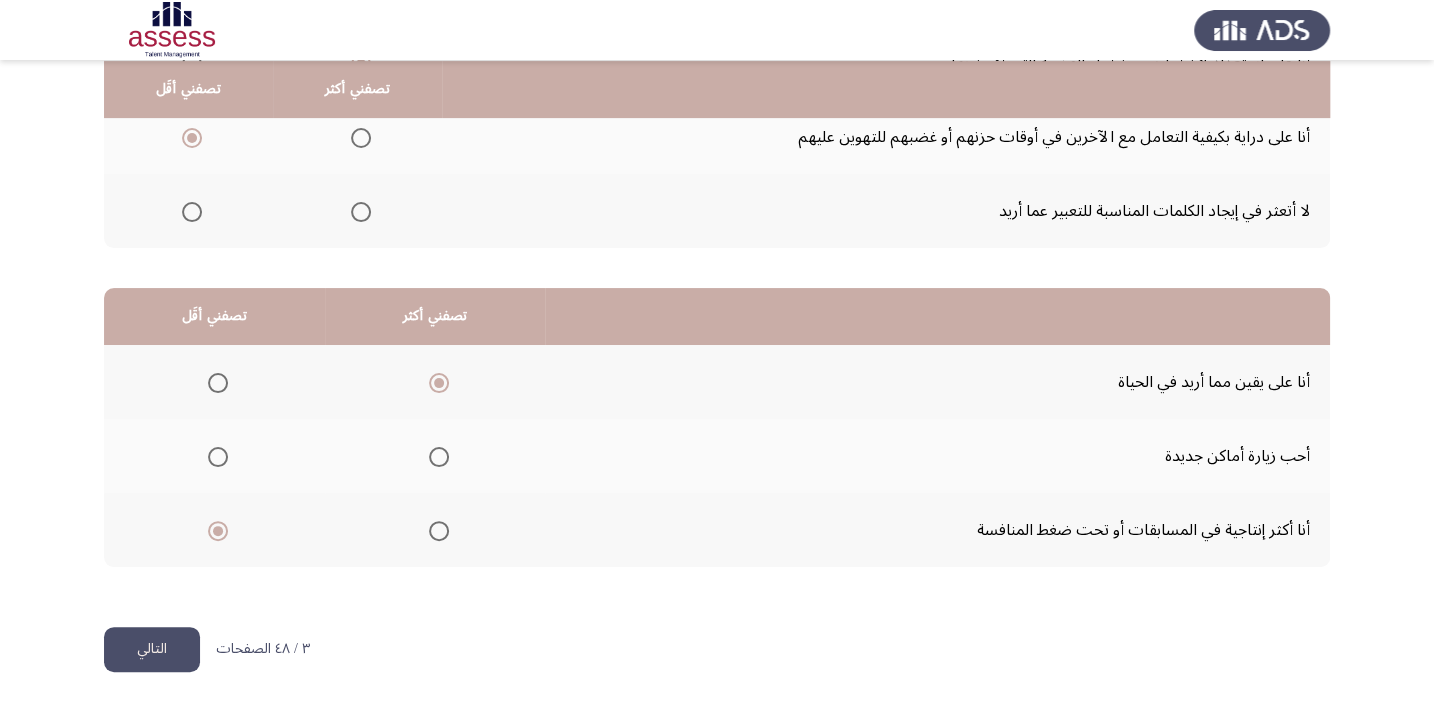 click on "التالي" 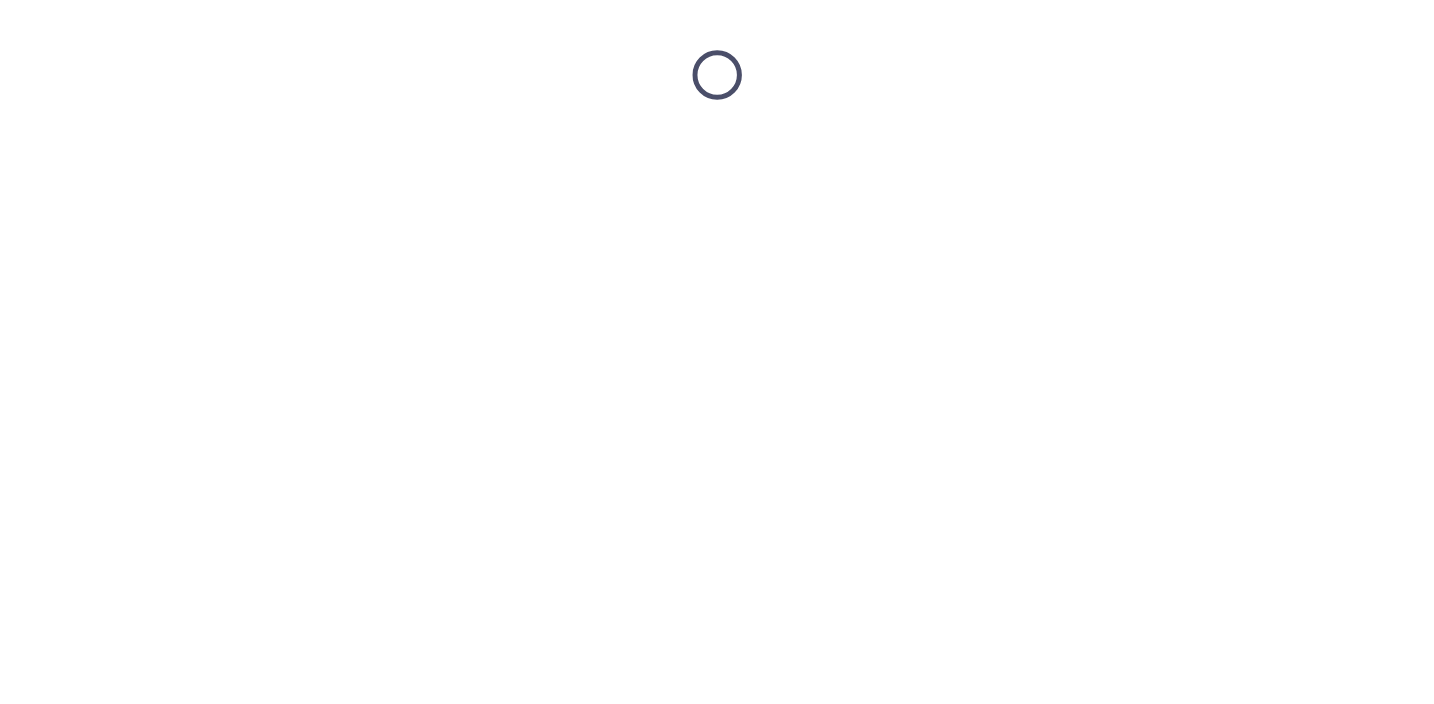 scroll, scrollTop: 0, scrollLeft: 0, axis: both 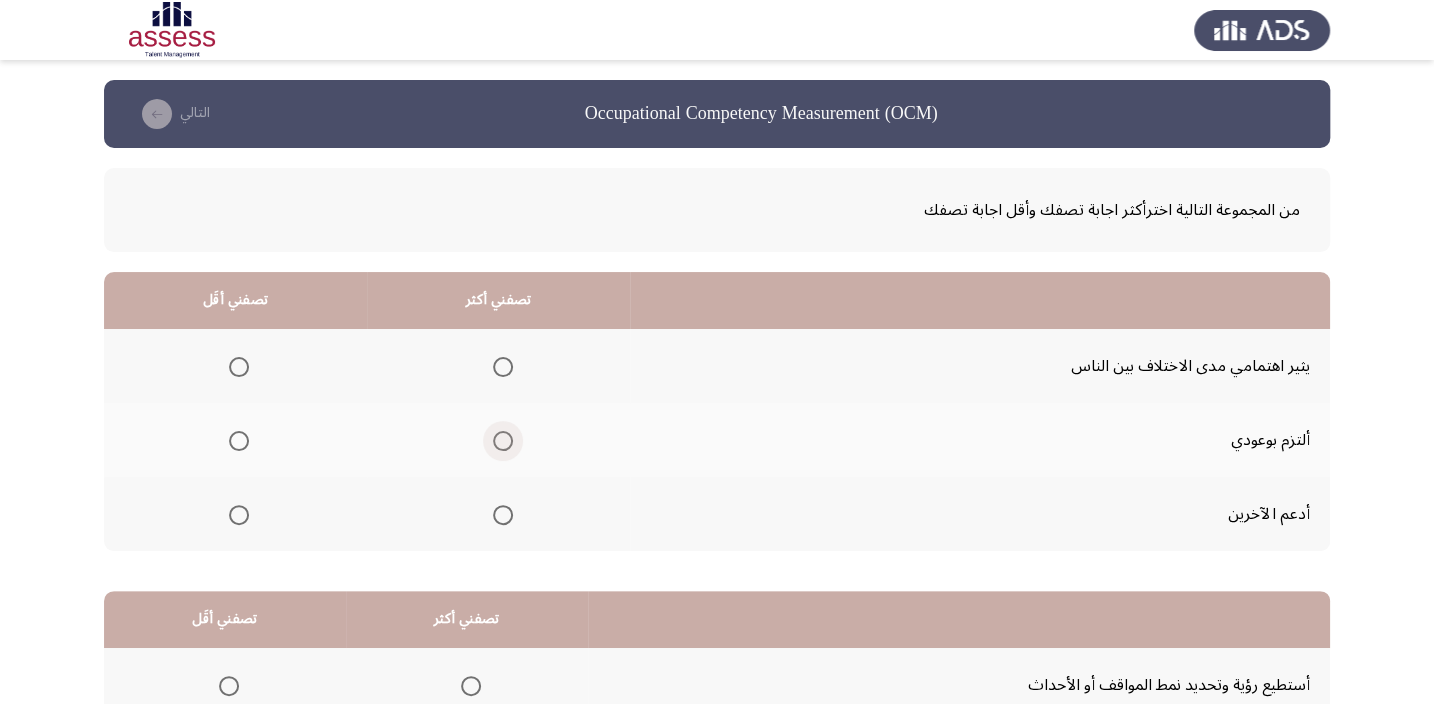 click at bounding box center (503, 441) 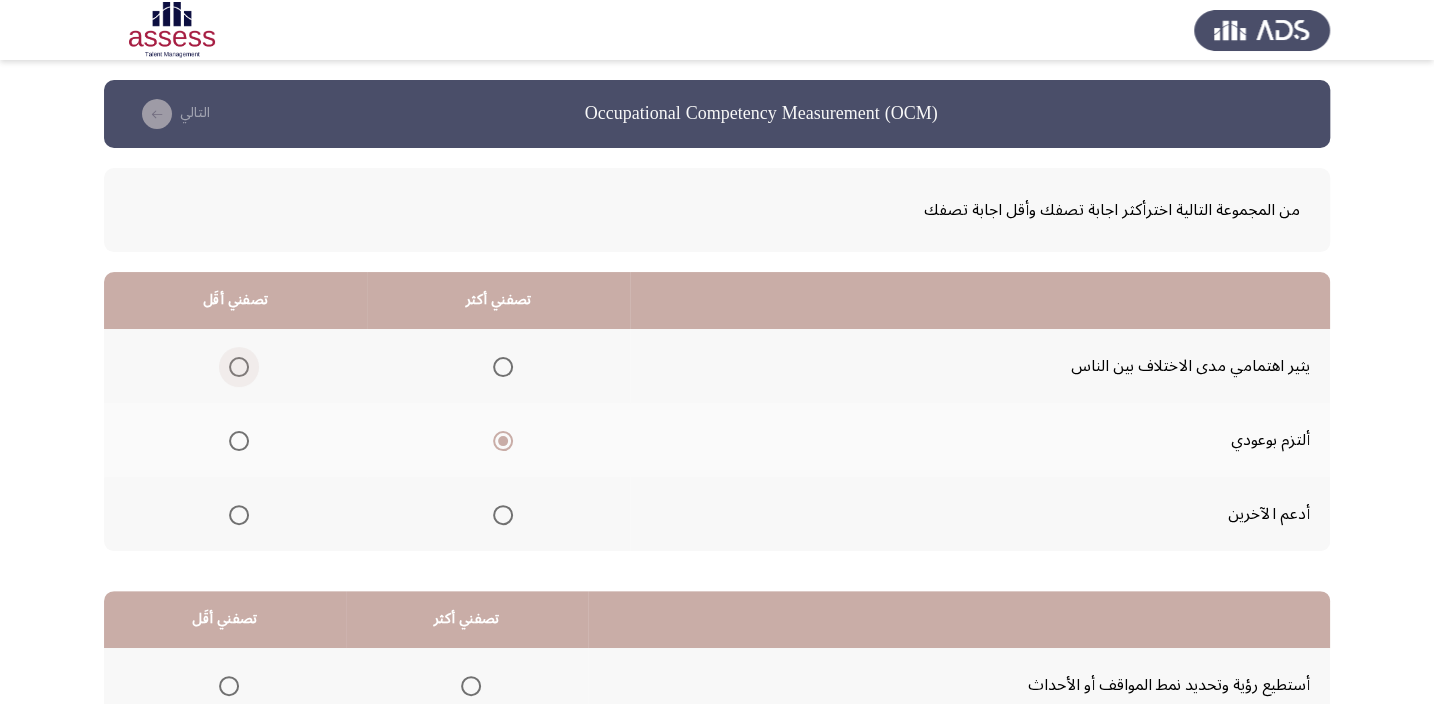 click at bounding box center [239, 367] 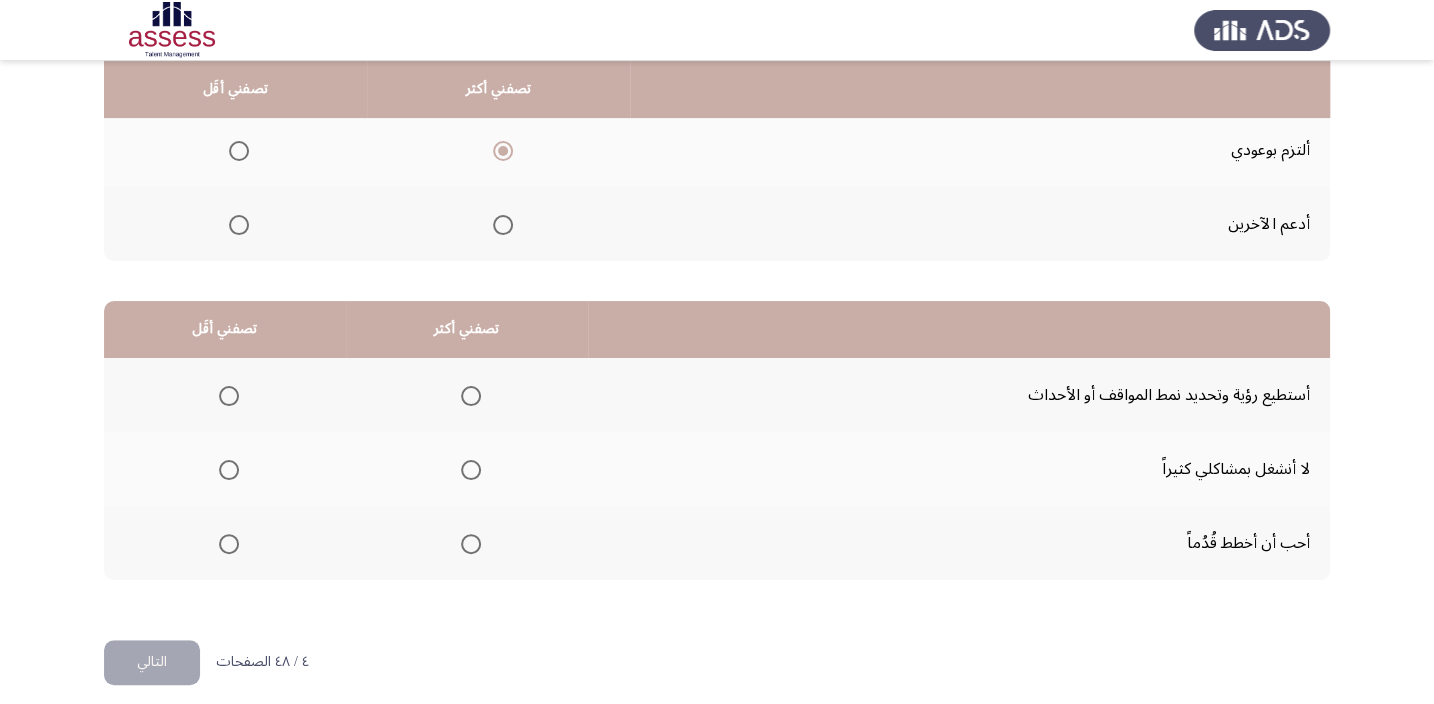 scroll, scrollTop: 303, scrollLeft: 0, axis: vertical 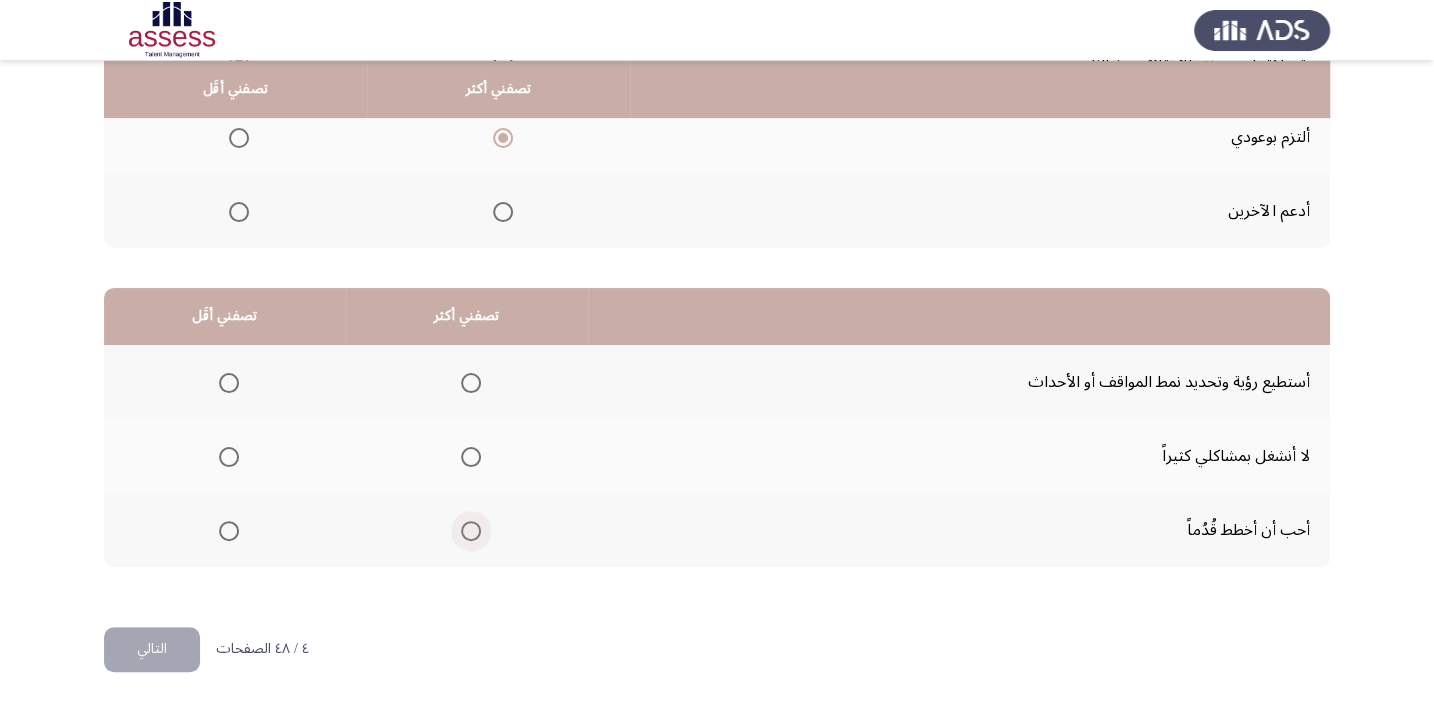 click at bounding box center (471, 531) 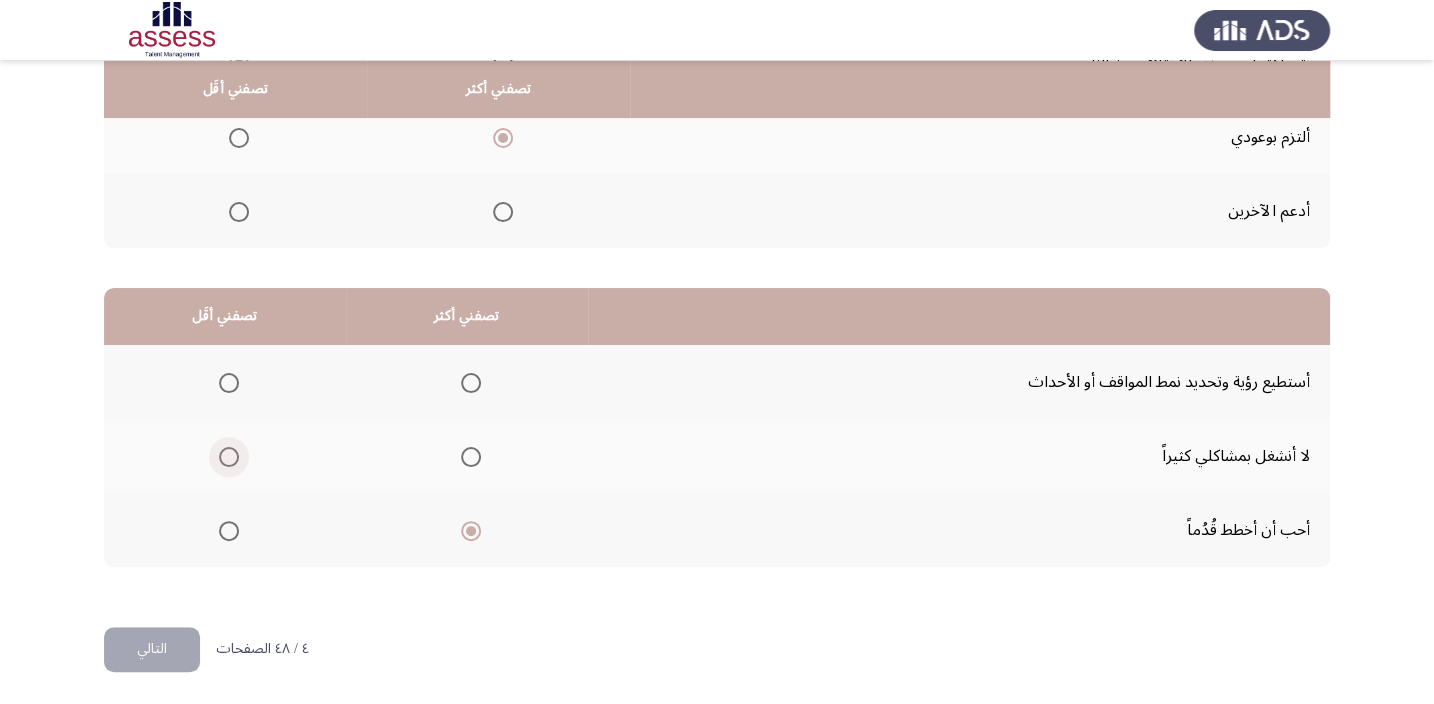 click at bounding box center [229, 457] 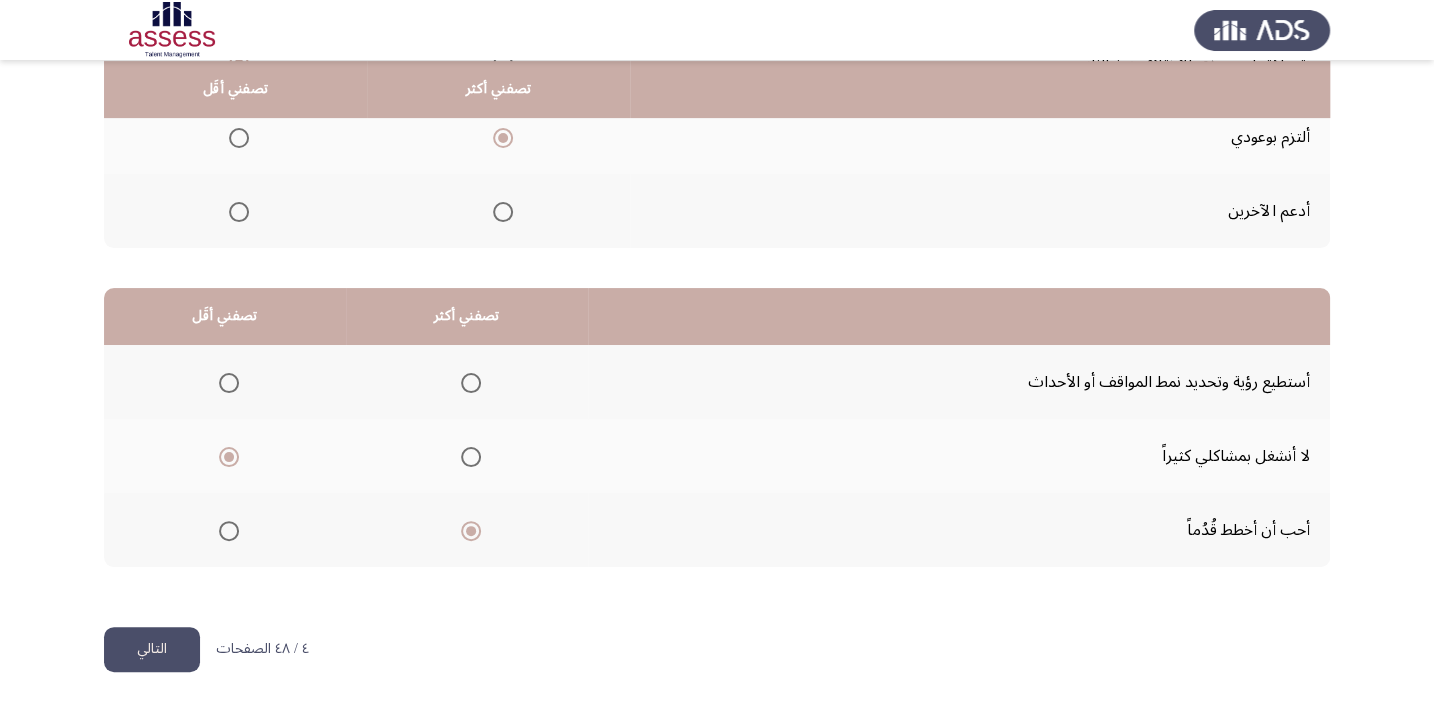 click on "التالي" 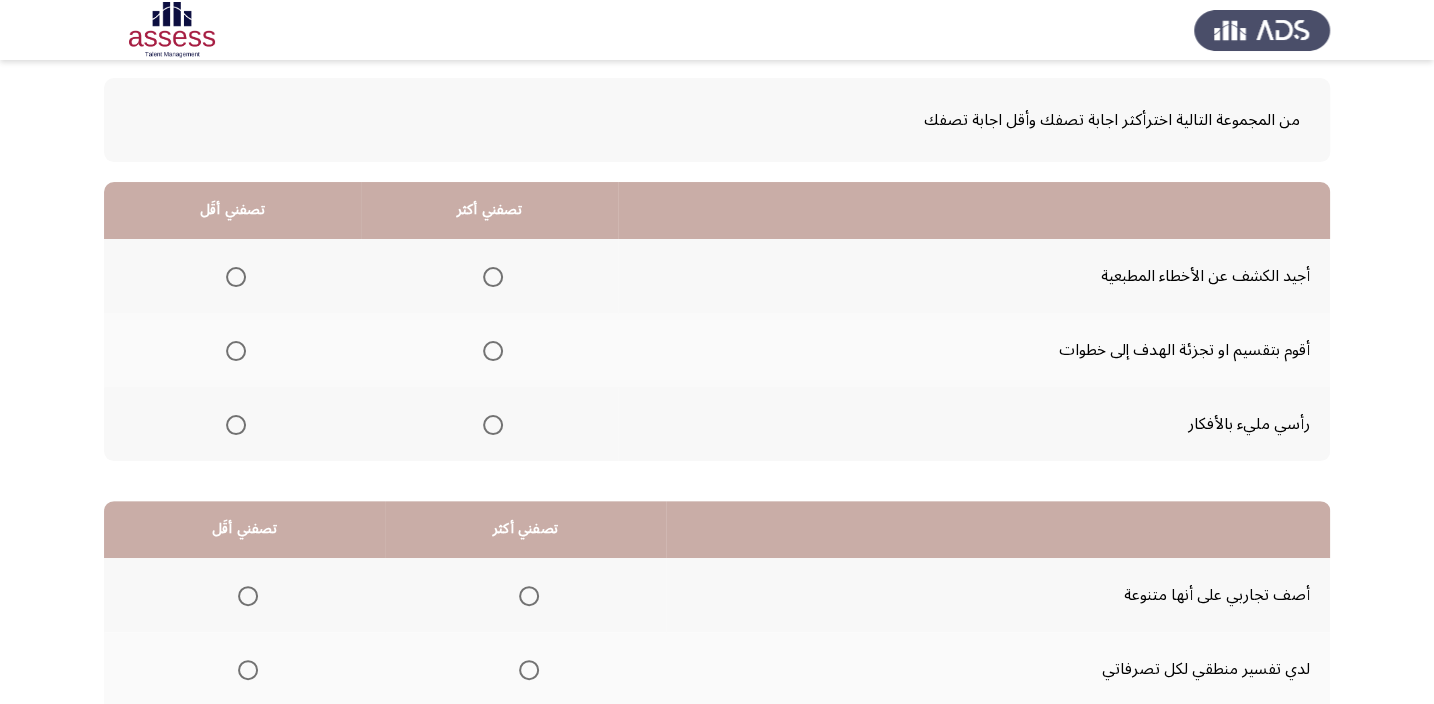 scroll, scrollTop: 181, scrollLeft: 0, axis: vertical 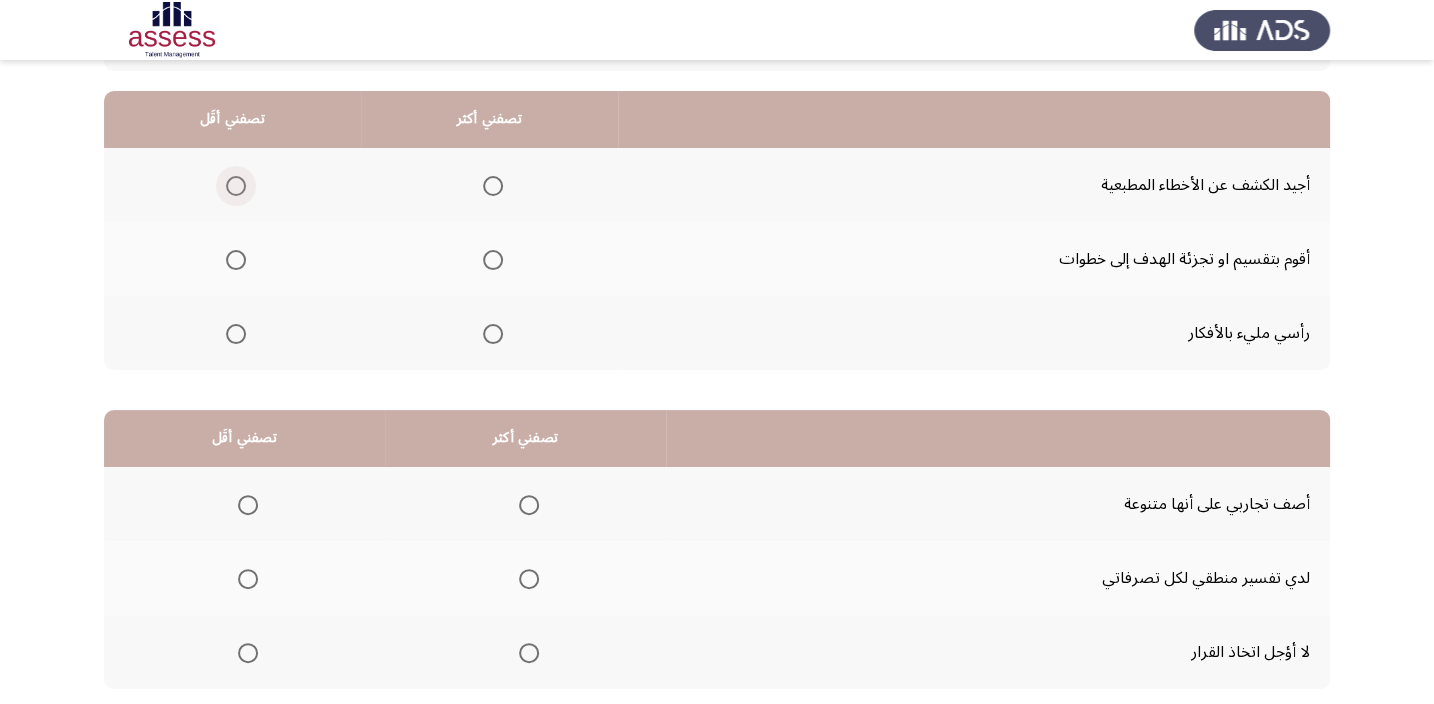 click at bounding box center (236, 186) 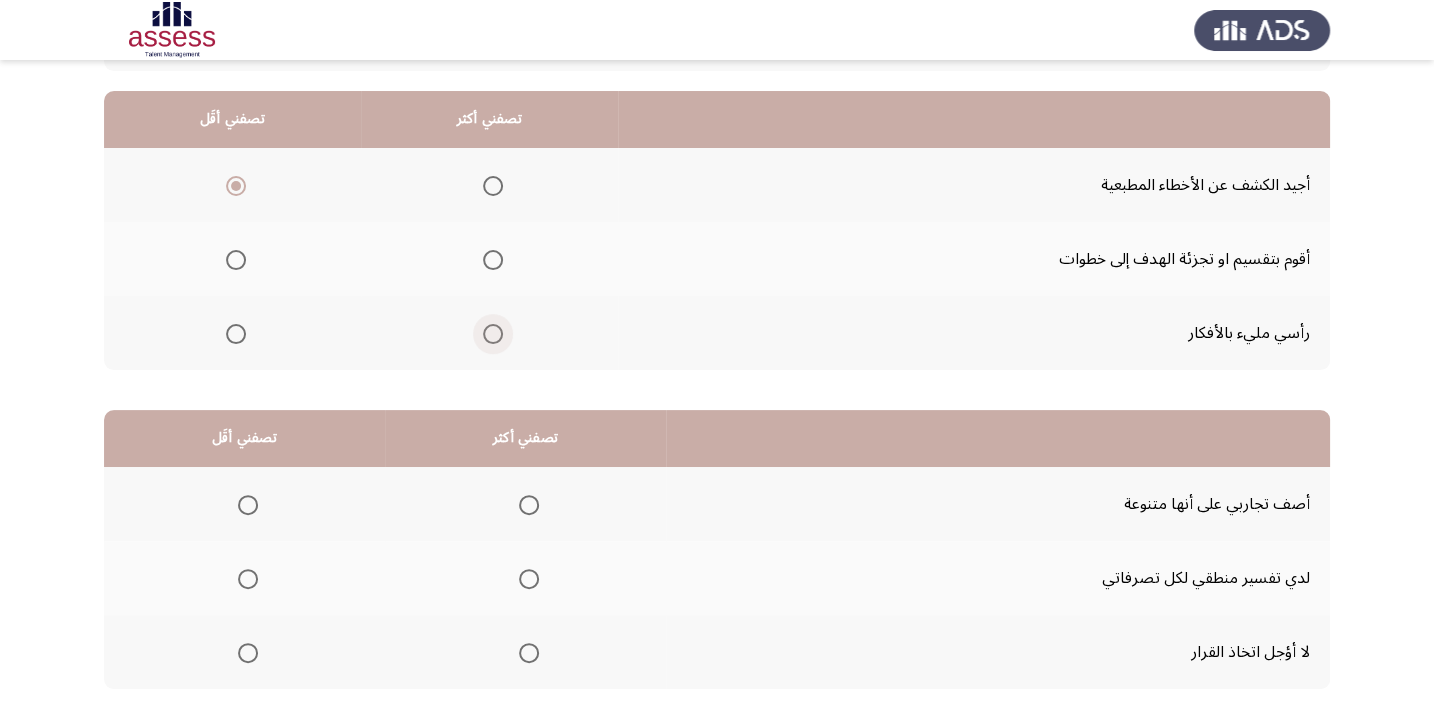 click at bounding box center [493, 334] 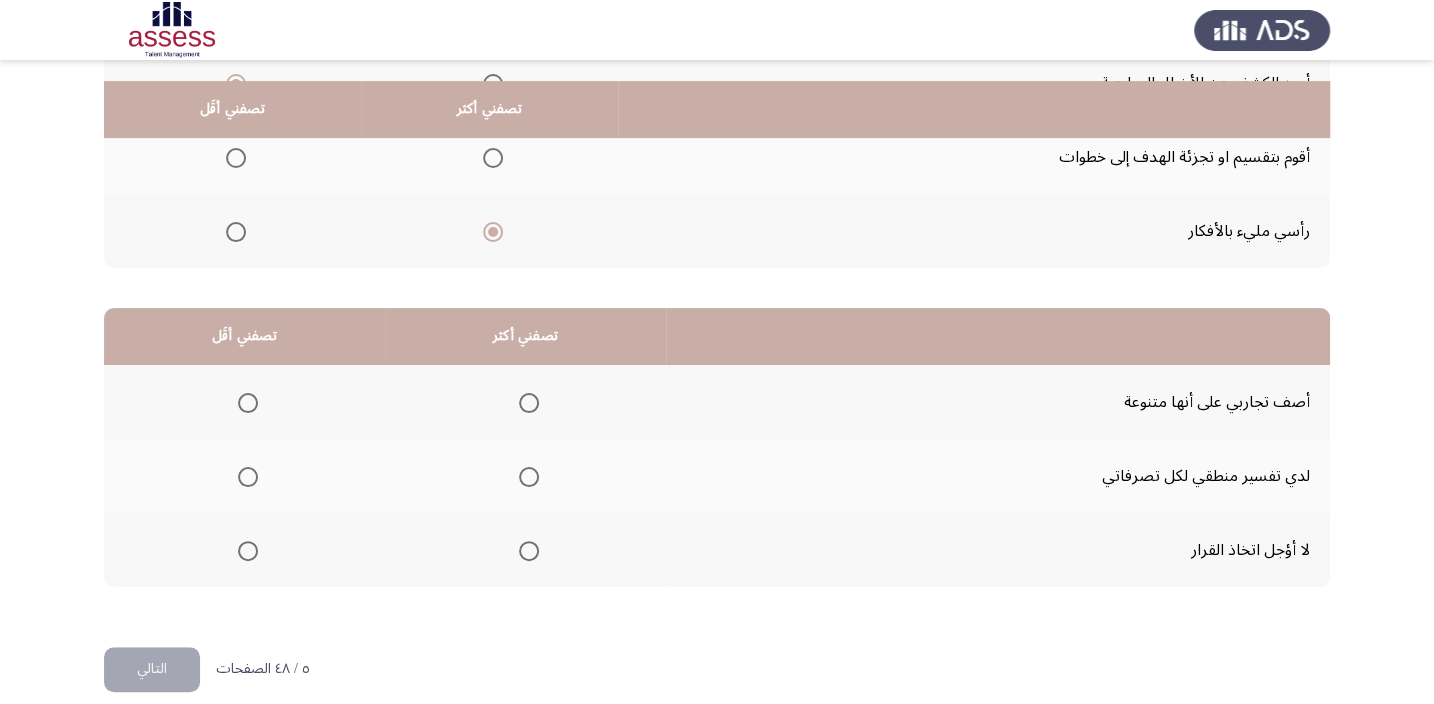 scroll, scrollTop: 303, scrollLeft: 0, axis: vertical 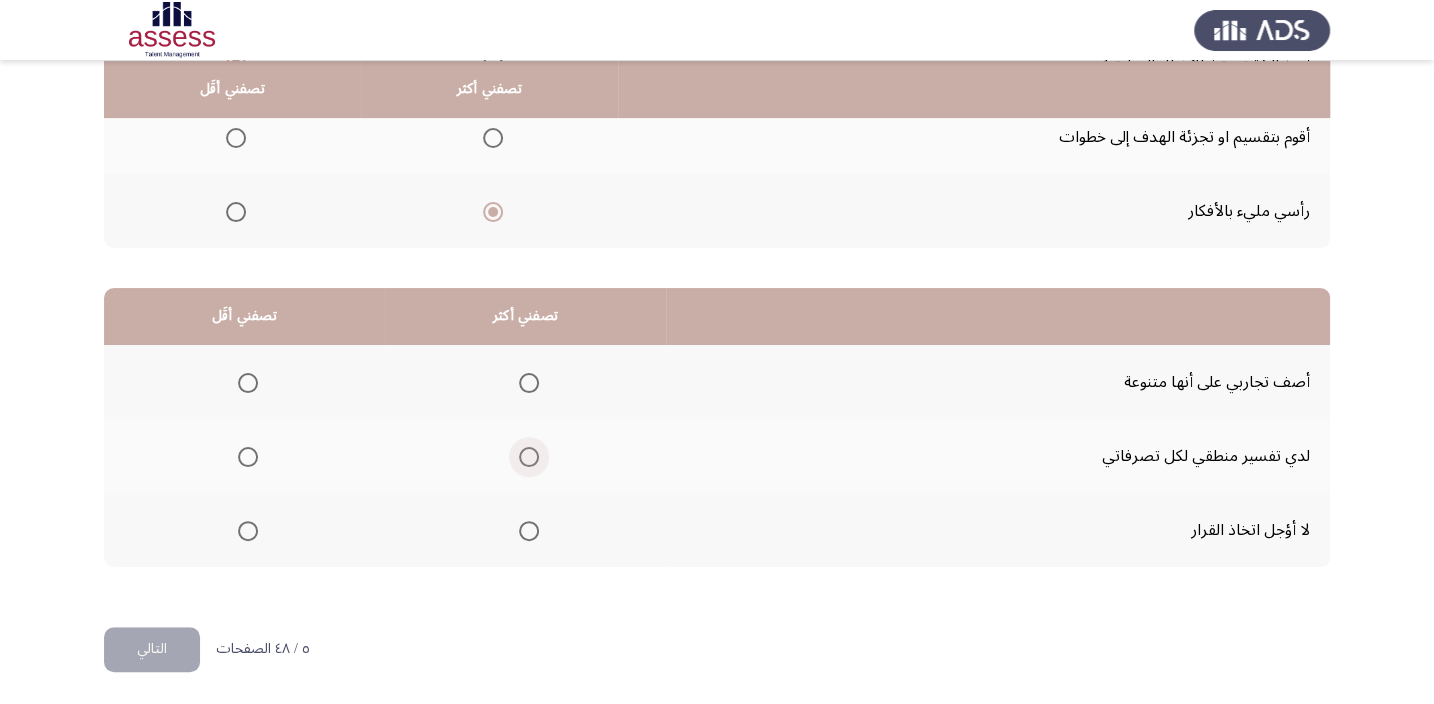 click at bounding box center (529, 457) 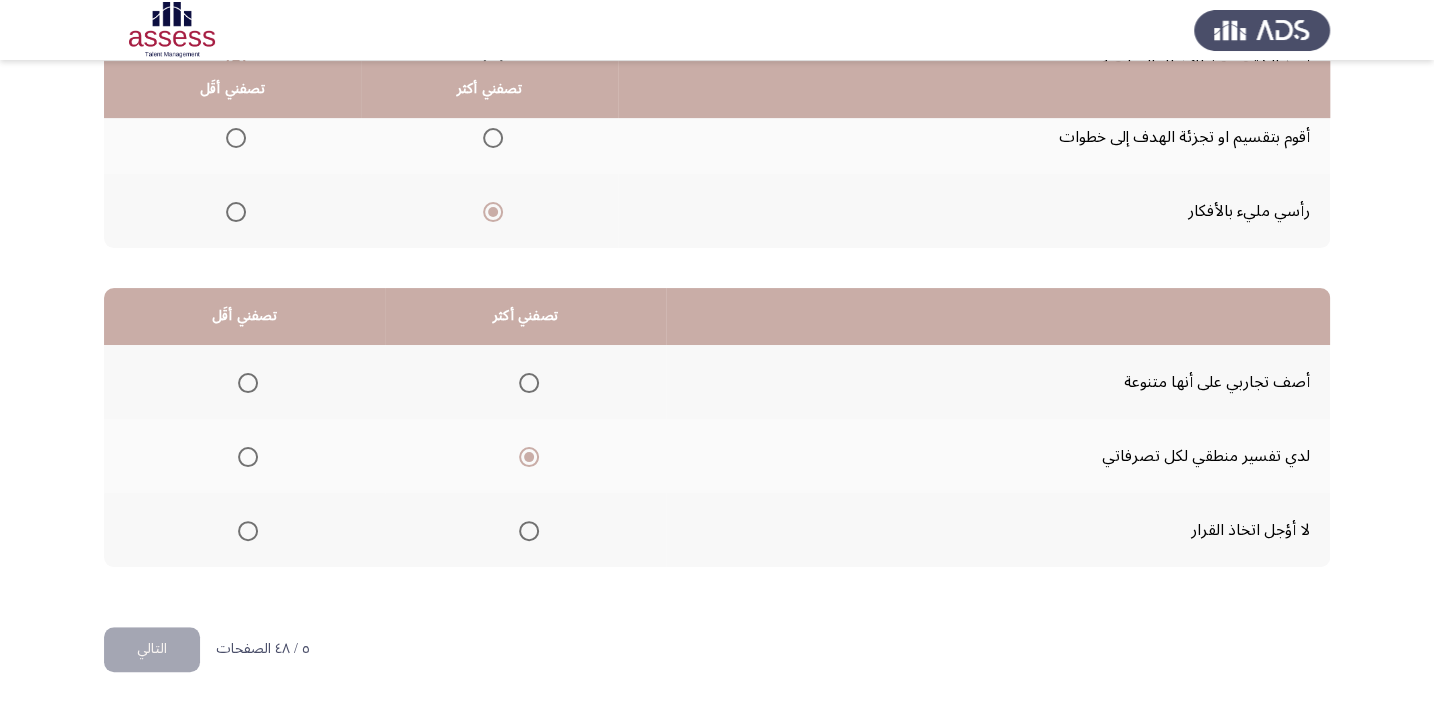 click at bounding box center [248, 383] 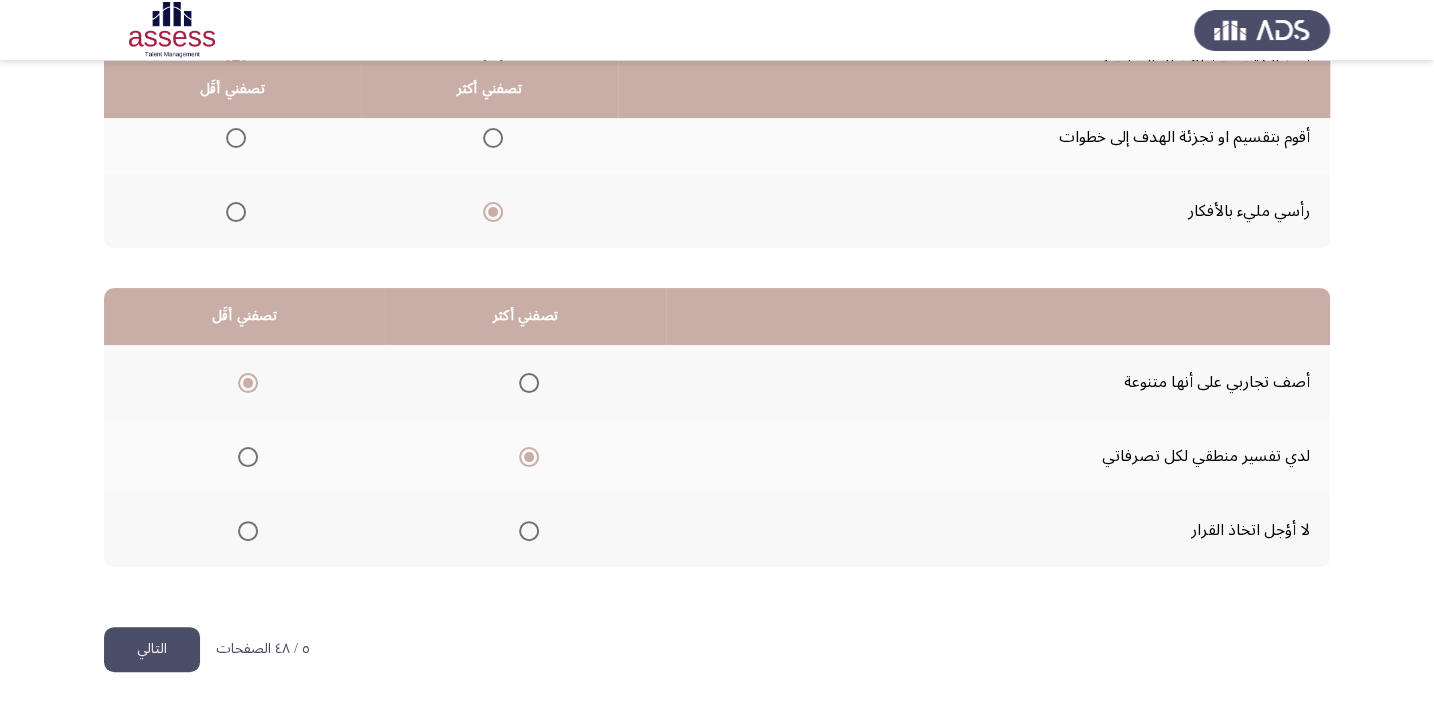 click on "التالي" 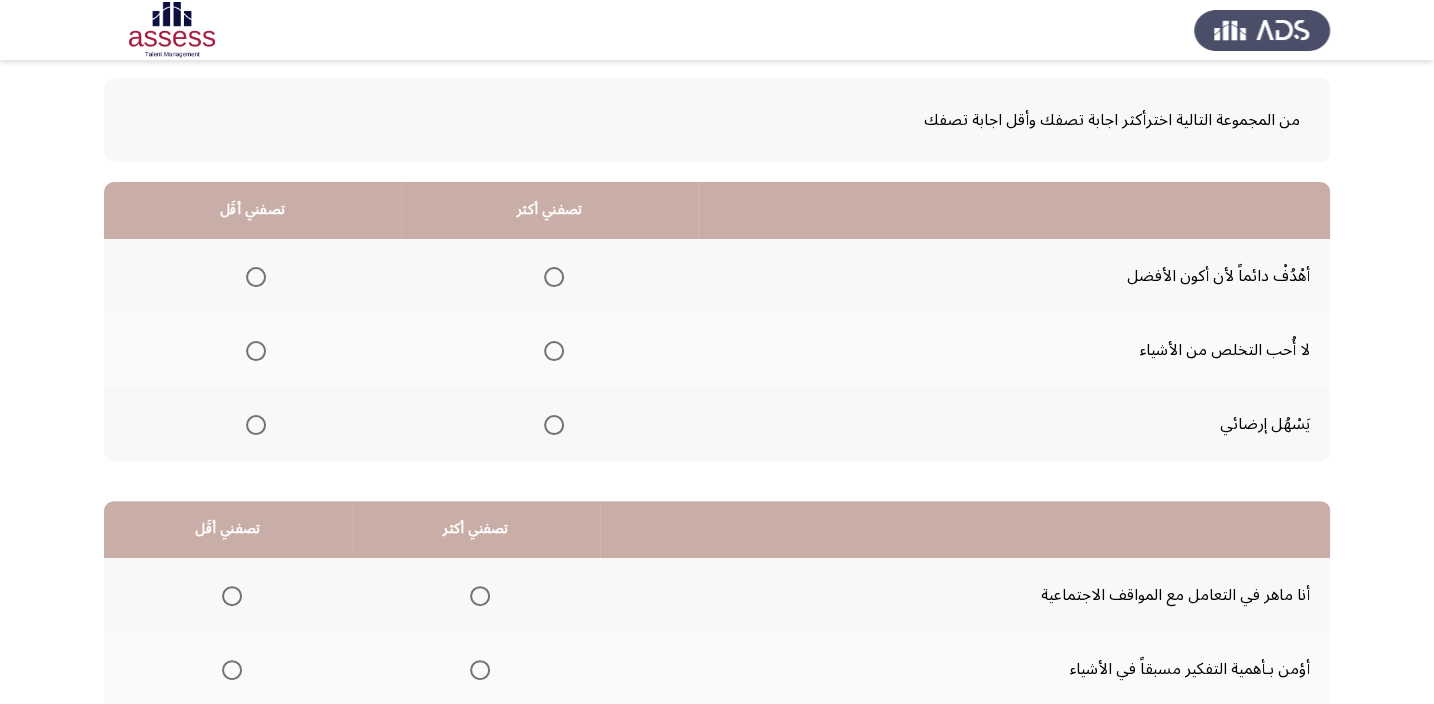 scroll, scrollTop: 90, scrollLeft: 0, axis: vertical 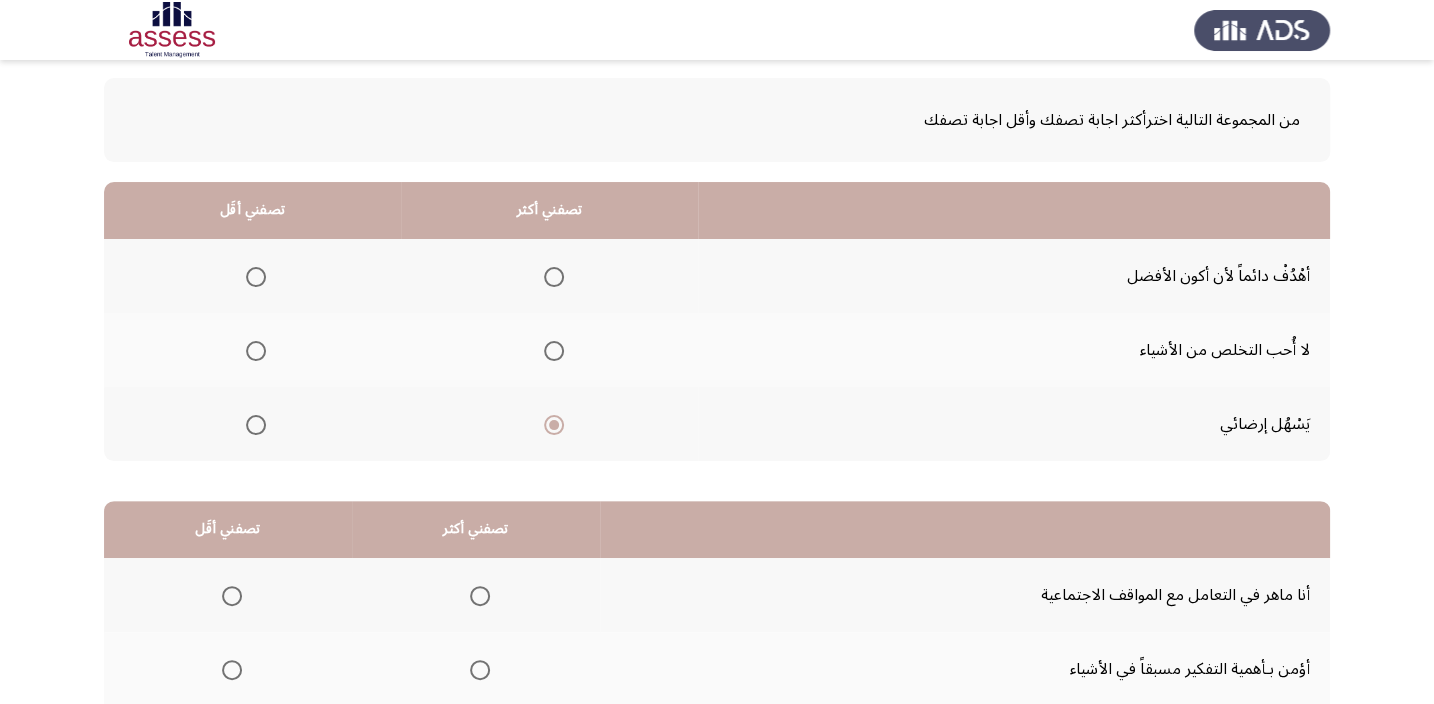 click at bounding box center (256, 351) 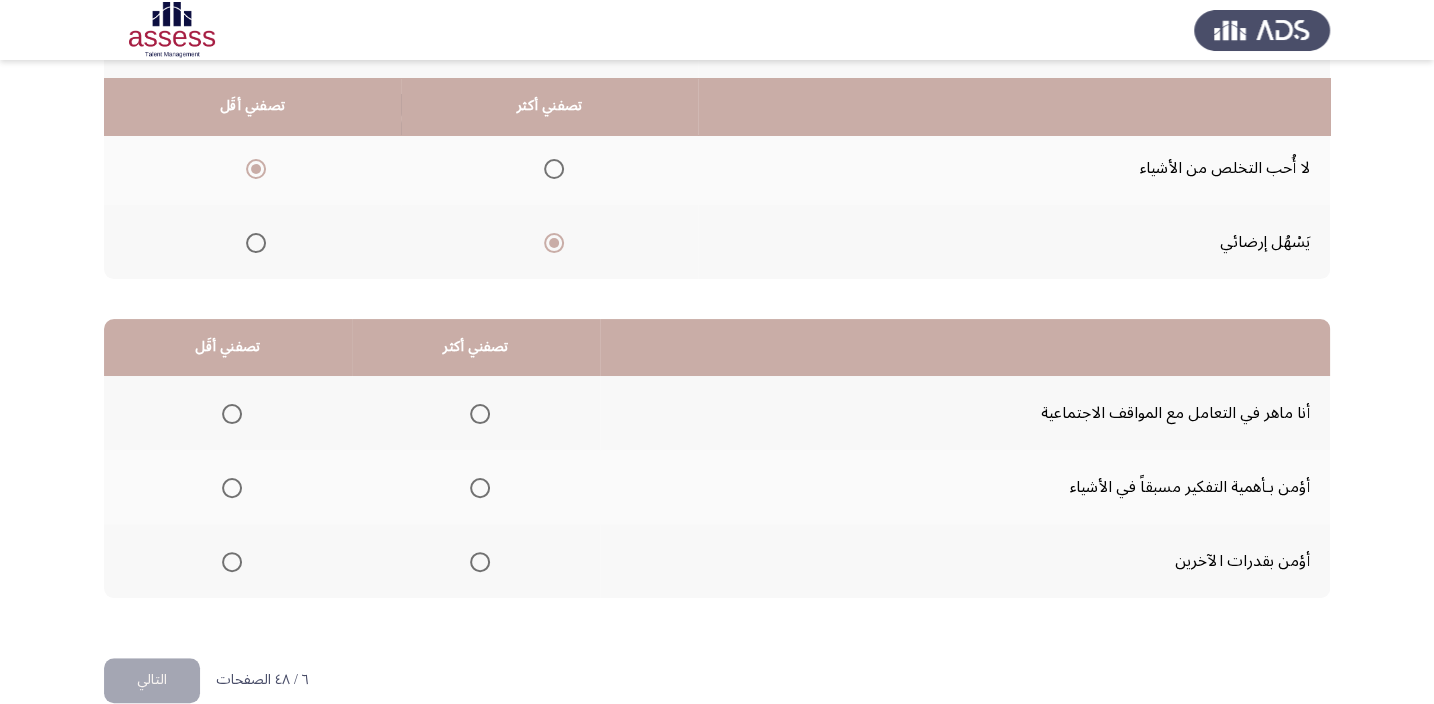 scroll, scrollTop: 303, scrollLeft: 0, axis: vertical 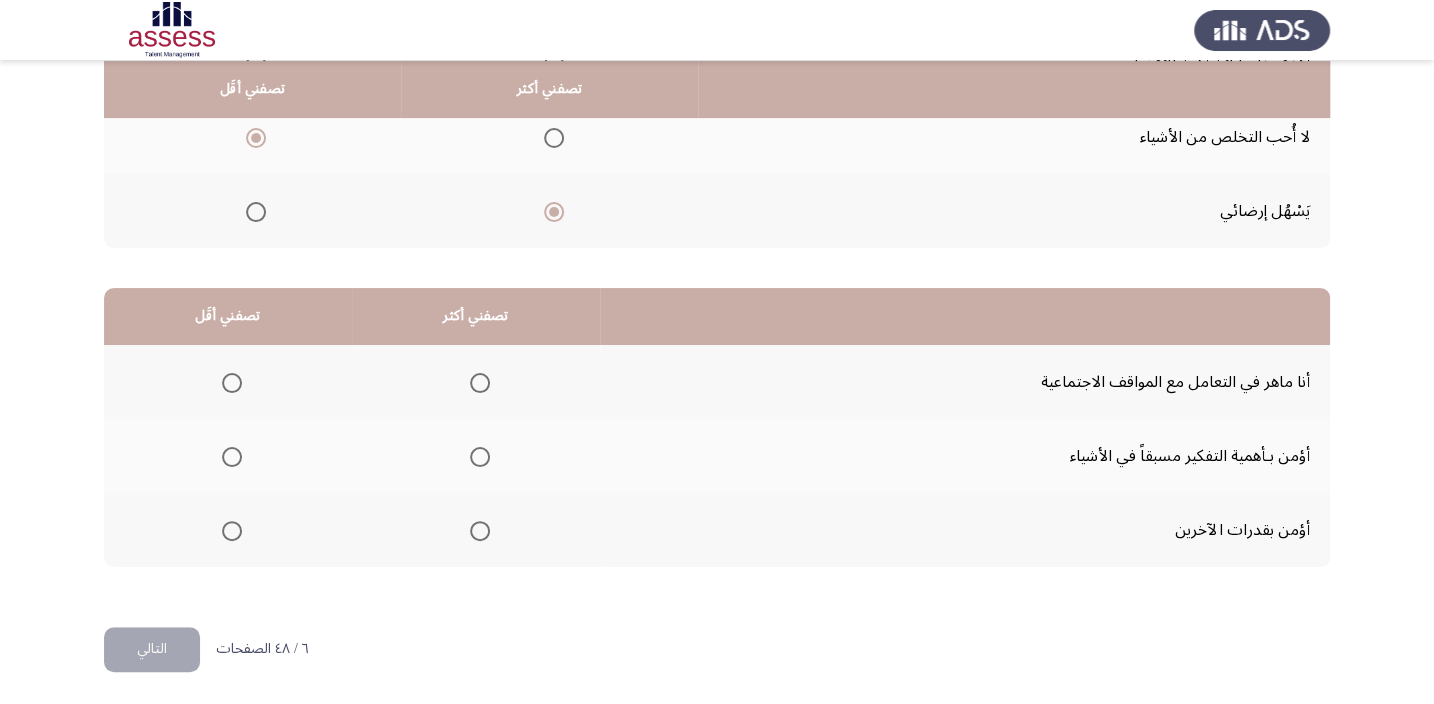 click at bounding box center (232, 383) 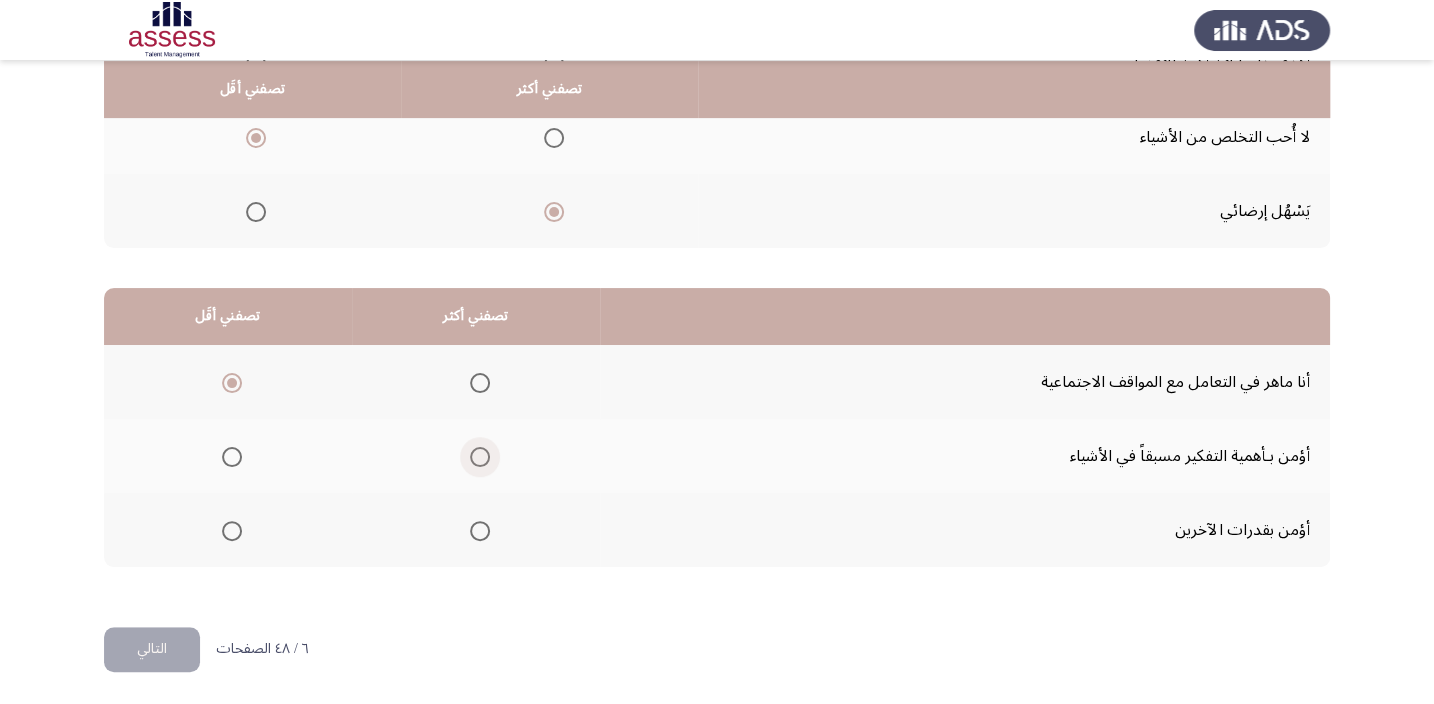 click at bounding box center (480, 457) 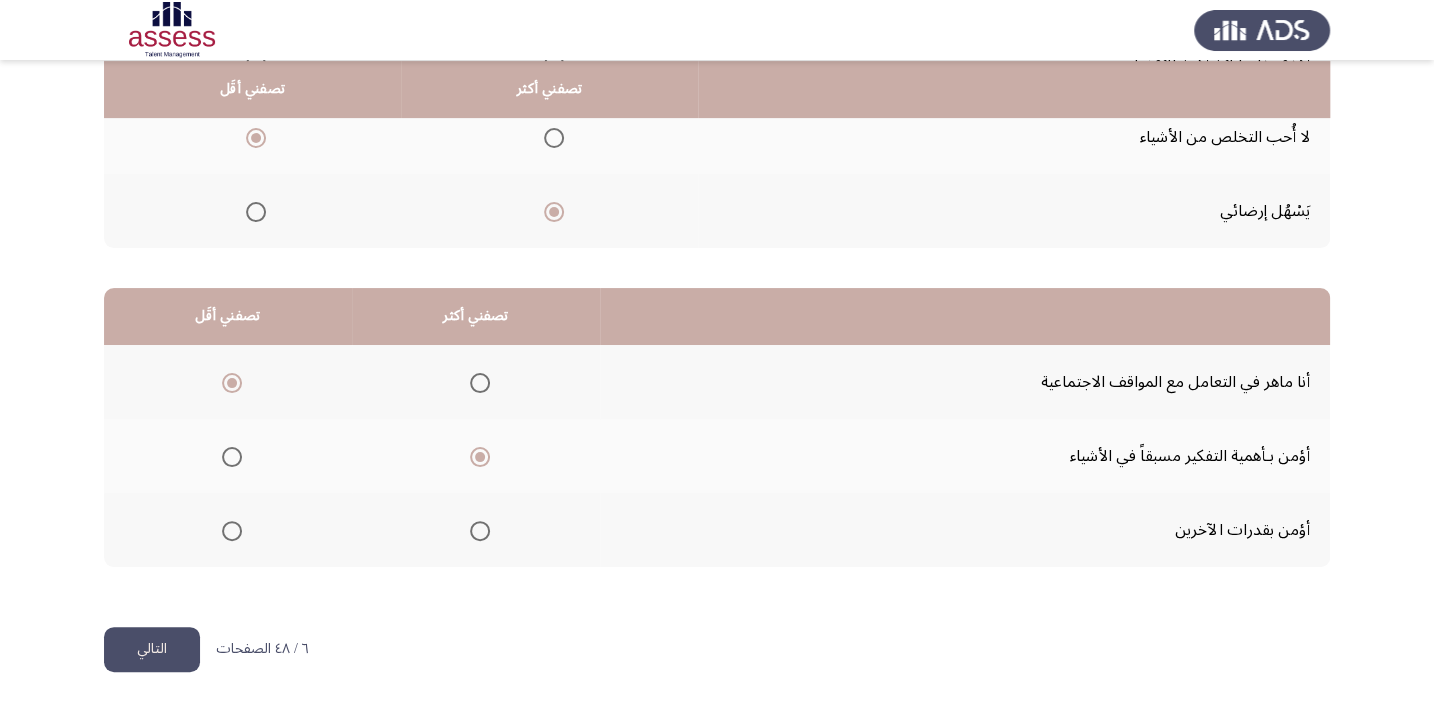 click on "التالي" 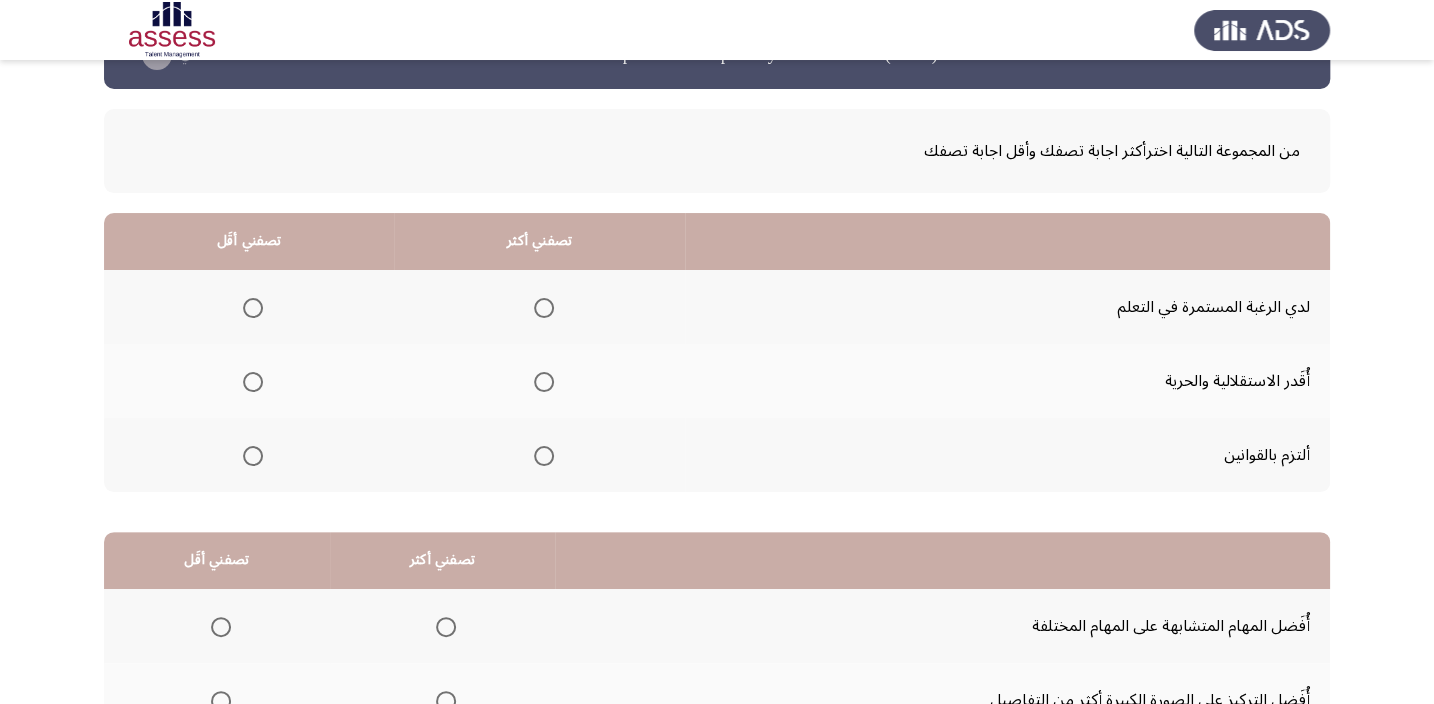 scroll, scrollTop: 90, scrollLeft: 0, axis: vertical 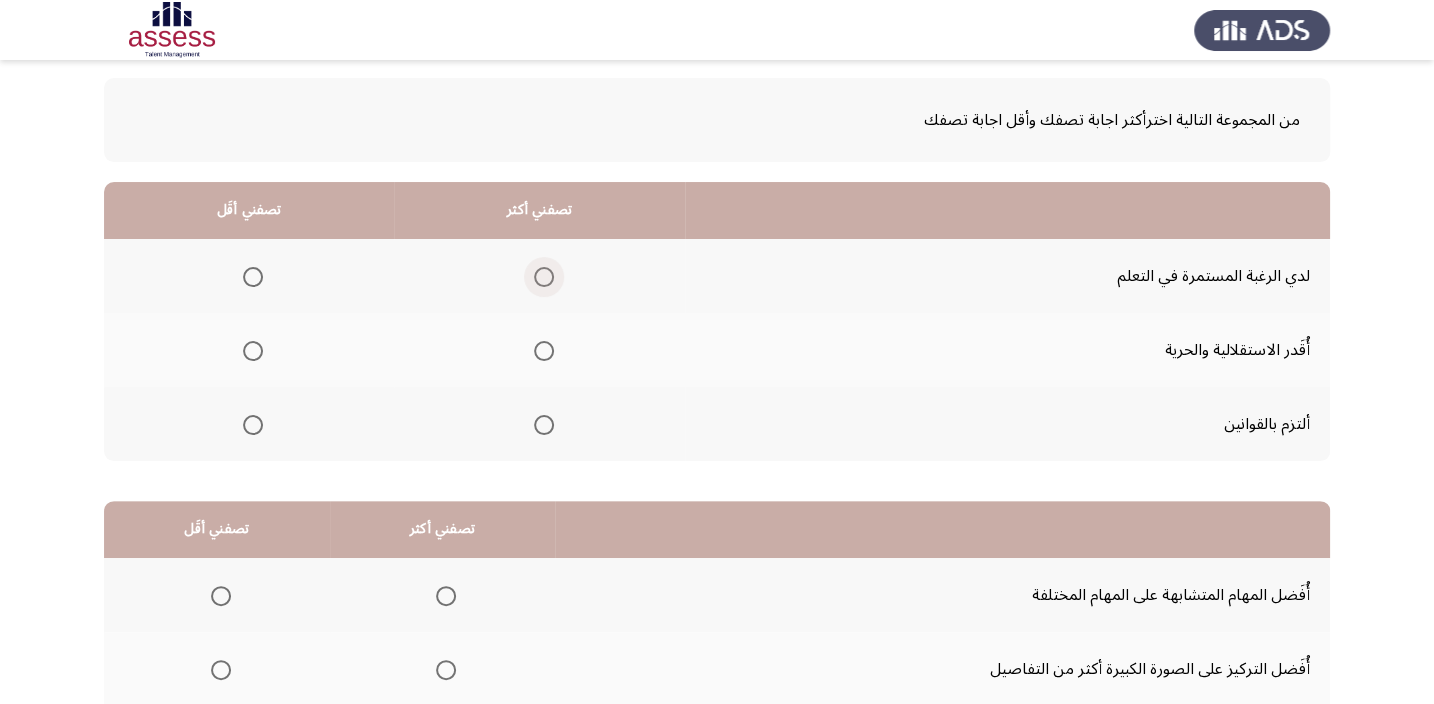click at bounding box center [544, 277] 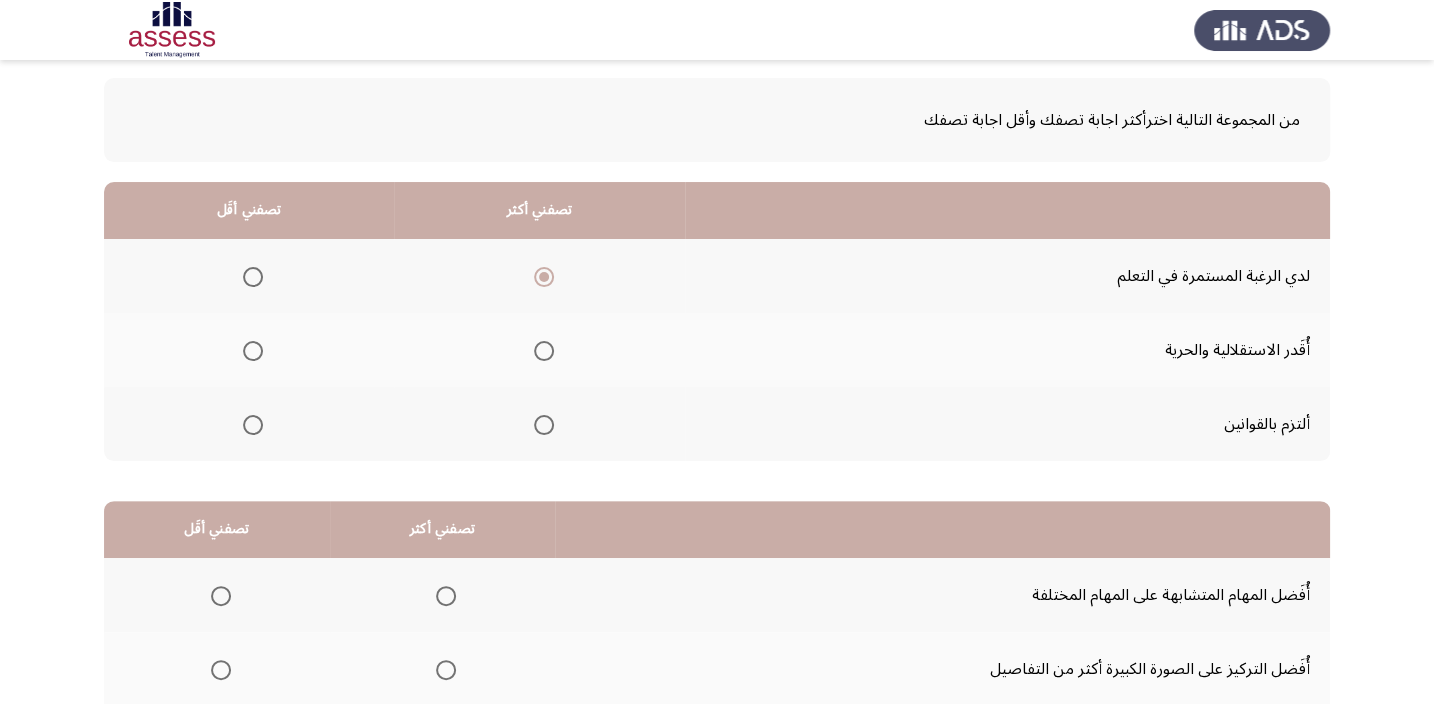 click at bounding box center [253, 425] 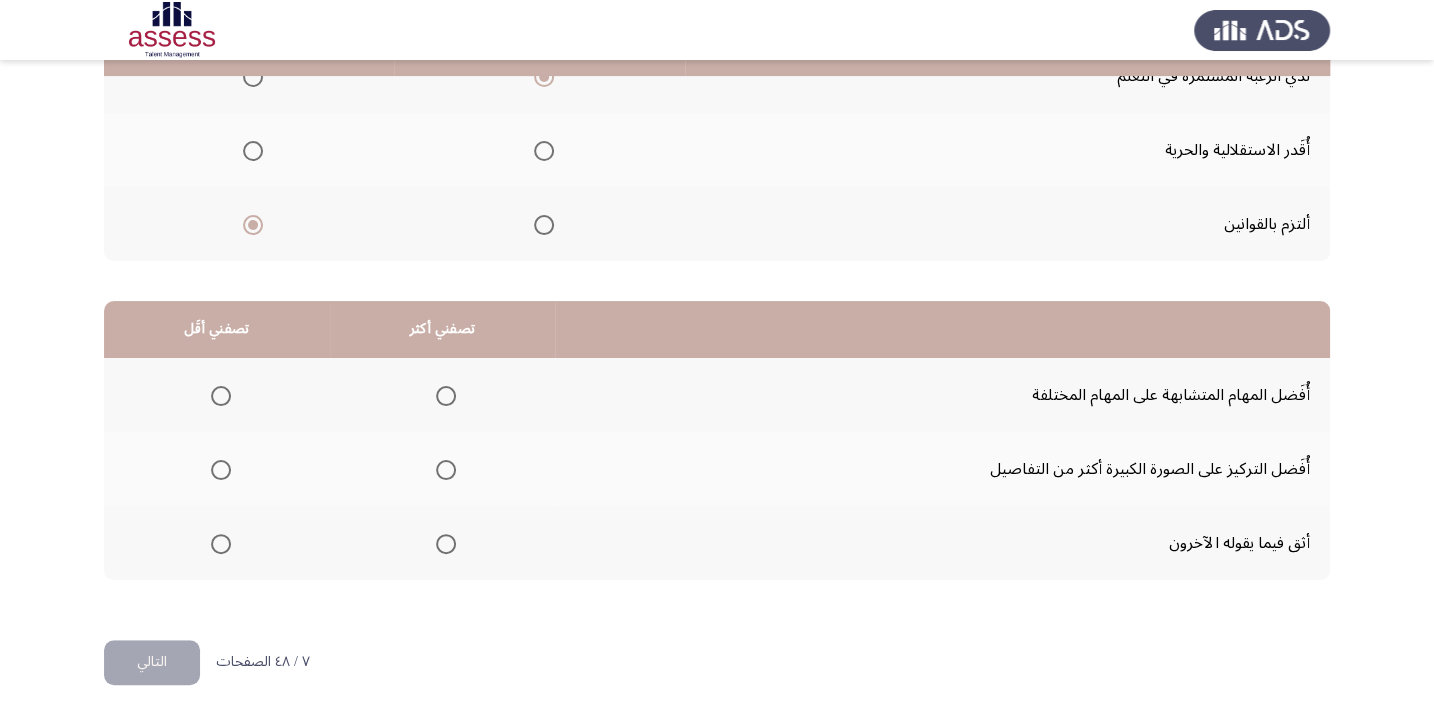 scroll, scrollTop: 303, scrollLeft: 0, axis: vertical 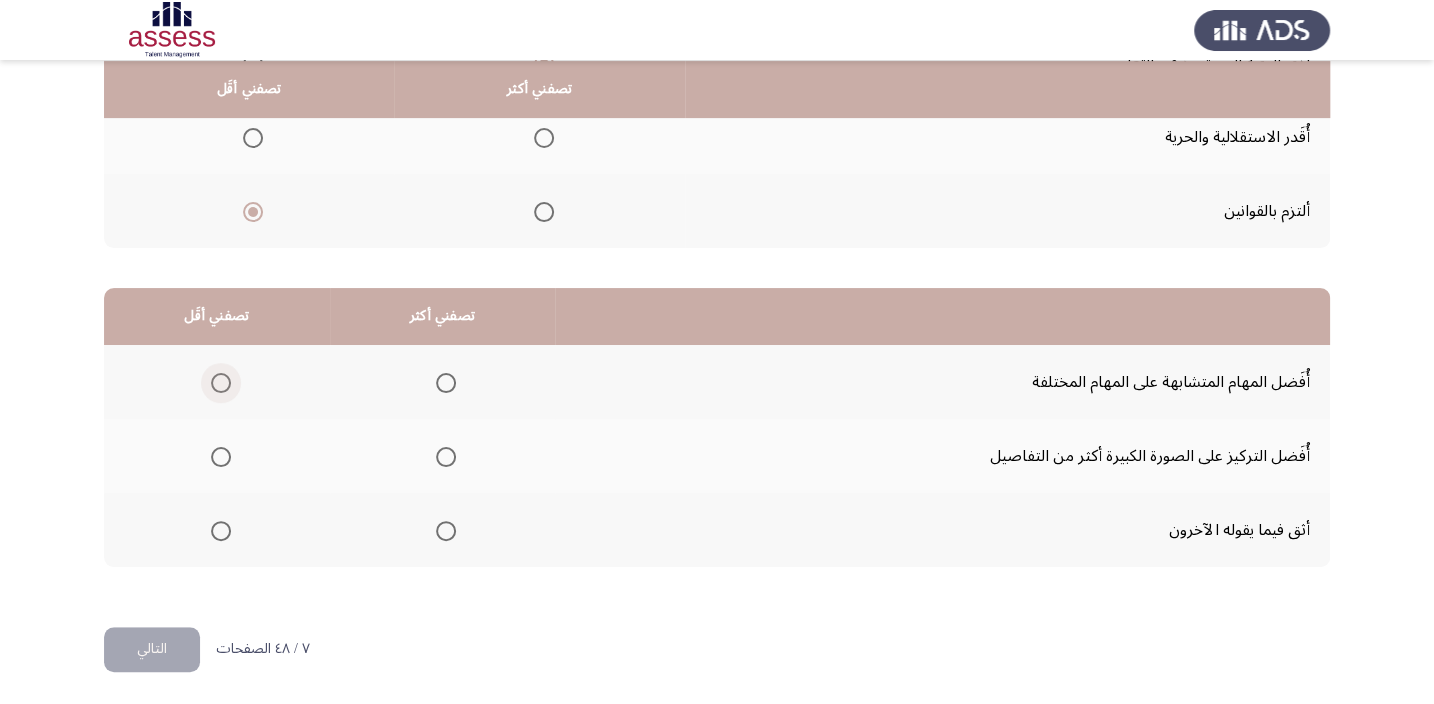 click at bounding box center (221, 383) 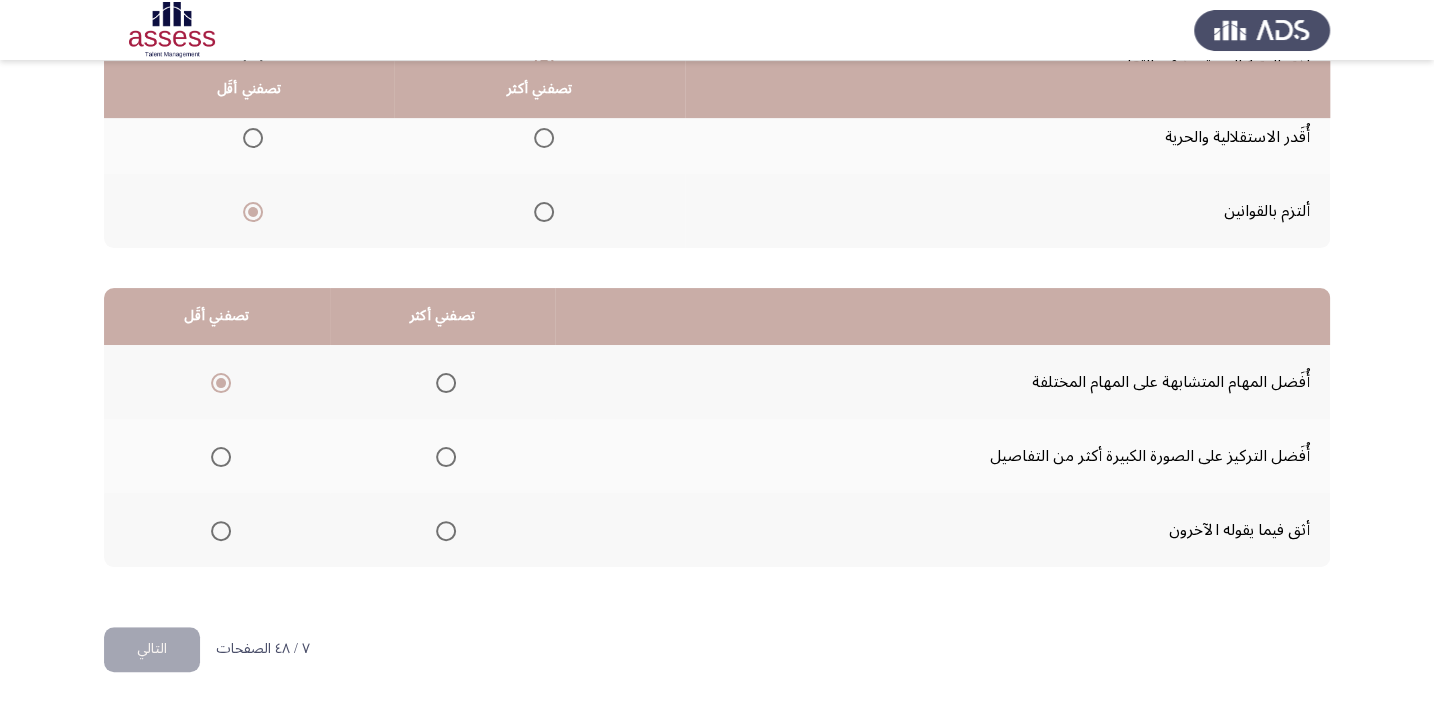 click at bounding box center [446, 457] 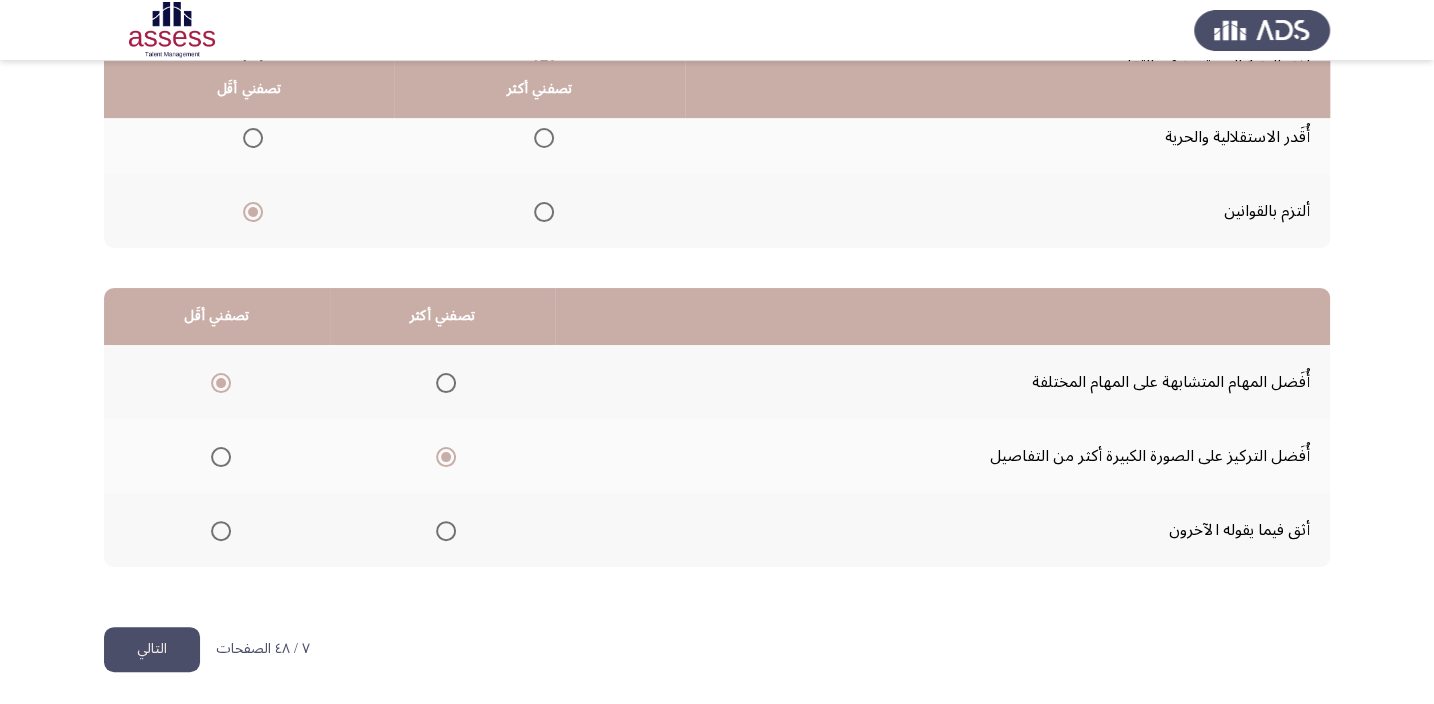 click on "التالي" 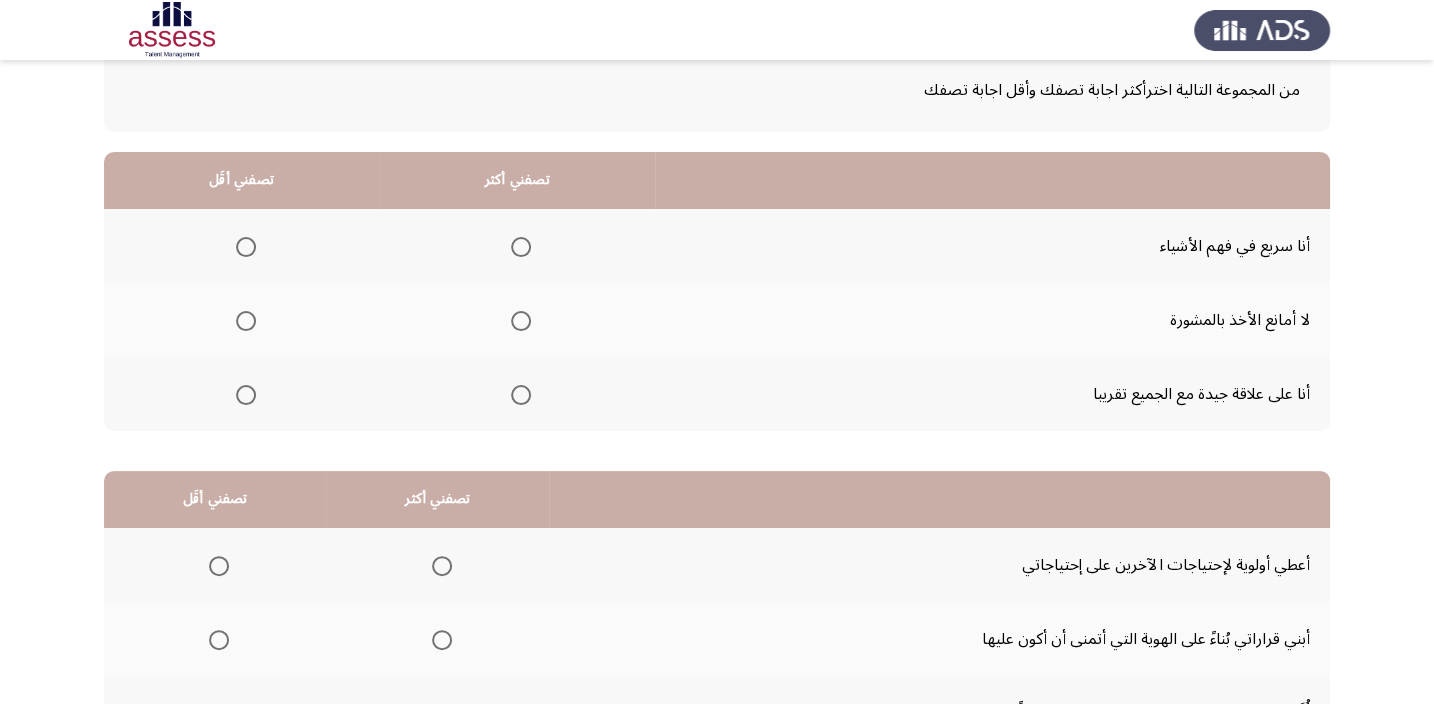 scroll, scrollTop: 181, scrollLeft: 0, axis: vertical 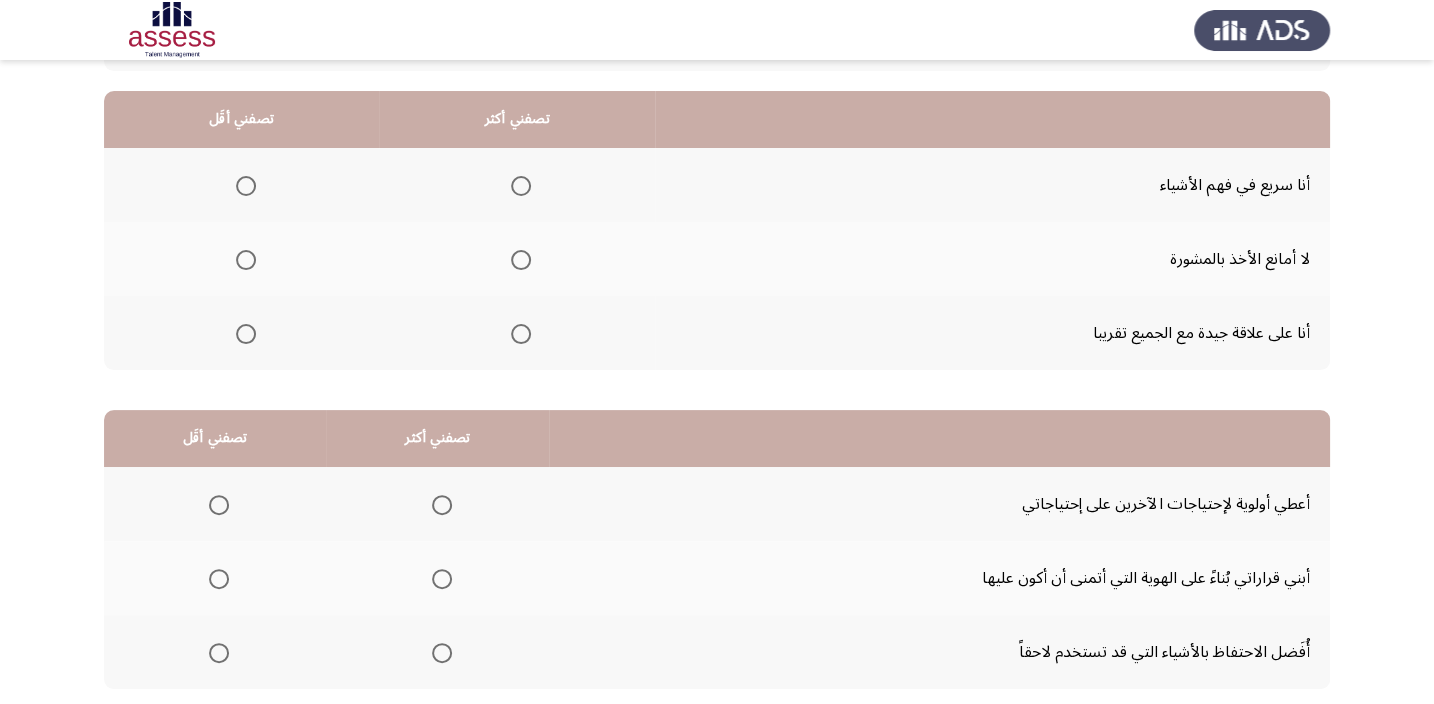 click at bounding box center [521, 260] 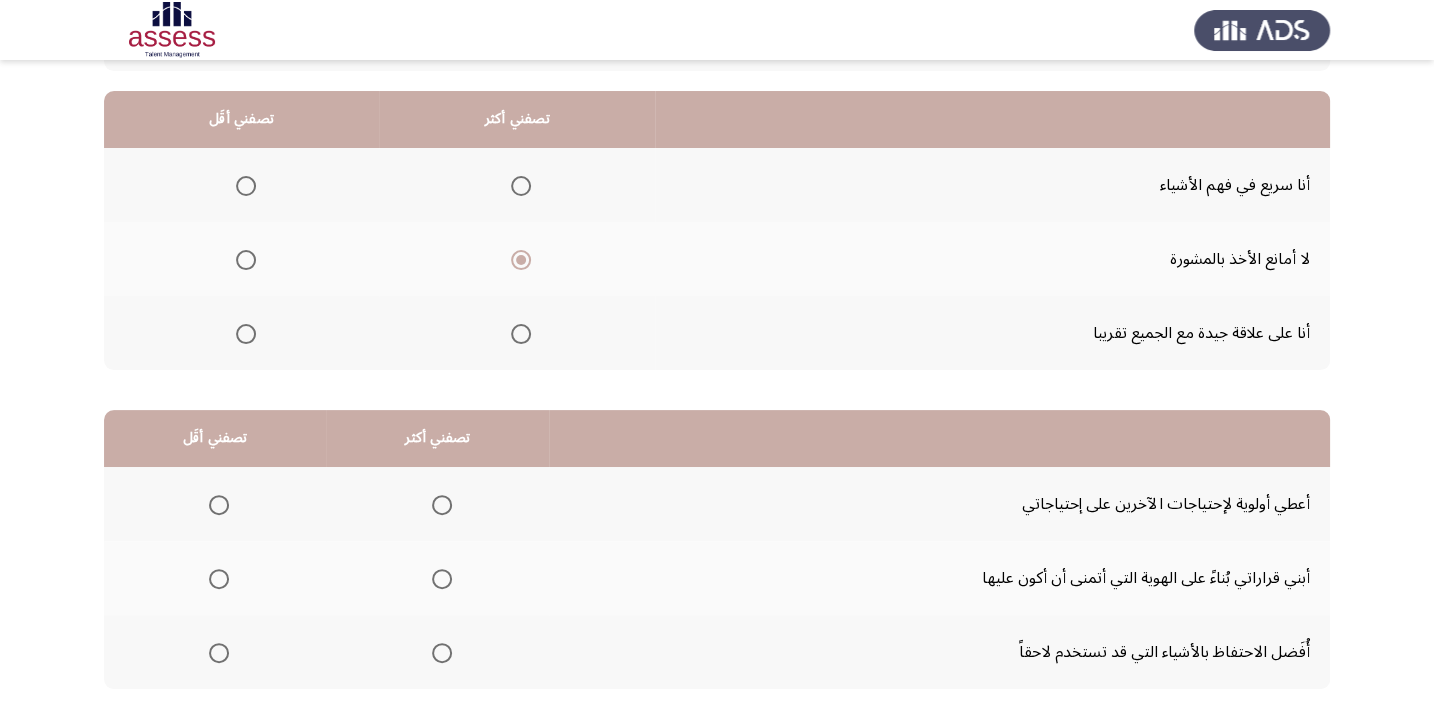 click at bounding box center [246, 334] 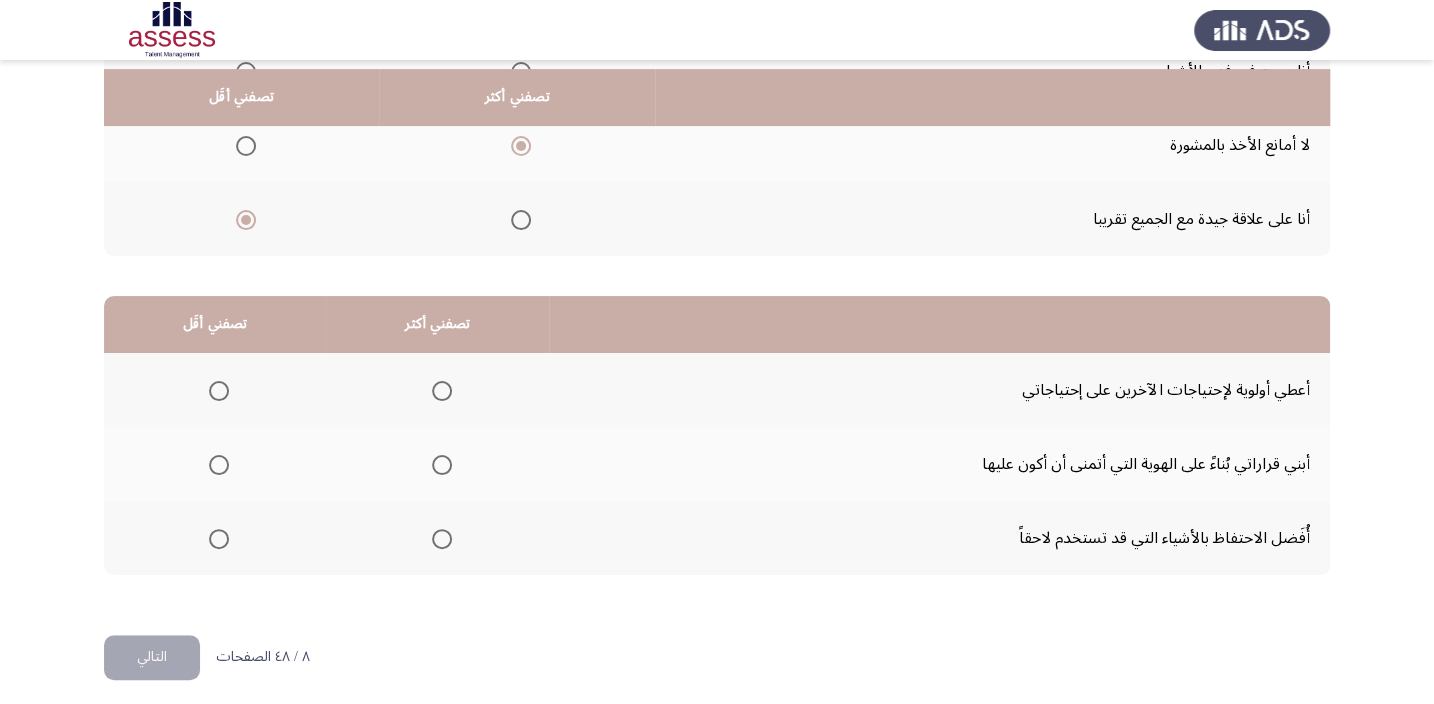 scroll, scrollTop: 303, scrollLeft: 0, axis: vertical 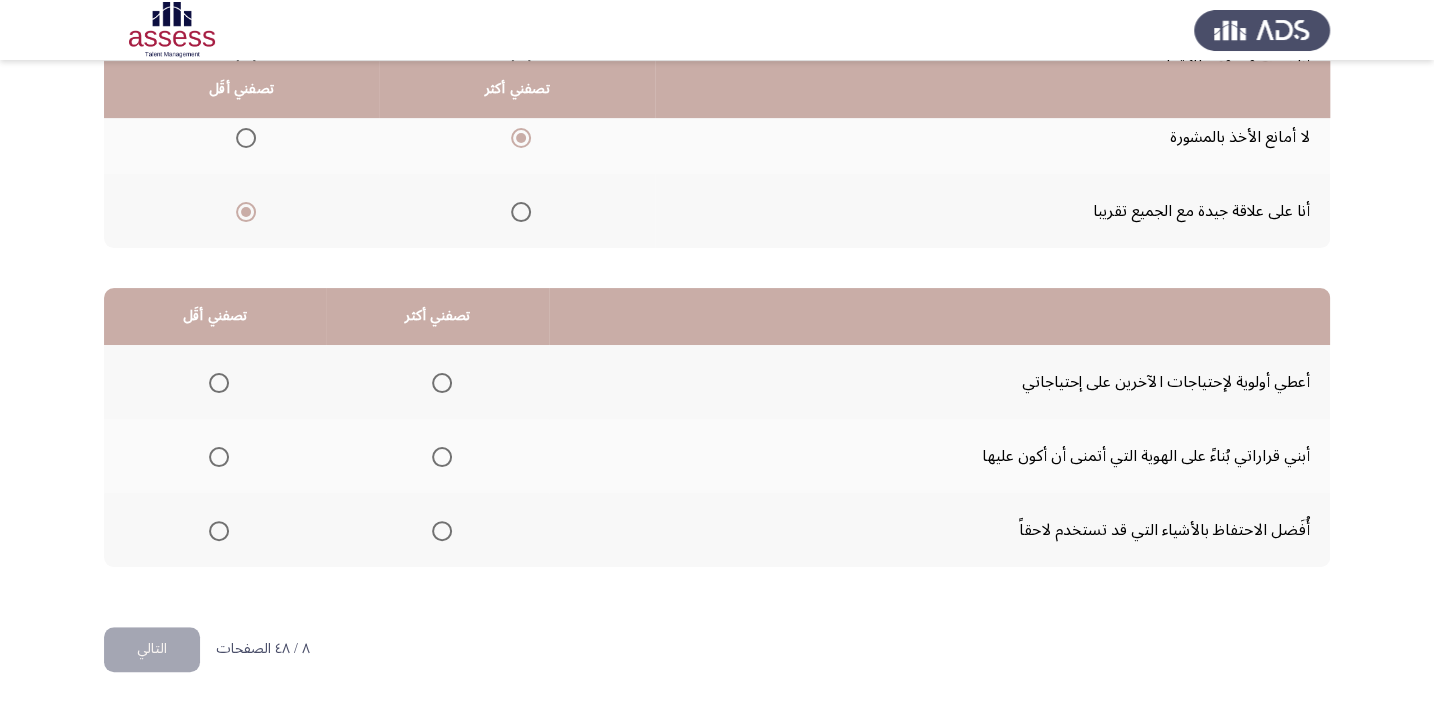 click at bounding box center (442, 531) 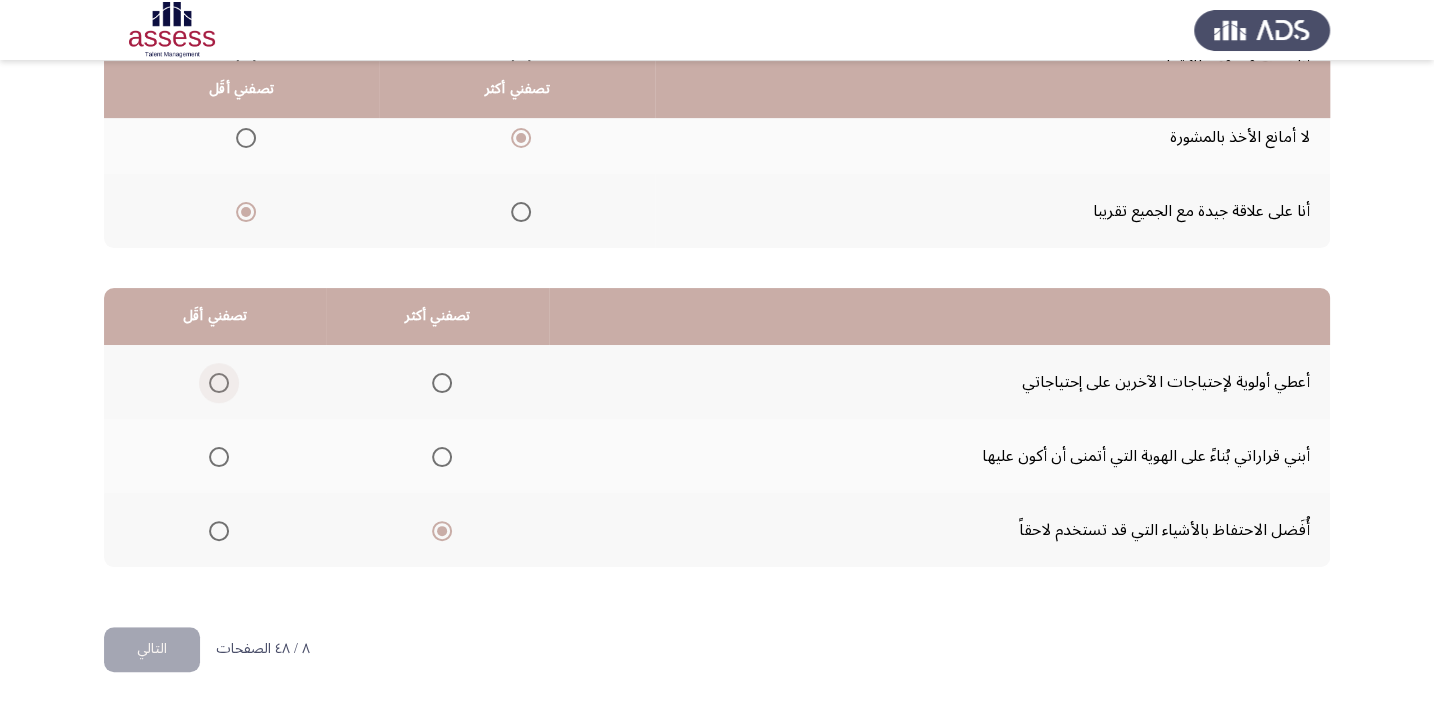 click at bounding box center (219, 383) 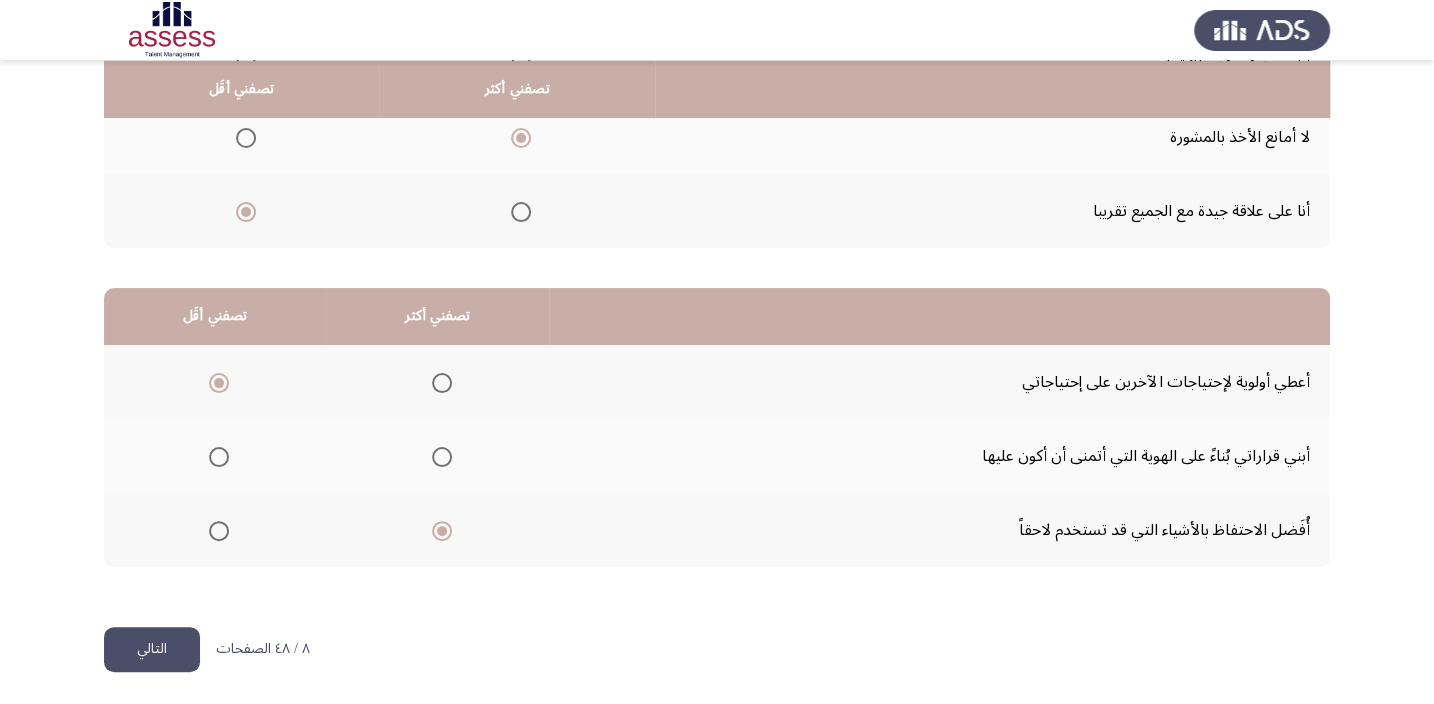 click on "التالي" 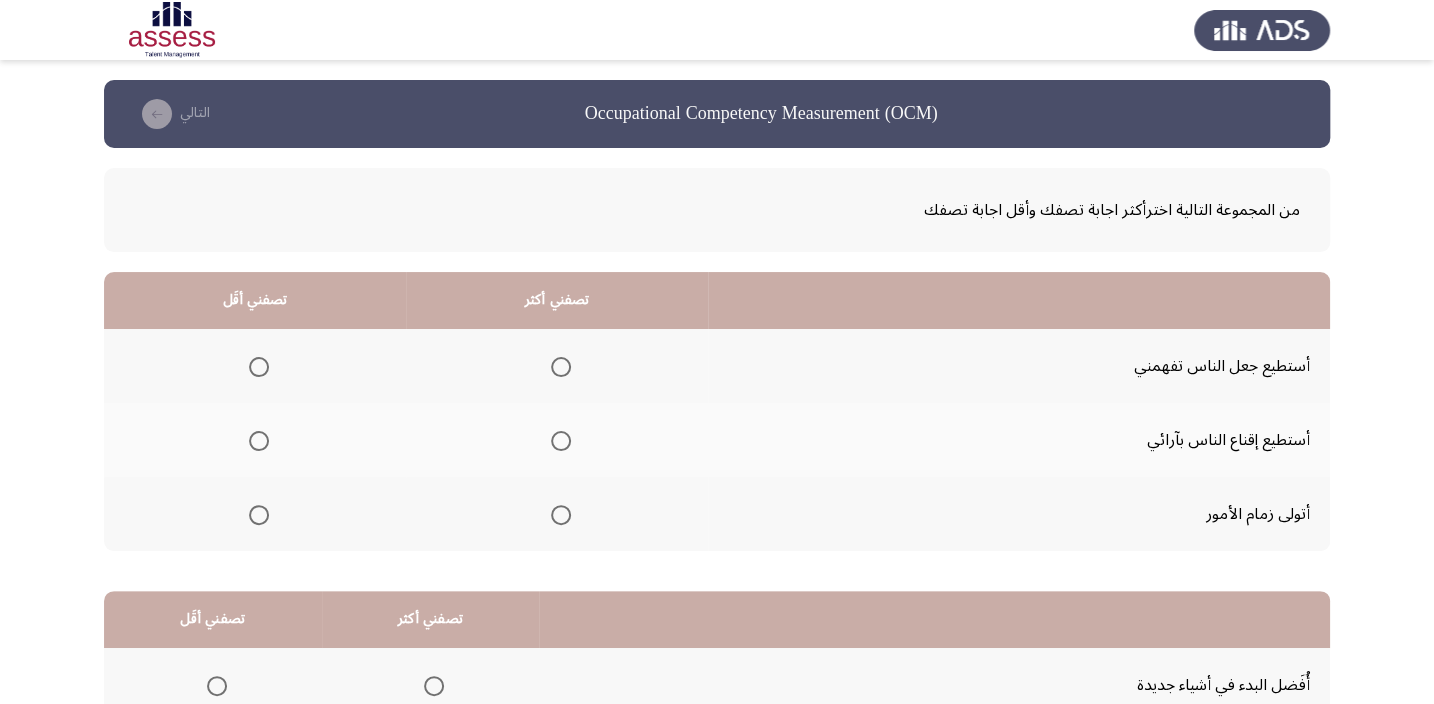 scroll, scrollTop: 90, scrollLeft: 0, axis: vertical 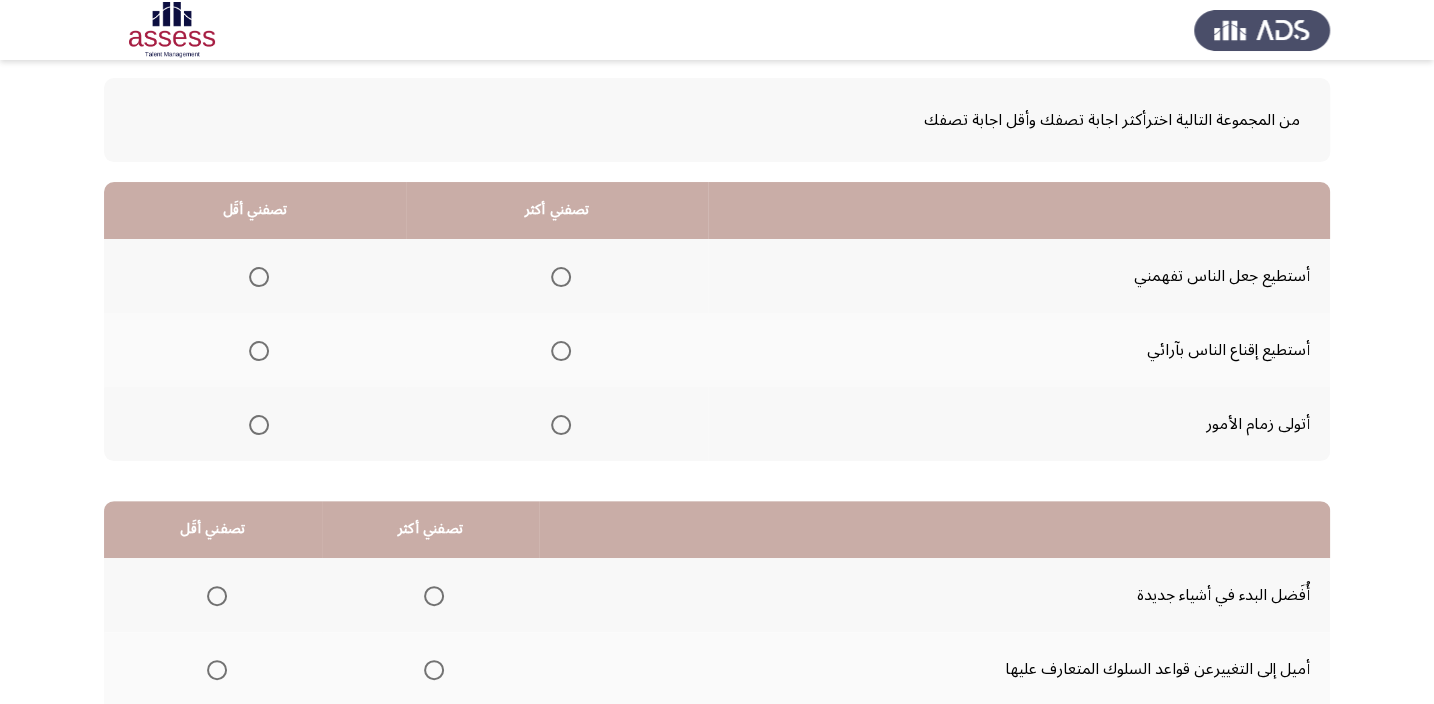 click at bounding box center [561, 277] 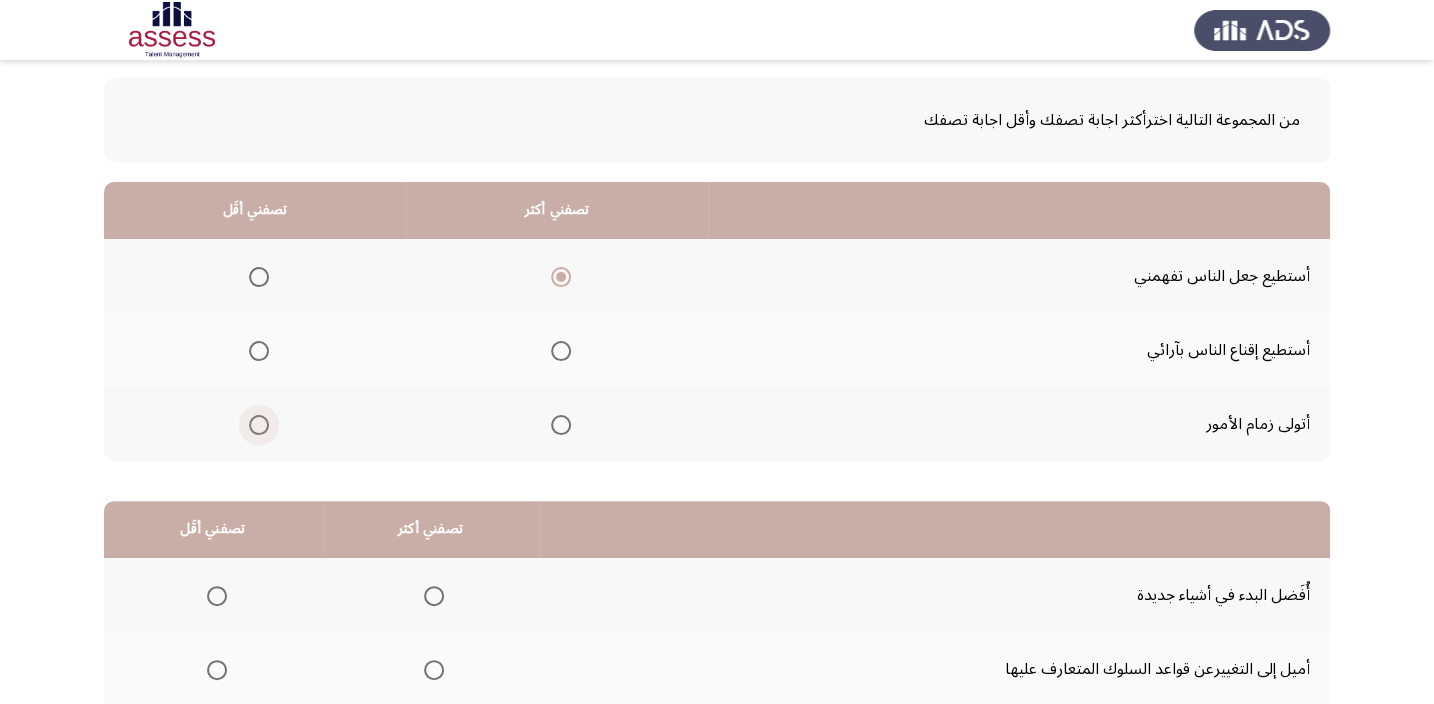 click at bounding box center (259, 425) 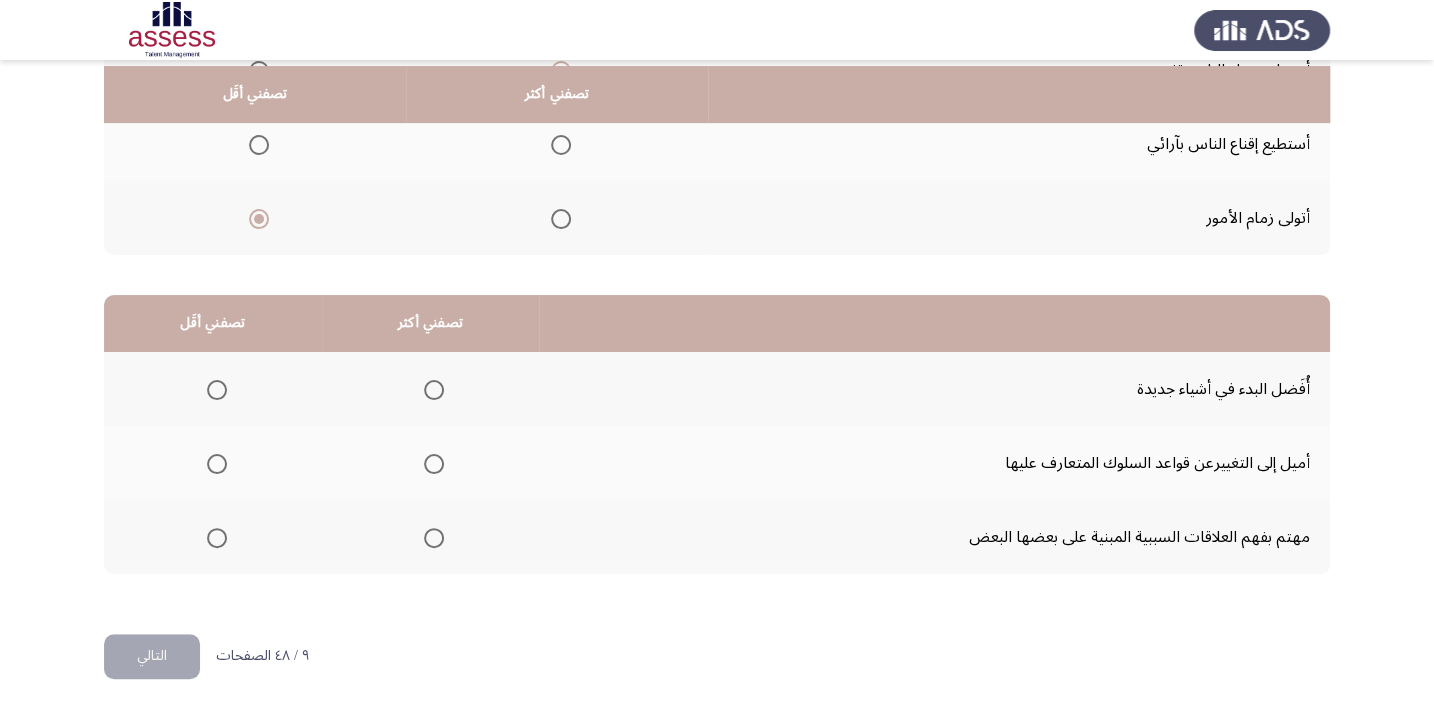 scroll, scrollTop: 303, scrollLeft: 0, axis: vertical 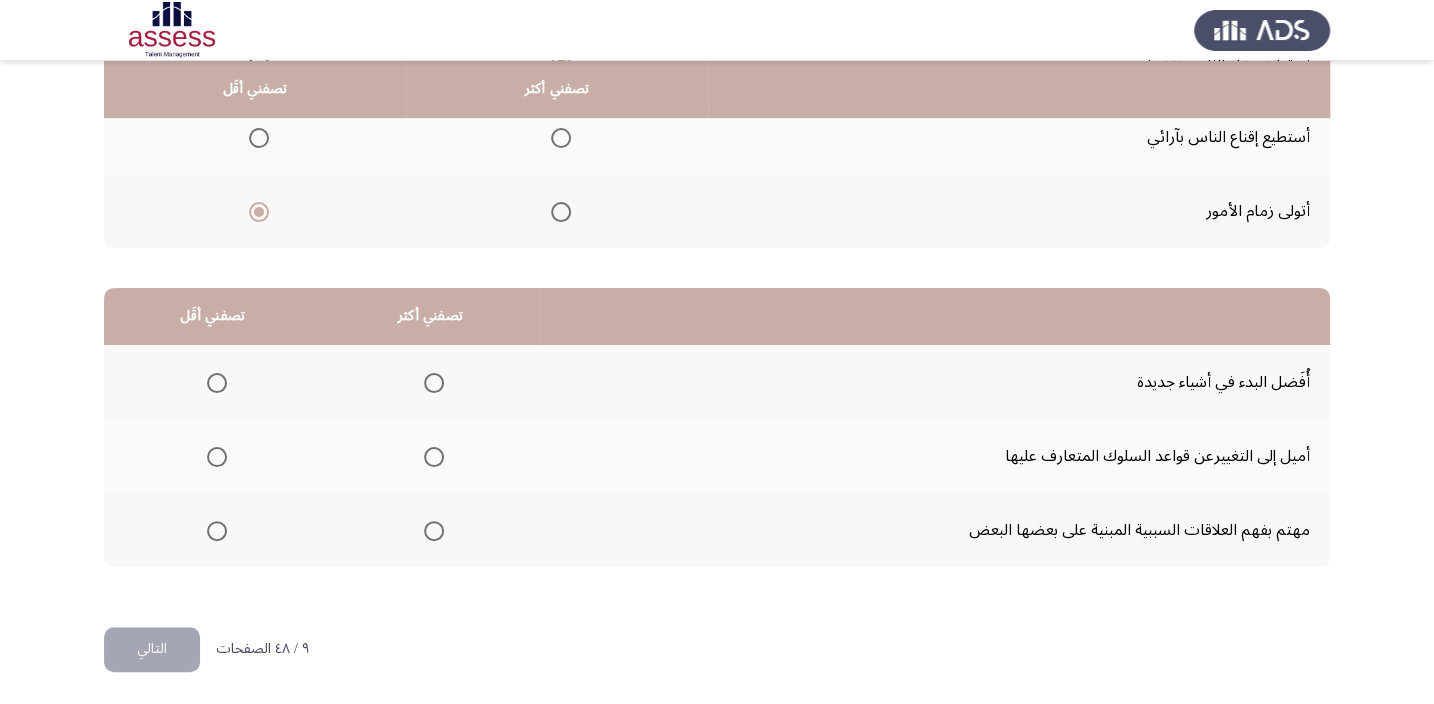 click at bounding box center [434, 531] 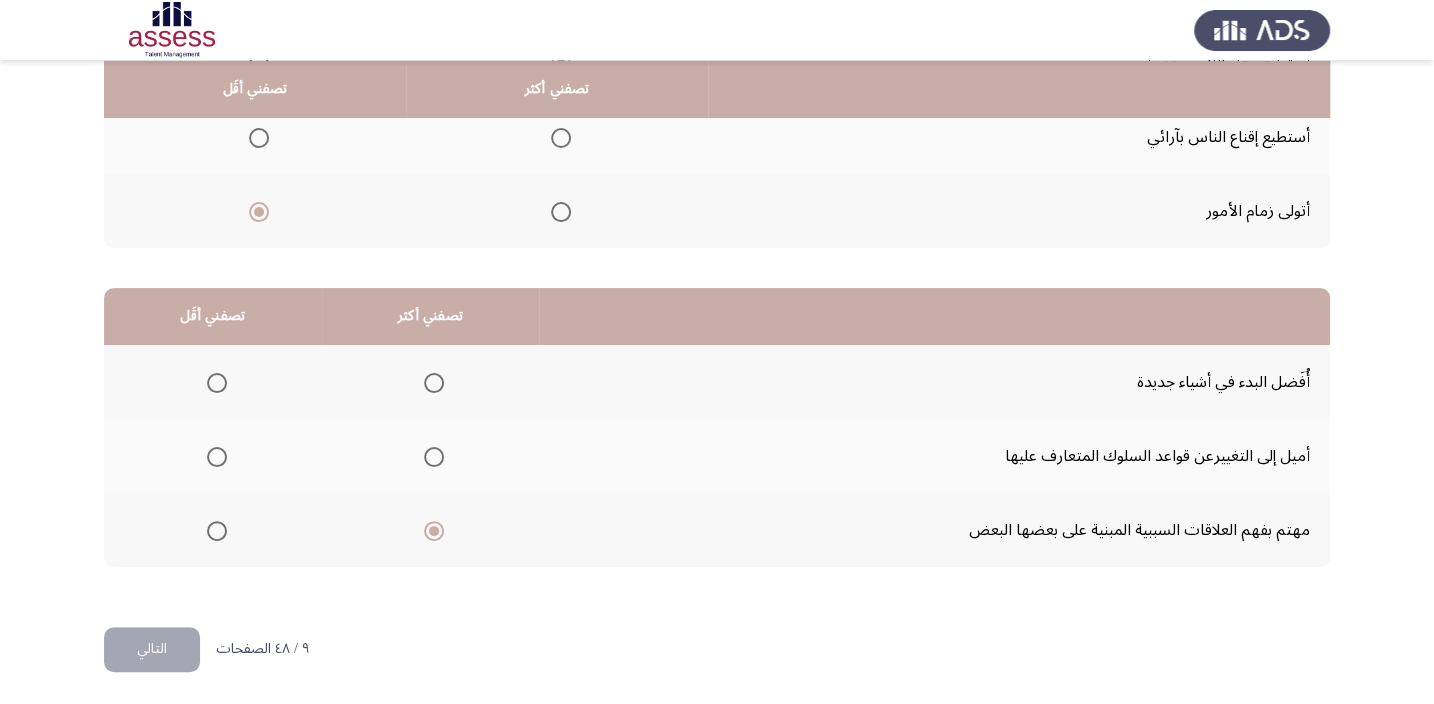 click at bounding box center (217, 383) 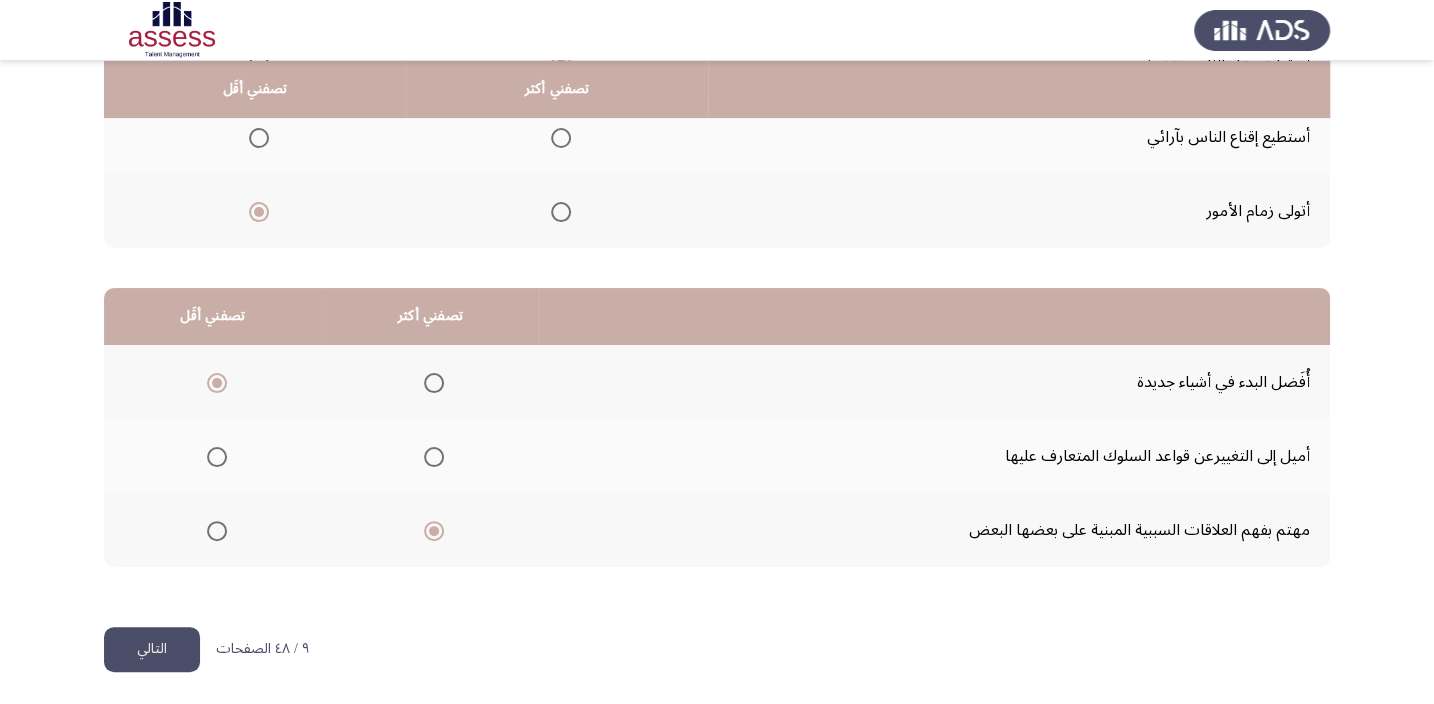 click on "التالي" 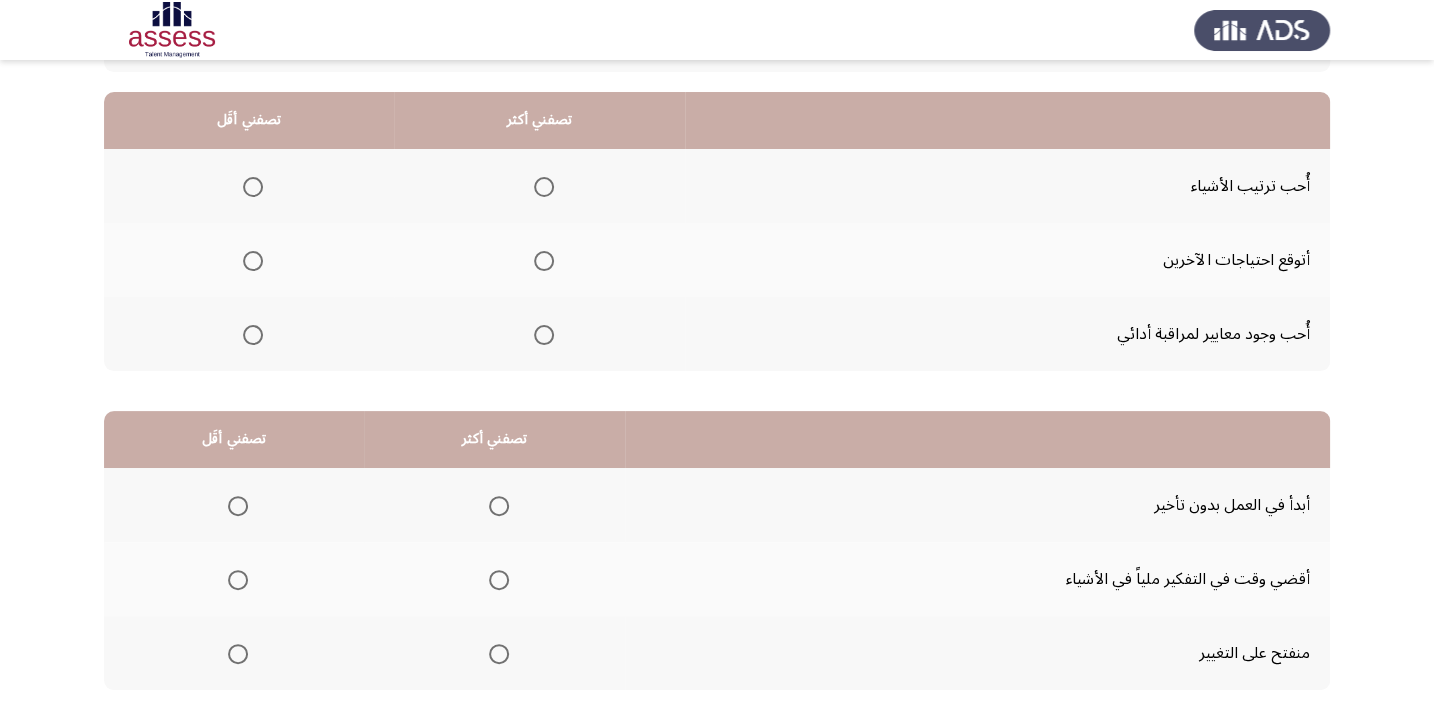 scroll, scrollTop: 181, scrollLeft: 0, axis: vertical 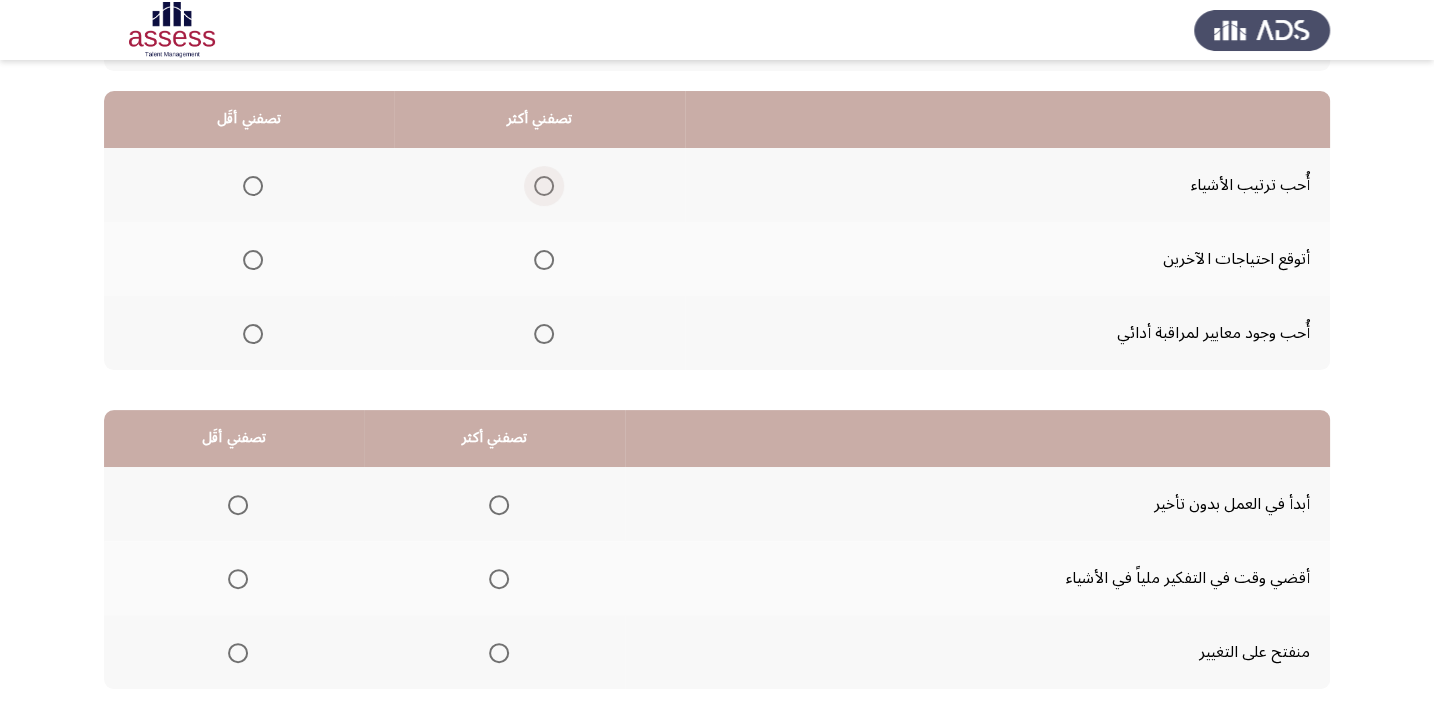 click at bounding box center (544, 186) 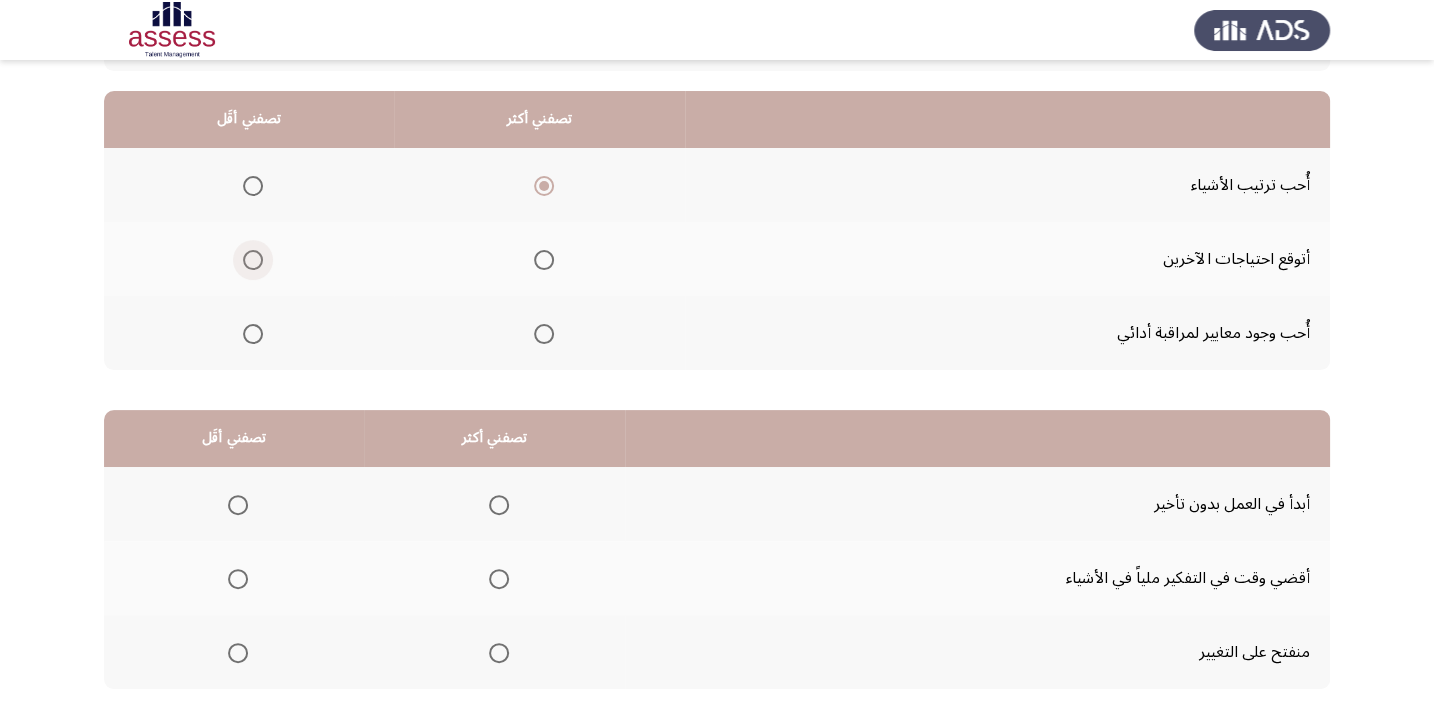 click at bounding box center (253, 260) 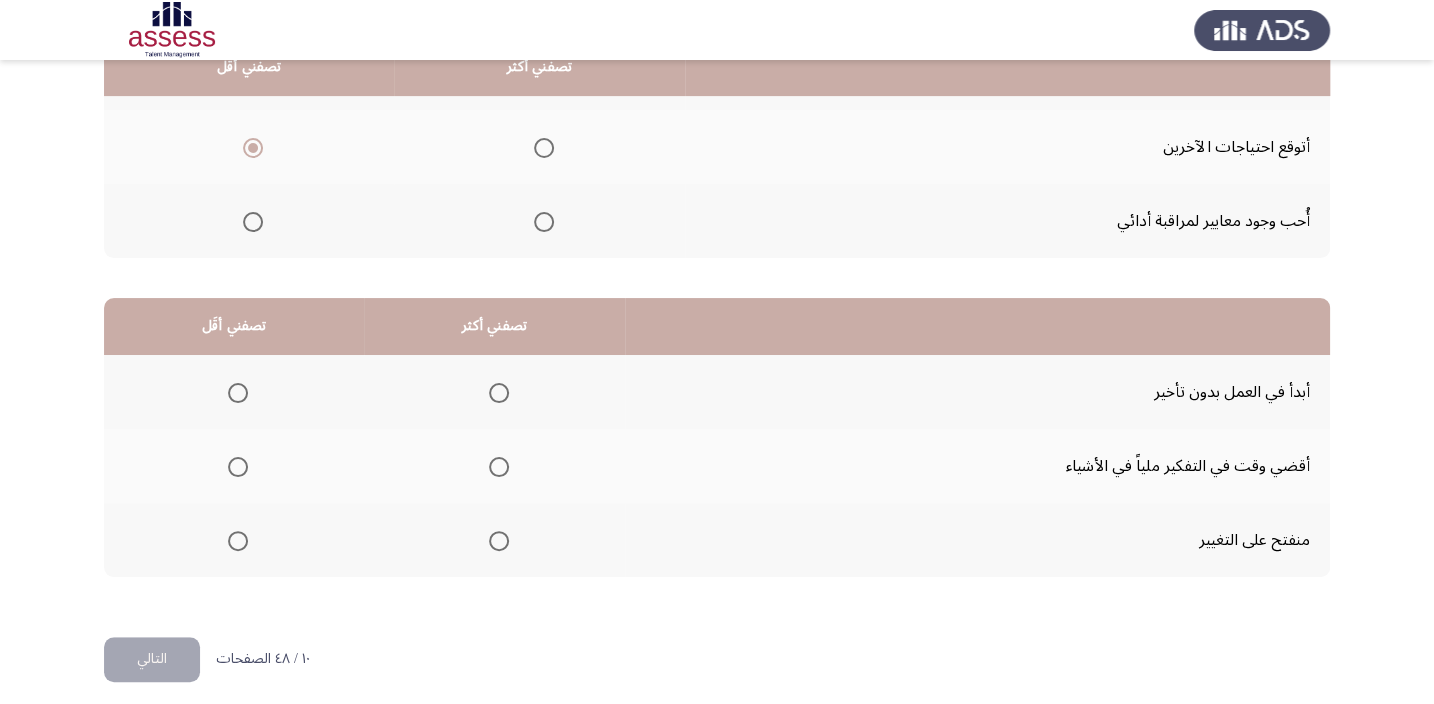 scroll, scrollTop: 303, scrollLeft: 0, axis: vertical 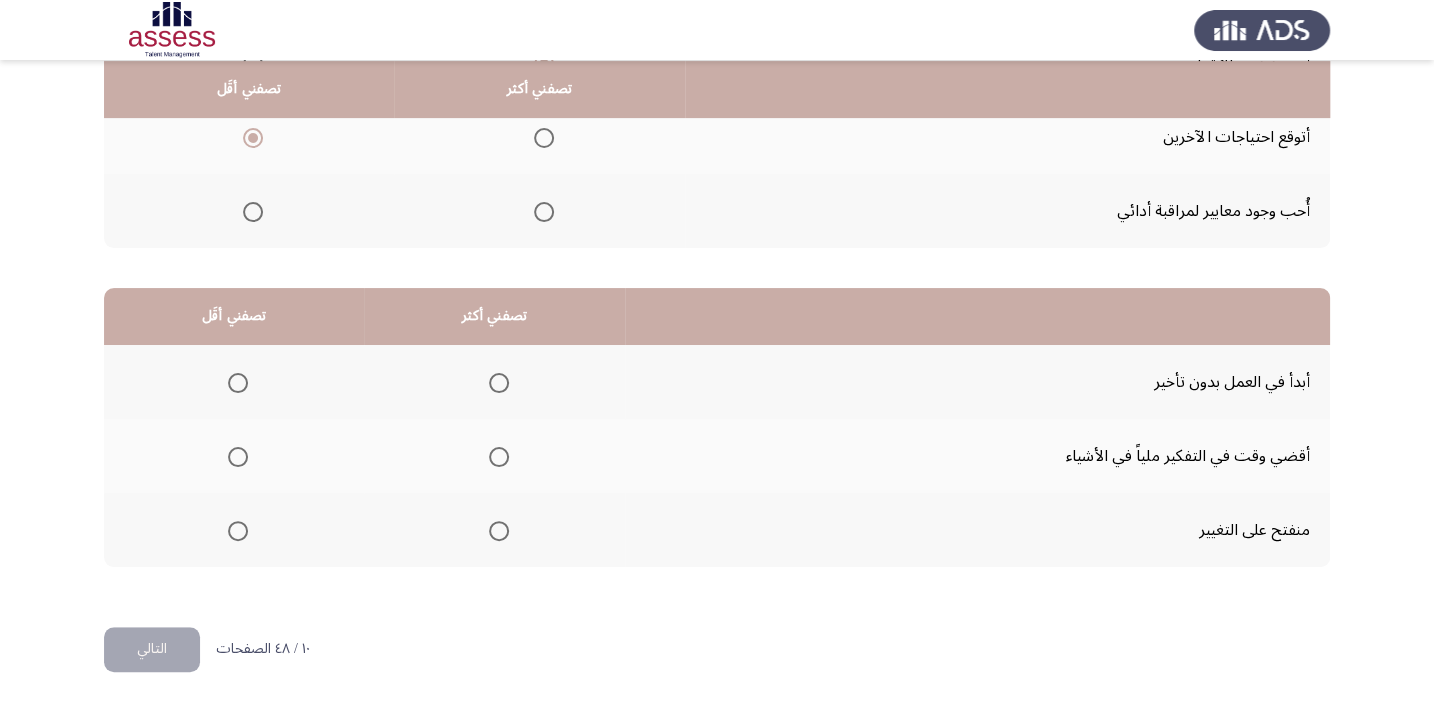 click at bounding box center [499, 531] 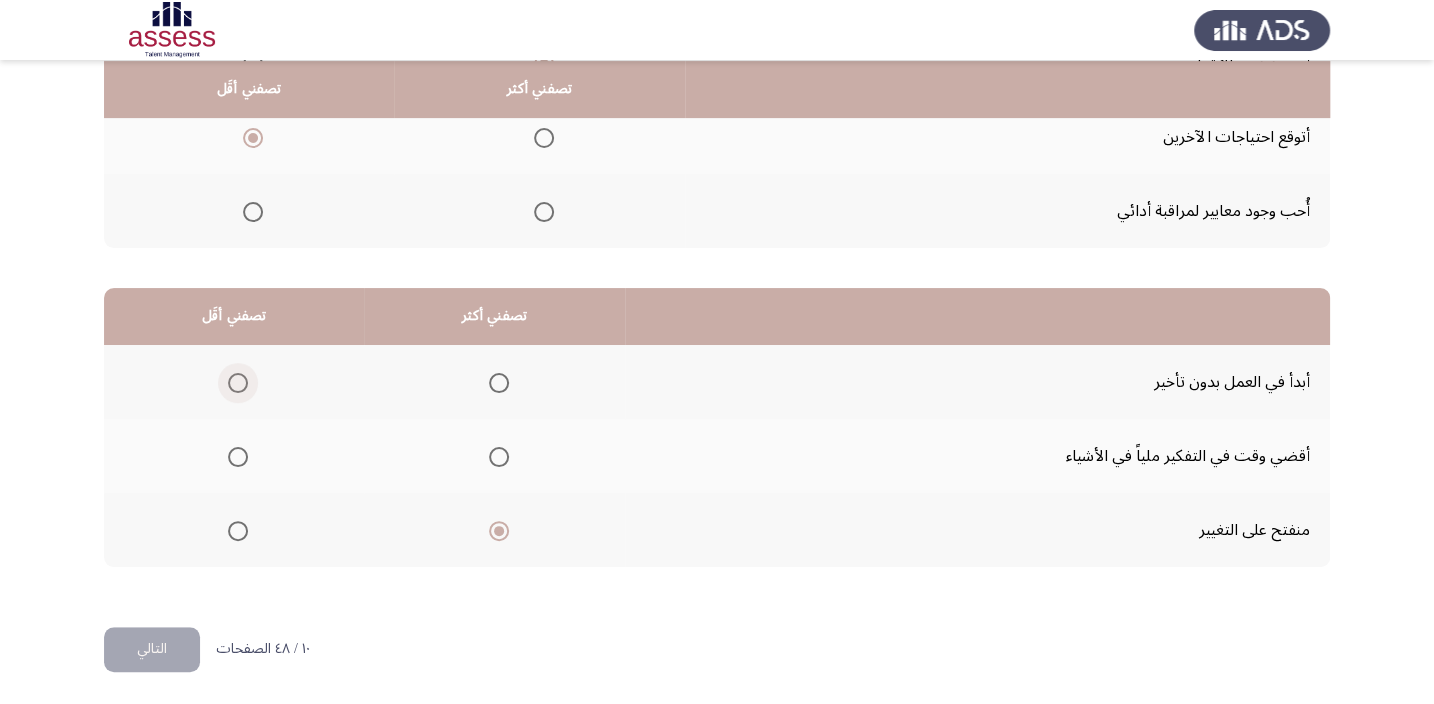 click at bounding box center [238, 383] 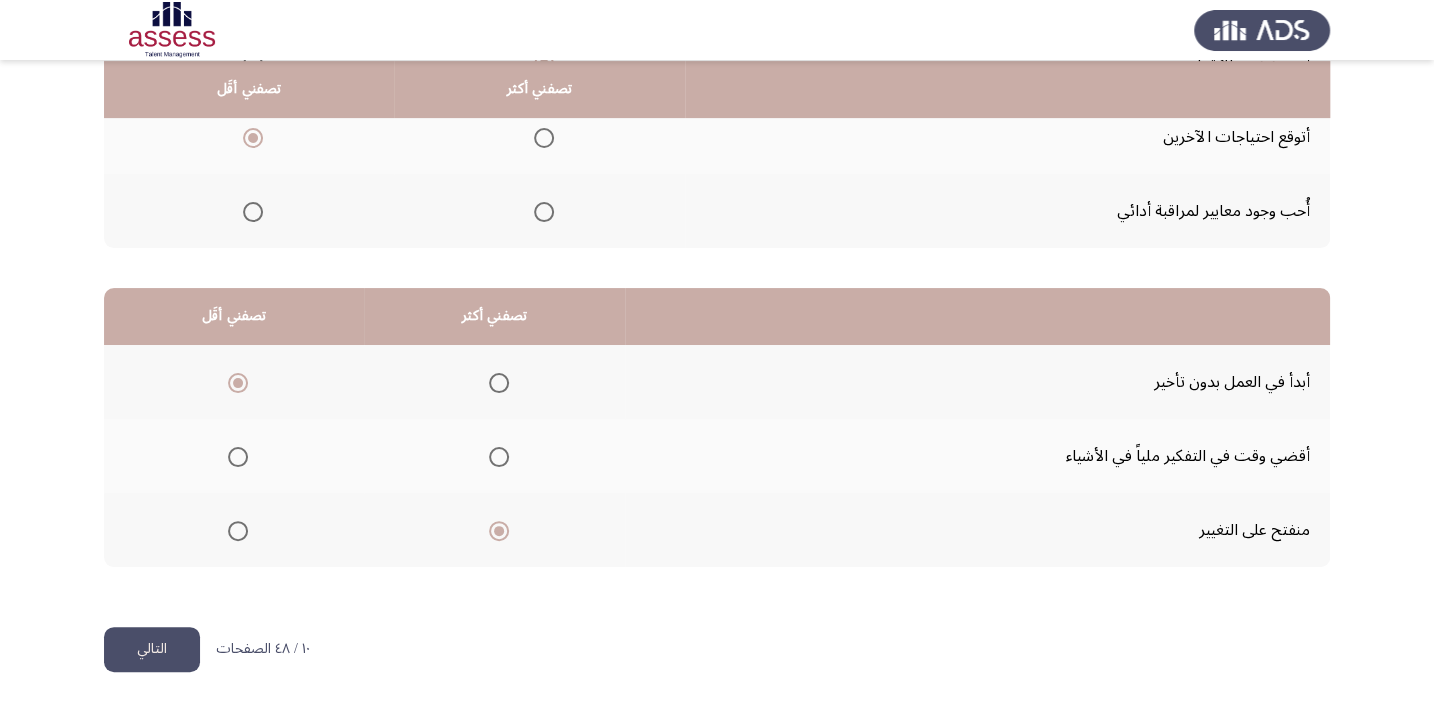 click on "التالي" 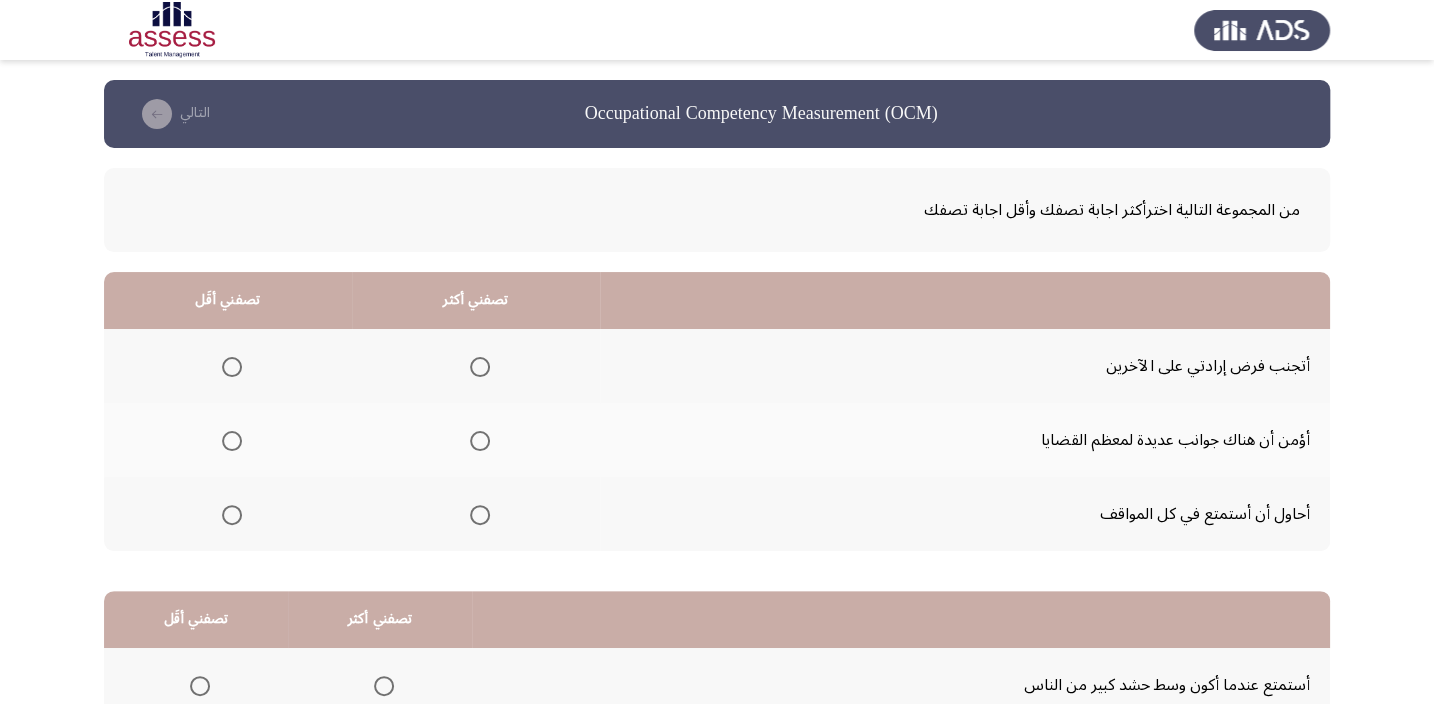 scroll, scrollTop: 90, scrollLeft: 0, axis: vertical 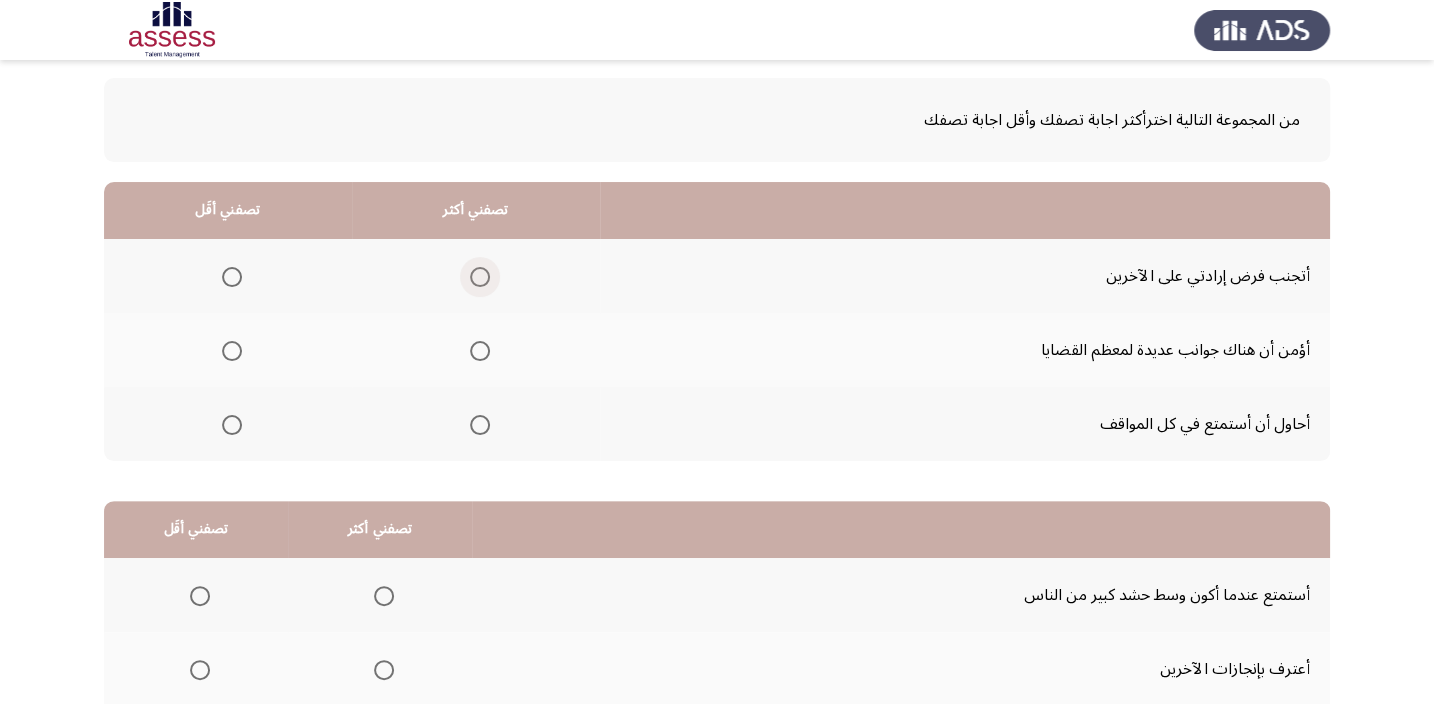 click at bounding box center [480, 277] 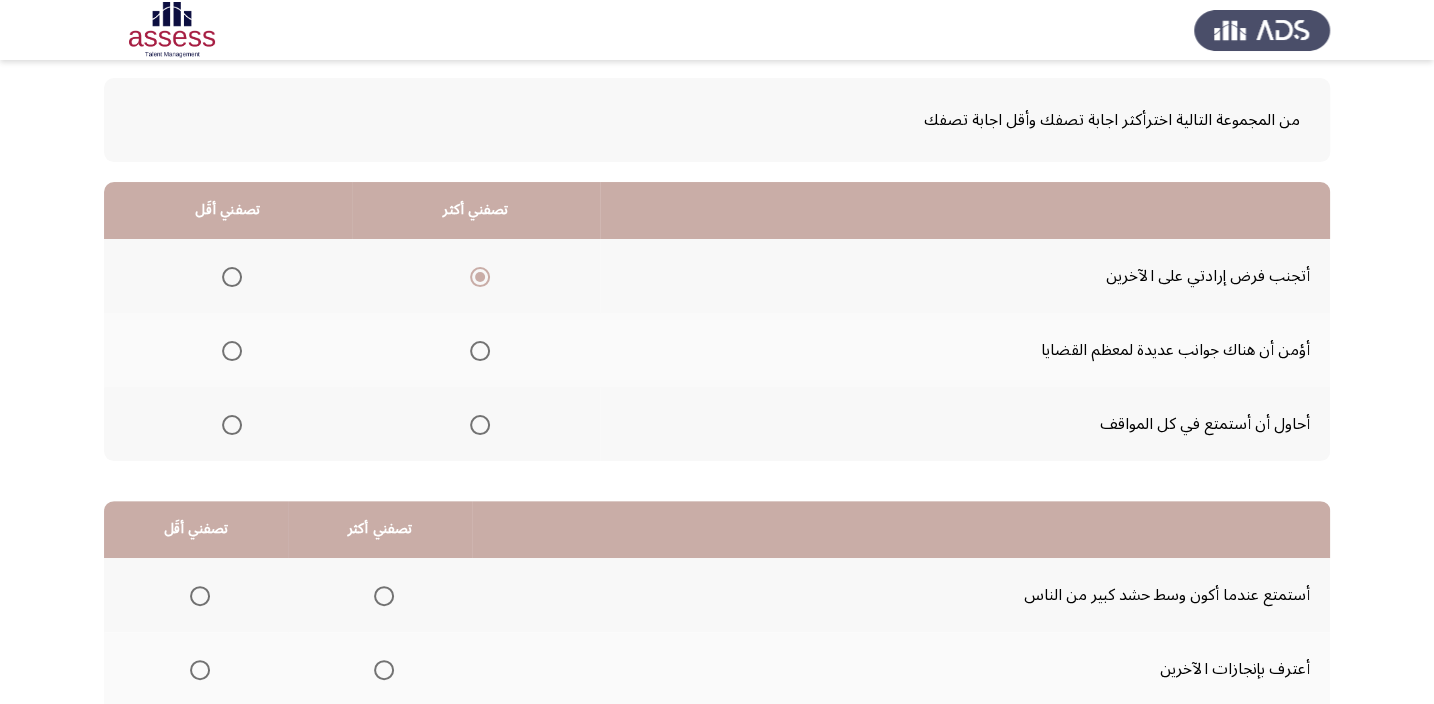 click at bounding box center [232, 425] 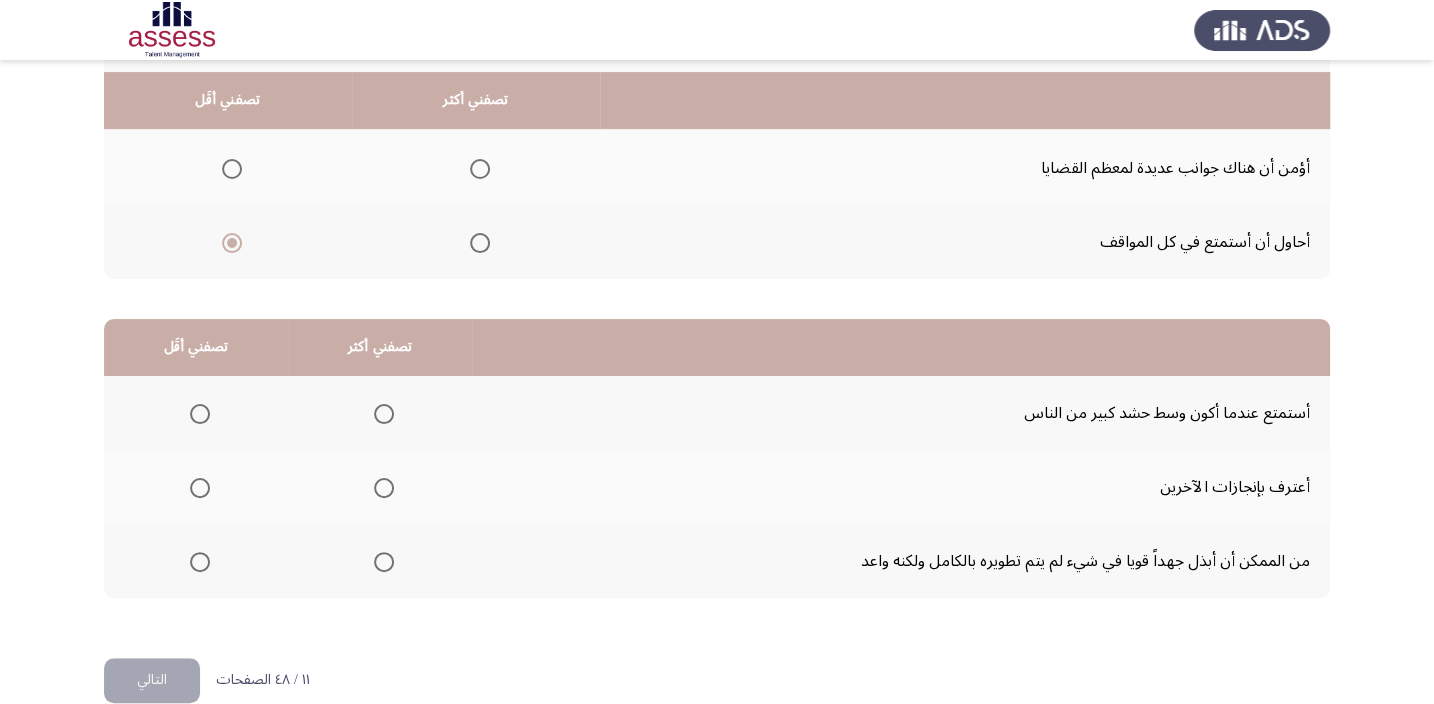 scroll, scrollTop: 303, scrollLeft: 0, axis: vertical 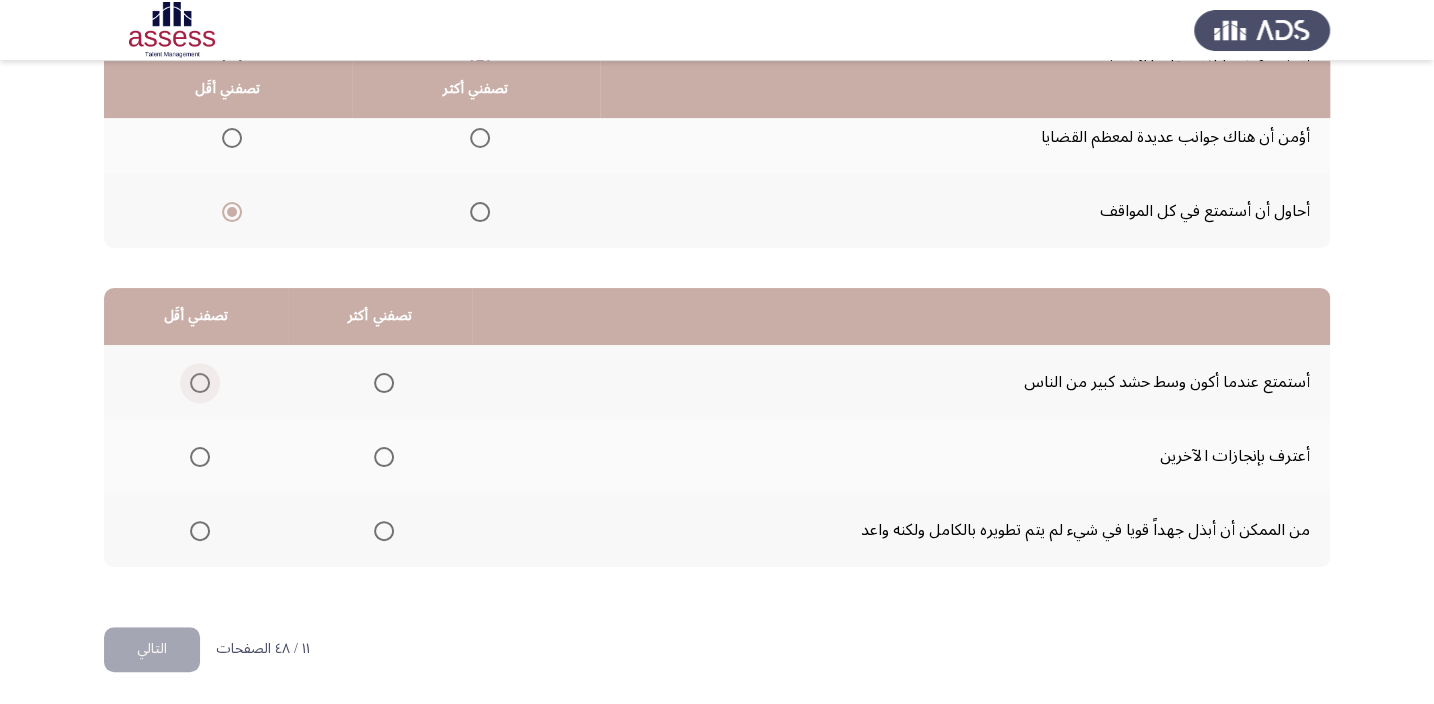 click at bounding box center (200, 383) 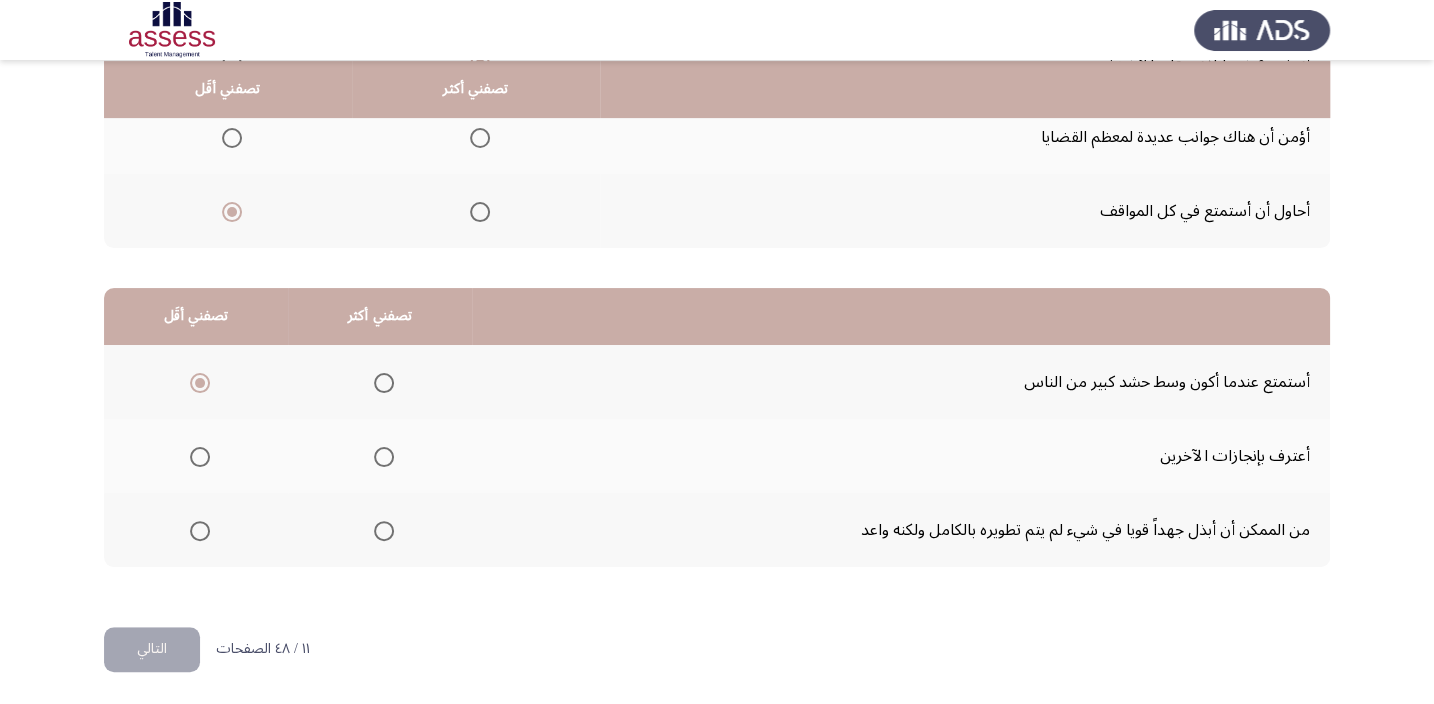click at bounding box center [384, 457] 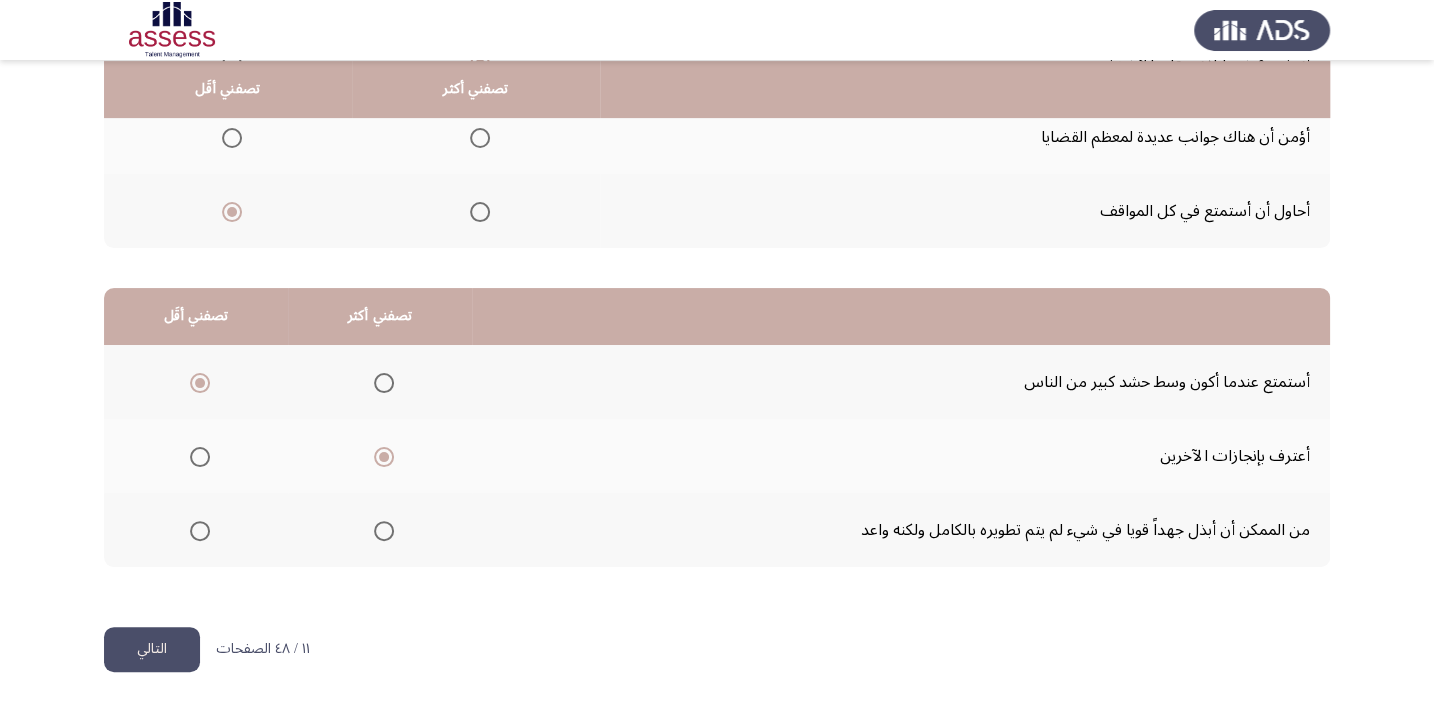 click on "التالي" 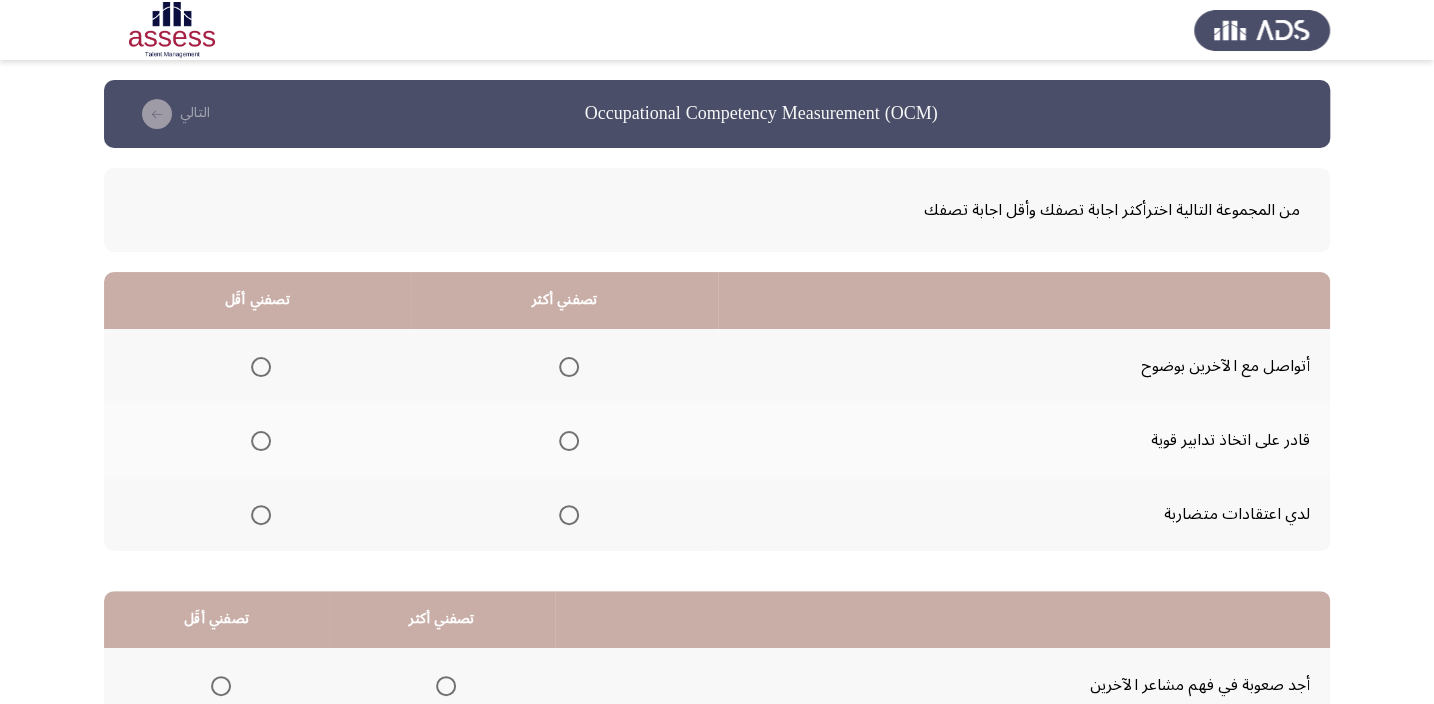 scroll, scrollTop: 90, scrollLeft: 0, axis: vertical 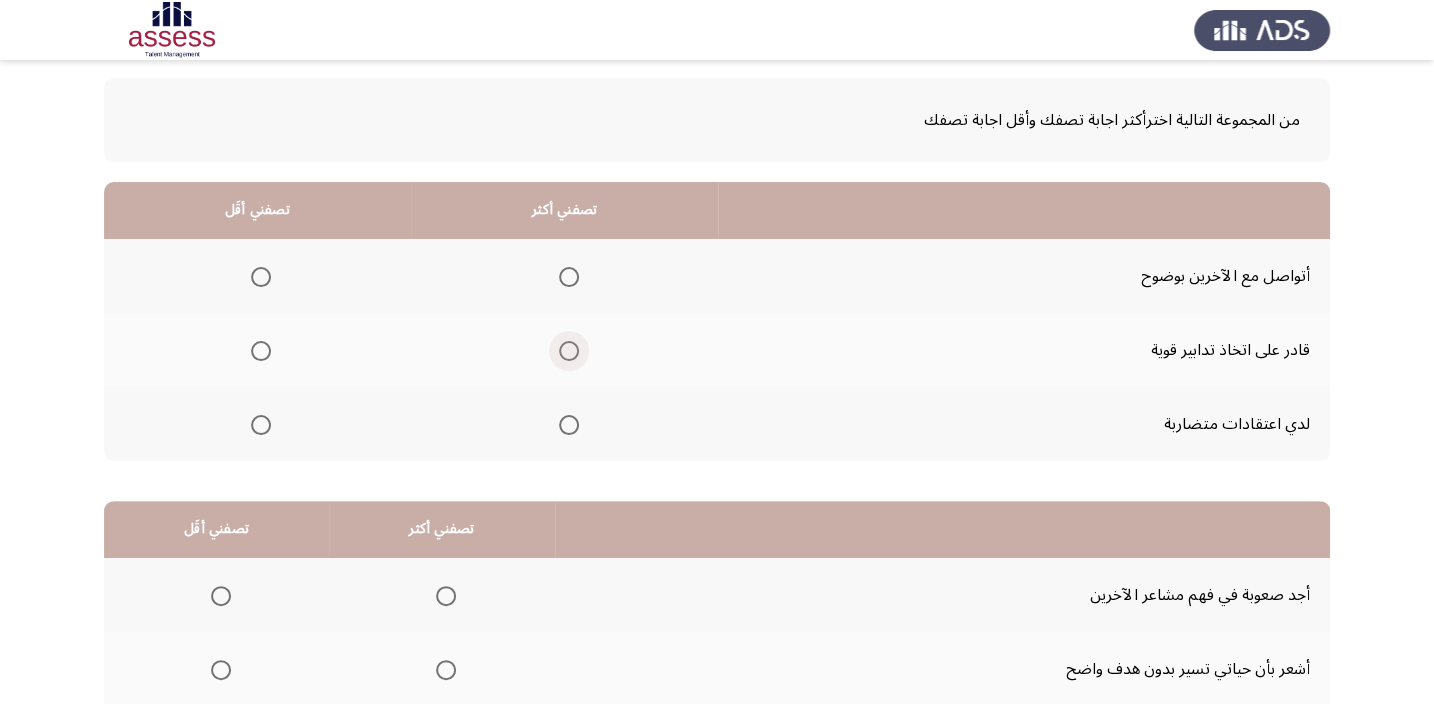click at bounding box center (569, 351) 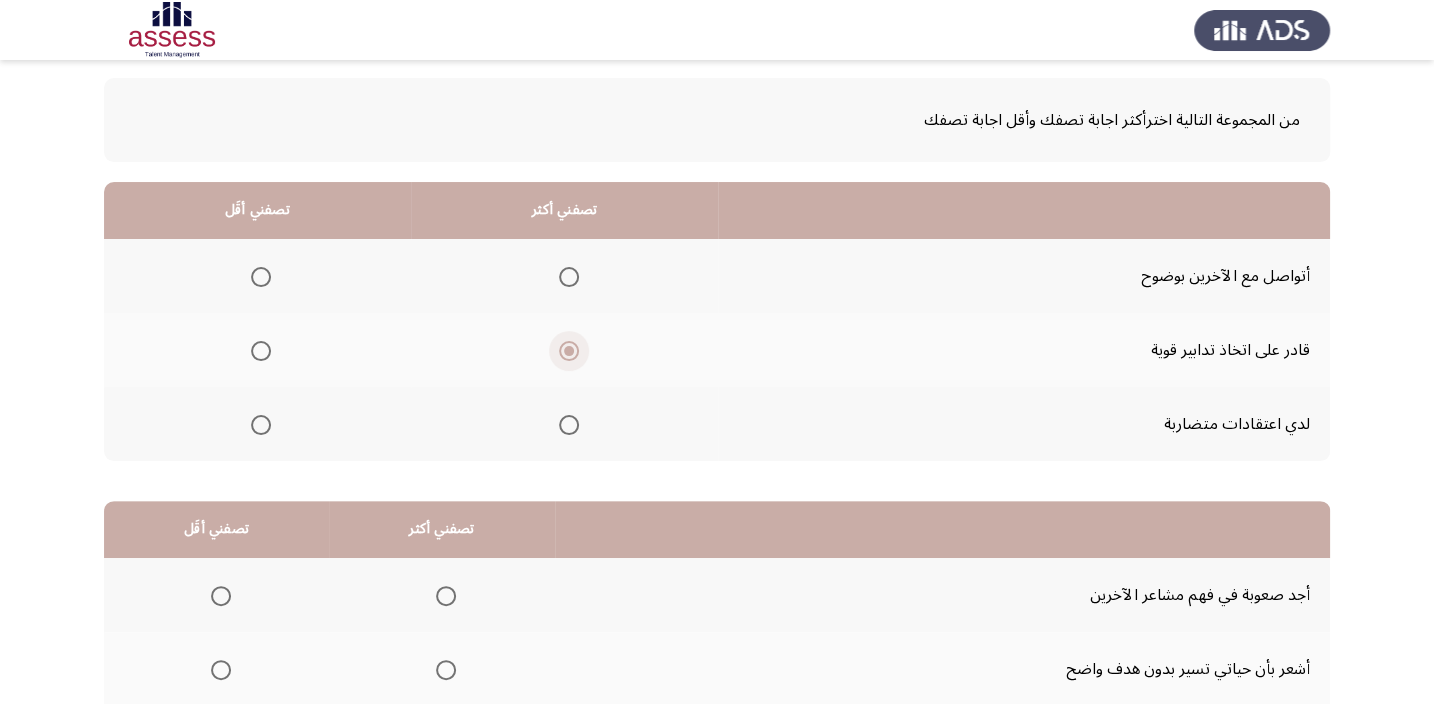 click at bounding box center [569, 351] 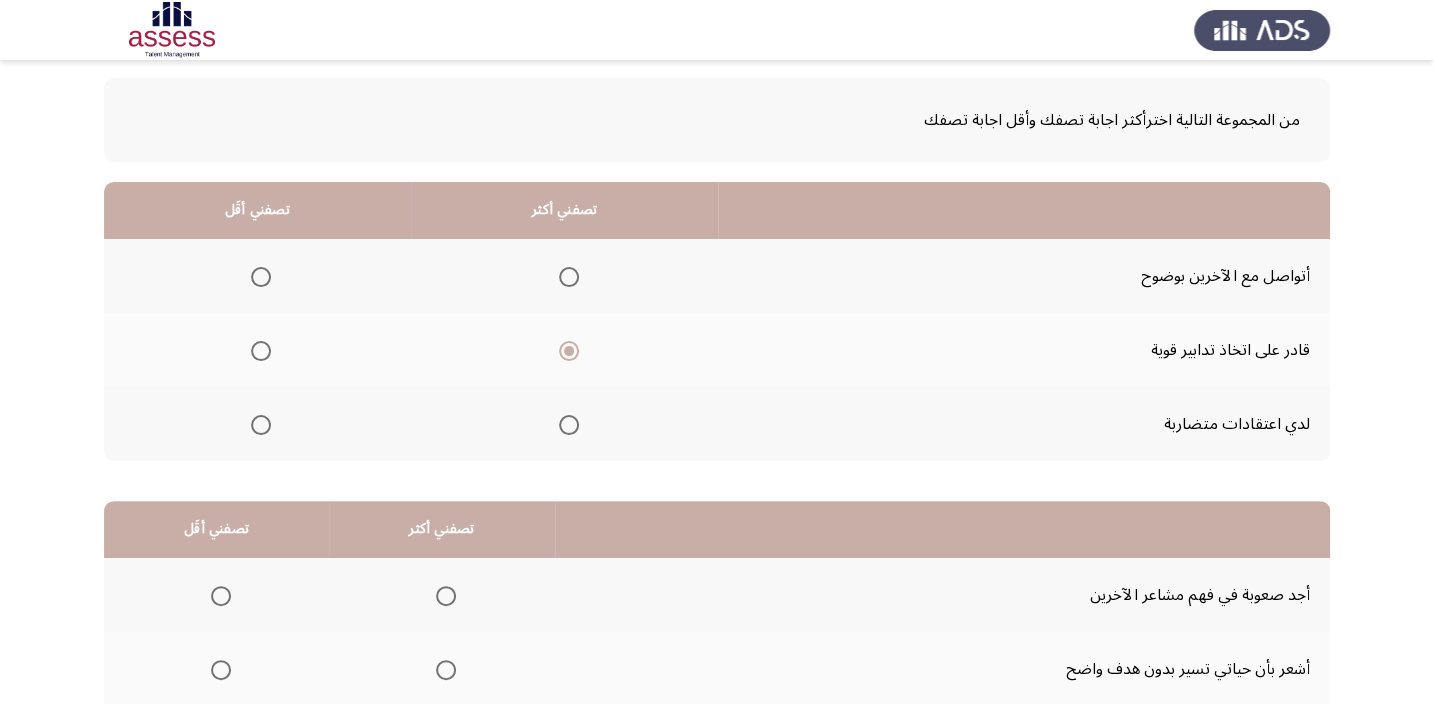 click at bounding box center [261, 277] 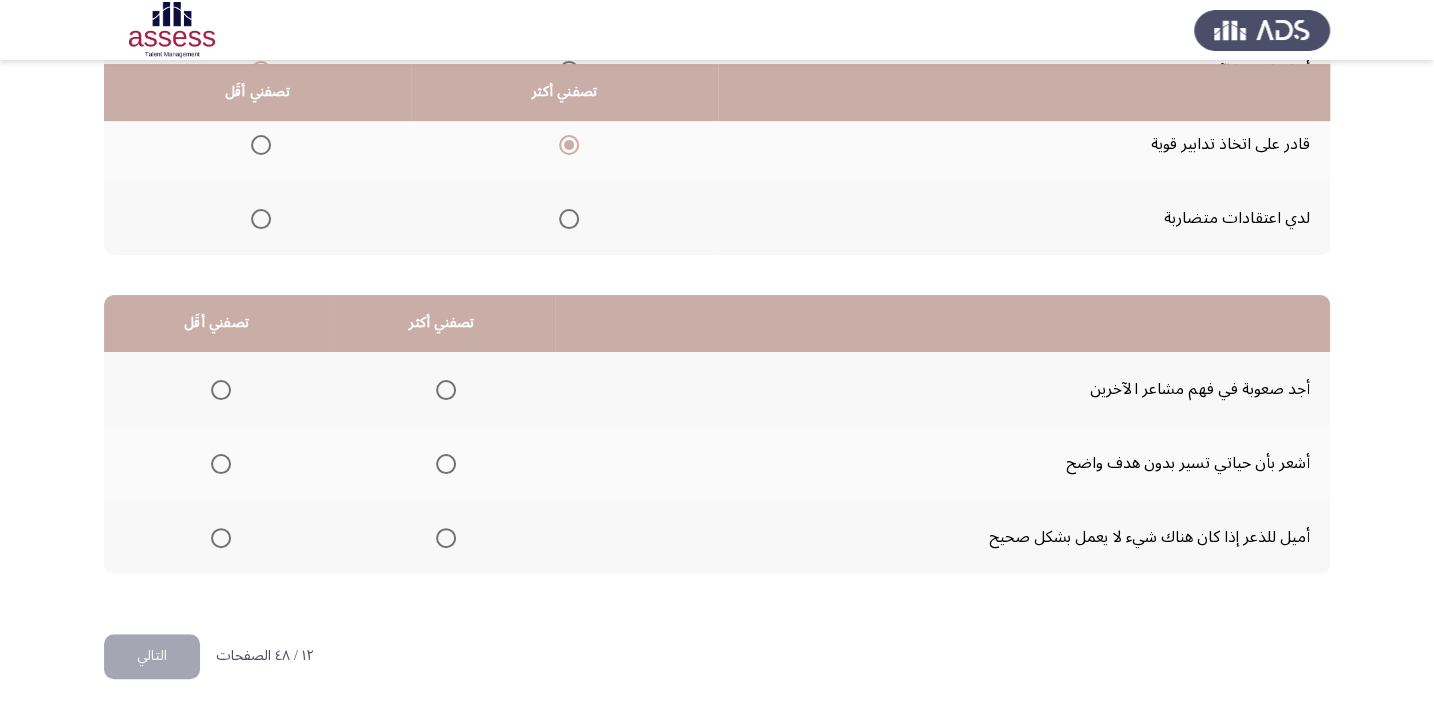 scroll, scrollTop: 303, scrollLeft: 0, axis: vertical 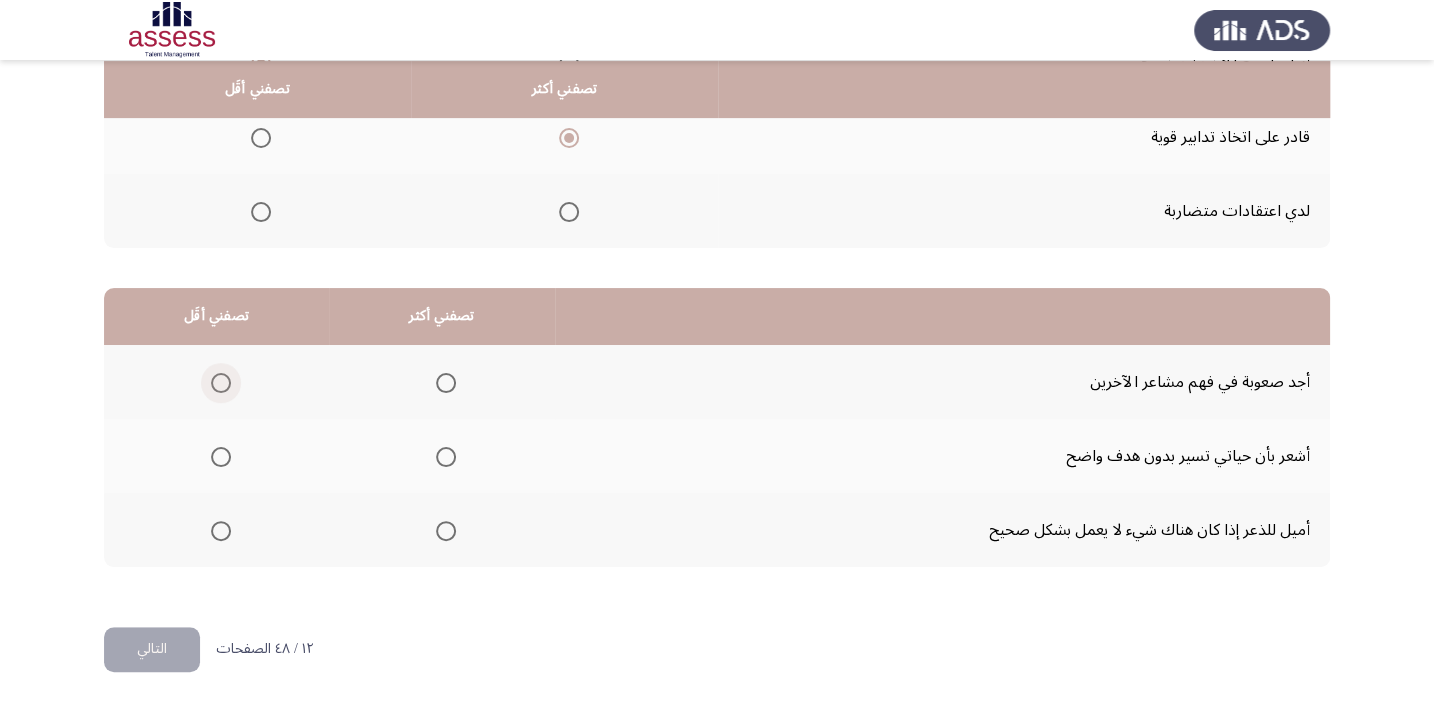 click at bounding box center (221, 383) 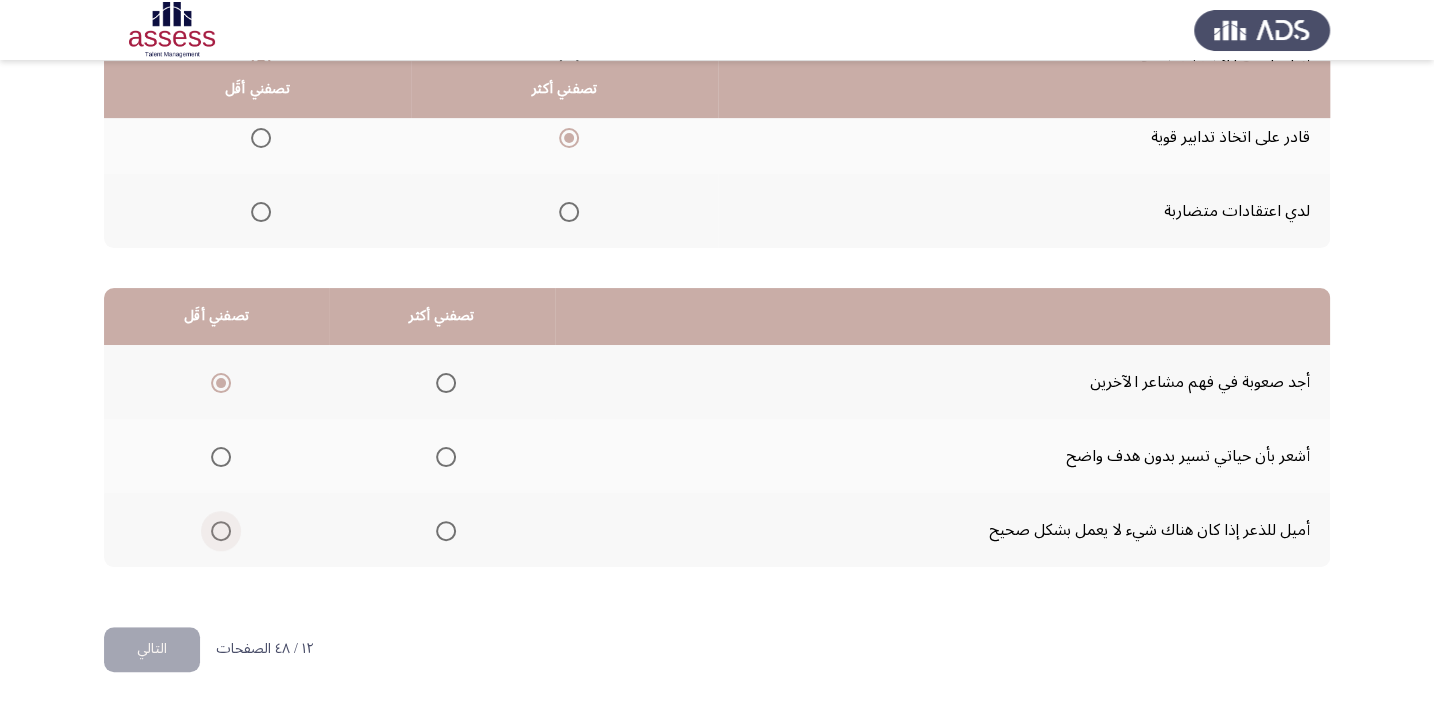 click at bounding box center [221, 531] 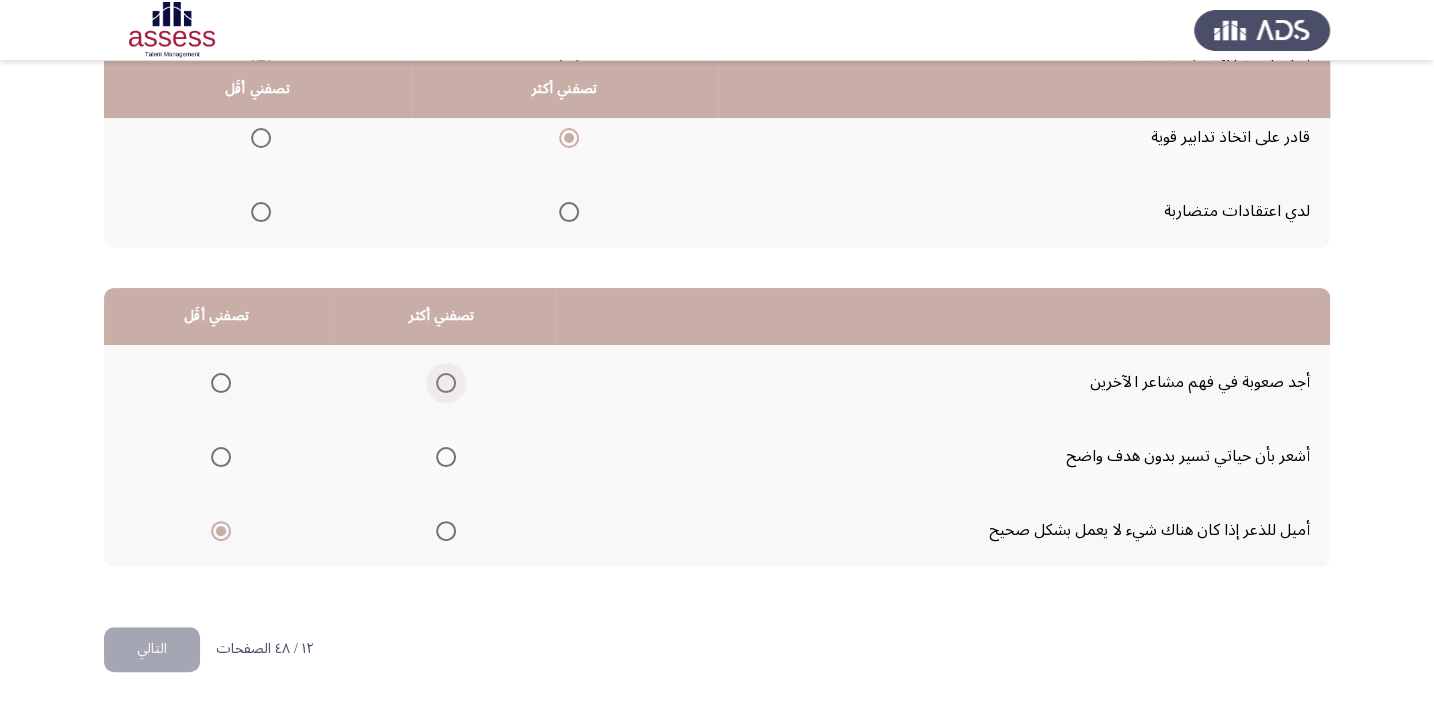 click at bounding box center (446, 383) 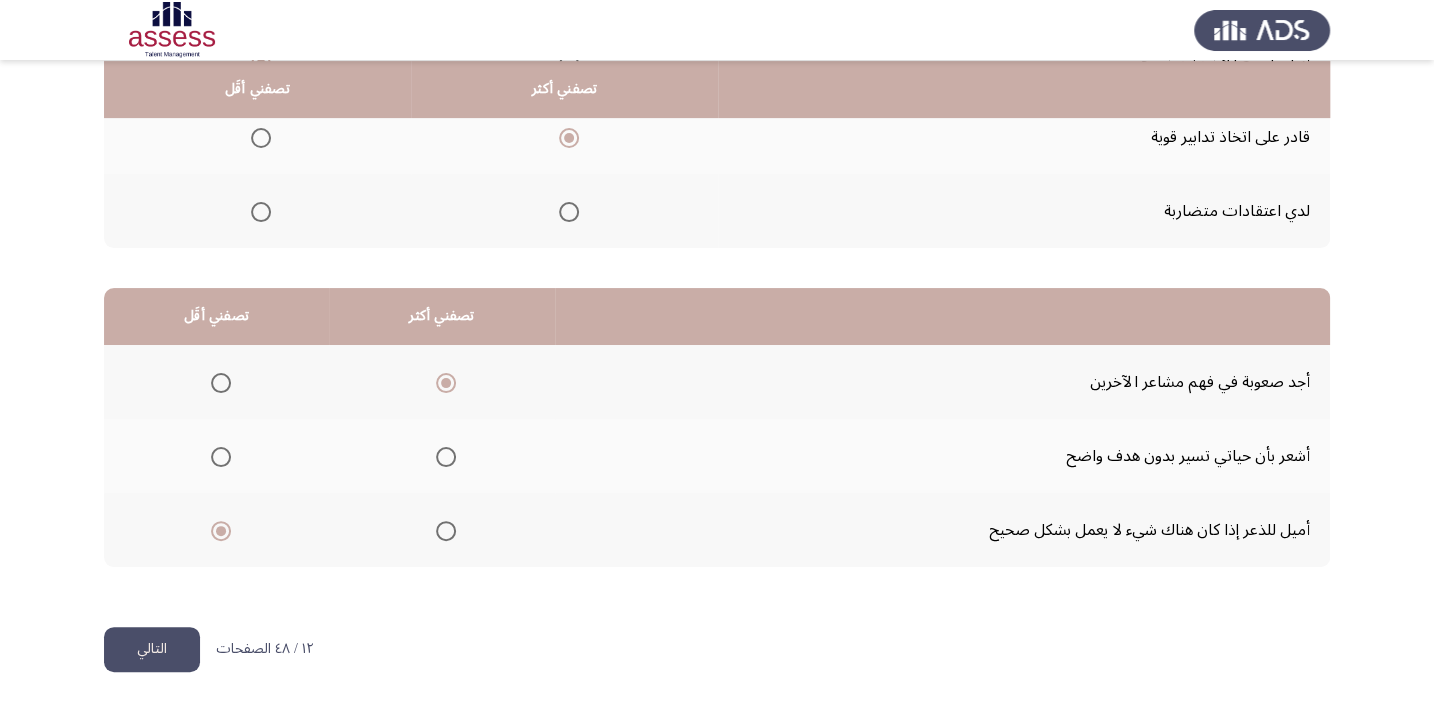 click on "التالي" 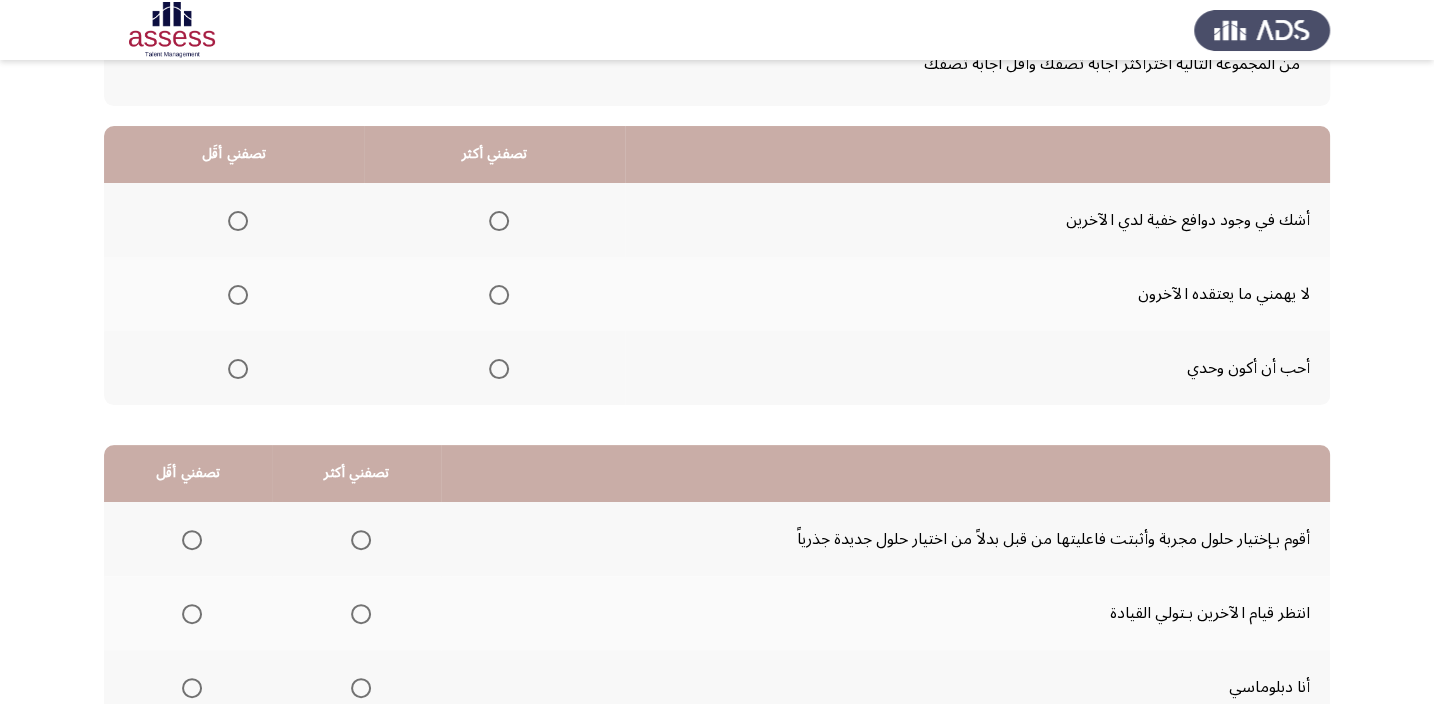 scroll, scrollTop: 181, scrollLeft: 0, axis: vertical 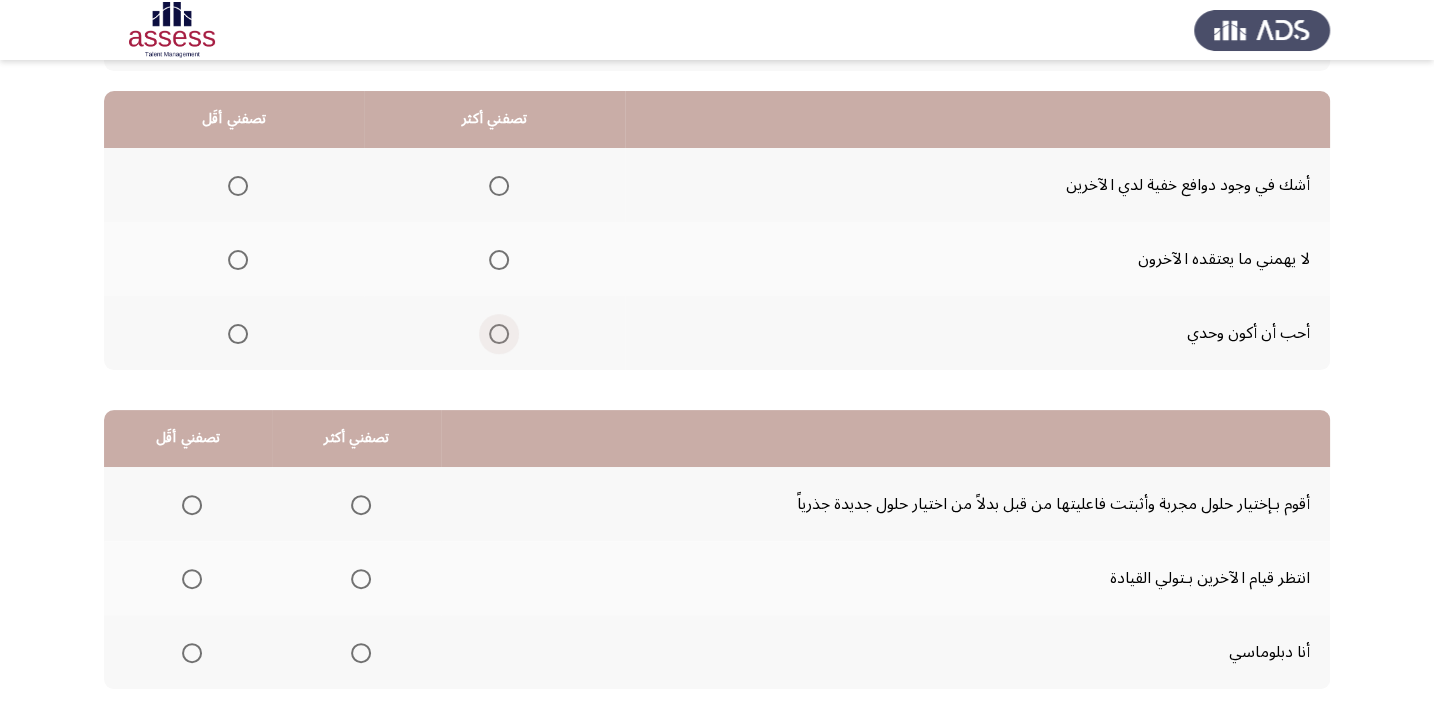 click at bounding box center [499, 334] 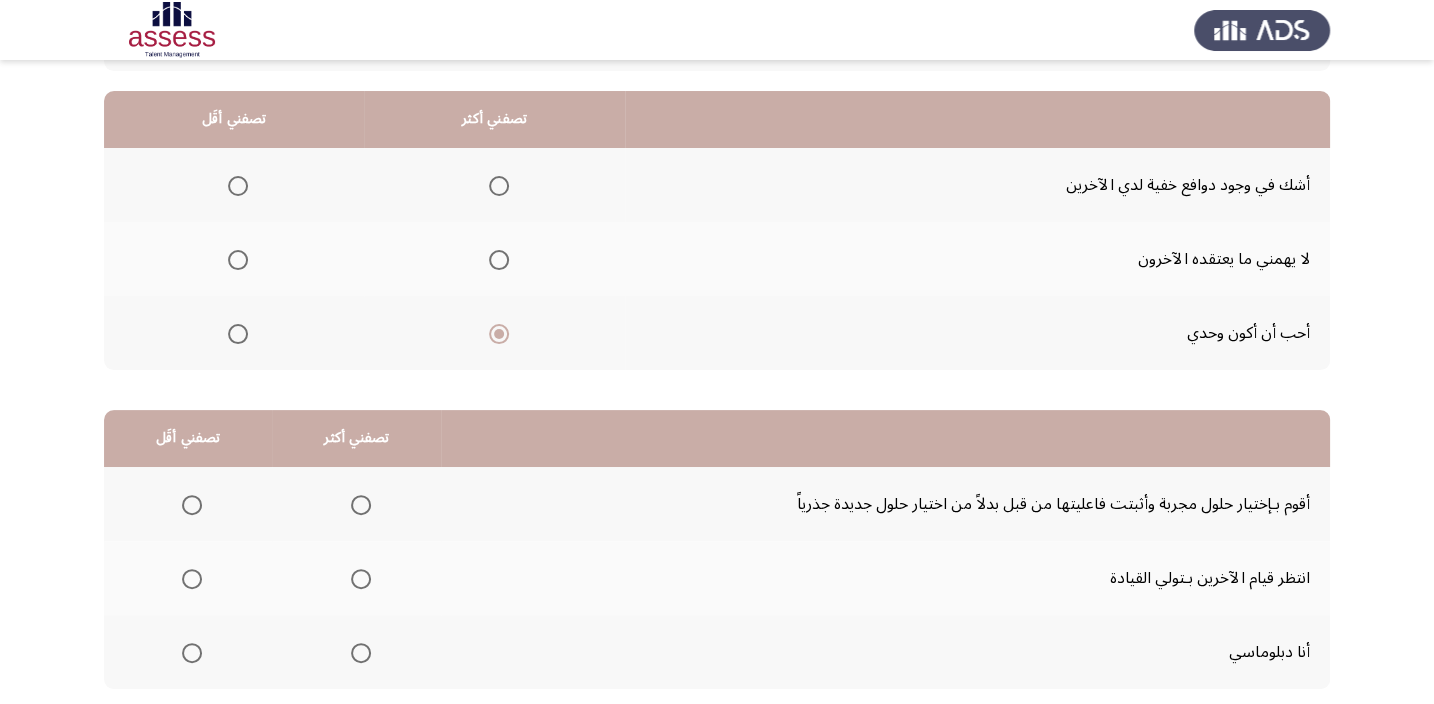 click at bounding box center [238, 260] 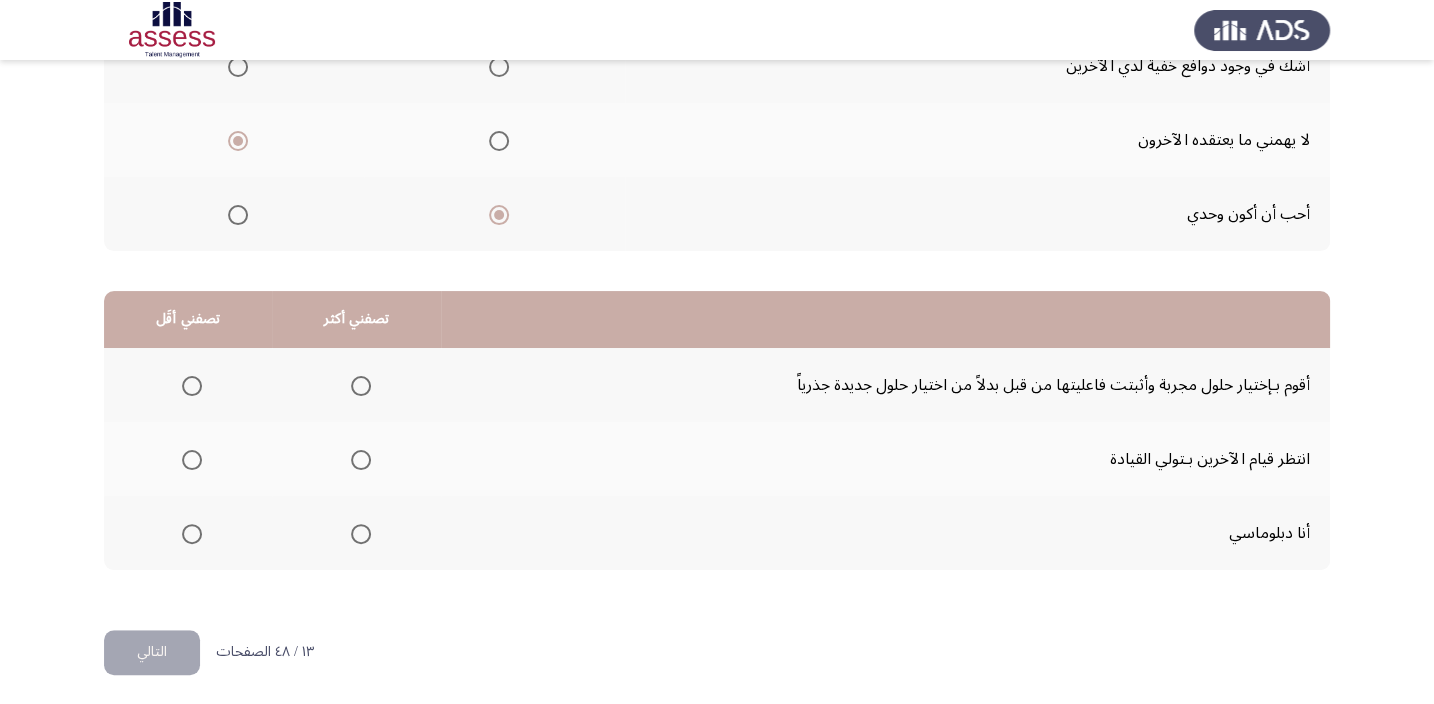 scroll, scrollTop: 303, scrollLeft: 0, axis: vertical 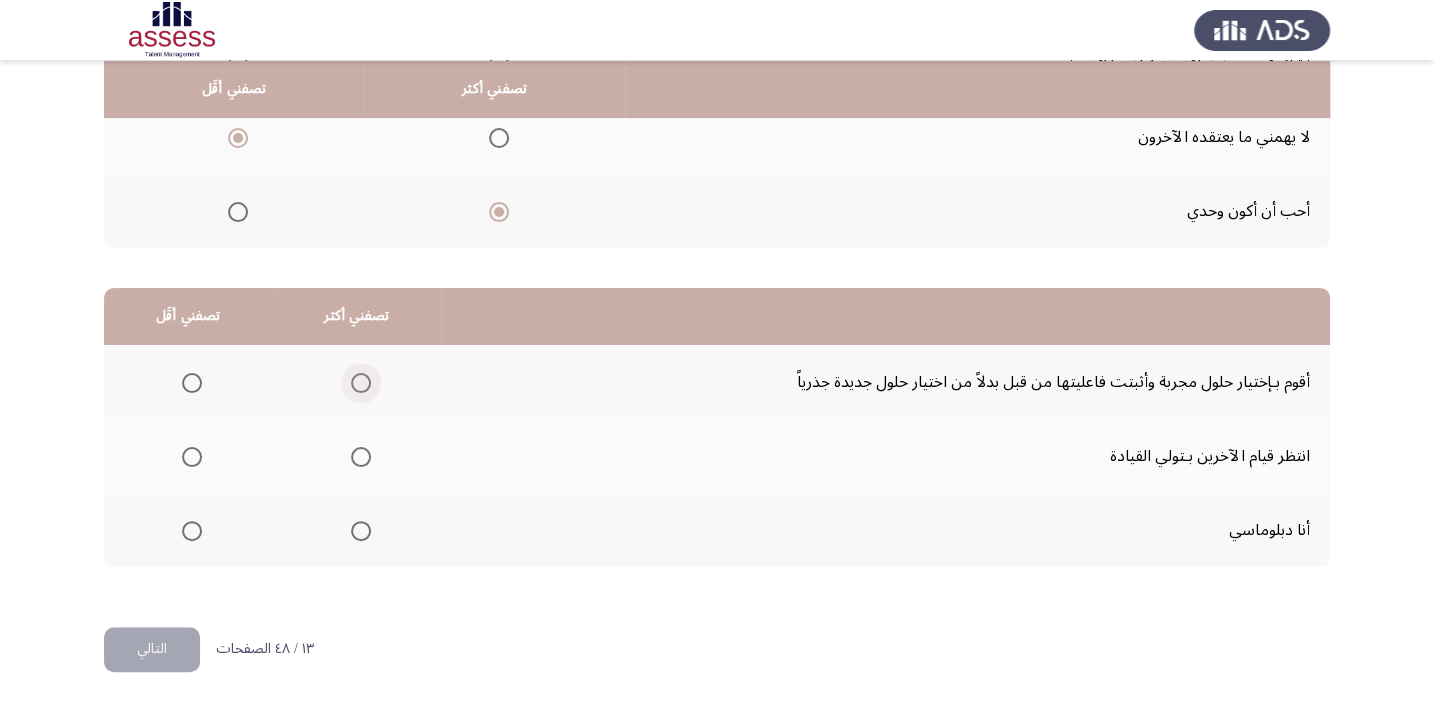 click at bounding box center [361, 383] 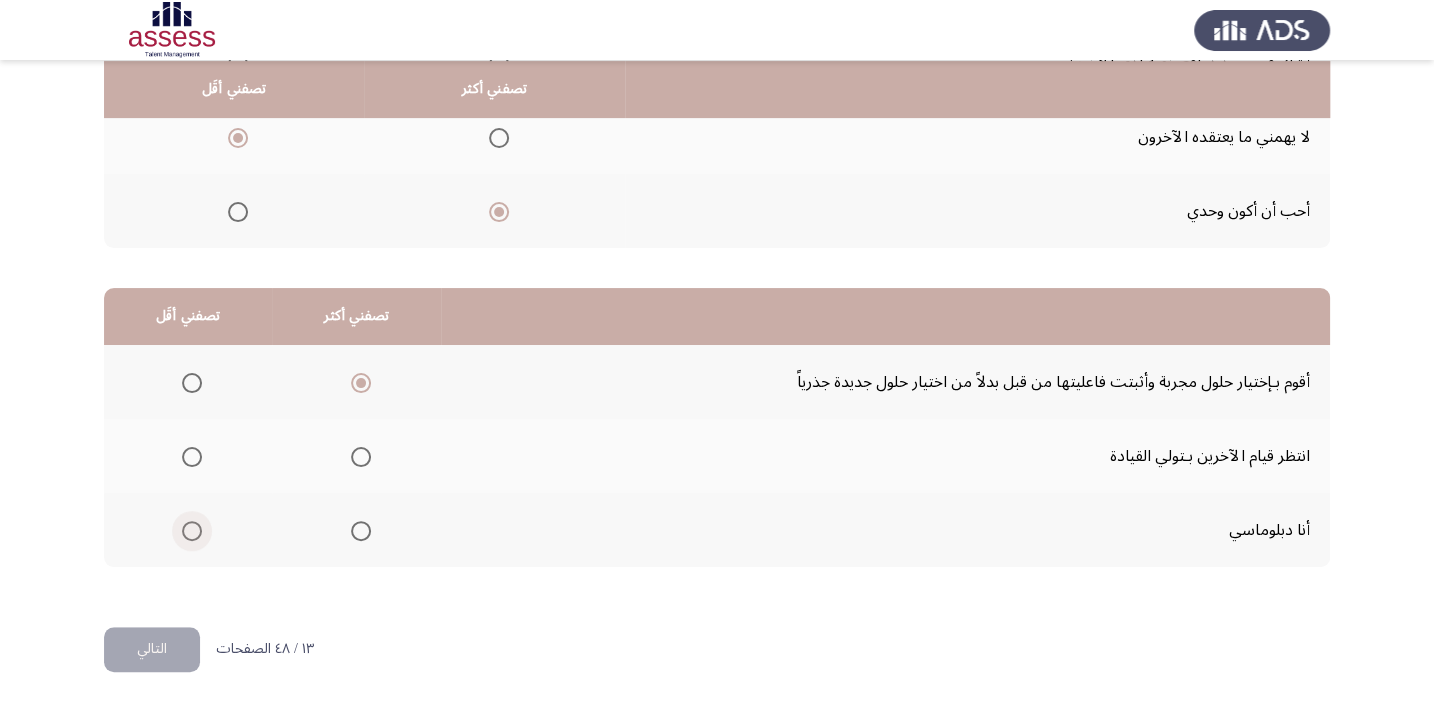 click at bounding box center [192, 531] 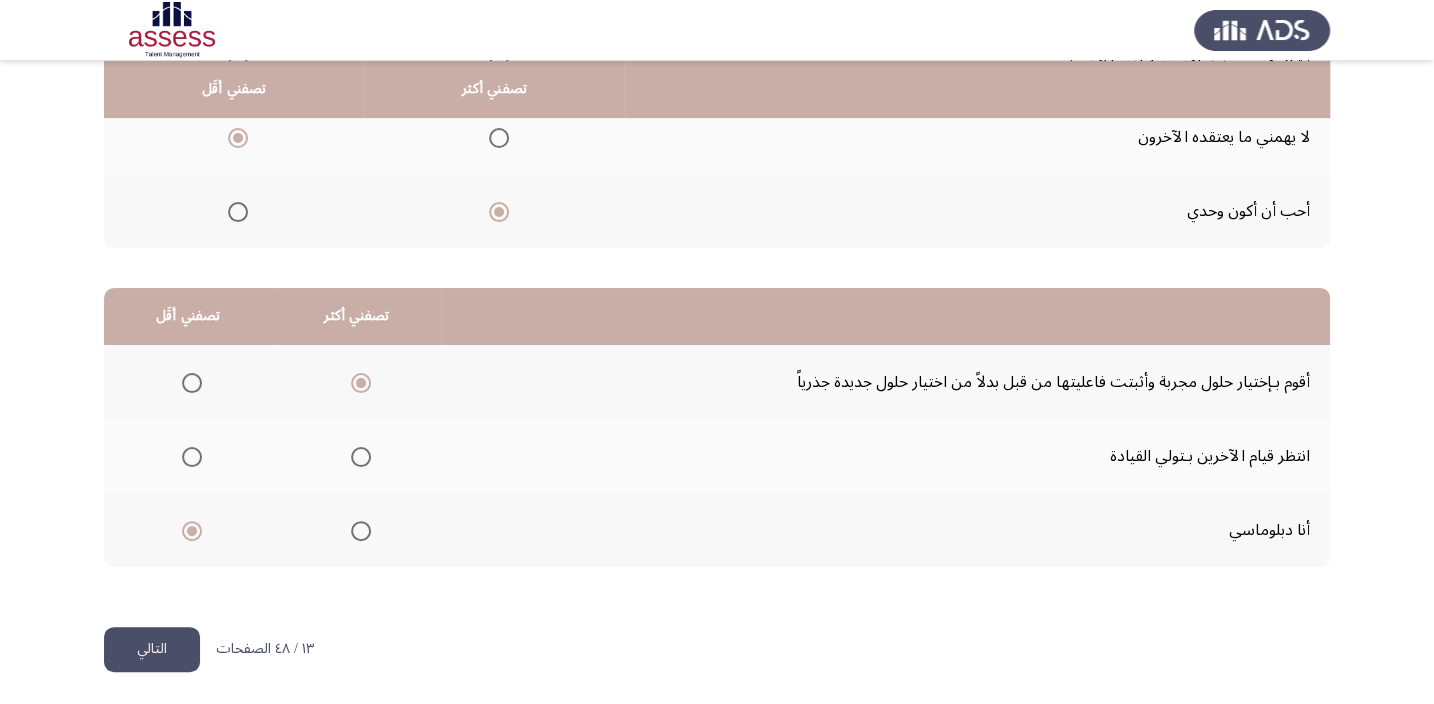 click on "التالي" 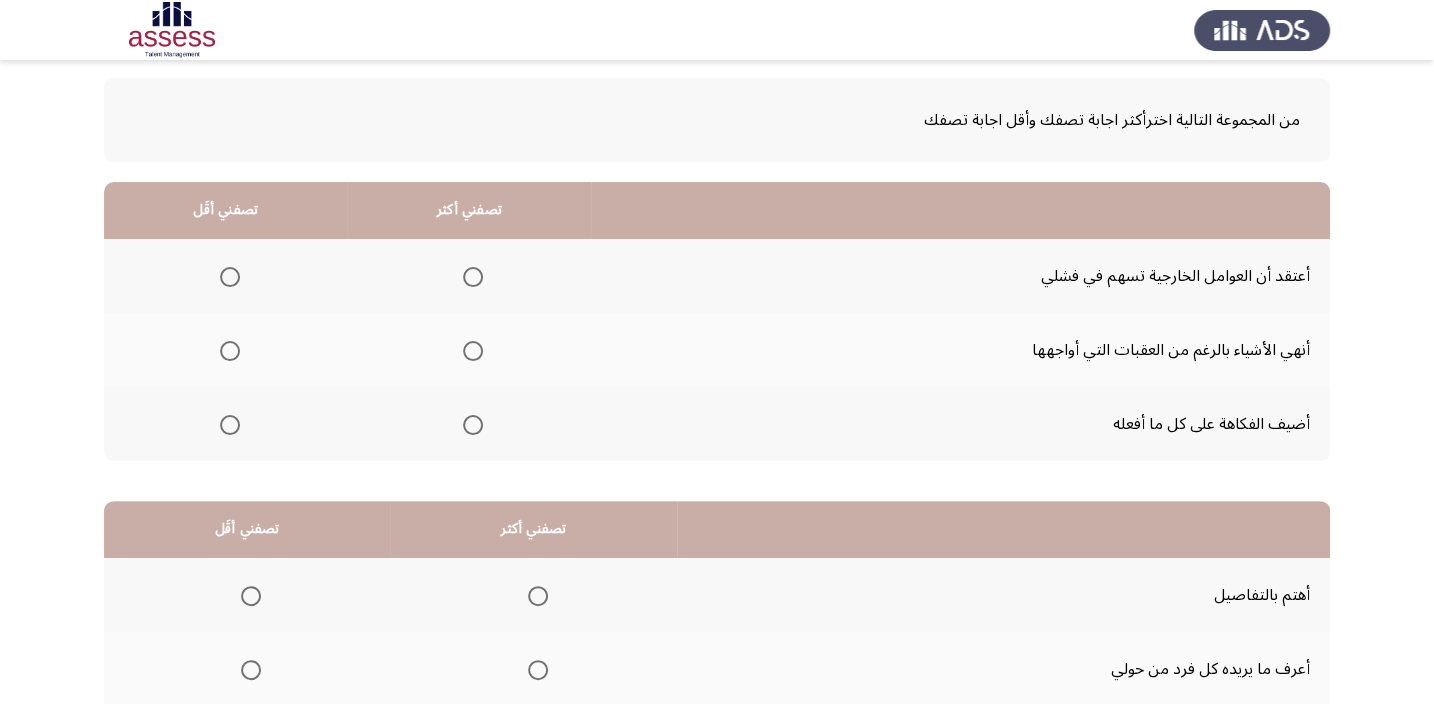 scroll, scrollTop: 181, scrollLeft: 0, axis: vertical 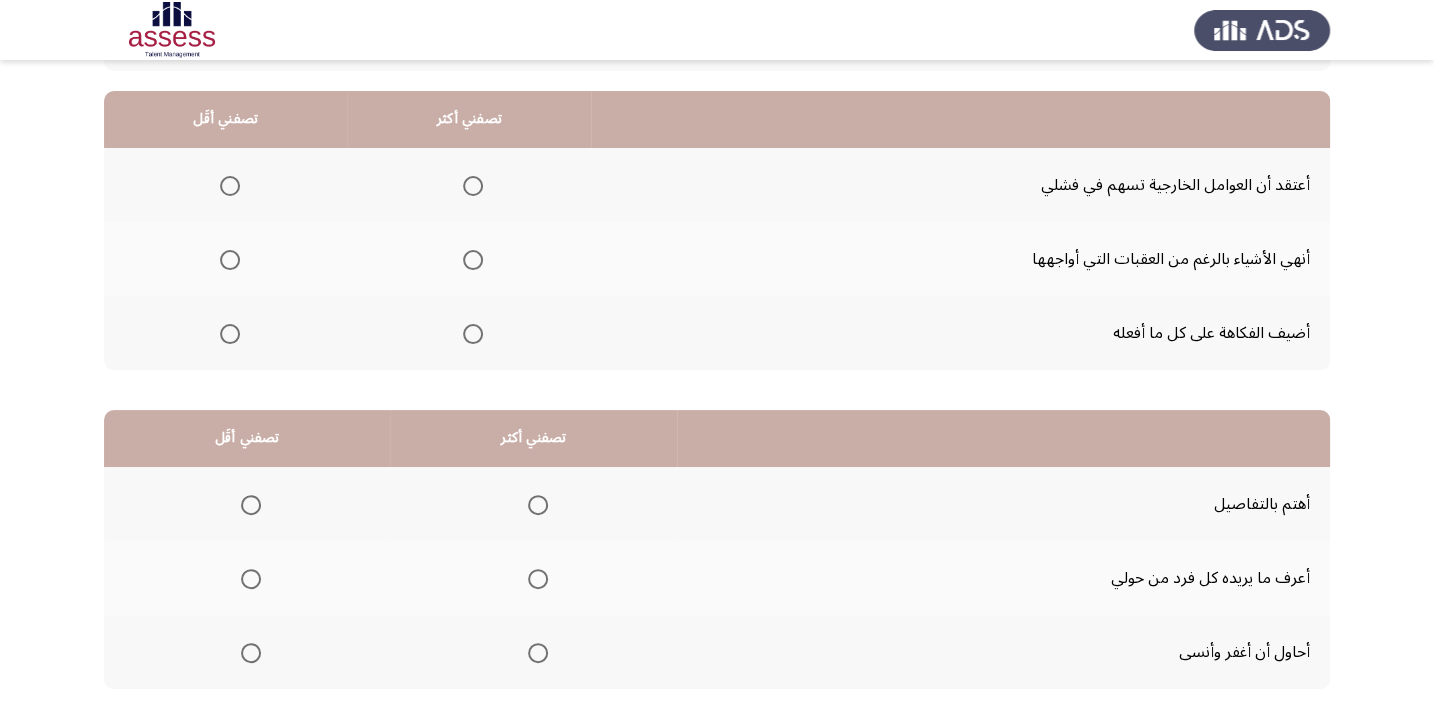 click at bounding box center (473, 334) 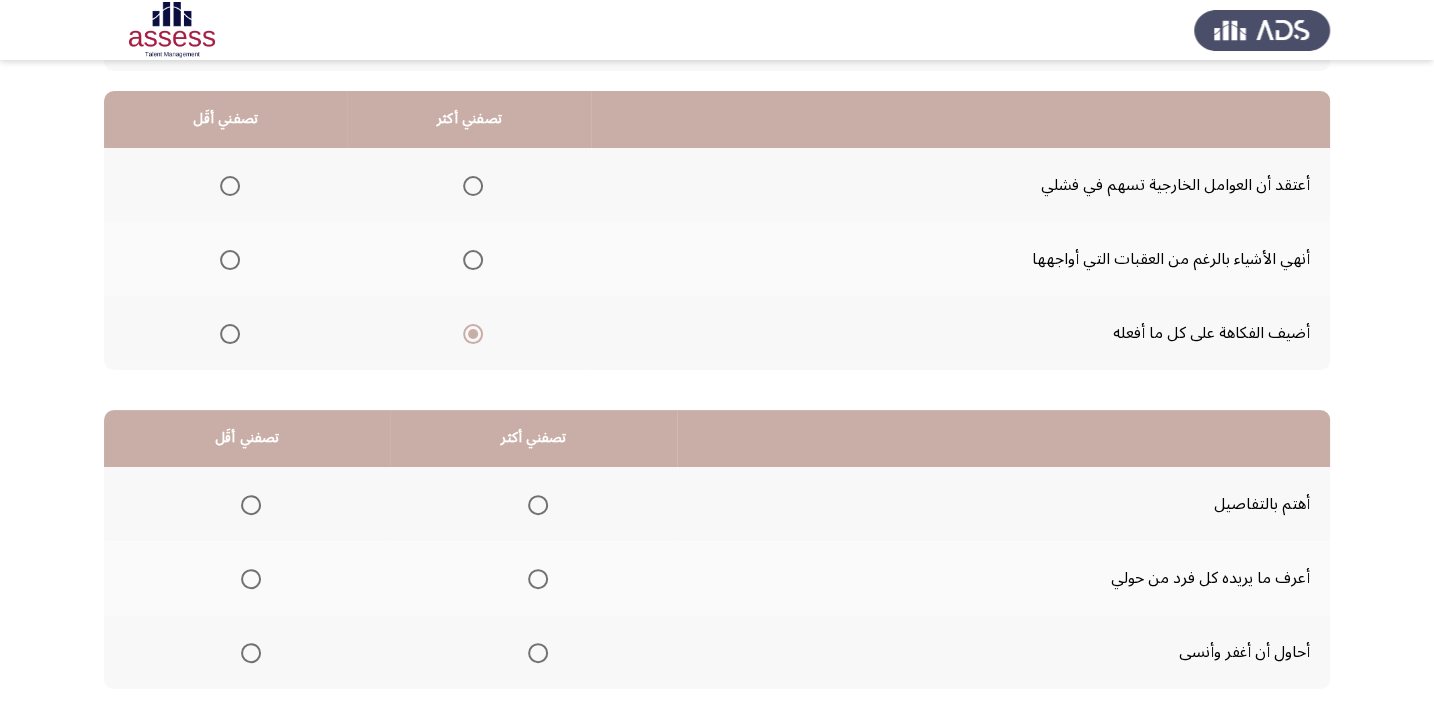 click at bounding box center [230, 186] 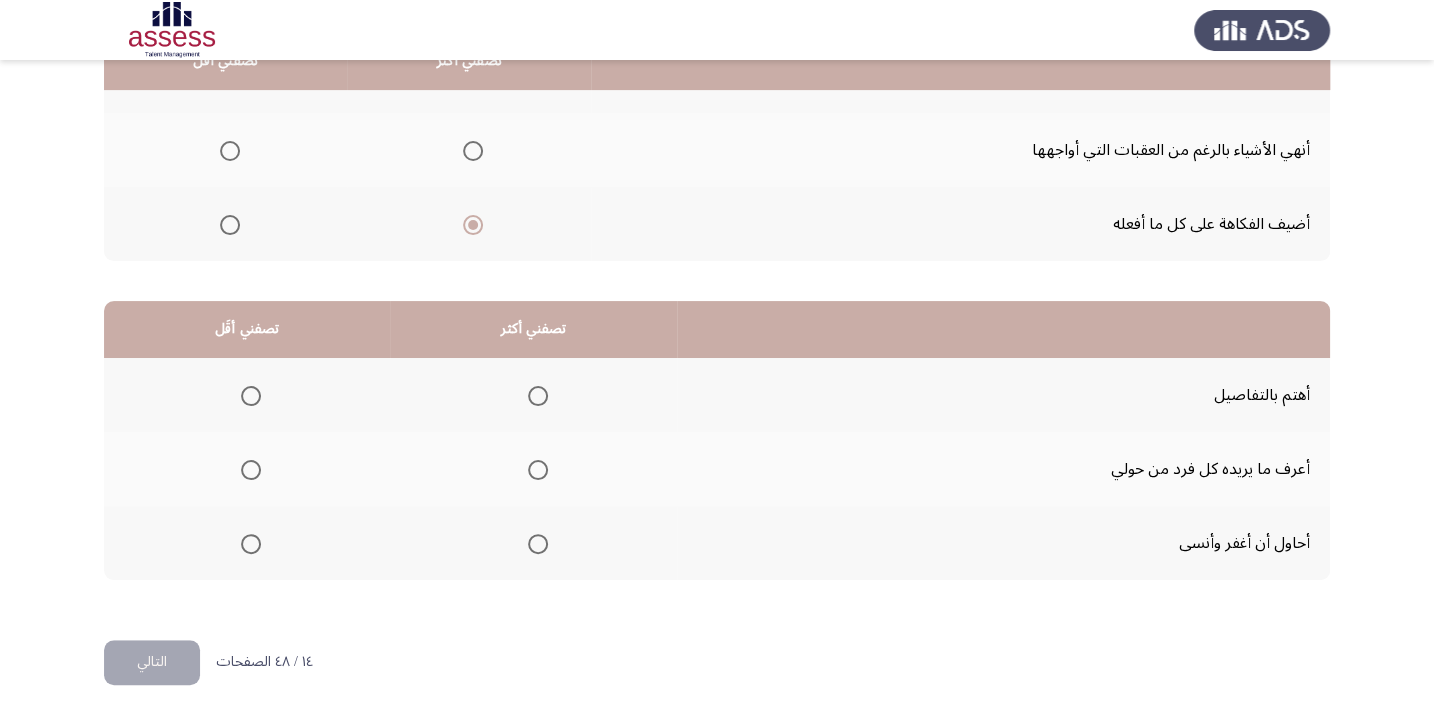 scroll, scrollTop: 303, scrollLeft: 0, axis: vertical 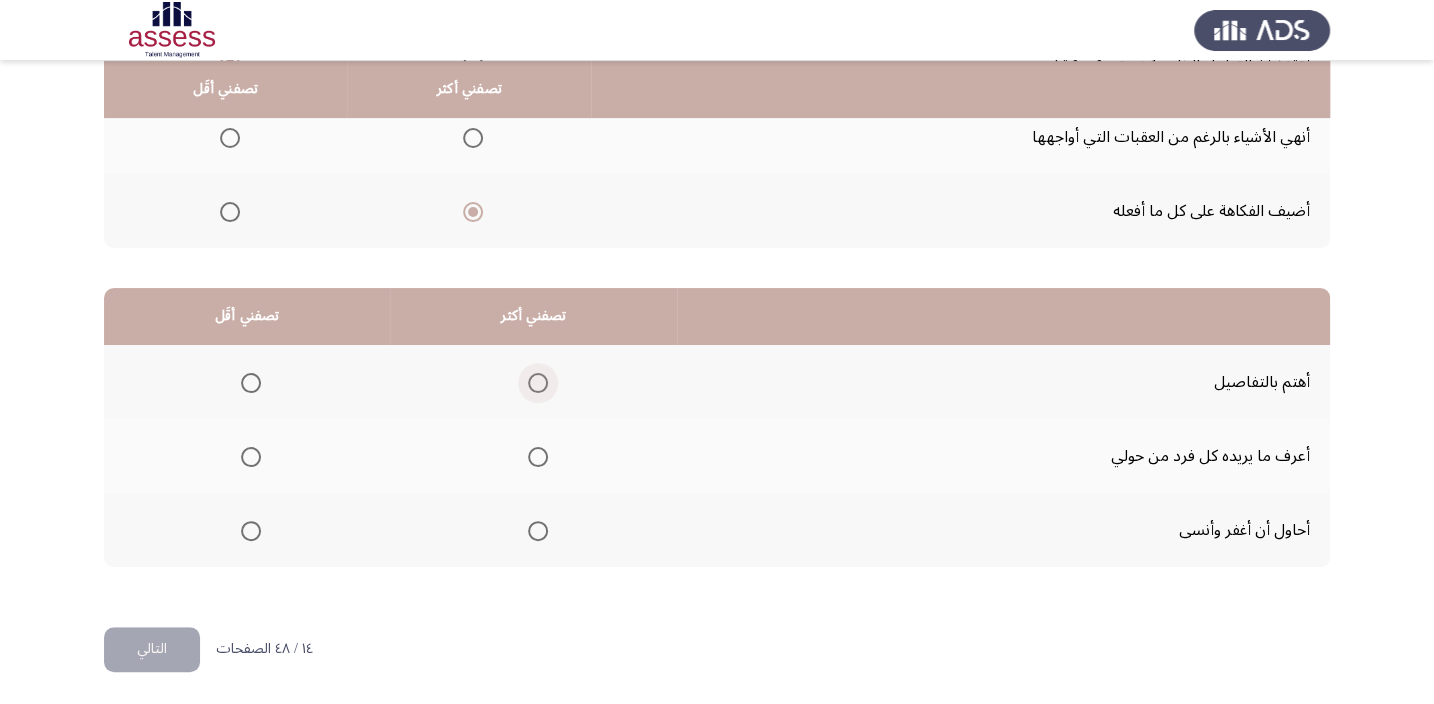click at bounding box center (538, 383) 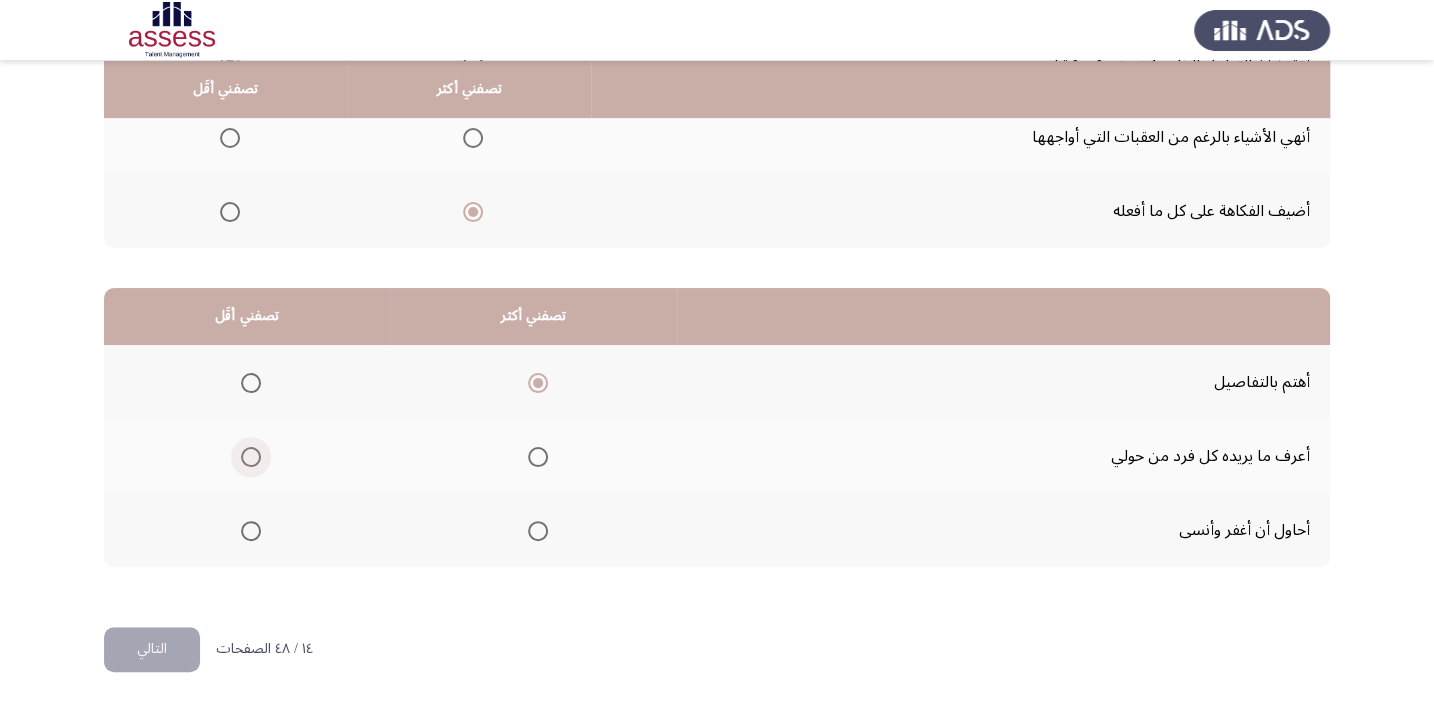 click at bounding box center (251, 457) 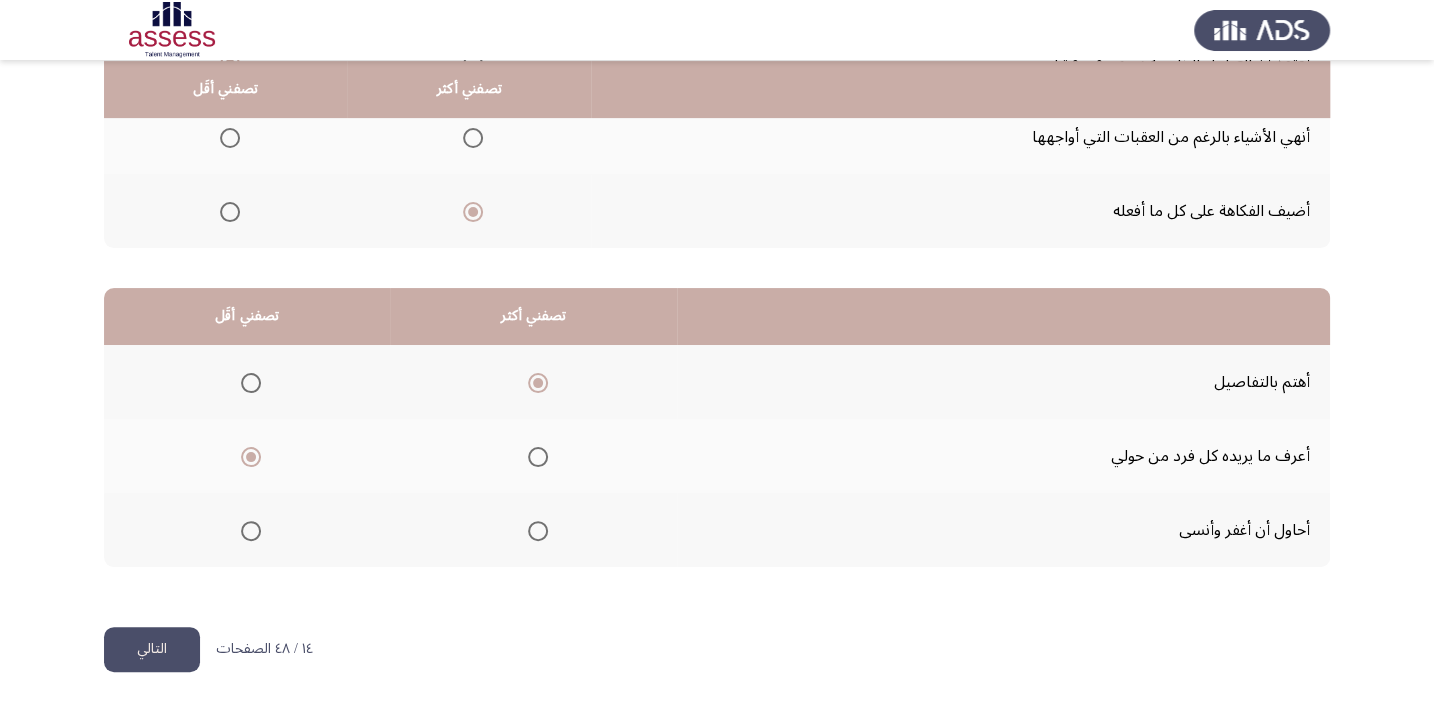 click on "التالي" 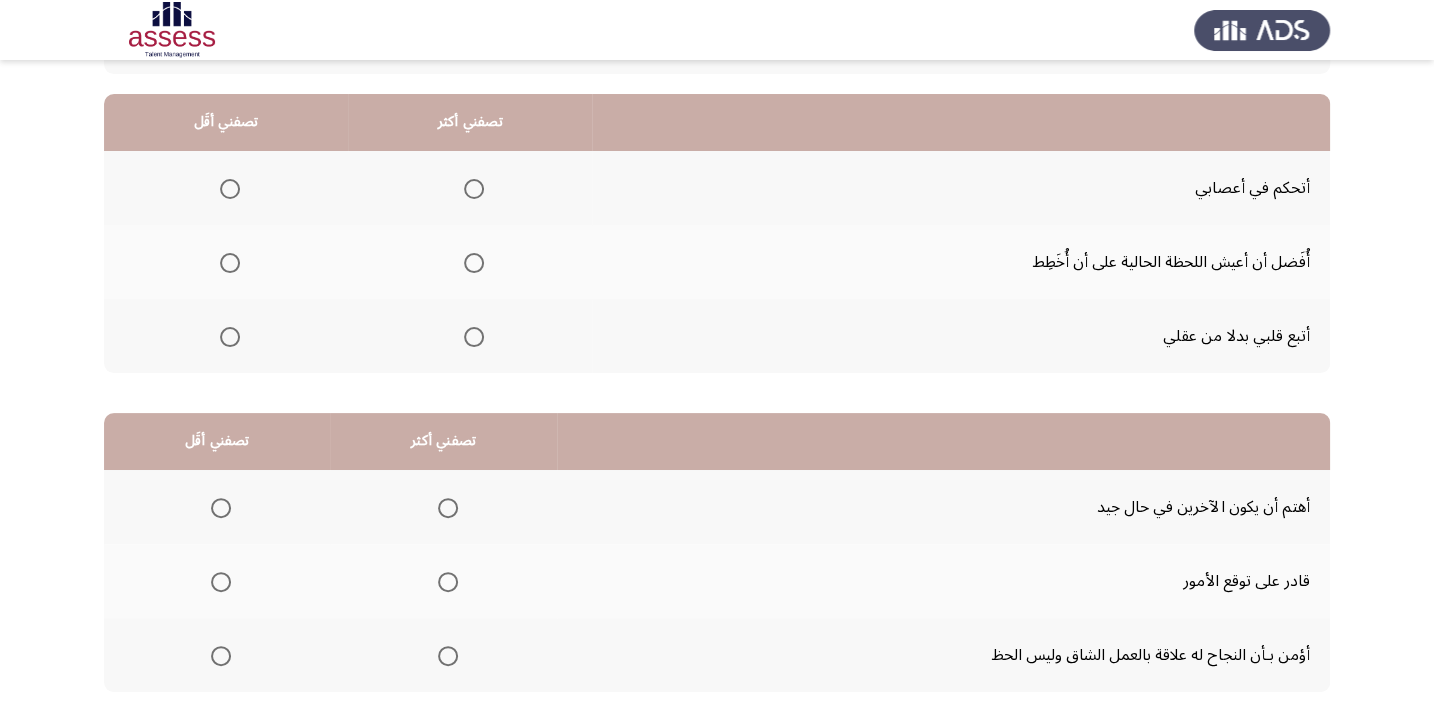 scroll, scrollTop: 181, scrollLeft: 0, axis: vertical 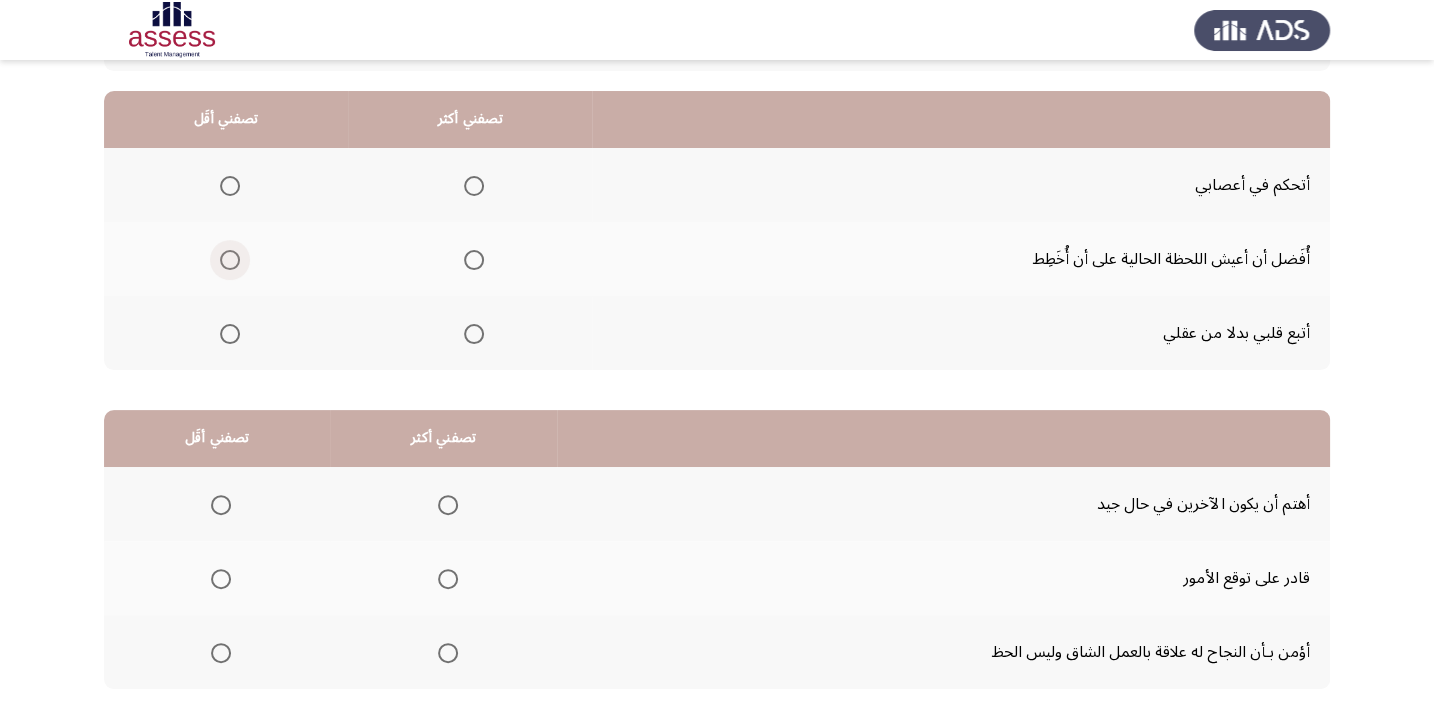 click at bounding box center (230, 260) 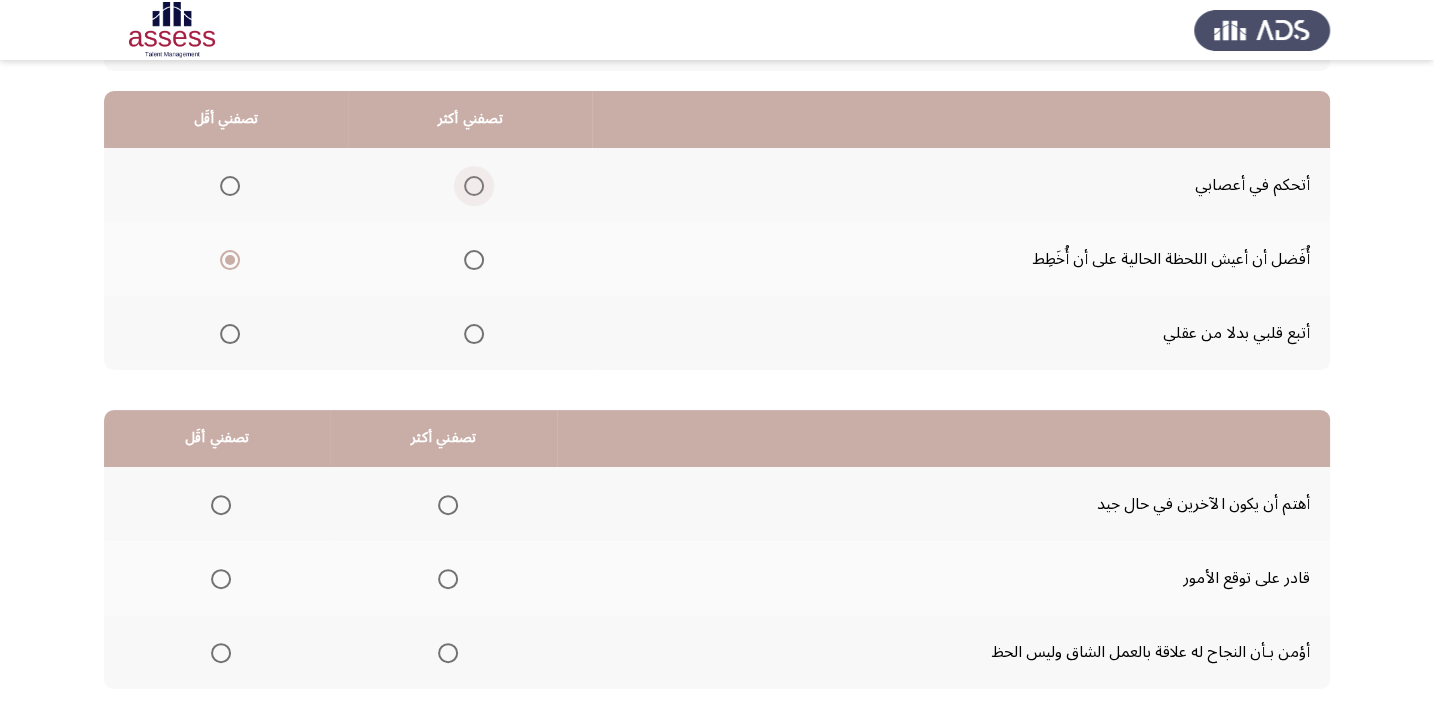 click at bounding box center [474, 186] 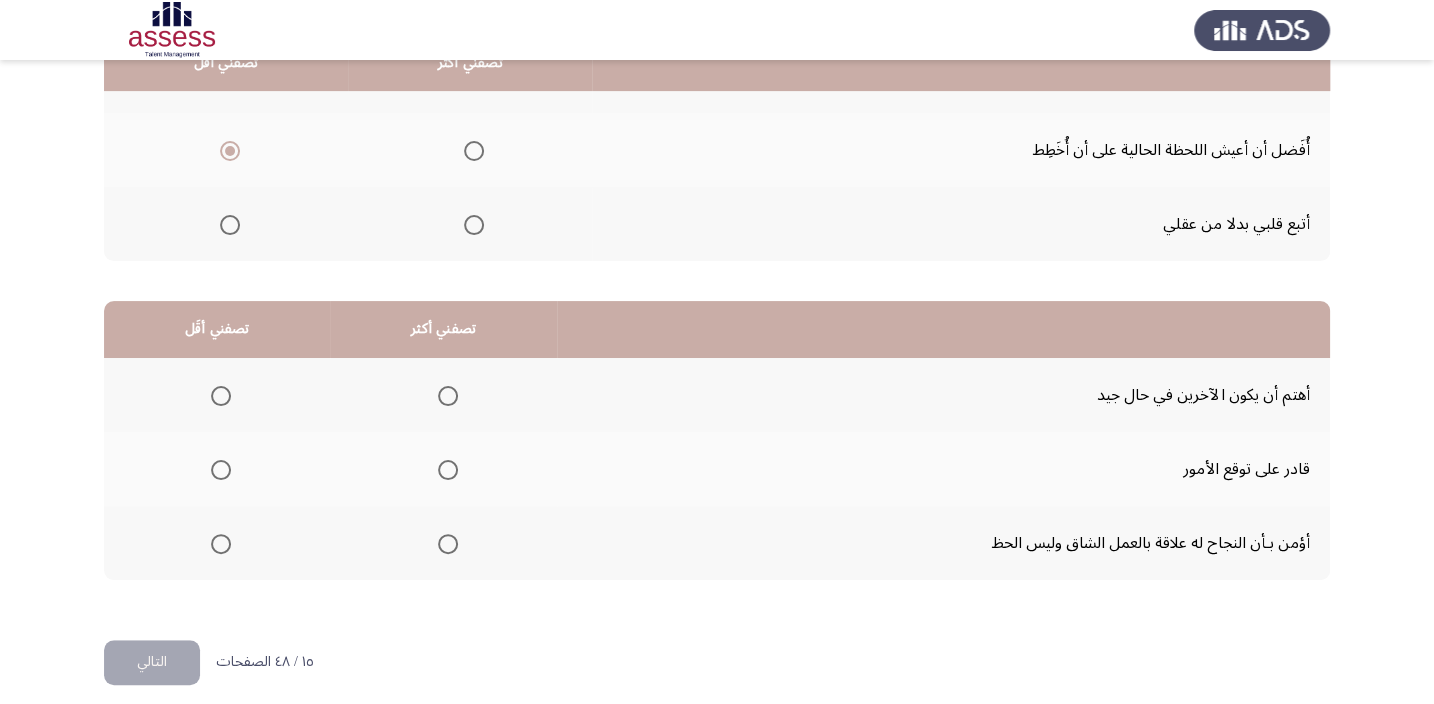 scroll, scrollTop: 303, scrollLeft: 0, axis: vertical 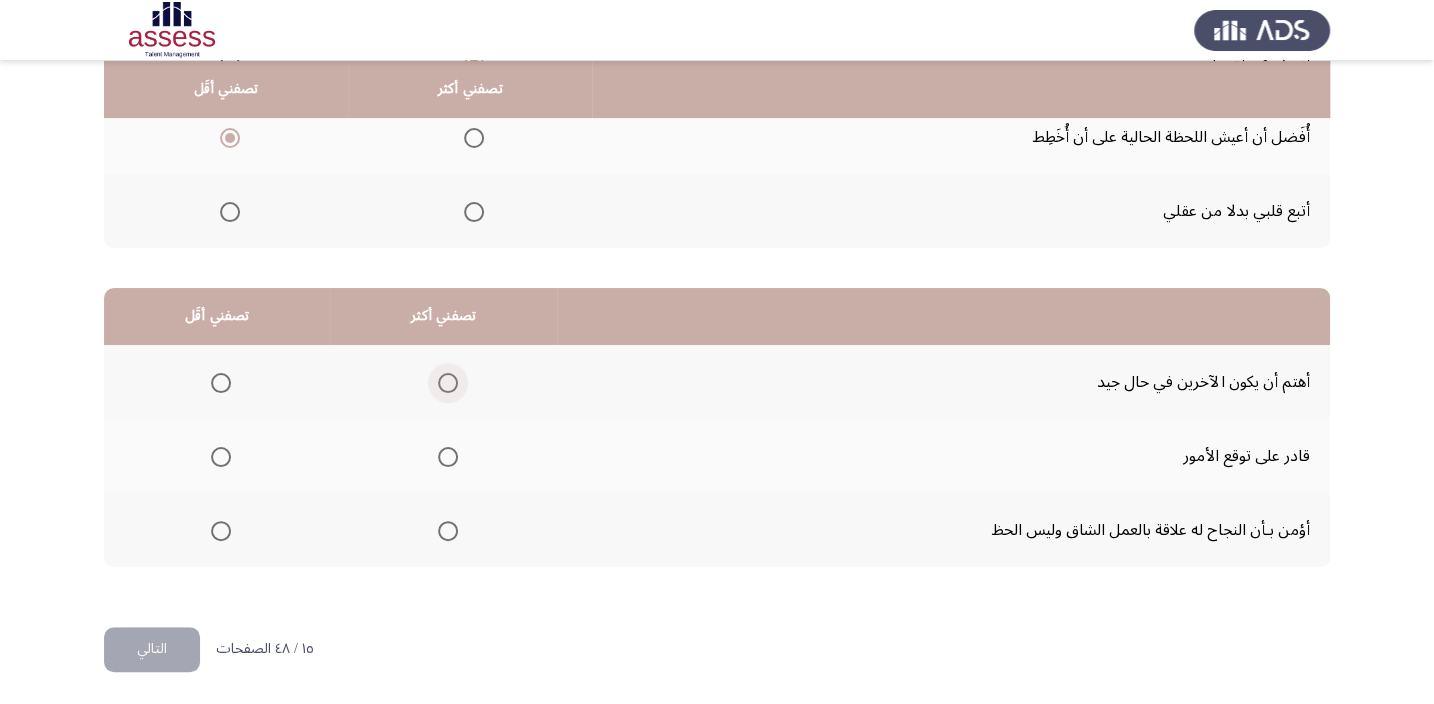 click at bounding box center (448, 383) 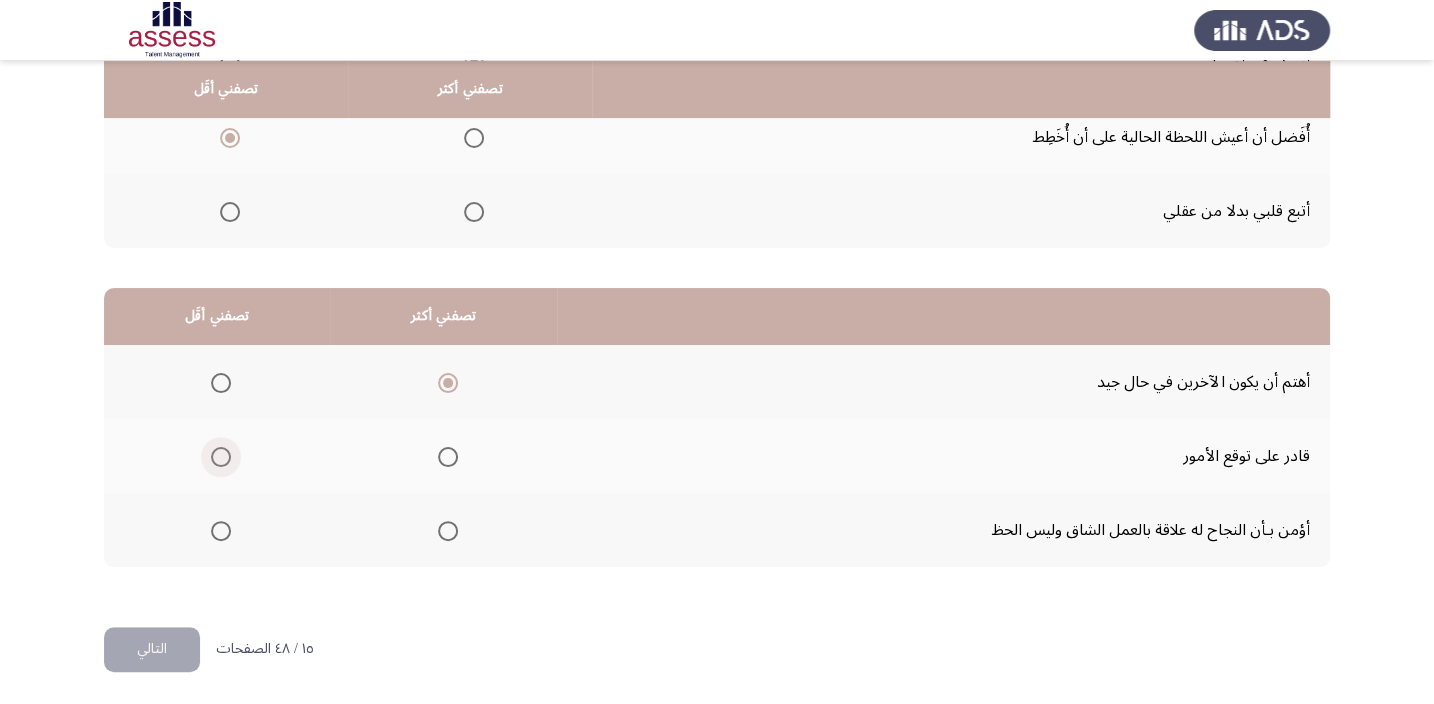 click at bounding box center [221, 457] 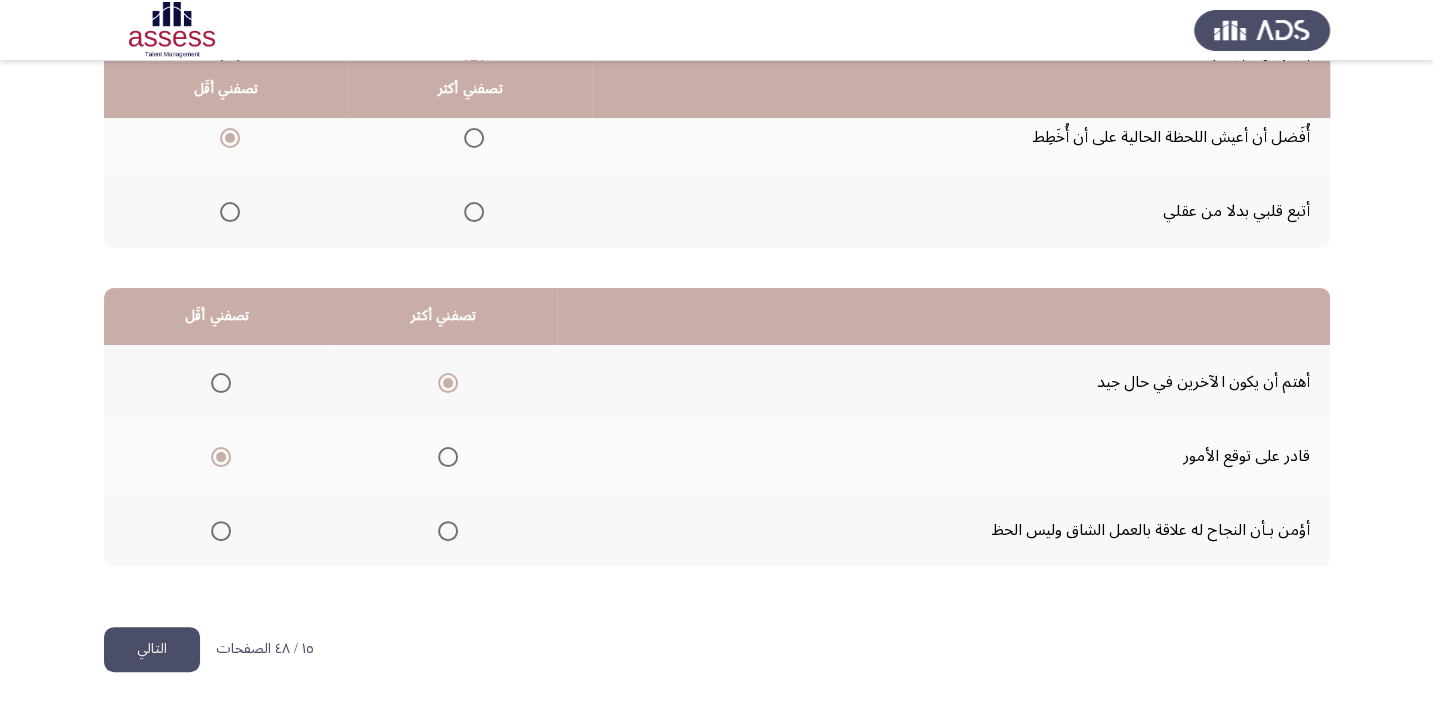 click on "التالي" 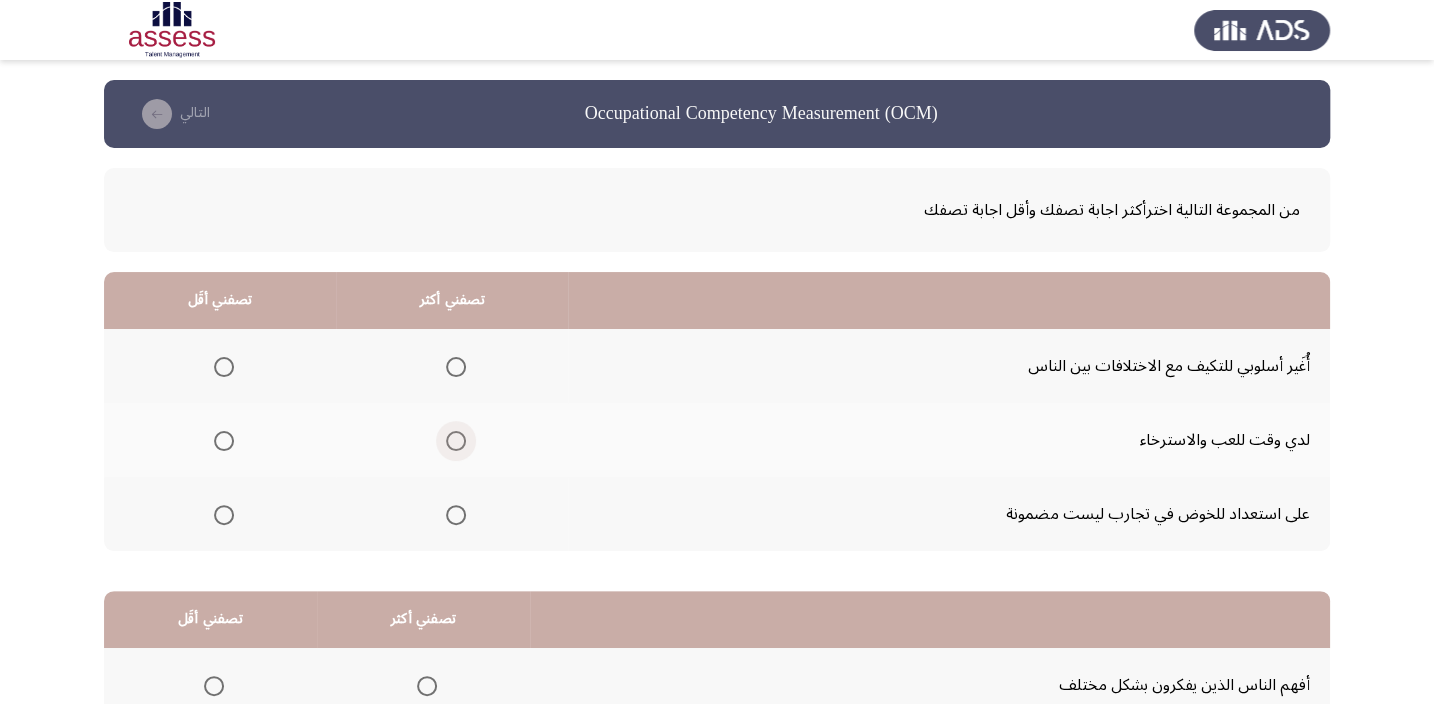 click at bounding box center [456, 441] 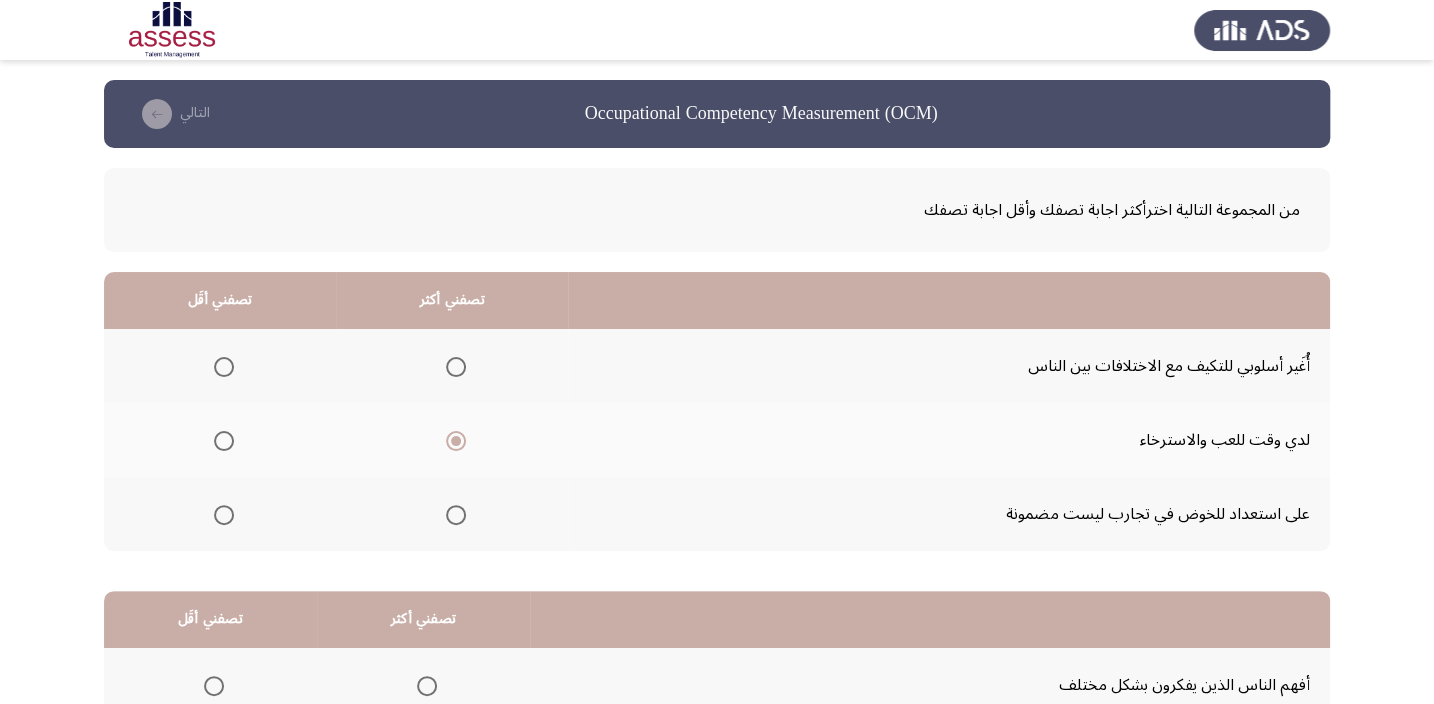 click at bounding box center (224, 515) 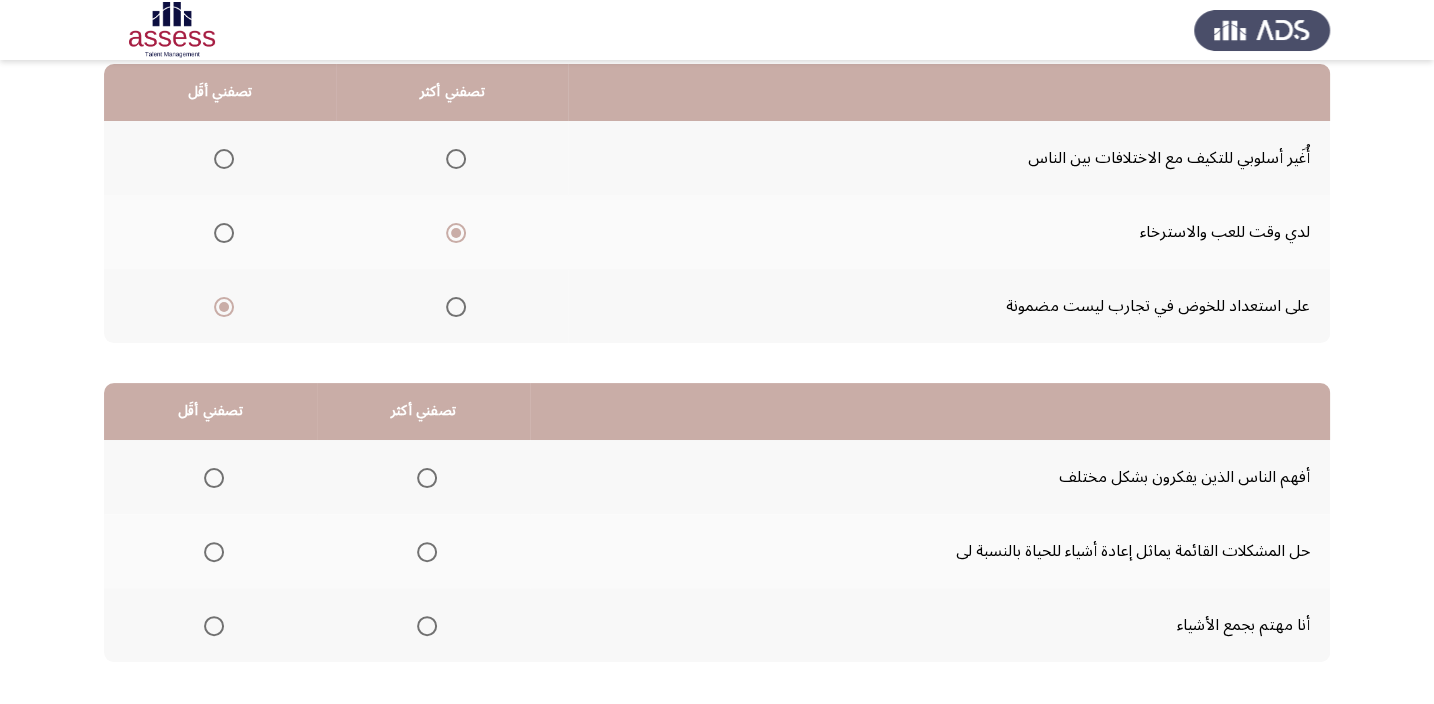 scroll, scrollTop: 272, scrollLeft: 0, axis: vertical 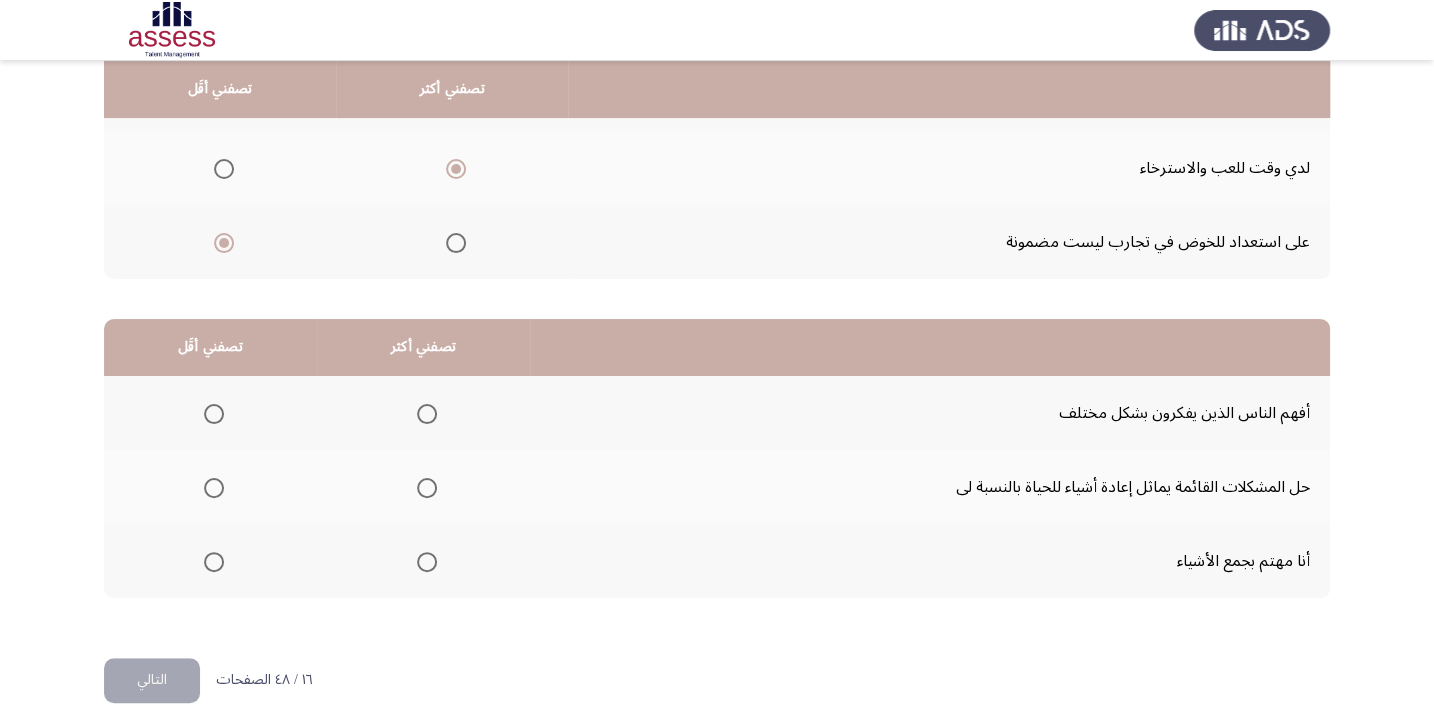 click at bounding box center (427, 562) 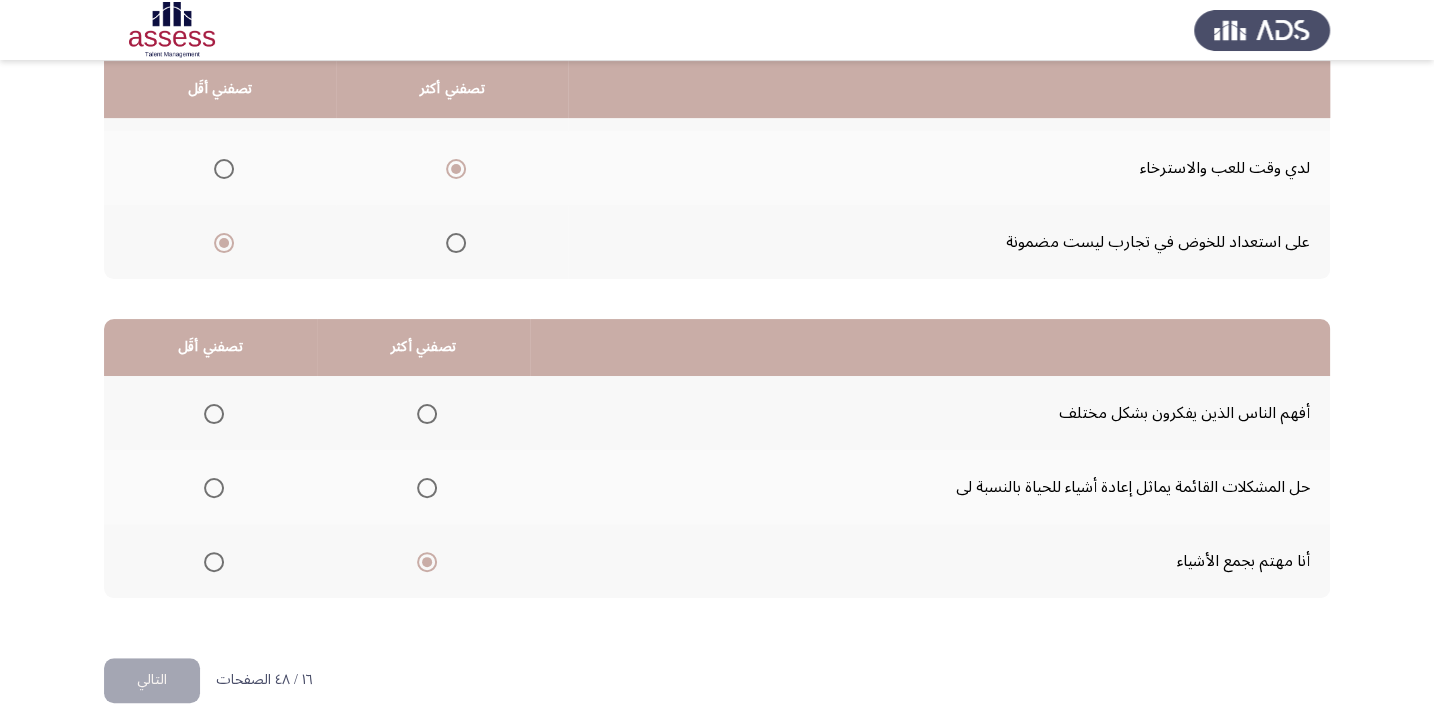 click at bounding box center (214, 488) 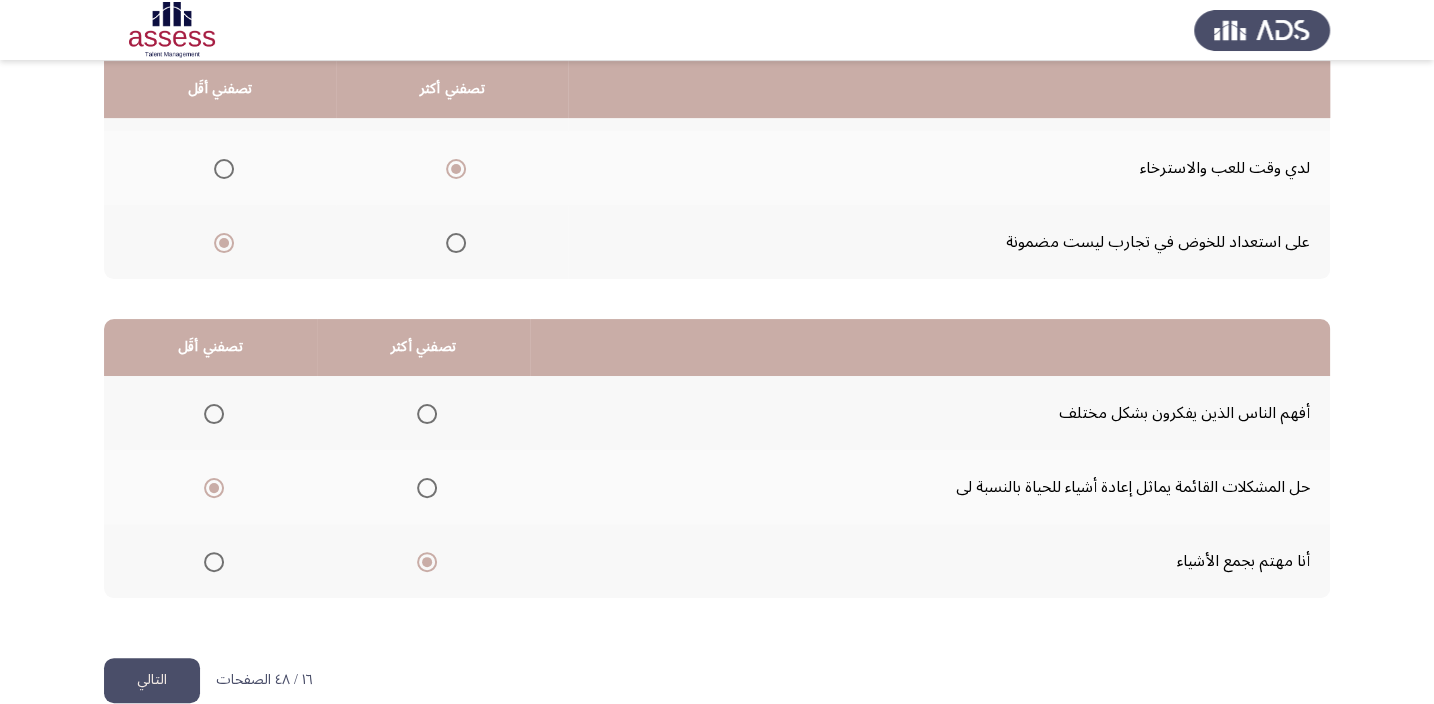 click on "التالي" 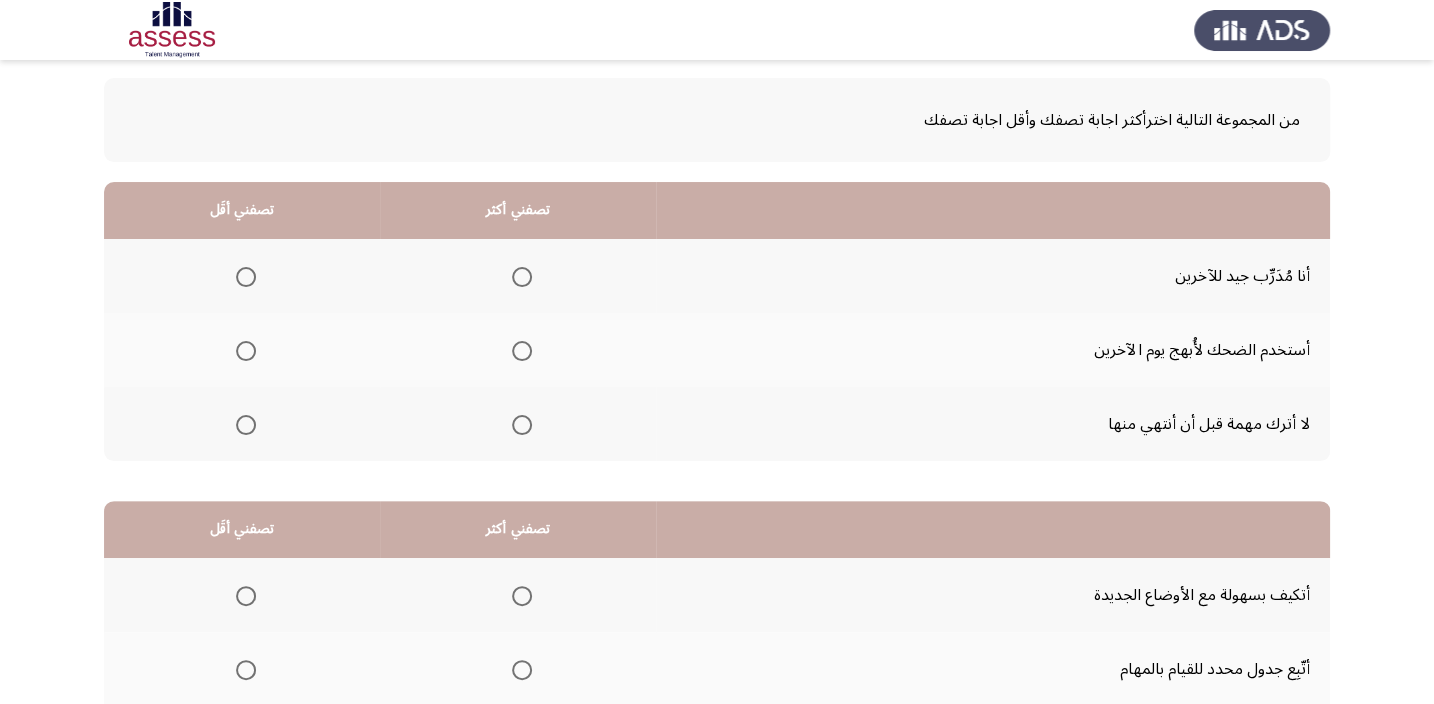 scroll, scrollTop: 181, scrollLeft: 0, axis: vertical 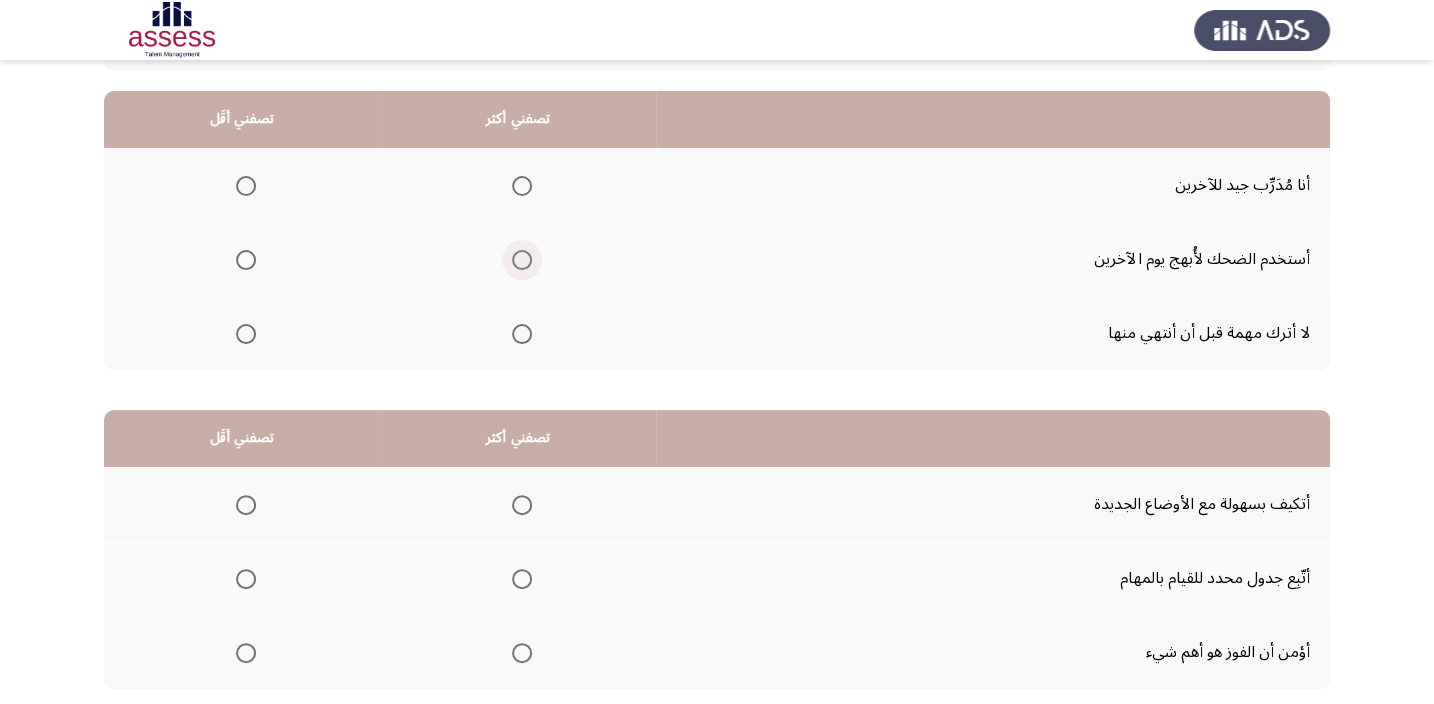 click at bounding box center (522, 260) 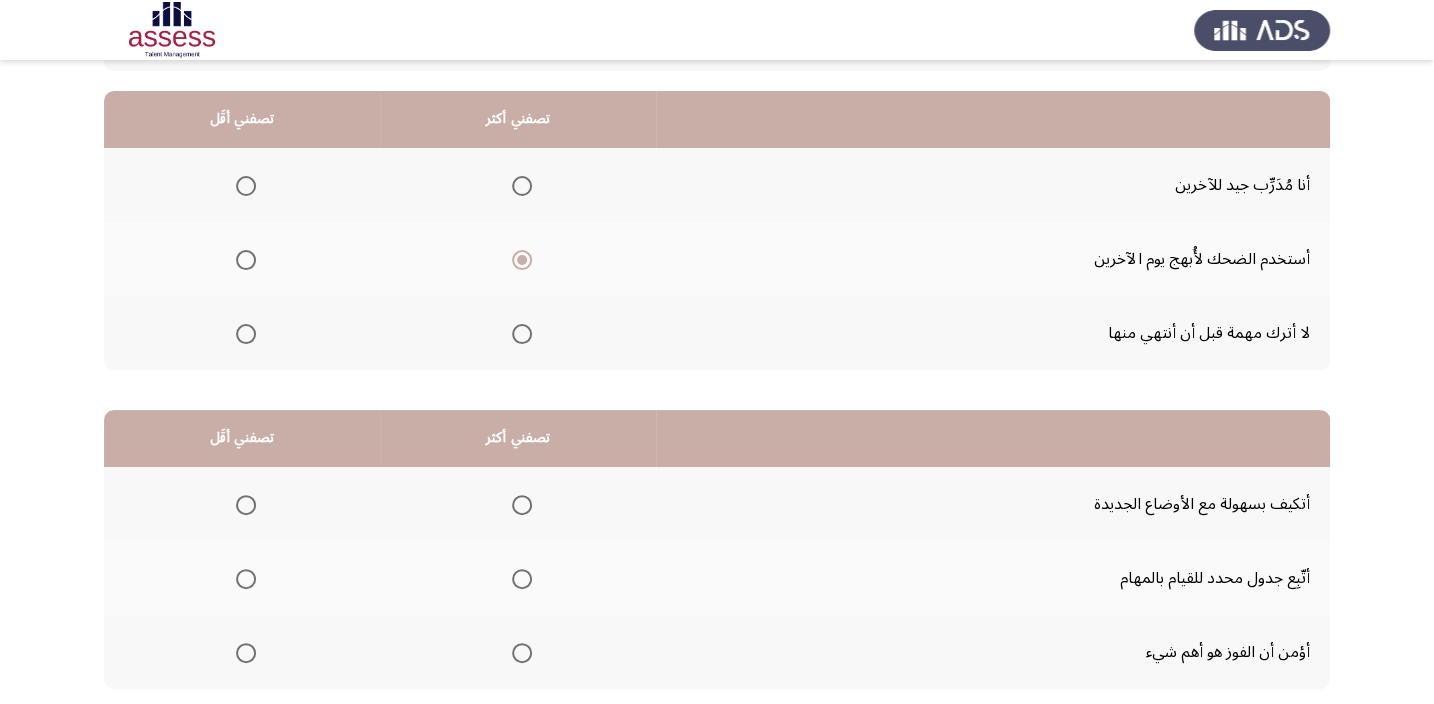click at bounding box center [246, 186] 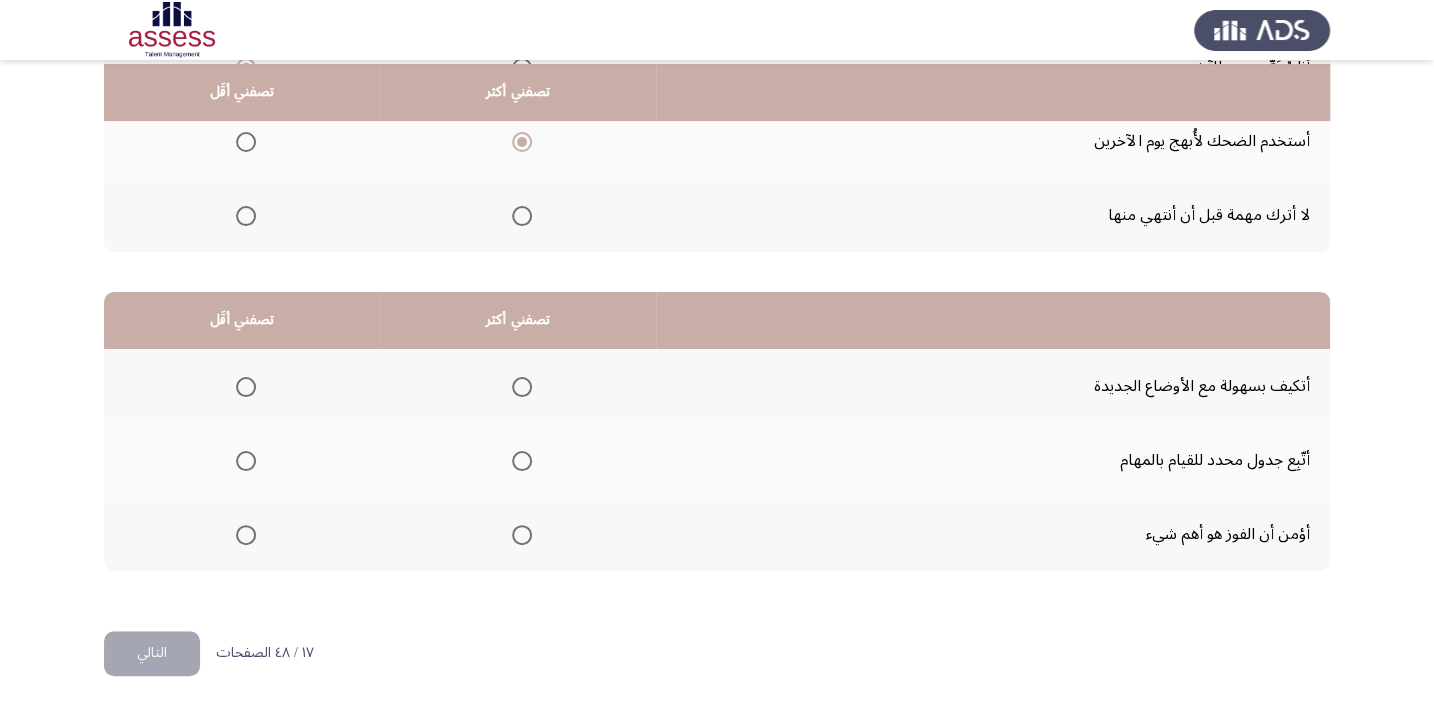 scroll, scrollTop: 303, scrollLeft: 0, axis: vertical 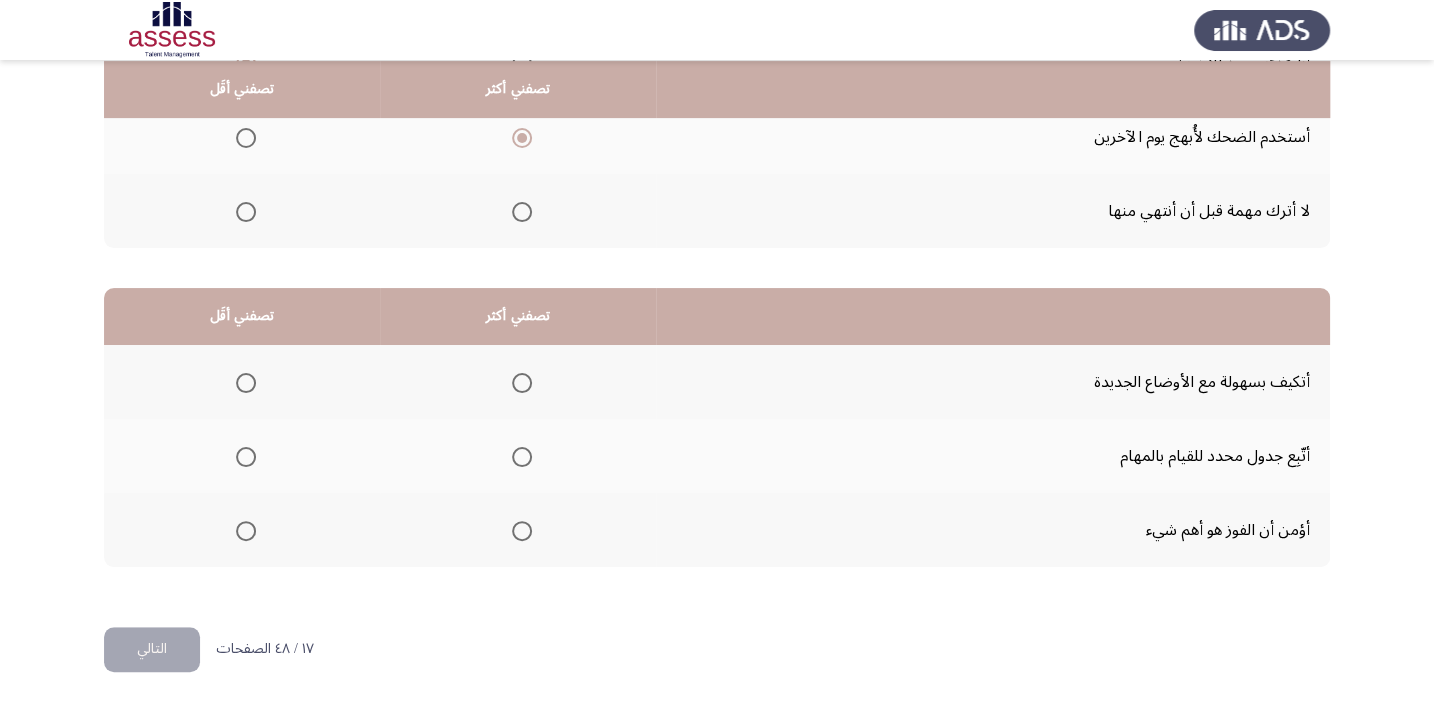 click at bounding box center [246, 531] 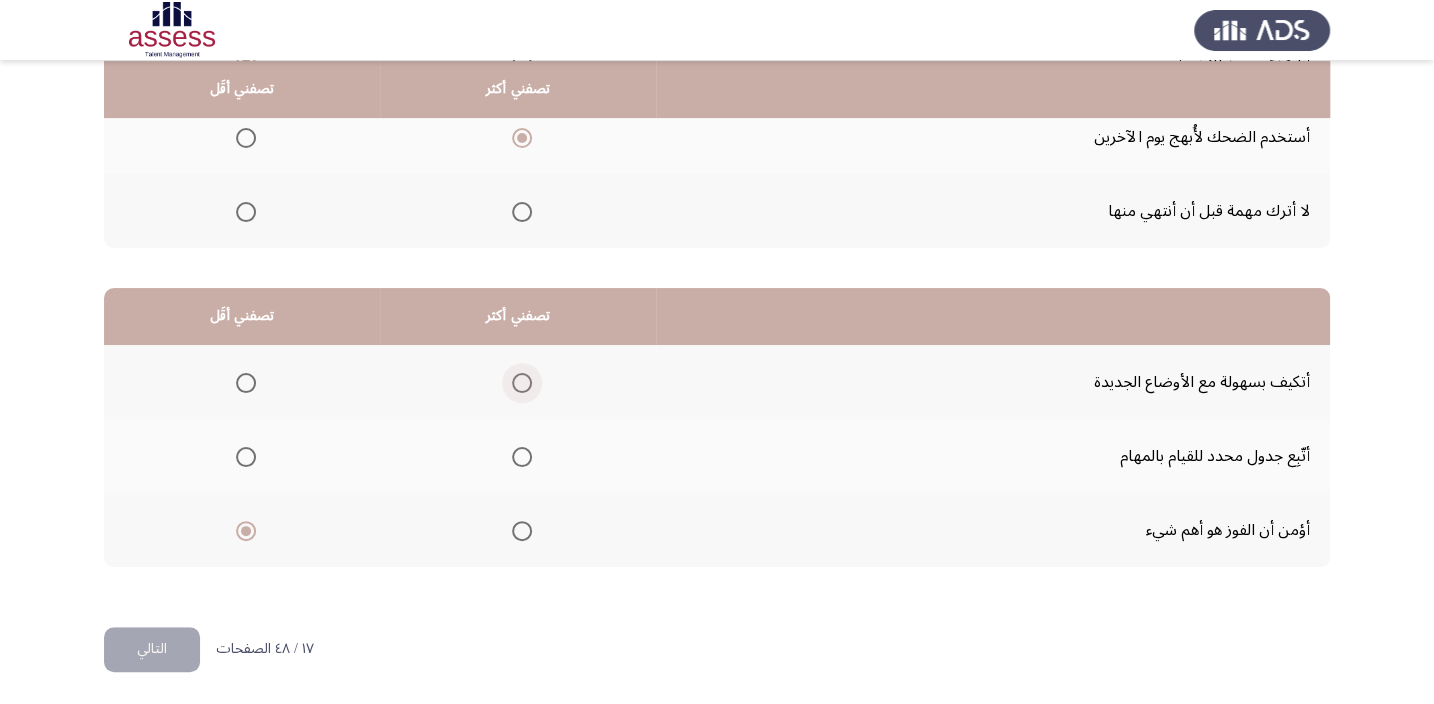 click at bounding box center [522, 383] 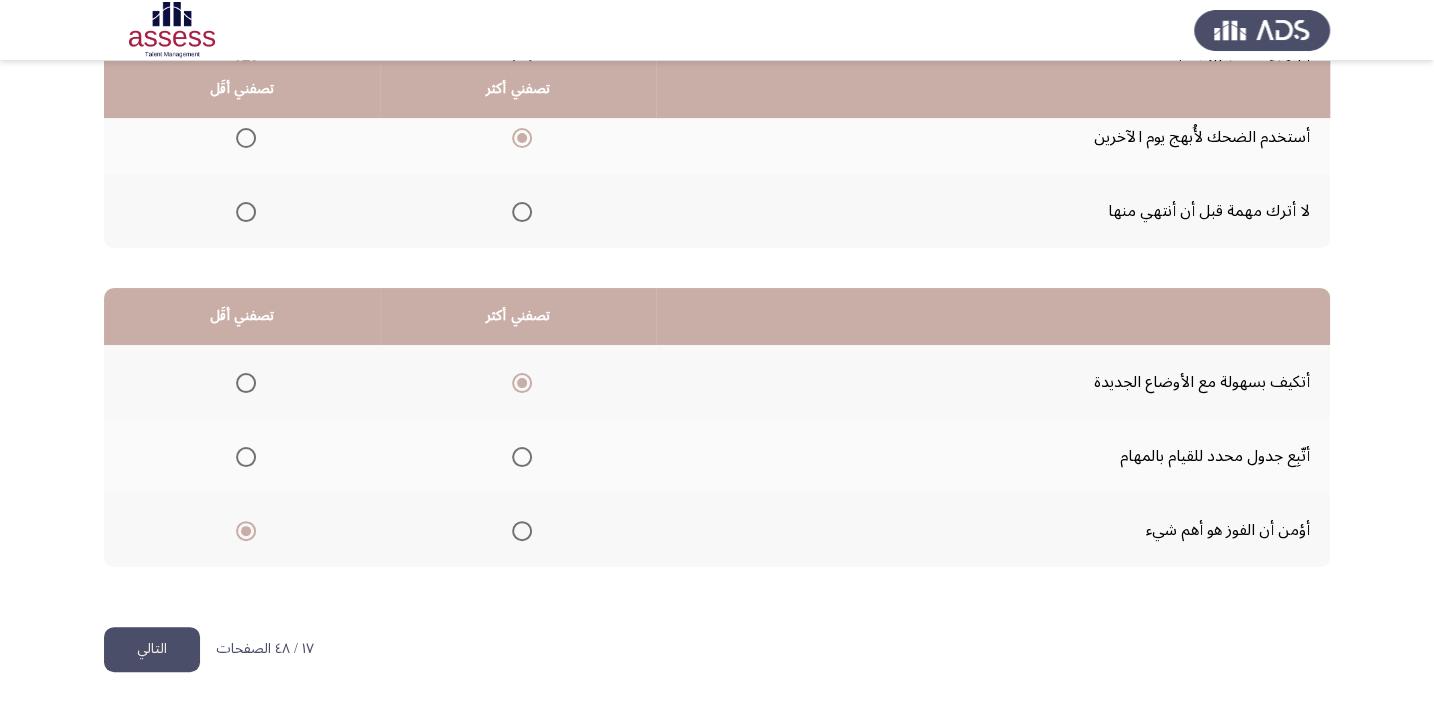 click on "التالي" 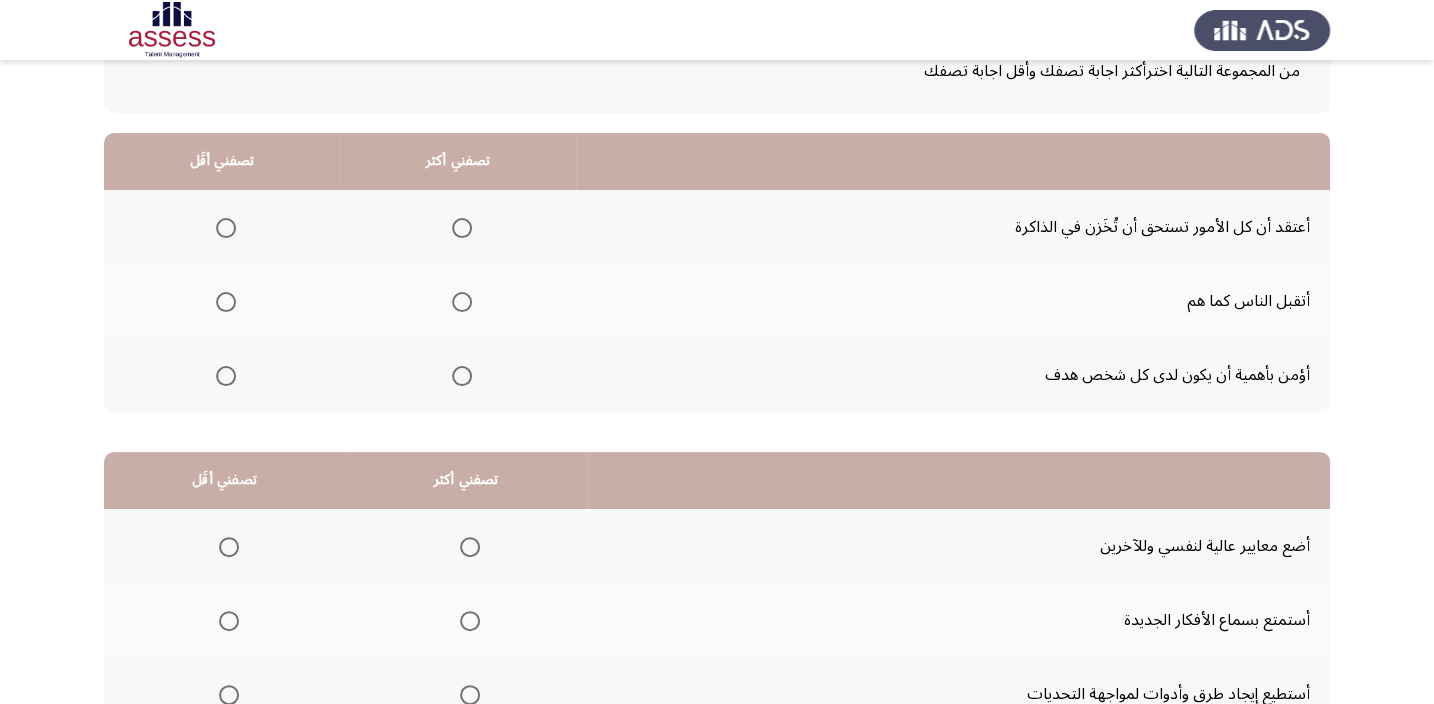 scroll, scrollTop: 181, scrollLeft: 0, axis: vertical 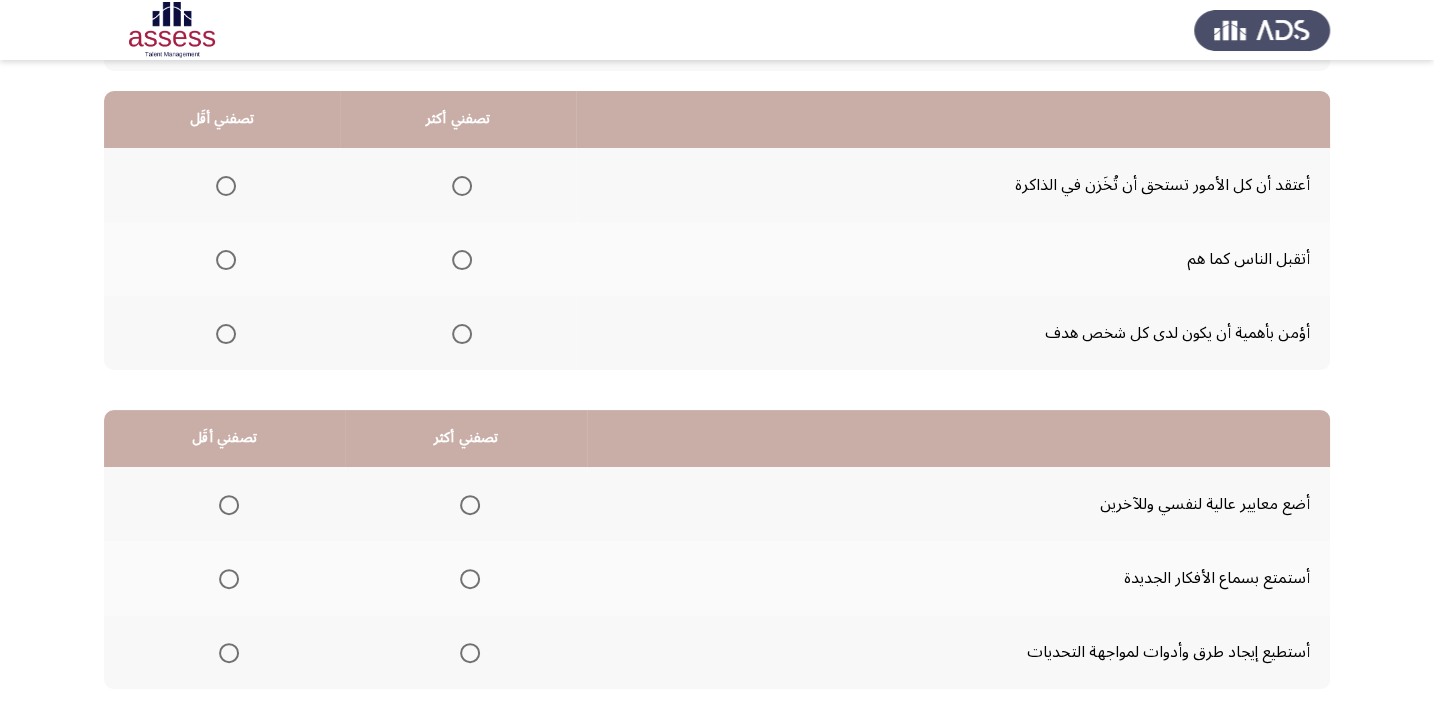 click at bounding box center [462, 334] 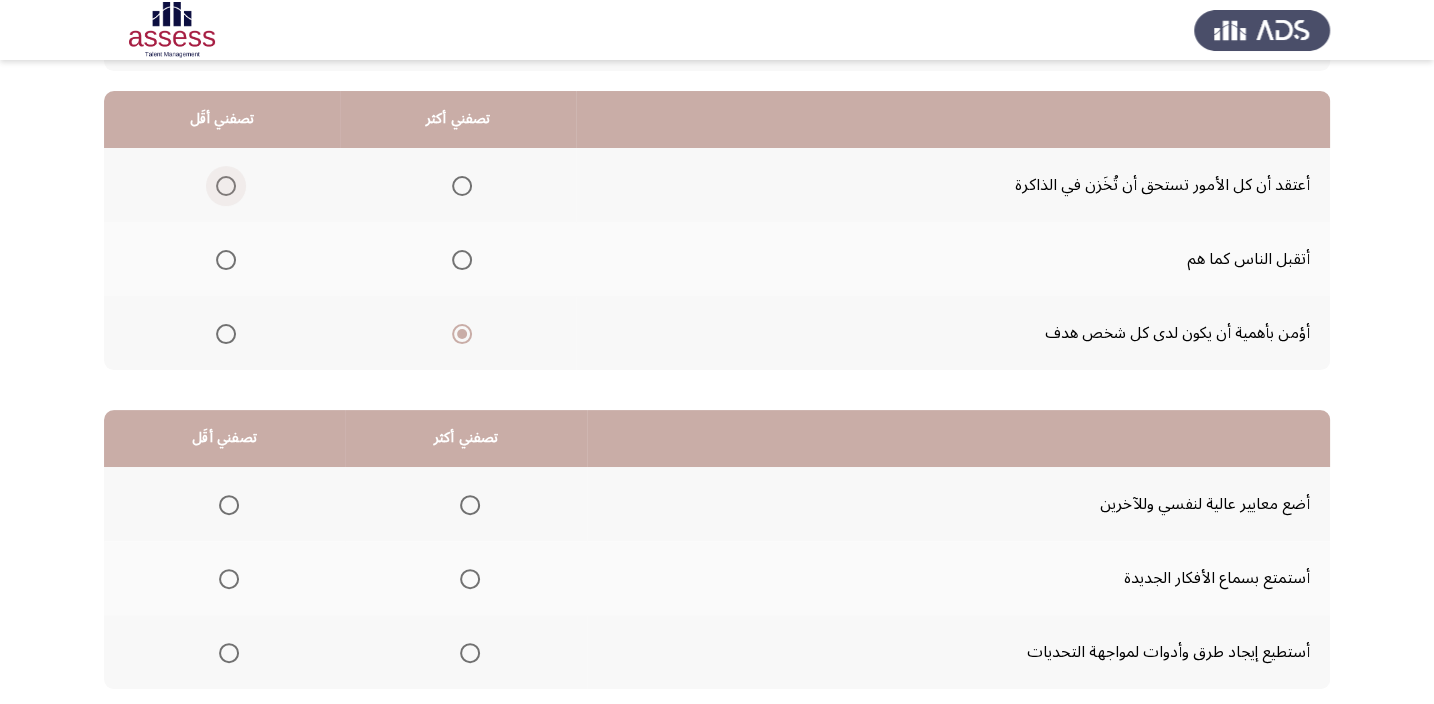 click at bounding box center (226, 186) 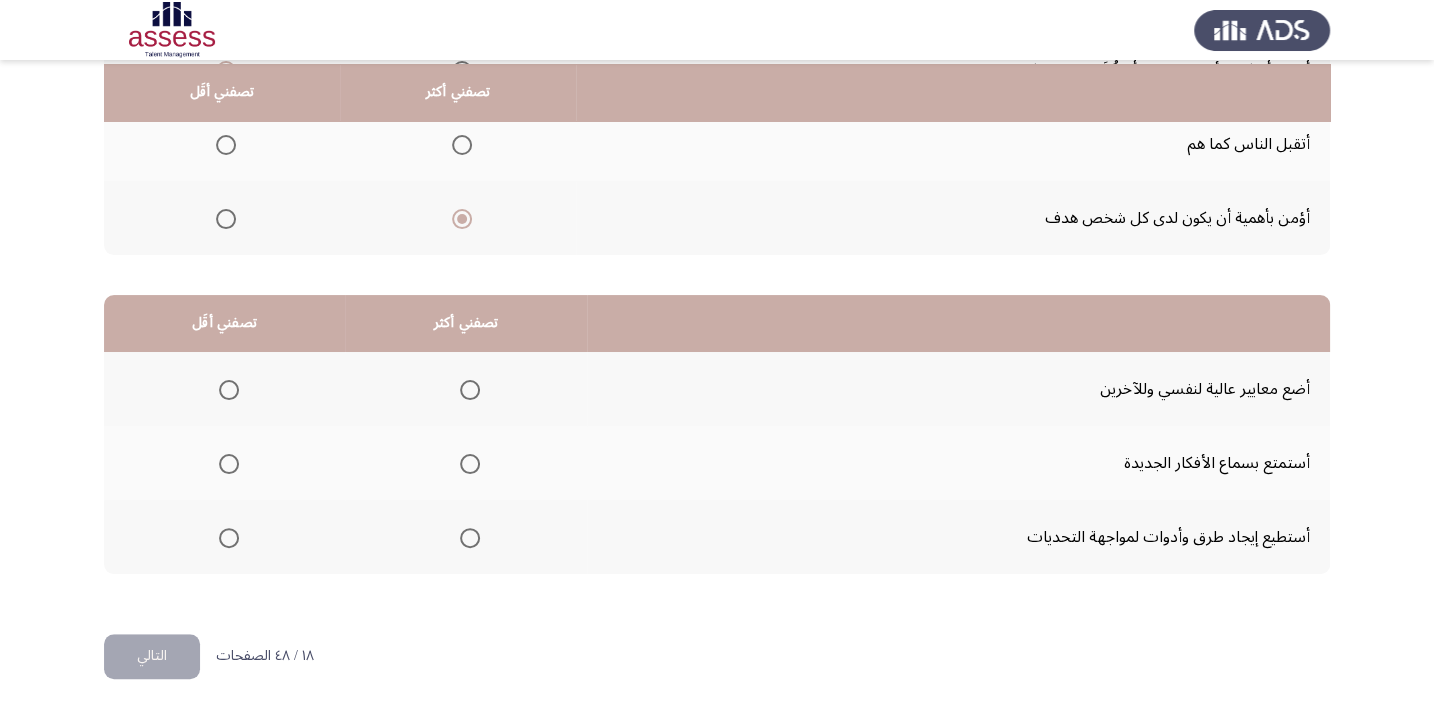 scroll, scrollTop: 303, scrollLeft: 0, axis: vertical 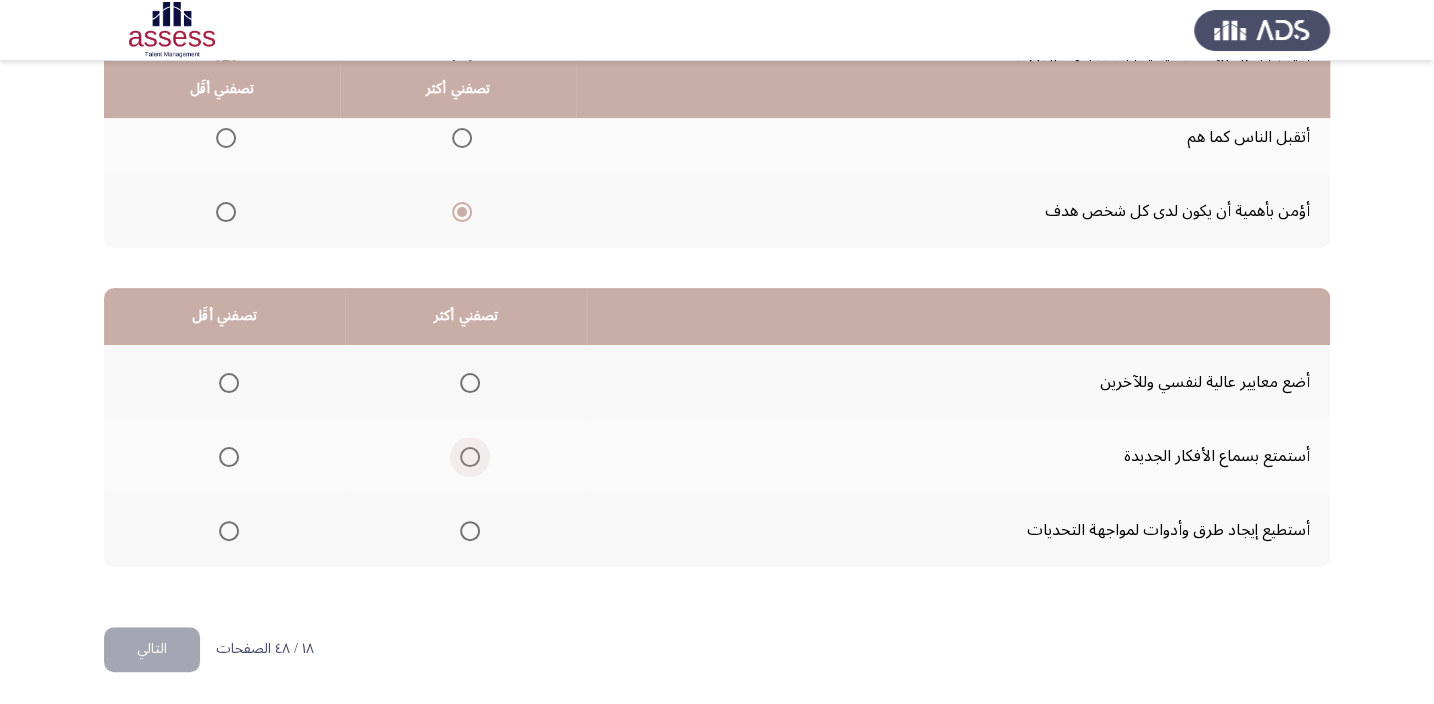 click at bounding box center (470, 457) 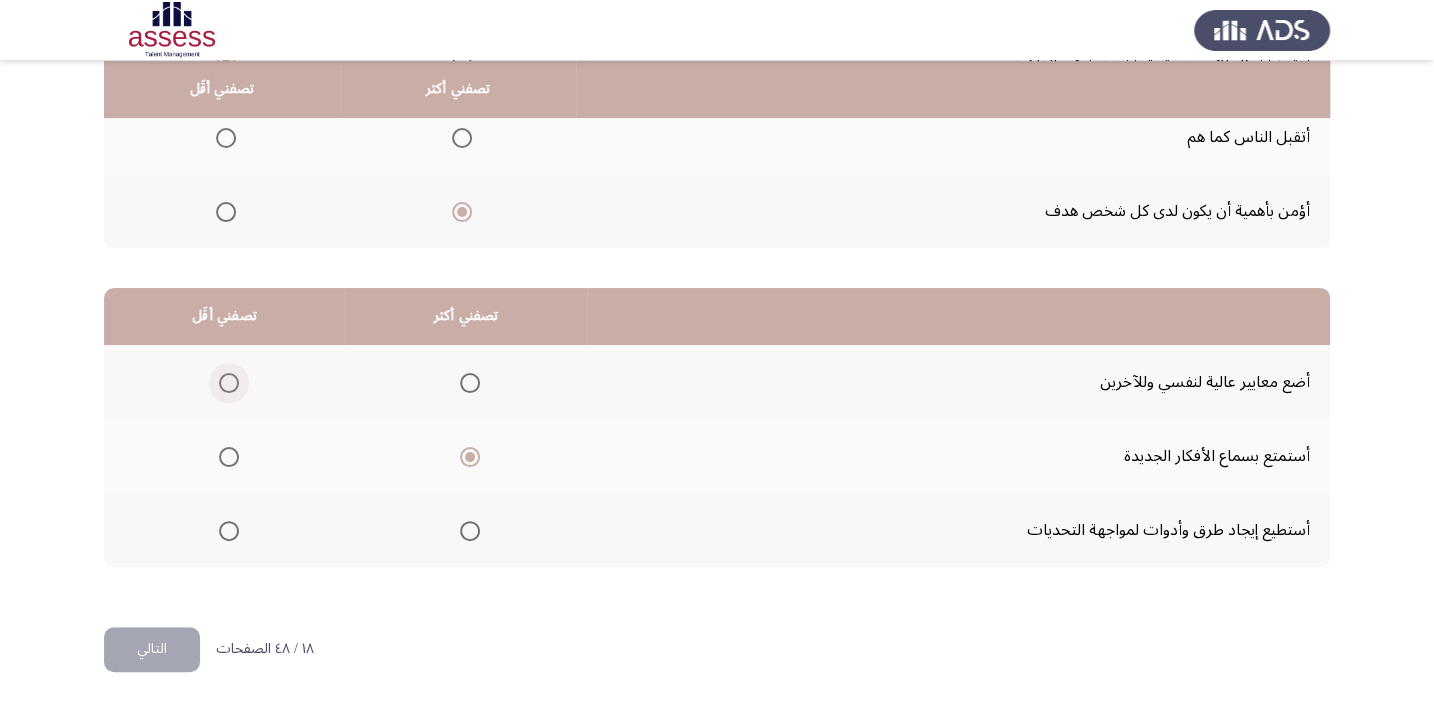 click at bounding box center [229, 383] 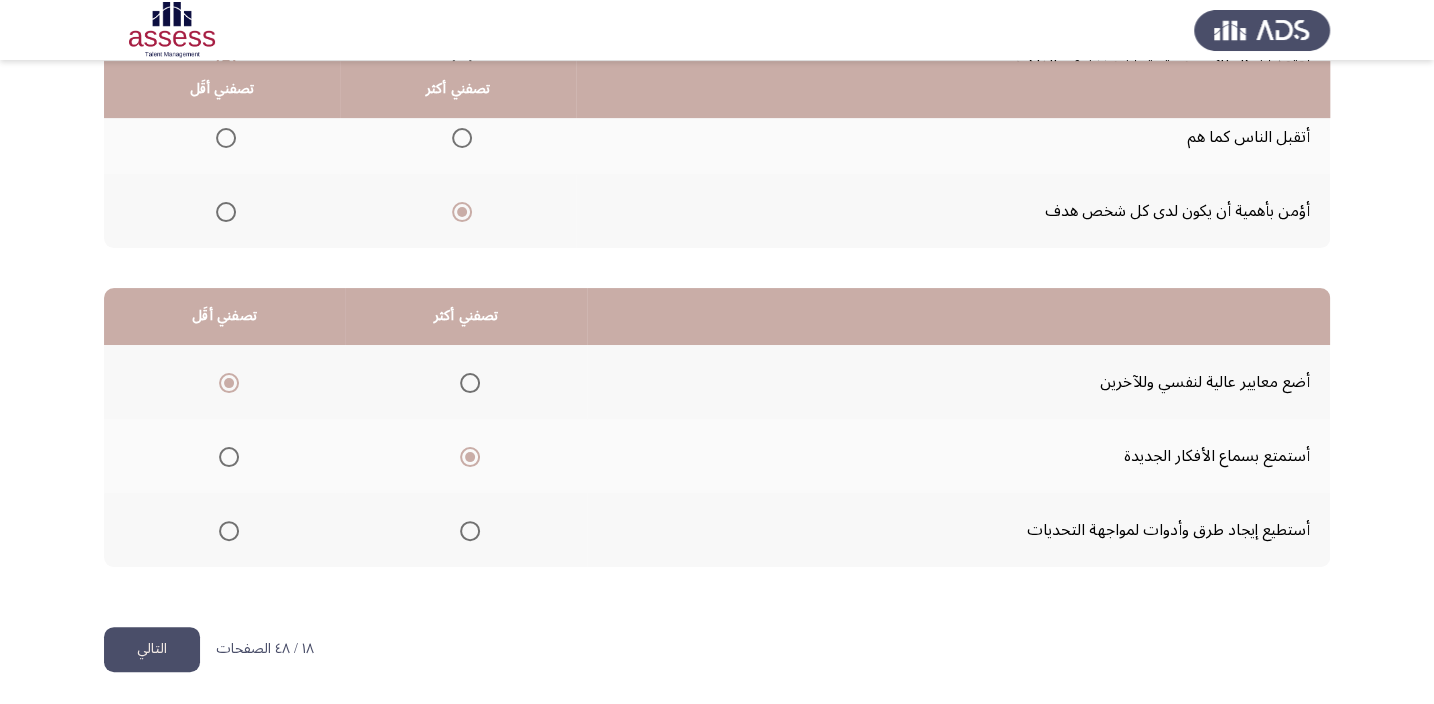 click on "التالي" 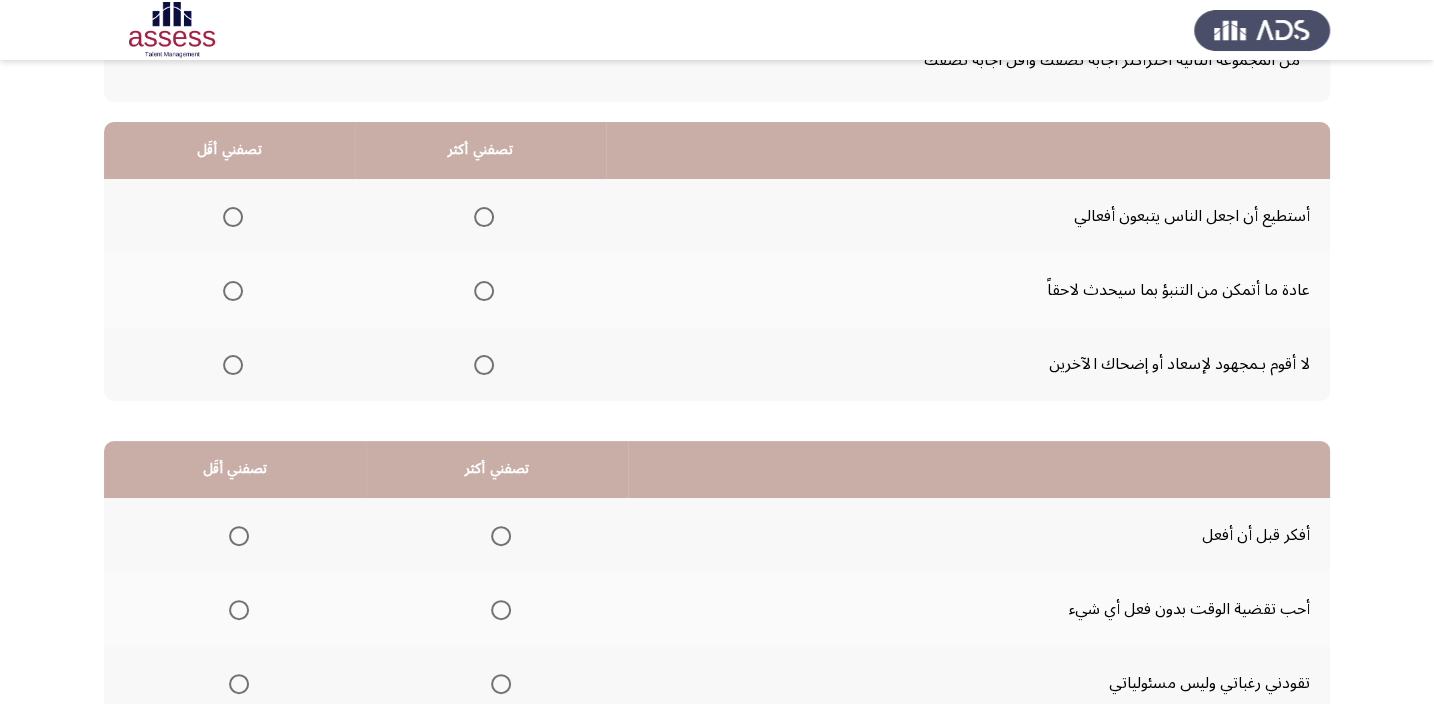 scroll, scrollTop: 181, scrollLeft: 0, axis: vertical 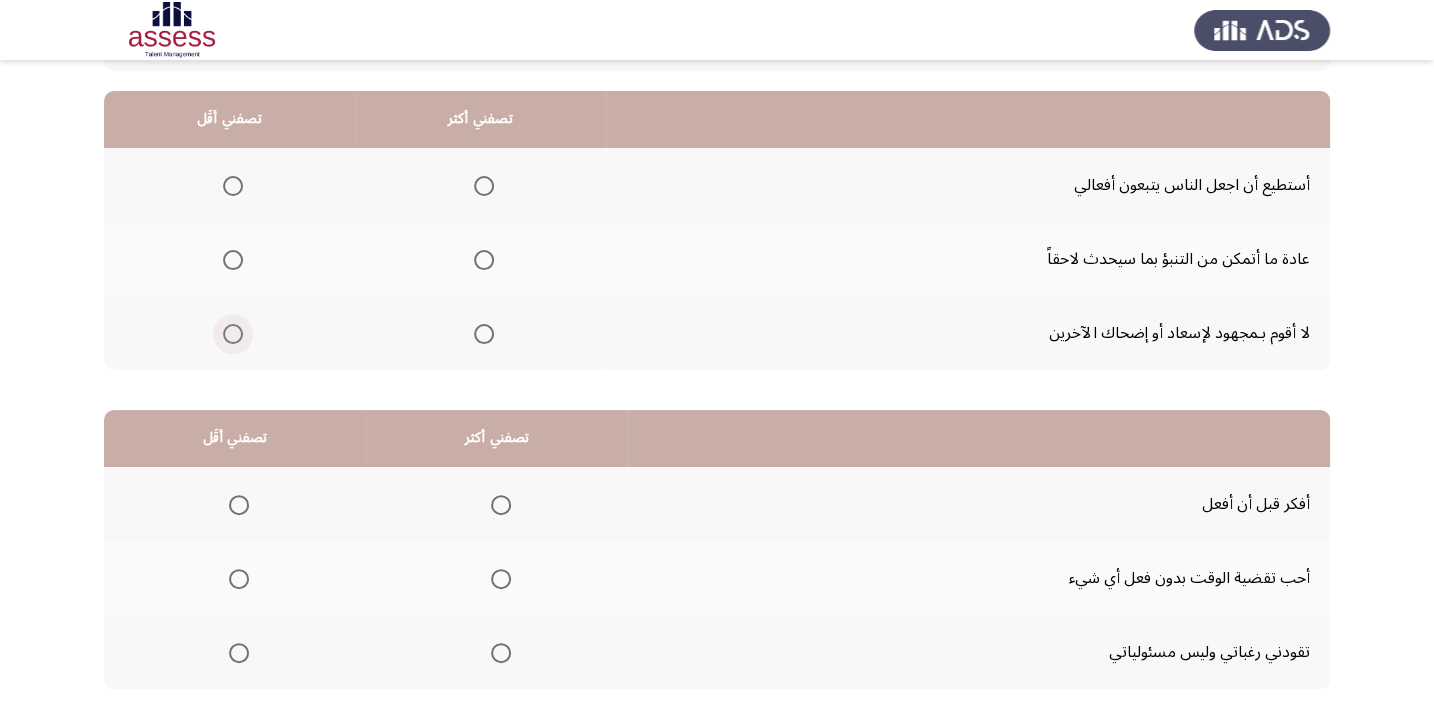 click at bounding box center (233, 334) 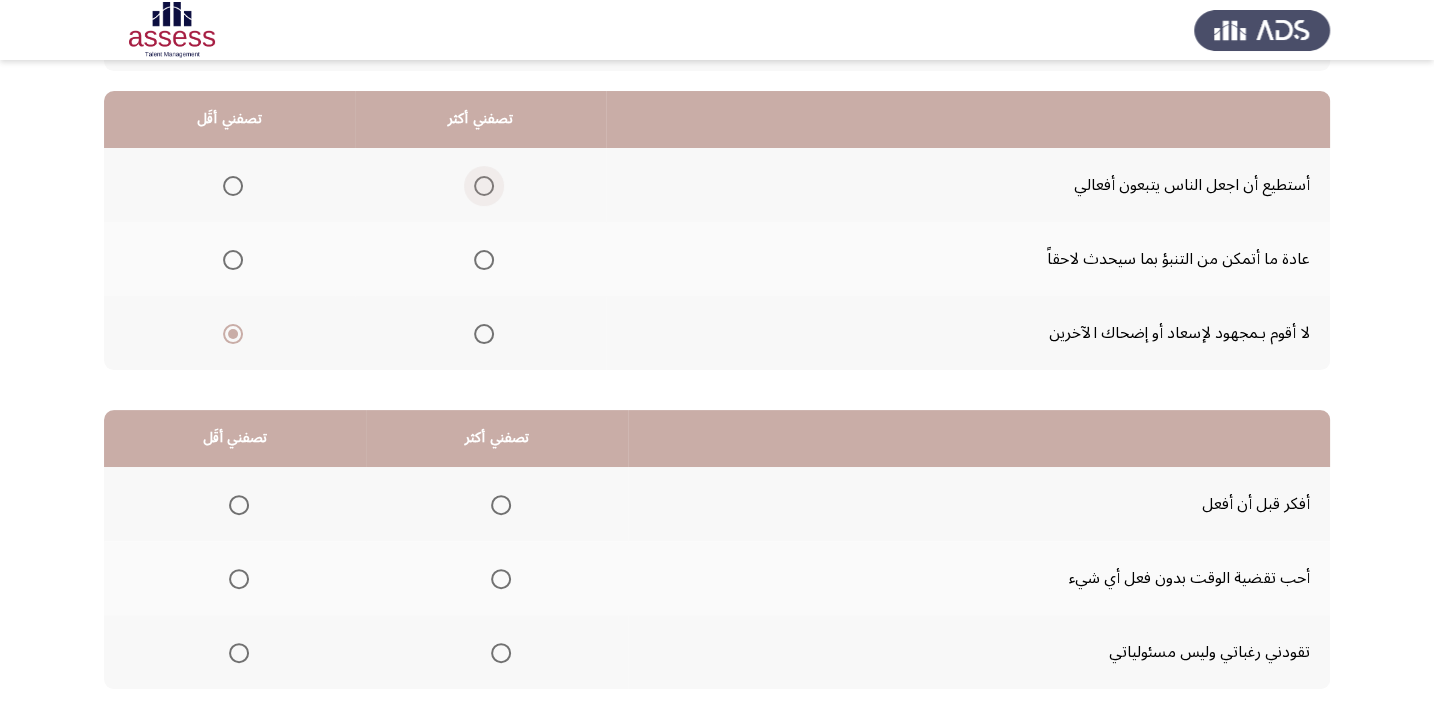 click at bounding box center [484, 186] 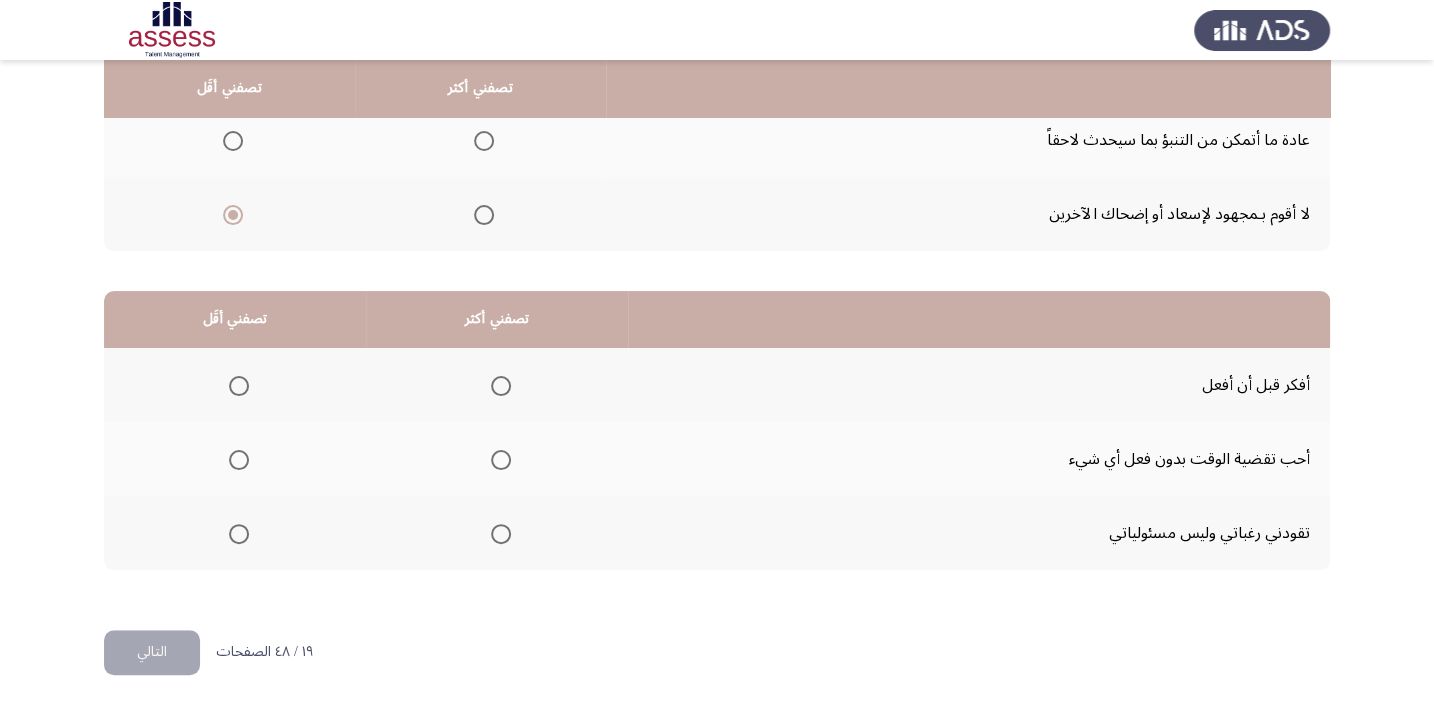 scroll, scrollTop: 303, scrollLeft: 0, axis: vertical 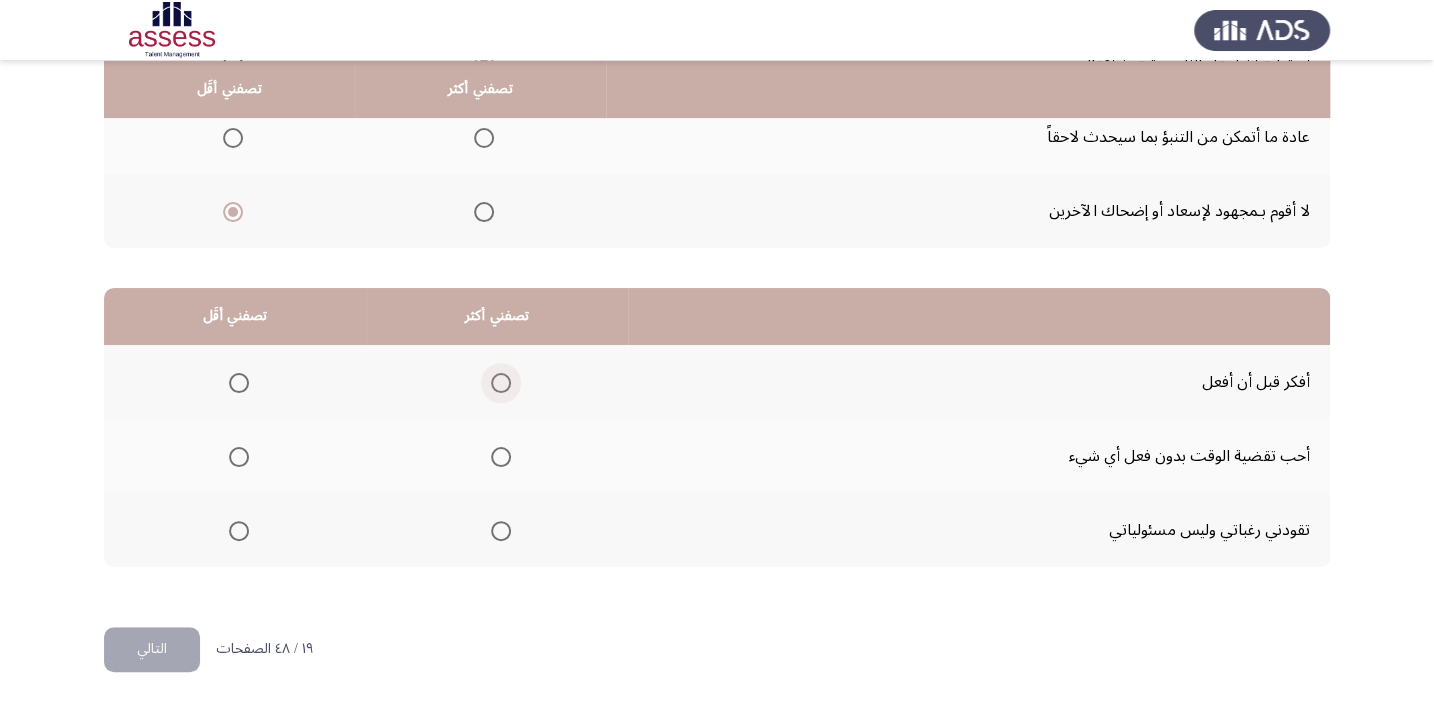 click at bounding box center (501, 383) 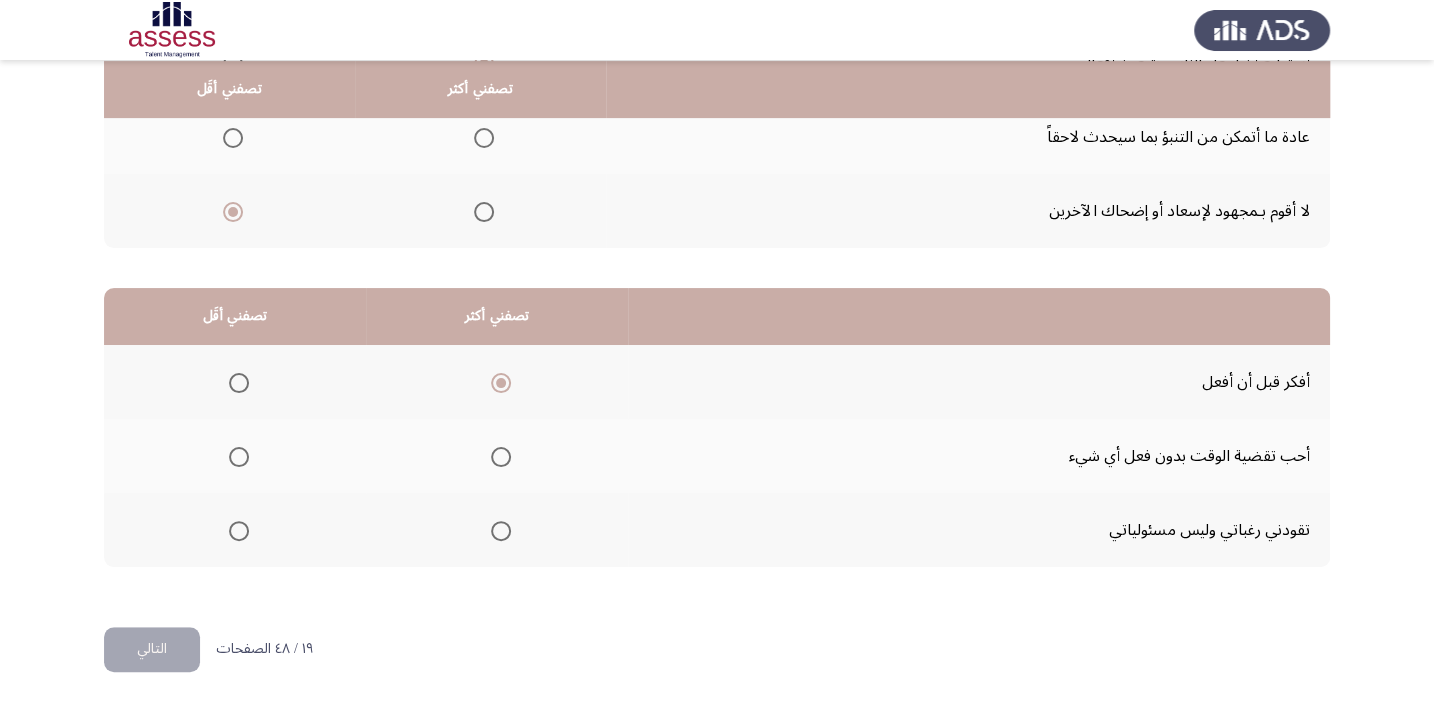 click at bounding box center [239, 457] 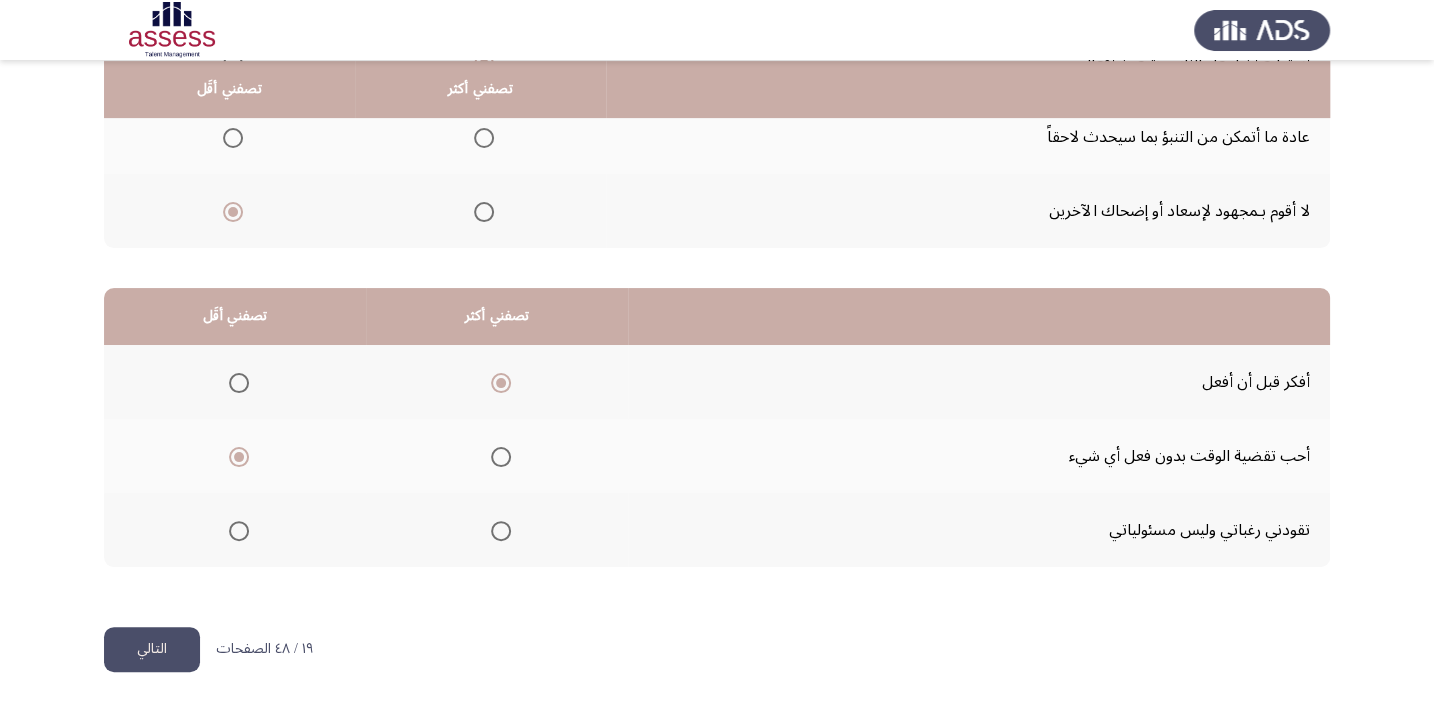 click on "التالي" 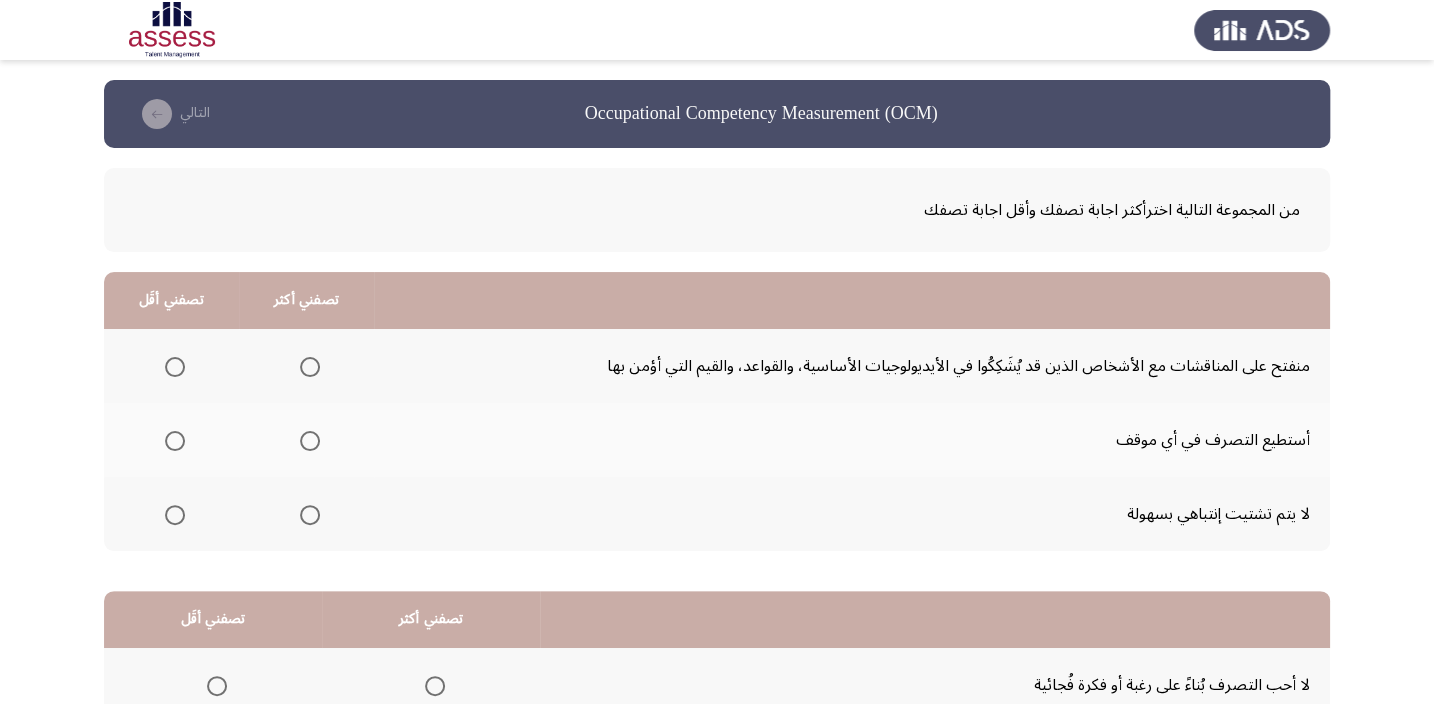 scroll, scrollTop: 181, scrollLeft: 0, axis: vertical 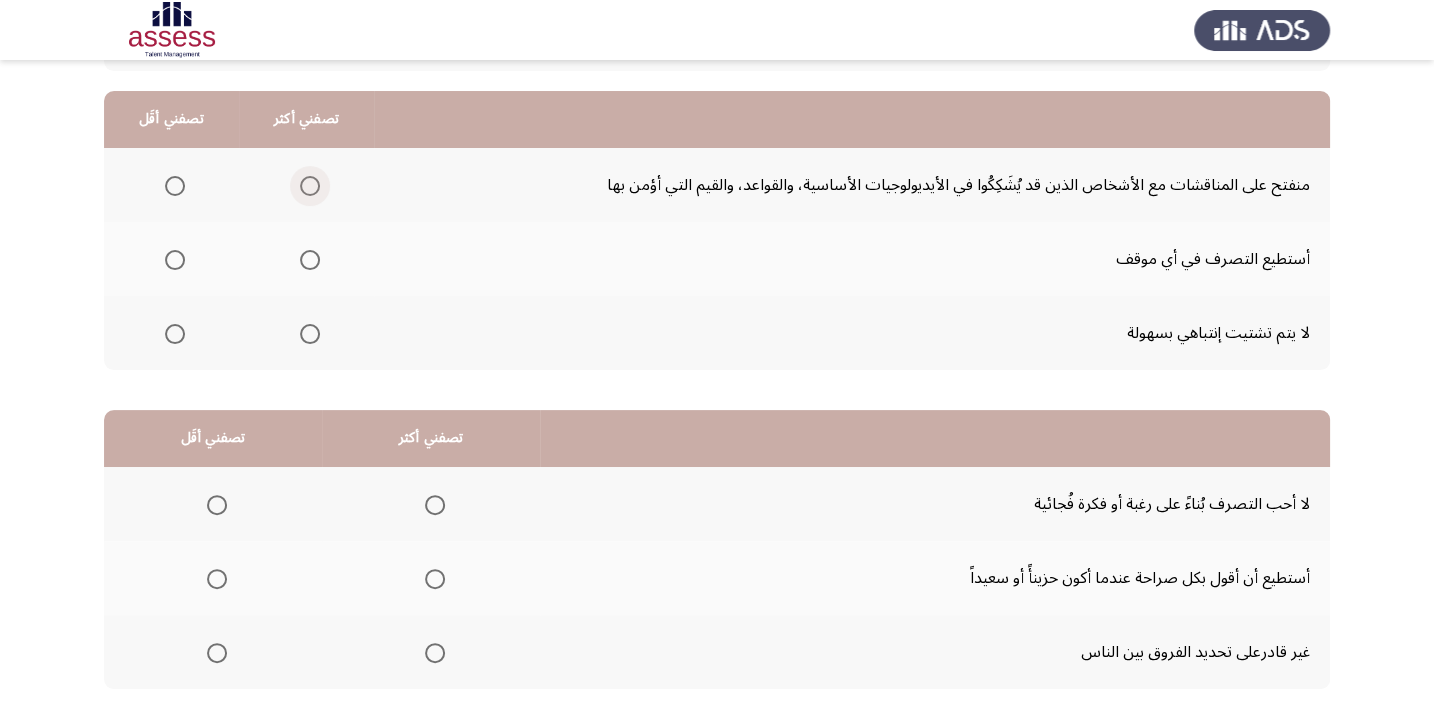 click at bounding box center (310, 186) 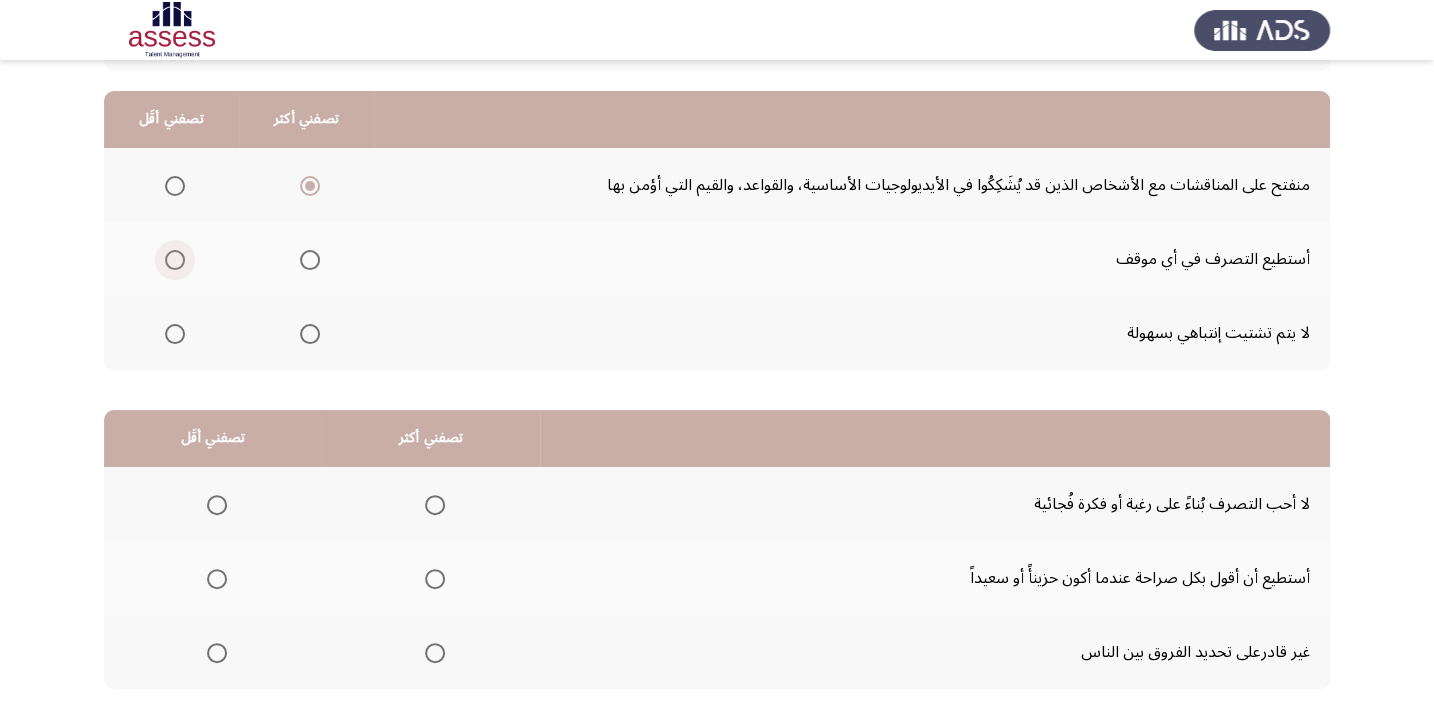 click at bounding box center [175, 260] 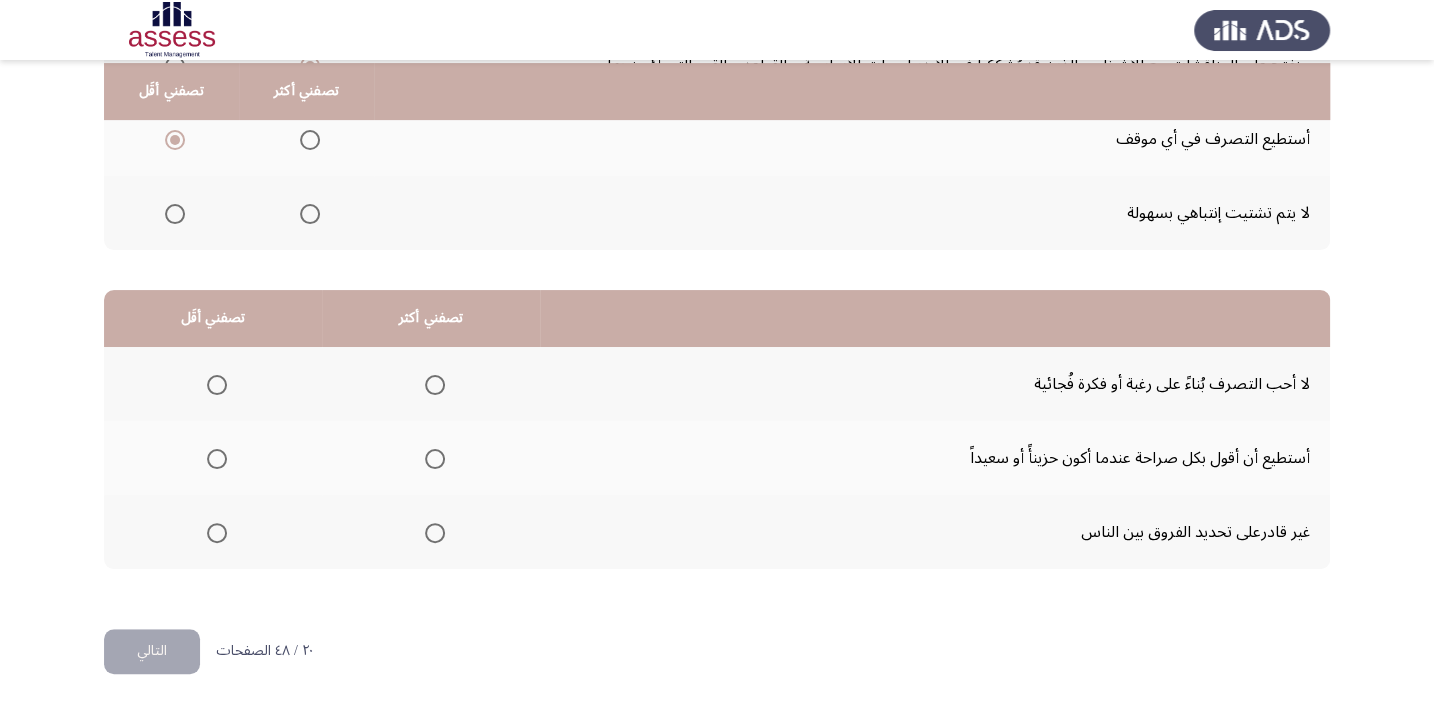 scroll, scrollTop: 303, scrollLeft: 0, axis: vertical 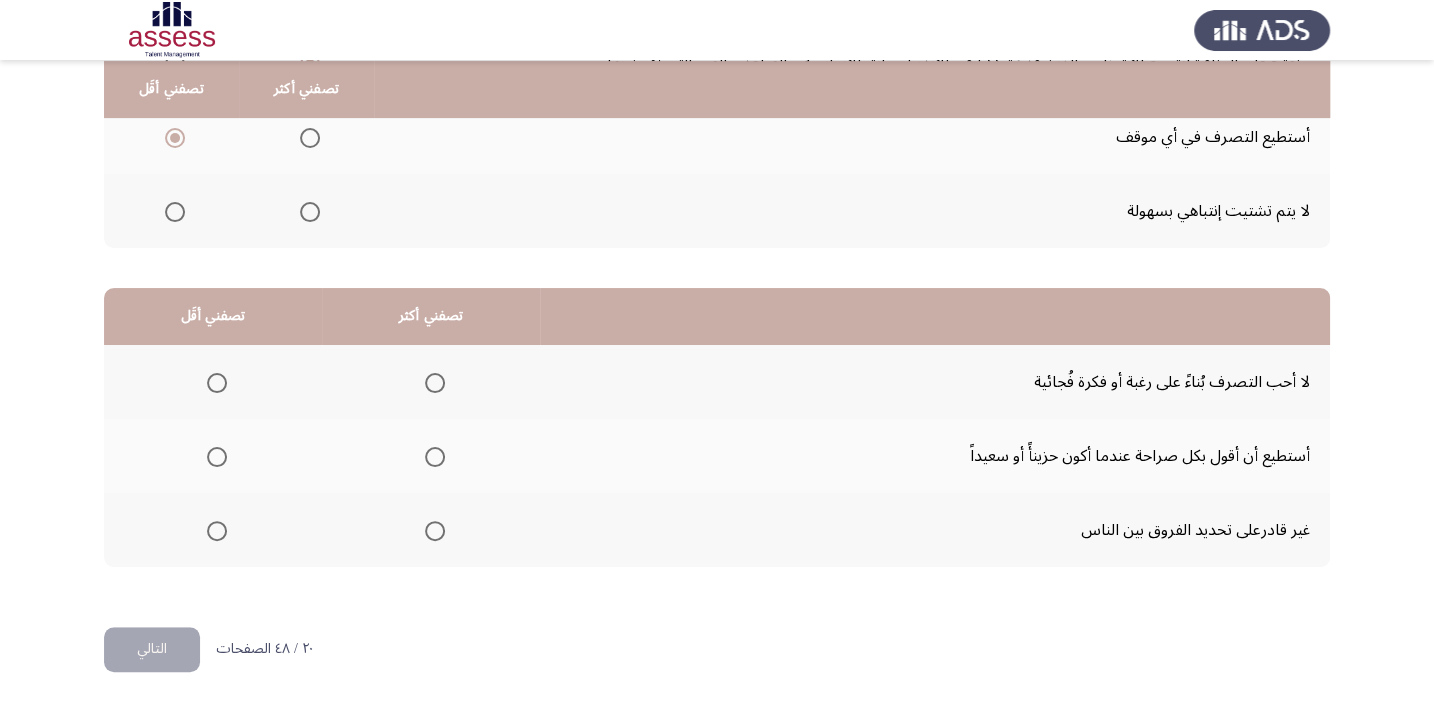 click at bounding box center [435, 383] 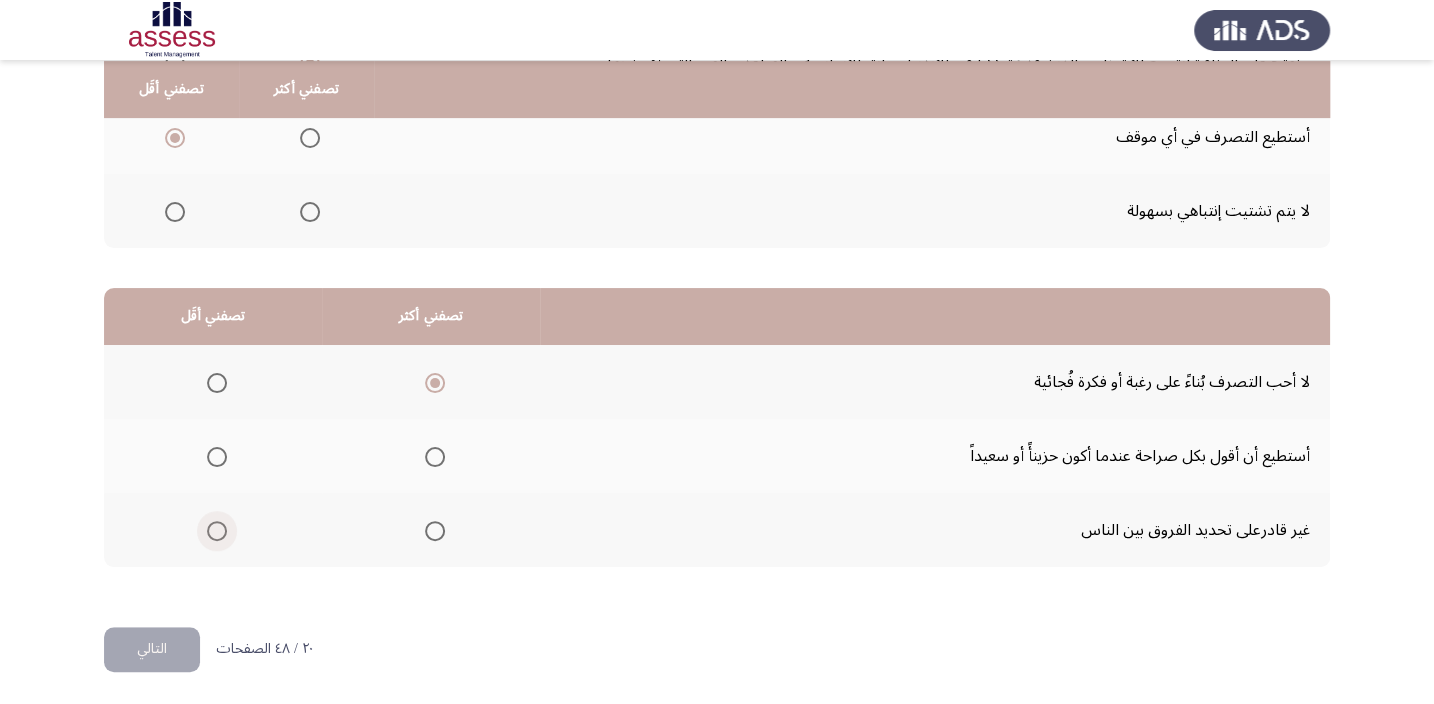 click at bounding box center [217, 531] 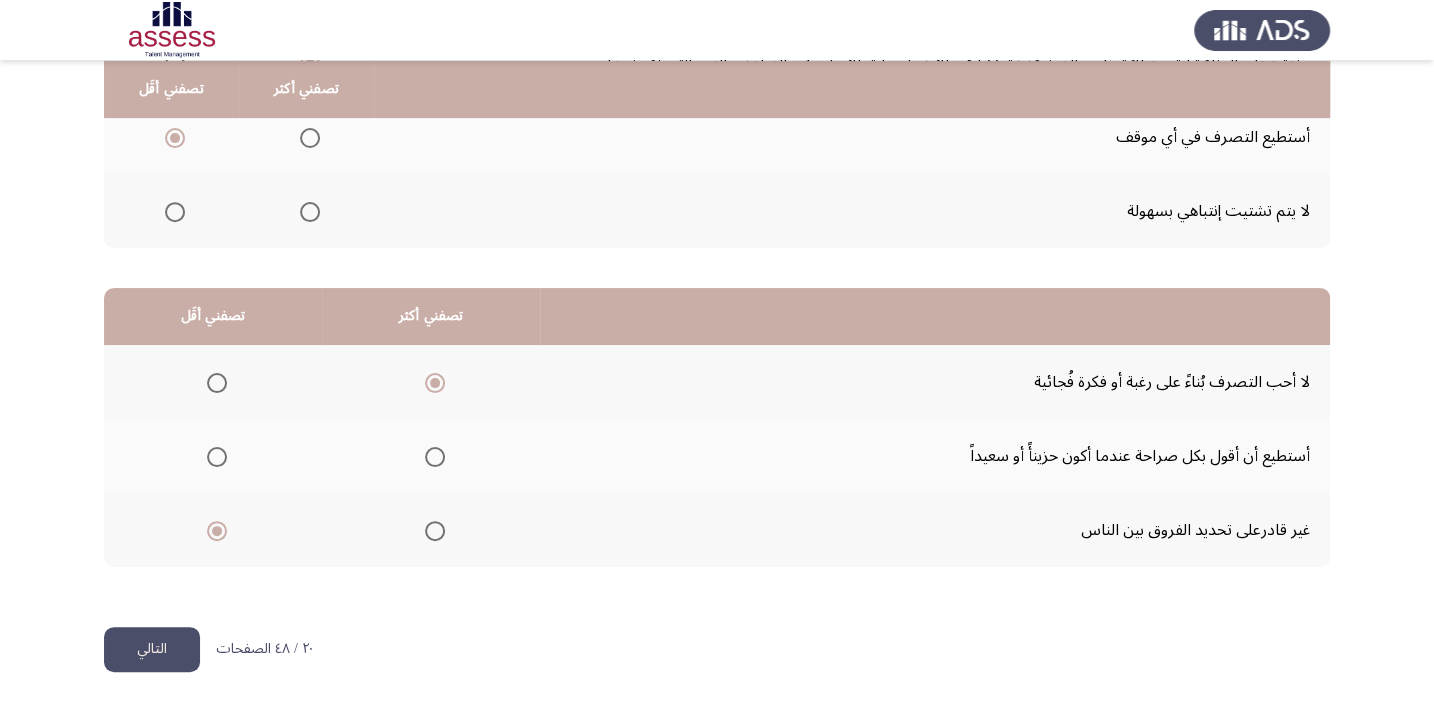 click on "التالي" 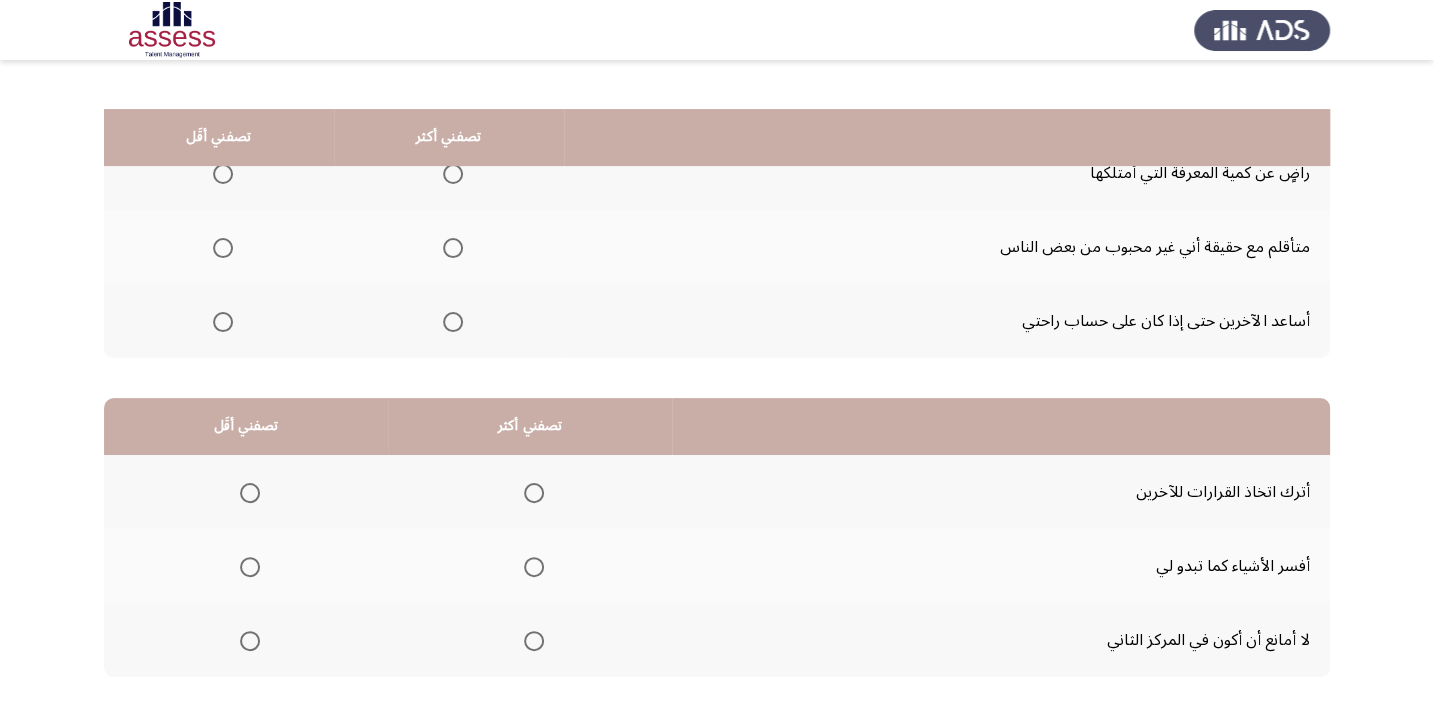 scroll, scrollTop: 121, scrollLeft: 0, axis: vertical 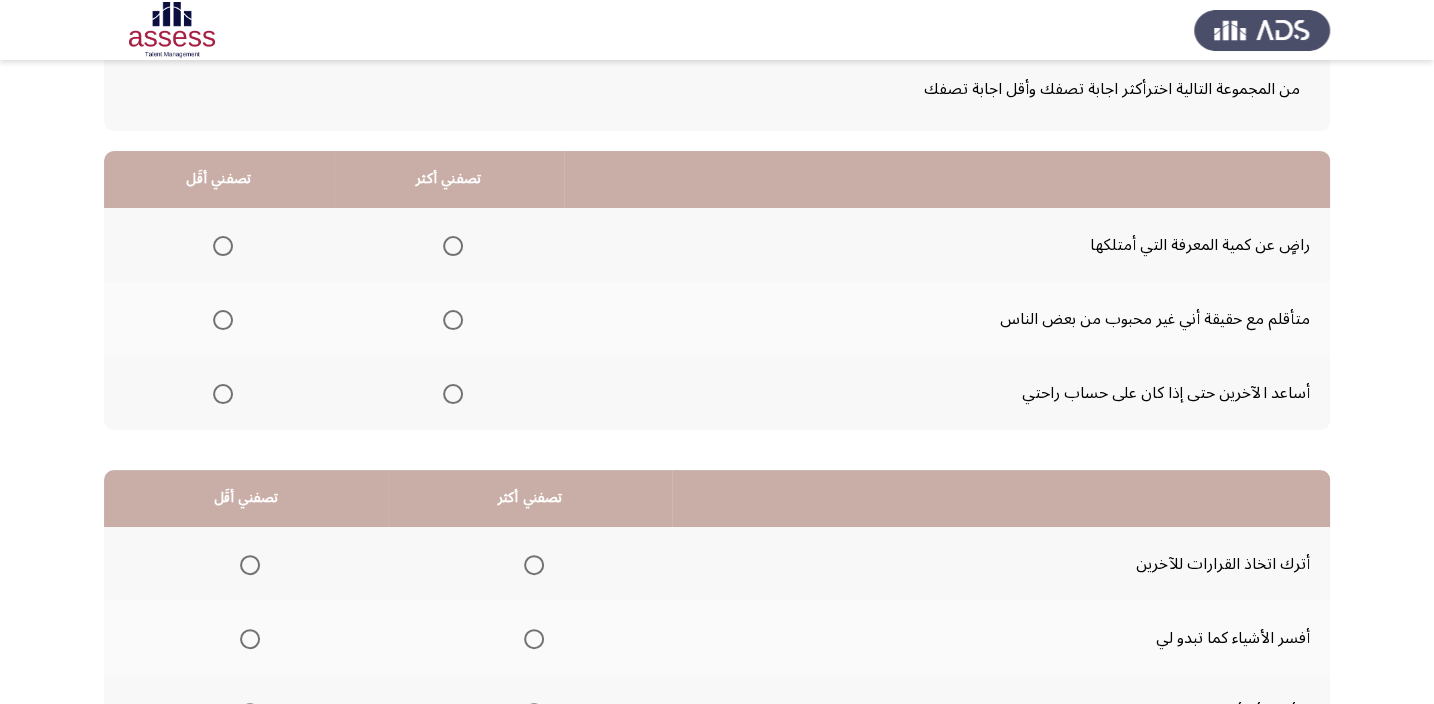 click at bounding box center (453, 320) 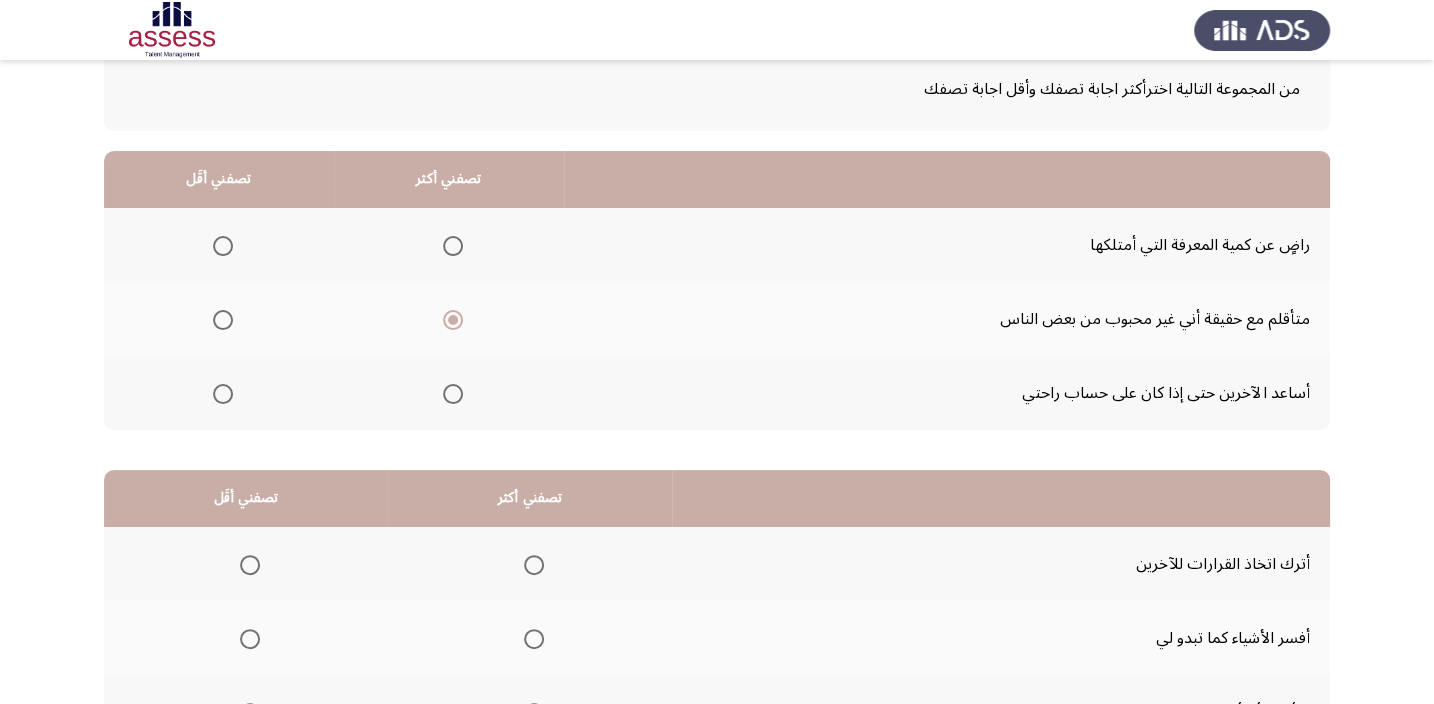 click at bounding box center (223, 394) 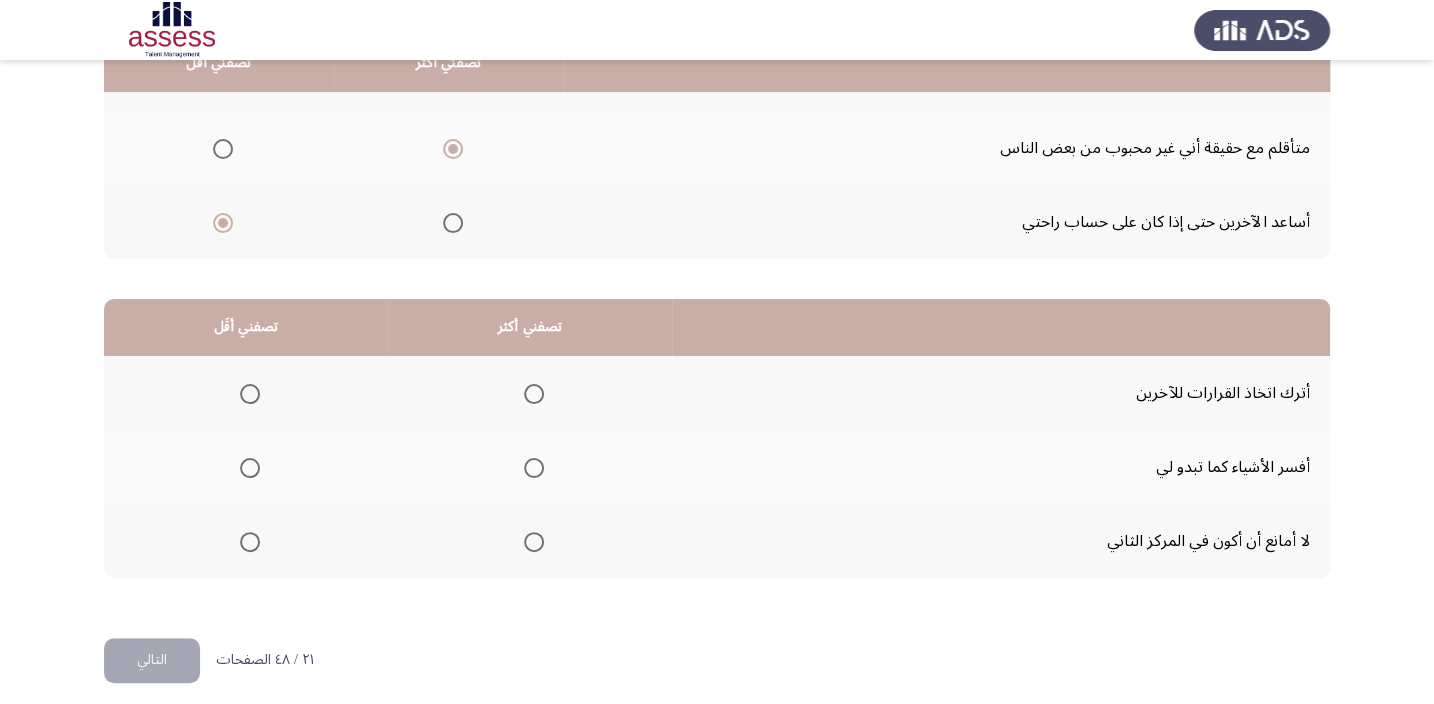 scroll, scrollTop: 303, scrollLeft: 0, axis: vertical 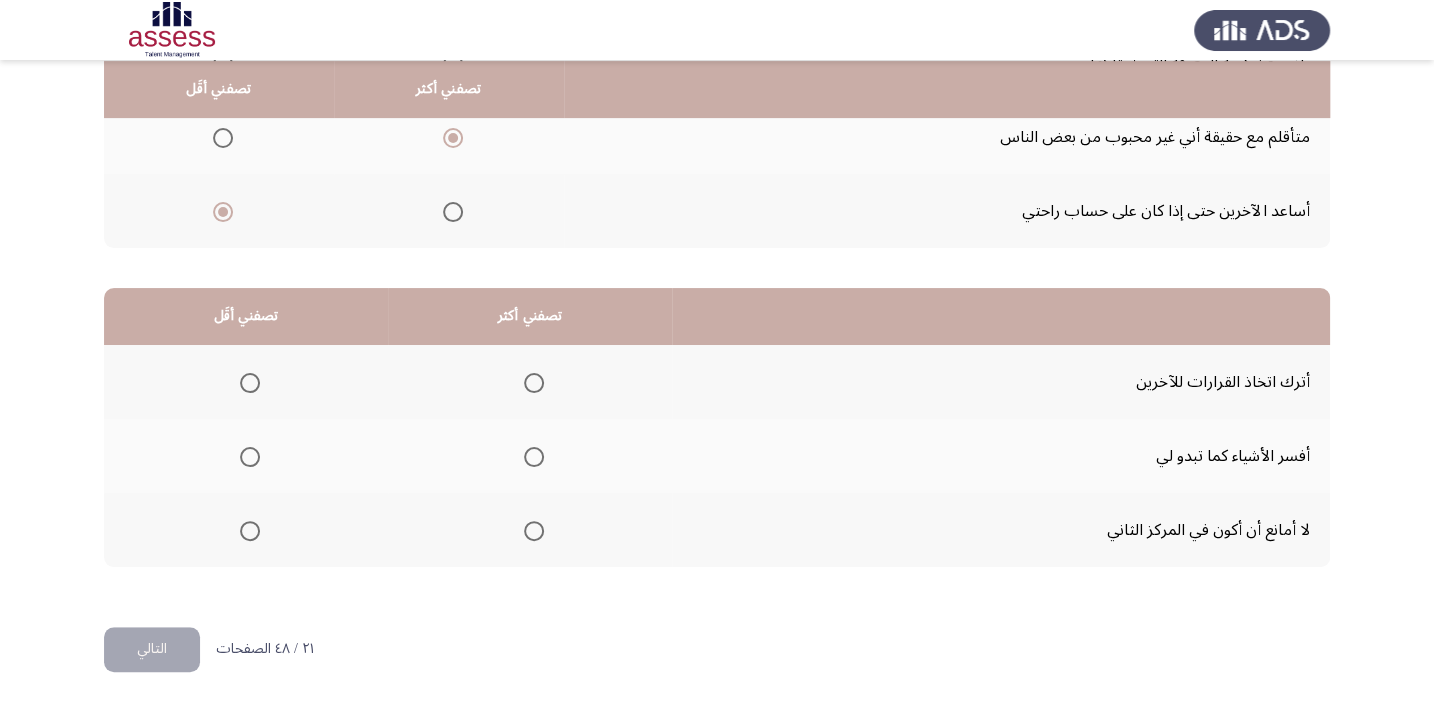 click at bounding box center (250, 457) 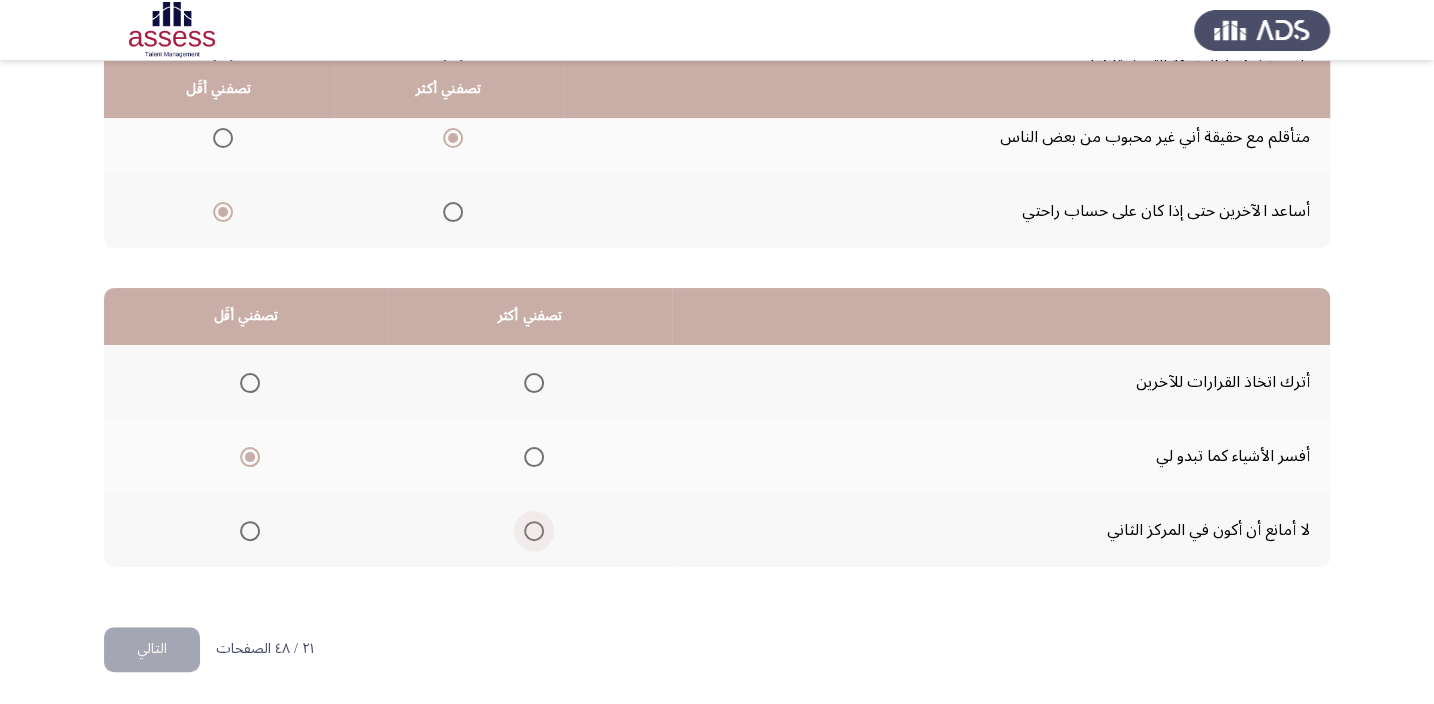 click at bounding box center (534, 531) 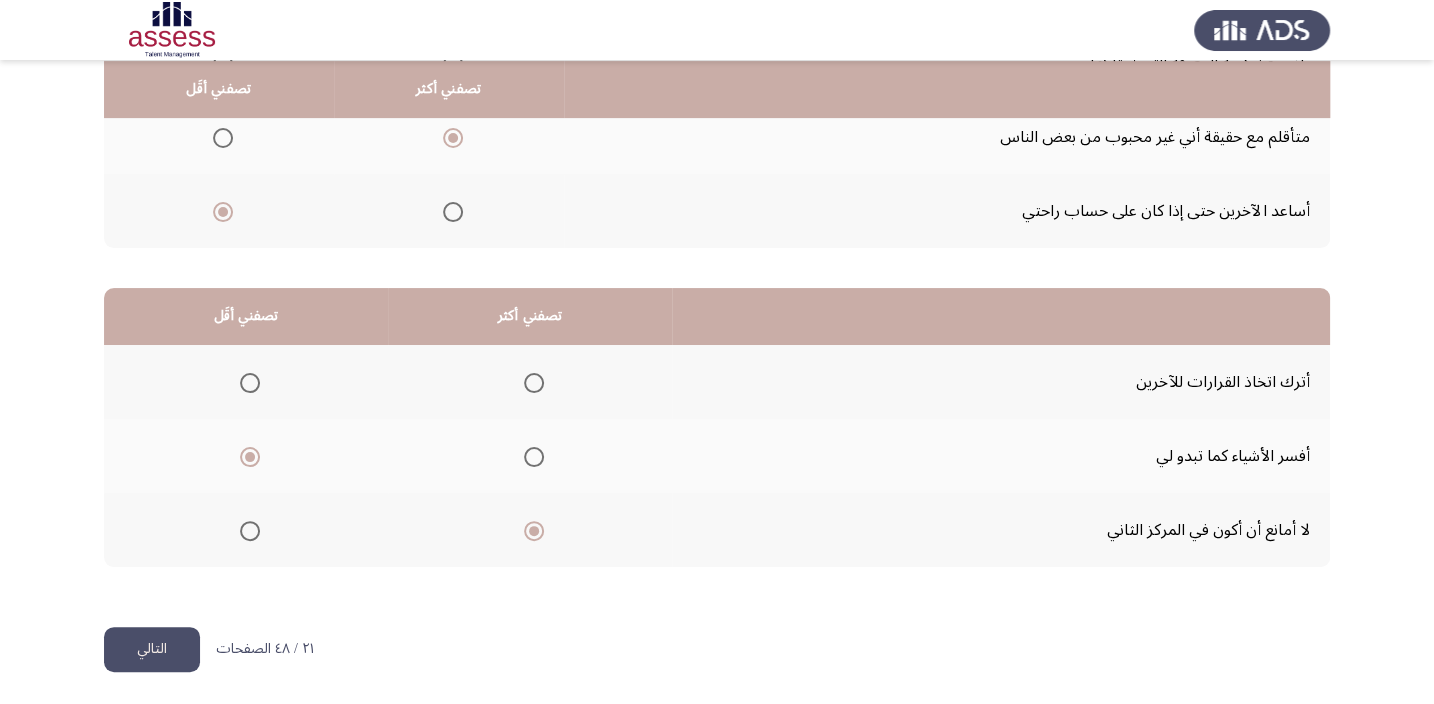 click on "التالي" 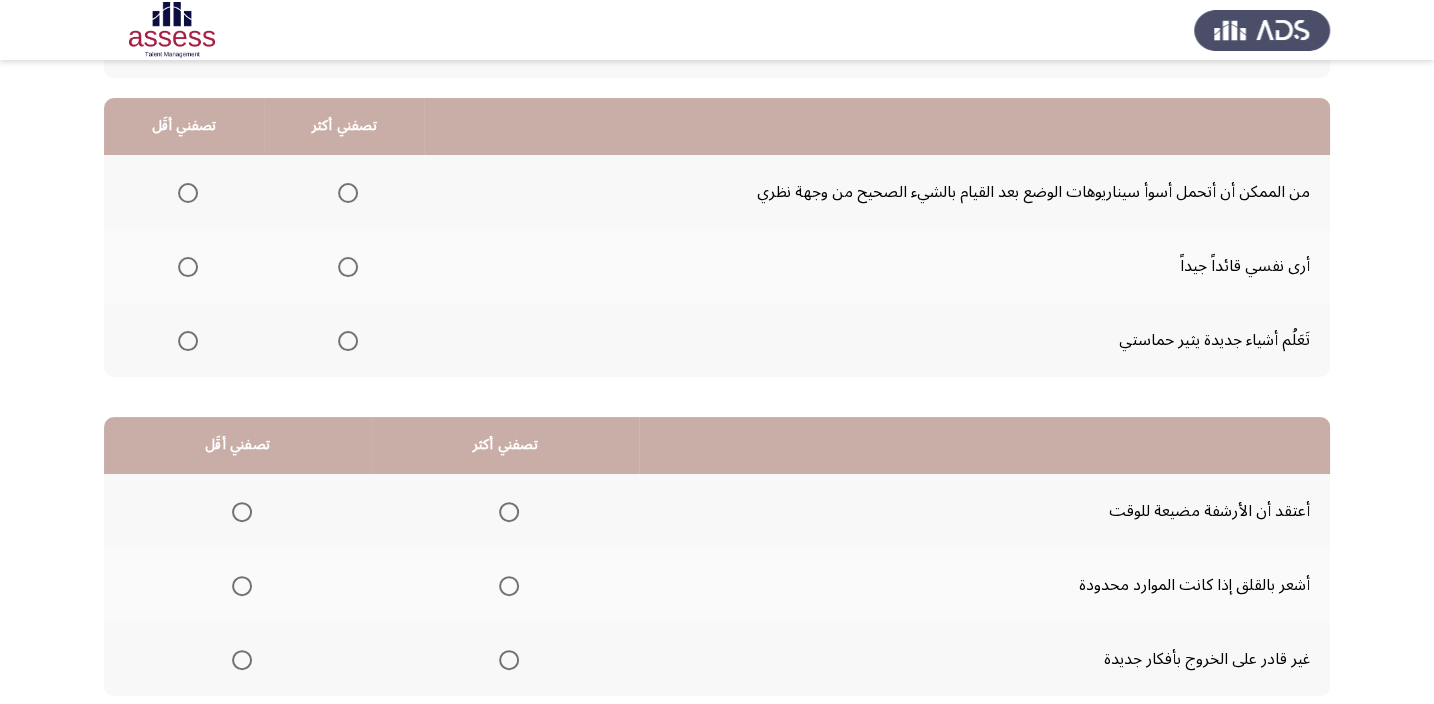 scroll, scrollTop: 181, scrollLeft: 0, axis: vertical 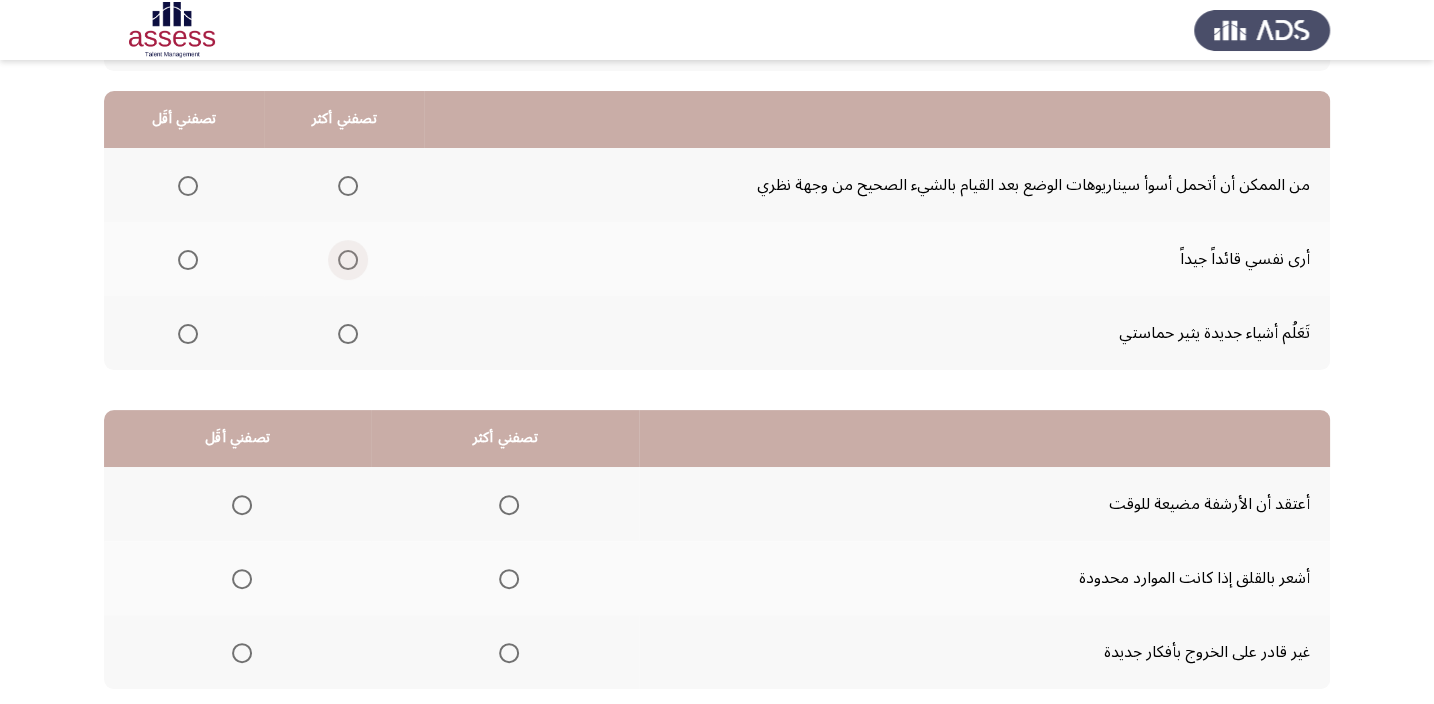 click at bounding box center [348, 260] 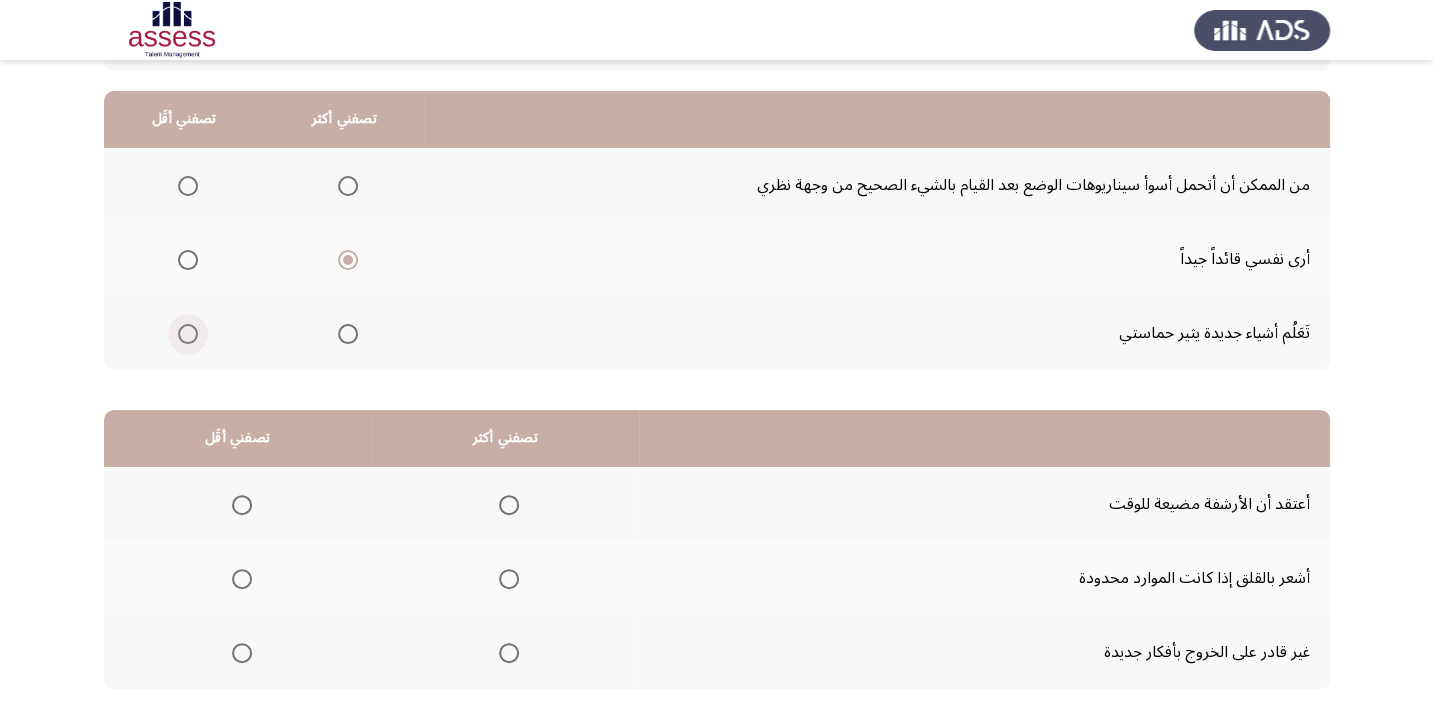 click at bounding box center (188, 334) 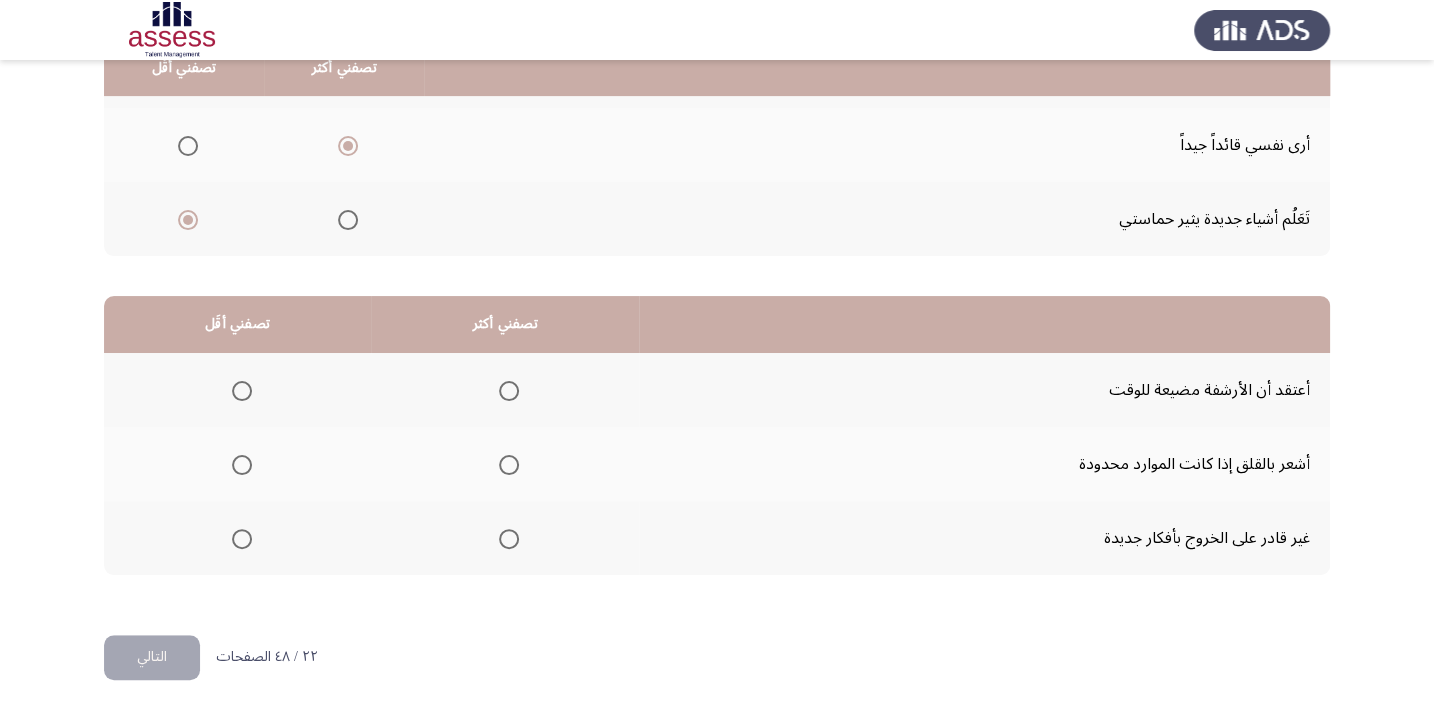 scroll, scrollTop: 303, scrollLeft: 0, axis: vertical 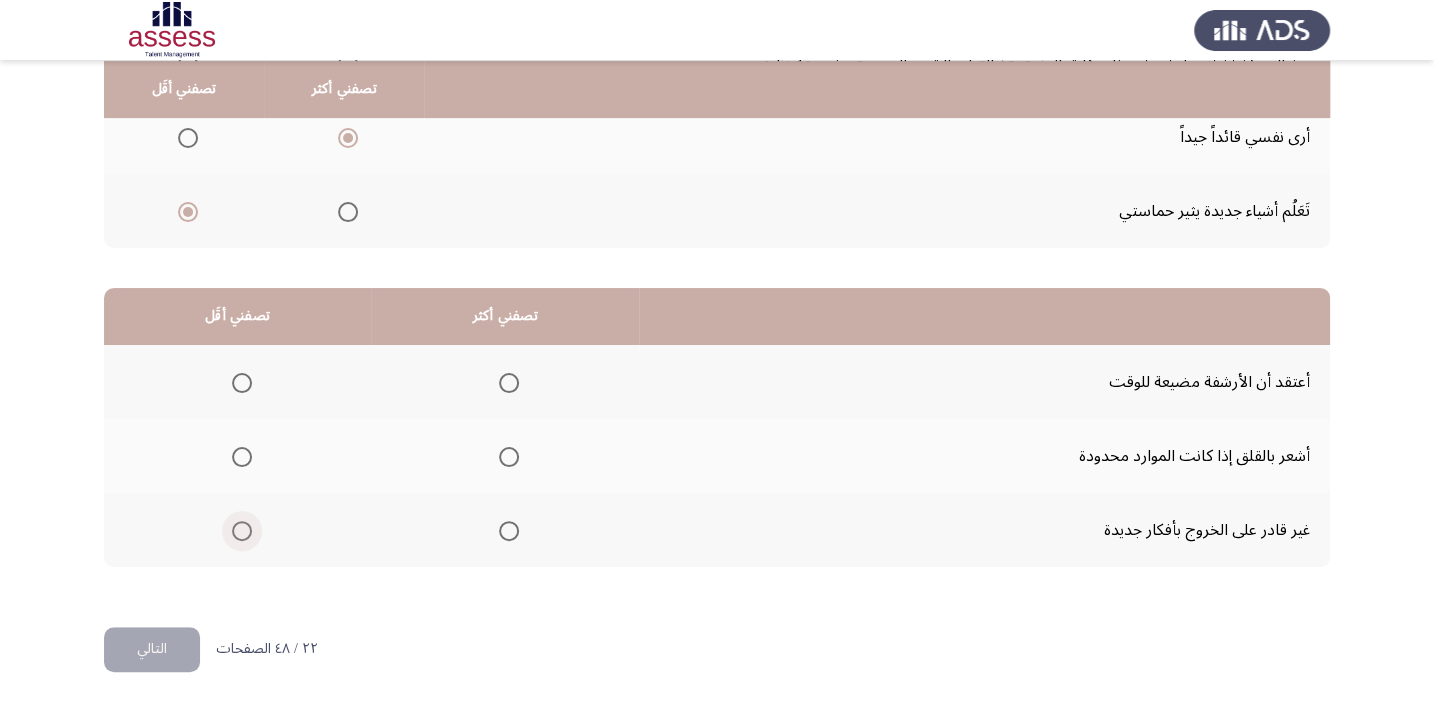click at bounding box center [242, 531] 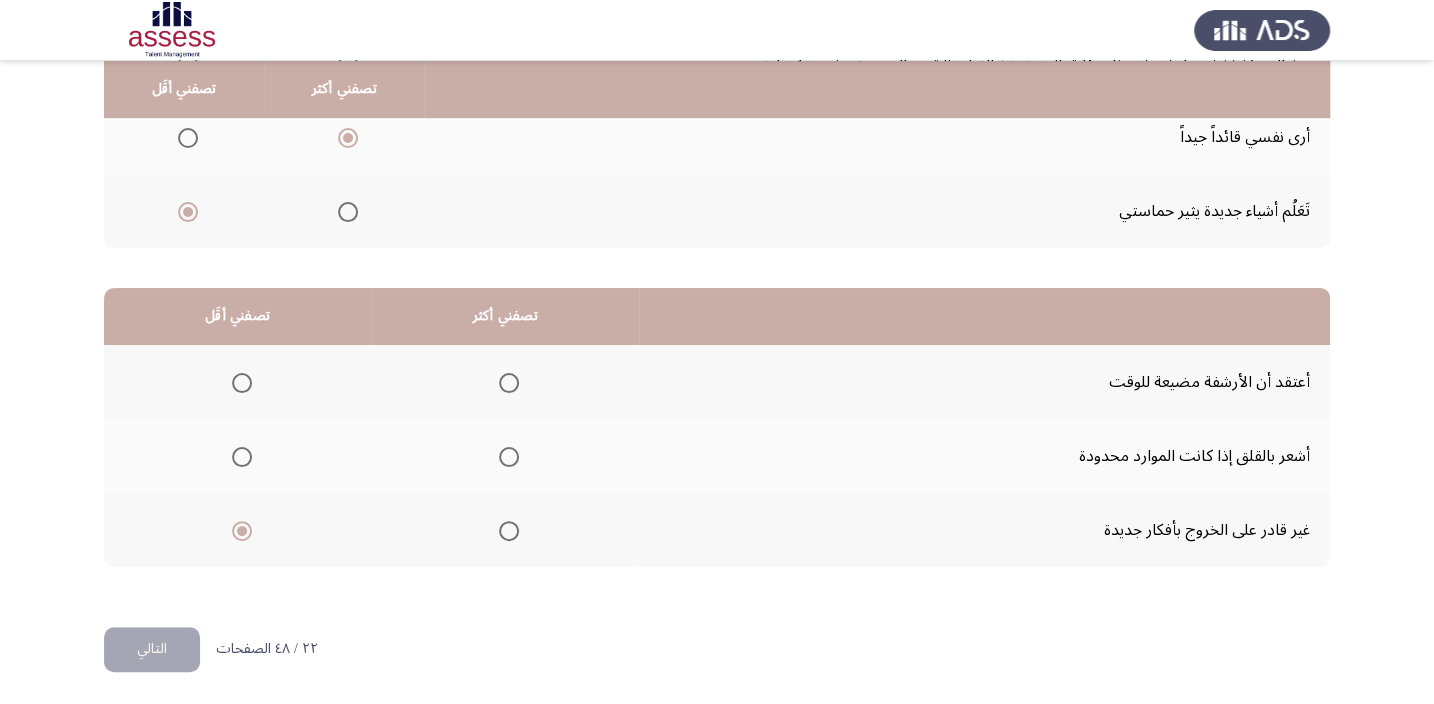 click at bounding box center (509, 457) 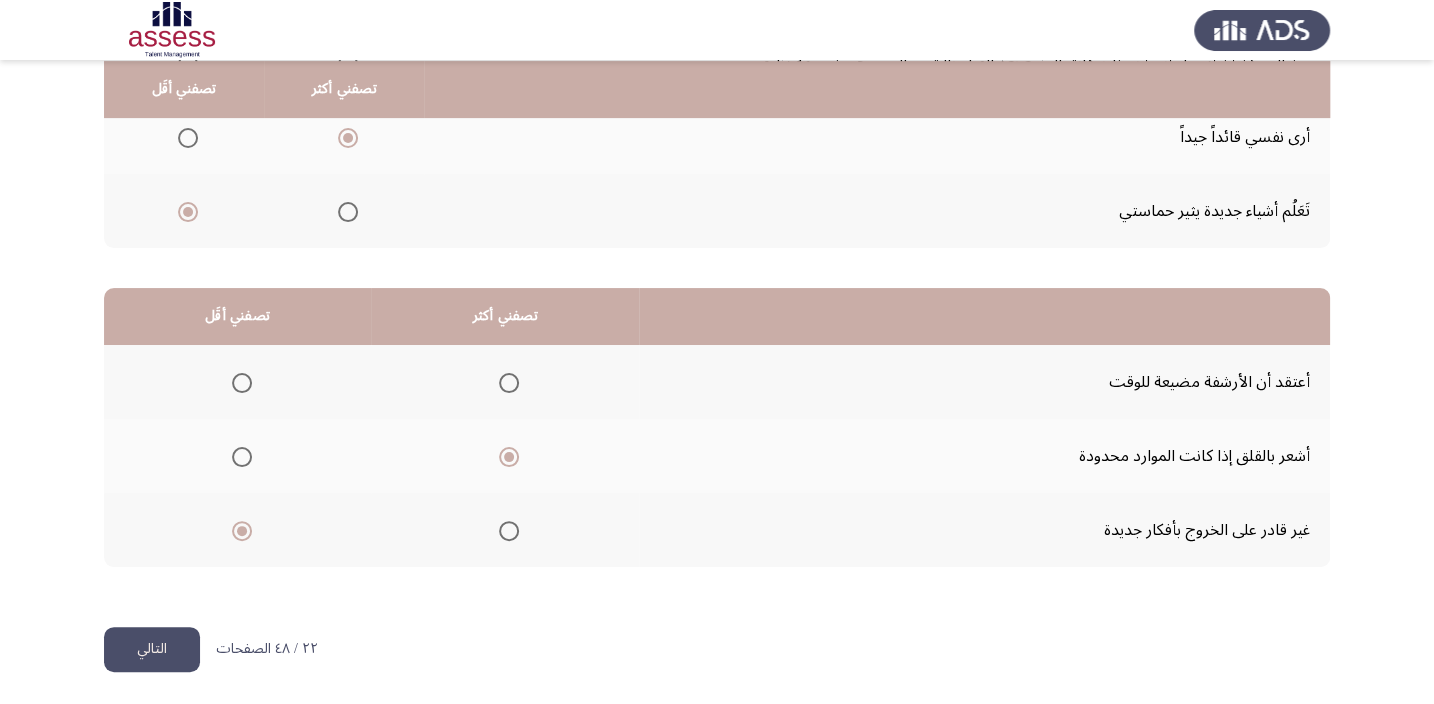 click on "التالي" 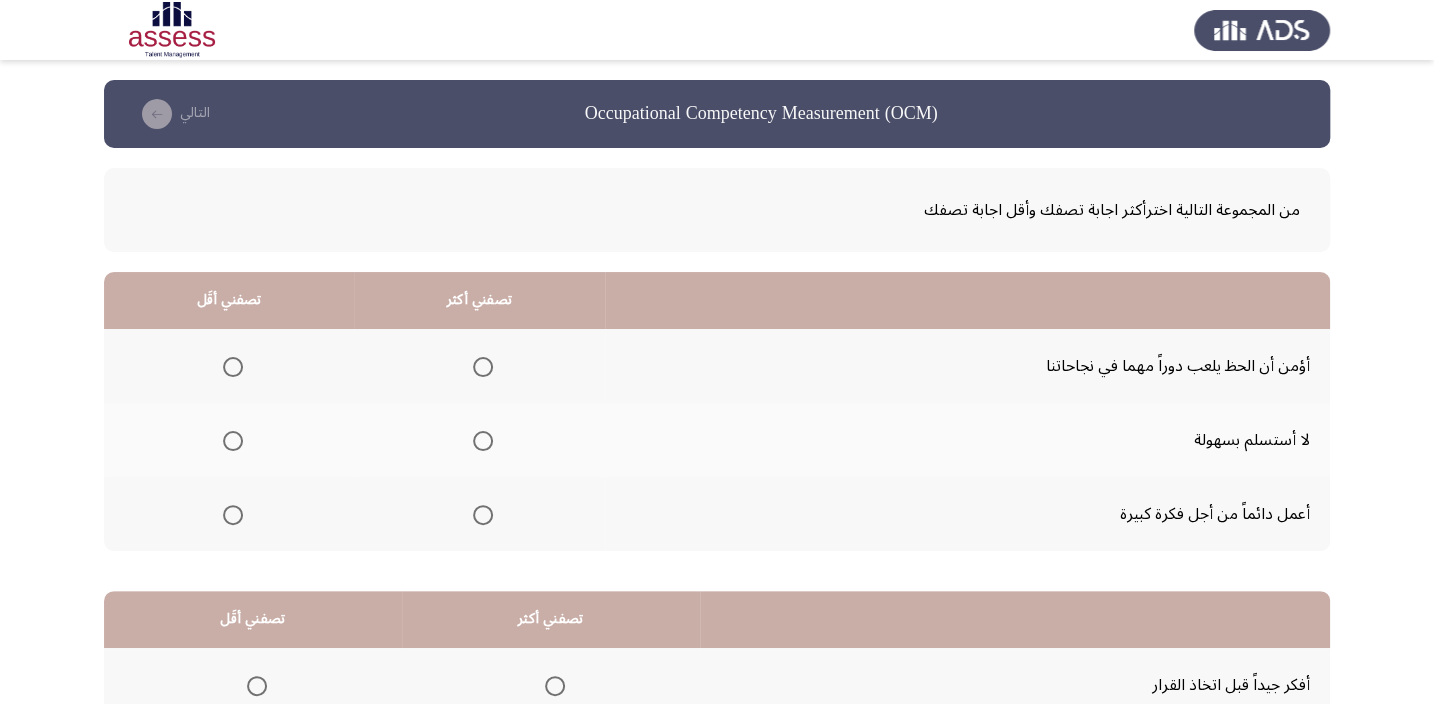click at bounding box center (483, 367) 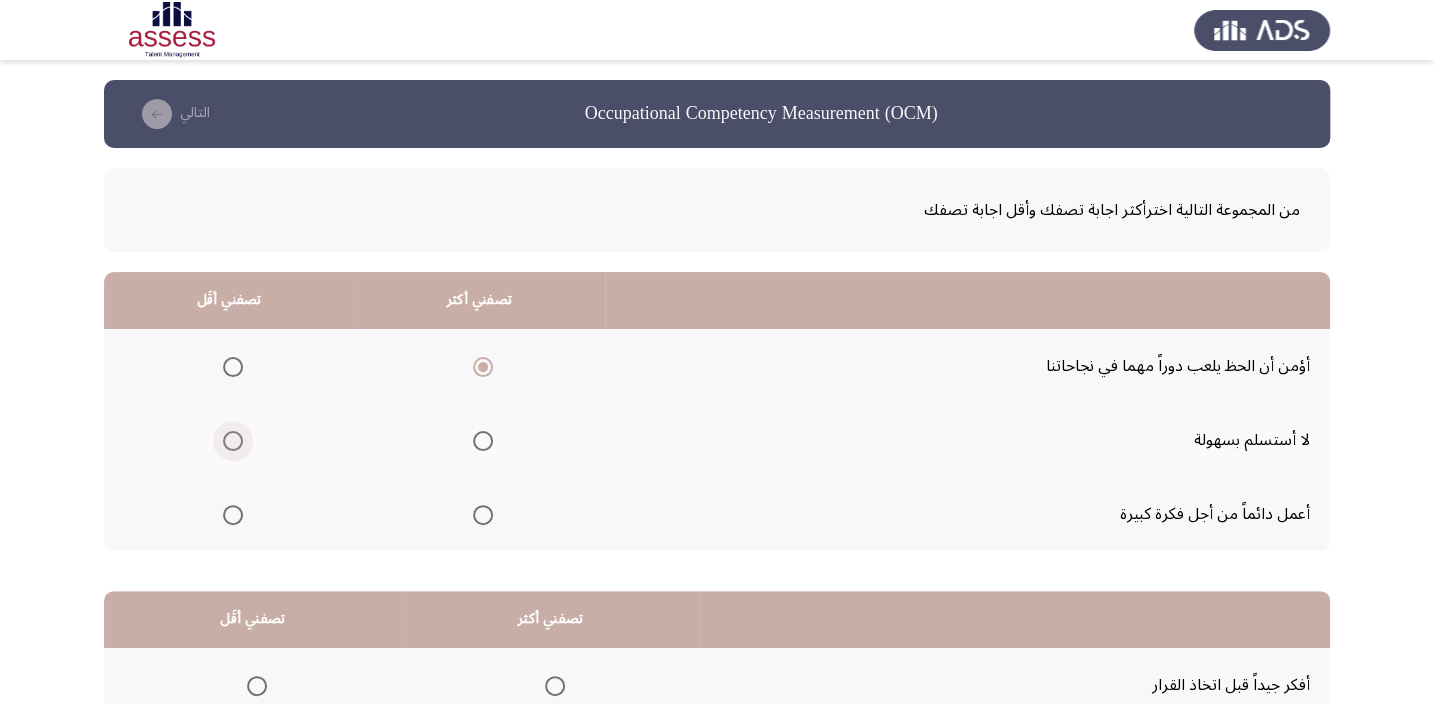 click at bounding box center (233, 441) 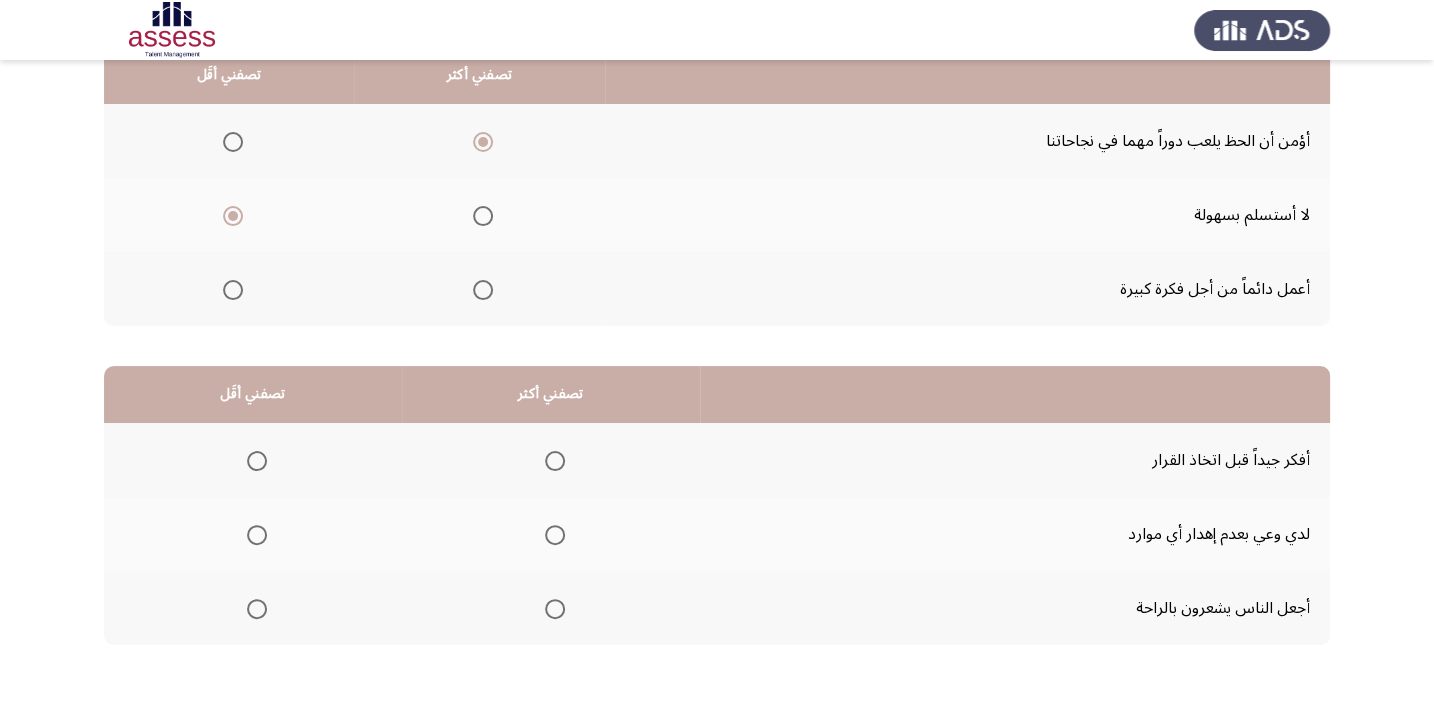 scroll, scrollTop: 272, scrollLeft: 0, axis: vertical 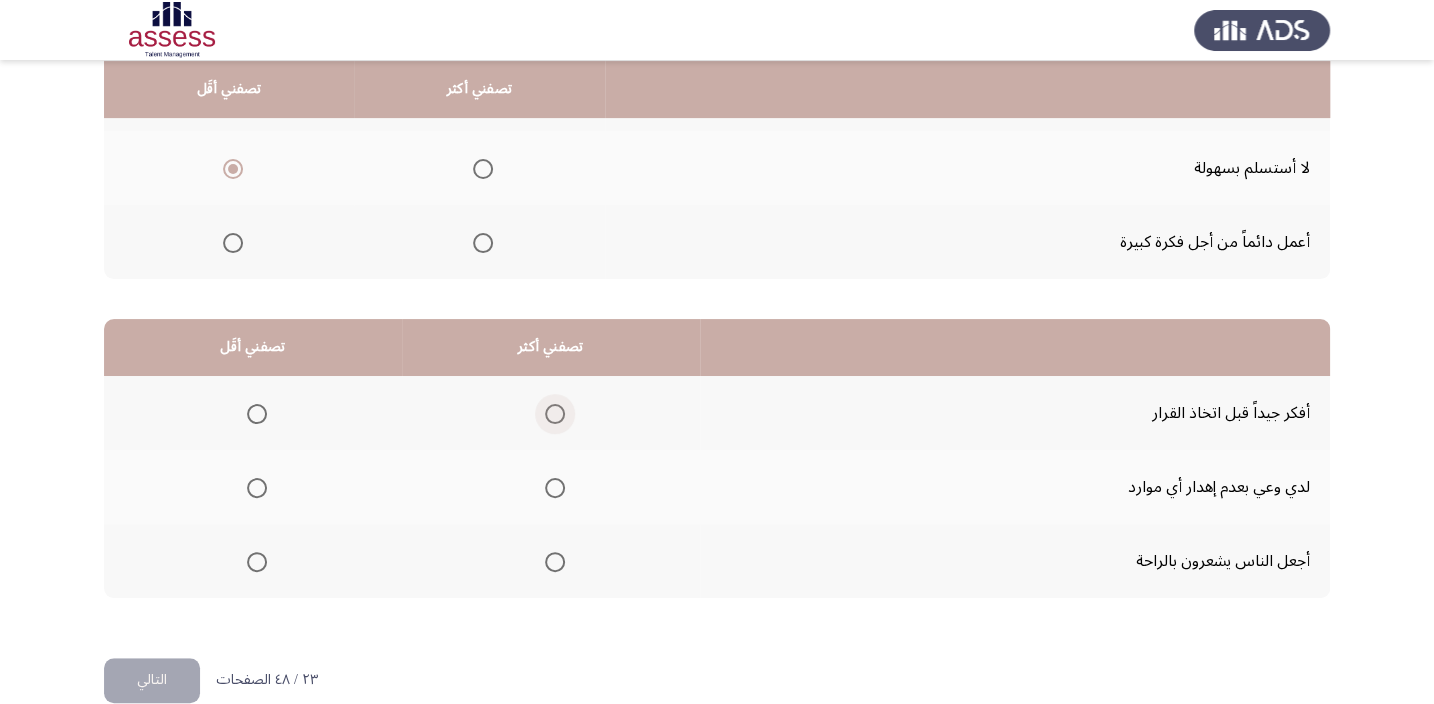 click at bounding box center [555, 414] 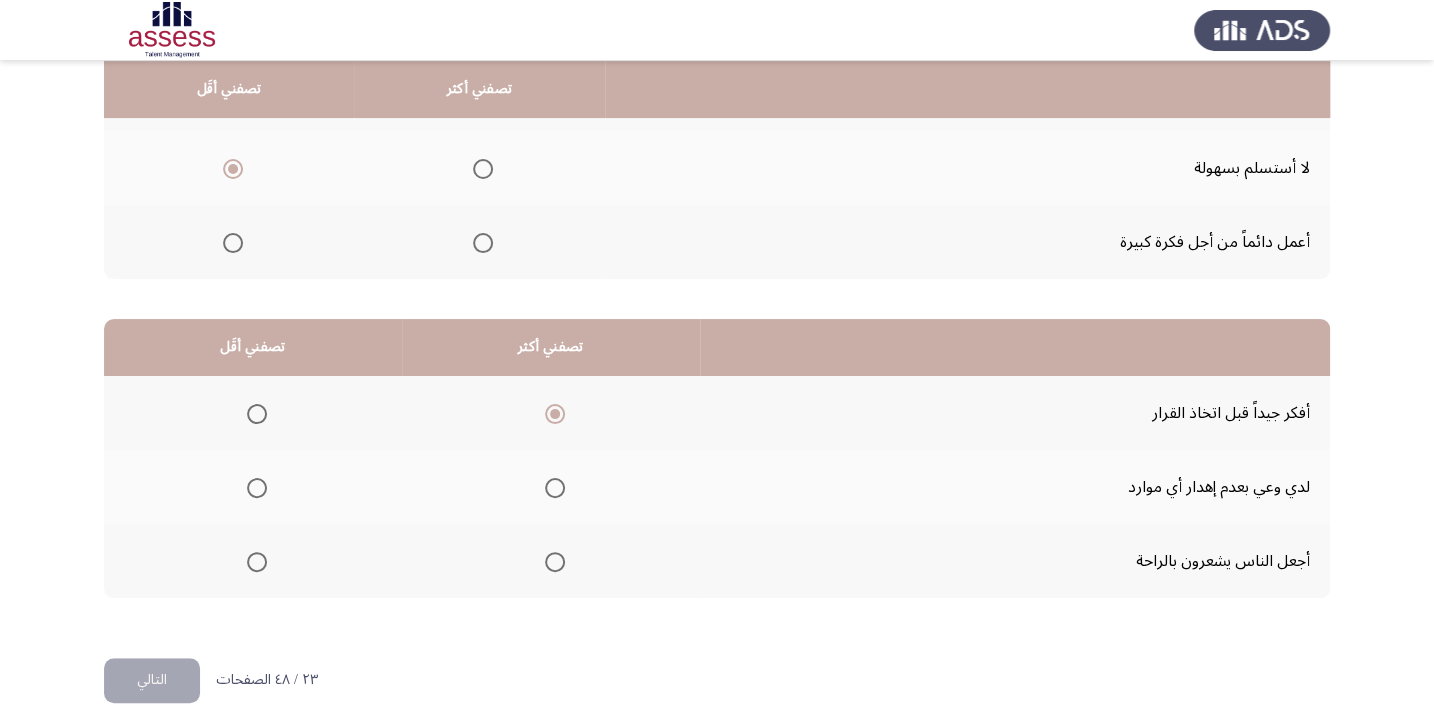 click at bounding box center (257, 562) 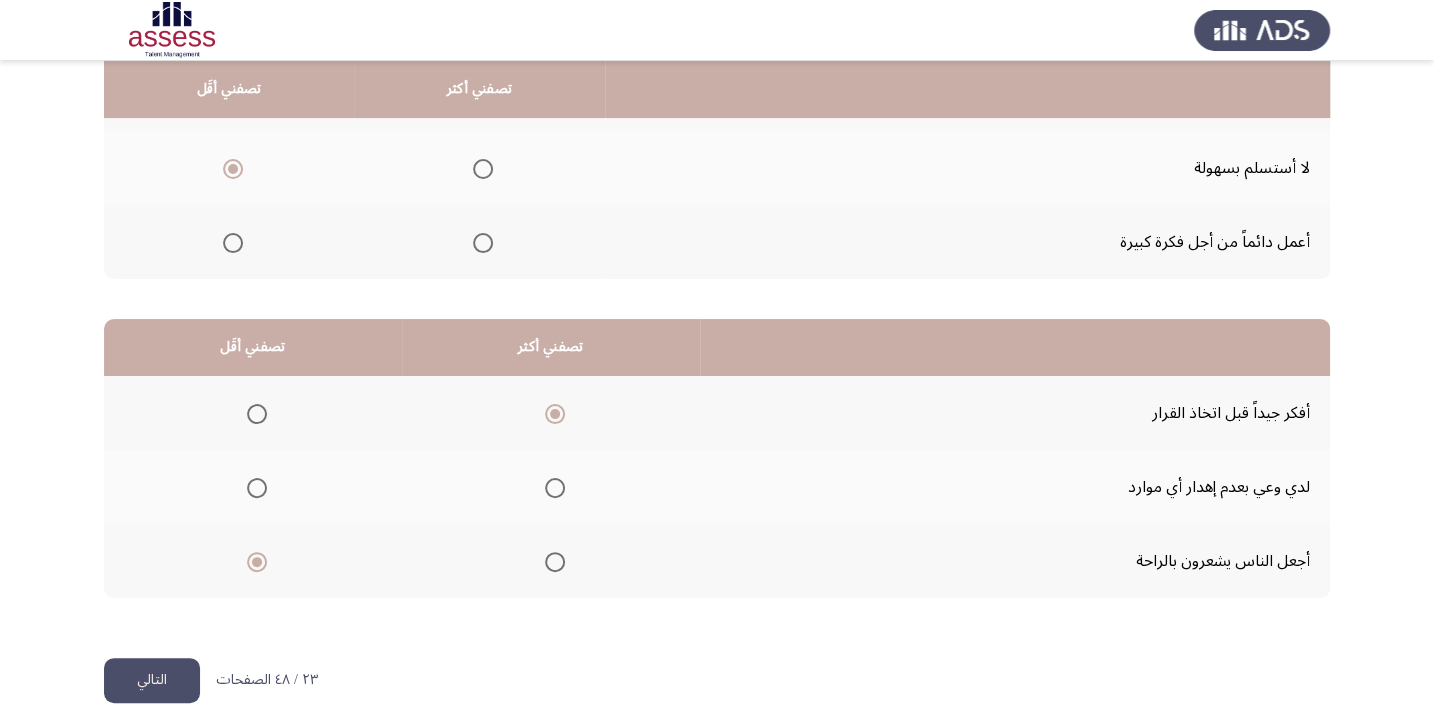 click on "التالي" 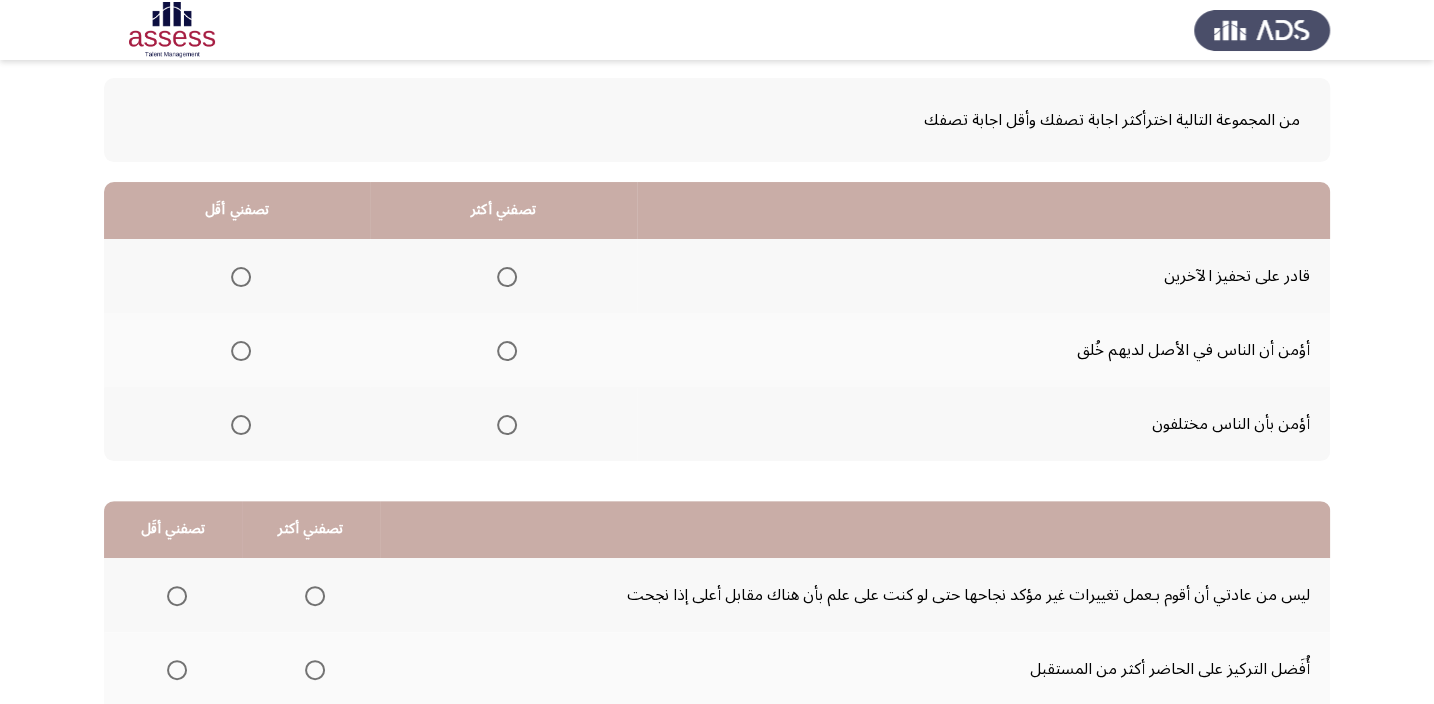 scroll, scrollTop: 90, scrollLeft: 0, axis: vertical 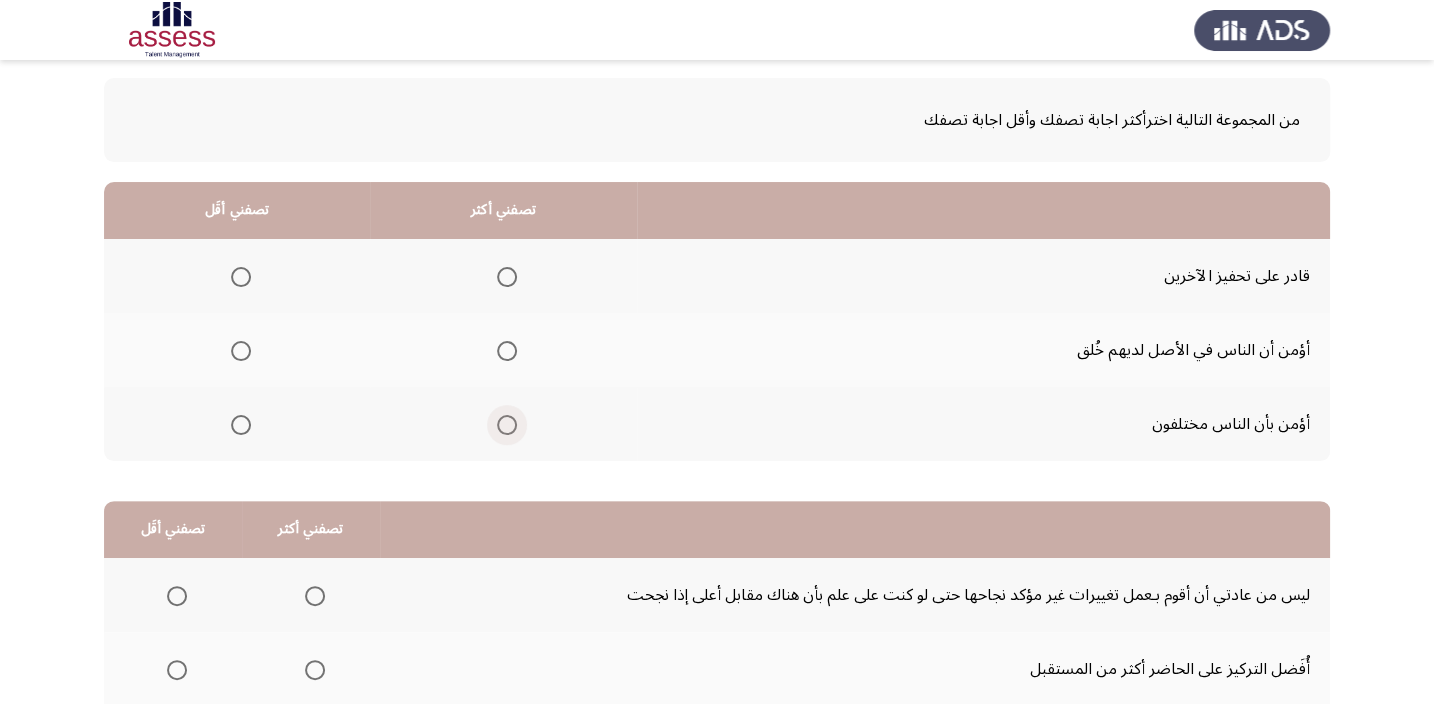 click at bounding box center (507, 425) 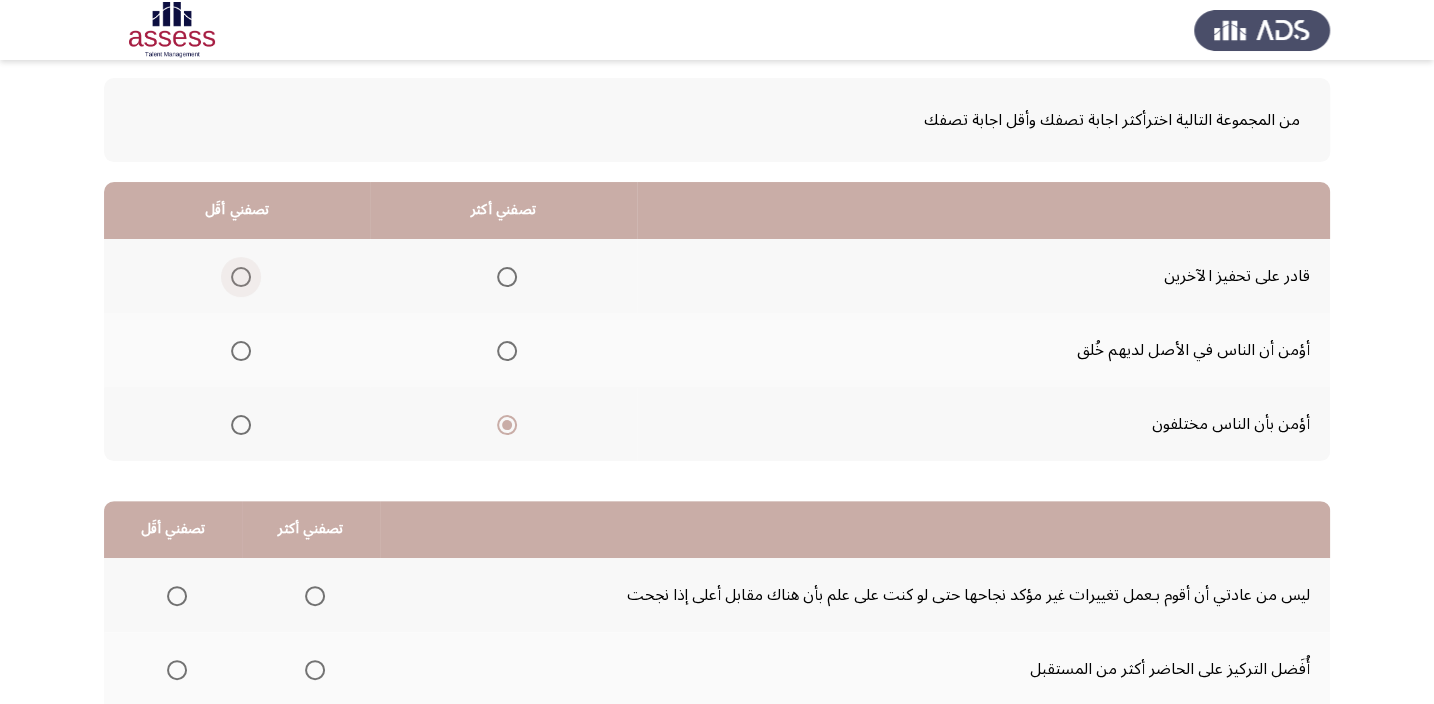 click at bounding box center [241, 277] 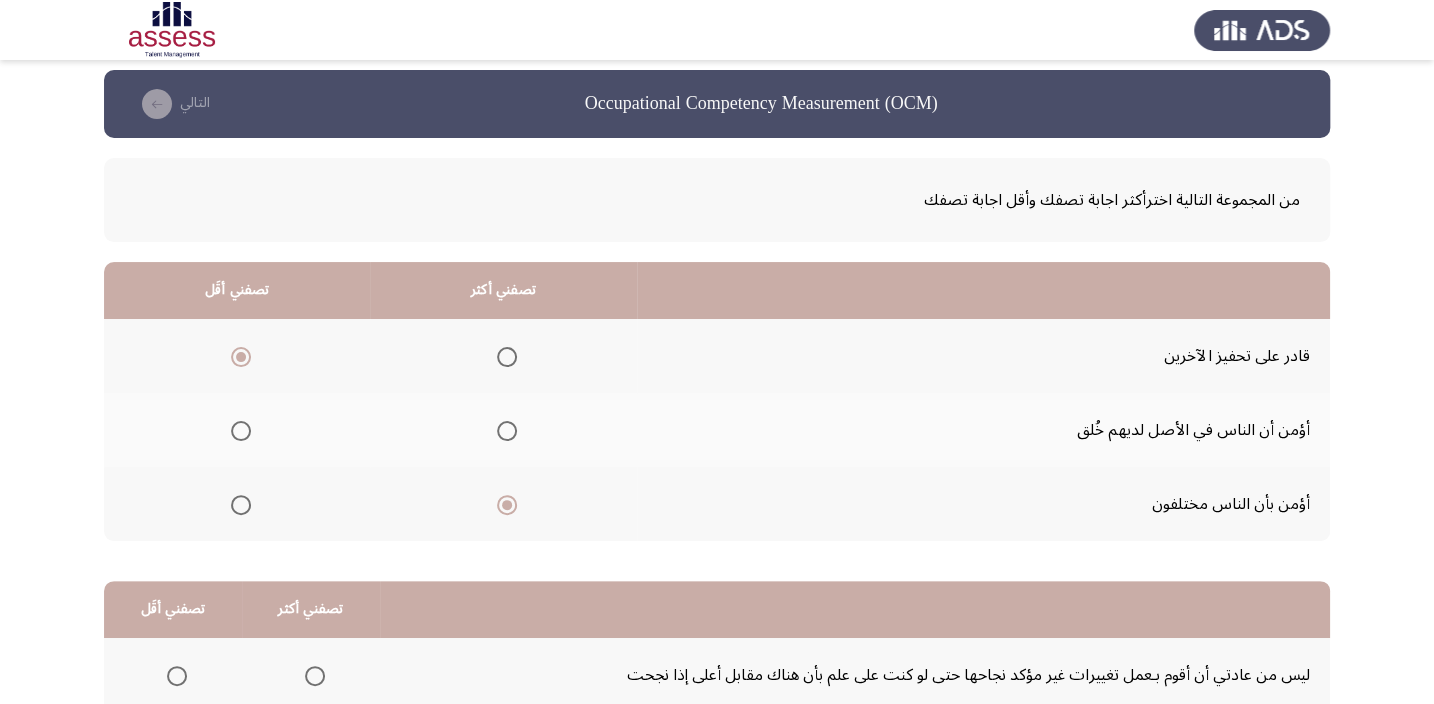 scroll, scrollTop: 0, scrollLeft: 0, axis: both 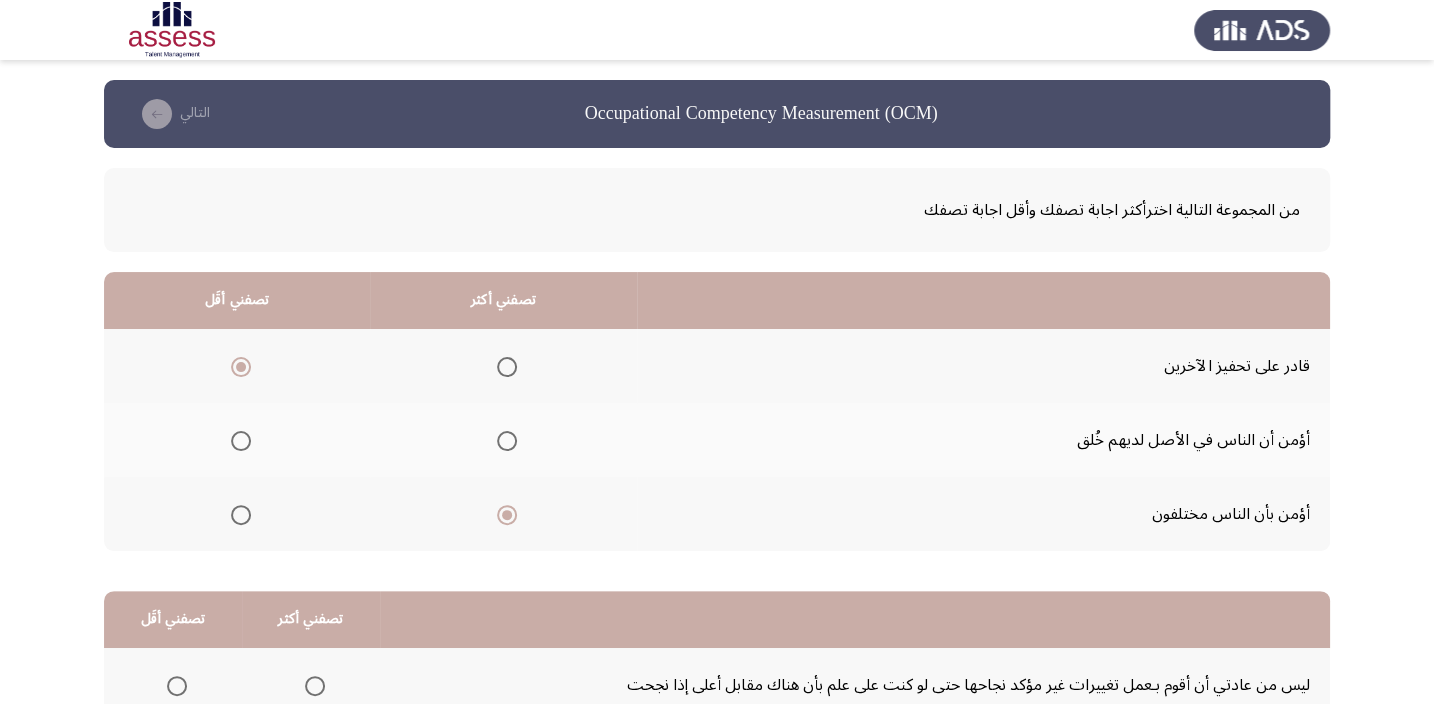 click at bounding box center [241, 515] 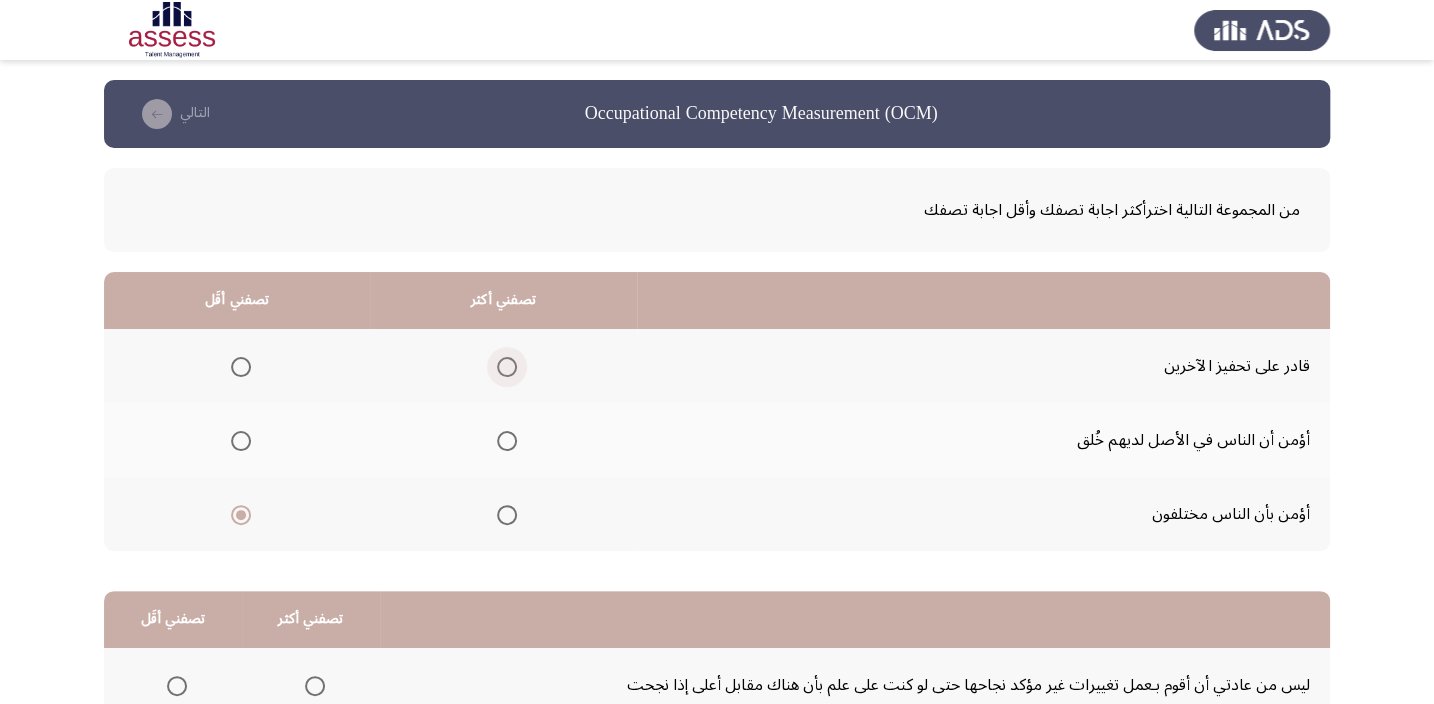 click at bounding box center (507, 367) 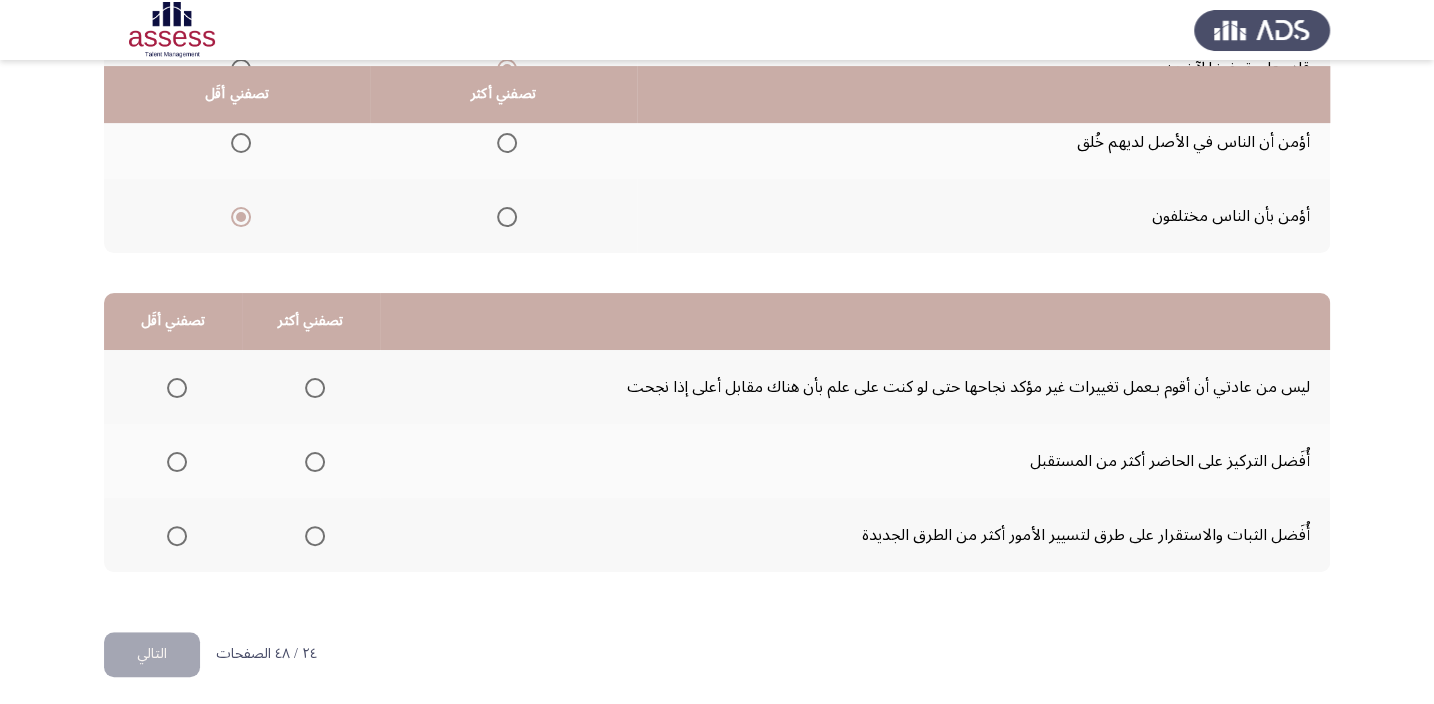 scroll, scrollTop: 303, scrollLeft: 0, axis: vertical 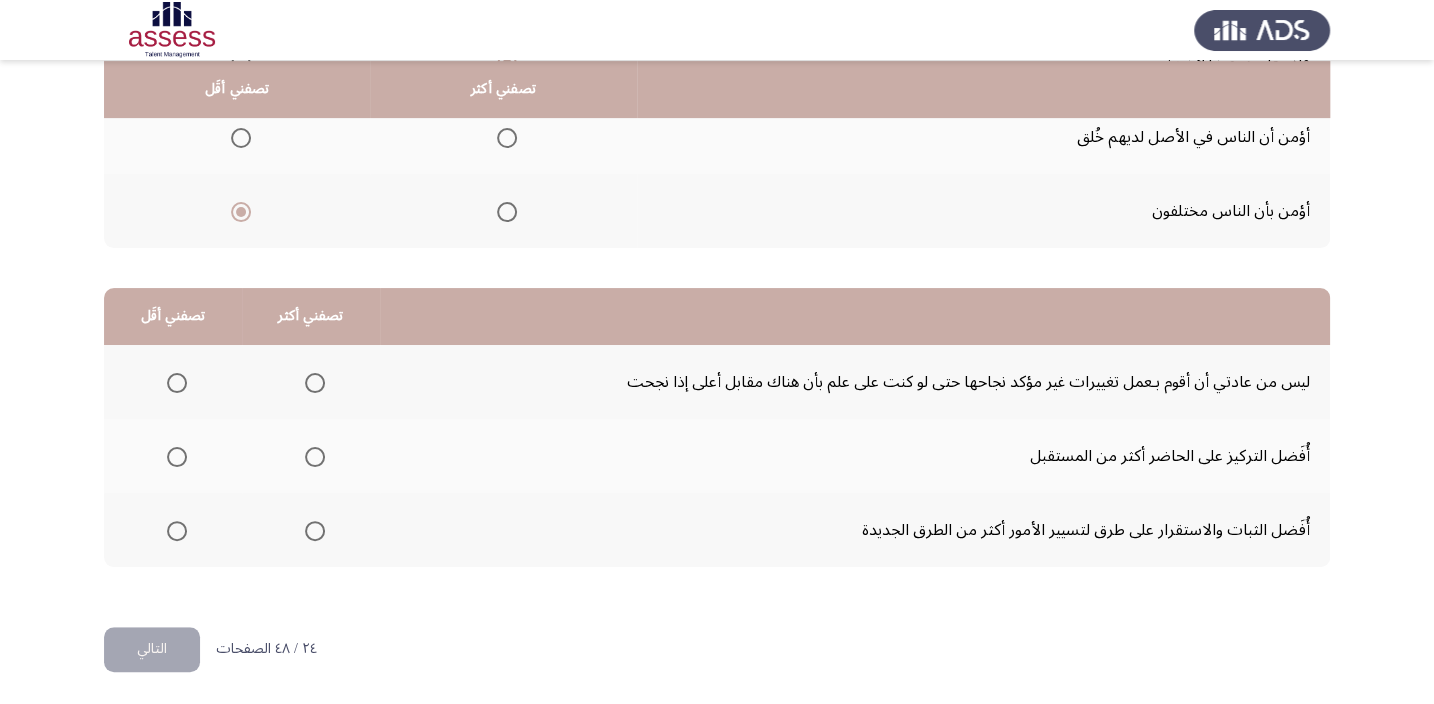 click at bounding box center [177, 457] 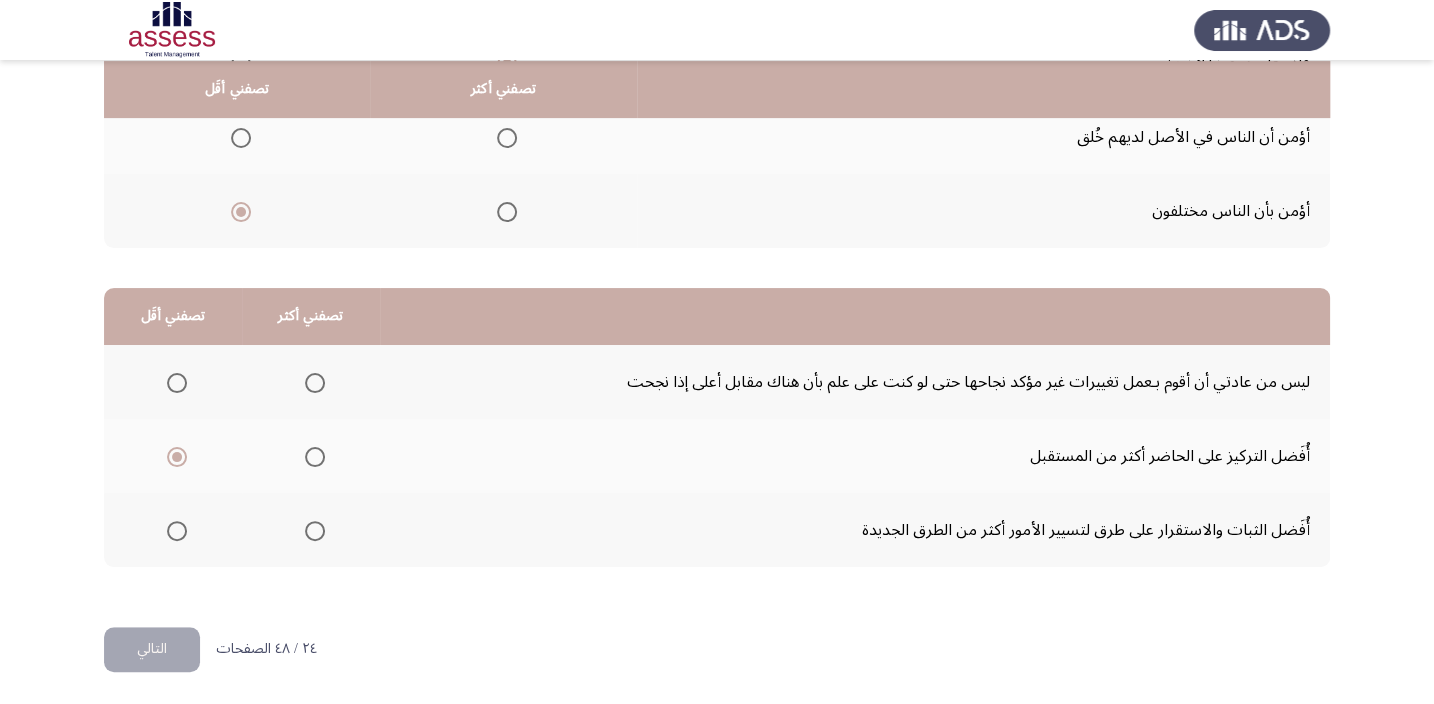 click at bounding box center (315, 383) 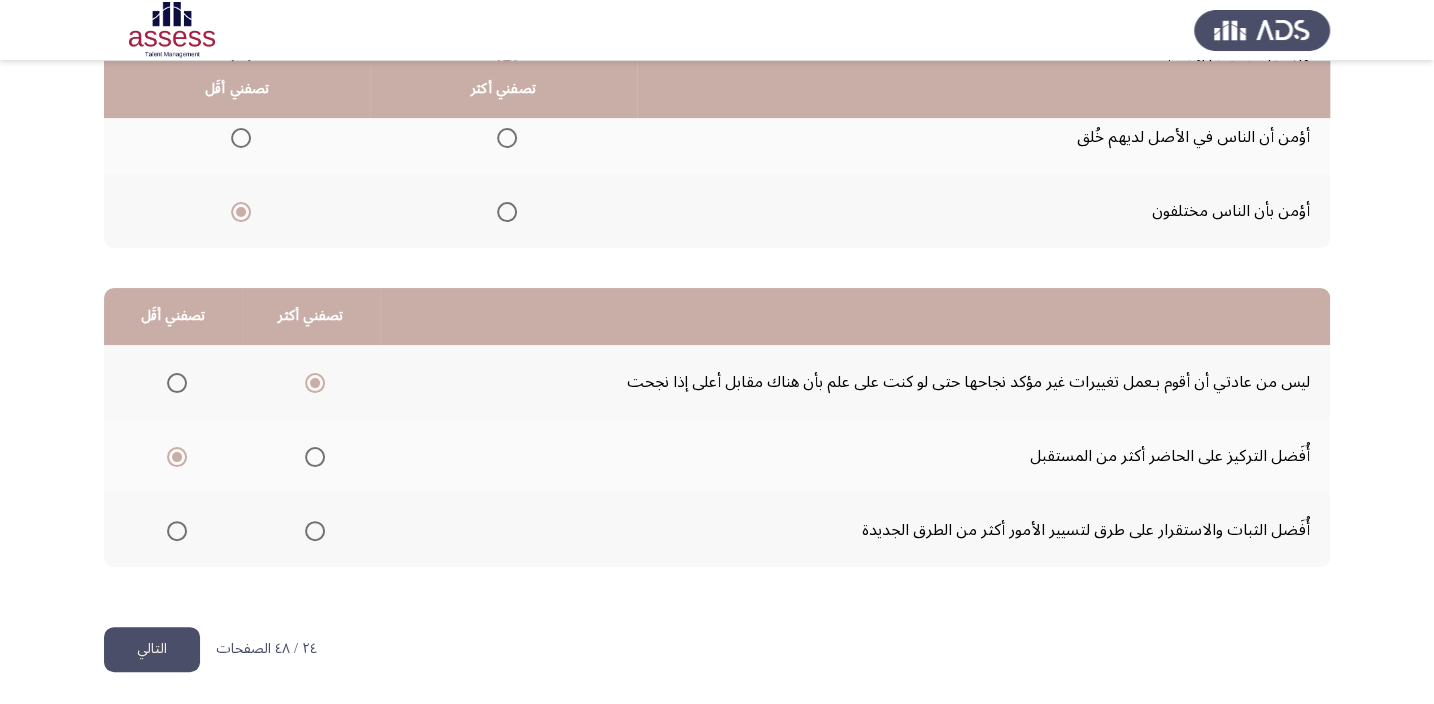 click on "التالي" 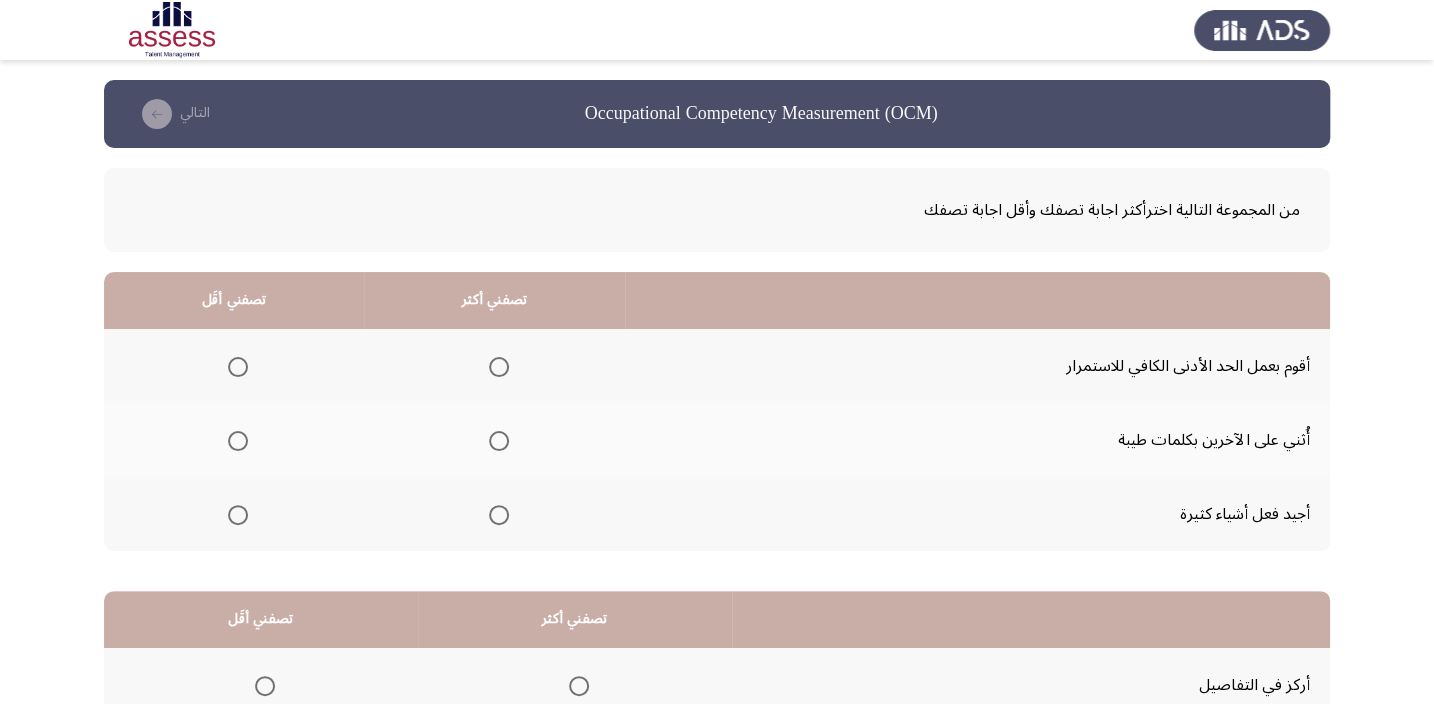scroll, scrollTop: 90, scrollLeft: 0, axis: vertical 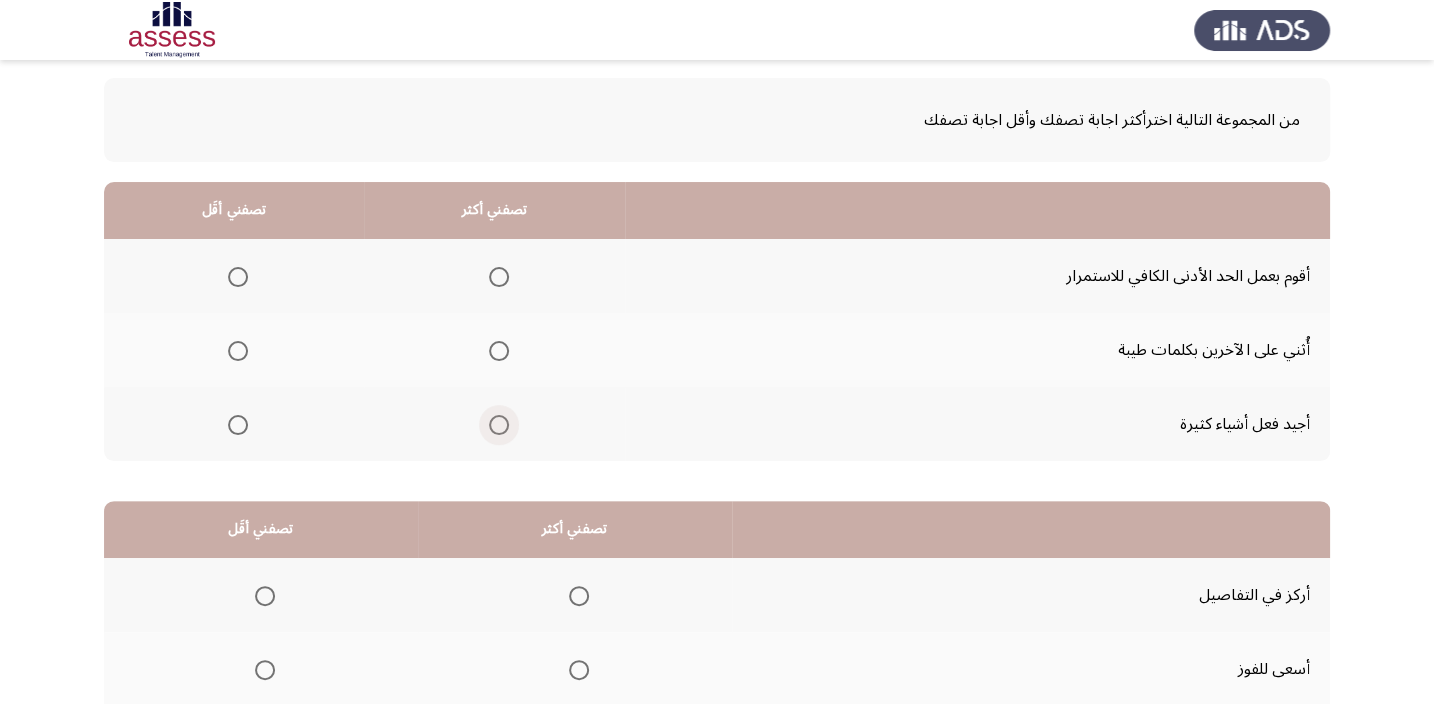 click at bounding box center [499, 425] 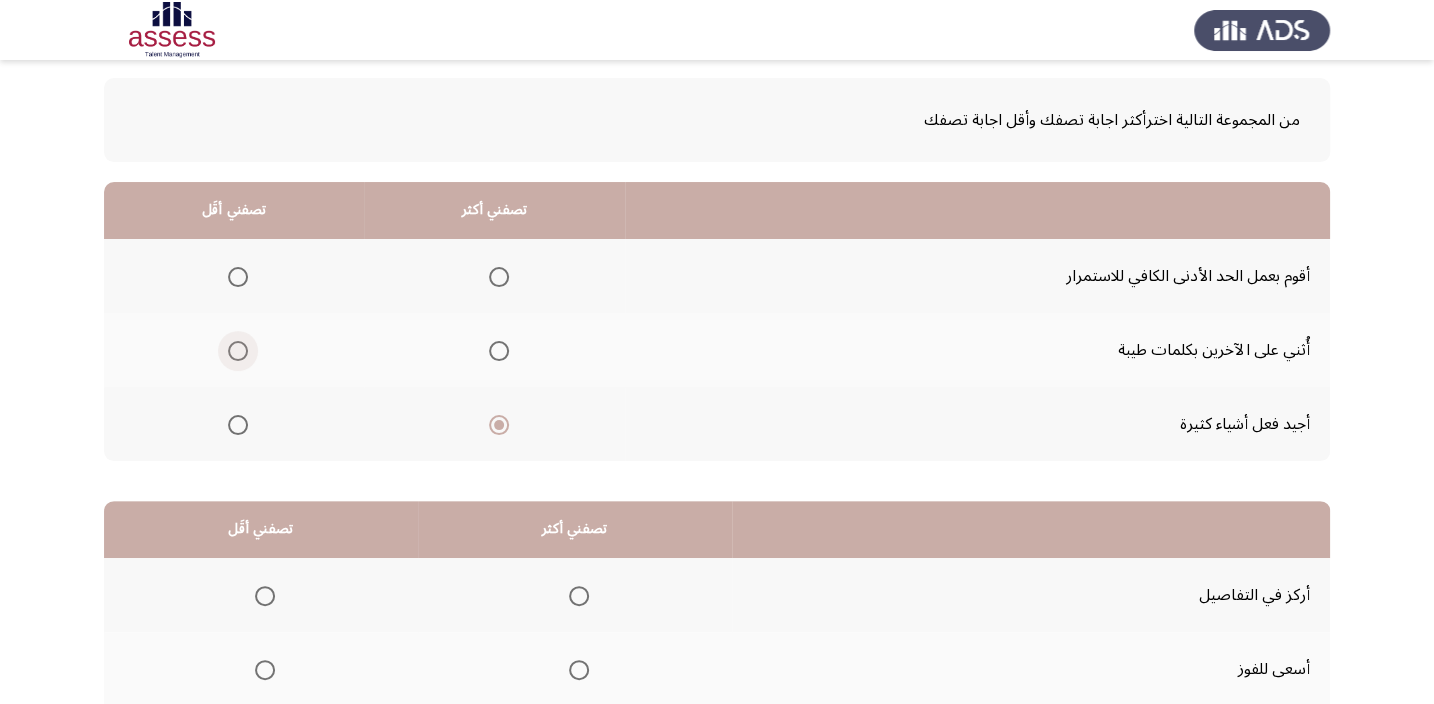 click at bounding box center (238, 351) 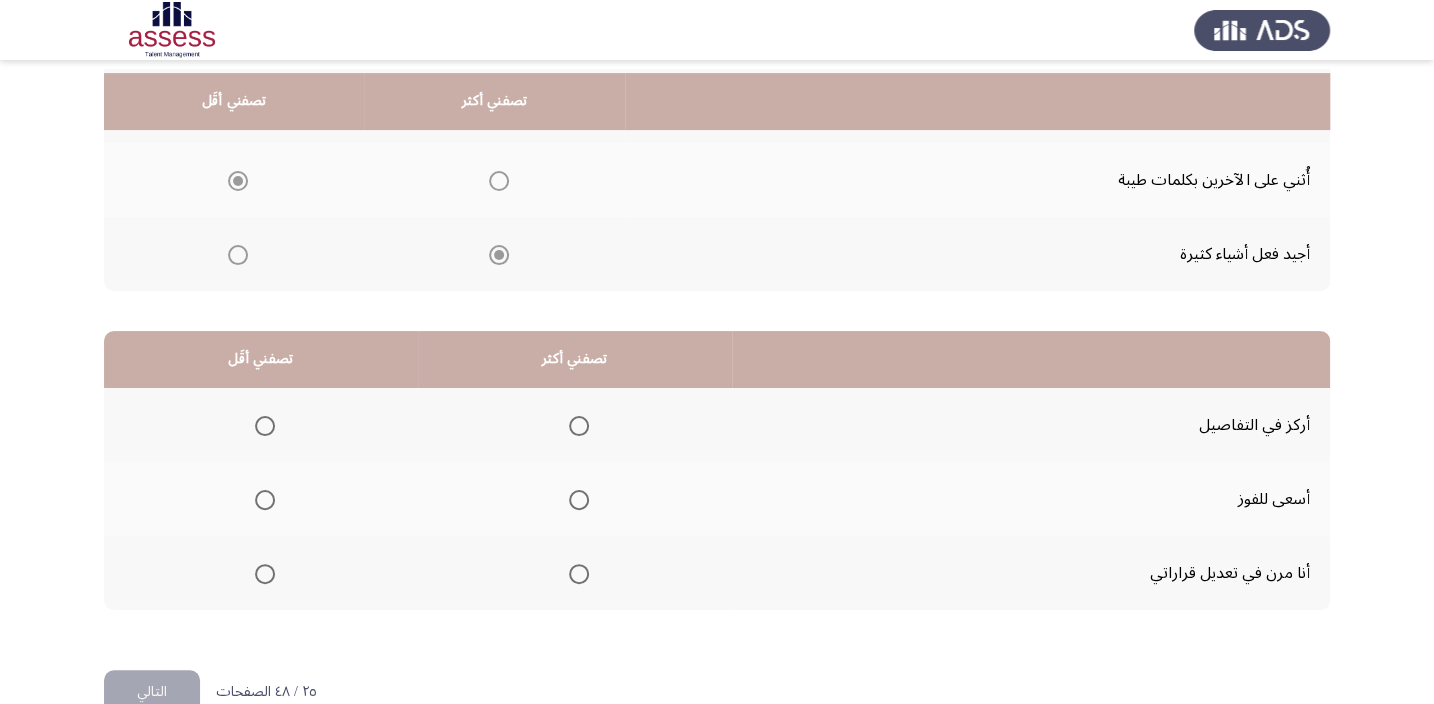 scroll, scrollTop: 272, scrollLeft: 0, axis: vertical 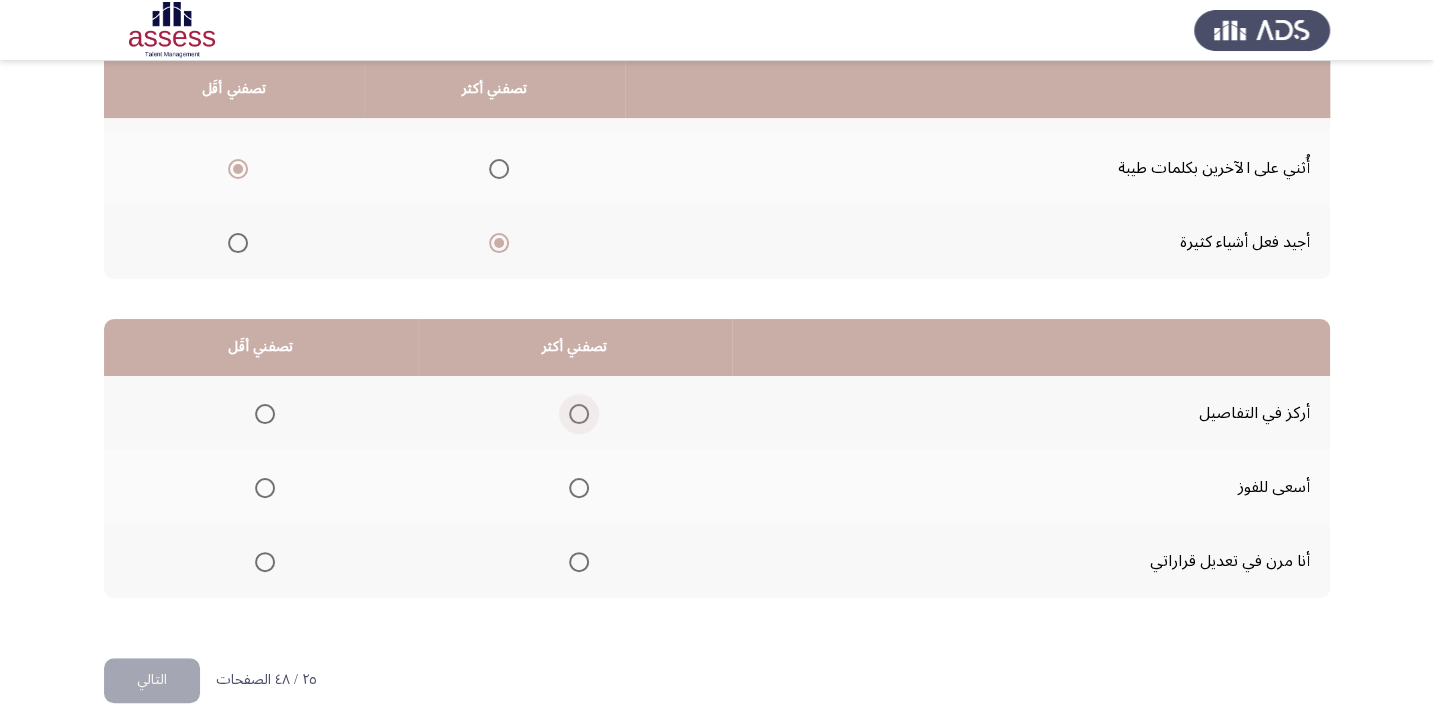 click at bounding box center [579, 414] 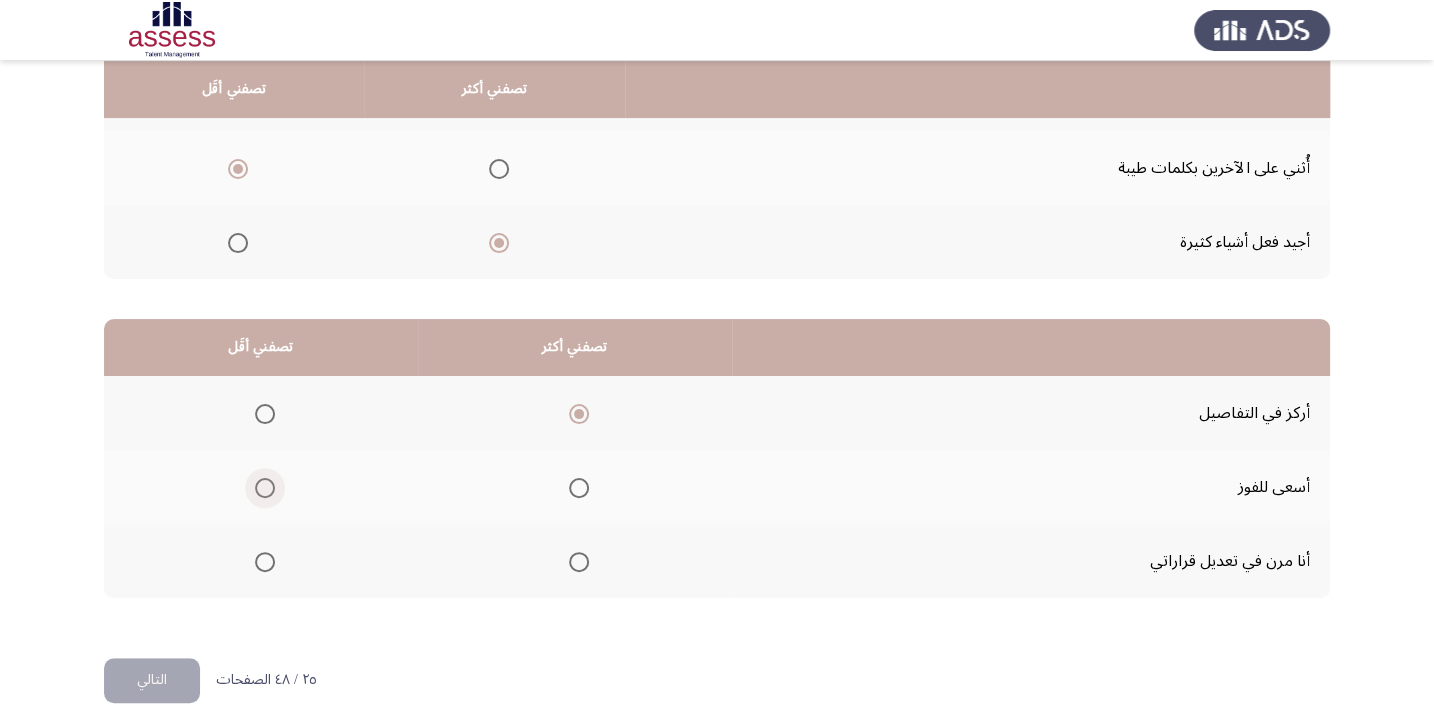 click at bounding box center [265, 488] 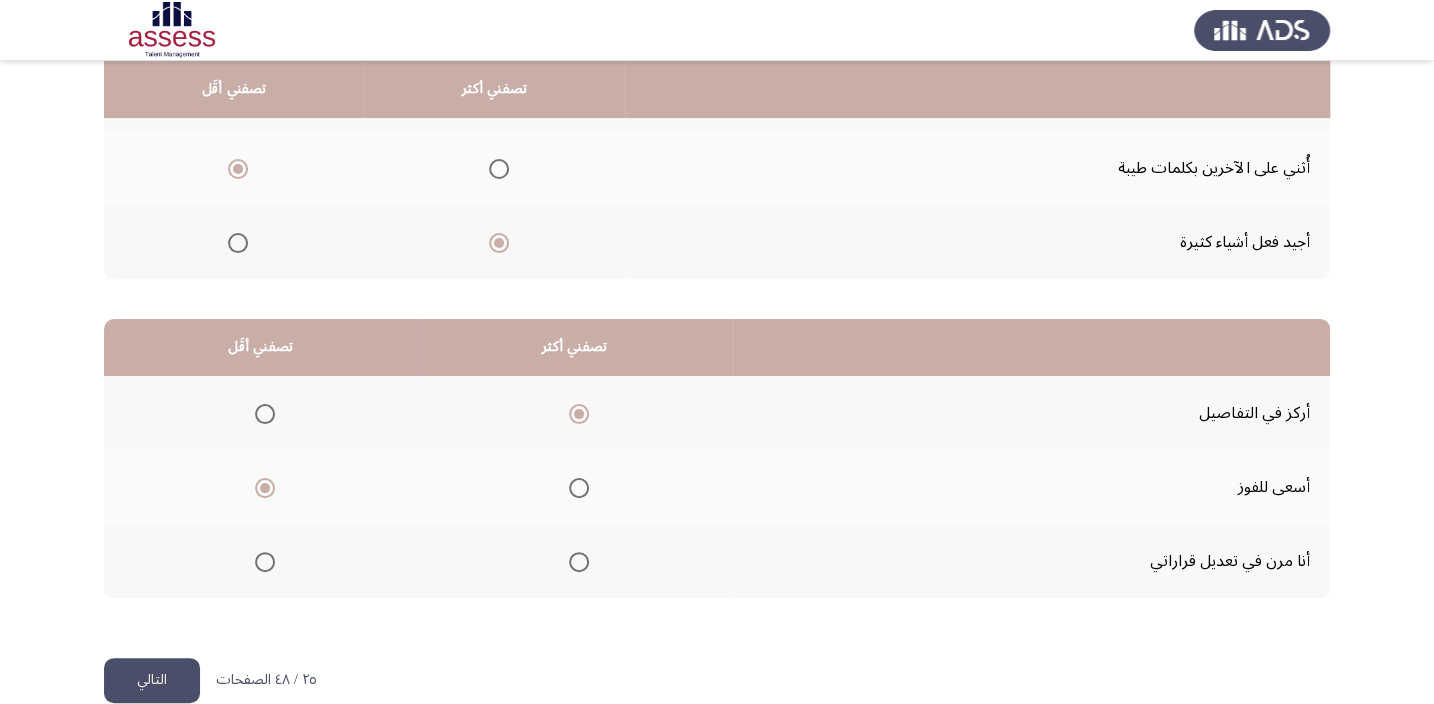 click on "التالي" 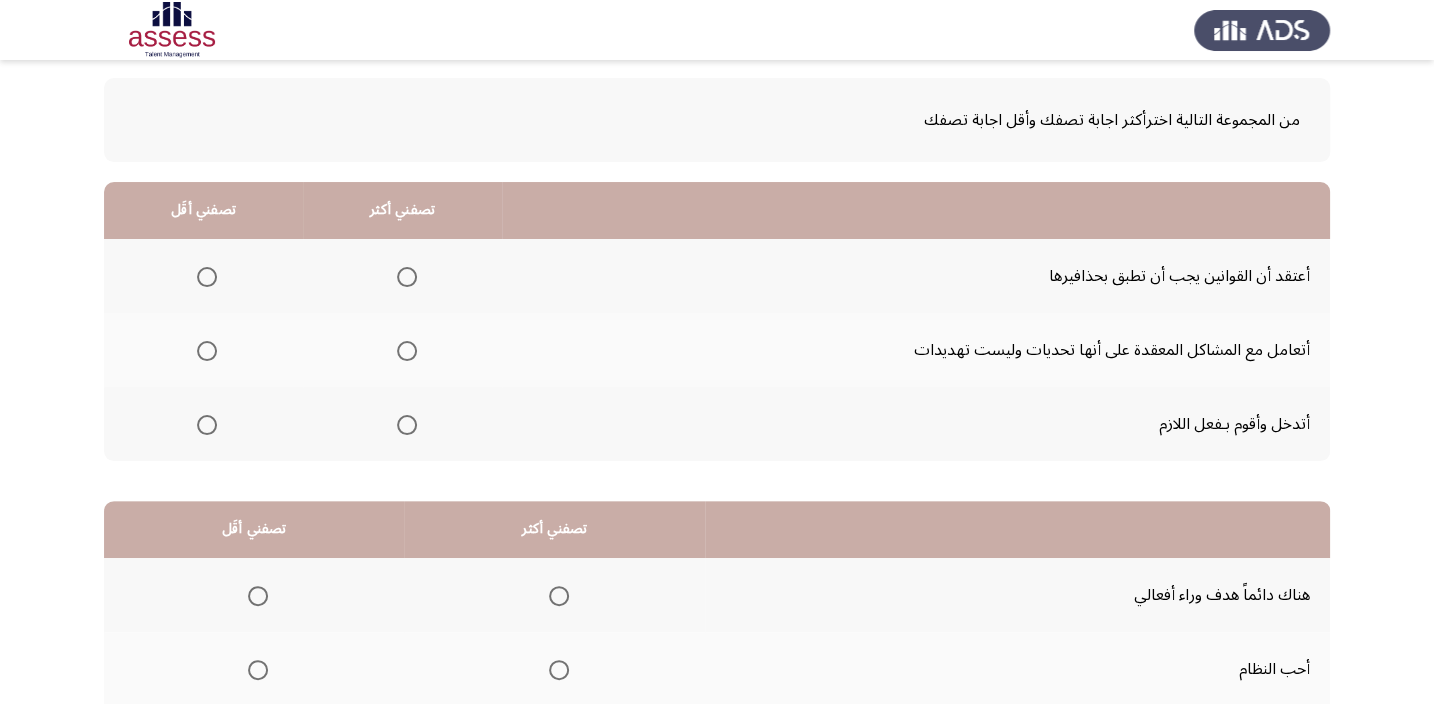 scroll, scrollTop: 181, scrollLeft: 0, axis: vertical 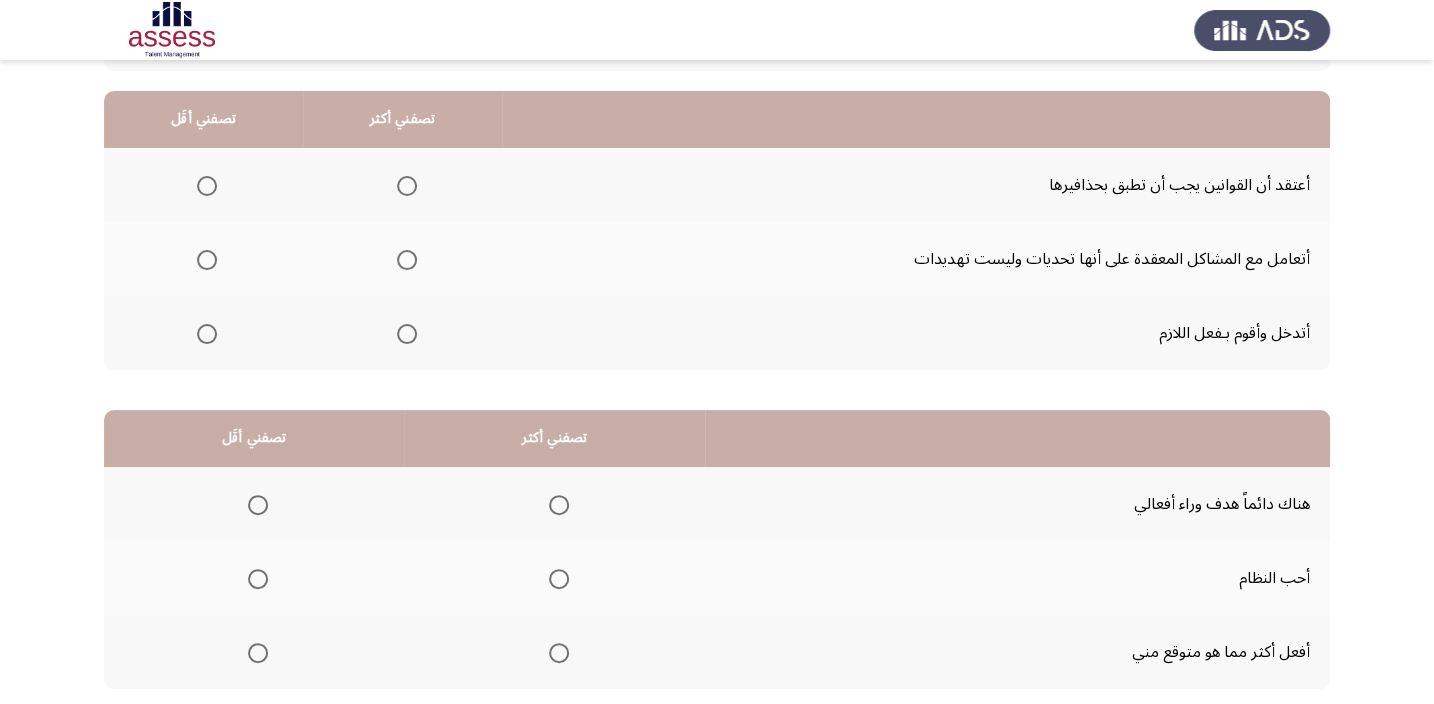 click at bounding box center [207, 186] 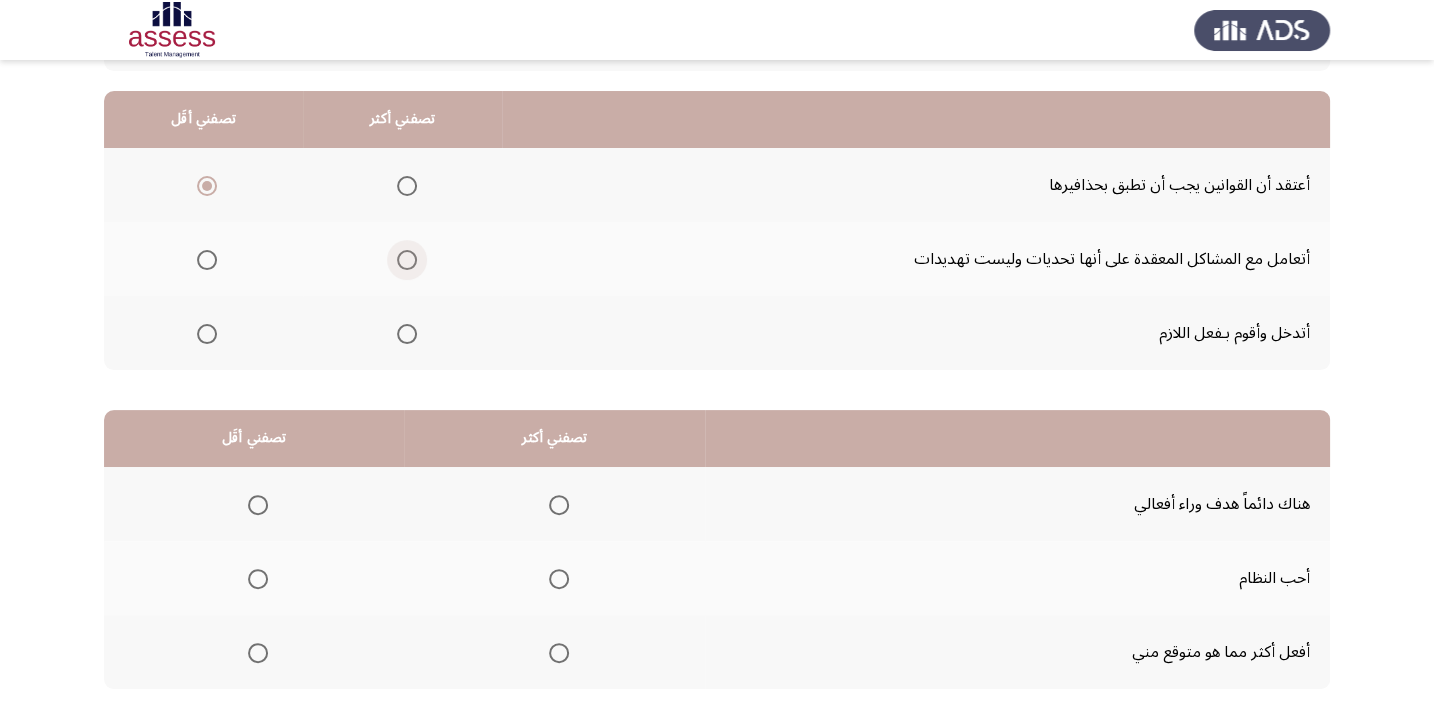 click at bounding box center (407, 260) 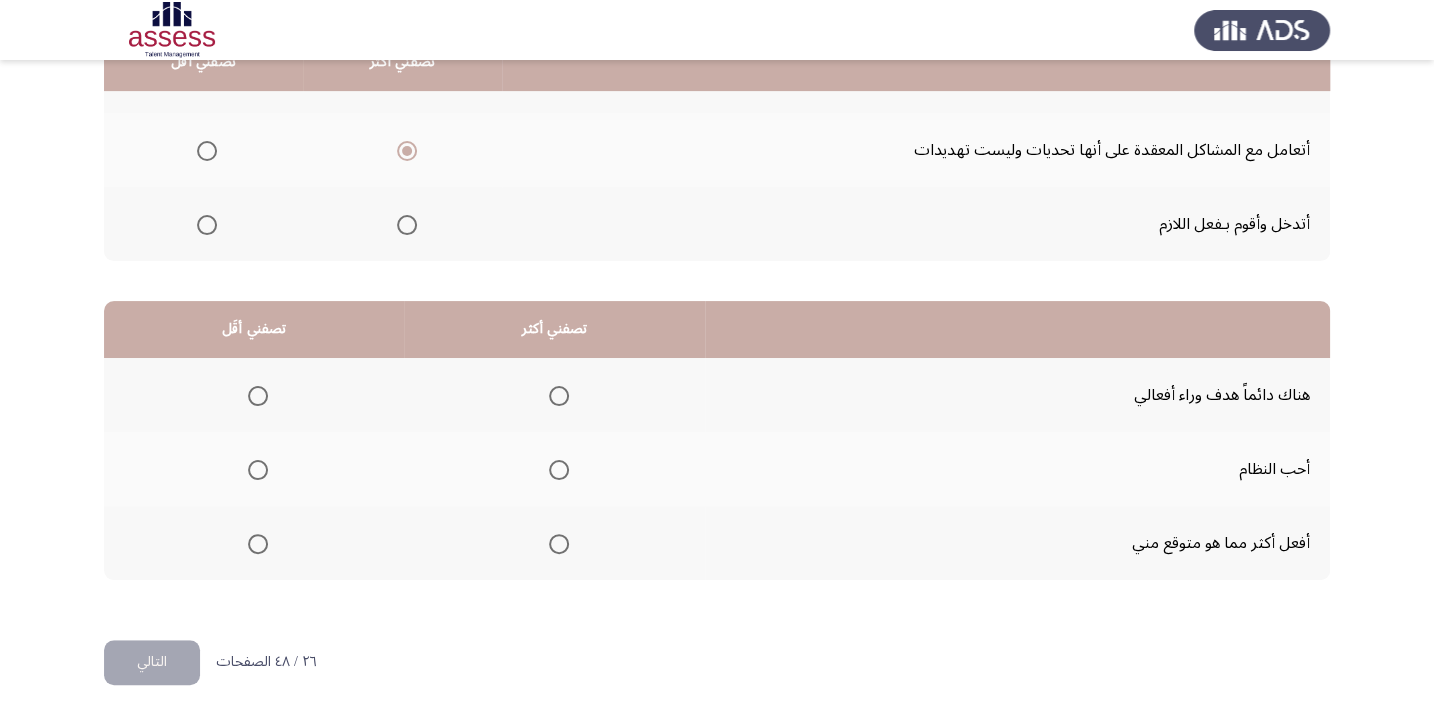 scroll, scrollTop: 303, scrollLeft: 0, axis: vertical 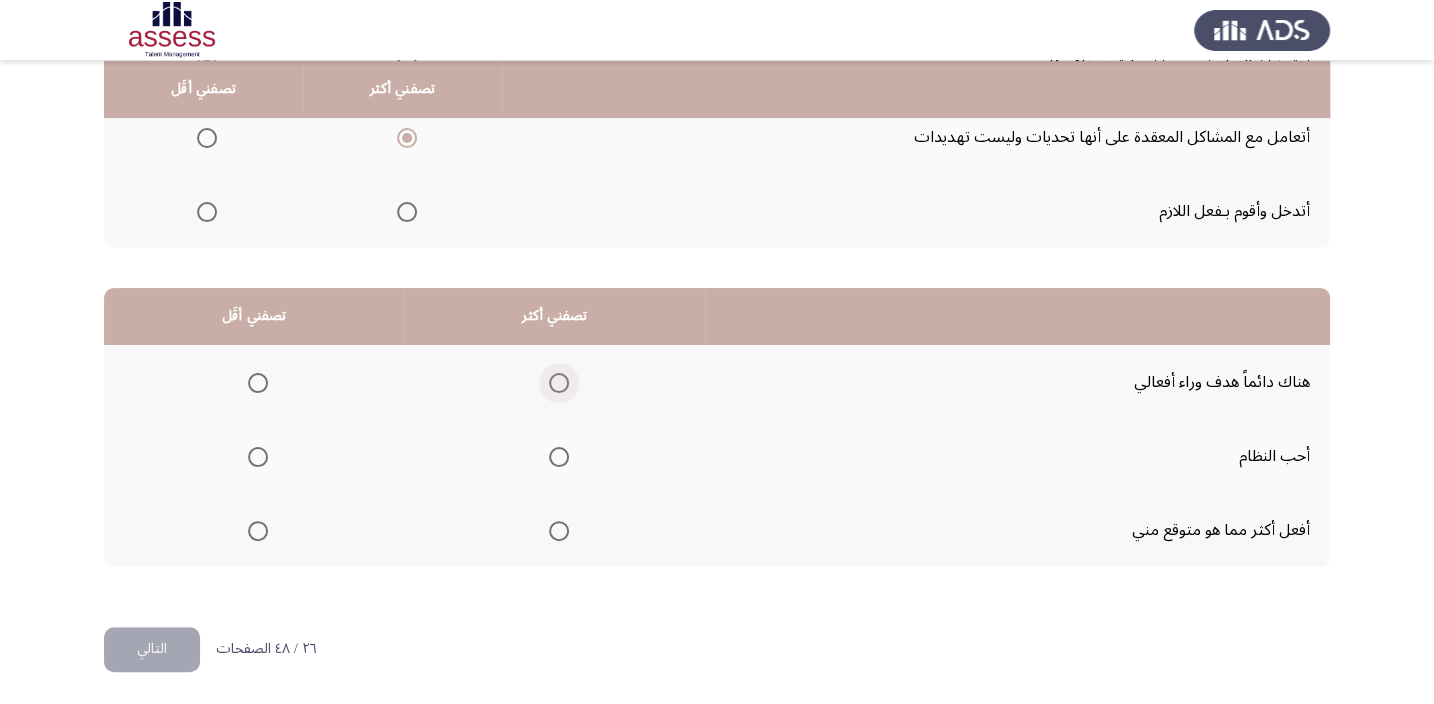 click at bounding box center (559, 383) 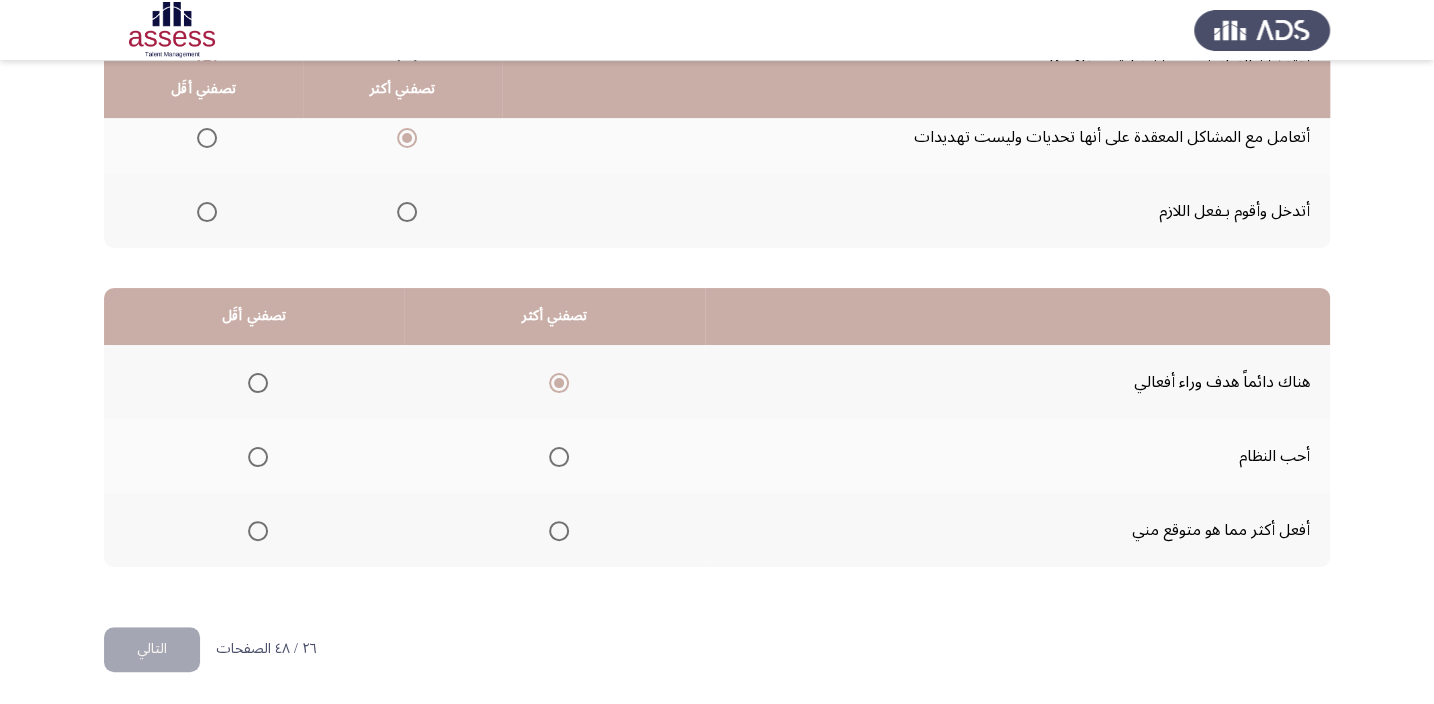 click at bounding box center [559, 457] 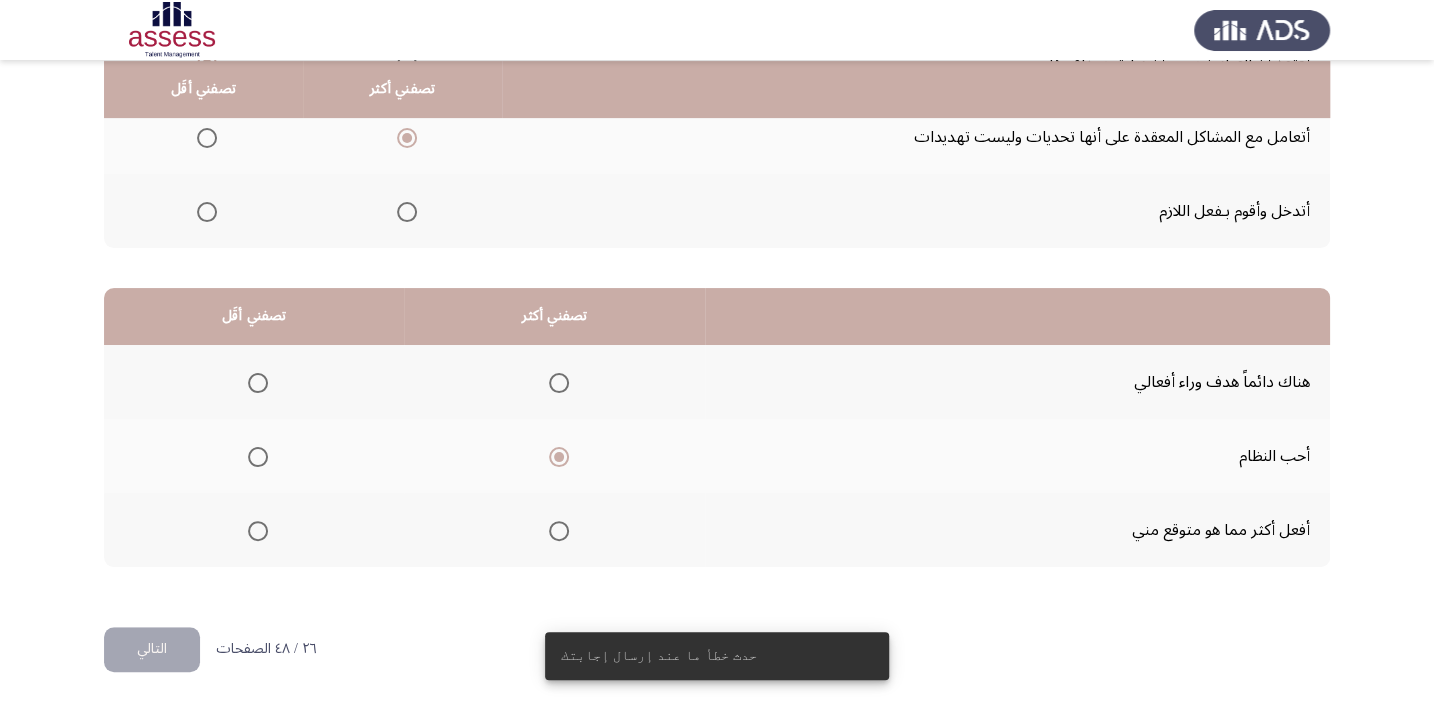 click at bounding box center [258, 531] 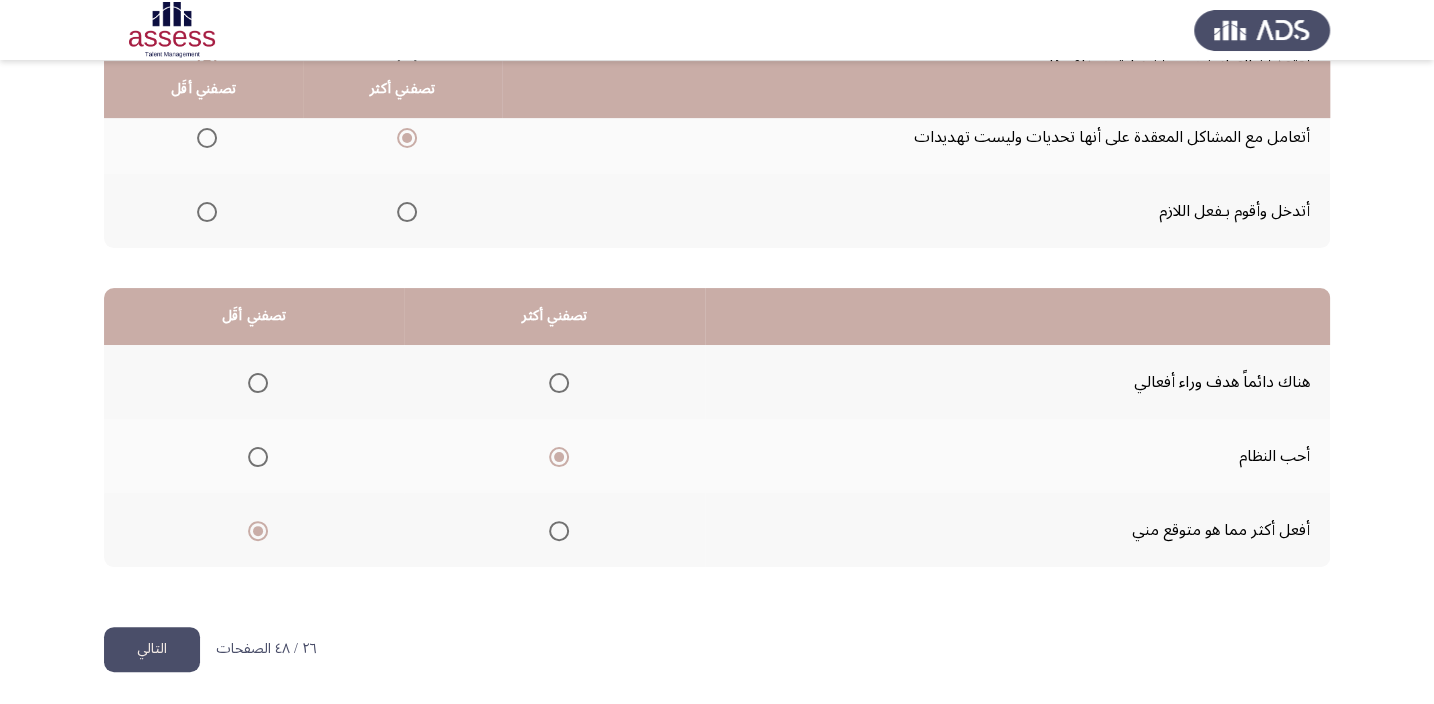 click on "التالي" 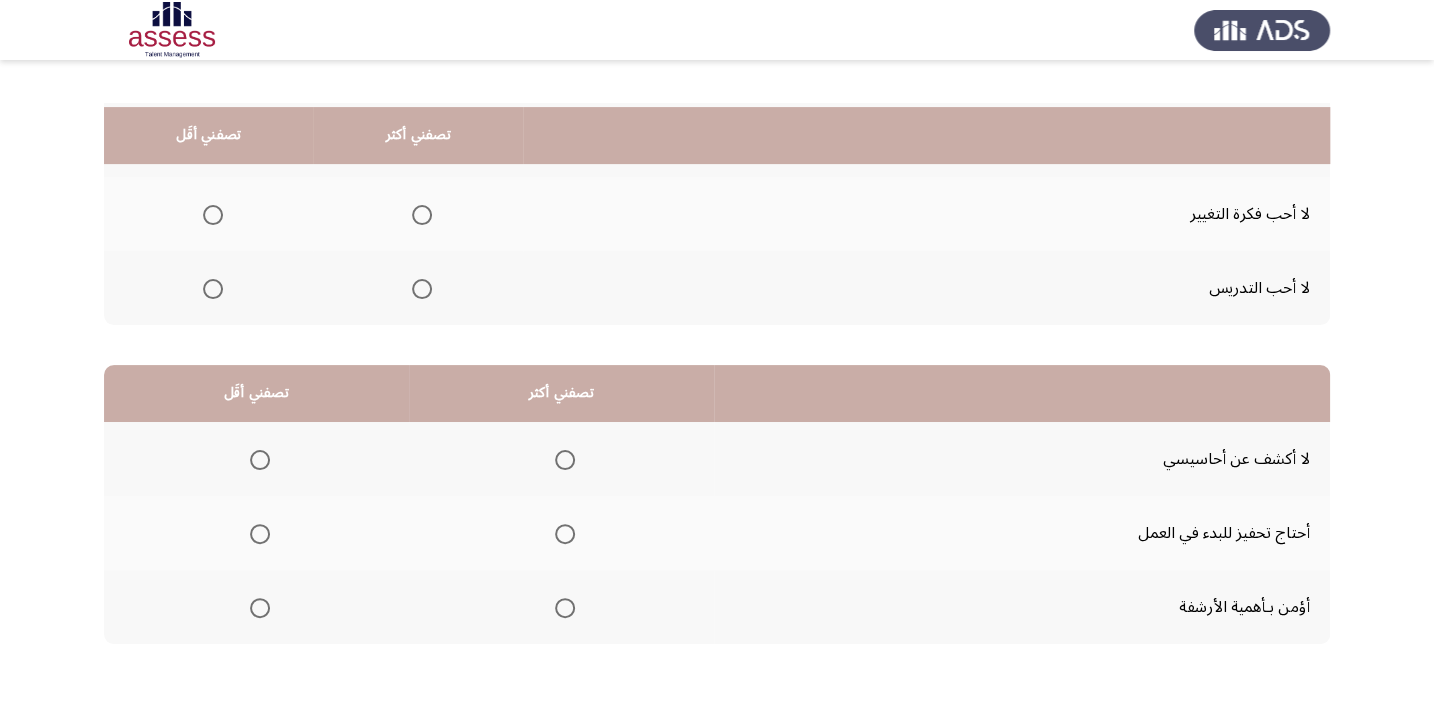 scroll, scrollTop: 181, scrollLeft: 0, axis: vertical 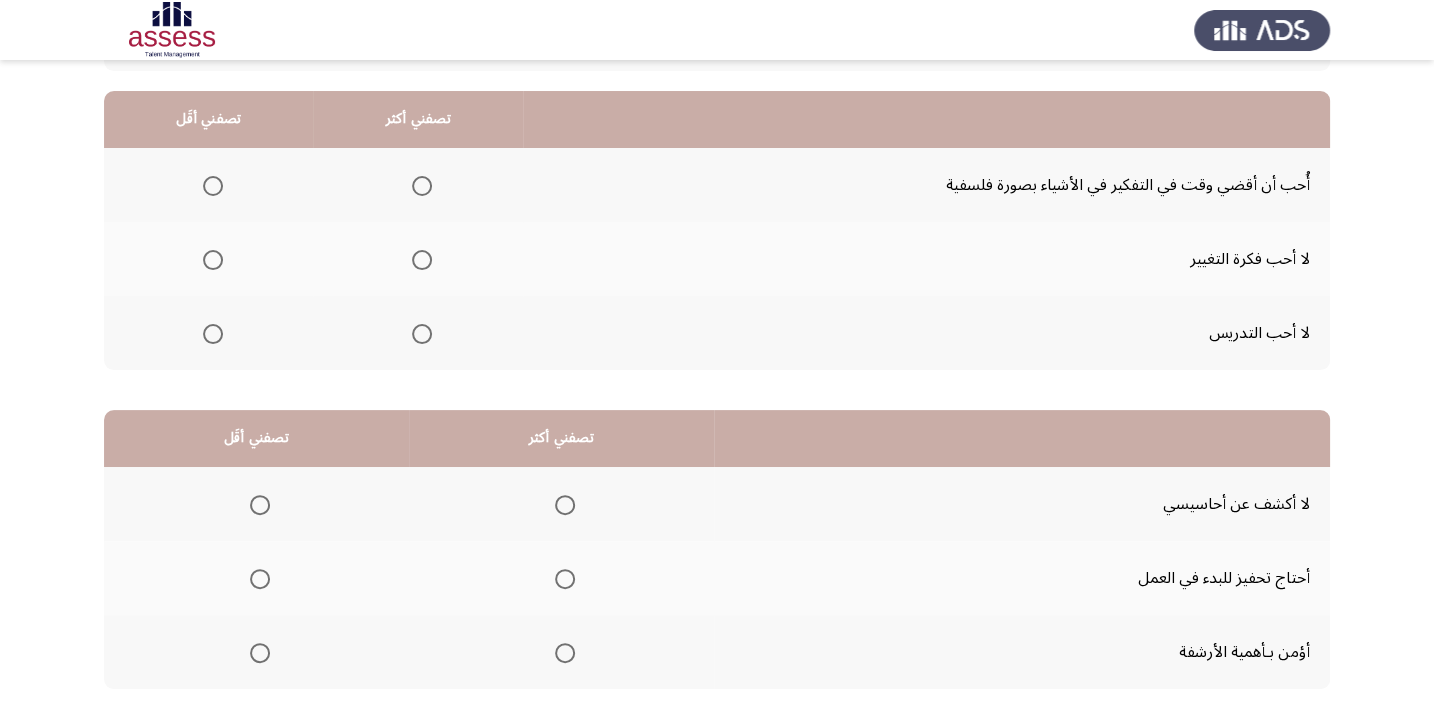 click at bounding box center (422, 186) 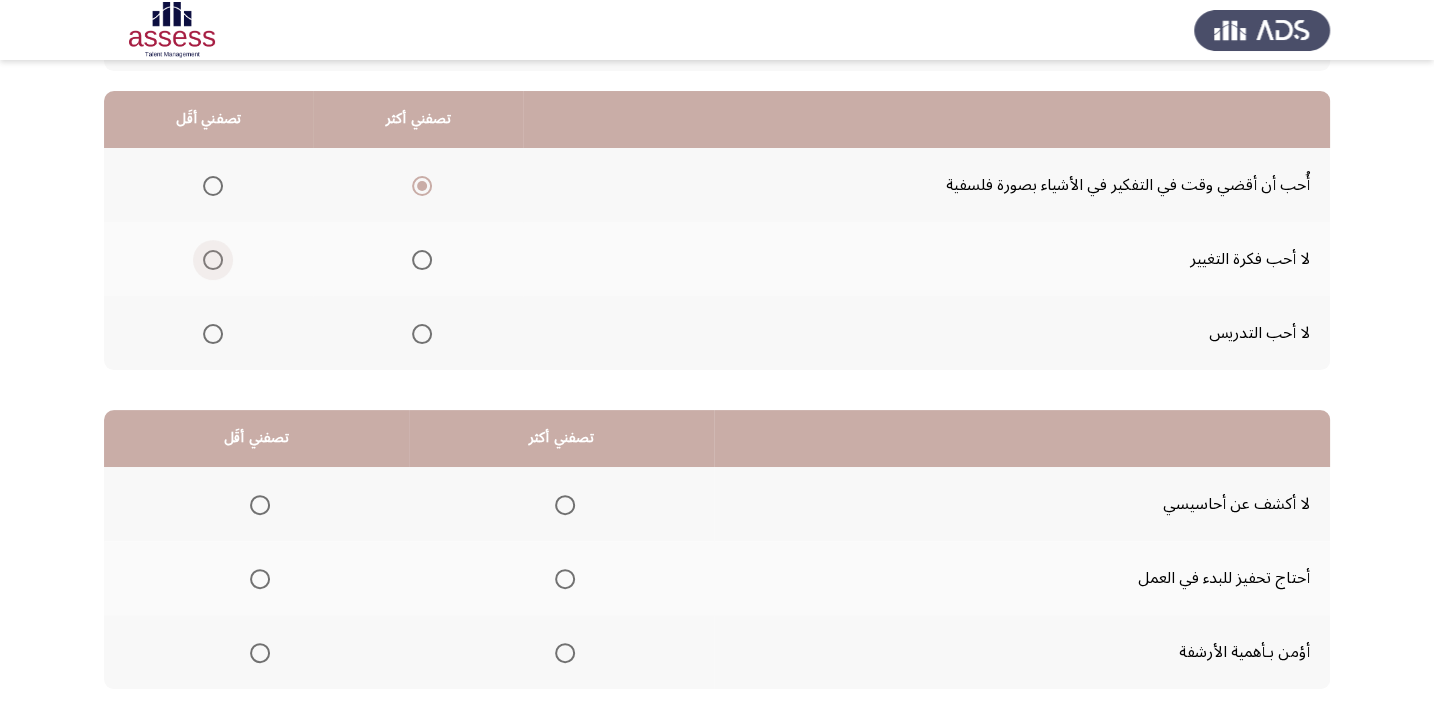 click at bounding box center (213, 260) 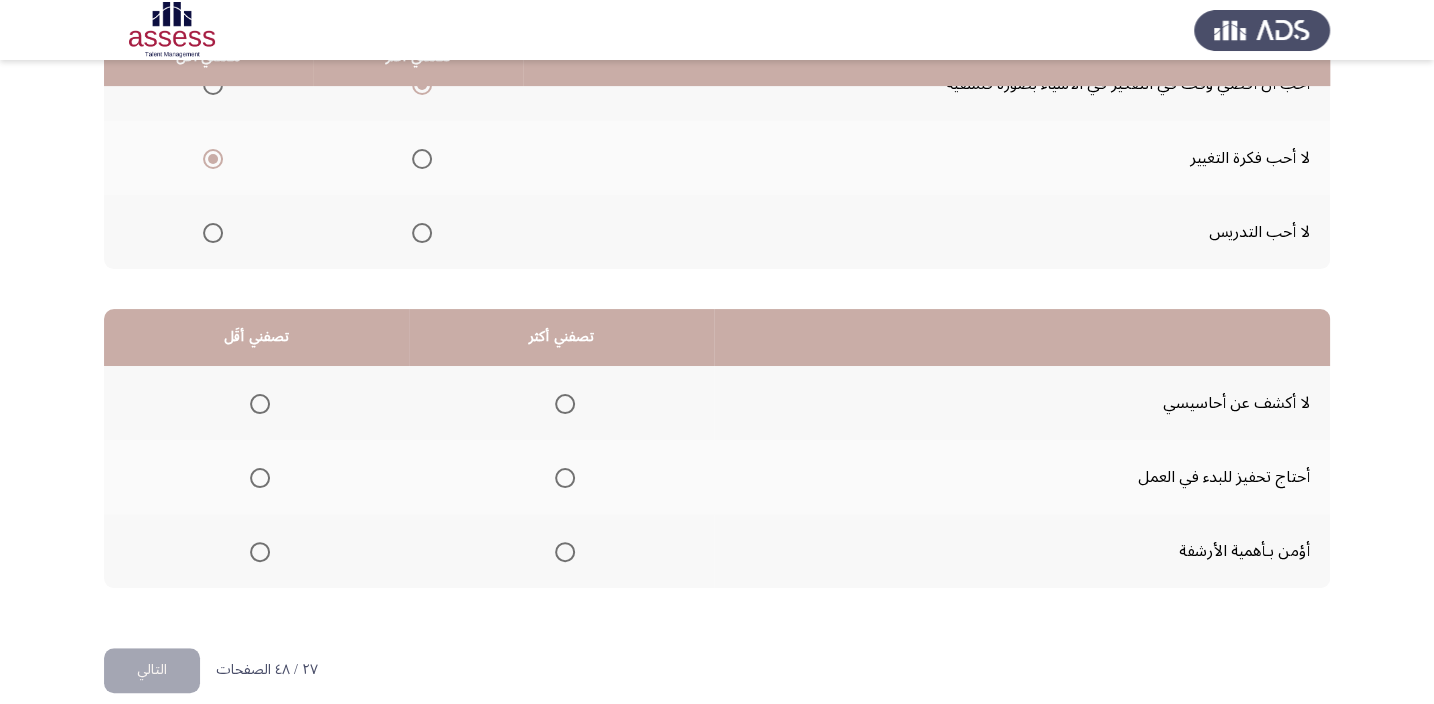 scroll, scrollTop: 303, scrollLeft: 0, axis: vertical 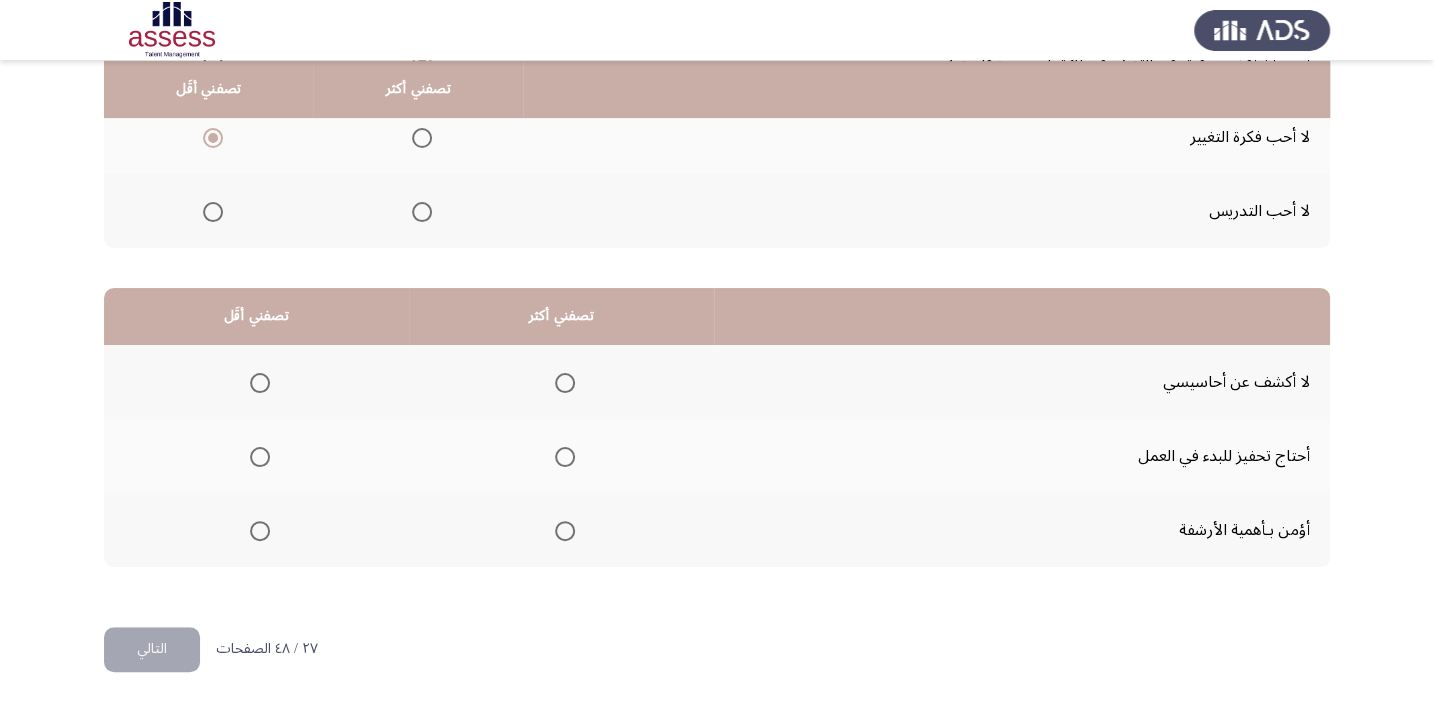click at bounding box center (260, 383) 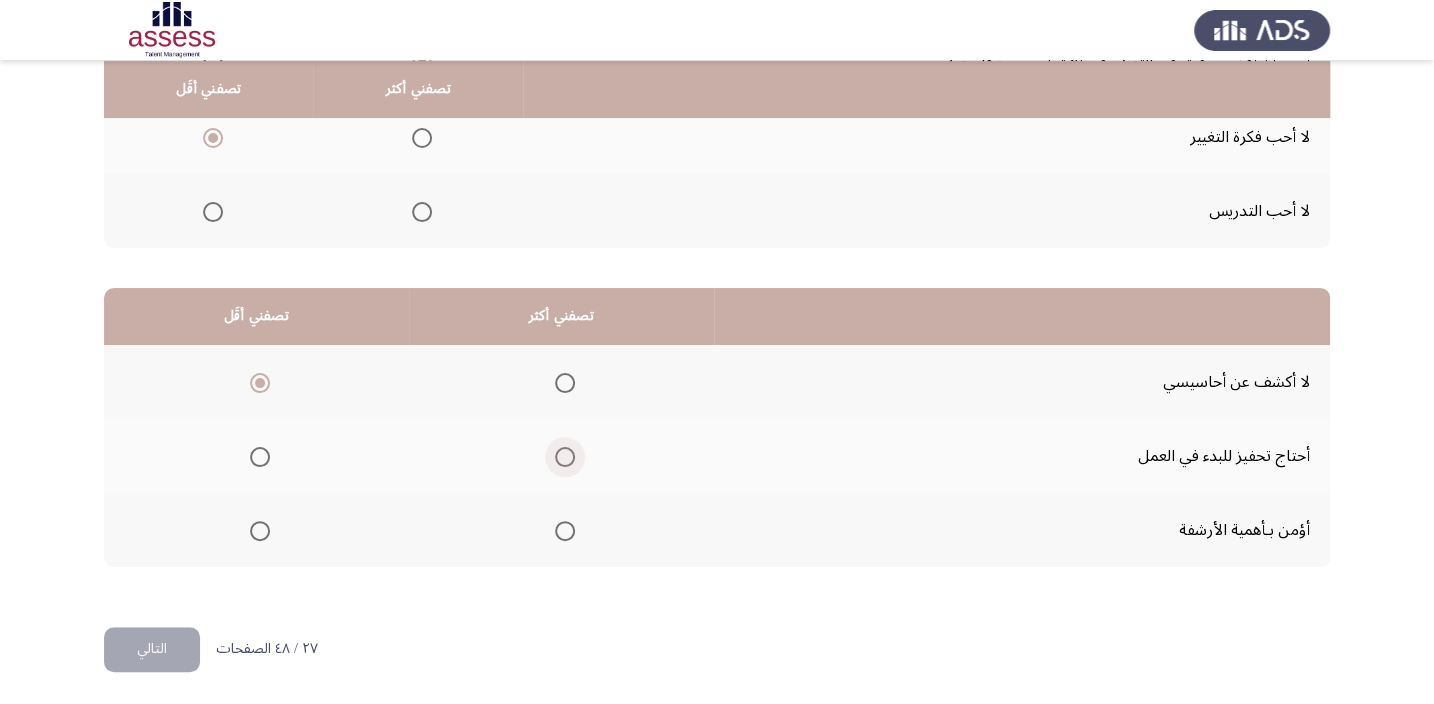click at bounding box center [565, 457] 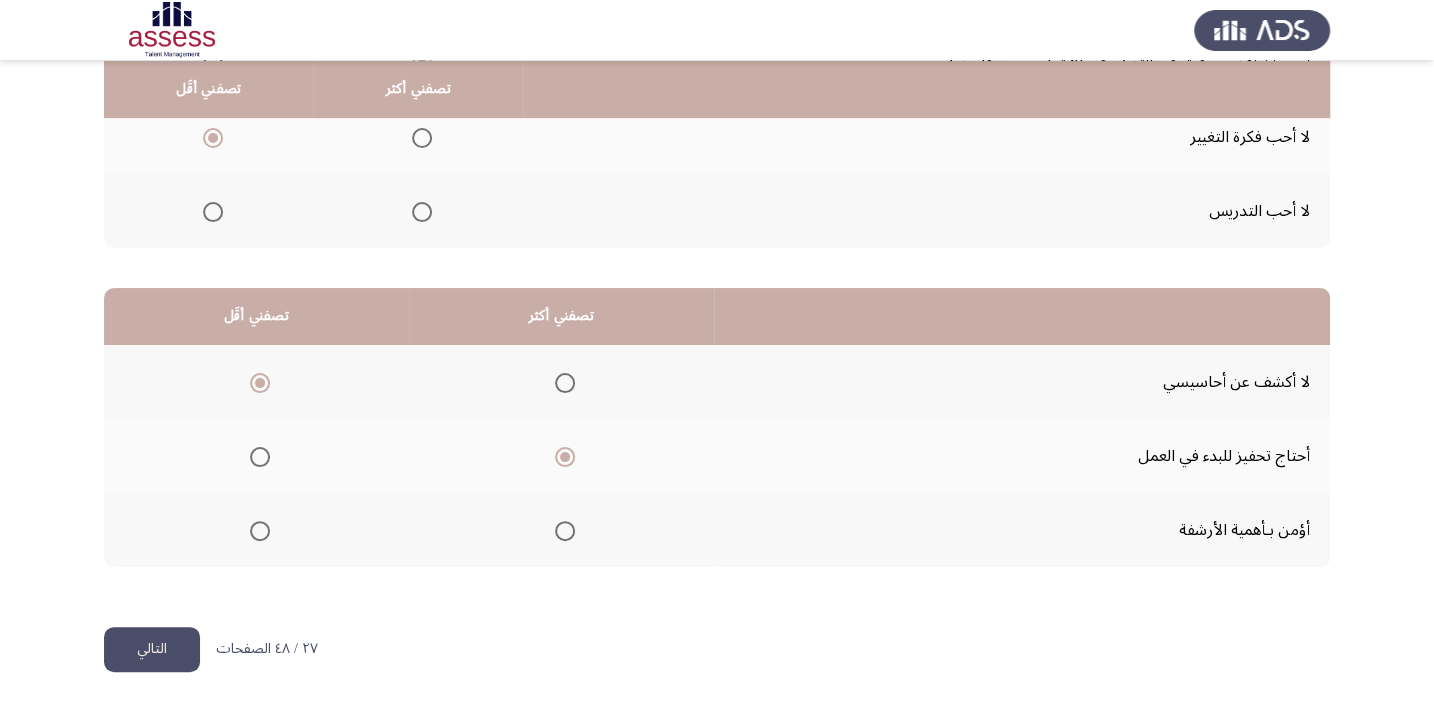 click on "التالي" 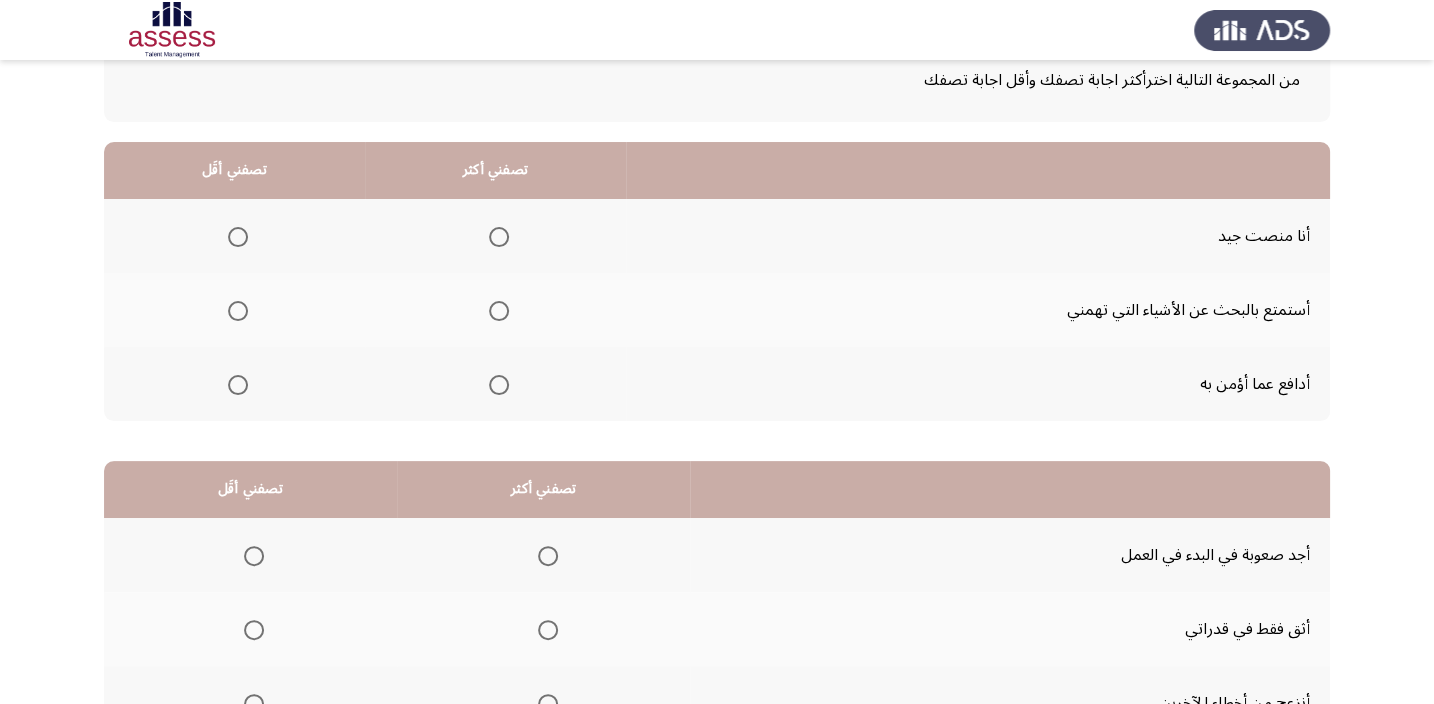 scroll, scrollTop: 181, scrollLeft: 0, axis: vertical 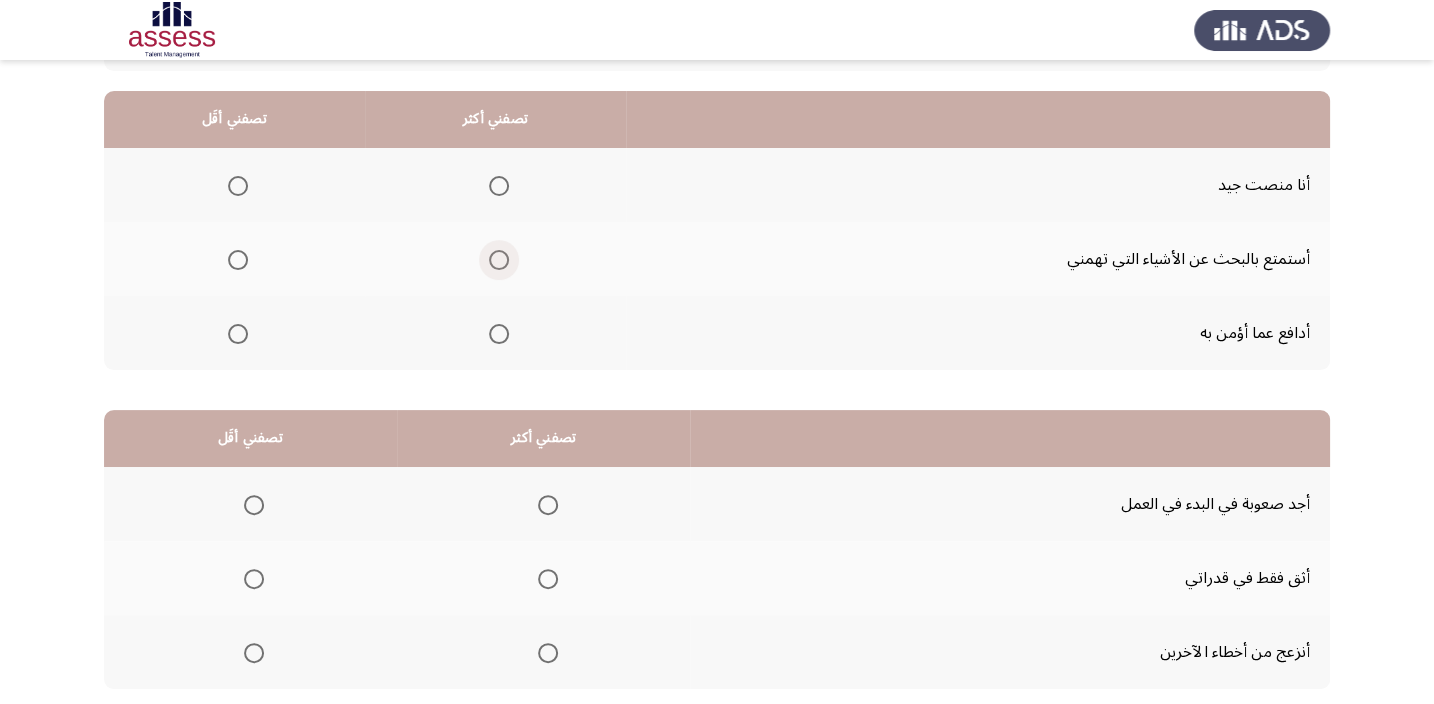 click at bounding box center [499, 260] 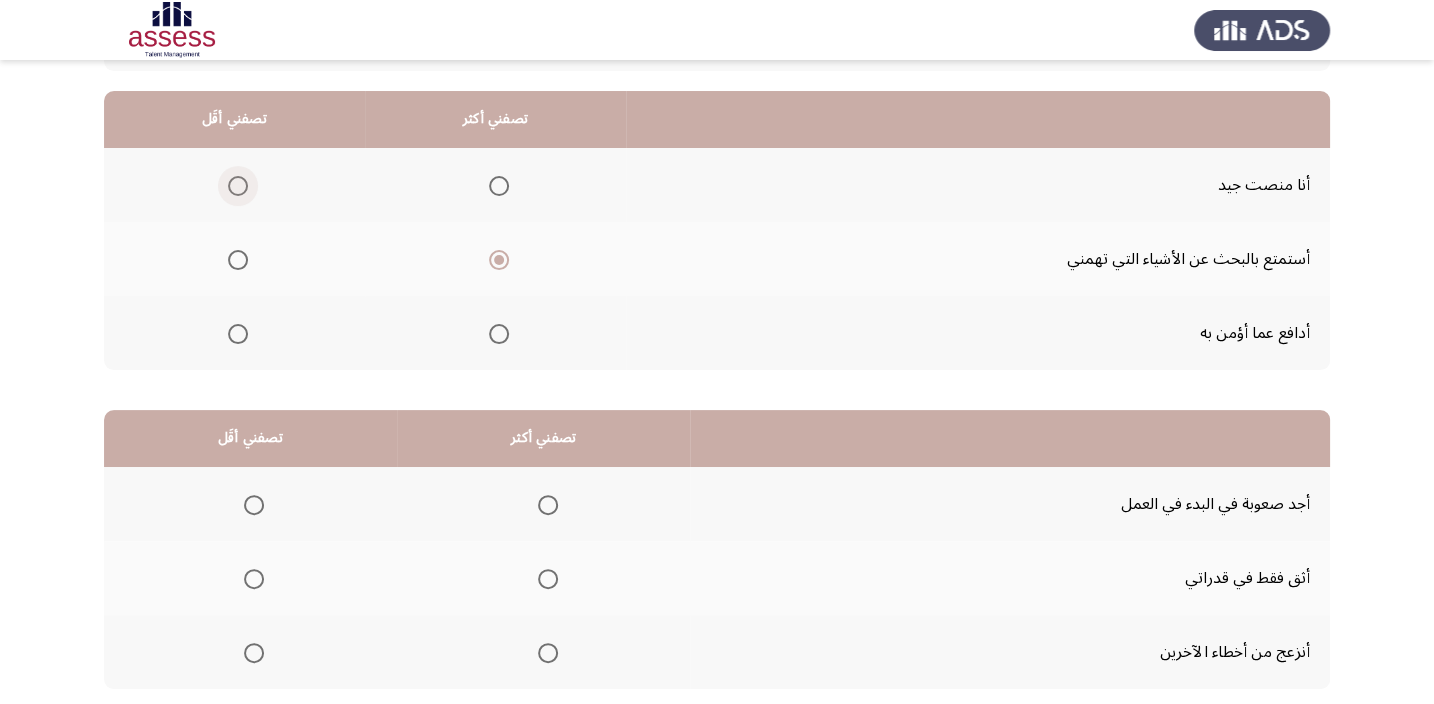 click at bounding box center (238, 186) 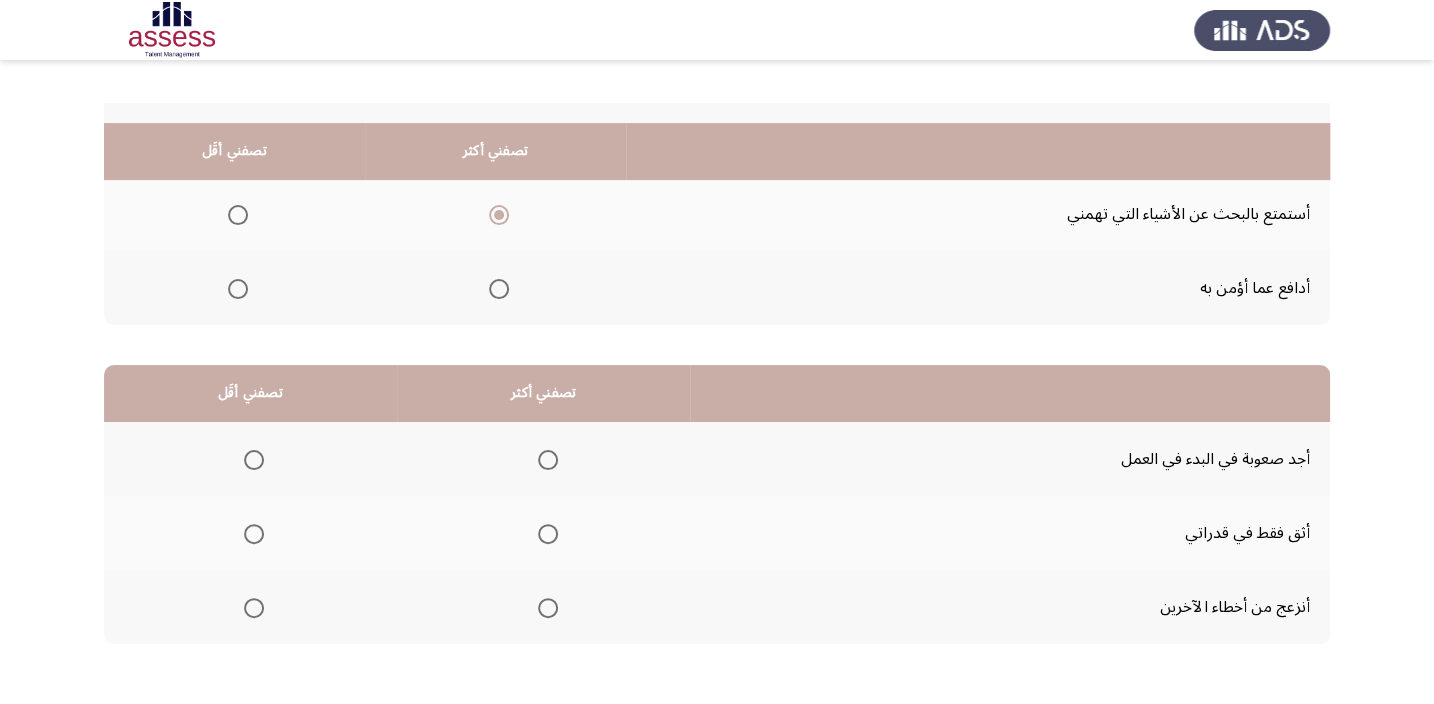 scroll, scrollTop: 303, scrollLeft: 0, axis: vertical 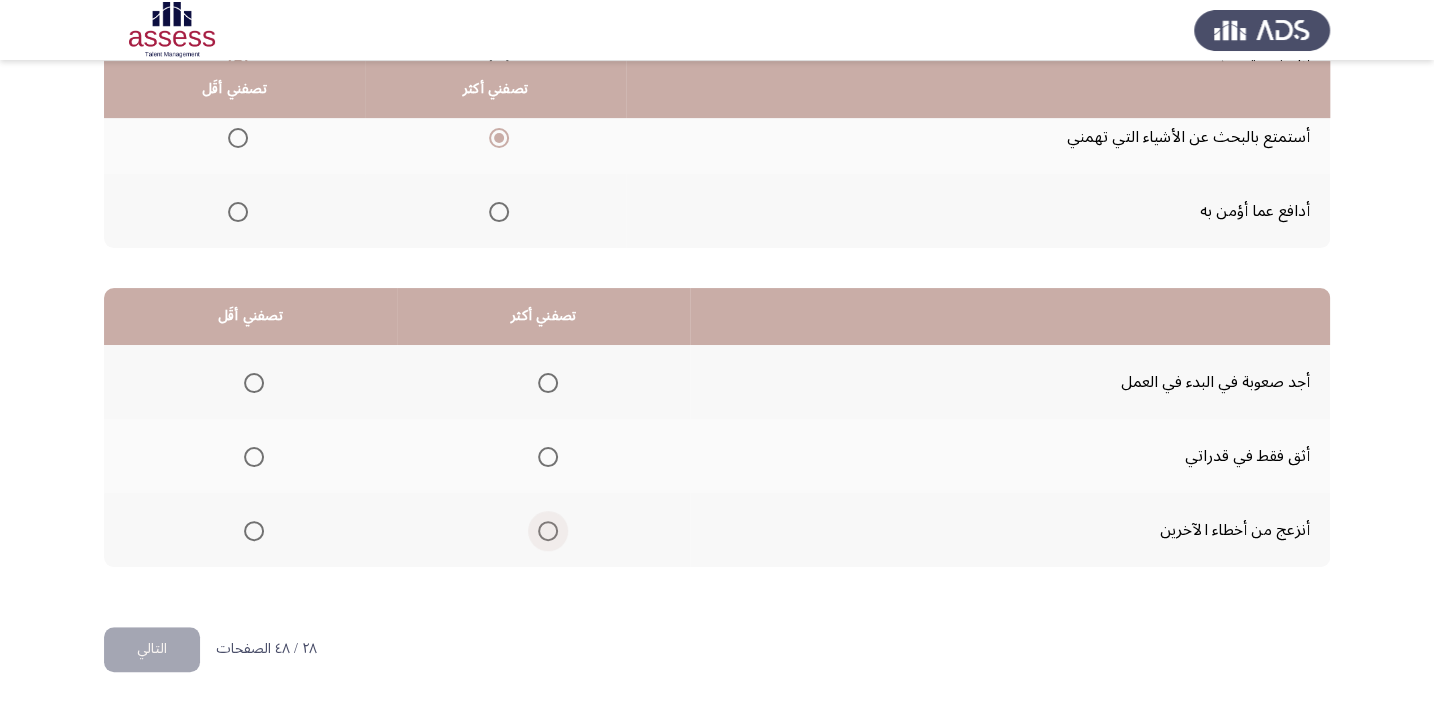 click at bounding box center (548, 531) 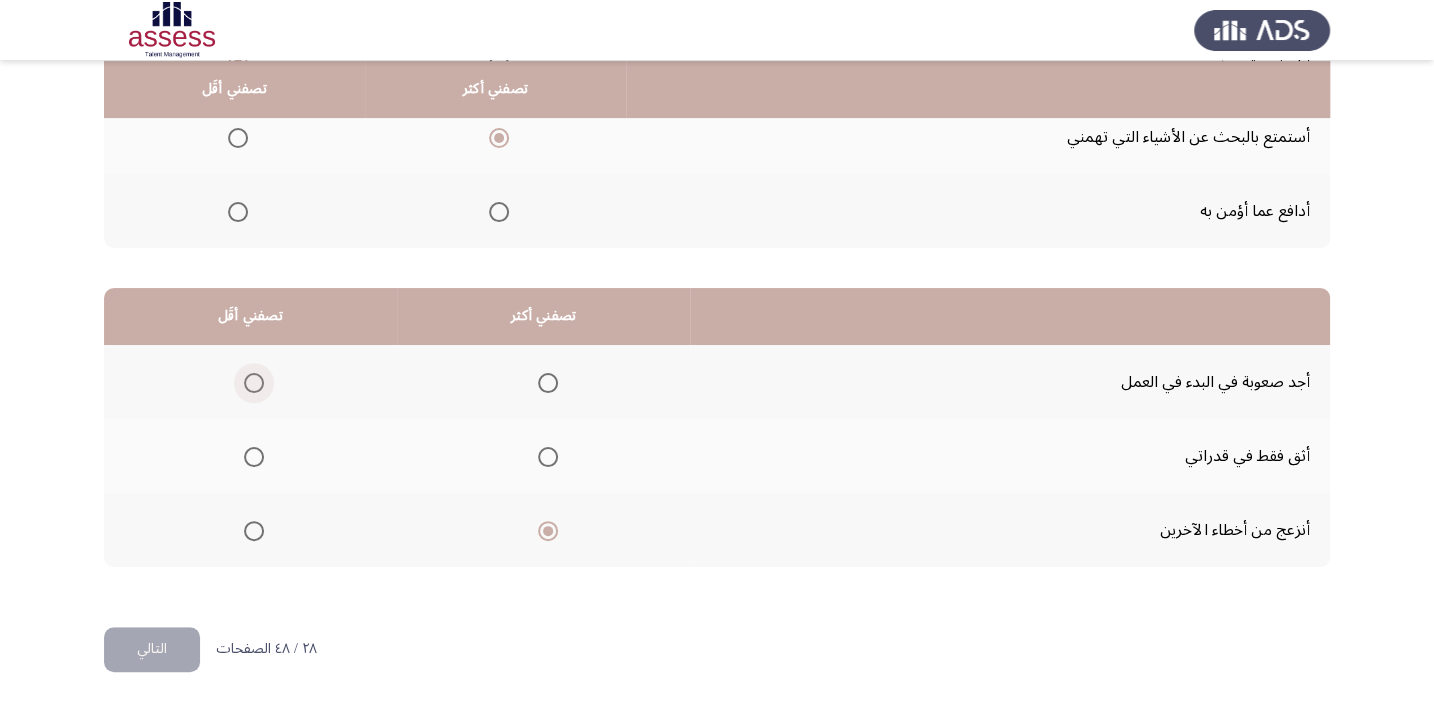 click at bounding box center [254, 383] 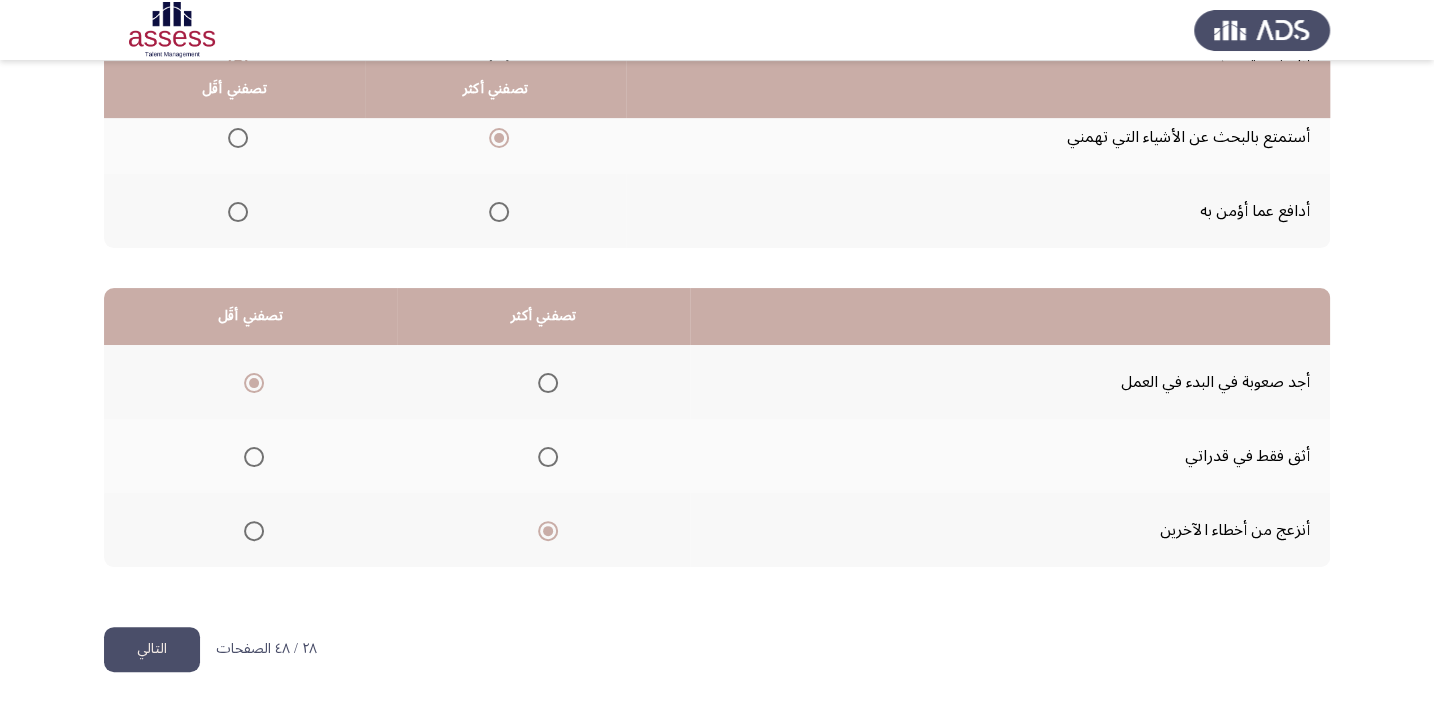 click on "التالي" 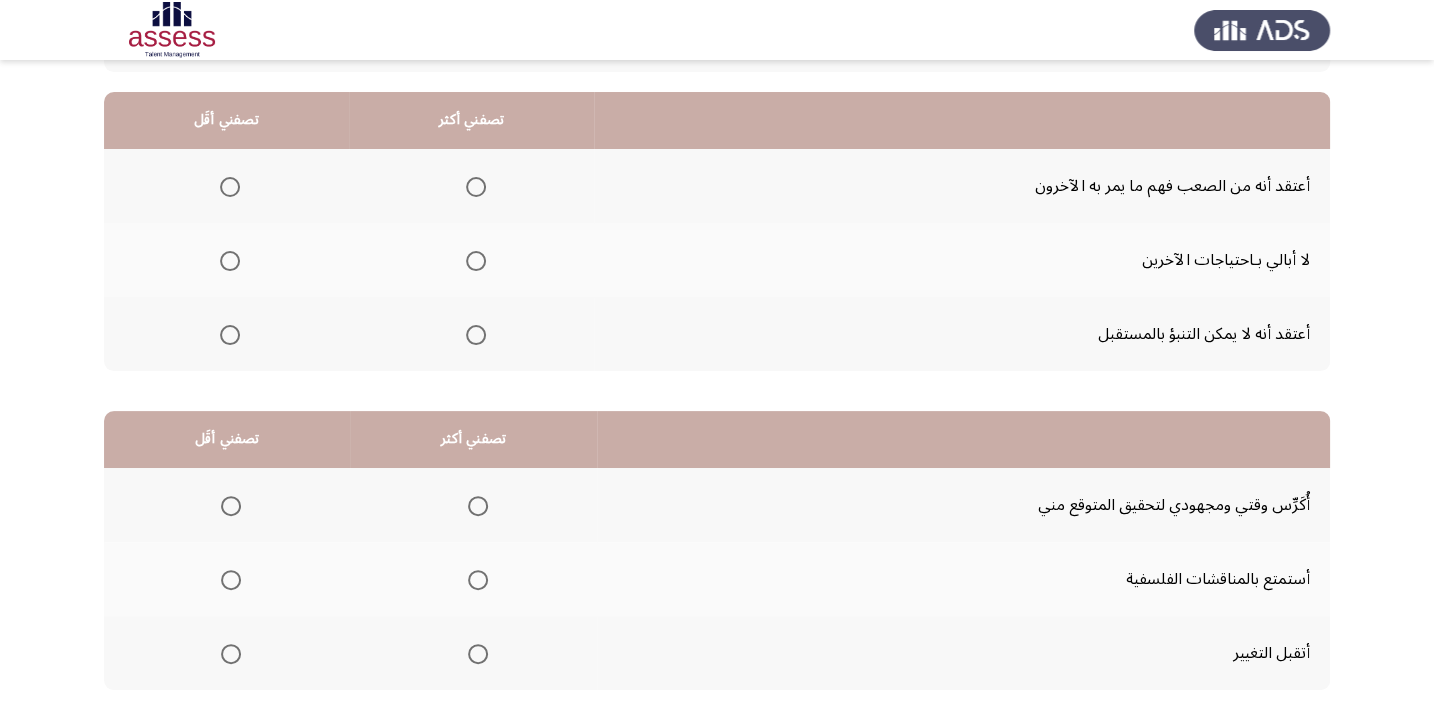 scroll, scrollTop: 181, scrollLeft: 0, axis: vertical 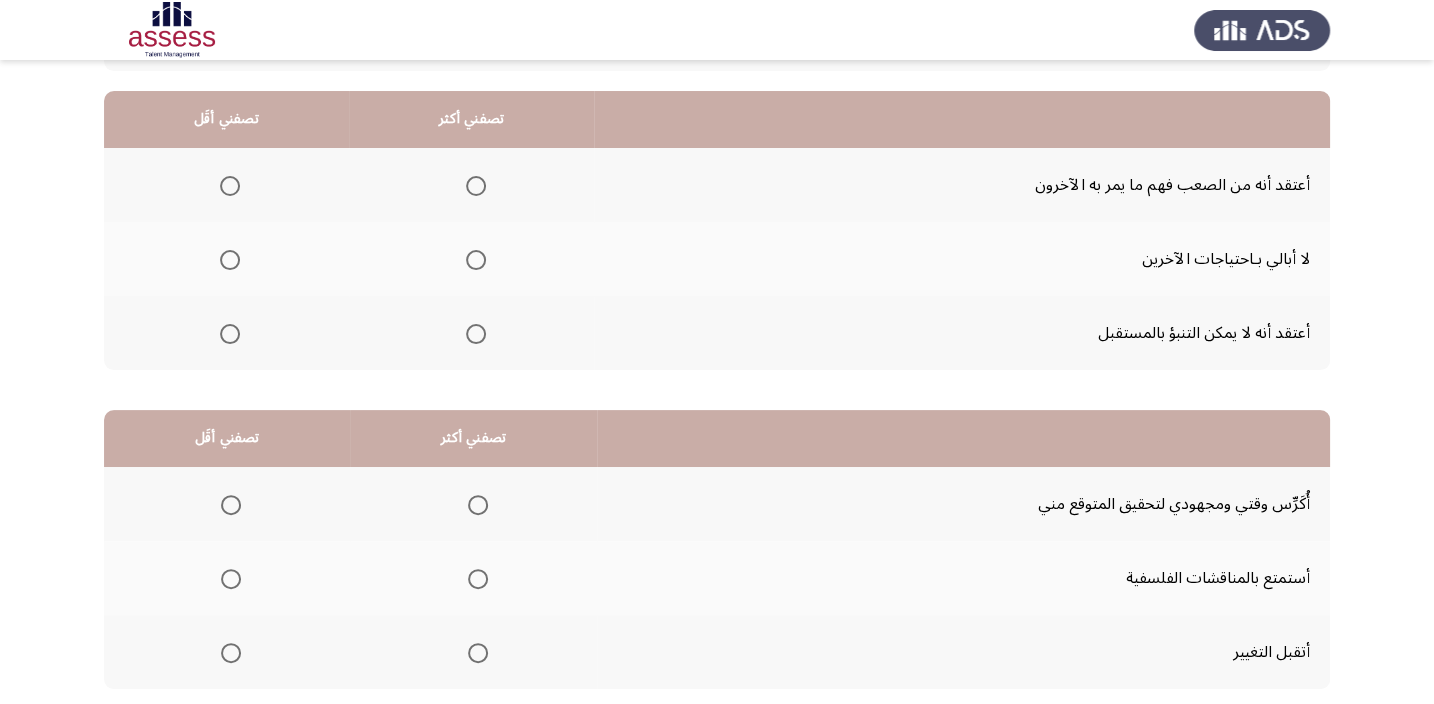 click at bounding box center [476, 186] 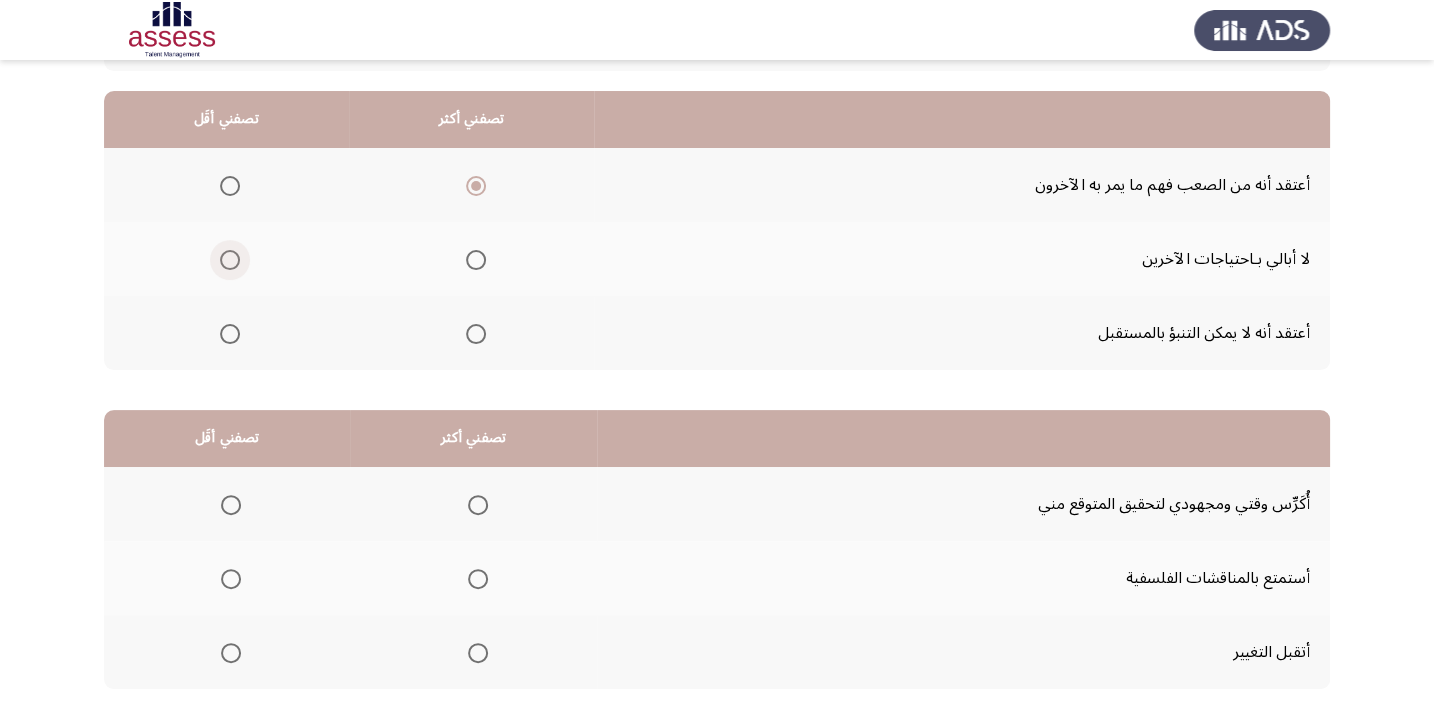 click at bounding box center (230, 260) 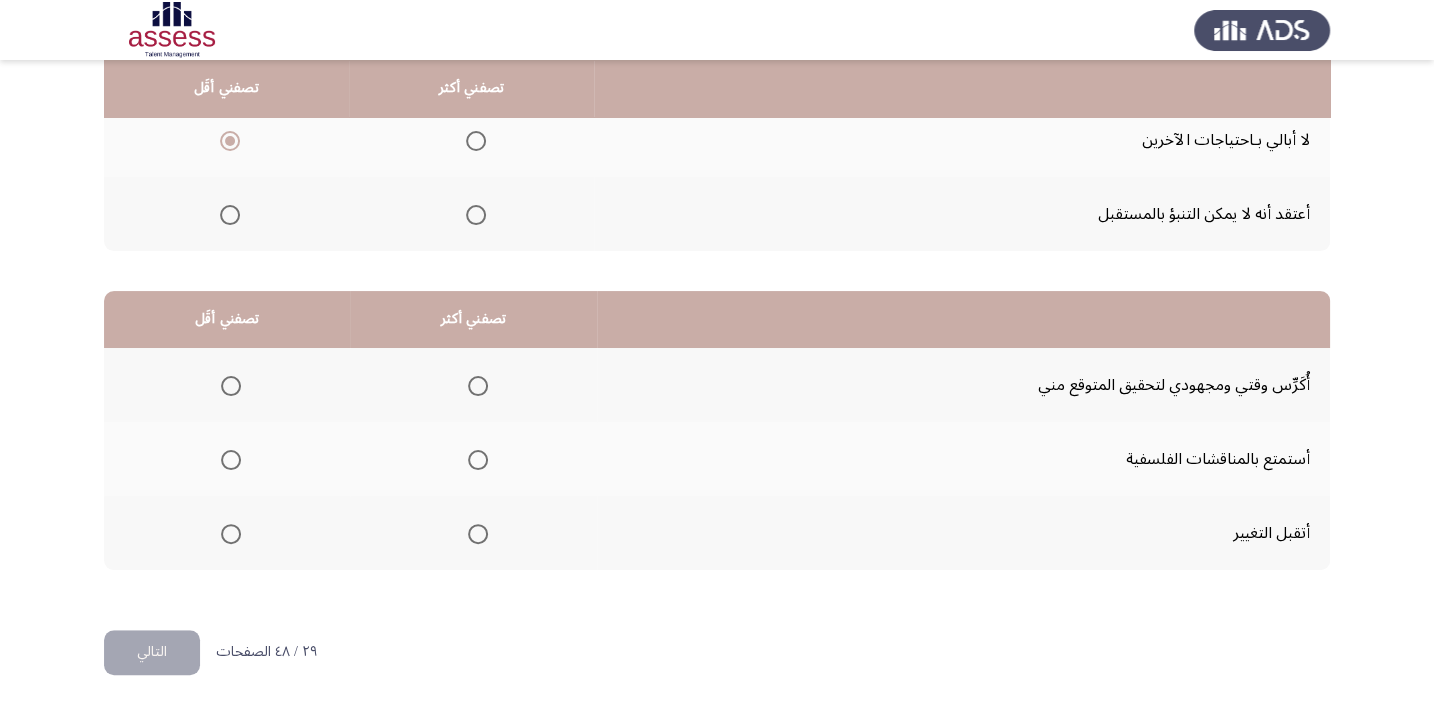 scroll, scrollTop: 303, scrollLeft: 0, axis: vertical 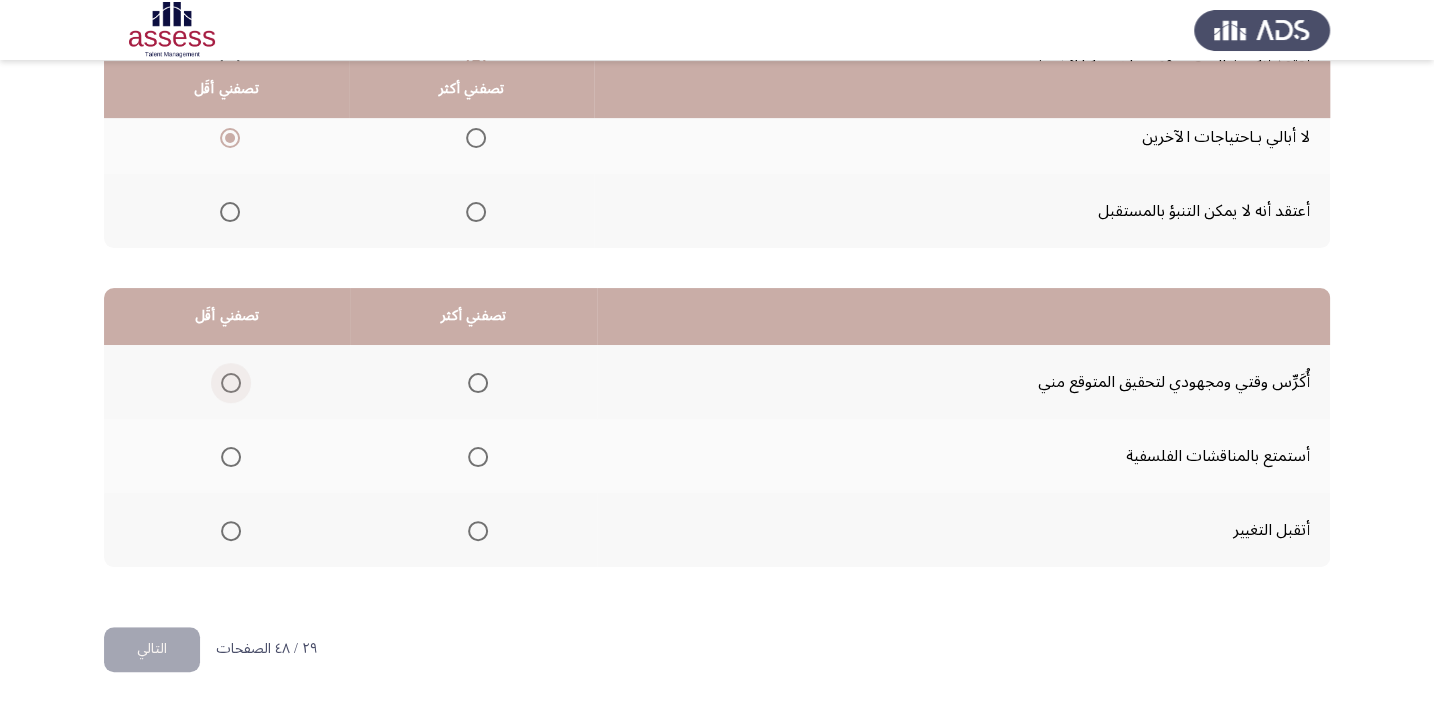 click at bounding box center (231, 383) 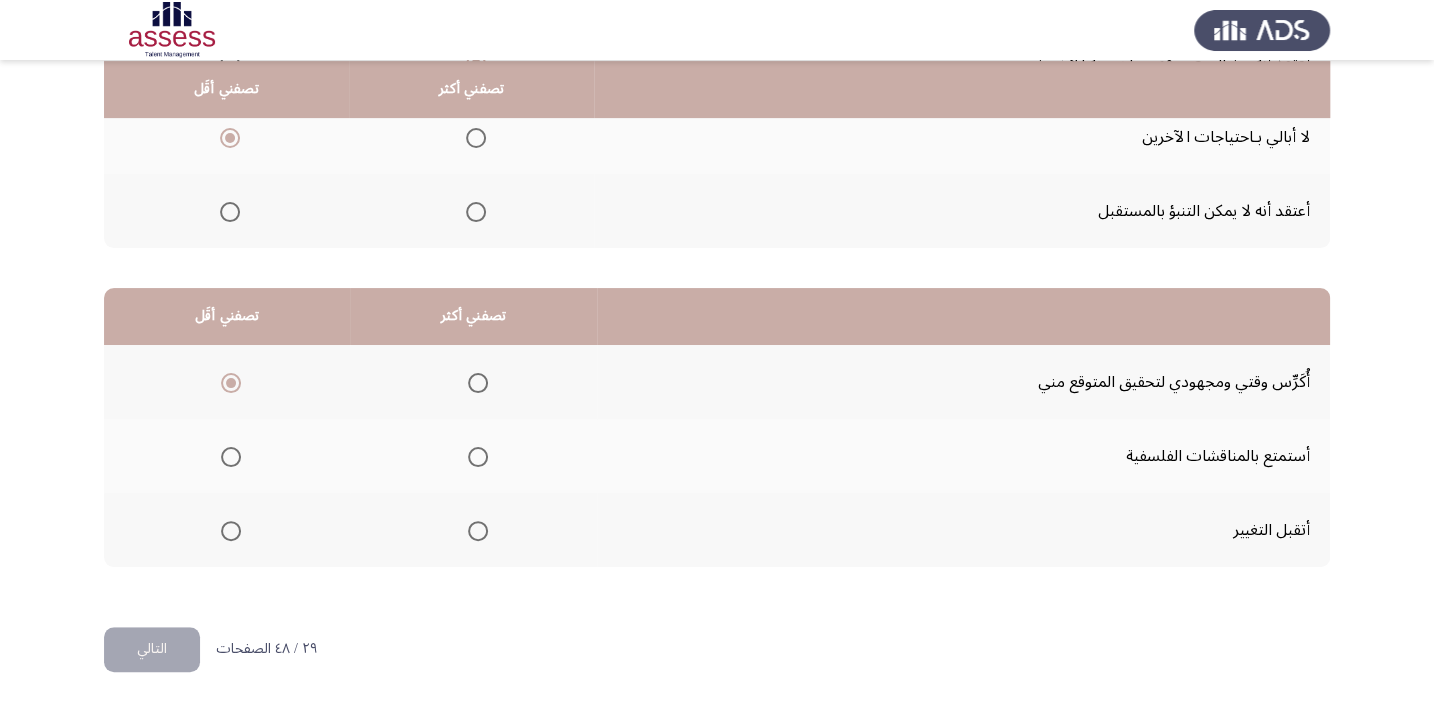 click 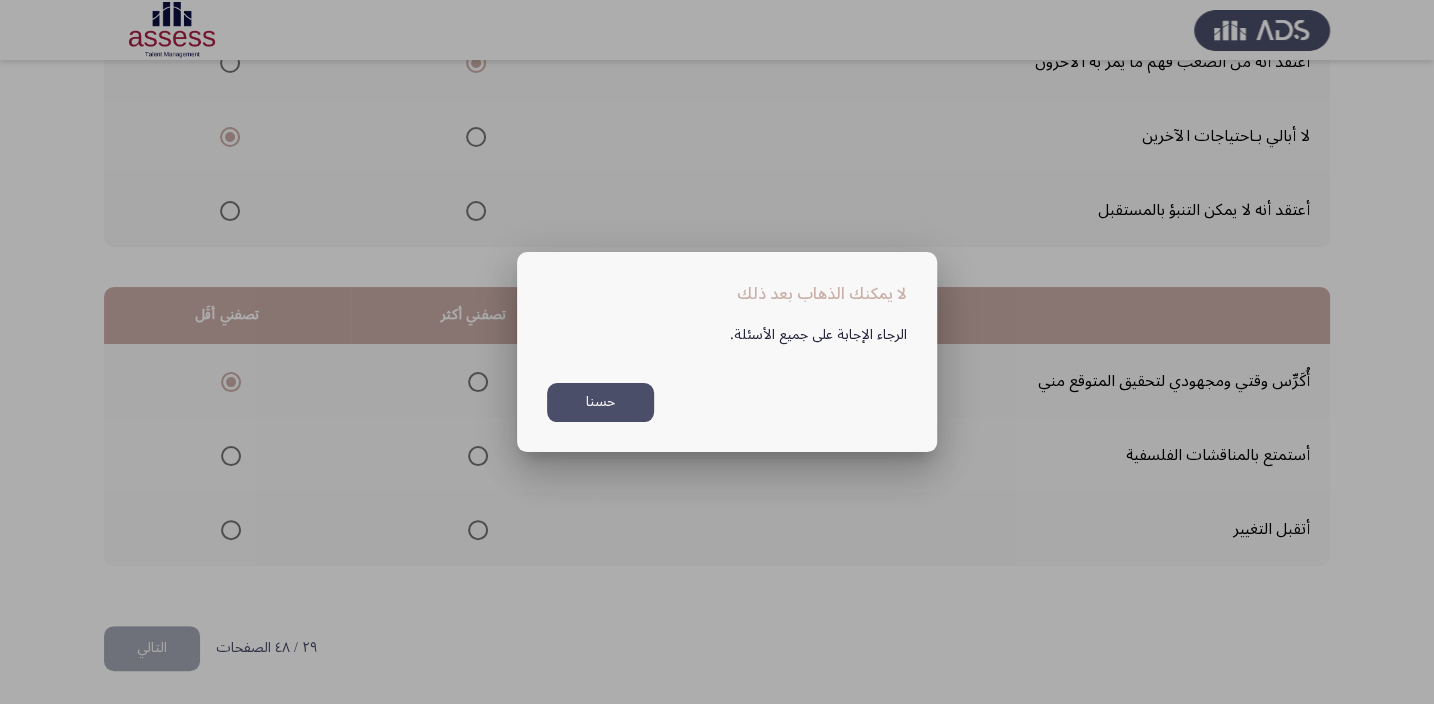 click on "حسنا" at bounding box center (600, 402) 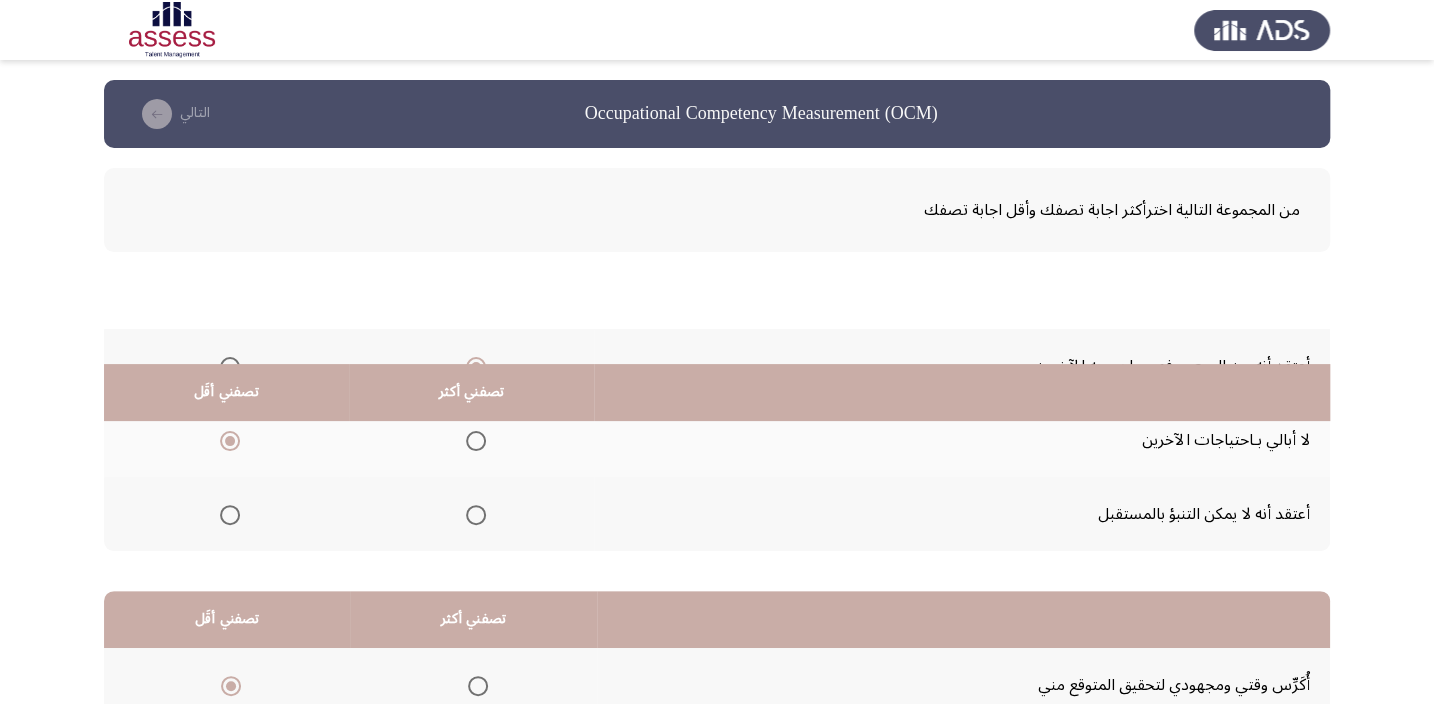 scroll, scrollTop: 303, scrollLeft: 0, axis: vertical 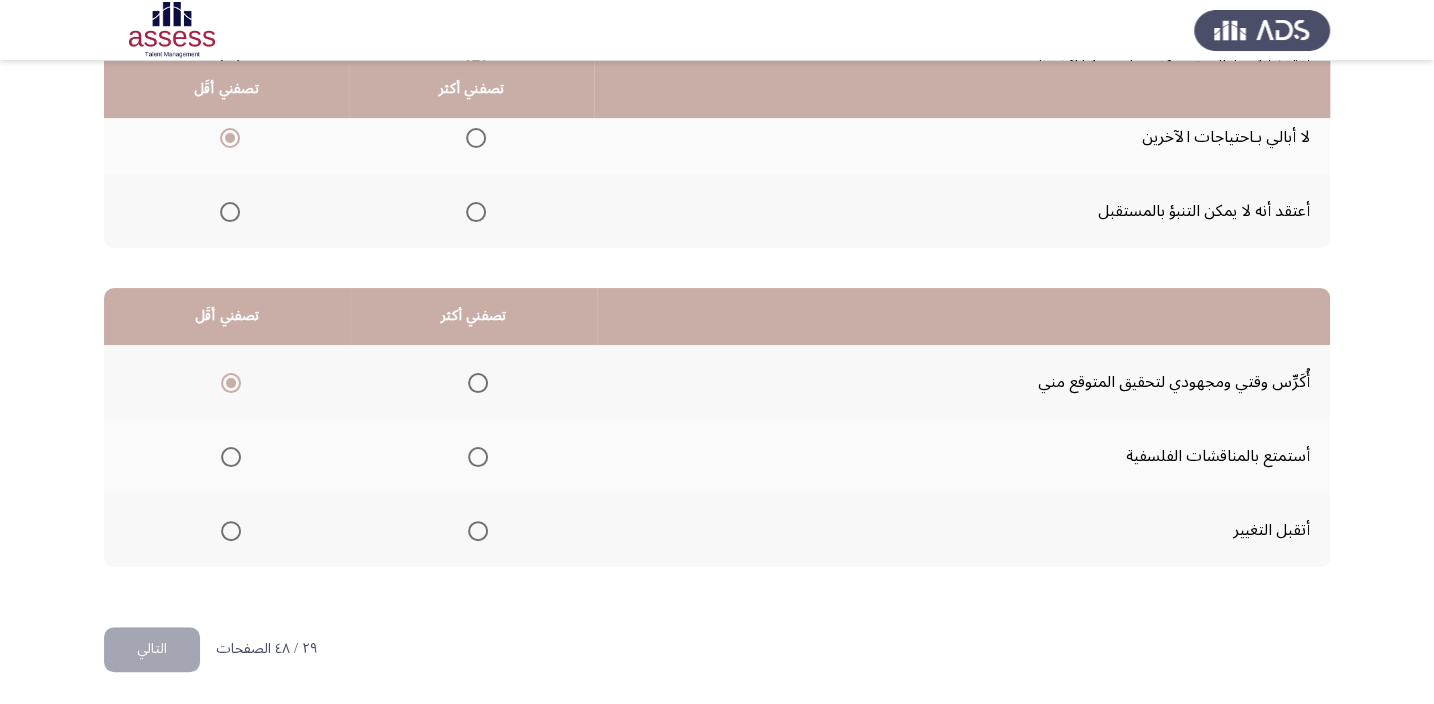 click at bounding box center [478, 531] 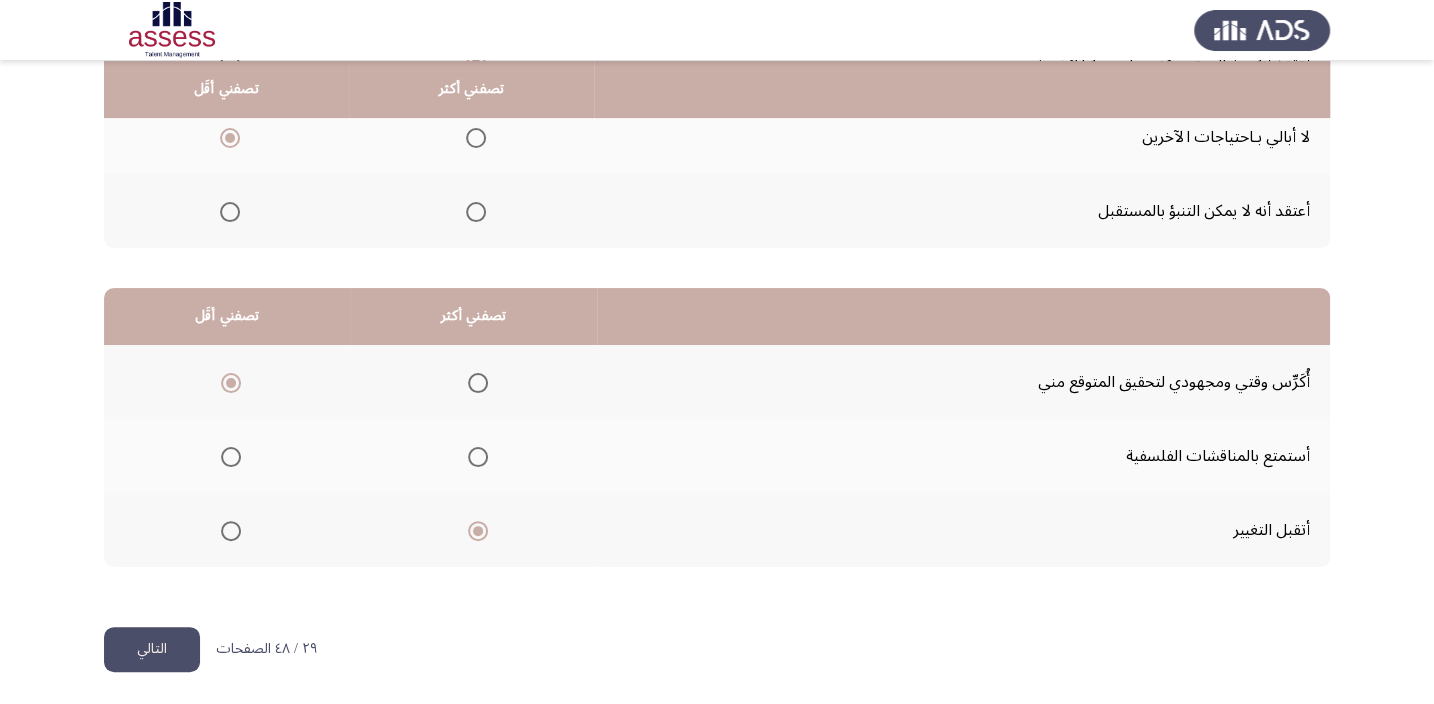 click on "التالي" 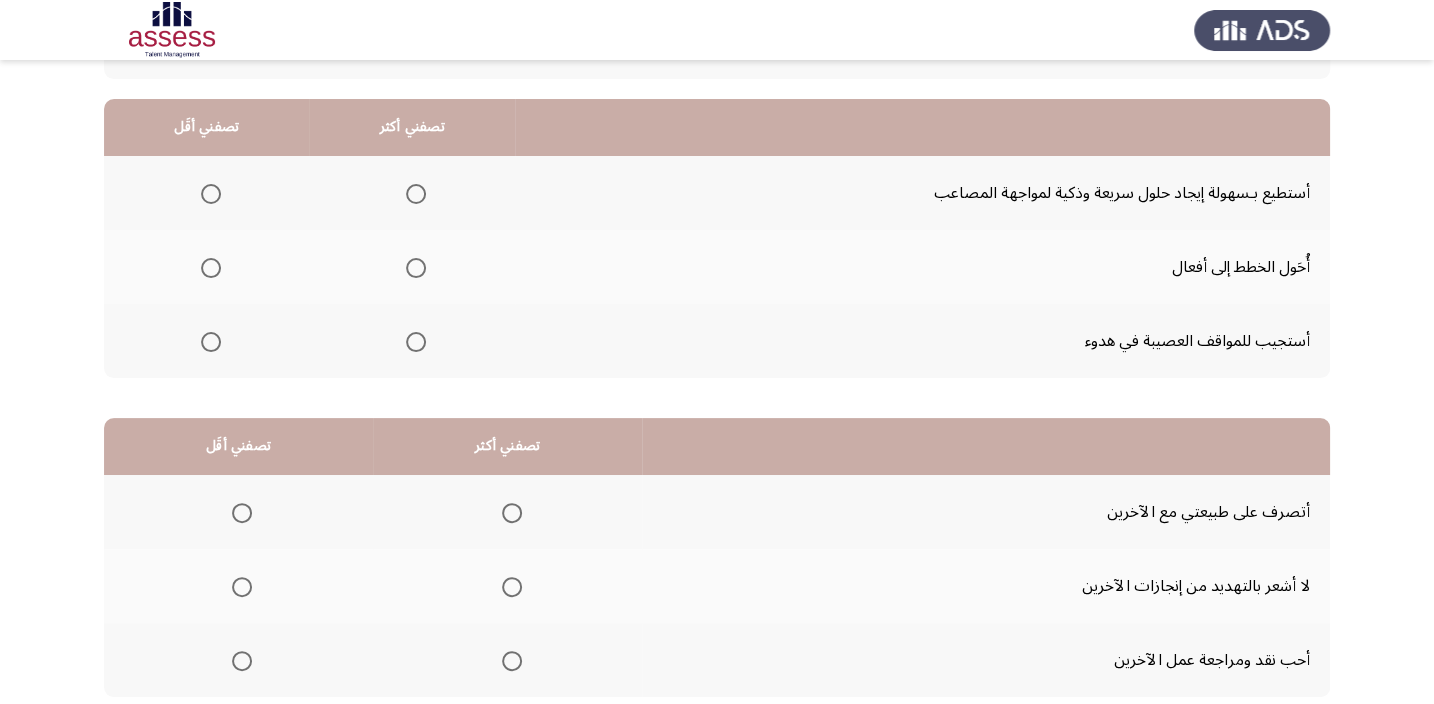 scroll, scrollTop: 181, scrollLeft: 0, axis: vertical 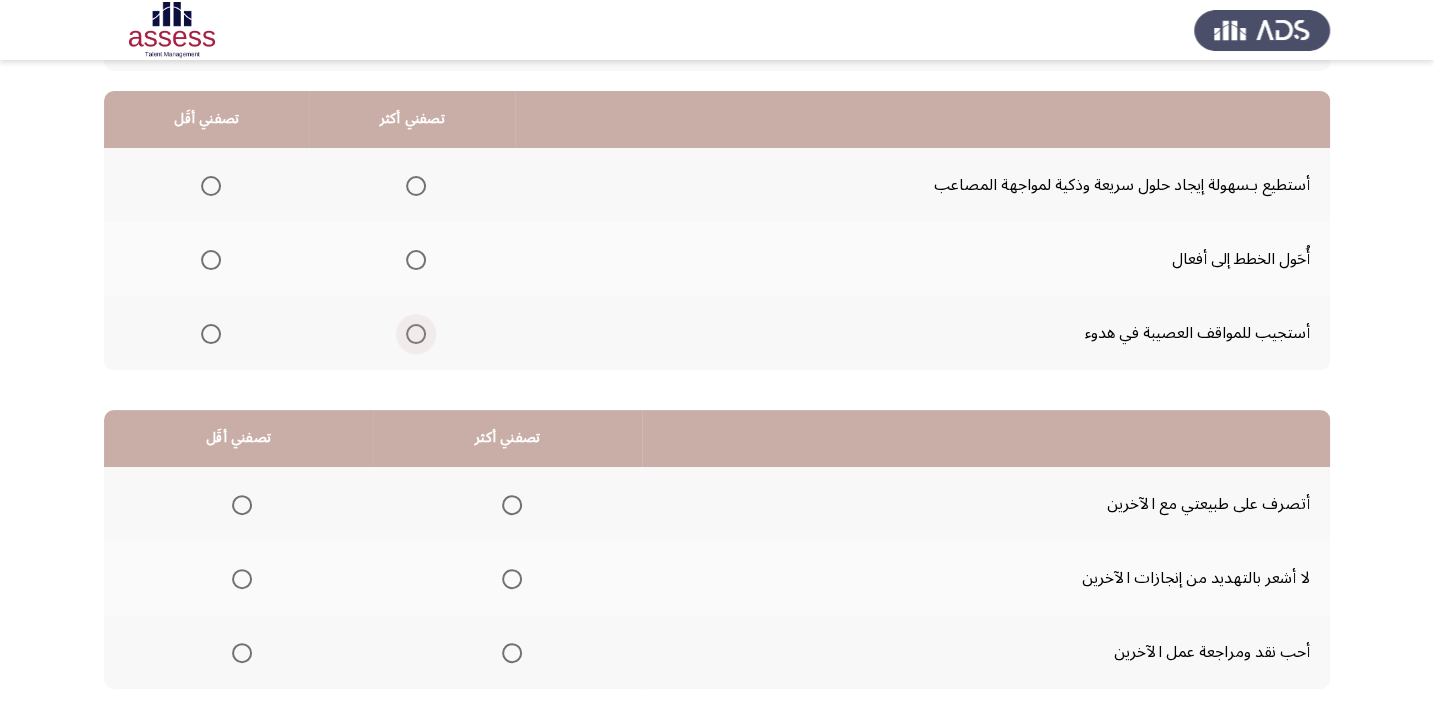 click at bounding box center [416, 334] 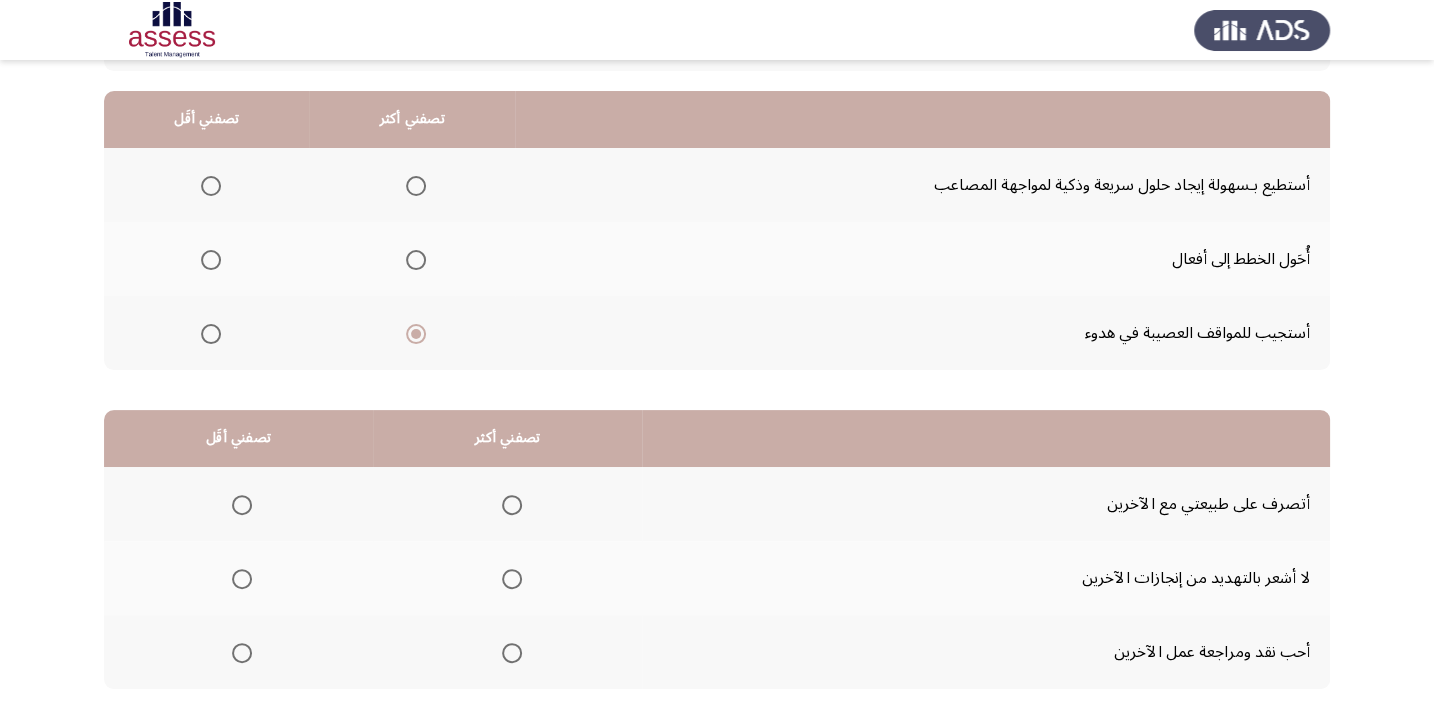 click at bounding box center [211, 260] 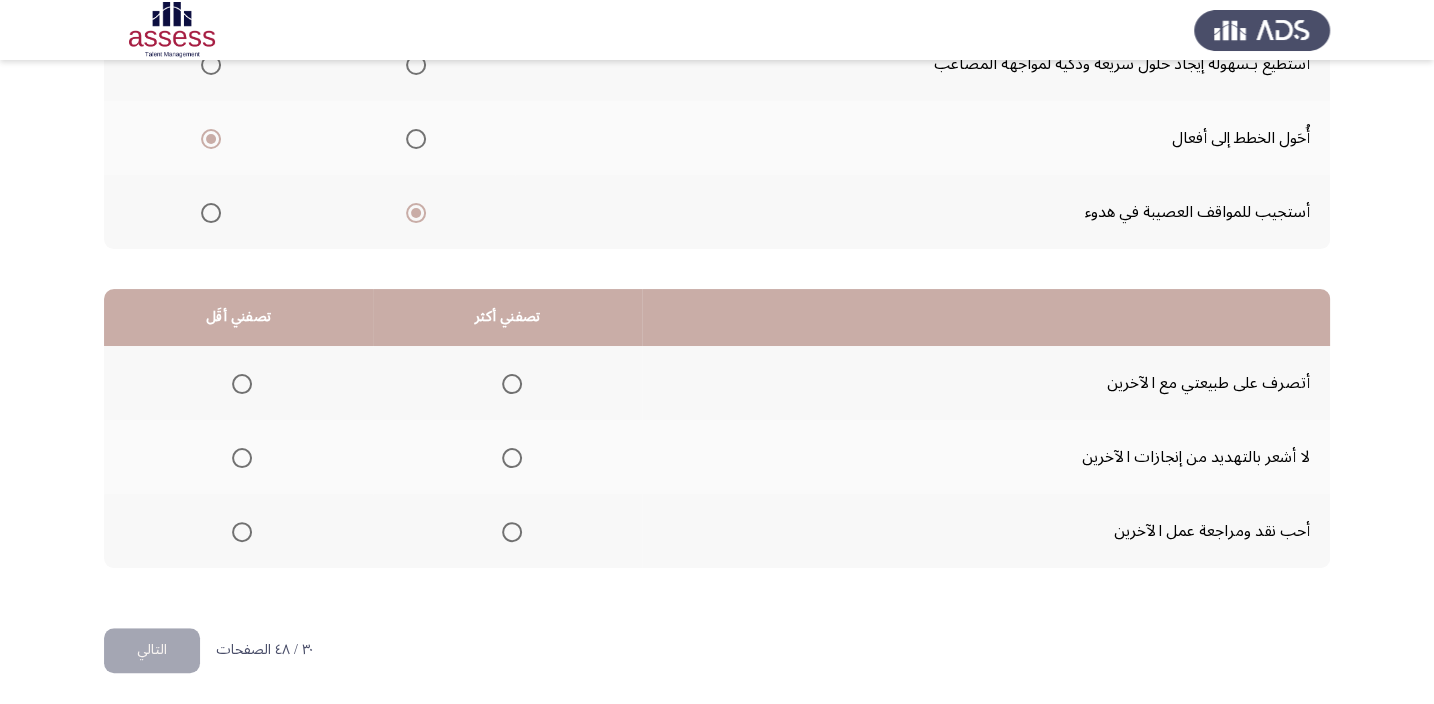 scroll, scrollTop: 303, scrollLeft: 0, axis: vertical 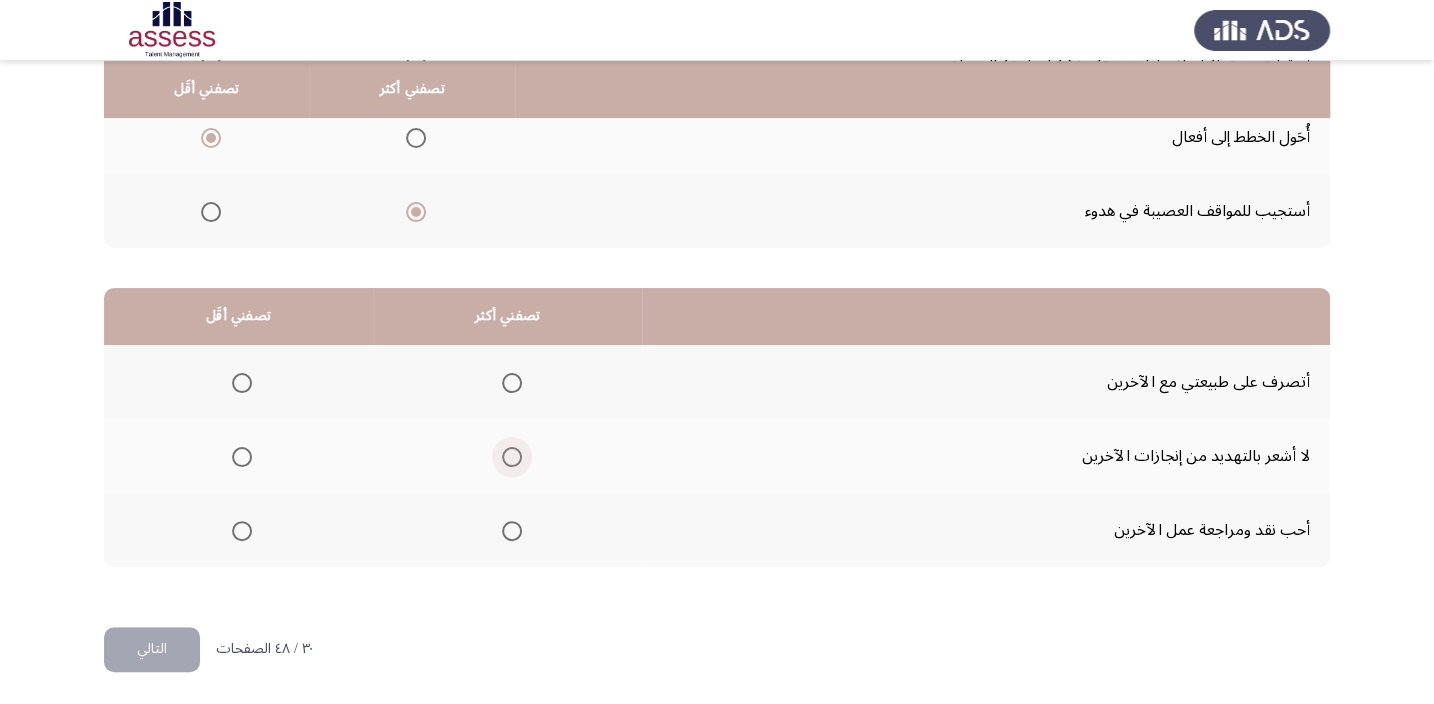 click at bounding box center (512, 457) 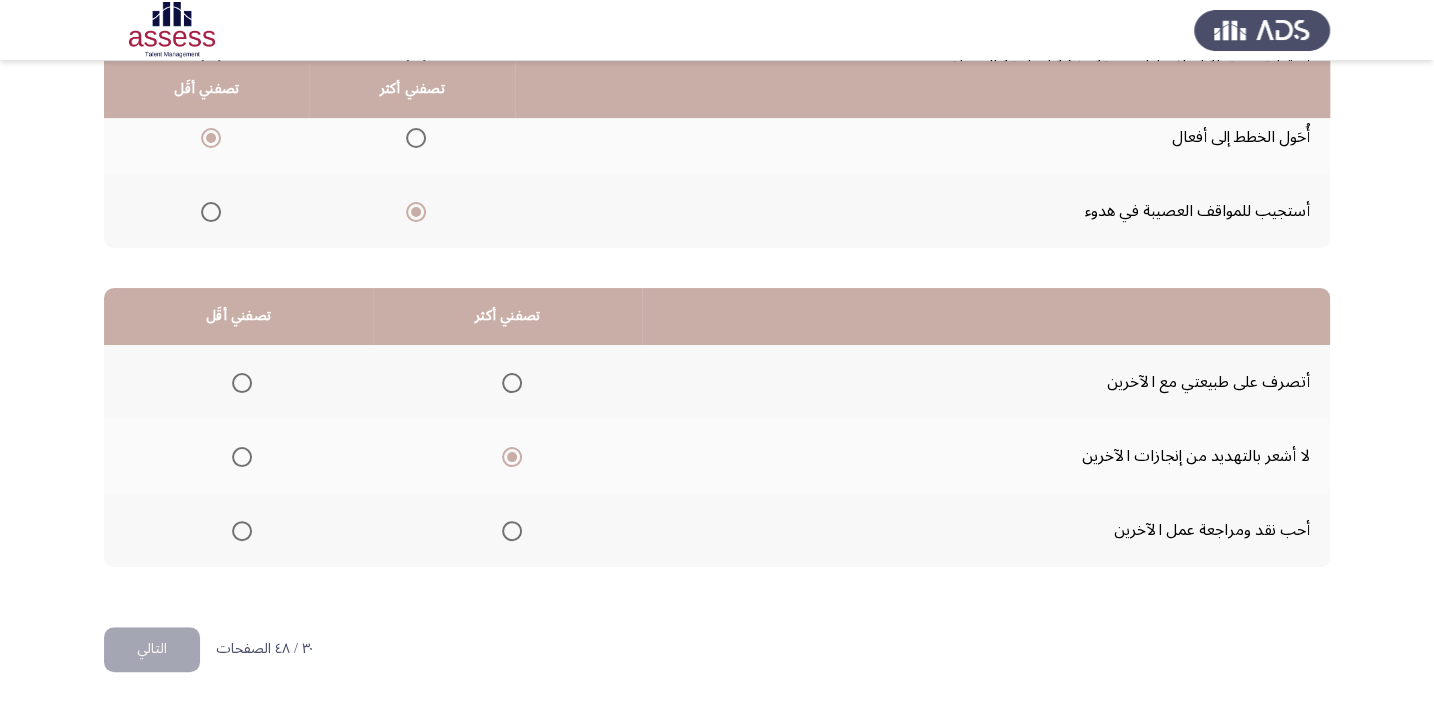 click at bounding box center (242, 531) 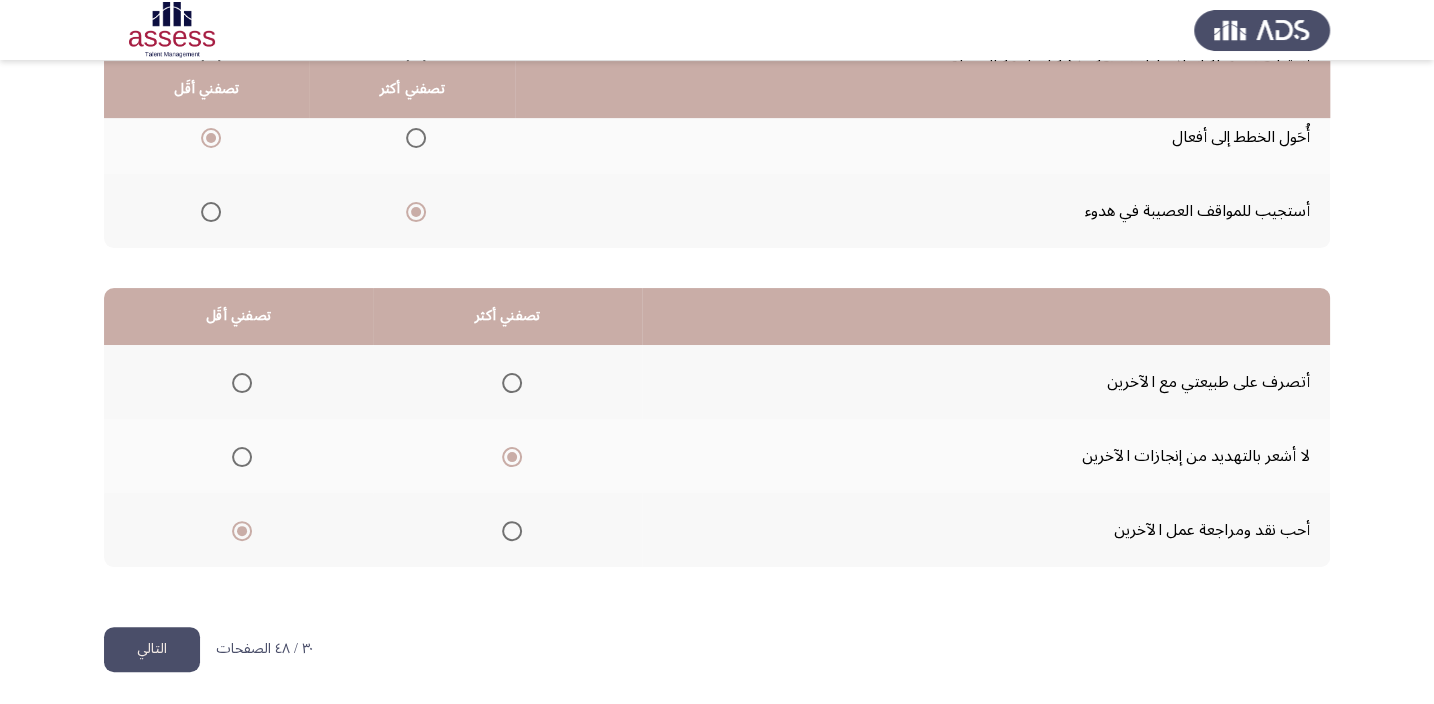click on "التالي" 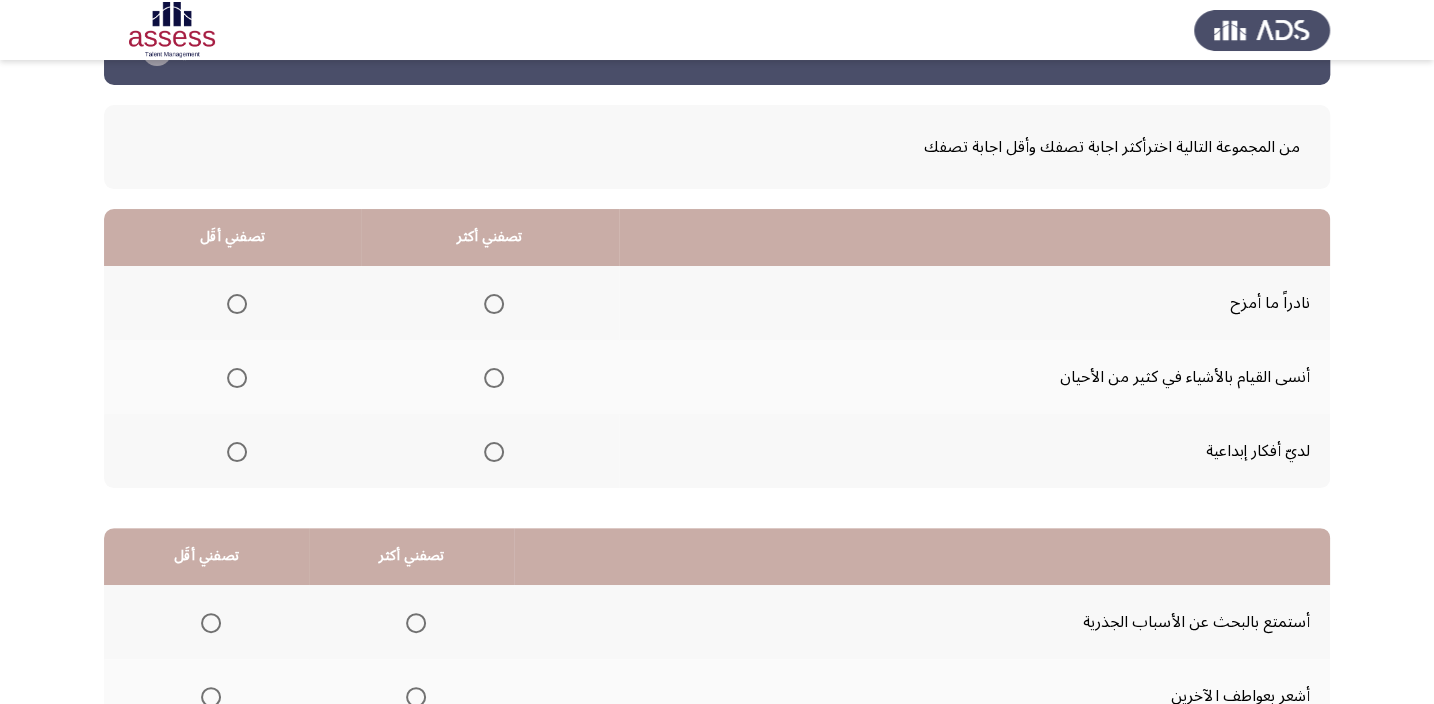 scroll, scrollTop: 181, scrollLeft: 0, axis: vertical 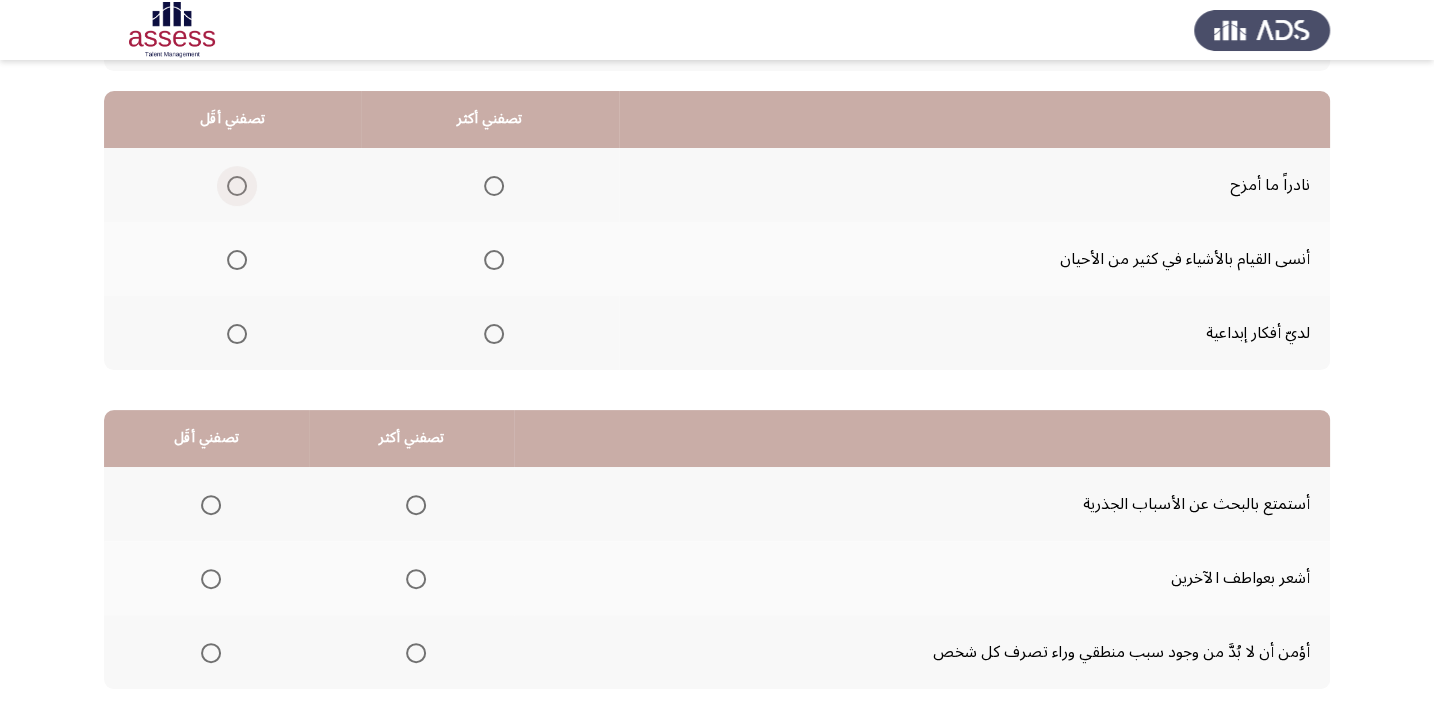 click at bounding box center [237, 186] 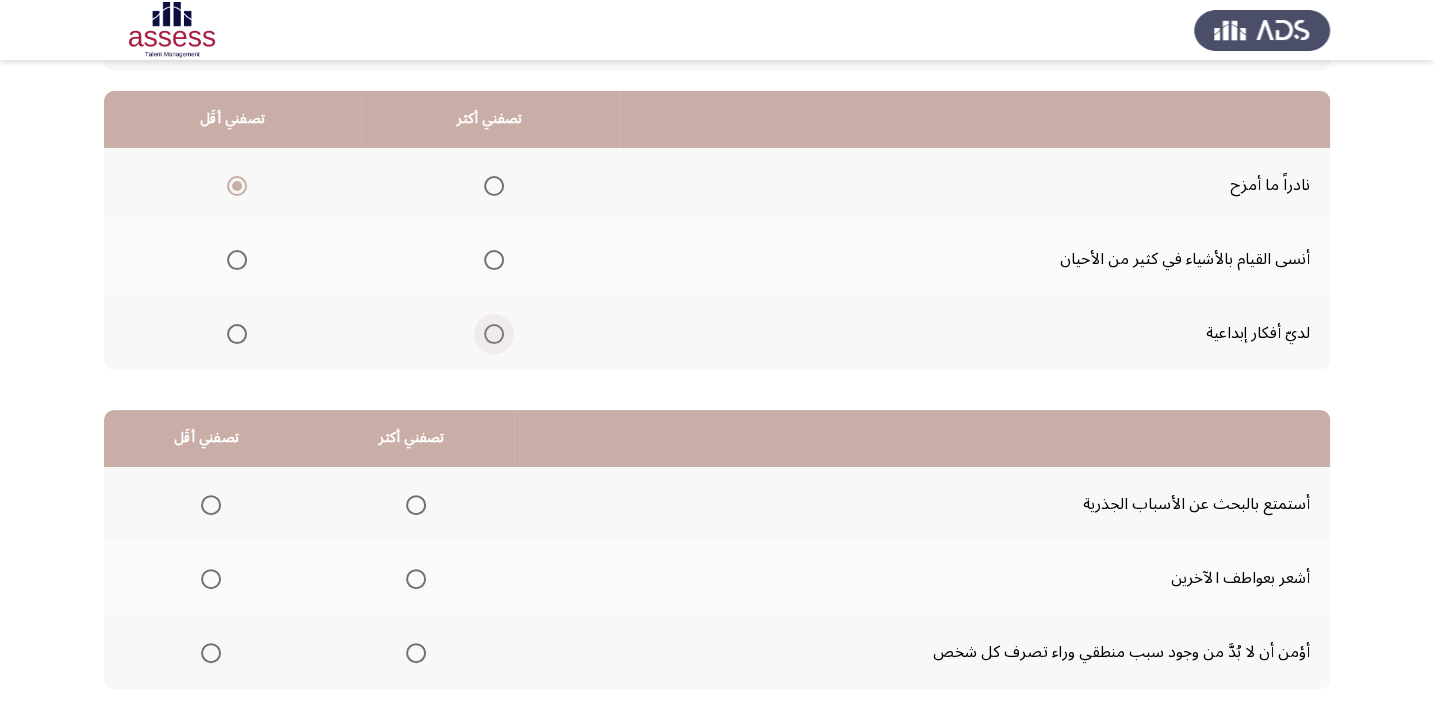click at bounding box center (494, 334) 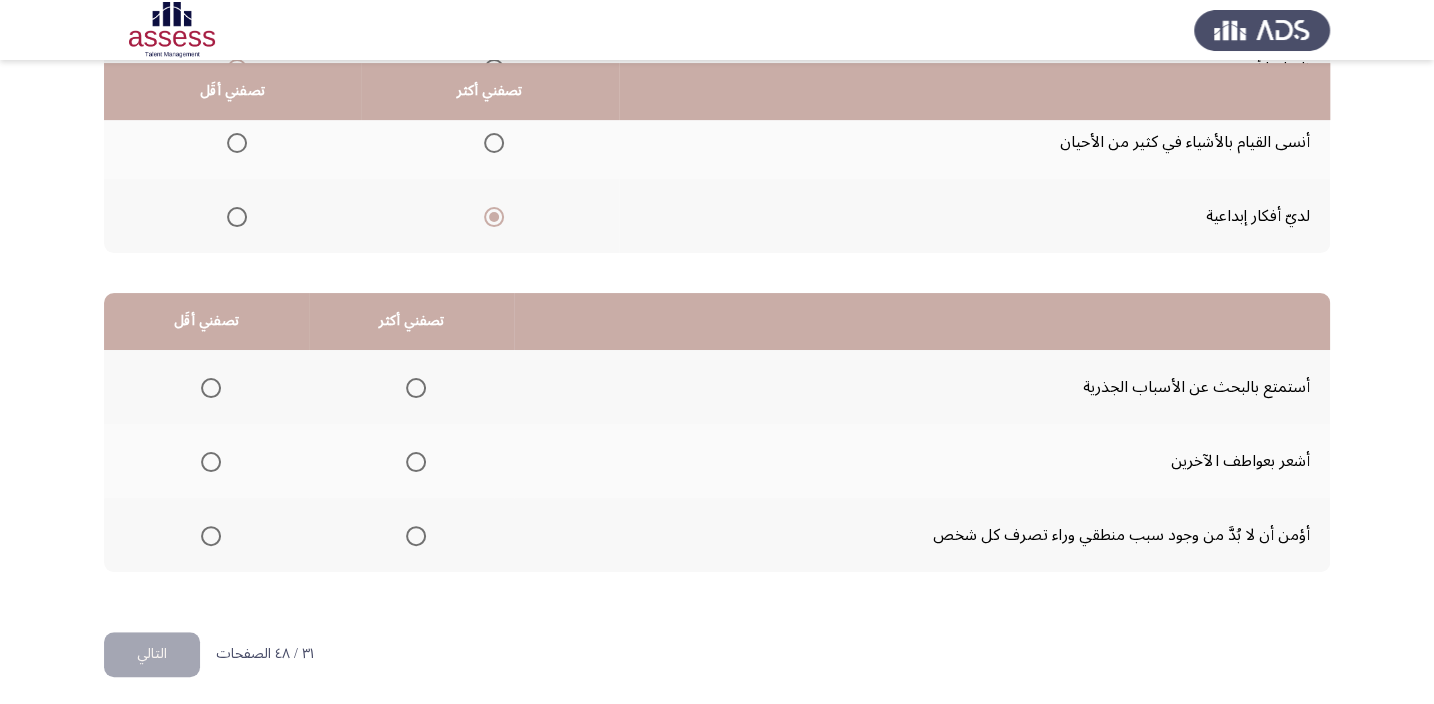 scroll, scrollTop: 303, scrollLeft: 0, axis: vertical 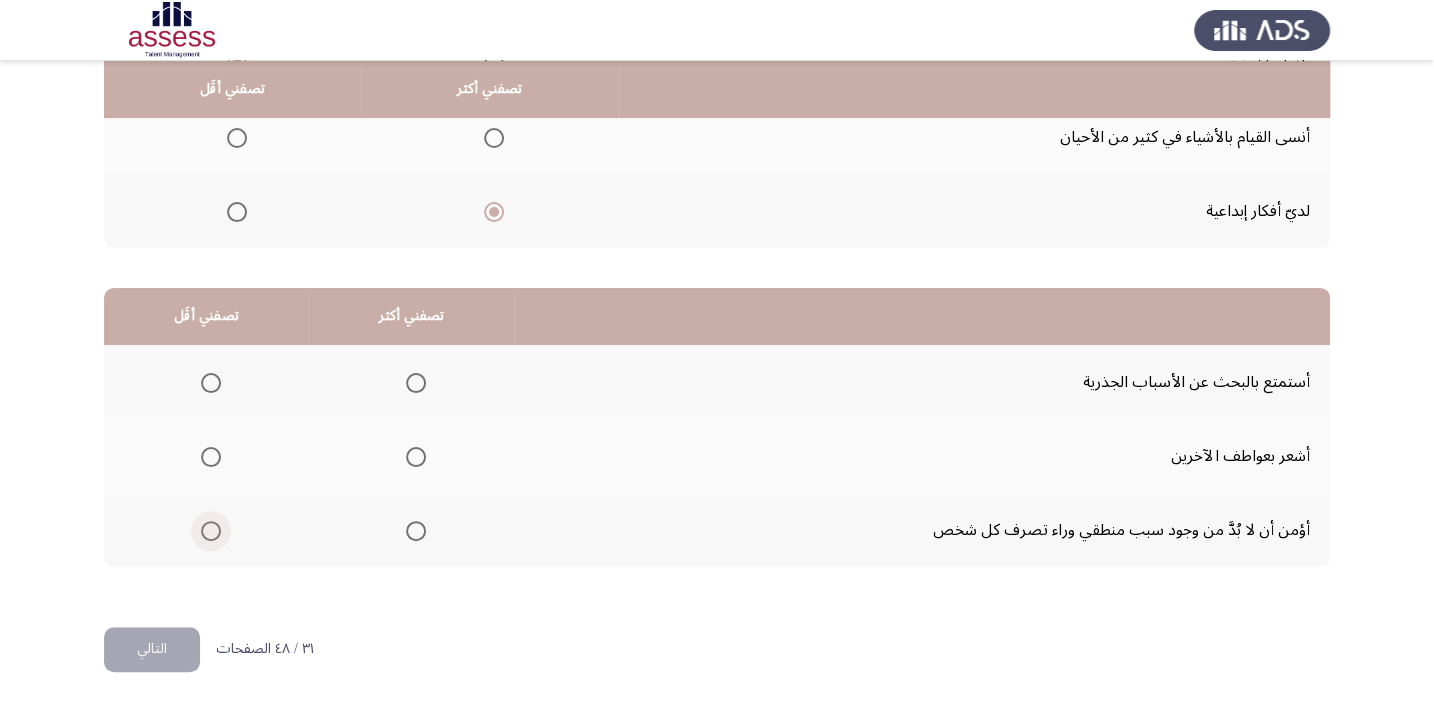 click at bounding box center (211, 531) 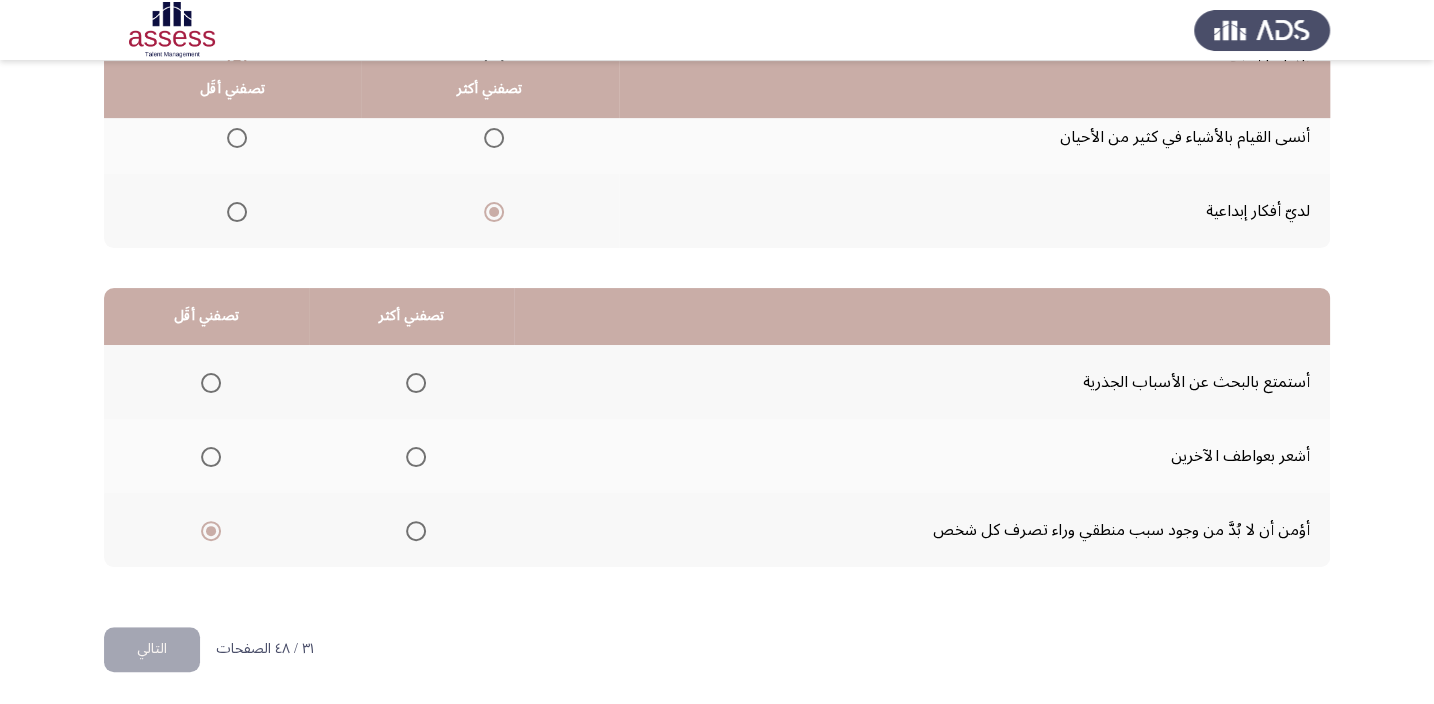 click at bounding box center [211, 457] 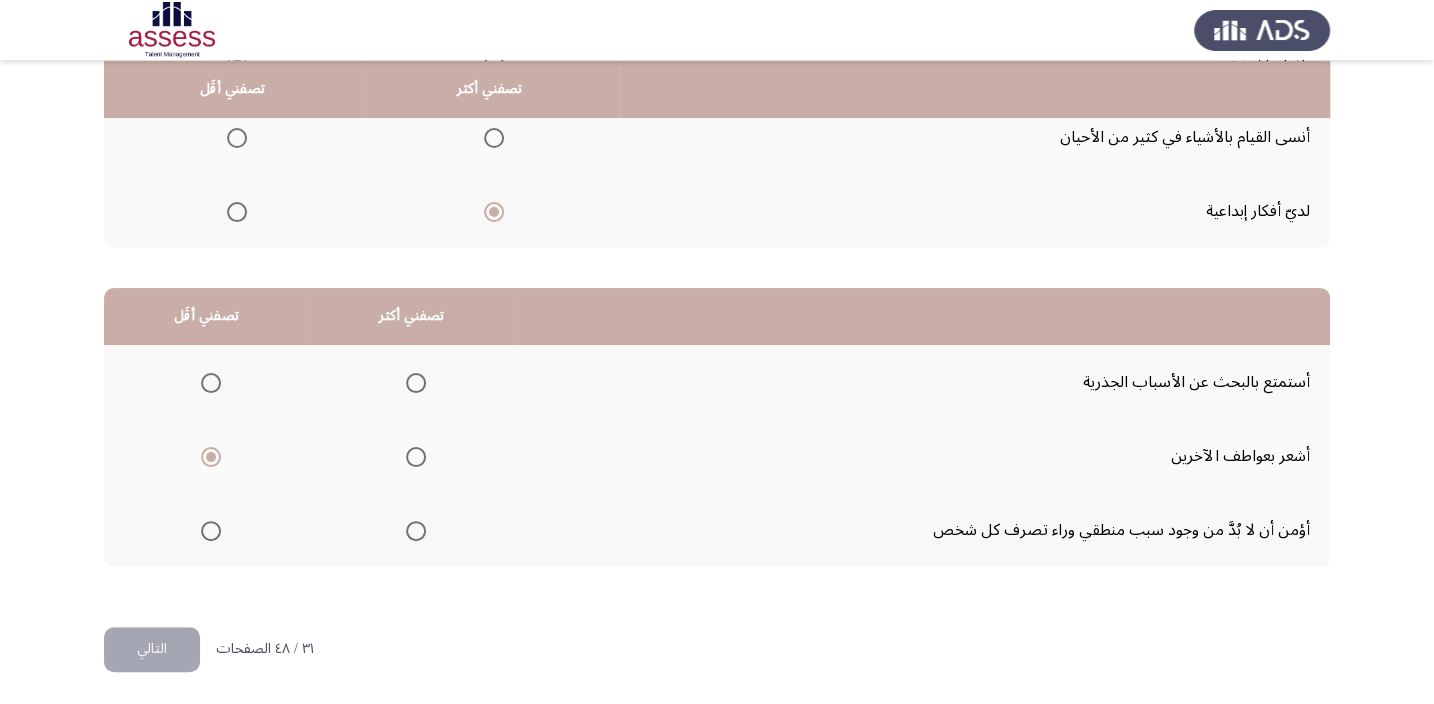 click at bounding box center (211, 383) 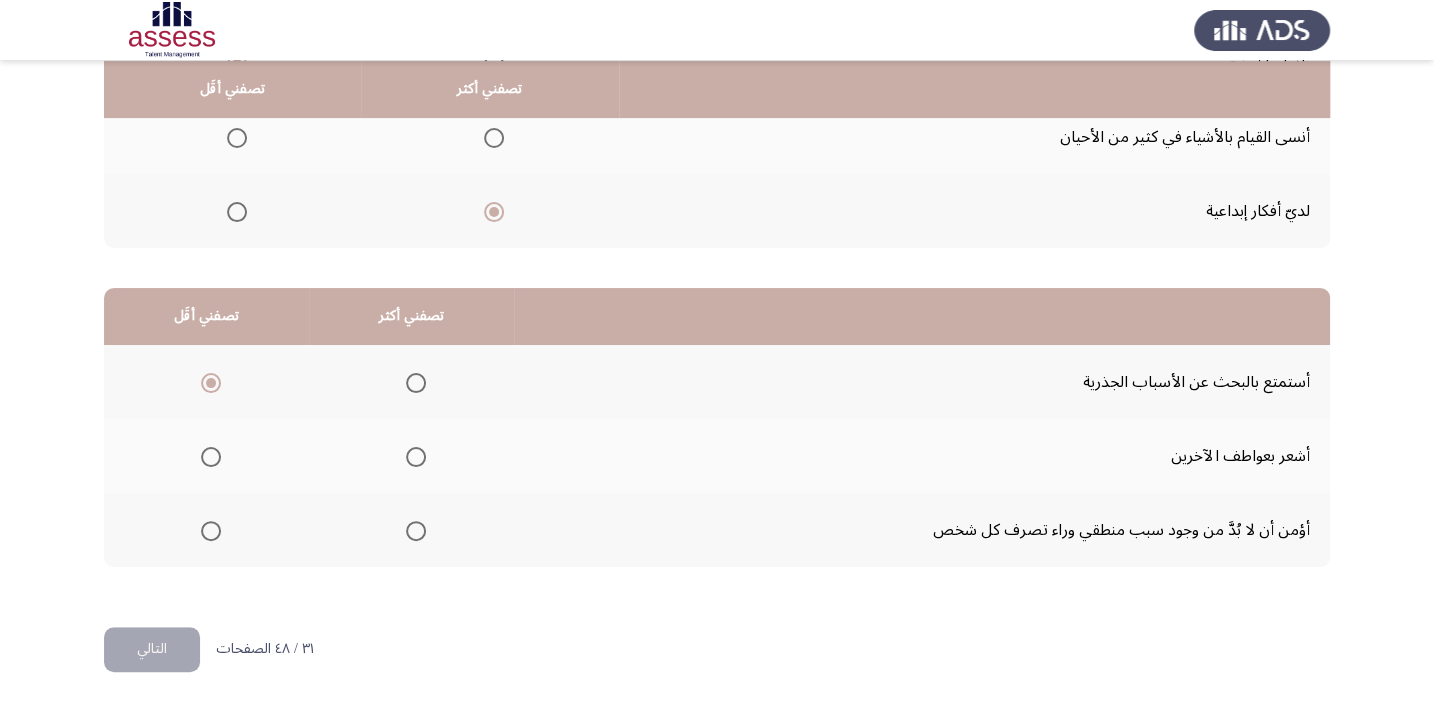click at bounding box center (416, 457) 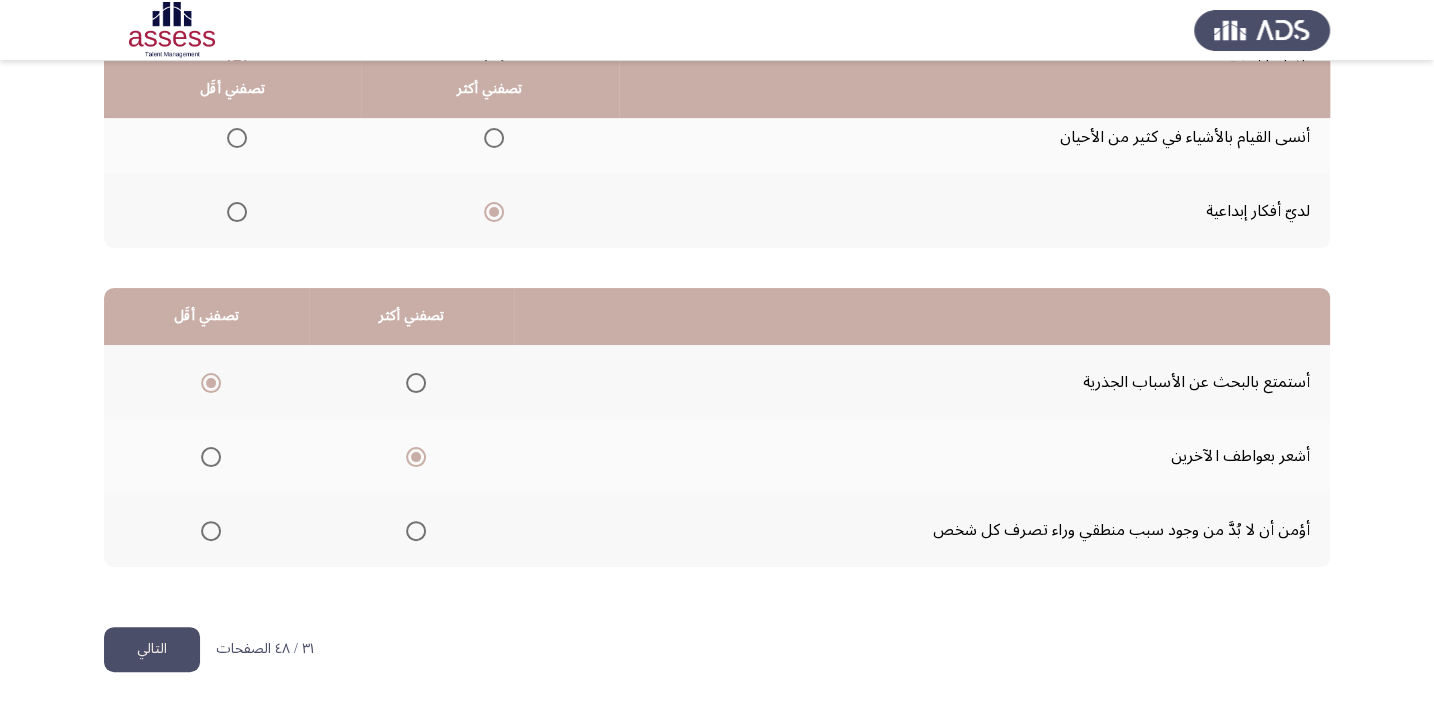 click on "التالي" 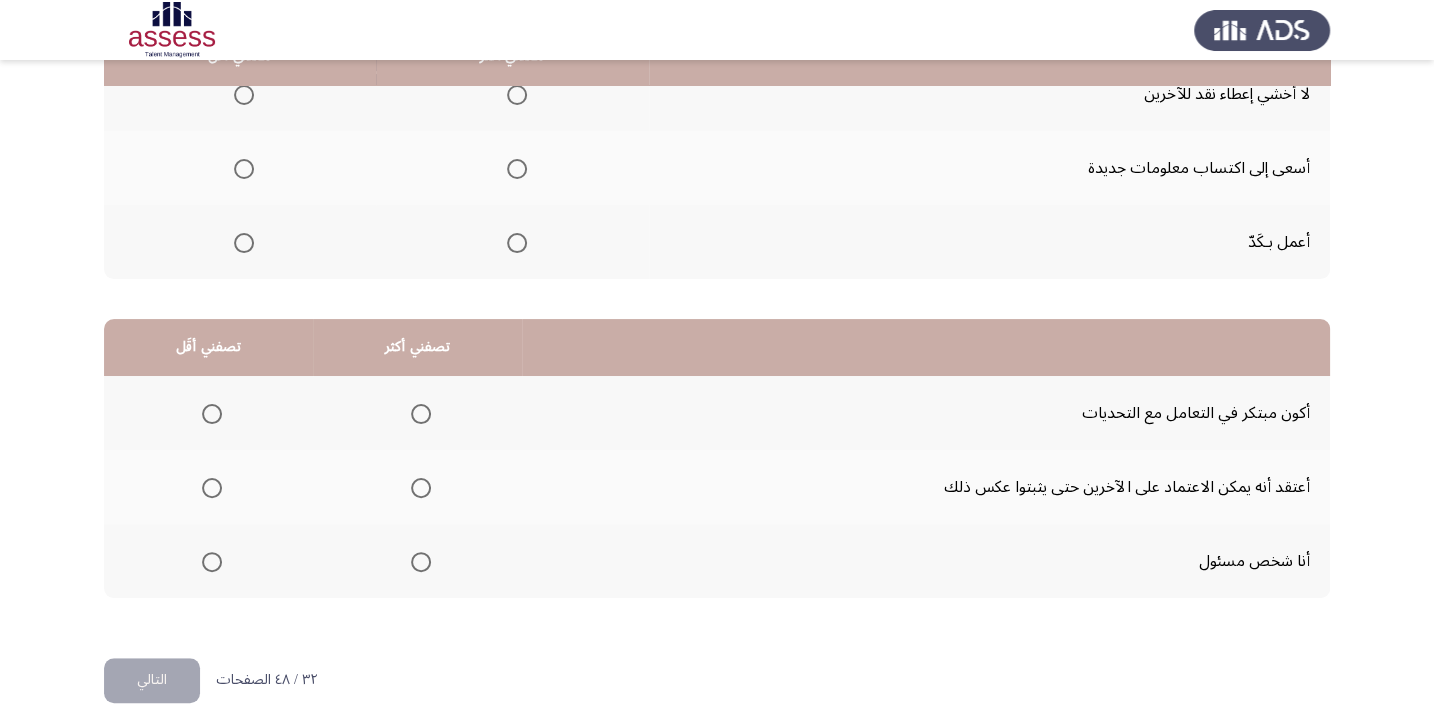 scroll, scrollTop: 181, scrollLeft: 0, axis: vertical 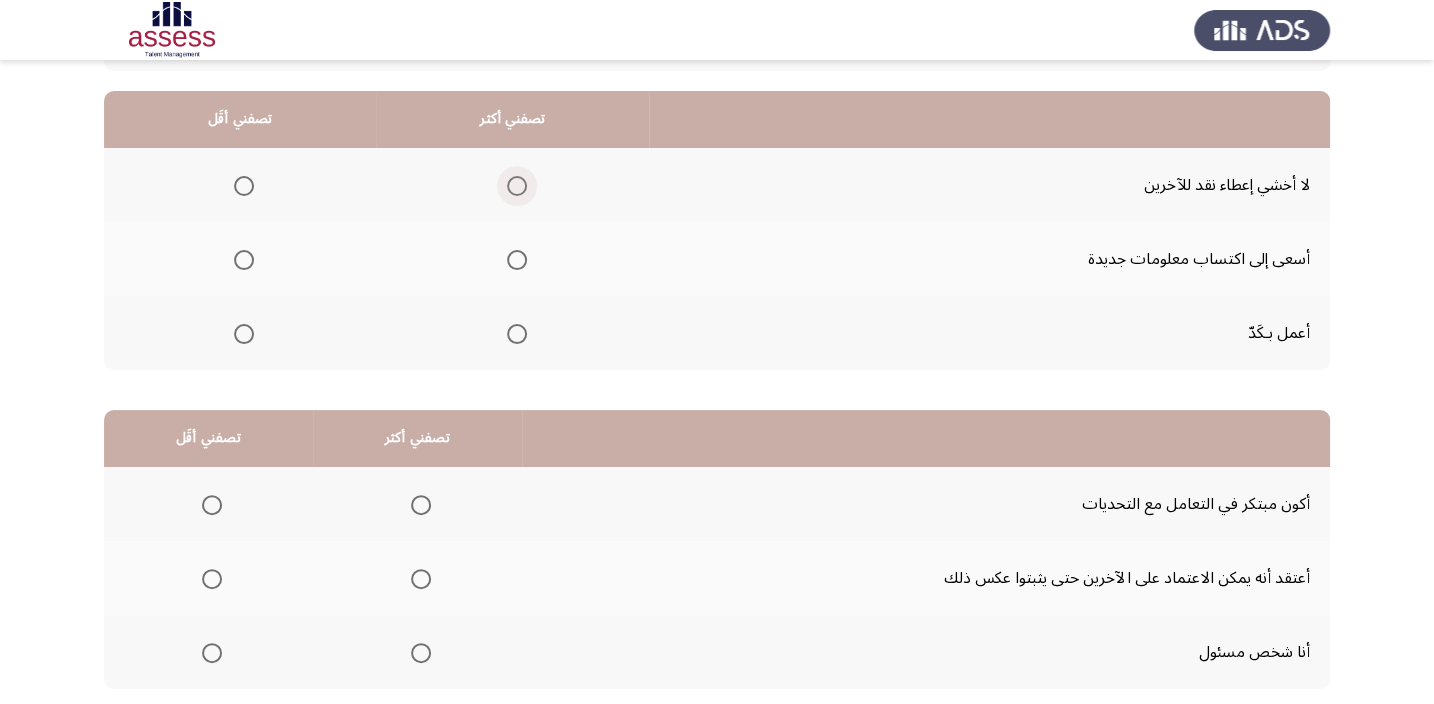 click at bounding box center (517, 186) 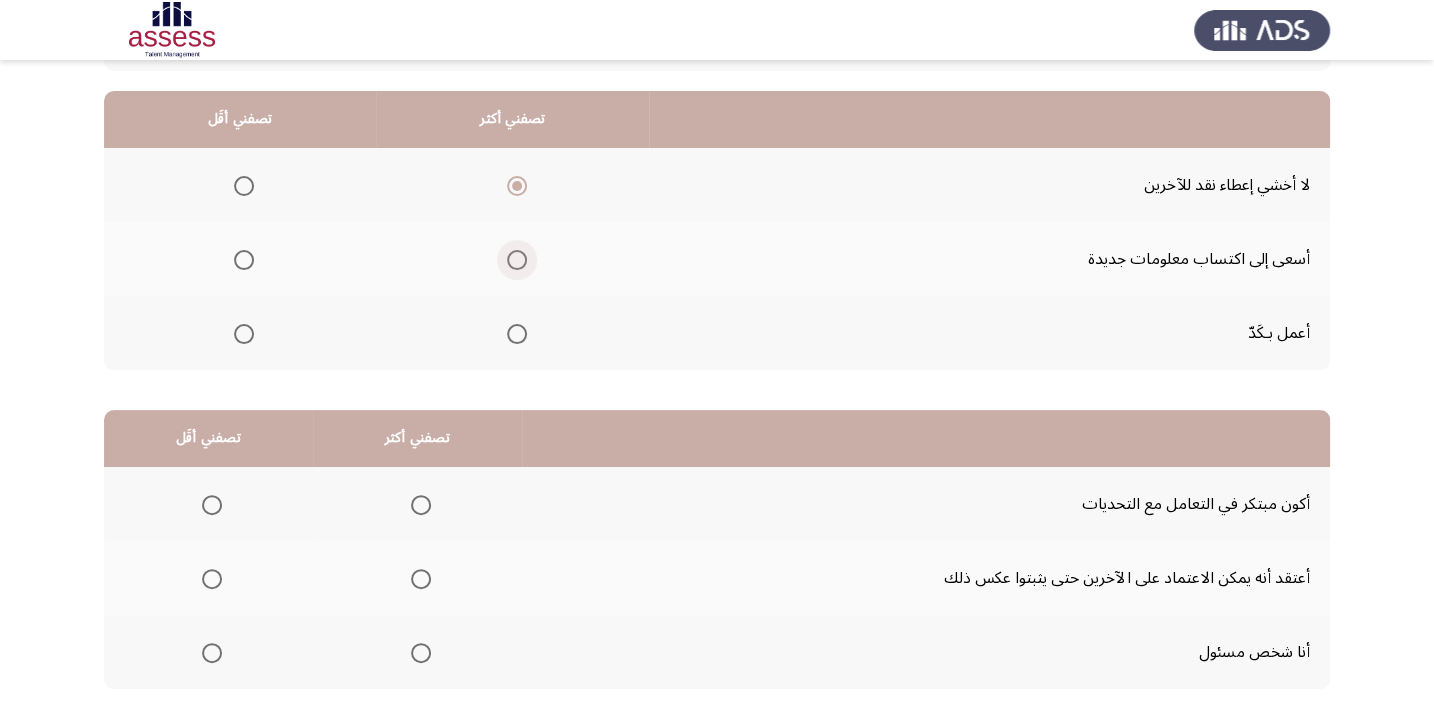 click at bounding box center [517, 260] 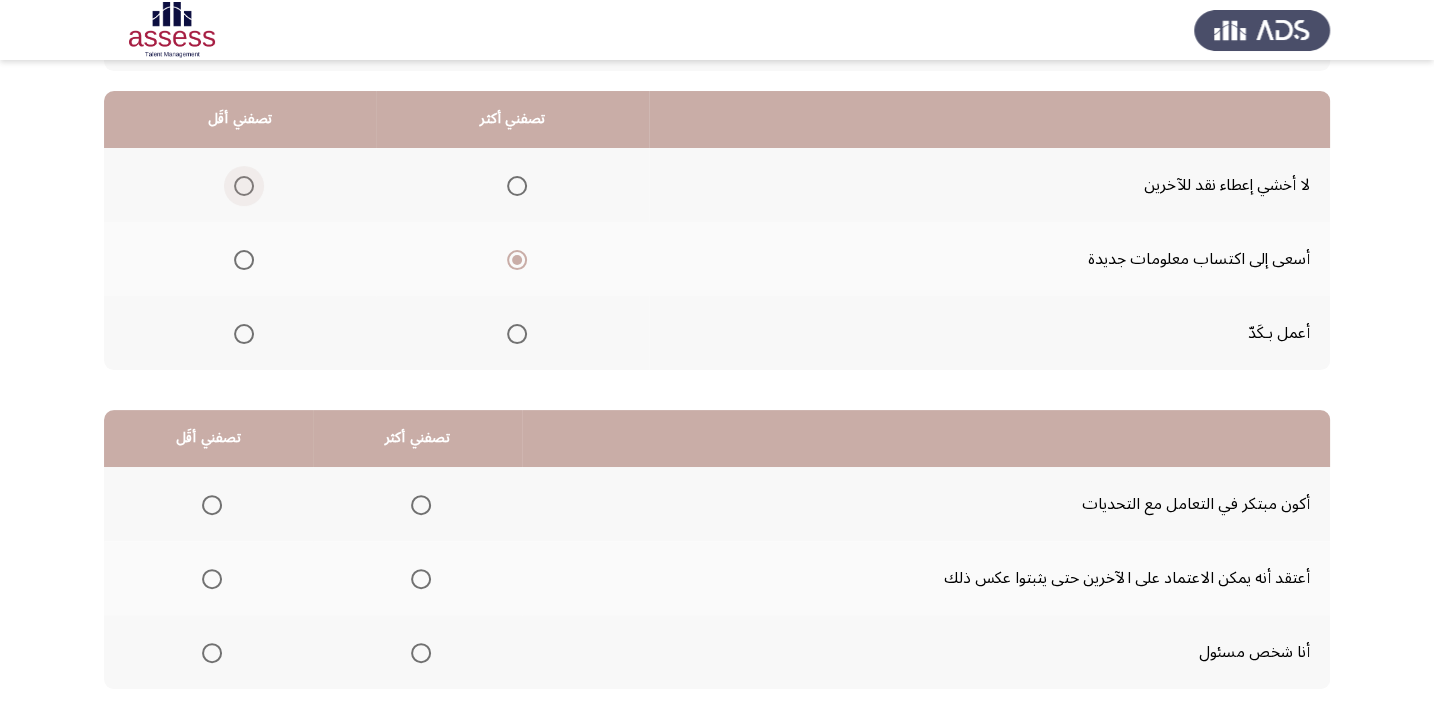 click at bounding box center (244, 186) 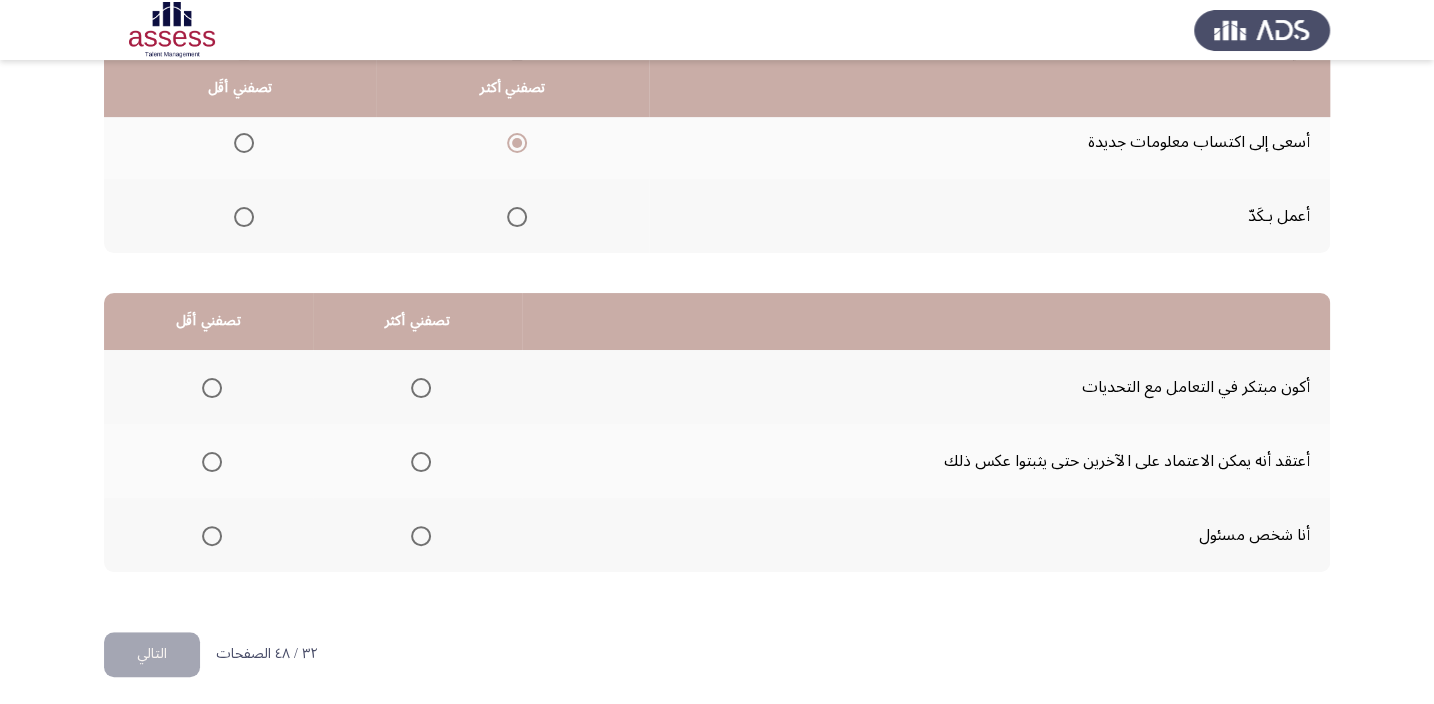 scroll, scrollTop: 303, scrollLeft: 0, axis: vertical 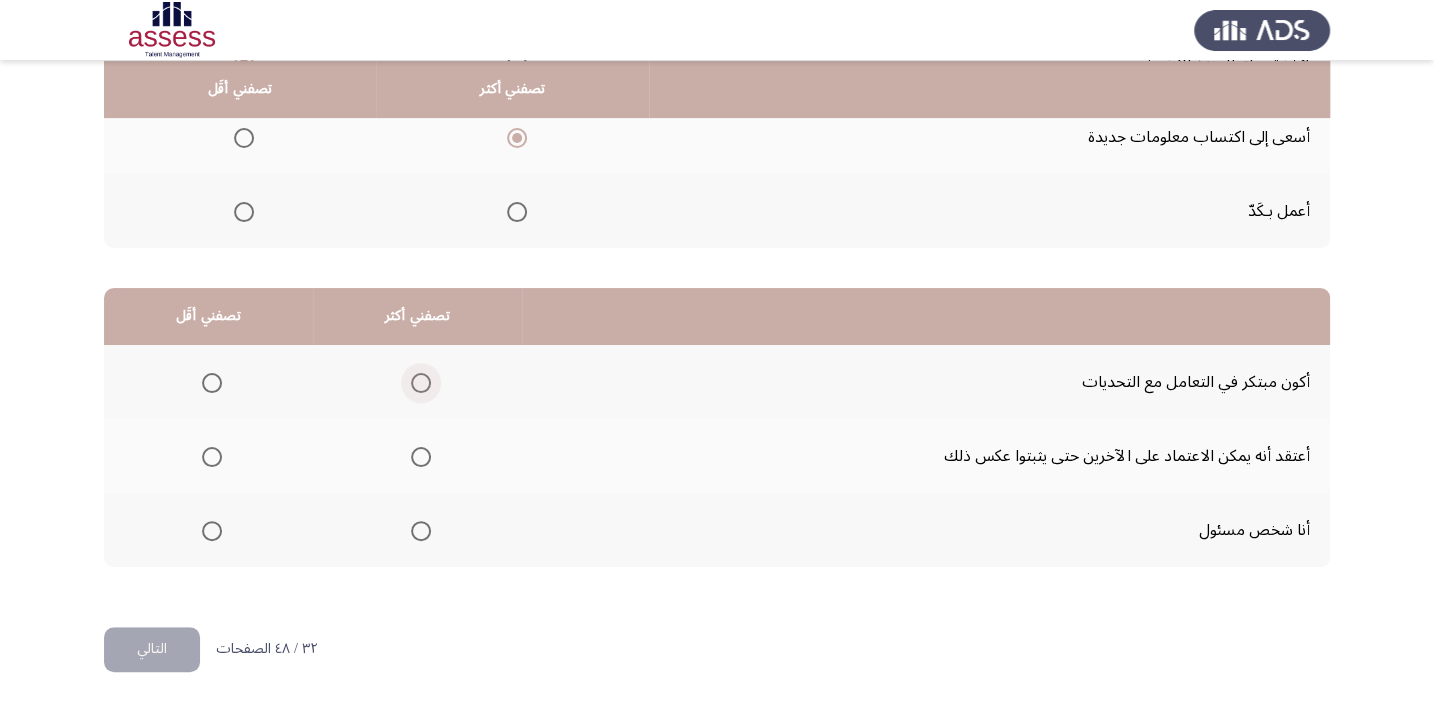 click at bounding box center [421, 383] 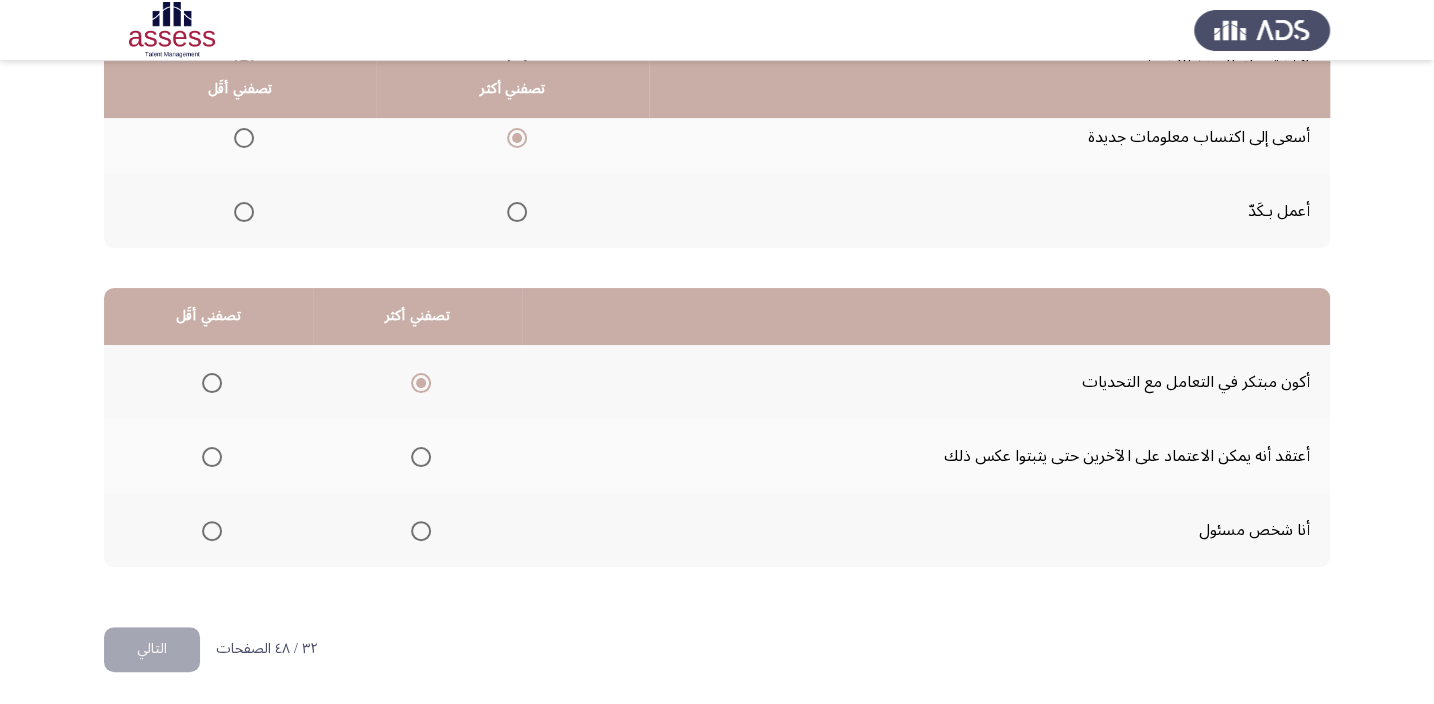 click at bounding box center (212, 457) 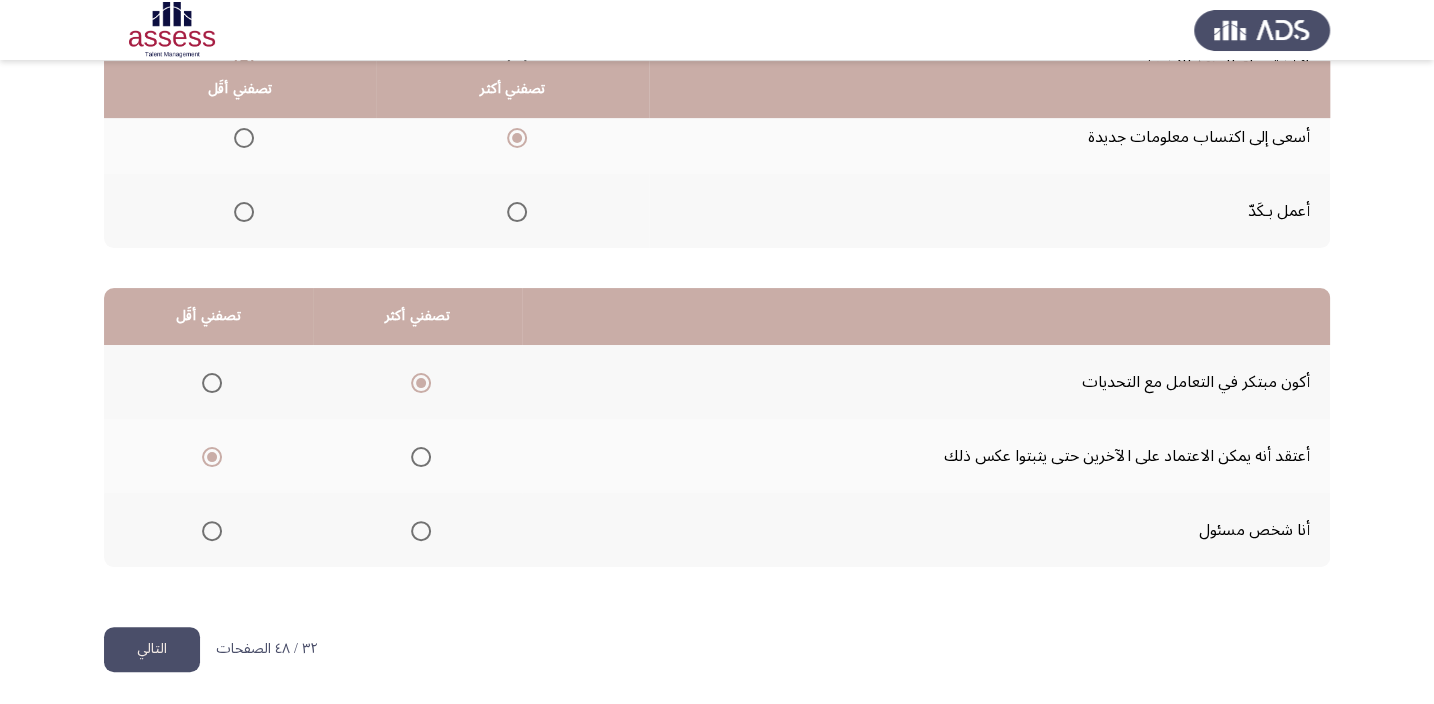 click on "التالي" 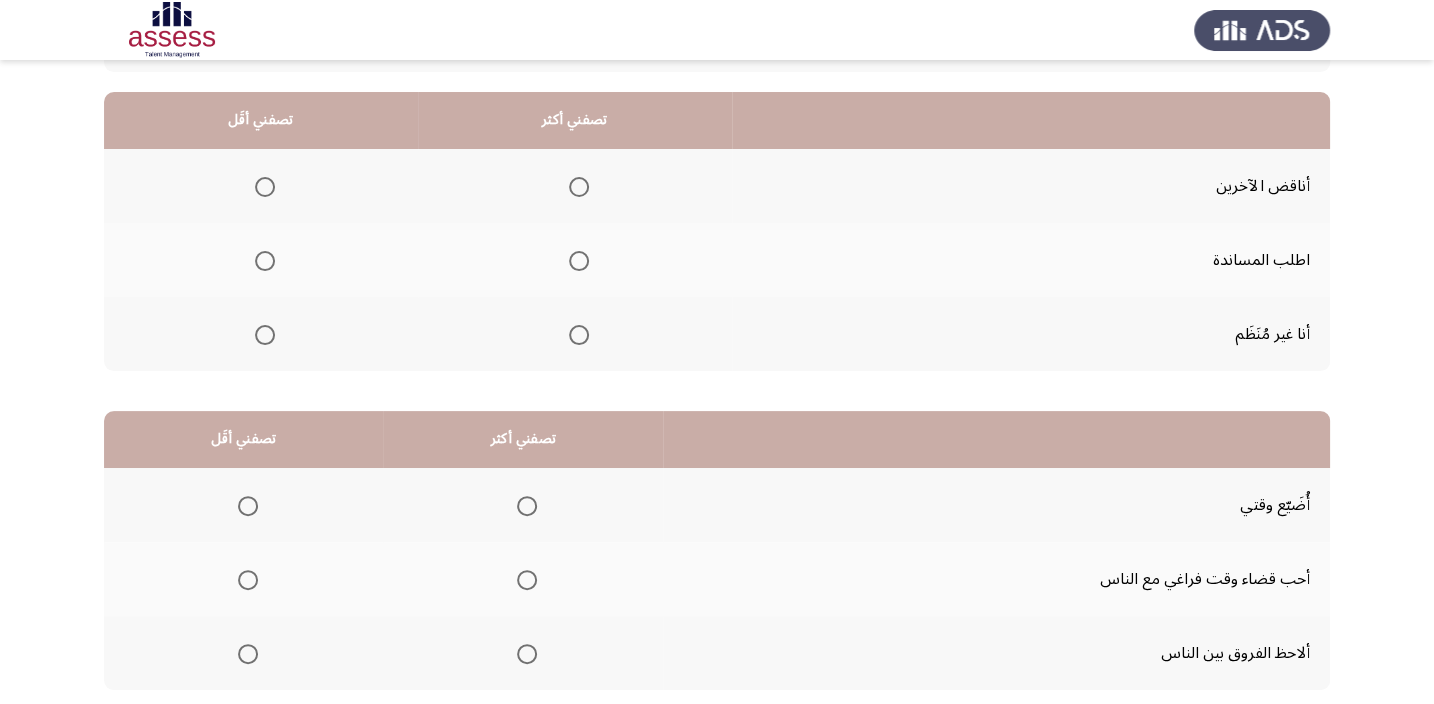 scroll, scrollTop: 181, scrollLeft: 0, axis: vertical 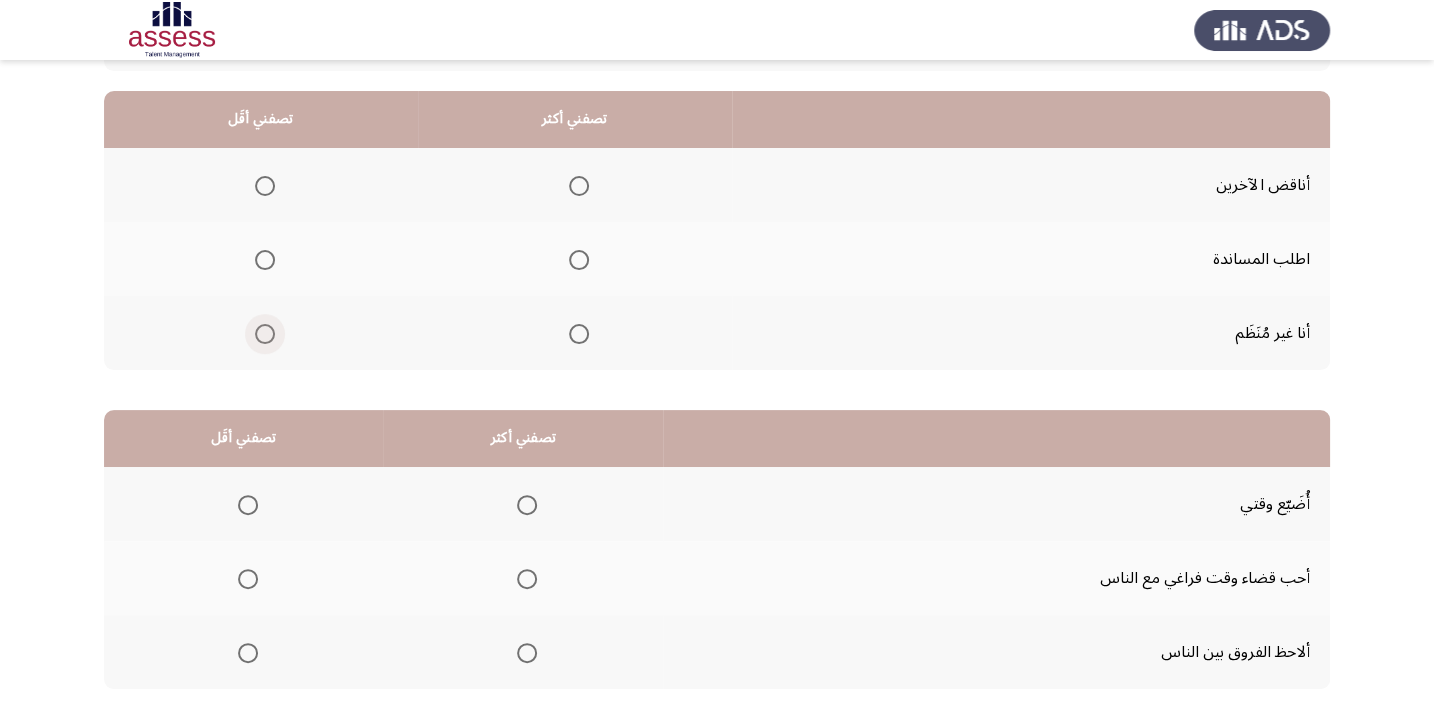 click at bounding box center [265, 334] 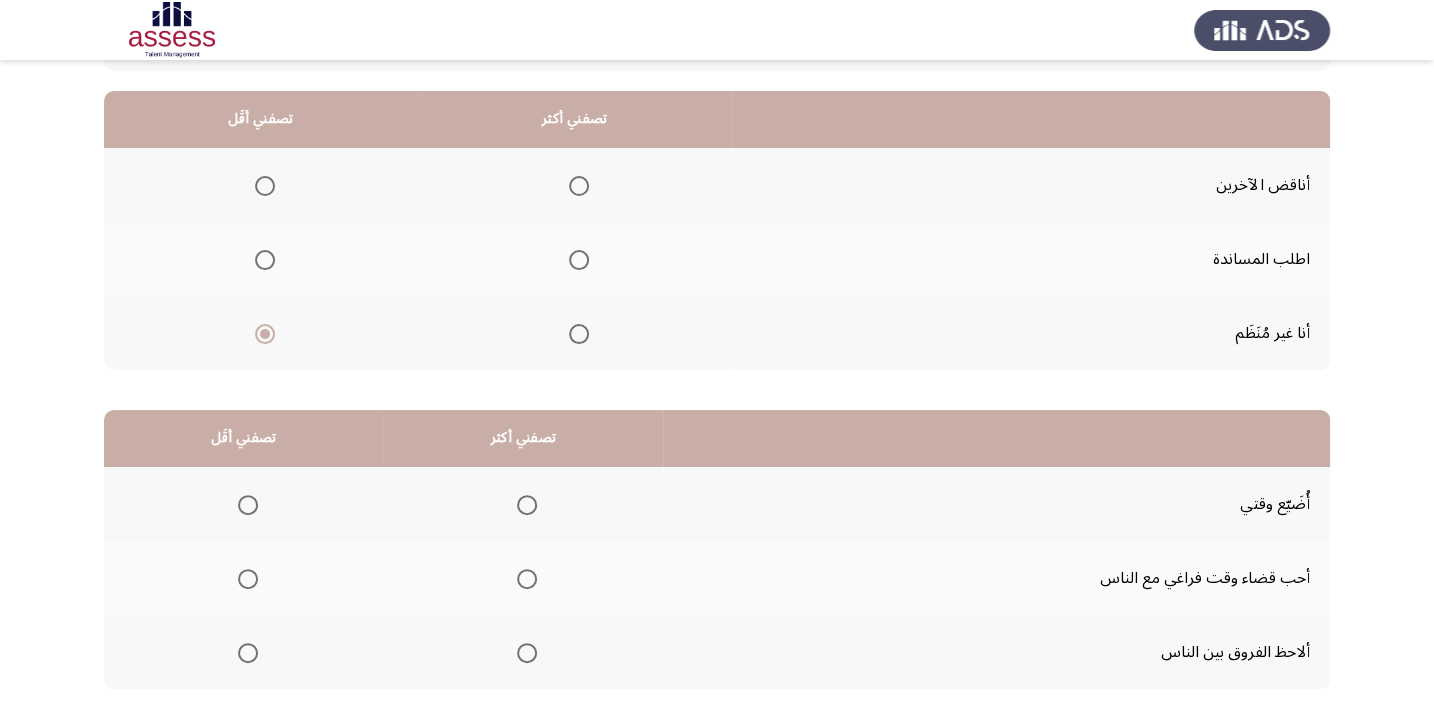 click at bounding box center [579, 260] 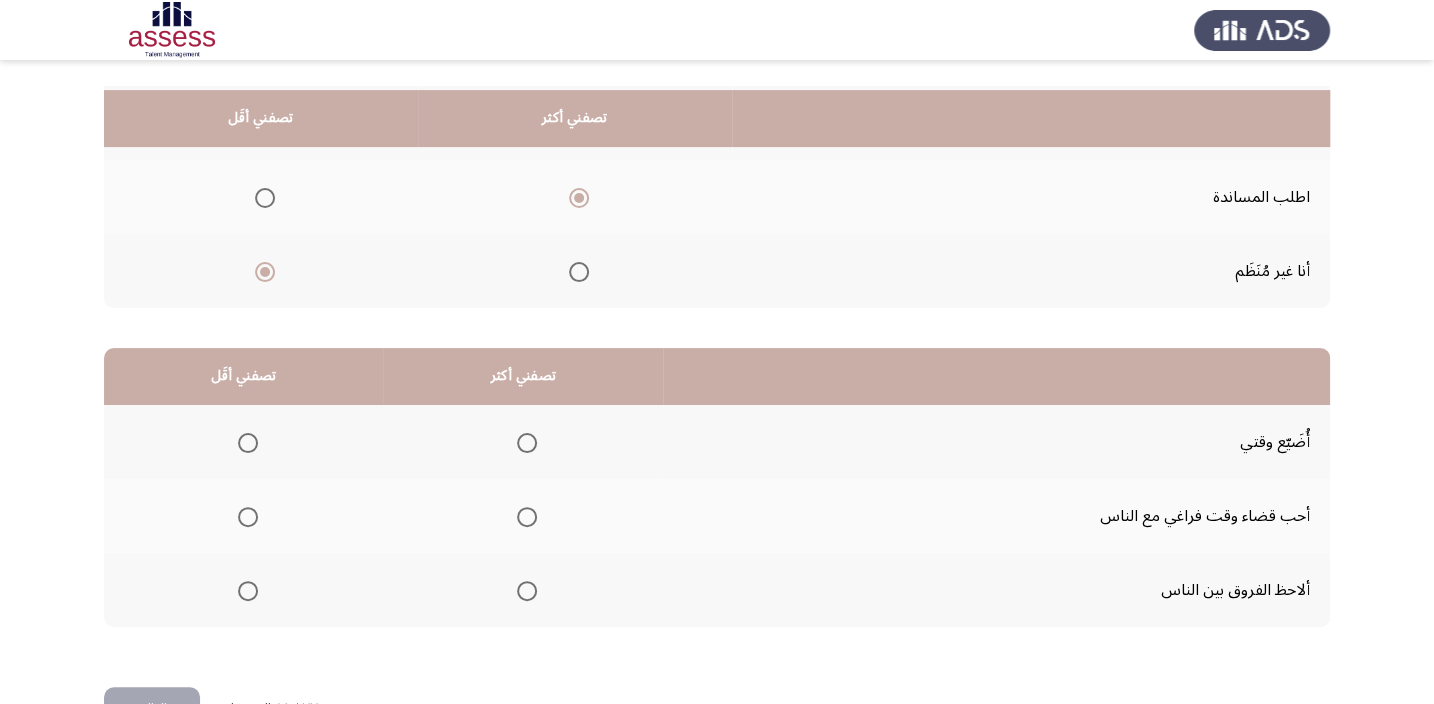 scroll, scrollTop: 272, scrollLeft: 0, axis: vertical 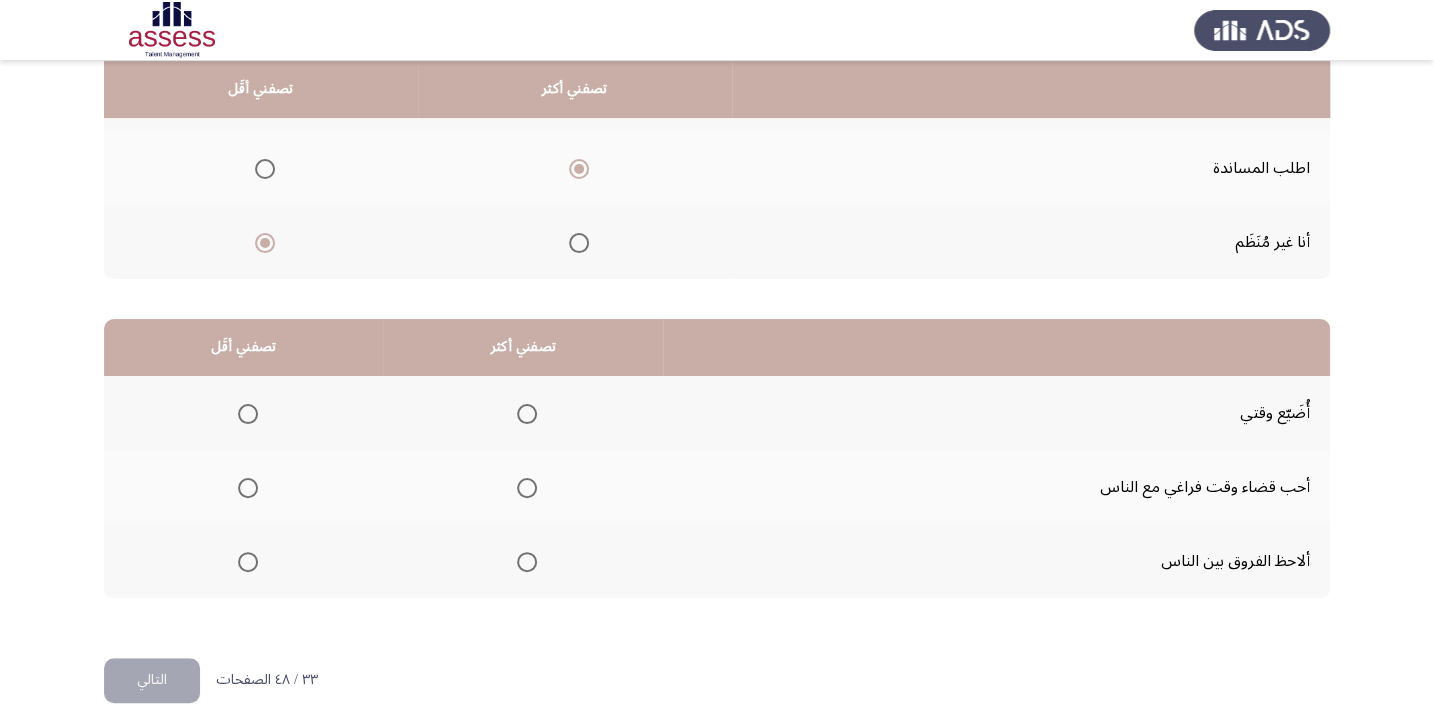 click at bounding box center [527, 414] 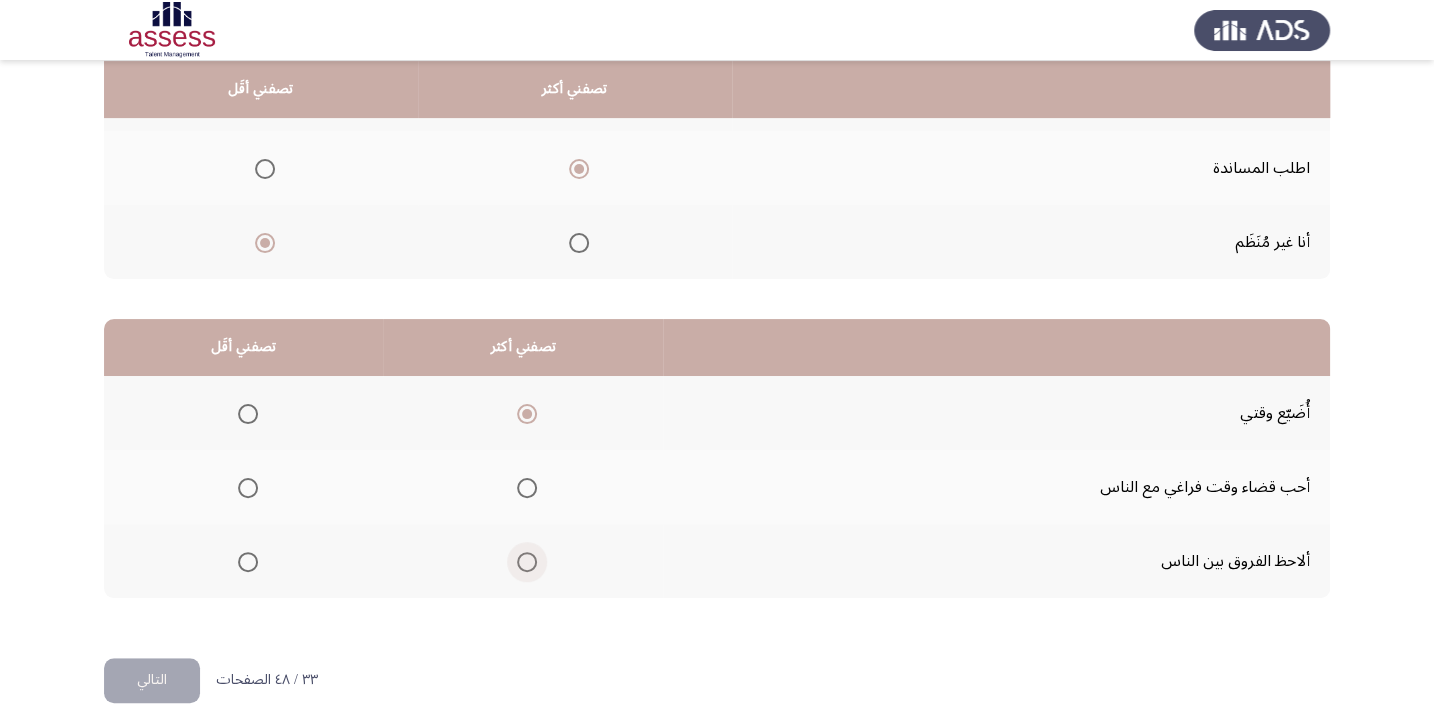 click at bounding box center (527, 562) 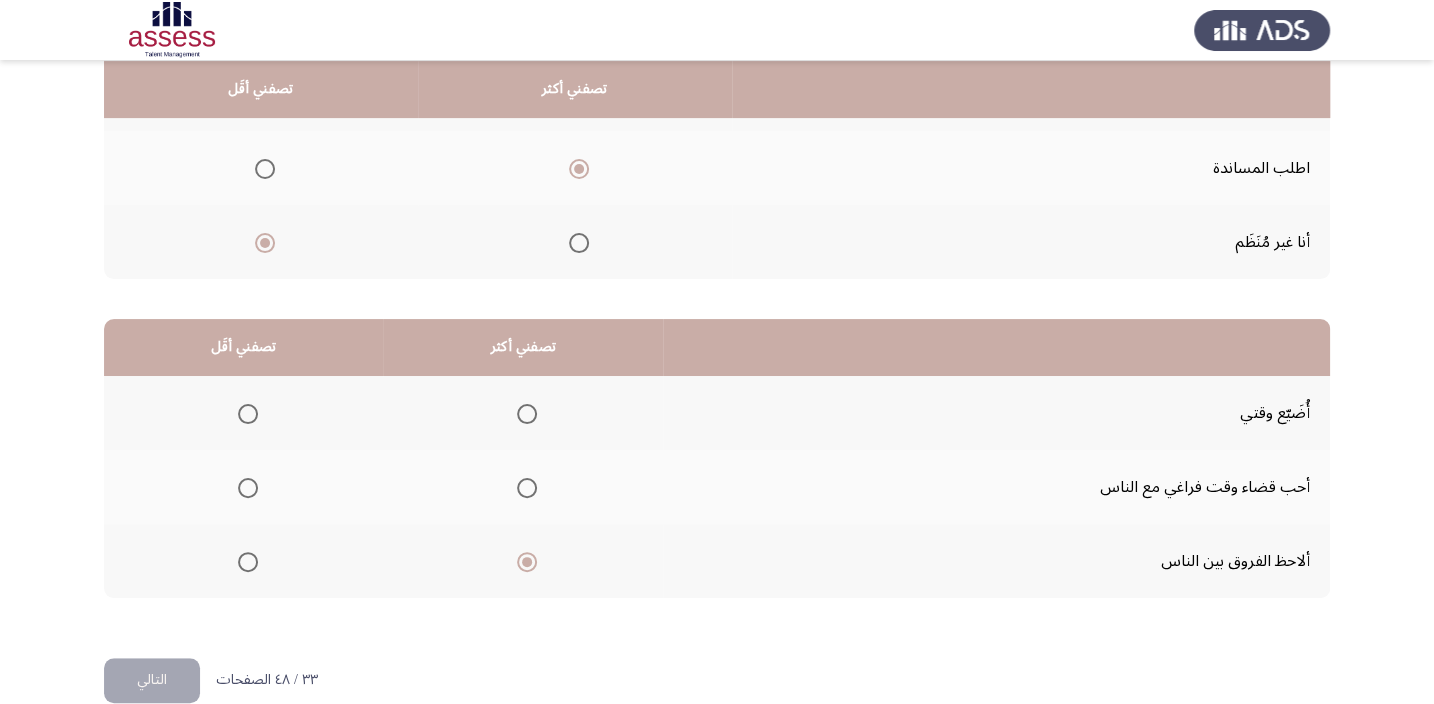 click at bounding box center (248, 414) 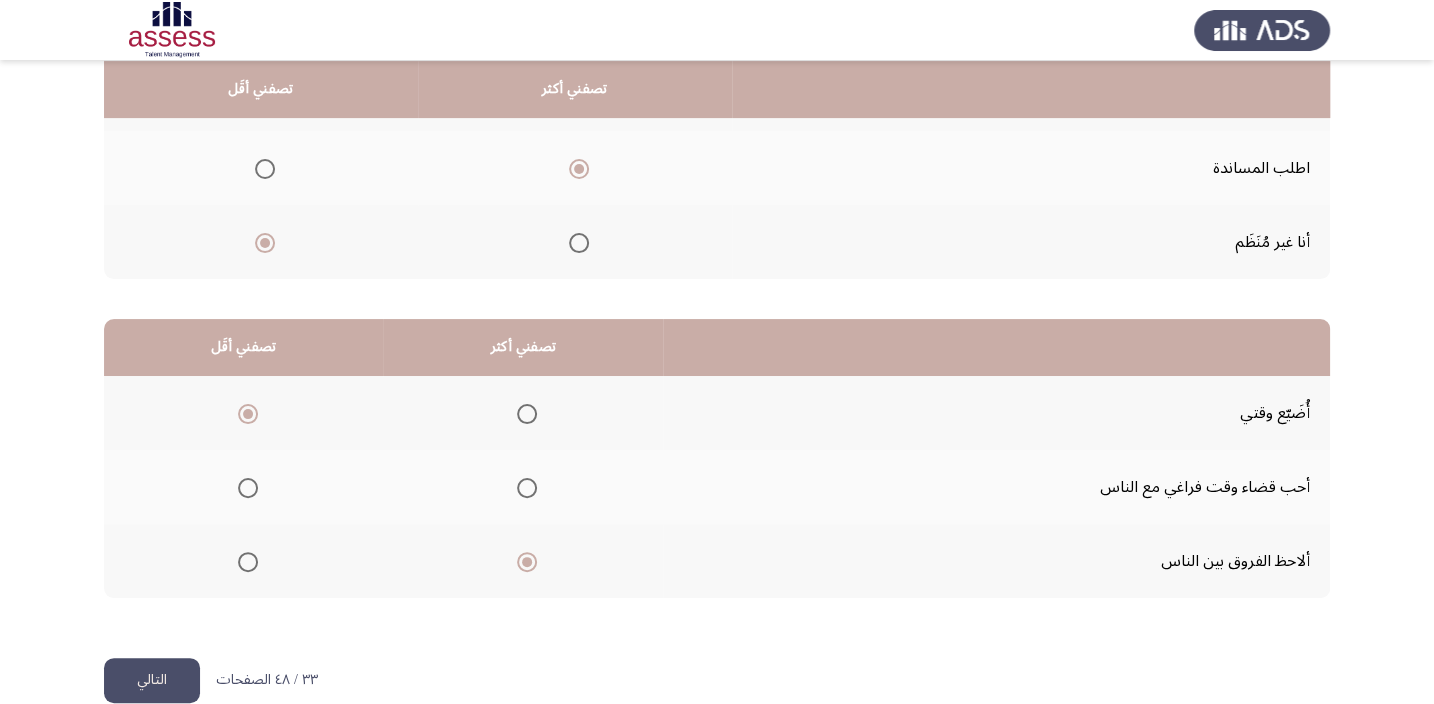 click on "التالي" 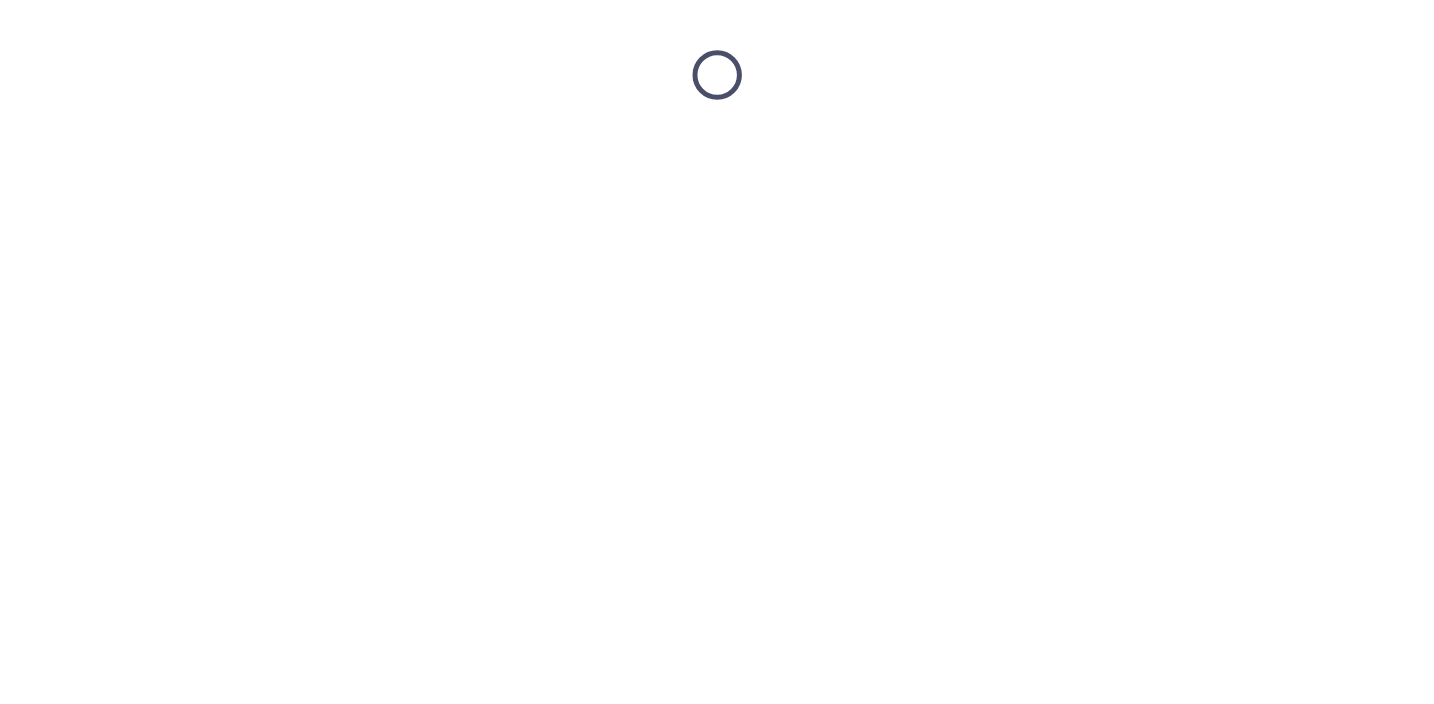 scroll, scrollTop: 0, scrollLeft: 0, axis: both 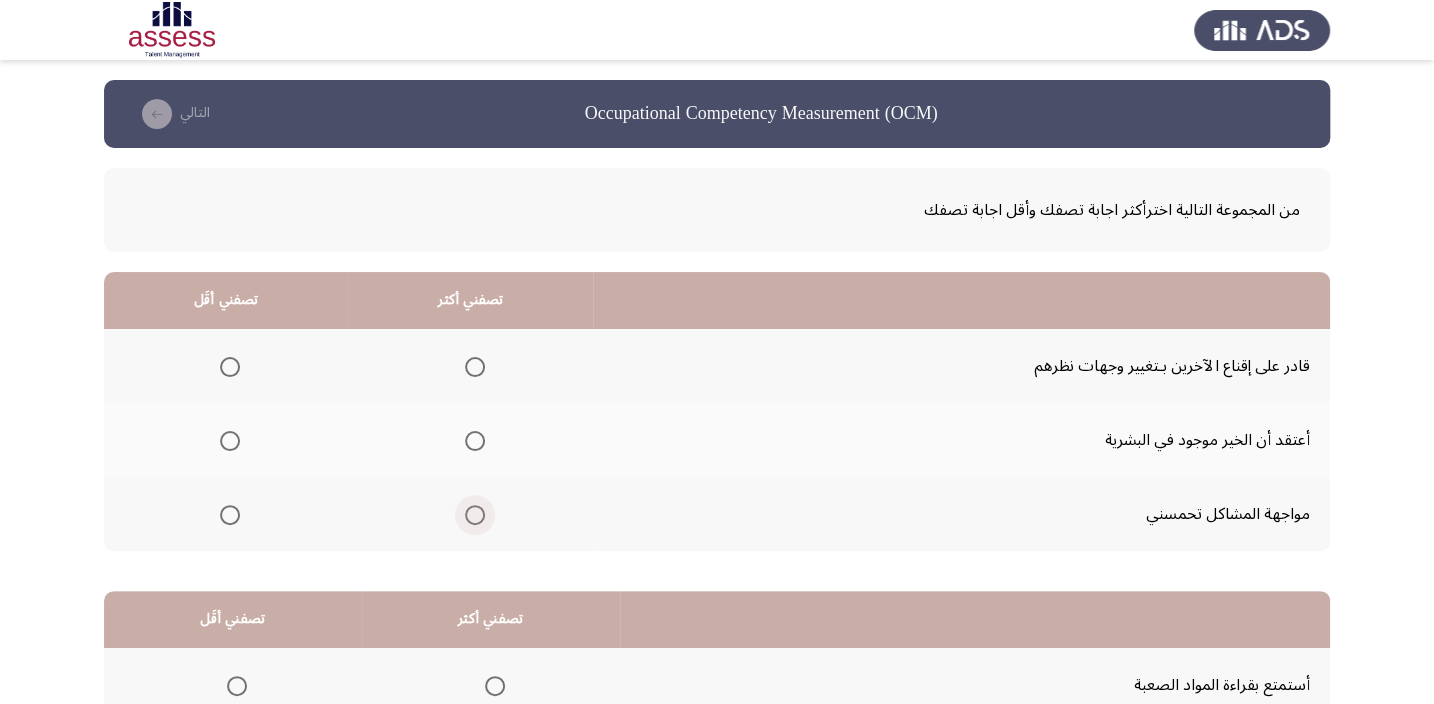 click at bounding box center [475, 515] 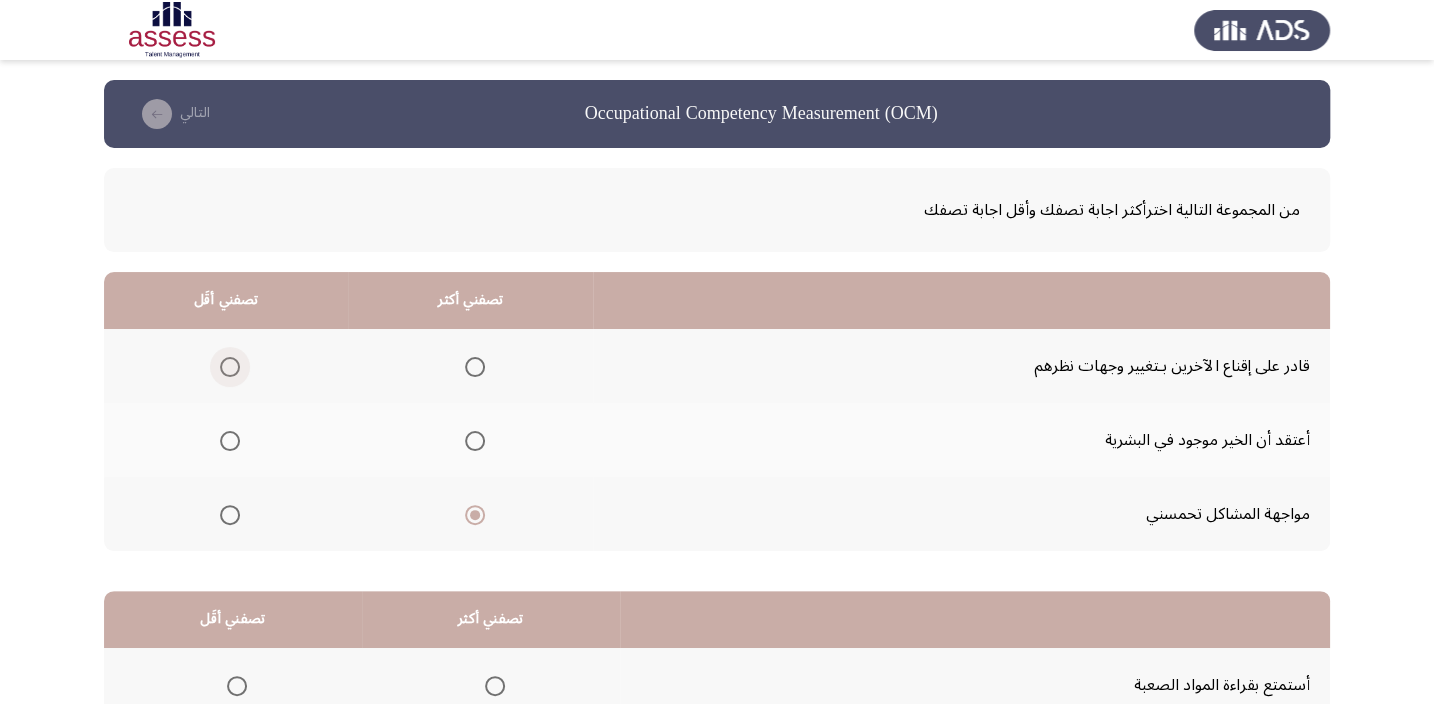 click at bounding box center (230, 367) 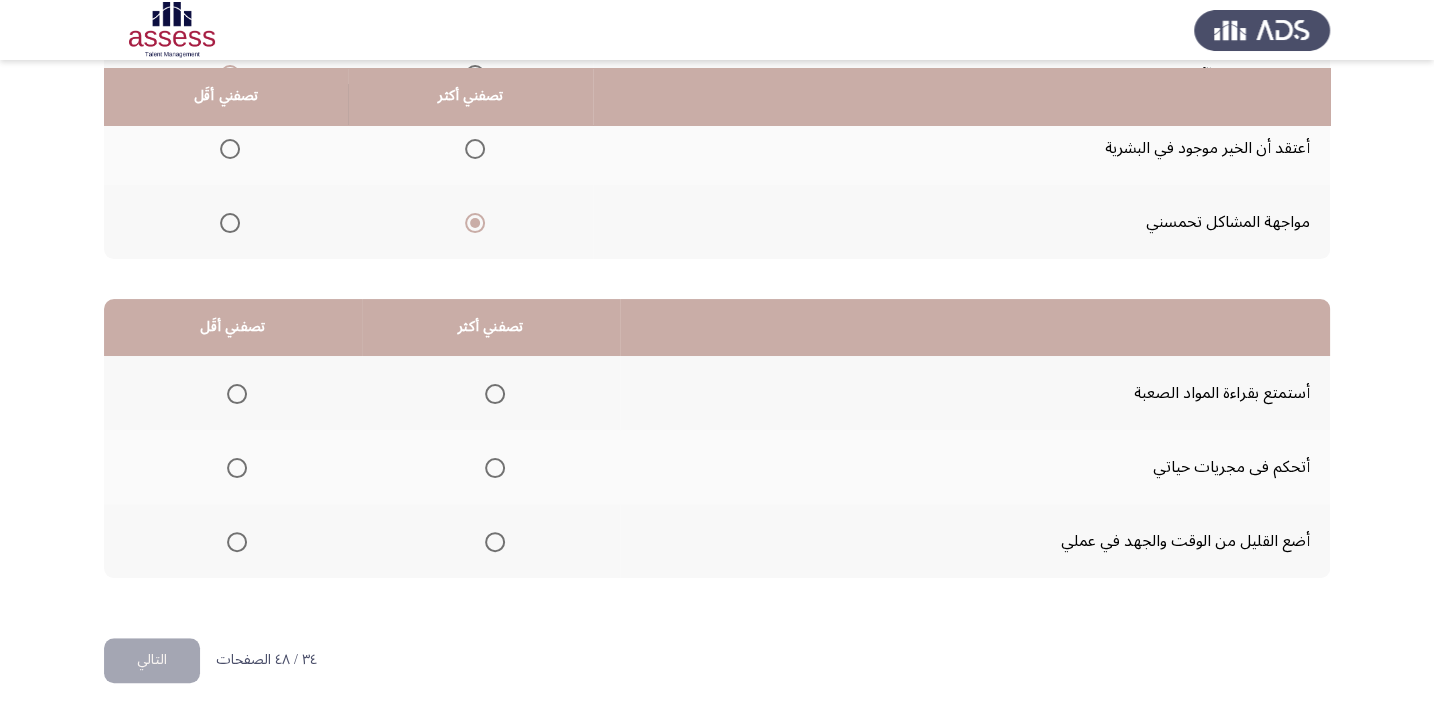 scroll, scrollTop: 303, scrollLeft: 0, axis: vertical 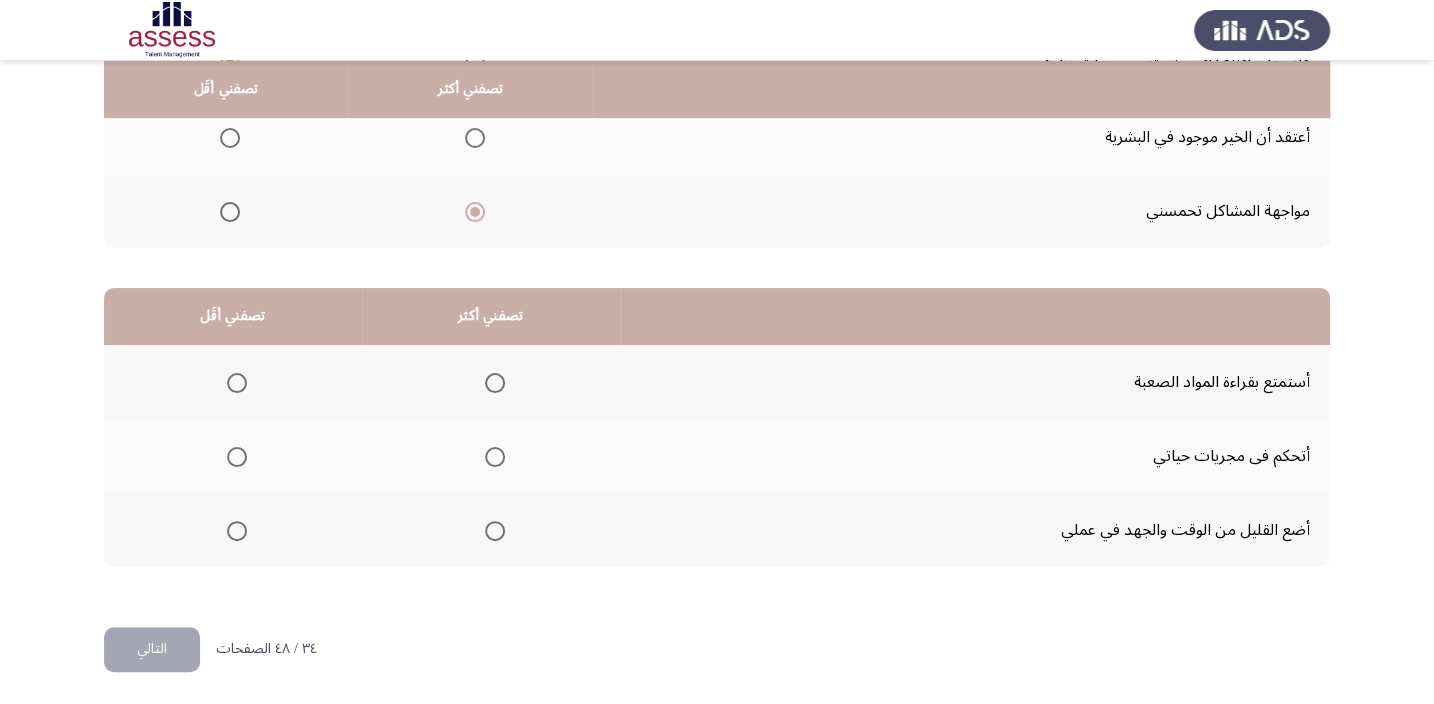 click at bounding box center [495, 531] 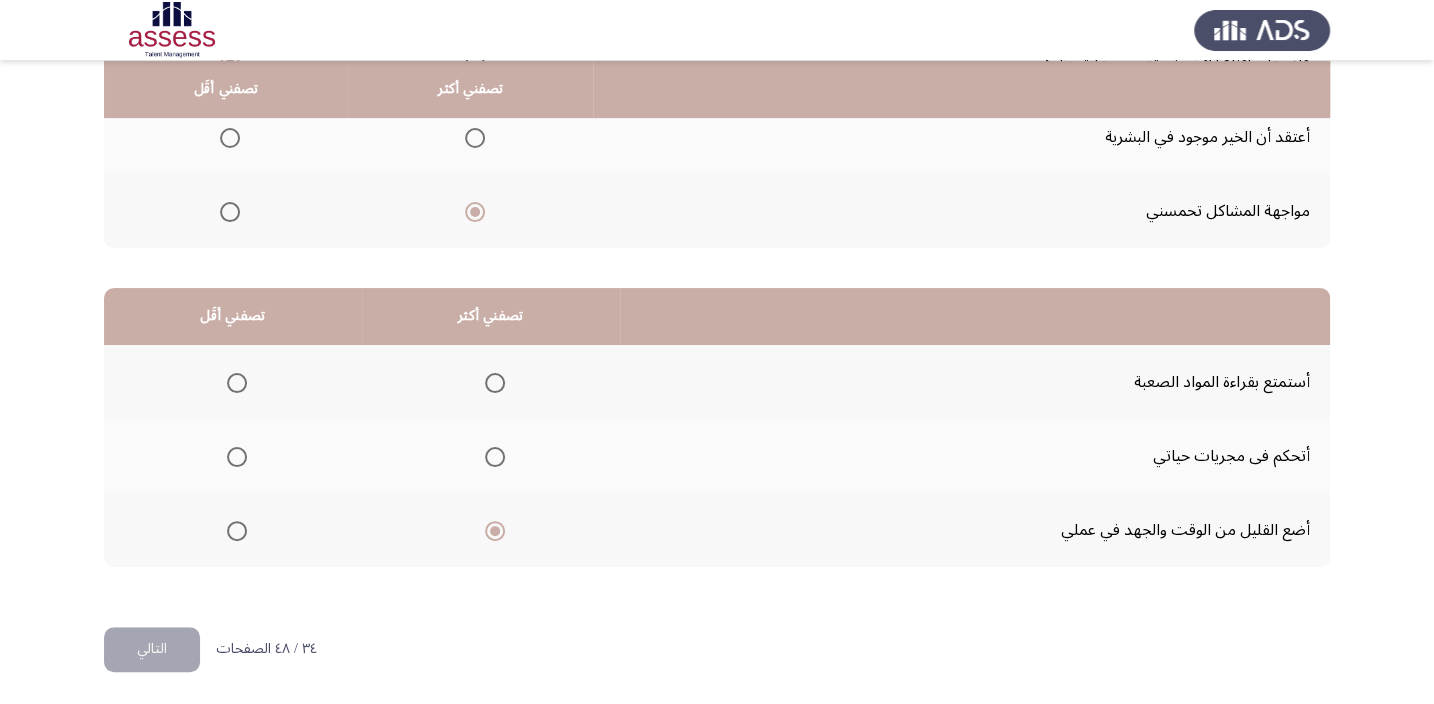 click 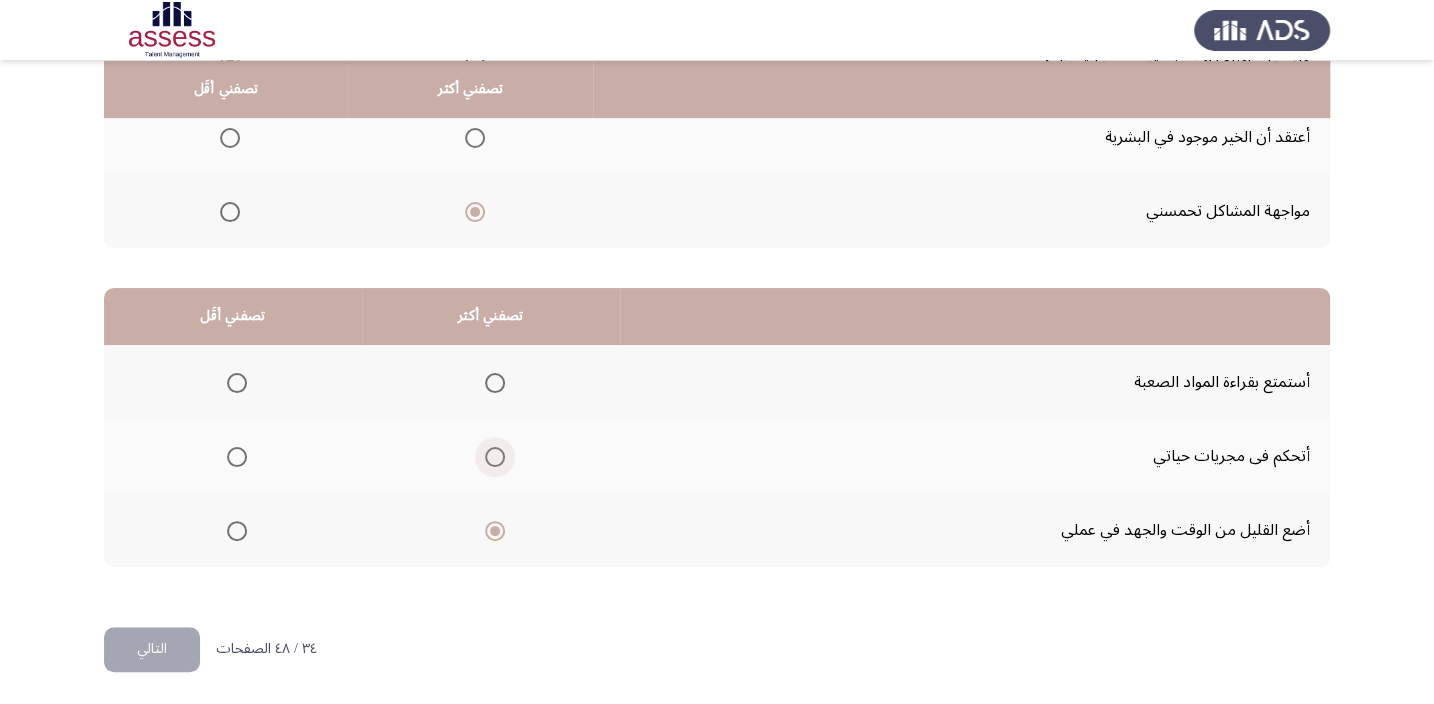 click at bounding box center [495, 457] 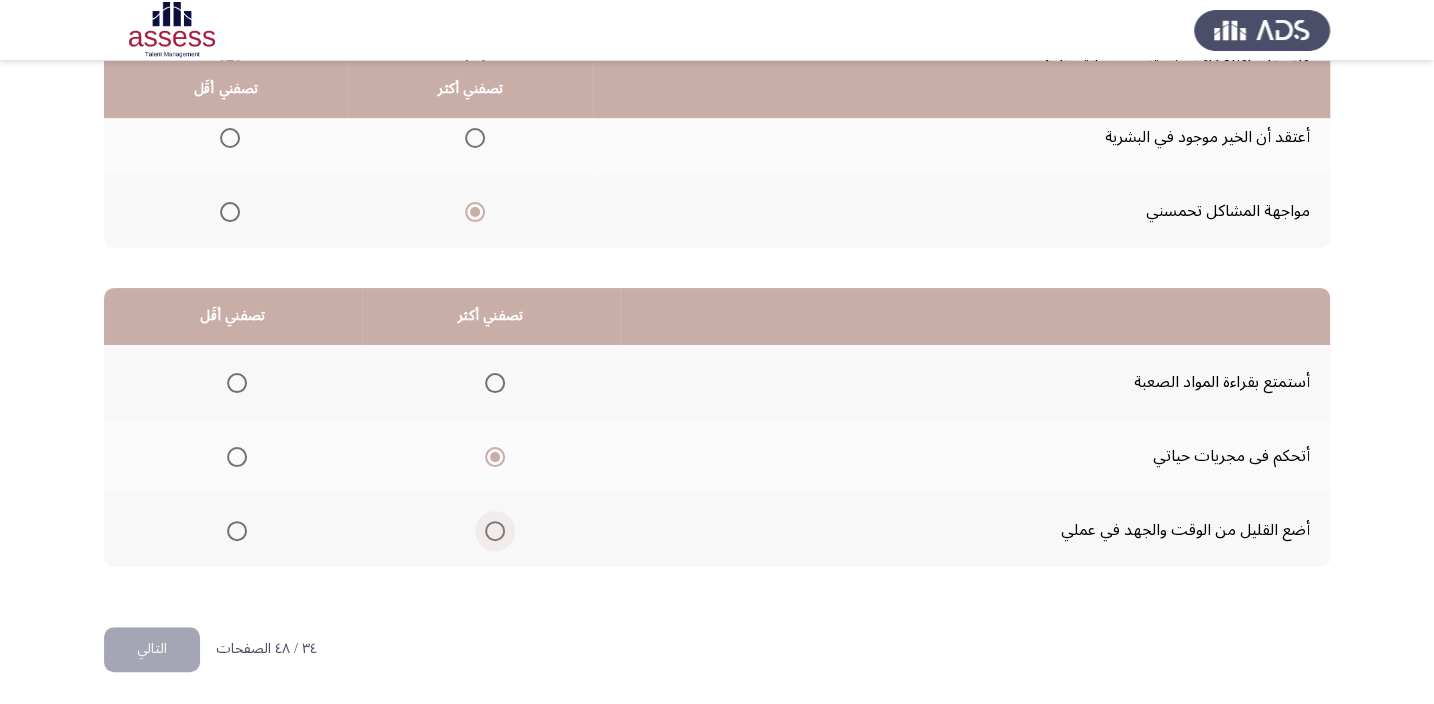 click at bounding box center (495, 531) 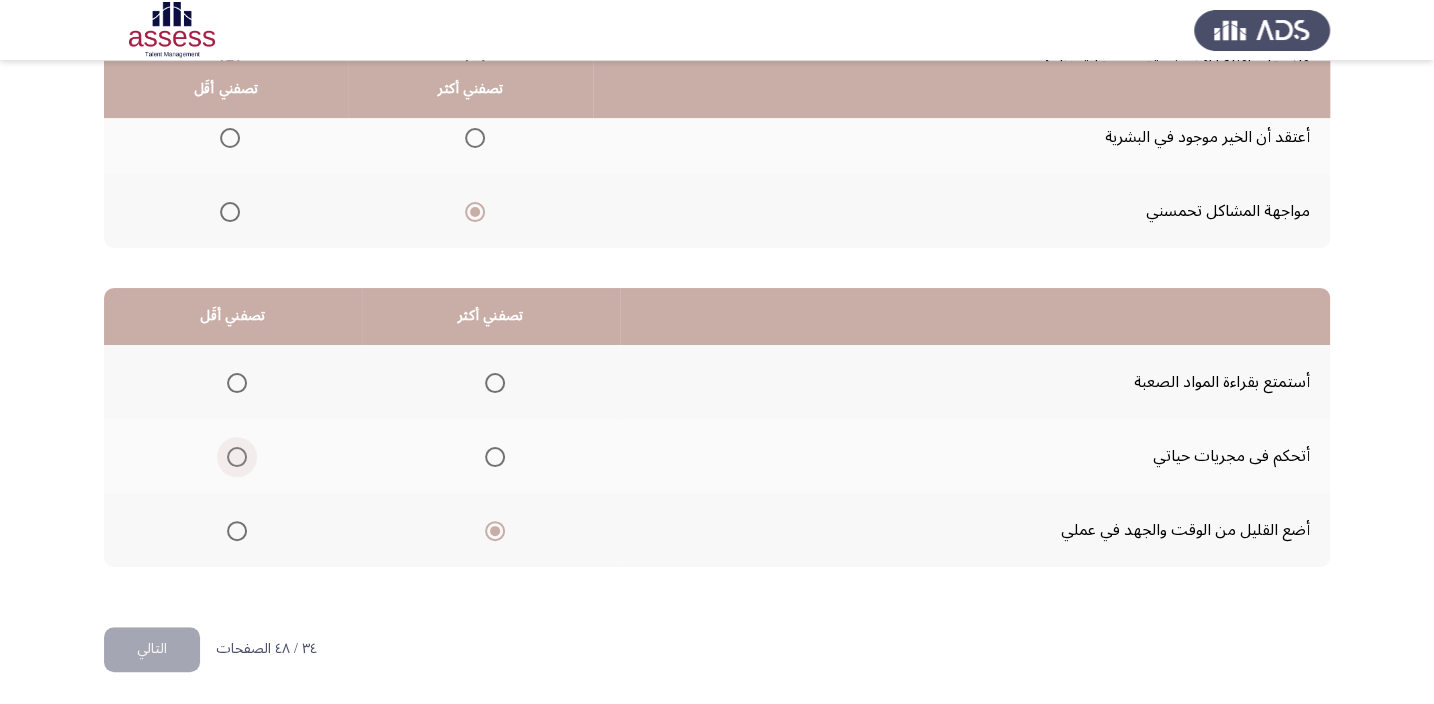 click at bounding box center [237, 457] 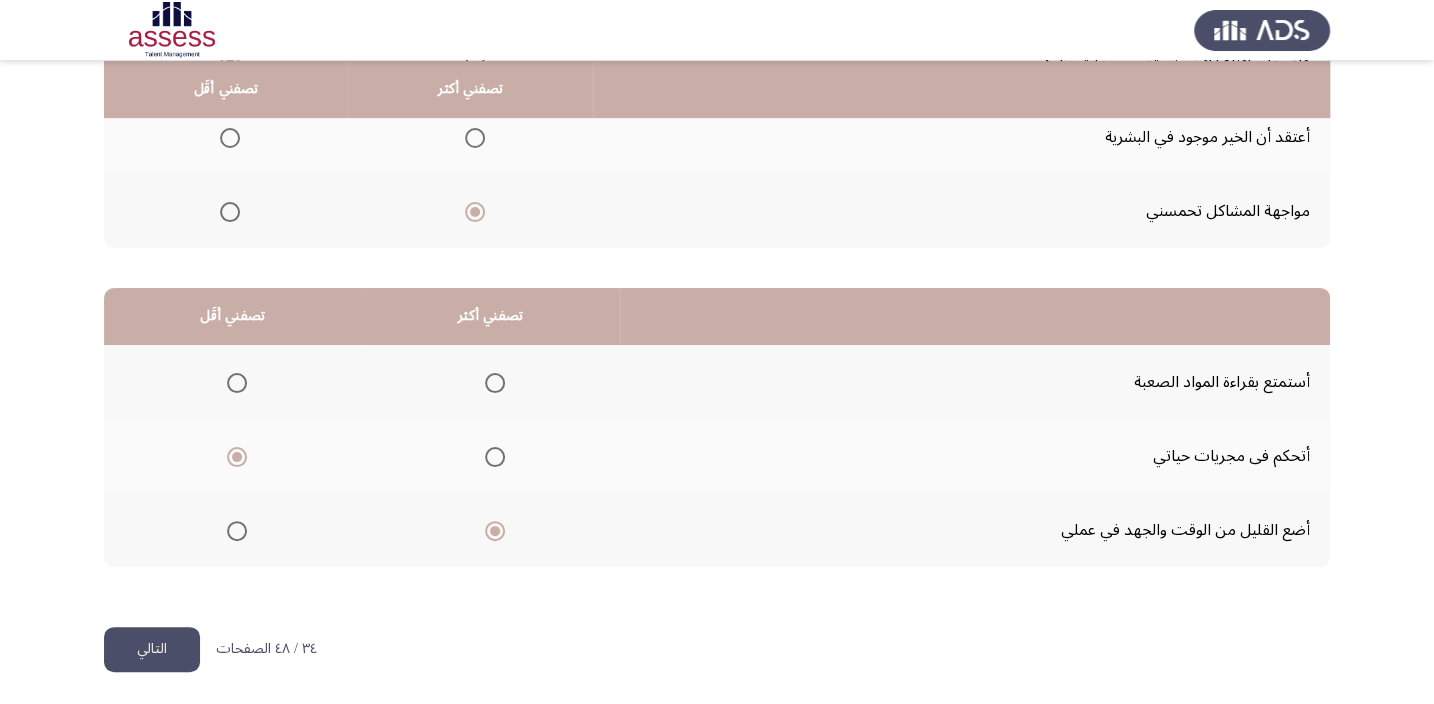 click on "التالي" 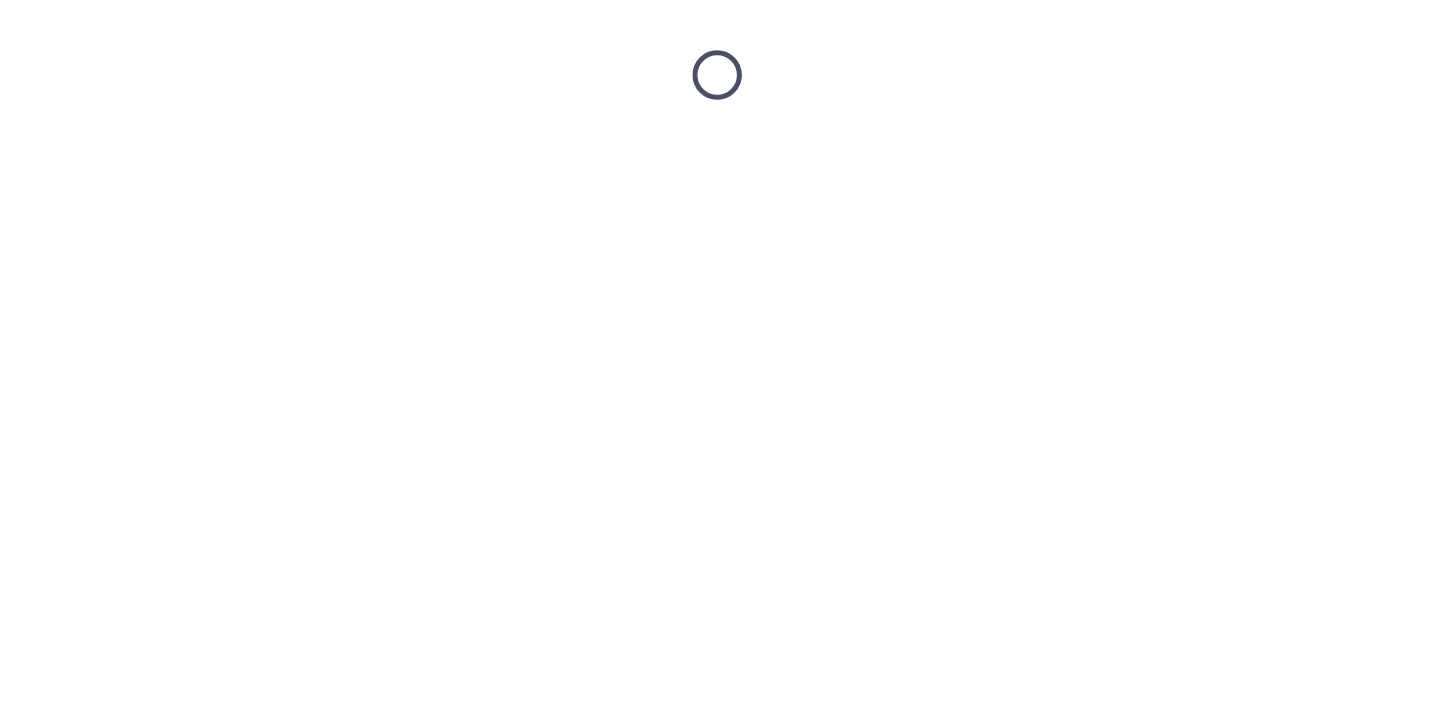 scroll, scrollTop: 0, scrollLeft: 0, axis: both 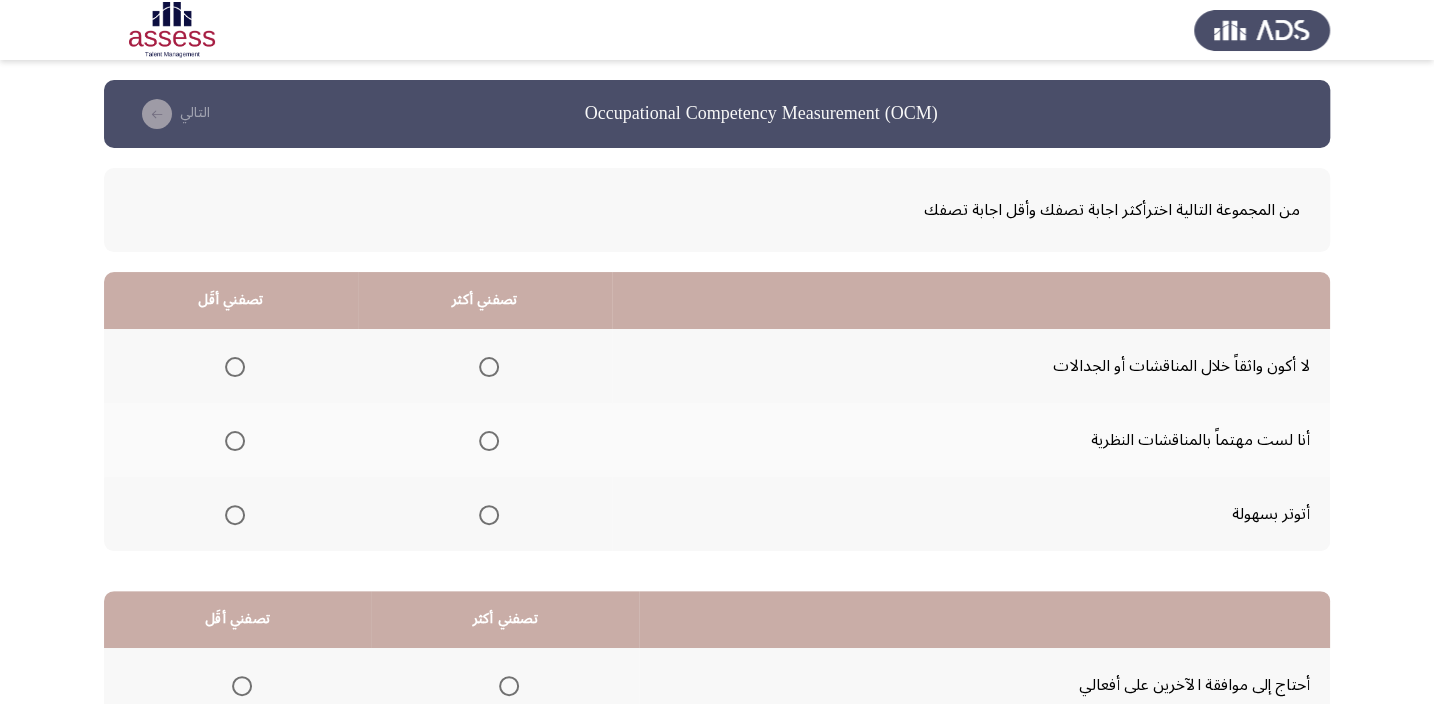 click at bounding box center (235, 515) 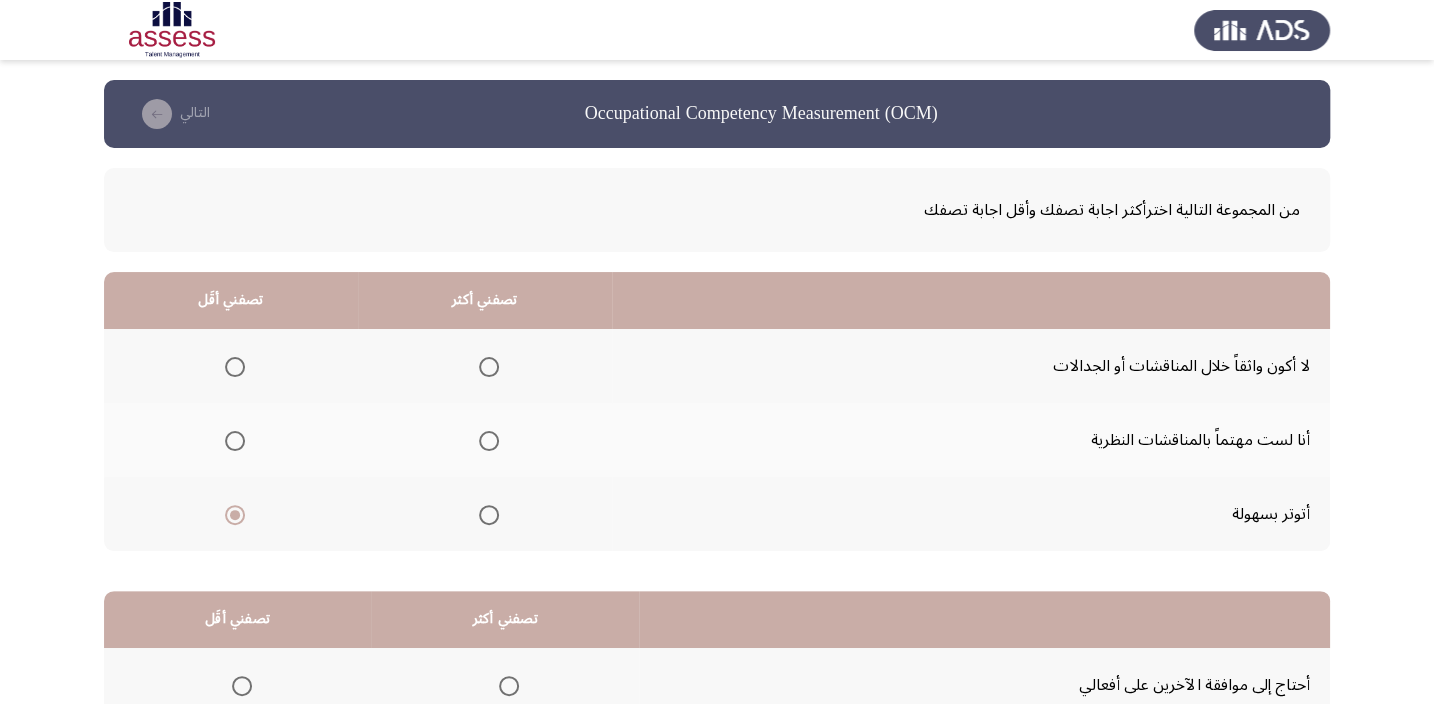 click at bounding box center [489, 515] 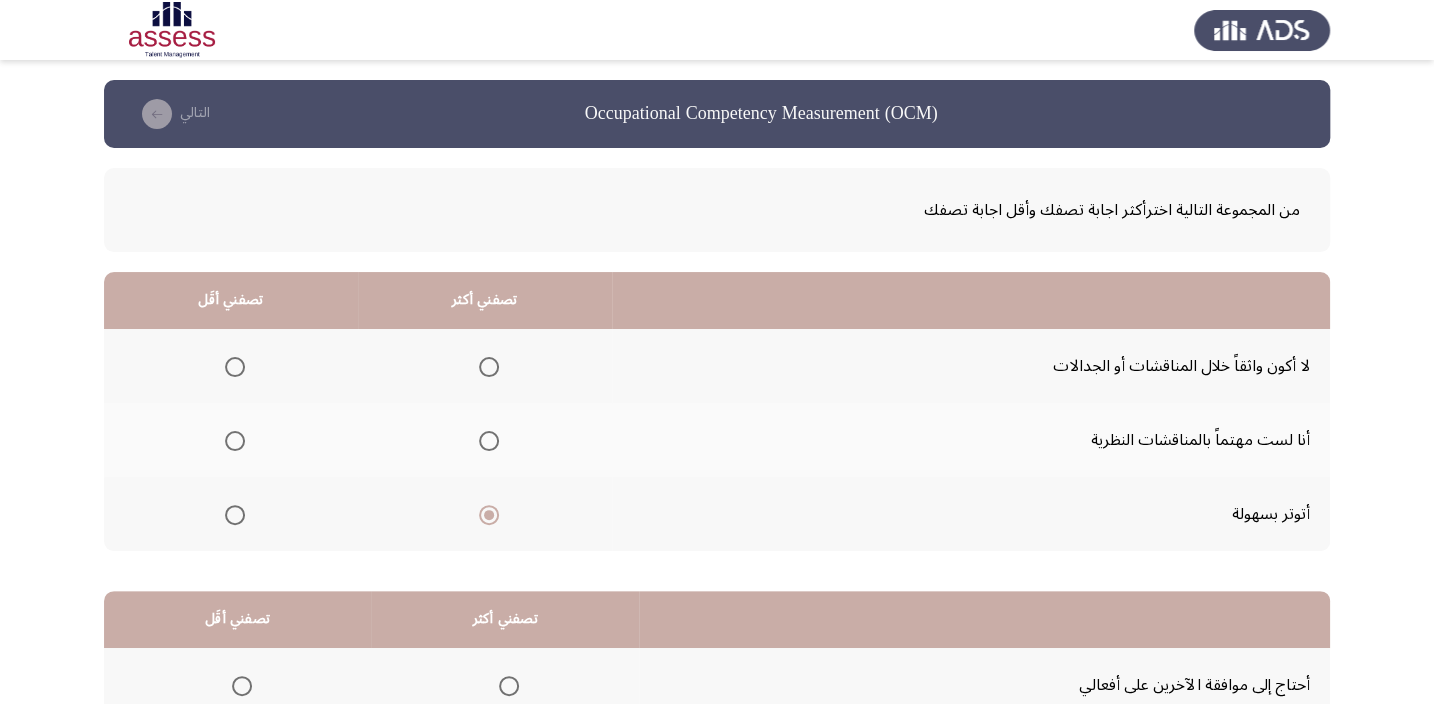 click at bounding box center [235, 367] 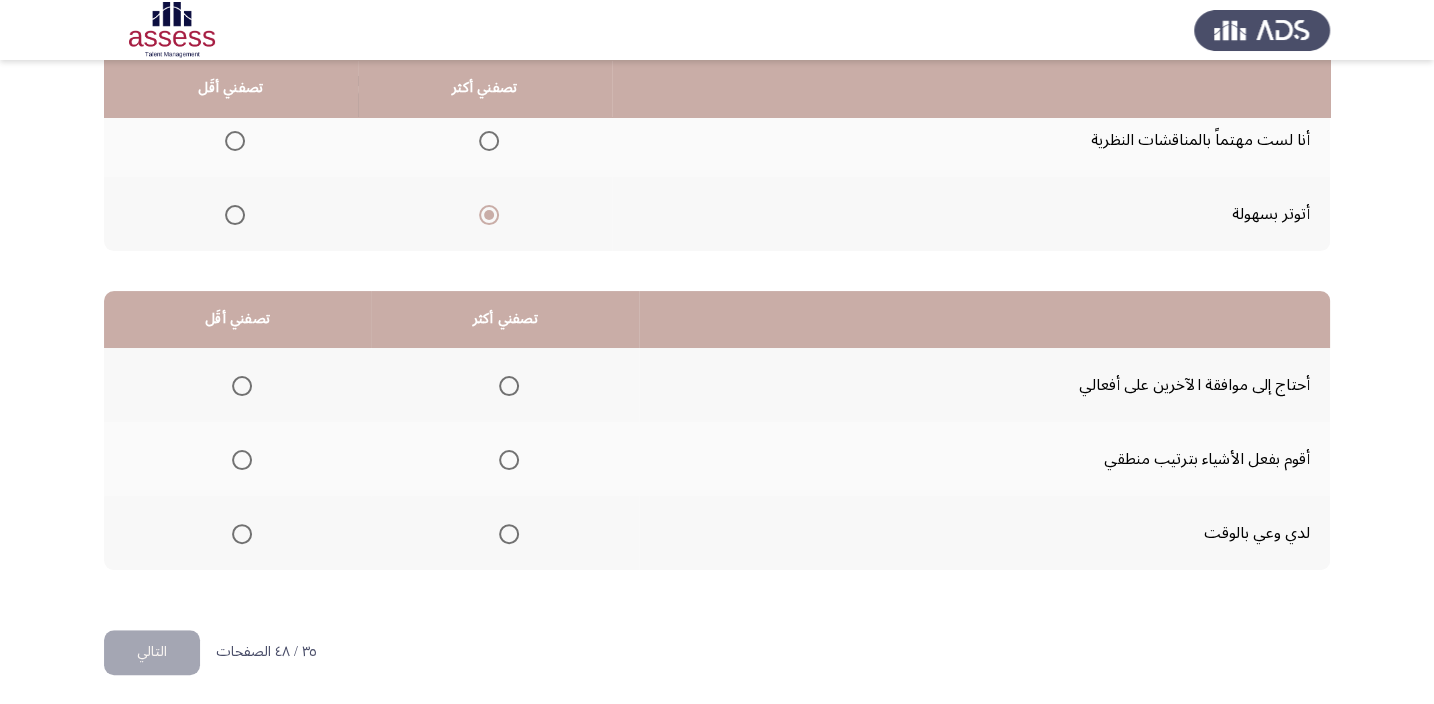 scroll, scrollTop: 303, scrollLeft: 0, axis: vertical 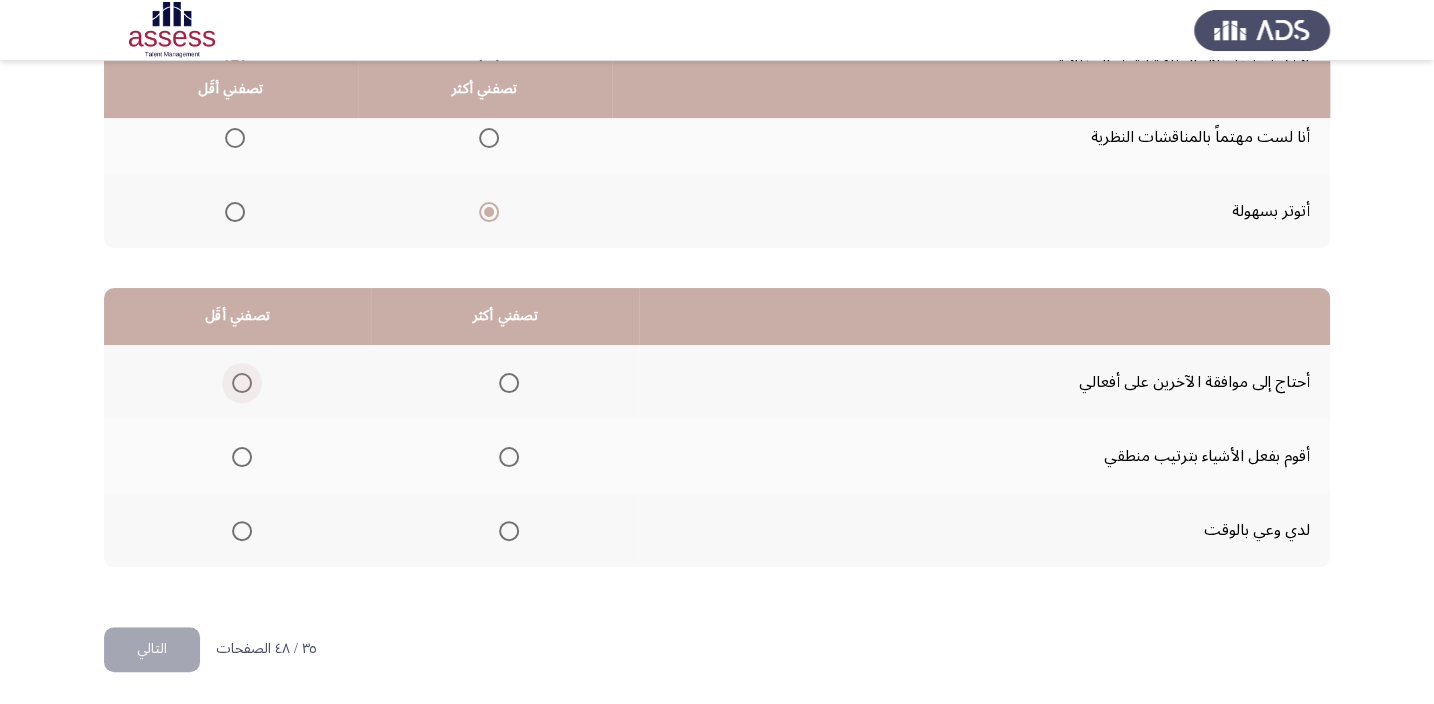 click at bounding box center (242, 383) 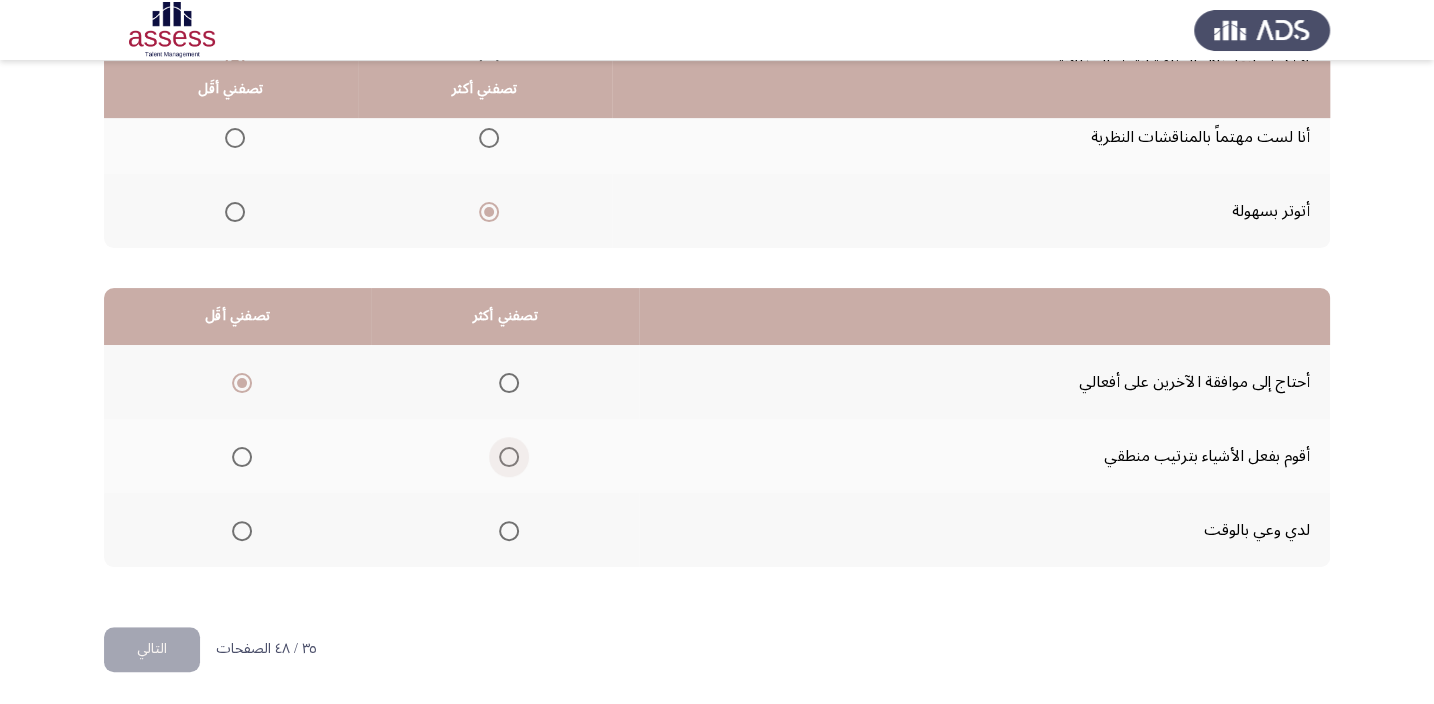 click at bounding box center [509, 457] 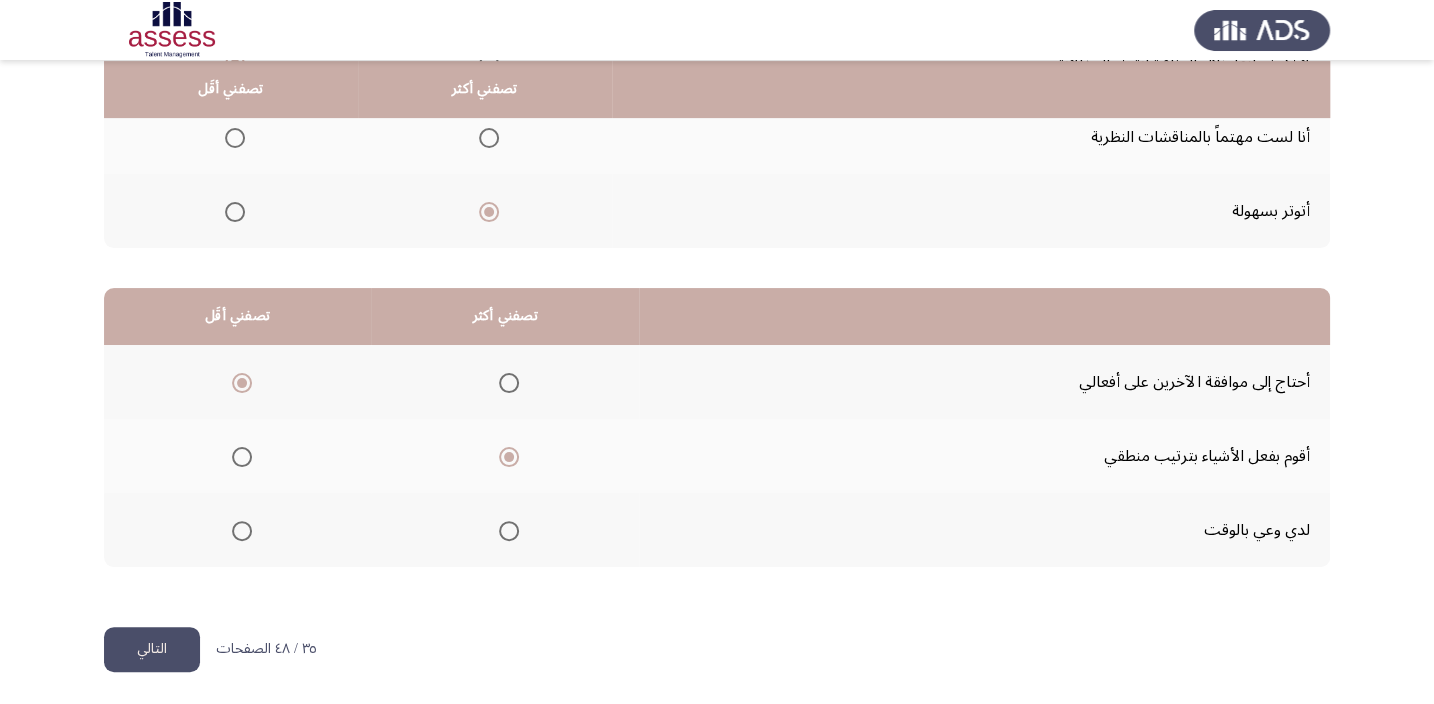 click on "التالي" 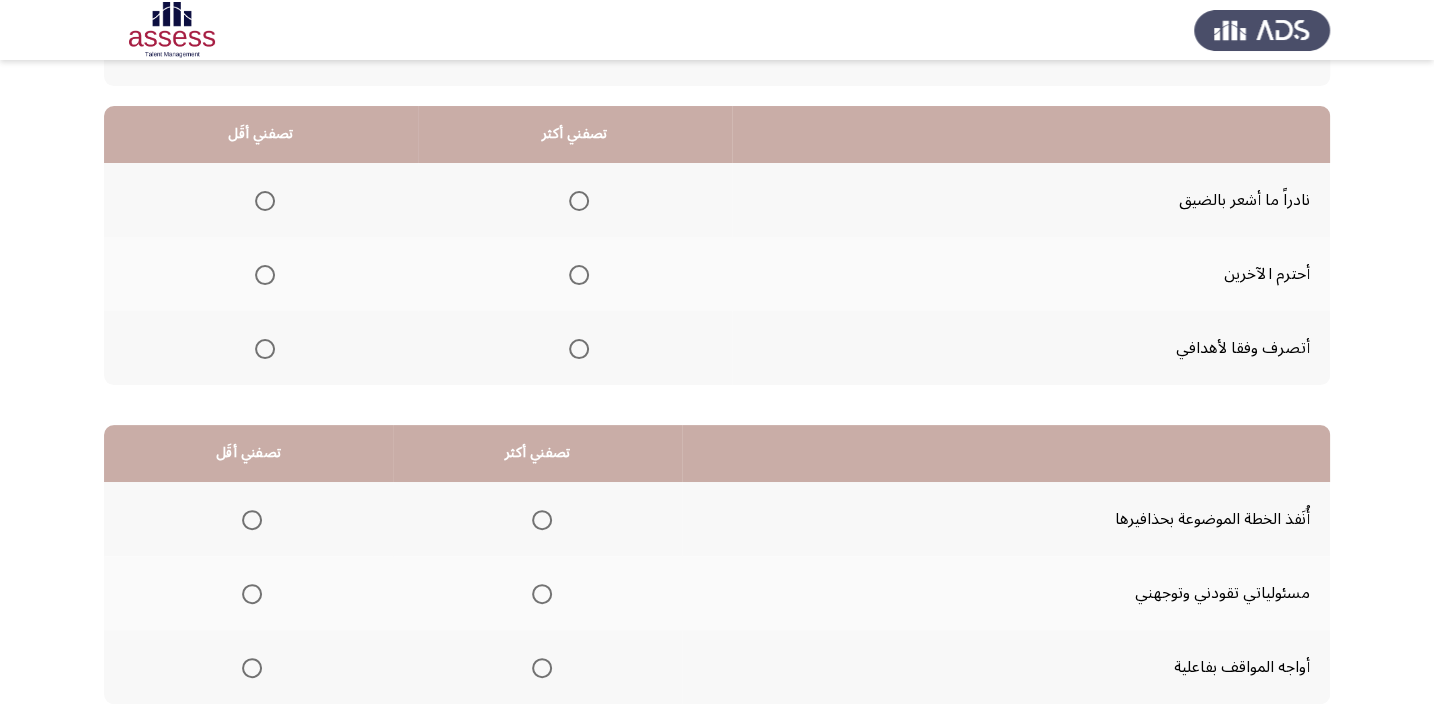 scroll, scrollTop: 181, scrollLeft: 0, axis: vertical 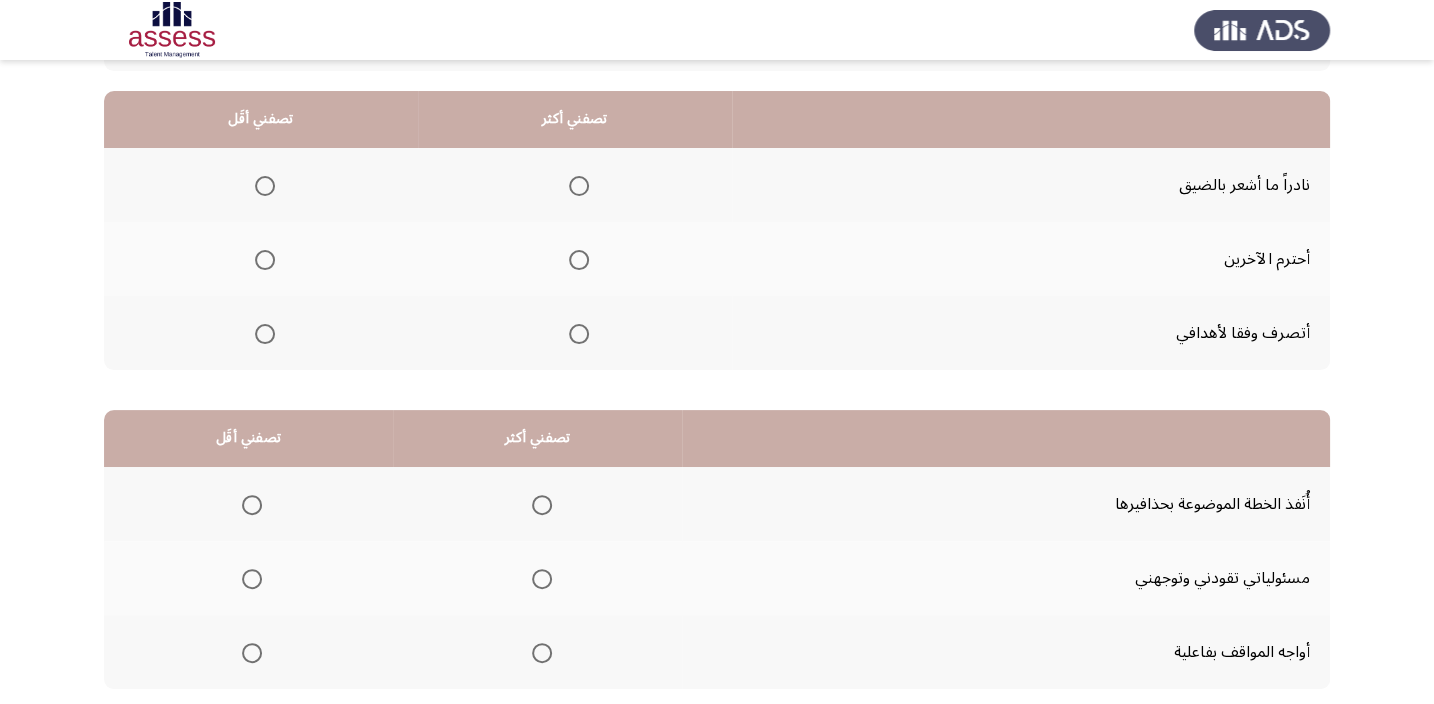 click at bounding box center (265, 186) 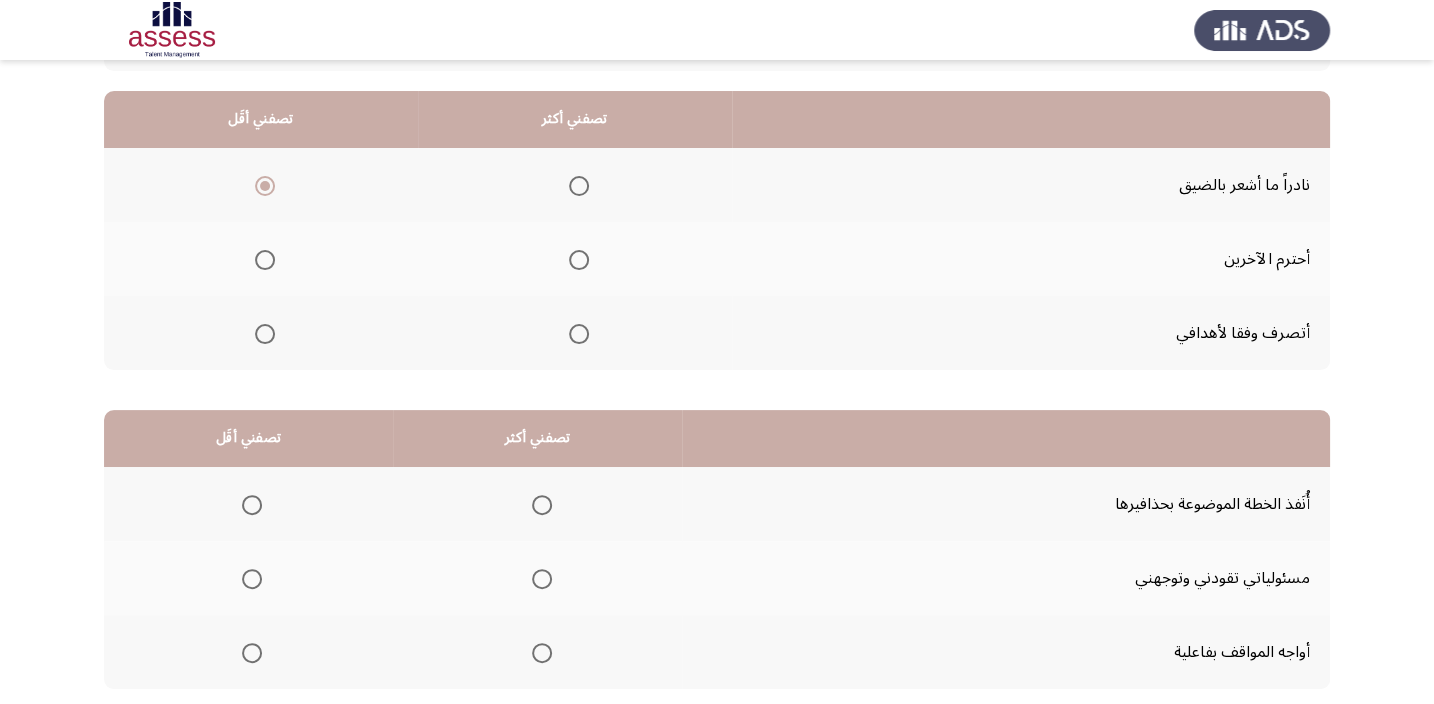 click at bounding box center (579, 260) 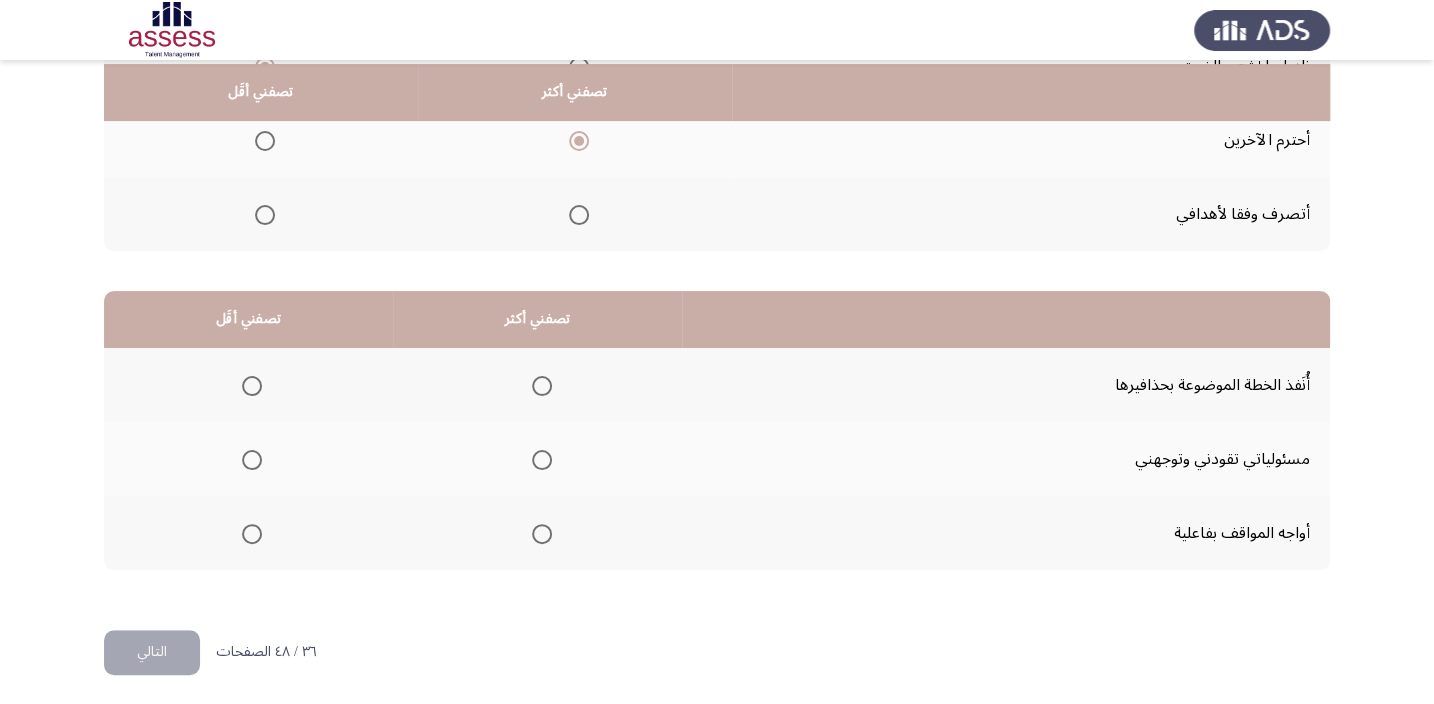 scroll, scrollTop: 303, scrollLeft: 0, axis: vertical 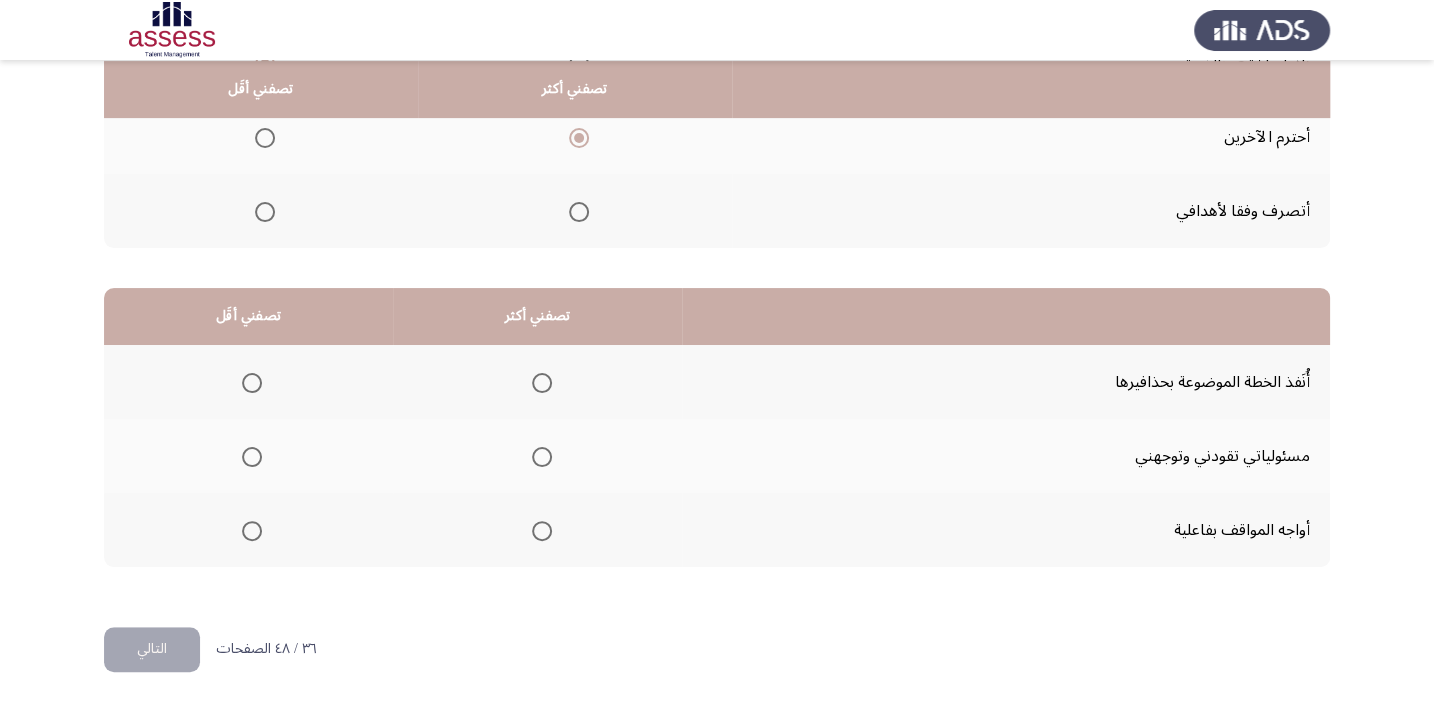 click at bounding box center [252, 383] 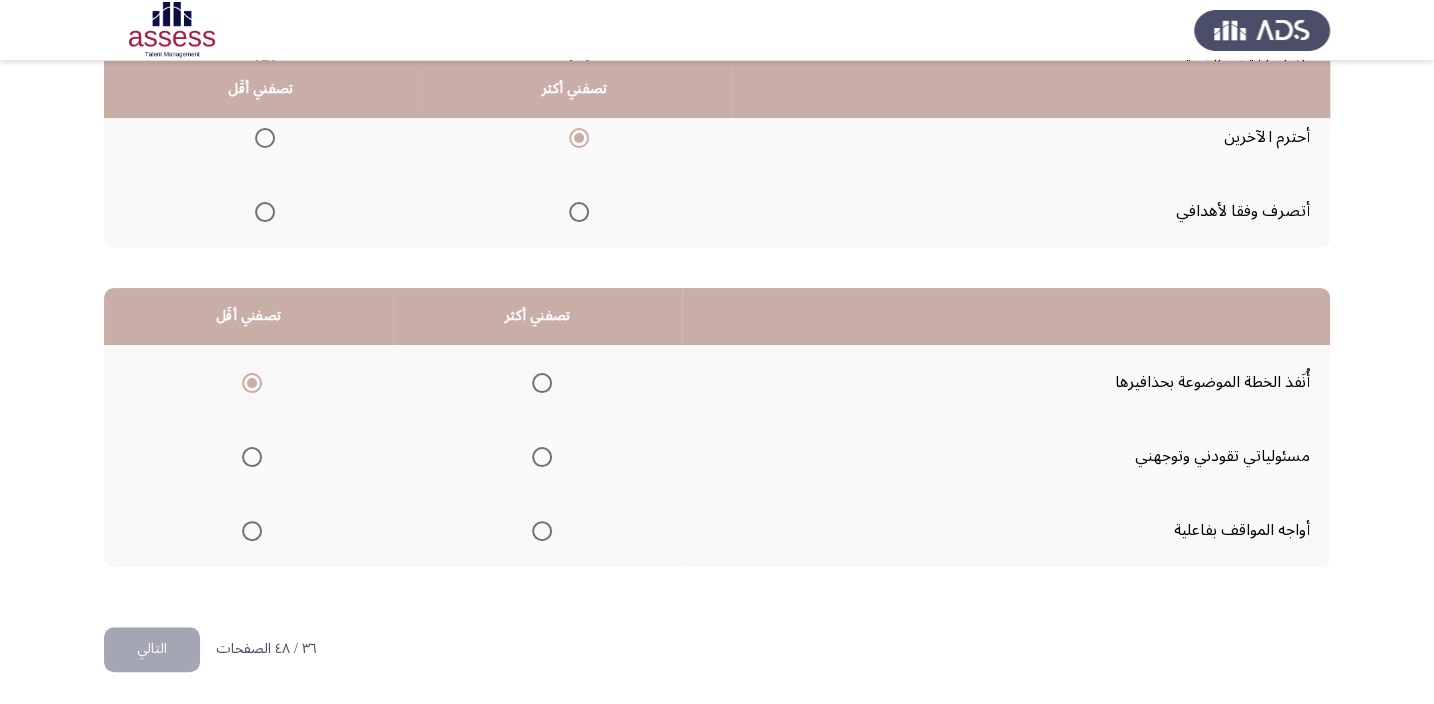 click at bounding box center (542, 531) 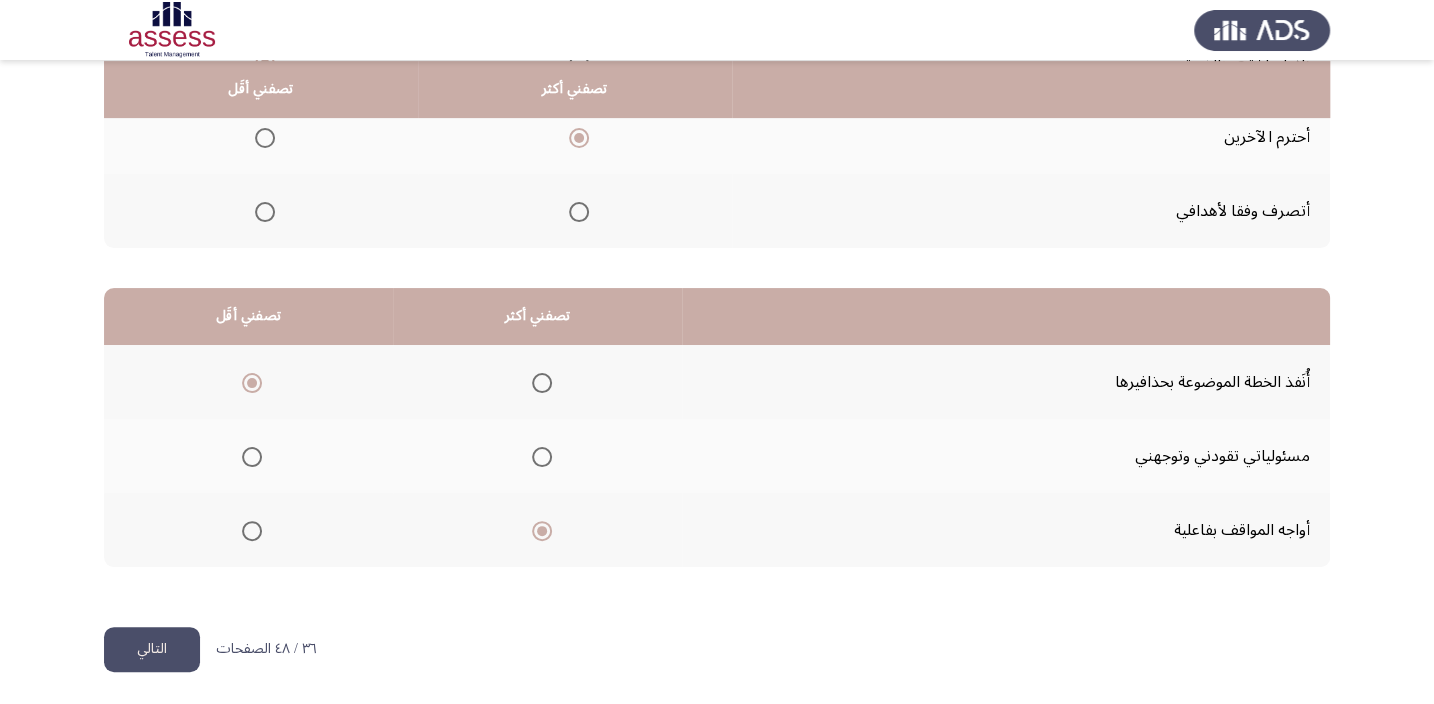 click on "التالي" 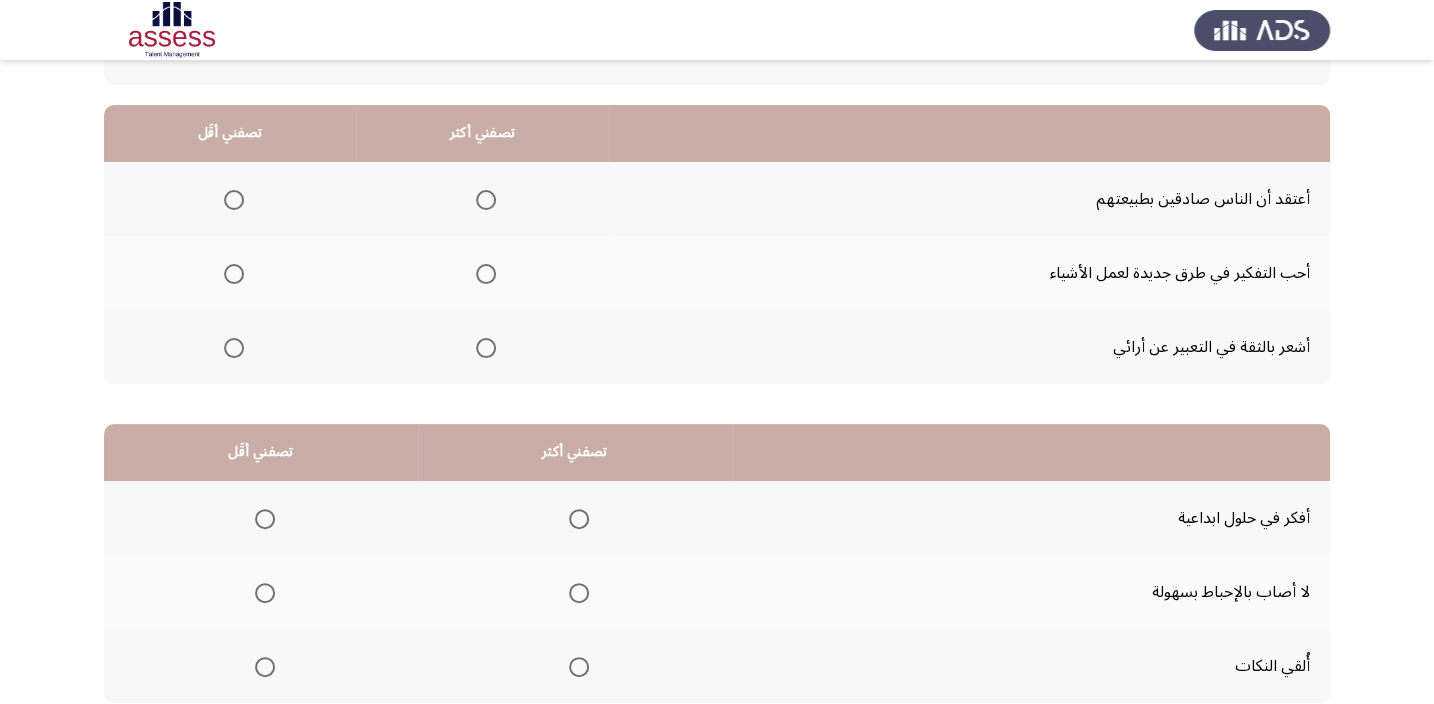 scroll, scrollTop: 181, scrollLeft: 0, axis: vertical 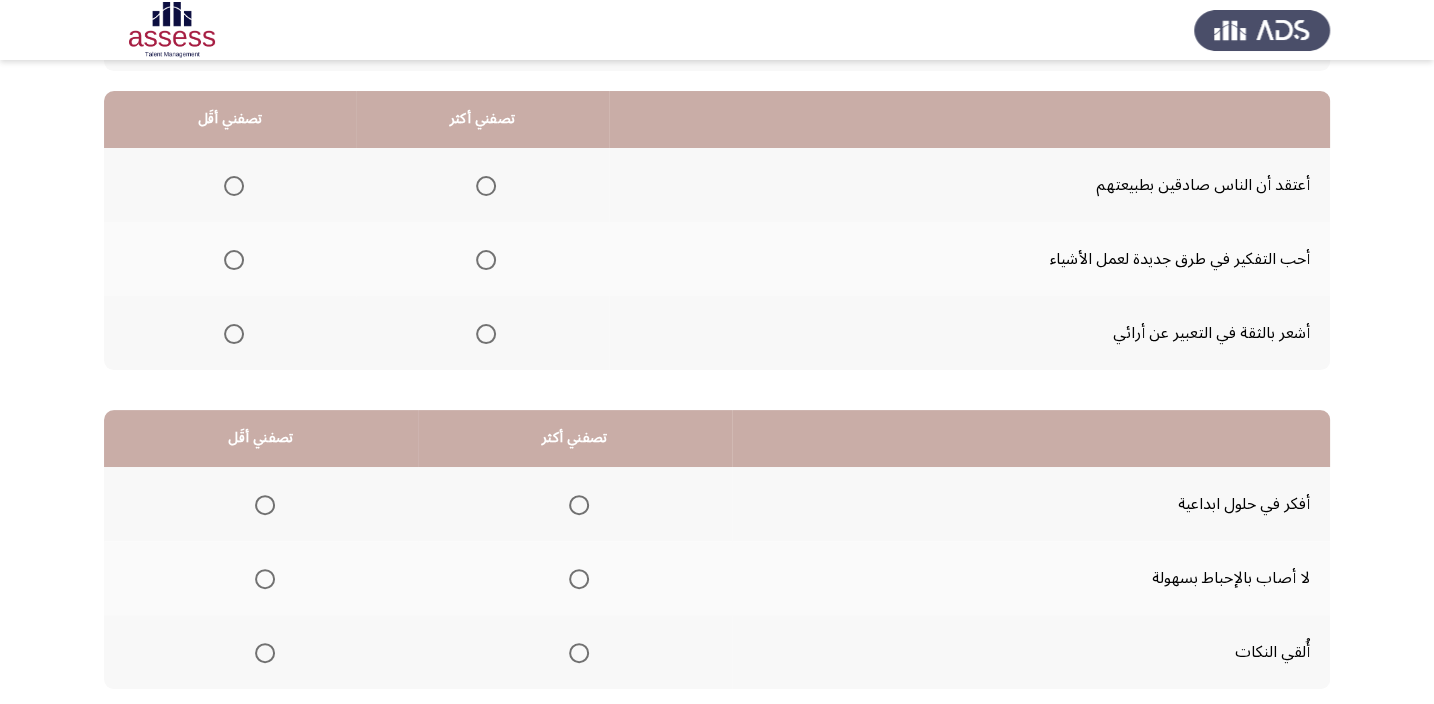 click at bounding box center (234, 186) 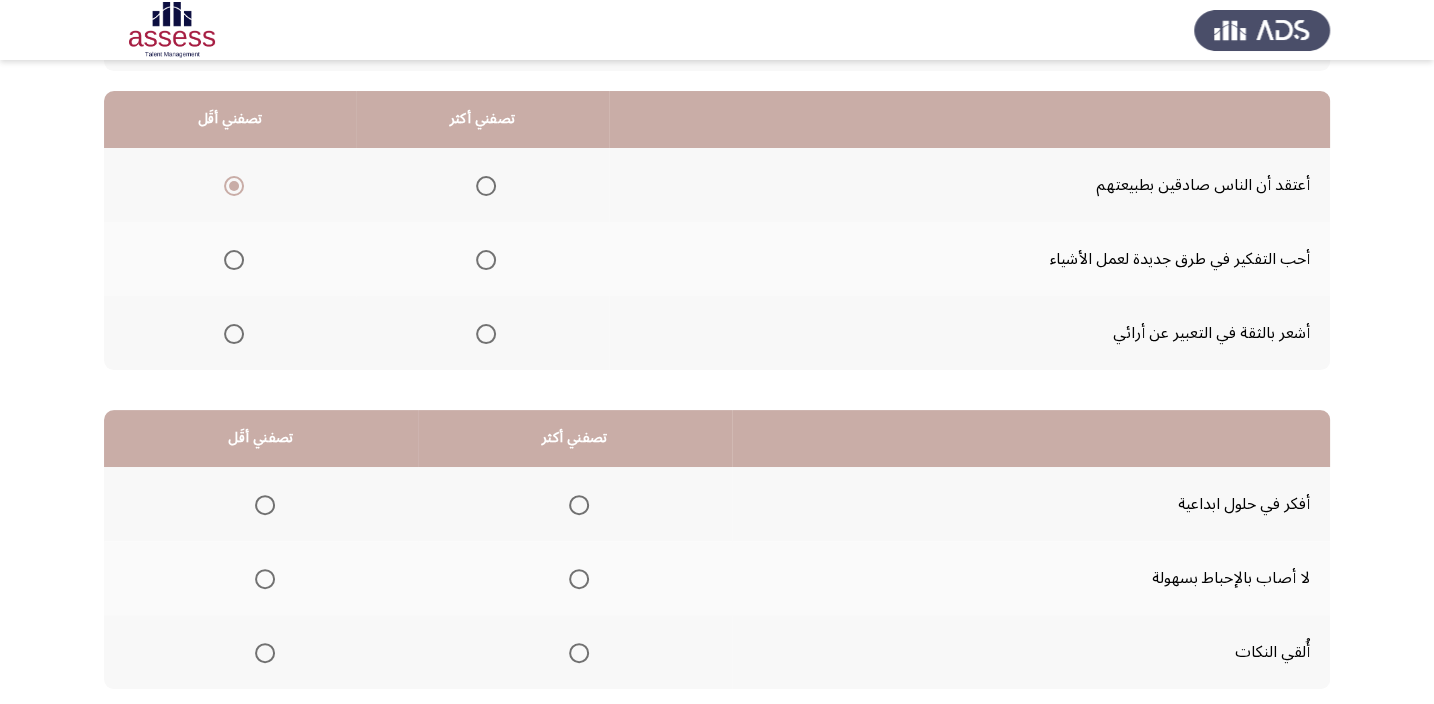 click at bounding box center [486, 260] 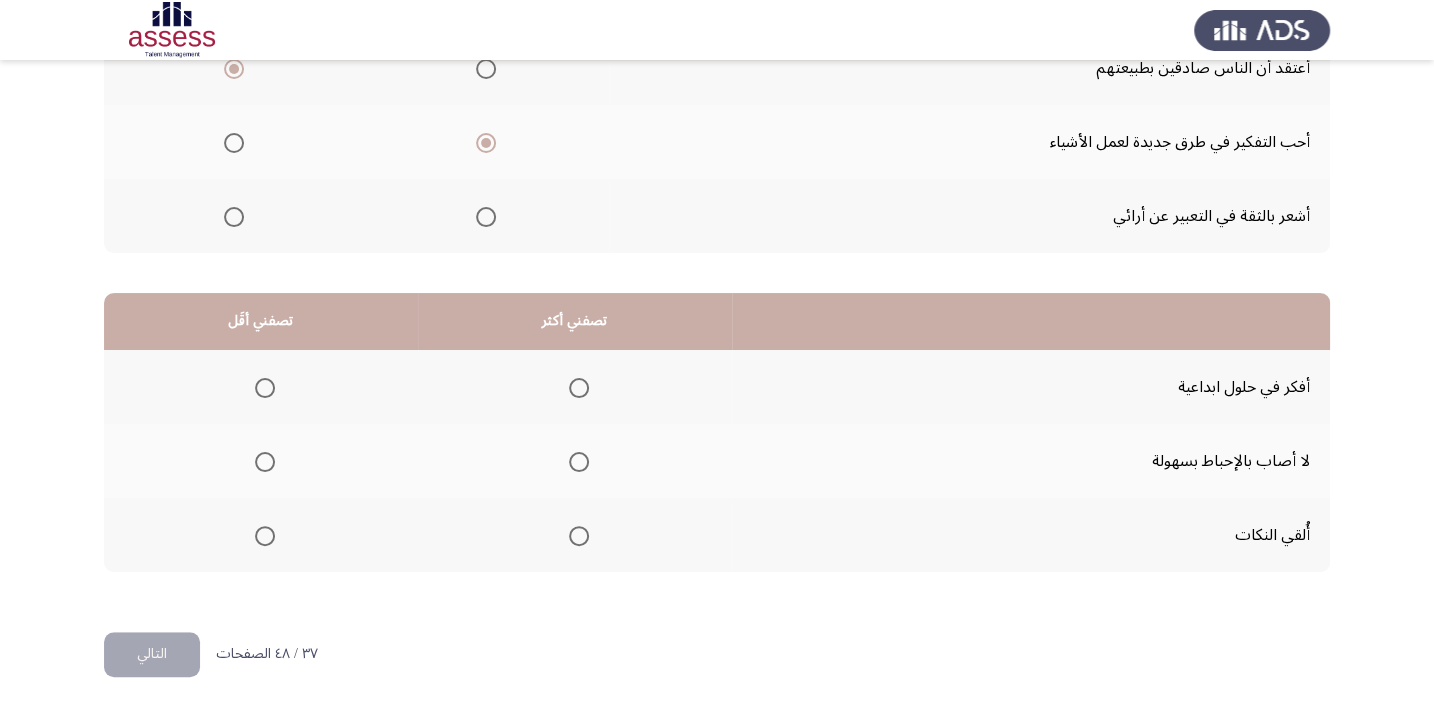scroll, scrollTop: 303, scrollLeft: 0, axis: vertical 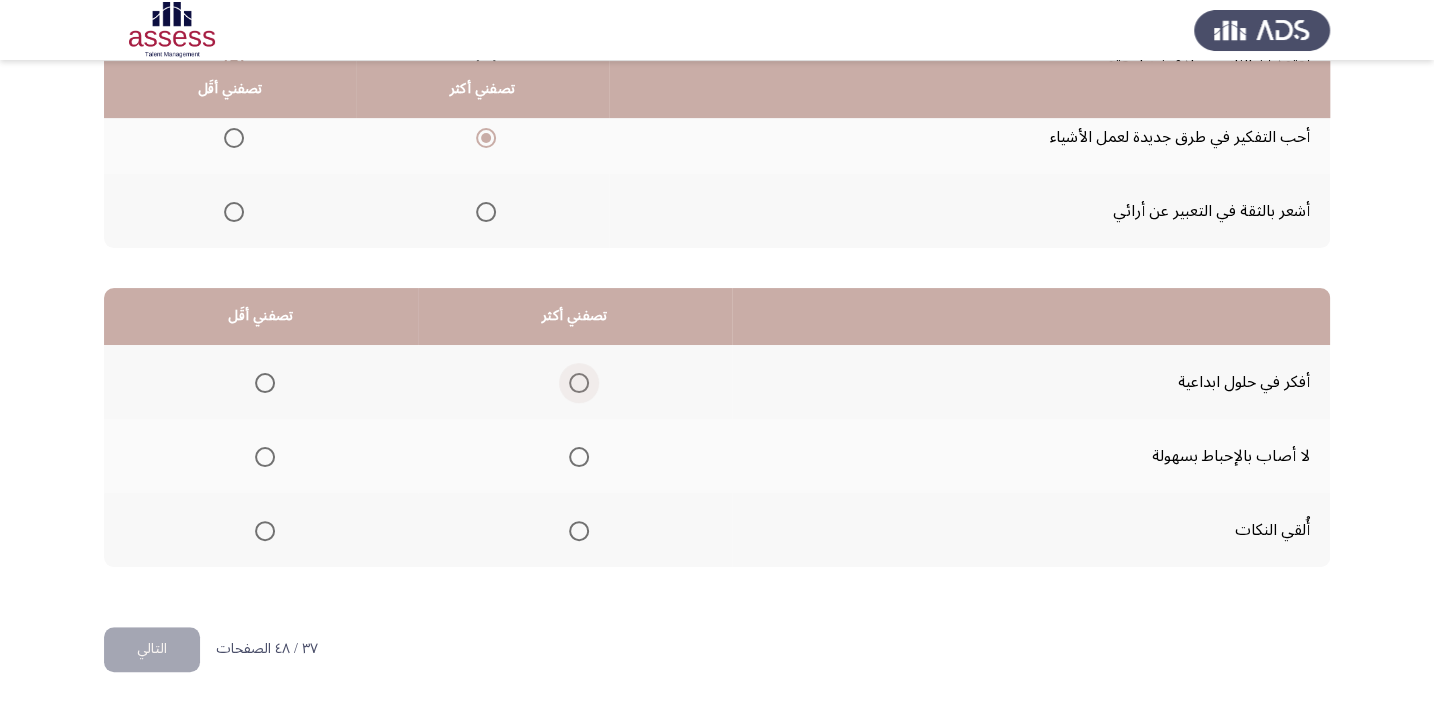 click at bounding box center (579, 383) 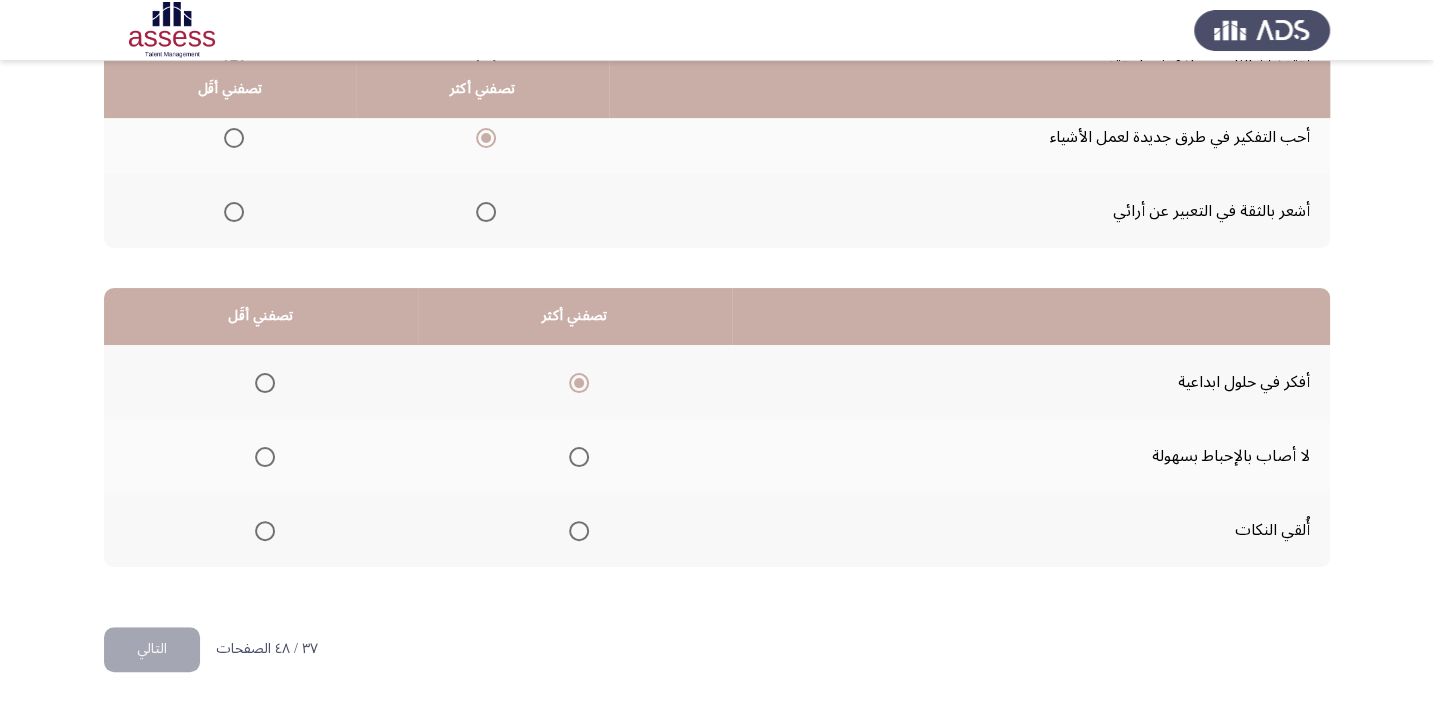 click at bounding box center (265, 457) 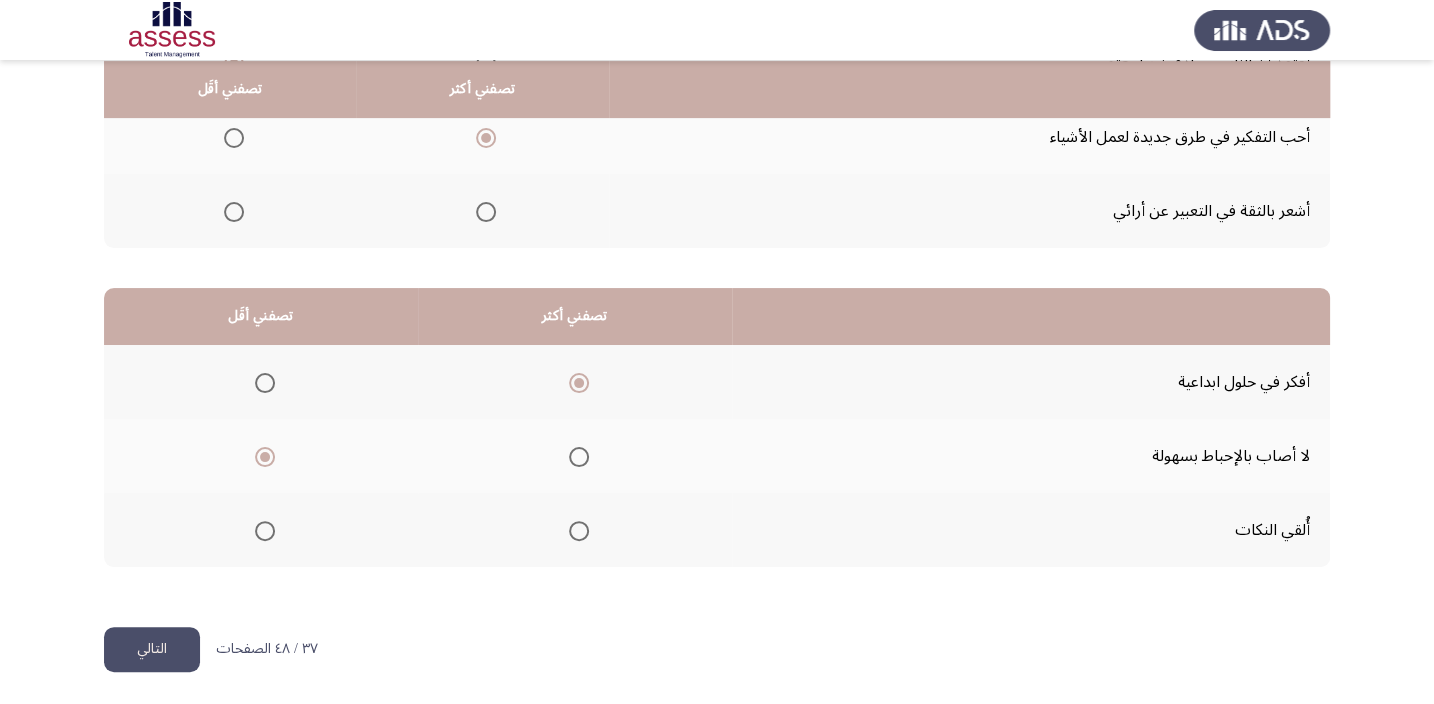 click on "التالي" 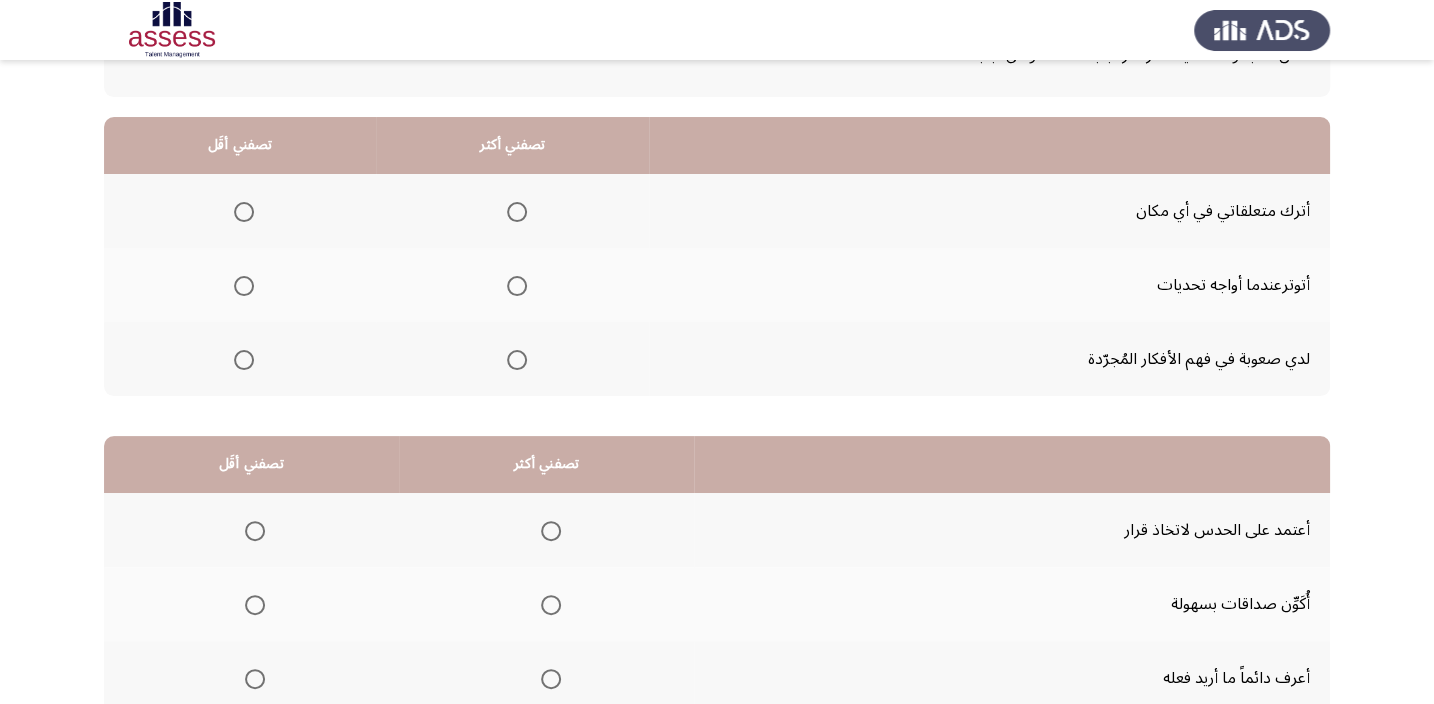 scroll, scrollTop: 181, scrollLeft: 0, axis: vertical 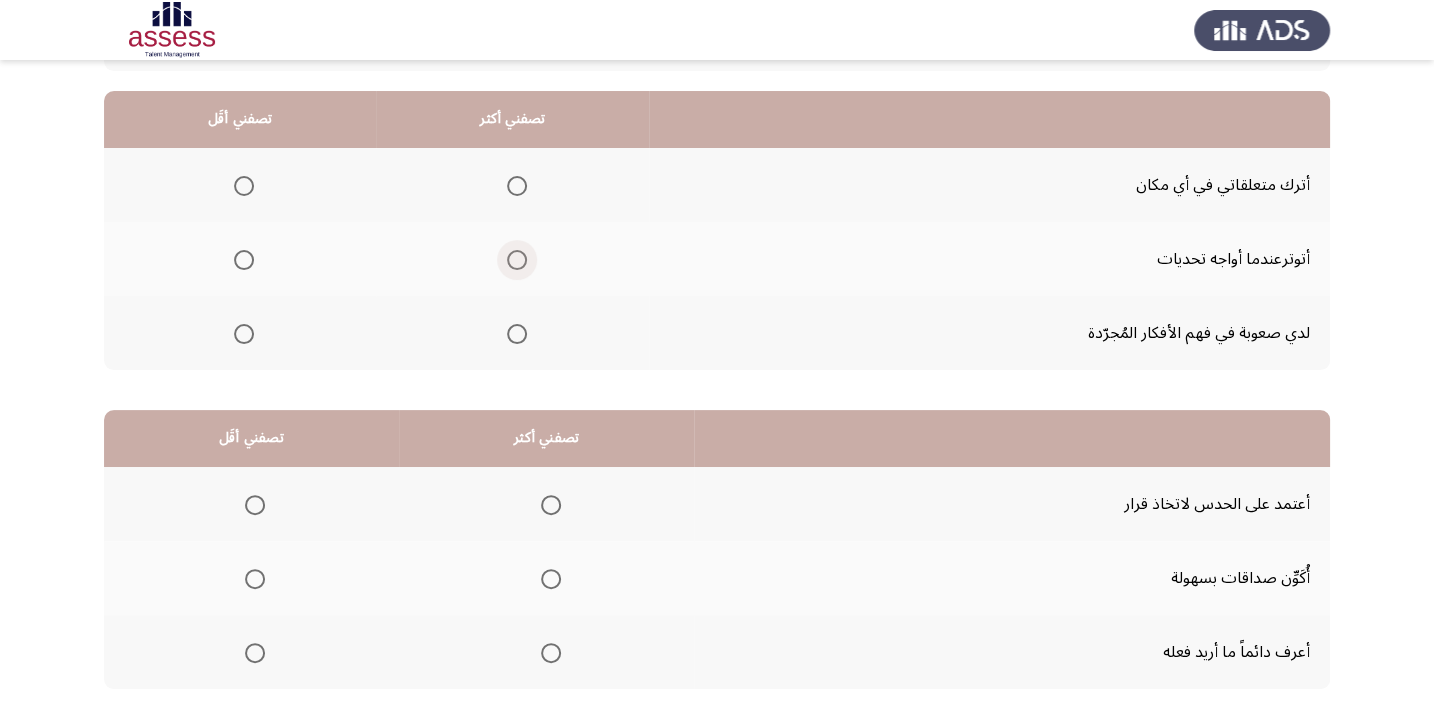 click at bounding box center (517, 260) 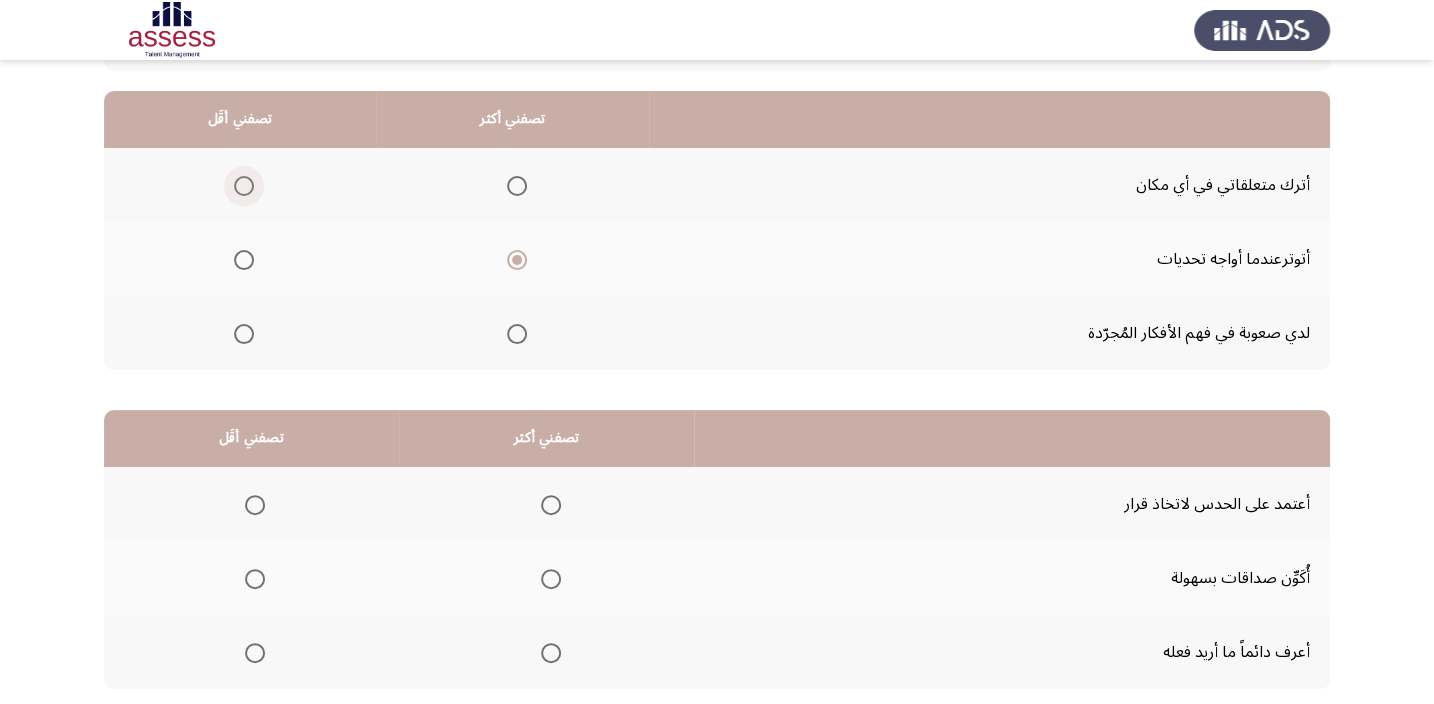 click at bounding box center [244, 186] 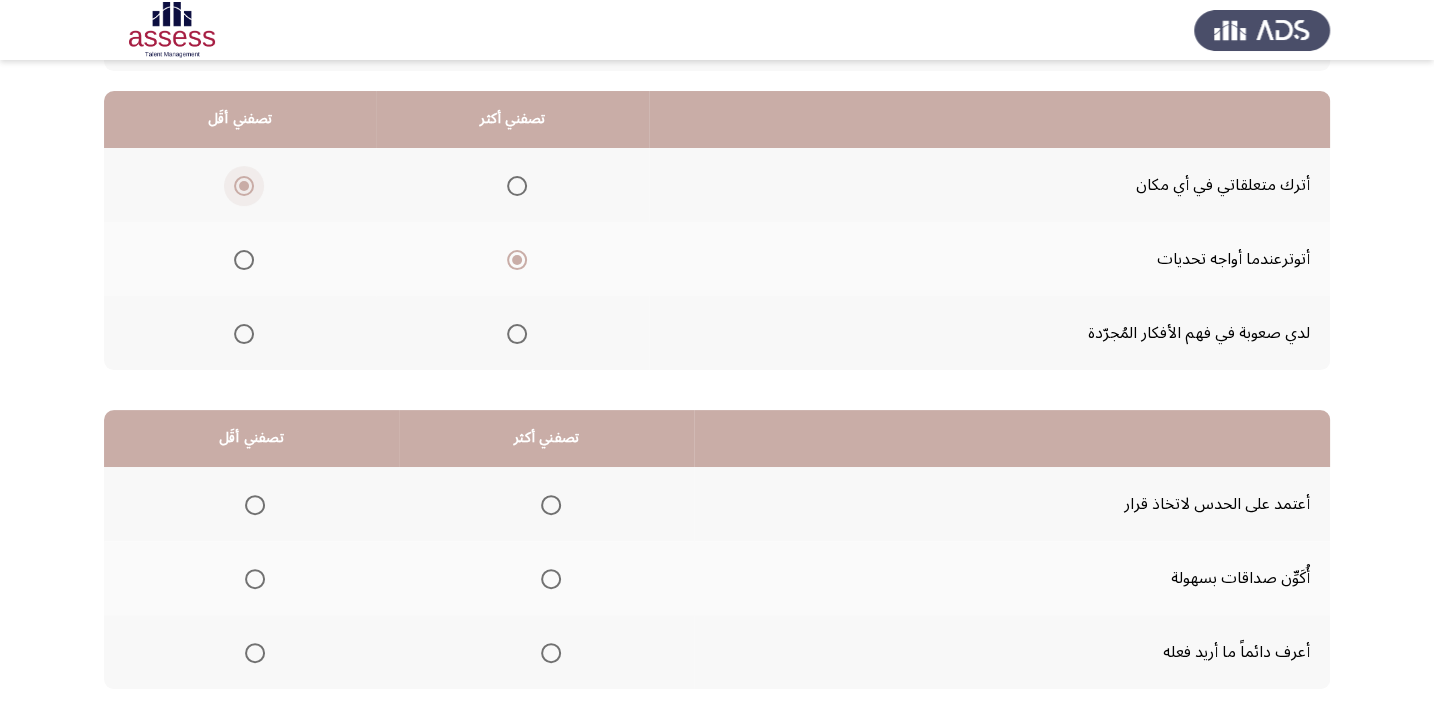 click at bounding box center [244, 186] 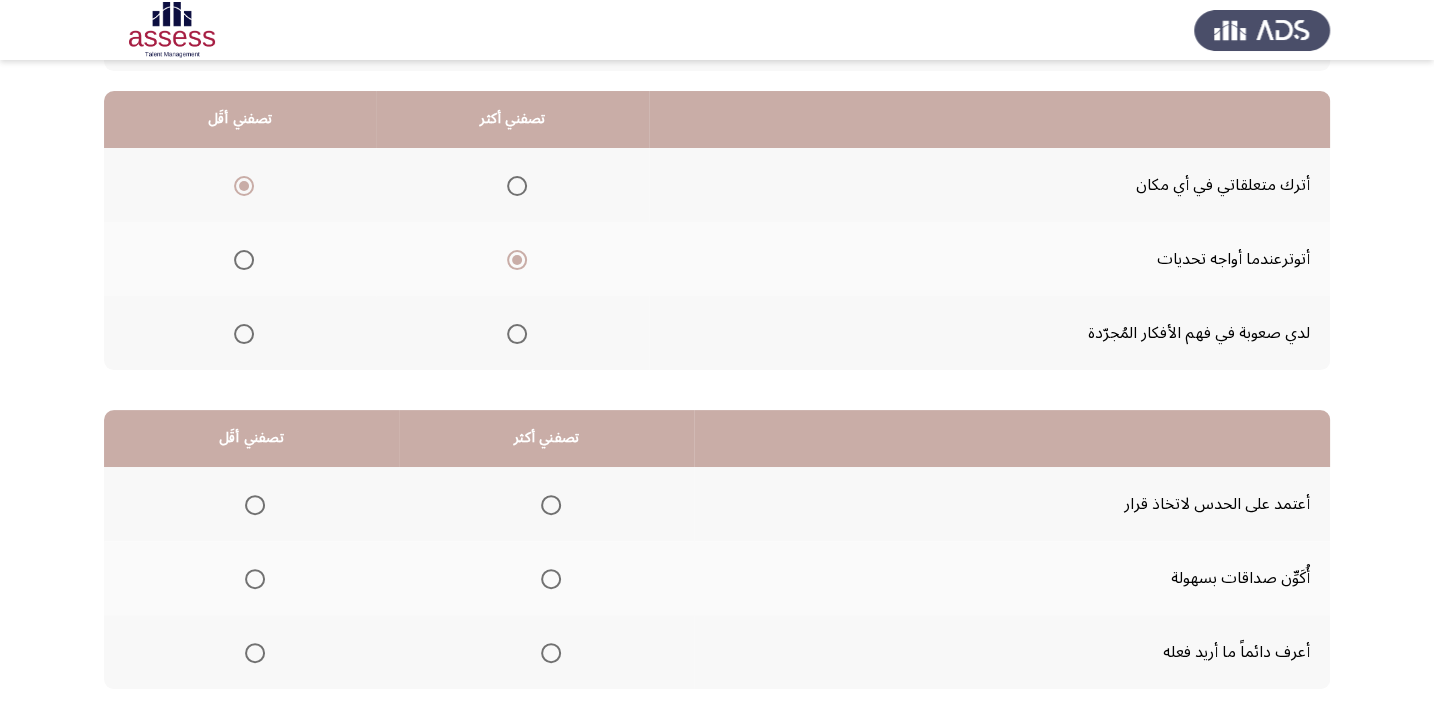 click at bounding box center [517, 186] 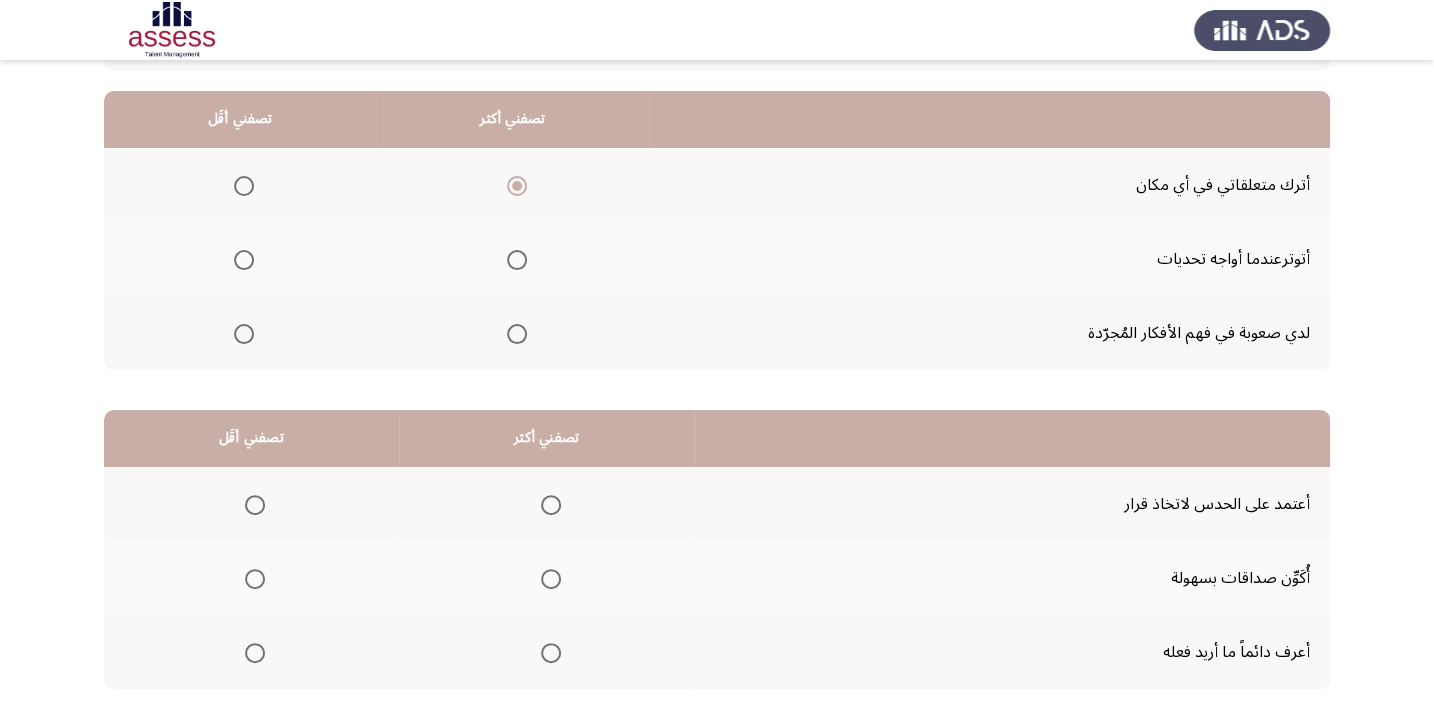 click at bounding box center [517, 260] 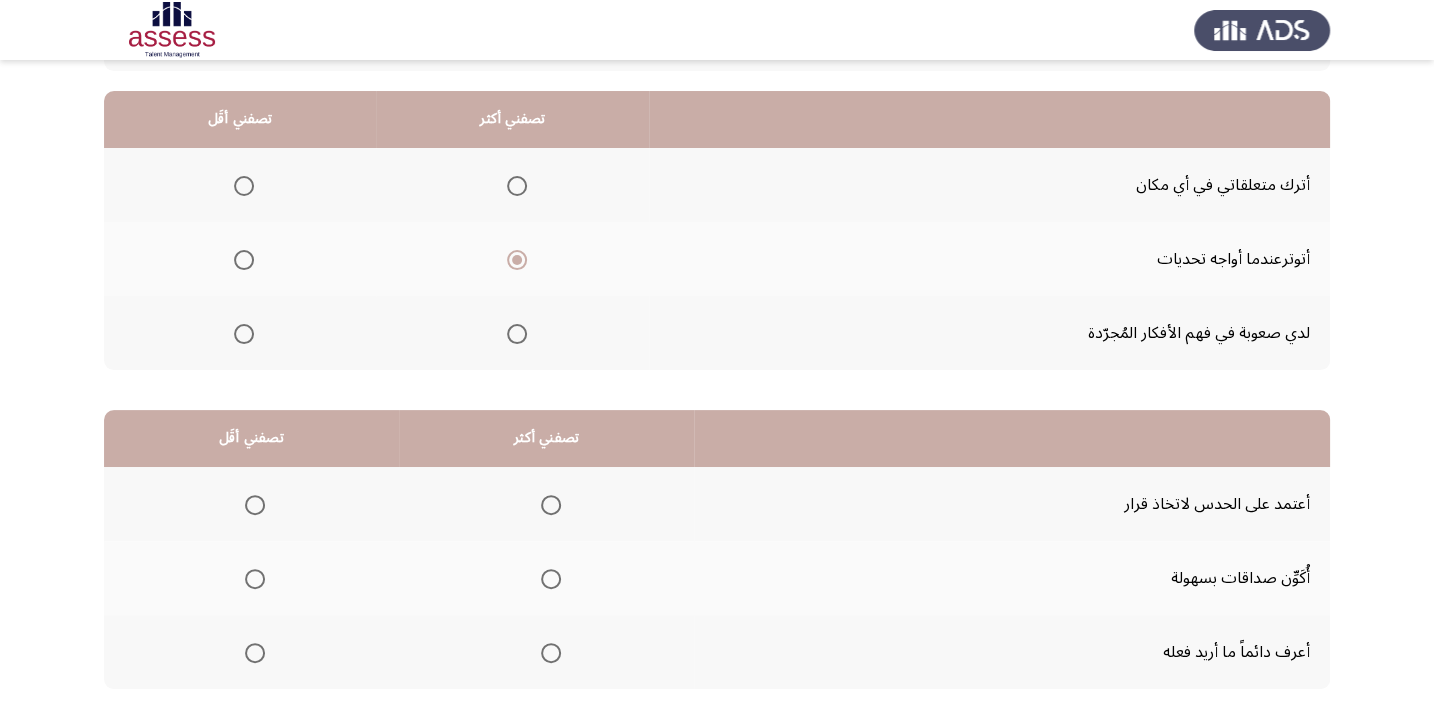 click at bounding box center [244, 186] 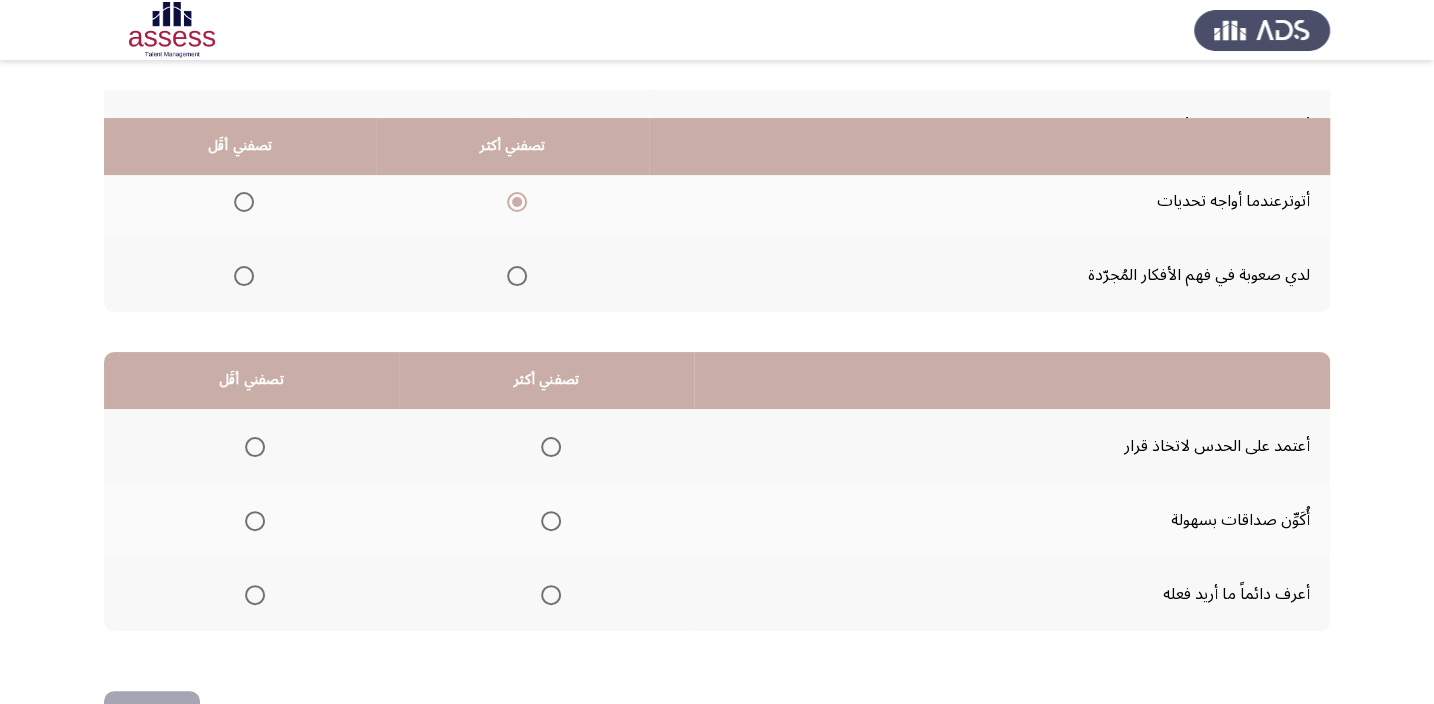 scroll, scrollTop: 303, scrollLeft: 0, axis: vertical 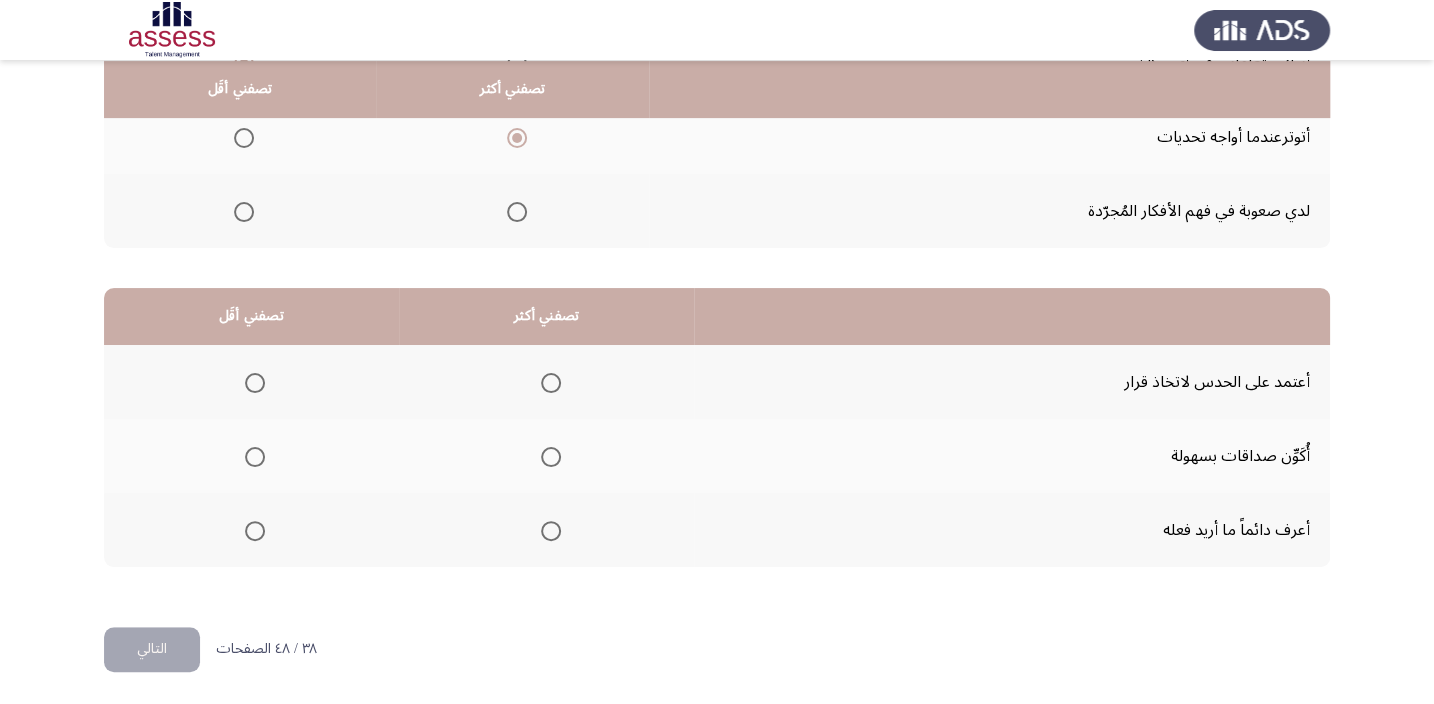 click at bounding box center [255, 383] 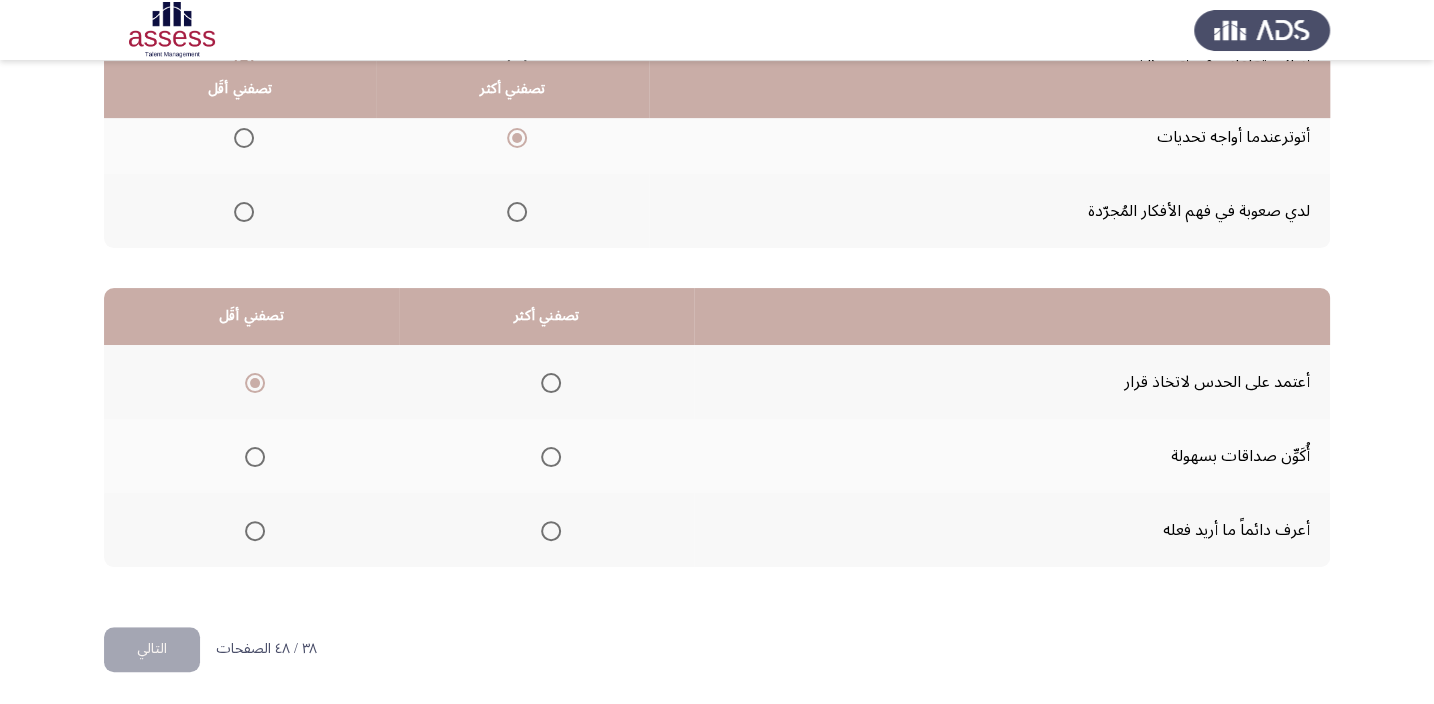 click at bounding box center (551, 457) 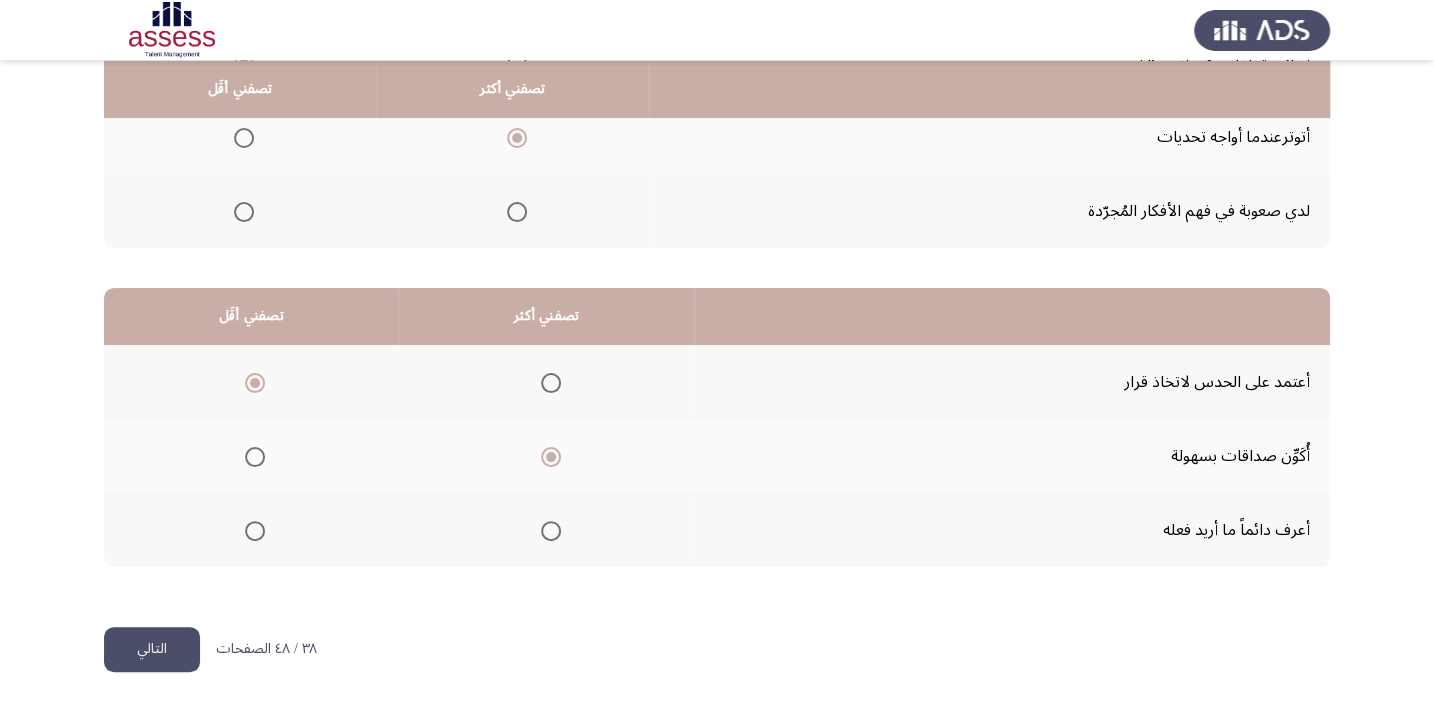 click on "التالي" 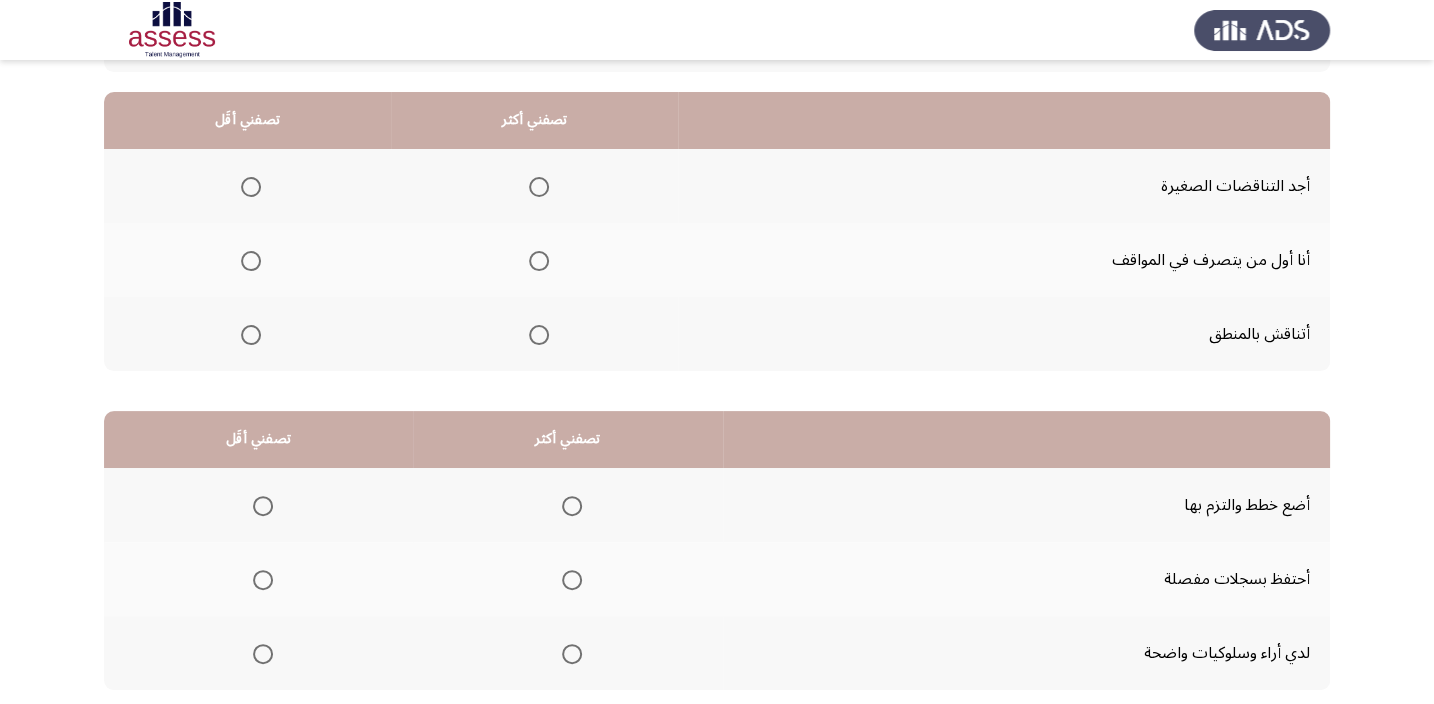 scroll, scrollTop: 181, scrollLeft: 0, axis: vertical 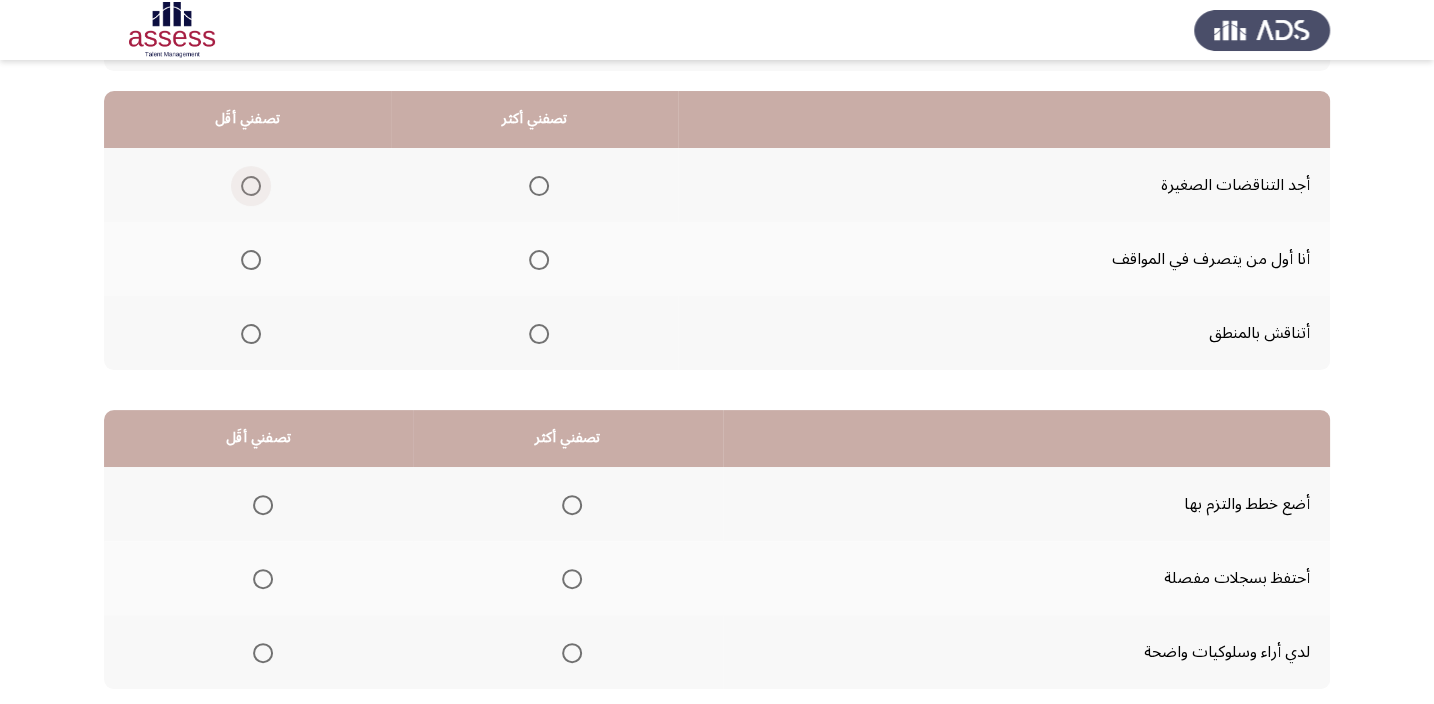 click at bounding box center (251, 186) 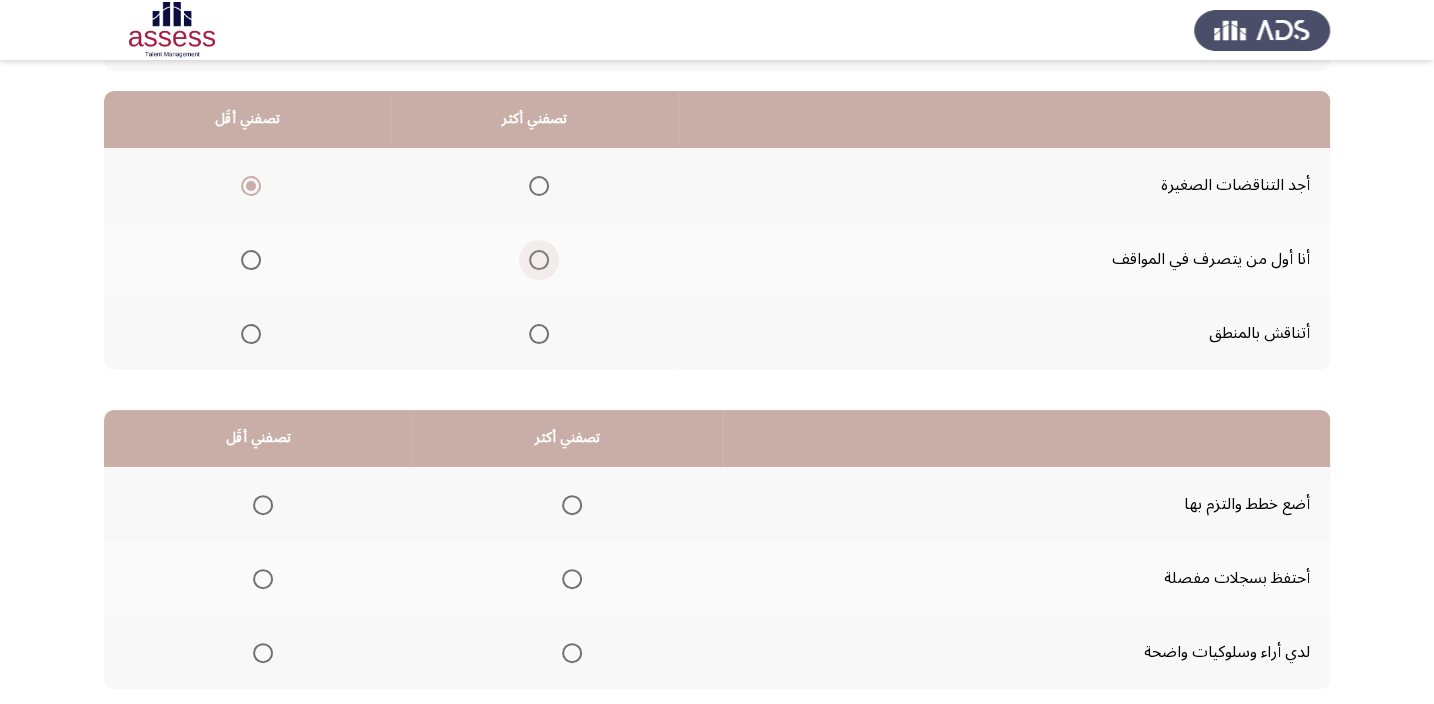 click at bounding box center [539, 260] 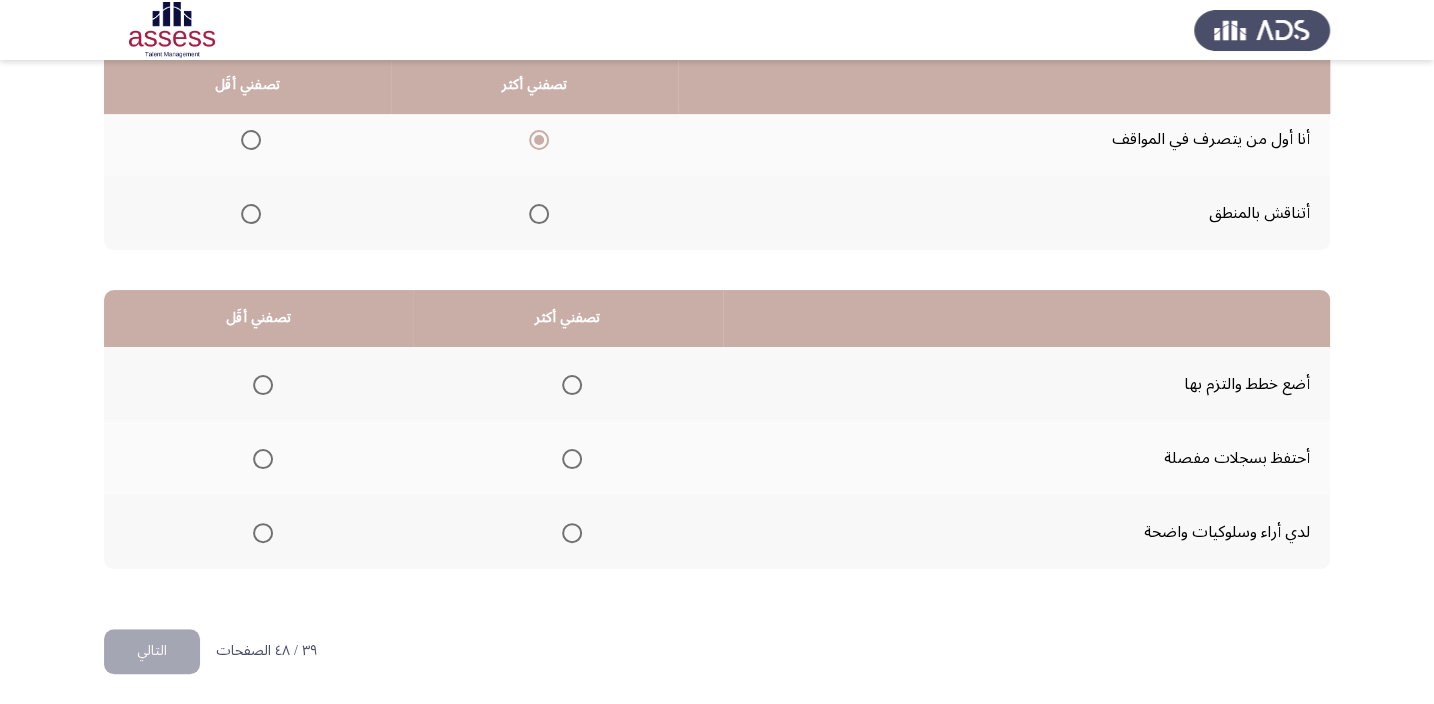 scroll, scrollTop: 303, scrollLeft: 0, axis: vertical 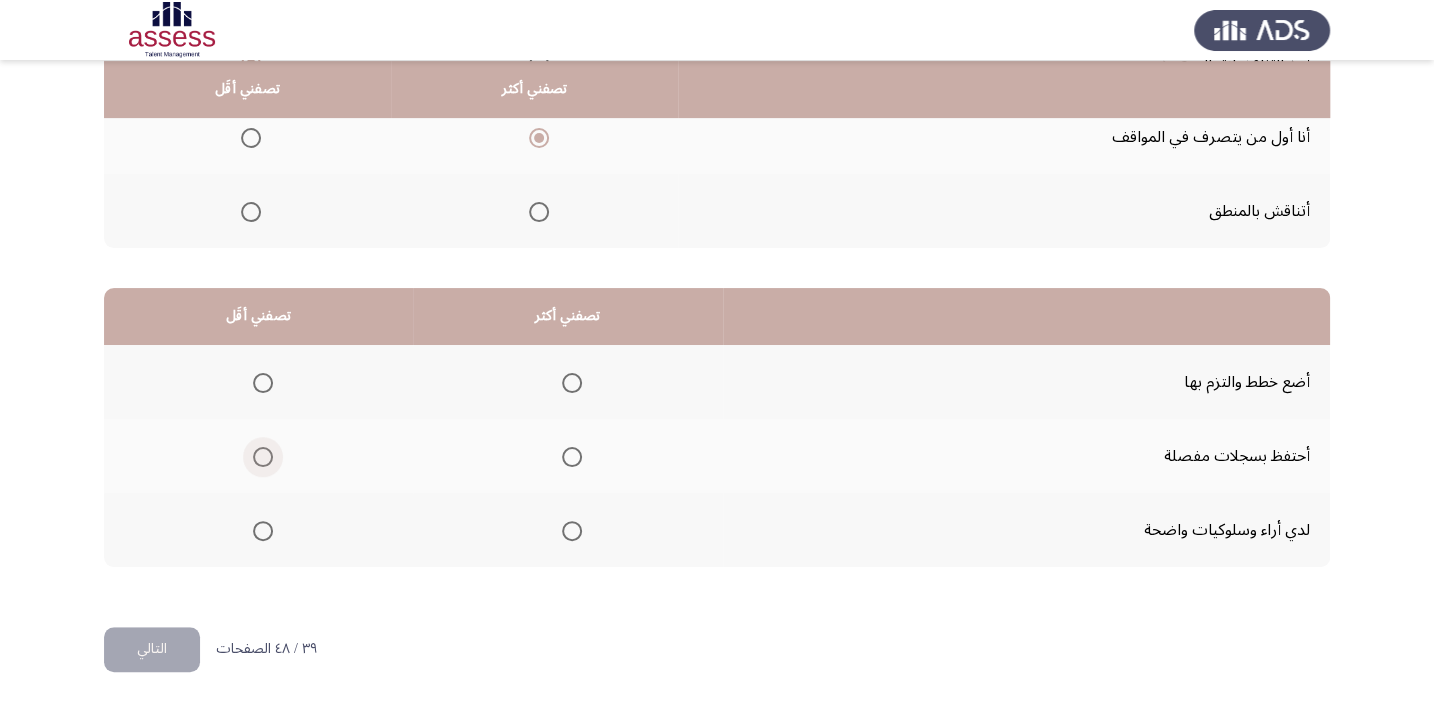 click at bounding box center [263, 457] 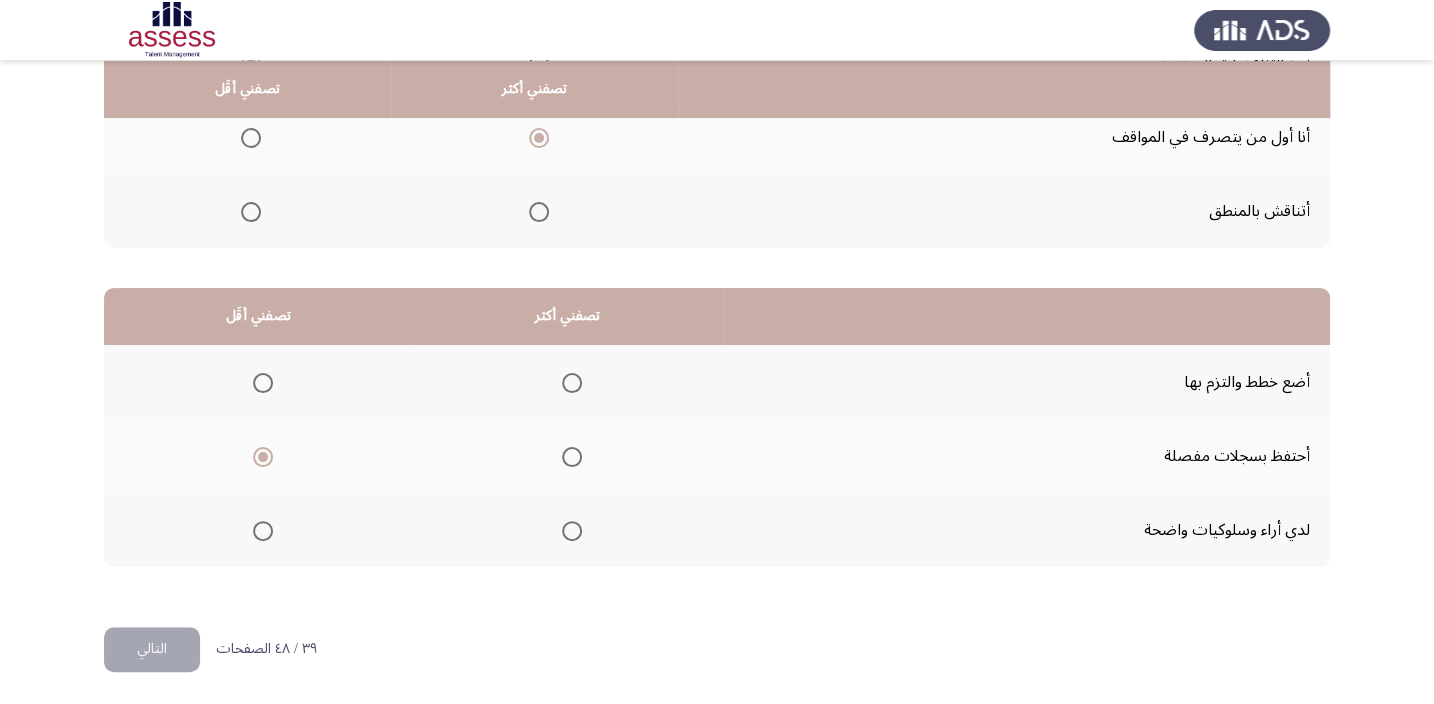 click at bounding box center [572, 531] 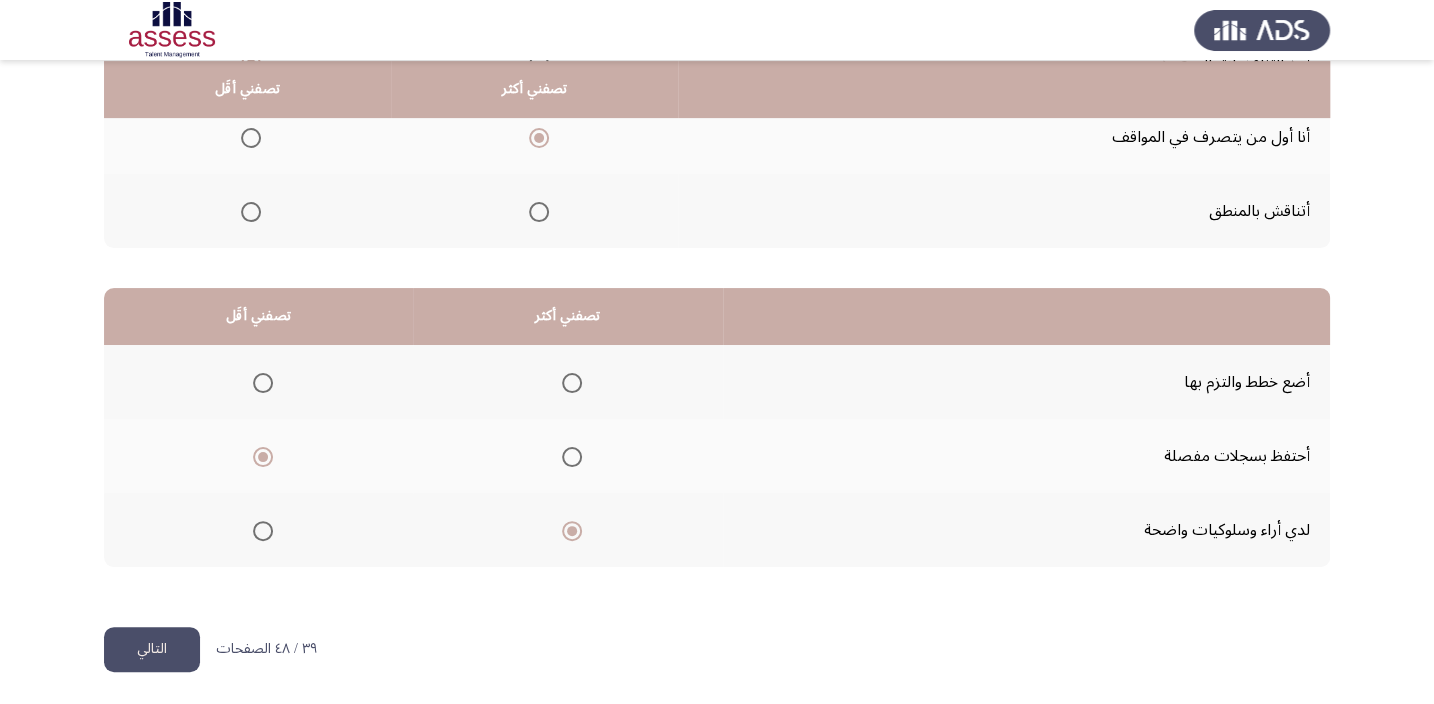 click on "التالي" 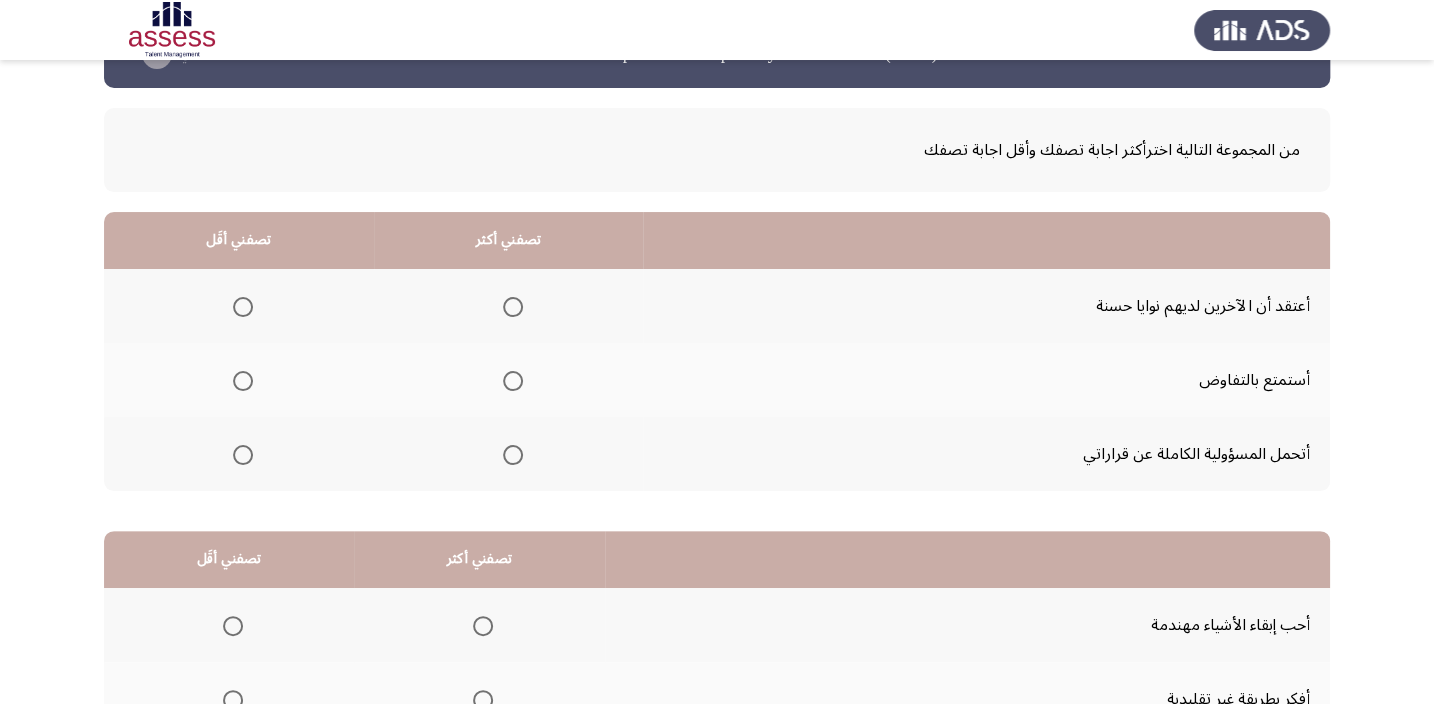 scroll, scrollTop: 181, scrollLeft: 0, axis: vertical 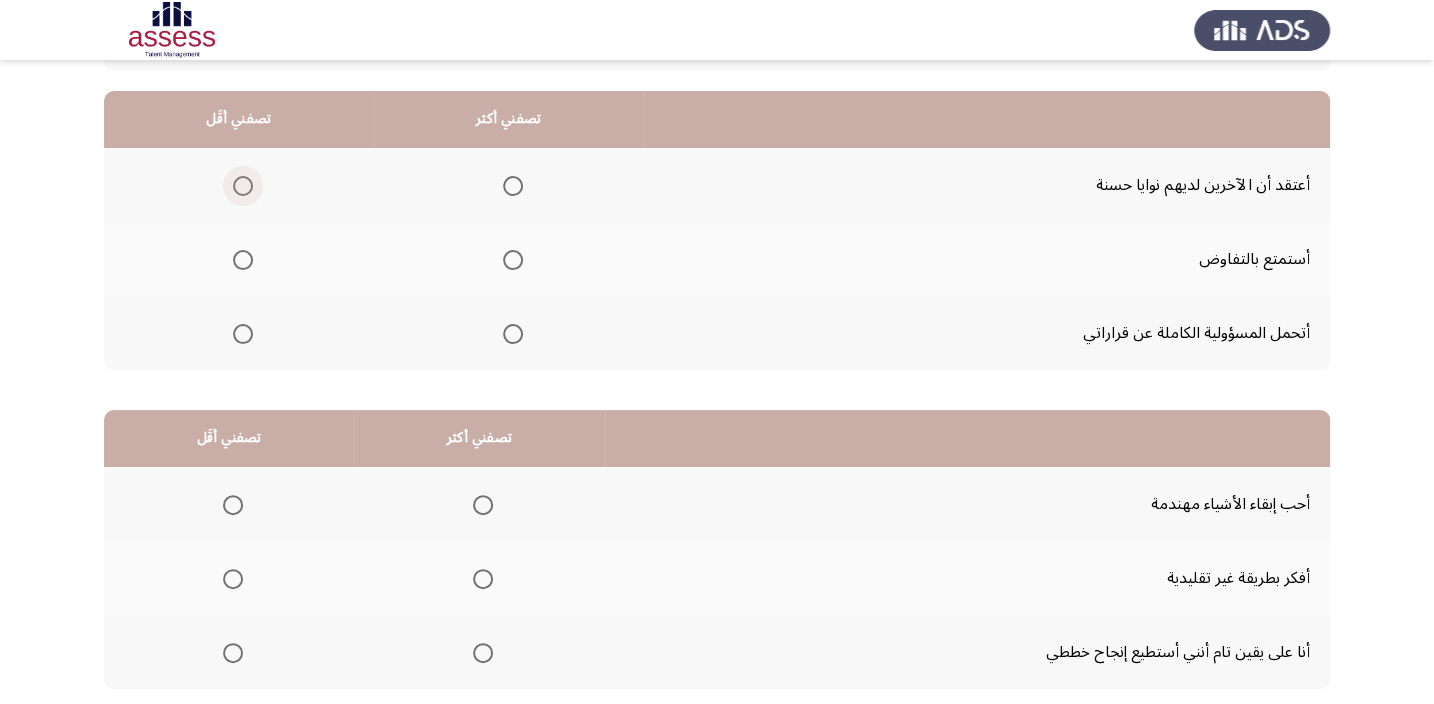 click at bounding box center [243, 186] 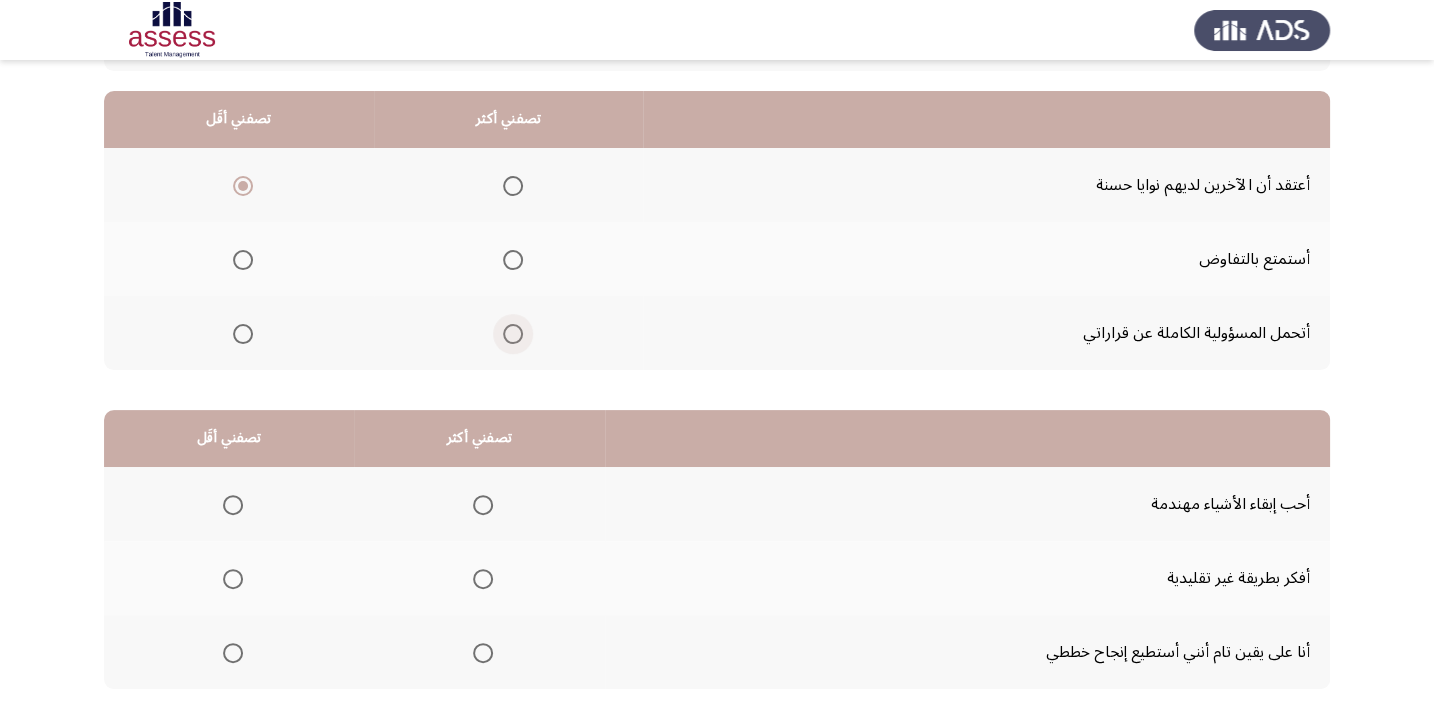 click at bounding box center (513, 334) 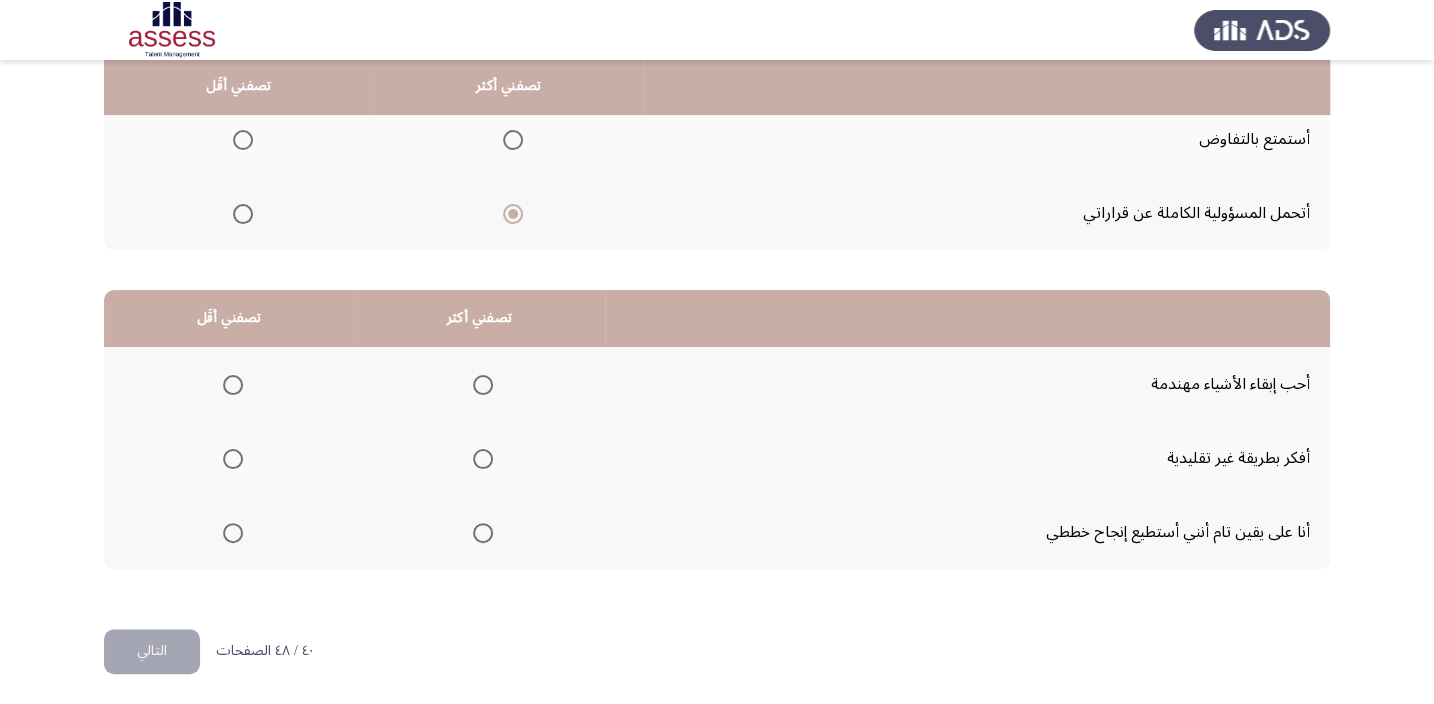 scroll, scrollTop: 303, scrollLeft: 0, axis: vertical 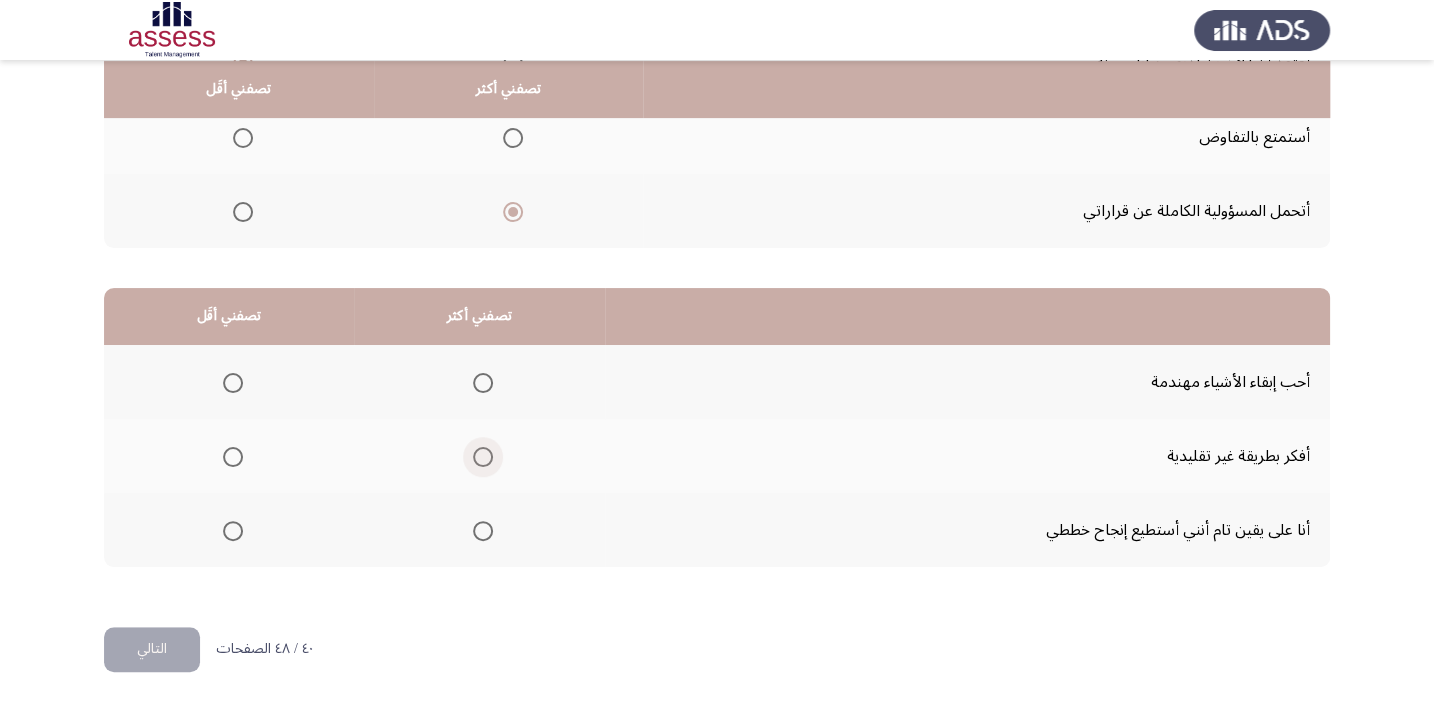 click at bounding box center [483, 457] 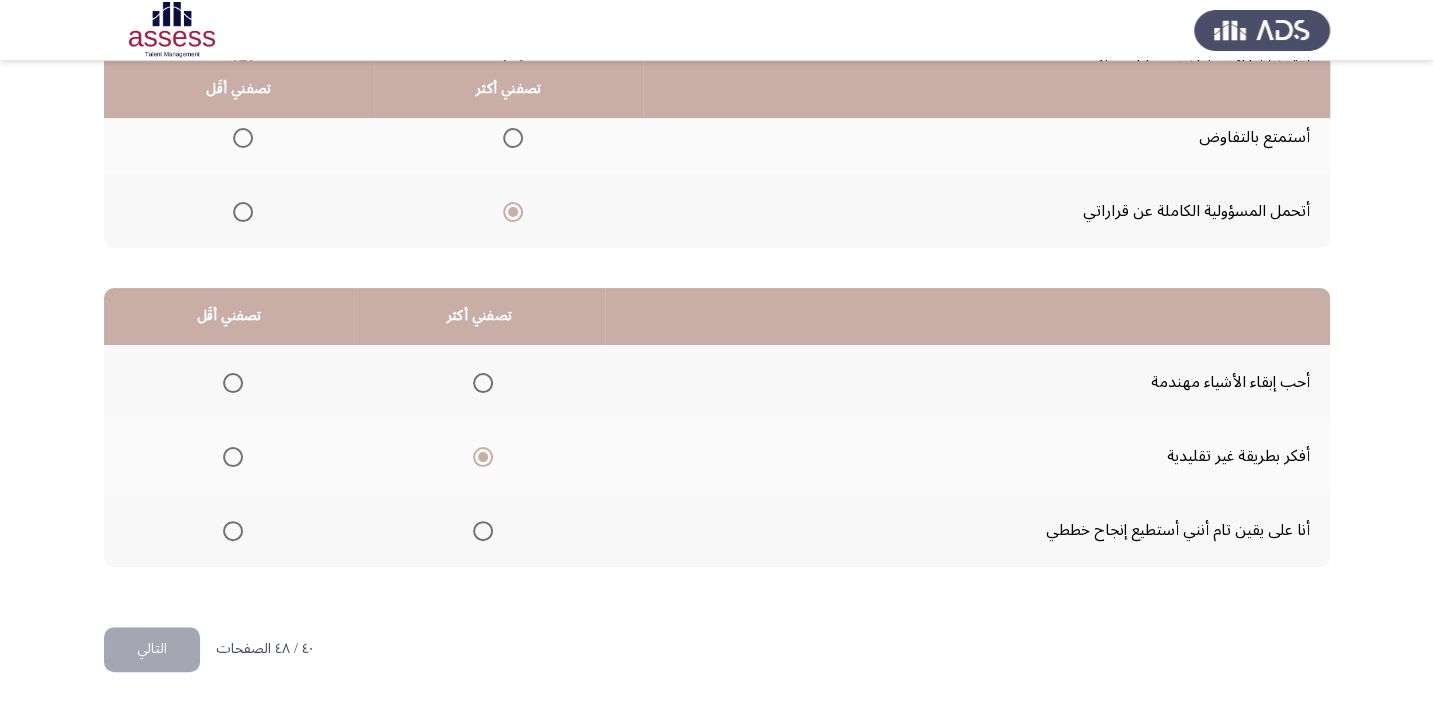 click at bounding box center [233, 531] 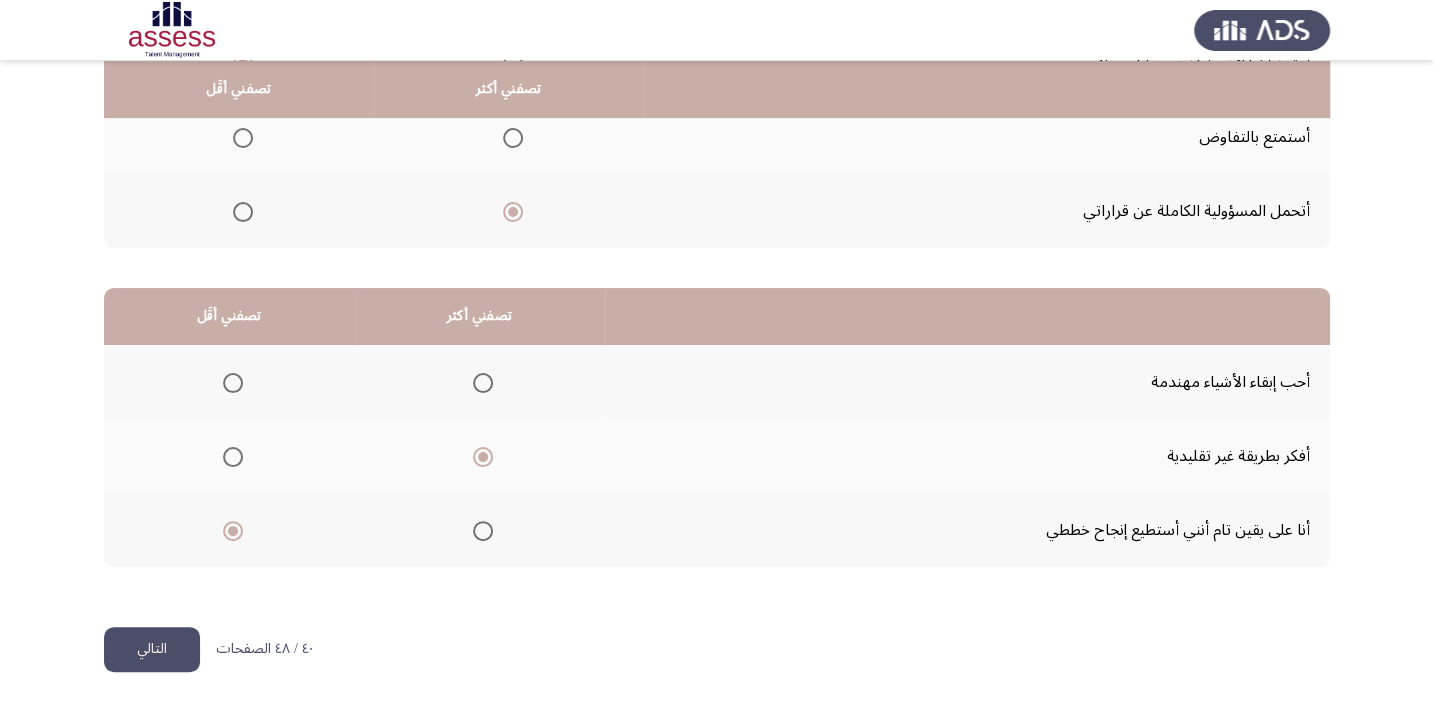 click on "التالي" 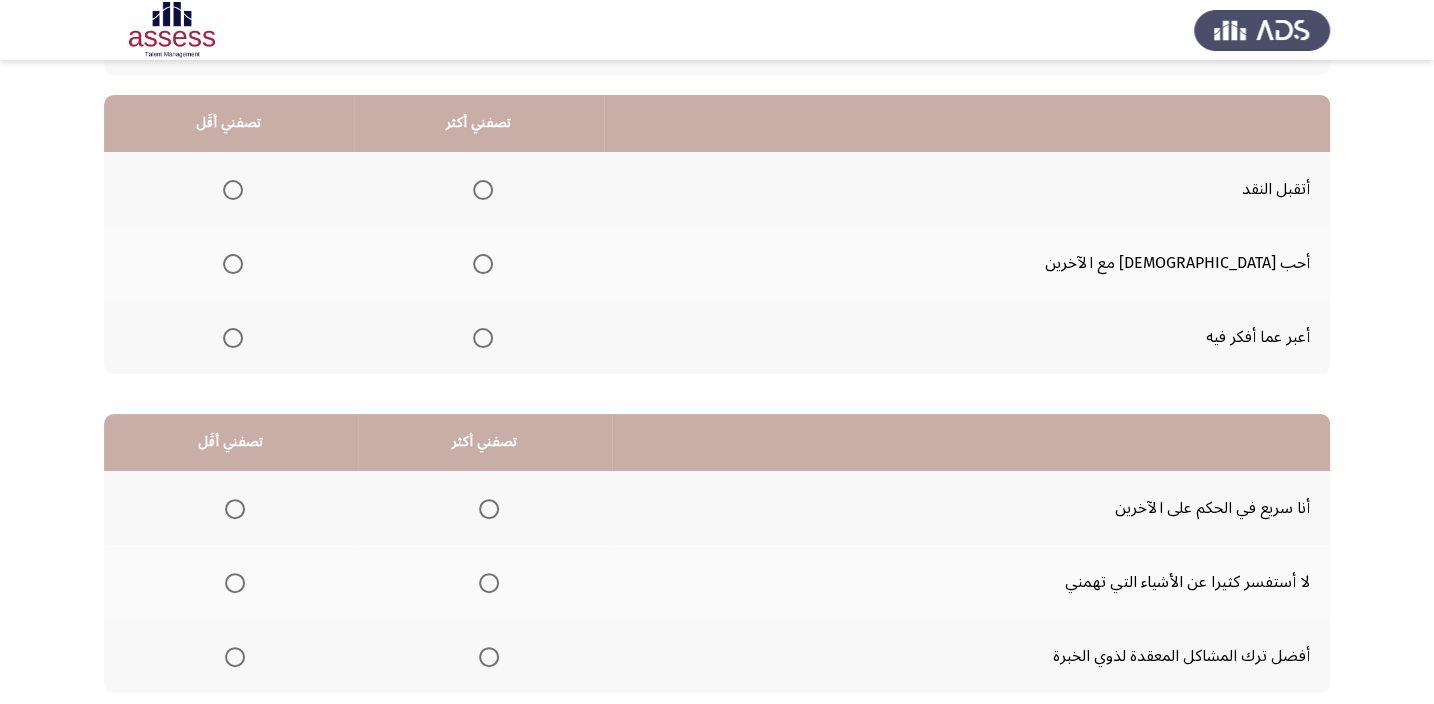 scroll, scrollTop: 181, scrollLeft: 0, axis: vertical 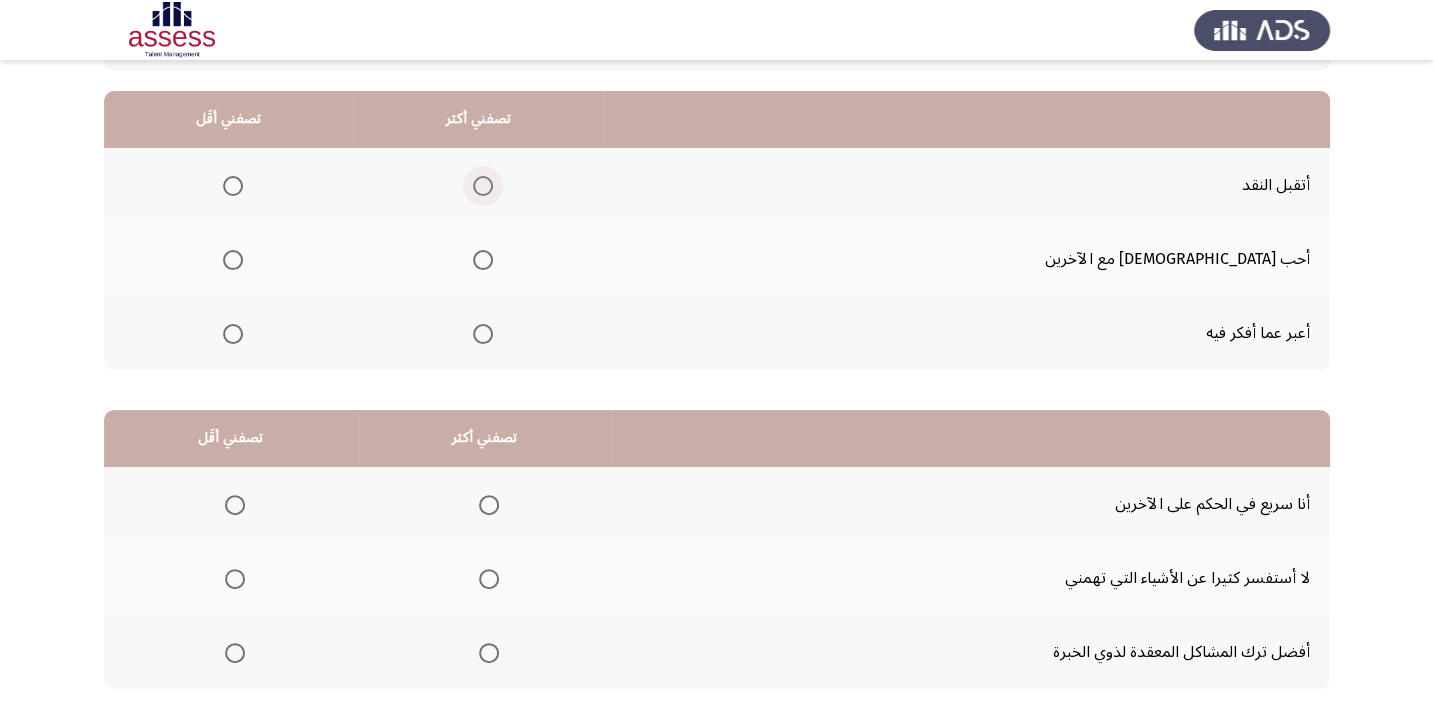 click at bounding box center [483, 186] 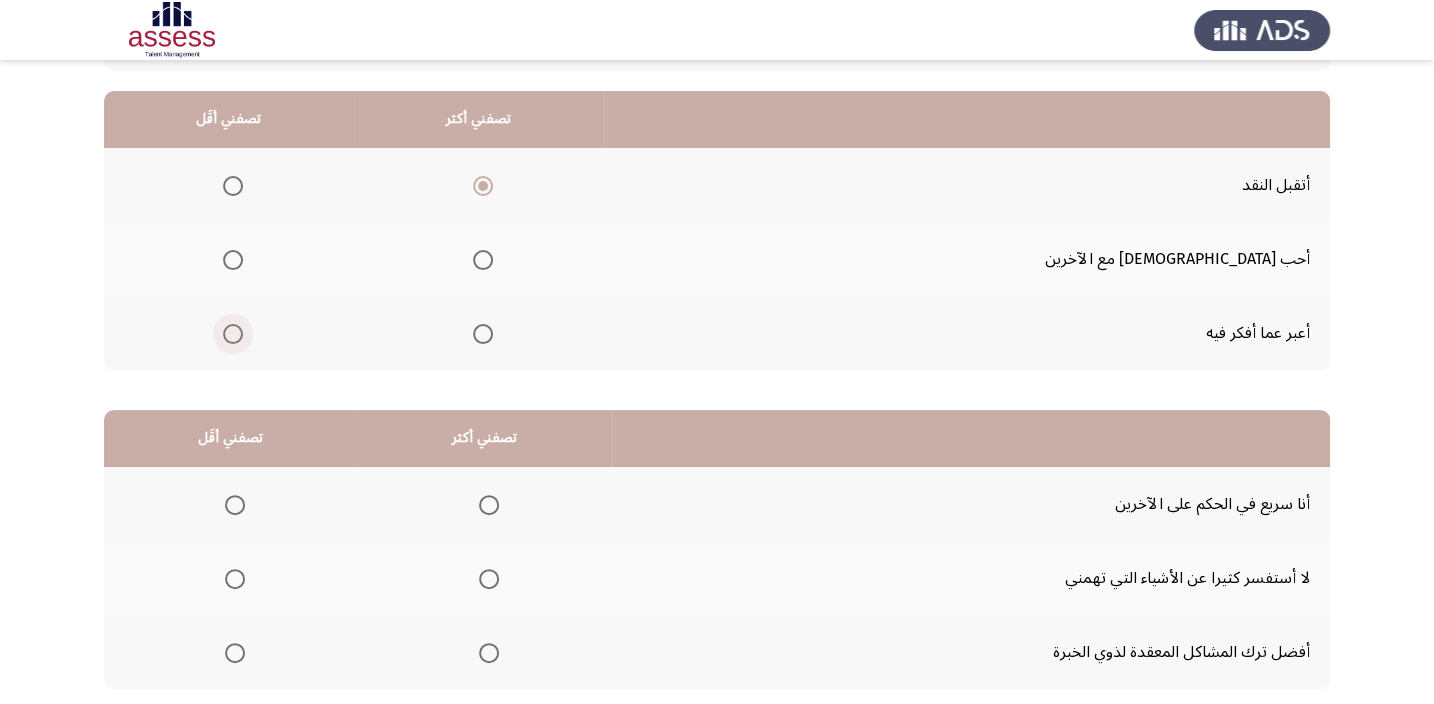 click at bounding box center (233, 334) 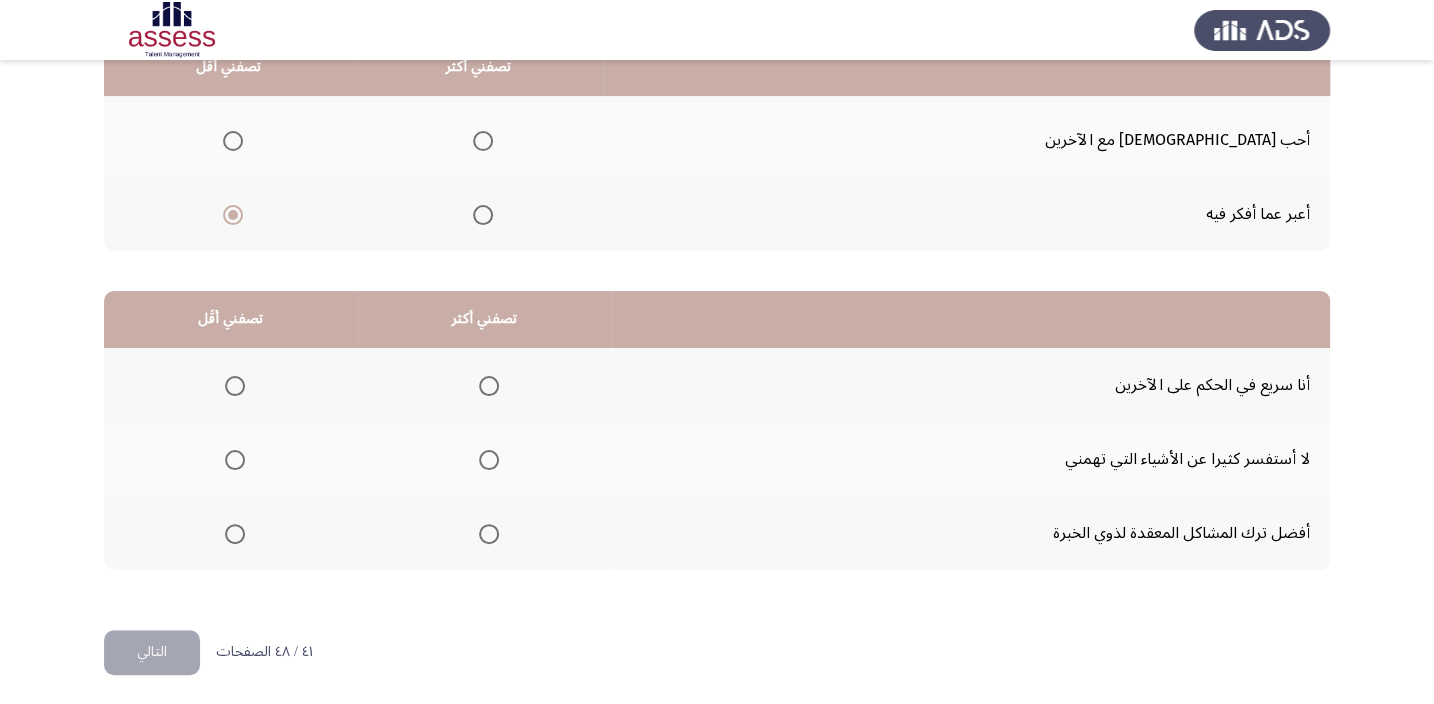 scroll, scrollTop: 303, scrollLeft: 0, axis: vertical 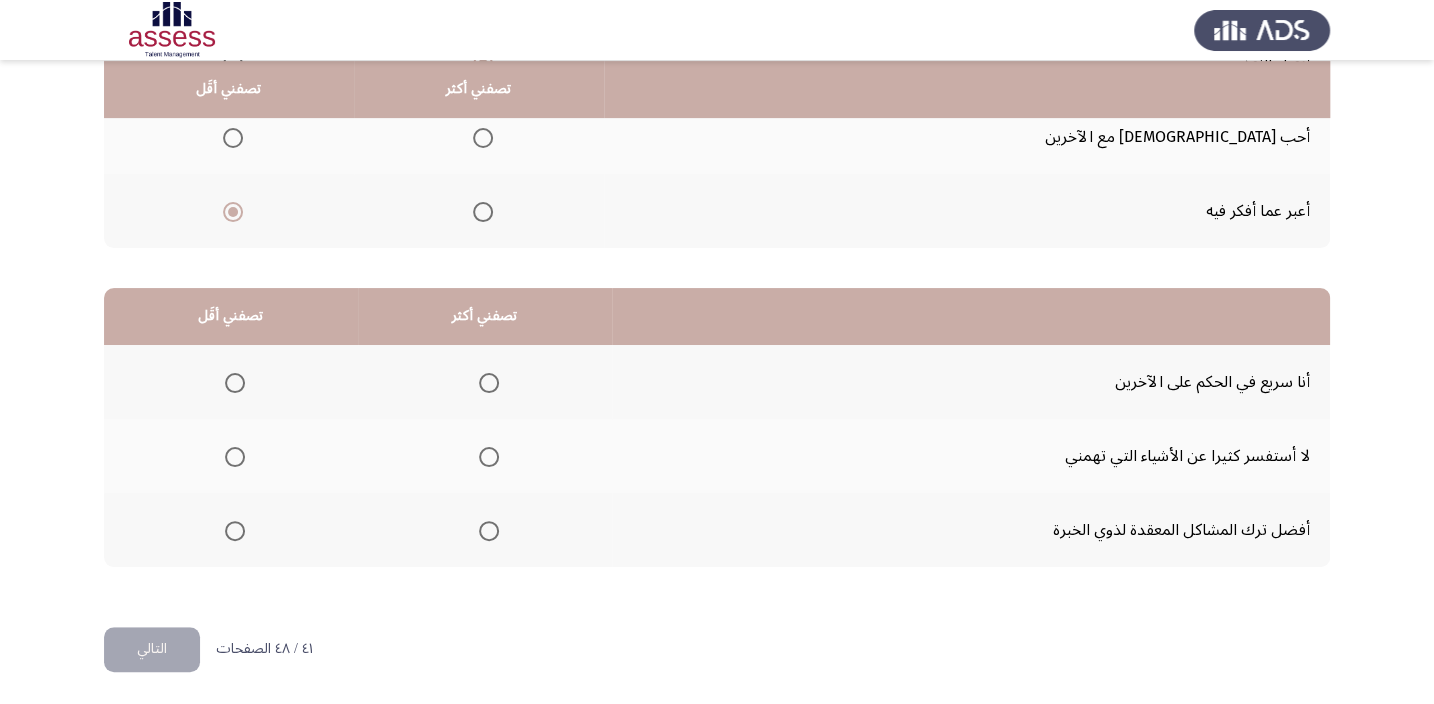 click at bounding box center (235, 383) 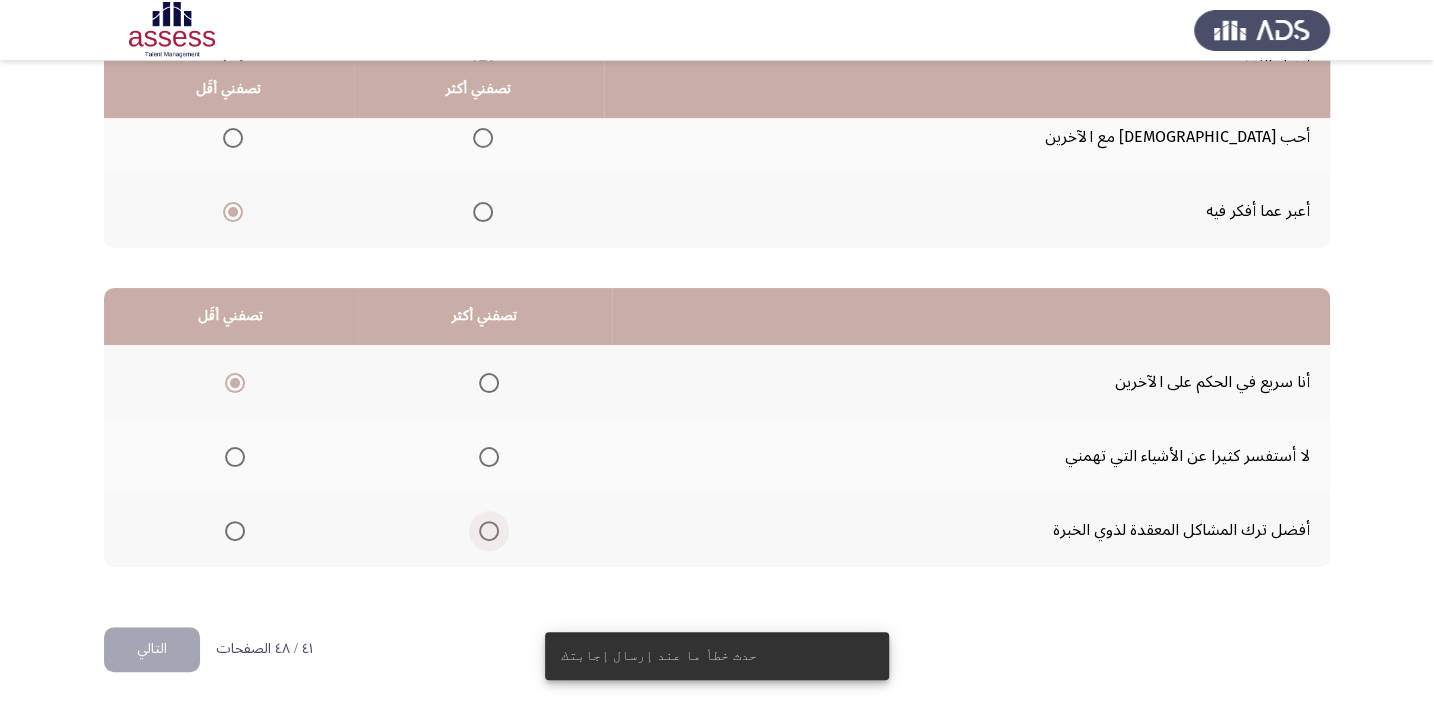 click at bounding box center [489, 531] 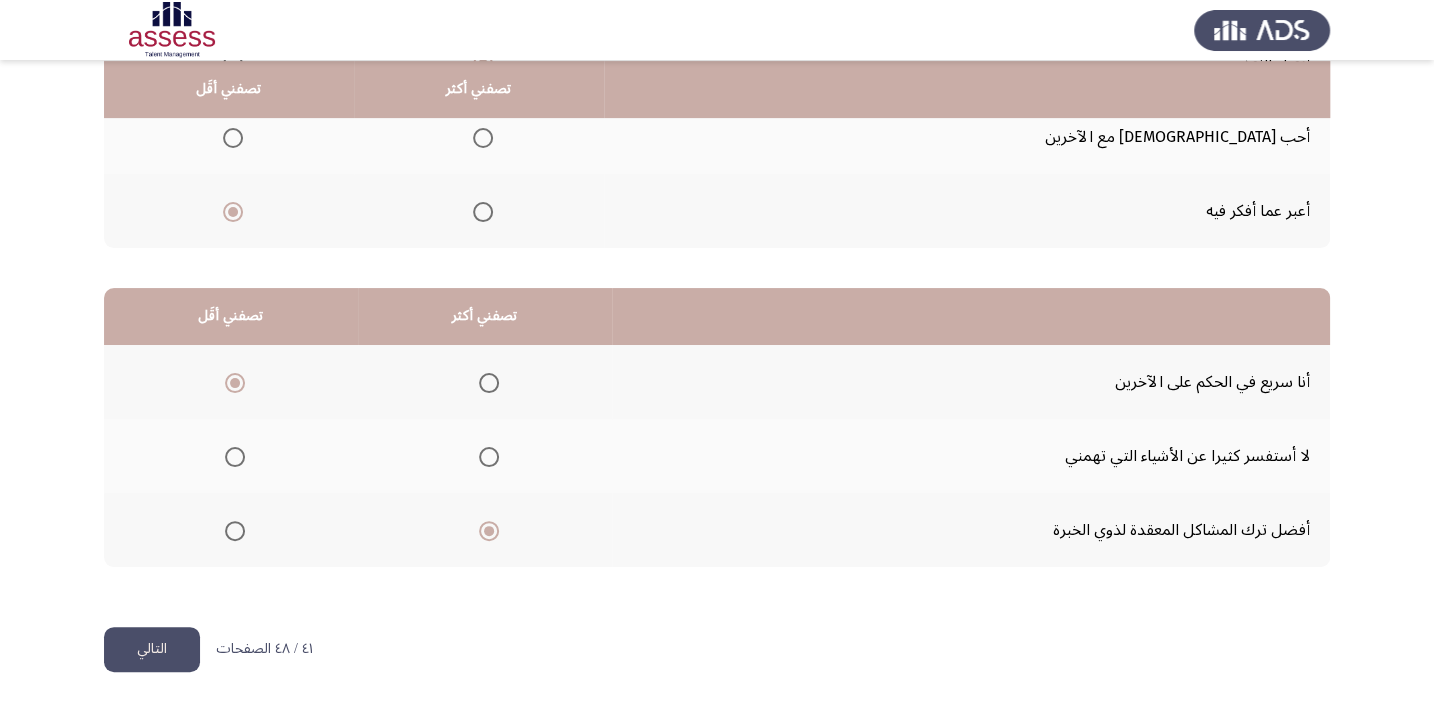 click on "التالي" 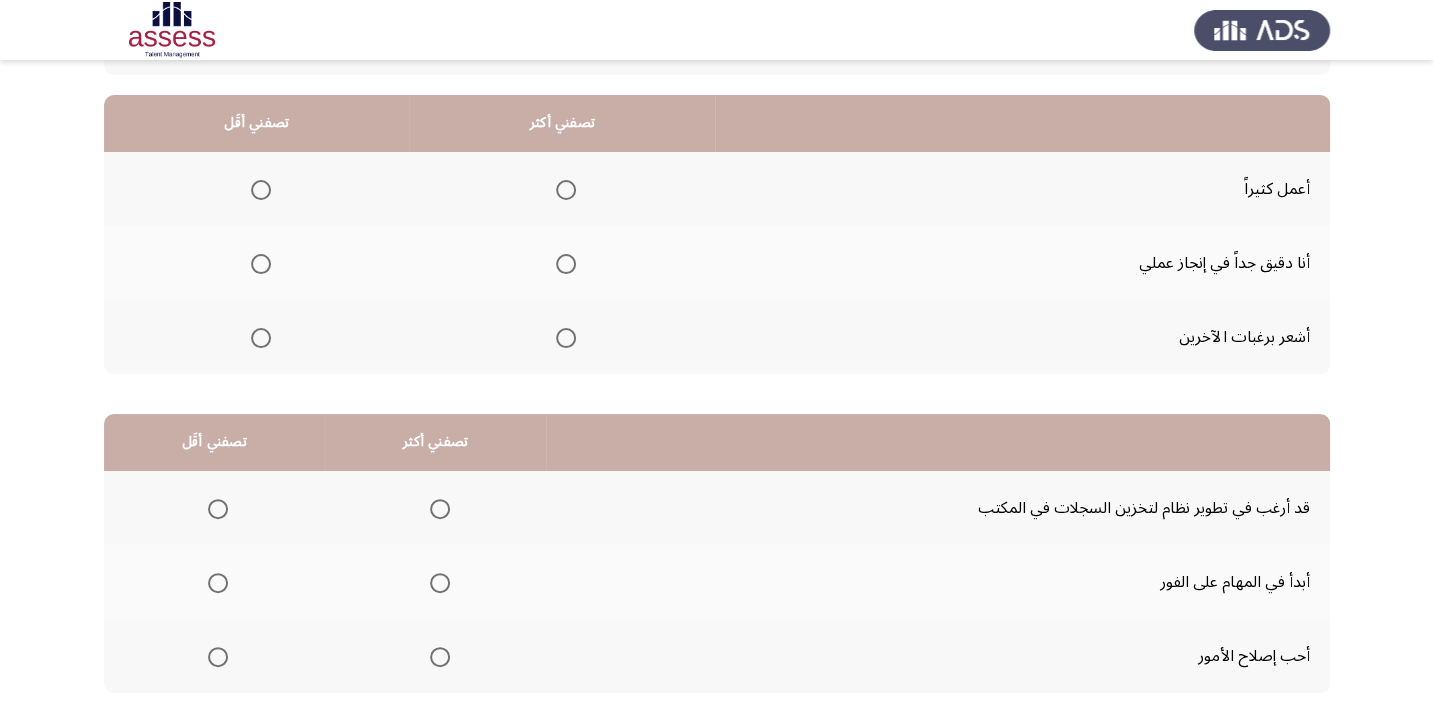 scroll, scrollTop: 181, scrollLeft: 0, axis: vertical 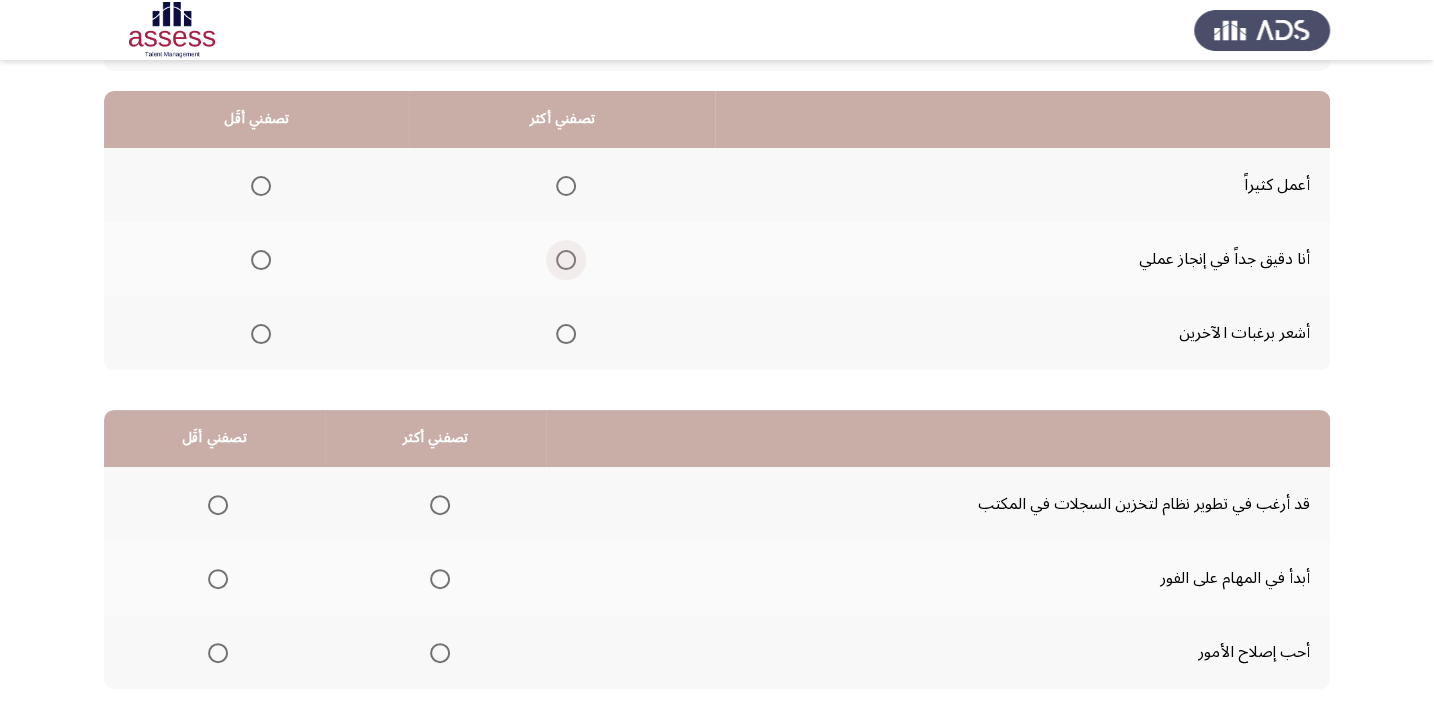 click at bounding box center (566, 260) 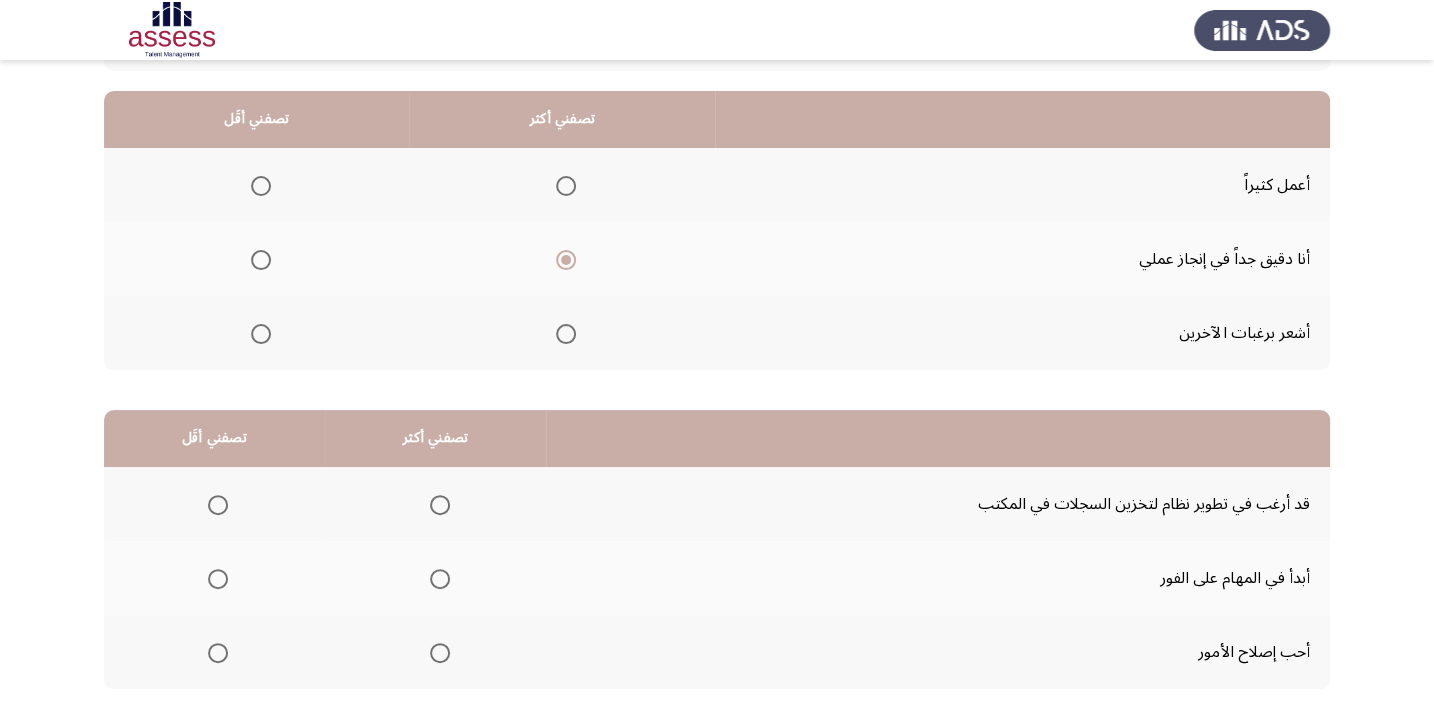 click at bounding box center [261, 186] 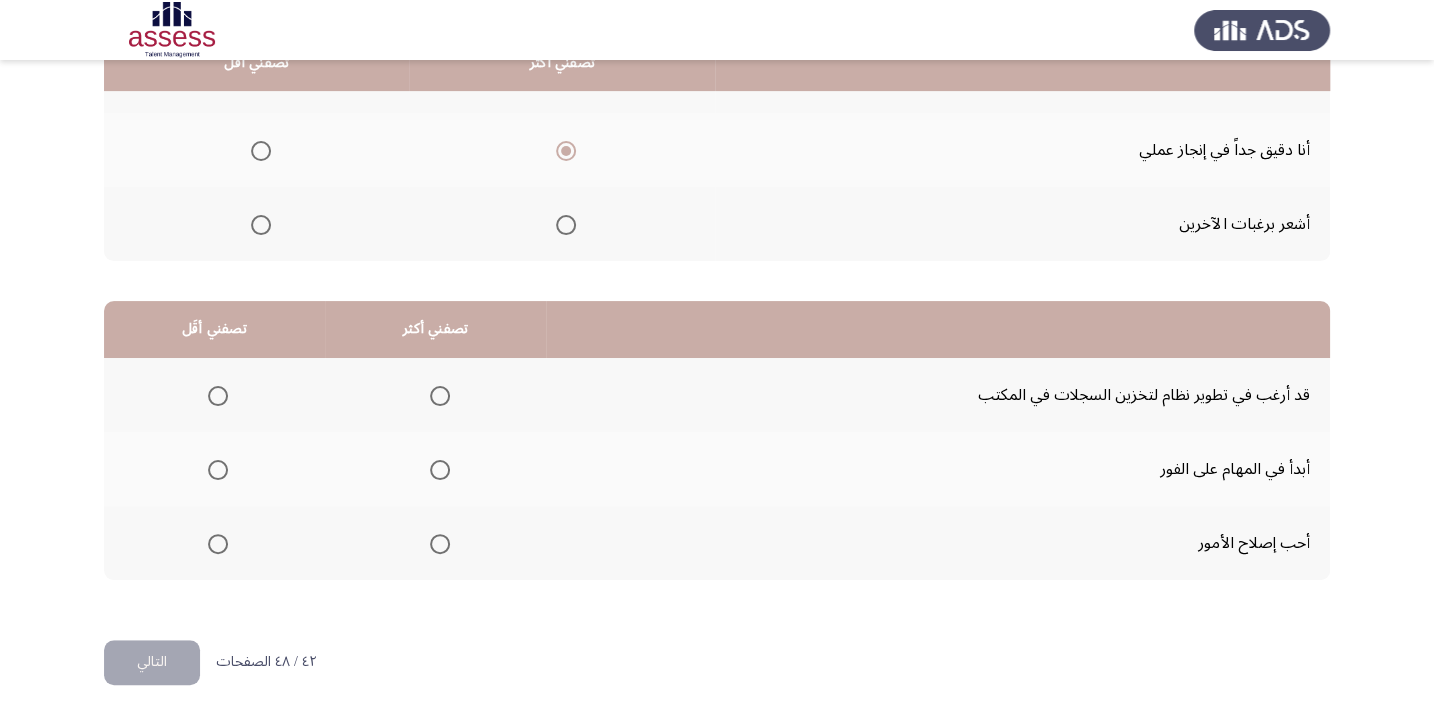 scroll, scrollTop: 303, scrollLeft: 0, axis: vertical 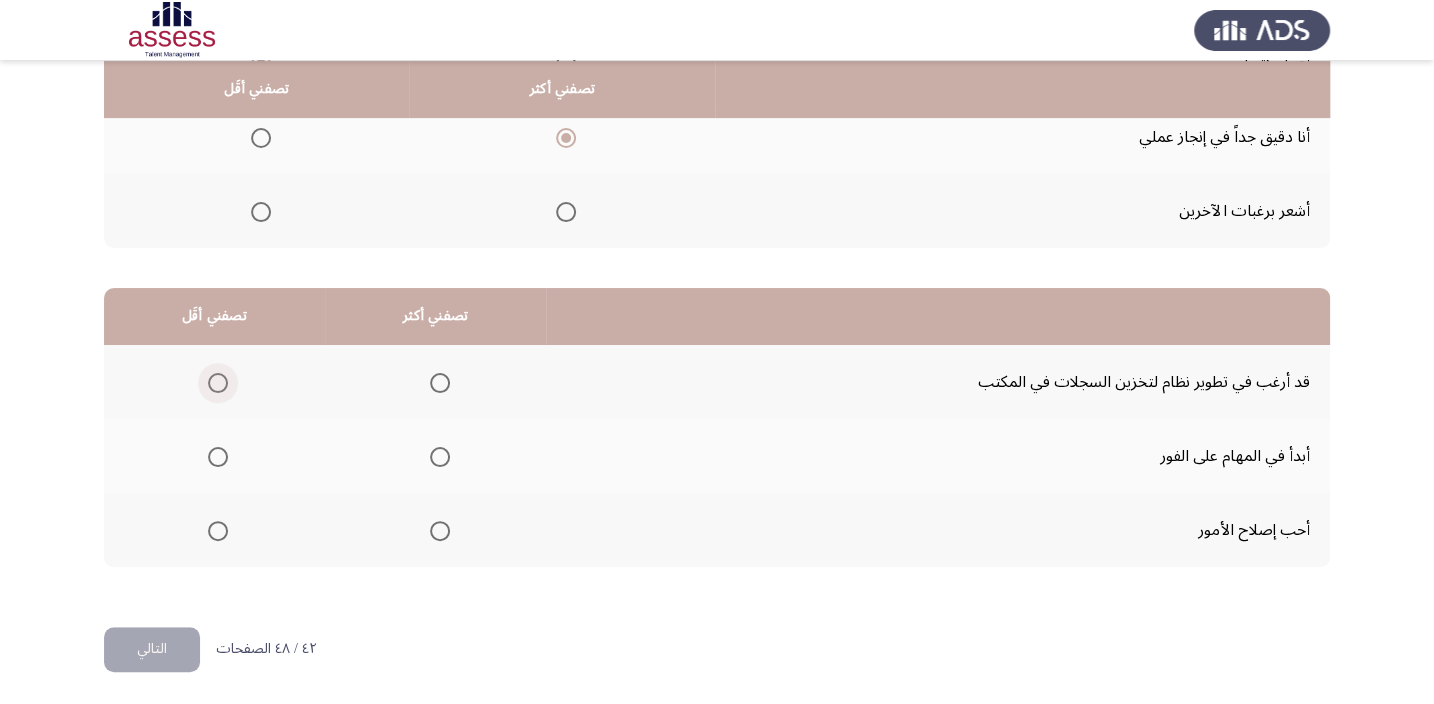 click at bounding box center (218, 383) 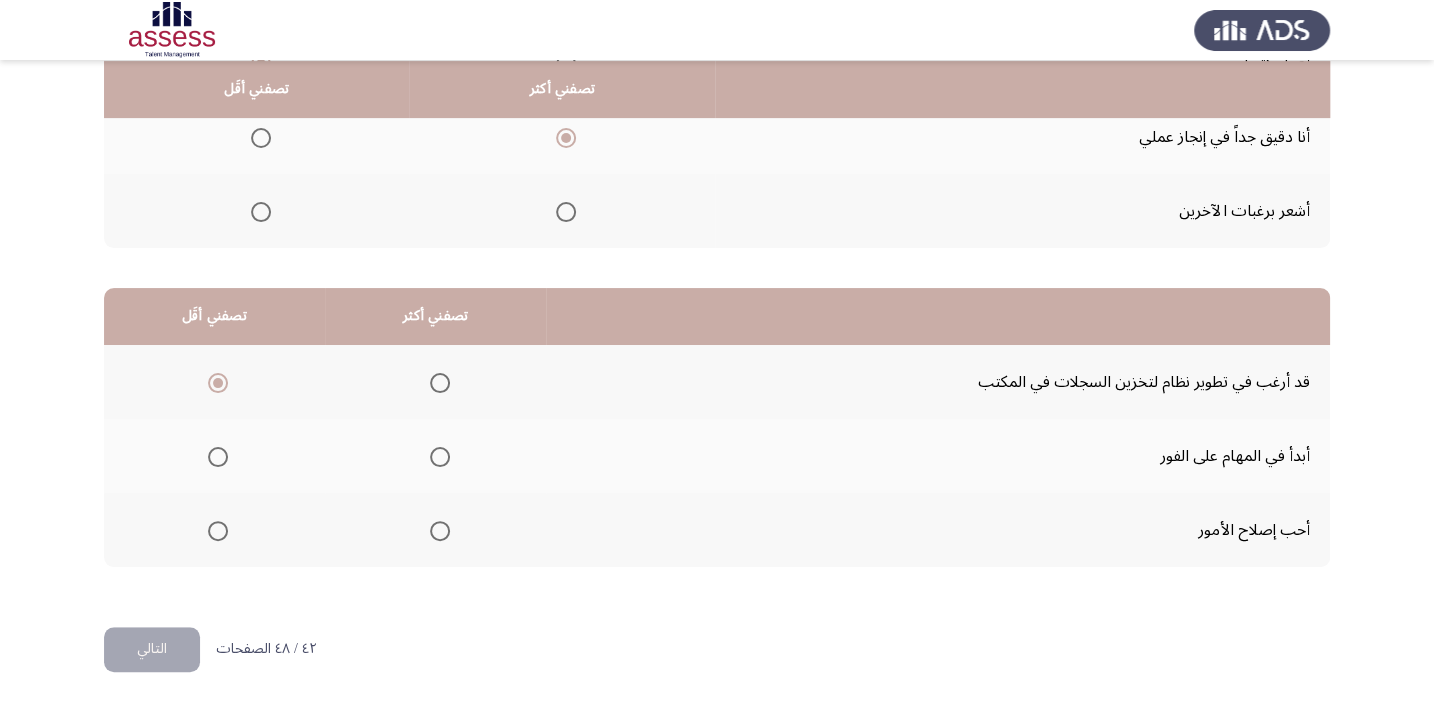 click at bounding box center (440, 531) 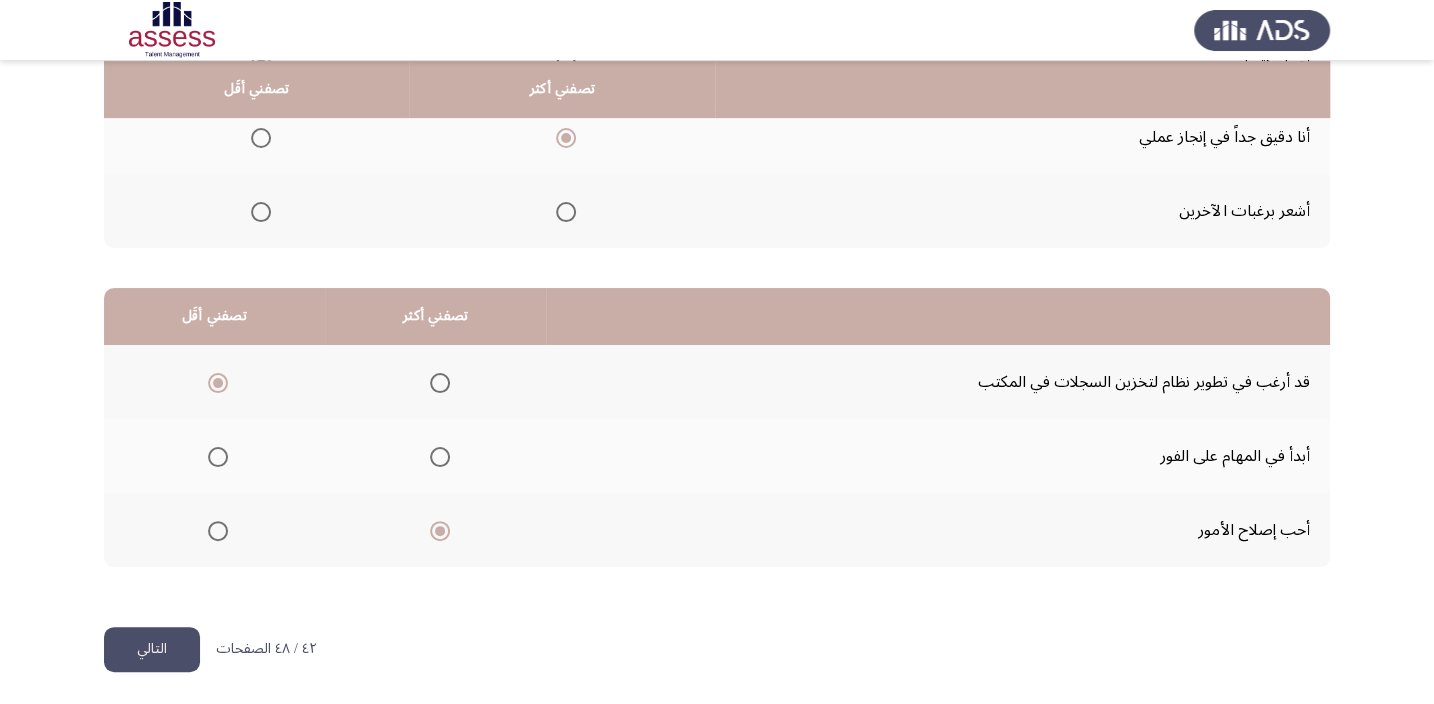 click on "التالي" 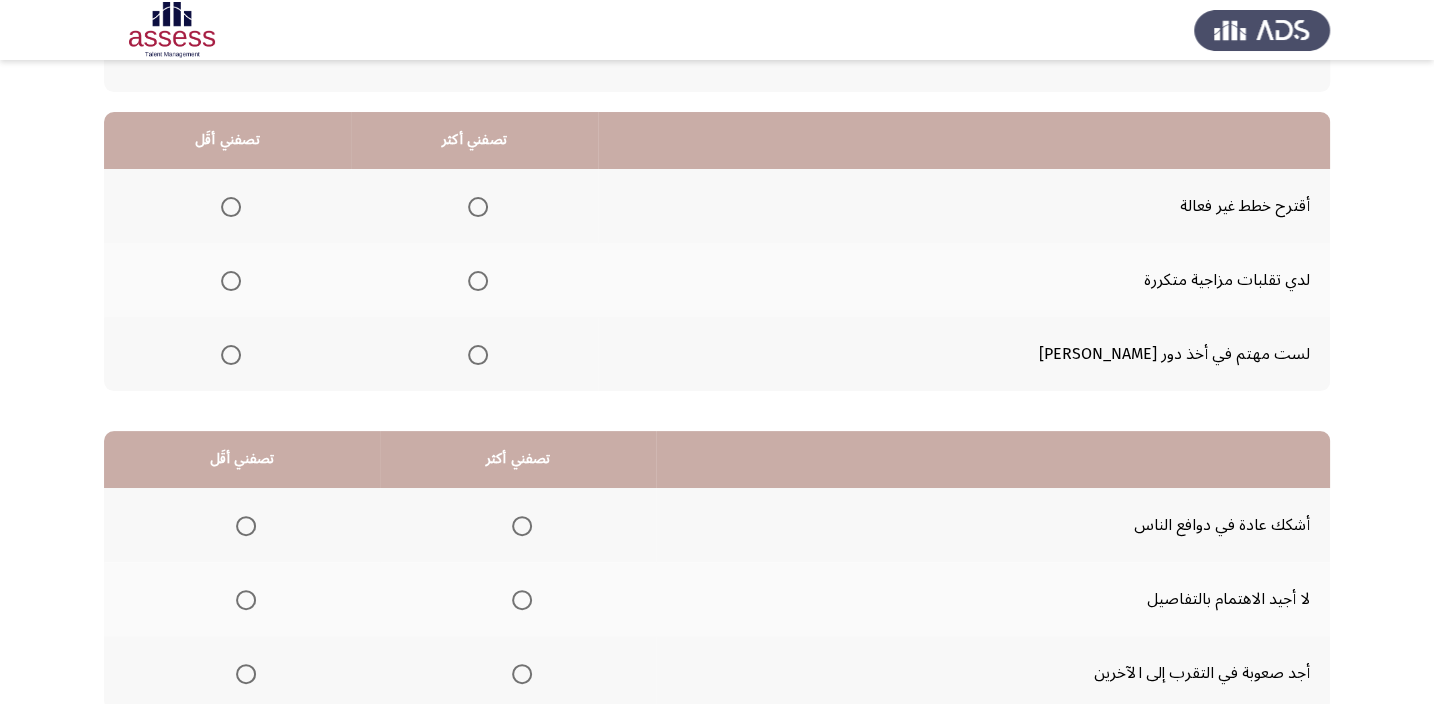 scroll, scrollTop: 181, scrollLeft: 0, axis: vertical 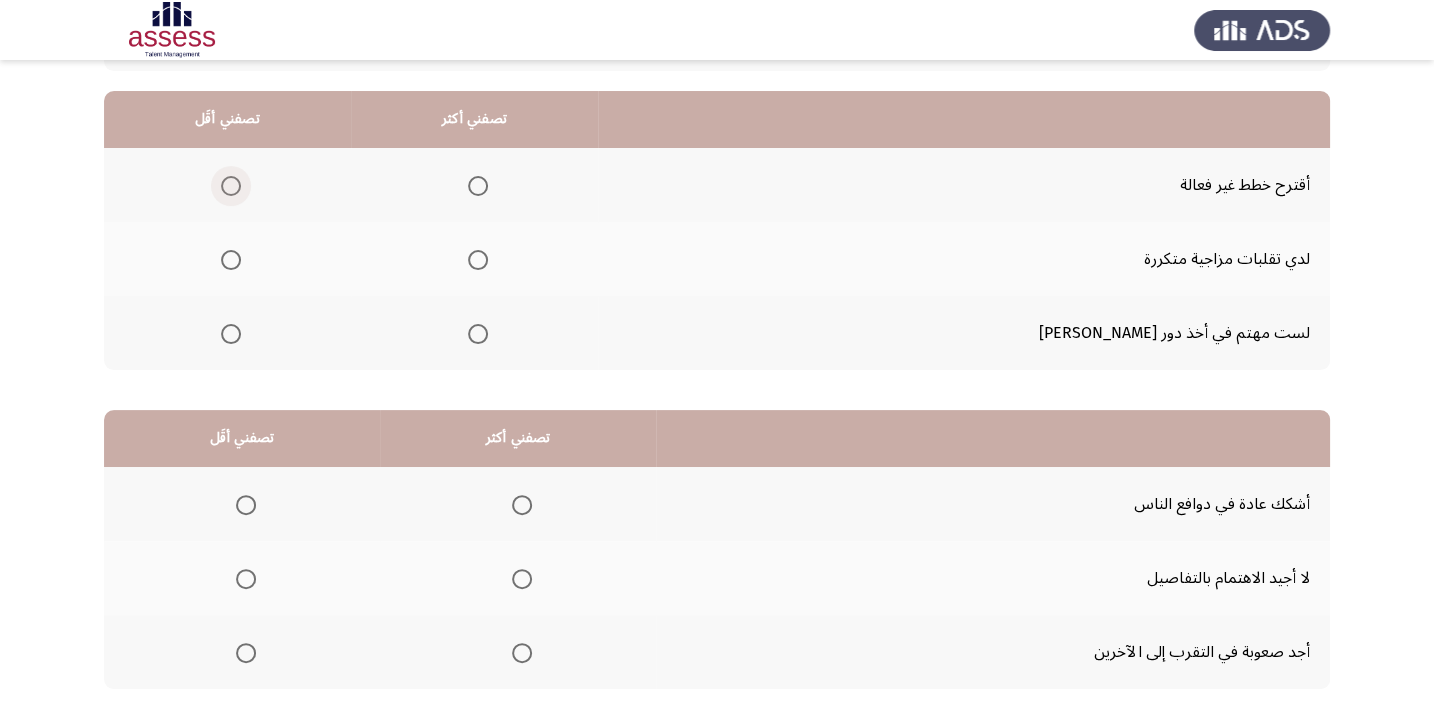 click at bounding box center (231, 186) 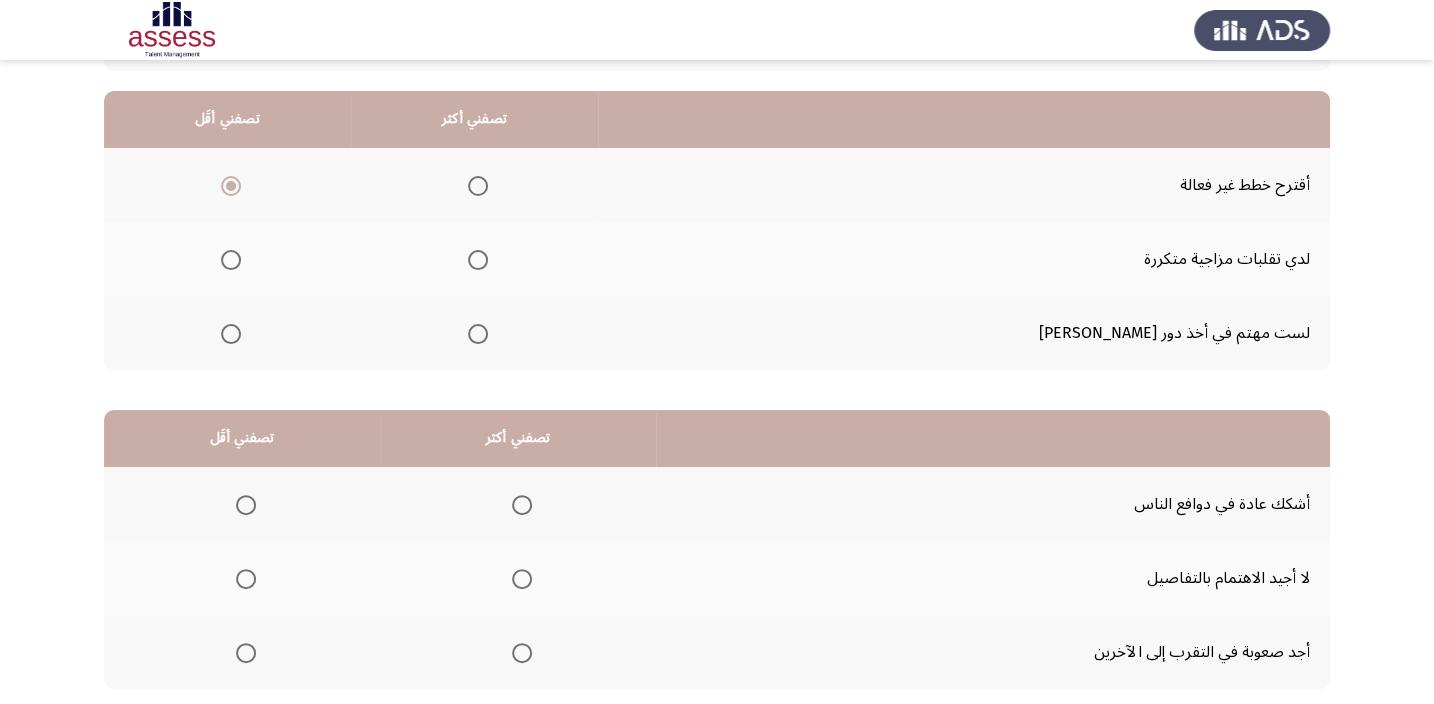 click at bounding box center [478, 260] 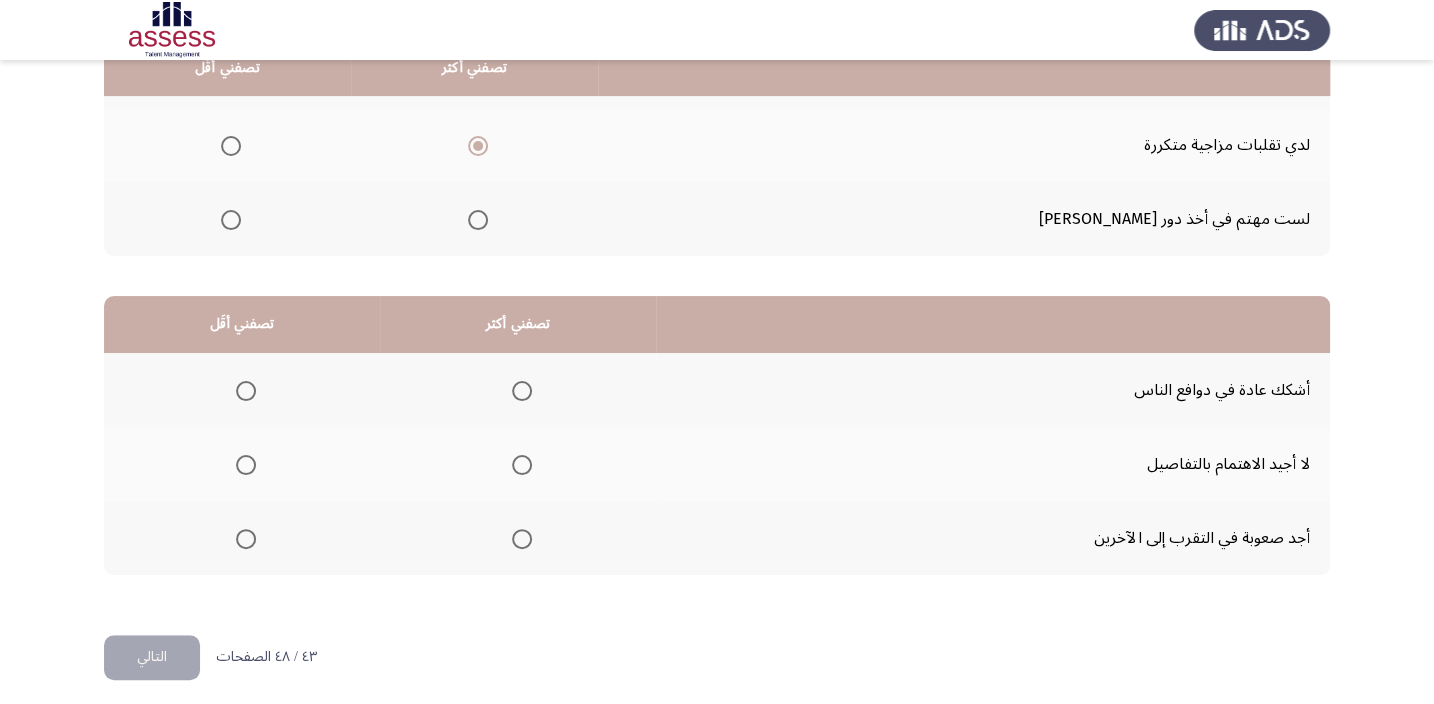 scroll, scrollTop: 303, scrollLeft: 0, axis: vertical 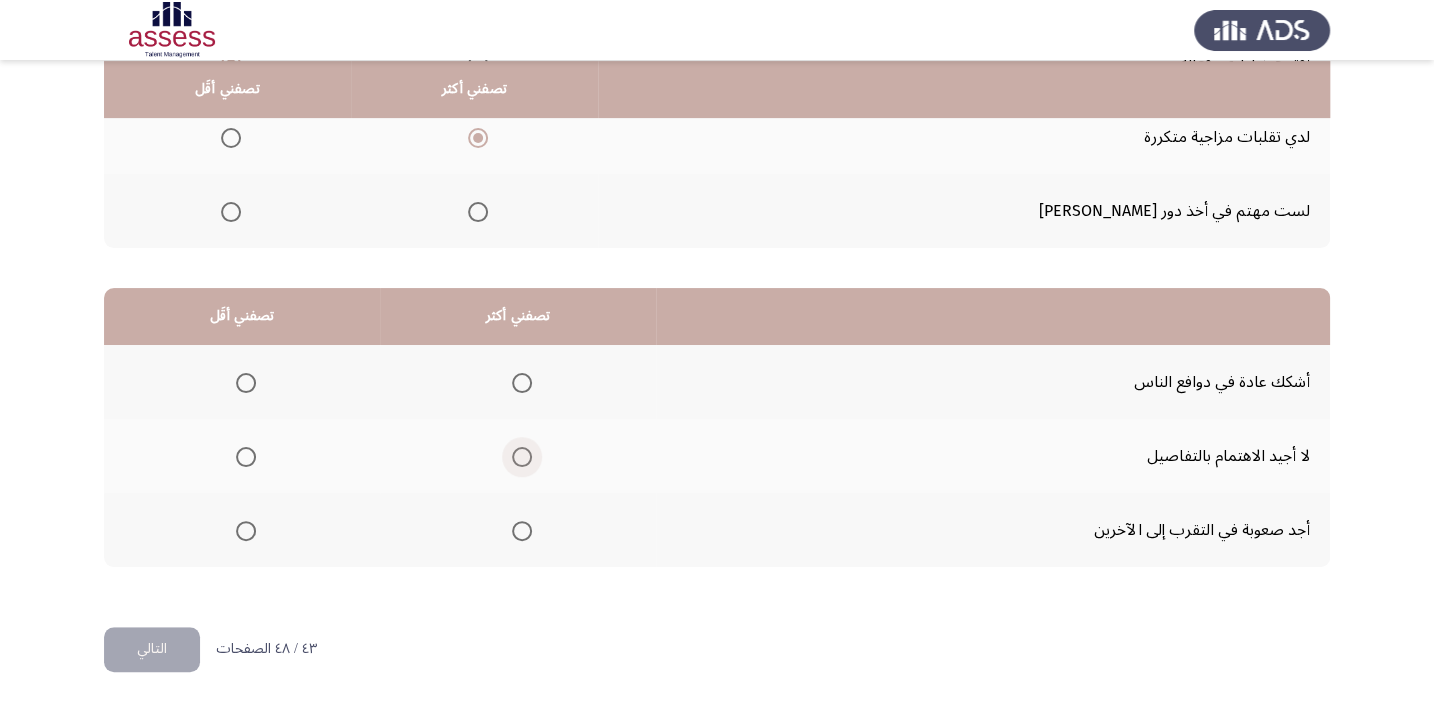 click at bounding box center [522, 457] 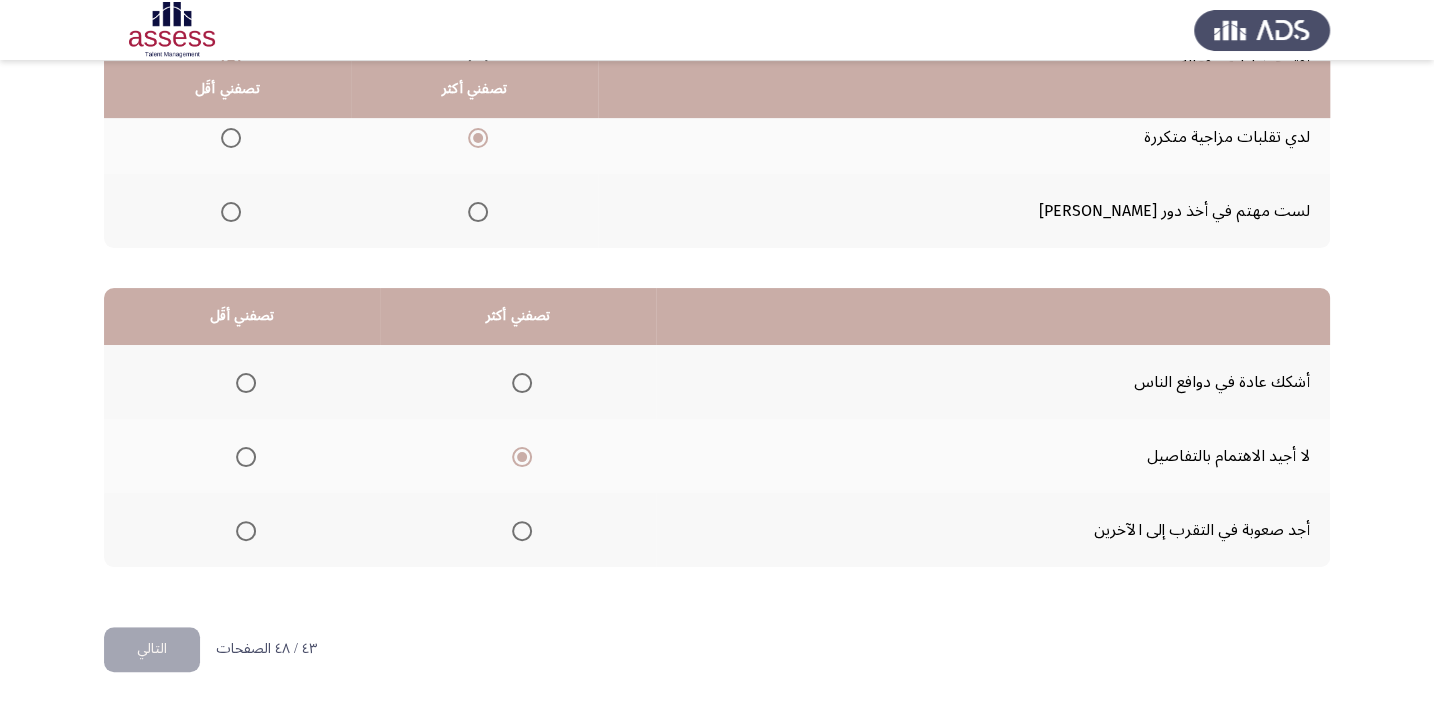 click at bounding box center [246, 531] 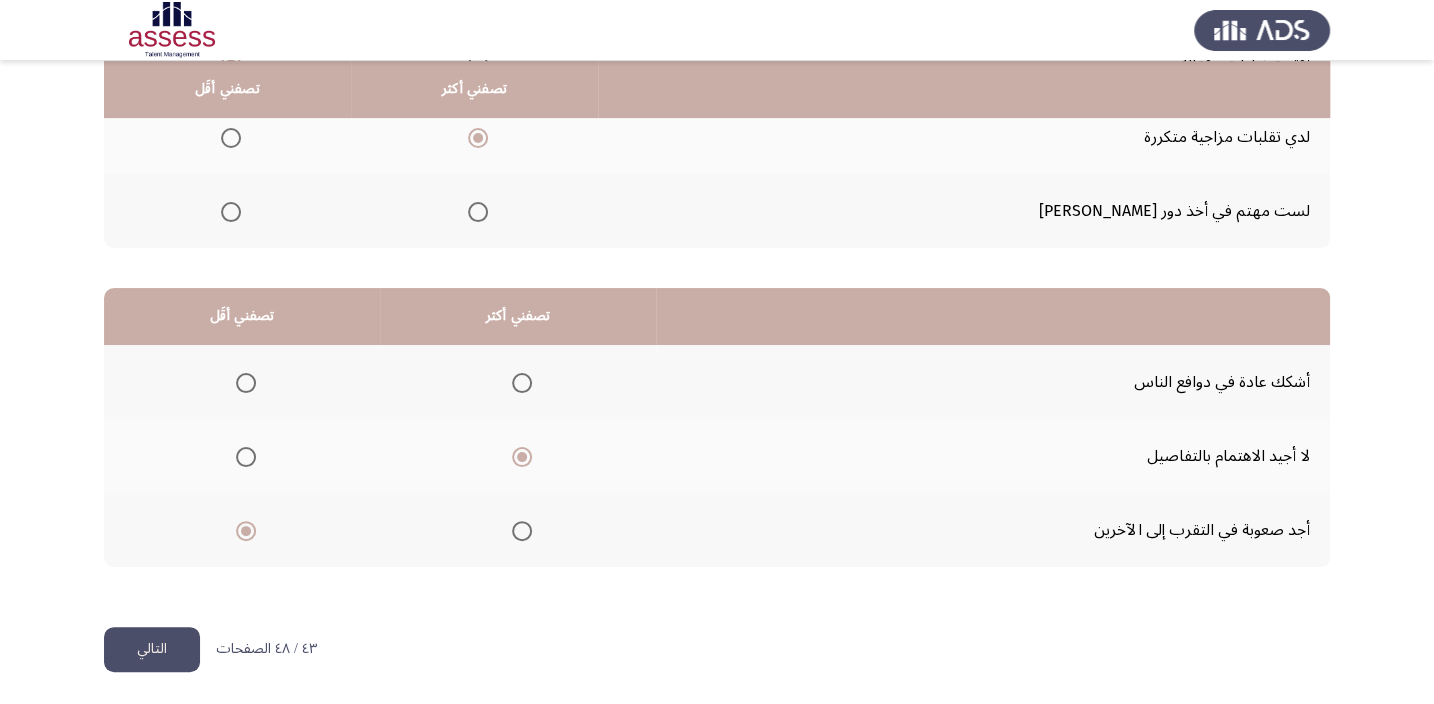 click on "التالي" 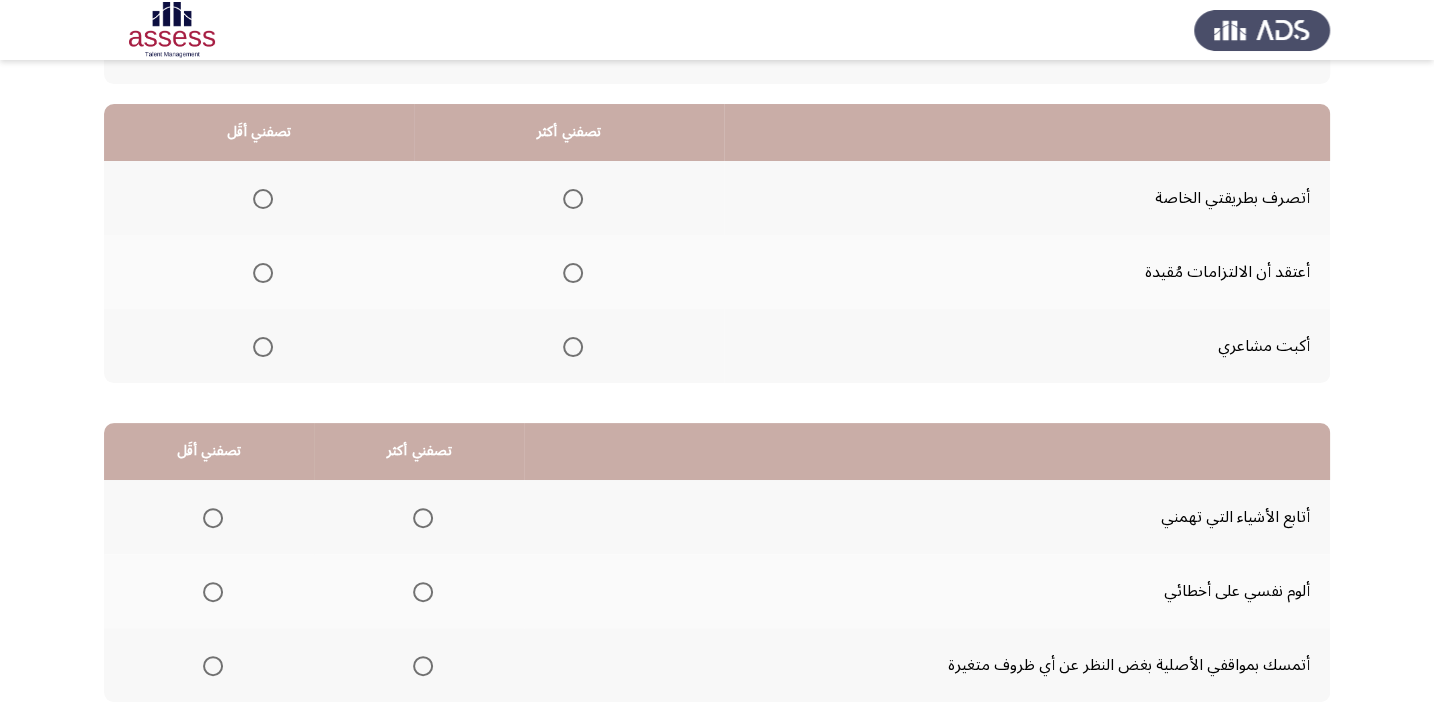 scroll, scrollTop: 181, scrollLeft: 0, axis: vertical 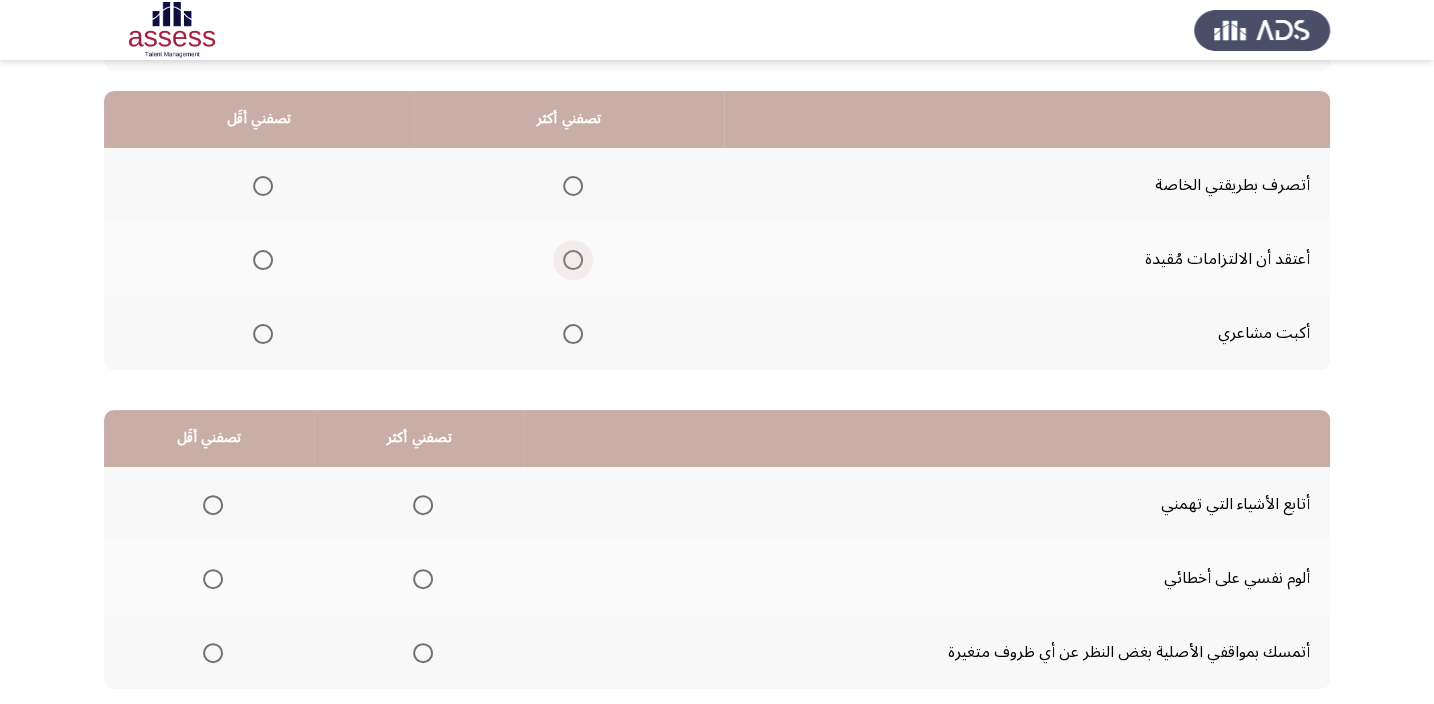 click at bounding box center [573, 260] 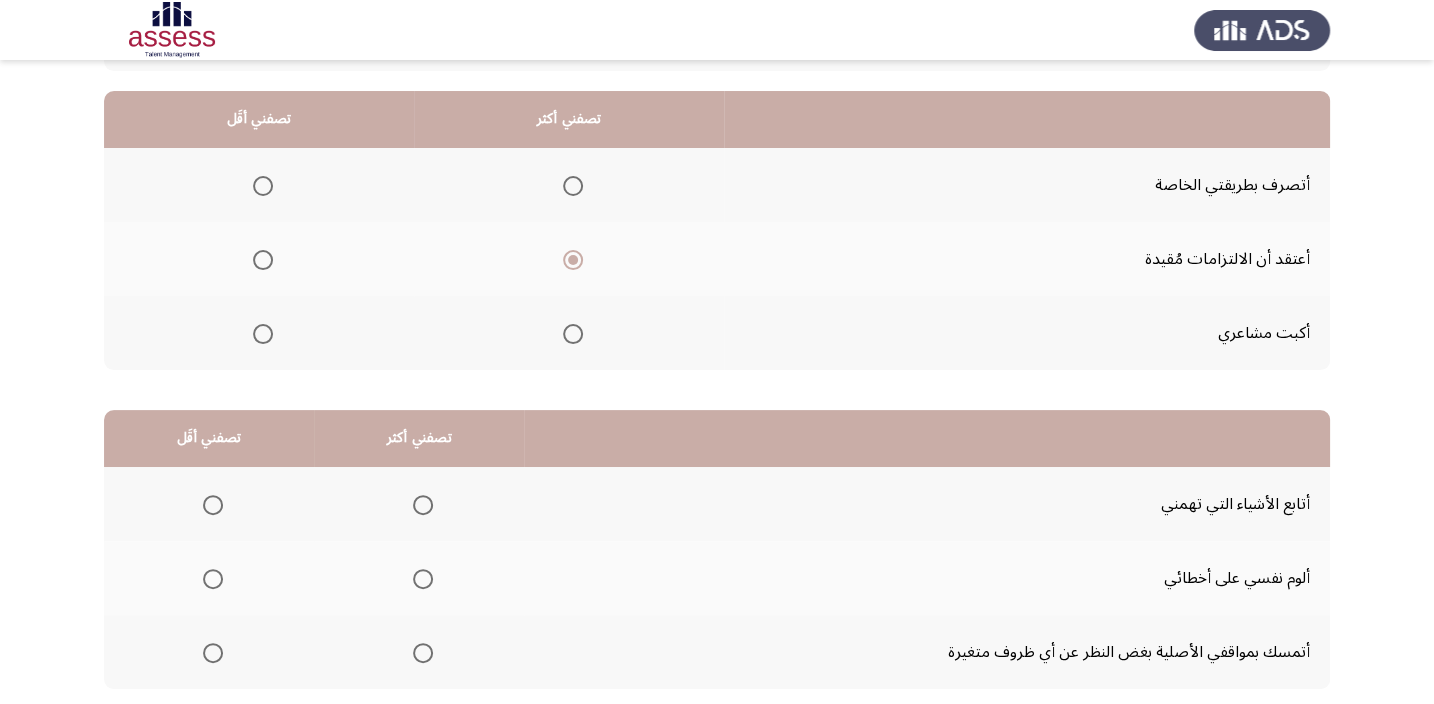 click at bounding box center (263, 186) 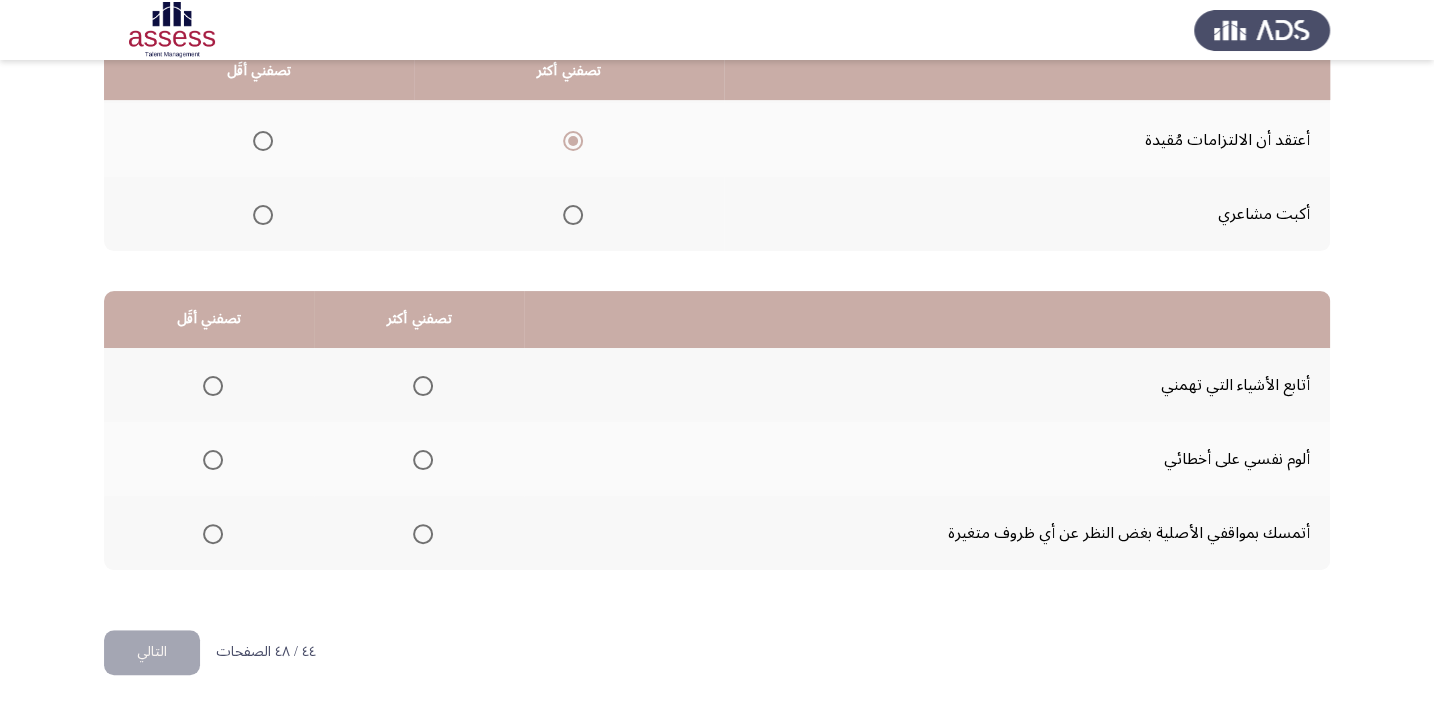 scroll, scrollTop: 303, scrollLeft: 0, axis: vertical 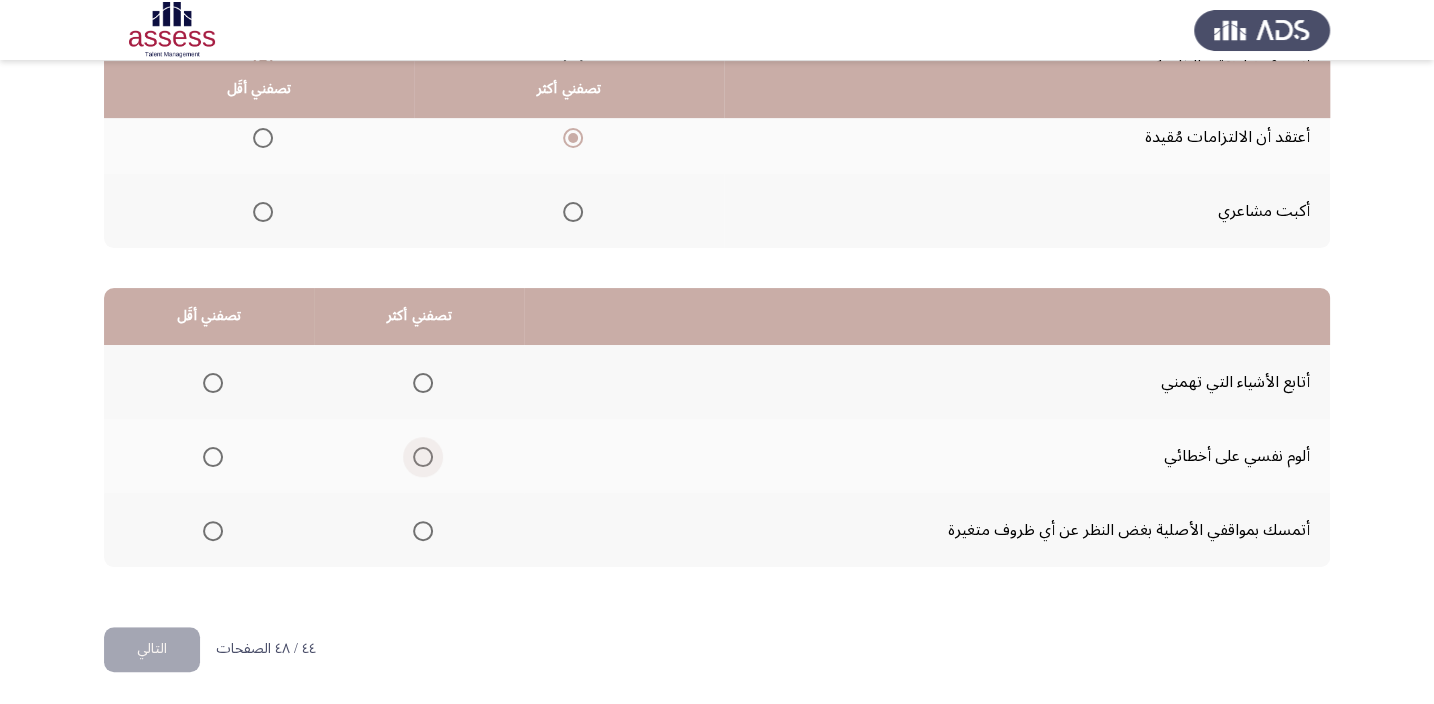 click at bounding box center (423, 457) 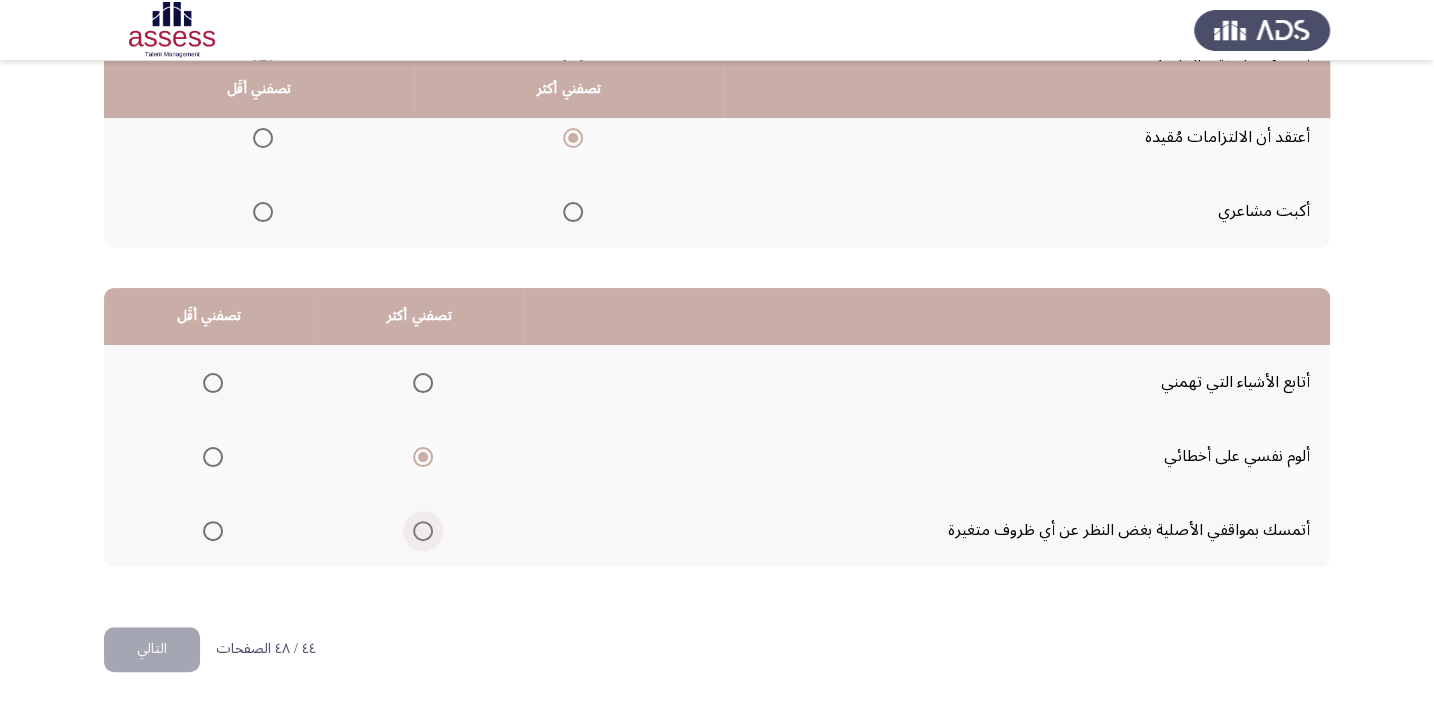 click at bounding box center [423, 531] 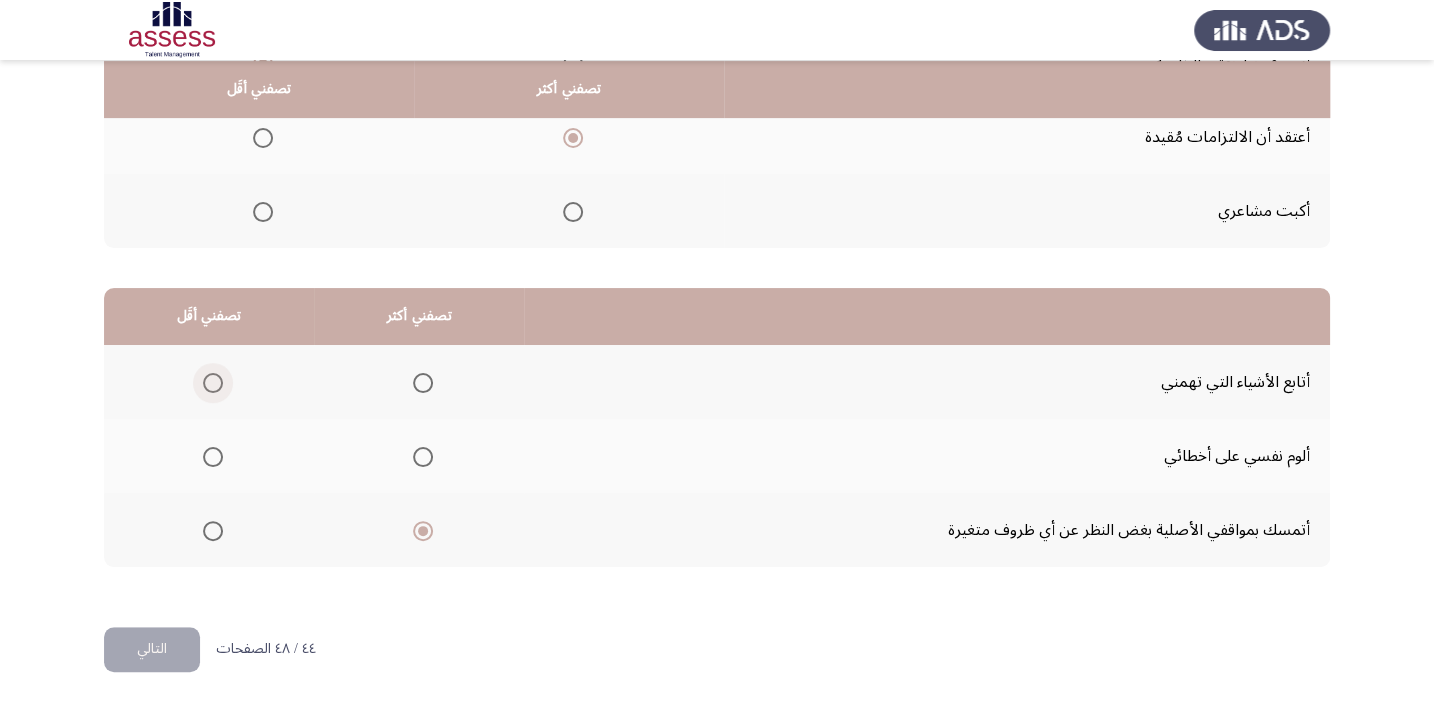 click at bounding box center (213, 383) 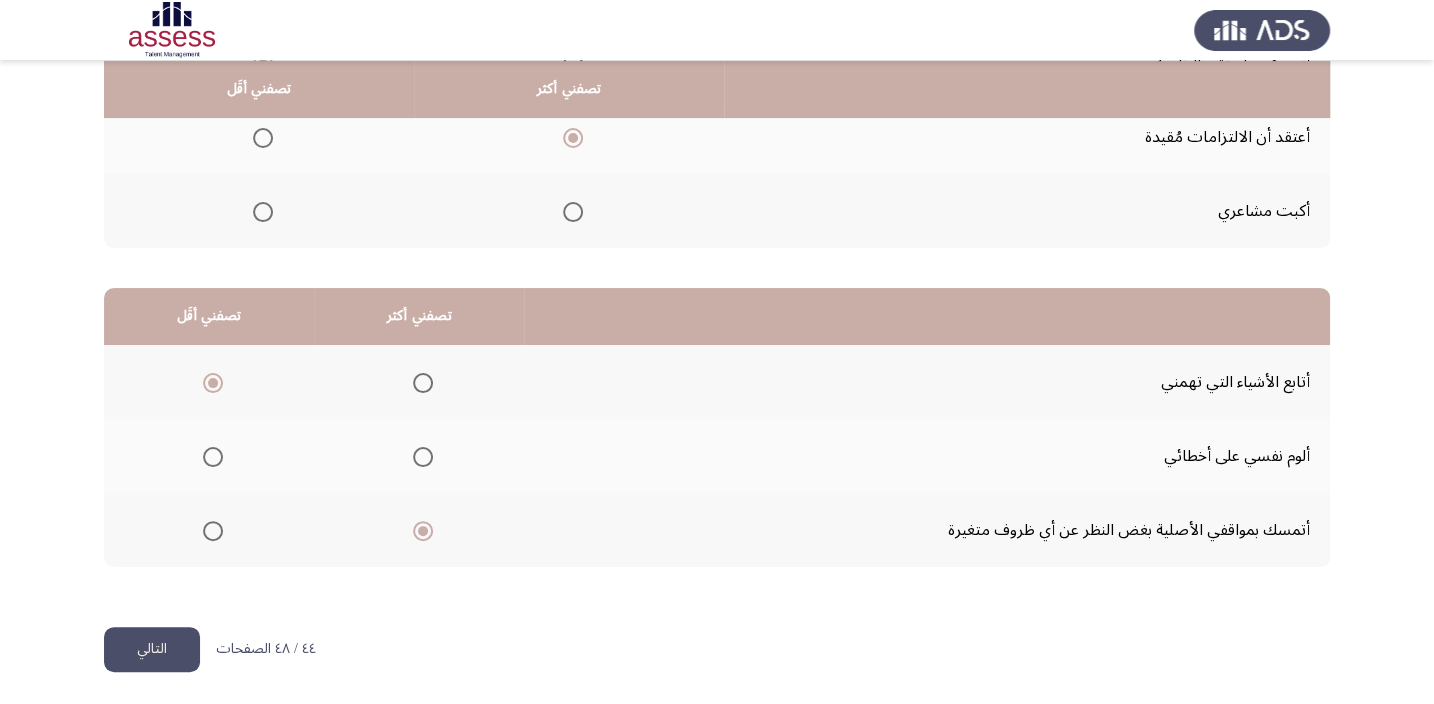 click on "التالي" 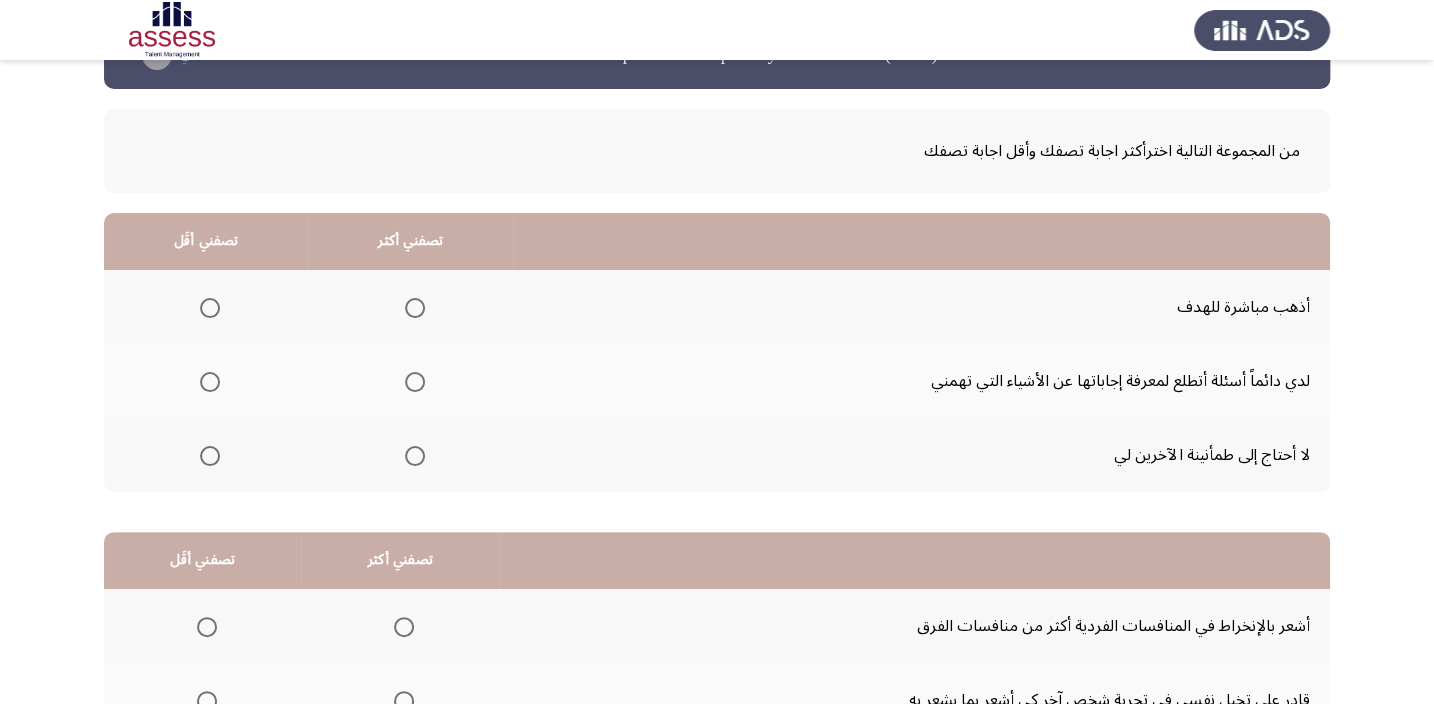 scroll, scrollTop: 181, scrollLeft: 0, axis: vertical 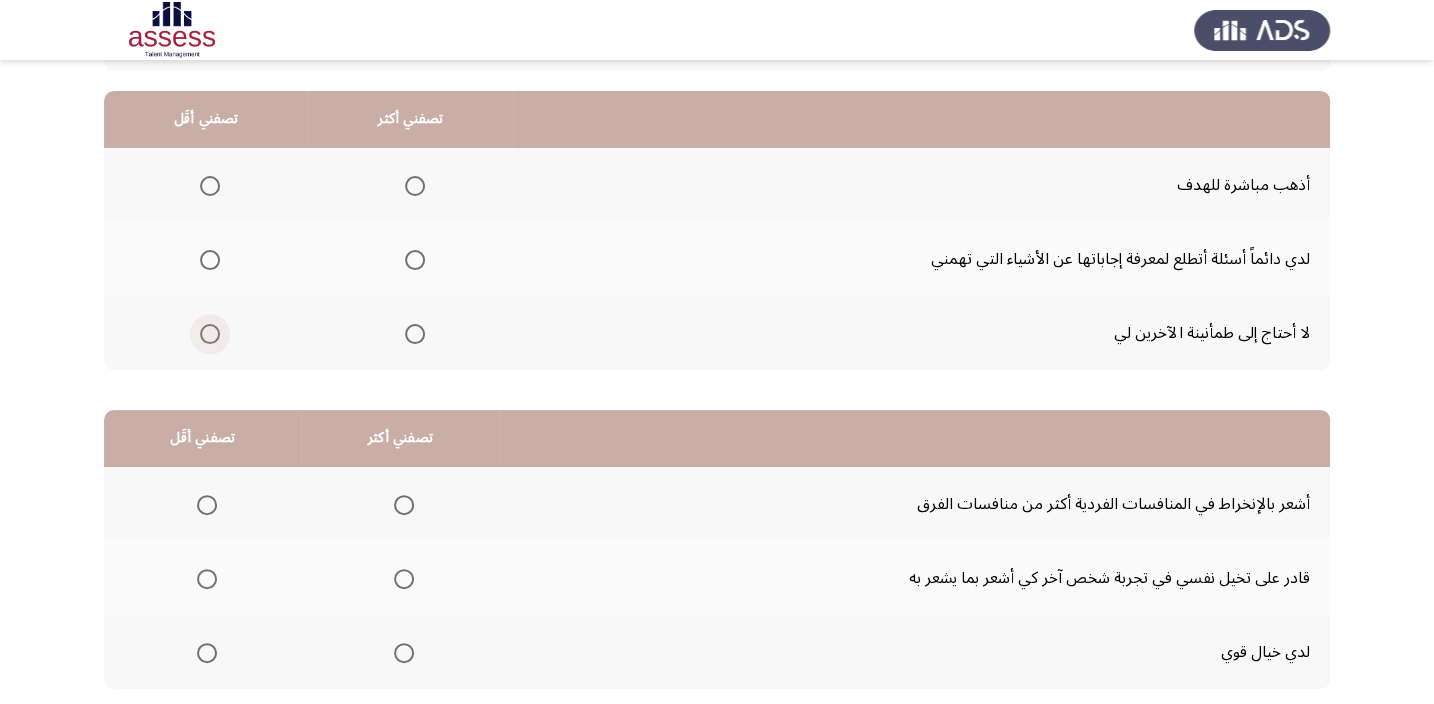 click at bounding box center (210, 334) 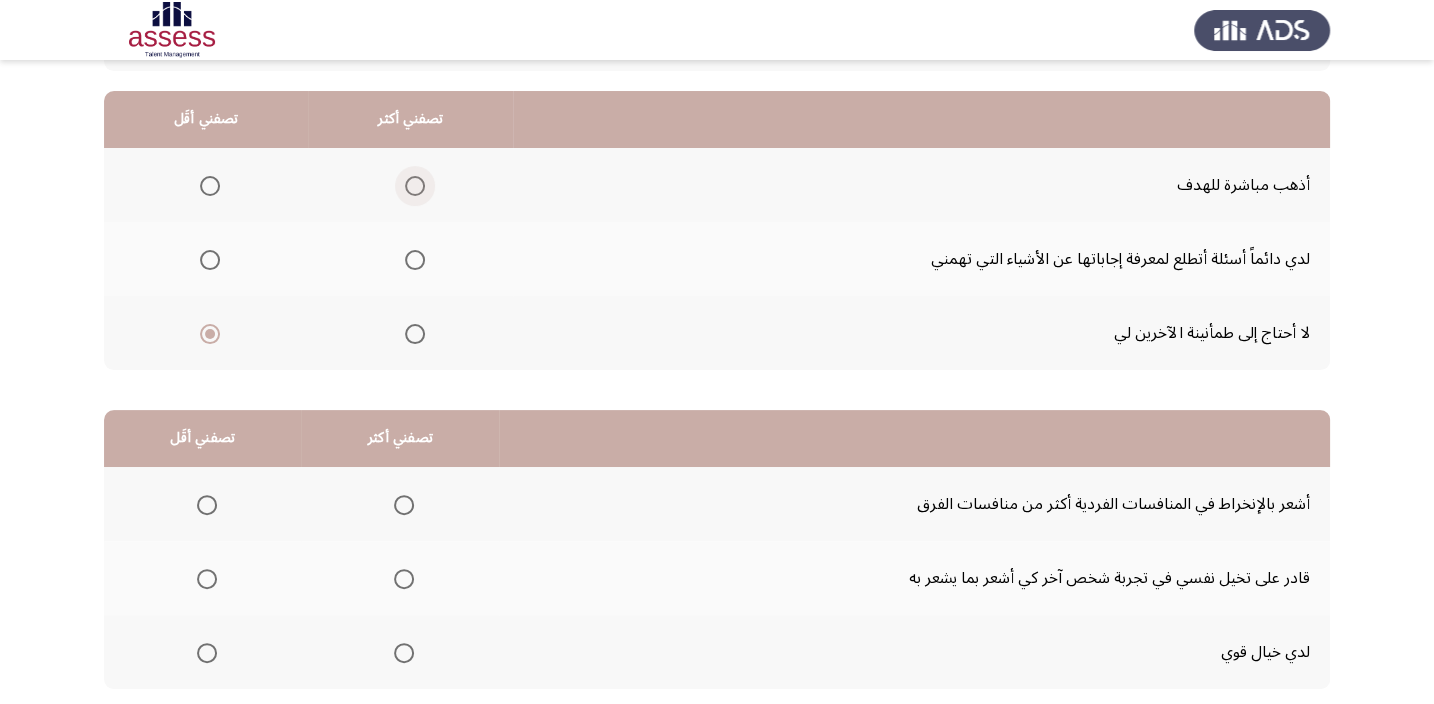 click at bounding box center [415, 186] 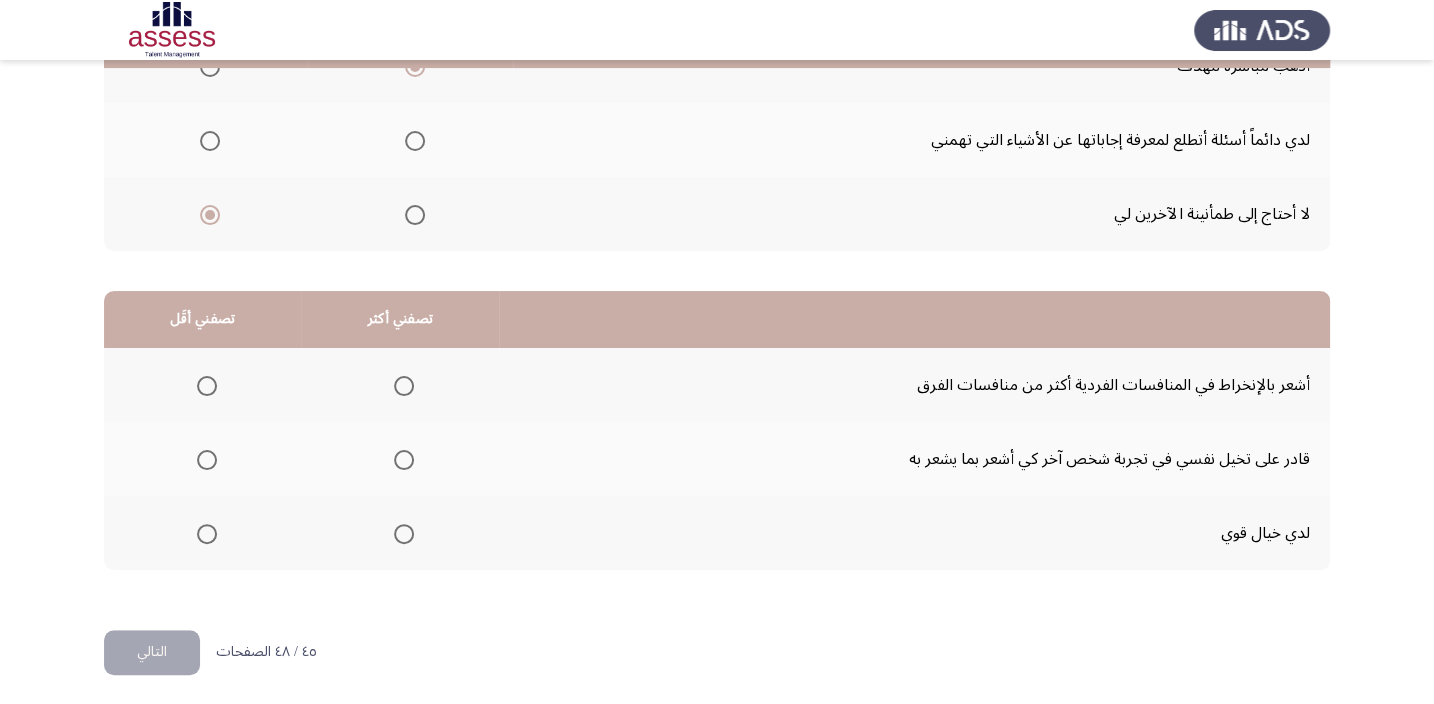 scroll, scrollTop: 303, scrollLeft: 0, axis: vertical 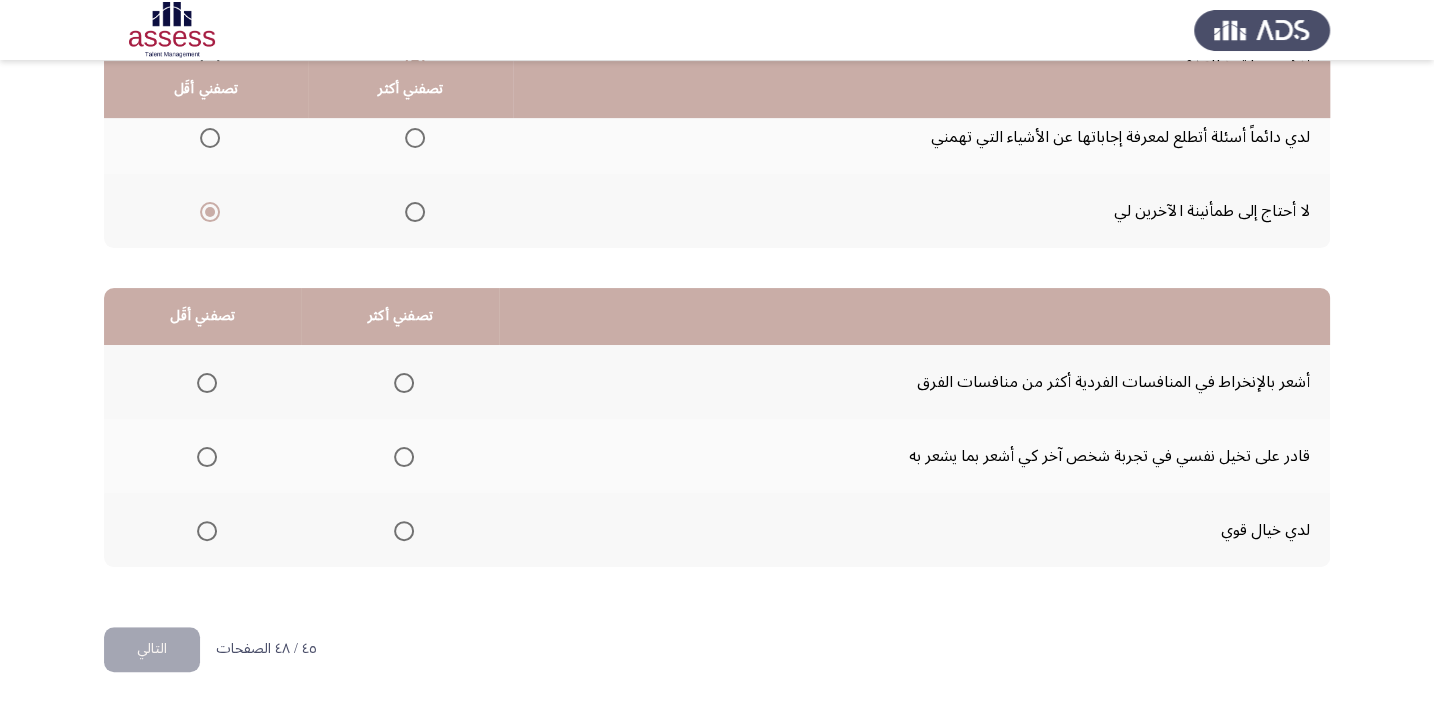 click at bounding box center [404, 531] 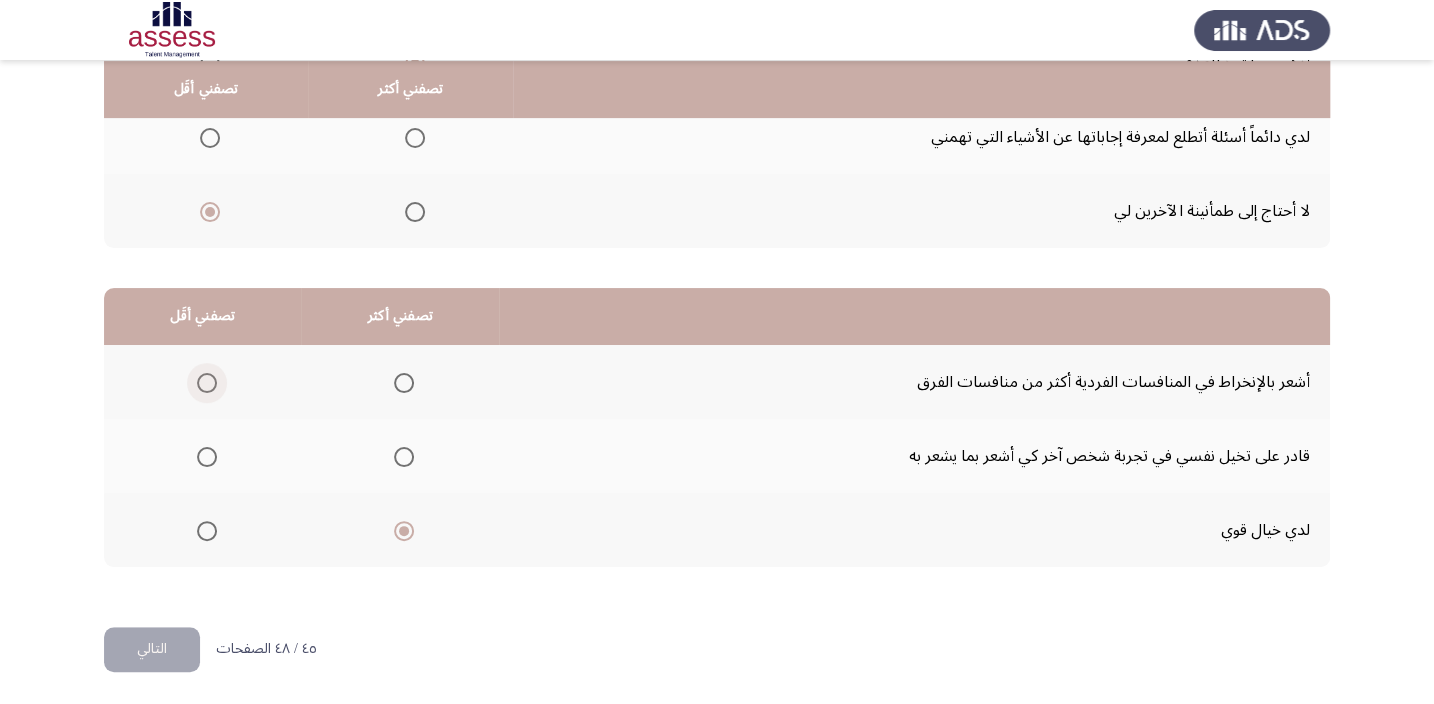 click at bounding box center (207, 383) 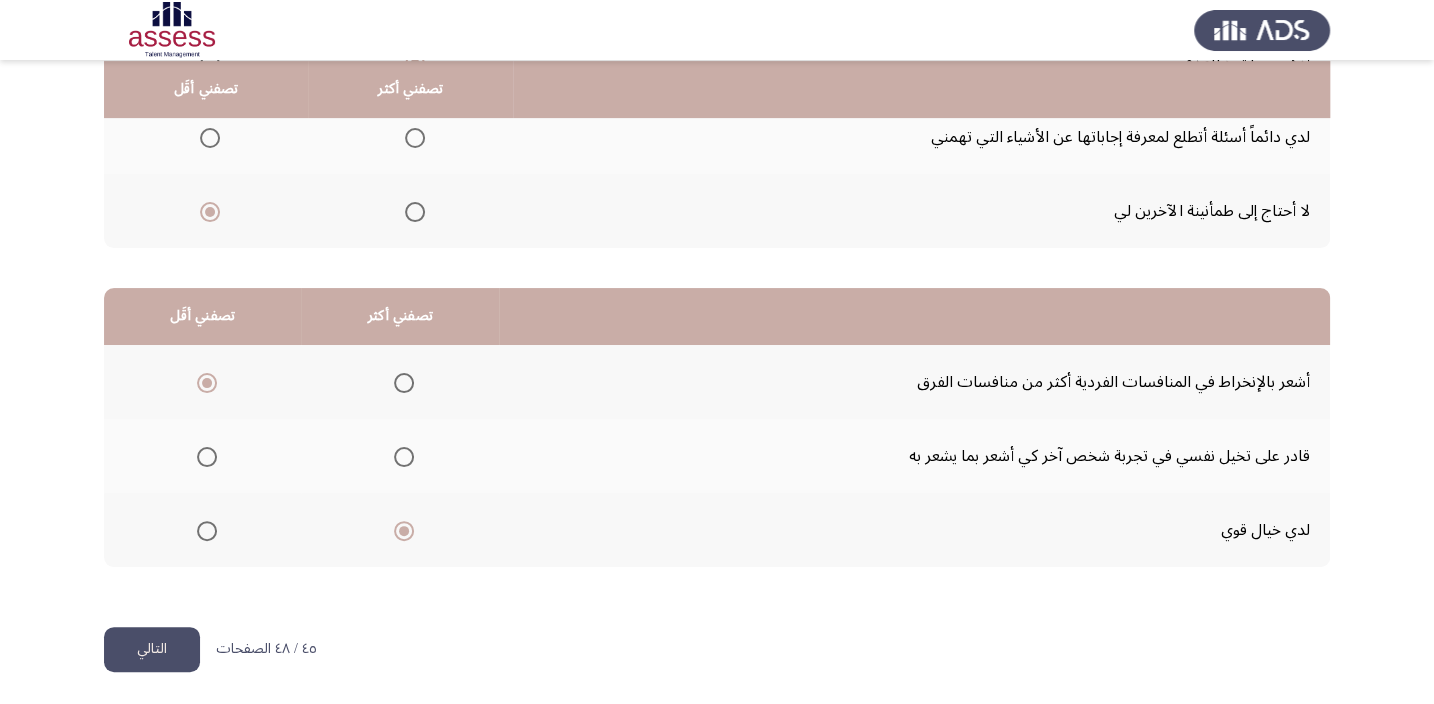 click on "التالي" 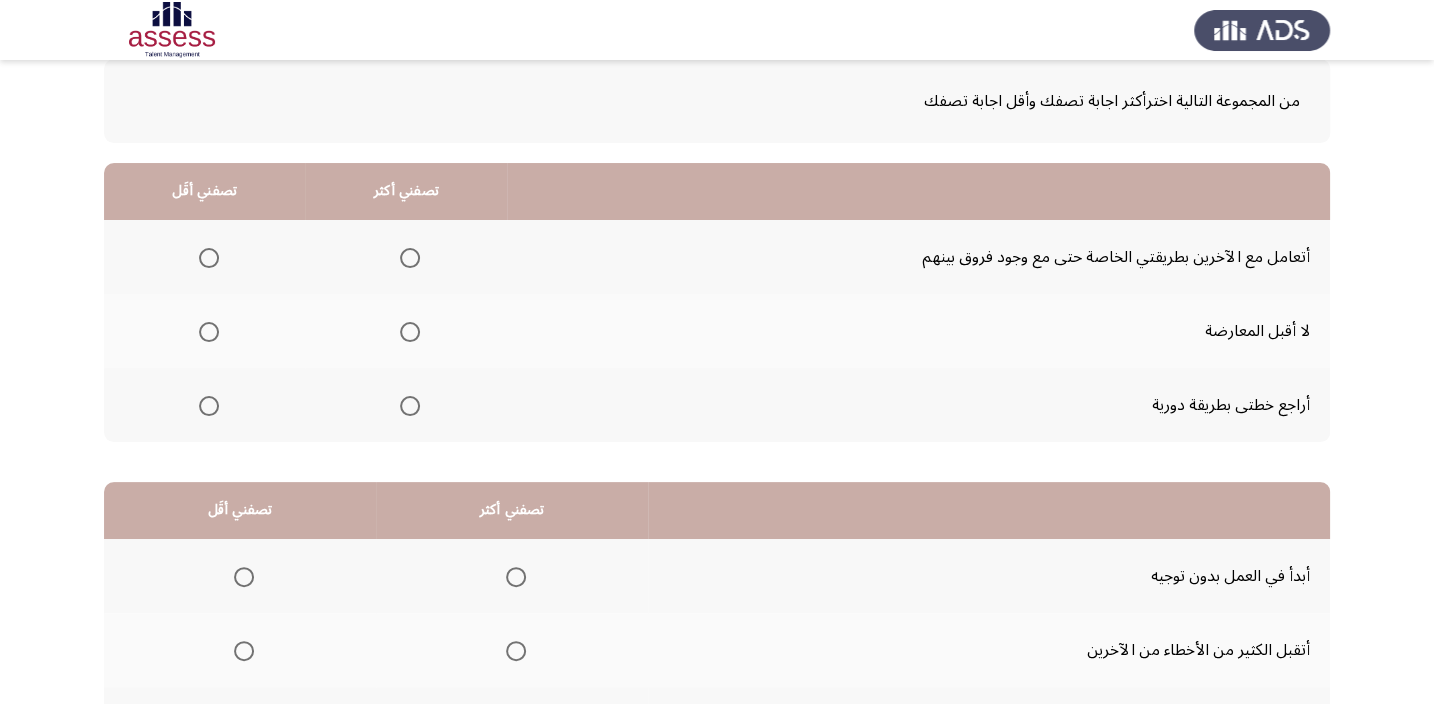 scroll, scrollTop: 181, scrollLeft: 0, axis: vertical 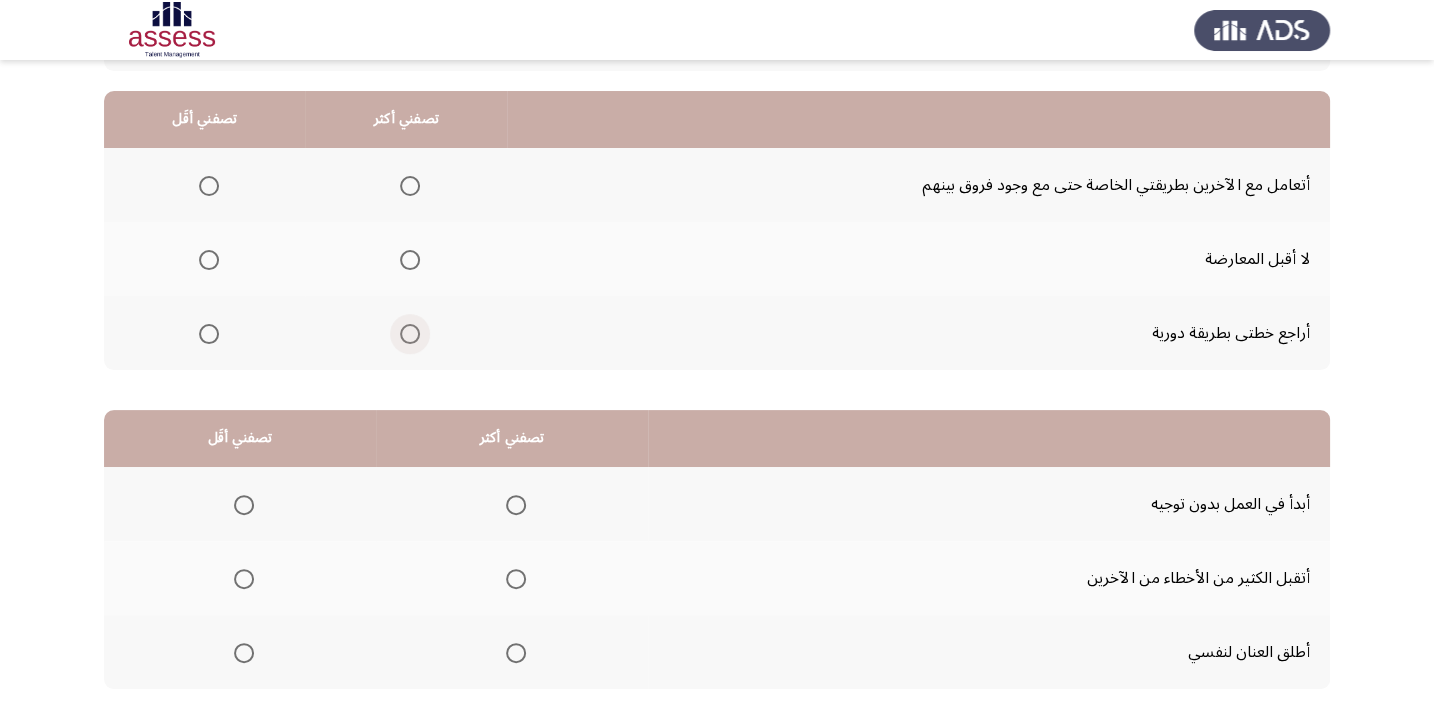 click at bounding box center [410, 334] 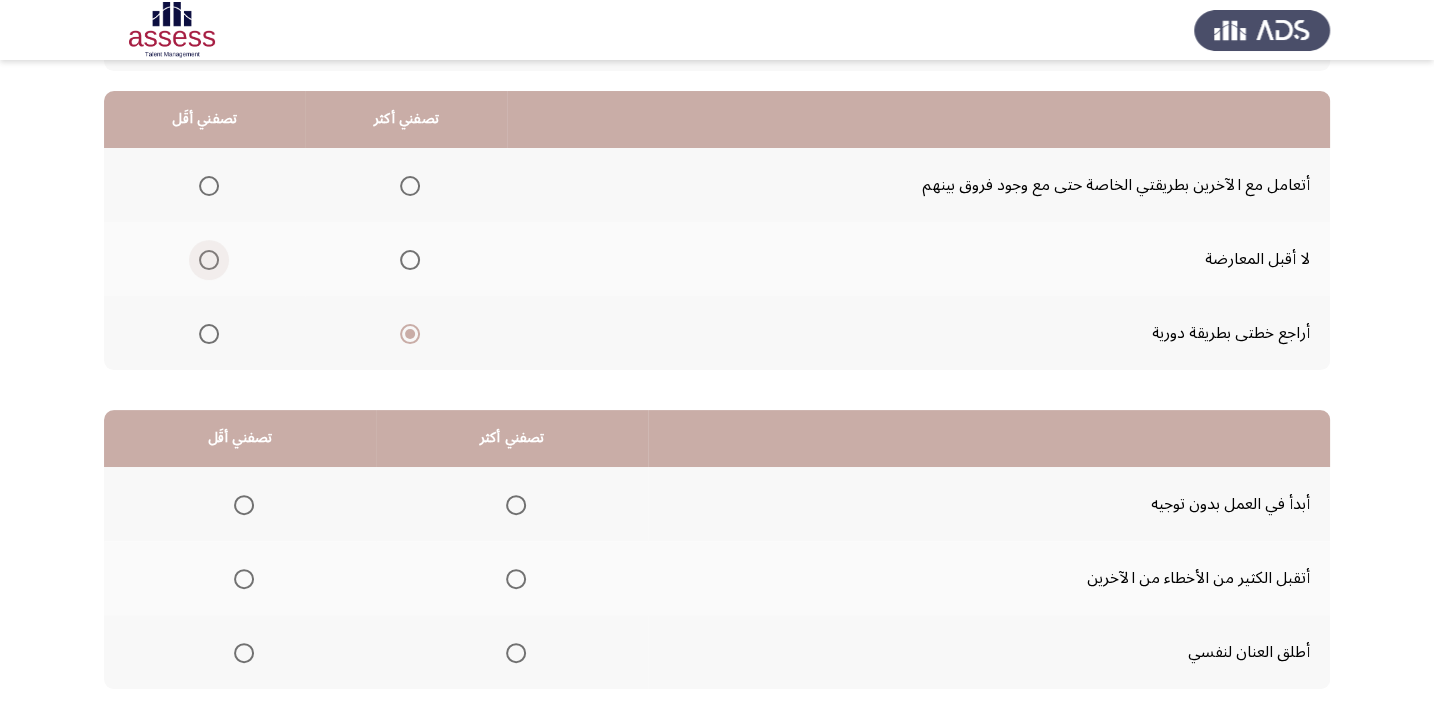 click at bounding box center [209, 260] 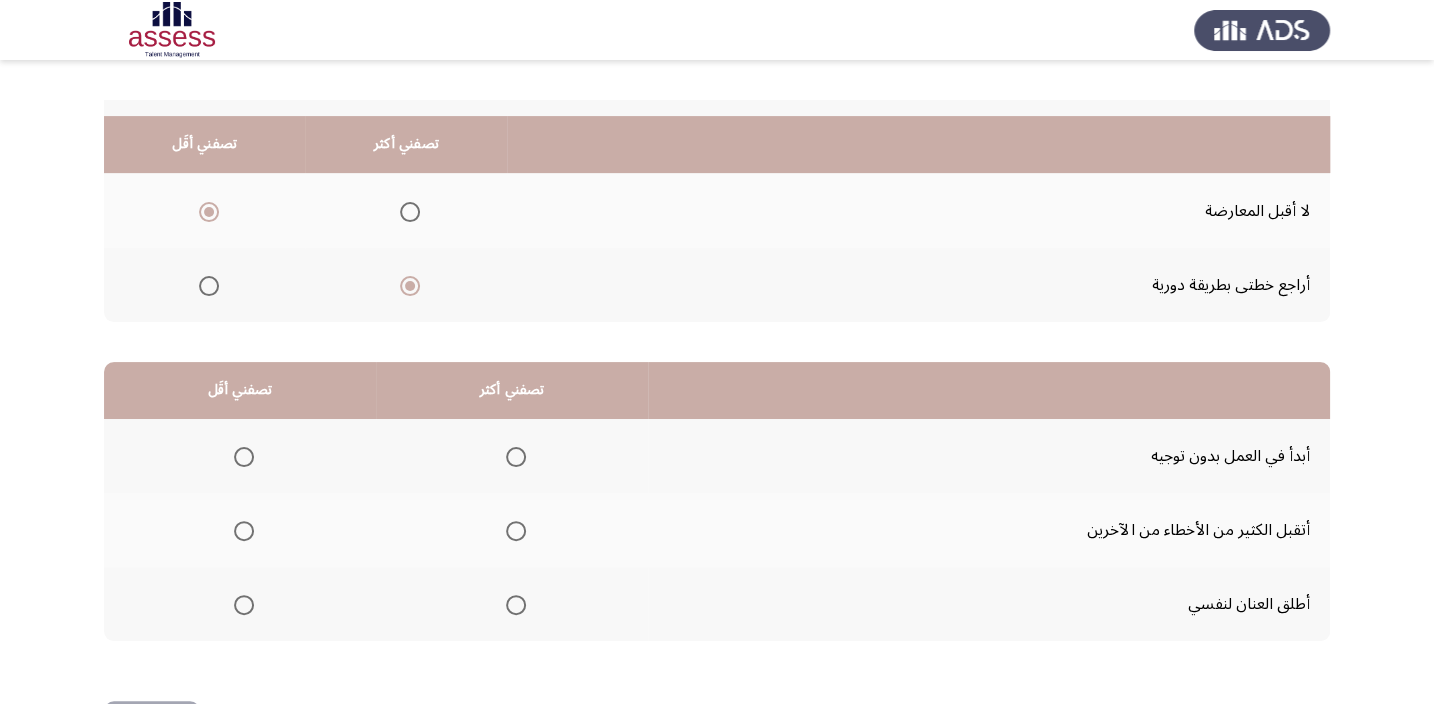 scroll, scrollTop: 303, scrollLeft: 0, axis: vertical 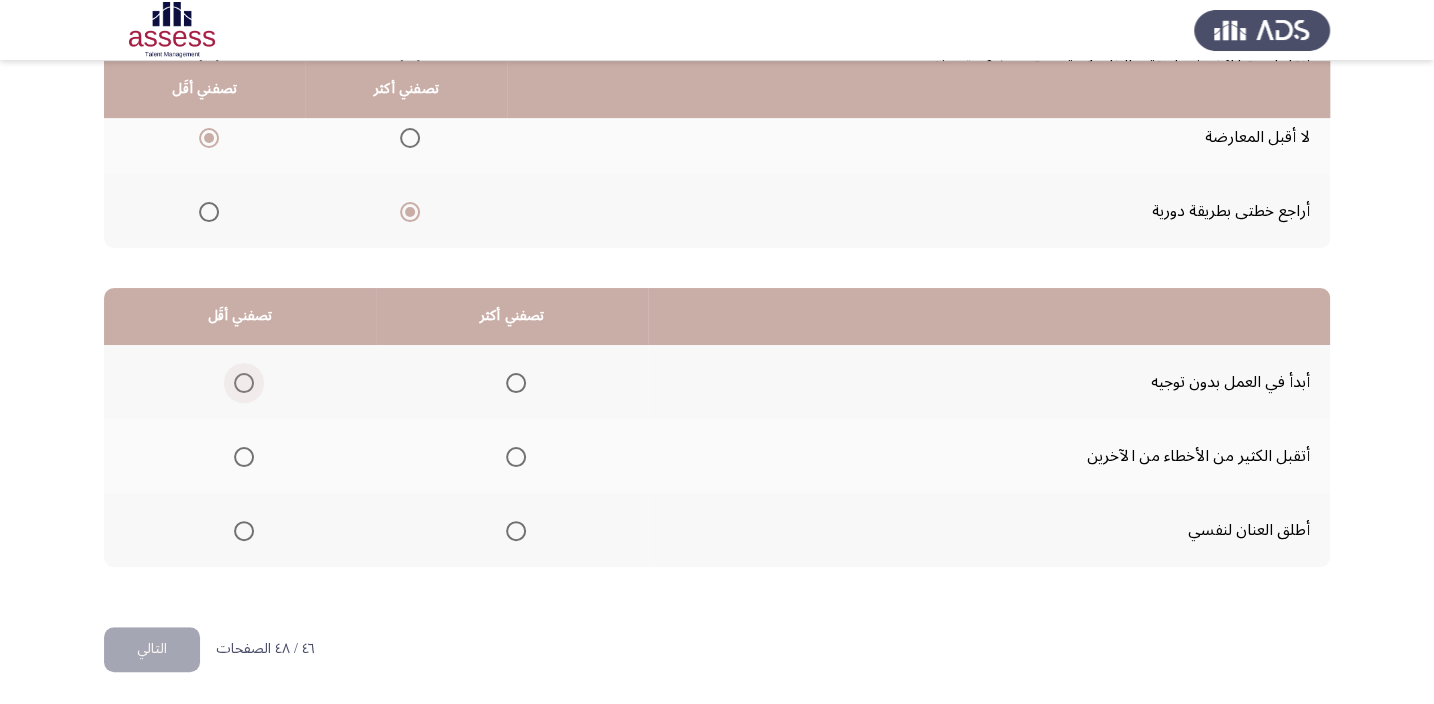 click at bounding box center (244, 383) 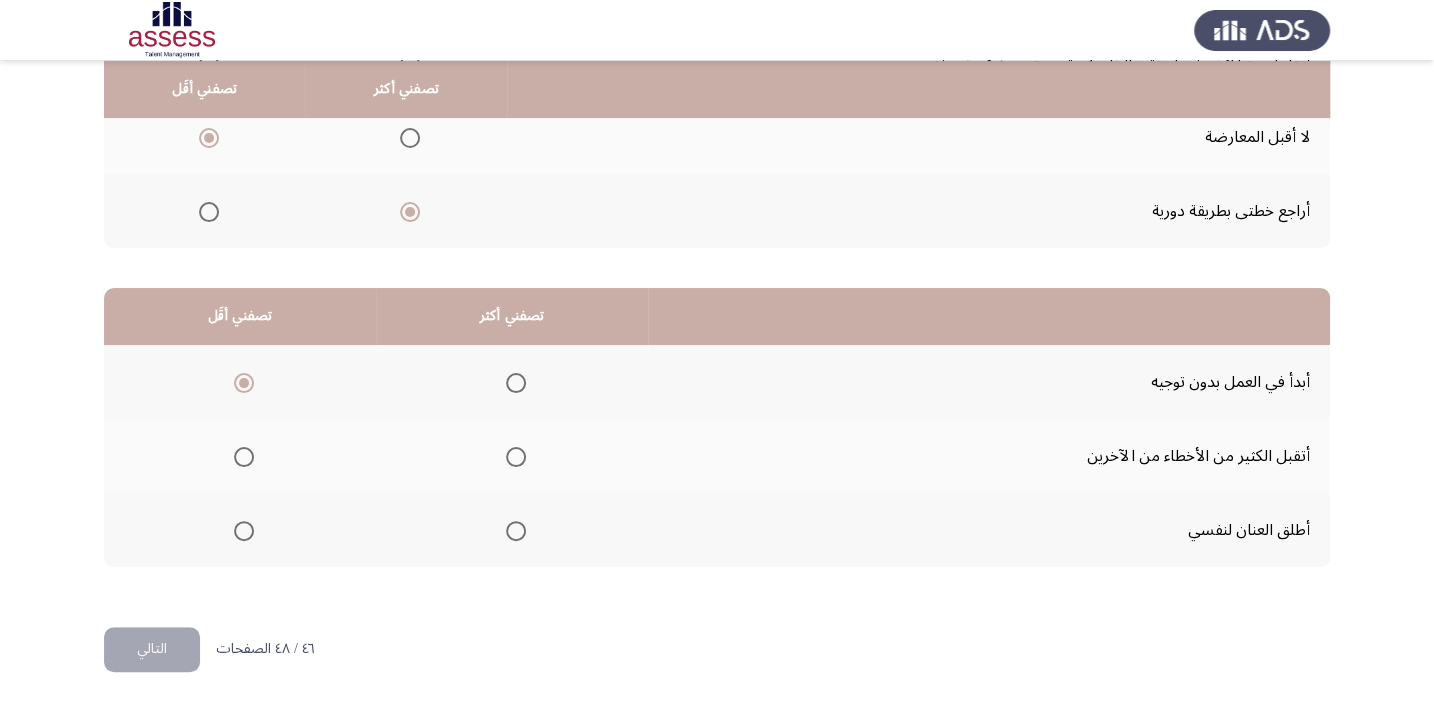click at bounding box center (516, 531) 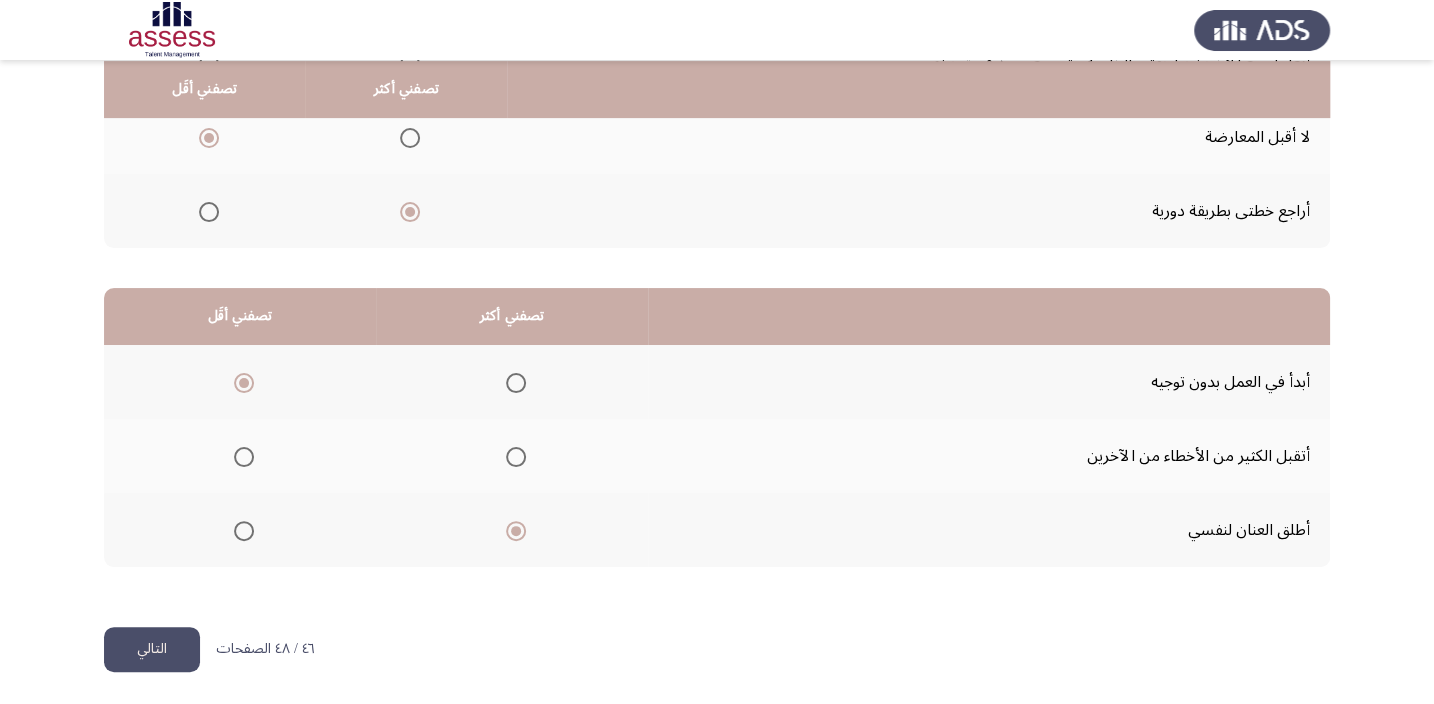 click on "التالي" 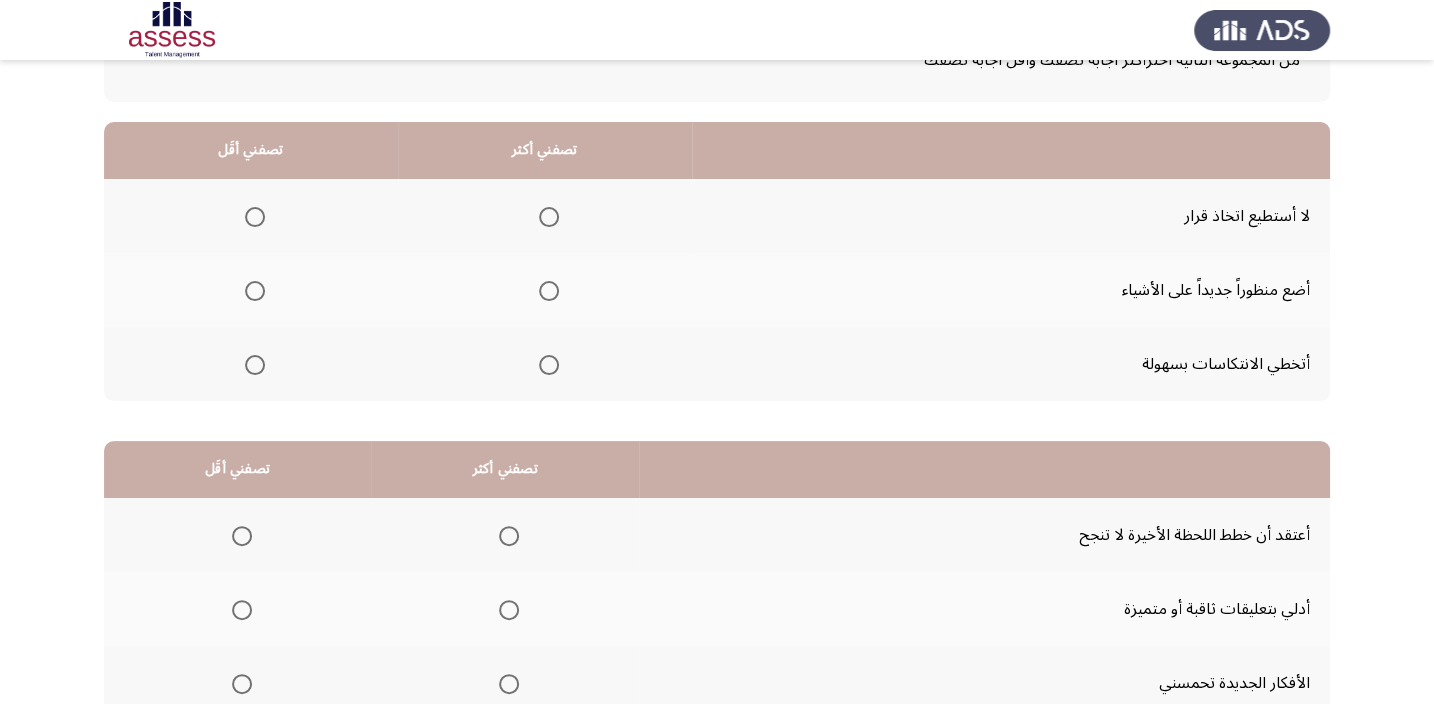 scroll, scrollTop: 181, scrollLeft: 0, axis: vertical 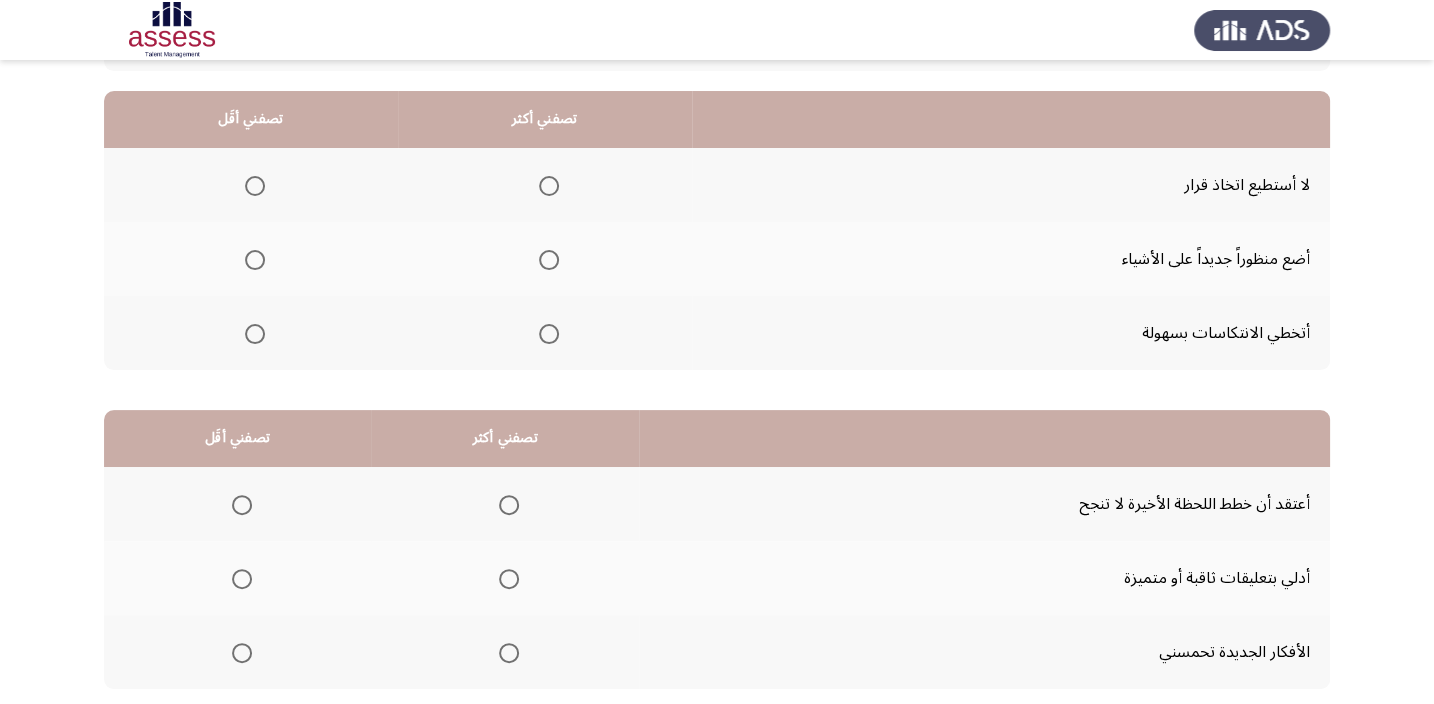 click at bounding box center [549, 260] 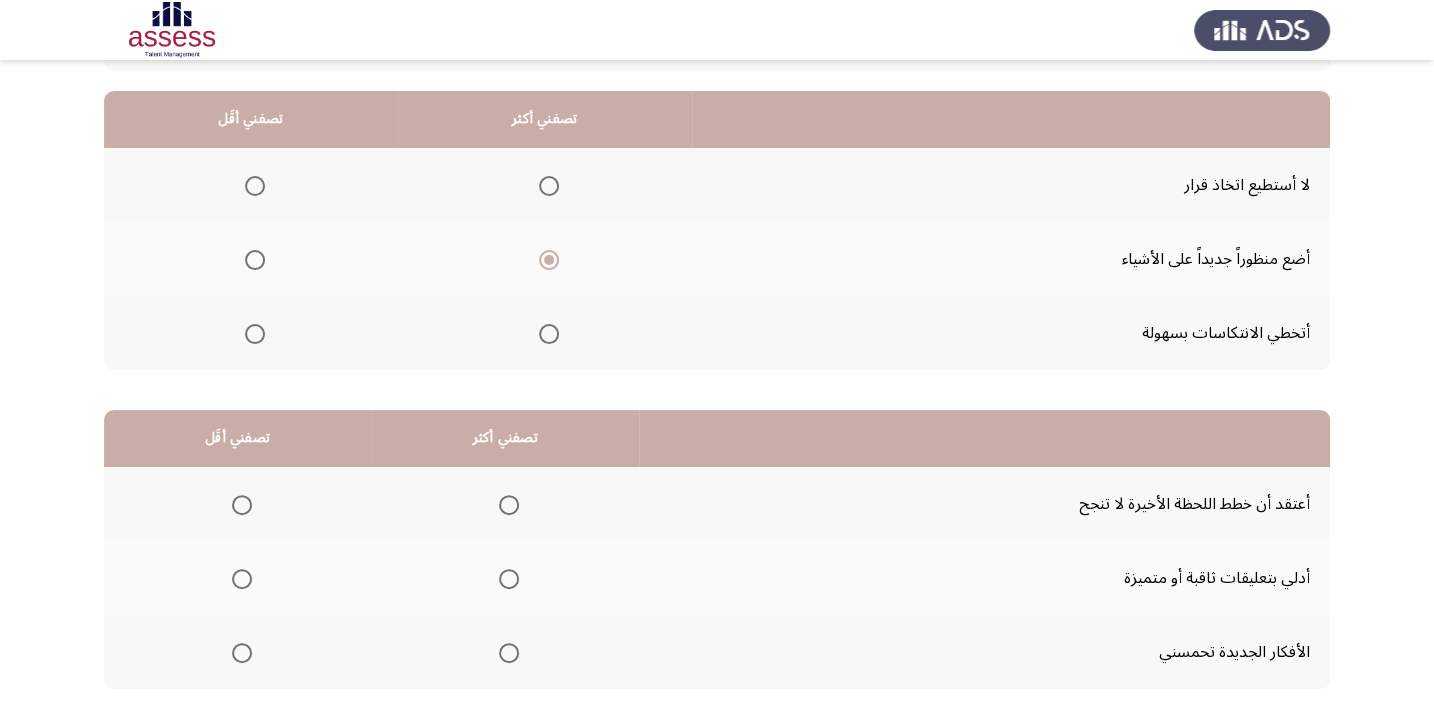 click at bounding box center (255, 186) 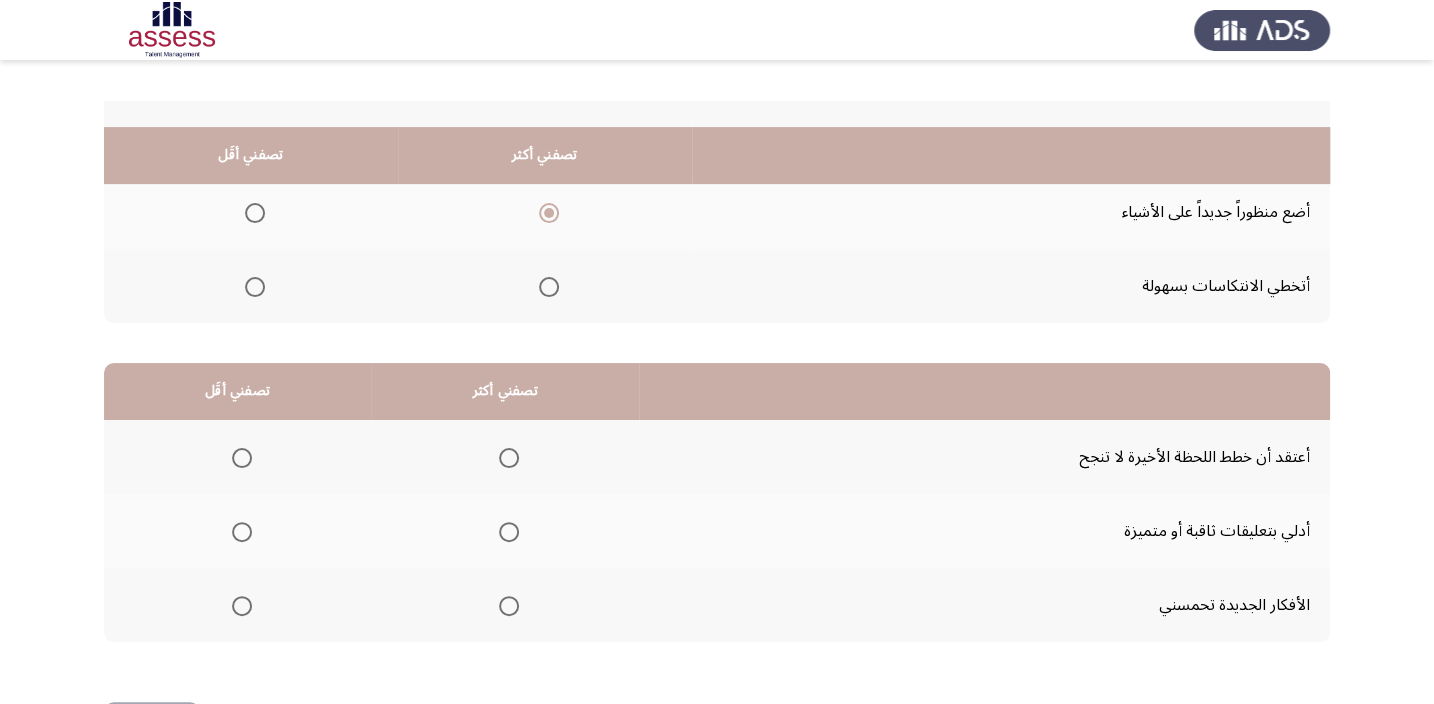 scroll, scrollTop: 303, scrollLeft: 0, axis: vertical 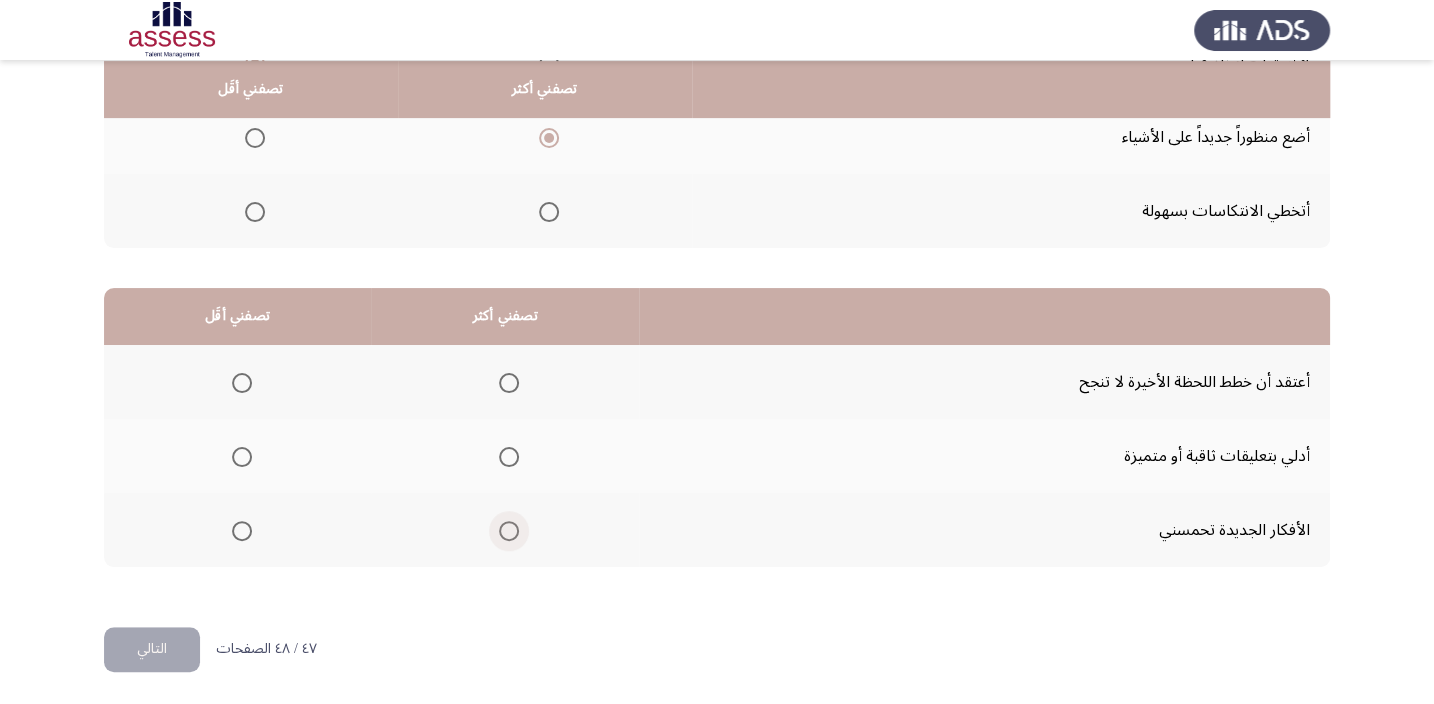click at bounding box center (509, 531) 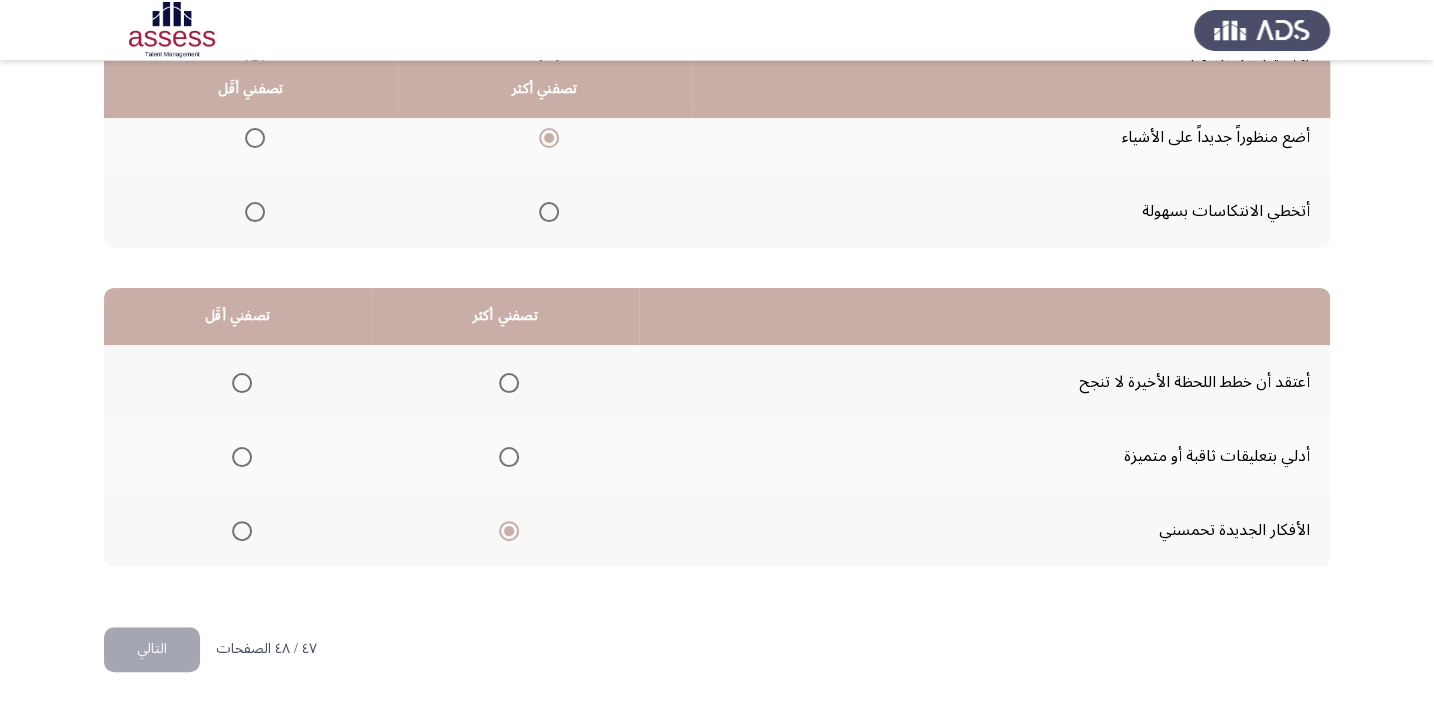 click at bounding box center [242, 383] 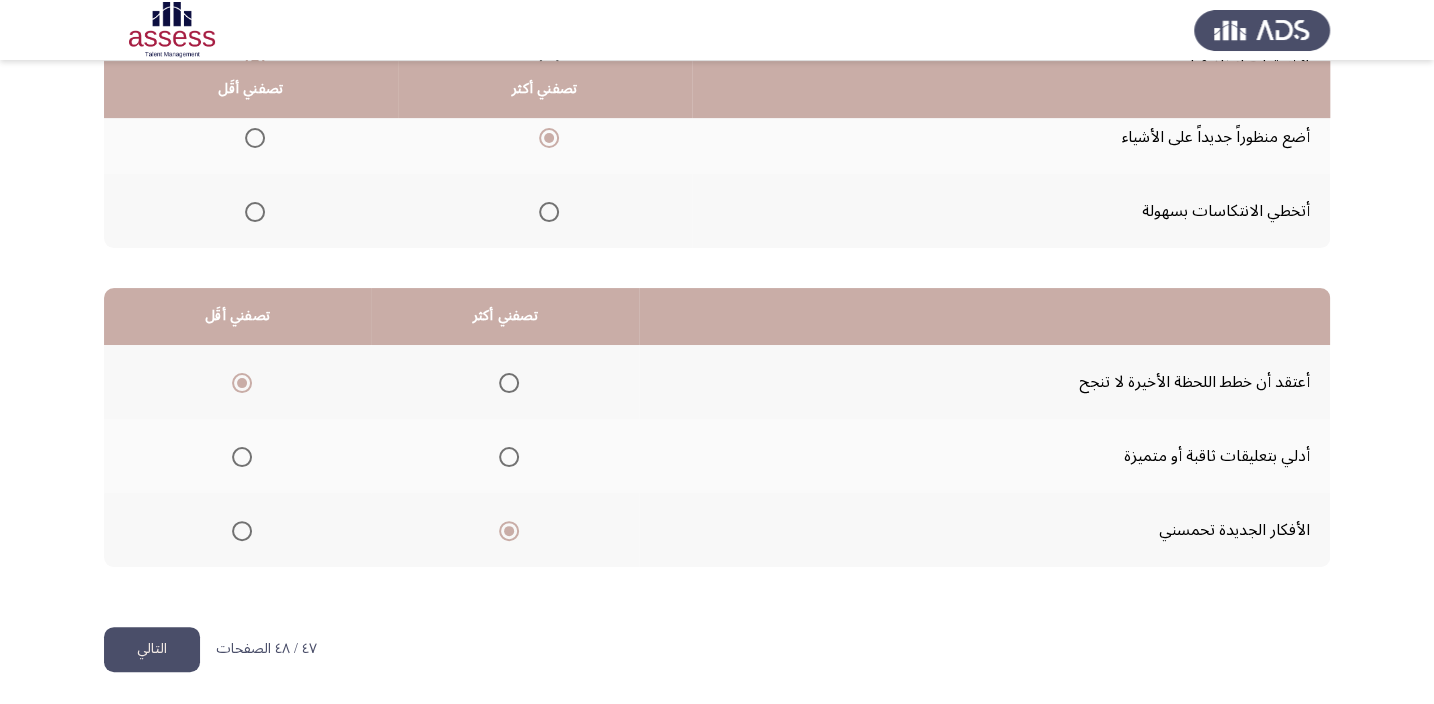 click on "التالي" 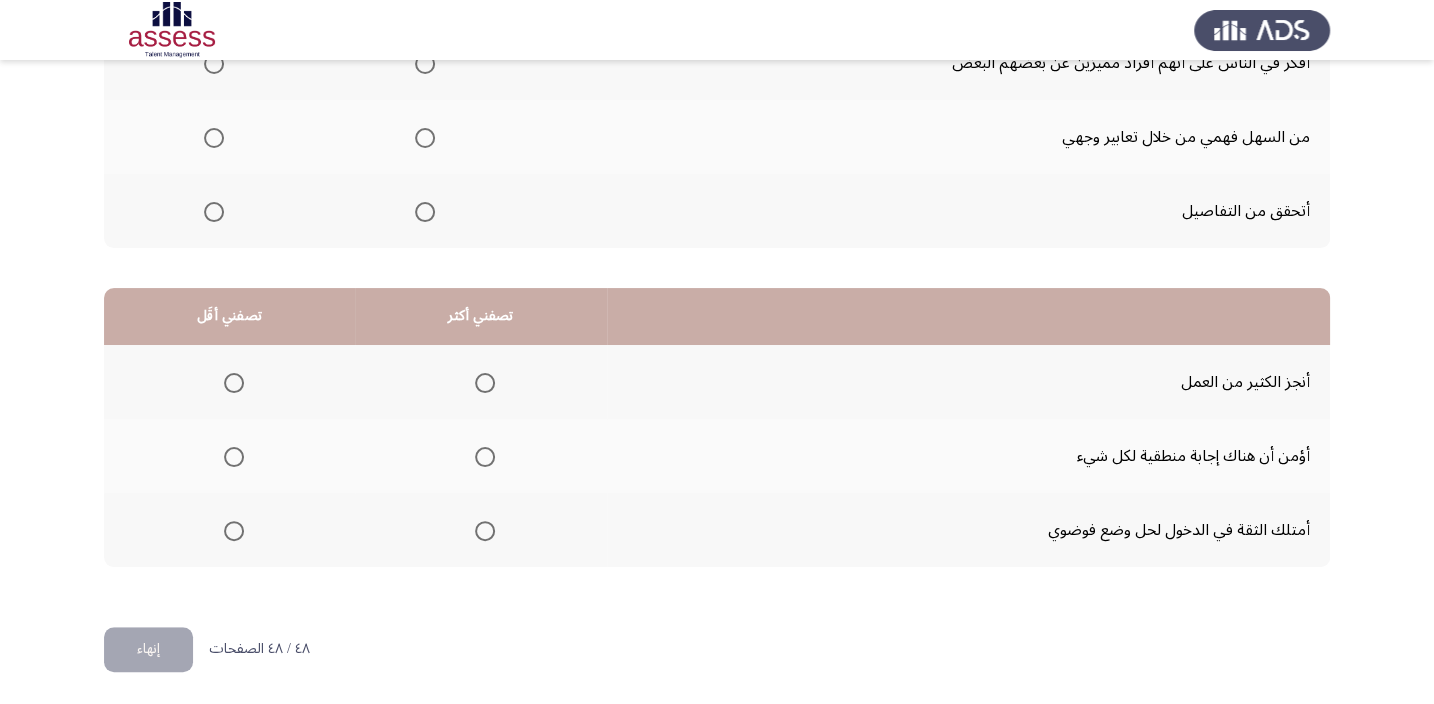 scroll, scrollTop: 121, scrollLeft: 0, axis: vertical 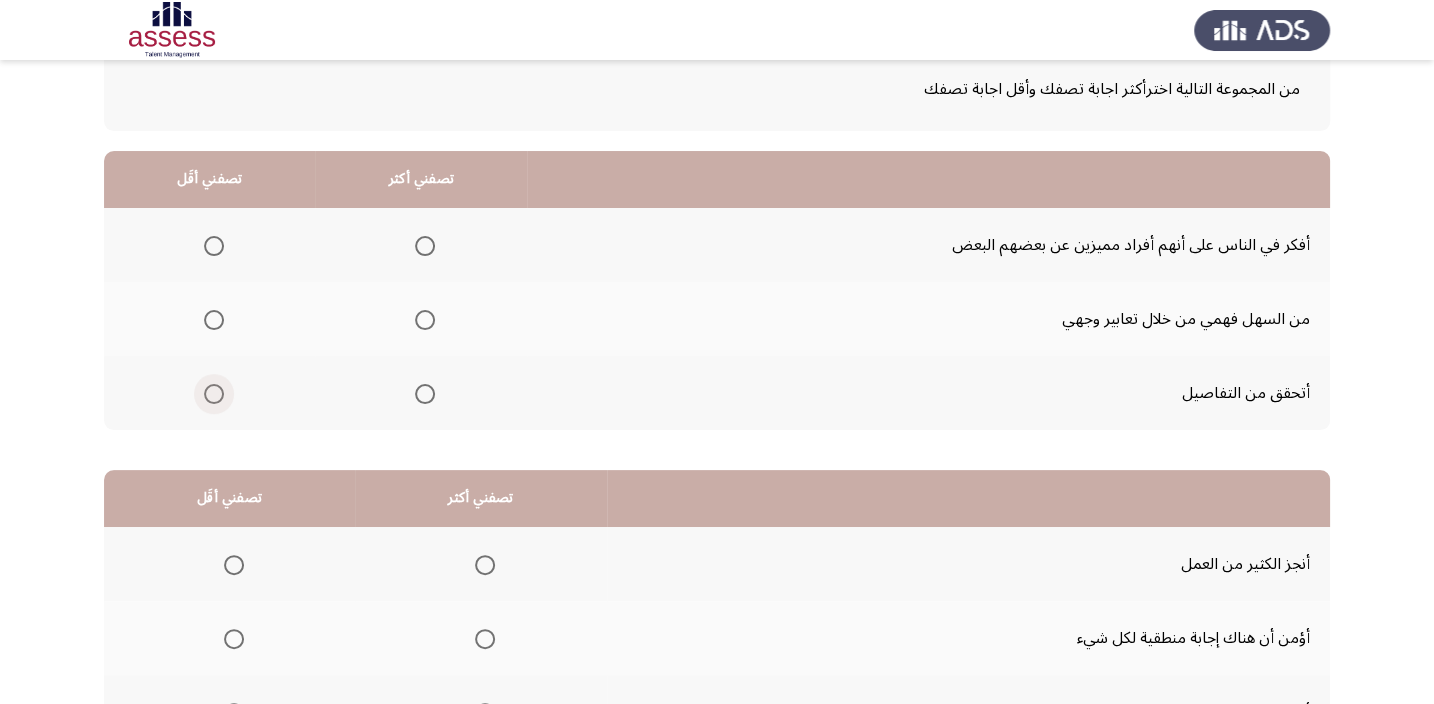 click at bounding box center [214, 394] 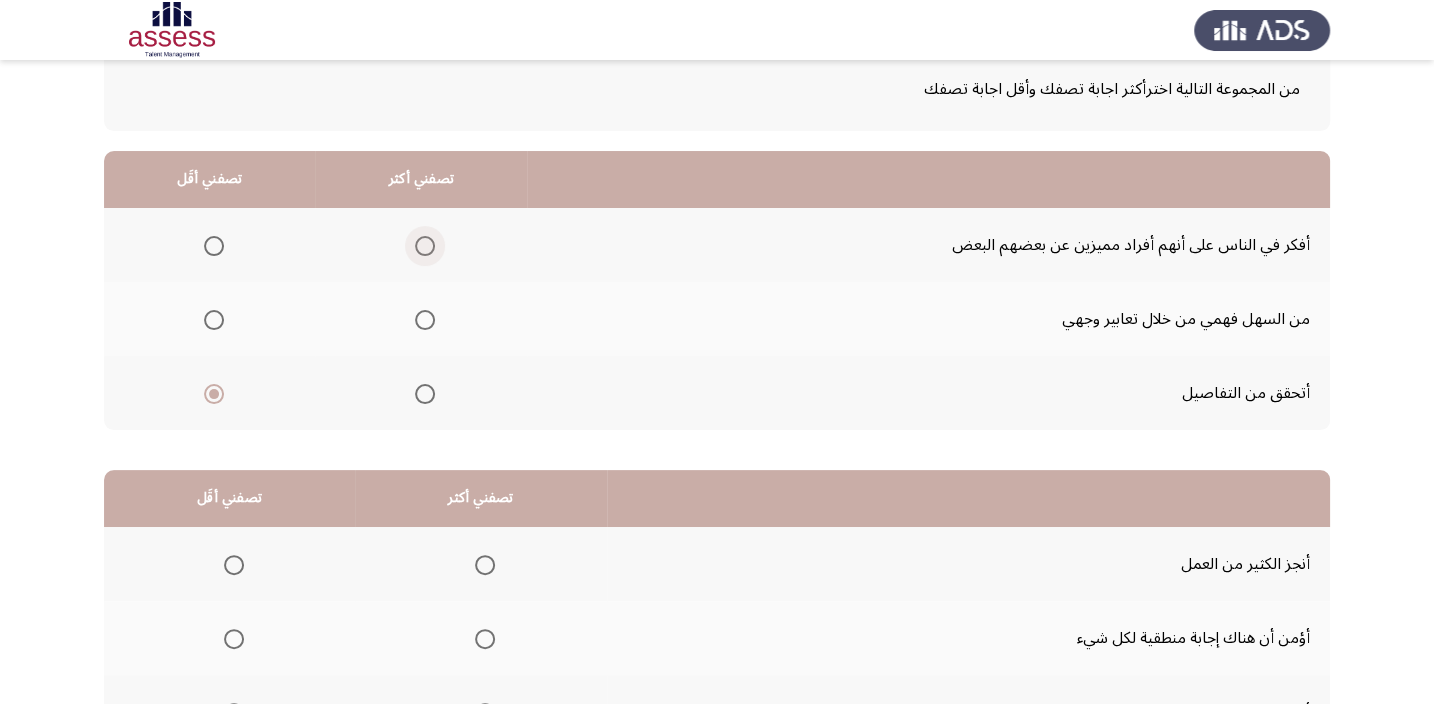 click at bounding box center [425, 246] 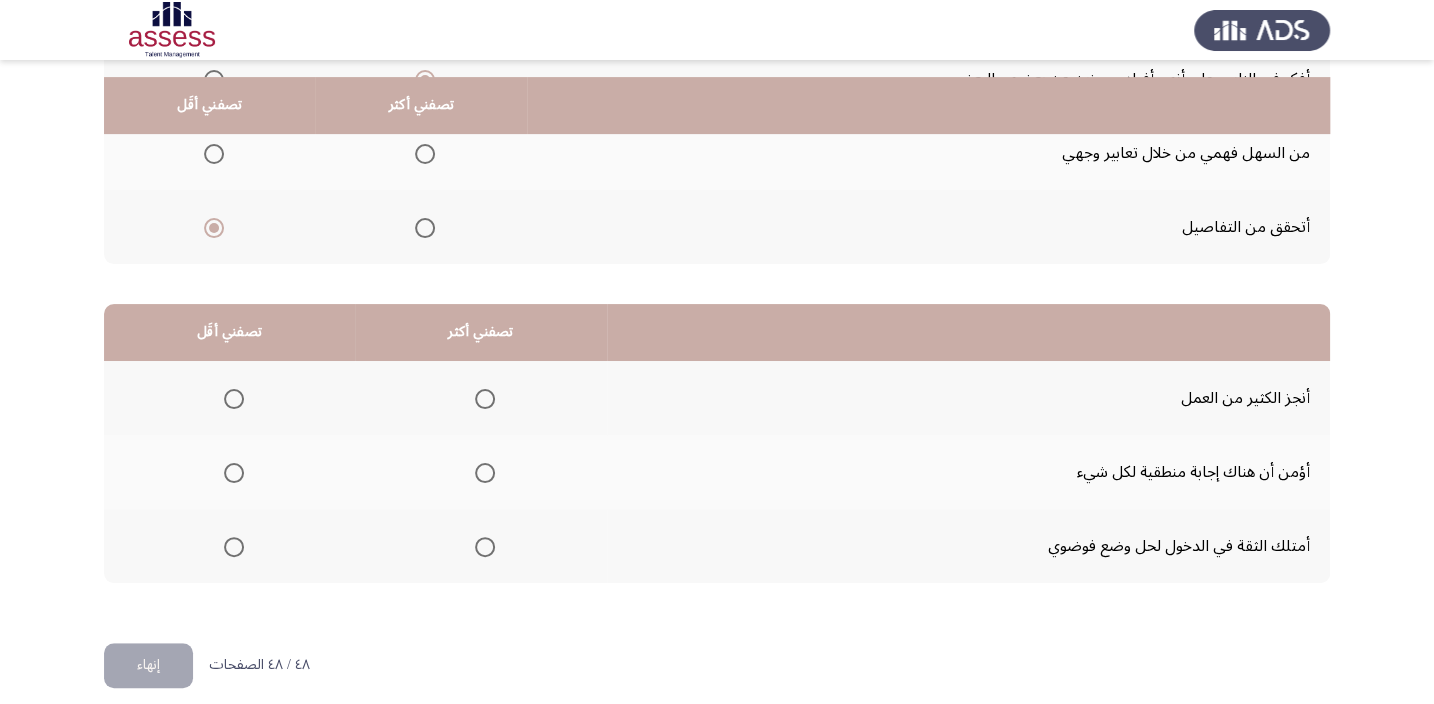 scroll, scrollTop: 303, scrollLeft: 0, axis: vertical 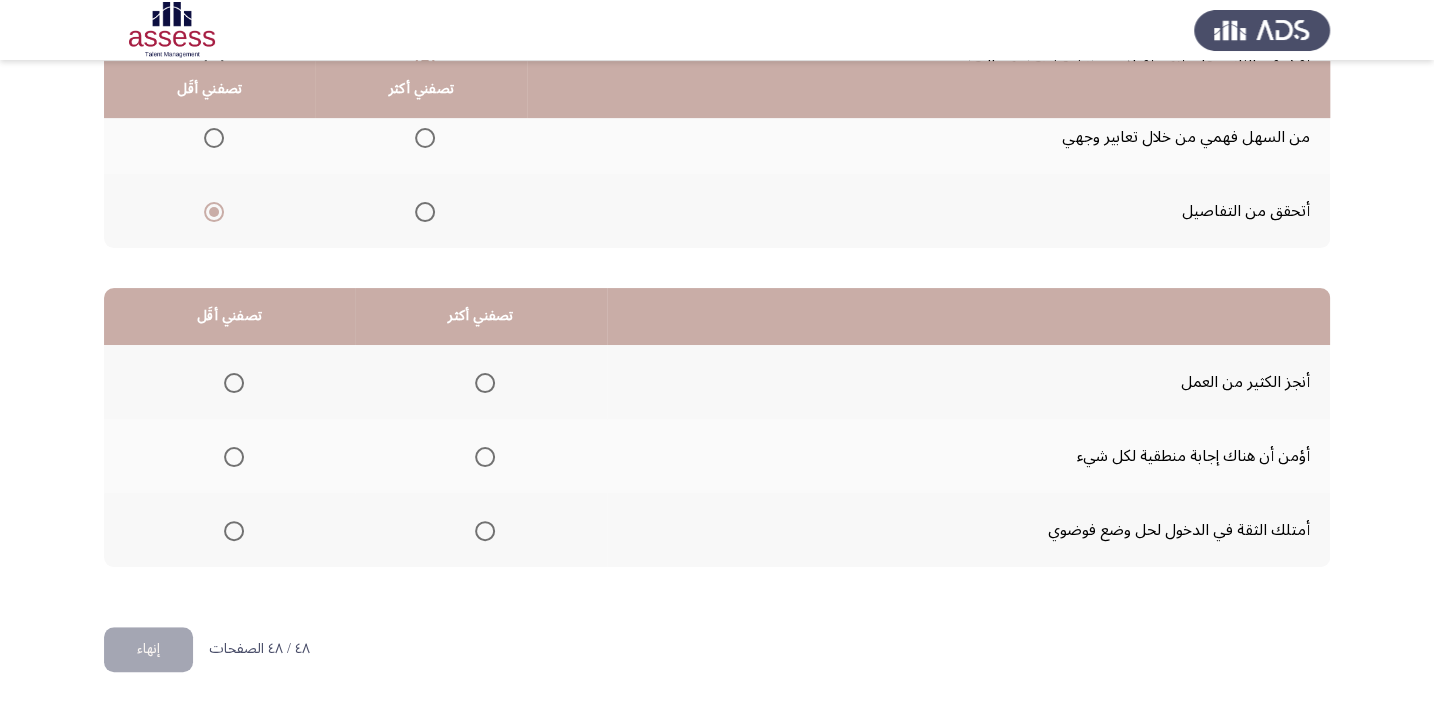 click at bounding box center [234, 457] 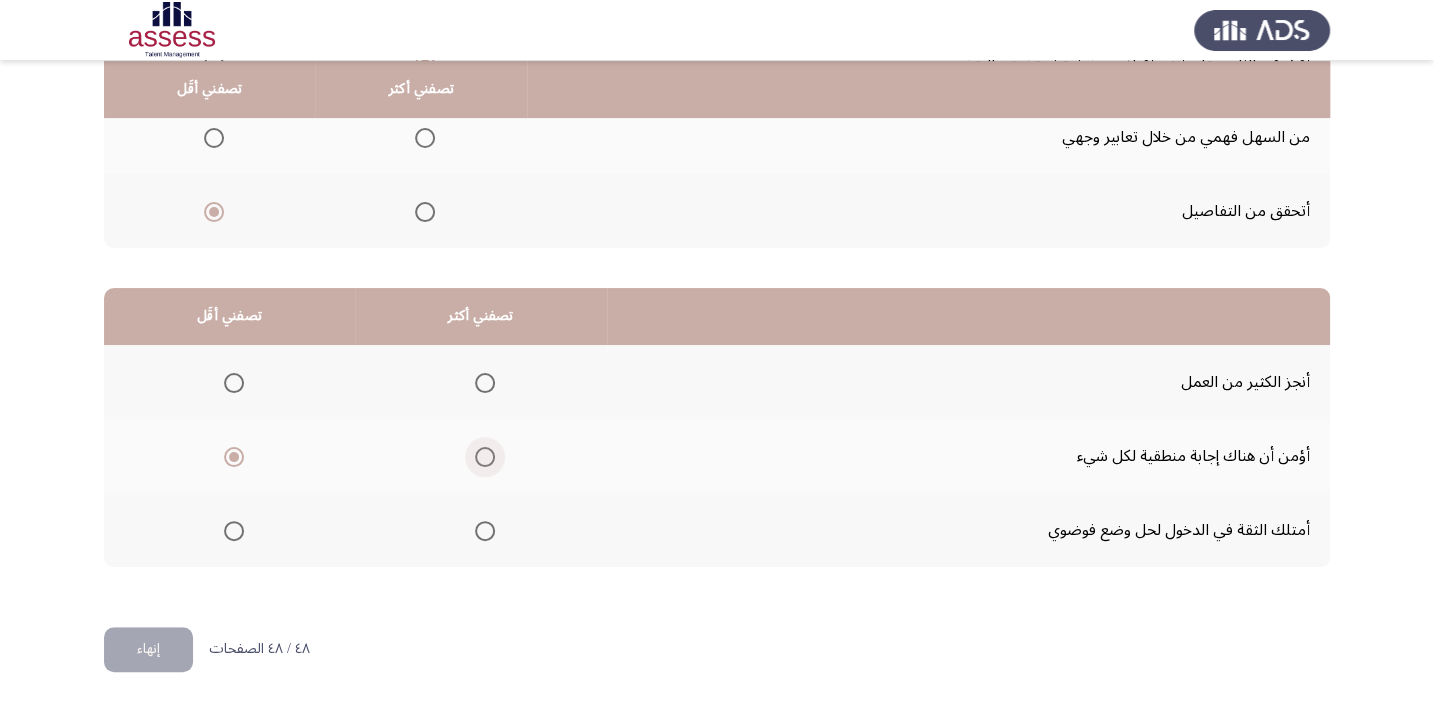 click at bounding box center [485, 457] 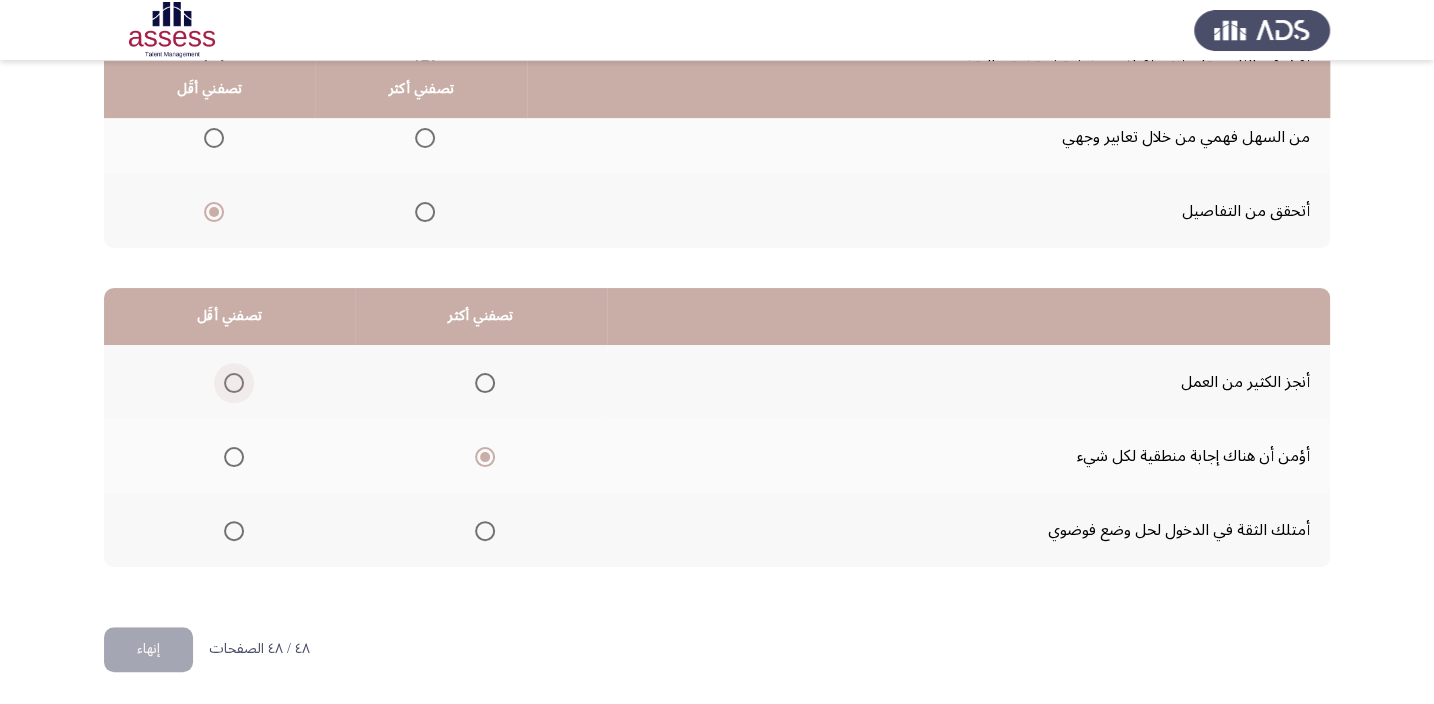 click at bounding box center (234, 383) 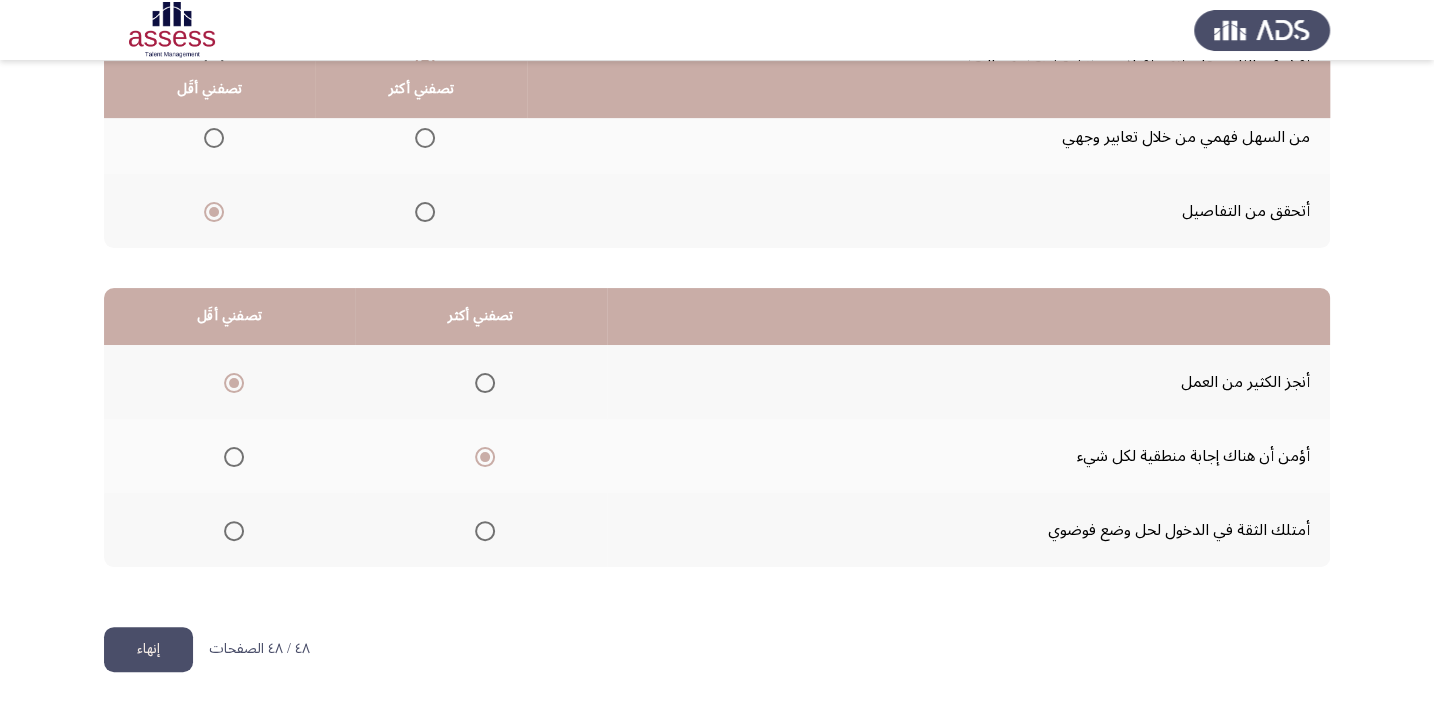 click on "إنهاء" 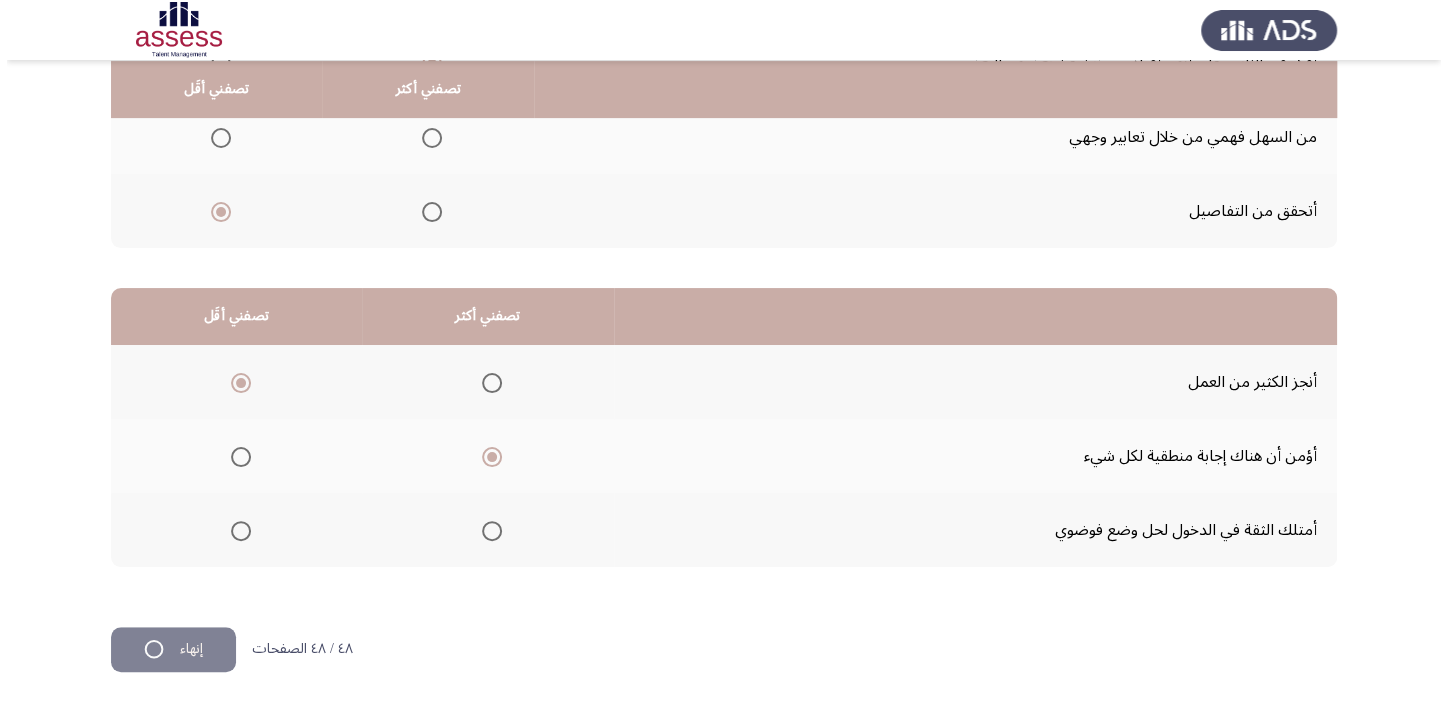 scroll, scrollTop: 0, scrollLeft: 0, axis: both 